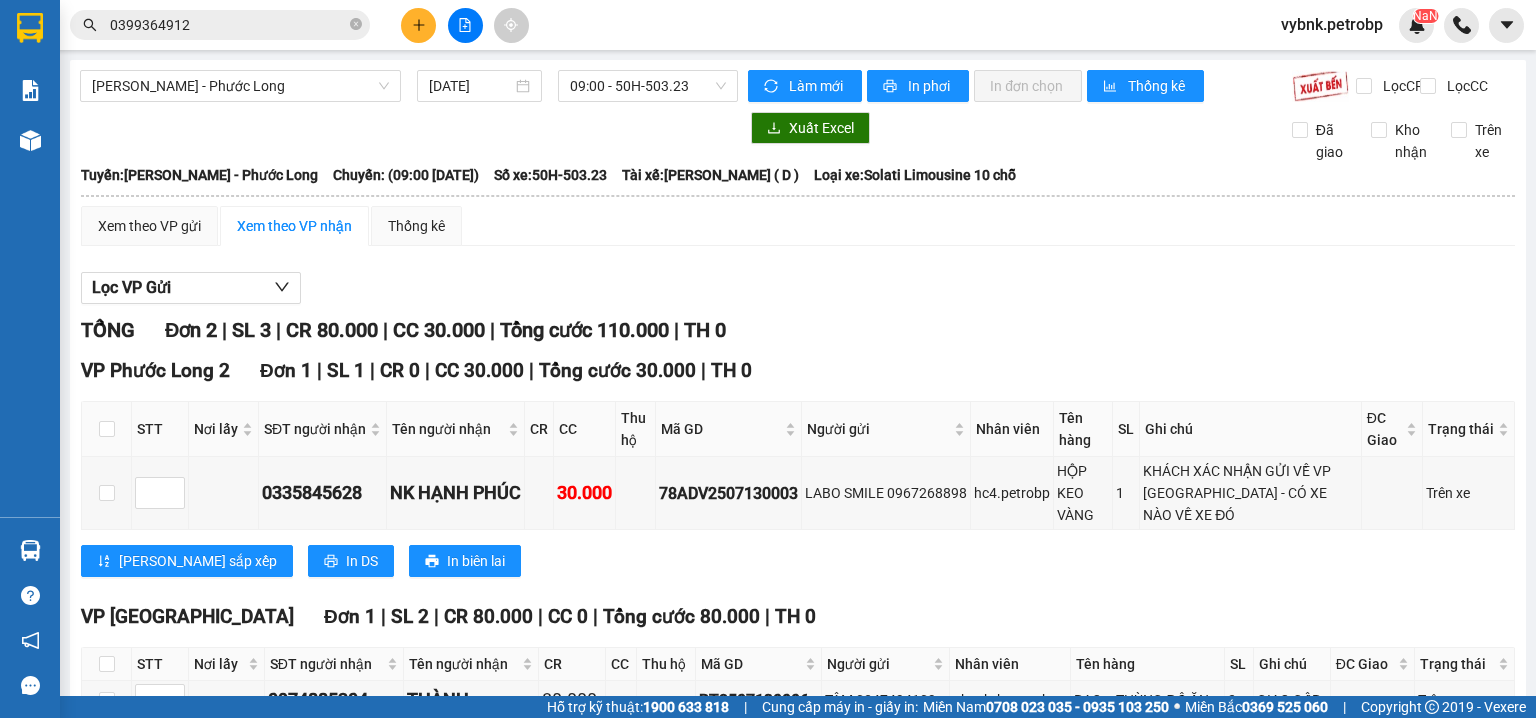 click on "Lọc VP Gửi TỔNG Đơn   2 | SL   3 | CR   80.000 | CC   30.000 | Tổng cước   110.000 | TH   0 VP Phước Long 2 Đơn   1 | SL   1 | CR   0 | CC   30.000 | Tổng cước   30.000 | TH   0 STT Nơi lấy SĐT người nhận Tên người nhận CR CC Thu hộ Mã GD Người gửi Nhân viên Tên hàng SL Ghi chú ĐC Giao Trạng thái Ký nhận                                   0335845628 NK HẠNH PHÚC 30.000 78ADV2507130003 LABO SMILE 0967268898 hc4.petrobp HỘP KEO VÀNG 1 KHÁCH XÁC NHẬN GỬI VỀ VP PHƯỚC LONG - CÓ XE NÀO VỀ XE ĐÓ  Trên xe Lưu sắp xếp In DS In biên lai Petro Bình Phước   02716.55.56.57 & CSKH: 0983.776.777   692 Phú Riềng Đỏ, P Tân Xuân, TP Đồng Xoài, Tỉnh Bình Phước VP Phước Bình  -  10:50 - 13/07/2025 Tuyến:  Hồ Chí Minh - Phước Long Chuyến:   (09:00 - 13/07/2025) Tài xế:  Lâm Thành Đạt ( D )   Số xe:  50H-503.23   Loại xe:  Solati Limousine 10 chỗ STT Nơi lấy CR CC Thu hộ" at bounding box center (798, 527) 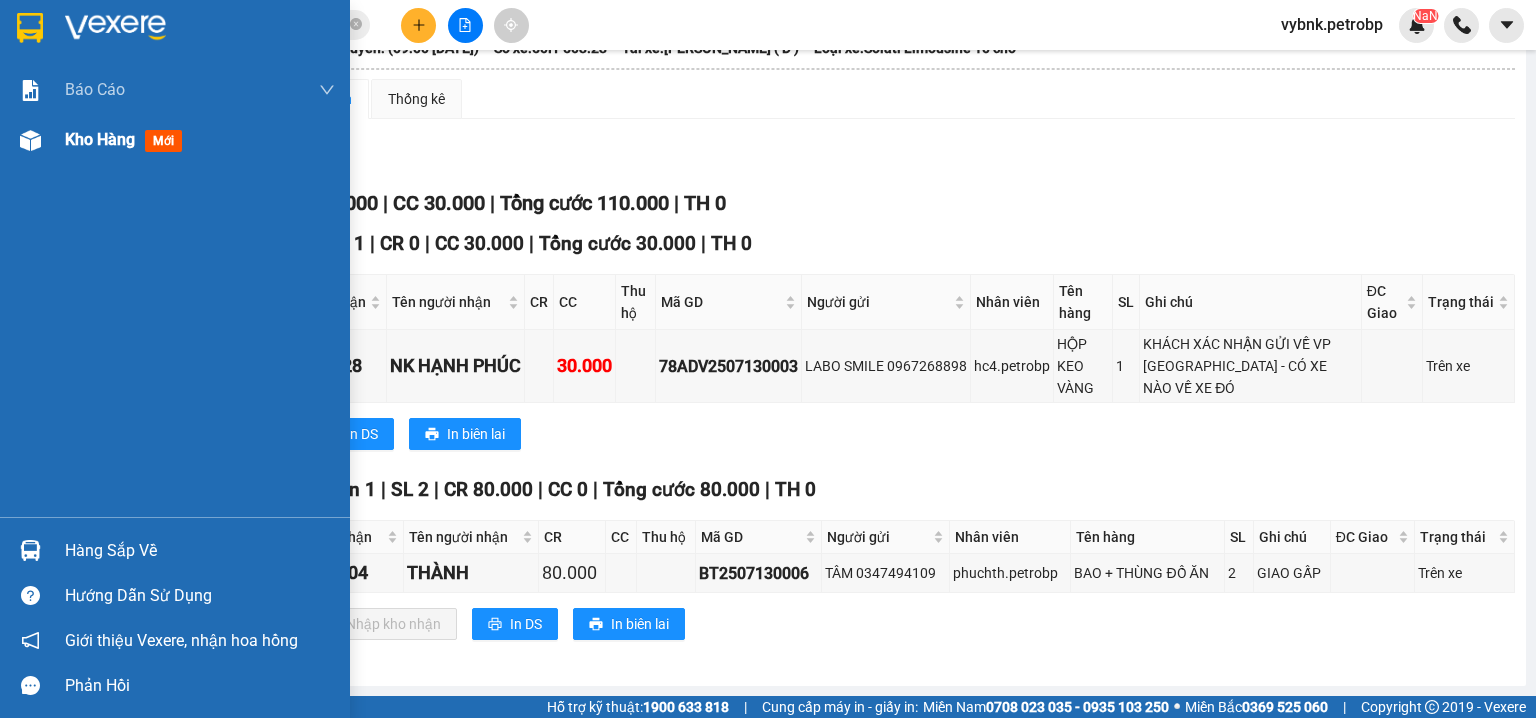 click on "Kho hàng mới" at bounding box center (175, 140) 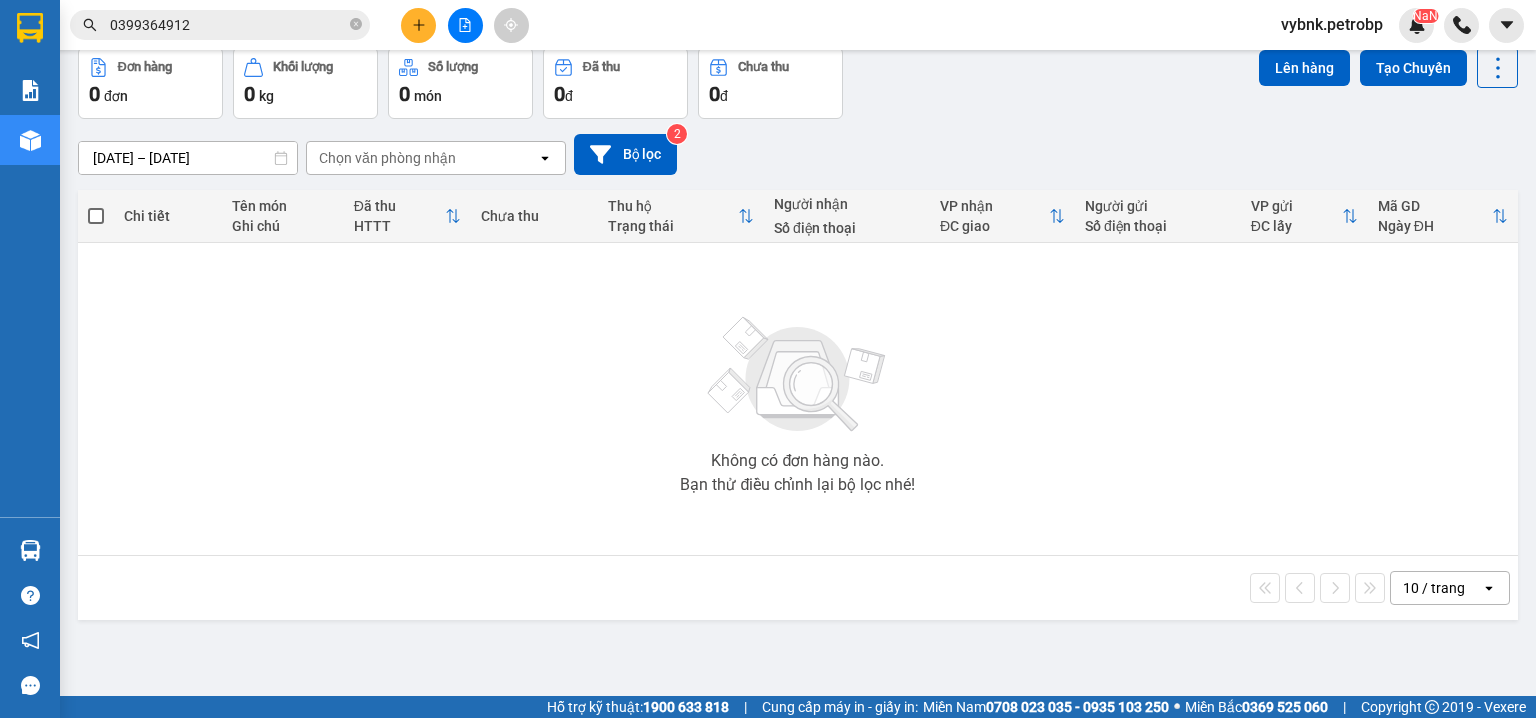 scroll, scrollTop: 0, scrollLeft: 0, axis: both 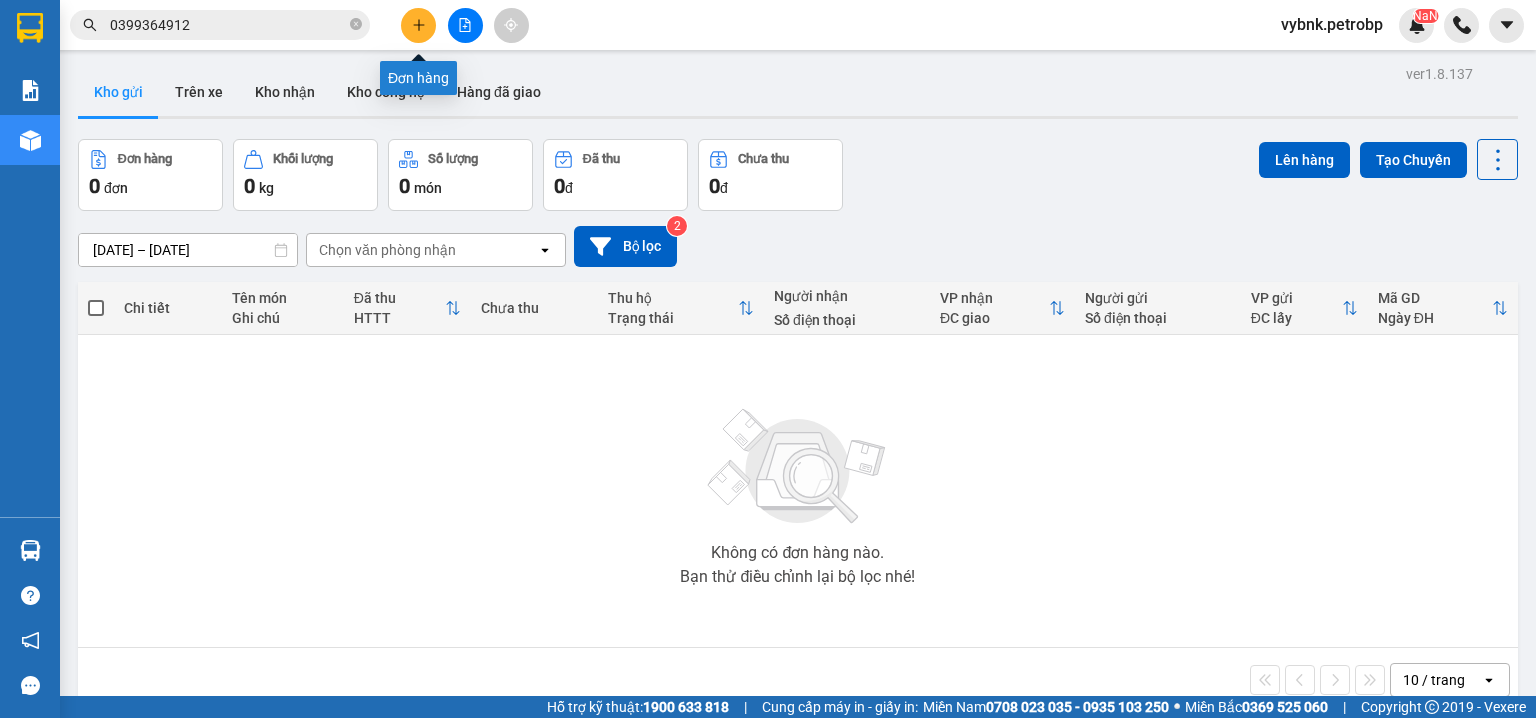 click at bounding box center [418, 25] 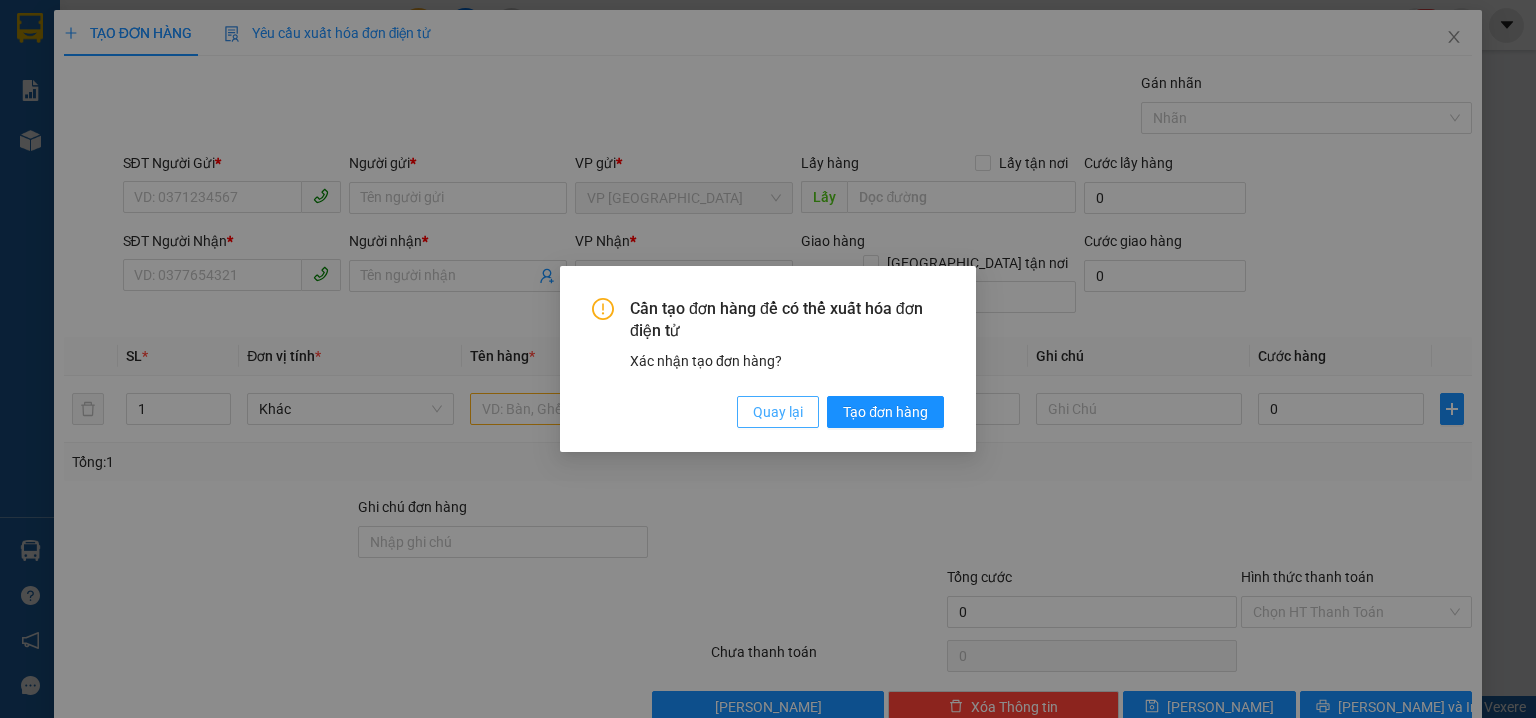 click on "Quay lại" at bounding box center [778, 412] 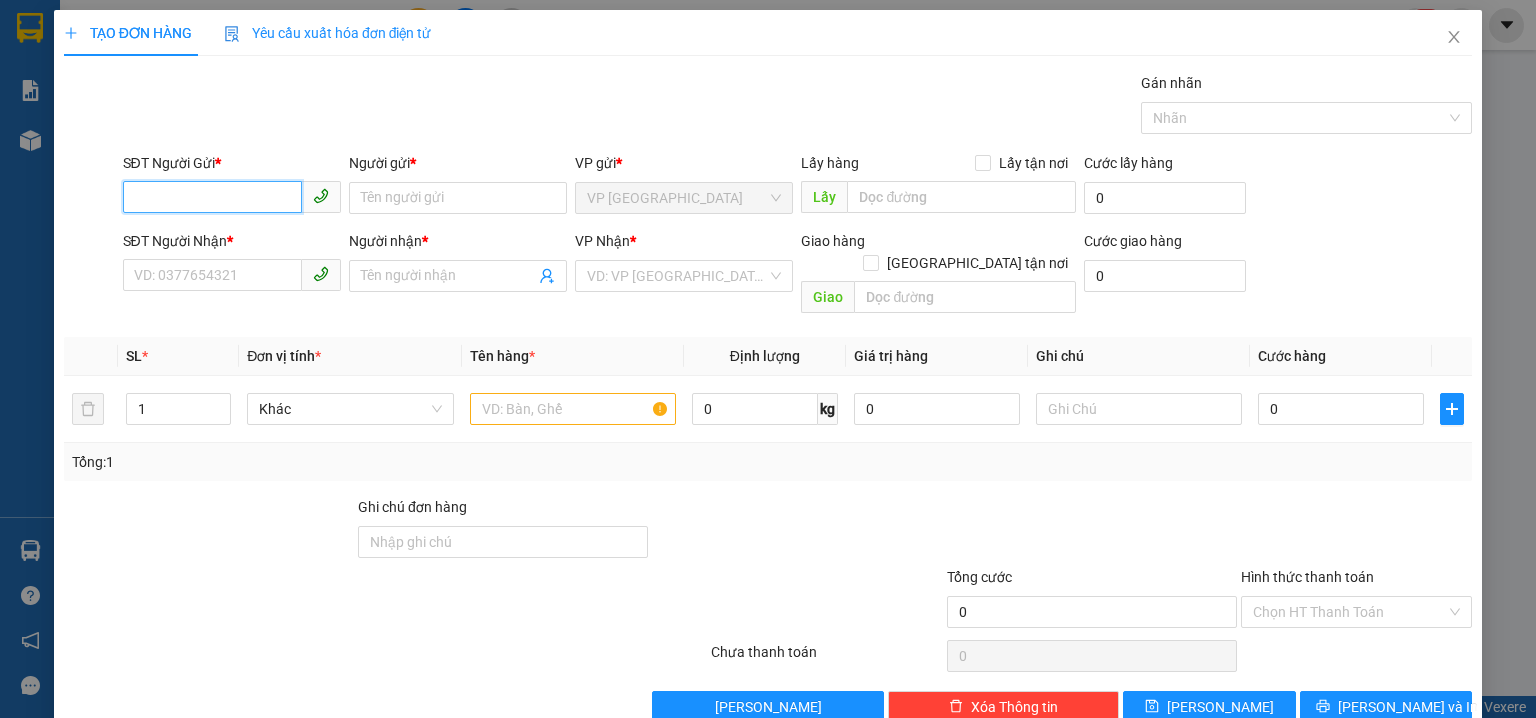 click on "SĐT Người Gửi  *" at bounding box center (212, 197) 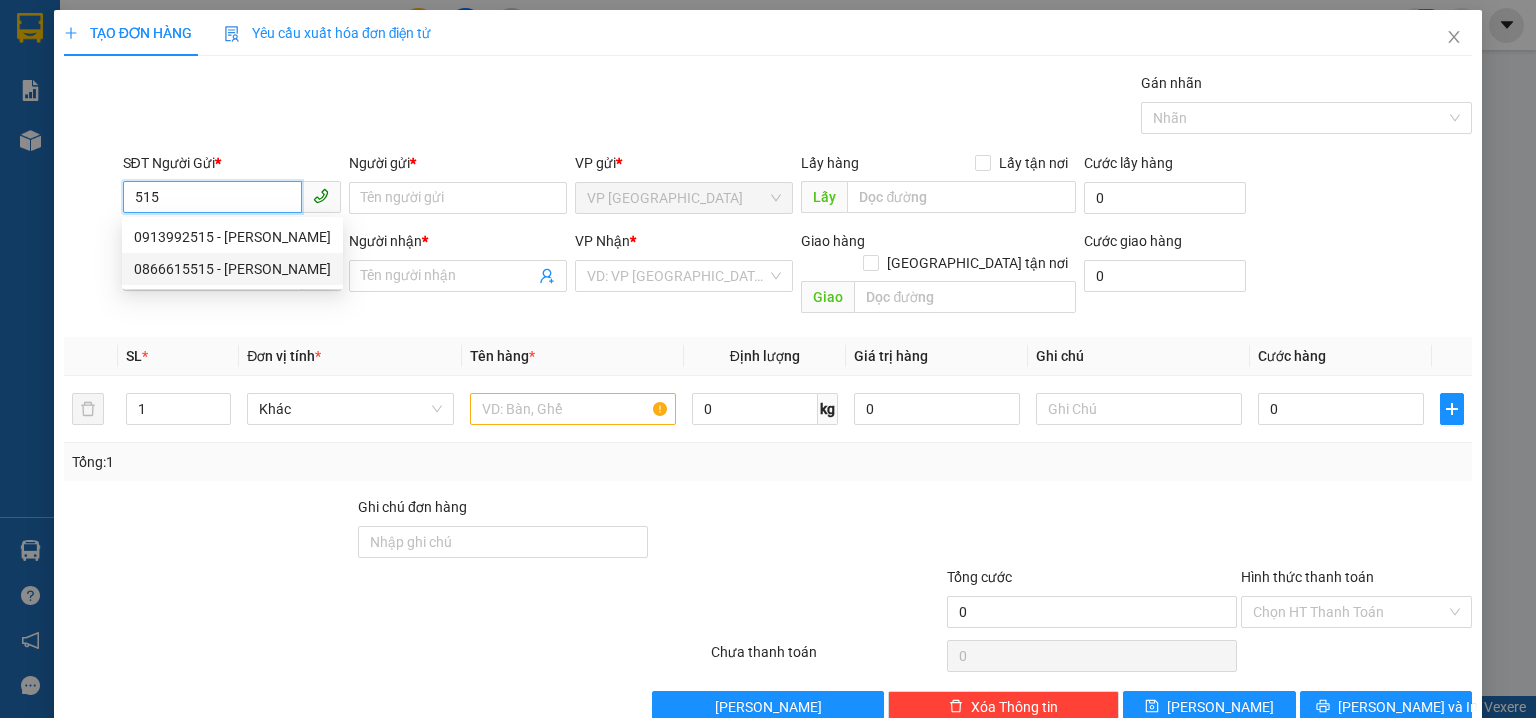 click on "0866615515 - C TRINH" at bounding box center (232, 269) 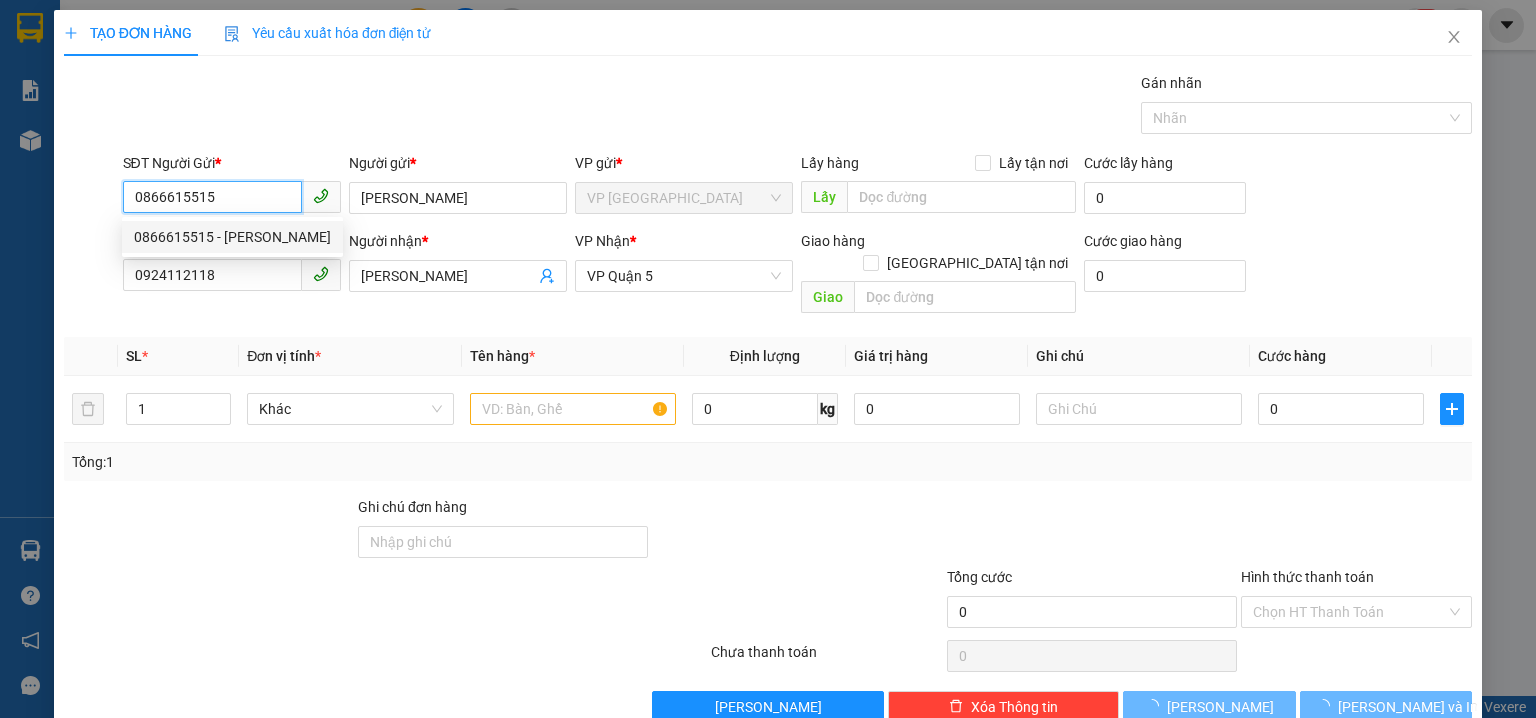 type on "30.000" 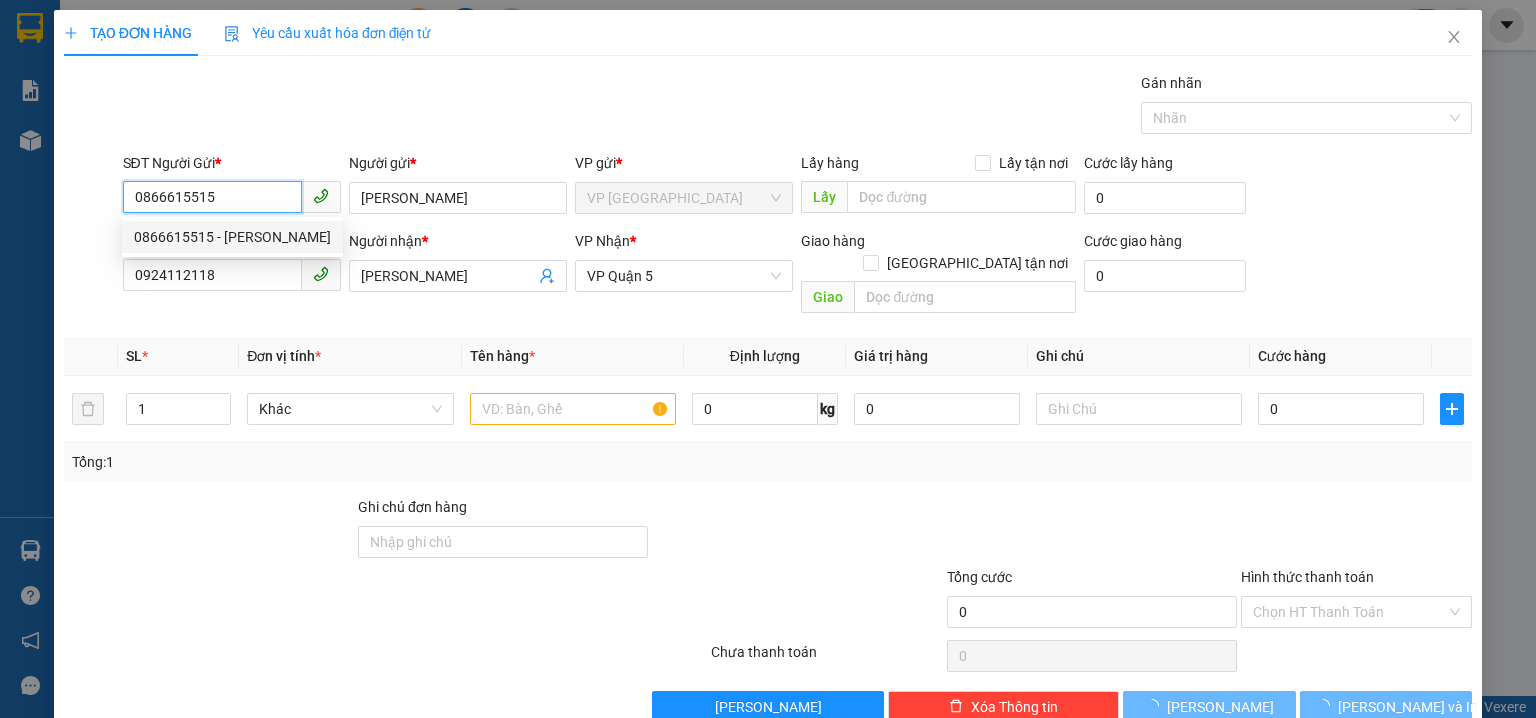 type on "30.000" 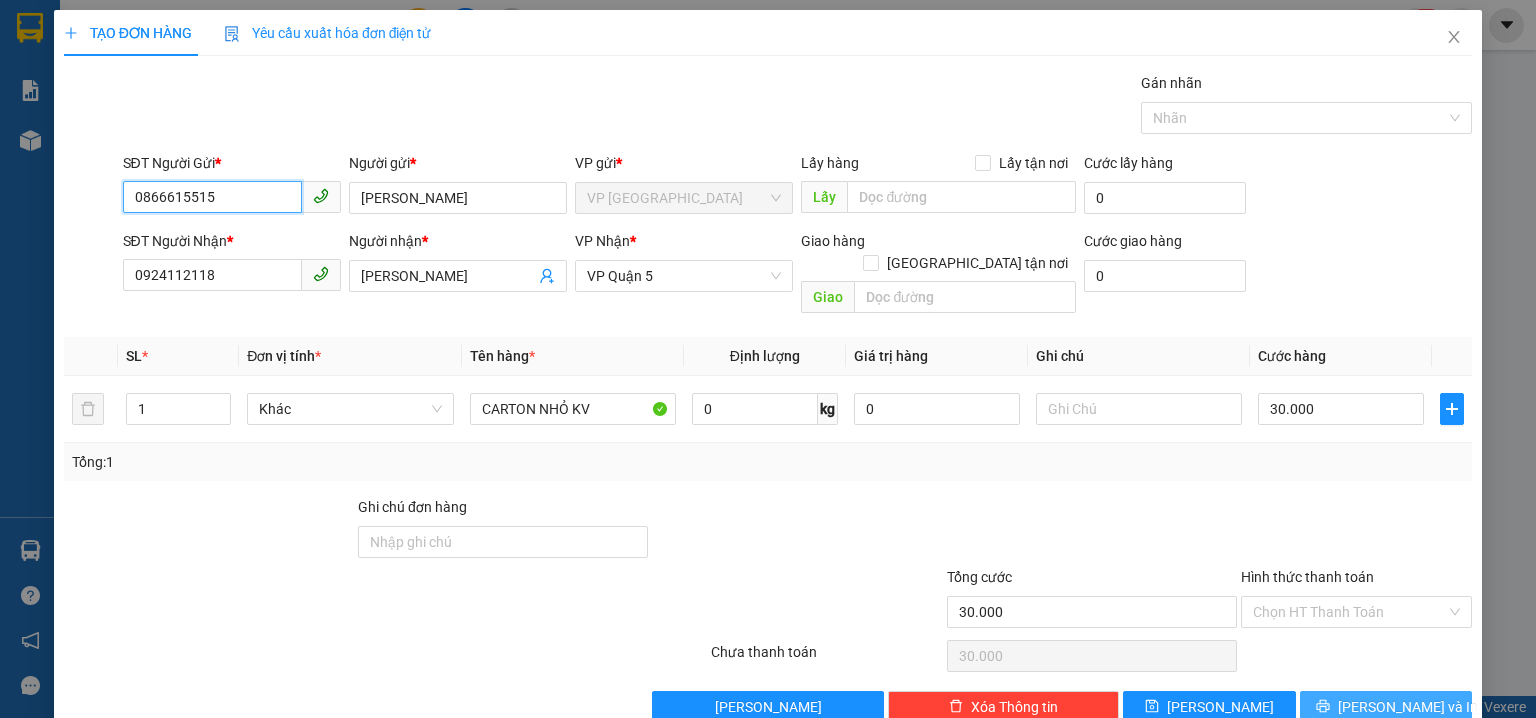 type on "0866615515" 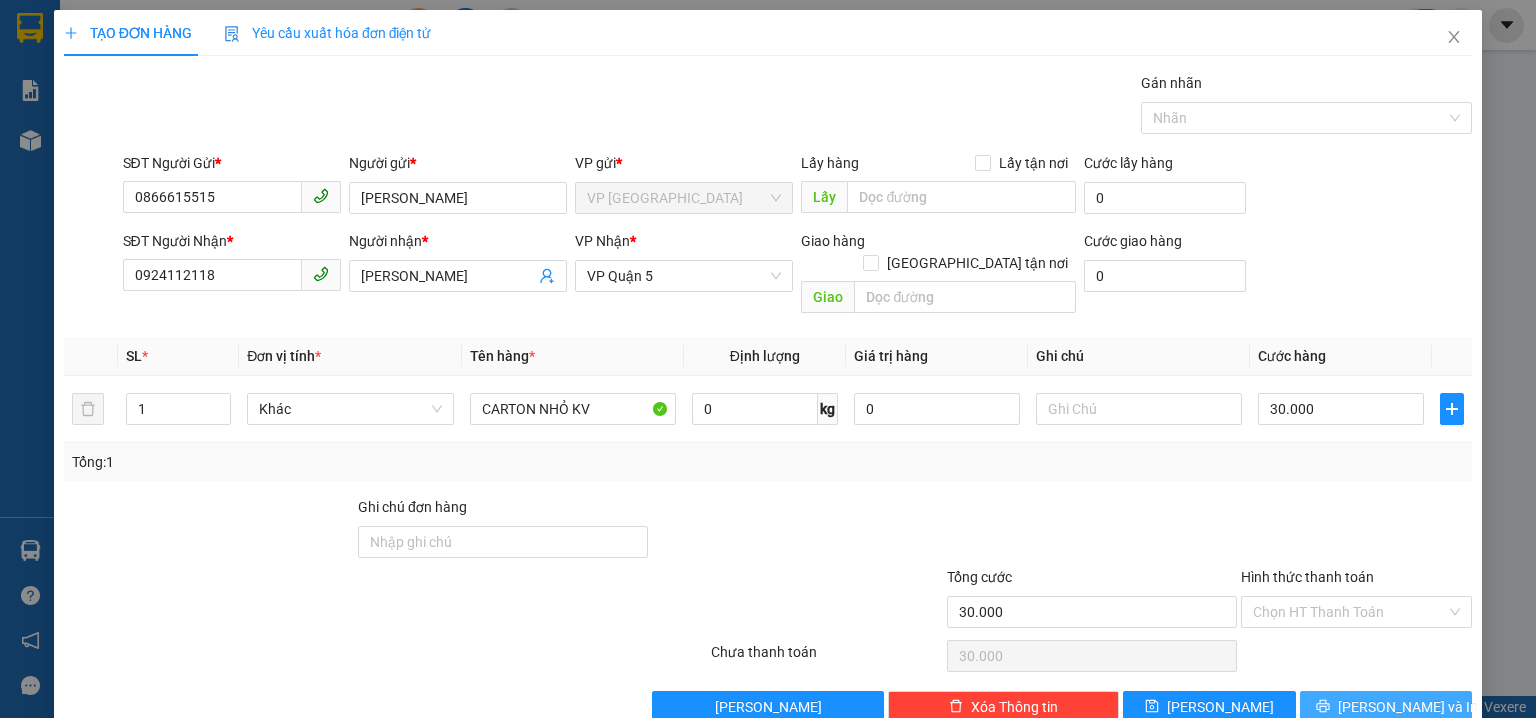 click on "[PERSON_NAME] và In" at bounding box center (1408, 707) 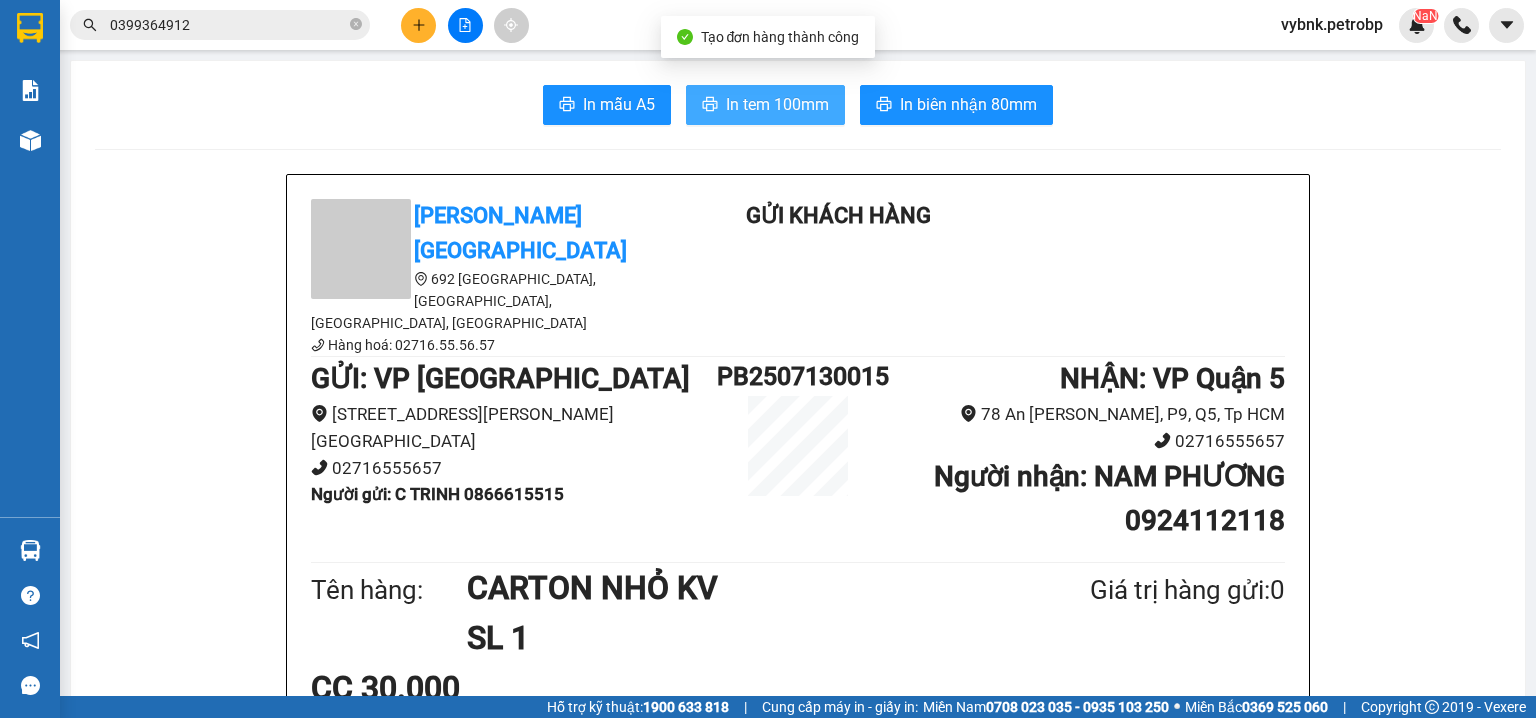click on "In tem 100mm" at bounding box center (777, 104) 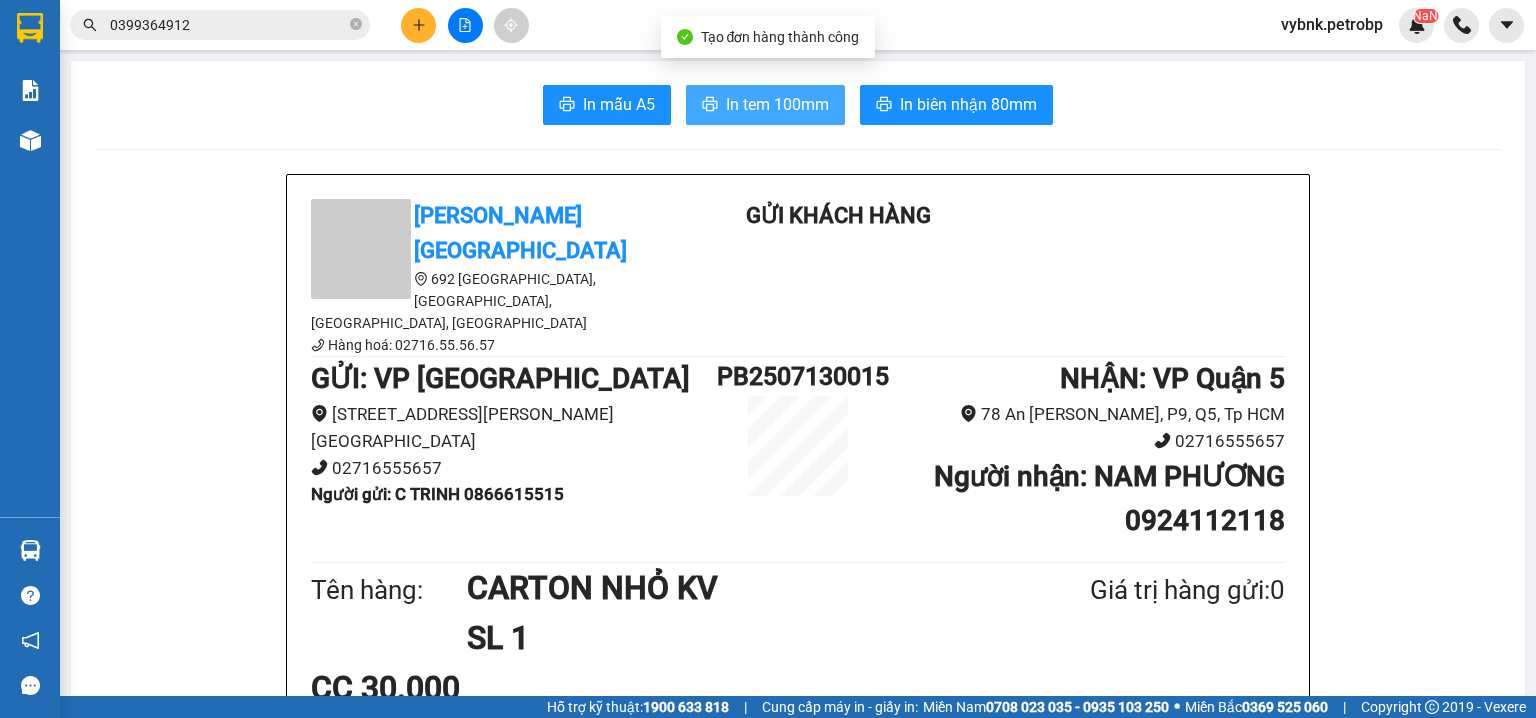 scroll, scrollTop: 0, scrollLeft: 0, axis: both 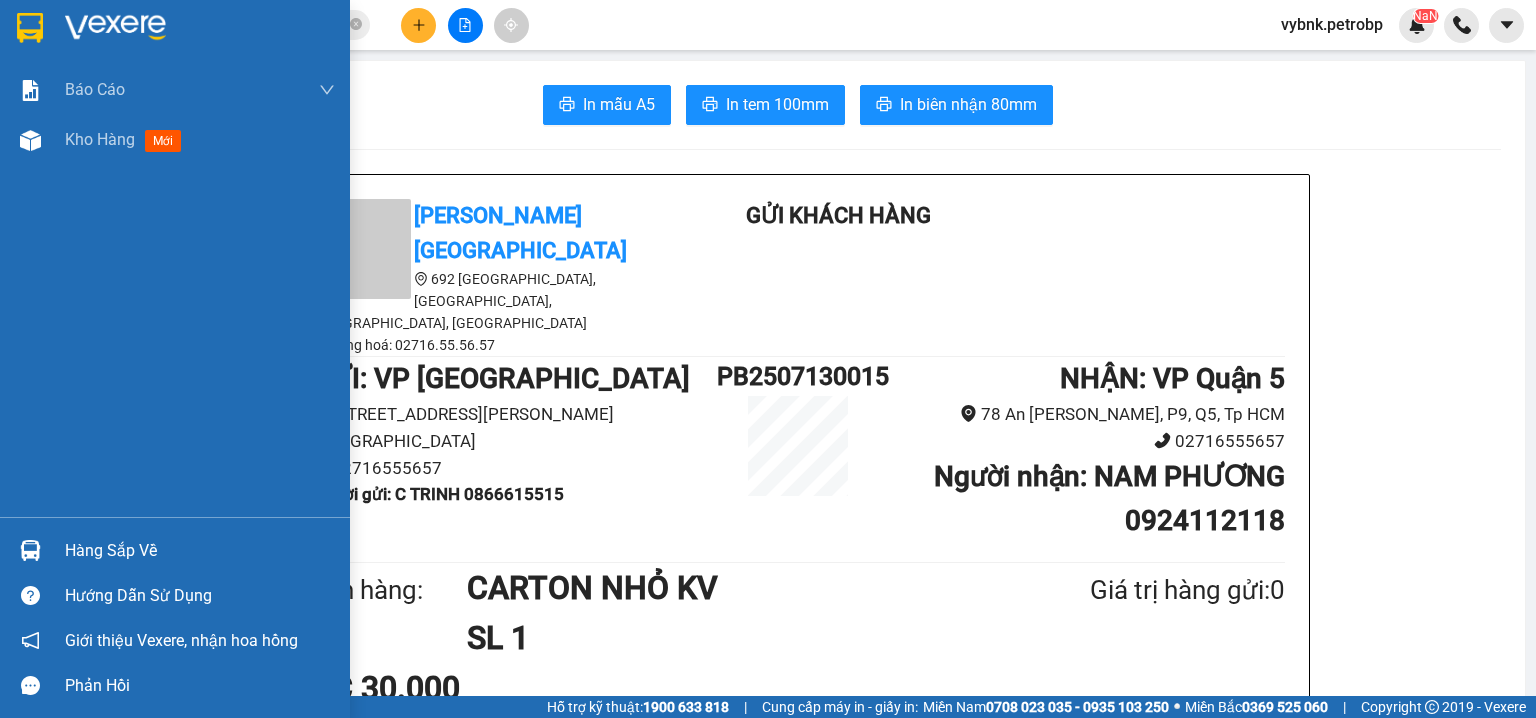click on "Hàng sắp về" at bounding box center [175, 550] 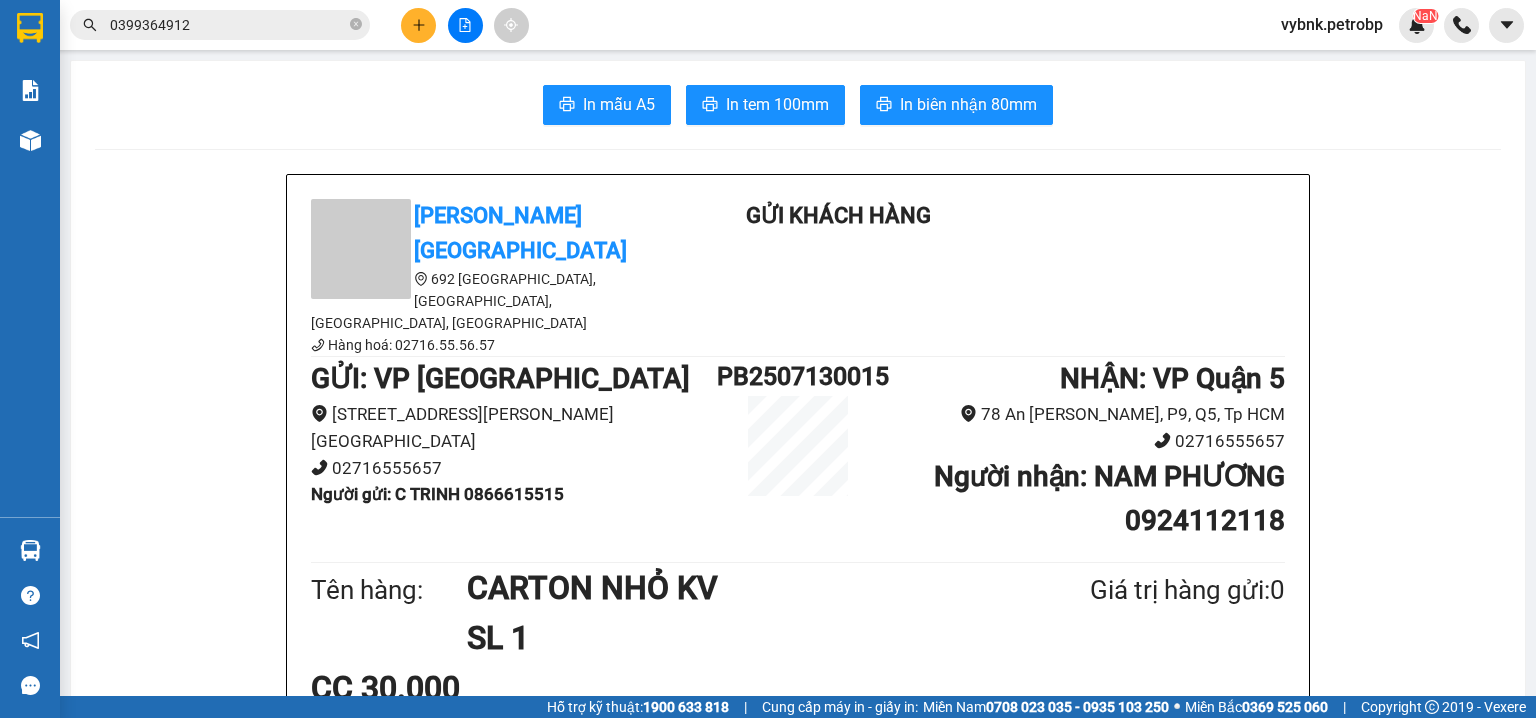 click on "Kết quả tìm kiếm ( 9 )  Bộ lọc  Ngày tạo đơn gần nhất Mã ĐH Trạng thái Món hàng Tổng cước Chưa cước Người gửi VP Gửi Người nhận VP Nhận 78ADV2507120135 20:51 - 12/07 VP Nhận   93H-023.04 05:34 - 13/07 crt SL:  1 30.000 0868133793 kiệt VP Quận 5 0399364912 nhung VP Phước Bình PB2504200002 08:13 - 20/04 Đã giao   20:22 - 20/04 CATON ĐIỀU SL:  1 30.000 0399364912 NHUNG  VP Phước Bình 0373087057 KIỆT  VP Quận 5 PB2504020008 08:31 - 02/04 Đã giao   19:35 - 02/04 CATON BƠ SL:  1 30.000 0399364912 NHUNG  VP Phước Bình 0373087057 KIỆT  VP Quận 5 PB2503280016 10:38 - 28/03 Đã giao   17:34 - 29/03 CARTON TC SL:  1 30.000 0399364912 NHUNG  VP Phước Bình 0989272257 PHƯƠNG  VP Đồng Xoài 86ADV2502280200 19:59 - 28/02 VP Nhận   93H-023.04 06:16 - 01/03 KIỆN CARTON DẸP SL:  1 50.000 0373087057 KIỆT  (Trống) 0399364912 NHUNG  VP Phước Bình 86ADV2406210022 10:38 - 21/06 Đã giao   18:13 - 21/06 HỘP GIẤY SL:  1   1" at bounding box center [768, 359] 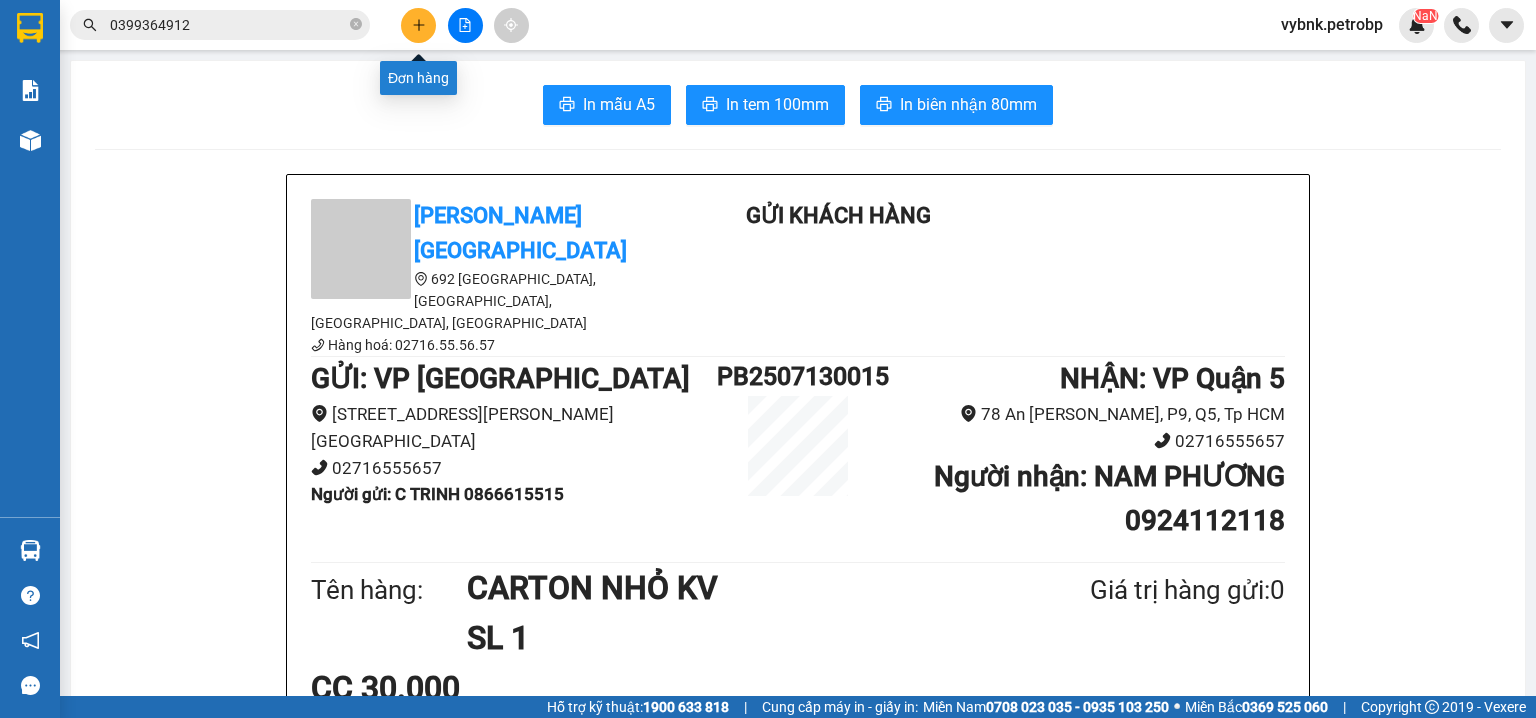 click at bounding box center (418, 25) 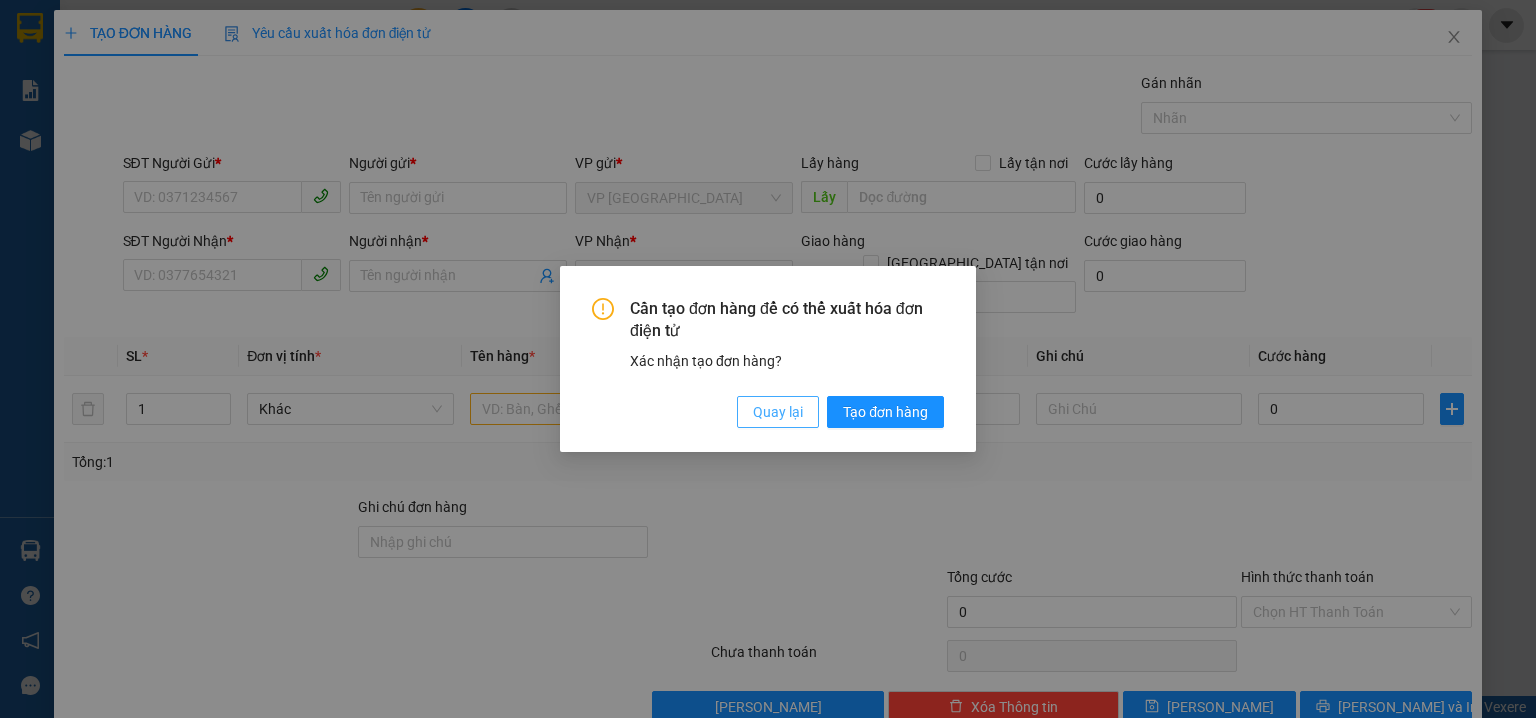 click on "Quay lại" at bounding box center (778, 412) 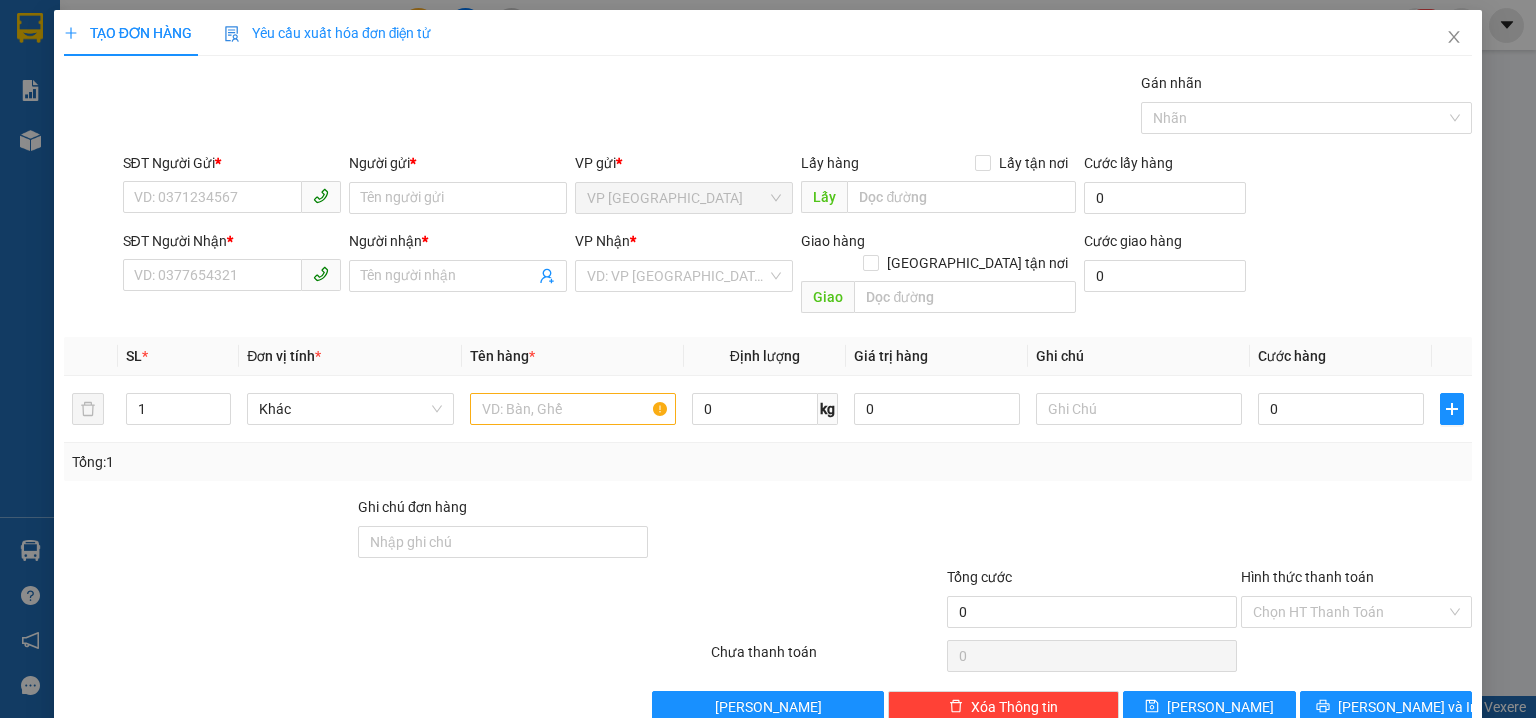 click on "Cần tạo đơn hàng để có thể xuất hóa đơn điện tử Xác nhận tạo đơn hàng? Quay lại Tạo đơn hàng" at bounding box center (768, 359) 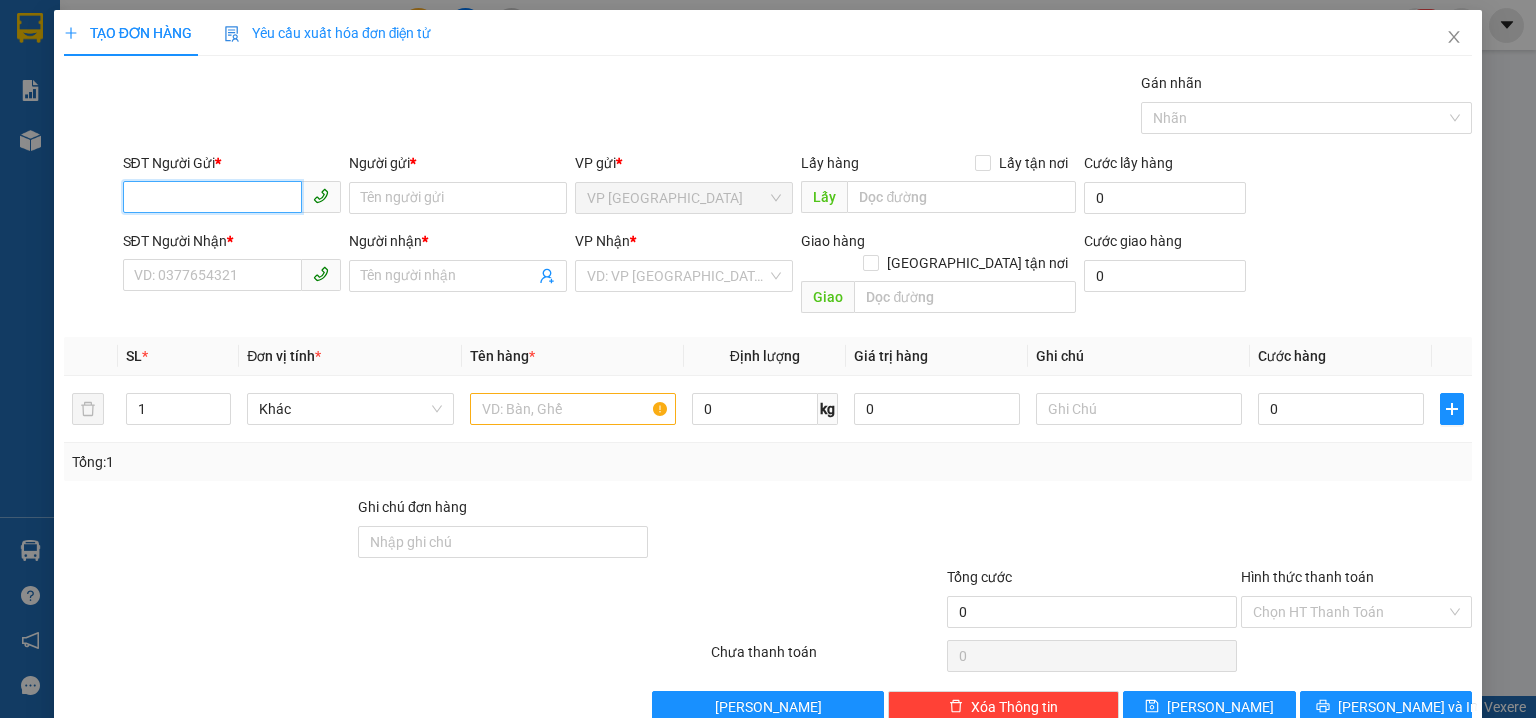 click on "SĐT Người Gửi  *" at bounding box center [212, 197] 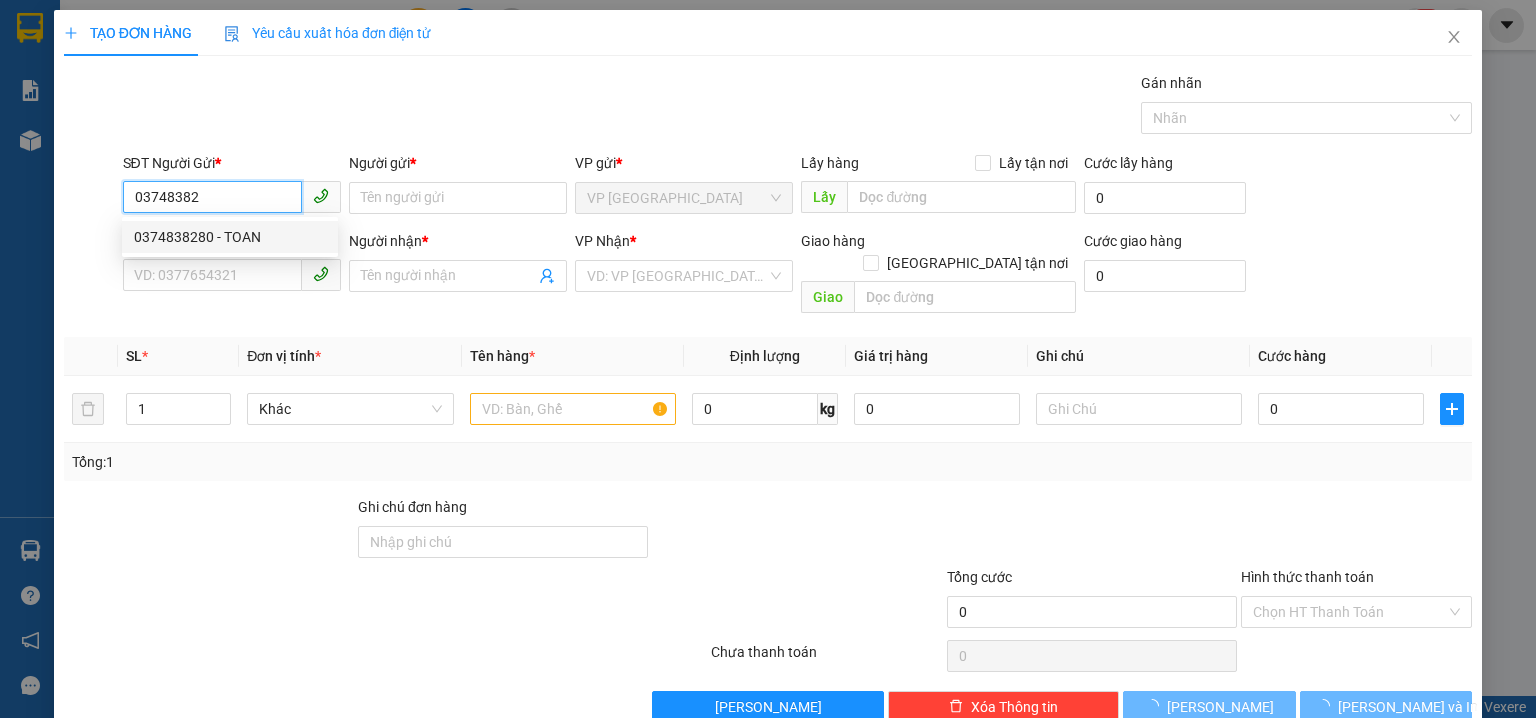 click on "0374838280 - TOAN" at bounding box center [230, 237] 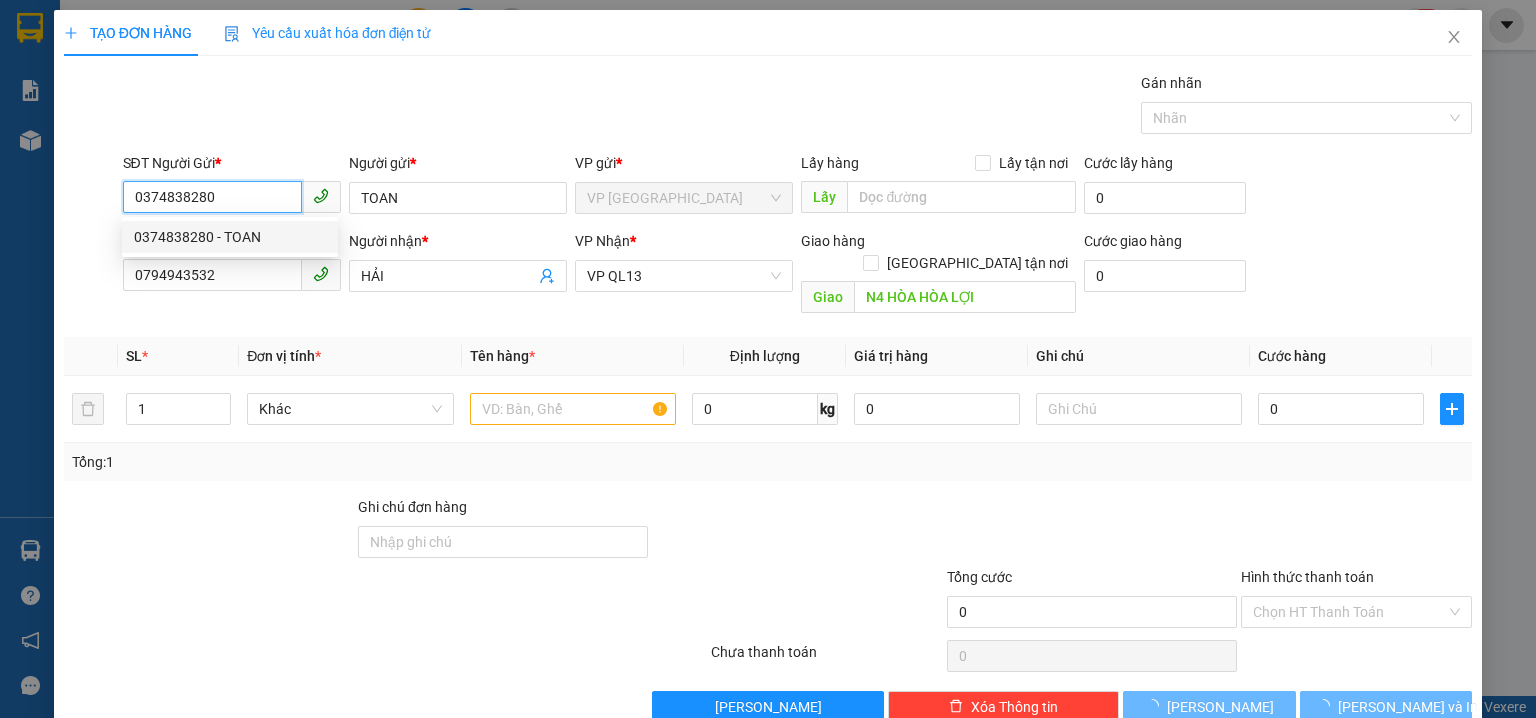 type on "250.000" 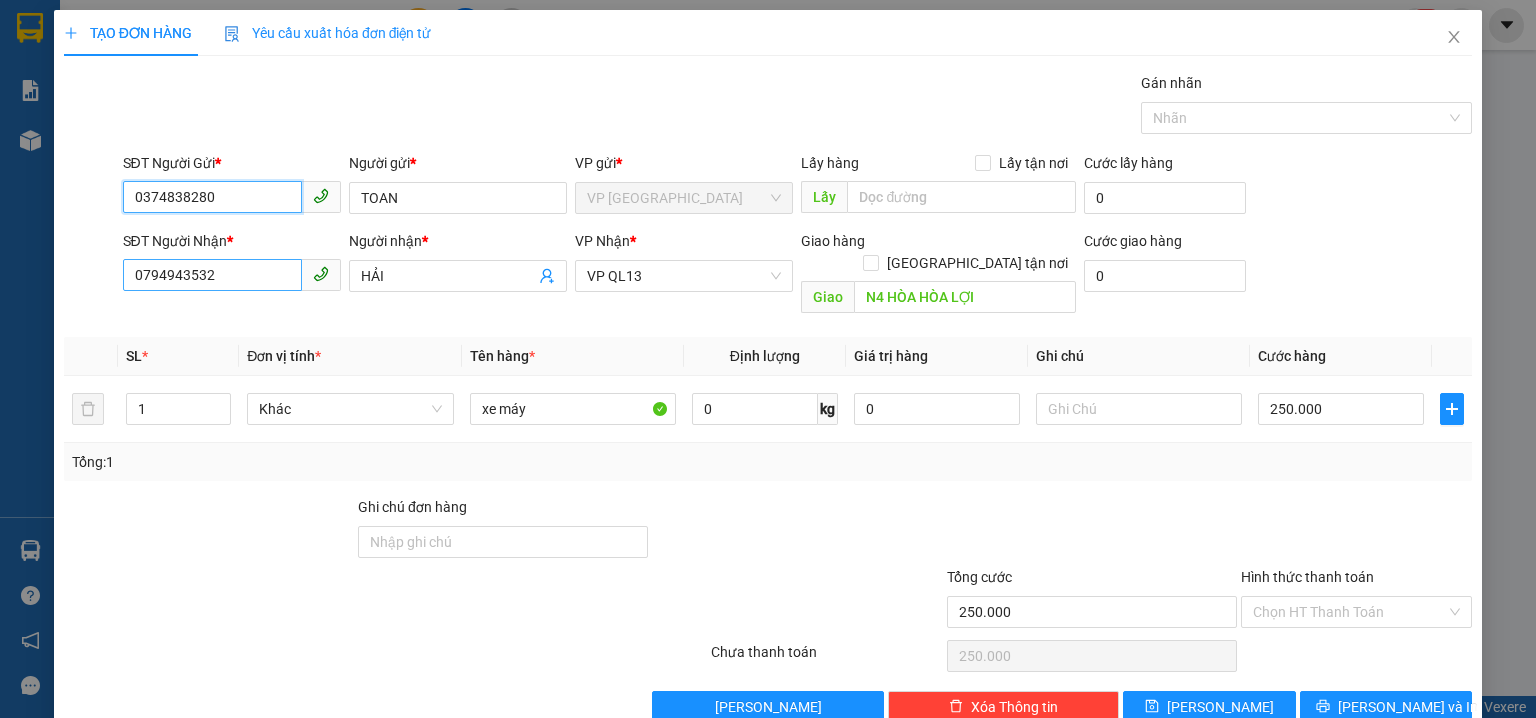 type on "0374838280" 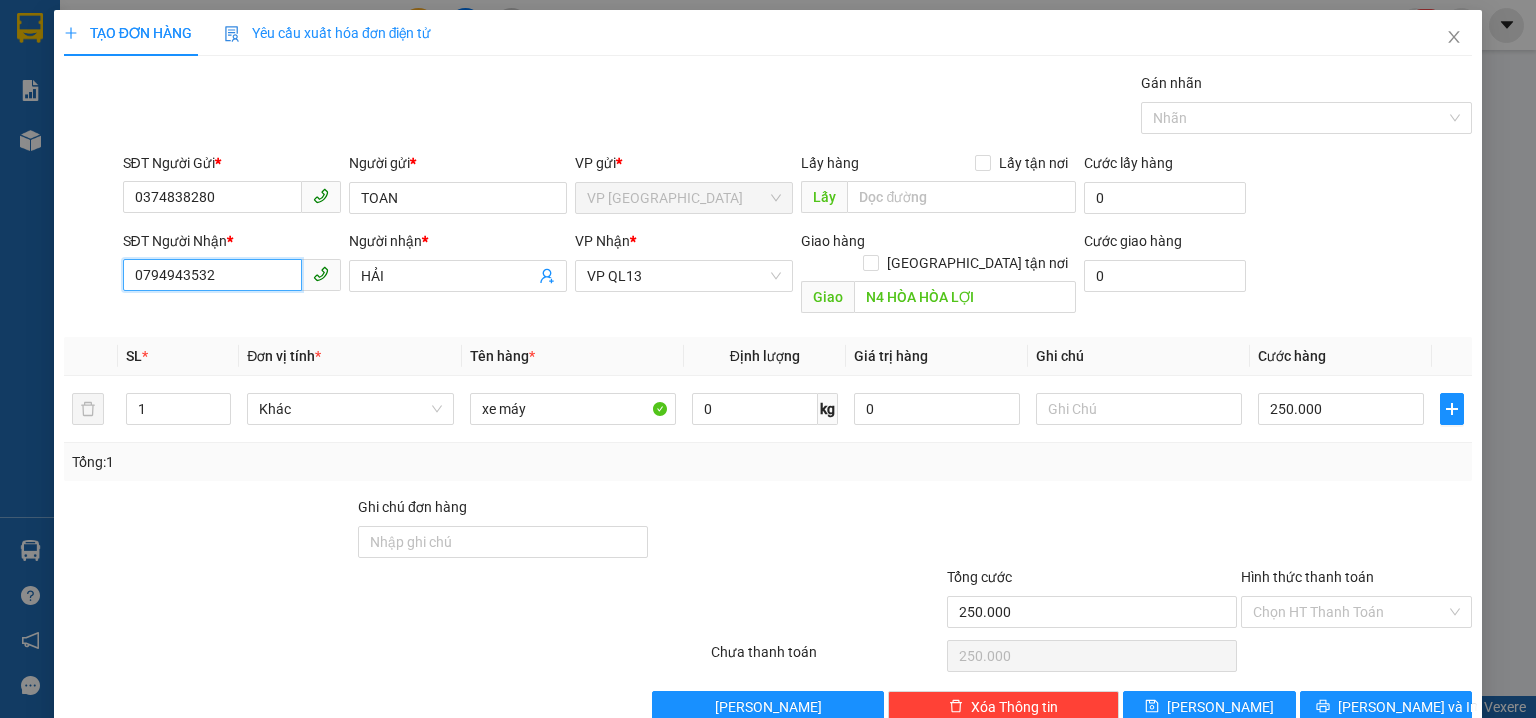 click on "0794943532" at bounding box center (212, 275) 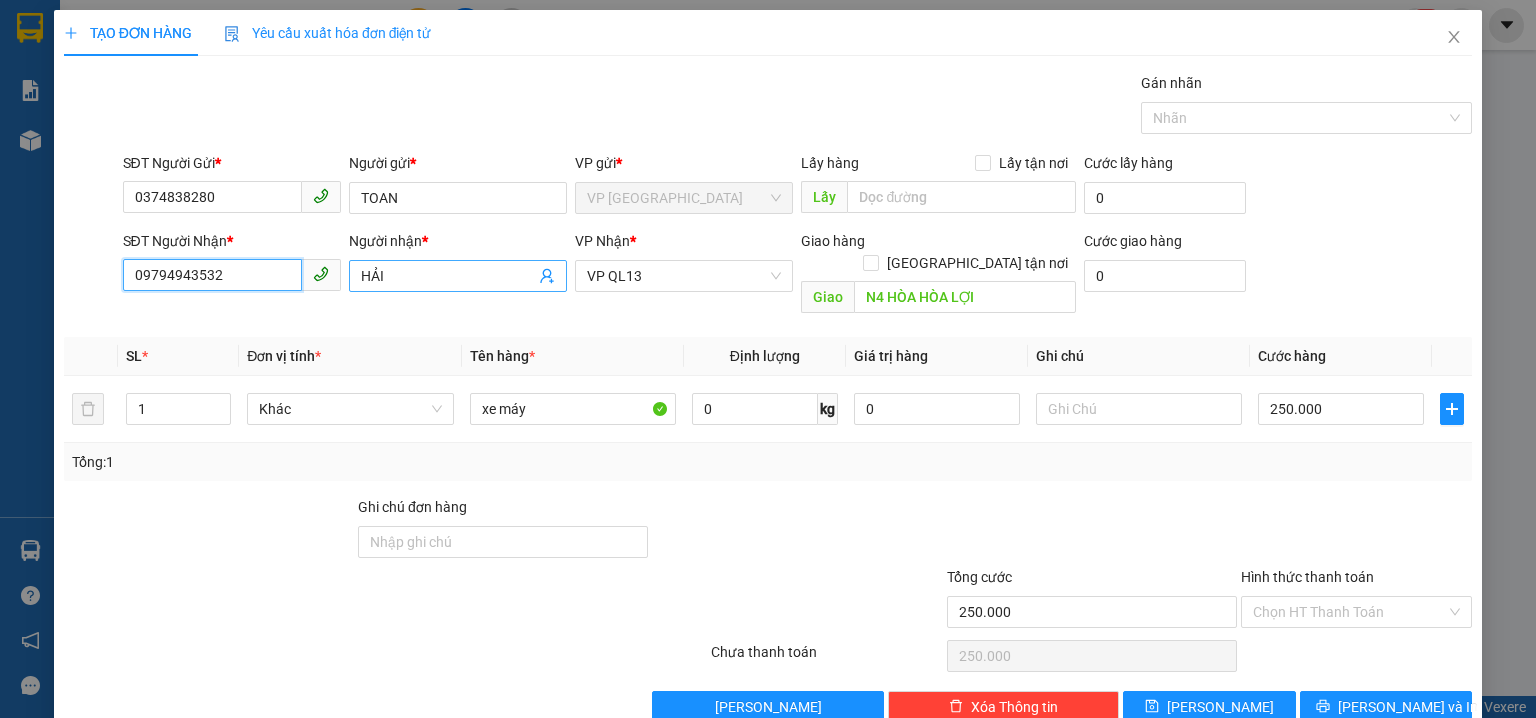 type on "09794943532" 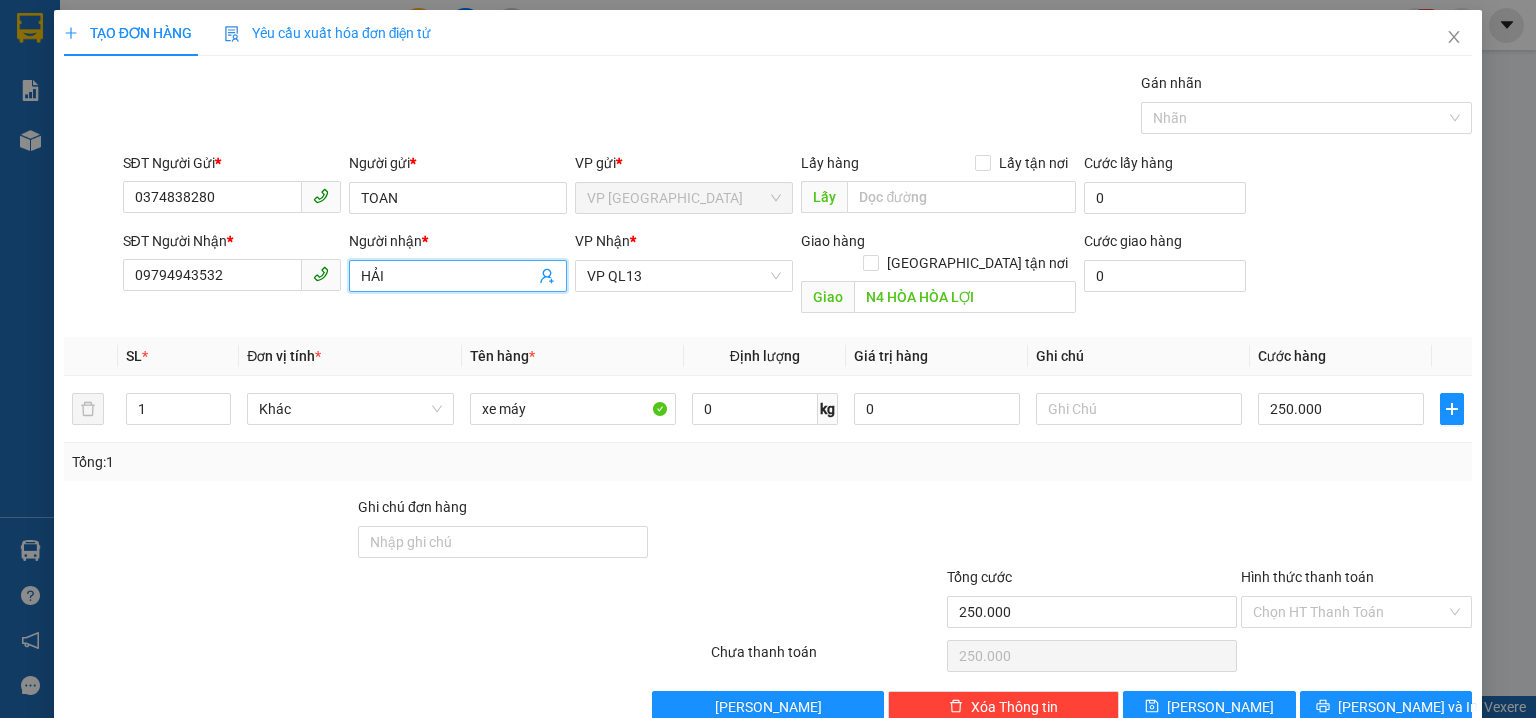 click on "HẢI" at bounding box center [448, 276] 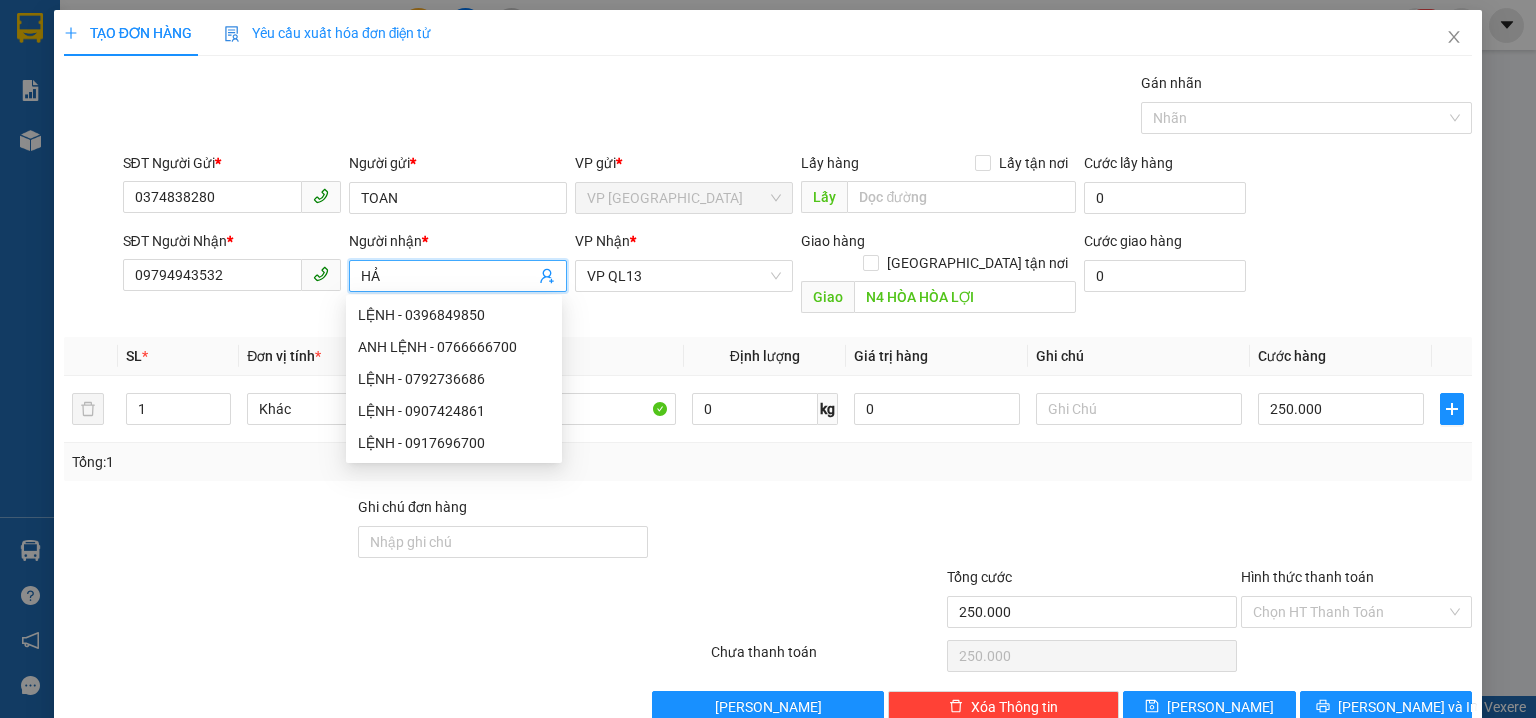 type on "HẢI" 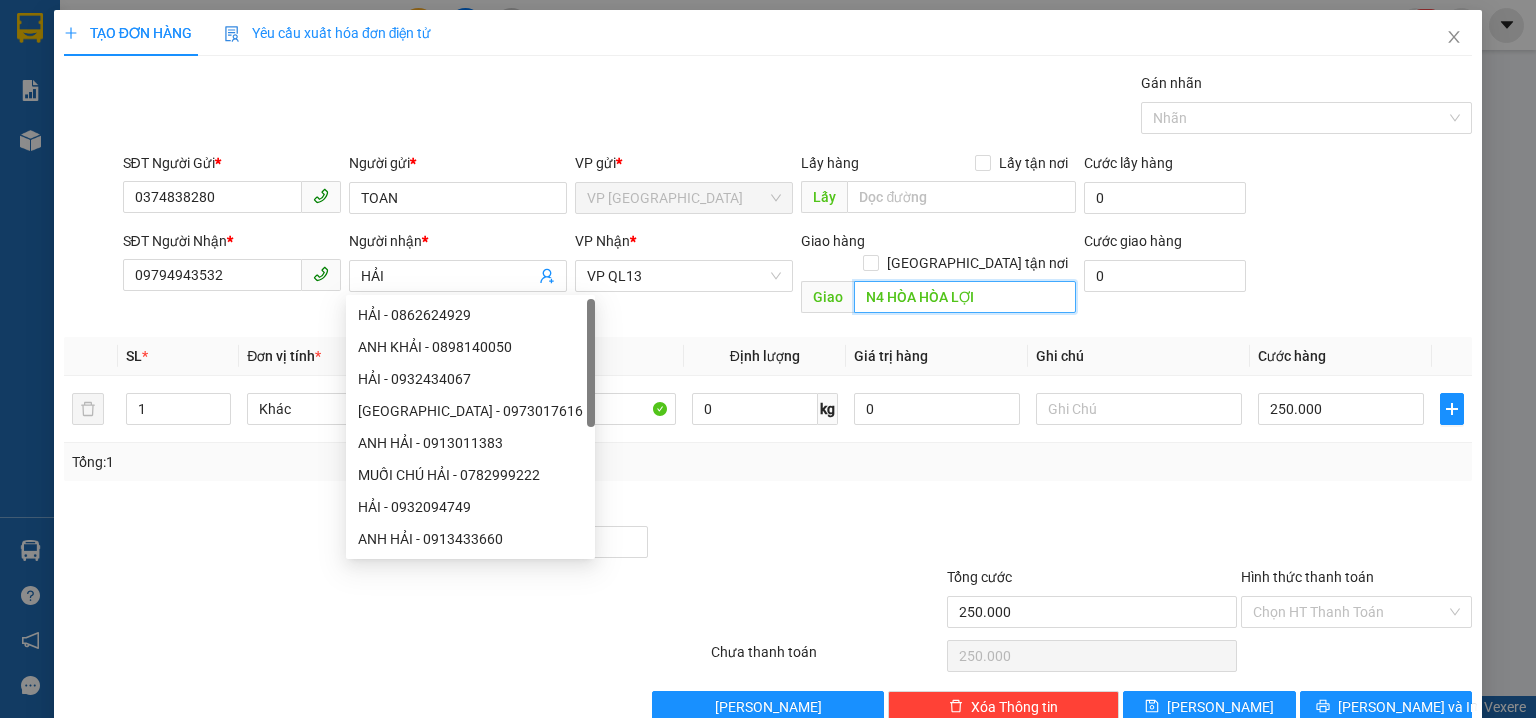 click on "N4 HÒA HÒA LỢI" at bounding box center [965, 297] 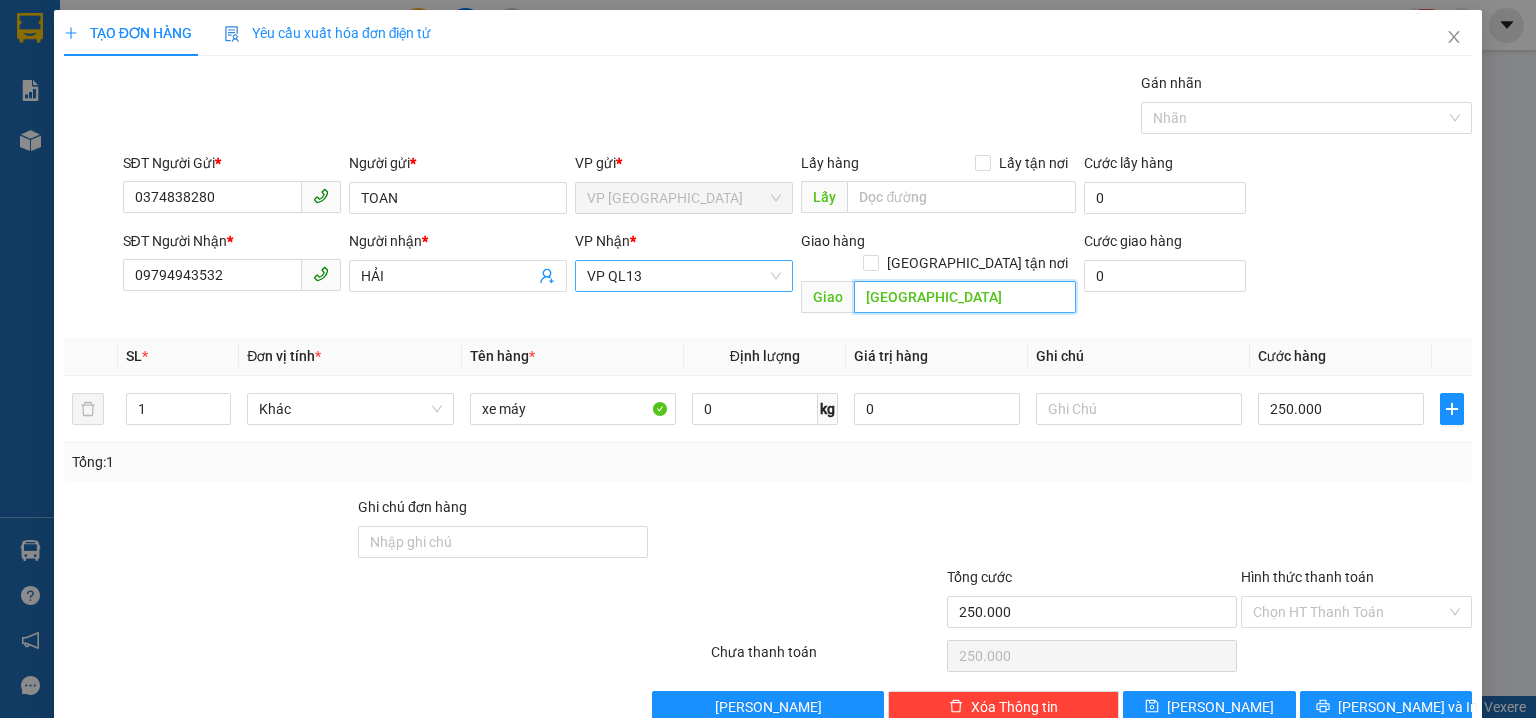 click on "VP QL13" at bounding box center [684, 276] 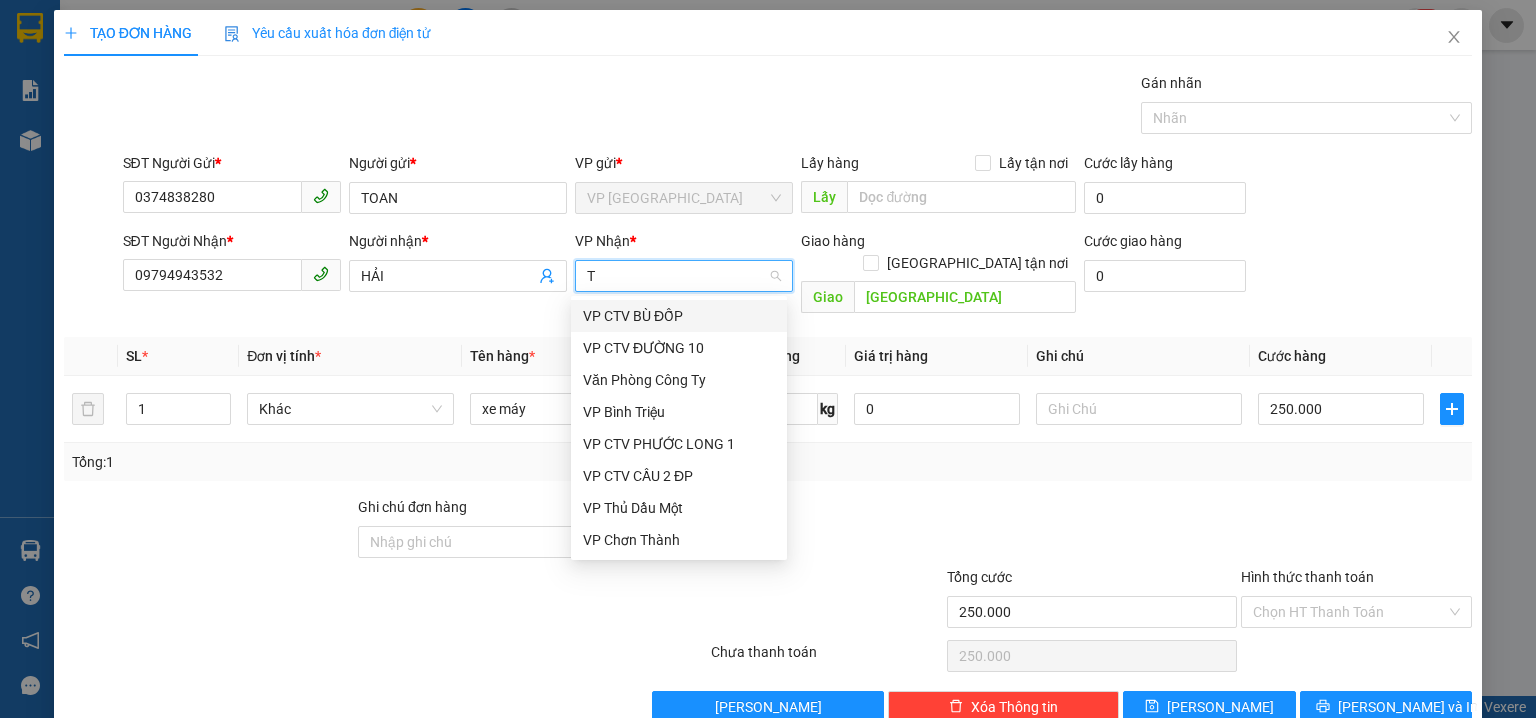 scroll, scrollTop: 0, scrollLeft: 0, axis: both 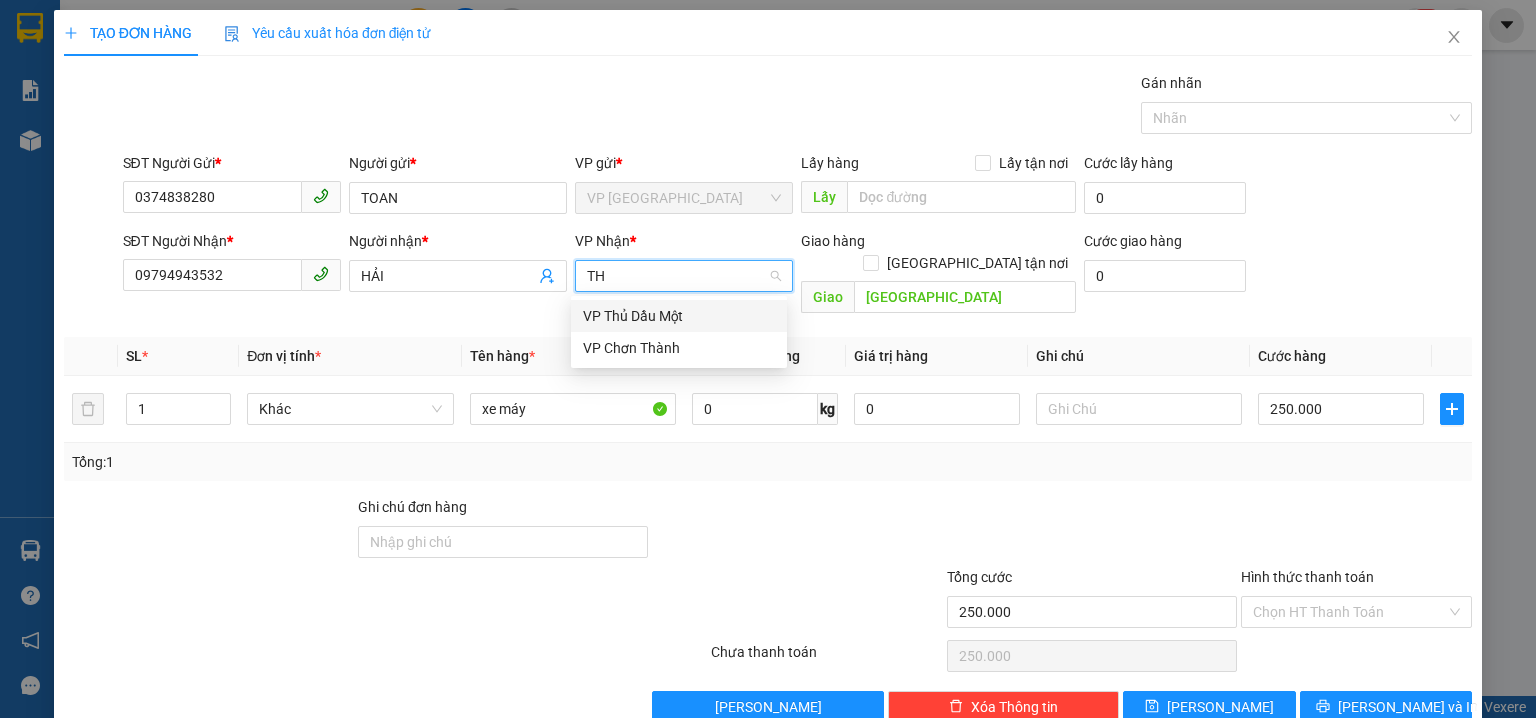 type on "THU" 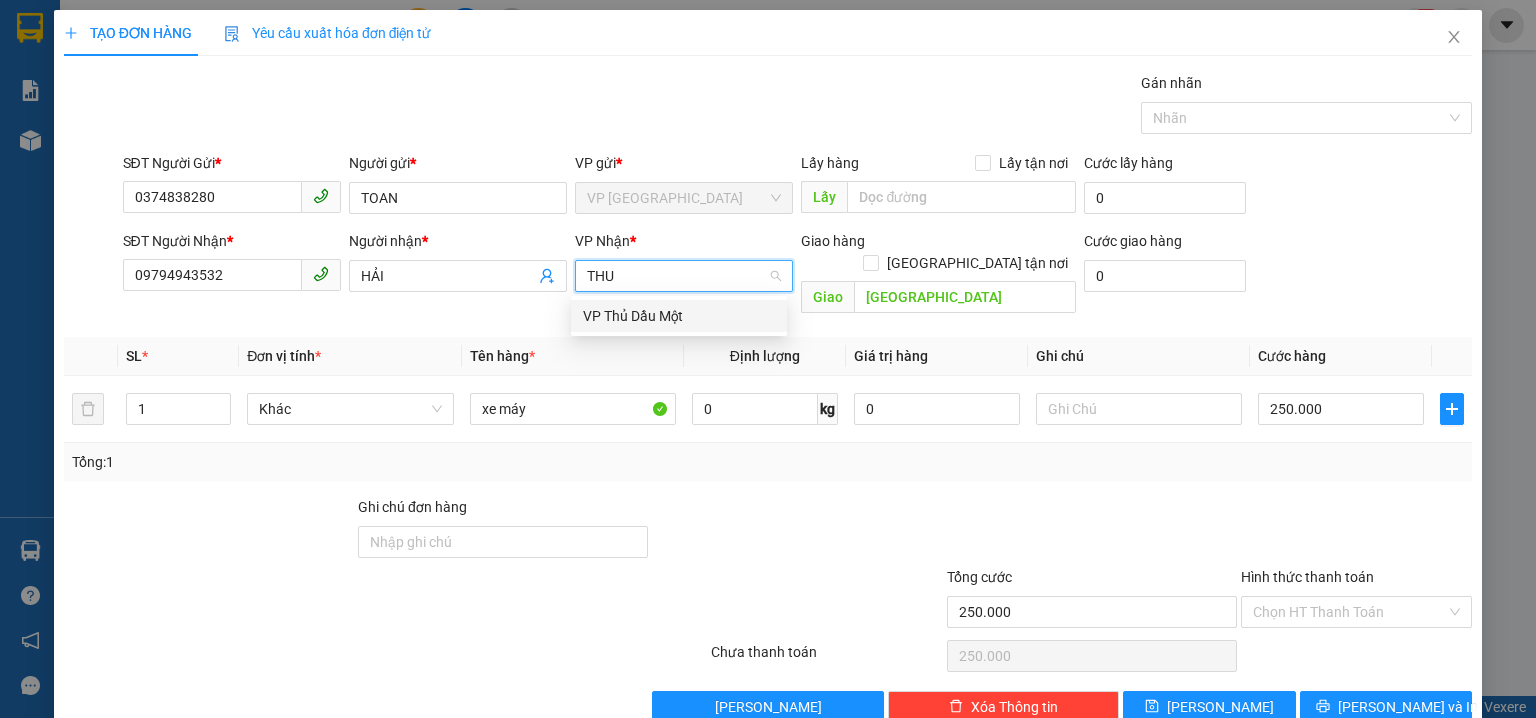 click on "VP Thủ Dầu Một" at bounding box center (679, 316) 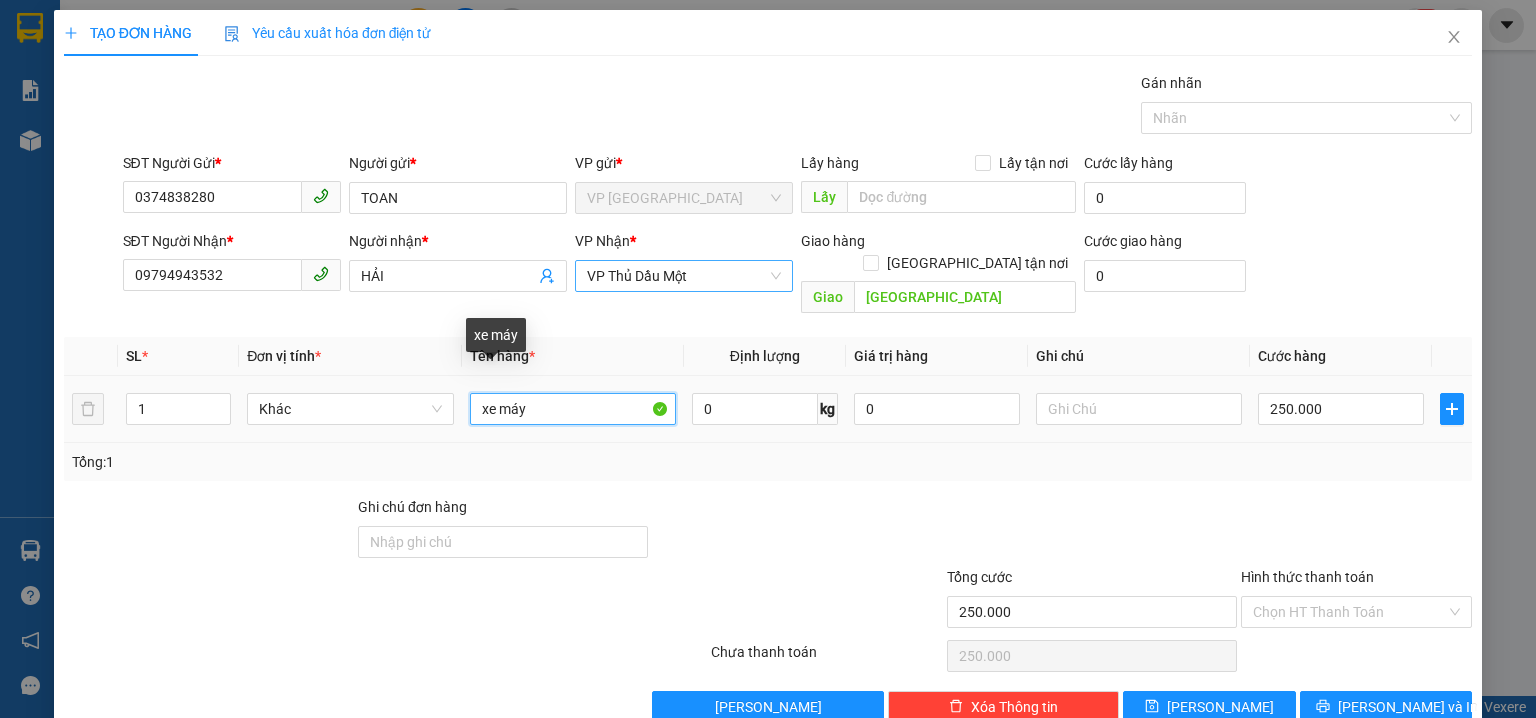 click on "xe máy" at bounding box center [573, 409] 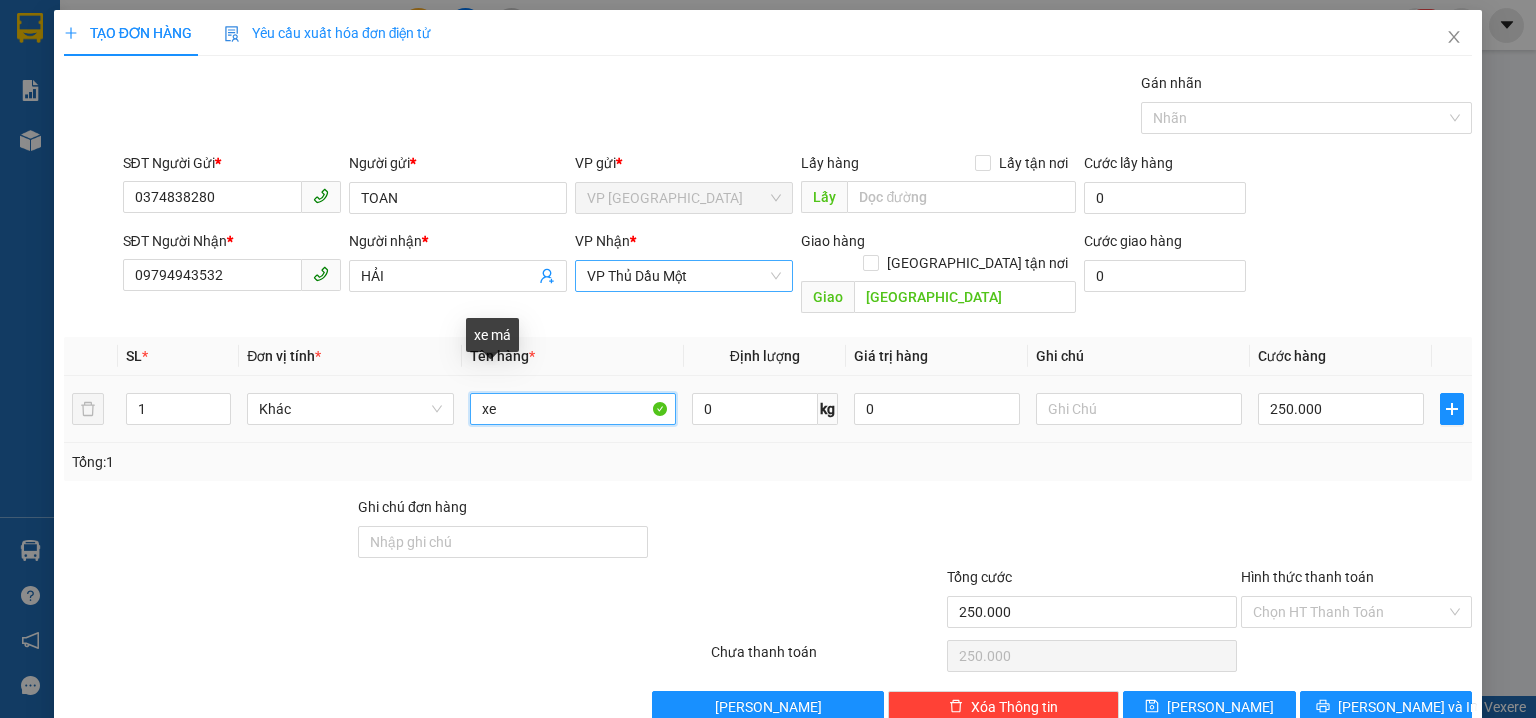 type on "x" 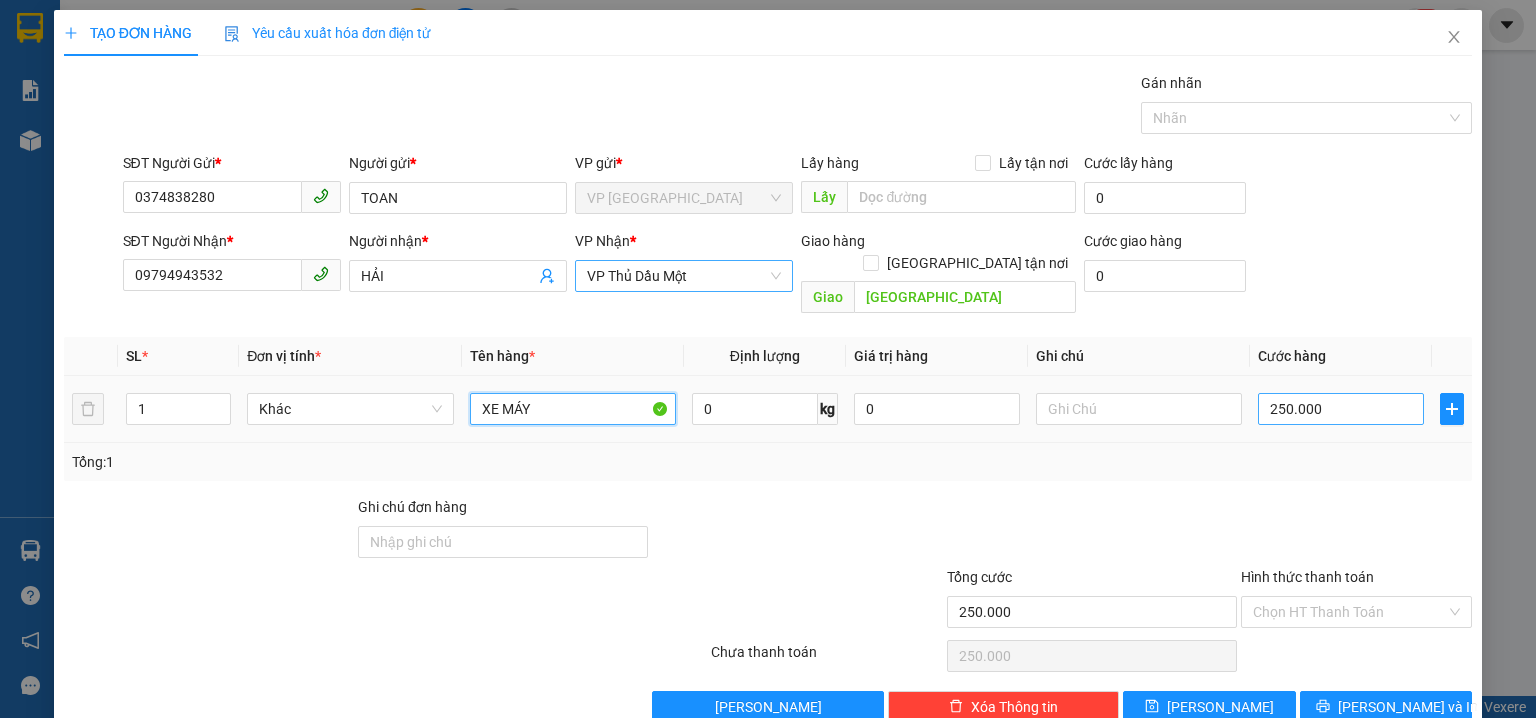 type on "XE MÁY" 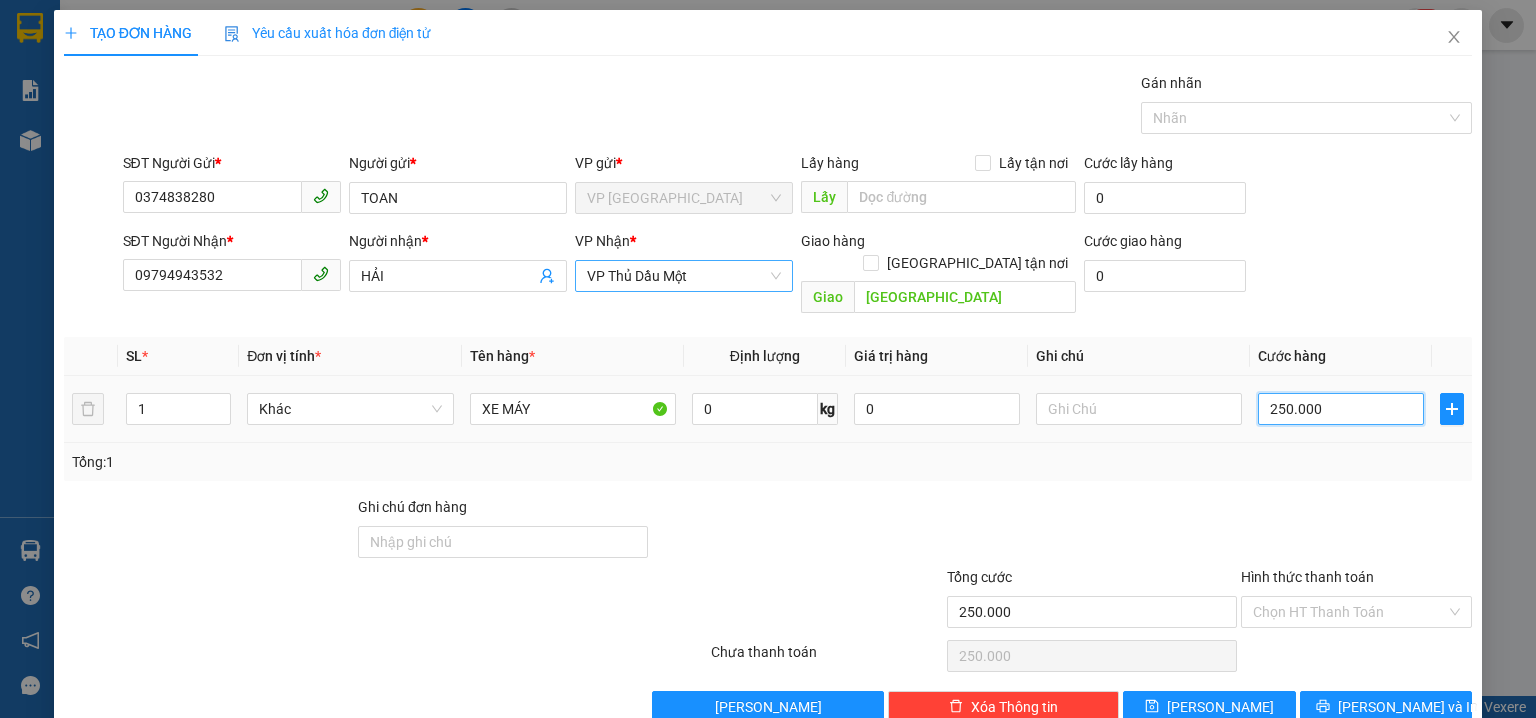 click on "250.000" at bounding box center (1341, 409) 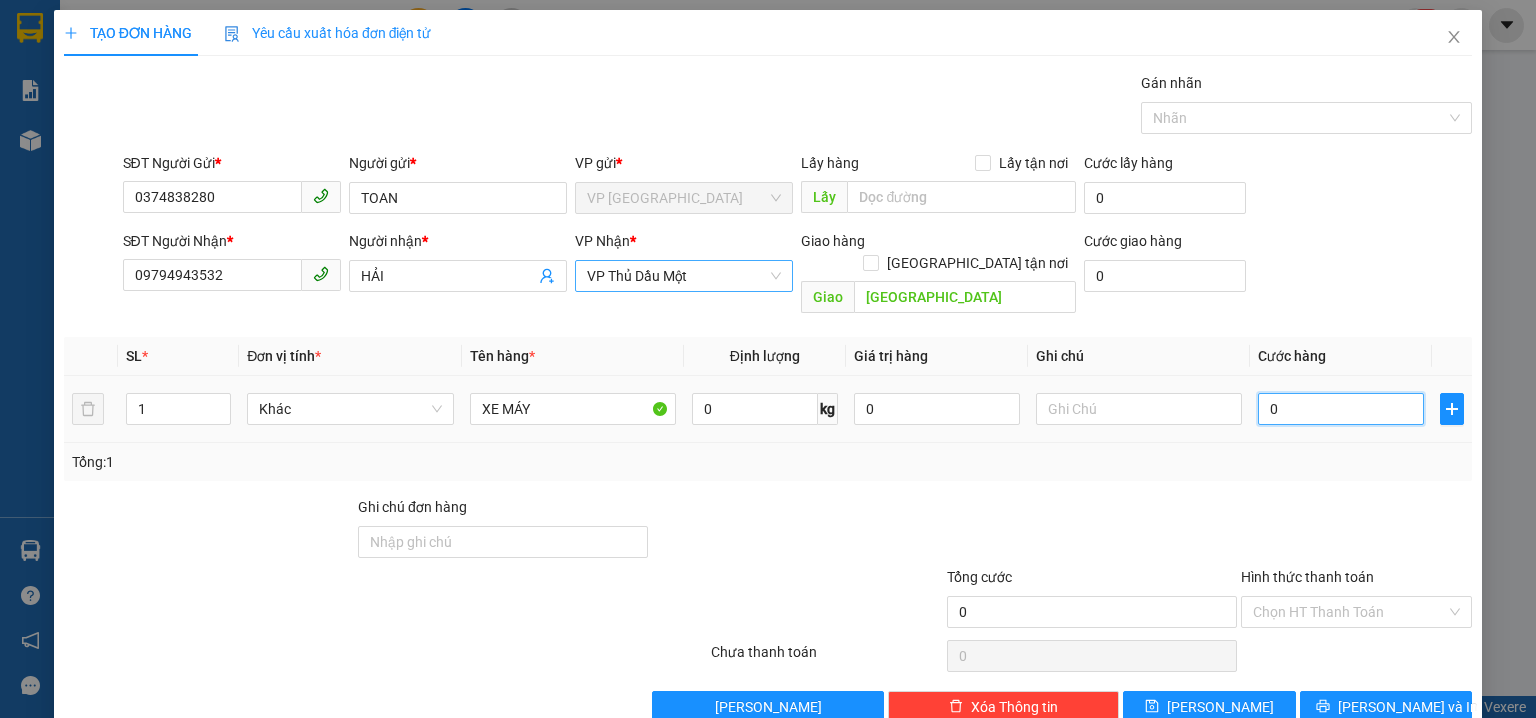 type on "3" 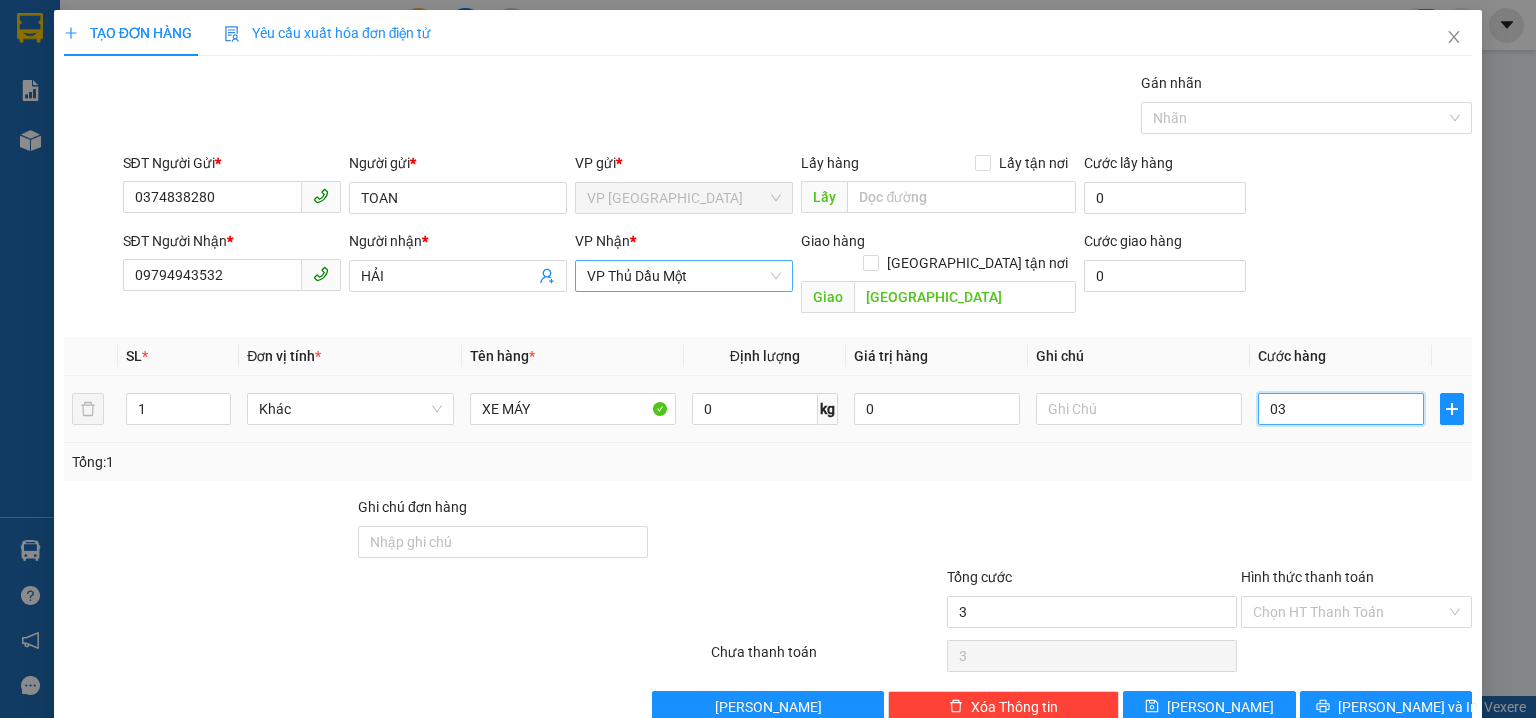 type on "35" 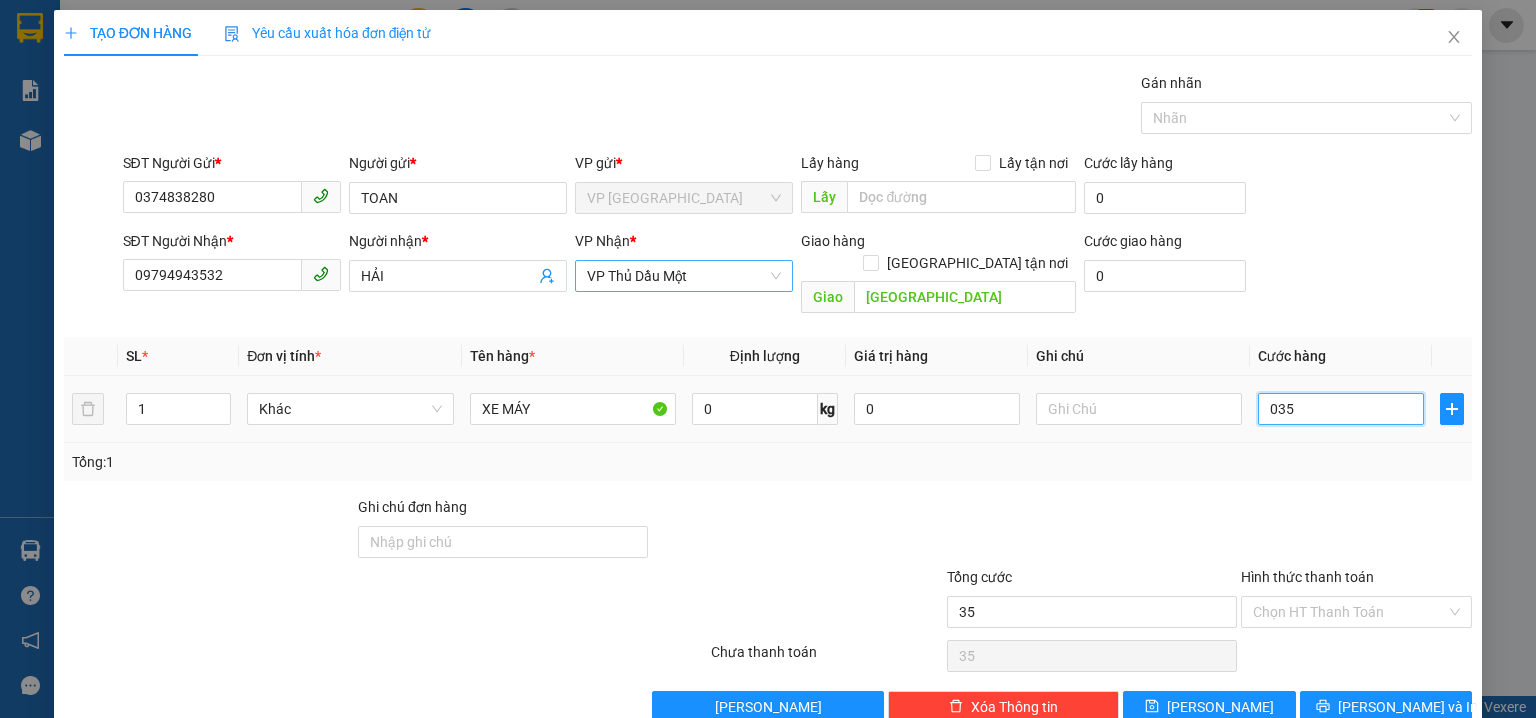 type on "350" 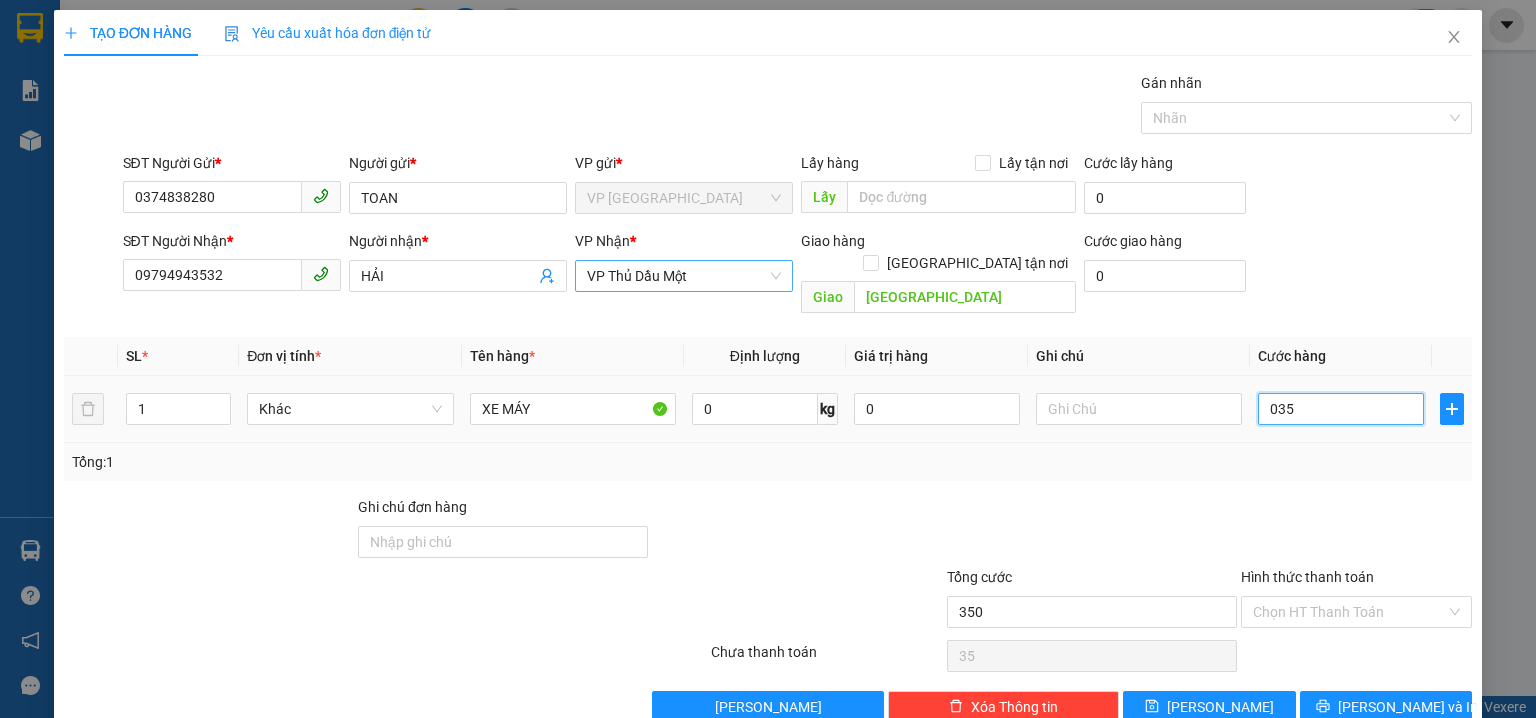 type on "350" 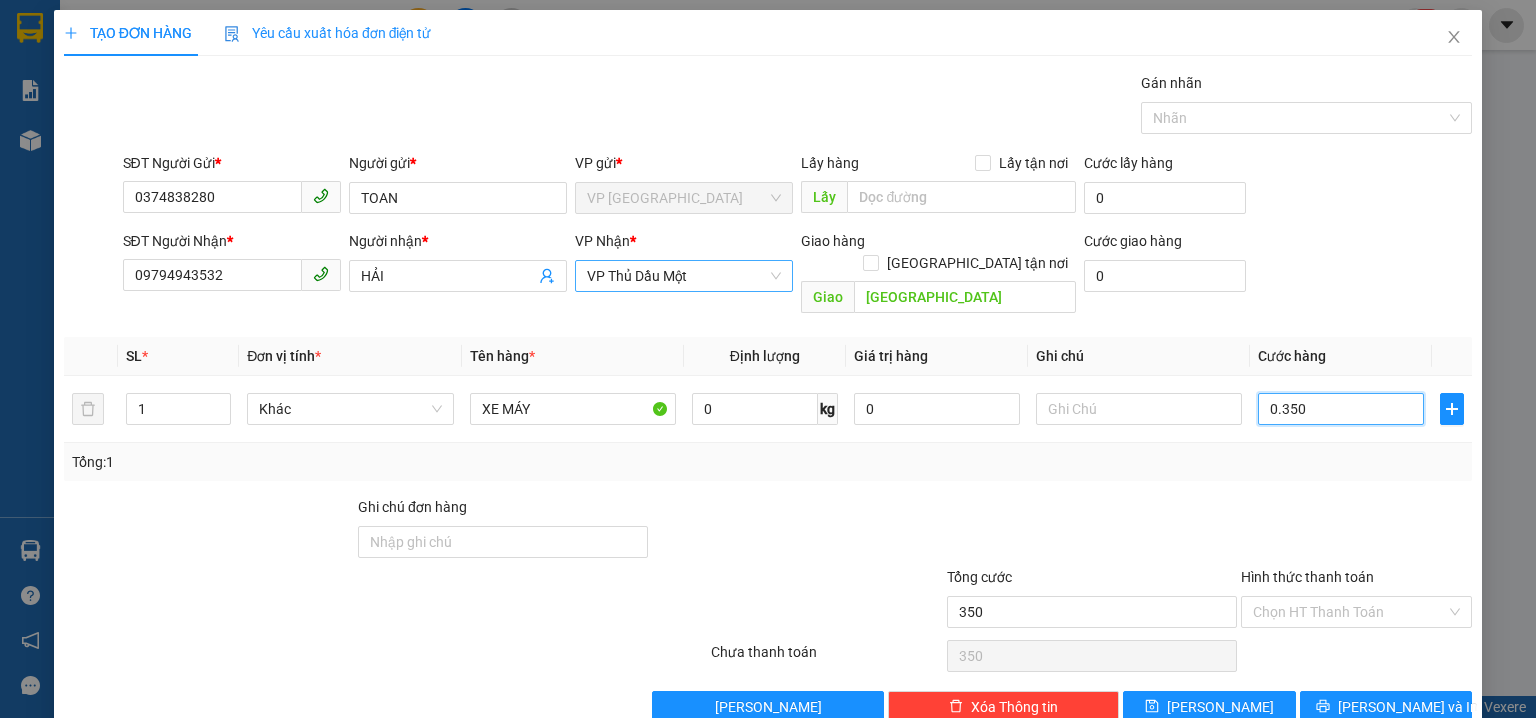 type on "0.350" 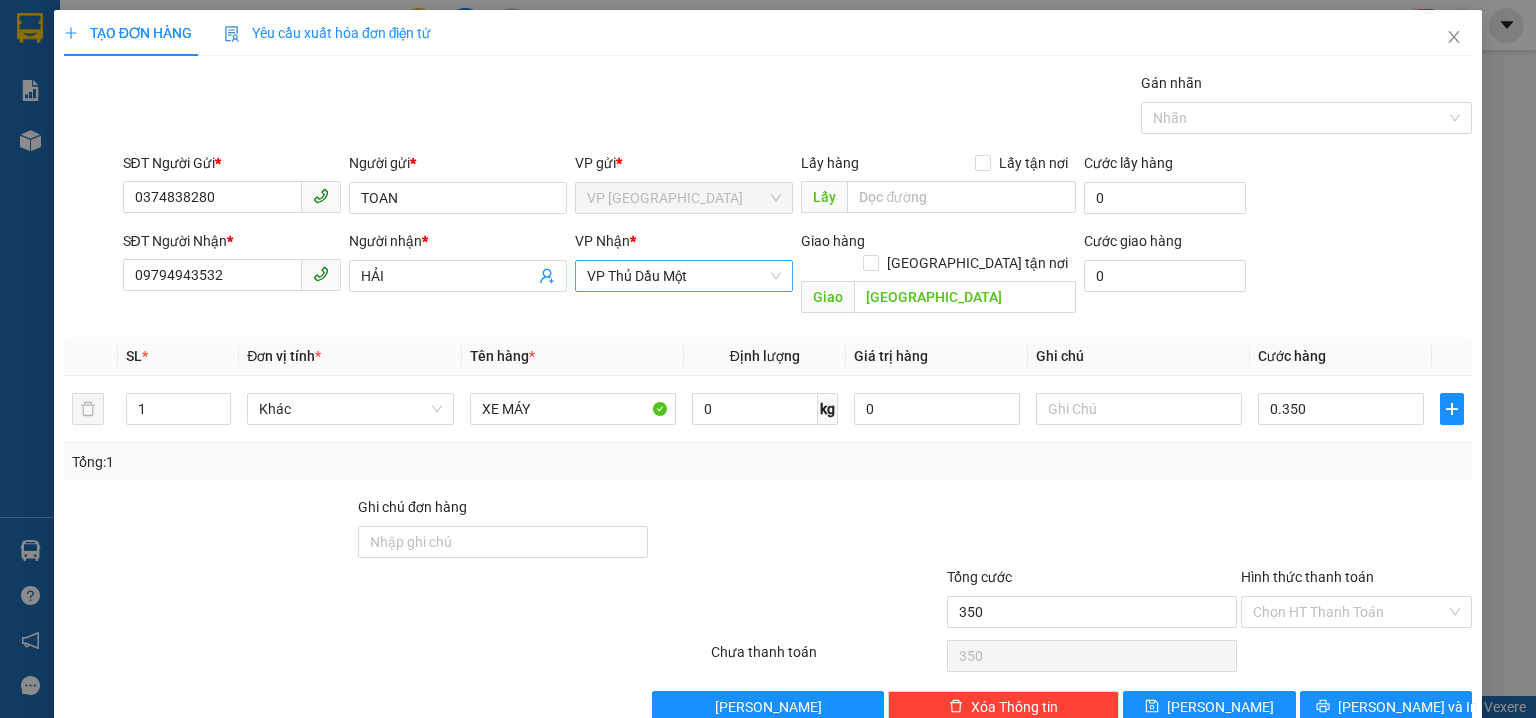 type on "350.000" 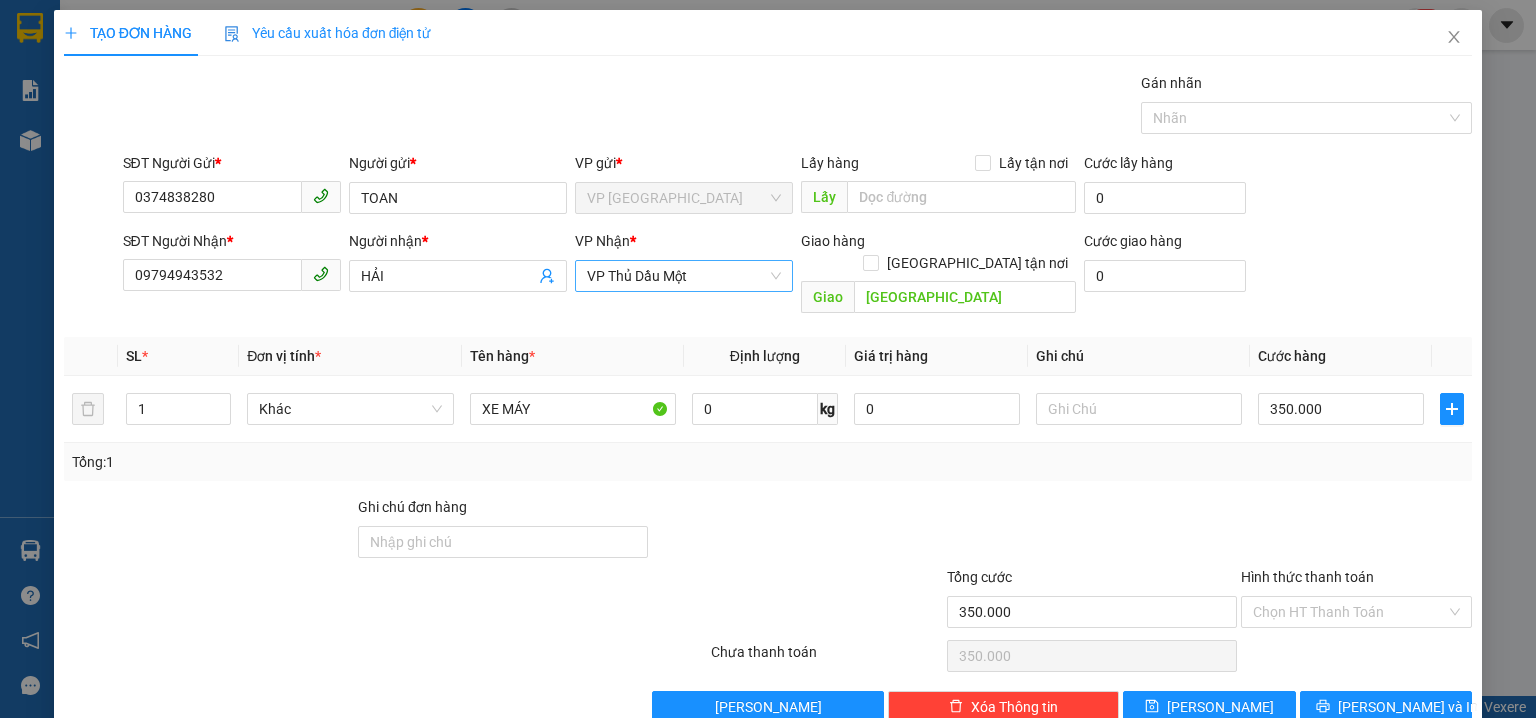 click on "SĐT Người Nhận  * 09794943532 Người nhận  * HẢI VP Nhận  * VP Thủ Dầu Một Giao hàng Giao tận nơi Giao CHỢ NHẬT HUY Cước giao hàng 0" at bounding box center [798, 276] 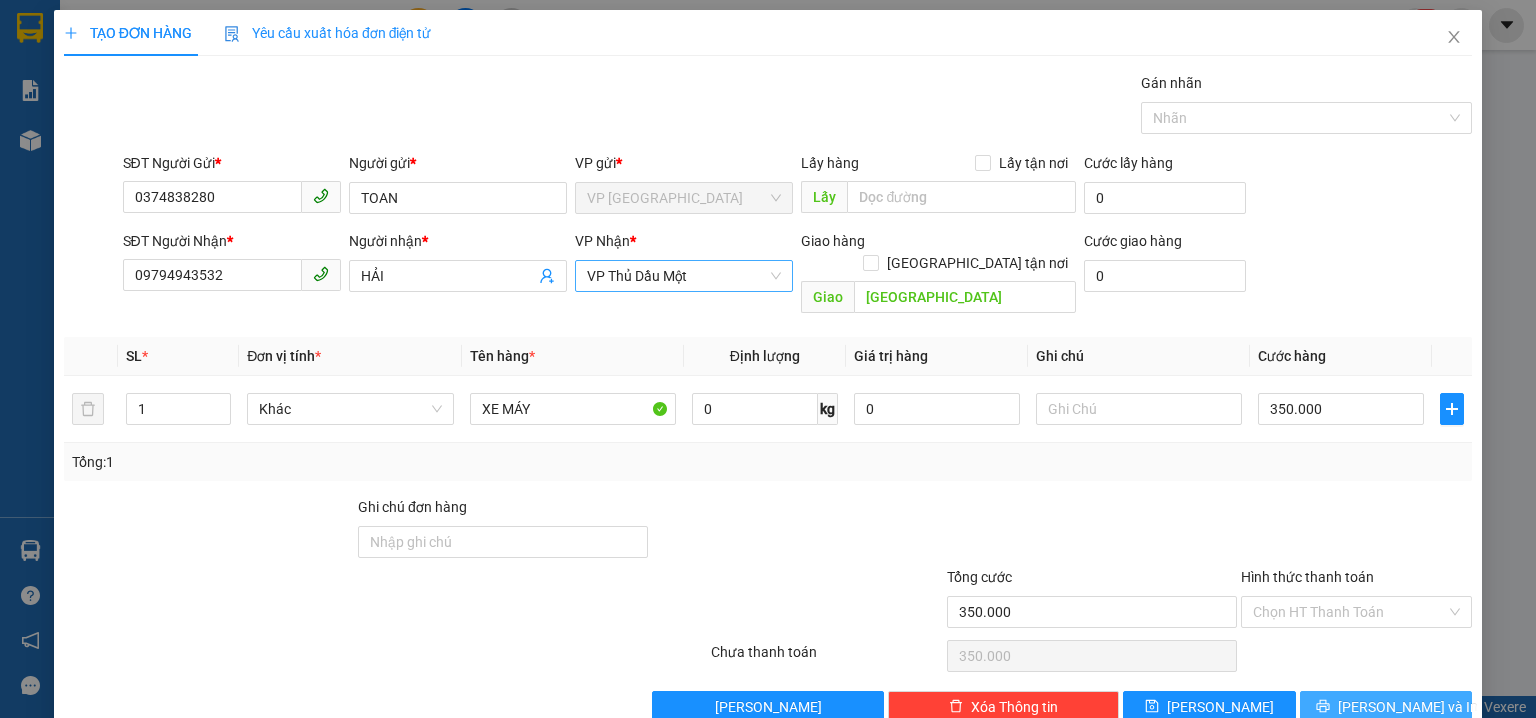 drag, startPoint x: 1370, startPoint y: 683, endPoint x: 1374, endPoint y: 714, distance: 31.257 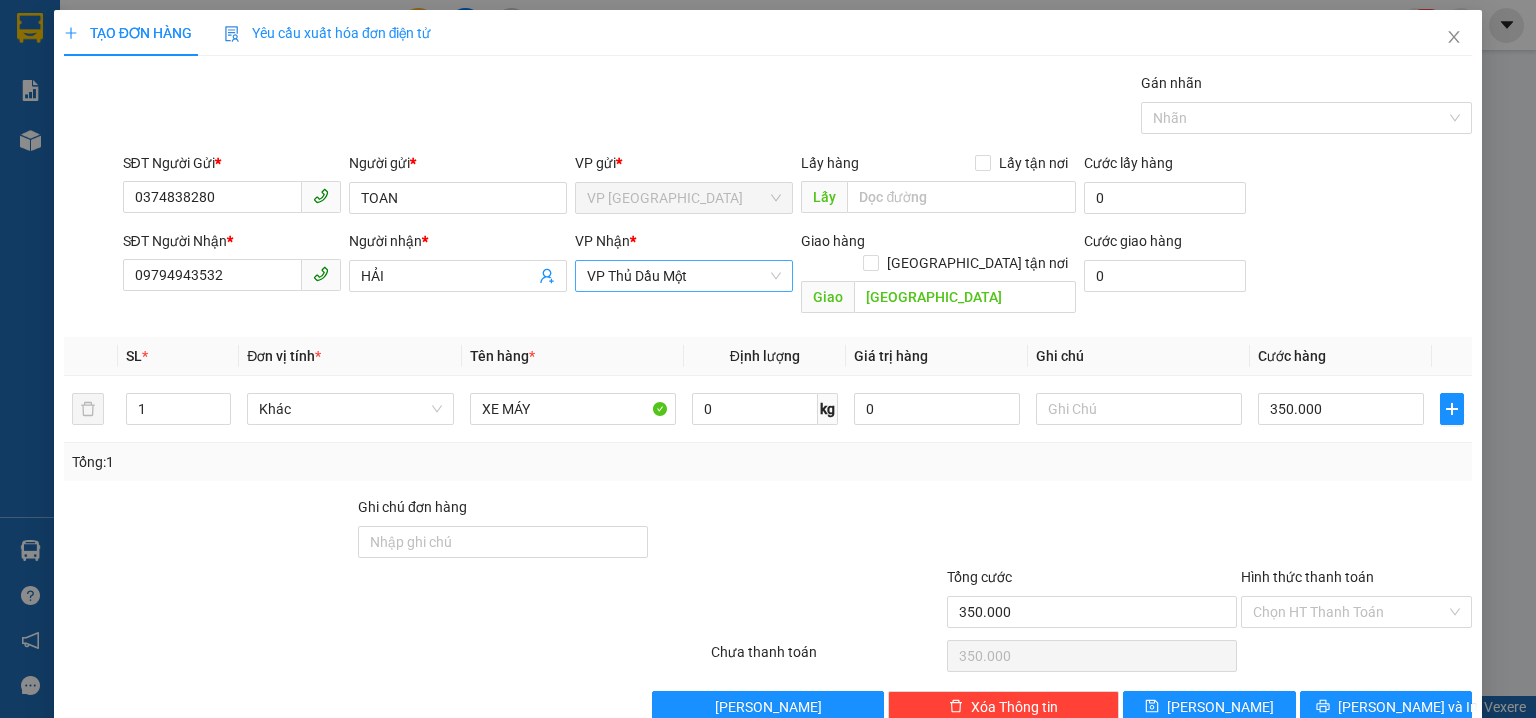 click on "TẠO ĐƠN HÀNG Yêu cầu xuất hóa đơn điện tử Transit Pickup Surcharge Ids Transit Deliver Surcharge Ids Transit Deliver Surcharge Transit Deliver Surcharge Gói vận chuyển  * Tiêu chuẩn Gán nhãn   Nhãn SĐT Người Gửi  * 0374838280 Người gửi  * TOAN VP gửi  * VP Phước Bình Lấy hàng Lấy tận nơi Lấy Cước lấy hàng 0 SĐT Người Nhận  * 09794943532 Người nhận  * HẢI VP Nhận  * VP Thủ Dầu Một Giao hàng Giao tận nơi Giao CHỢ NHẬT HUY Cước giao hàng 0 SL  * Đơn vị tính  * Tên hàng  * Định lượng Giá trị hàng Ghi chú Cước hàng                   1 Khác XE MÁY 0 kg 0 350.000 Tổng:  1 Ghi chú đơn hàng Tổng cước 350.000 Hình thức thanh toán Chọn HT Thanh Toán Số tiền thu trước   Chọn loại cước 0 Chưa thanh toán 350.000 Chọn HT Thanh Toán Lưu nháp Xóa Thông tin Lưu Lưu và In XE MÁY" at bounding box center (768, 359) 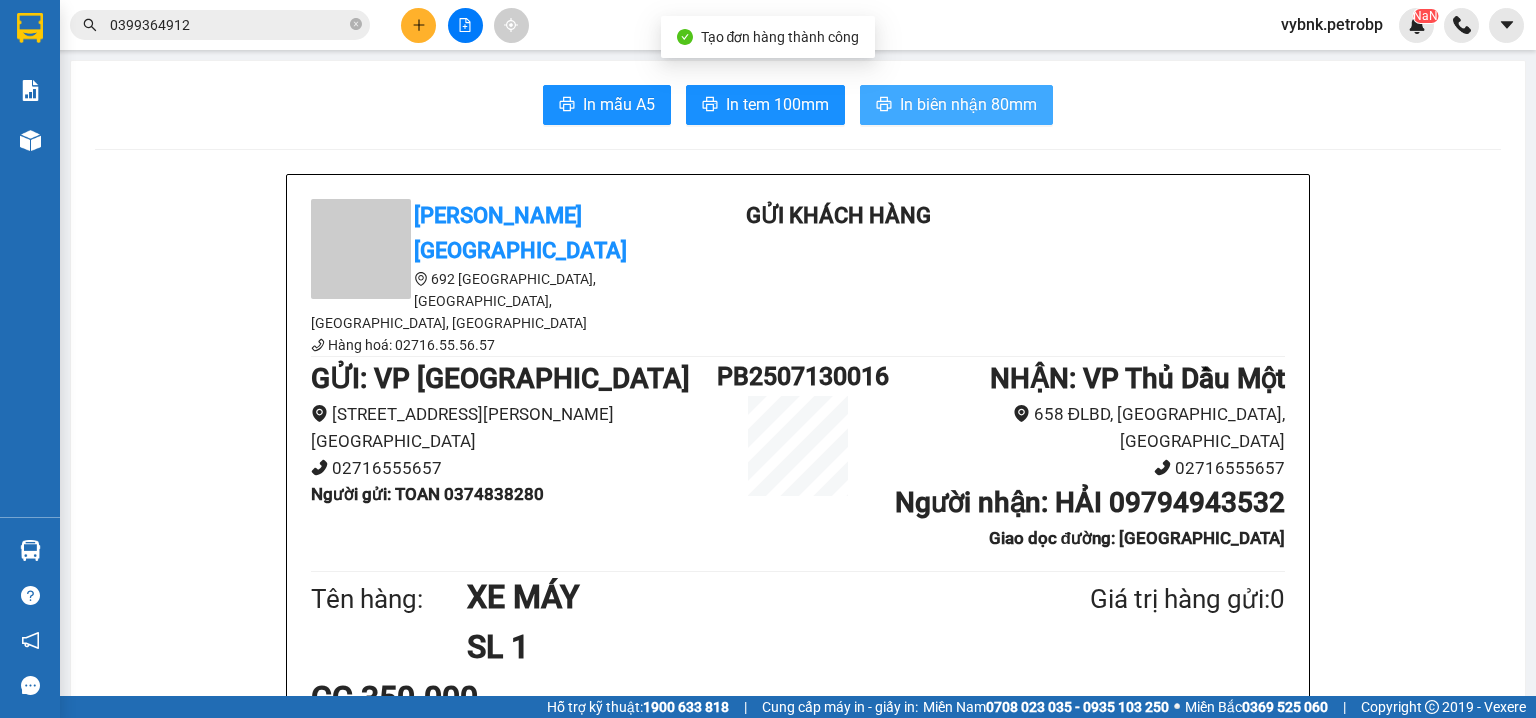 click on "In biên nhận 80mm" at bounding box center (956, 105) 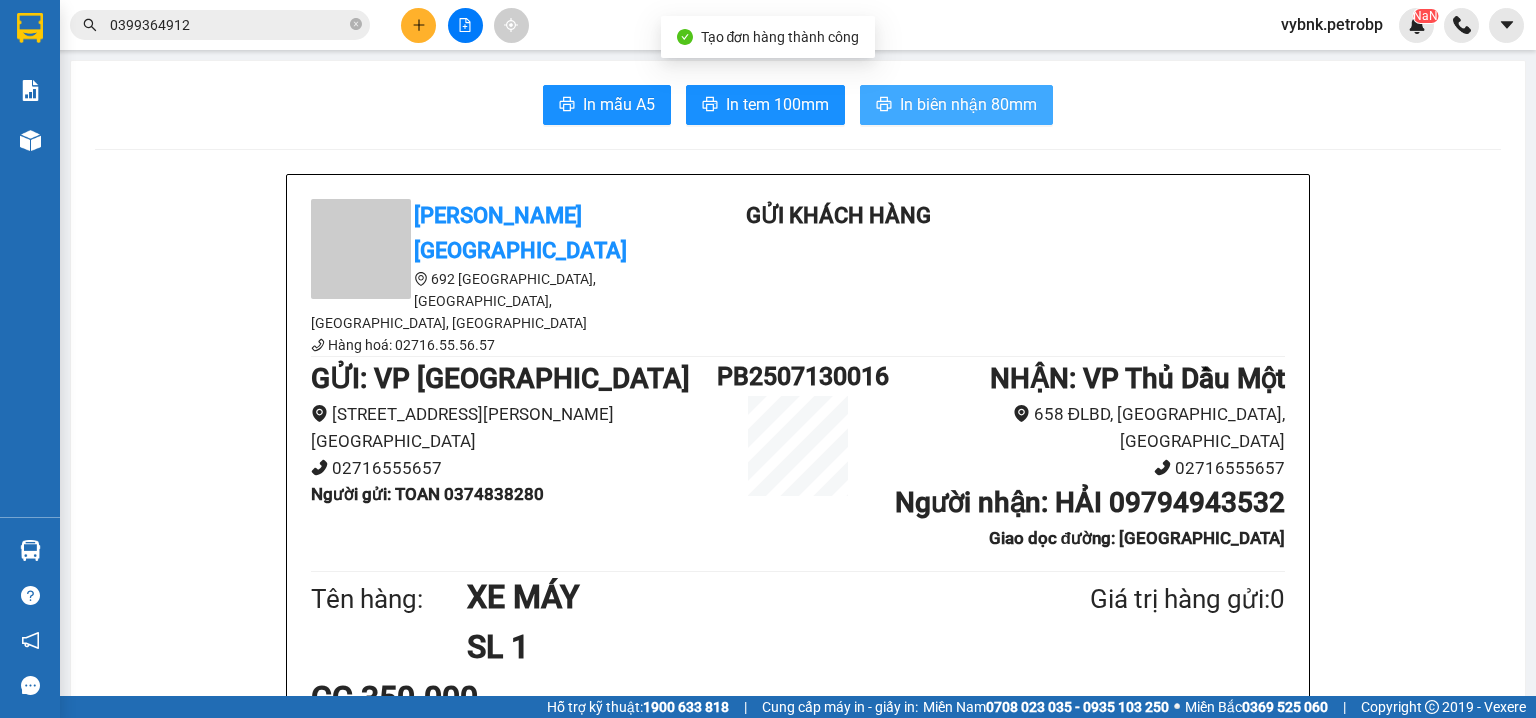 scroll, scrollTop: 0, scrollLeft: 0, axis: both 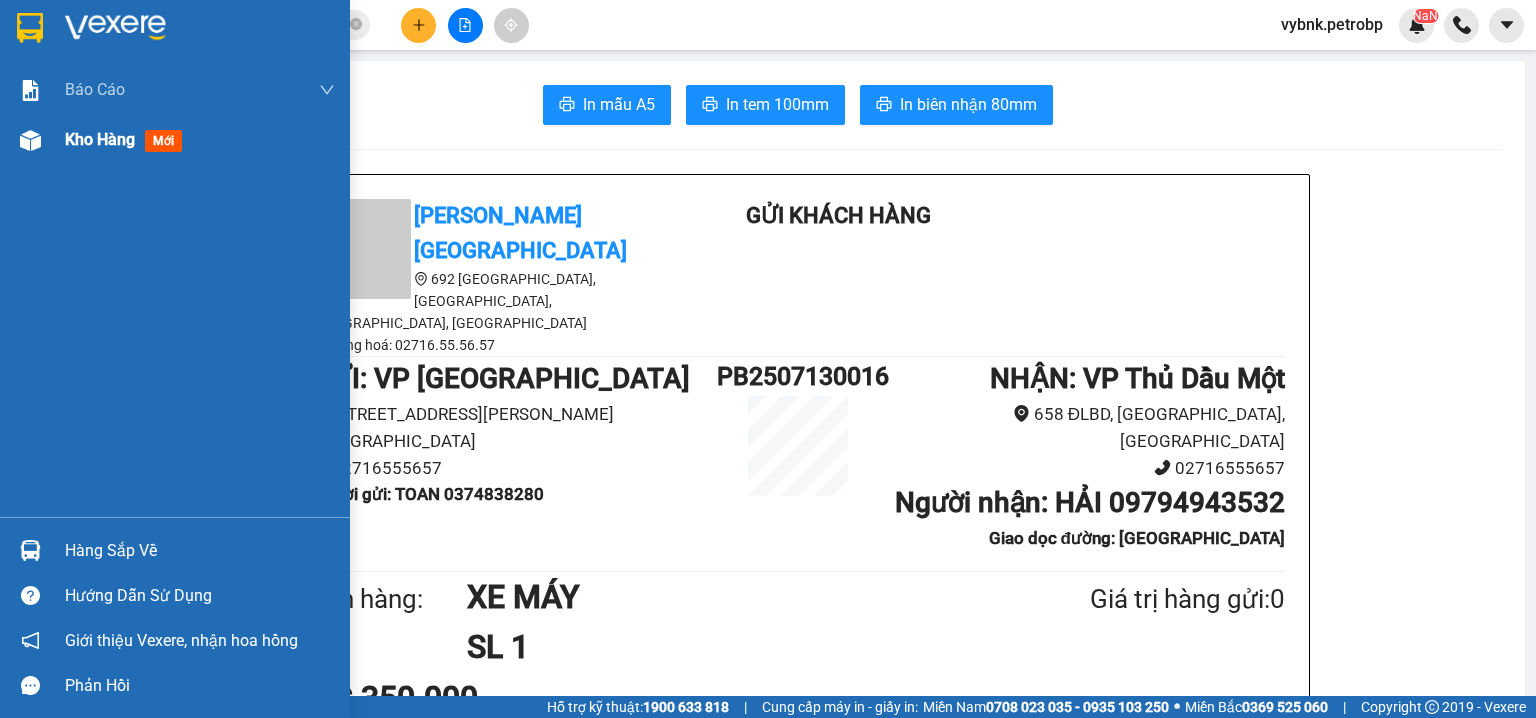 click at bounding box center (30, 140) 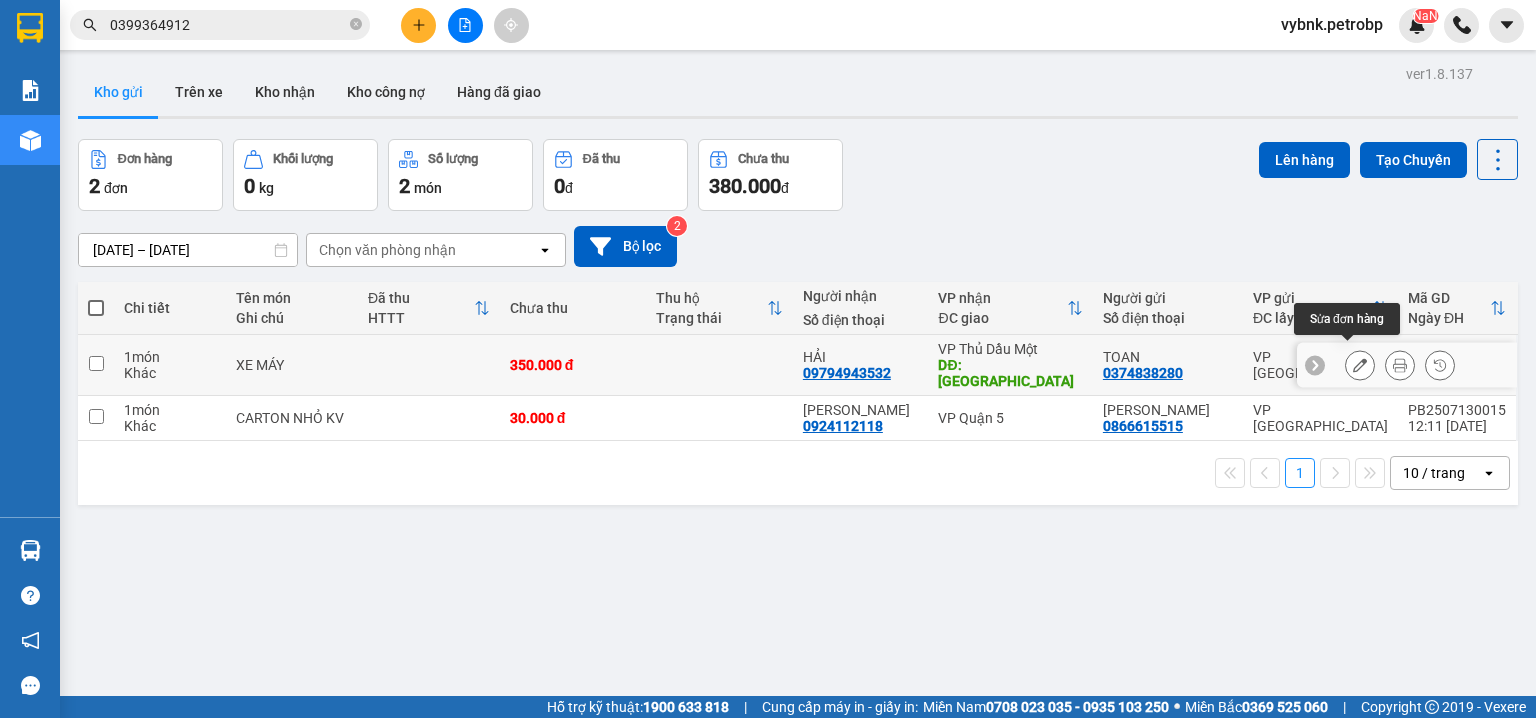 click at bounding box center [1360, 365] 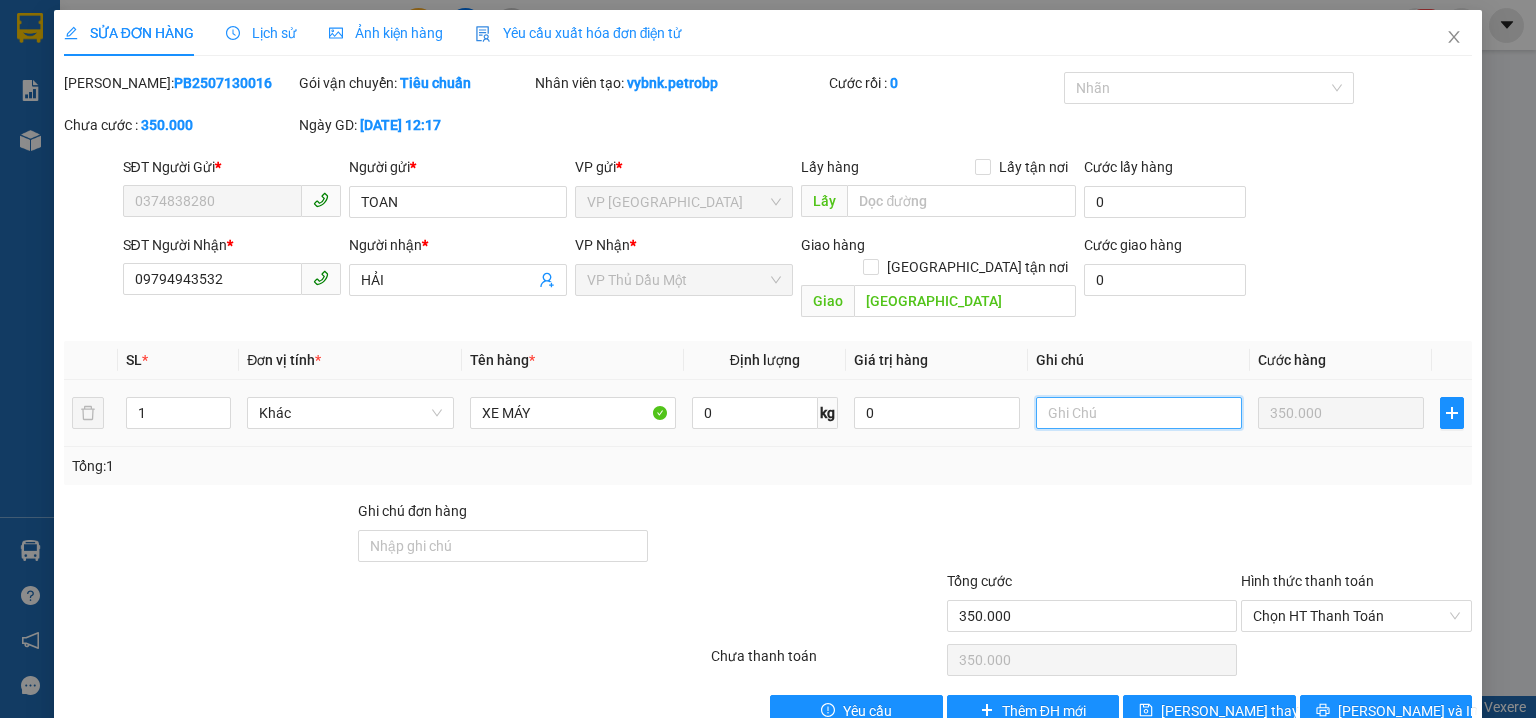 click at bounding box center [1139, 413] 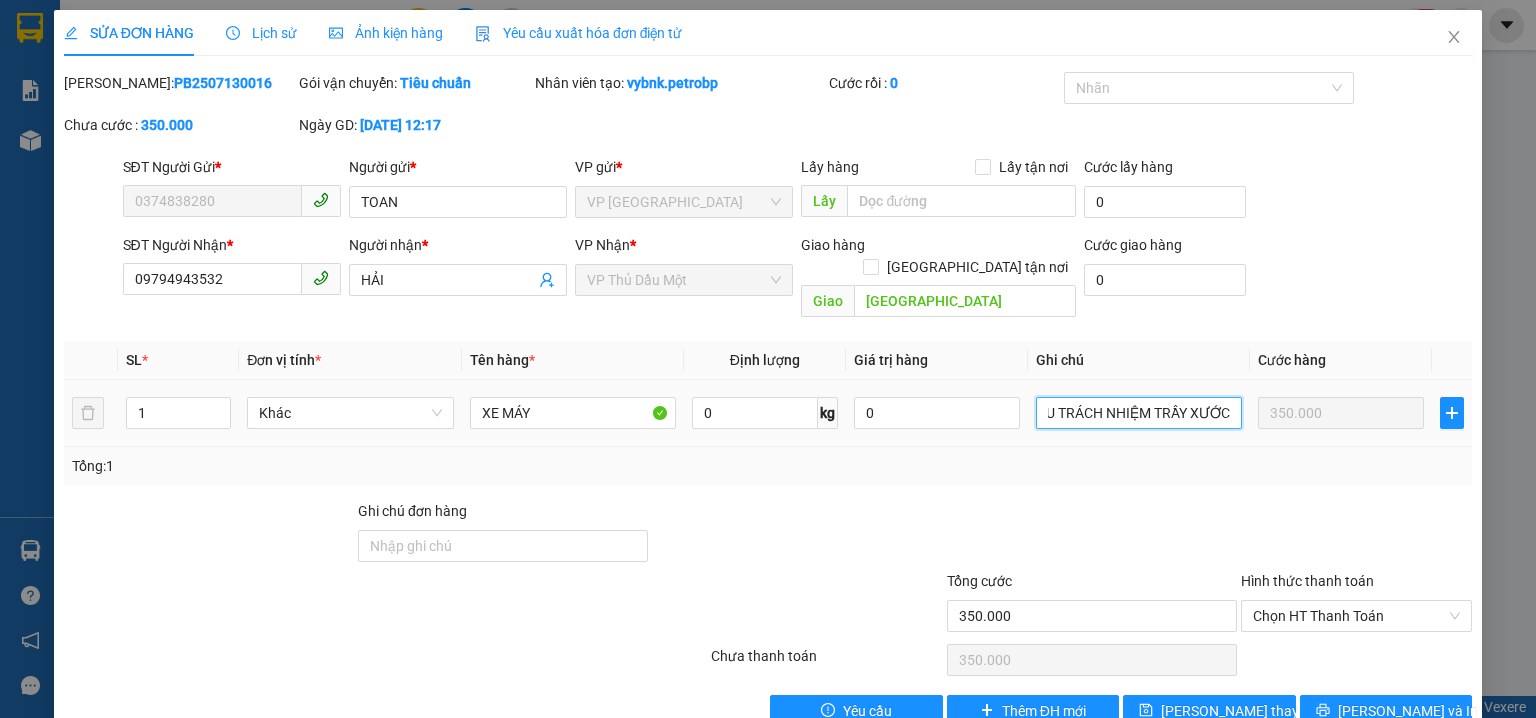 scroll, scrollTop: 0, scrollLeft: 263, axis: horizontal 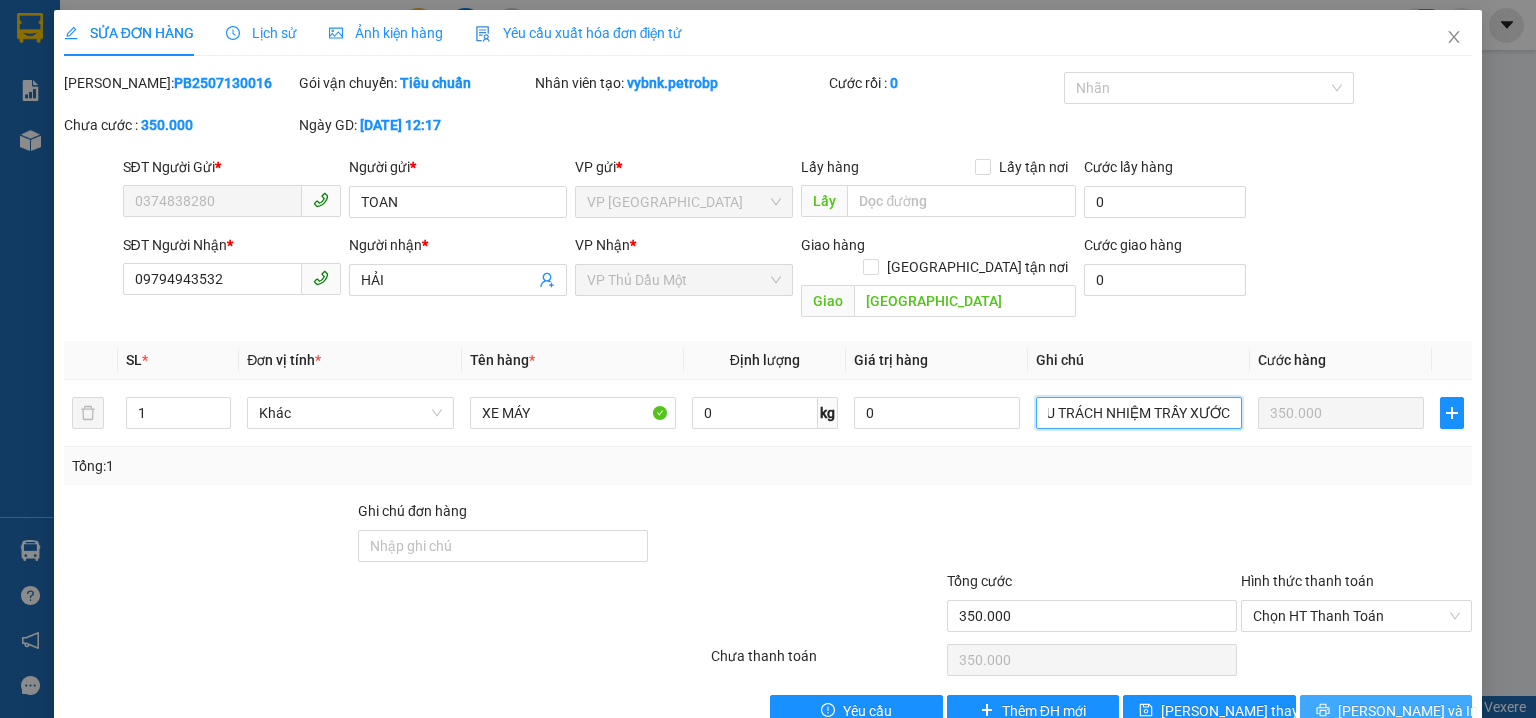 type on "KHÁCH KHÔNG BAO BỌC - KHOONG CHỊU TRÁCH NHIỆM TRẦY XƯỚC" 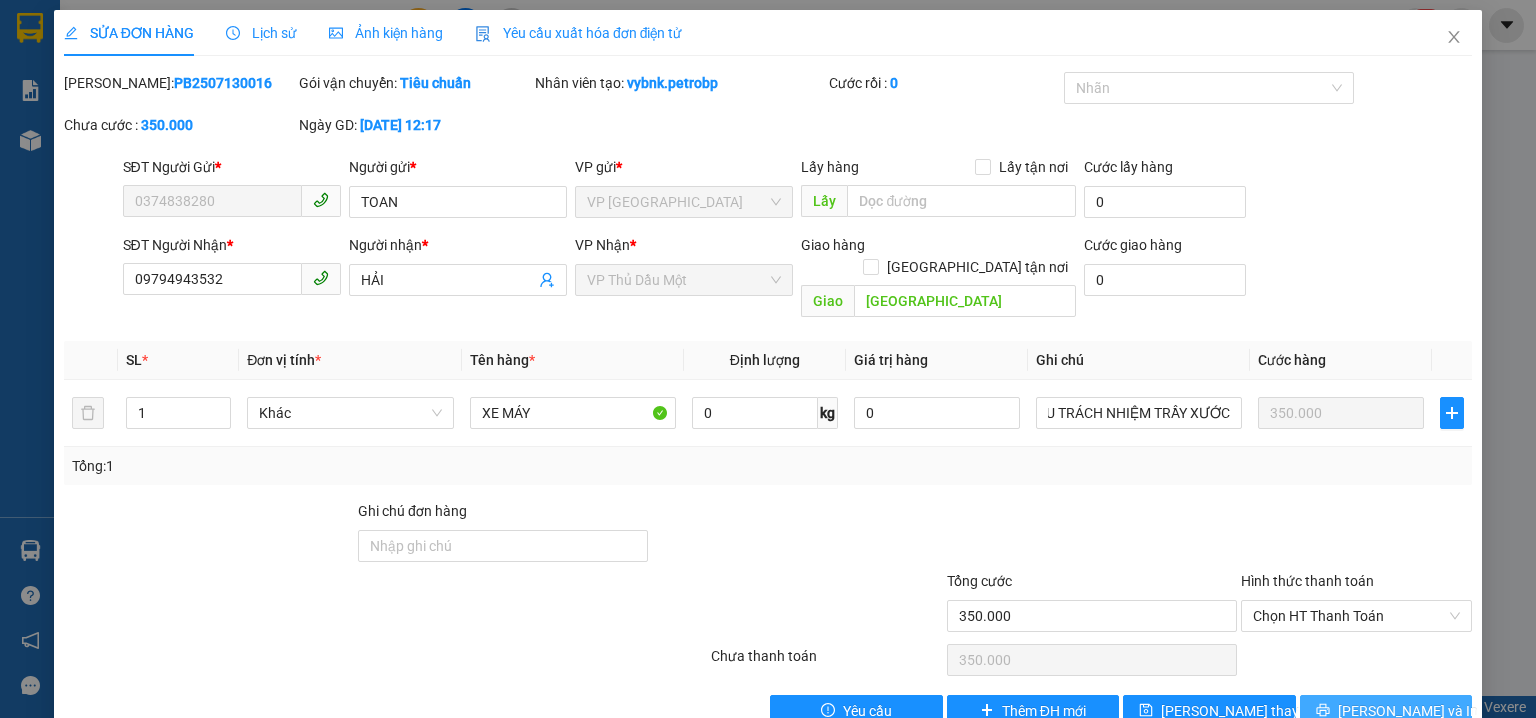 scroll, scrollTop: 0, scrollLeft: 0, axis: both 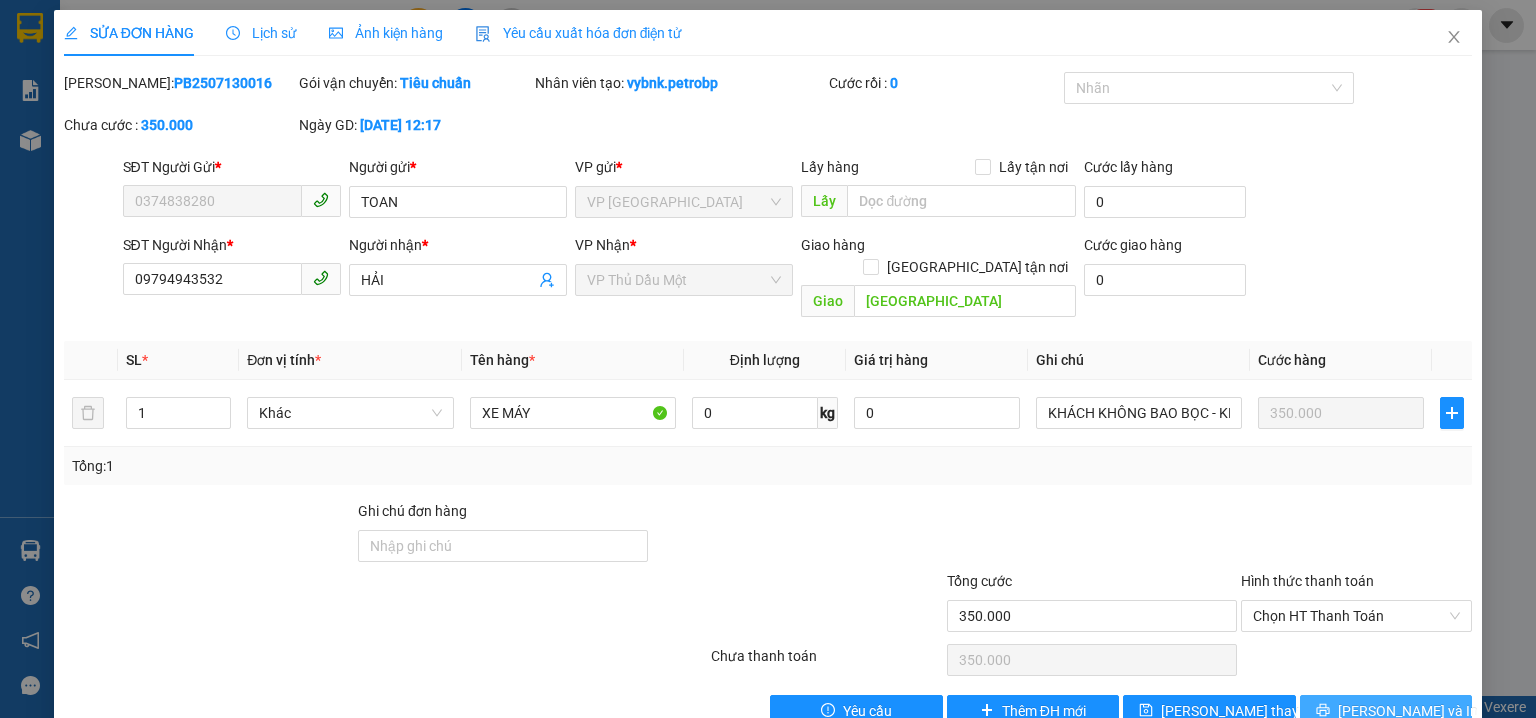 click on "Lưu và In" at bounding box center [1386, 711] 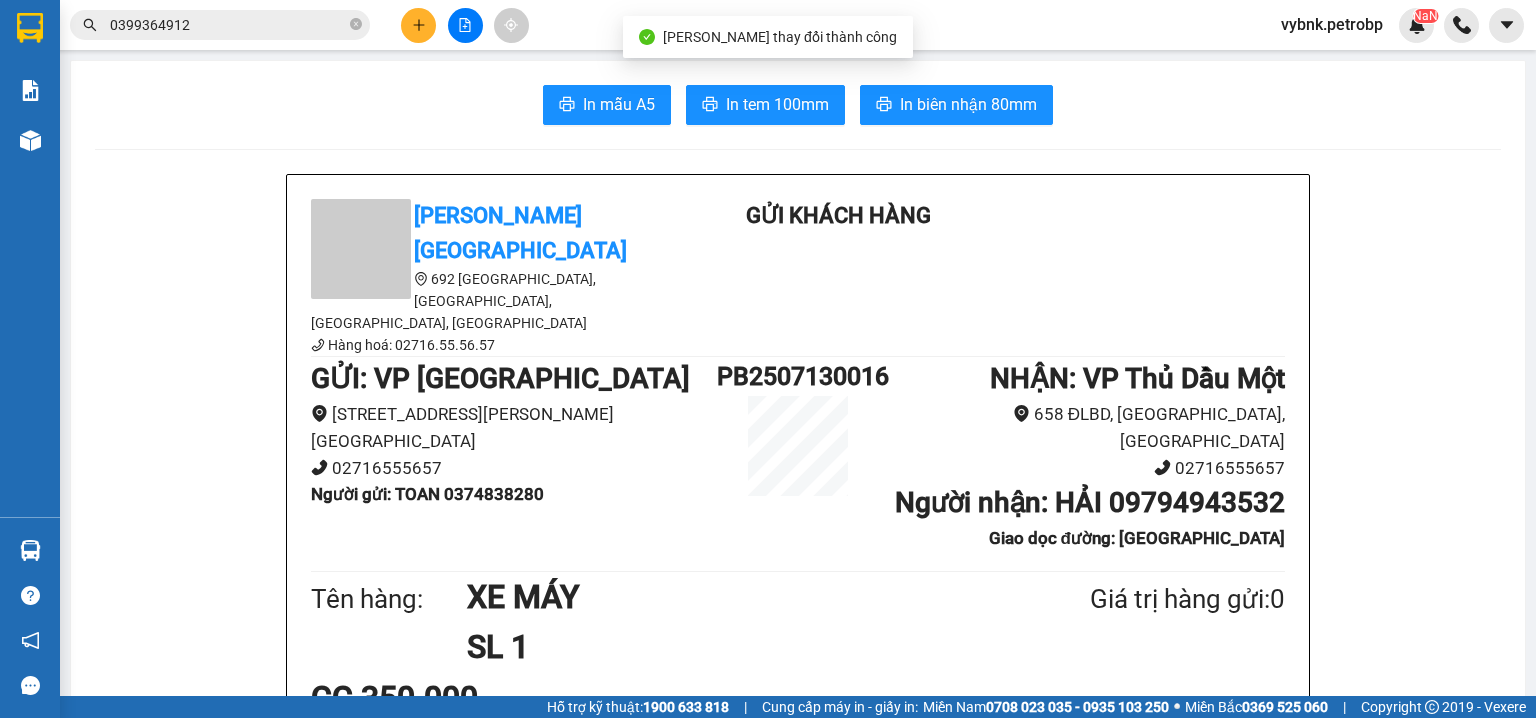 click on "In mẫu A5
In tem 100mm
In biên nhận 80mm Petro Bình Phước   692 Phú Riềng Đỏ, P Tân Xuân, TP Đồng Xoài, Tỉnh Bình Phước   Hàng hoá: 02716.55.56.57 Gửi khách hàng GỬI :   VP Phước Bình   157 Nguyễn Tất Thành, P Phước Bình, TX Phước Long   02716555657 Người gửi :   TOAN  0374838280 PB2507130016 NHẬN :   VP Thủ Dầu Một   658 ĐLBD, P Hiệp Thành, TP Thủ Dầu Một   02716555657 Người nhận :   HẢI 09794943532 Giao dọc đường: CHỢ NHẬT HUY Tên hàng: XE MÁY SL 1 Giá trị hàng gửi:  0 CC   350.000 Tổng phải thu:   350.000 KHÁCH KHÔNG BAO BỌC - KHOONG CHỊU TRÁCH NHIỆM TRẦY XƯỚC  Người gửi hàng xác nhận (Tôi đã đọc và đồng ý nộp dung phiếu gửi hàng) Tài xế ký nhân (Kí và ghi rõ họ tên) 12:20, ngày 13 tháng 07 năm 2025 NV nhận hàng (Kí và ghi rõ họ tên) Bùi Nguyễn Khánh Vy Quy định nhận/gửi hàng : 03 lần  03 ngày 07 ngày 02 ngày" at bounding box center [798, 1690] 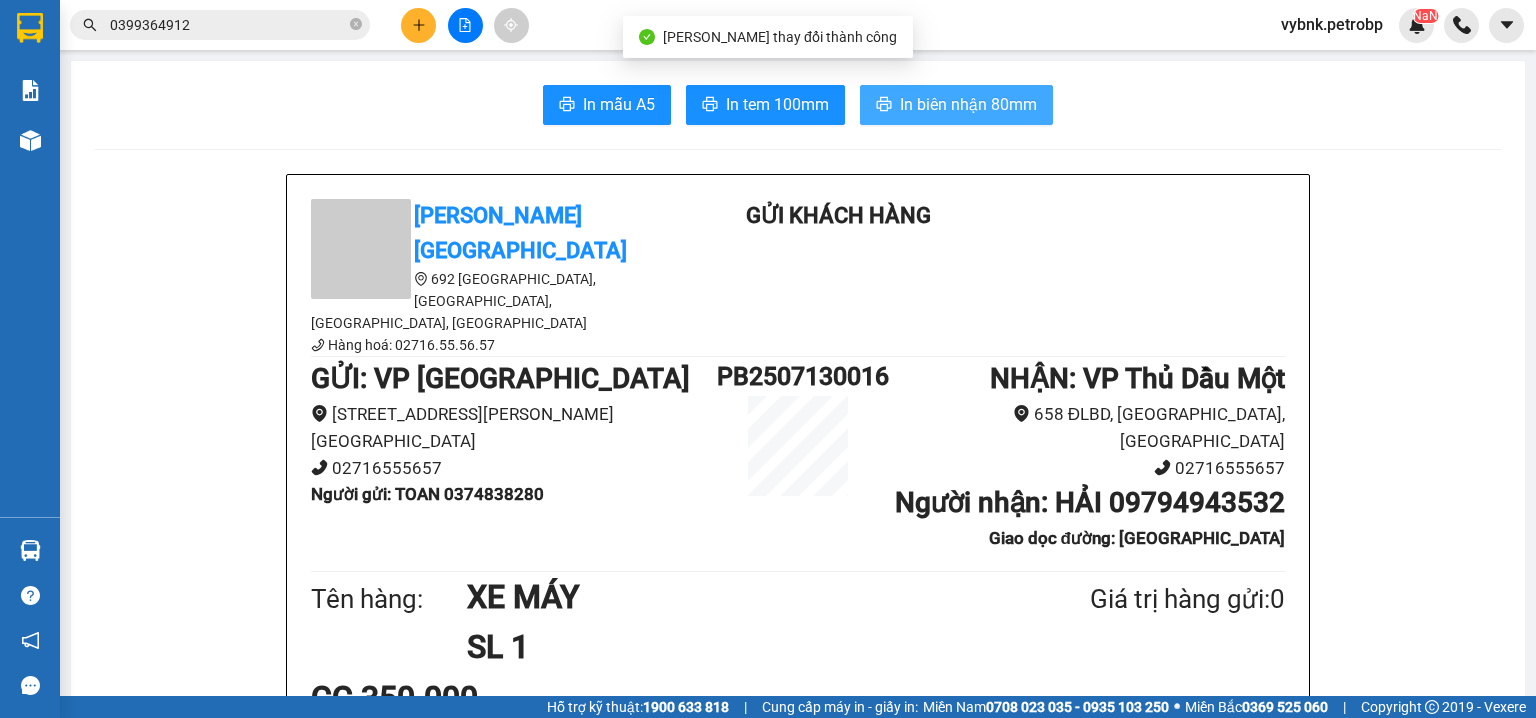 click on "In biên nhận 80mm" at bounding box center (956, 105) 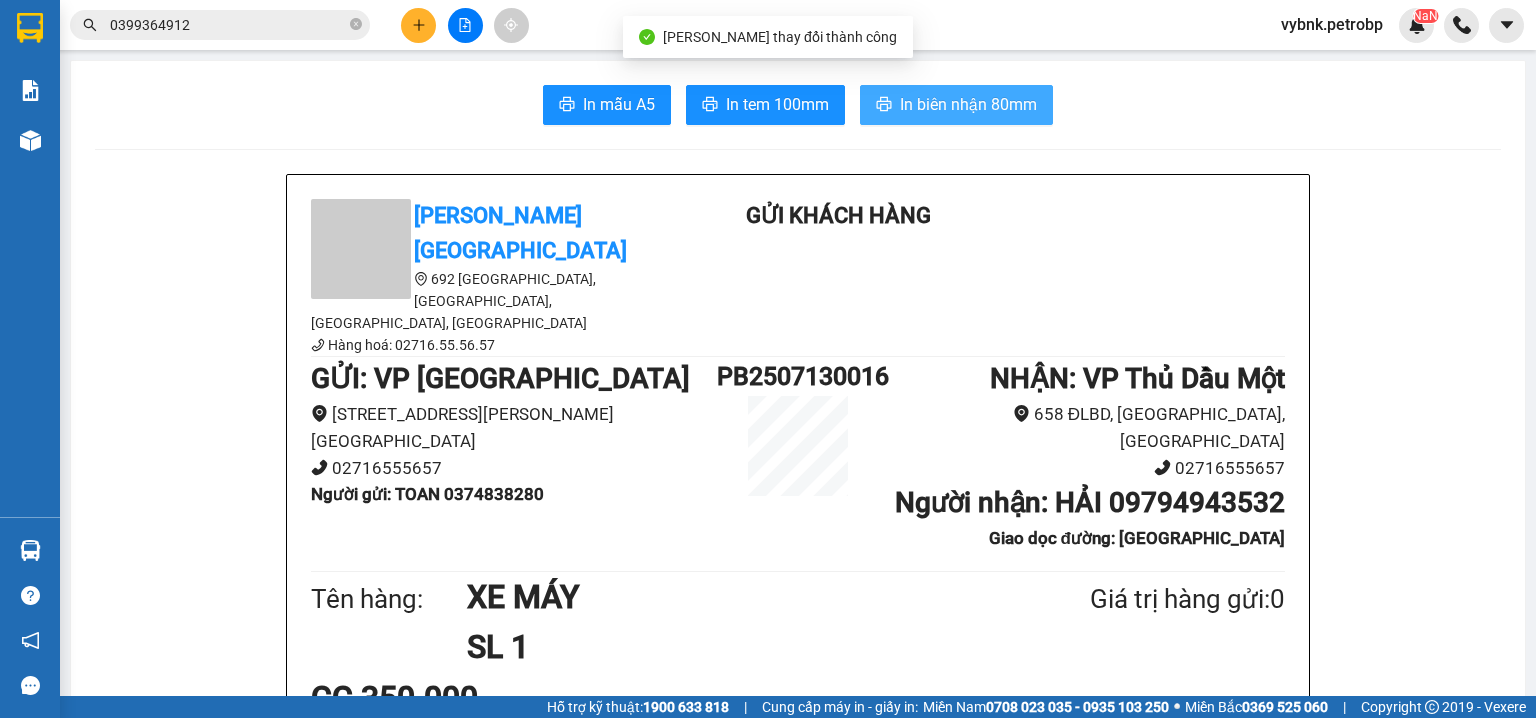 scroll, scrollTop: 0, scrollLeft: 0, axis: both 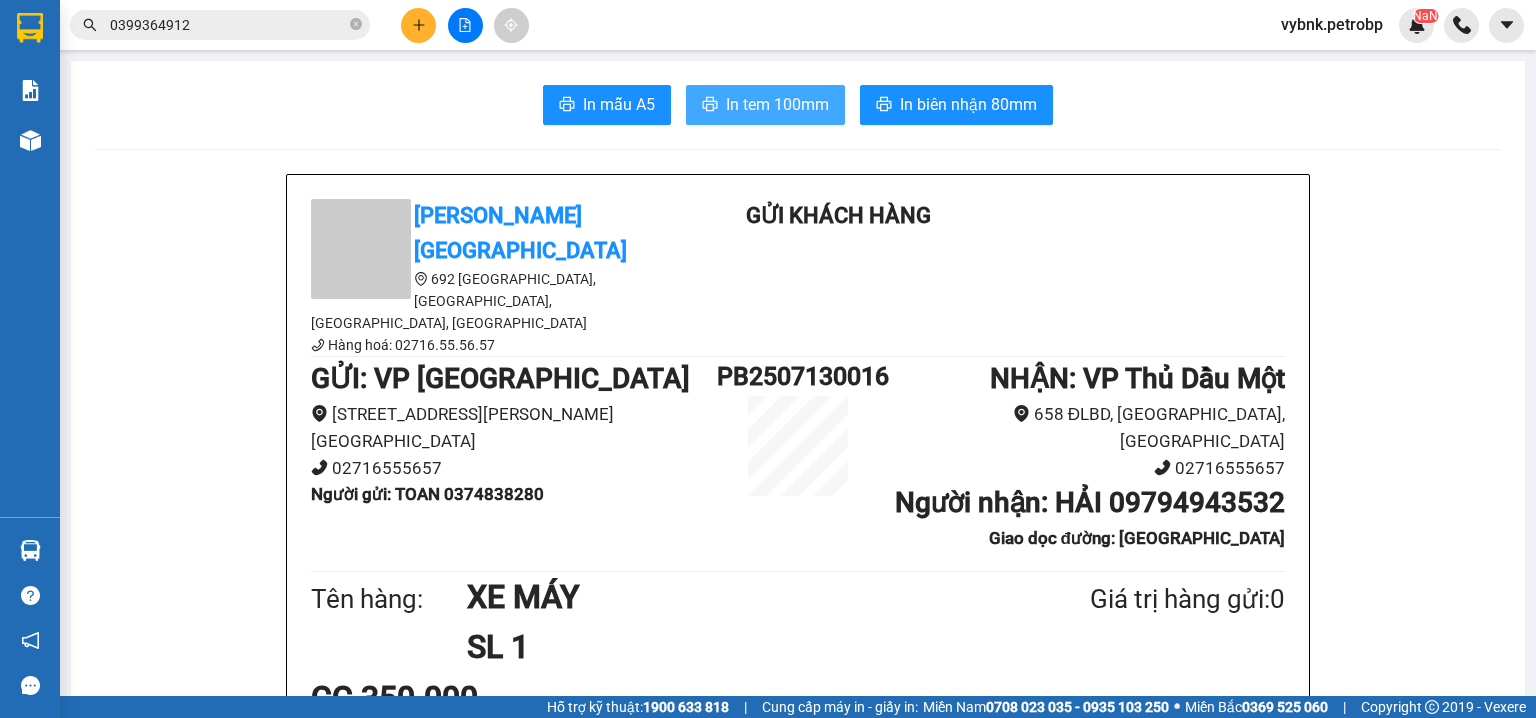 click on "In tem 100mm" at bounding box center [777, 104] 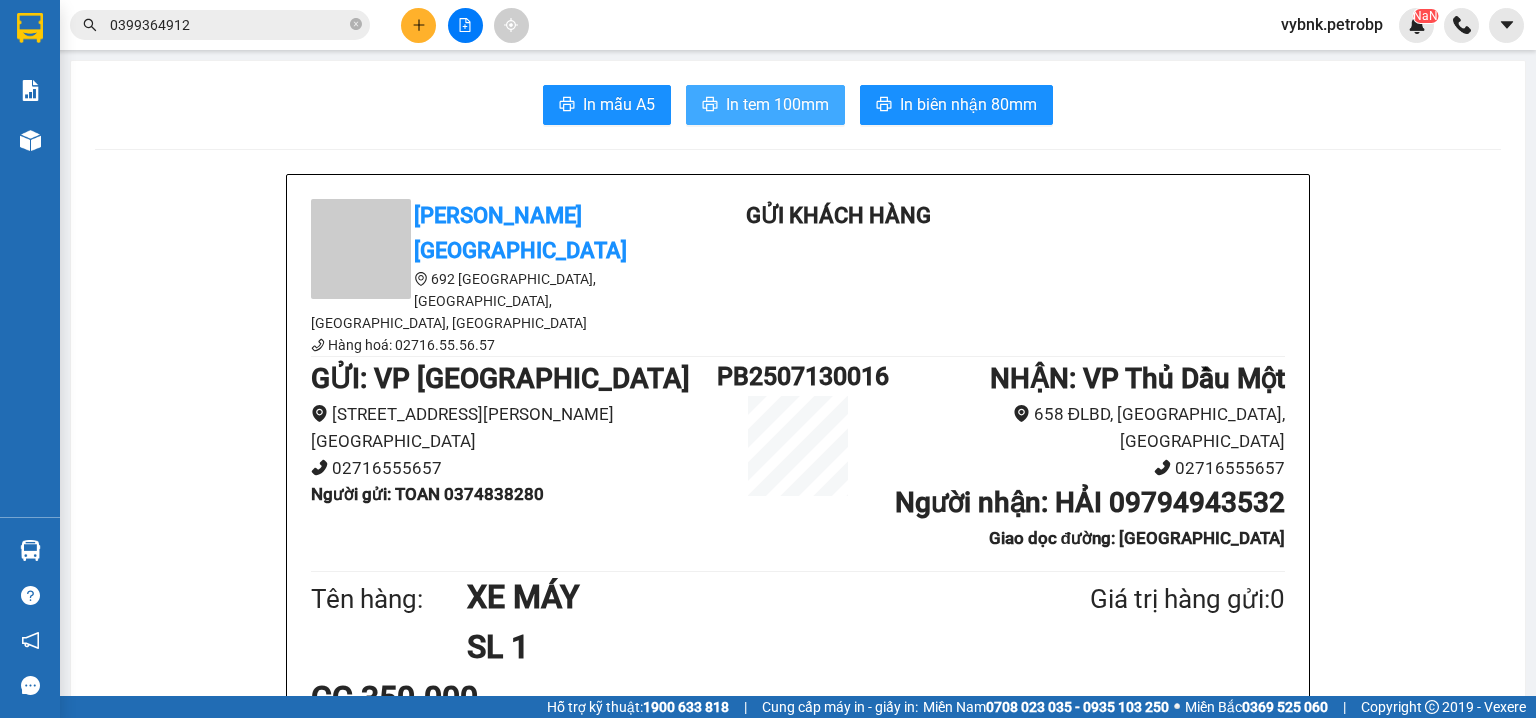 scroll, scrollTop: 0, scrollLeft: 0, axis: both 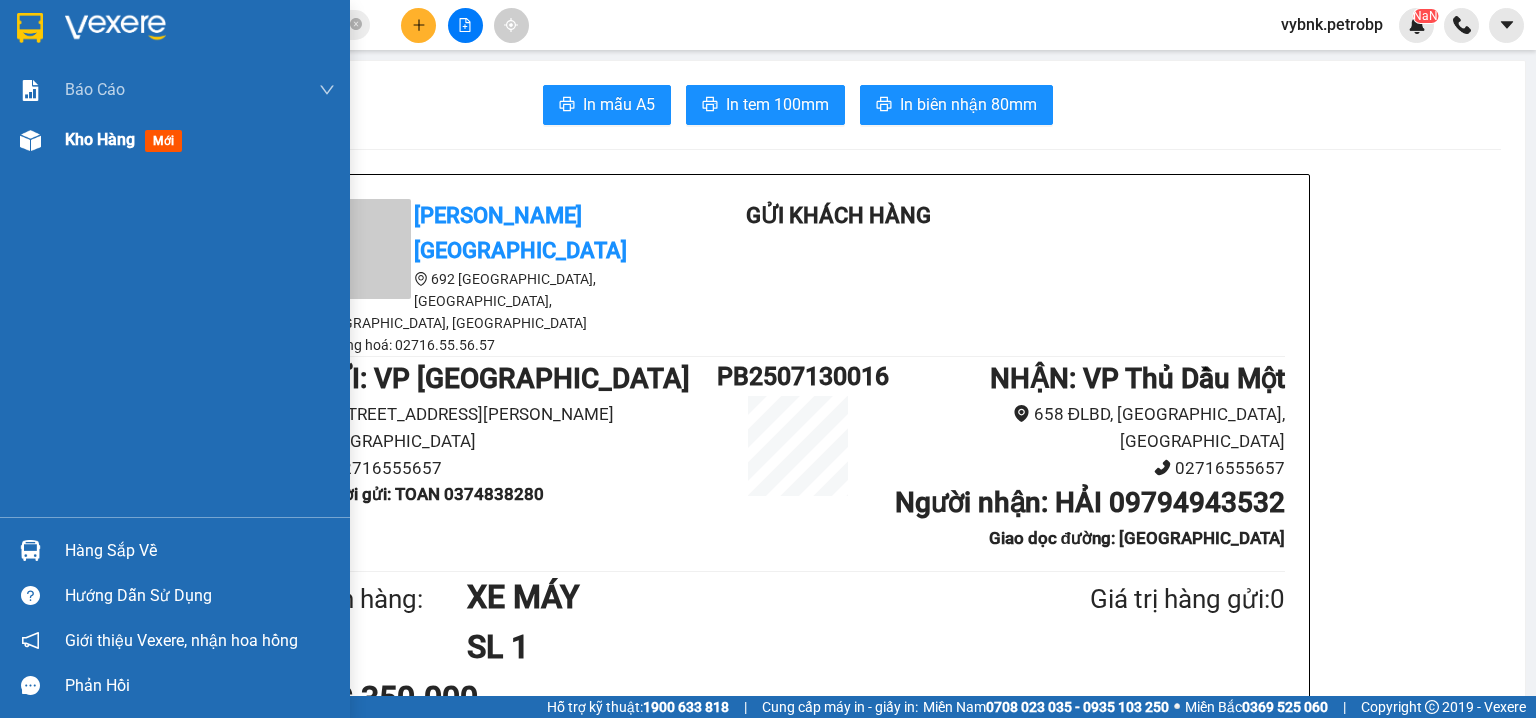 click at bounding box center [30, 140] 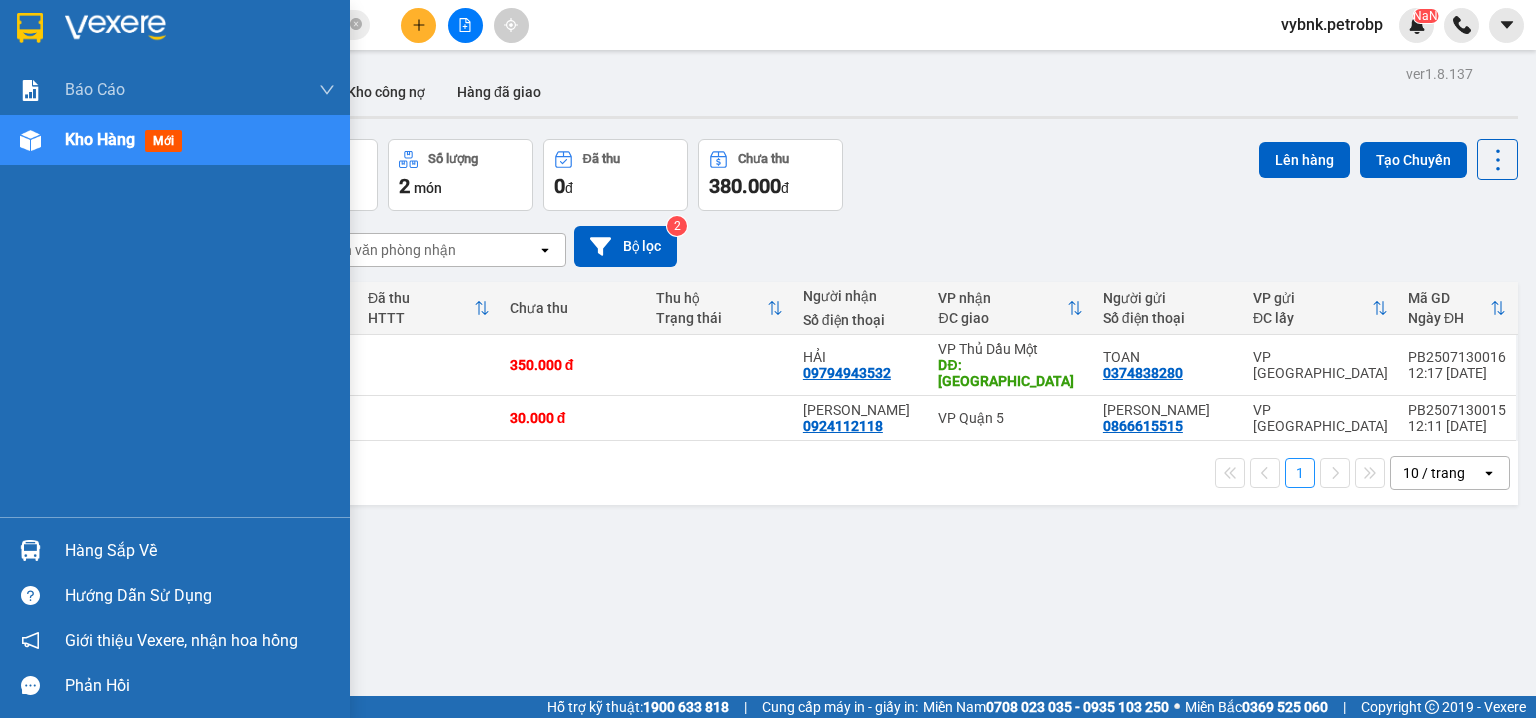 click at bounding box center [30, 550] 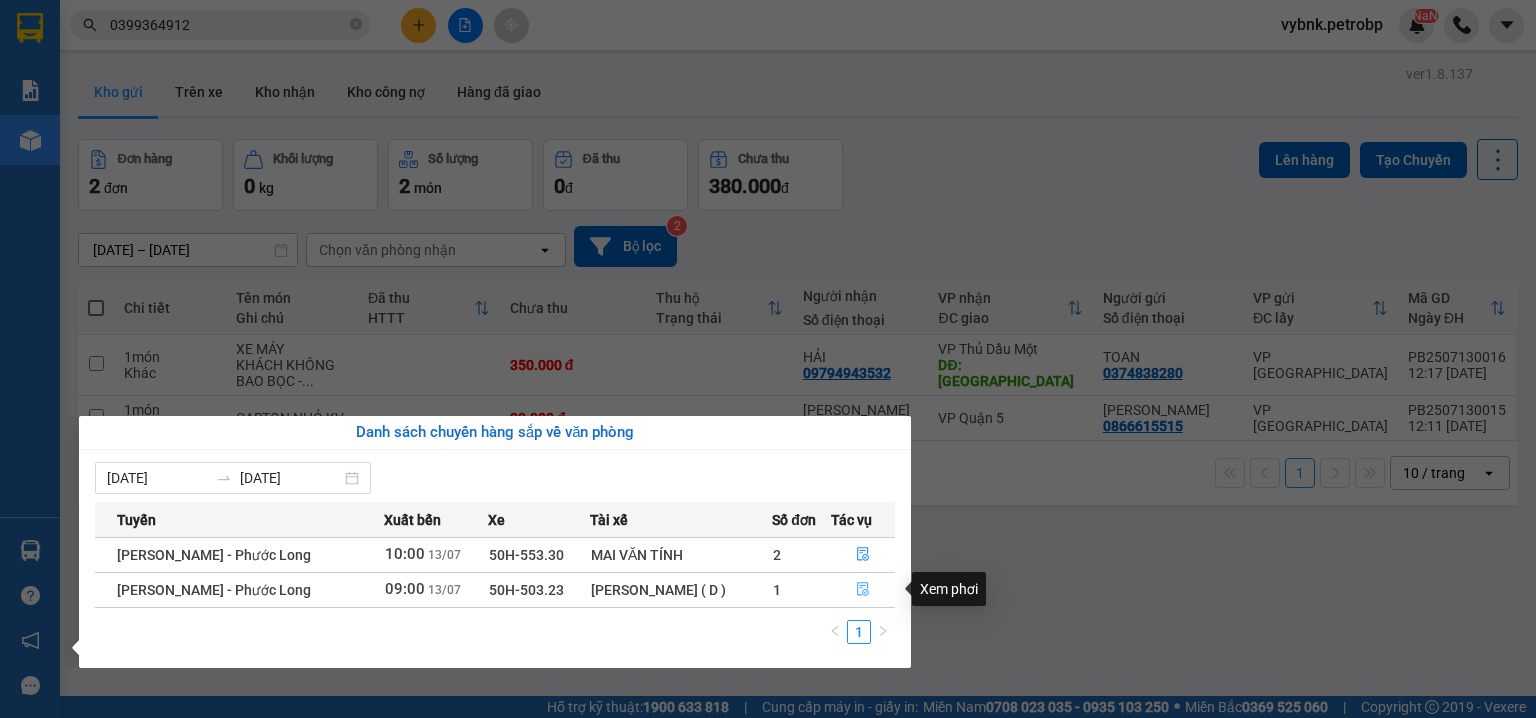 click at bounding box center (863, 590) 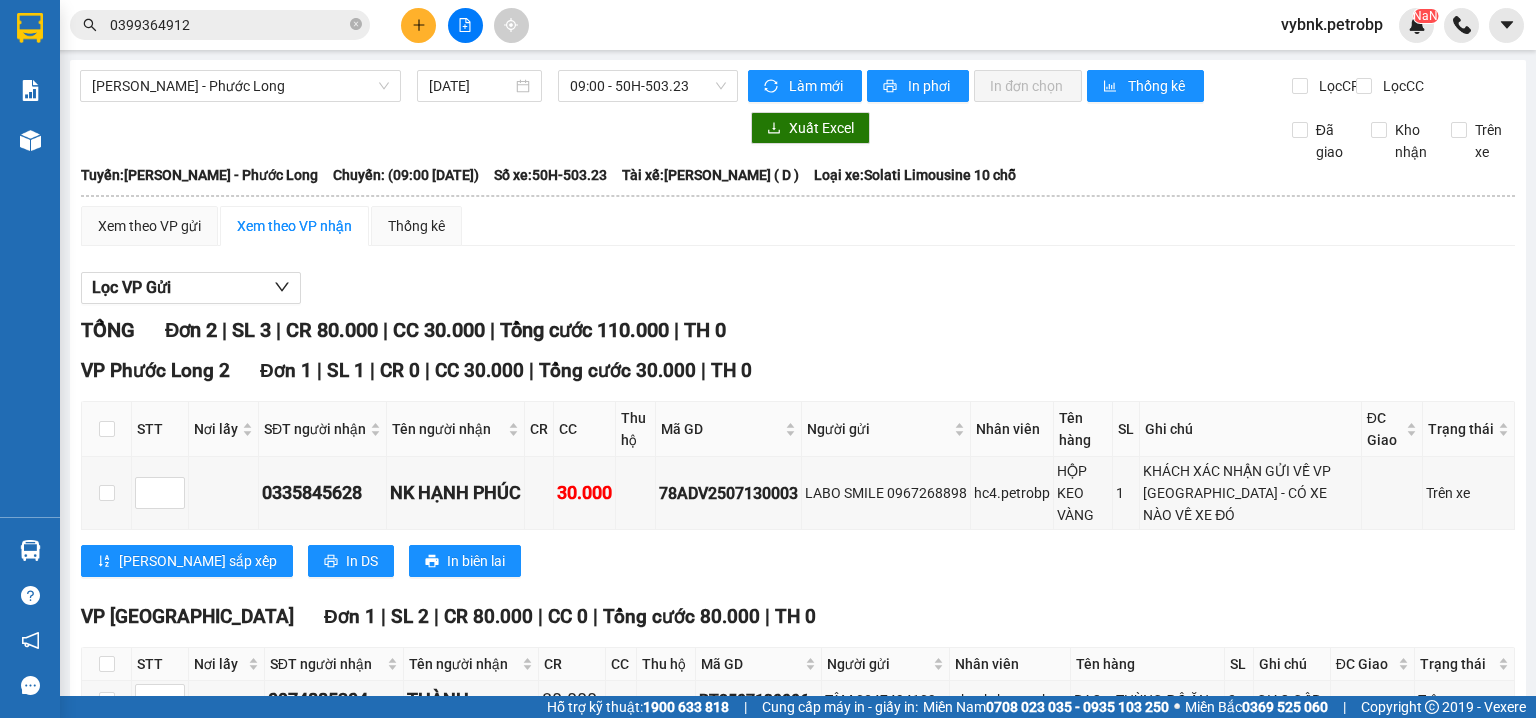 scroll, scrollTop: 141, scrollLeft: 0, axis: vertical 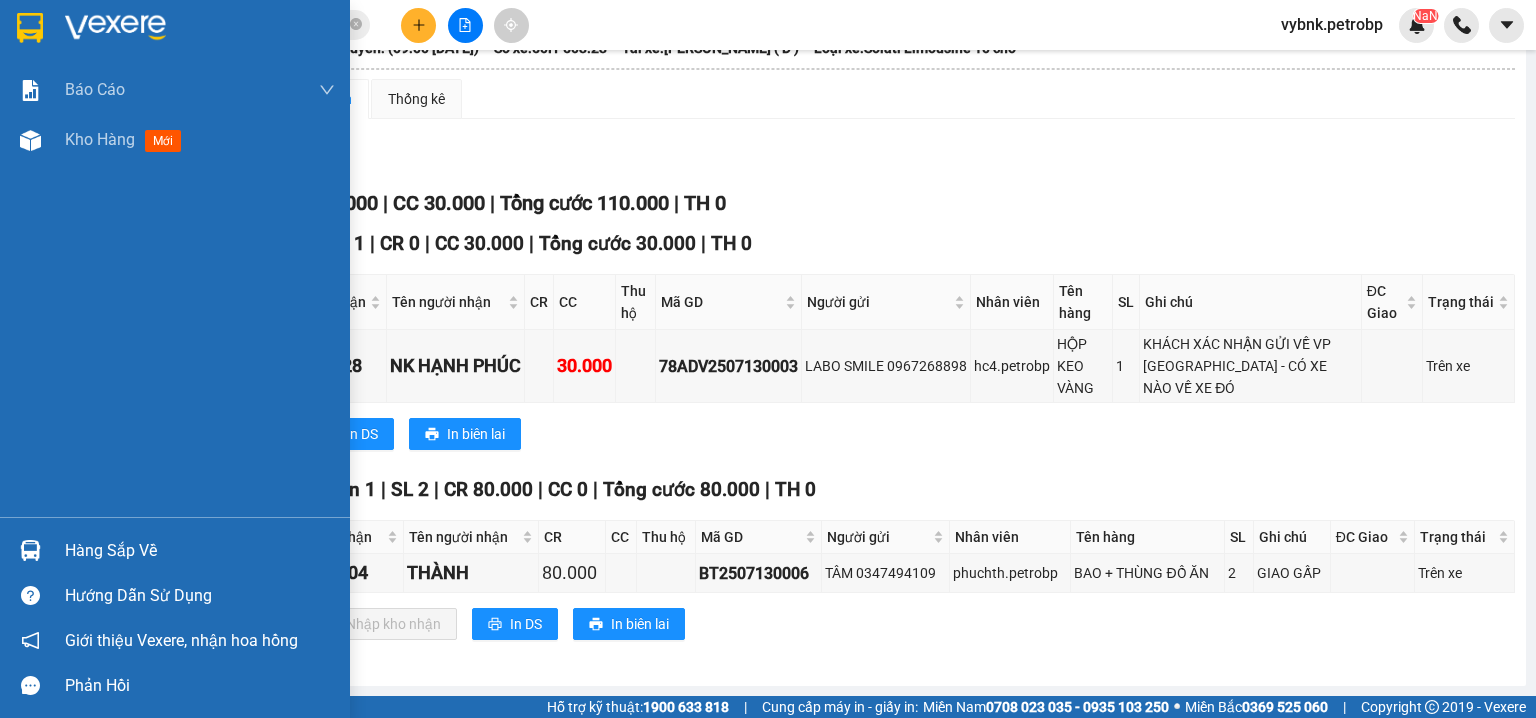 click at bounding box center (30, 550) 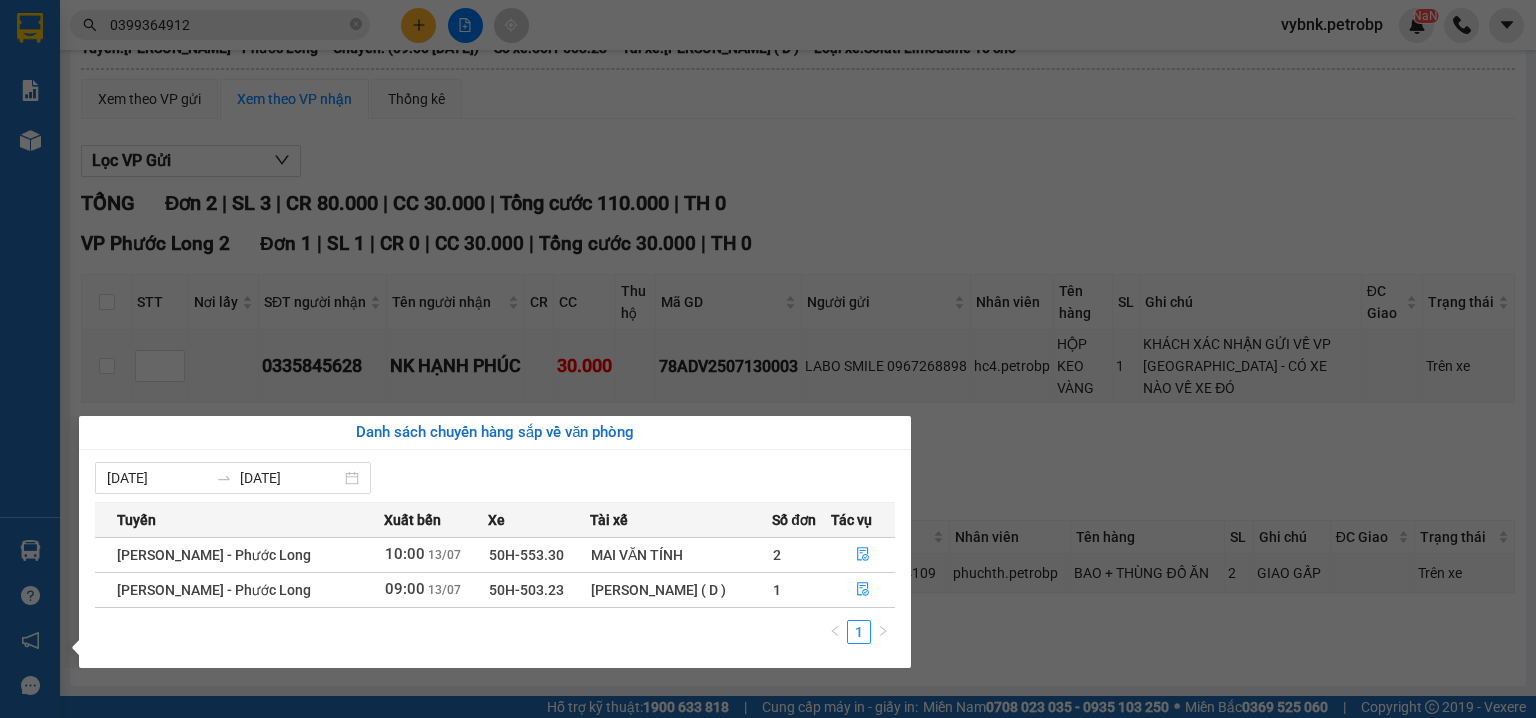 click on "Kết quả tìm kiếm ( 9 )  Bộ lọc  Ngày tạo đơn gần nhất Mã ĐH Trạng thái Món hàng Tổng cước Chưa cước Người gửi VP Gửi Người nhận VP Nhận 78ADV2507120135 20:51 - 12/07 VP Nhận   93H-023.04 05:34 - 13/07 crt SL:  1 30.000 0868133793 kiệt VP Quận 5 0399364912 nhung VP Phước Bình PB2504200002 08:13 - 20/04 Đã giao   20:22 - 20/04 CATON ĐIỀU SL:  1 30.000 0399364912 NHUNG  VP Phước Bình 0373087057 KIỆT  VP Quận 5 PB2504020008 08:31 - 02/04 Đã giao   19:35 - 02/04 CATON BƠ SL:  1 30.000 0399364912 NHUNG  VP Phước Bình 0373087057 KIỆT  VP Quận 5 PB2503280016 10:38 - 28/03 Đã giao   17:34 - 29/03 CARTON TC SL:  1 30.000 0399364912 NHUNG  VP Phước Bình 0989272257 PHƯƠNG  VP Đồng Xoài 86ADV2502280200 19:59 - 28/02 VP Nhận   93H-023.04 06:16 - 01/03 KIỆN CARTON DẸP SL:  1 50.000 0373087057 KIỆT  (Trống) 0399364912 NHUNG  VP Phước Bình 86ADV2406210022 10:38 - 21/06 Đã giao   18:13 - 21/06 HỘP GIẤY SL:  1   1" at bounding box center (768, 359) 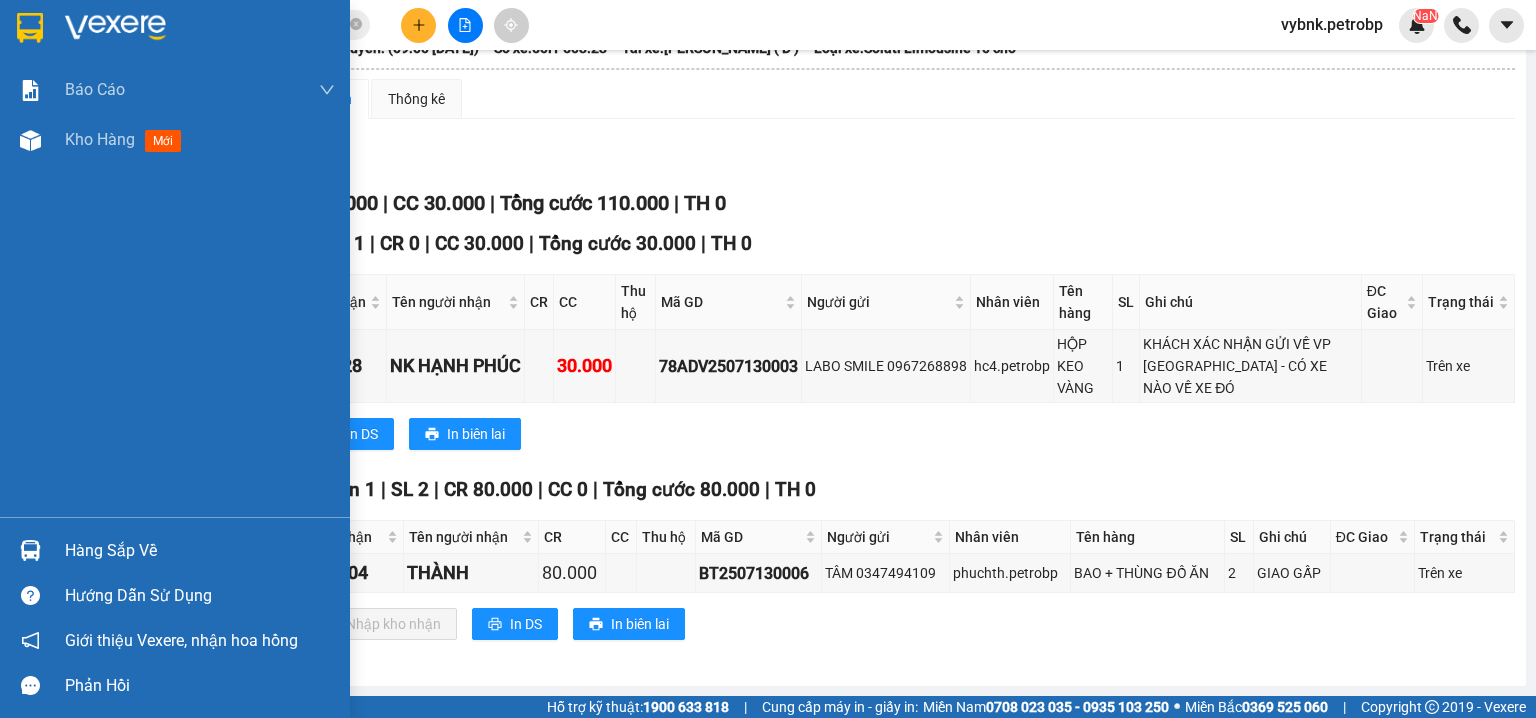 click on "Hàng sắp về" at bounding box center [175, 550] 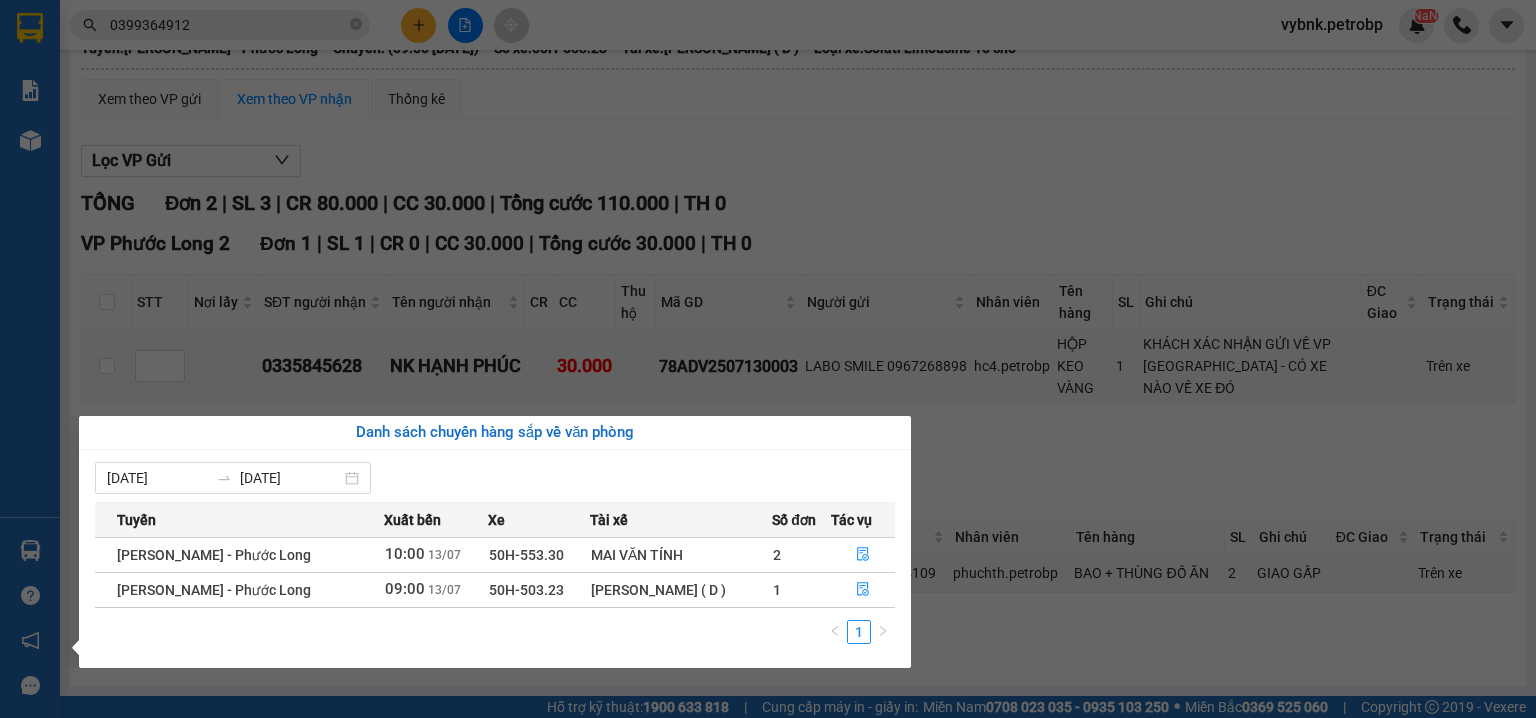 click on "Kết quả tìm kiếm ( 9 )  Bộ lọc  Ngày tạo đơn gần nhất Mã ĐH Trạng thái Món hàng Tổng cước Chưa cước Người gửi VP Gửi Người nhận VP Nhận 78ADV2507120135 20:51 - 12/07 VP Nhận   93H-023.04 05:34 - 13/07 crt SL:  1 30.000 0868133793 kiệt VP Quận 5 0399364912 nhung VP Phước Bình PB2504200002 08:13 - 20/04 Đã giao   20:22 - 20/04 CATON ĐIỀU SL:  1 30.000 0399364912 NHUNG  VP Phước Bình 0373087057 KIỆT  VP Quận 5 PB2504020008 08:31 - 02/04 Đã giao   19:35 - 02/04 CATON BƠ SL:  1 30.000 0399364912 NHUNG  VP Phước Bình 0373087057 KIỆT  VP Quận 5 PB2503280016 10:38 - 28/03 Đã giao   17:34 - 29/03 CARTON TC SL:  1 30.000 0399364912 NHUNG  VP Phước Bình 0989272257 PHƯƠNG  VP Đồng Xoài 86ADV2502280200 19:59 - 28/02 VP Nhận   93H-023.04 06:16 - 01/03 KIỆN CARTON DẸP SL:  1 50.000 0373087057 KIỆT  (Trống) 0399364912 NHUNG  VP Phước Bình 86ADV2406210022 10:38 - 21/06 Đã giao   18:13 - 21/06 HỘP GIẤY SL:  1   1" at bounding box center (768, 359) 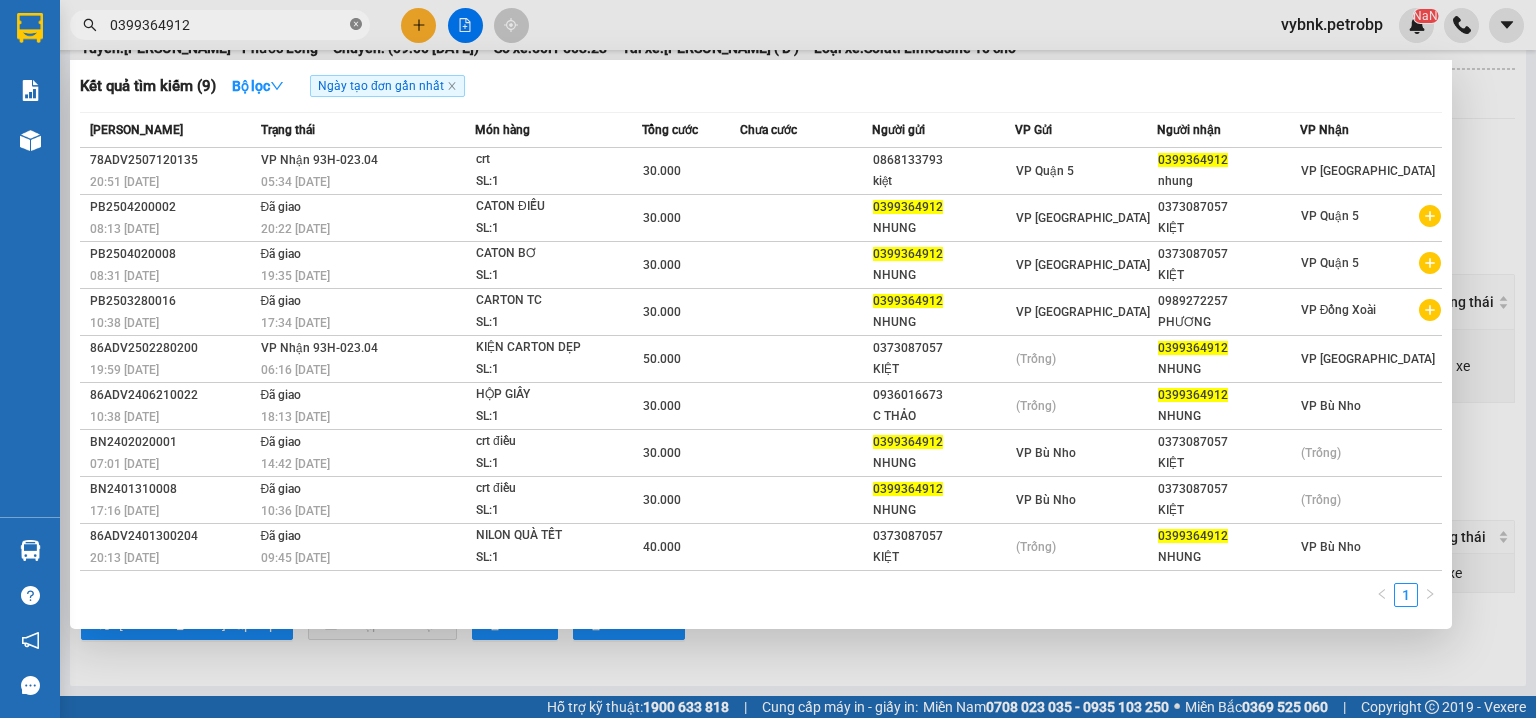 click 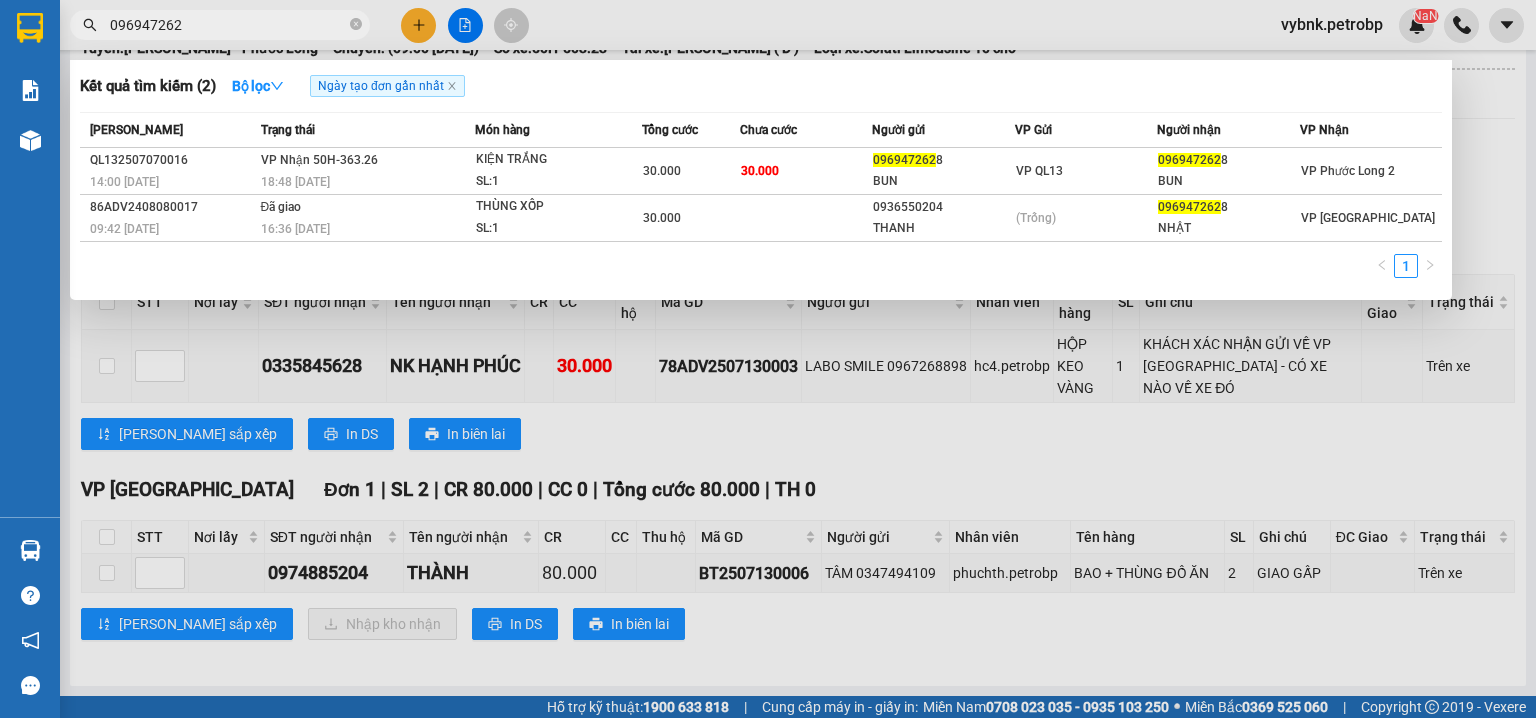 type on "096947262" 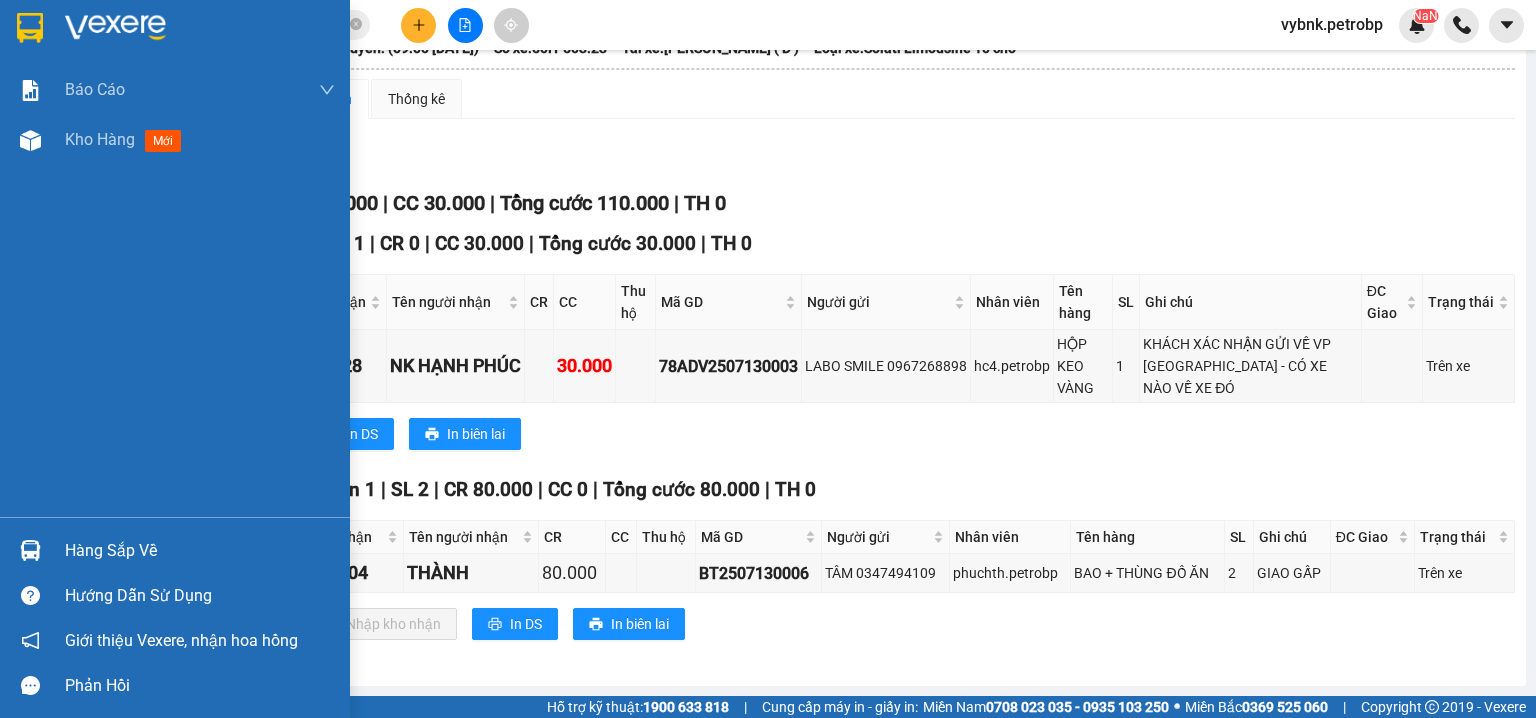 click on "Hàng sắp về" at bounding box center (175, 550) 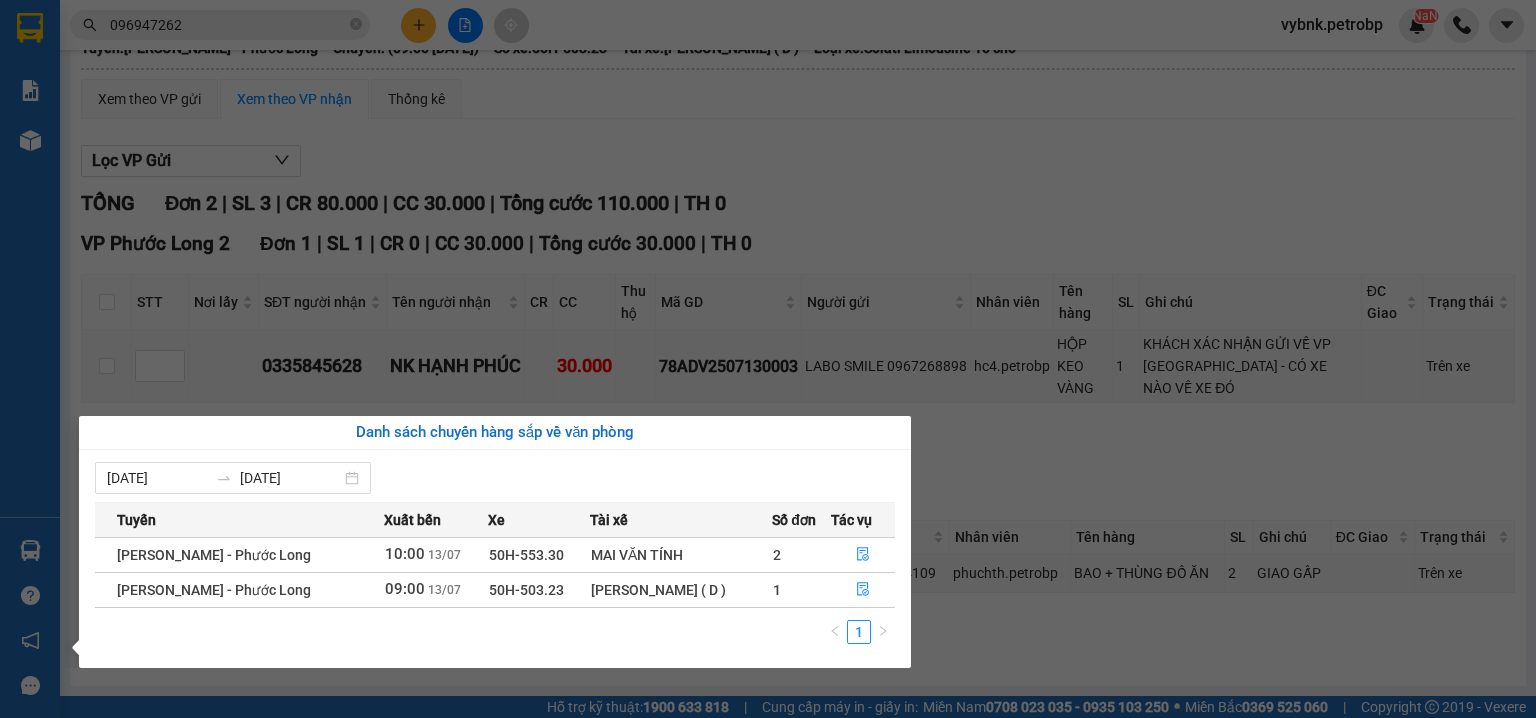click on "Kết quả tìm kiếm ( 2 )  Bộ lọc  Ngày tạo đơn gần nhất Mã ĐH Trạng thái Món hàng Tổng cước Chưa cước Người gửi VP Gửi Người nhận VP Nhận QL132507070016 14:00 - 07/07 VP Nhận   50H-363.26 18:48 - 07/07 KIỆN TRẮNG SL:  1 30.000 30.000 096947262 8 BUN VP QL13 096947262 8 BUN VP Phước Long 2 86ADV2408080017 09:42 - 08/08 Đã giao   16:36 - 08/08 THÙNG XỐP SL:  1 30.000 0936550204 THANH (Trống) 096947262 8 NHẬT VP Phước Bình 1 096947262 vybnk.petrobp NaN     Báo cáo BC tiền tận nơi (nhân viên) Báo cáo 1 (nv): Số tiền đã thu của văn phòng  Báo cáo 1: Số tiền đã thu của văn phòng  Báo cáo dòng tiền (nhân viên) Doanh số tạo đơn theo VP gửi (nhân viên) Mẫu 1: Báo cáo dòng tiền theo nhân viên (nhà xe) Mẫu 1: Báo cáo dòng tiền theo nhân viên (trưởng trạm) Mẫu 2: Thống kê đơn hàng theo nhân viên Mẫu 3.1: Thống kê đơn hàng văn phòng gửi     Kho hàng mới" at bounding box center [768, 359] 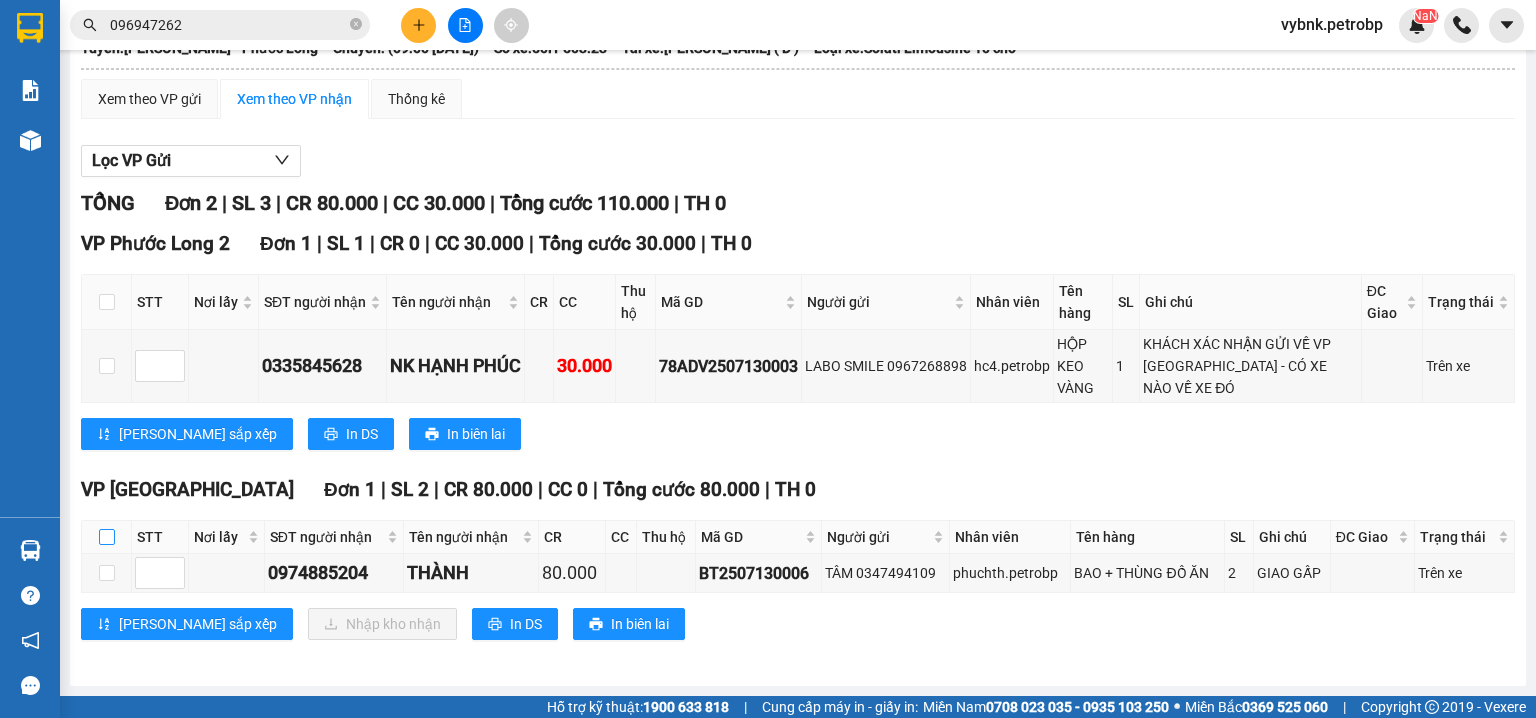 click at bounding box center (107, 537) 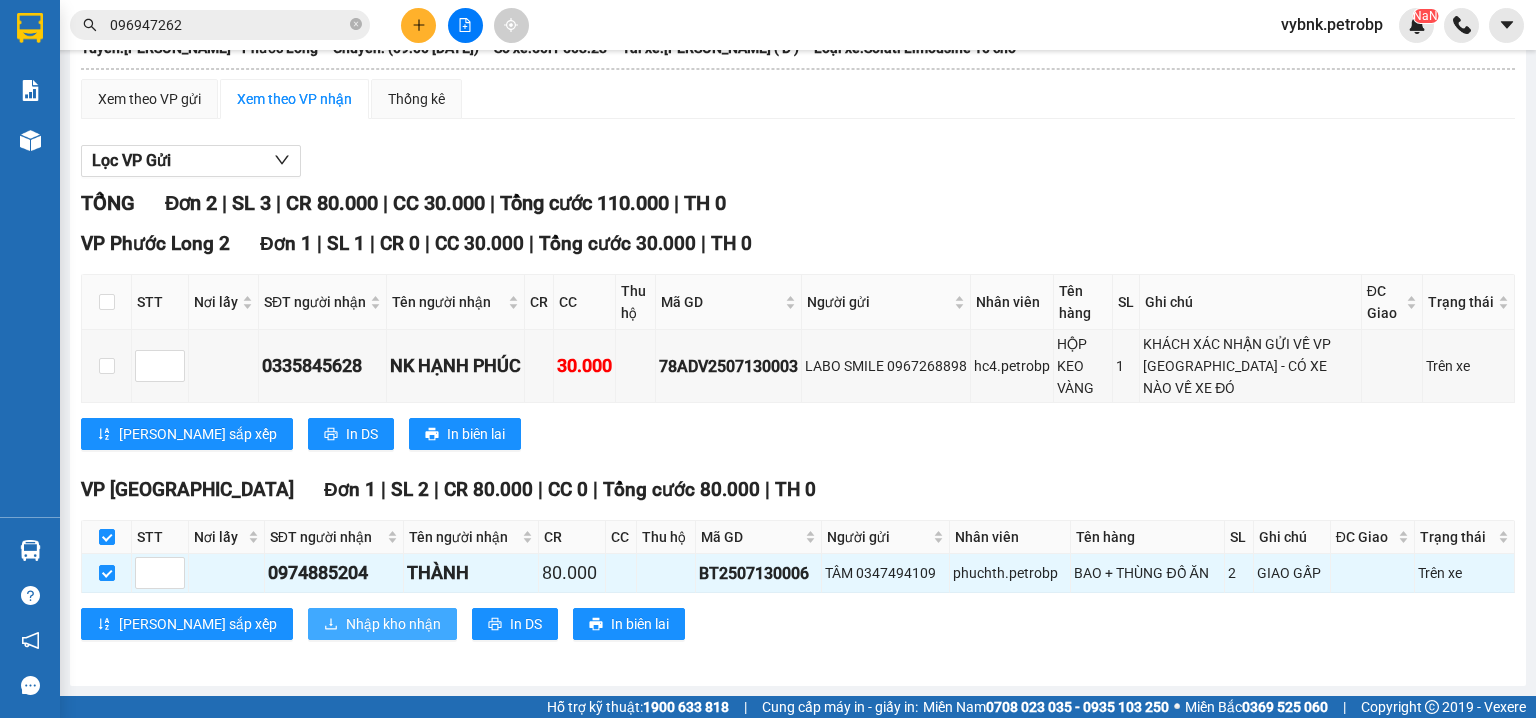 click on "Nhập kho nhận" at bounding box center [393, 624] 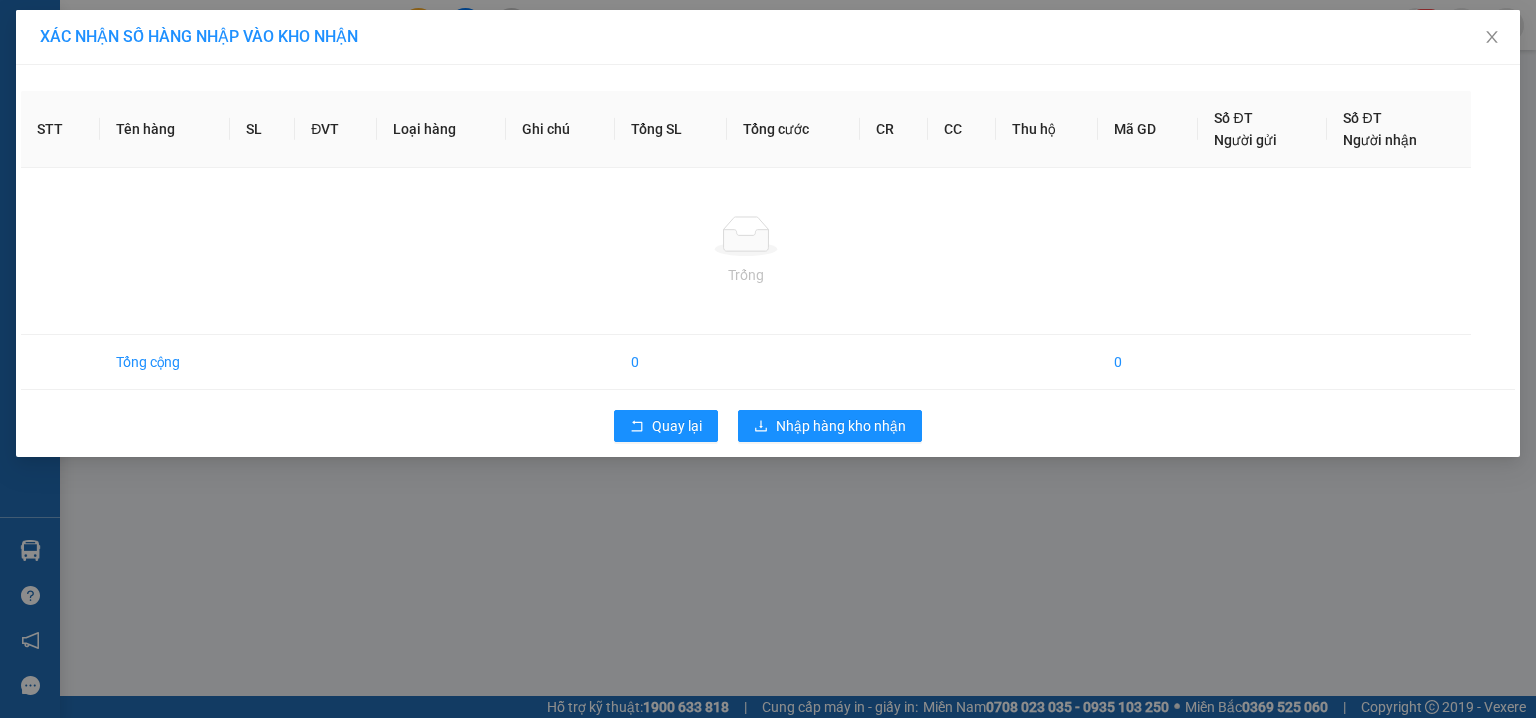 scroll, scrollTop: 0, scrollLeft: 0, axis: both 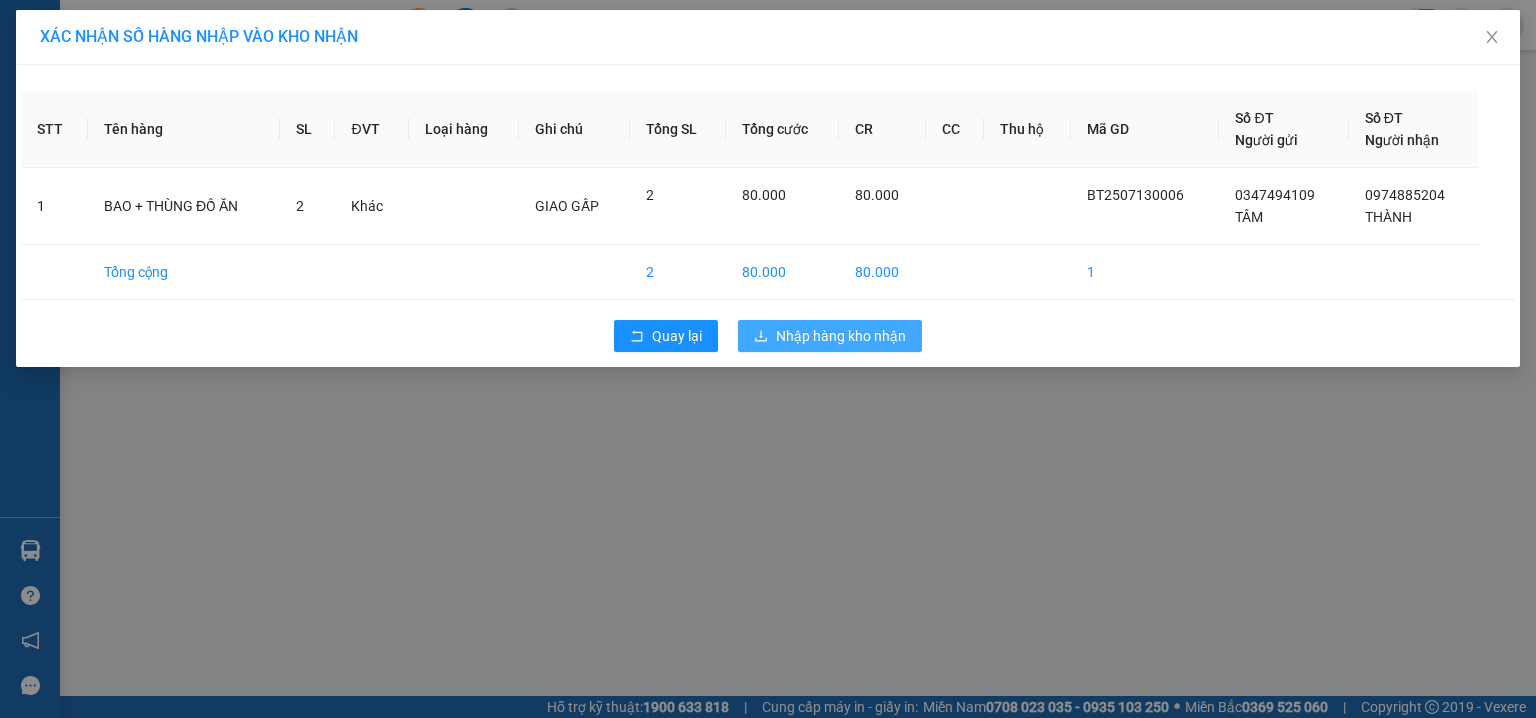 click on "Nhập hàng kho nhận" at bounding box center [841, 336] 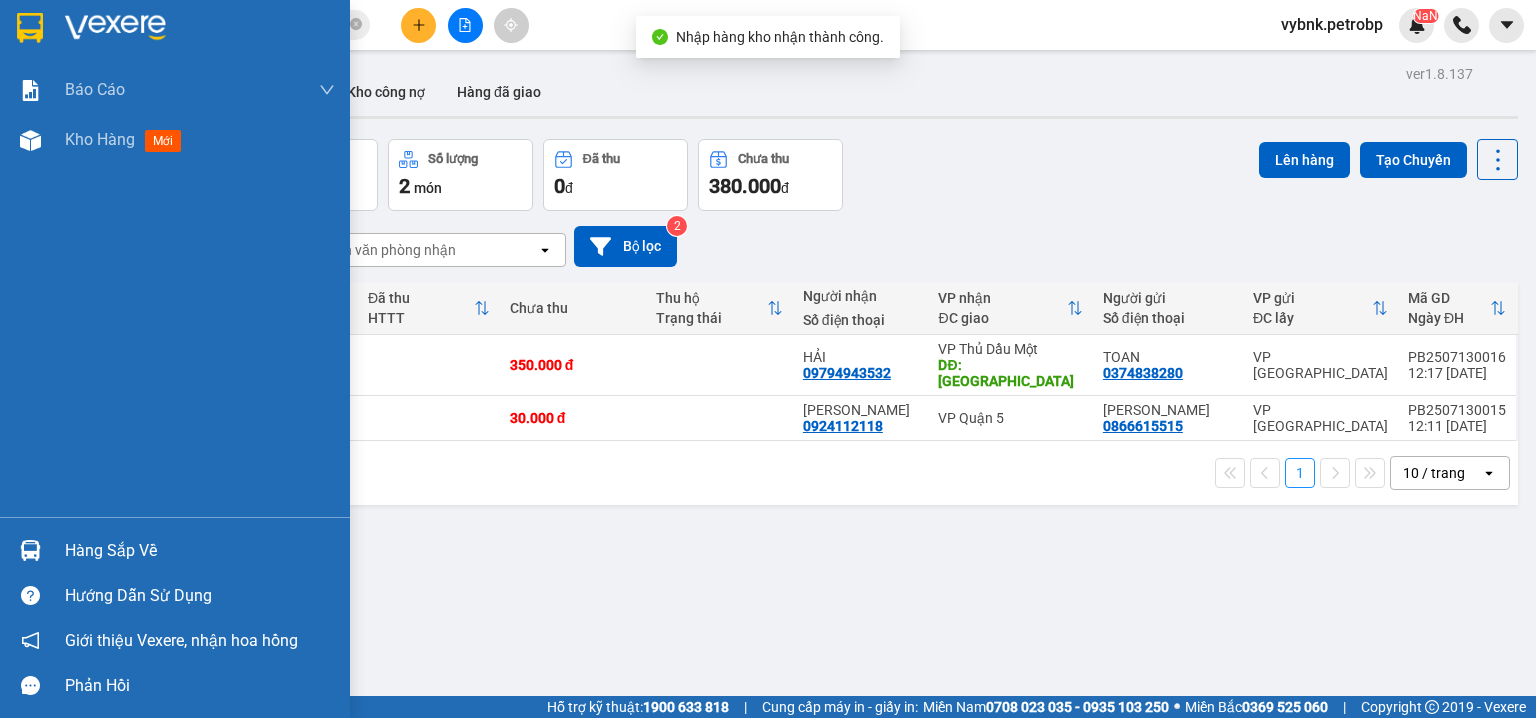 click on "Hàng sắp về" at bounding box center [175, 550] 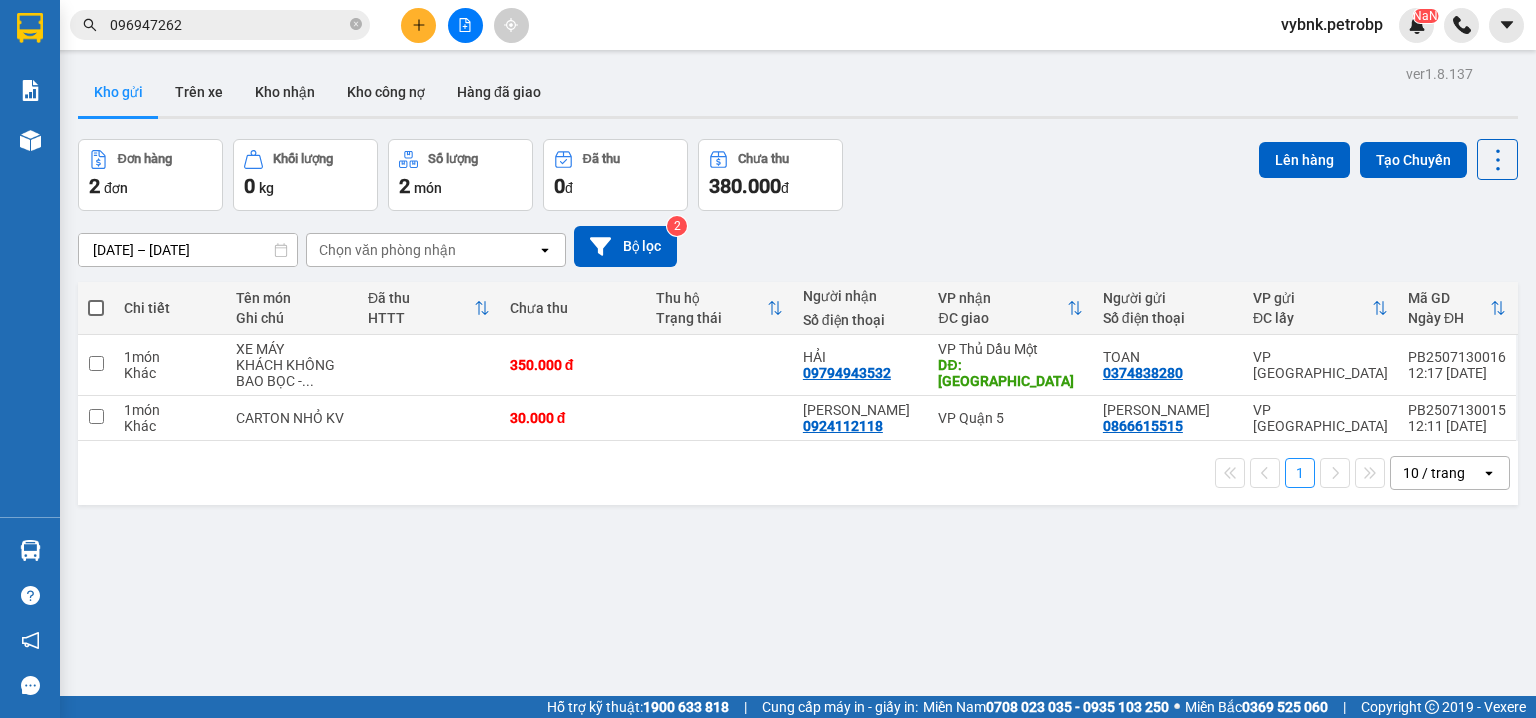 click on "Kết quả tìm kiếm ( 2 )  Bộ lọc  Ngày tạo đơn gần nhất Mã ĐH Trạng thái Món hàng Tổng cước Chưa cước Người gửi VP Gửi Người nhận VP Nhận QL132507070016 14:00 - 07/07 VP Nhận   50H-363.26 18:48 - 07/07 KIỆN TRẮNG SL:  1 30.000 30.000 096947262 8 BUN VP QL13 096947262 8 BUN VP Phước Long 2 86ADV2408080017 09:42 - 08/08 Đã giao   16:36 - 08/08 THÙNG XỐP SL:  1 30.000 0936550204 THANH (Trống) 096947262 8 NHẬT VP Phước Bình 1 096947262 vybnk.petrobp NaN     Báo cáo BC tiền tận nơi (nhân viên) Báo cáo 1 (nv): Số tiền đã thu của văn phòng  Báo cáo 1: Số tiền đã thu của văn phòng  Báo cáo dòng tiền (nhân viên) Doanh số tạo đơn theo VP gửi (nhân viên) Mẫu 1: Báo cáo dòng tiền theo nhân viên (nhà xe) Mẫu 1: Báo cáo dòng tiền theo nhân viên (trưởng trạm) Mẫu 2: Thống kê đơn hàng theo nhân viên Mẫu 3.1: Thống kê đơn hàng văn phòng gửi     Kho hàng mới 2" at bounding box center (768, 359) 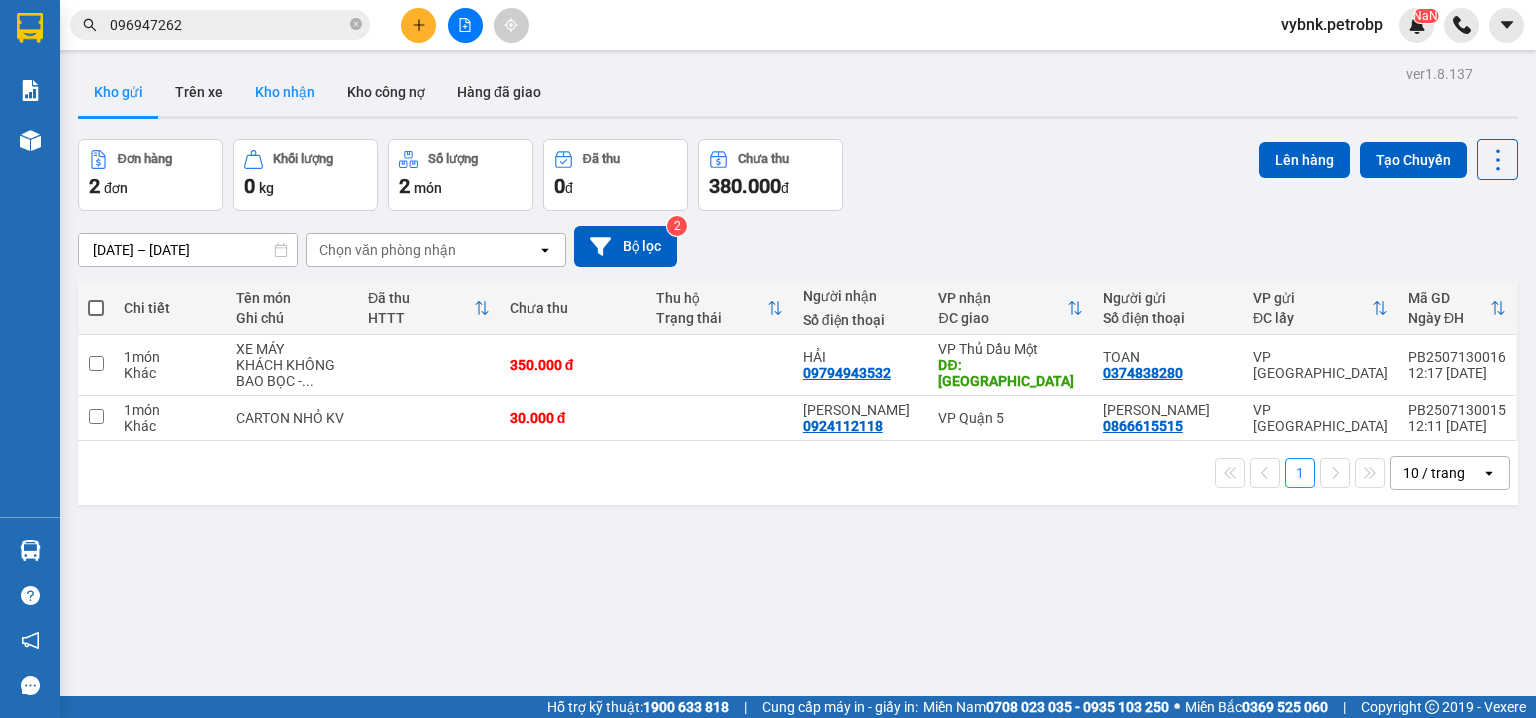 click on "Kho nhận" at bounding box center (285, 92) 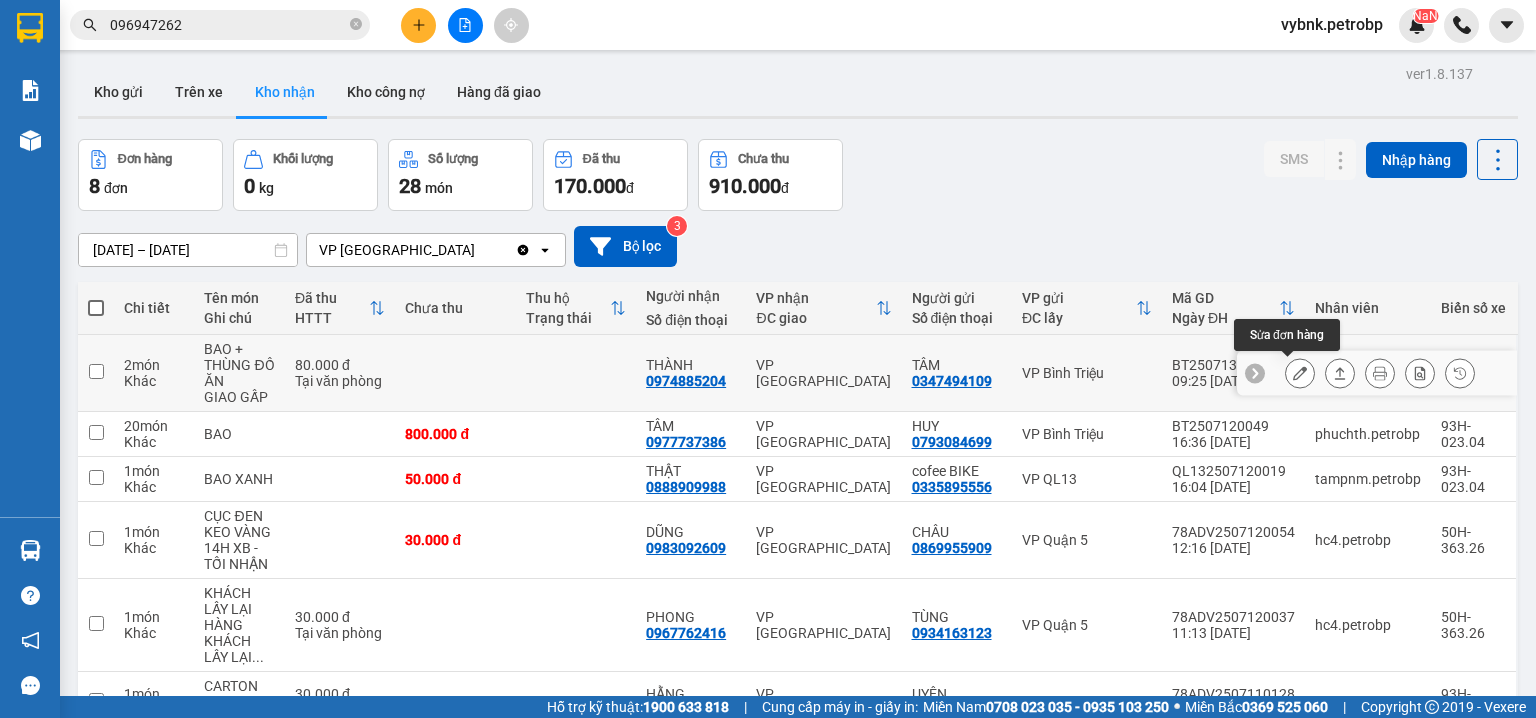 click at bounding box center (1300, 373) 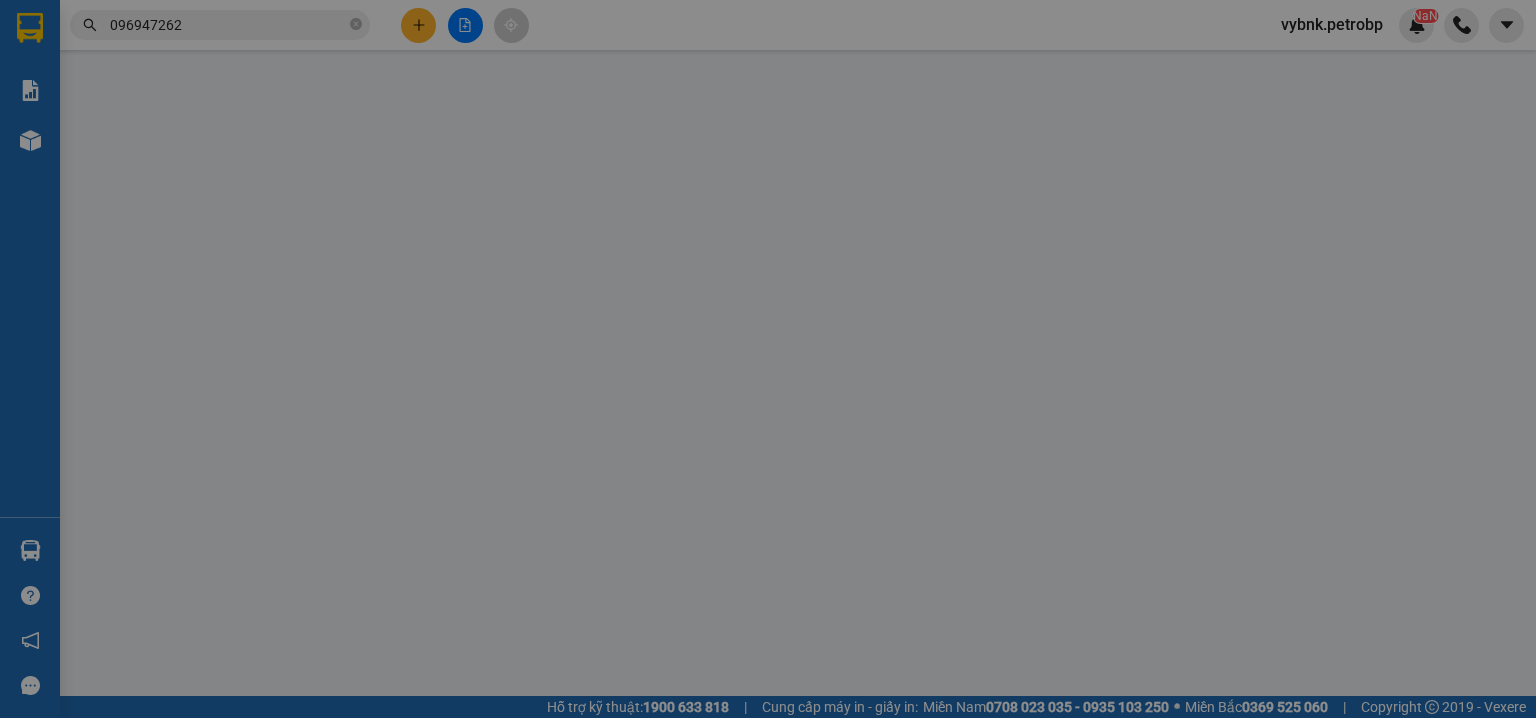 type on "0347494109" 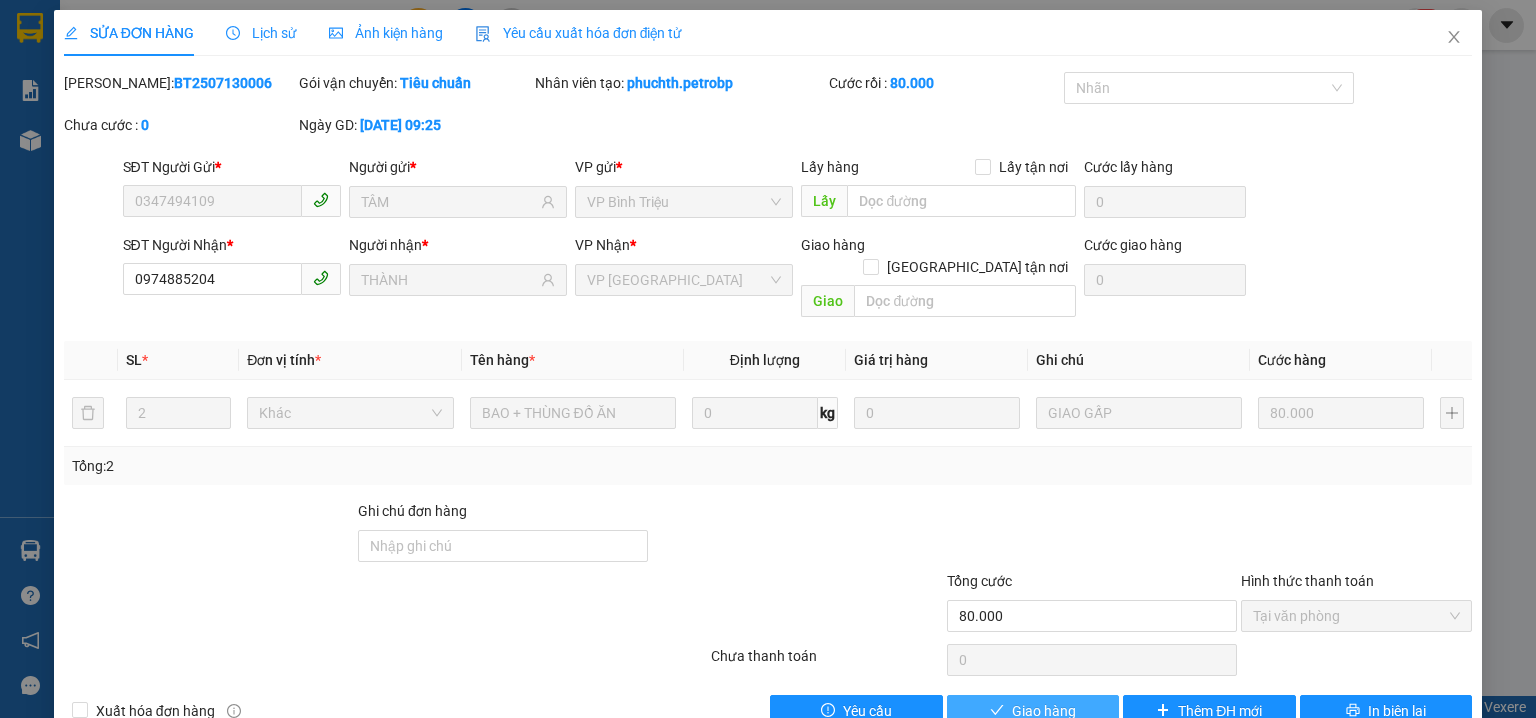 click on "Giao hàng" at bounding box center (1033, 711) 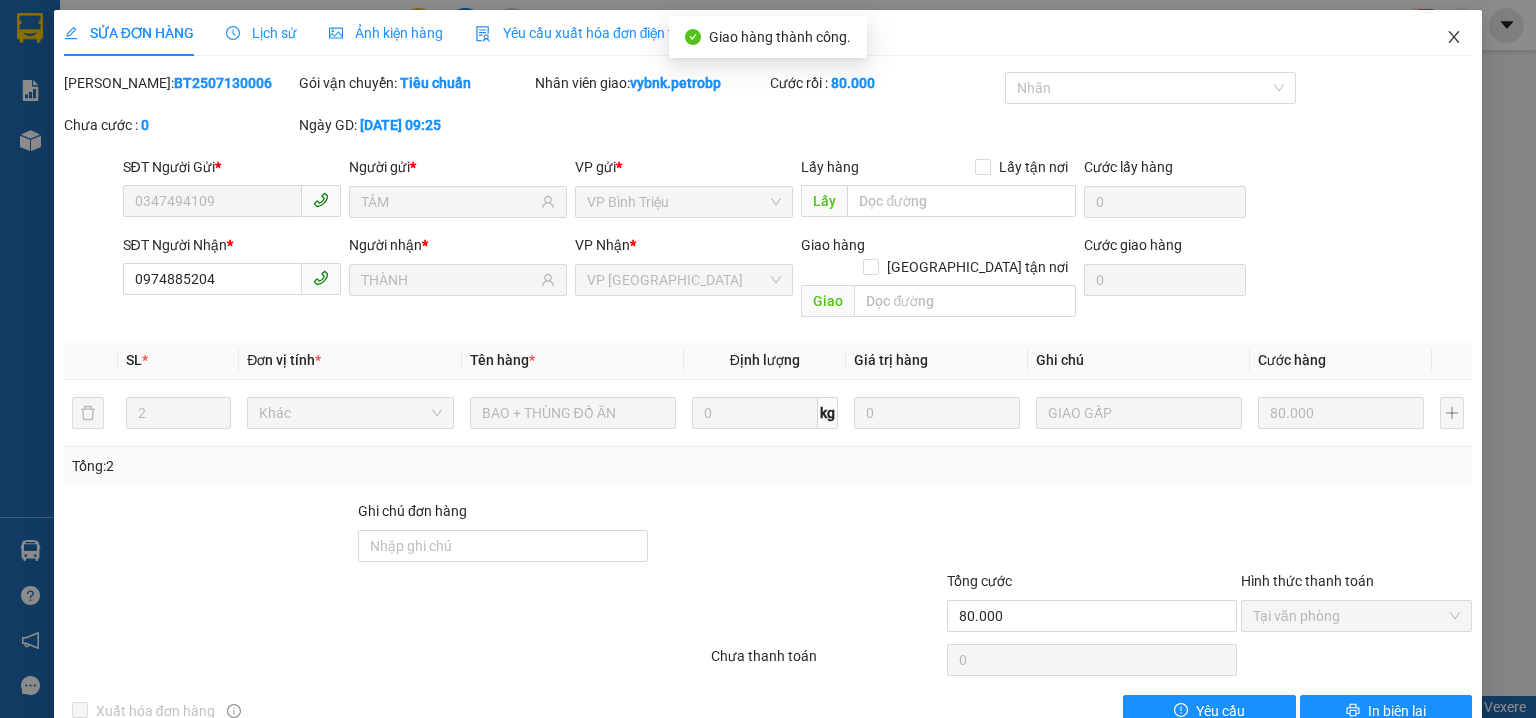 click 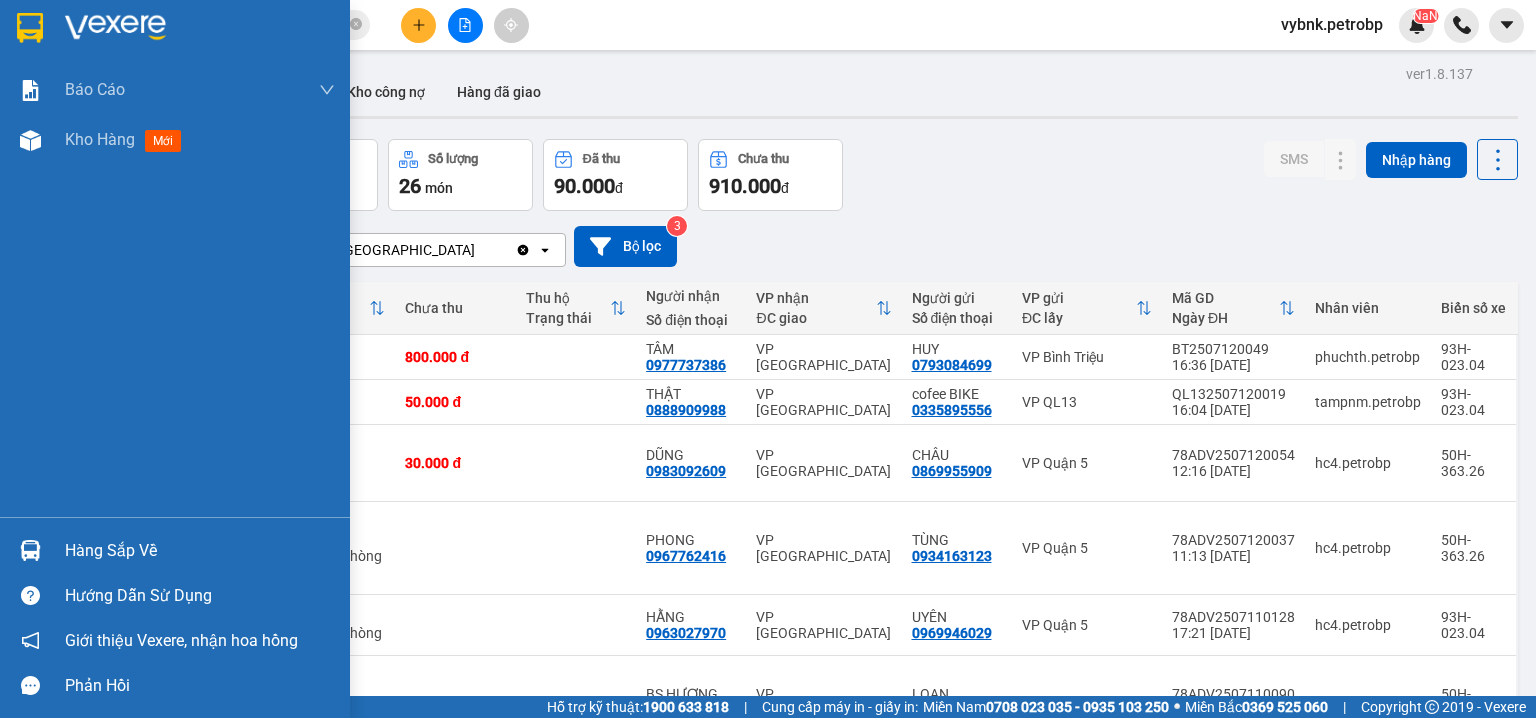 click at bounding box center [30, 550] 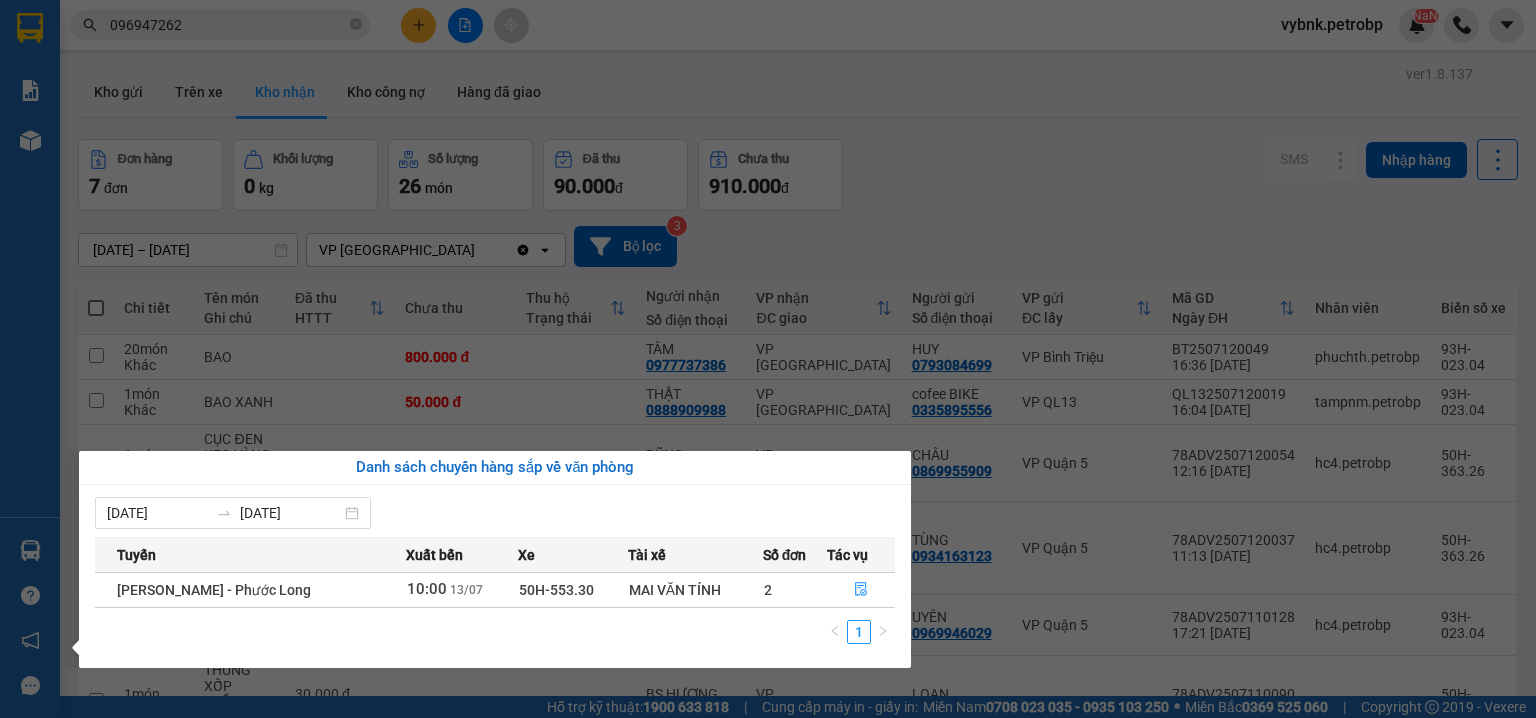click on "Kết quả tìm kiếm ( 2 )  Bộ lọc  Ngày tạo đơn gần nhất Mã ĐH Trạng thái Món hàng Tổng cước Chưa cước Người gửi VP Gửi Người nhận VP Nhận QL132507070016 14:00 - 07/07 VP Nhận   50H-363.26 18:48 - 07/07 KIỆN TRẮNG SL:  1 30.000 30.000 096947262 8 BUN VP QL13 096947262 8 BUN VP Phước Long 2 86ADV2408080017 09:42 - 08/08 Đã giao   16:36 - 08/08 THÙNG XỐP SL:  1 30.000 0936550204 THANH (Trống) 096947262 8 NHẬT VP Phước Bình 1 096947262 vybnk.petrobp NaN     Báo cáo BC tiền tận nơi (nhân viên) Báo cáo 1 (nv): Số tiền đã thu của văn phòng  Báo cáo 1: Số tiền đã thu của văn phòng  Báo cáo dòng tiền (nhân viên) Doanh số tạo đơn theo VP gửi (nhân viên) Mẫu 1: Báo cáo dòng tiền theo nhân viên (nhà xe) Mẫu 1: Báo cáo dòng tiền theo nhân viên (trưởng trạm) Mẫu 2: Thống kê đơn hàng theo nhân viên Mẫu 3.1: Thống kê đơn hàng văn phòng gửi     Kho hàng mới 7" at bounding box center (768, 359) 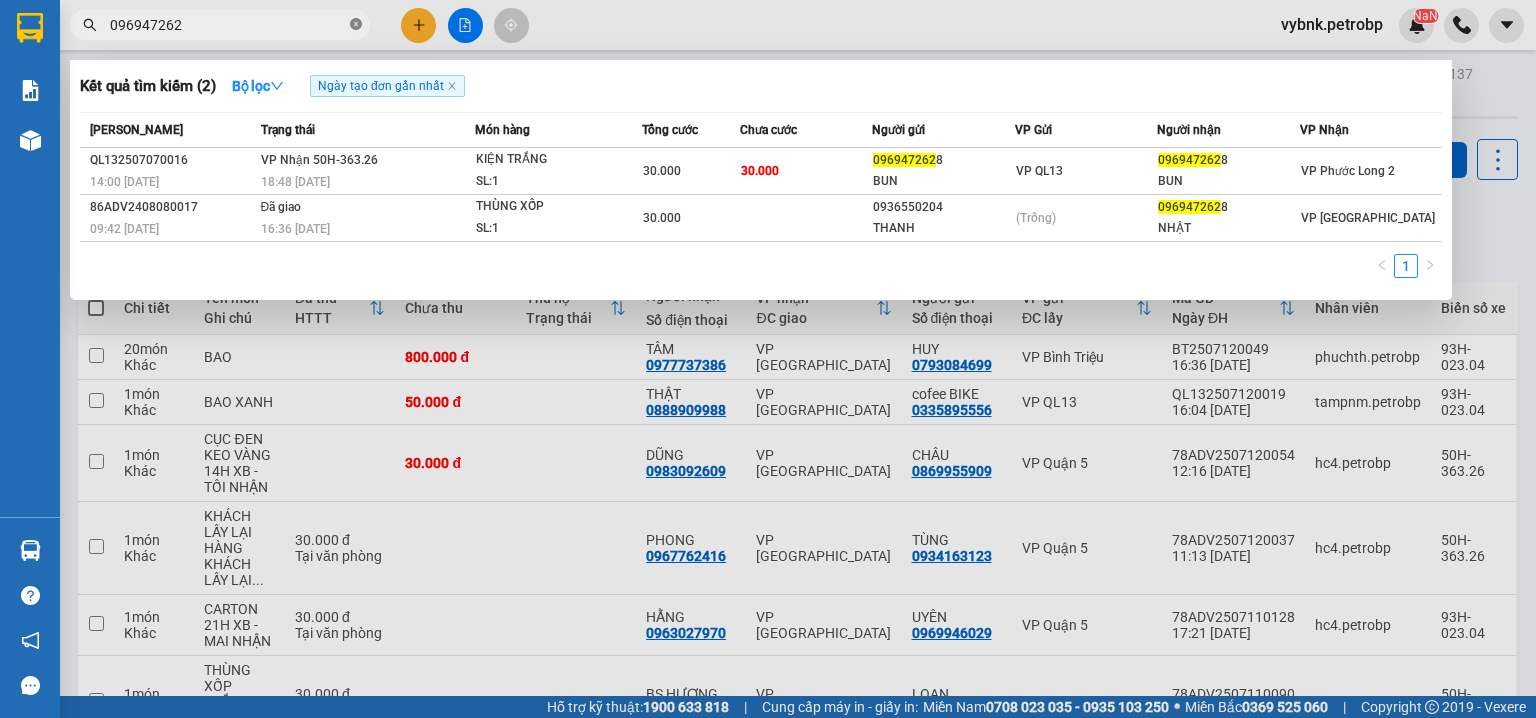 click 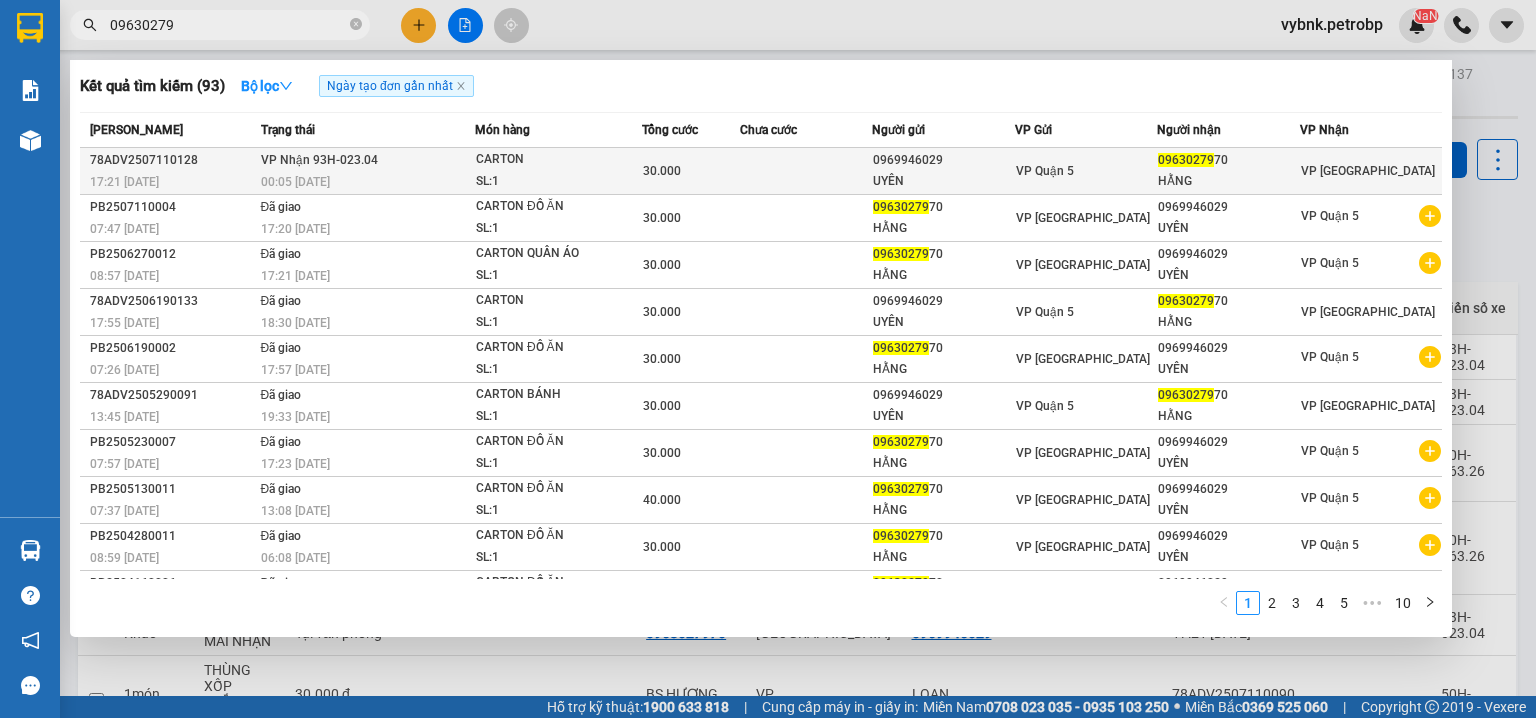 type on "09630279" 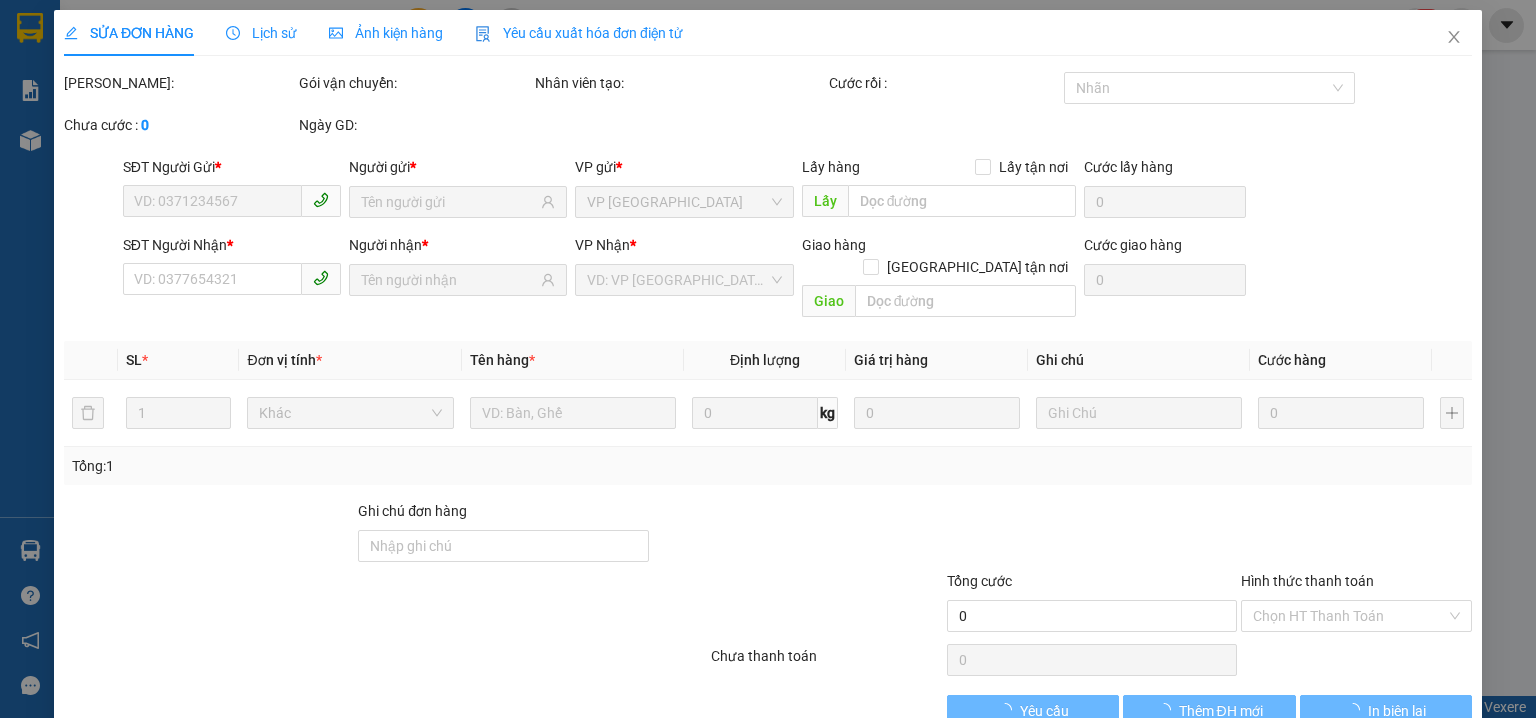 type on "0969946029" 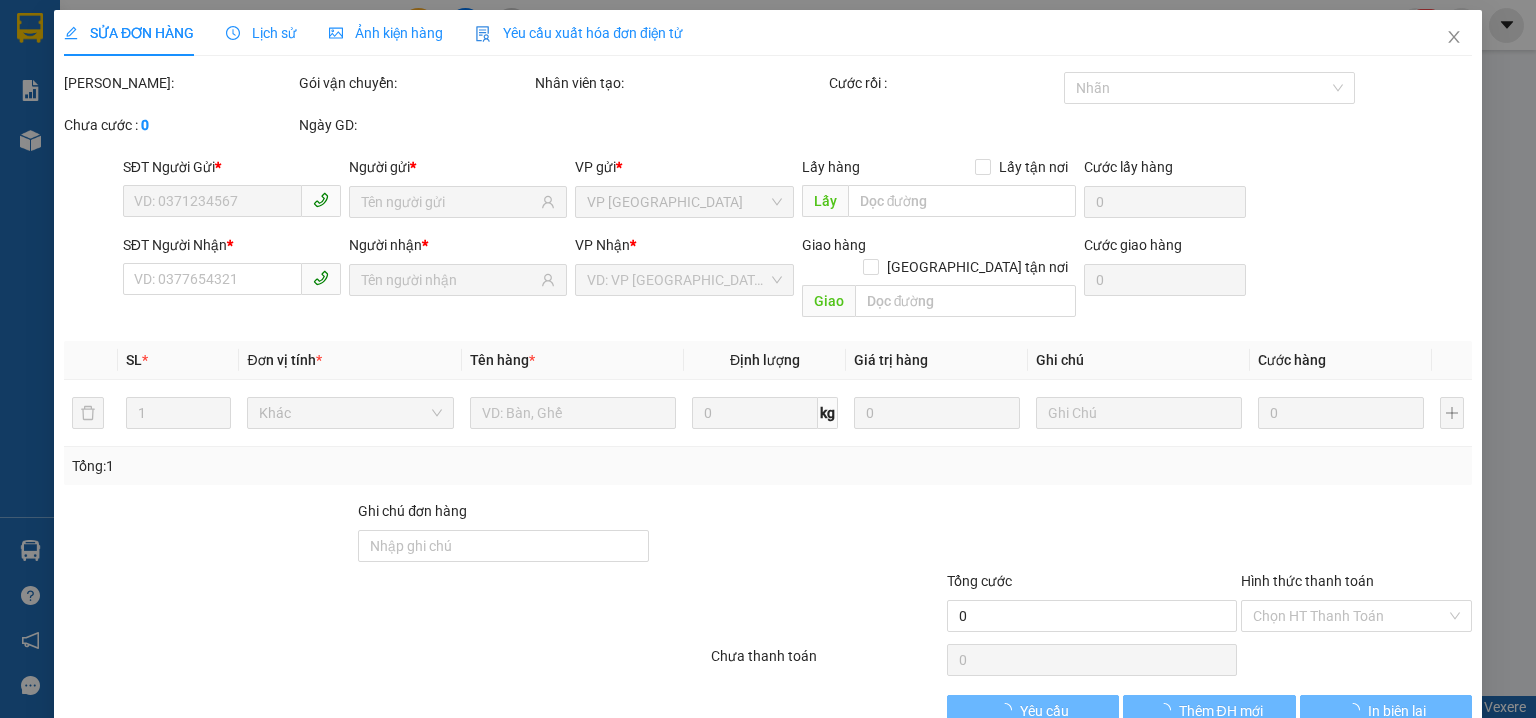 type on "UYÊN" 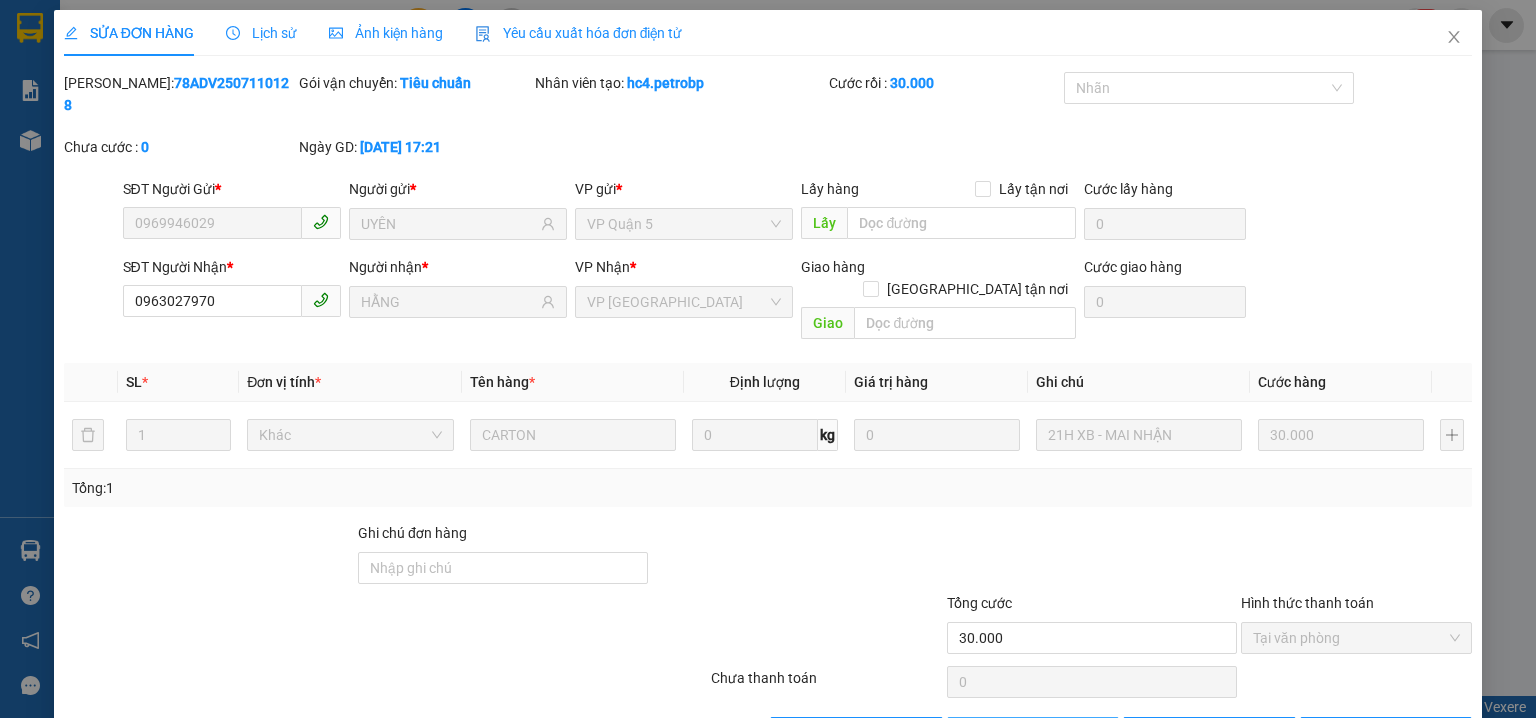 click on "Giao hàng" at bounding box center [1044, 733] 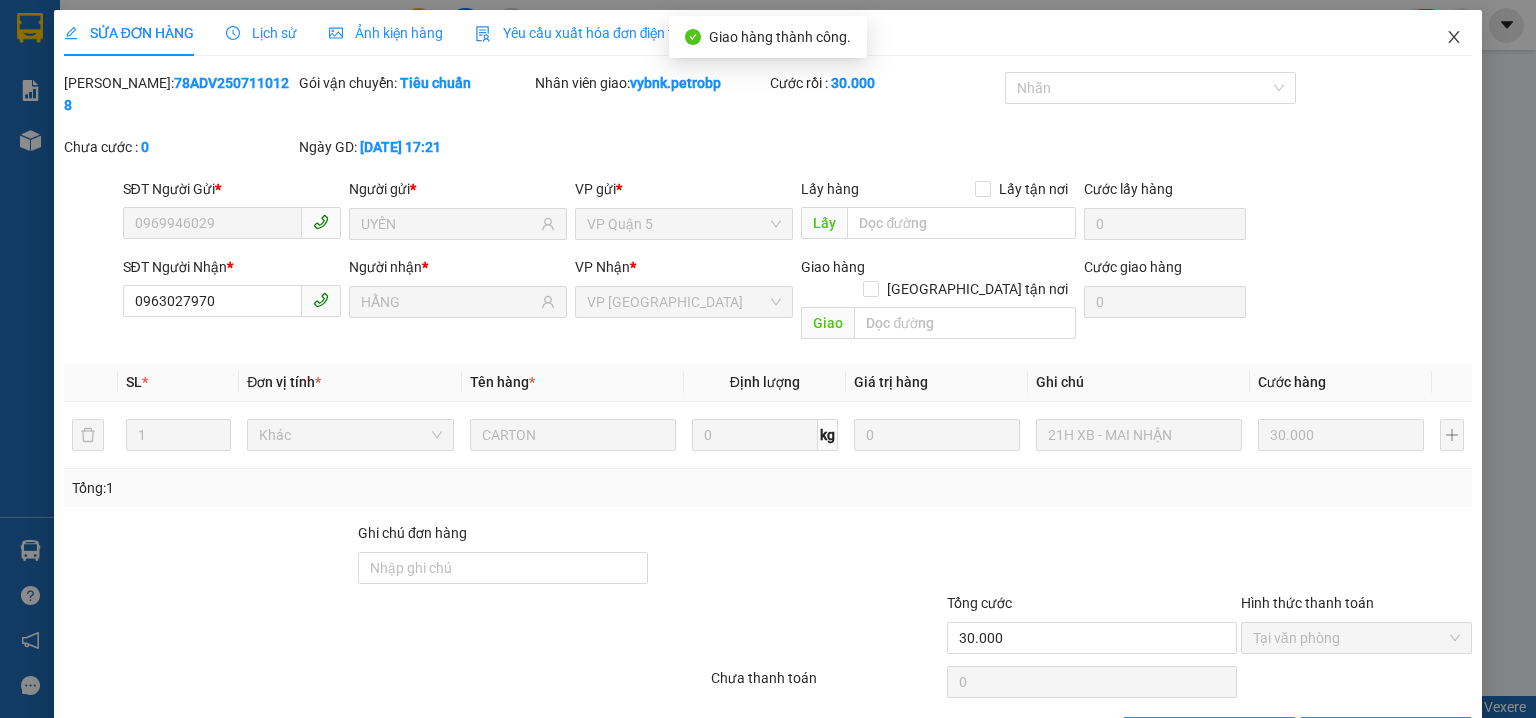 click at bounding box center [1454, 38] 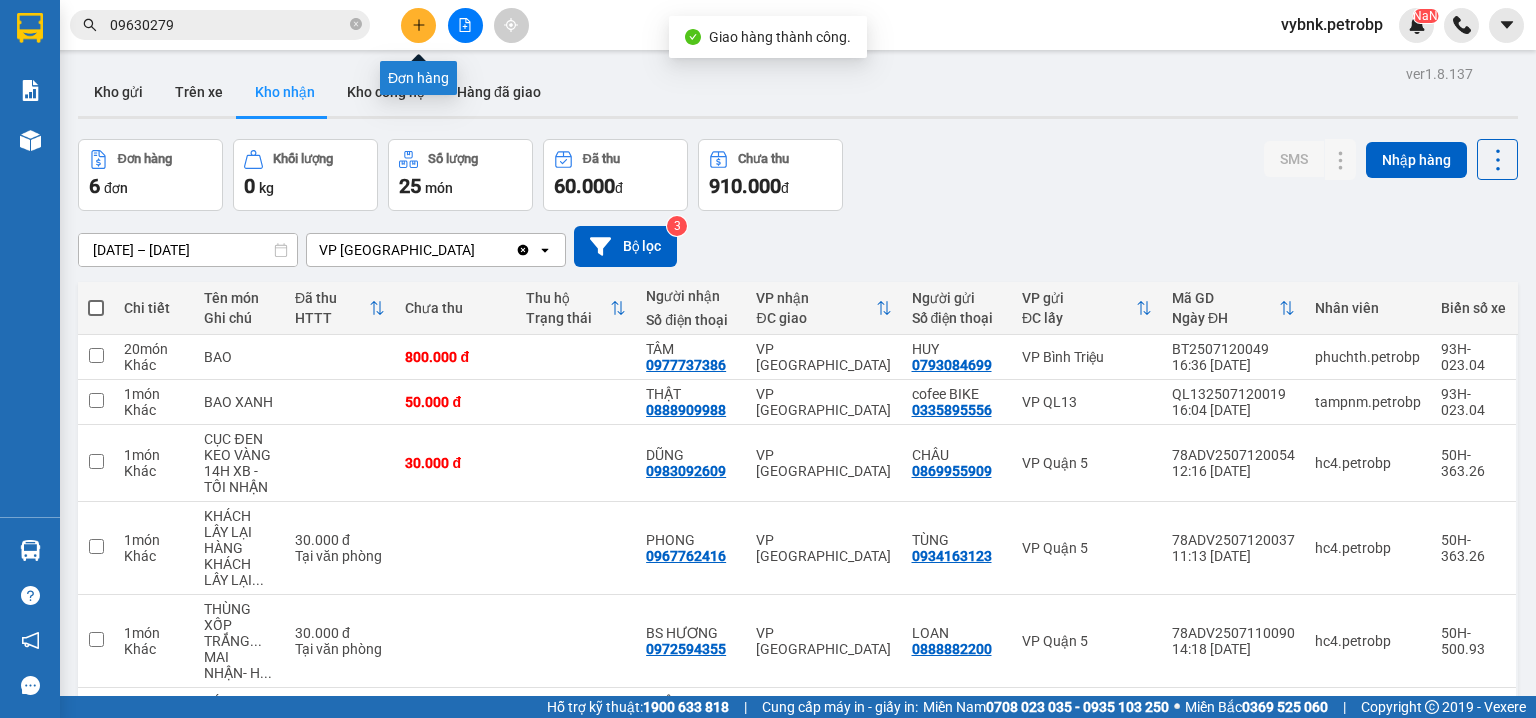 click at bounding box center [418, 25] 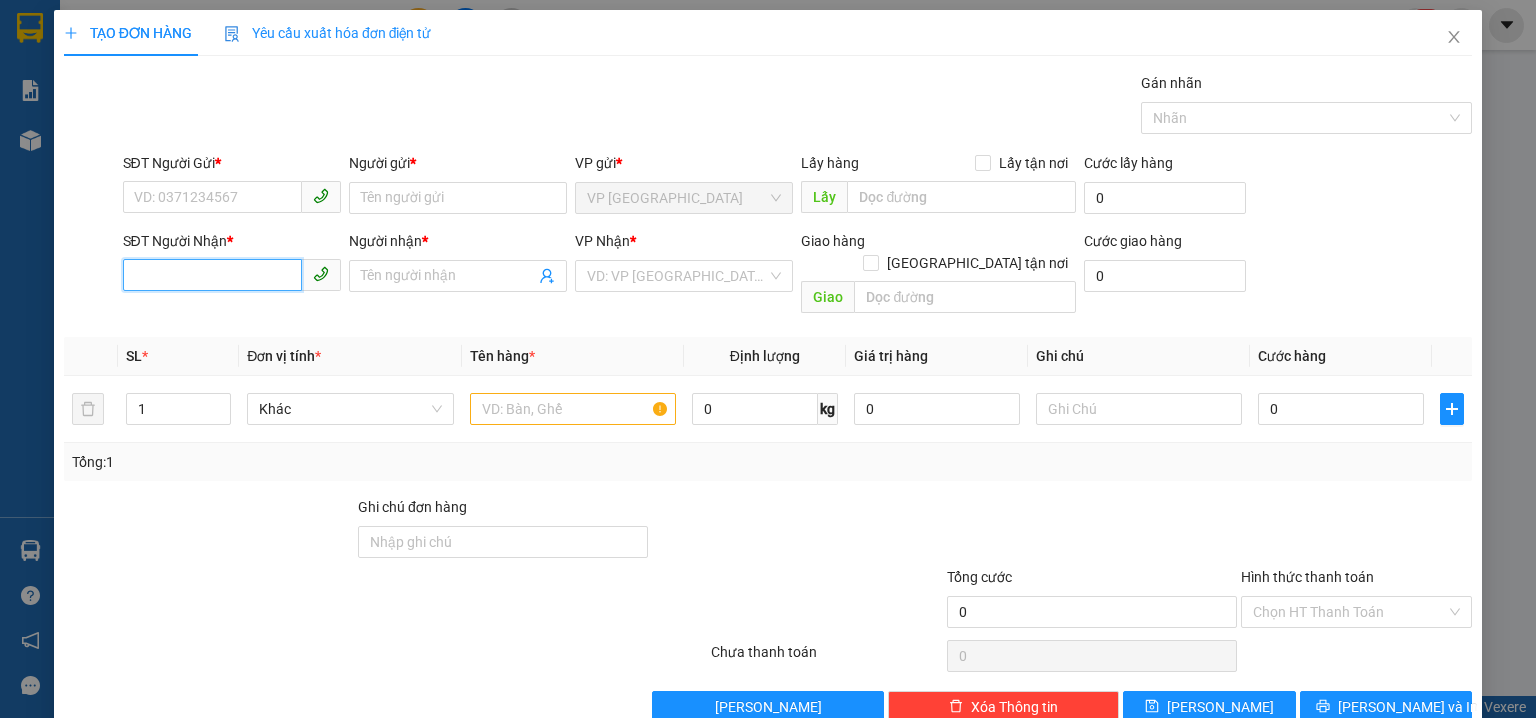 click on "SĐT Người Nhận  *" at bounding box center (212, 275) 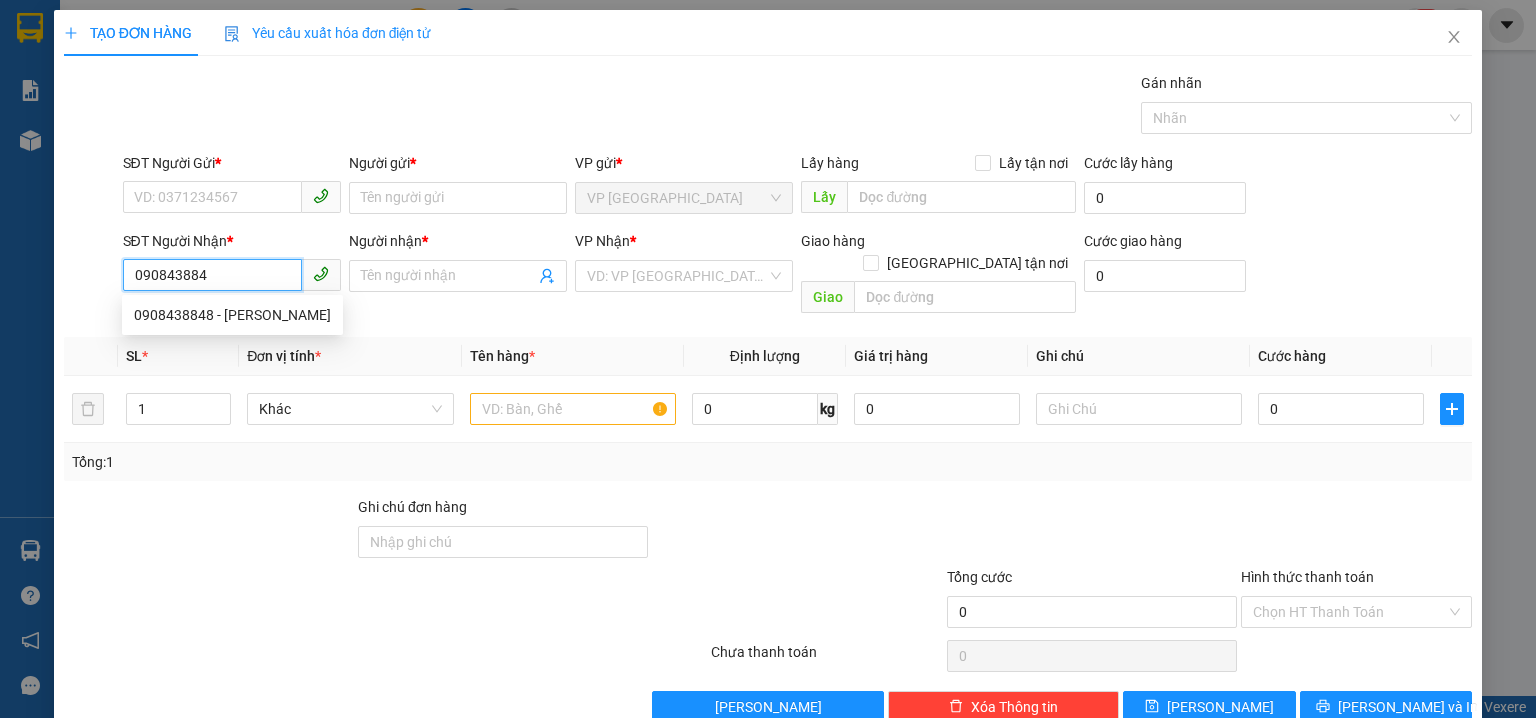 type on "0908438848" 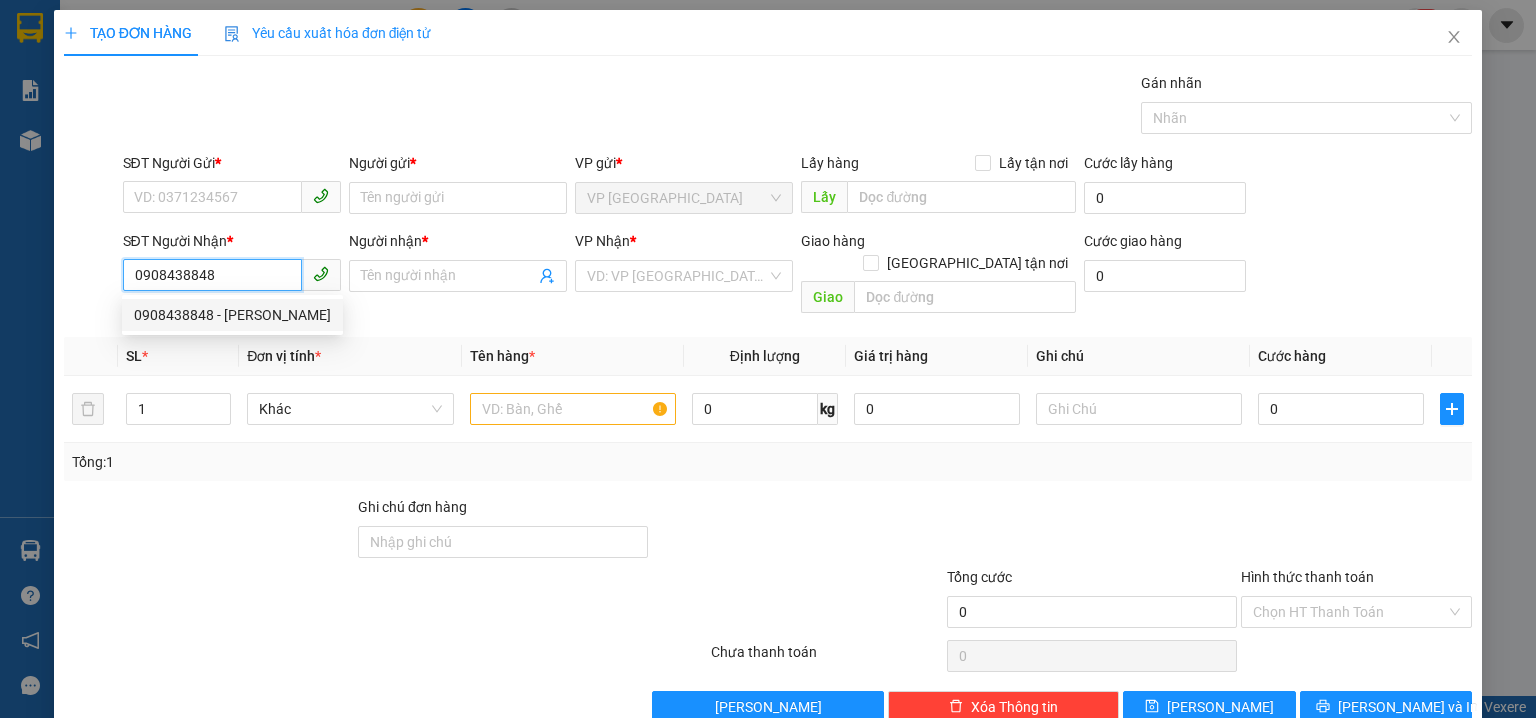 click on "0908438848 - KHÁNH VÂN" at bounding box center [232, 315] 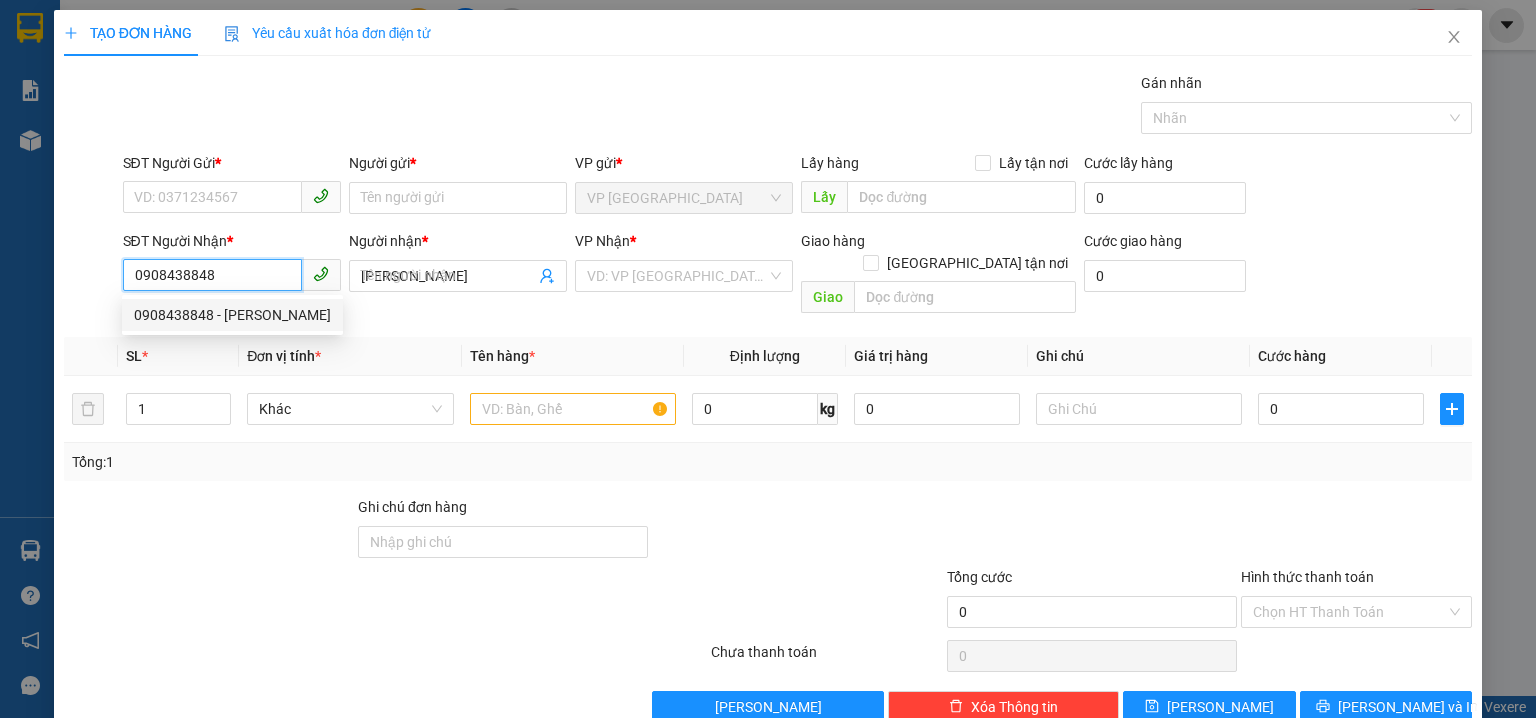 click on "0908438848 - KHÁNH VÂN" at bounding box center (232, 315) 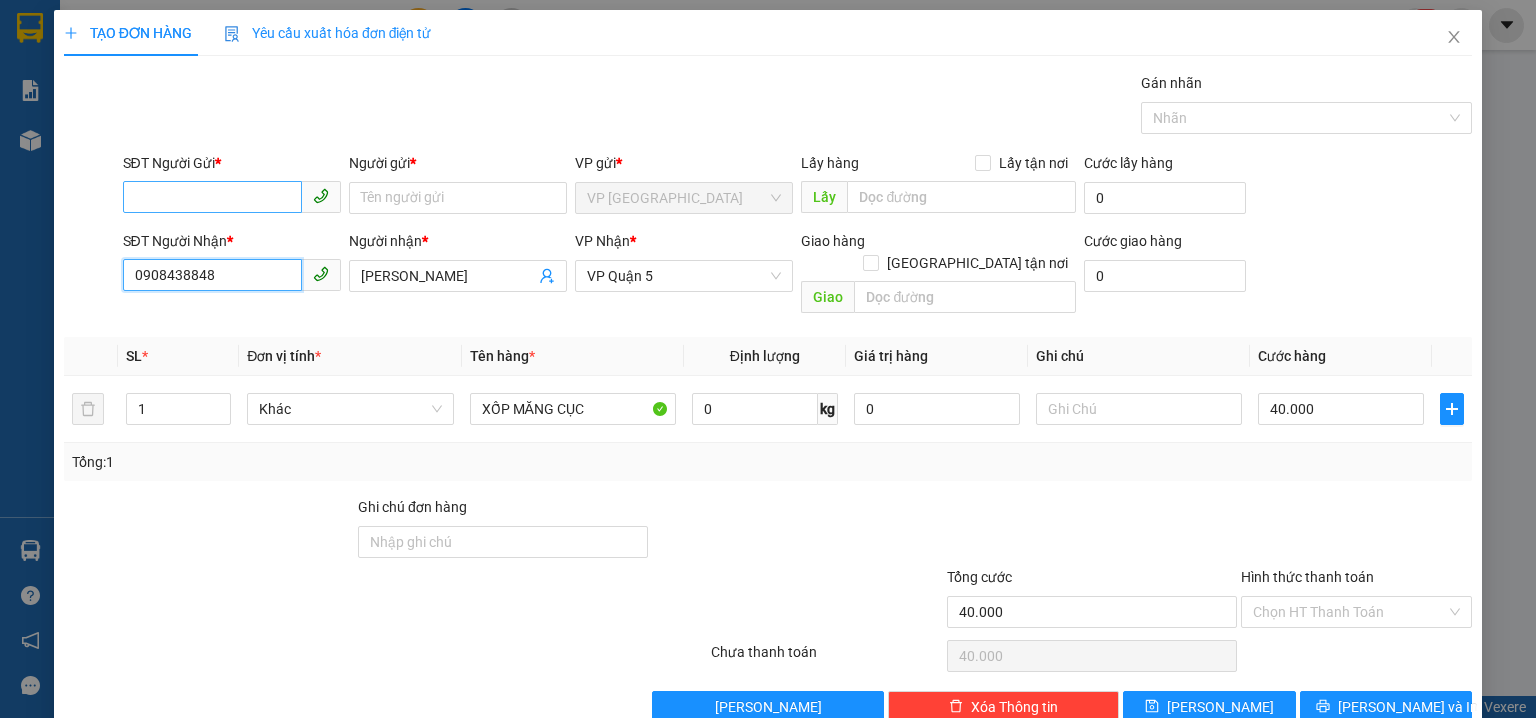 type on "0908438848" 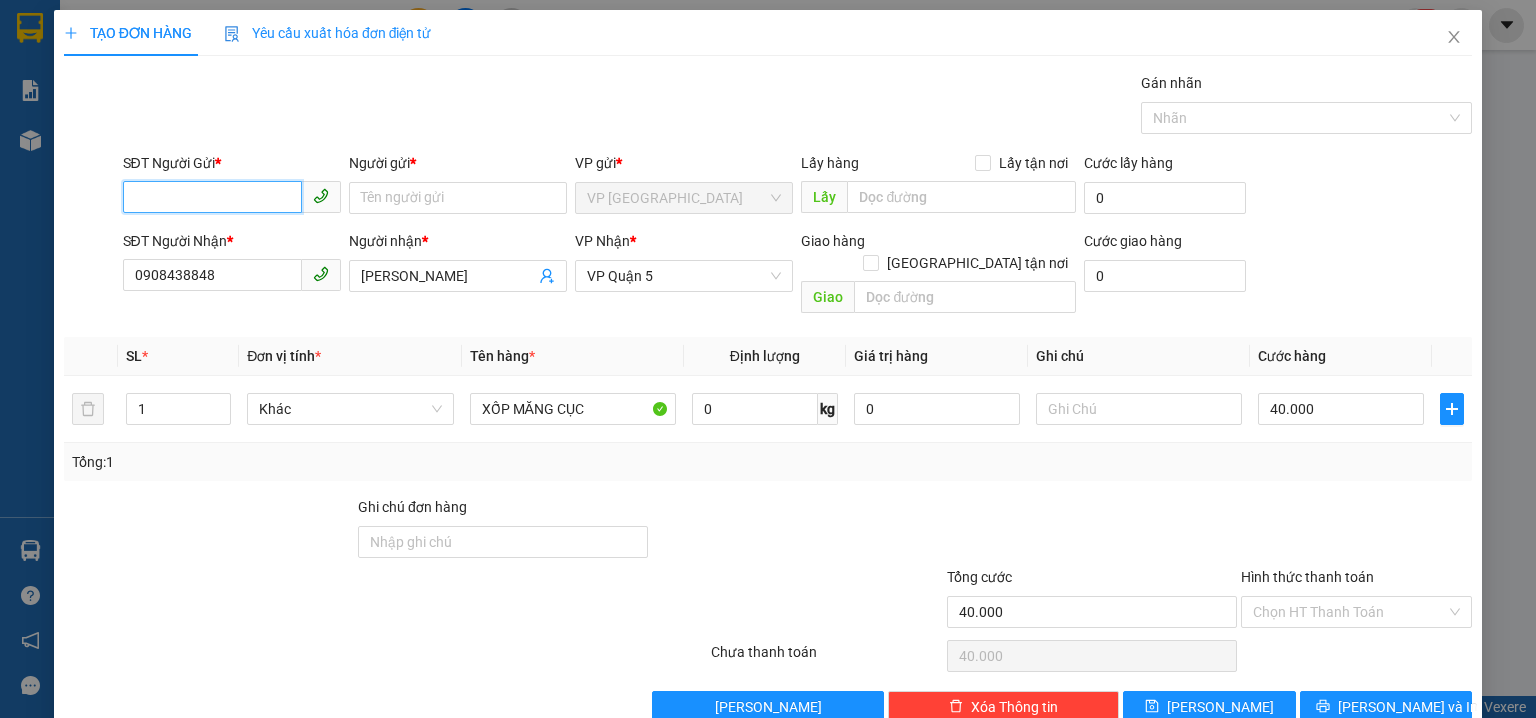 click on "SĐT Người Gửi  *" at bounding box center (212, 197) 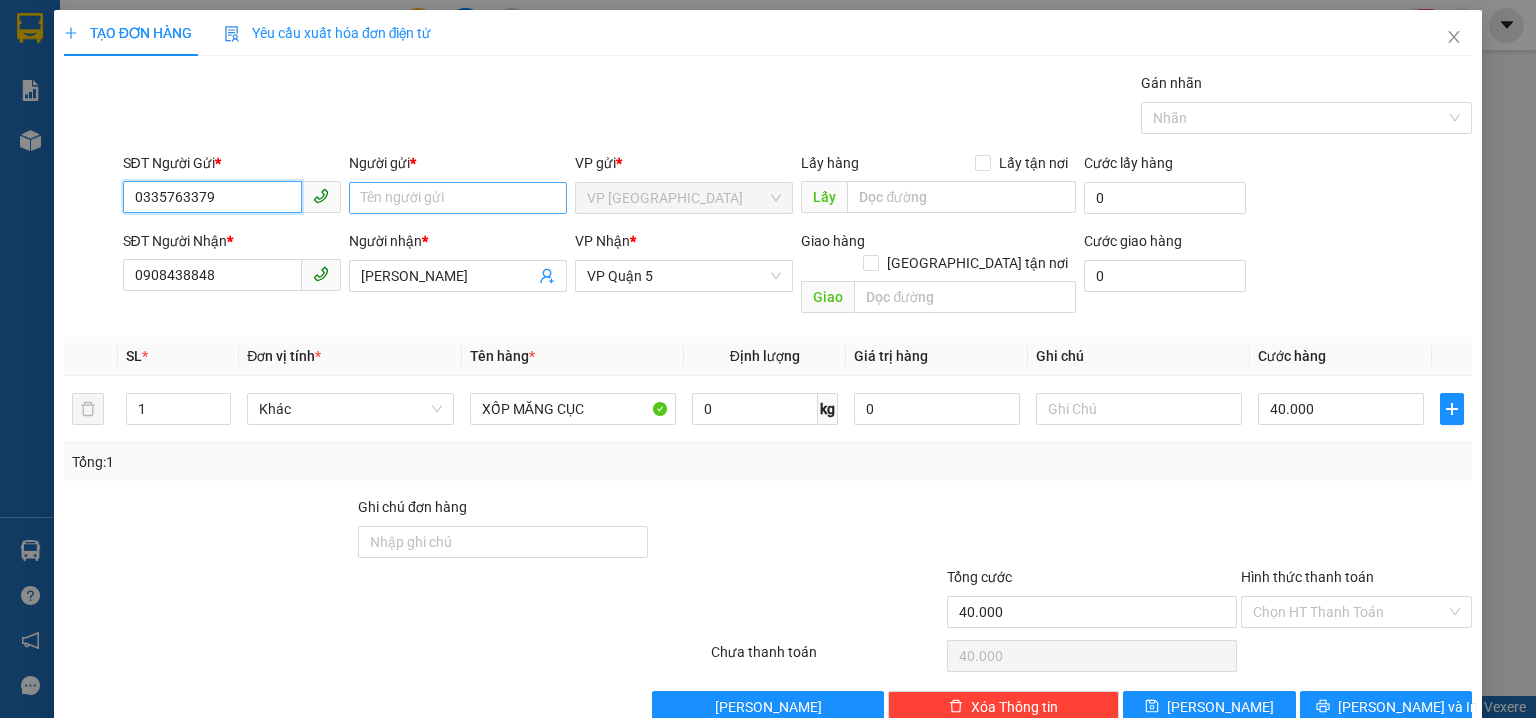 type on "0335763379" 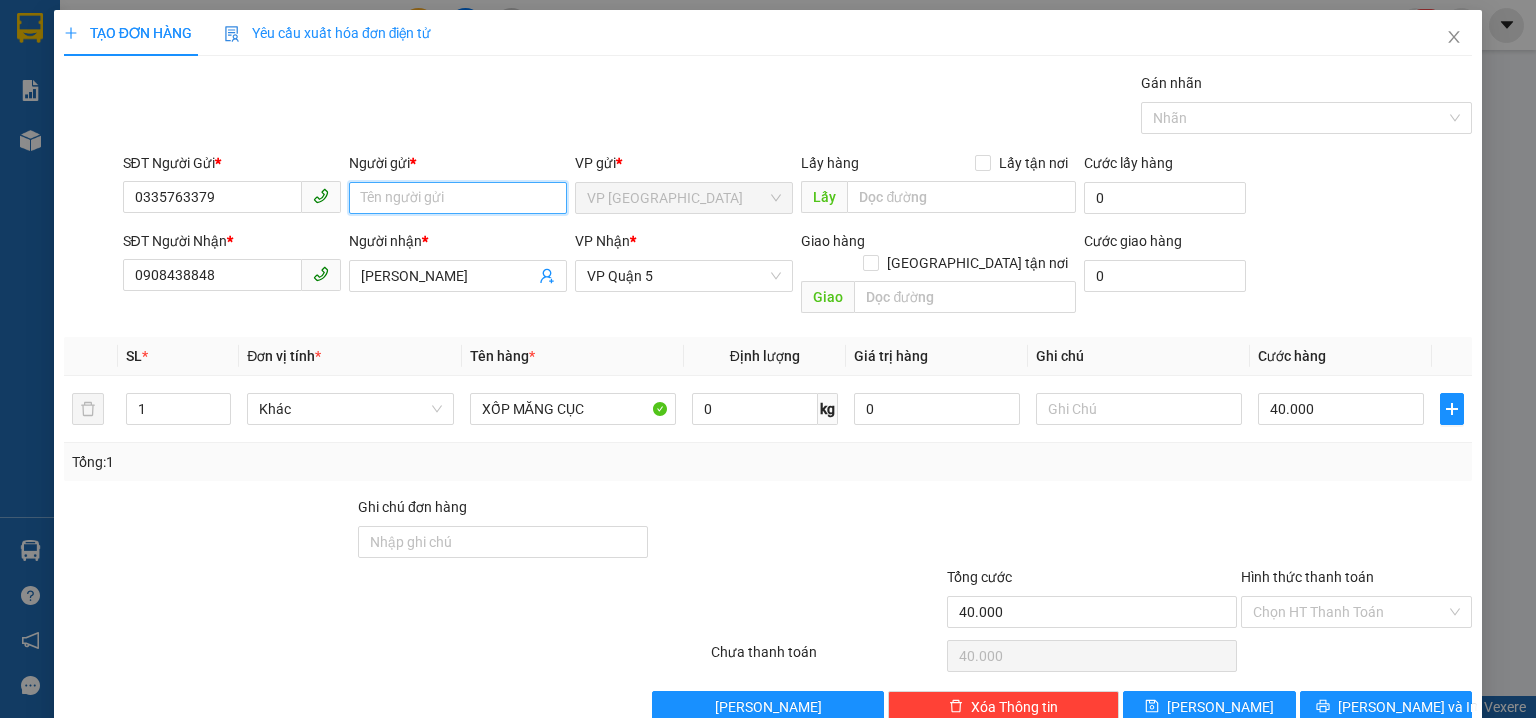 click on "Người gửi  *" at bounding box center [458, 198] 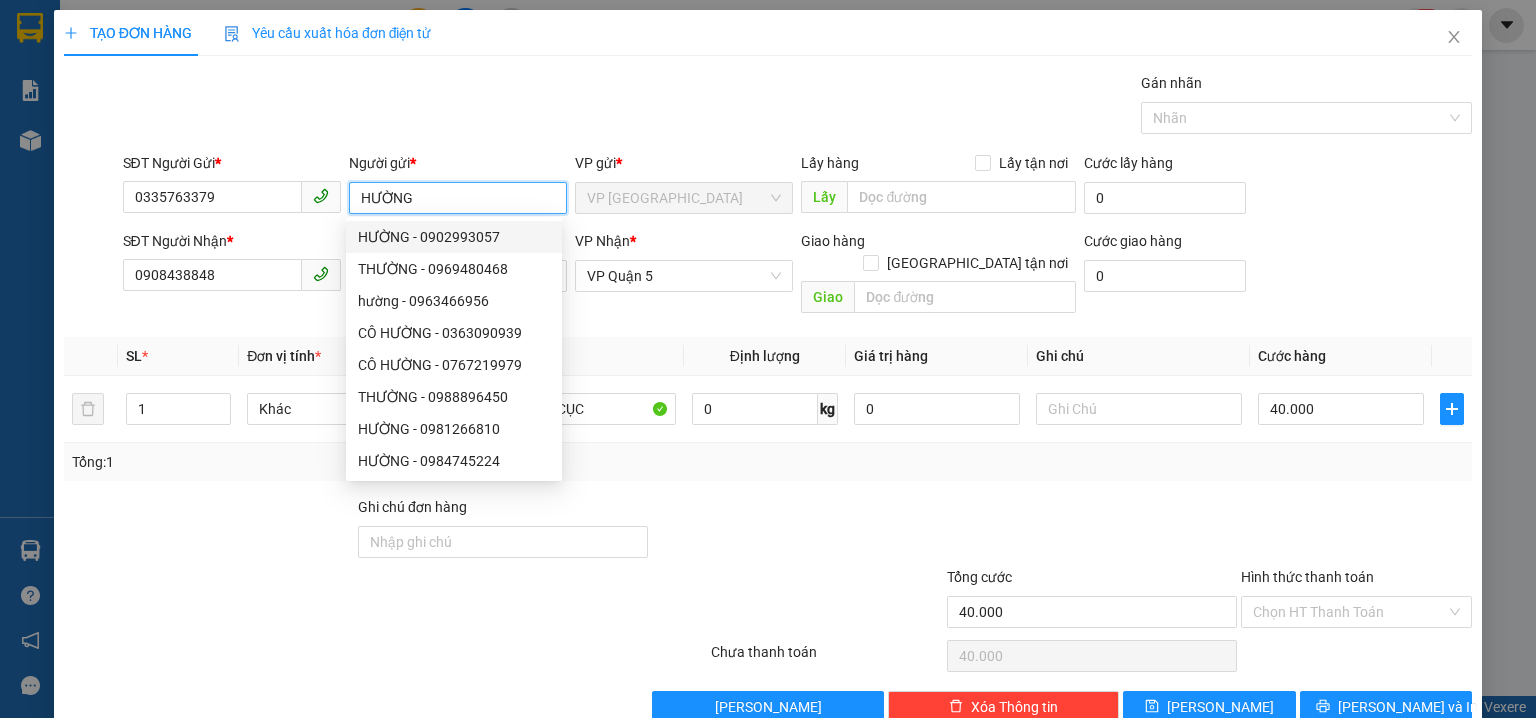 type on "HƯỜNG" 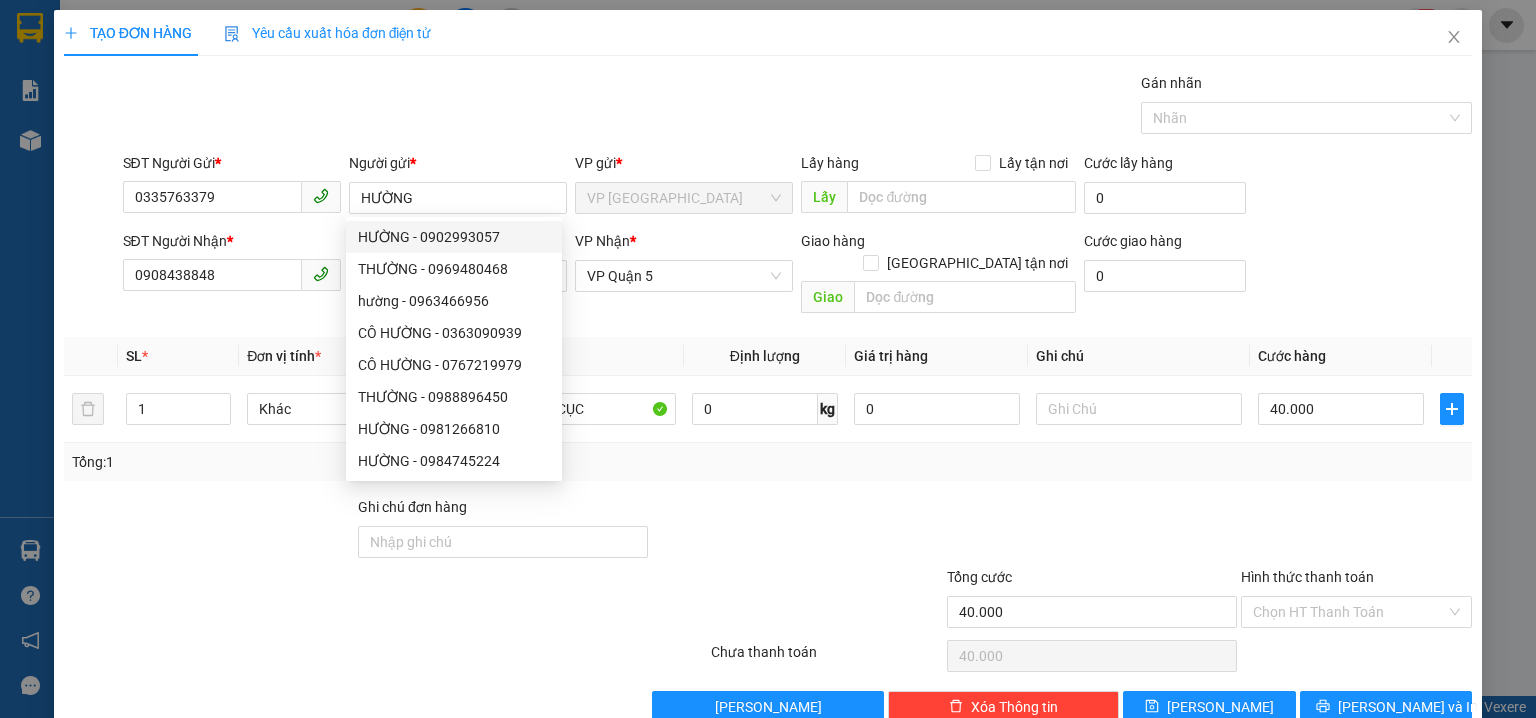 click on "SĐT Người Nhận  * 0908438848 Người nhận  * KHÁNH VÂN VP Nhận  * VP Quận 5 Giao hàng Giao tận nơi Giao Cước giao hàng 0" at bounding box center (798, 276) 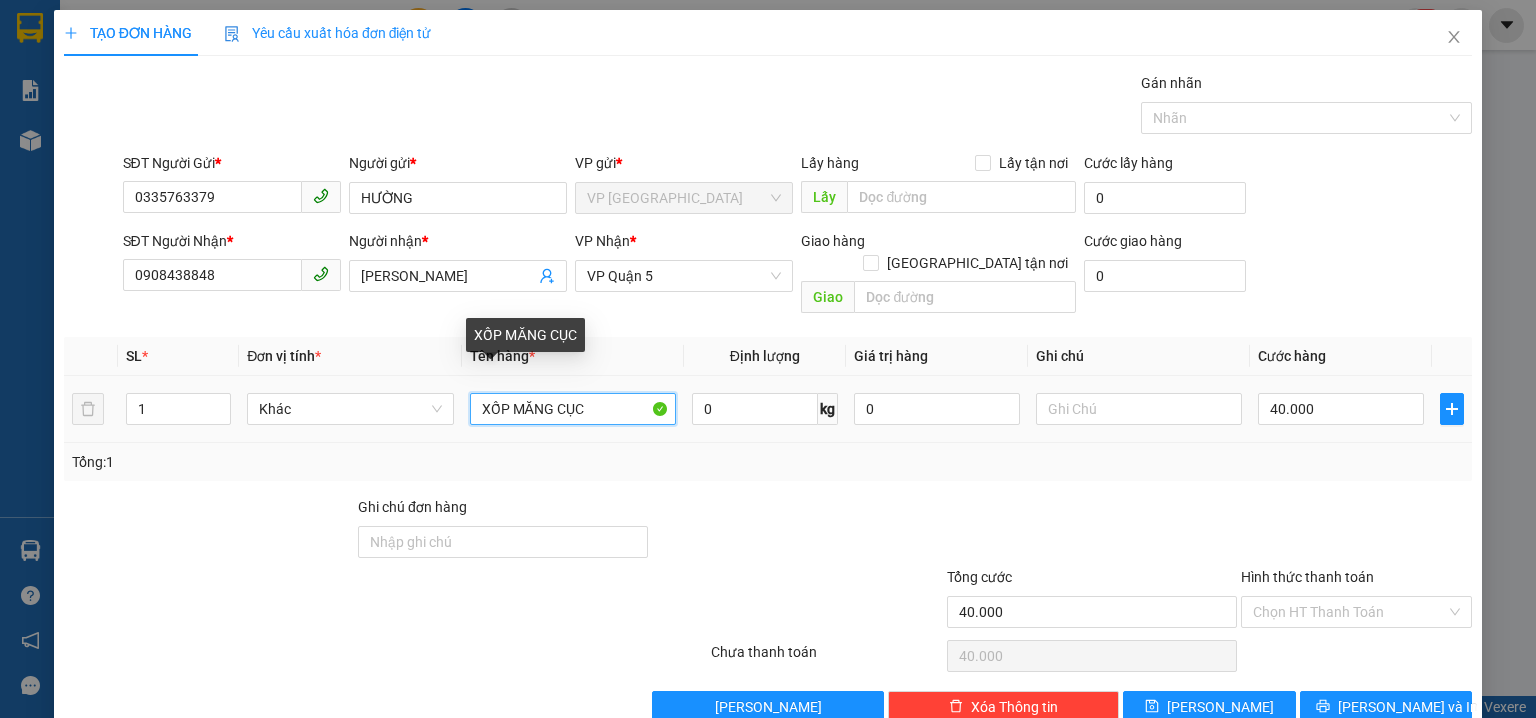 click on "XỐP MĂNG CỤC" at bounding box center [573, 409] 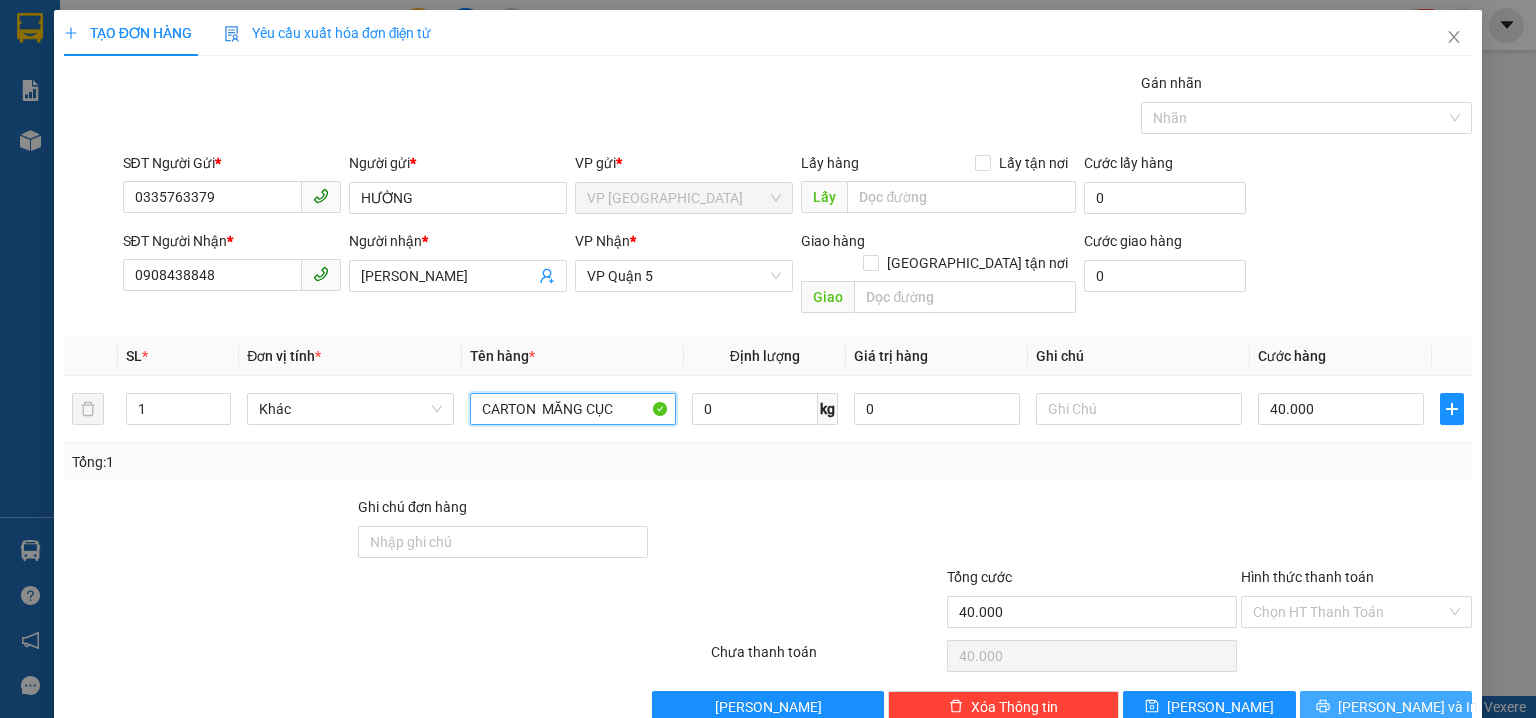 type on "CARTON  MĂNG CỤC" 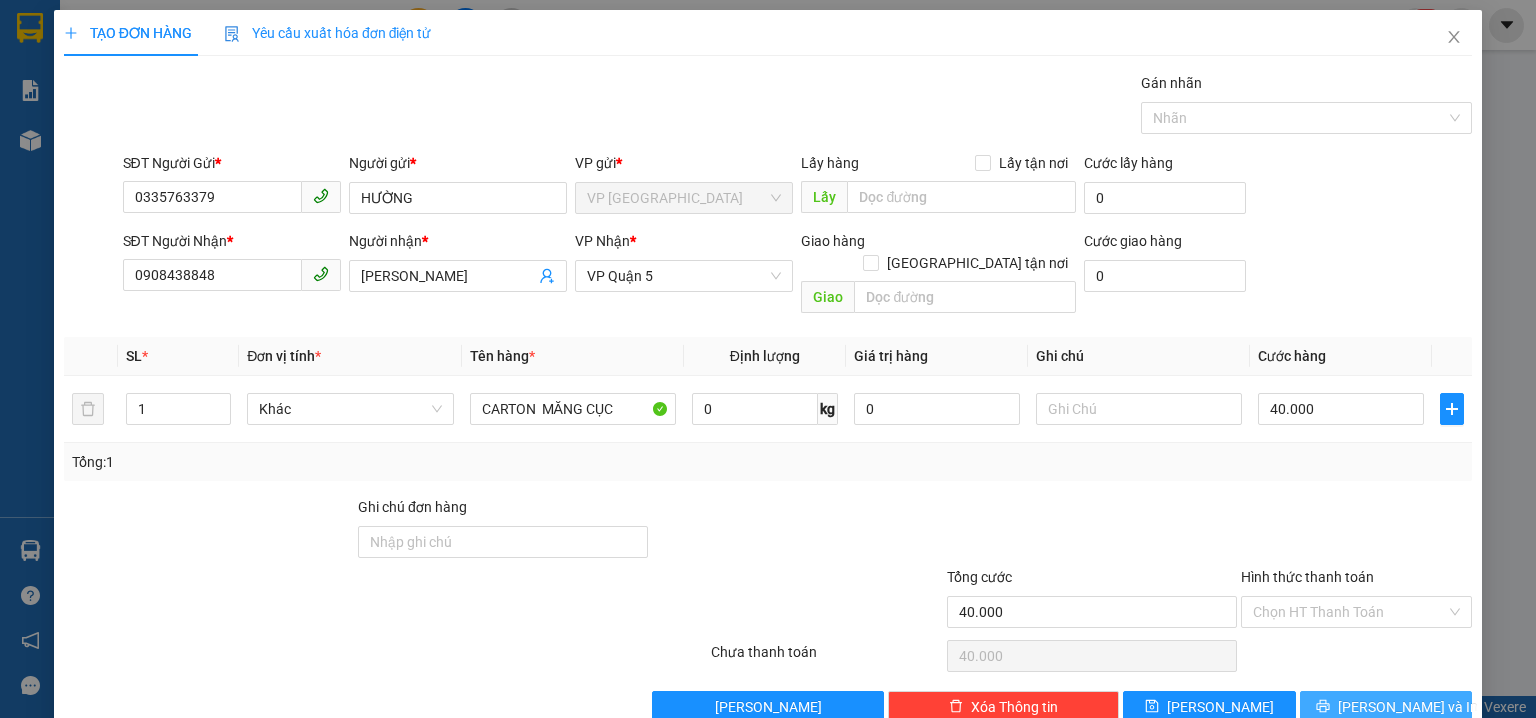 click on "Lưu và In" at bounding box center [1408, 707] 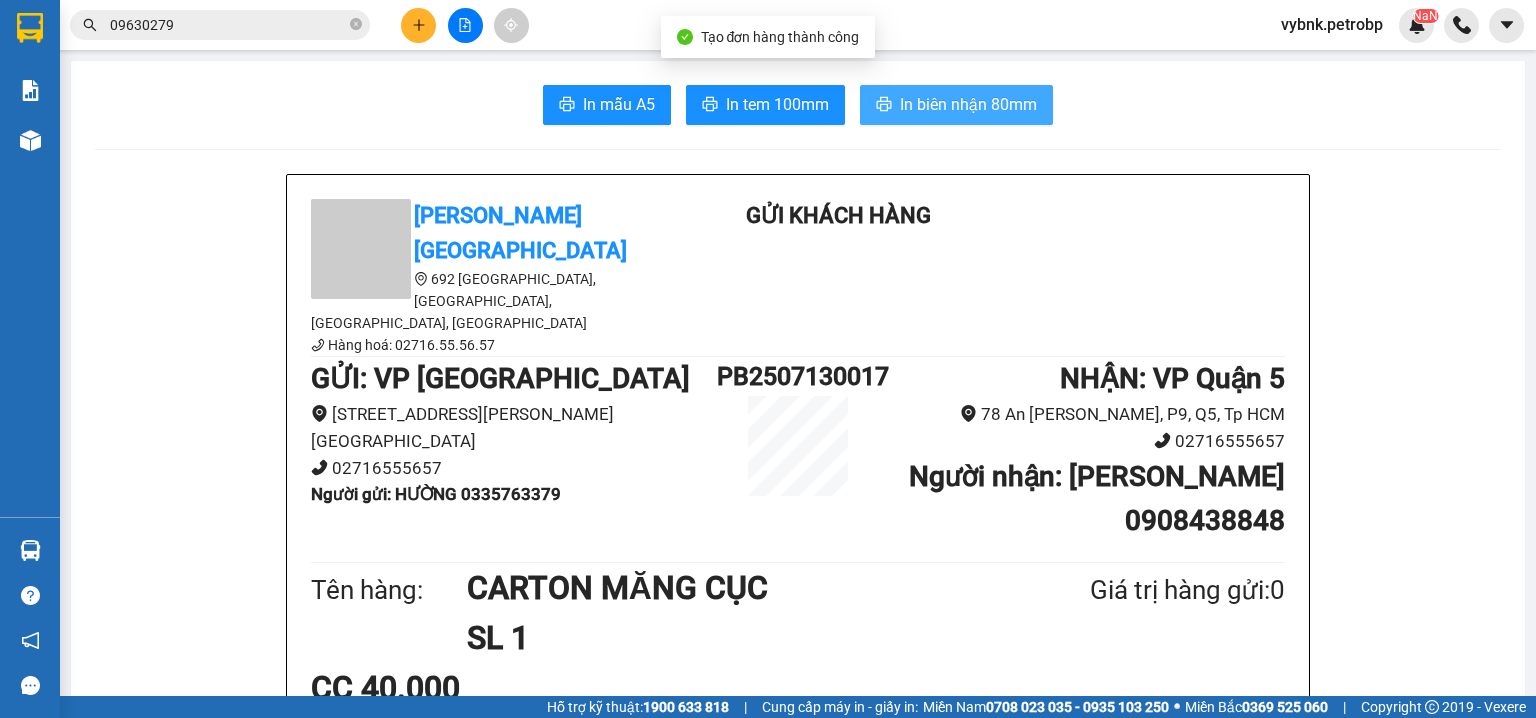 click on "In biên nhận 80mm" at bounding box center (968, 104) 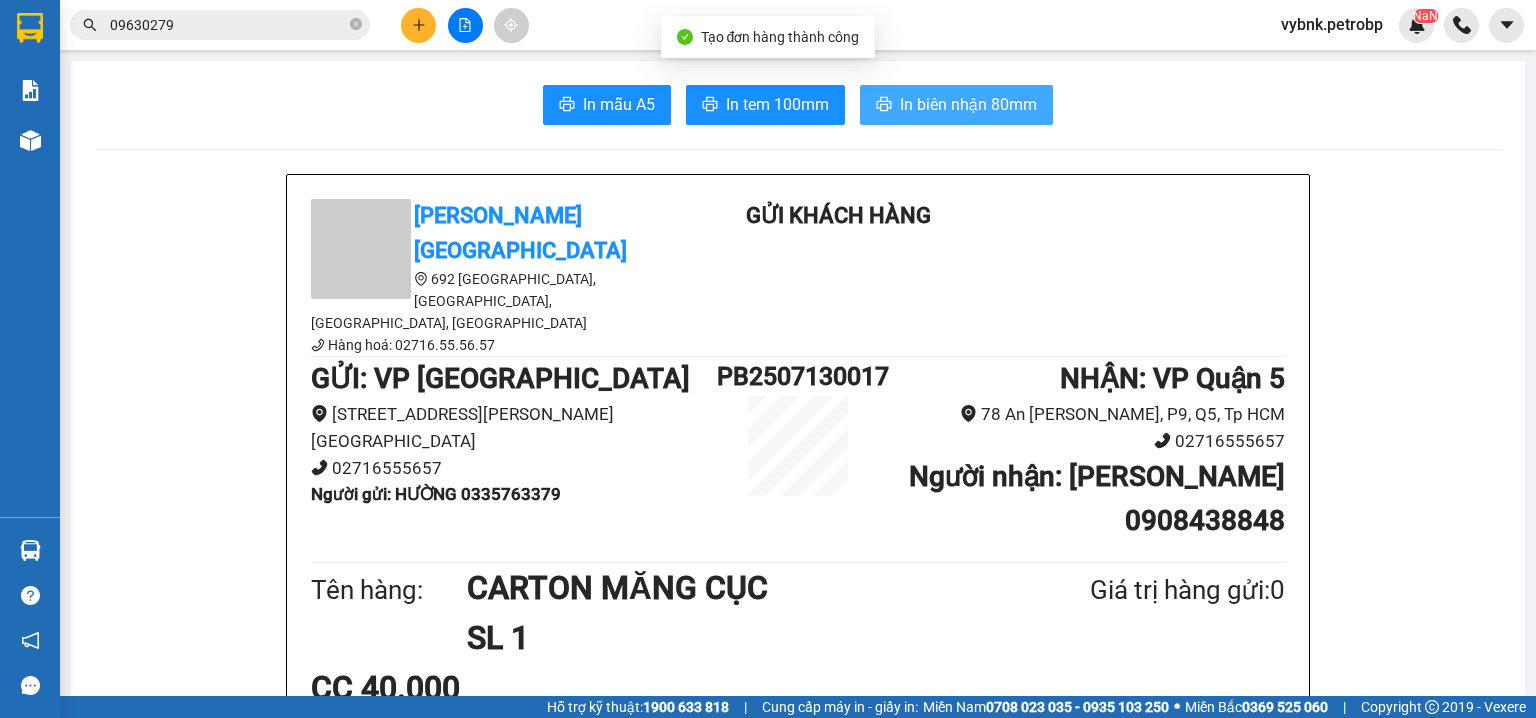 scroll, scrollTop: 0, scrollLeft: 0, axis: both 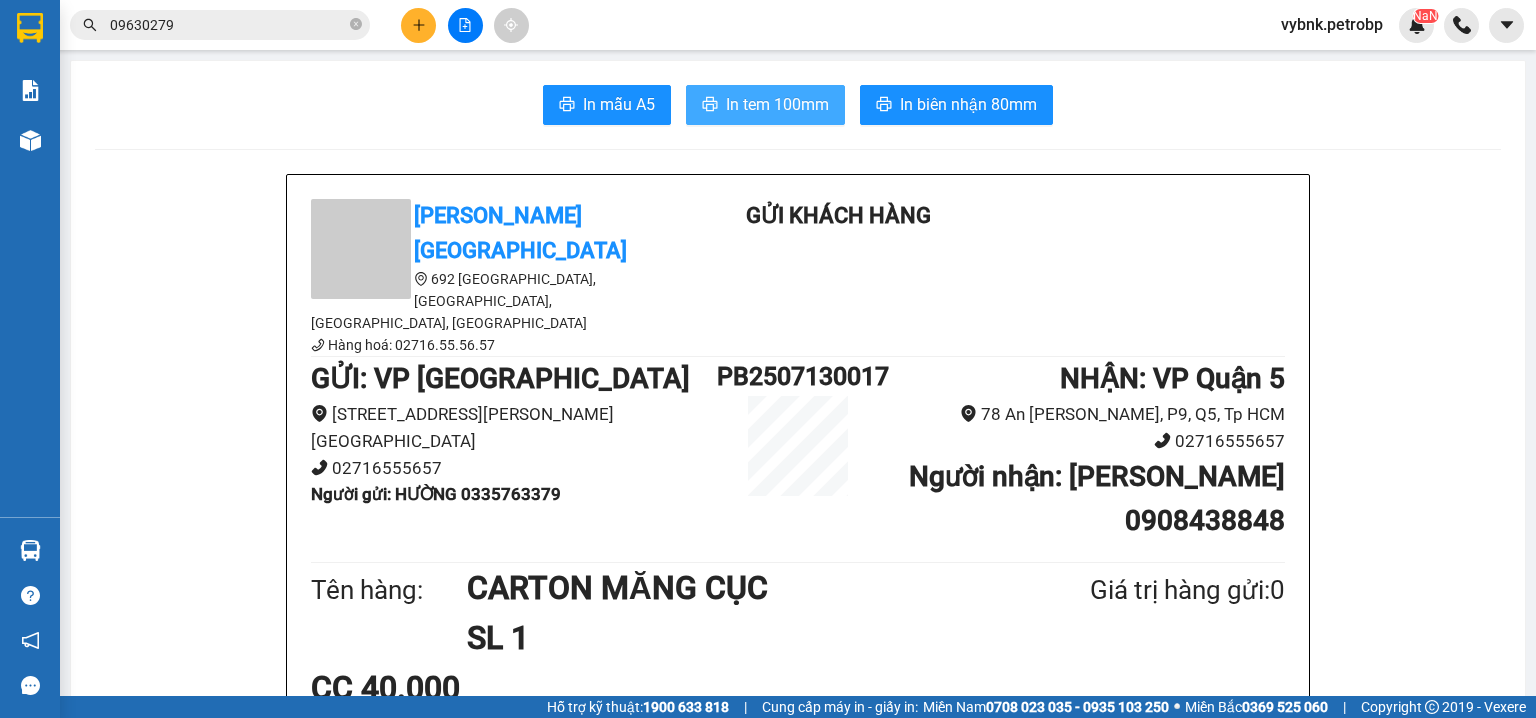 click on "In tem 100mm" at bounding box center [777, 104] 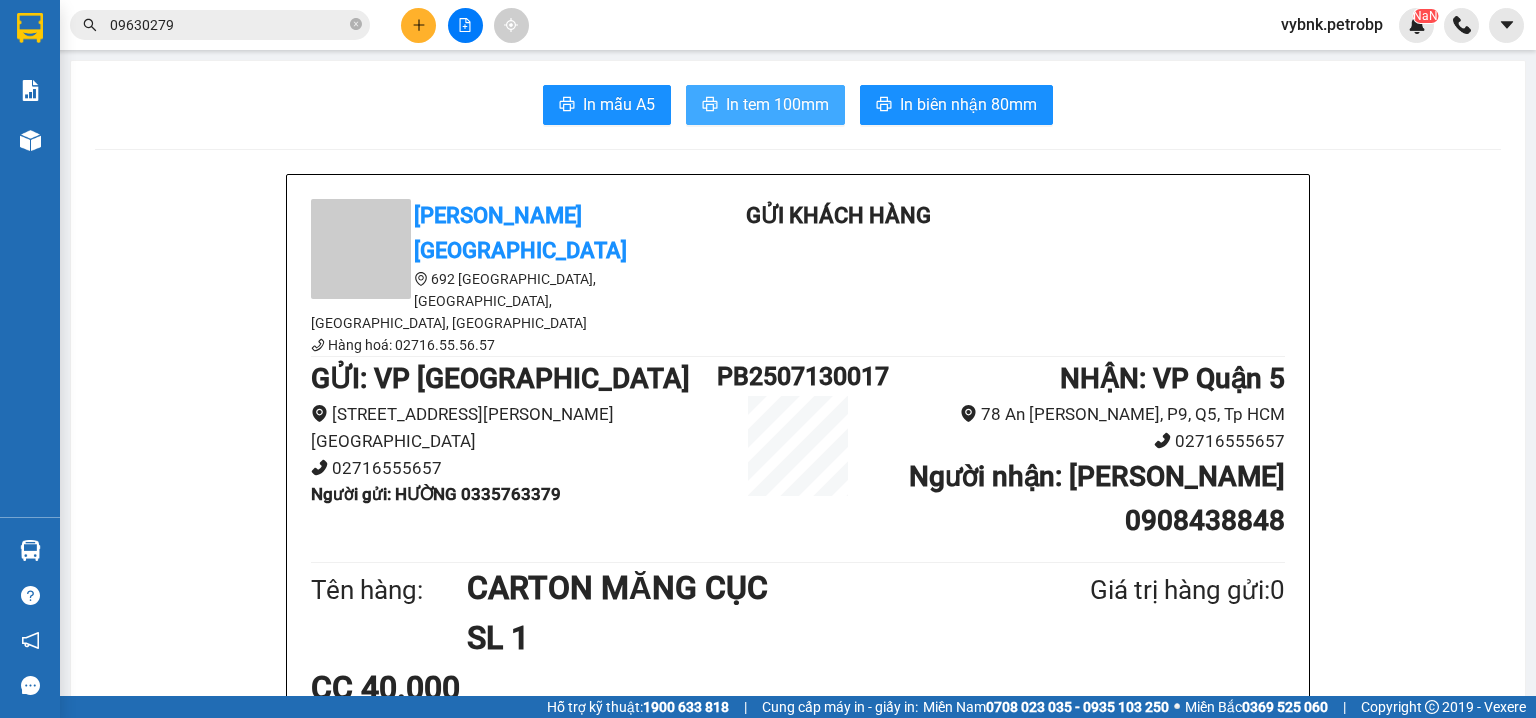 scroll, scrollTop: 0, scrollLeft: 0, axis: both 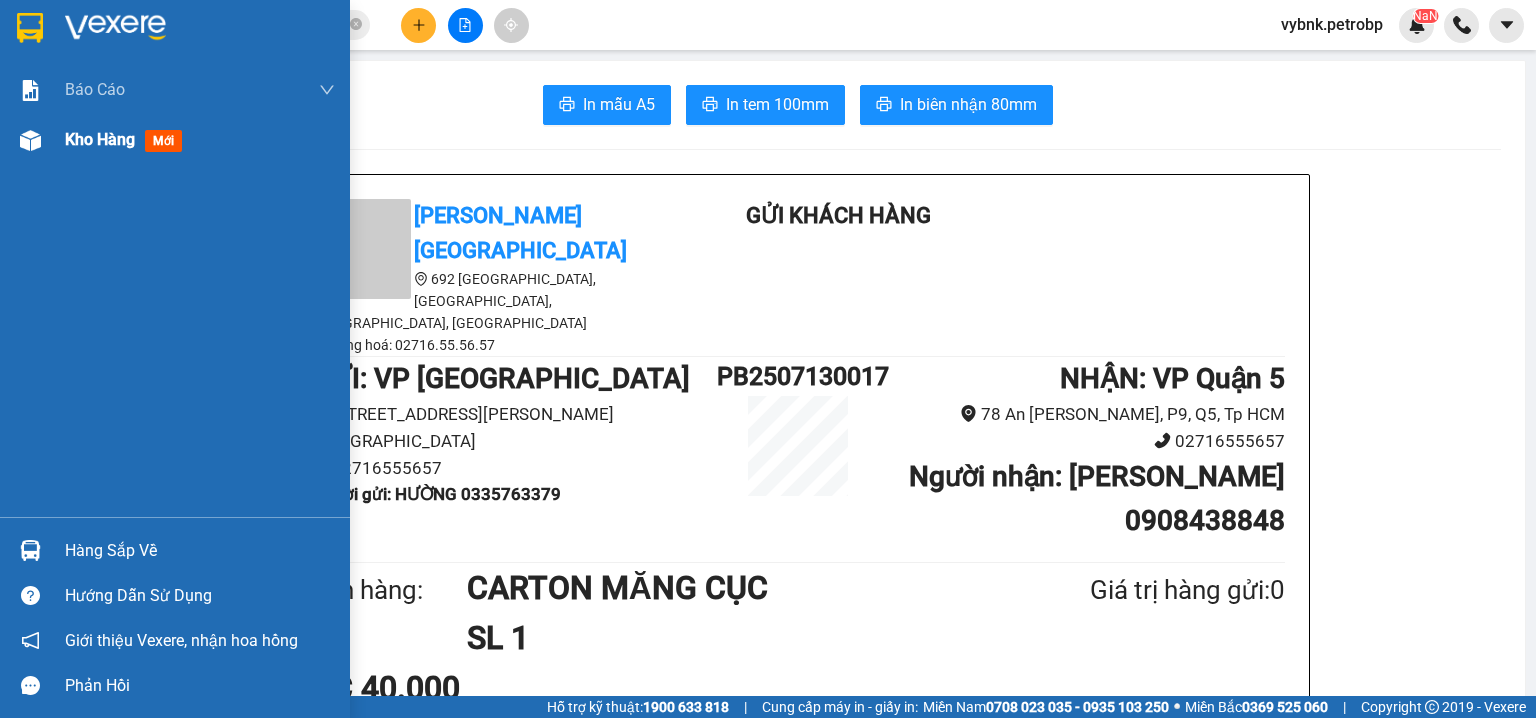 click on "Kho hàng mới" at bounding box center (127, 139) 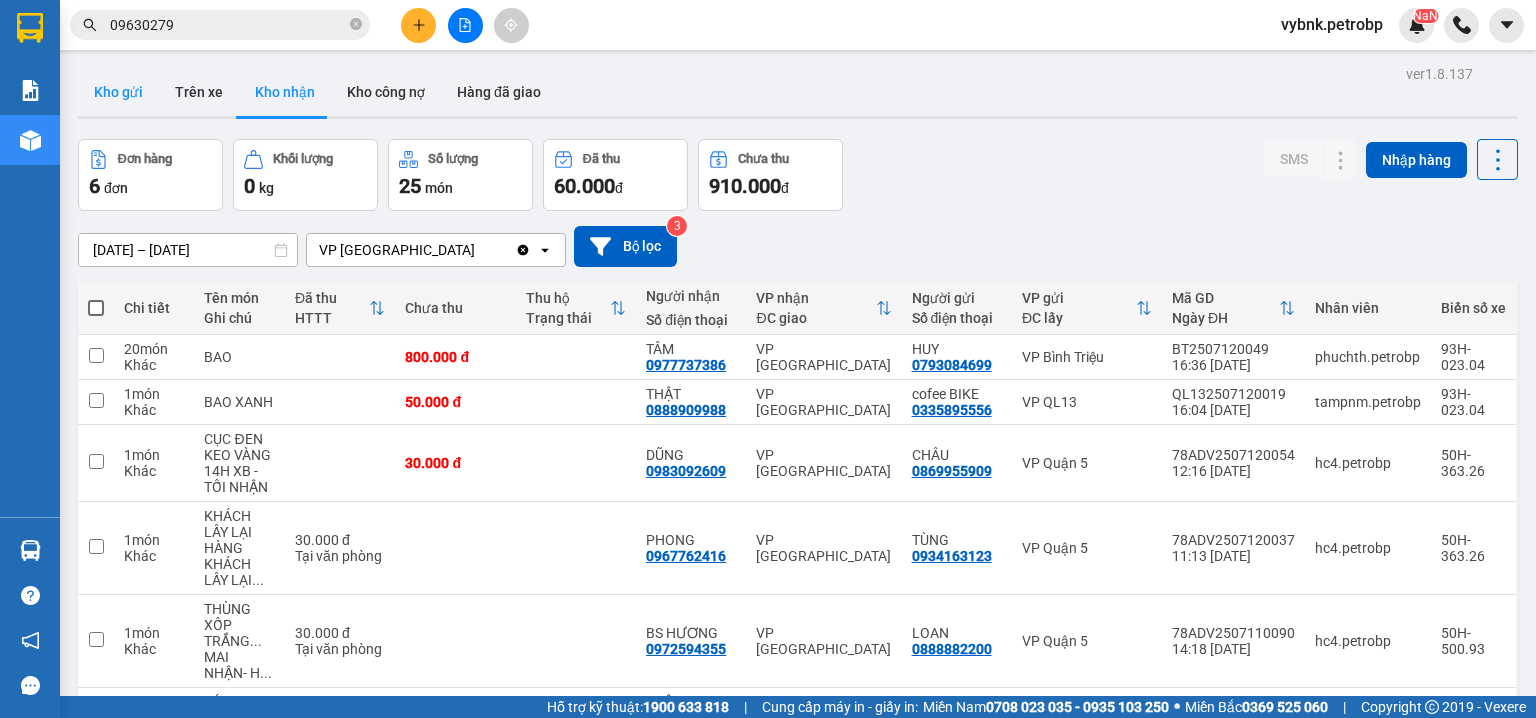 click on "Kho gửi" at bounding box center (118, 92) 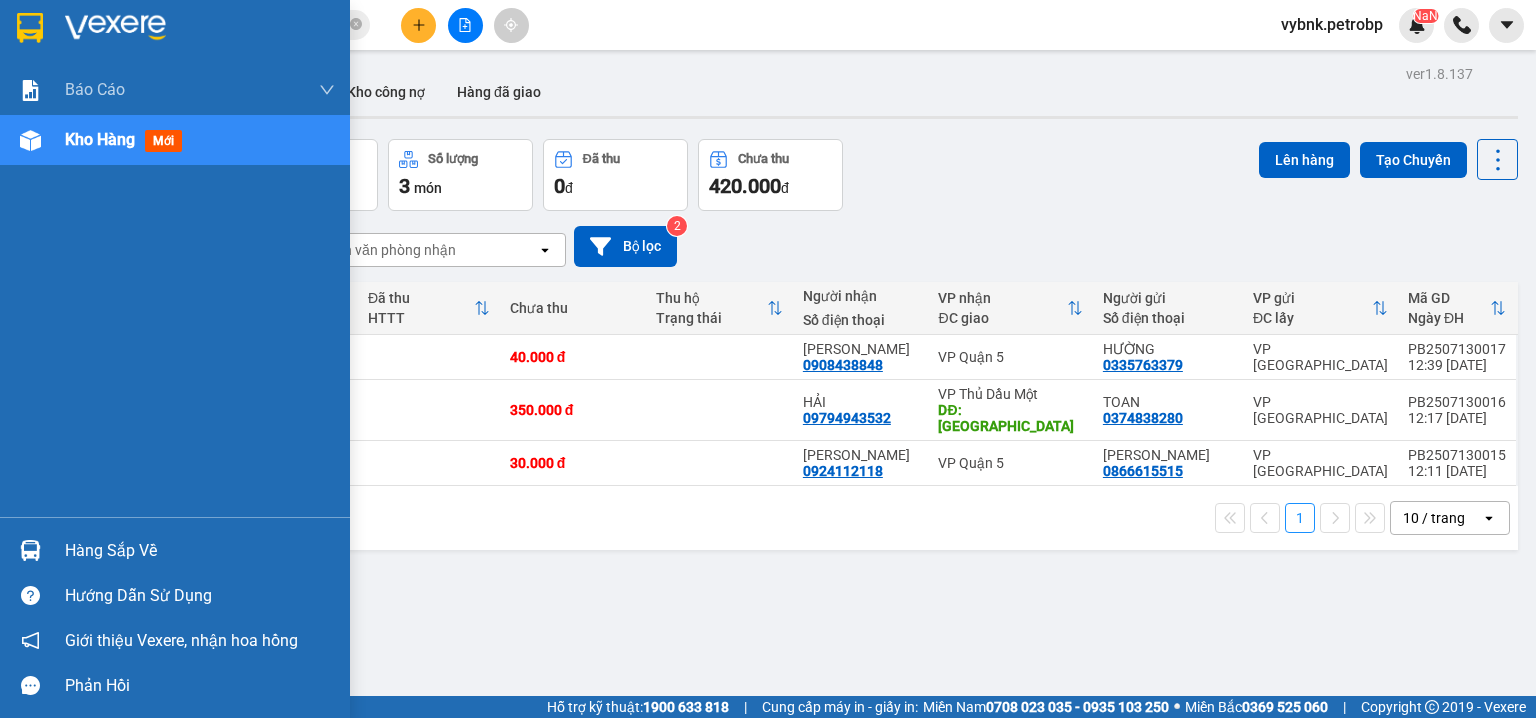 click at bounding box center [30, 550] 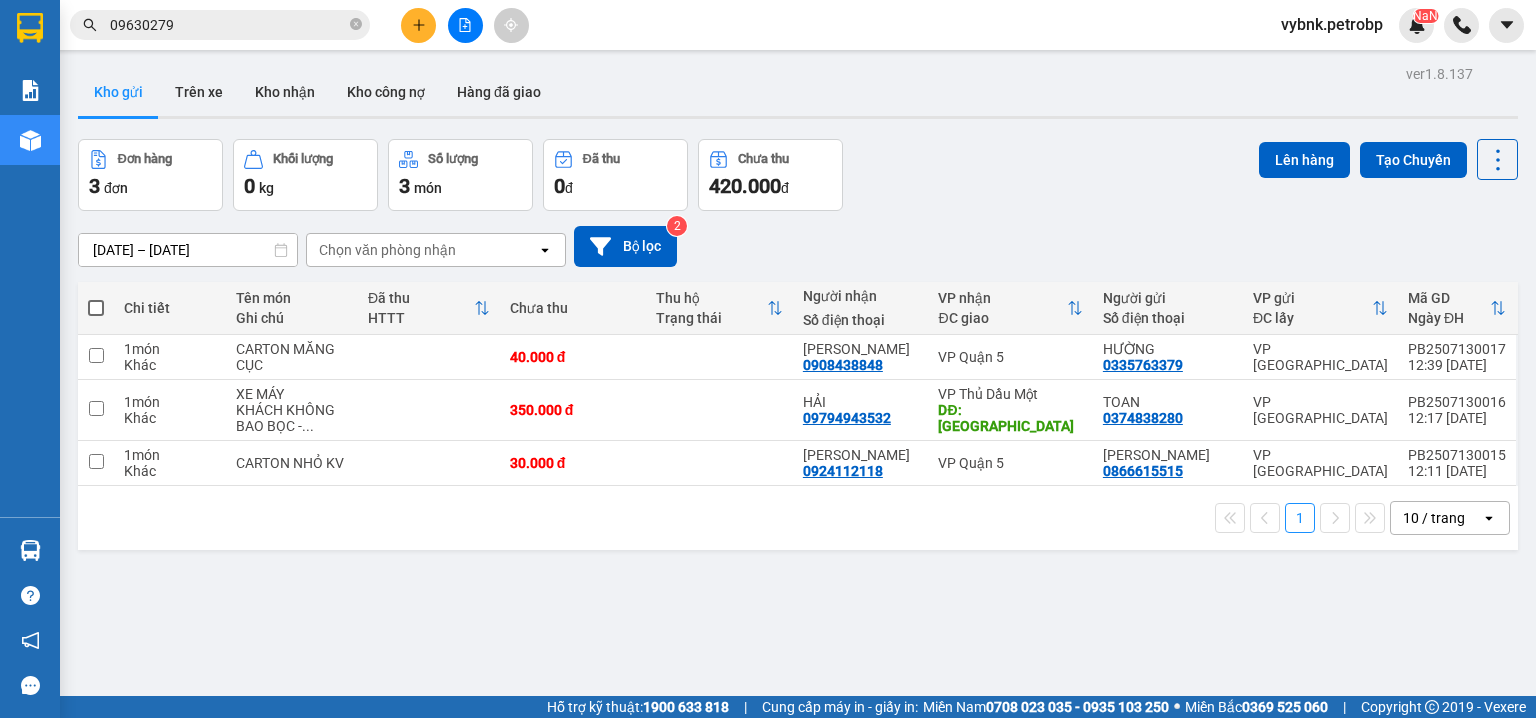 click on "Kết quả tìm kiếm ( 93 )  Bộ lọc  Ngày tạo đơn gần nhất Mã ĐH Trạng thái Món hàng Tổng cước Chưa cước Người gửi VP Gửi Người nhận VP Nhận 78ADV2507110128 17:21 - 11/07 VP Nhận   93H-023.04 00:05 - 12/07 CARTON SL:  1 30.000 0969946029 UYÊN  VP Quận 5 09630279 70 HẰNG VP Phước Bình PB2507110004 07:47 - 11/07 Đã giao   17:20 - 11/07 CARTON ĐỒ ĂN SL:  1 30.000 09630279 70 HẰNG VP Phước Bình 0969946029 UYÊN  VP Quận 5 PB2506270012 08:57 - 27/06 Đã giao   17:21 - 27/06 CARTON QUẦN ÁO SL:  1 30.000 09630279 70 HẰNG VP Phước Bình 0969946029 UYÊN  VP Quận 5 78ADV2506190133 17:55 - 19/06 Đã giao   18:30 - 20/06 CARTON SL:  1 30.000 0969946029 UYÊN  VP Quận 5 09630279 70 HẰNG VP Phước Bình PB2506190002 07:26 - 19/06 Đã giao   17:57 - 19/06 CARTON ĐỒ ĂN SL:  1 30.000 09630279 70 HẰNG VP Phước Bình 0969946029 UYÊN  VP Quận 5 78ADV2505290091 13:45 - 29/05 Đã giao   19:33 - 29/05 CARTON BÁNH SL:  1 30.000" at bounding box center [768, 359] 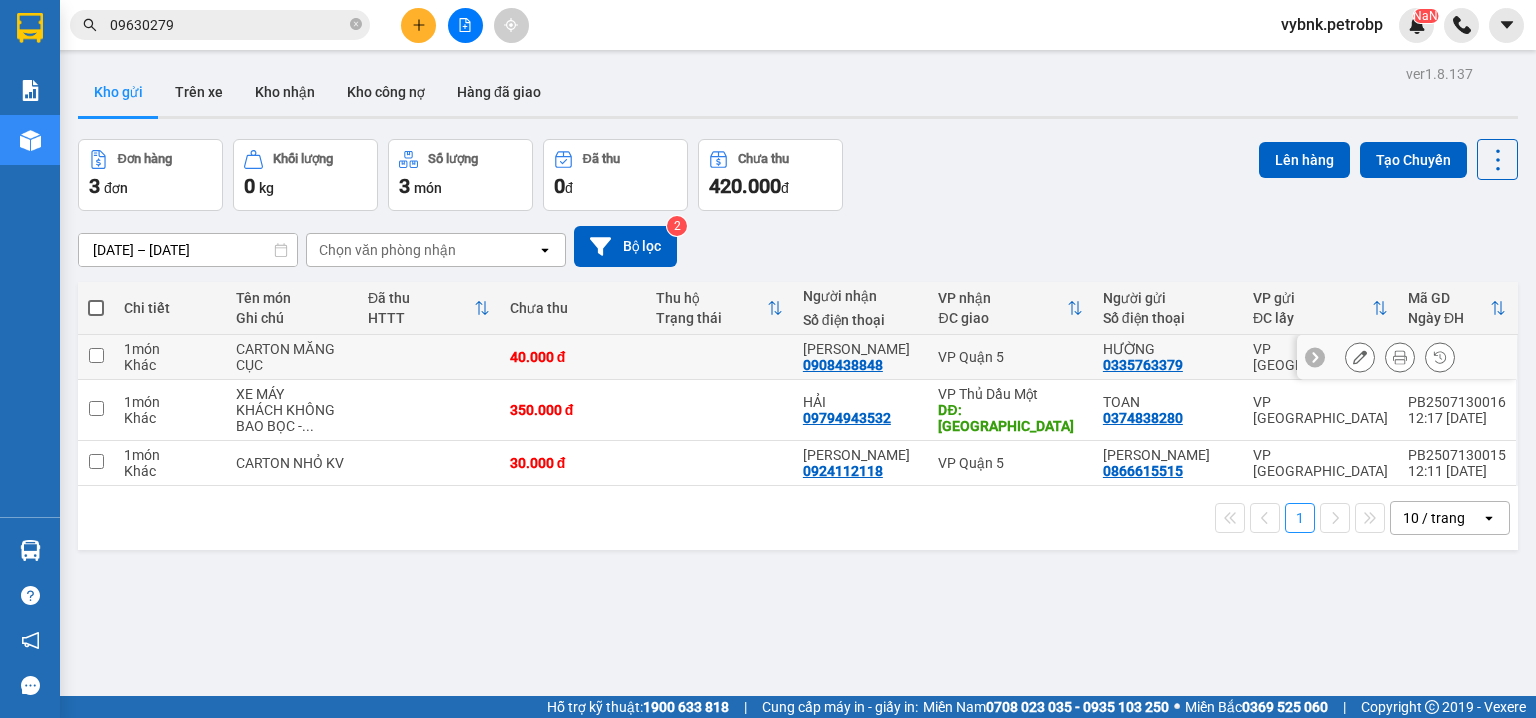 click at bounding box center [719, 357] 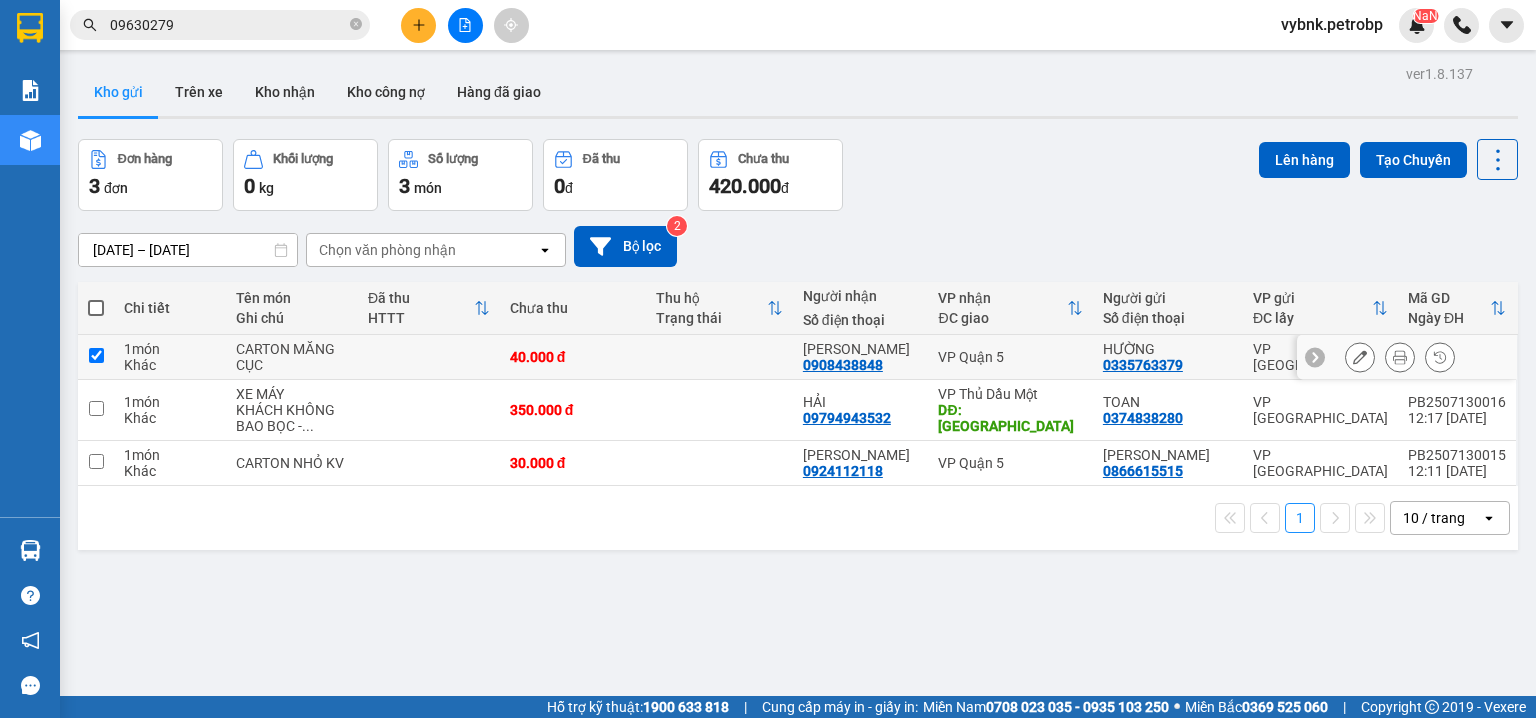 checkbox on "true" 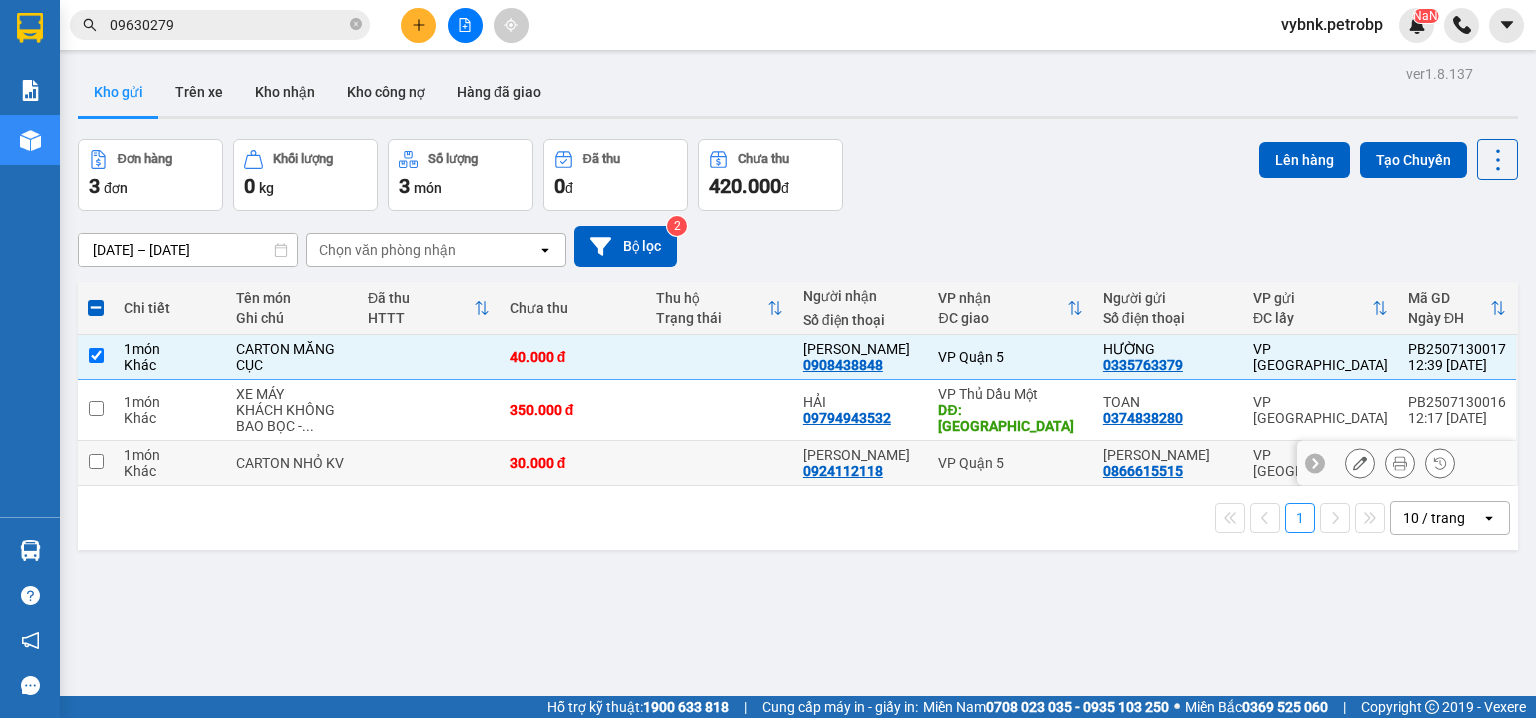 click at bounding box center [719, 463] 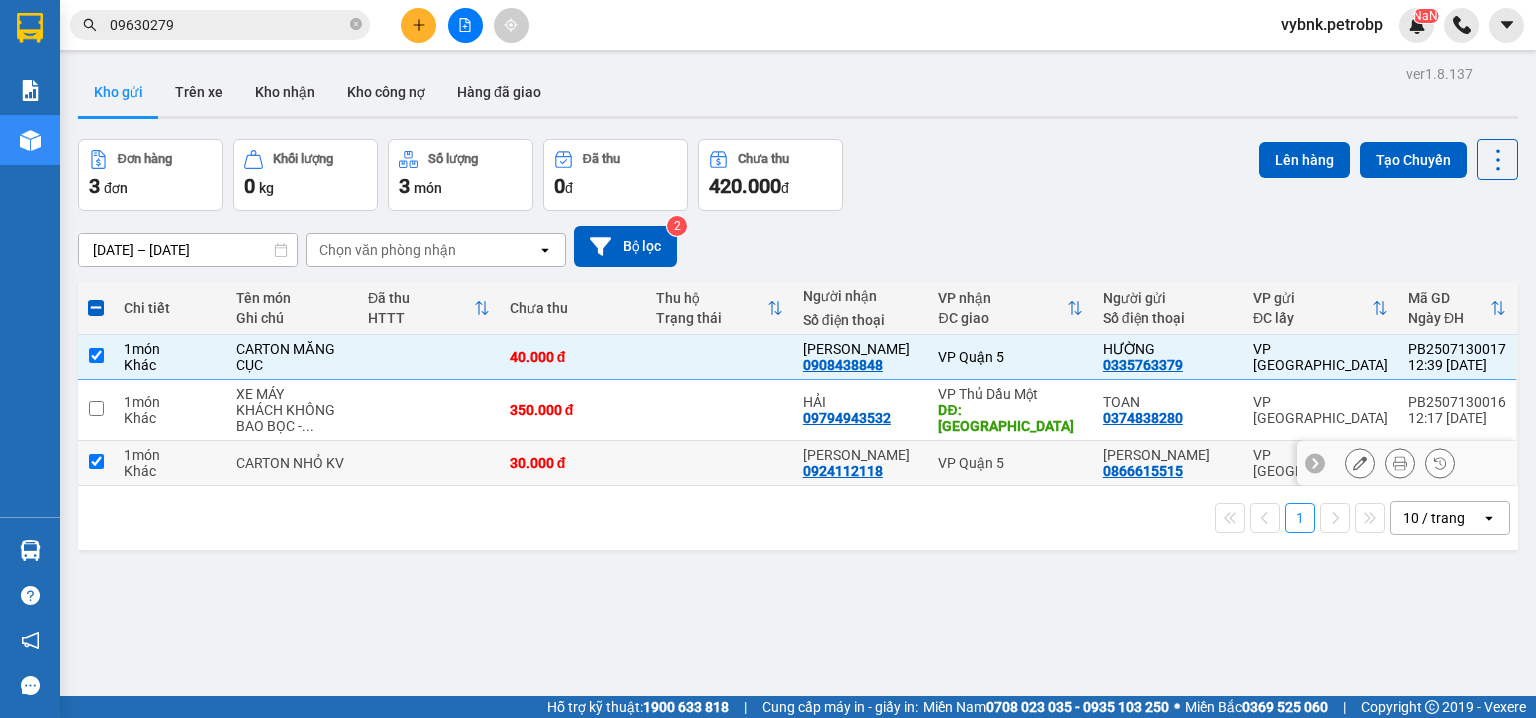 checkbox on "true" 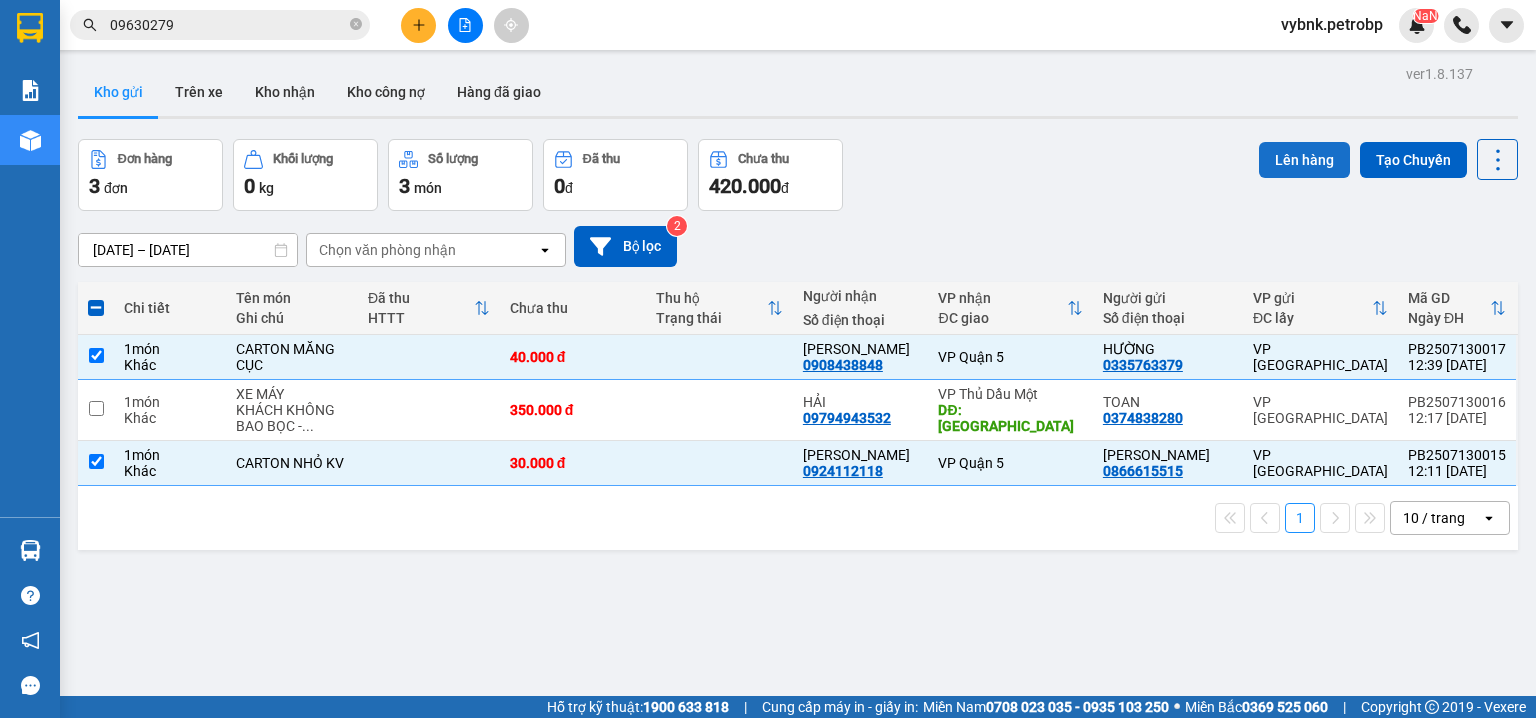 click on "Lên hàng" at bounding box center [1304, 160] 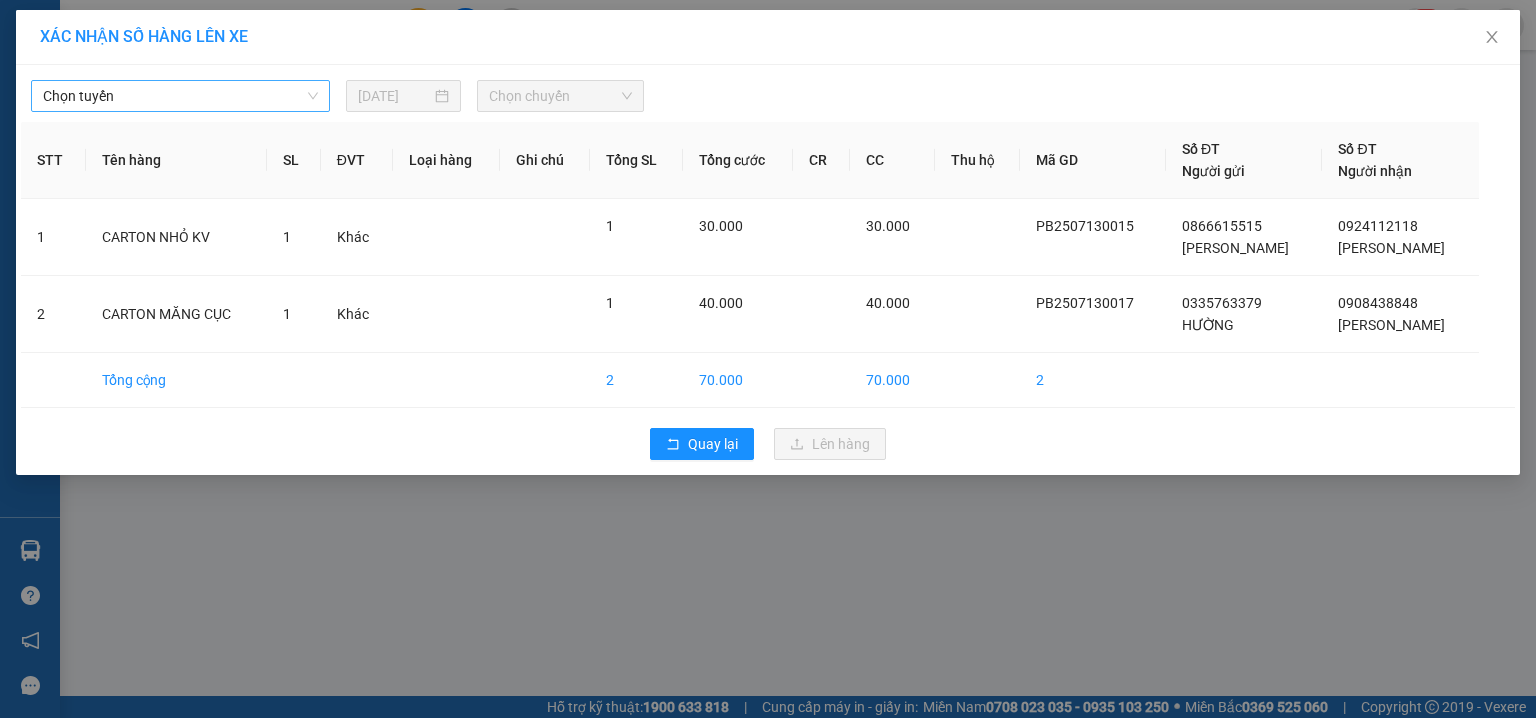 click on "Chọn tuyến" at bounding box center (180, 96) 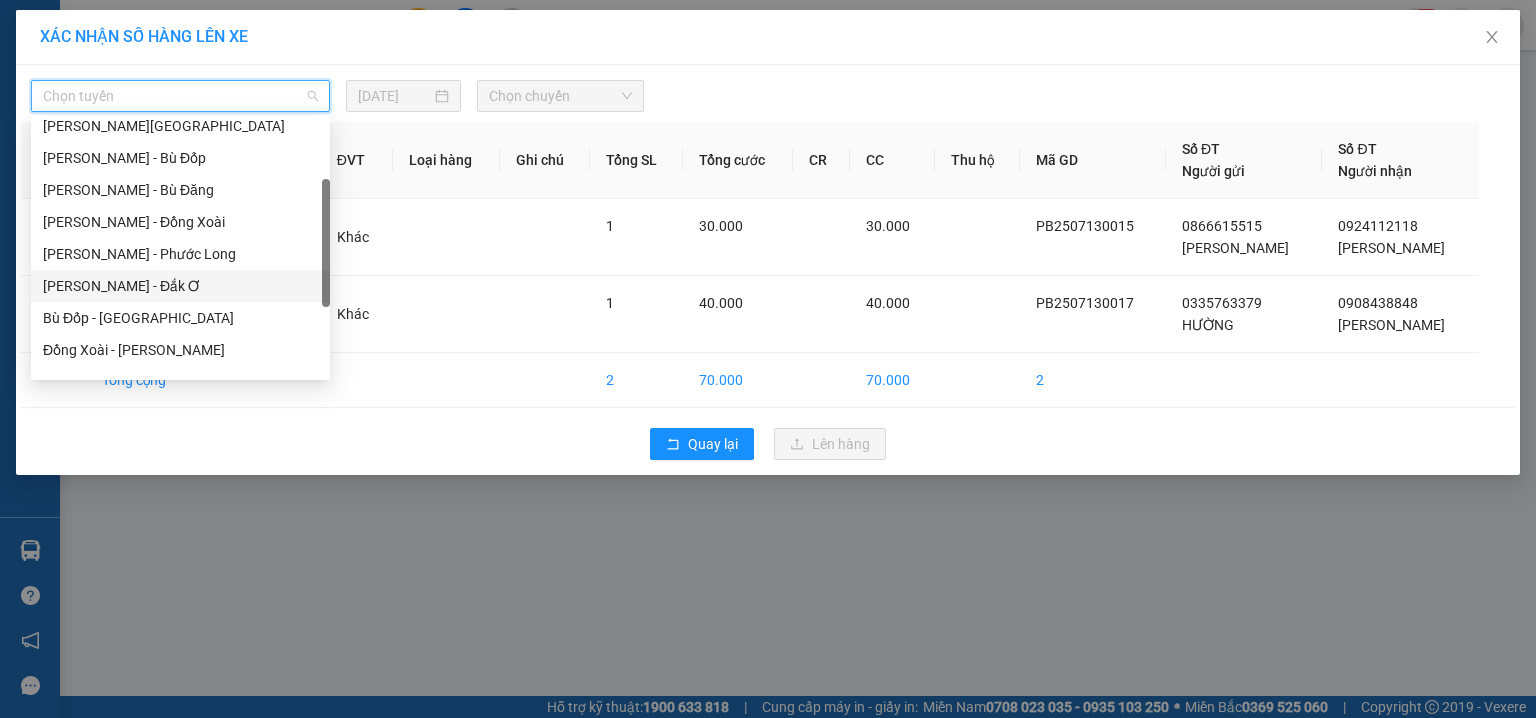 scroll, scrollTop: 256, scrollLeft: 0, axis: vertical 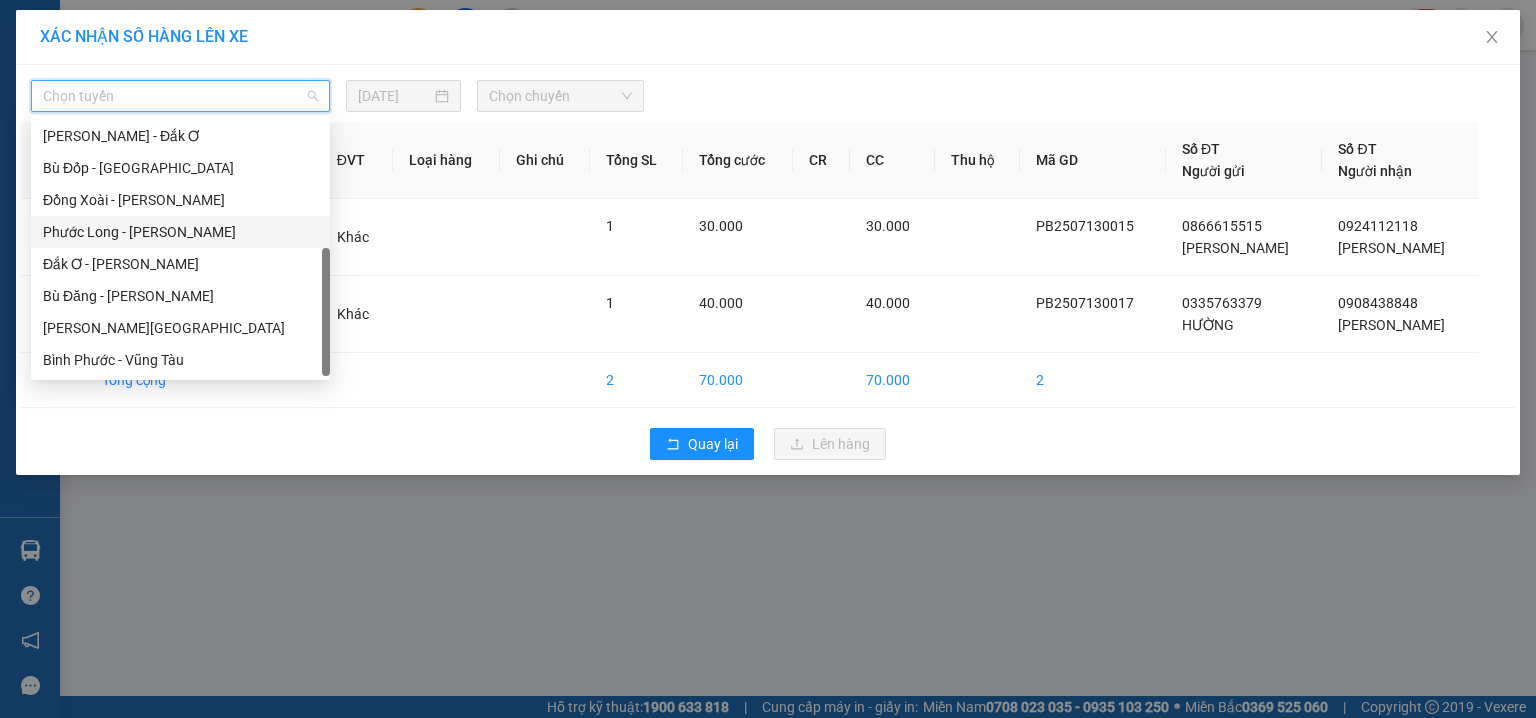 click on "Phước Long - Hồ Chí Minh" at bounding box center (180, 232) 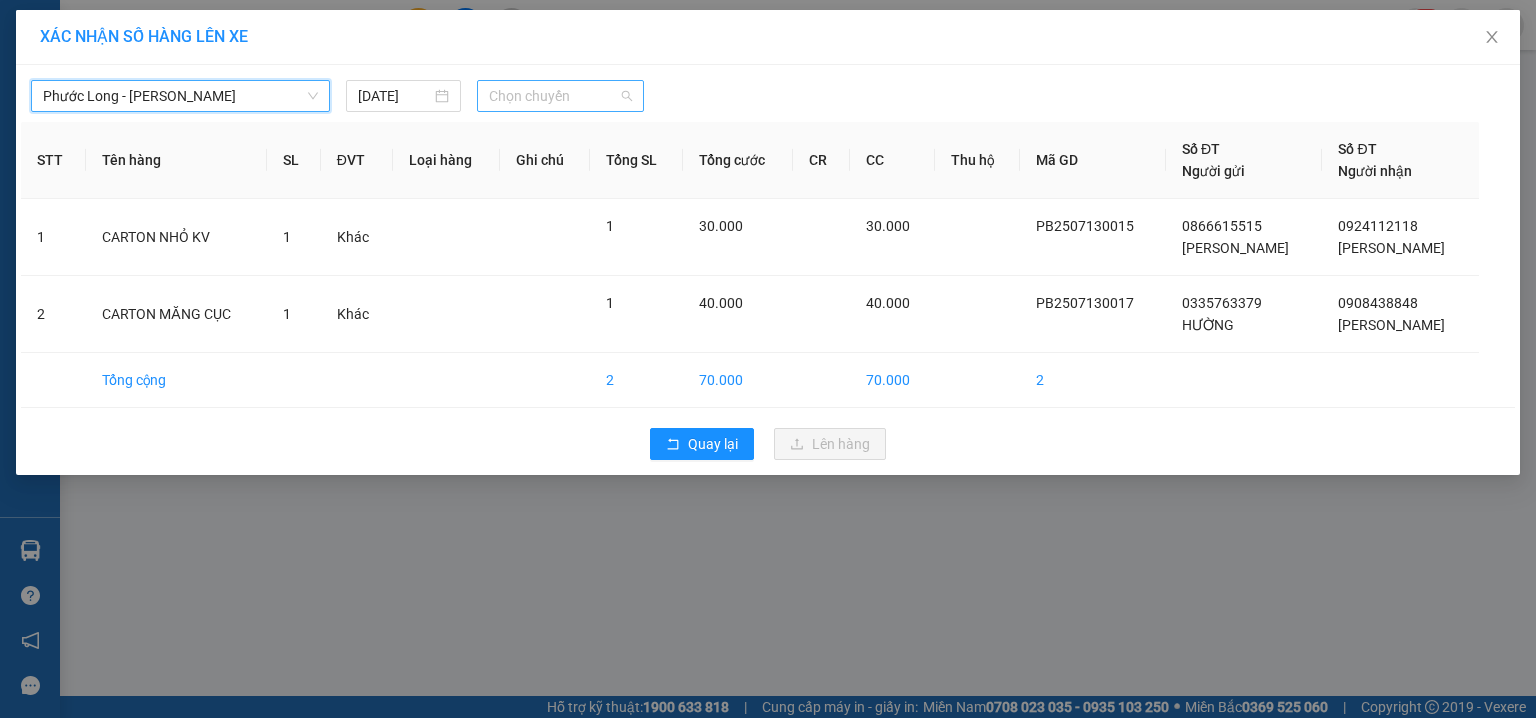 click on "Chọn chuyến" at bounding box center (561, 96) 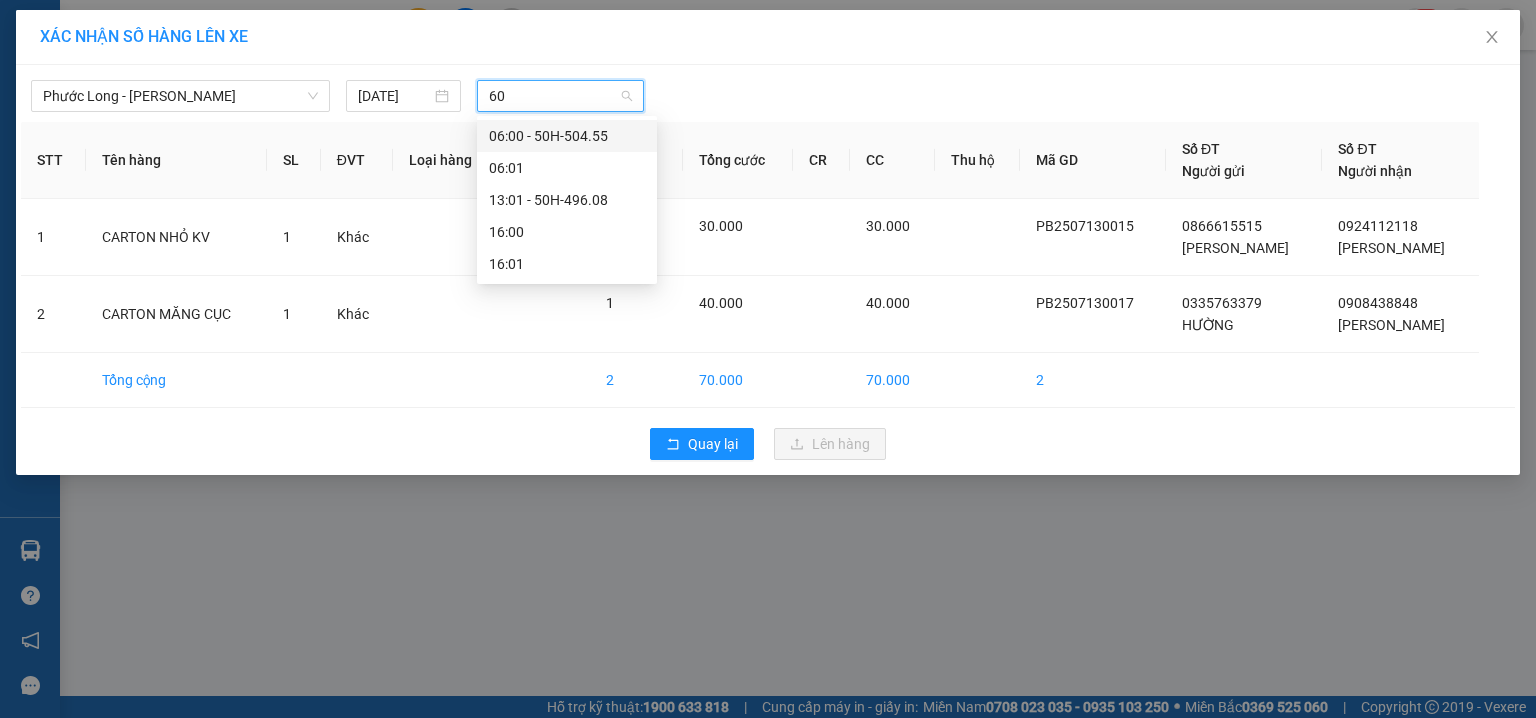 type on "608" 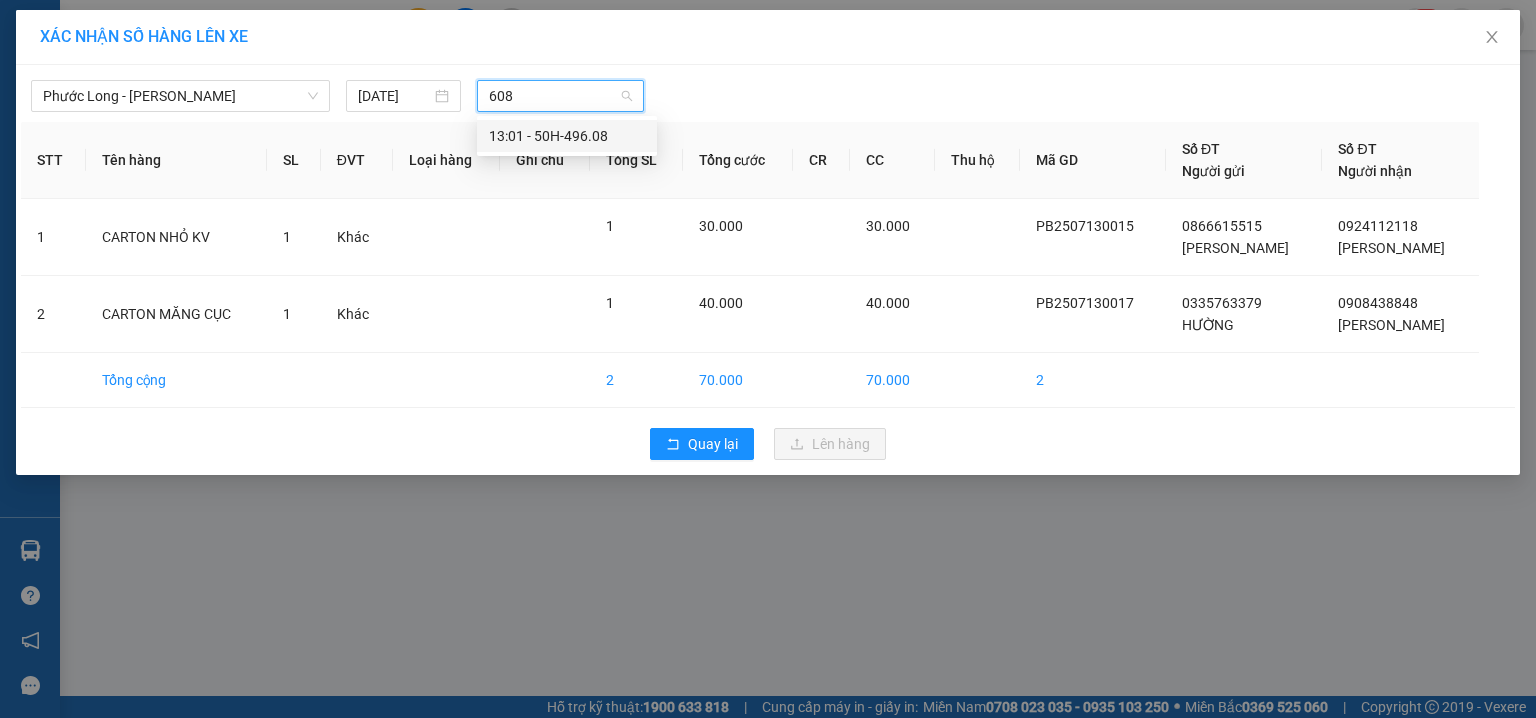 click on "13:01     - 50H-496.08" at bounding box center (567, 136) 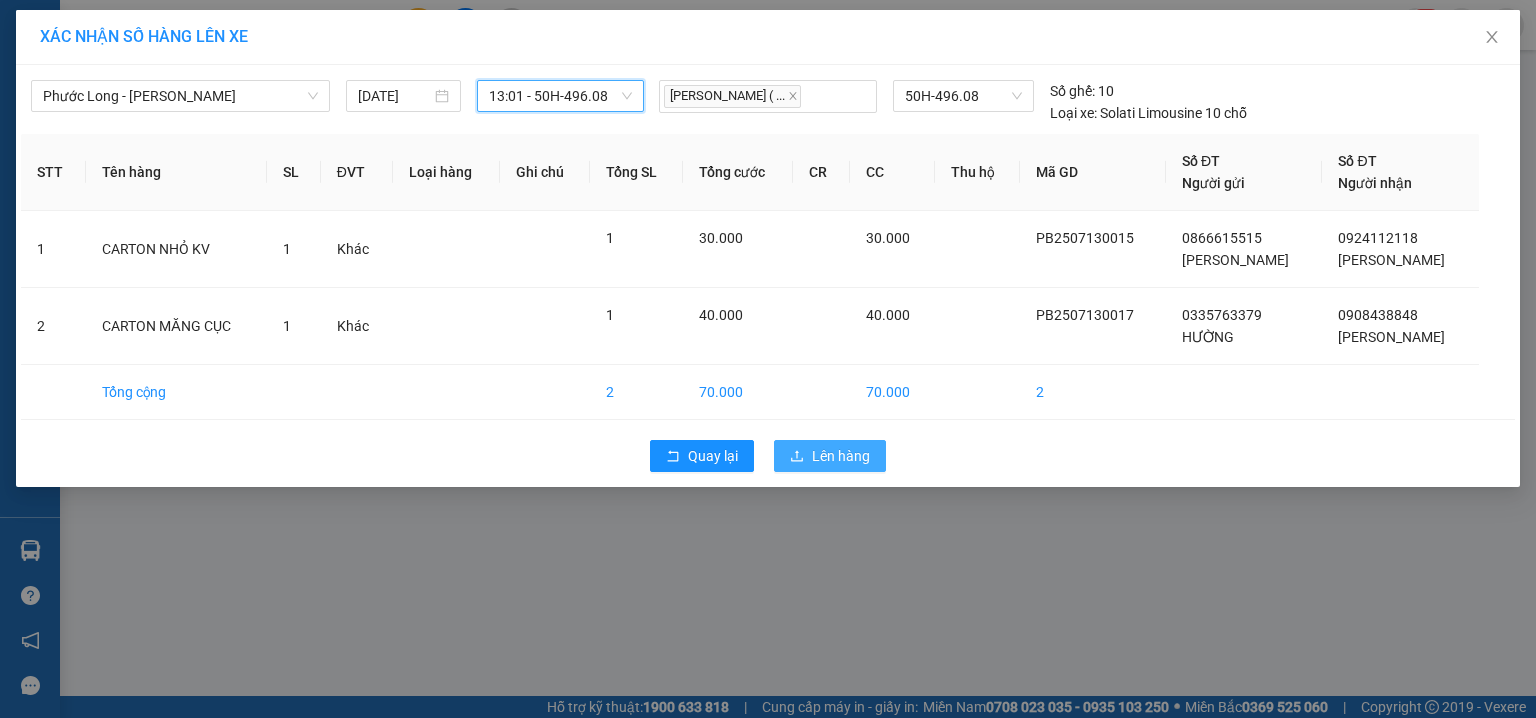 click on "Lên hàng" at bounding box center (841, 456) 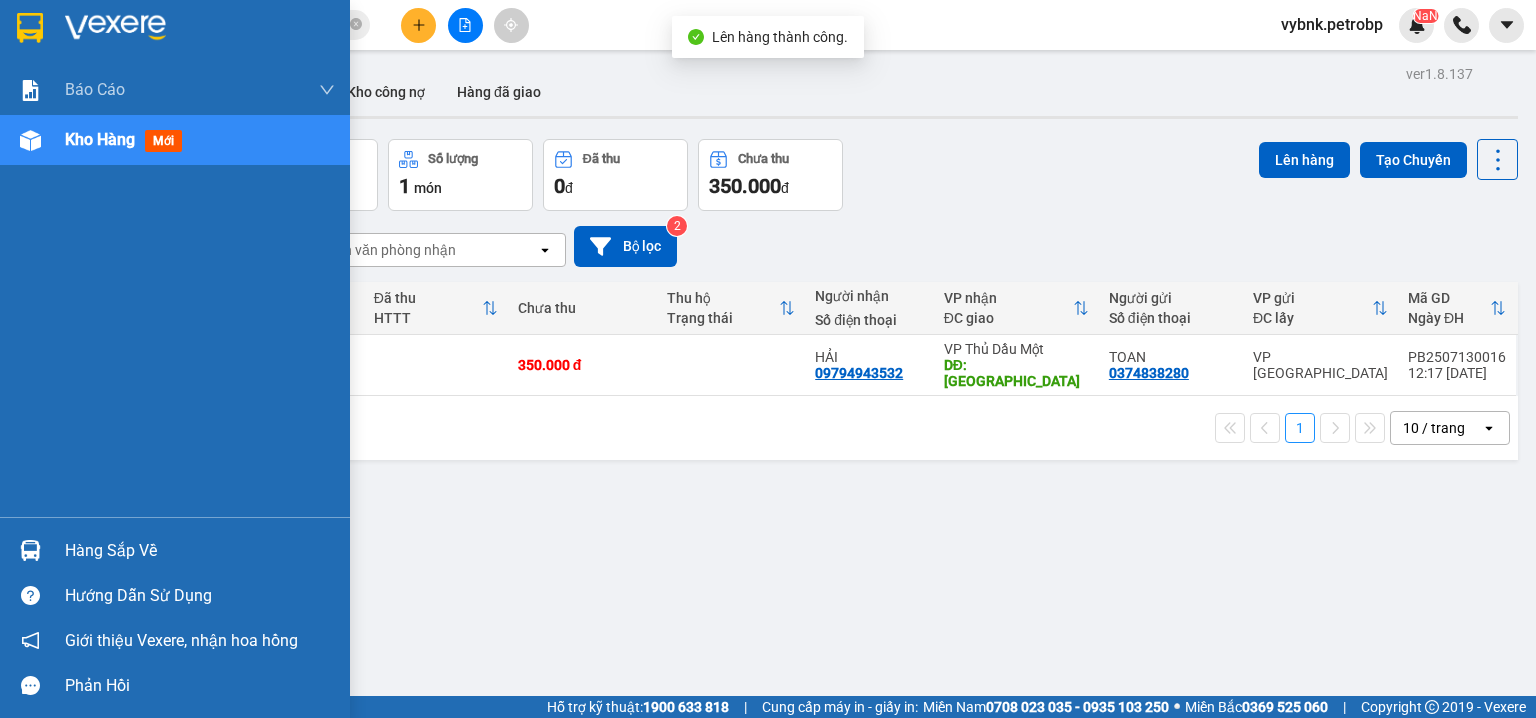 click at bounding box center (30, 550) 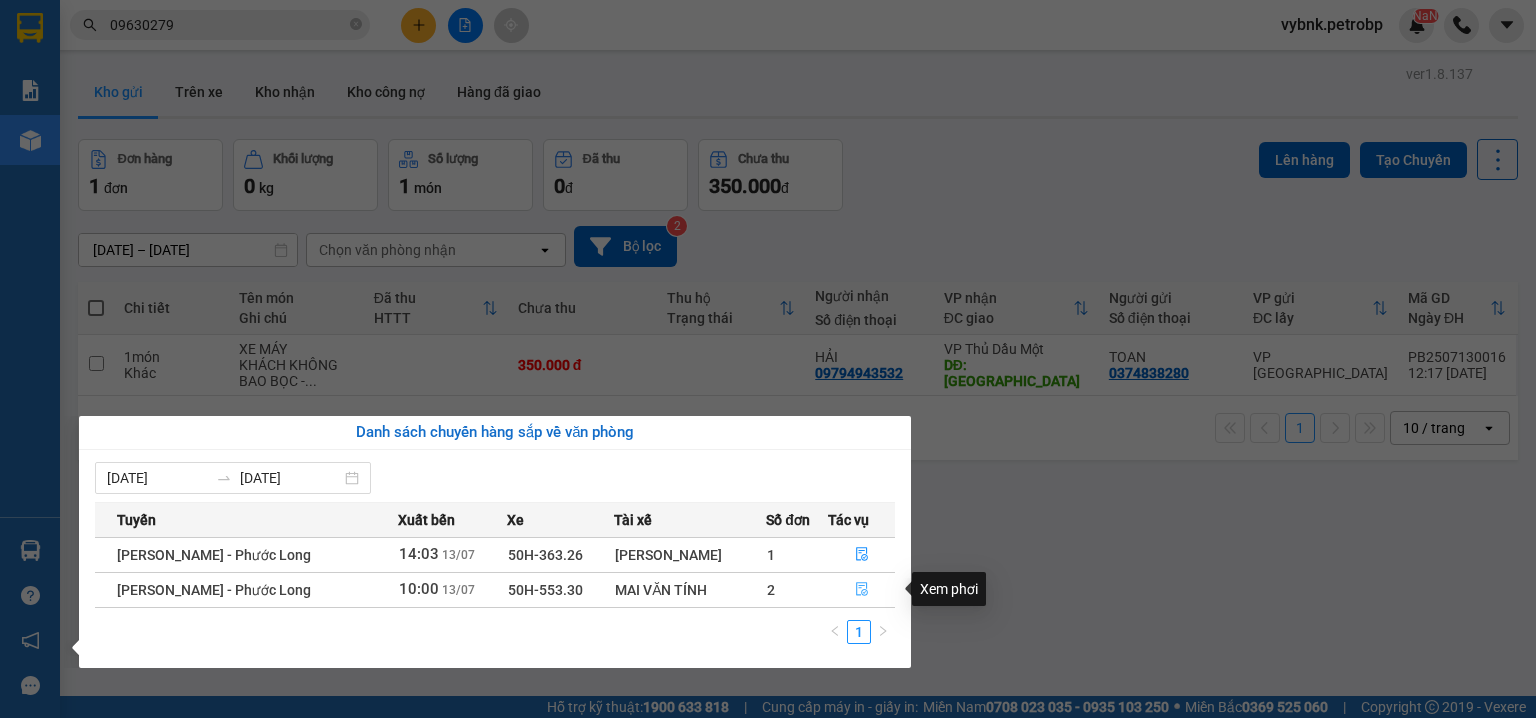 click at bounding box center (861, 590) 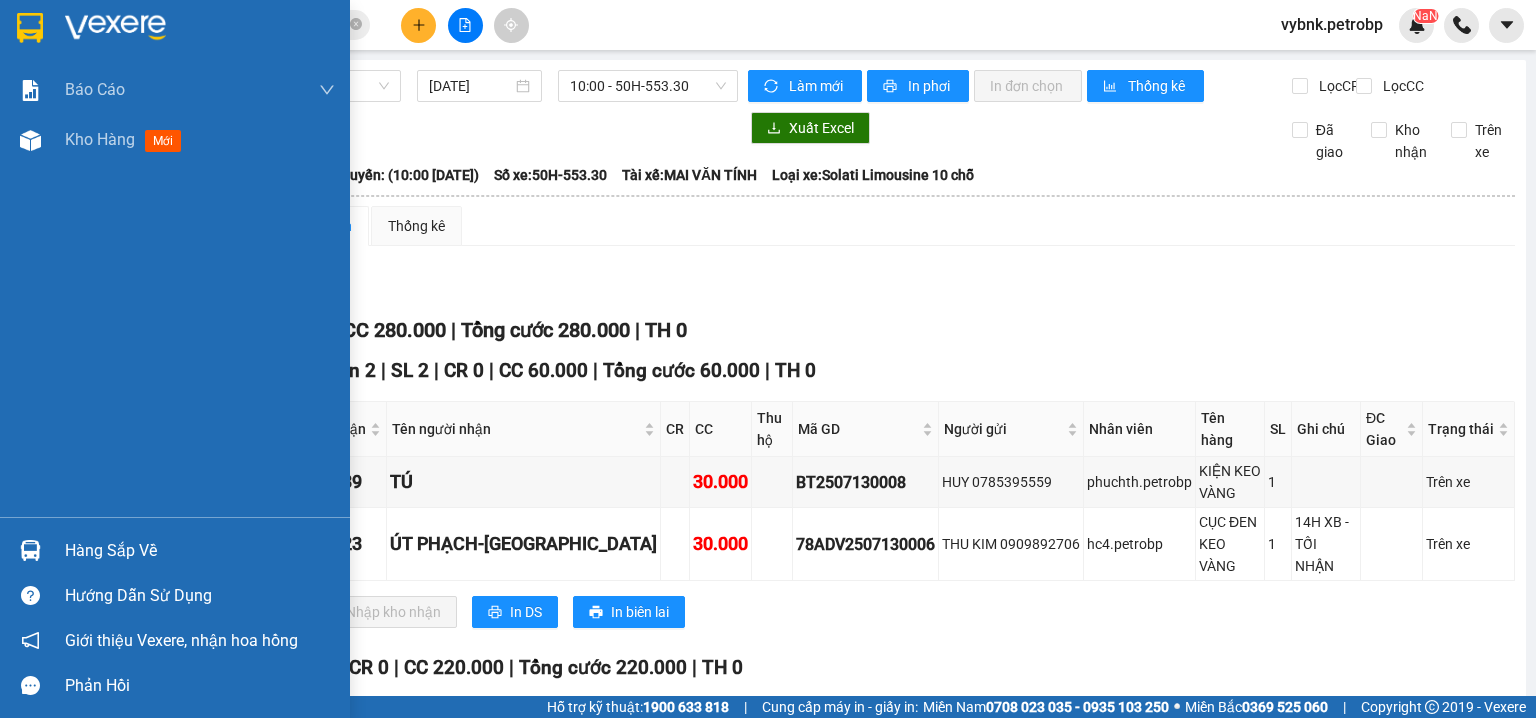 click at bounding box center (30, 550) 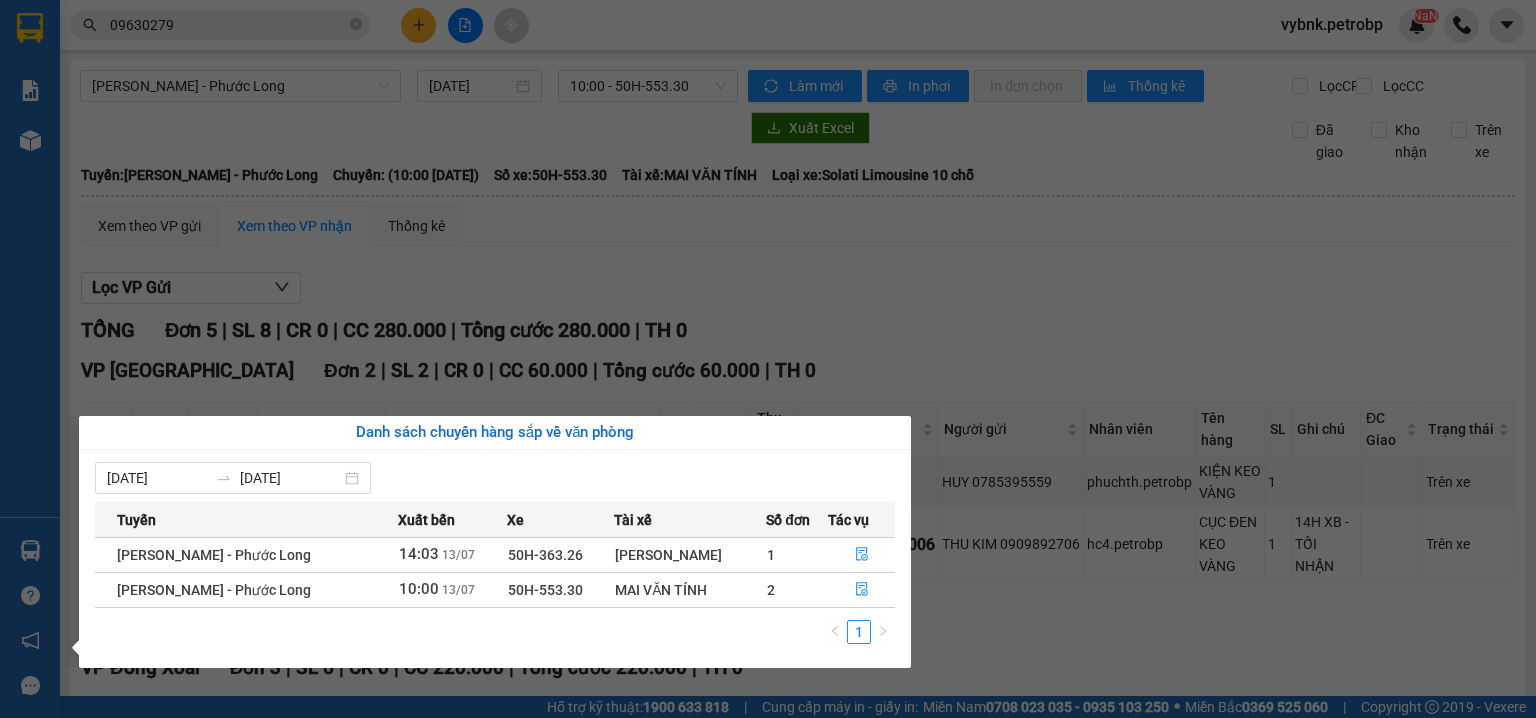 click on "Kết quả tìm kiếm ( 93 )  Bộ lọc  Ngày tạo đơn gần nhất Mã ĐH Trạng thái Món hàng Tổng cước Chưa cước Người gửi VP Gửi Người nhận VP Nhận 78ADV2507110128 17:21 - 11/07 VP Nhận   93H-023.04 00:05 - 12/07 CARTON SL:  1 30.000 0969946029 UYÊN  VP Quận 5 09630279 70 HẰNG VP Phước Bình PB2507110004 07:47 - 11/07 Đã giao   17:20 - 11/07 CARTON ĐỒ ĂN SL:  1 30.000 09630279 70 HẰNG VP Phước Bình 0969946029 UYÊN  VP Quận 5 PB2506270012 08:57 - 27/06 Đã giao   17:21 - 27/06 CARTON QUẦN ÁO SL:  1 30.000 09630279 70 HẰNG VP Phước Bình 0969946029 UYÊN  VP Quận 5 78ADV2506190133 17:55 - 19/06 Đã giao   18:30 - 20/06 CARTON SL:  1 30.000 0969946029 UYÊN  VP Quận 5 09630279 70 HẰNG VP Phước Bình PB2506190002 07:26 - 19/06 Đã giao   17:57 - 19/06 CARTON ĐỒ ĂN SL:  1 30.000 09630279 70 HẰNG VP Phước Bình 0969946029 UYÊN  VP Quận 5 78ADV2505290091 13:45 - 29/05 Đã giao   19:33 - 29/05 CARTON BÁNH SL:  1 30.000" at bounding box center (768, 359) 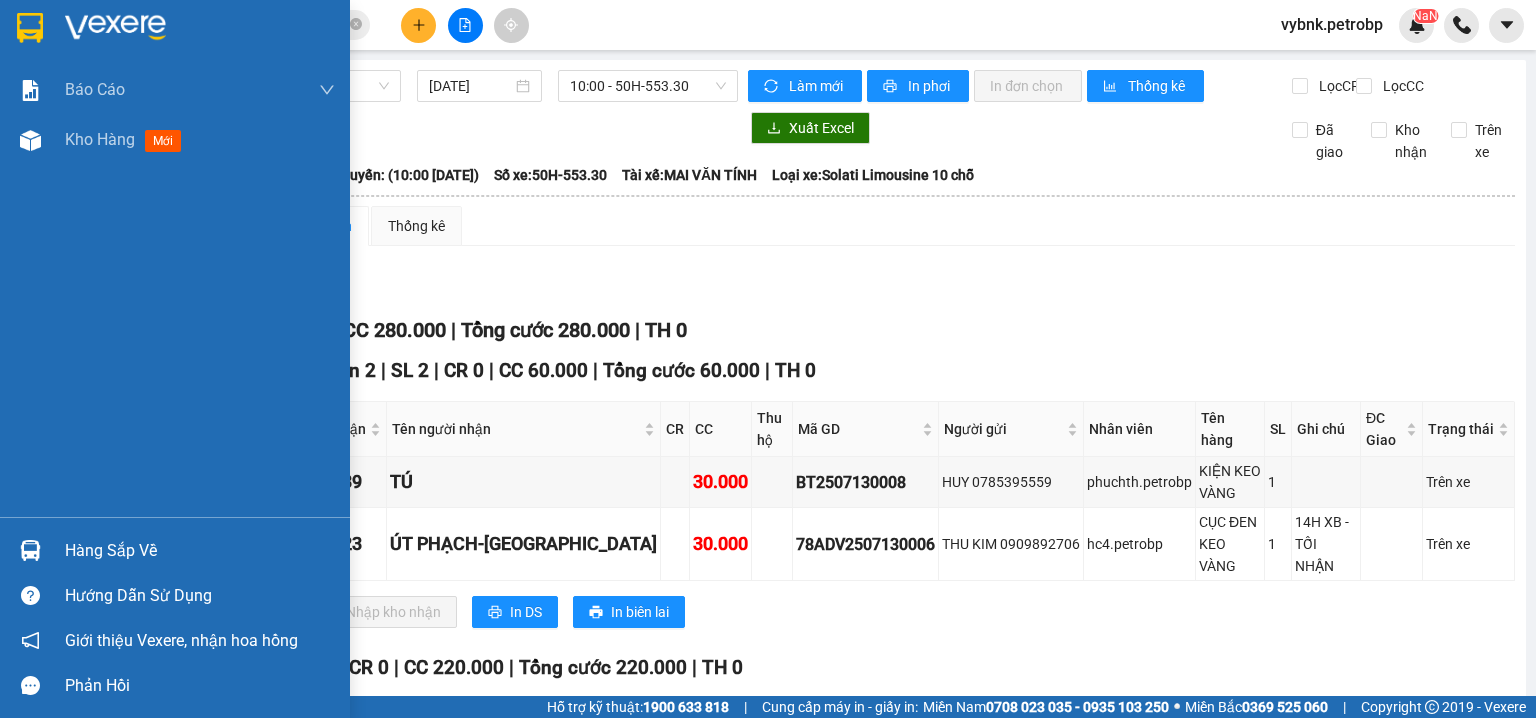click at bounding box center [30, 550] 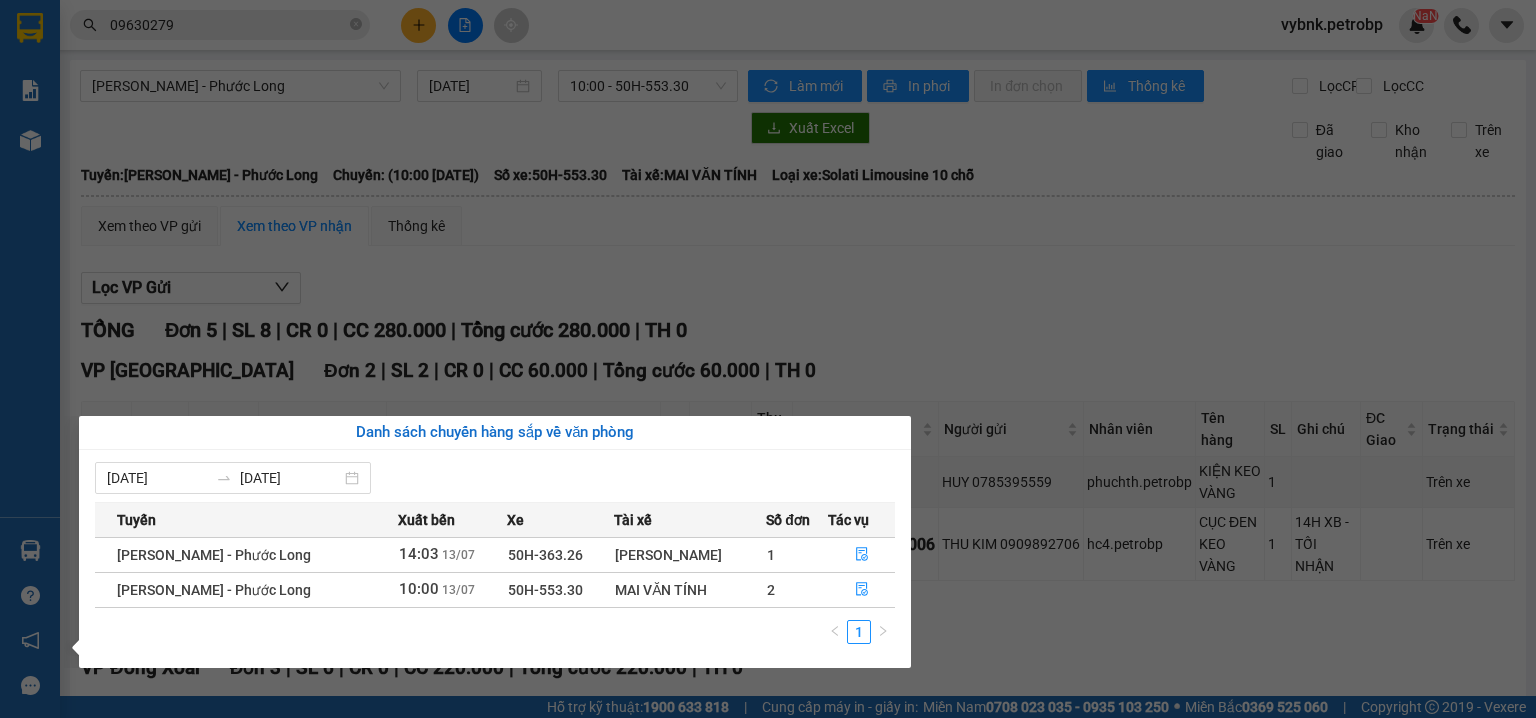 click on "Kết quả tìm kiếm ( 93 )  Bộ lọc  Ngày tạo đơn gần nhất Mã ĐH Trạng thái Món hàng Tổng cước Chưa cước Người gửi VP Gửi Người nhận VP Nhận 78ADV2507110128 17:21 - 11/07 VP Nhận   93H-023.04 00:05 - 12/07 CARTON SL:  1 30.000 0969946029 UYÊN  VP Quận 5 09630279 70 HẰNG VP Phước Bình PB2507110004 07:47 - 11/07 Đã giao   17:20 - 11/07 CARTON ĐỒ ĂN SL:  1 30.000 09630279 70 HẰNG VP Phước Bình 0969946029 UYÊN  VP Quận 5 PB2506270012 08:57 - 27/06 Đã giao   17:21 - 27/06 CARTON QUẦN ÁO SL:  1 30.000 09630279 70 HẰNG VP Phước Bình 0969946029 UYÊN  VP Quận 5 78ADV2506190133 17:55 - 19/06 Đã giao   18:30 - 20/06 CARTON SL:  1 30.000 0969946029 UYÊN  VP Quận 5 09630279 70 HẰNG VP Phước Bình PB2506190002 07:26 - 19/06 Đã giao   17:57 - 19/06 CARTON ĐỒ ĂN SL:  1 30.000 09630279 70 HẰNG VP Phước Bình 0969946029 UYÊN  VP Quận 5 78ADV2505290091 13:45 - 29/05 Đã giao   19:33 - 29/05 CARTON BÁNH SL:  1 30.000" at bounding box center [768, 359] 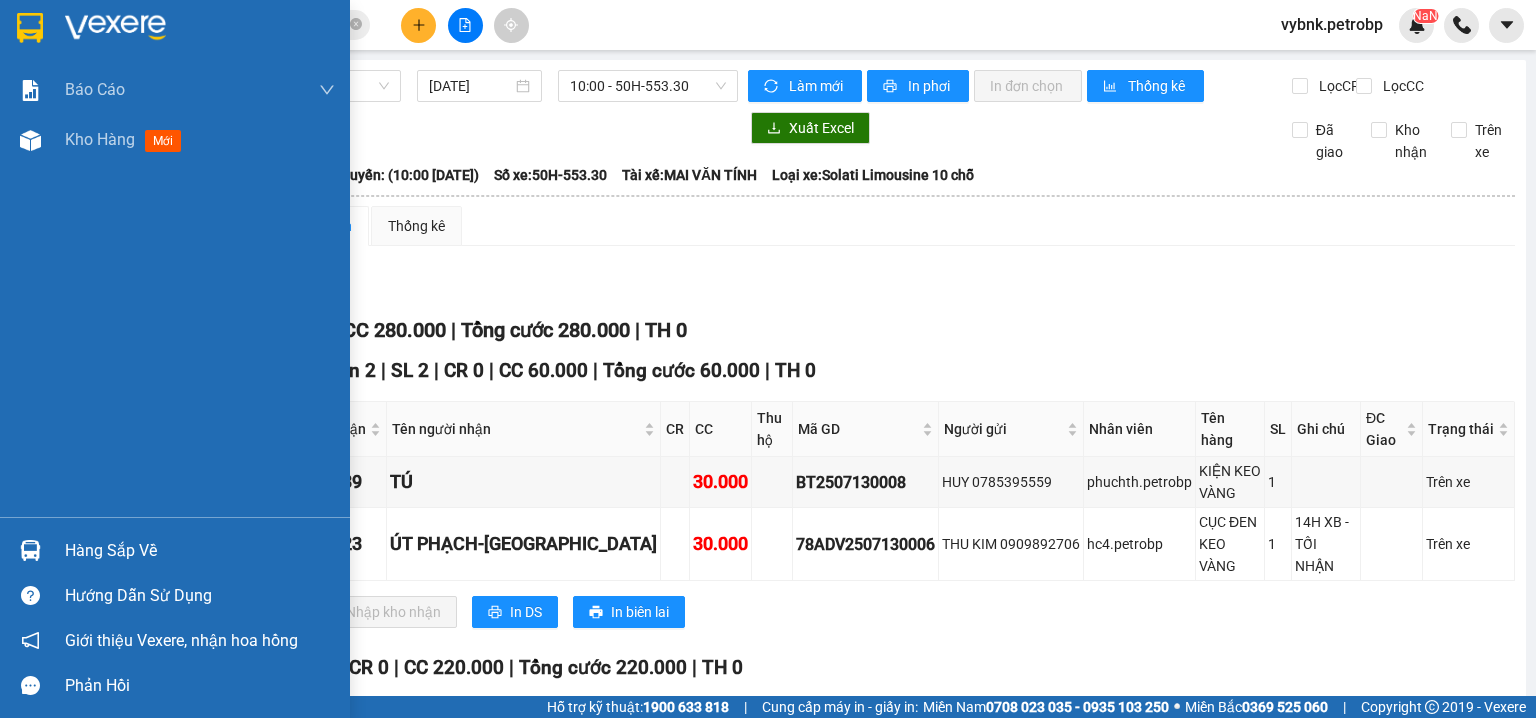 click at bounding box center (30, 550) 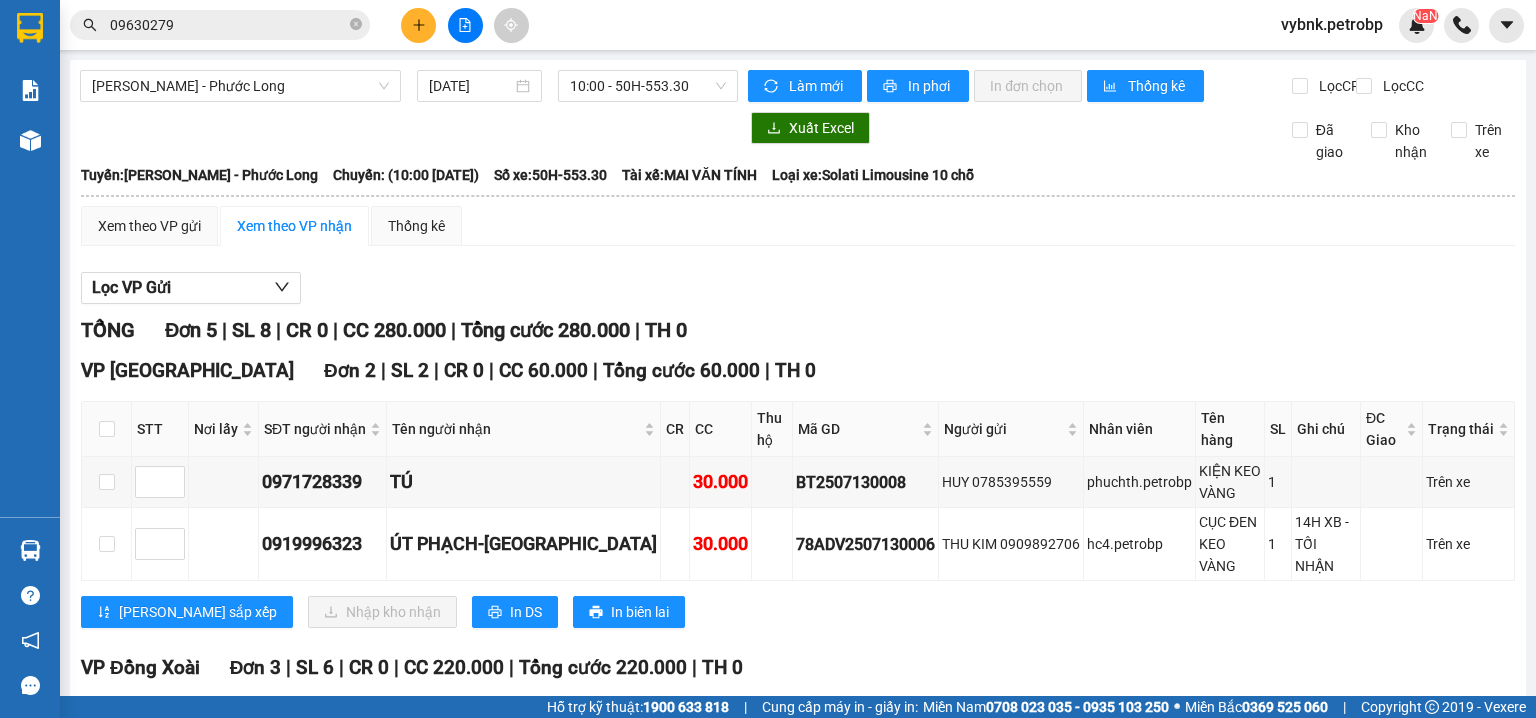 click on "Kết quả tìm kiếm ( 93 )  Bộ lọc  Ngày tạo đơn gần nhất Mã ĐH Trạng thái Món hàng Tổng cước Chưa cước Người gửi VP Gửi Người nhận VP Nhận 78ADV2507110128 17:21 - 11/07 VP Nhận   93H-023.04 00:05 - 12/07 CARTON SL:  1 30.000 0969946029 UYÊN  VP Quận 5 09630279 70 HẰNG VP Phước Bình PB2507110004 07:47 - 11/07 Đã giao   17:20 - 11/07 CARTON ĐỒ ĂN SL:  1 30.000 09630279 70 HẰNG VP Phước Bình 0969946029 UYÊN  VP Quận 5 PB2506270012 08:57 - 27/06 Đã giao   17:21 - 27/06 CARTON QUẦN ÁO SL:  1 30.000 09630279 70 HẰNG VP Phước Bình 0969946029 UYÊN  VP Quận 5 78ADV2506190133 17:55 - 19/06 Đã giao   18:30 - 20/06 CARTON SL:  1 30.000 0969946029 UYÊN  VP Quận 5 09630279 70 HẰNG VP Phước Bình PB2506190002 07:26 - 19/06 Đã giao   17:57 - 19/06 CARTON ĐỒ ĂN SL:  1 30.000 09630279 70 HẰNG VP Phước Bình 0969946029 UYÊN  VP Quận 5 78ADV2505290091 13:45 - 29/05 Đã giao   19:33 - 29/05 CARTON BÁNH SL:  1 30.000" at bounding box center [768, 359] 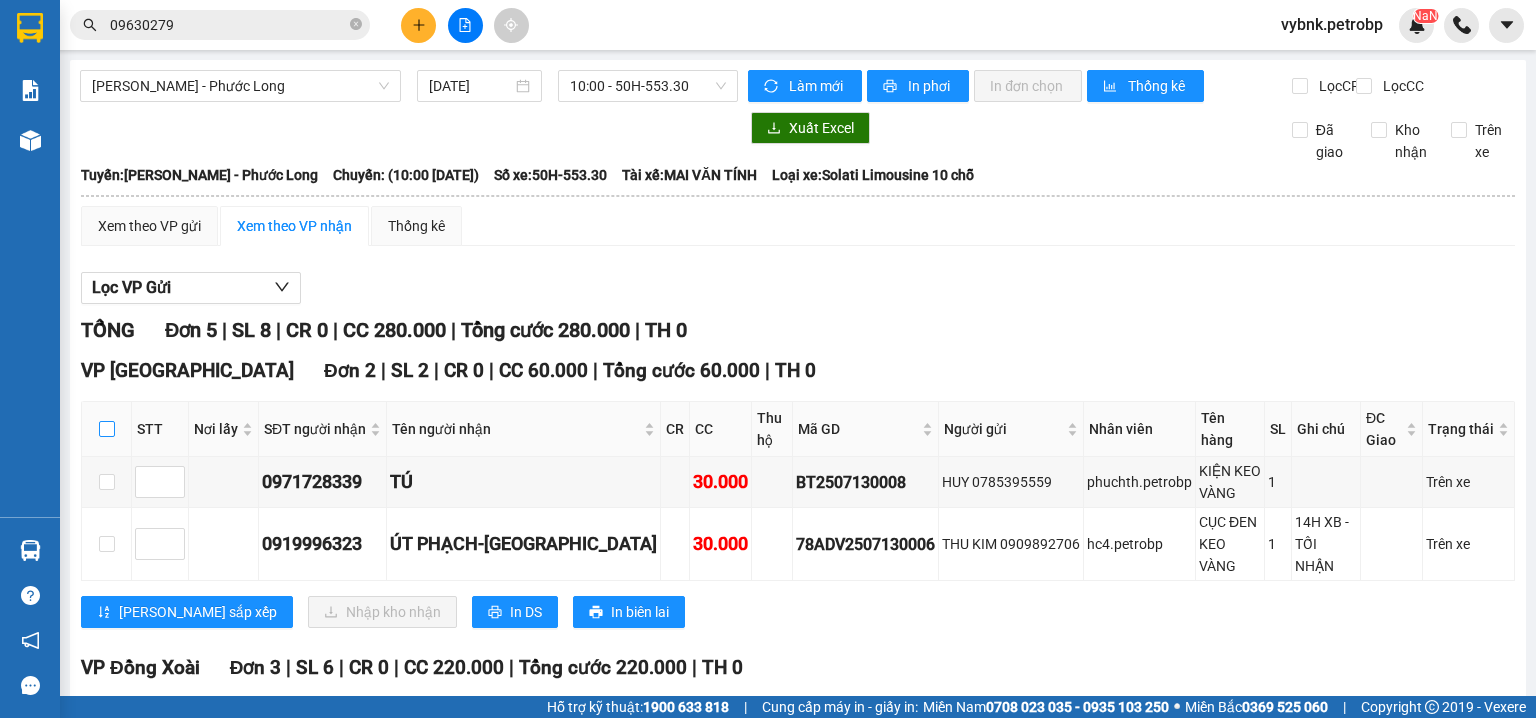 click at bounding box center (107, 429) 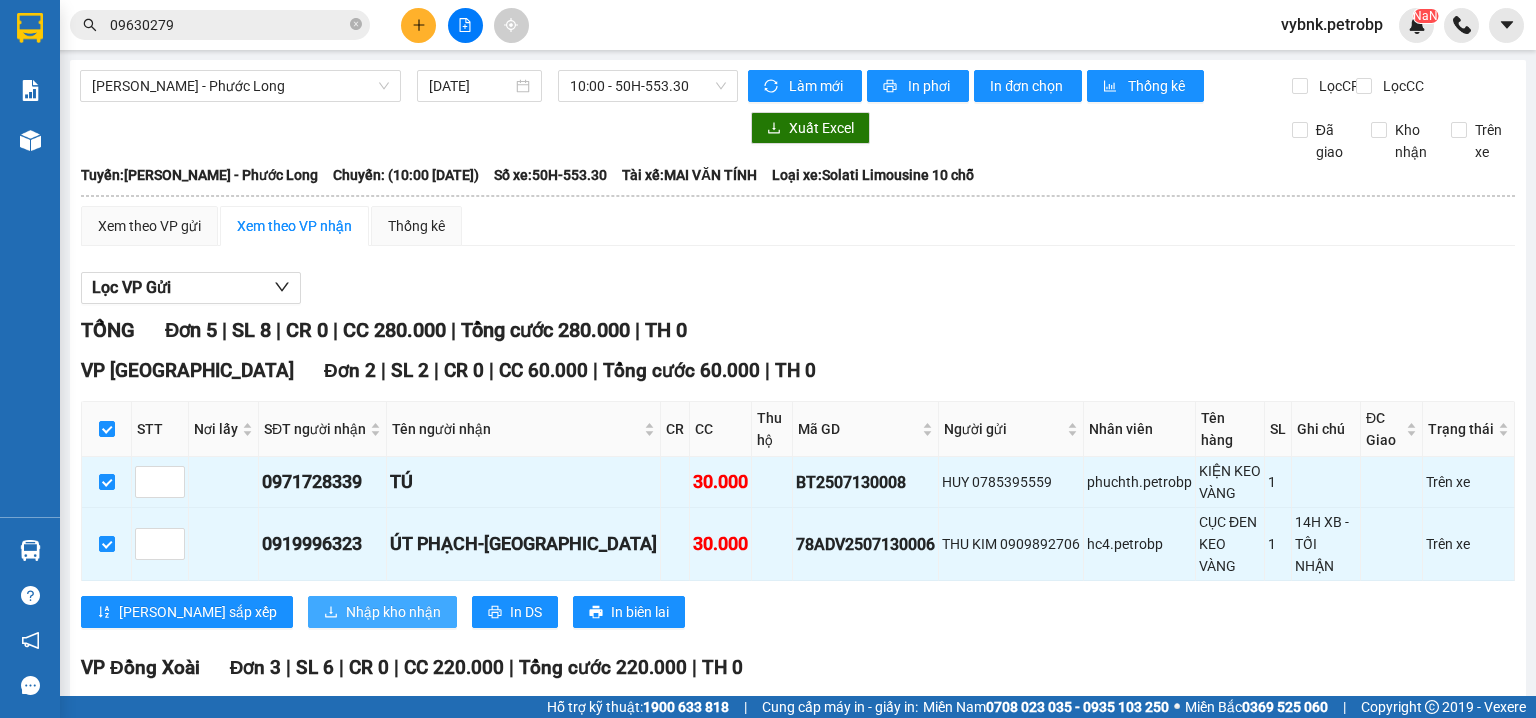 click on "Nhập kho nhận" at bounding box center (393, 612) 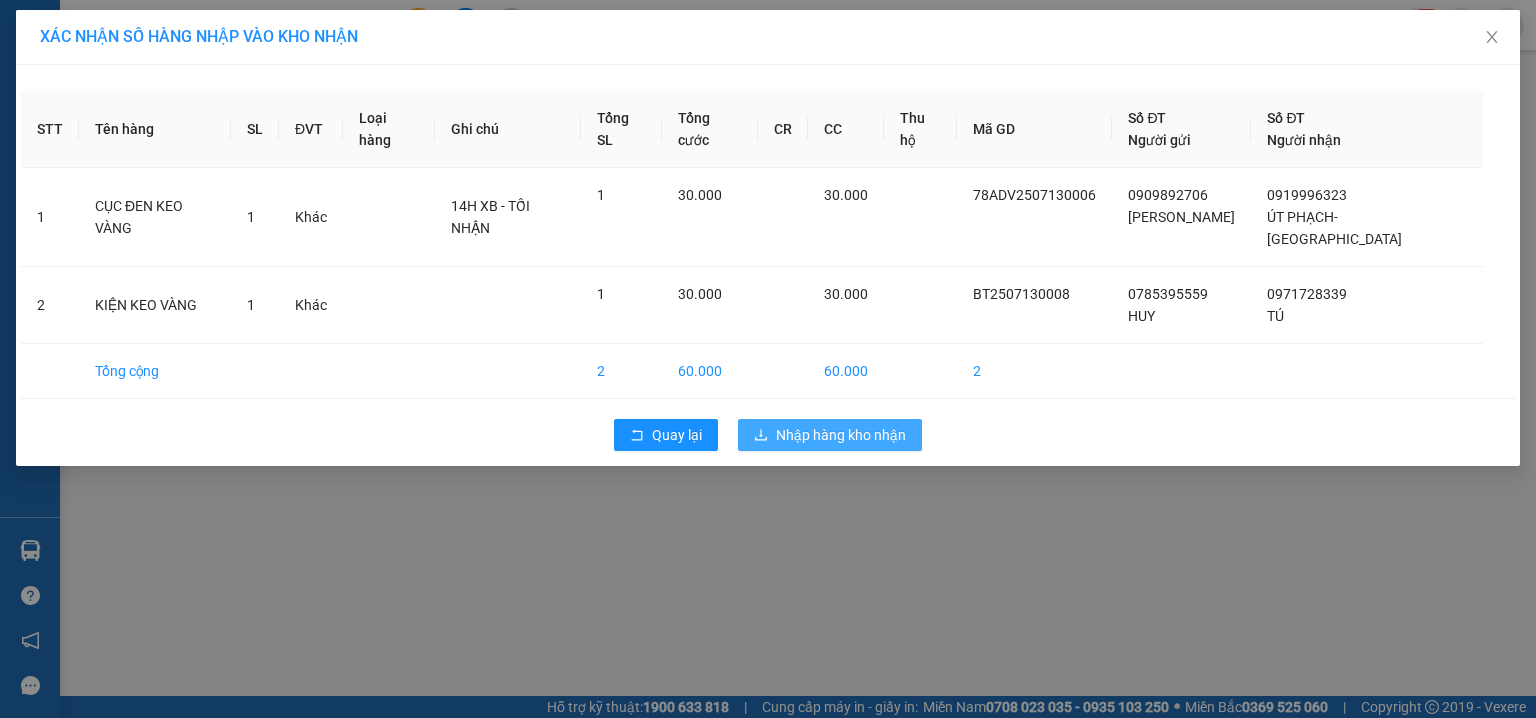 click on "Nhập hàng kho nhận" at bounding box center (830, 435) 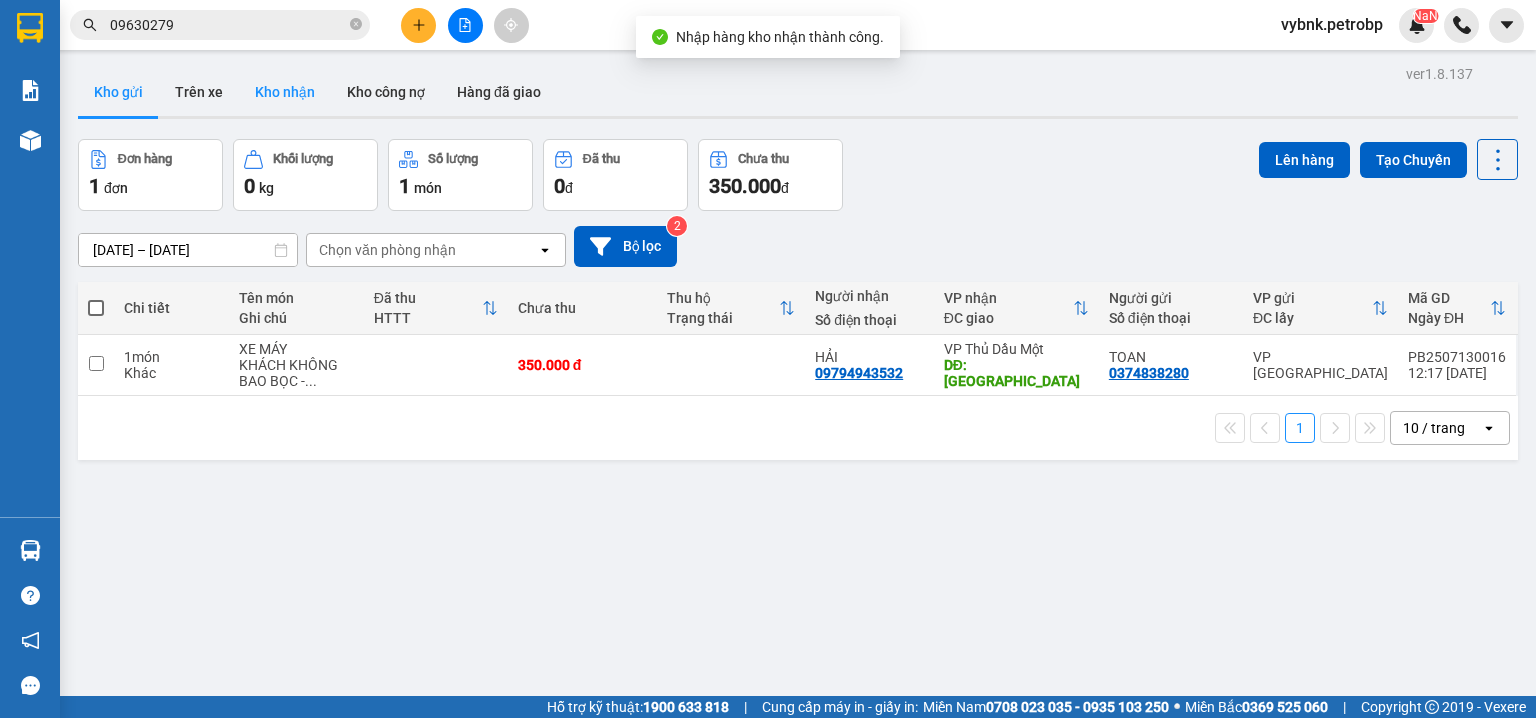 click on "Kho nhận" at bounding box center [285, 92] 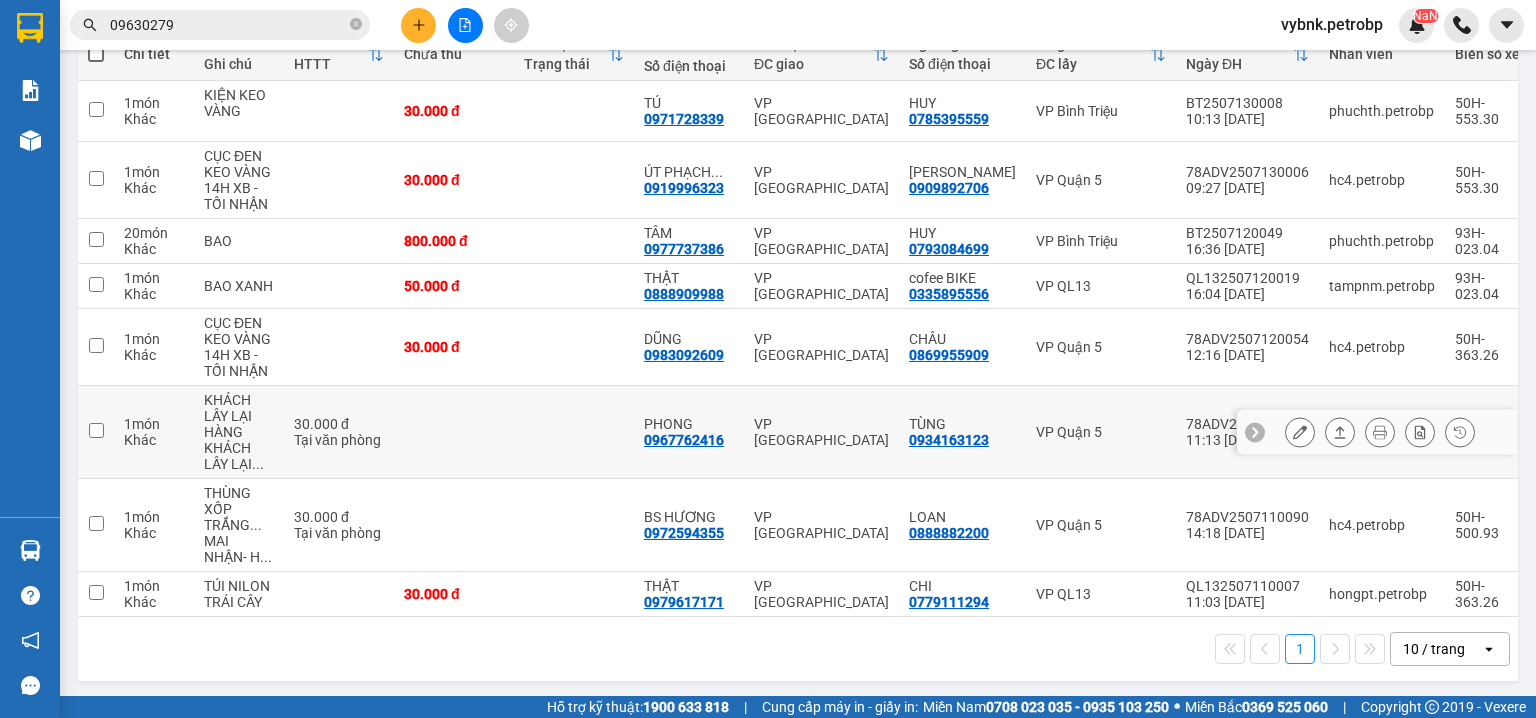 scroll, scrollTop: 0, scrollLeft: 0, axis: both 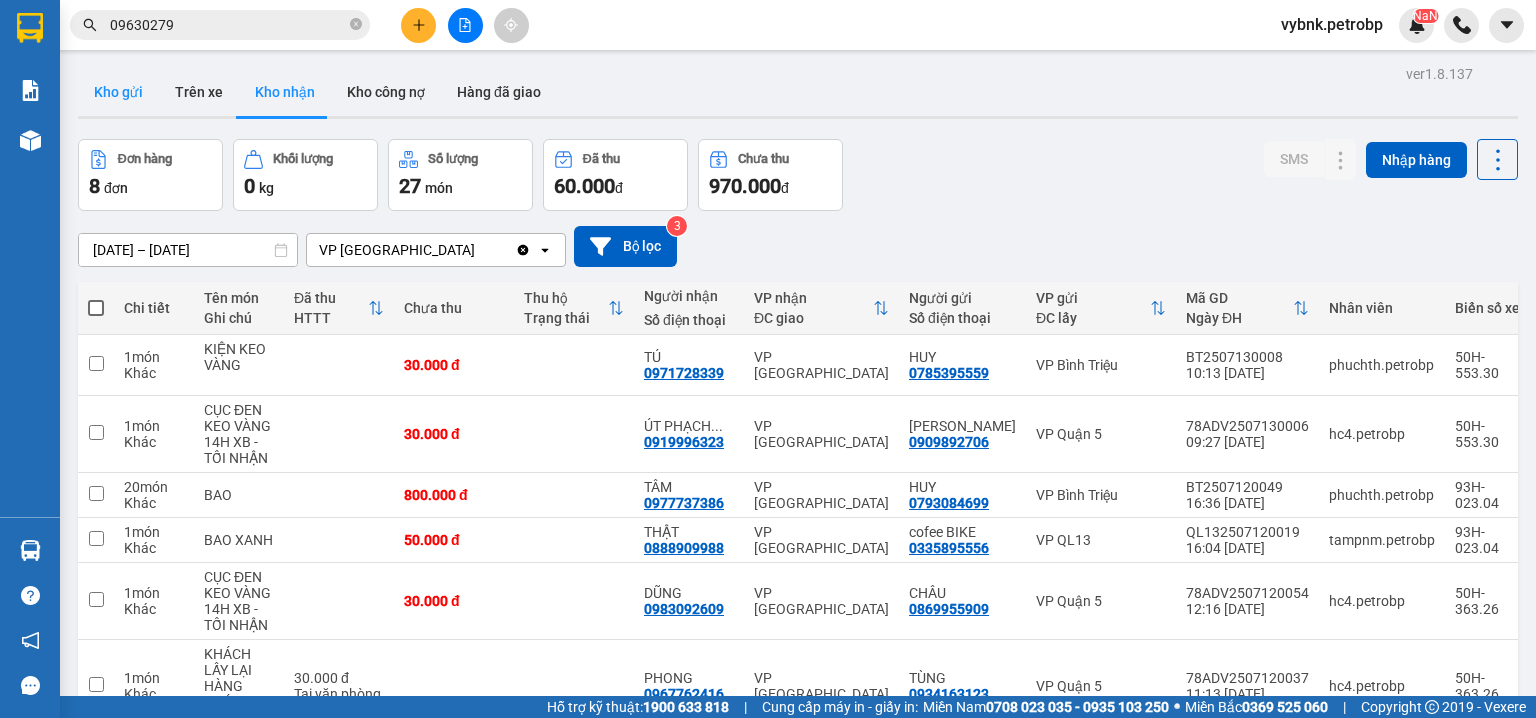 click on "Kho gửi" at bounding box center [118, 92] 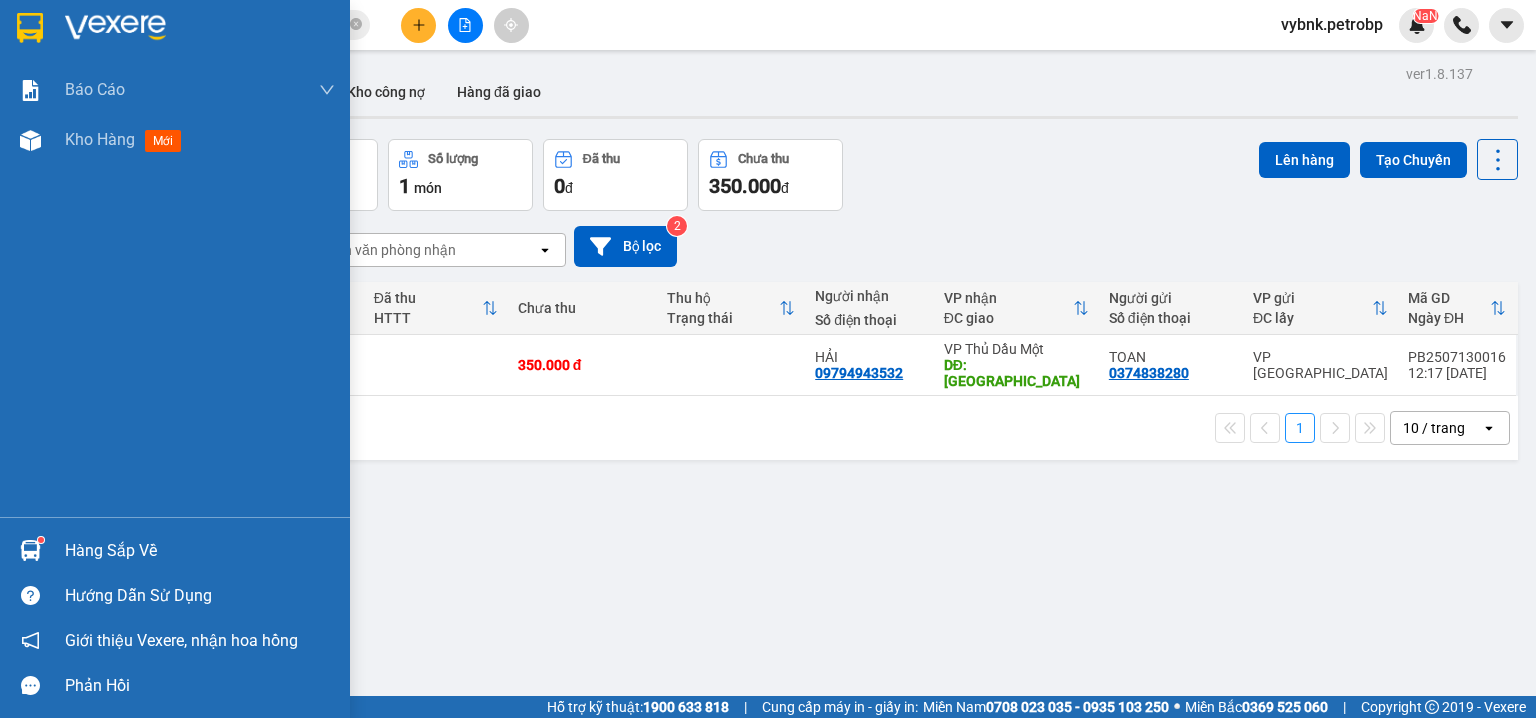click at bounding box center (30, 550) 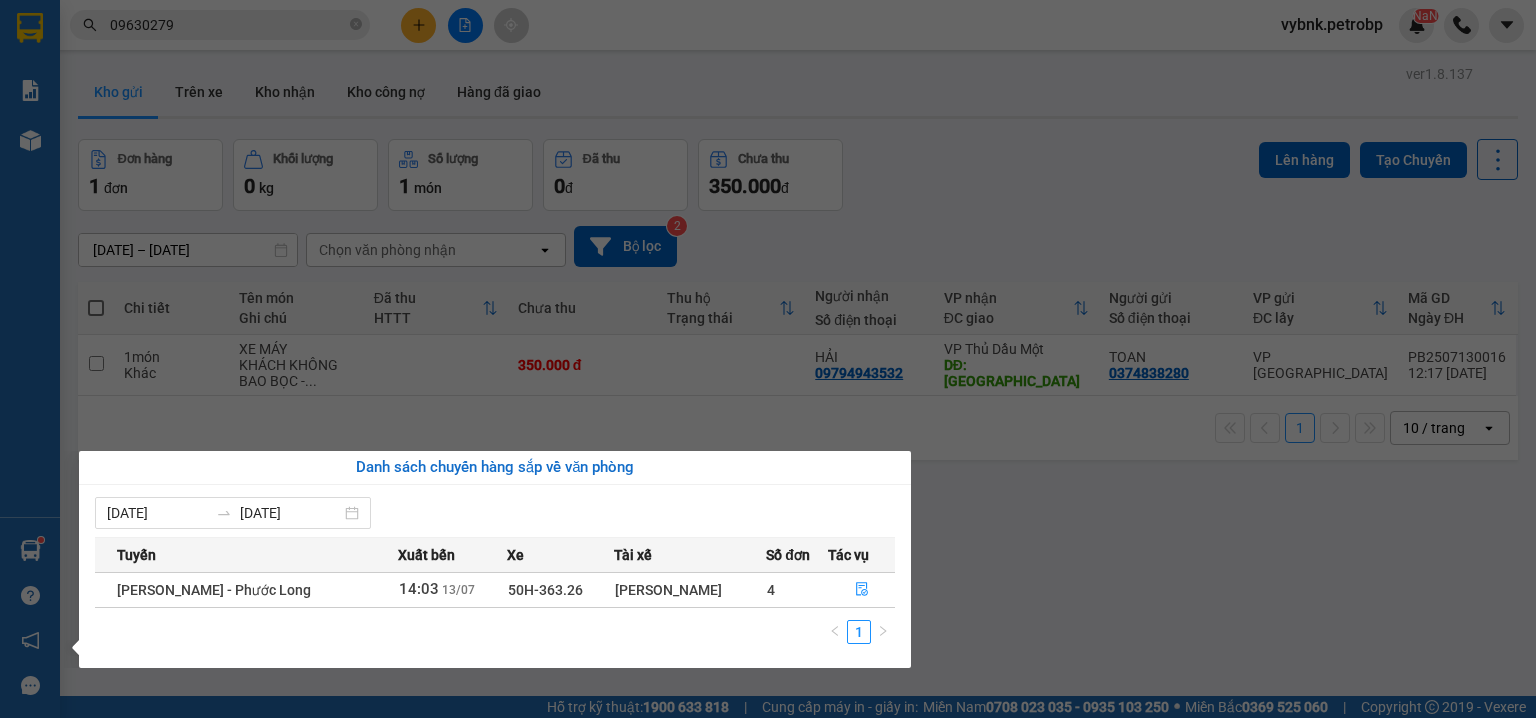 click on "Kết quả tìm kiếm ( 93 )  Bộ lọc  Ngày tạo đơn gần nhất Mã ĐH Trạng thái Món hàng Tổng cước Chưa cước Người gửi VP Gửi Người nhận VP Nhận 78ADV2507110128 17:21 - 11/07 VP Nhận   93H-023.04 00:05 - 12/07 CARTON SL:  1 30.000 0969946029 UYÊN  VP Quận 5 09630279 70 HẰNG VP Phước Bình PB2507110004 07:47 - 11/07 Đã giao   17:20 - 11/07 CARTON ĐỒ ĂN SL:  1 30.000 09630279 70 HẰNG VP Phước Bình 0969946029 UYÊN  VP Quận 5 PB2506270012 08:57 - 27/06 Đã giao   17:21 - 27/06 CARTON QUẦN ÁO SL:  1 30.000 09630279 70 HẰNG VP Phước Bình 0969946029 UYÊN  VP Quận 5 78ADV2506190133 17:55 - 19/06 Đã giao   18:30 - 20/06 CARTON SL:  1 30.000 0969946029 UYÊN  VP Quận 5 09630279 70 HẰNG VP Phước Bình PB2506190002 07:26 - 19/06 Đã giao   17:57 - 19/06 CARTON ĐỒ ĂN SL:  1 30.000 09630279 70 HẰNG VP Phước Bình 0969946029 UYÊN  VP Quận 5 78ADV2505290091 13:45 - 29/05 Đã giao   19:33 - 29/05 CARTON BÁNH SL:  1 30.000" at bounding box center (768, 359) 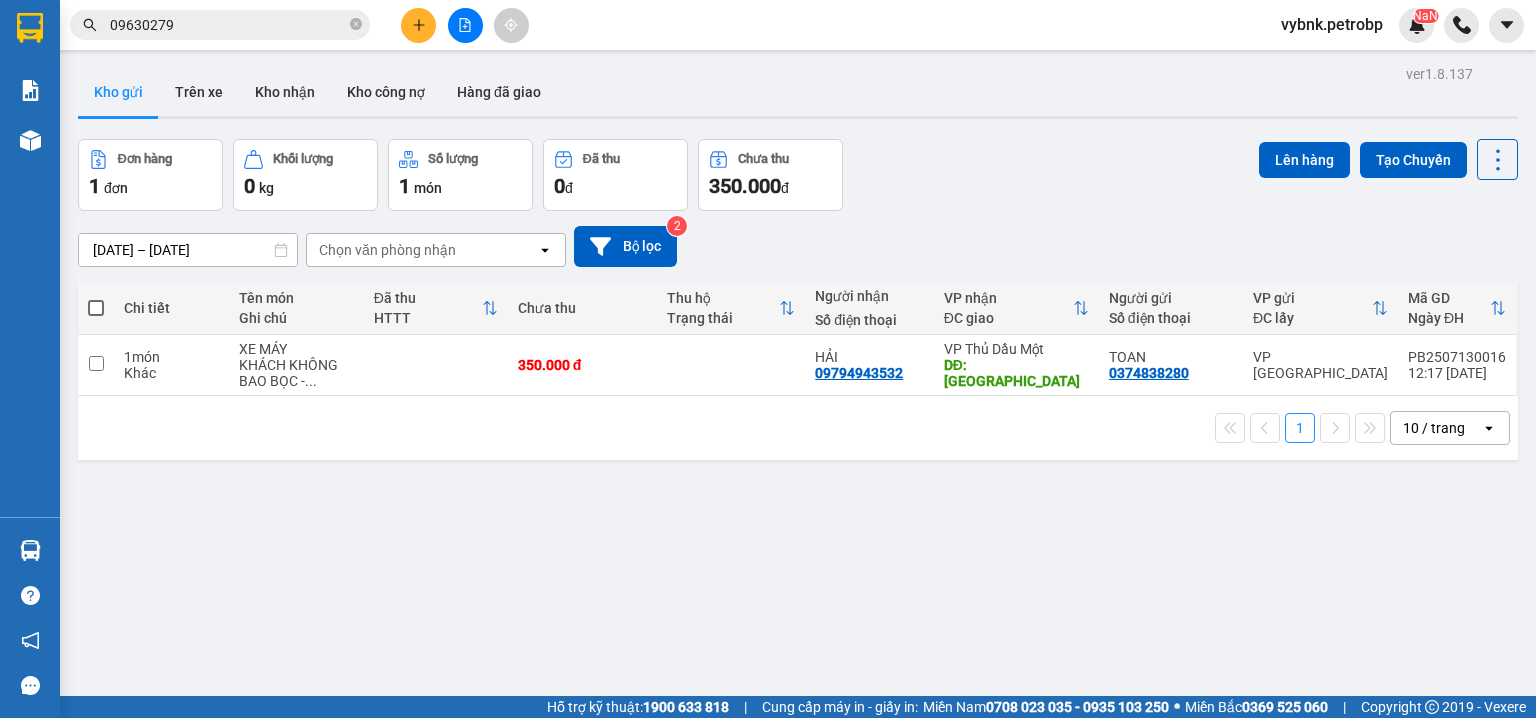 click on "vybnk.petrobp" at bounding box center [1332, 24] 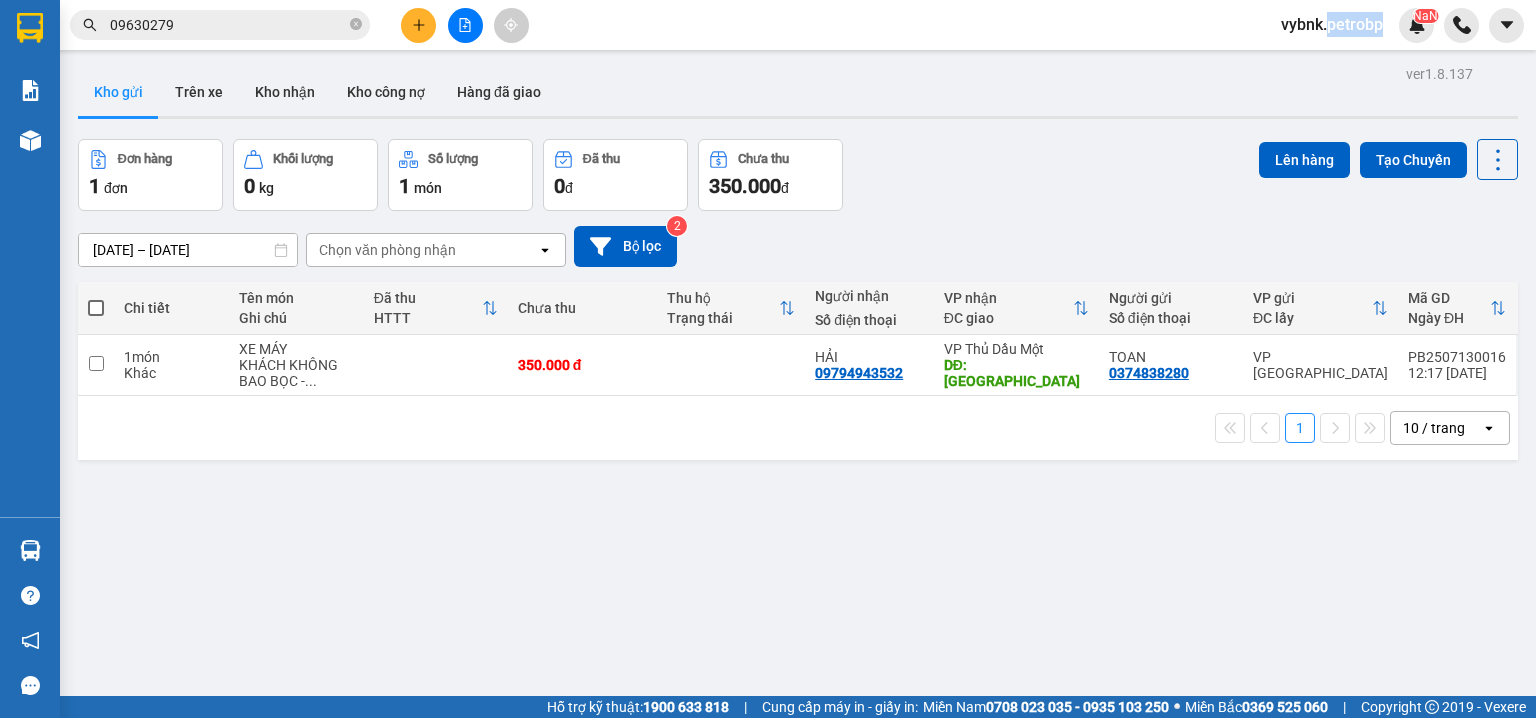 click on "vybnk.petrobp" at bounding box center [1332, 24] 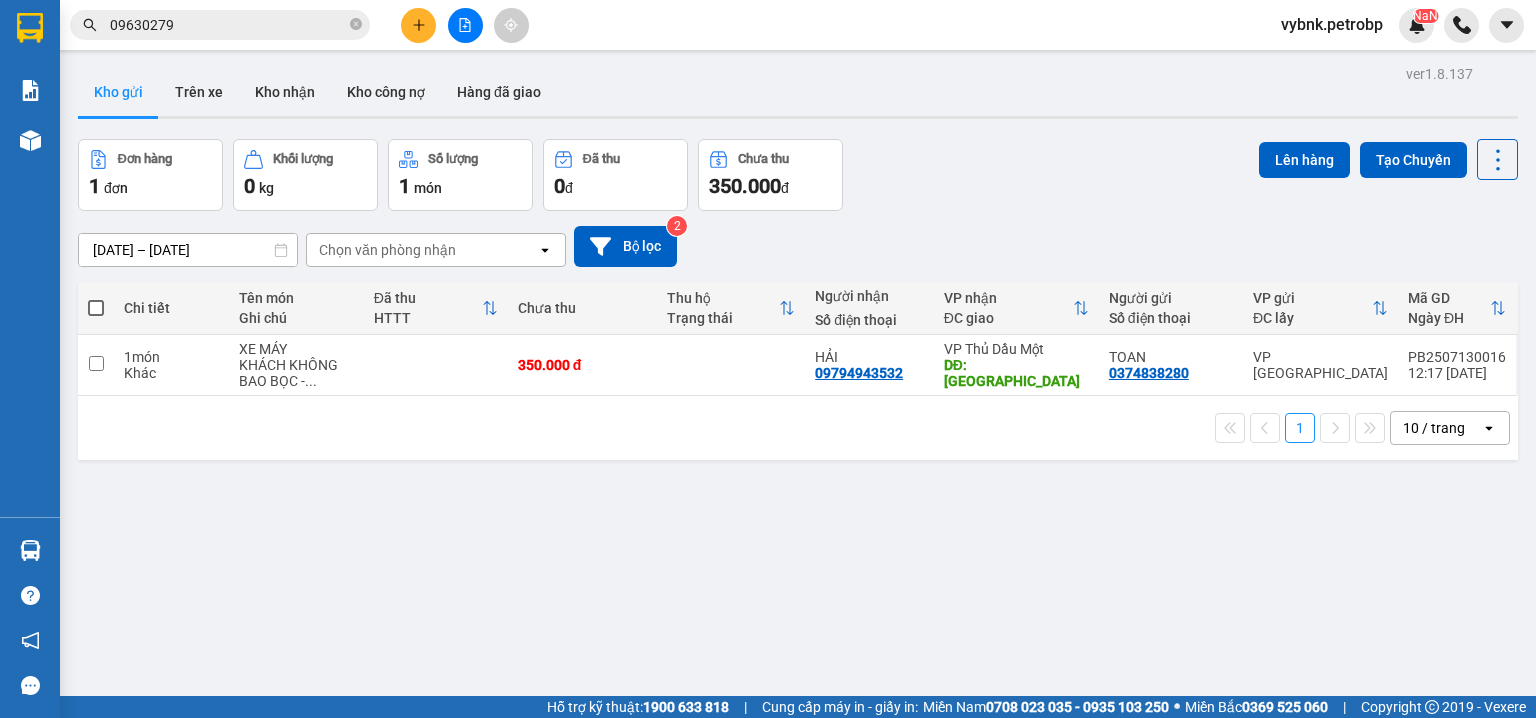 click on "vybnk.petrobp" at bounding box center [1332, 24] 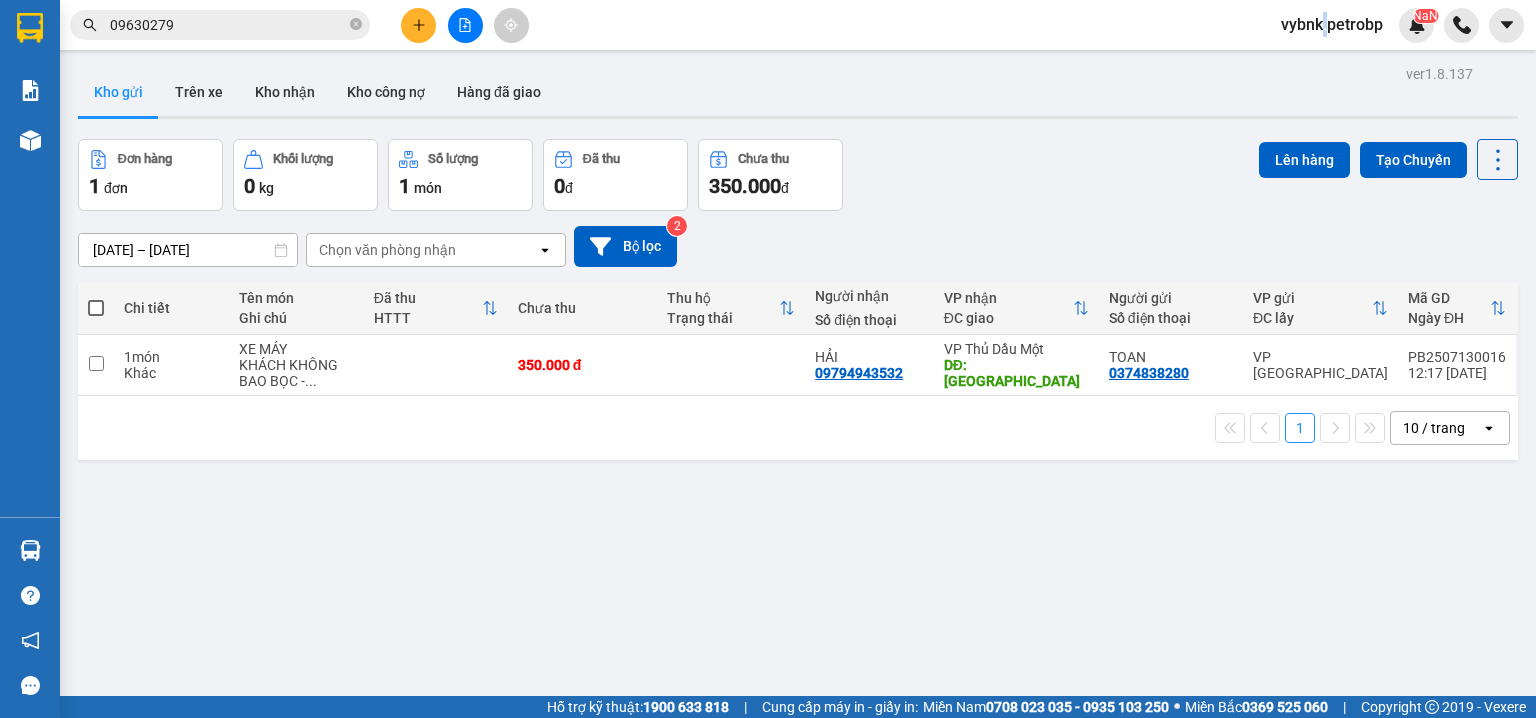 click on "vybnk.petrobp" at bounding box center (1332, 24) 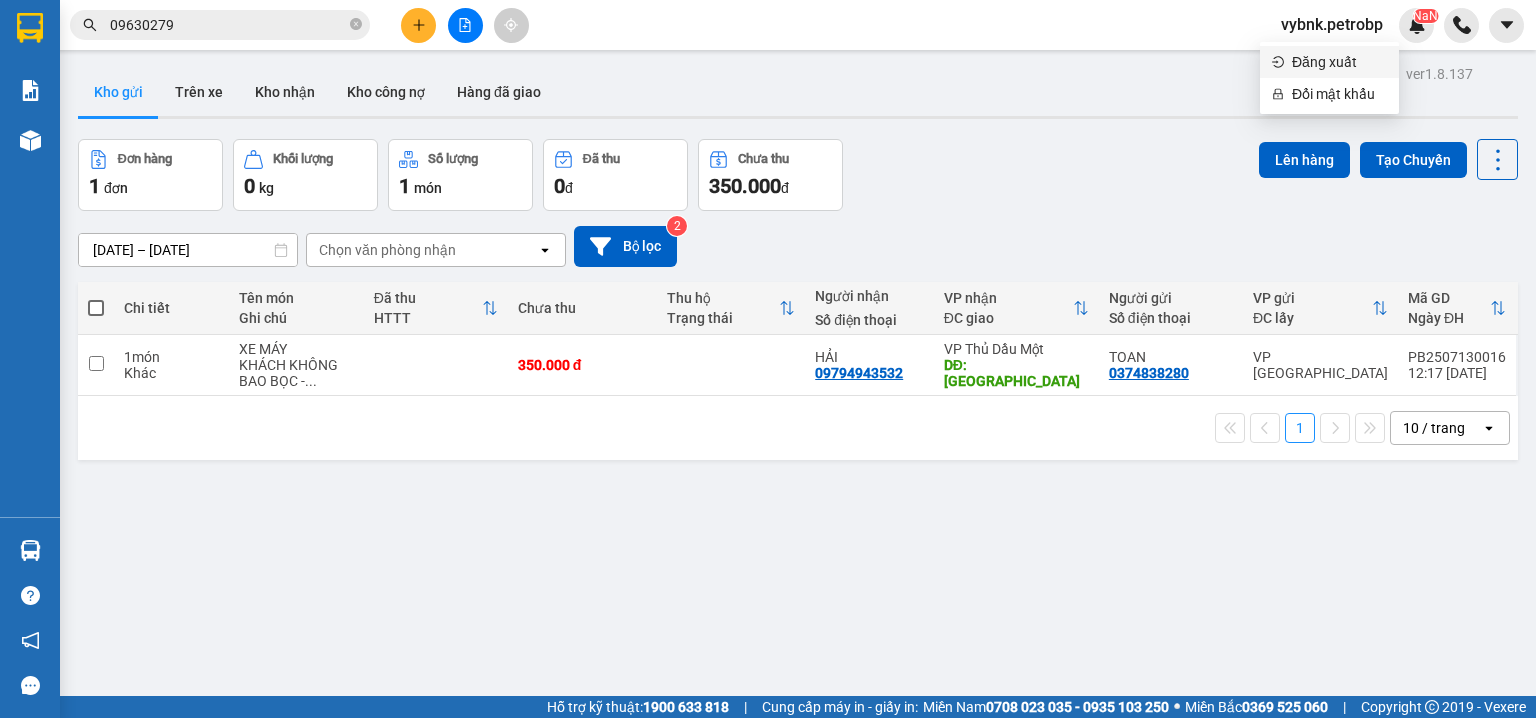 click on "Đăng xuất" at bounding box center (1339, 62) 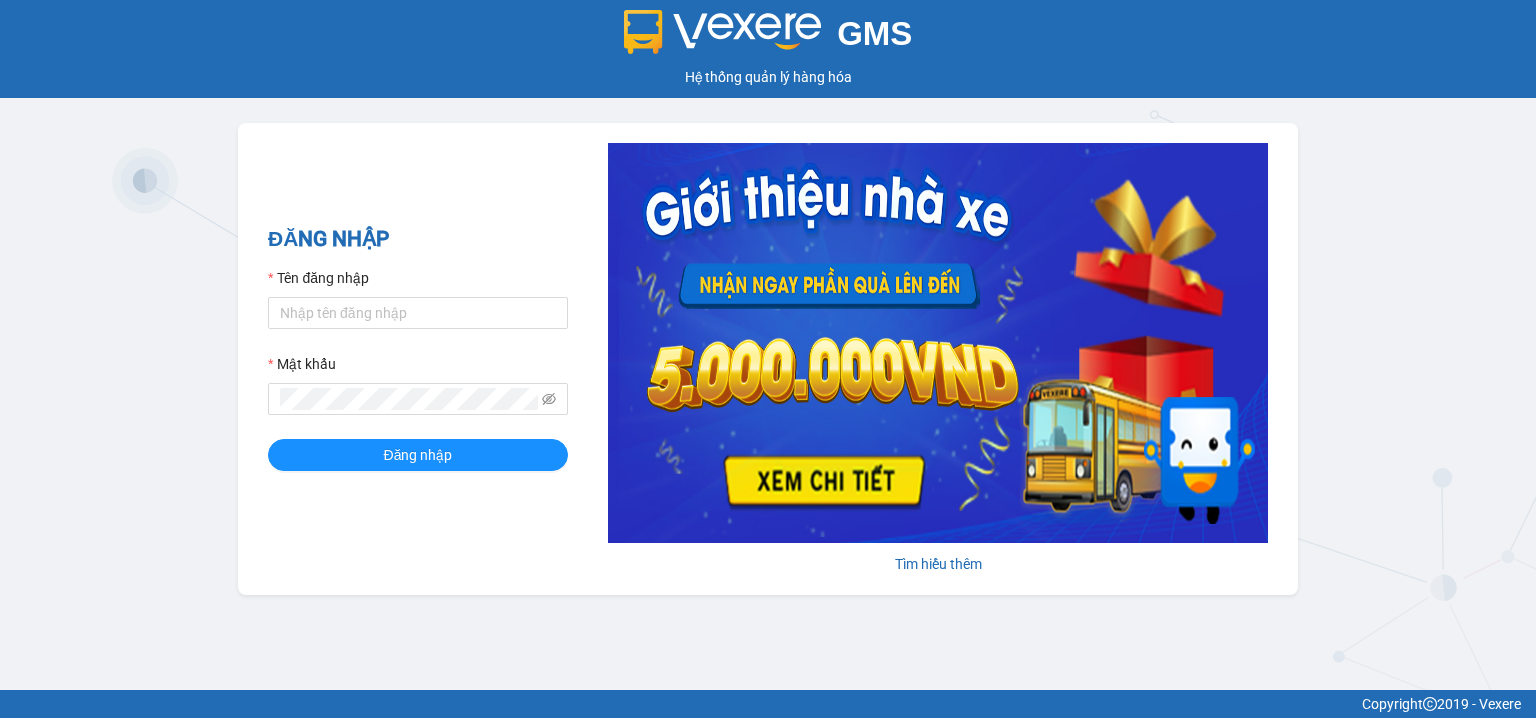 scroll, scrollTop: 0, scrollLeft: 0, axis: both 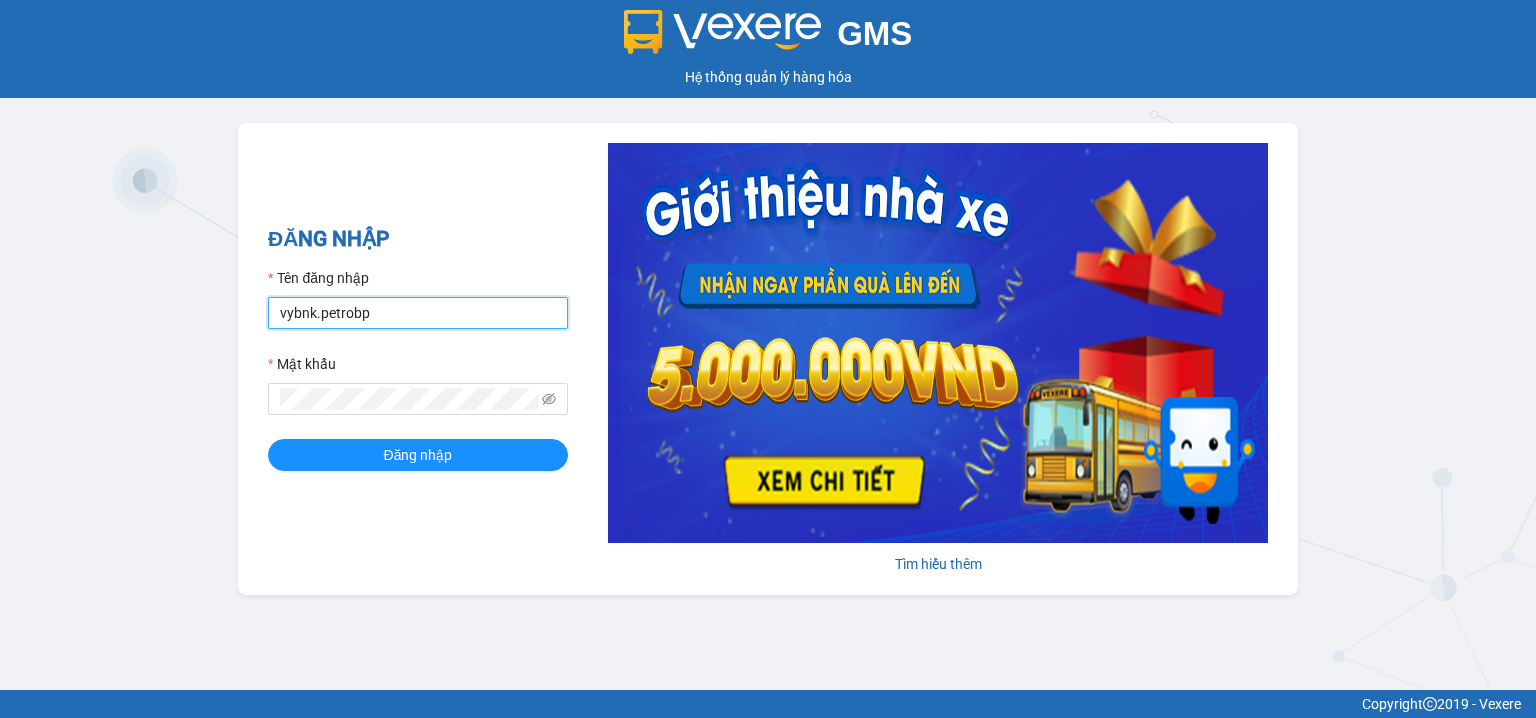 click on "vybnk.petrobp" at bounding box center [418, 313] 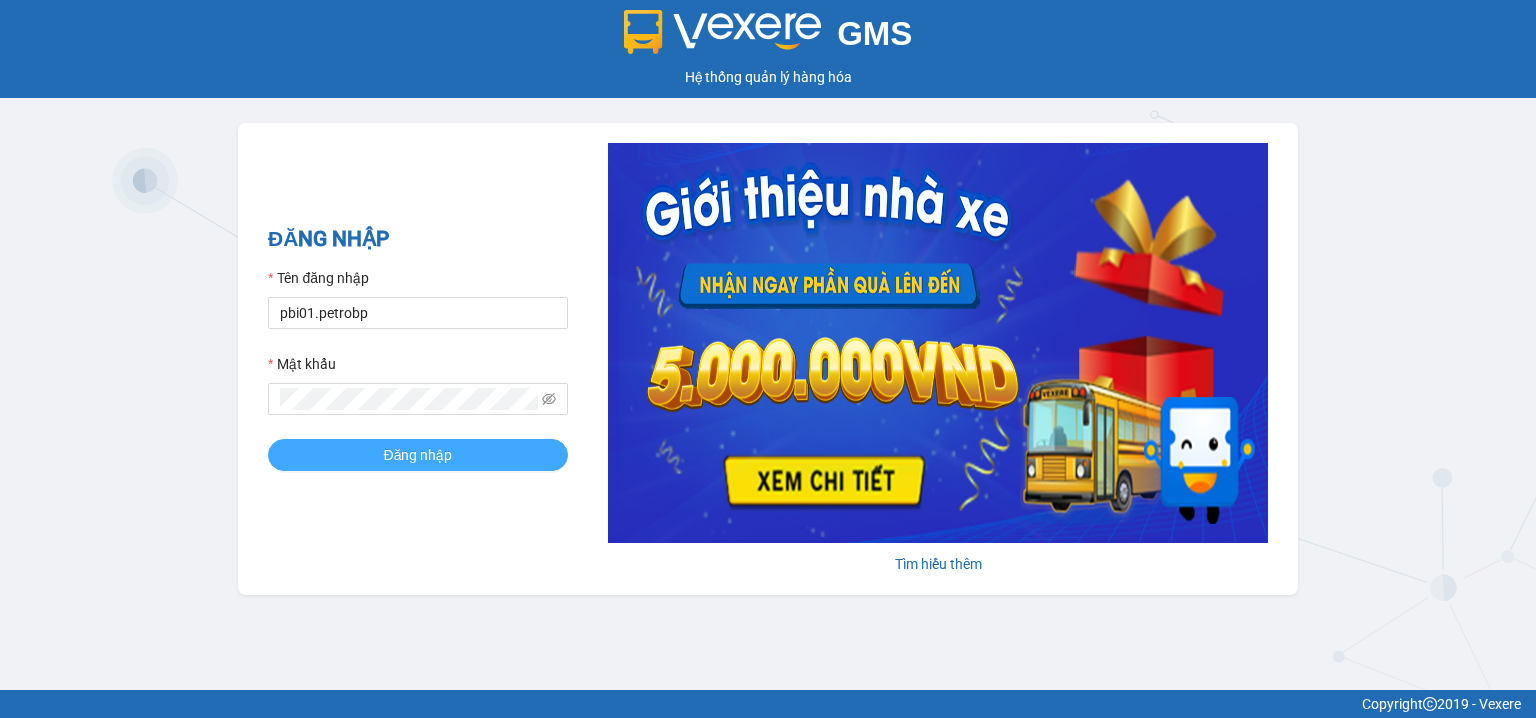 click on "Đăng nhập" at bounding box center (418, 455) 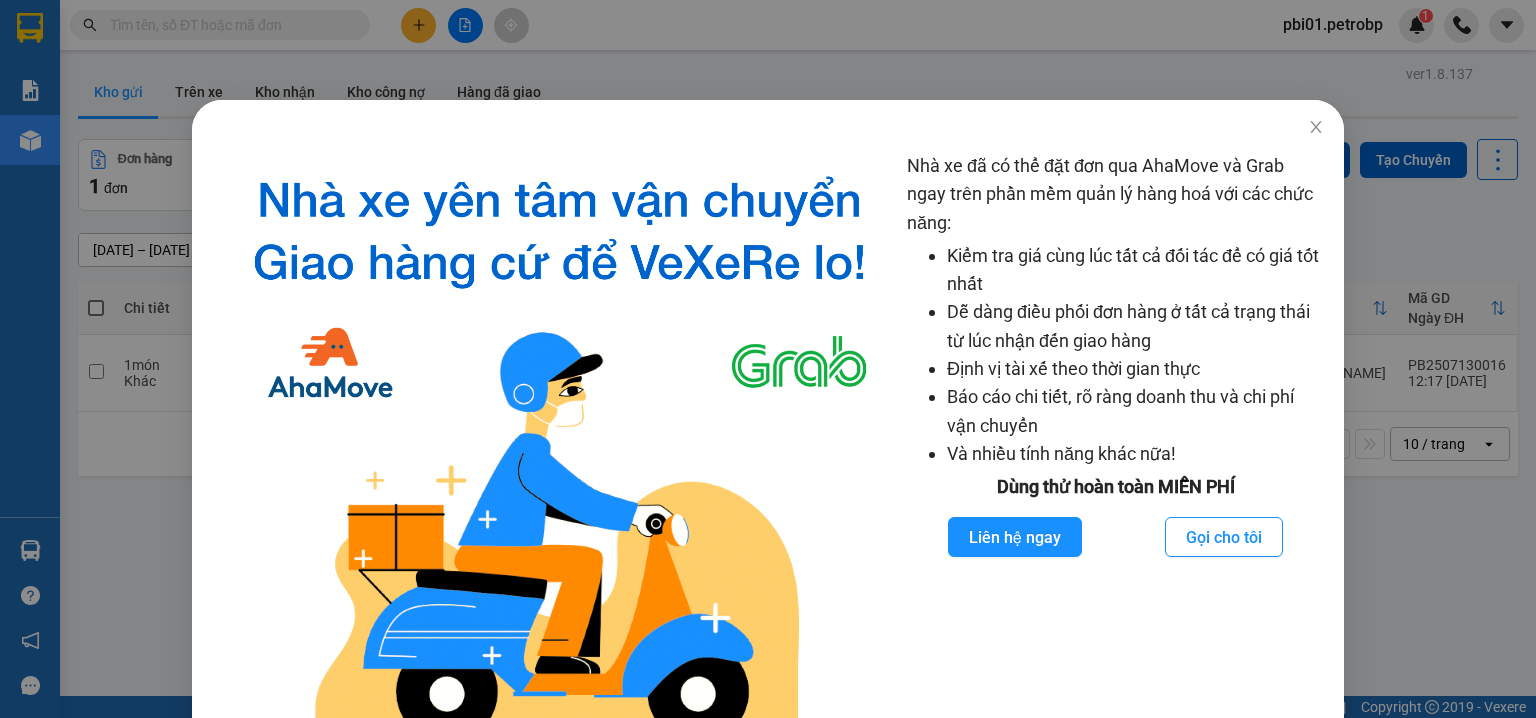 click on "Nhà xe đã có thể đặt đơn qua AhaMove và Grab ngay trên phần mềm quản lý hàng hoá với các chức năng: Kiểm tra giá cùng lúc tất cả đối tác để có giá tốt nhất Dễ dàng điều phối đơn hàng ở tất cả trạng thái từ lúc nhận đến giao hàng Định vị tài xế theo thời gian thực Báo cáo chi tiết, rõ ràng doanh thu và chi phí vận chuyển Và nhiều tính năng khác nữa! Dùng thử hoàn toàn MIỄN PHÍ Liên hệ ngay Gọi cho tôi" at bounding box center (768, 359) 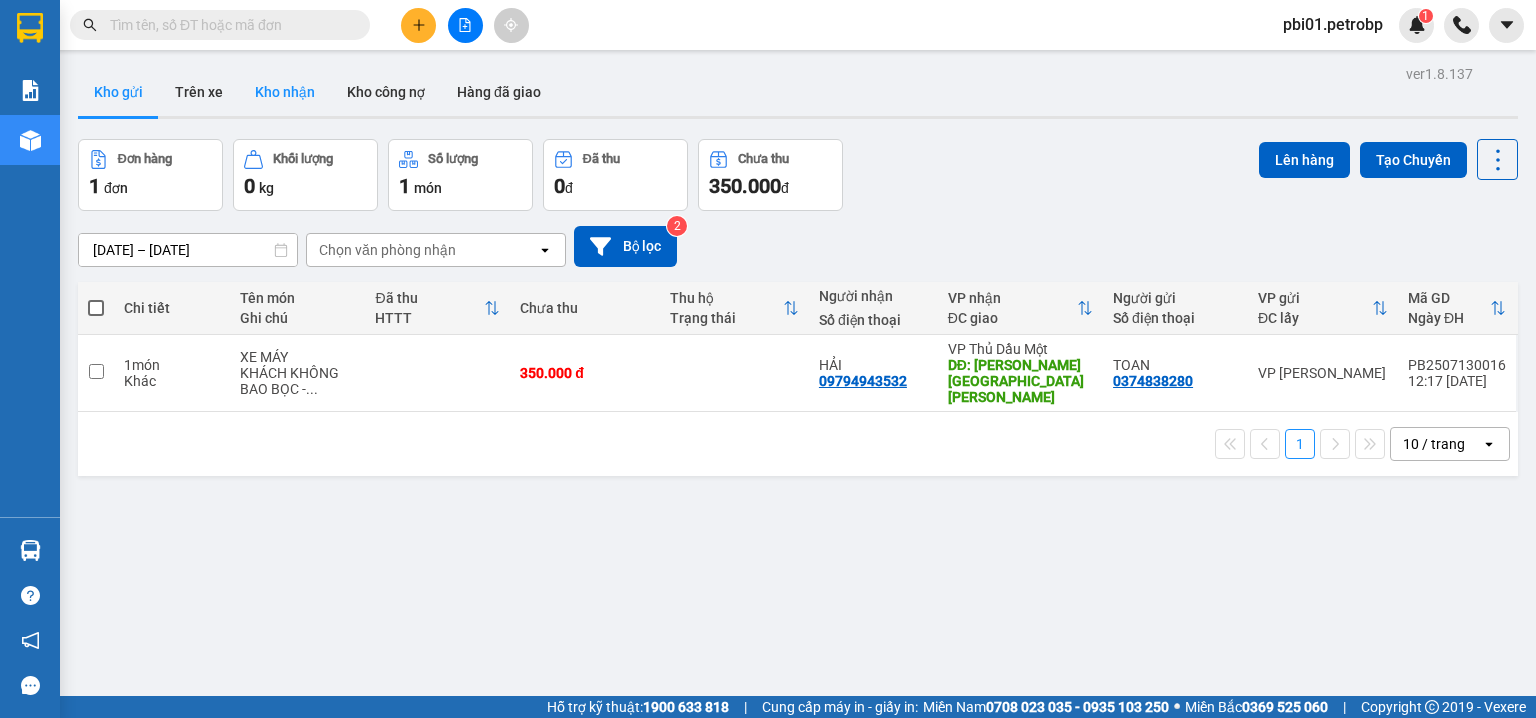 click on "Kho nhận" at bounding box center (285, 92) 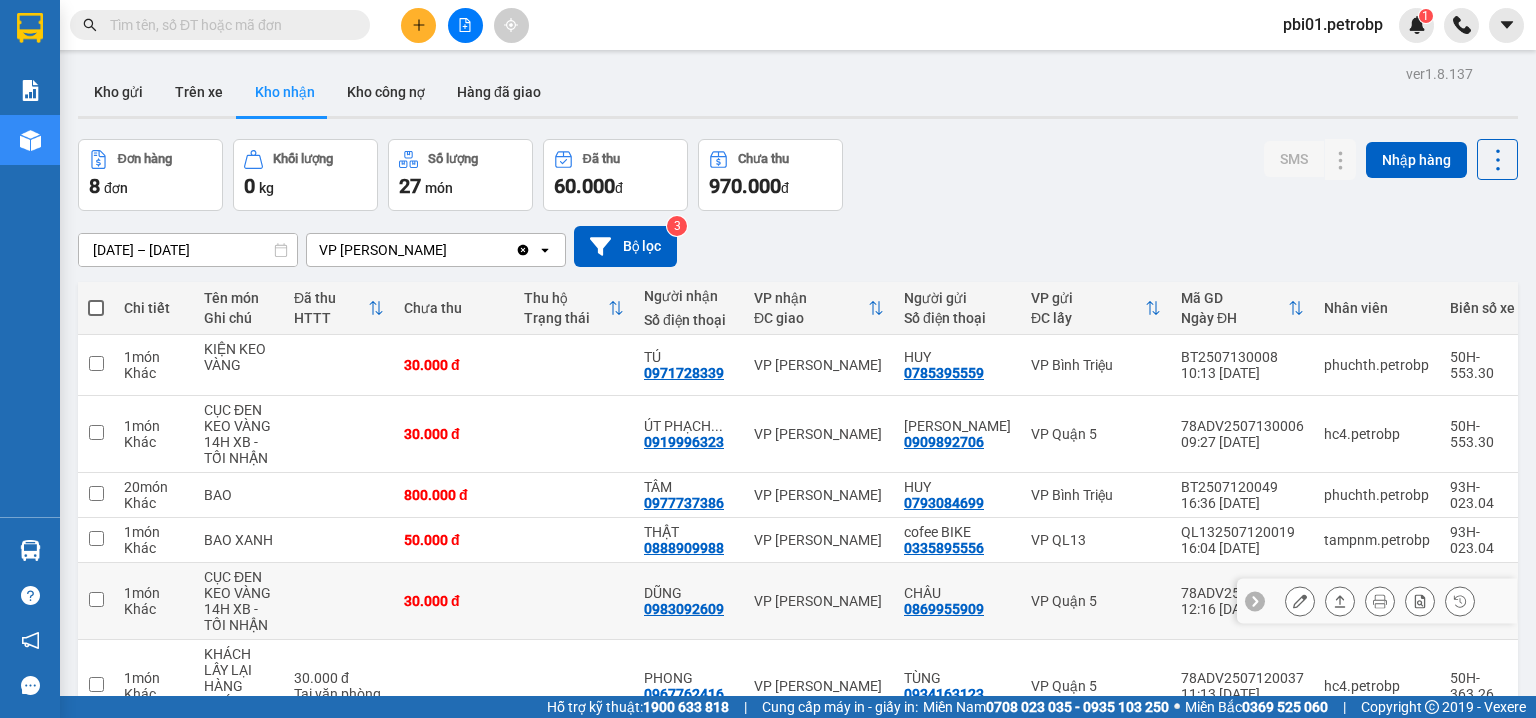 scroll, scrollTop: 213, scrollLeft: 0, axis: vertical 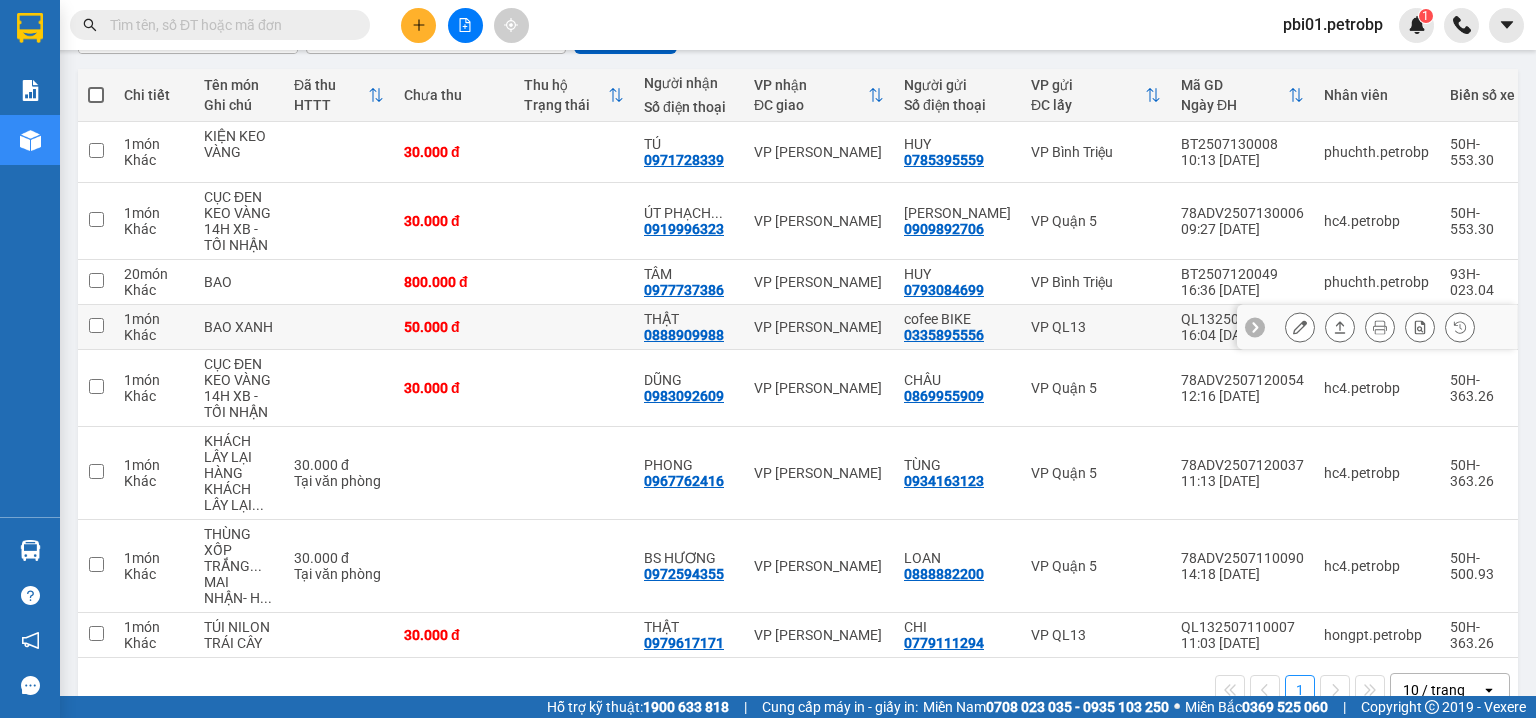 click on "0888909988" at bounding box center (684, 335) 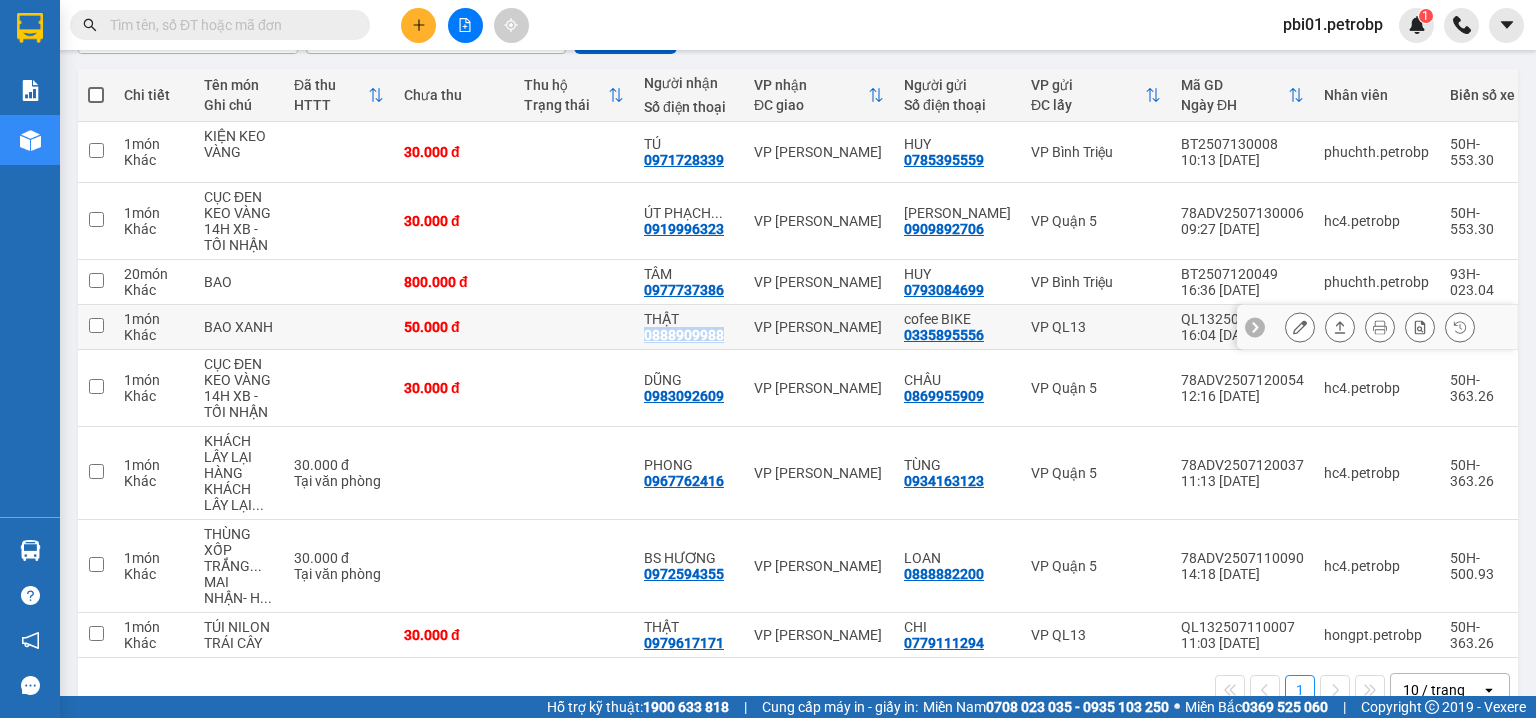 click on "0888909988" at bounding box center [684, 335] 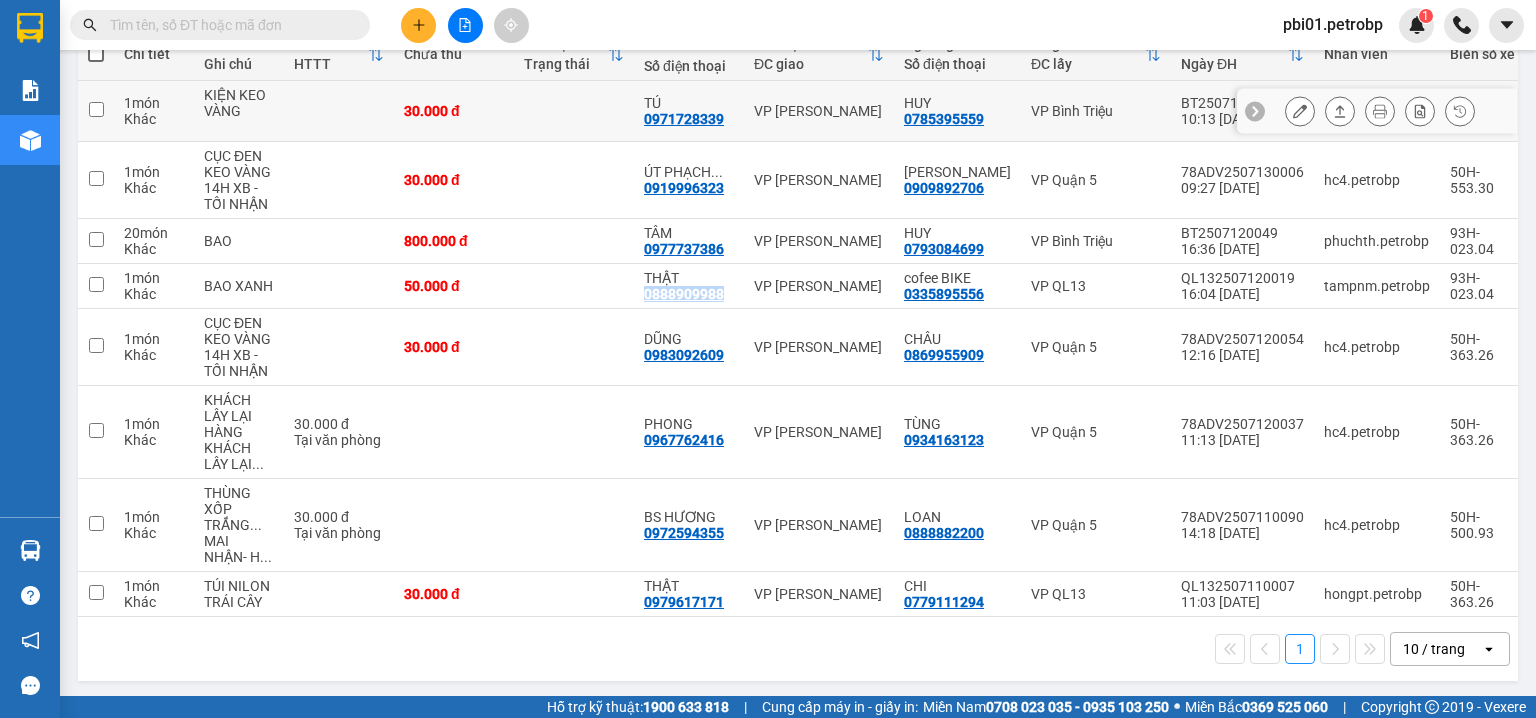 scroll, scrollTop: 0, scrollLeft: 0, axis: both 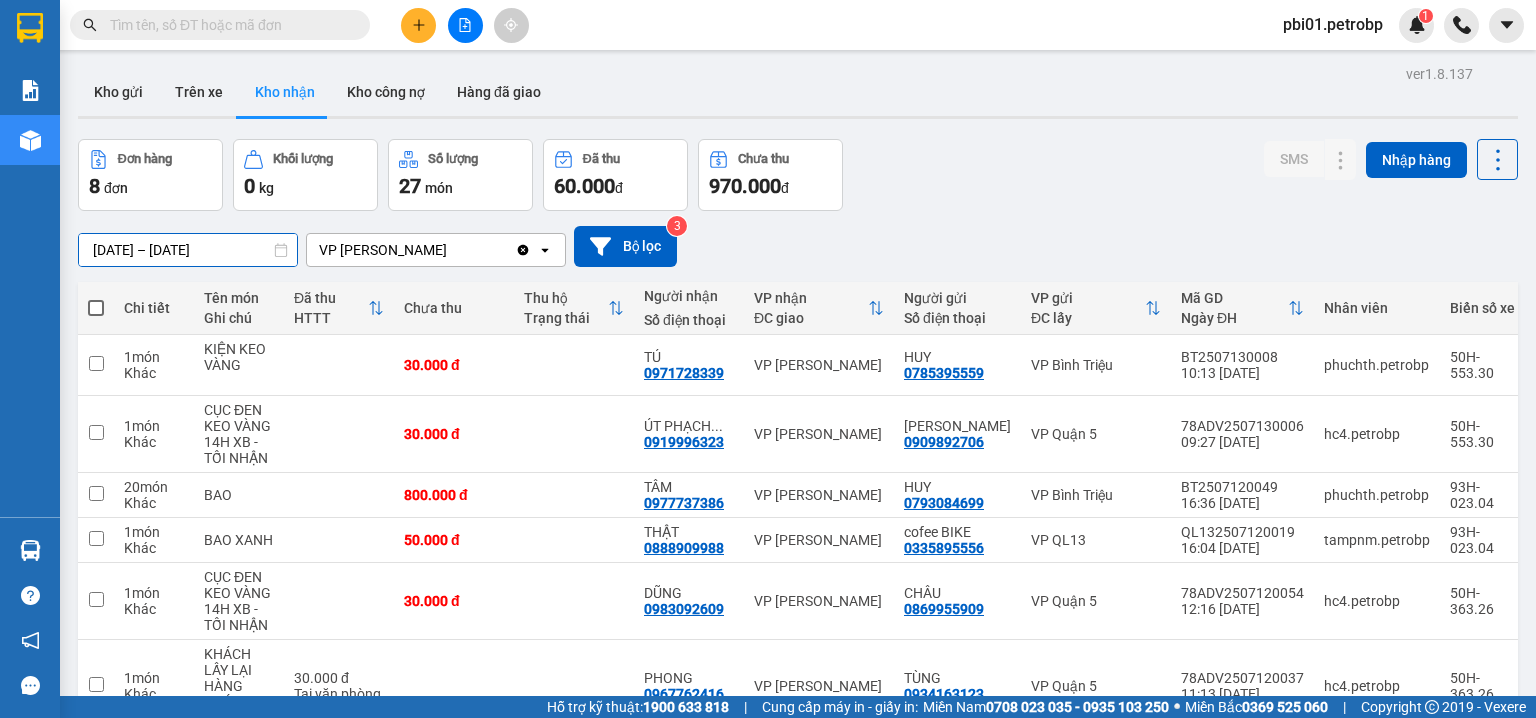 click on "11/07/2025 – 13/07/2025" at bounding box center [188, 250] 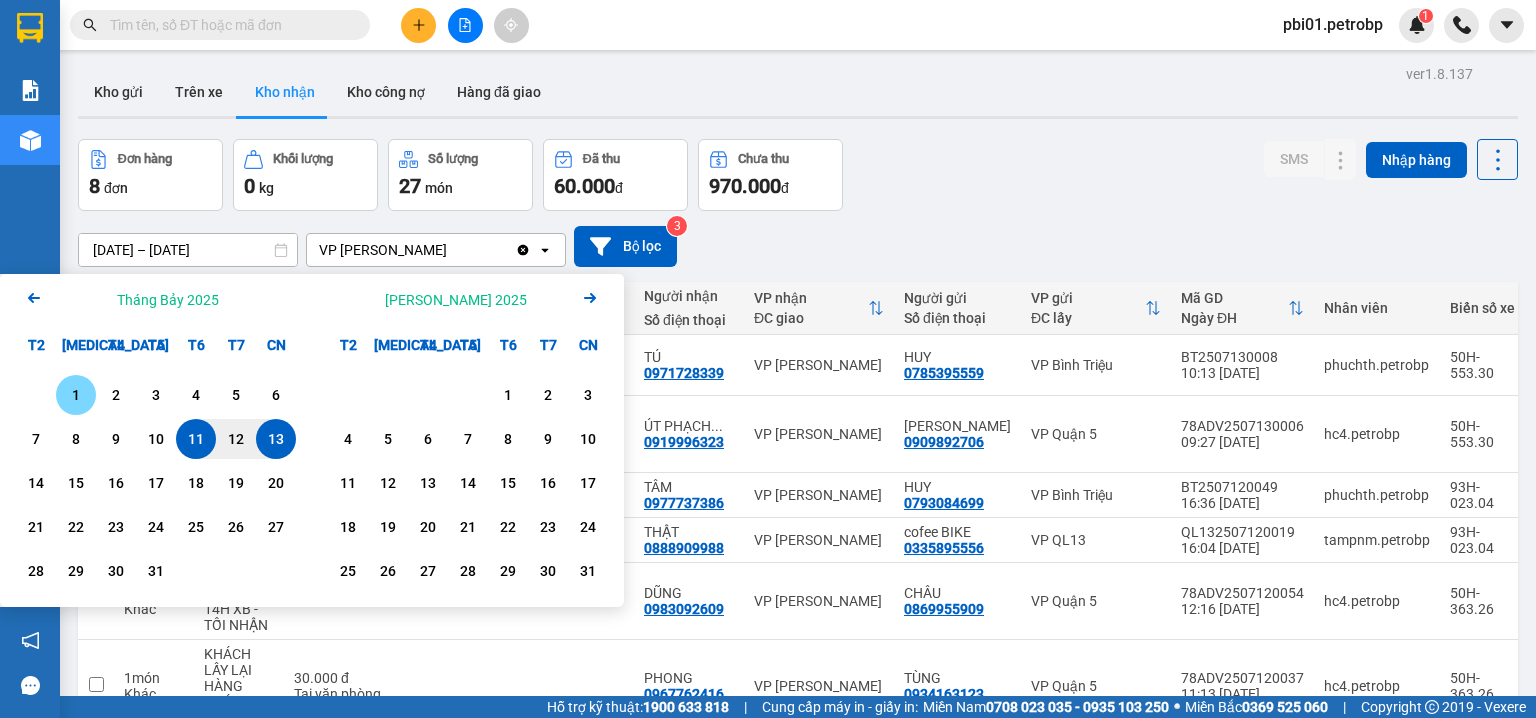 click on "1" at bounding box center (76, 395) 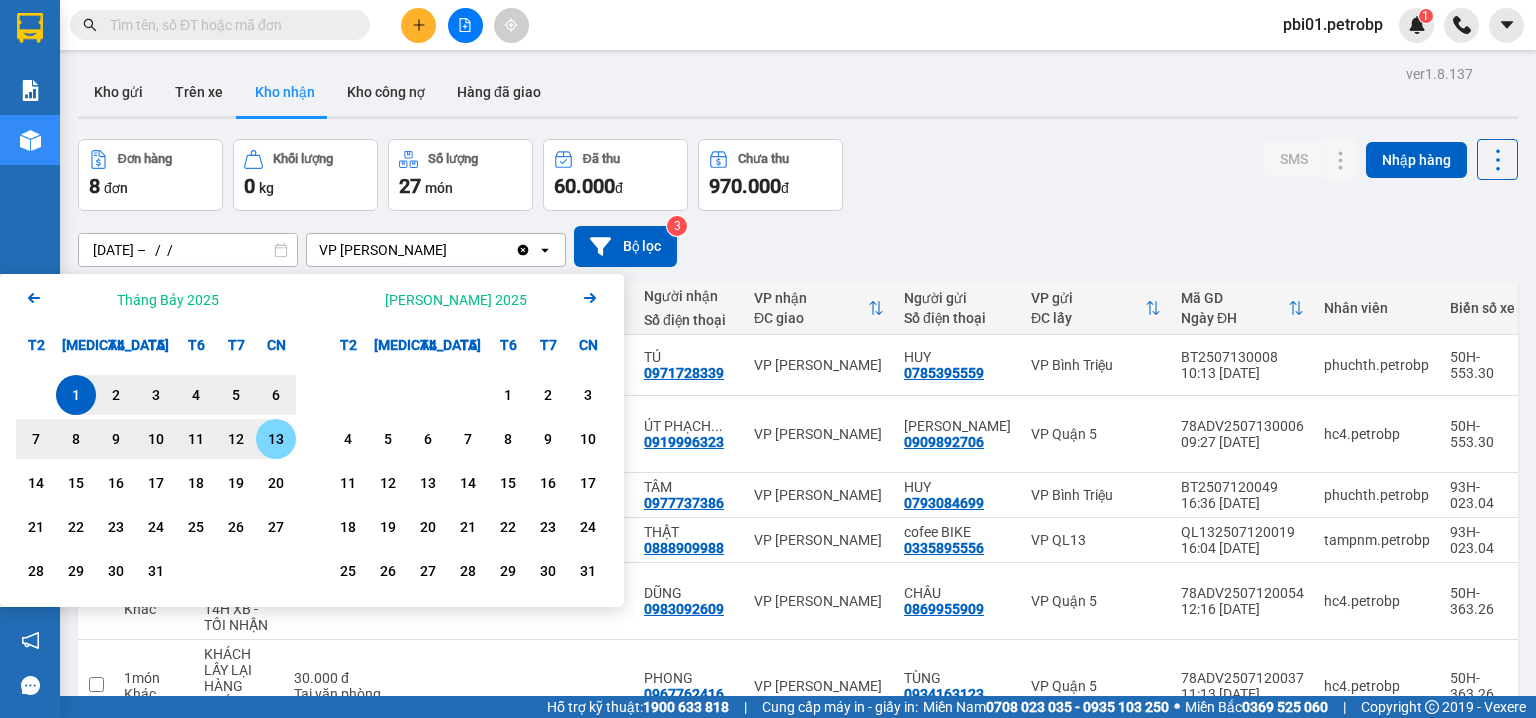 click on "13" at bounding box center (276, 439) 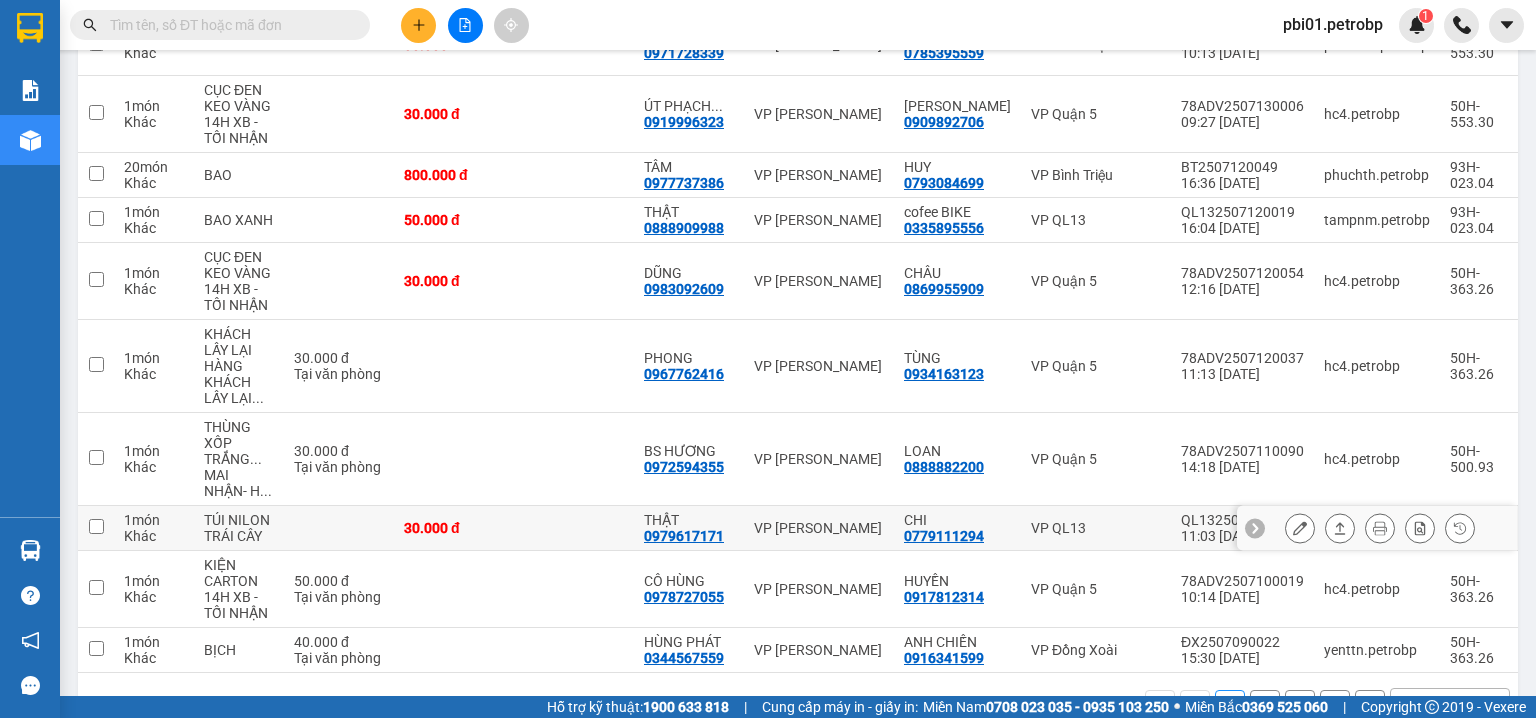 scroll, scrollTop: 376, scrollLeft: 0, axis: vertical 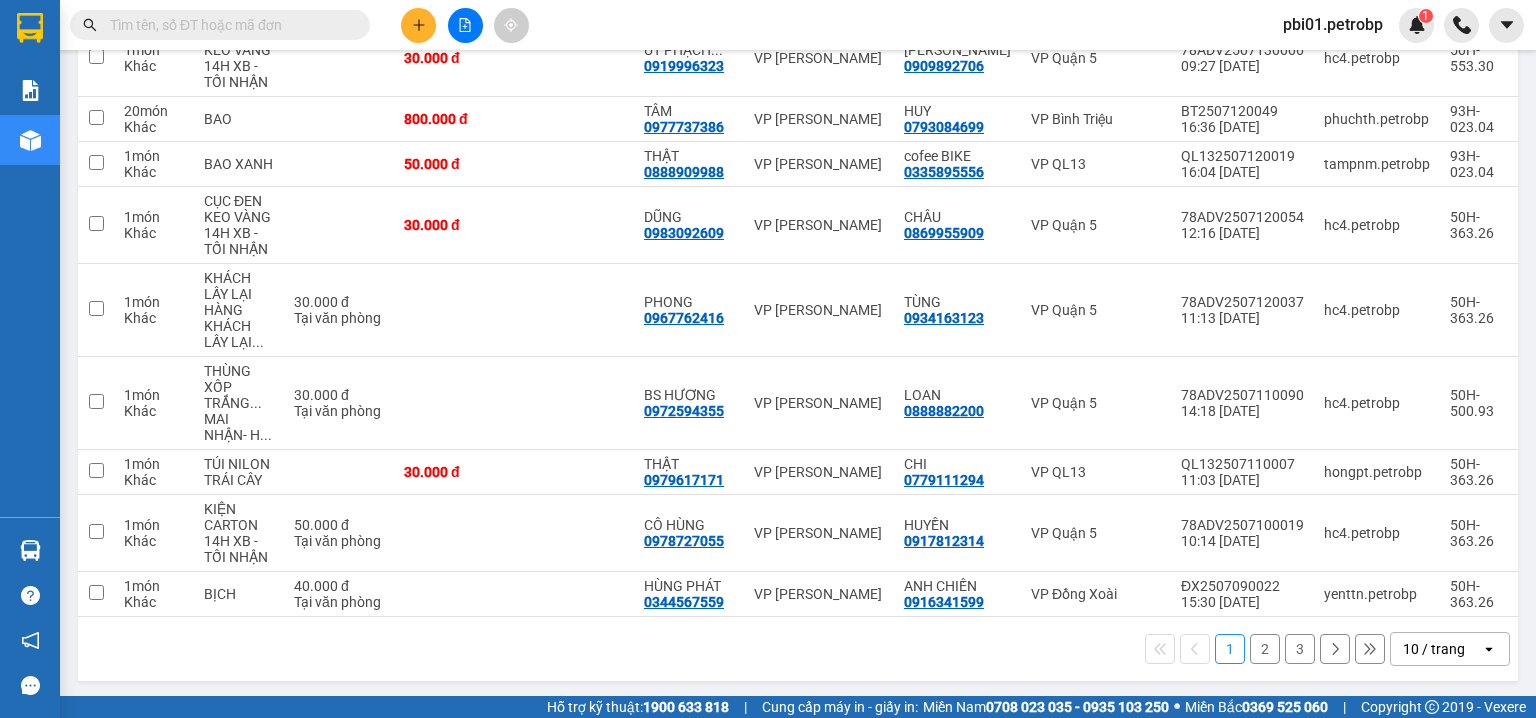 click on "2" at bounding box center (1265, 649) 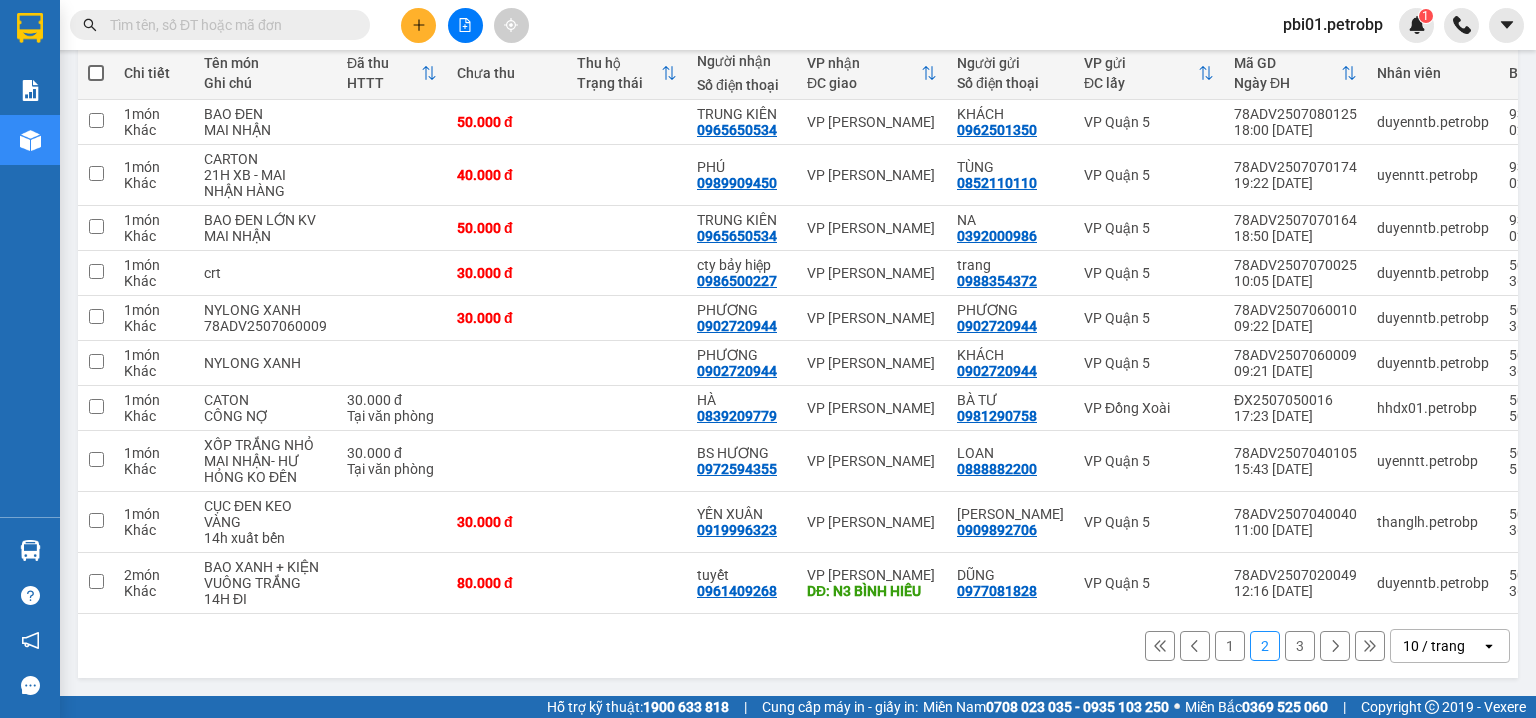 scroll, scrollTop: 240, scrollLeft: 0, axis: vertical 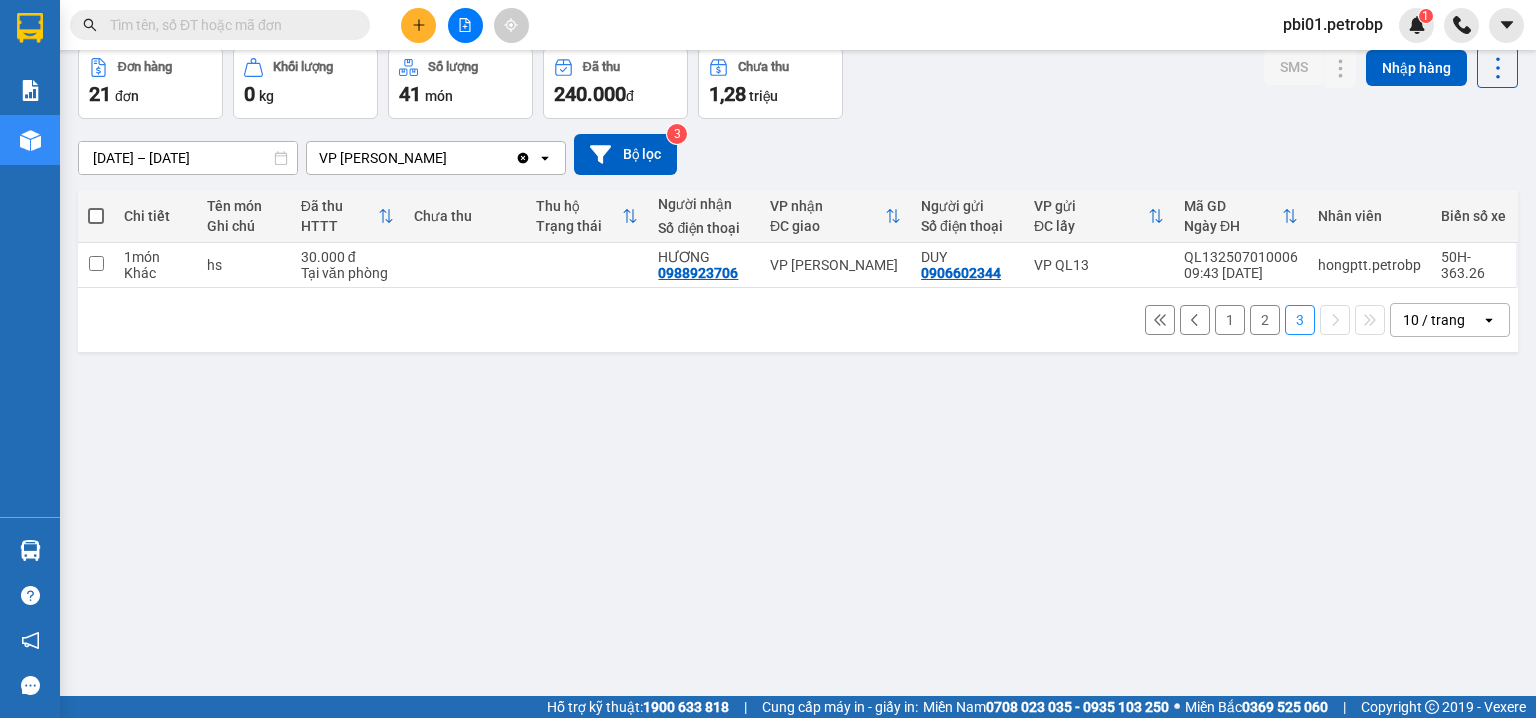 click on "2" at bounding box center [1265, 320] 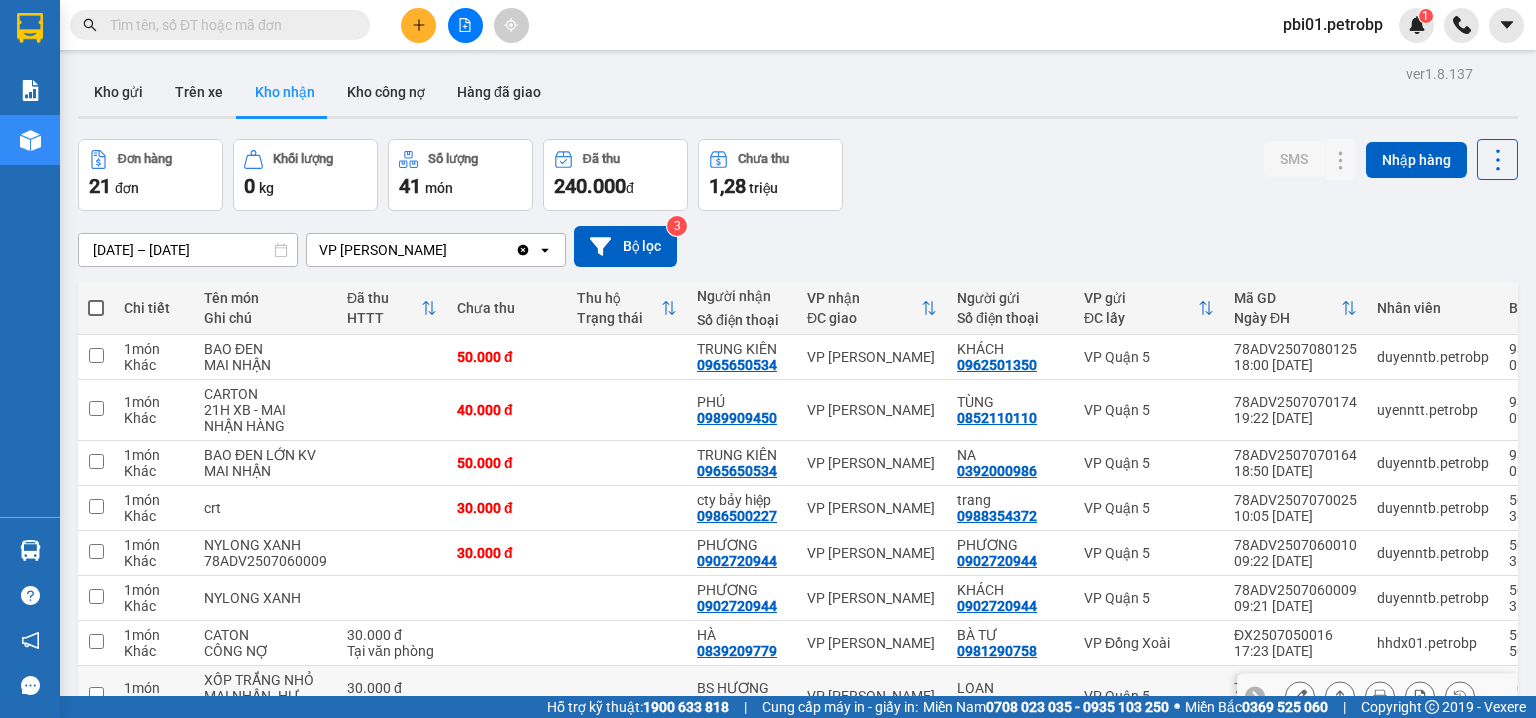 scroll, scrollTop: 240, scrollLeft: 0, axis: vertical 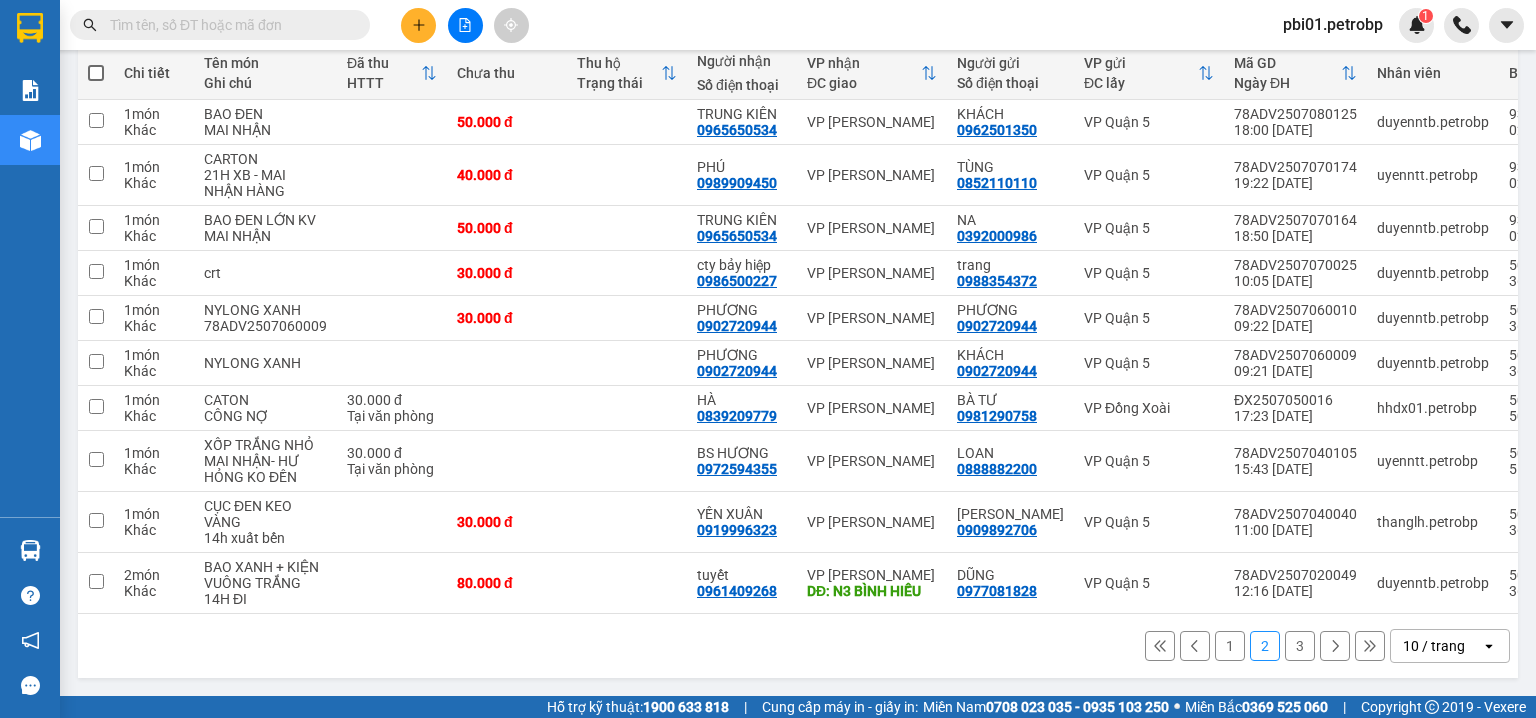 click on "1" at bounding box center (1230, 646) 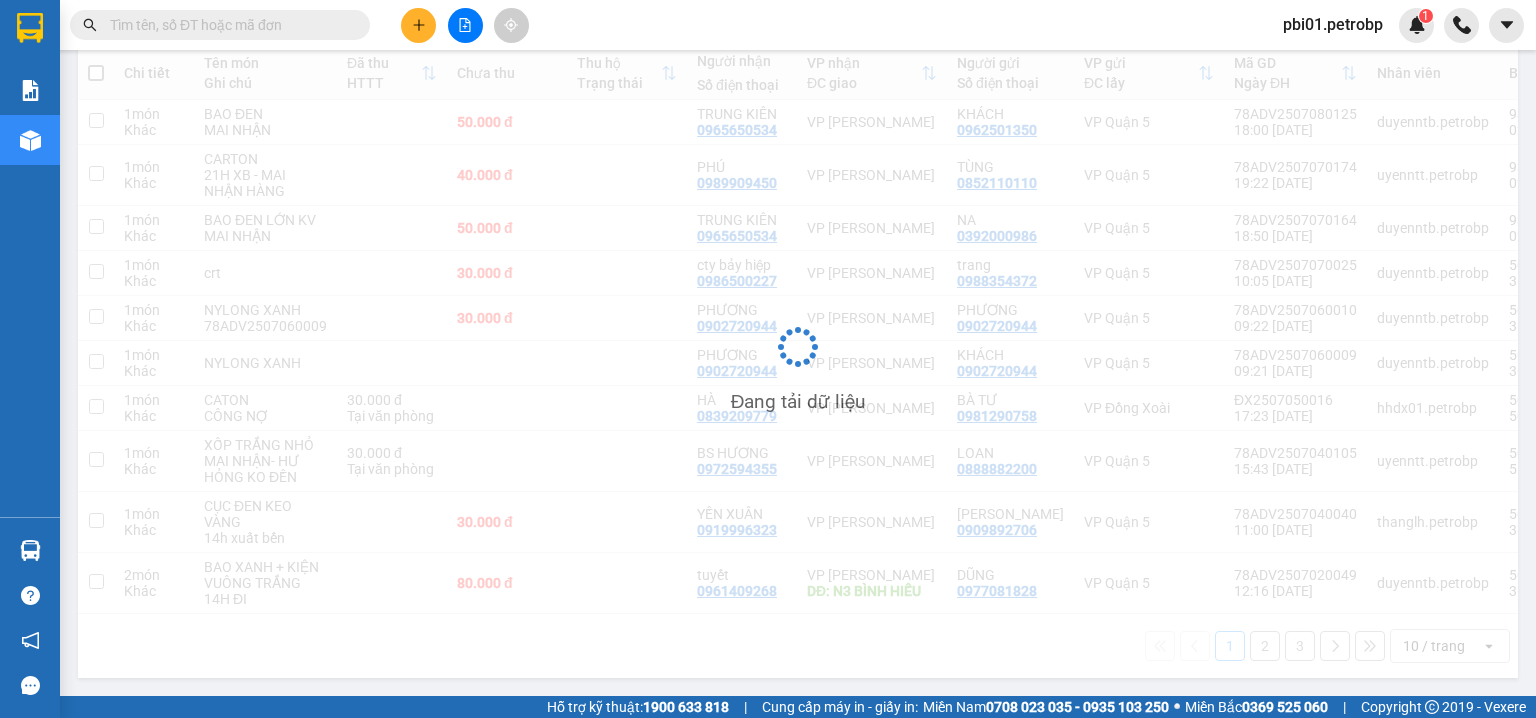 scroll, scrollTop: 236, scrollLeft: 0, axis: vertical 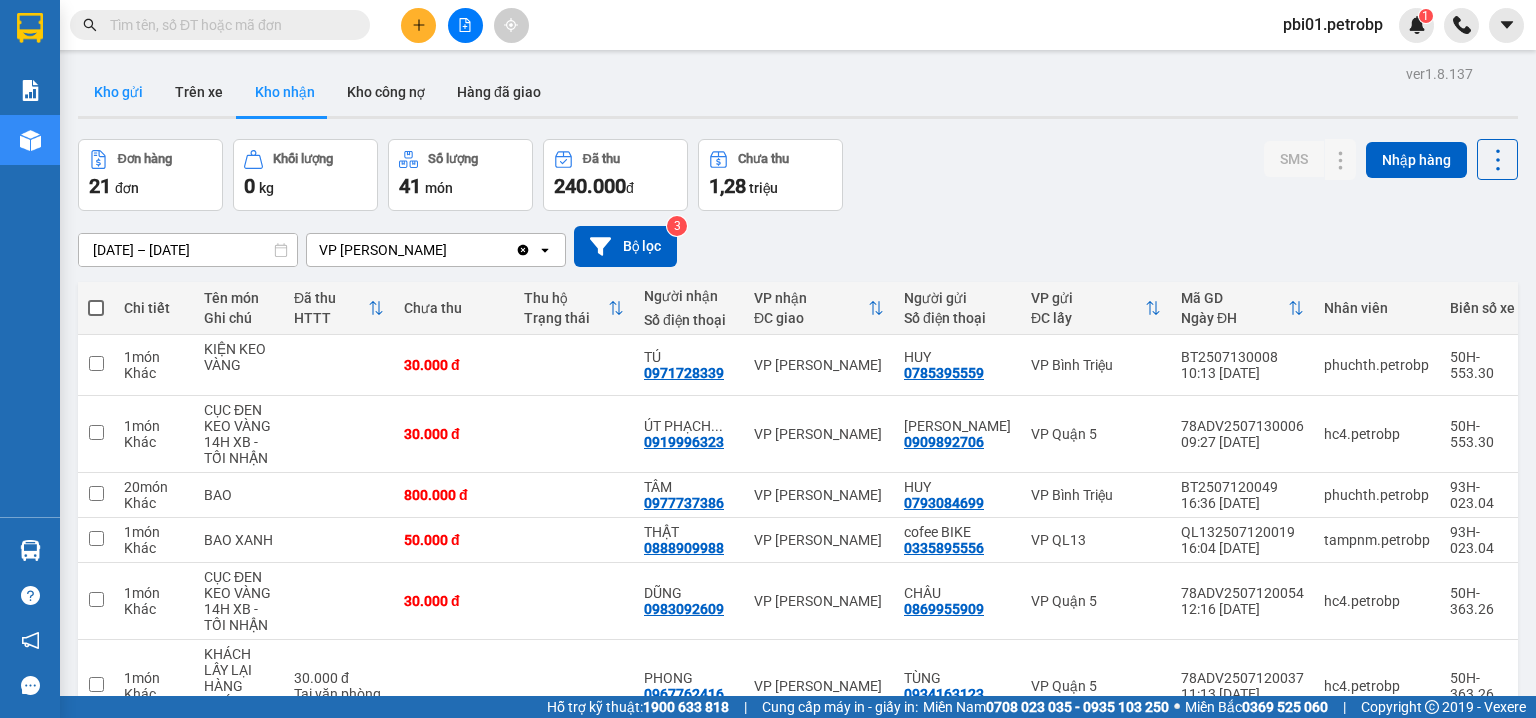click on "Kho gửi" at bounding box center [118, 92] 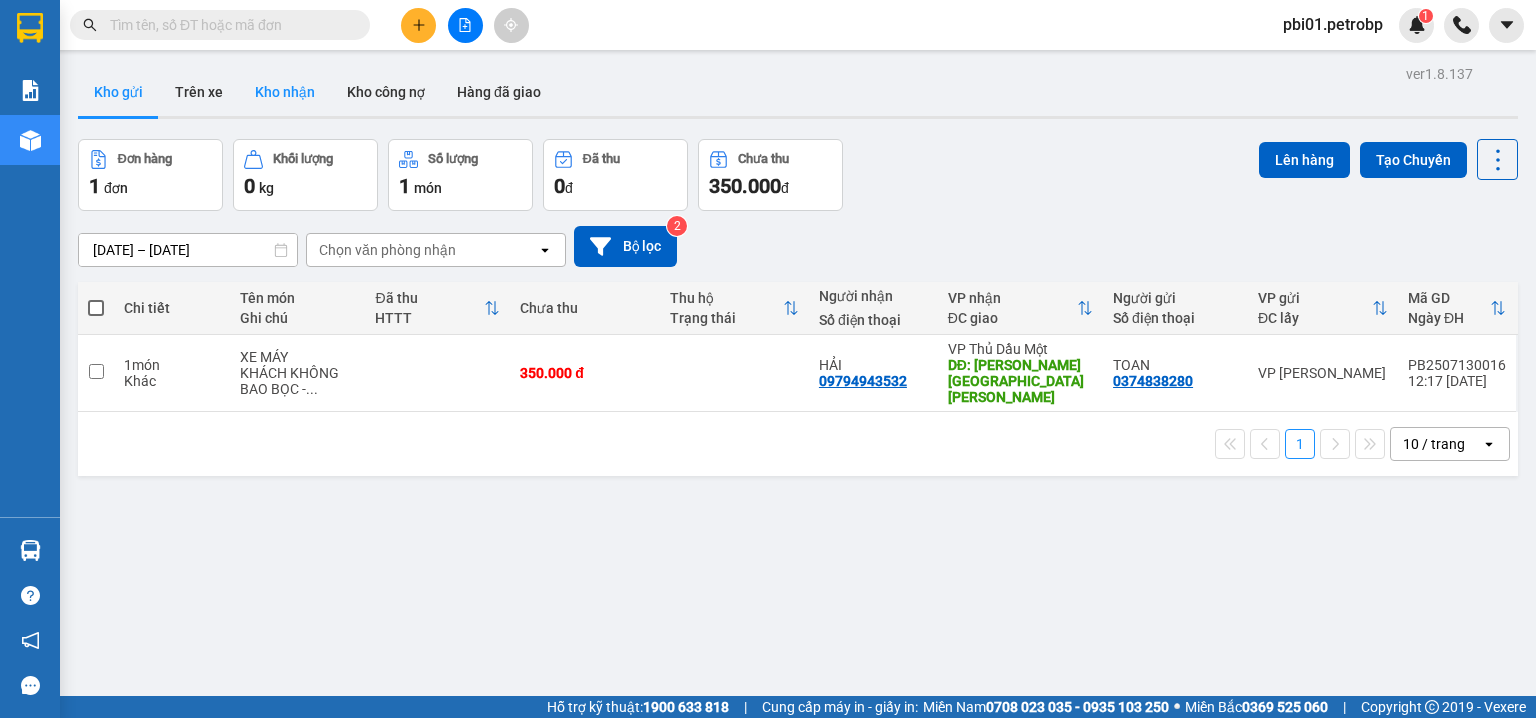 click on "Kho nhận" at bounding box center (285, 92) 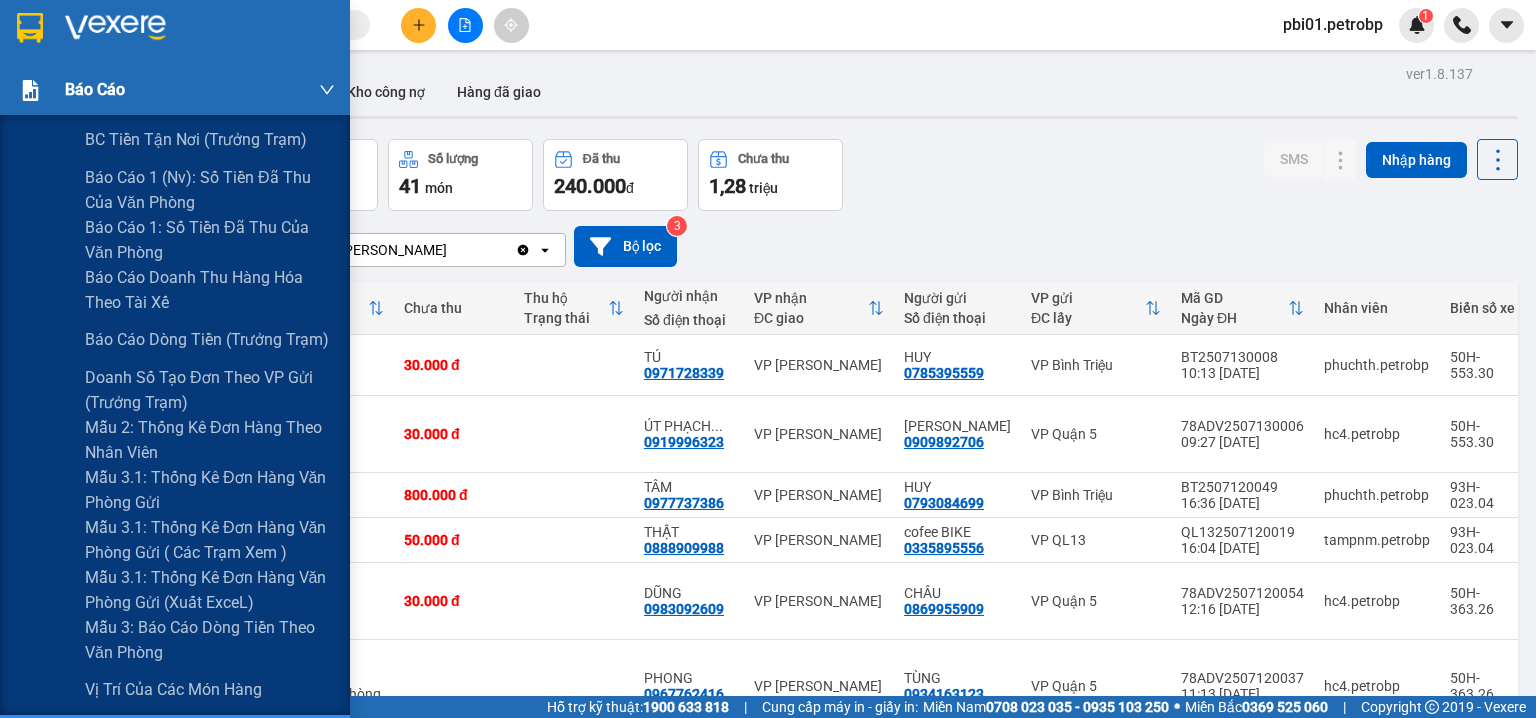 click on "Báo cáo" at bounding box center (200, 90) 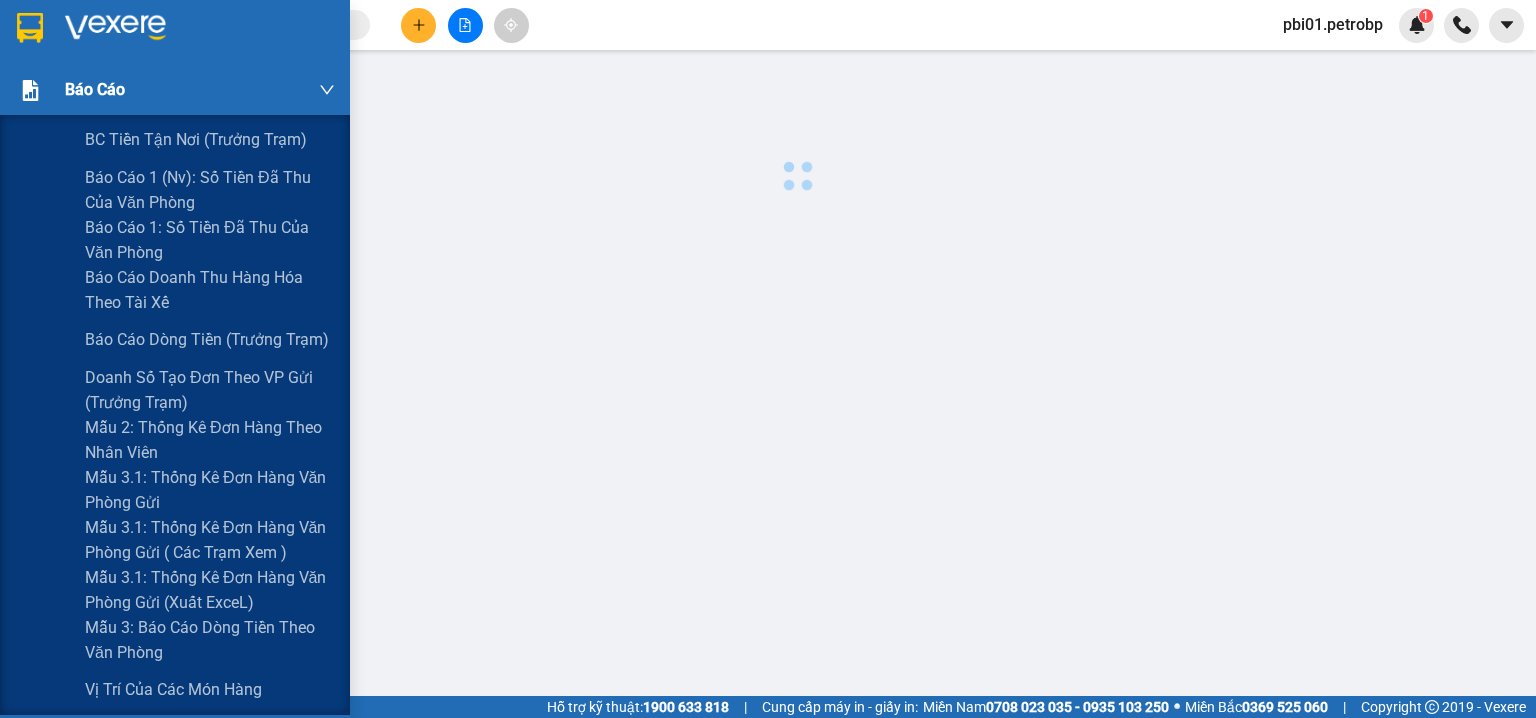 click on "Báo cáo" at bounding box center (200, 90) 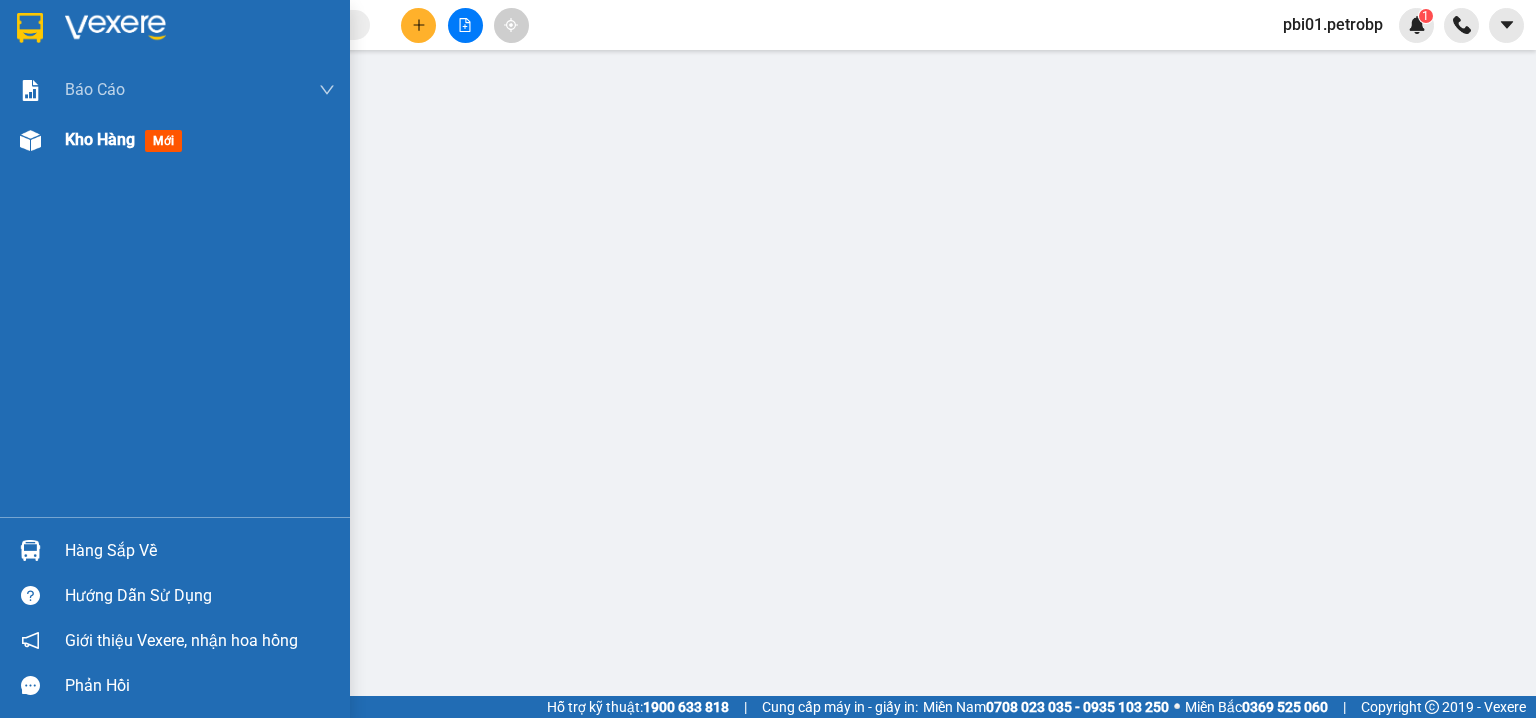 click at bounding box center [30, 140] 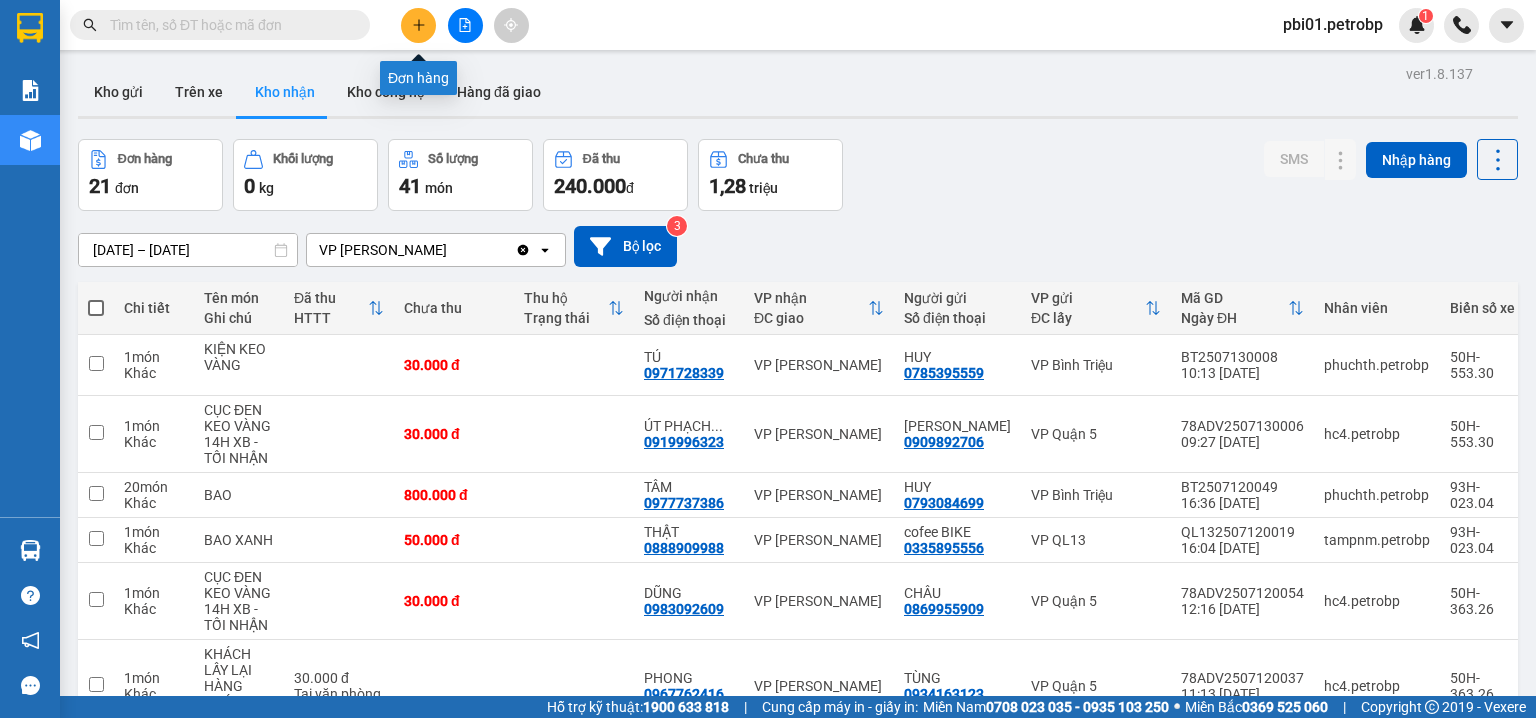 click at bounding box center (418, 25) 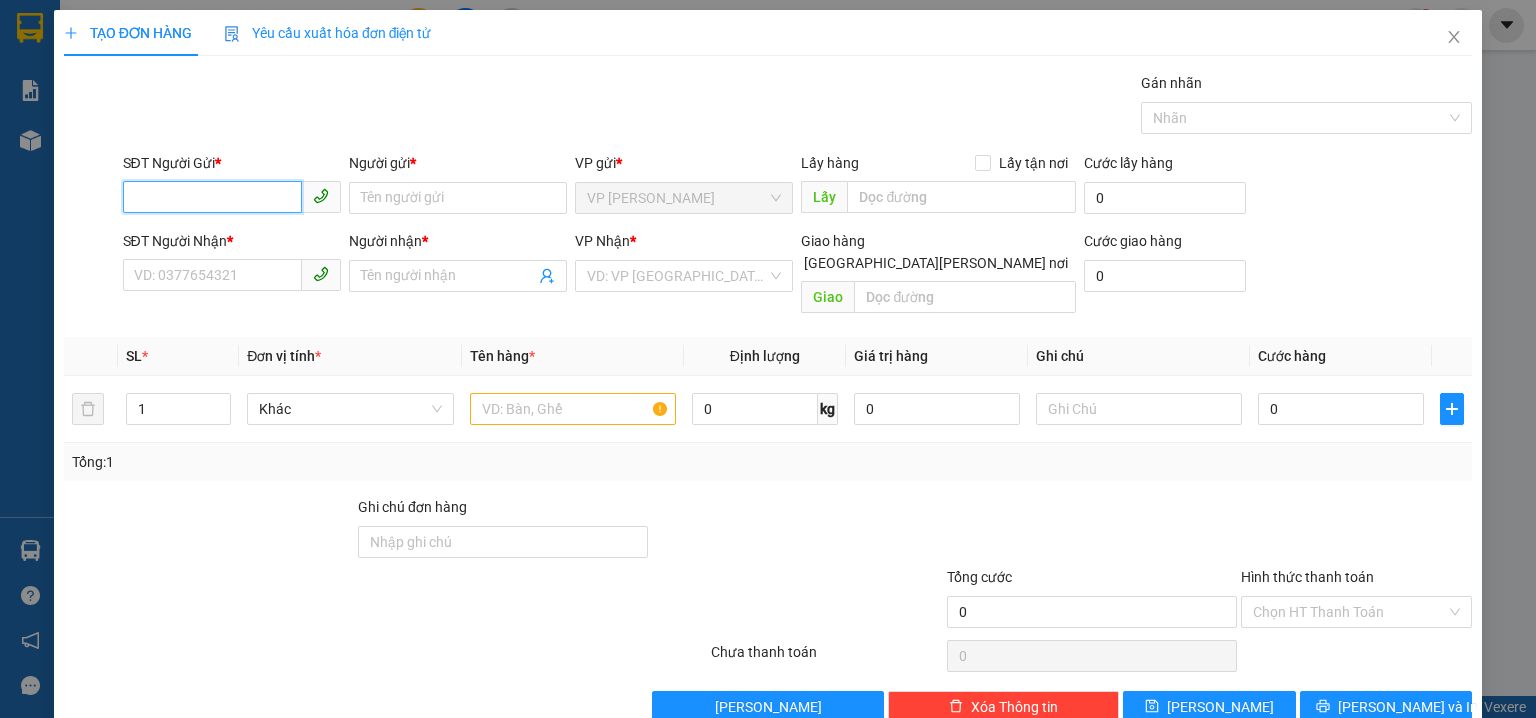 drag, startPoint x: 243, startPoint y: 203, endPoint x: 1310, endPoint y: 12, distance: 1083.9603 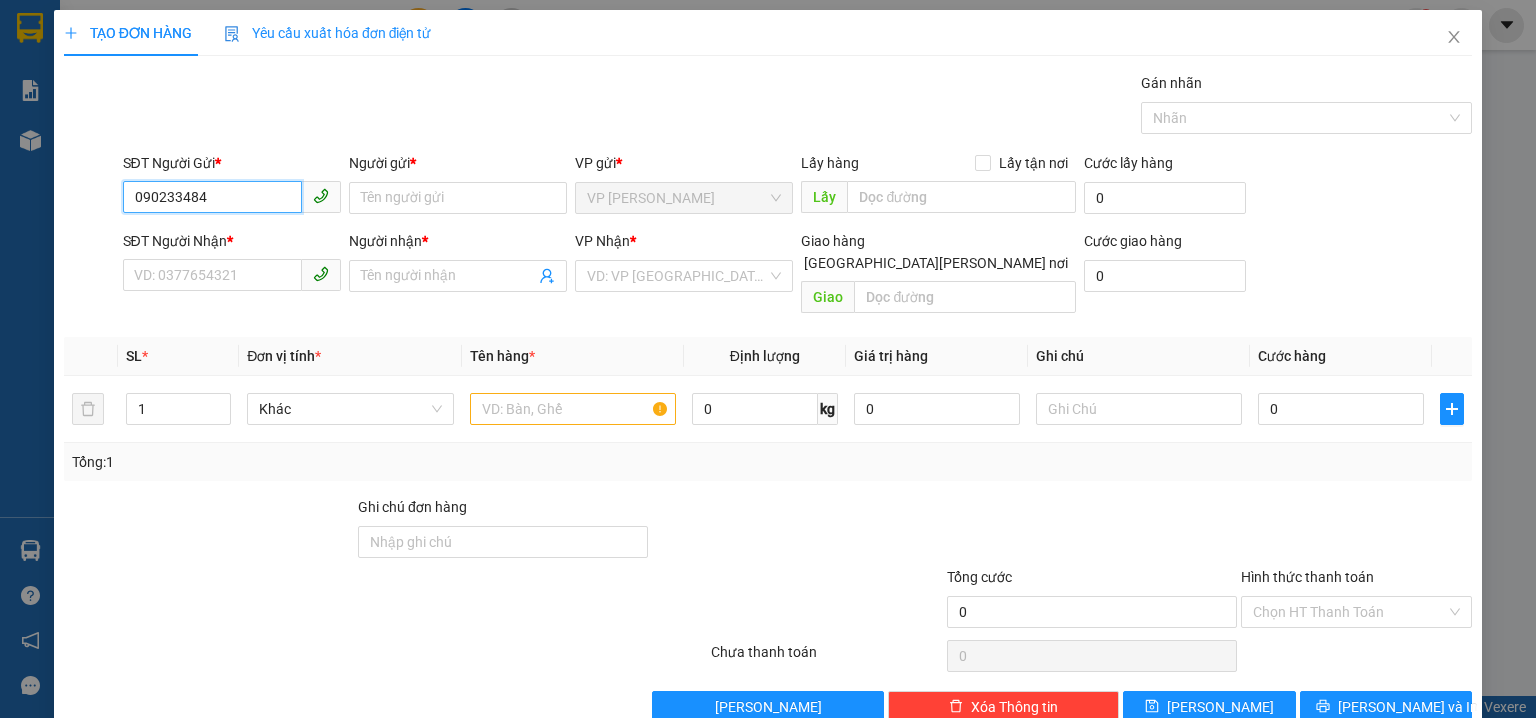 type on "0902334846" 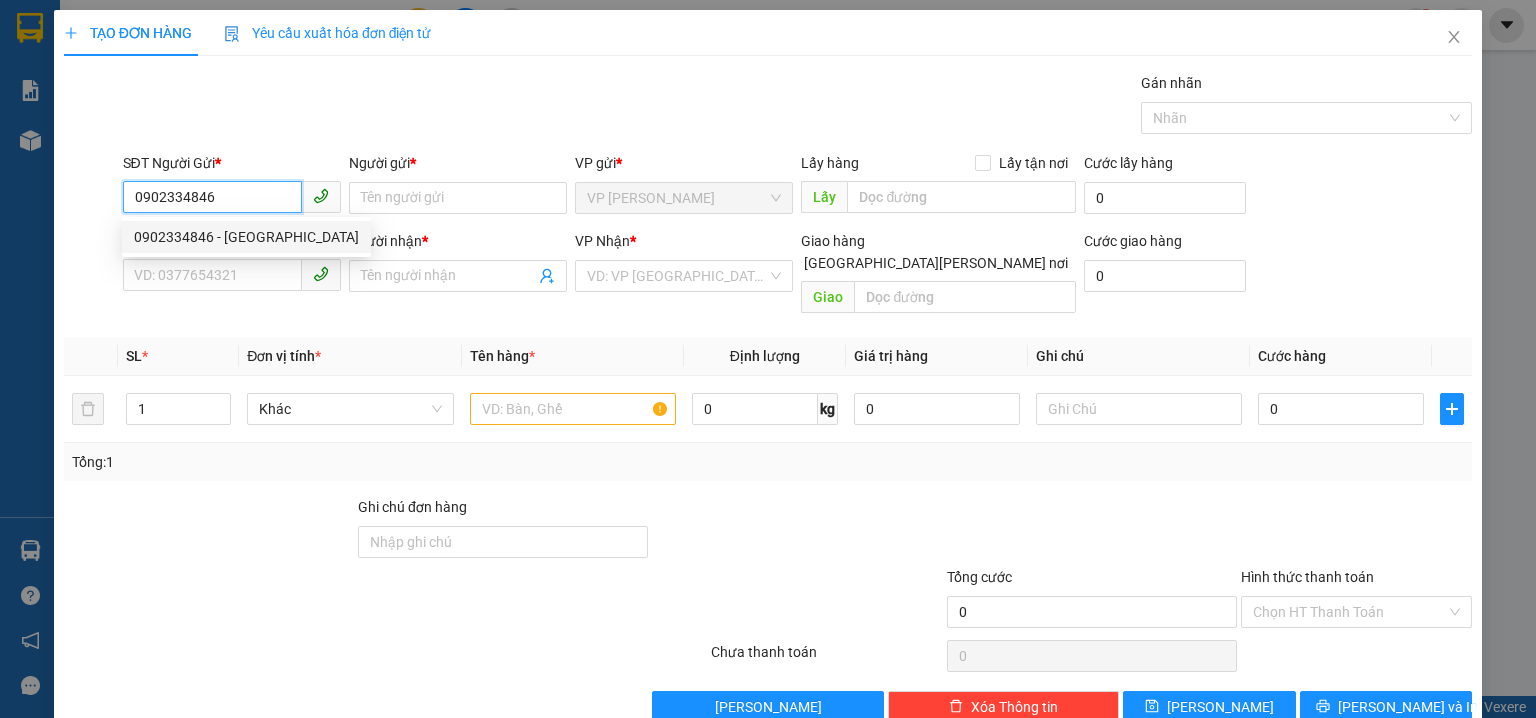 click on "0902334846 - [GEOGRAPHIC_DATA]" at bounding box center [246, 237] 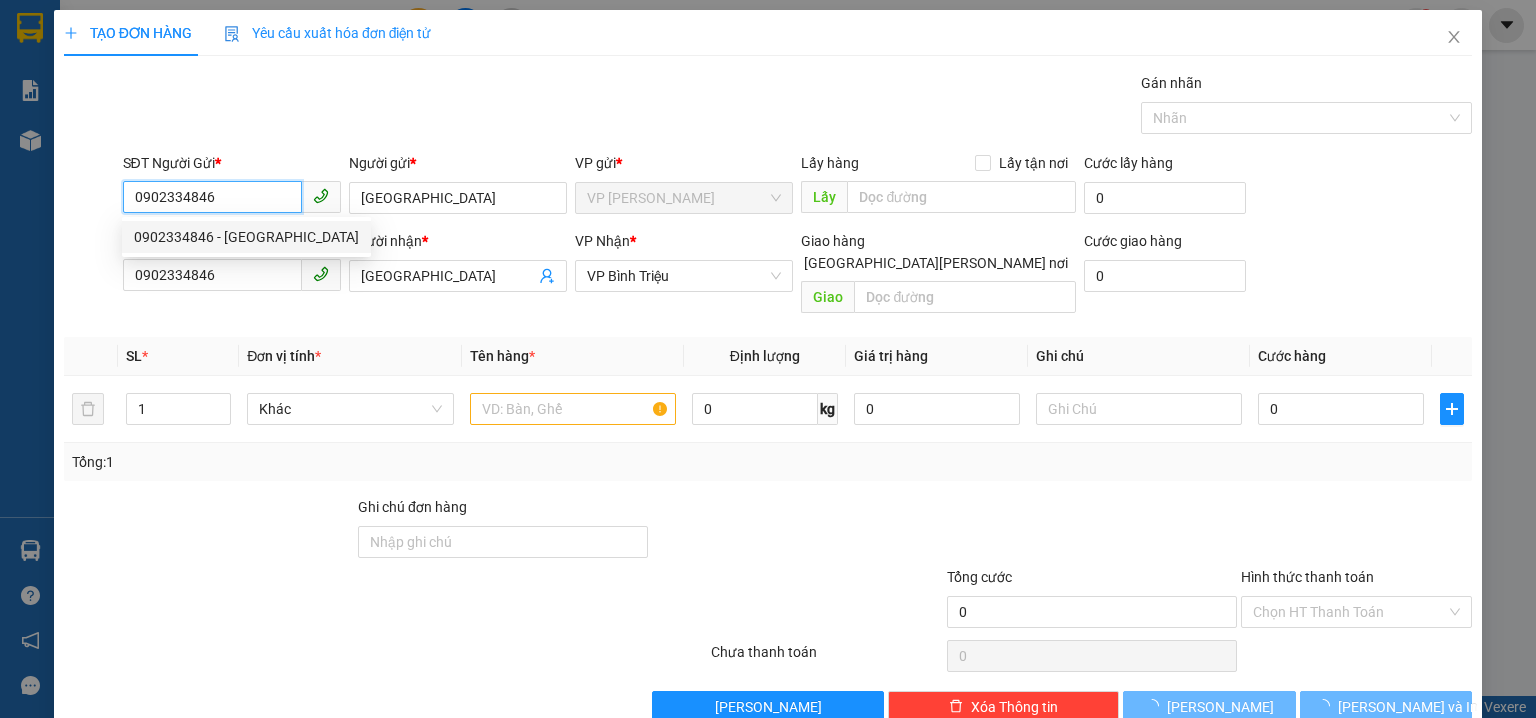 type on "30.000" 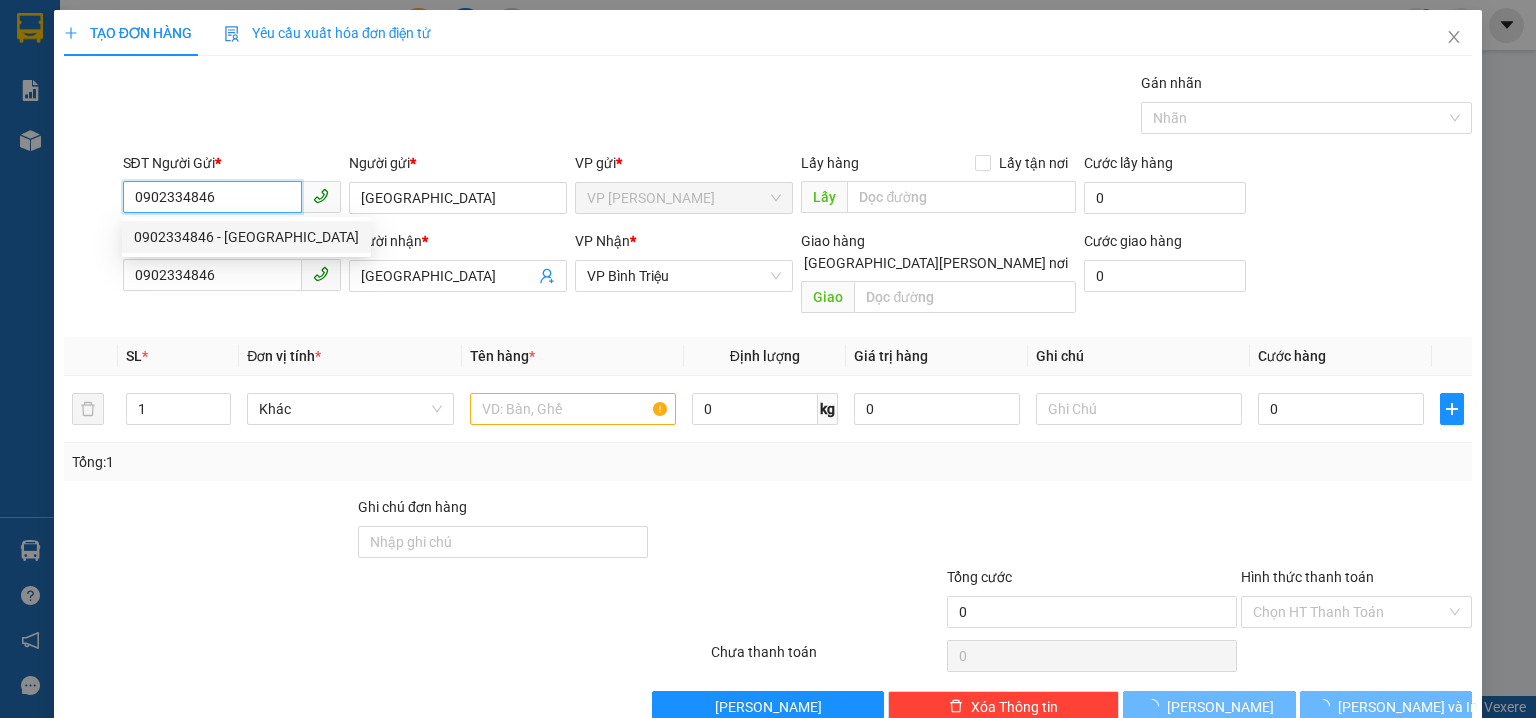 type on "30.000" 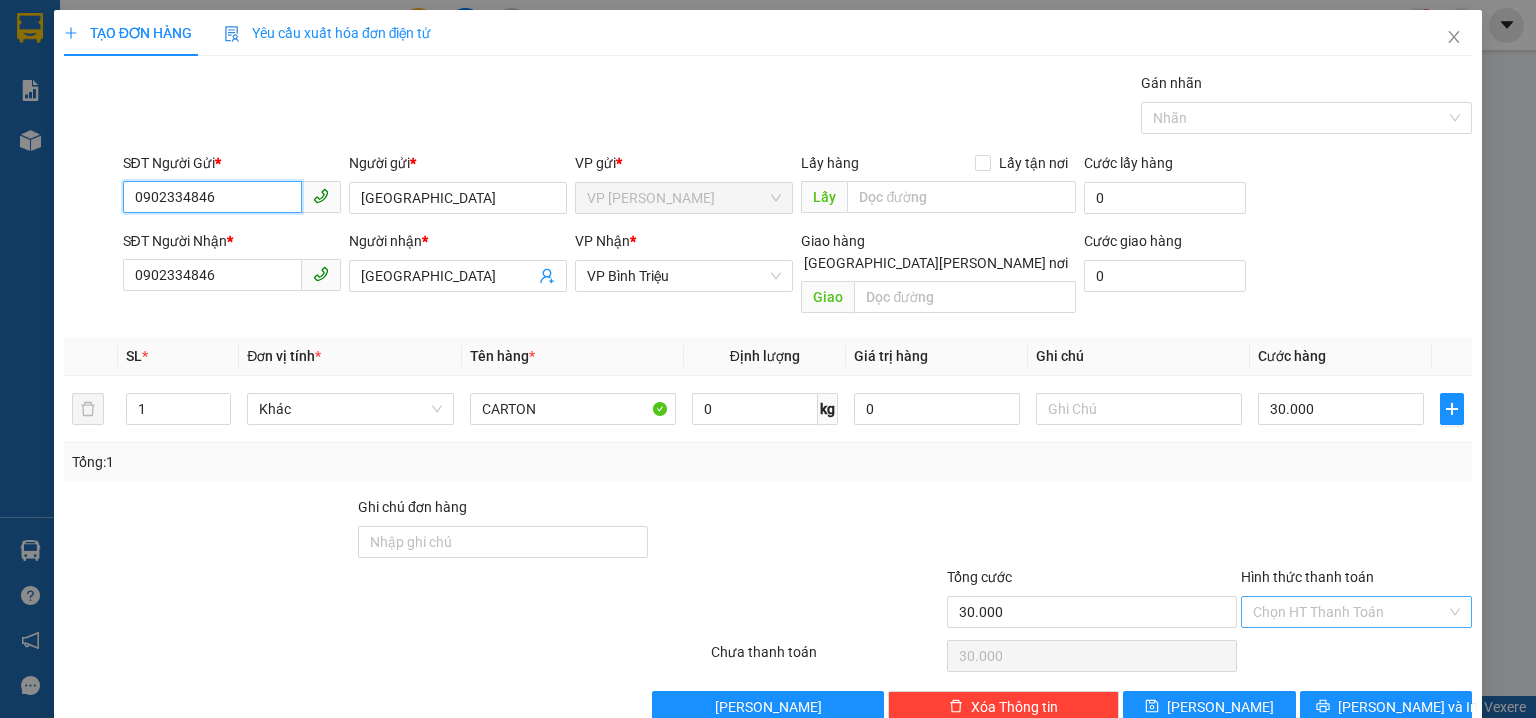type on "0902334846" 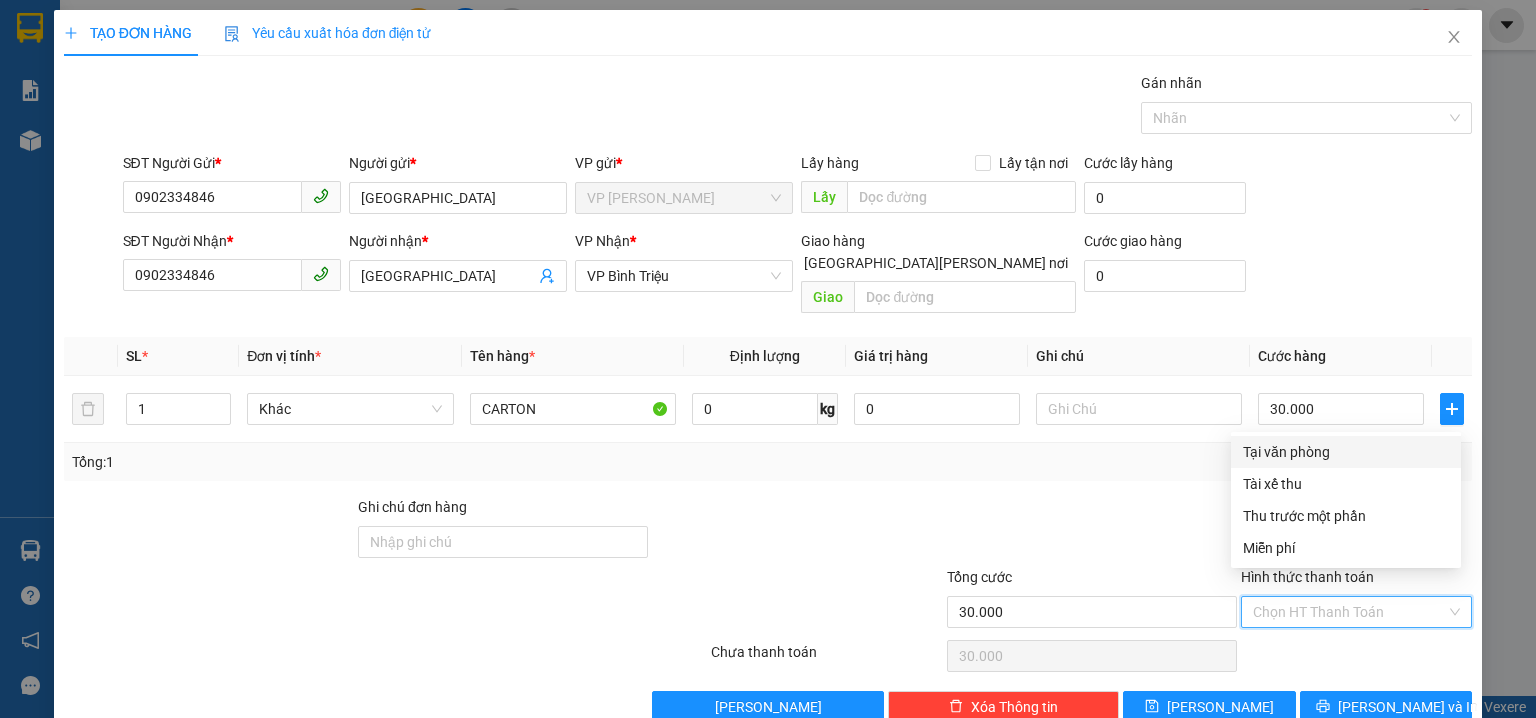 click on "Hình thức thanh toán" at bounding box center (1349, 612) 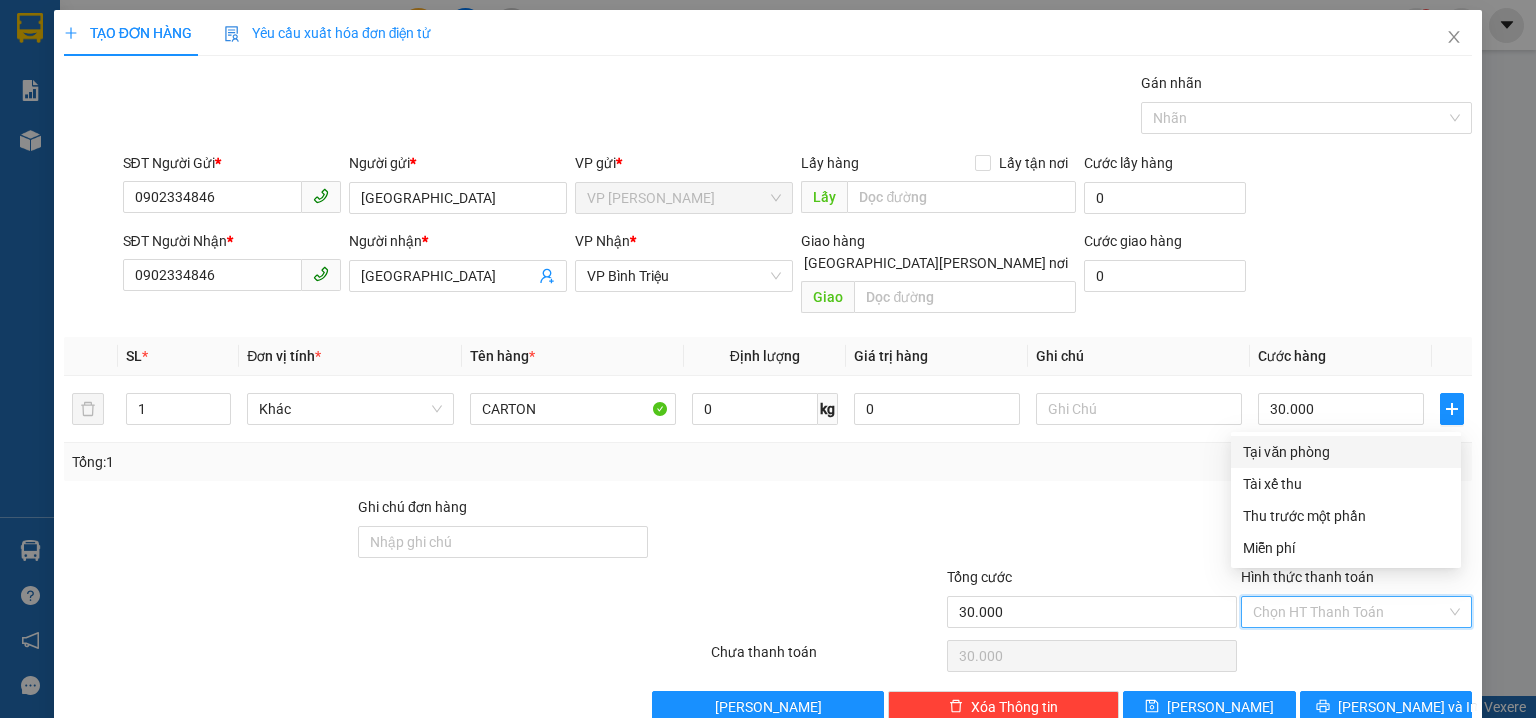 click on "Tại văn phòng" at bounding box center (1346, 452) 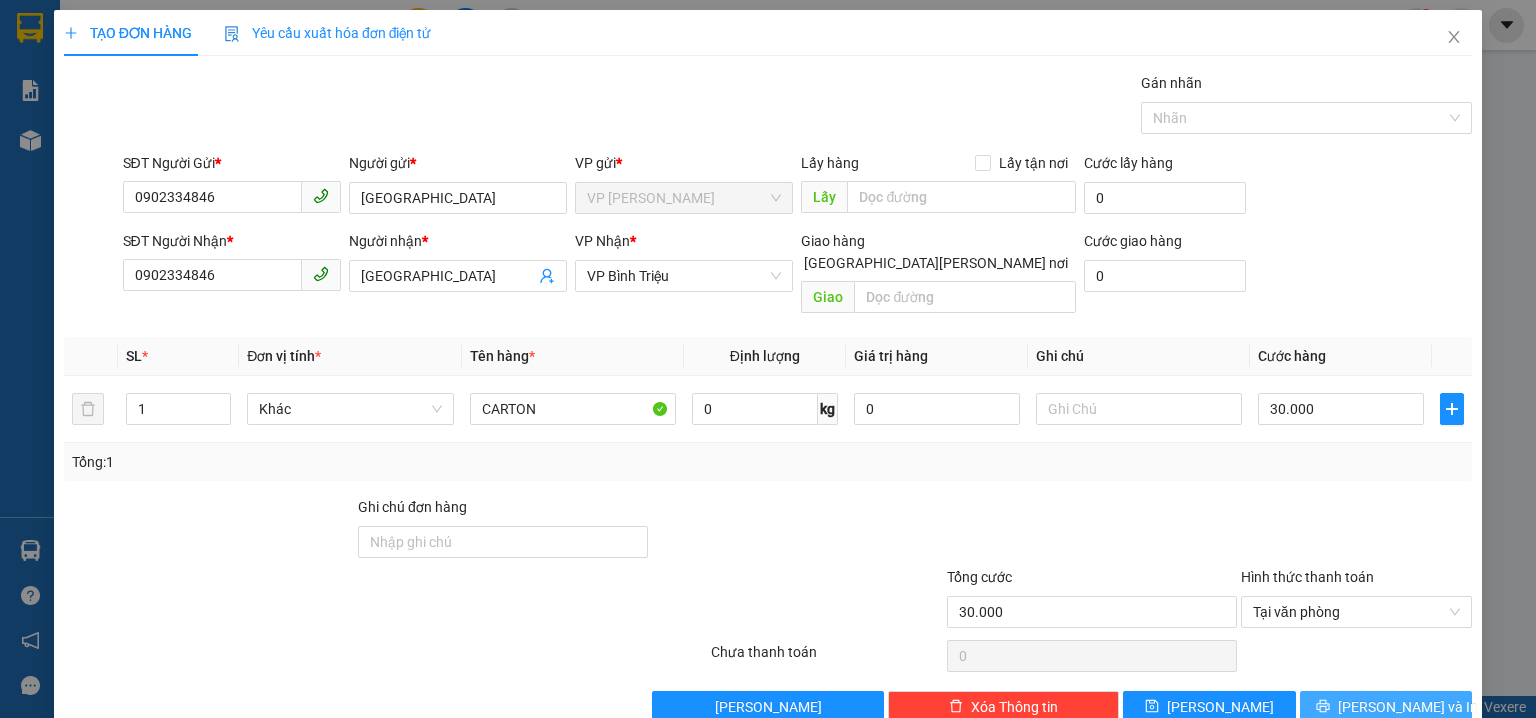 click on "[PERSON_NAME] và In" at bounding box center (1408, 707) 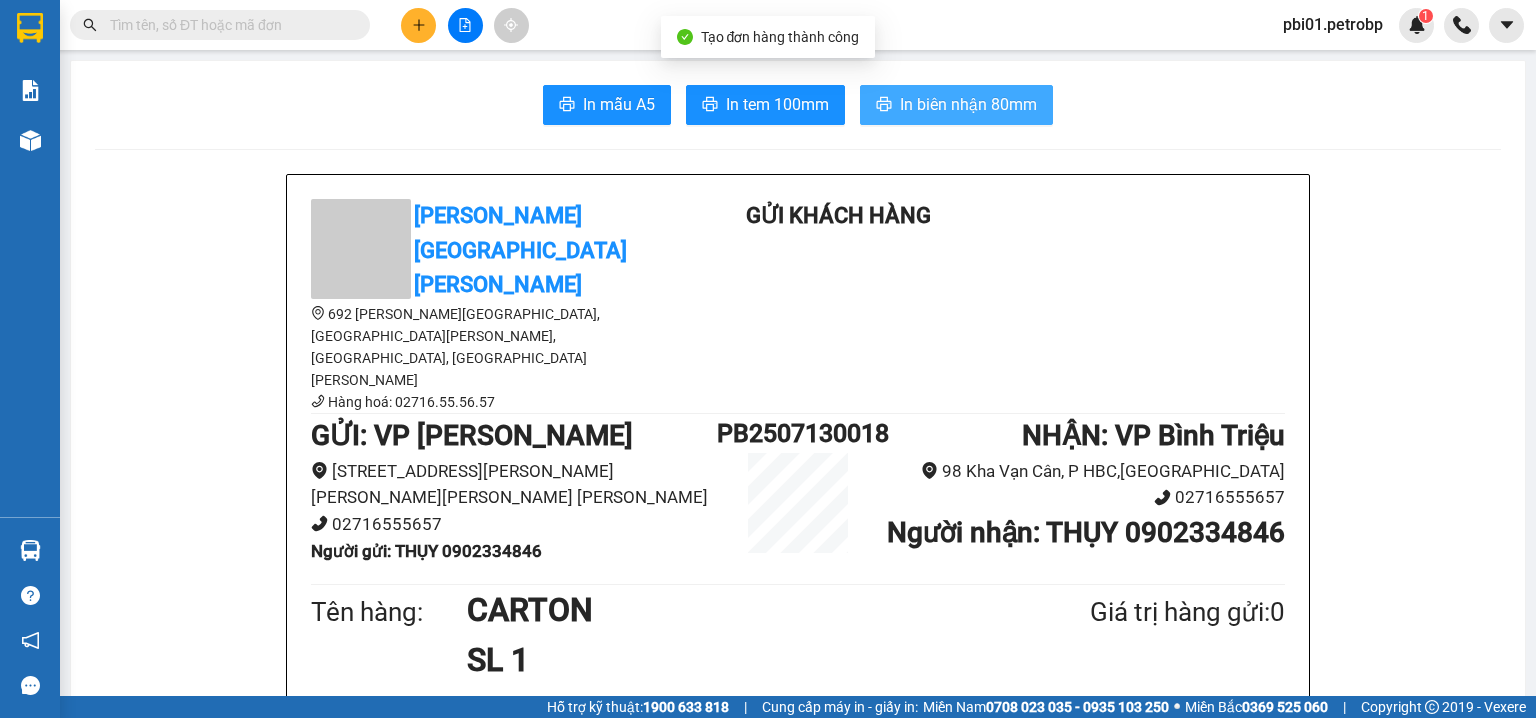 click on "In biên nhận 80mm" at bounding box center [968, 104] 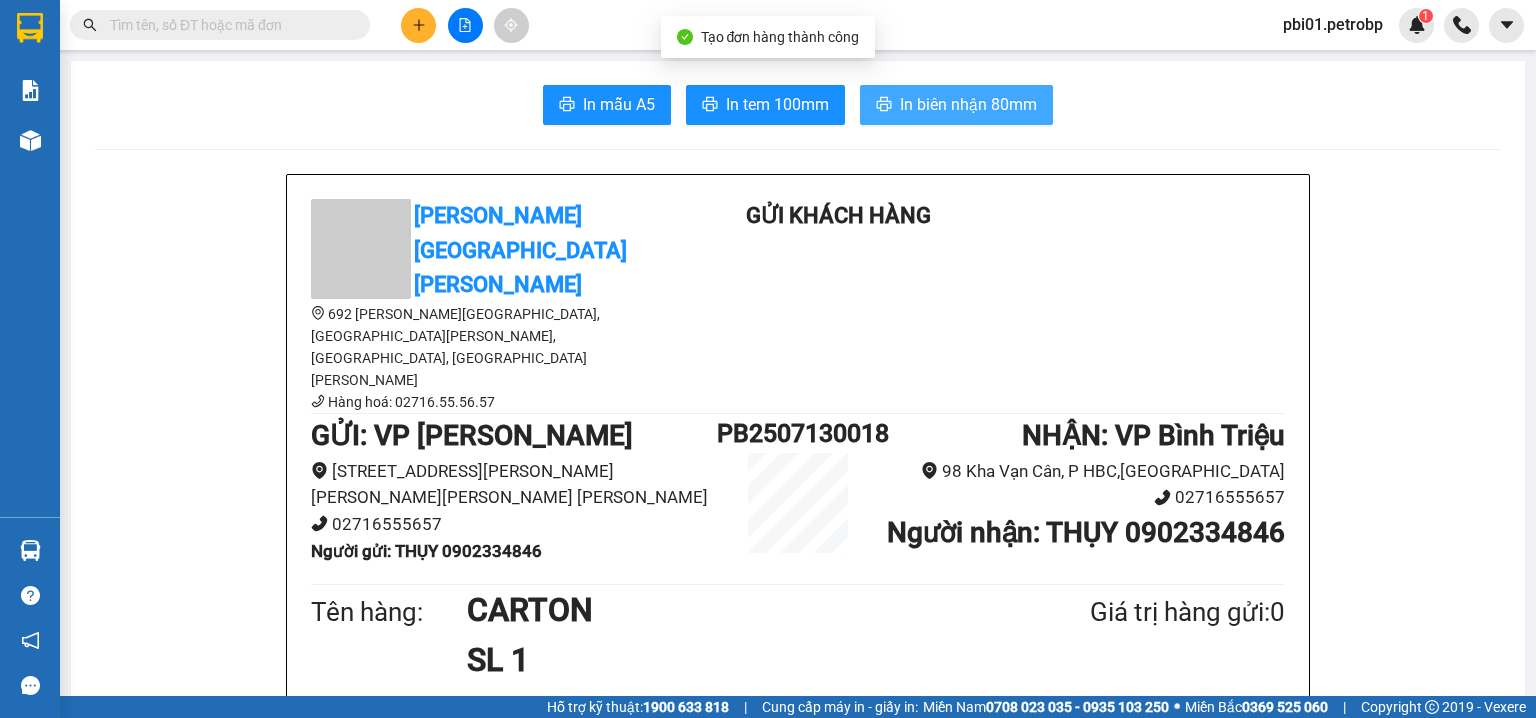 scroll, scrollTop: 0, scrollLeft: 0, axis: both 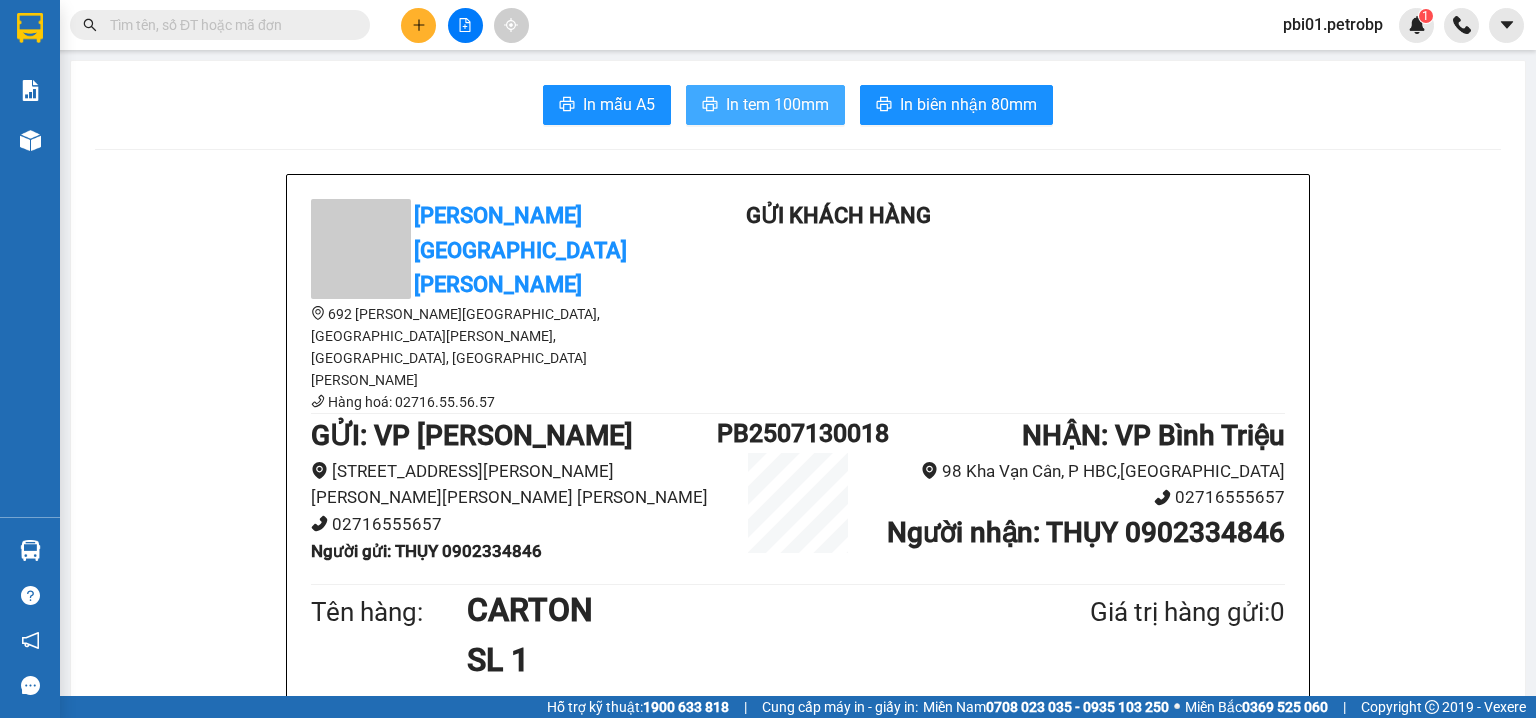 click on "In tem 100mm" at bounding box center [777, 104] 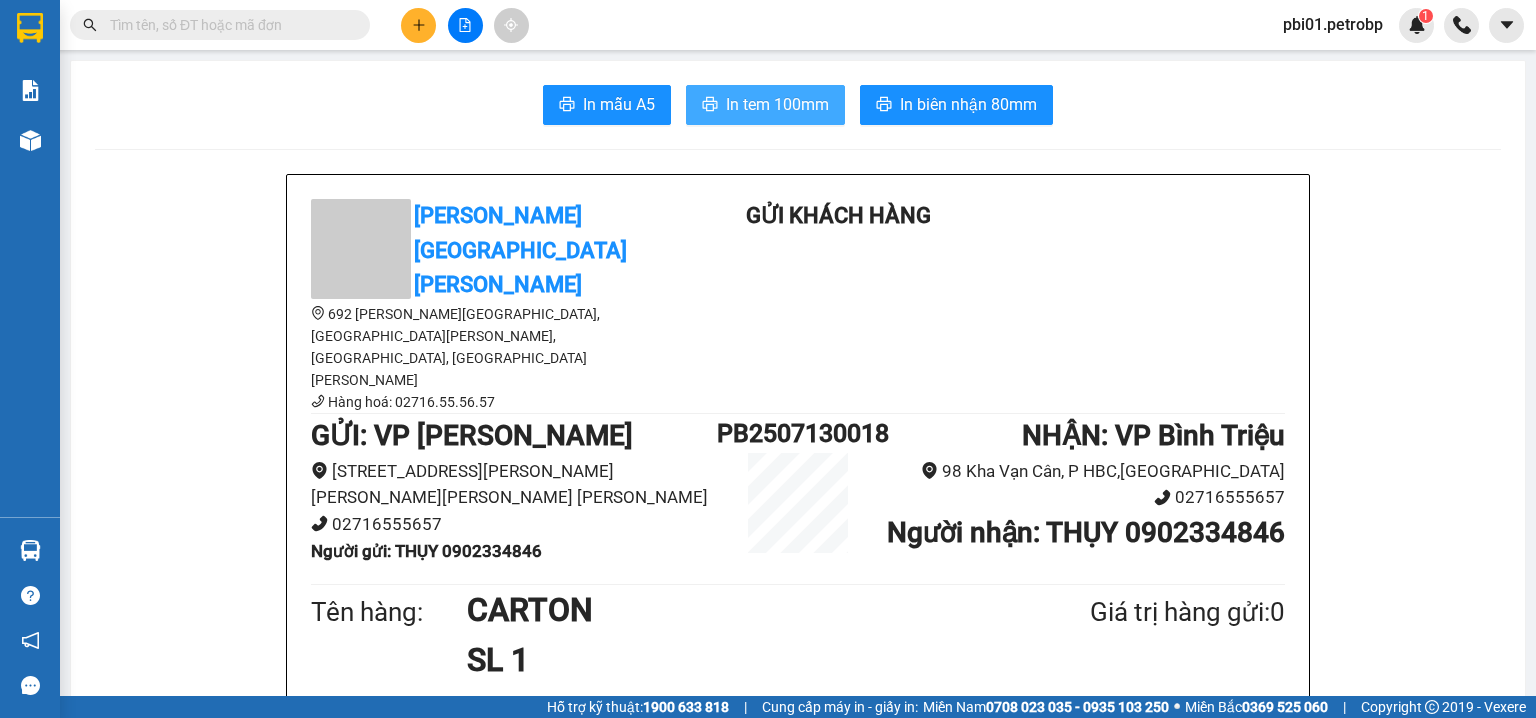 scroll, scrollTop: 0, scrollLeft: 0, axis: both 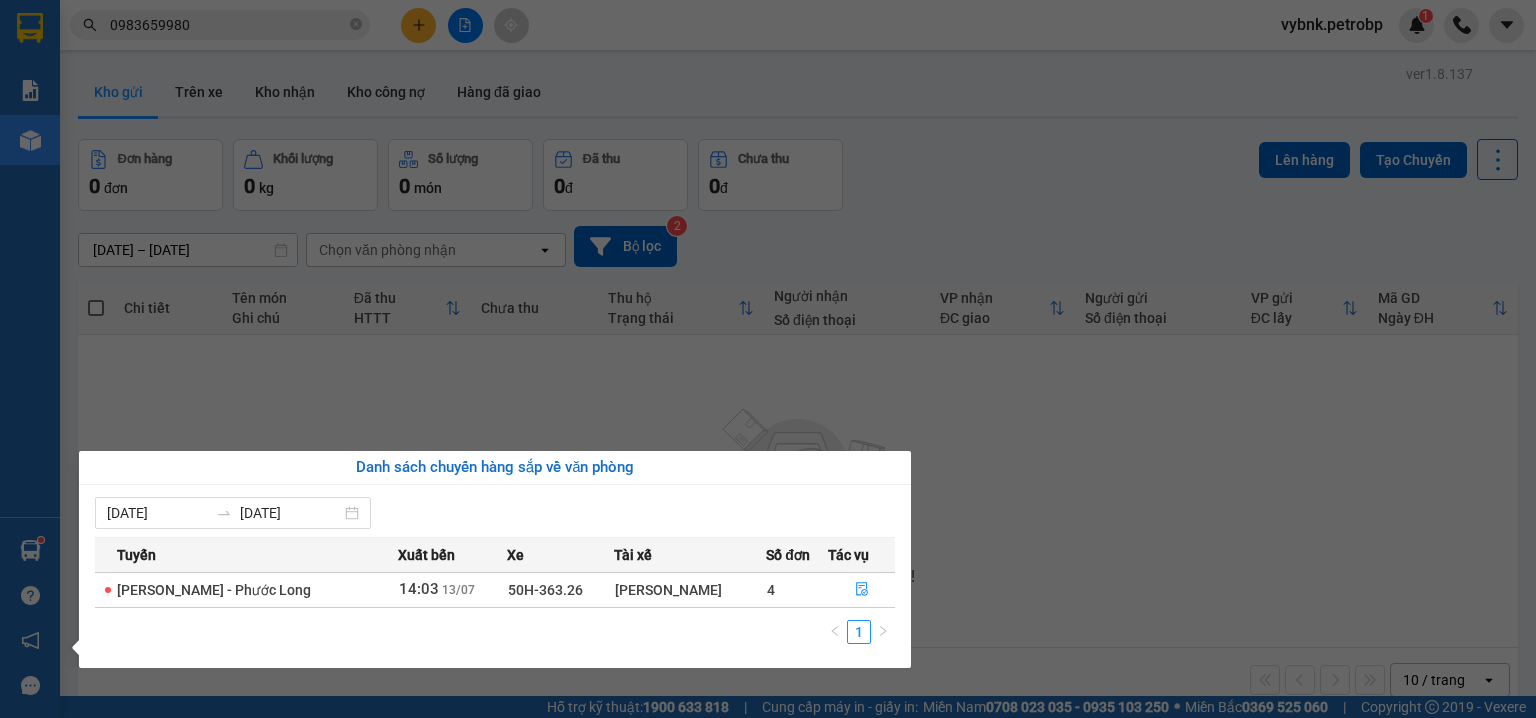 click on "Kết quả tìm kiếm ( 357 )  Bộ lọc  Ngày tạo đơn gần nhất Mã ĐH Trạng thái Món hàng Tổng cước Chưa cước Người gửi VP Gửi Người nhận VP Nhận PB2506200015 10:09 [DATE] Đã giao   20:01 [DATE] CARTON SL:  1 30.000 0983659980 ĐIỆP VP [GEOGRAPHIC_DATA] 0909727005 TRÂM VP Quận 5 PB2506190042 17:04 [DATE] Đã giao   11:43 [DATE] CARTON SL:  1 40.000 0983659980 ĐIỆP VP [GEOGRAPHIC_DATA] 0964046902 SAM VP Bình Triệu PB2506110002 06:59 [DATE] Đã giao   14:51 [DATE] HỘP SL:  1 30.000 0983659980 ĐIỆP VP [GEOGRAPHIC_DATA] 0395260326 MINH VP QL13 Giao DĐ: GẦN N3 KÍNH NHƯỢNG  PB2506100015 11:52 [DATE] Đã giao   15:02 [DATE] CÂY ĐIỀU SL:  1 30.000 0983659980 ĐIỆP VP [GEOGRAPHIC_DATA] 0911393979 [GEOGRAPHIC_DATA] 5 PB2506060017 16:36 [DATE] Đã giao   15:58 [DATE] CARTON + HỘP SL:  3 100.000 0983659980 ĐIỆP VP [GEOGRAPHIC_DATA] 0395260326 MINH VP QL13 Giao DĐ: GẦN N3 KÍNH NHƯỢNG  PB2506040021 16:31 [DATE] Đã giao   15:52 [DATE] 2" at bounding box center (768, 359) 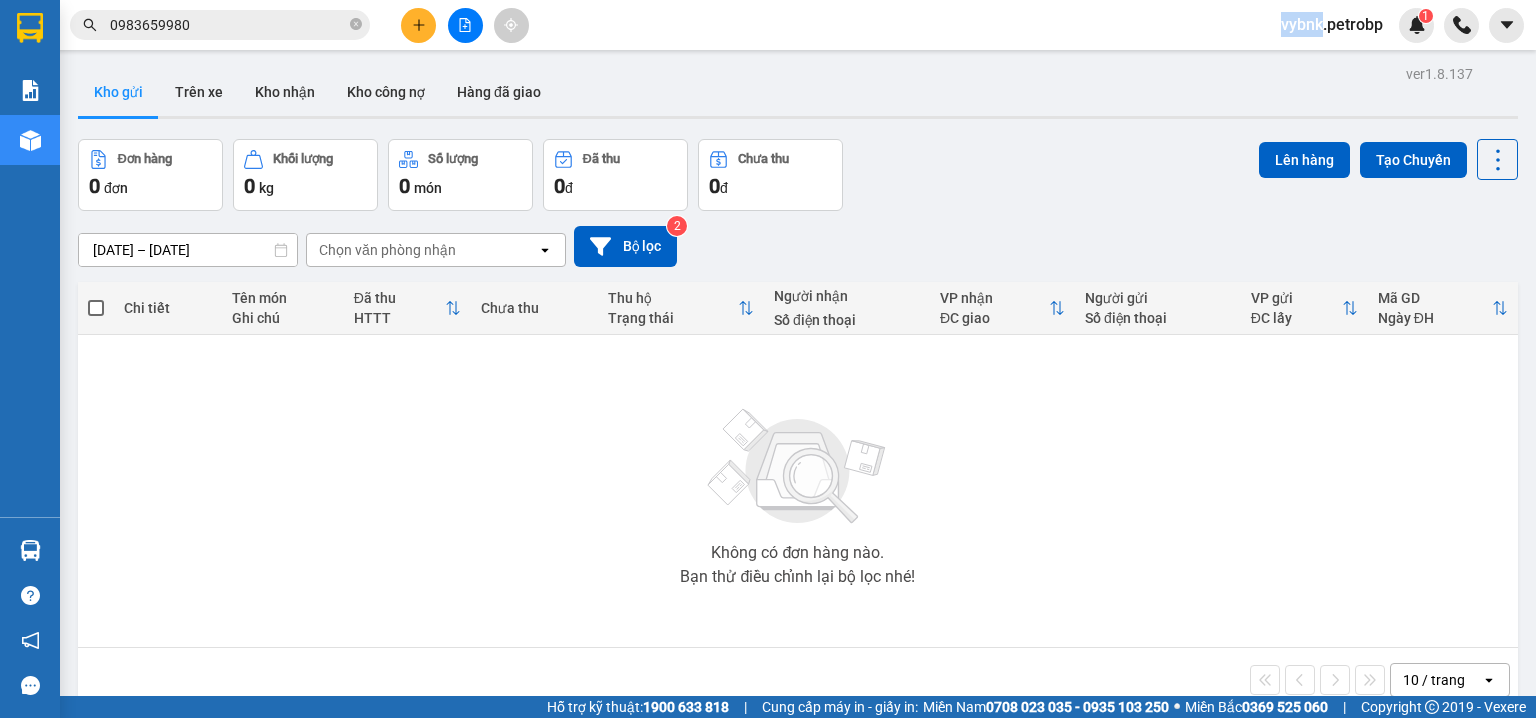 click on "vybnk.petrobp" at bounding box center (1332, 24) 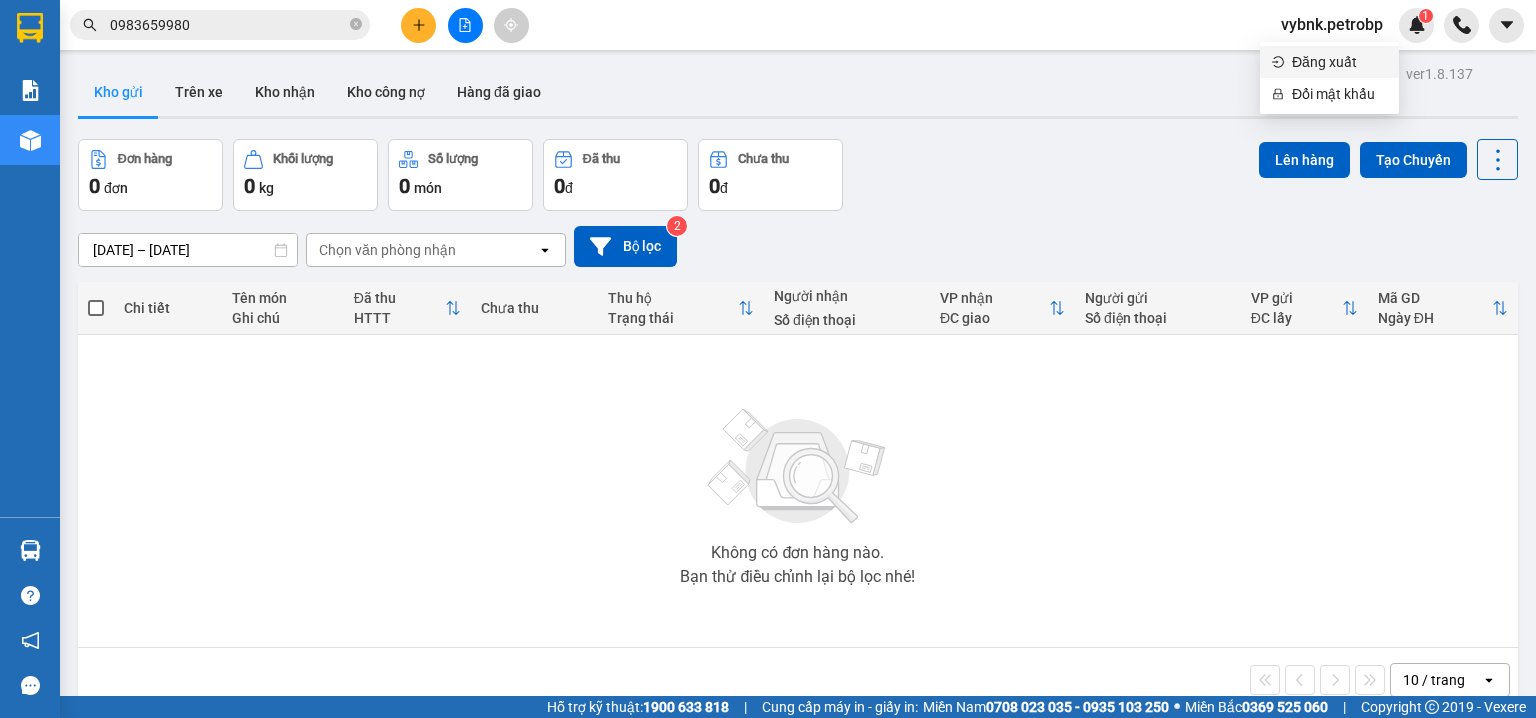click on "Đăng xuất" at bounding box center (1339, 62) 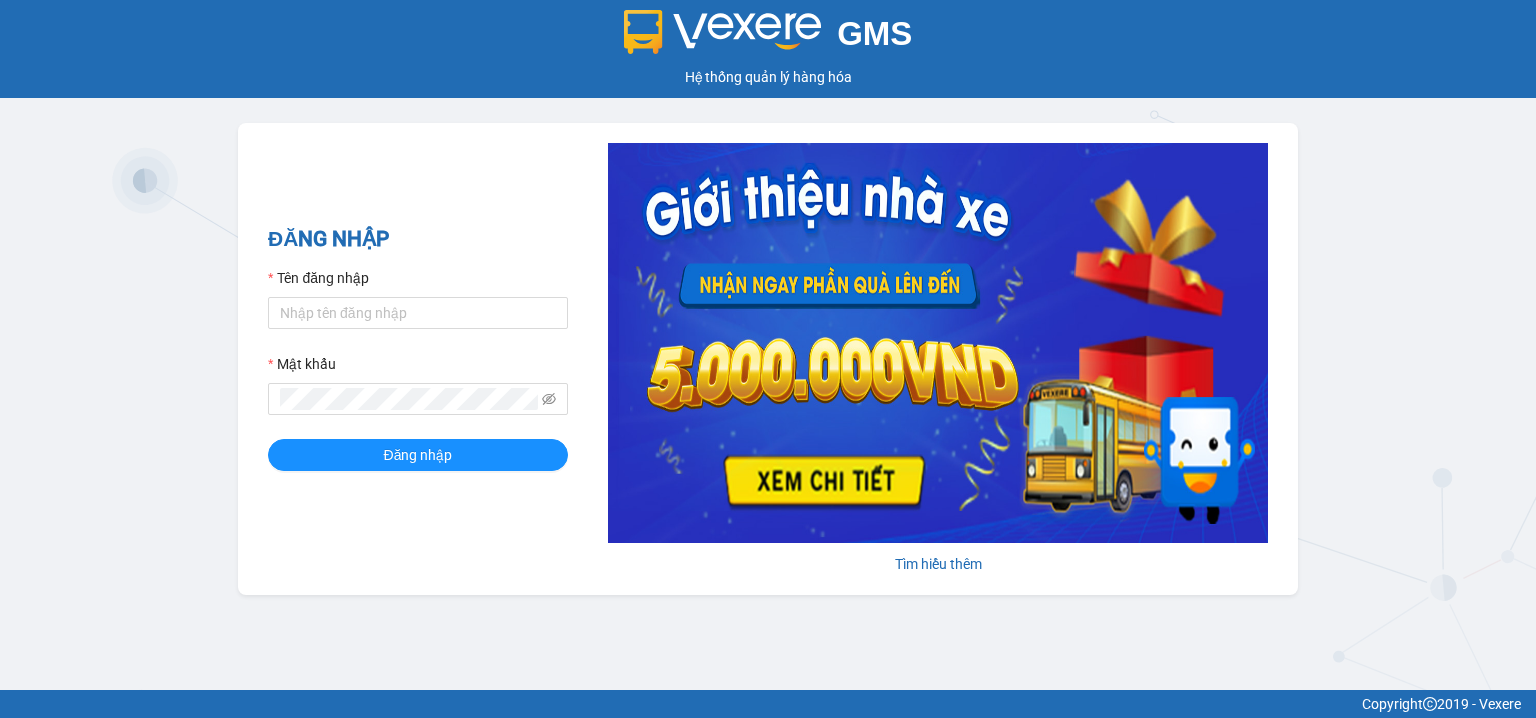 scroll, scrollTop: 0, scrollLeft: 0, axis: both 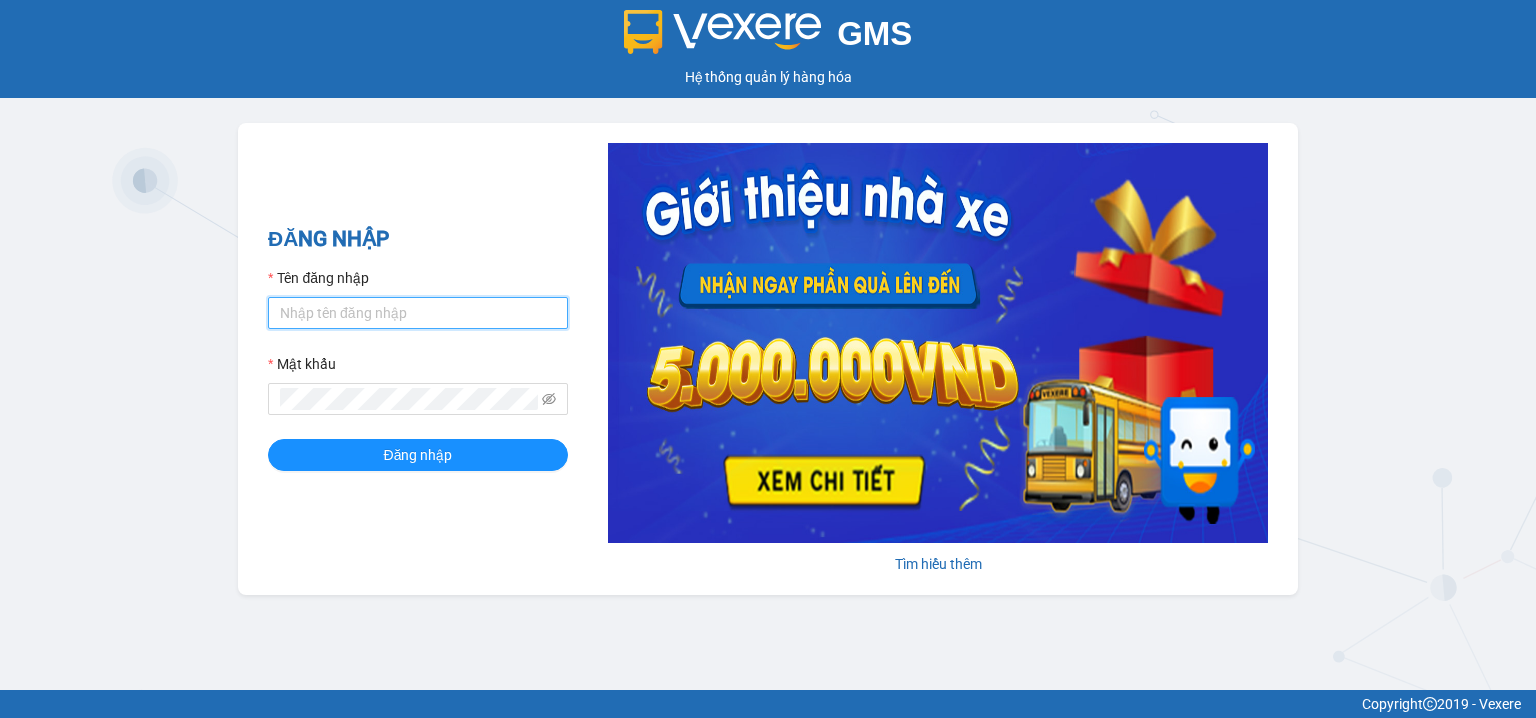 type on "pbi01.petrobp" 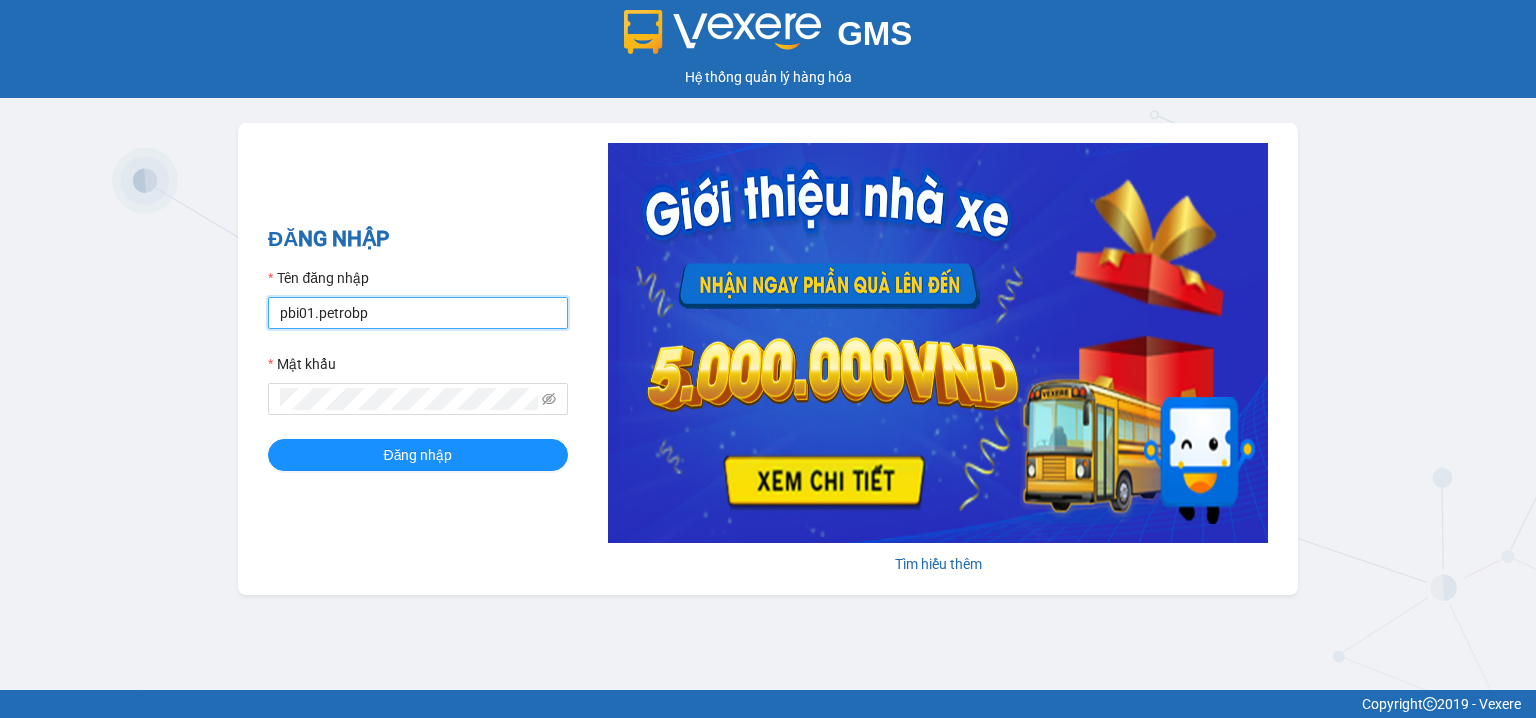 click on "pbi01.petrobp" at bounding box center (418, 313) 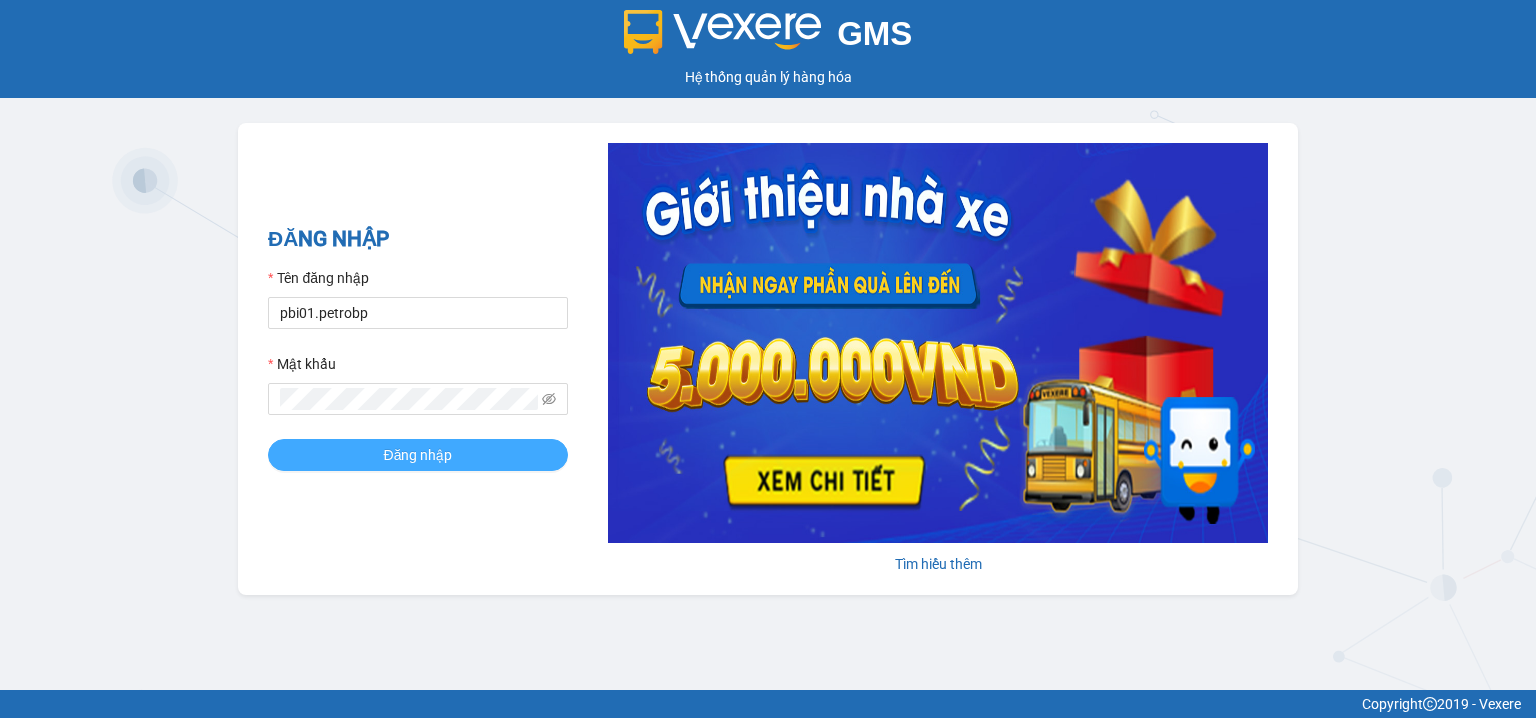 click on "Đăng nhập" at bounding box center (418, 455) 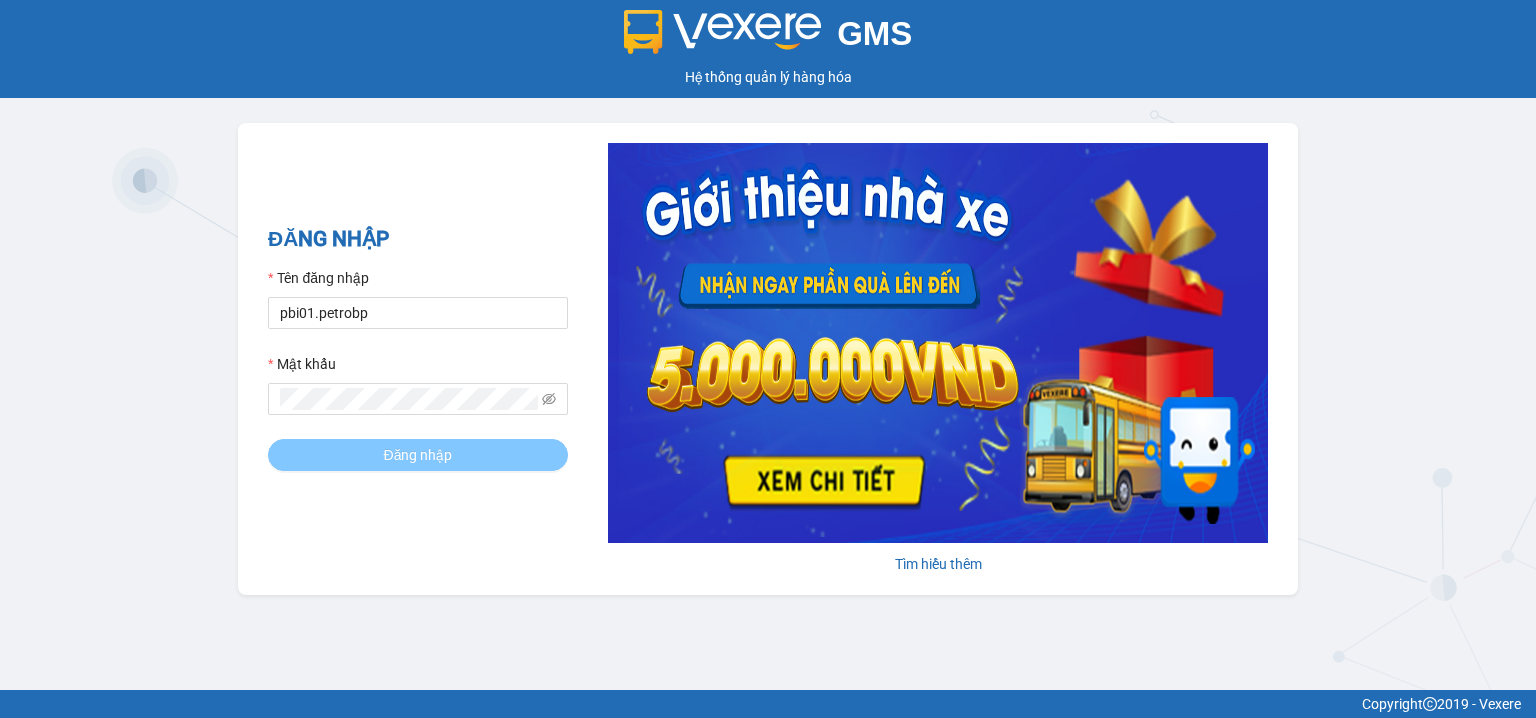 click on "Đăng nhập" at bounding box center (418, 455) 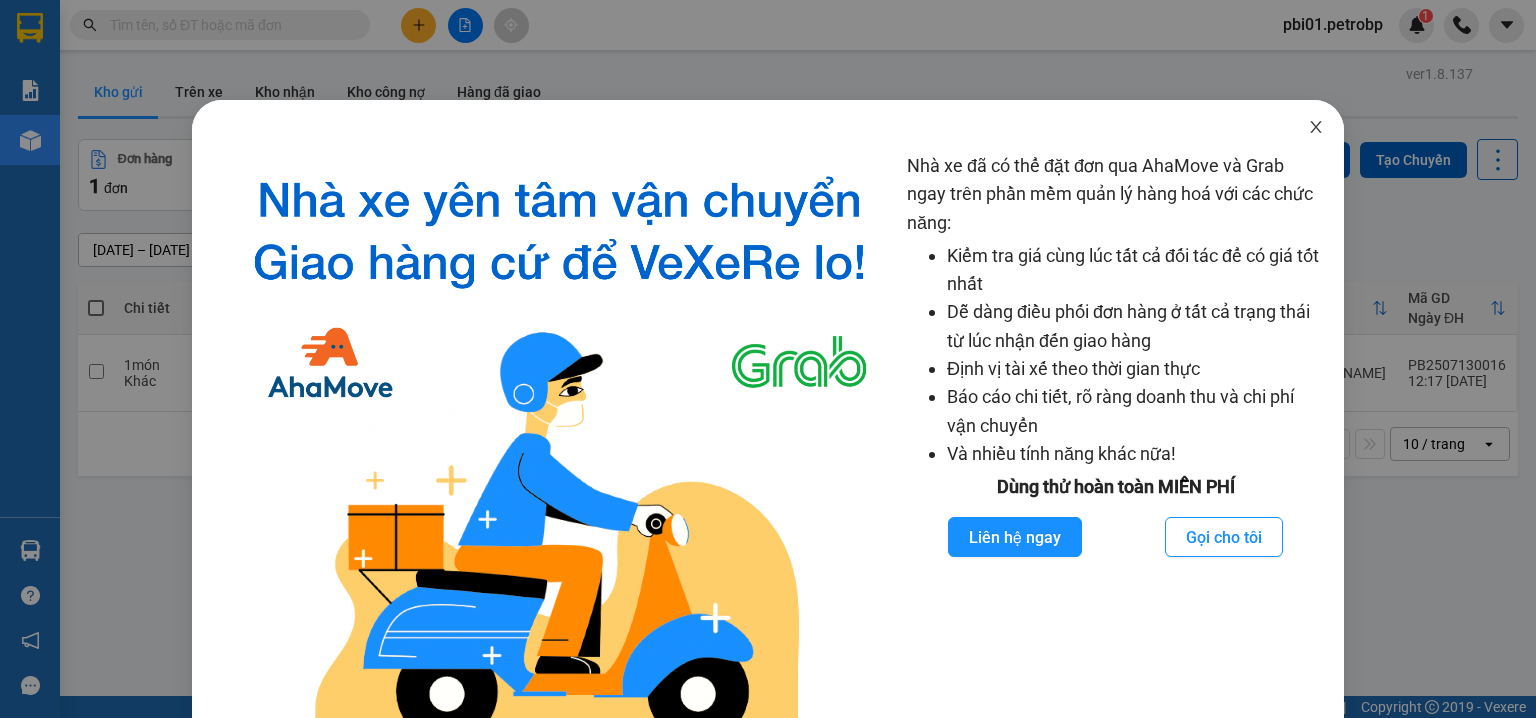 click 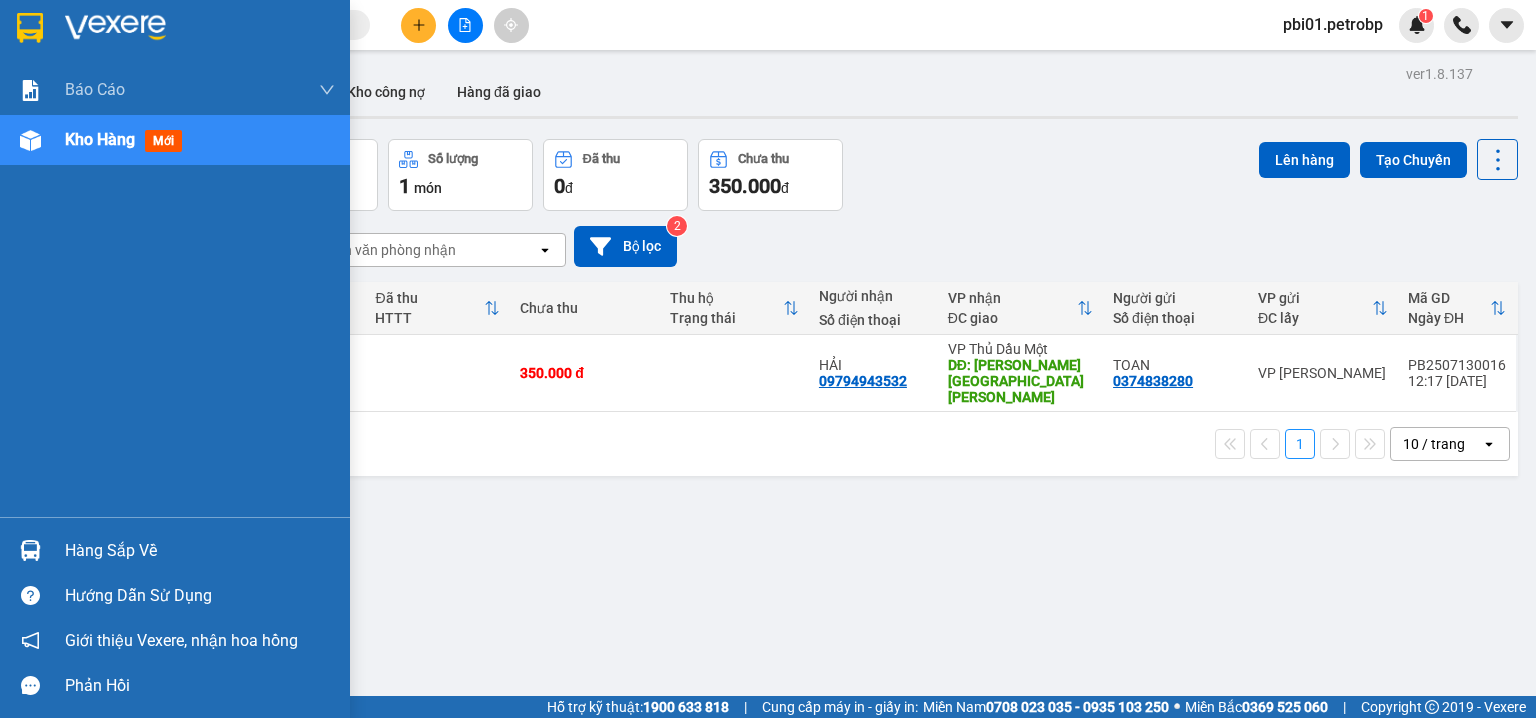 click on "Hàng sắp về" at bounding box center [200, 551] 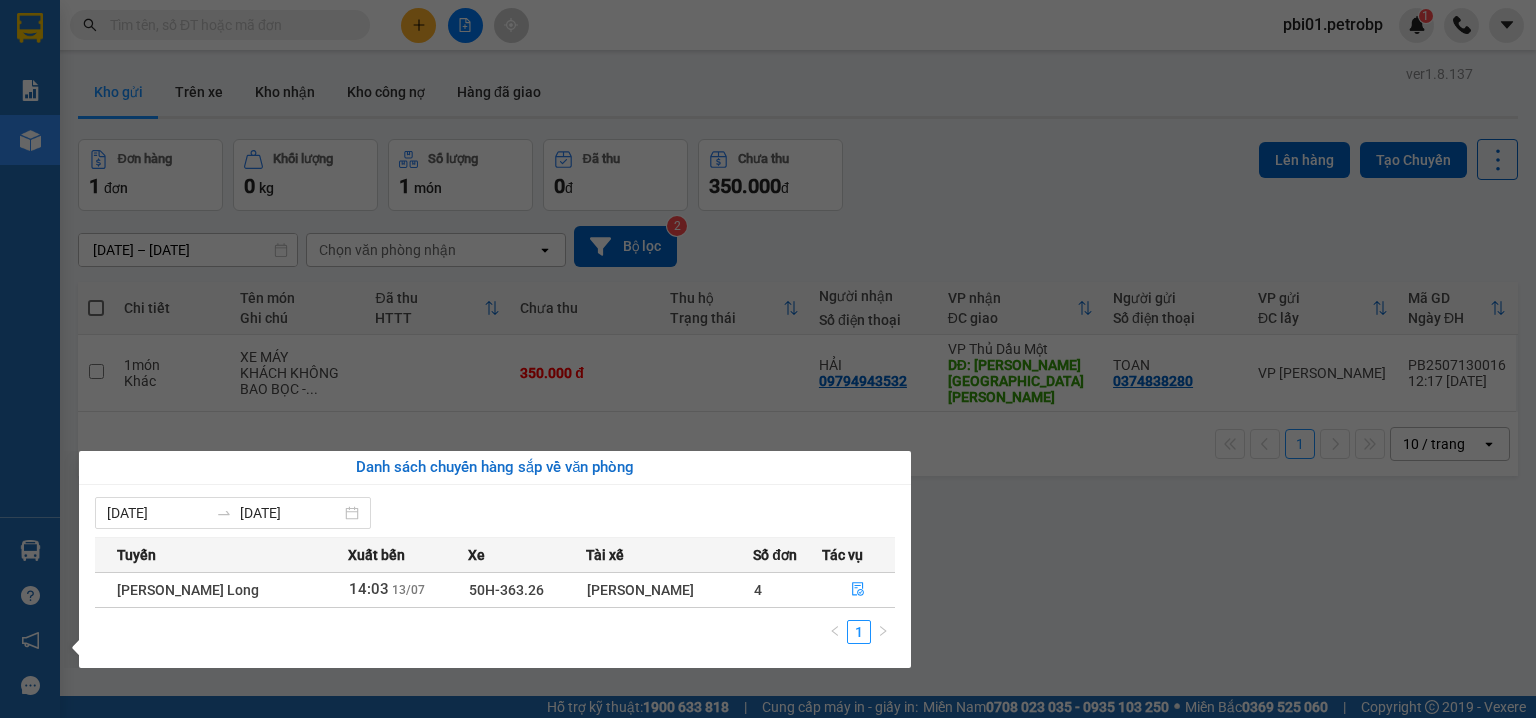 click on "Danh sách chuyến hàng sắp về văn phòng 07/07/2025 13/07/2025 Tuyến Xuất bến Xe Tài xế Số đơn Tác vụ Hồ Chí Minh - Phước Long 14:03 13/07 50H-363.26 Nguyễn Bắc Hải 4 1" at bounding box center (487, 559) 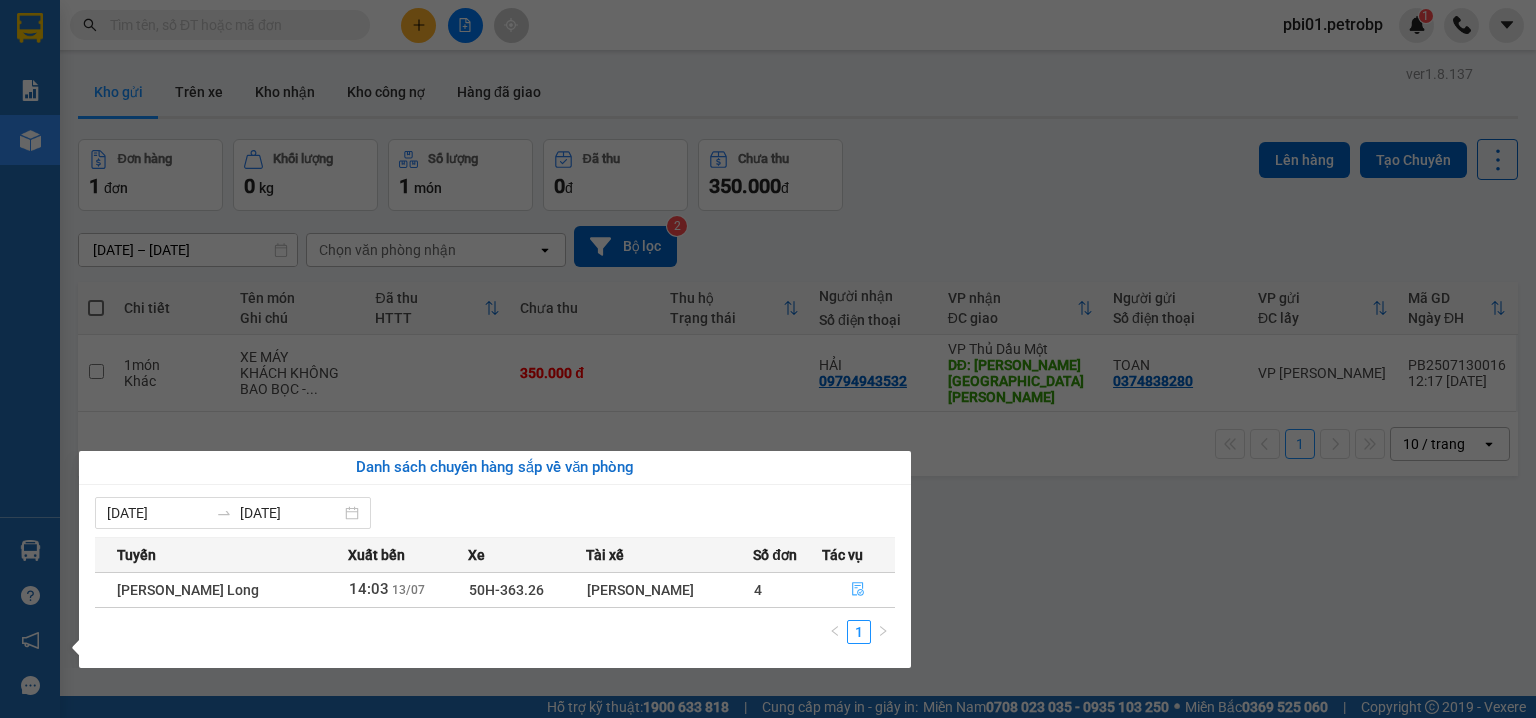 click at bounding box center [859, 590] 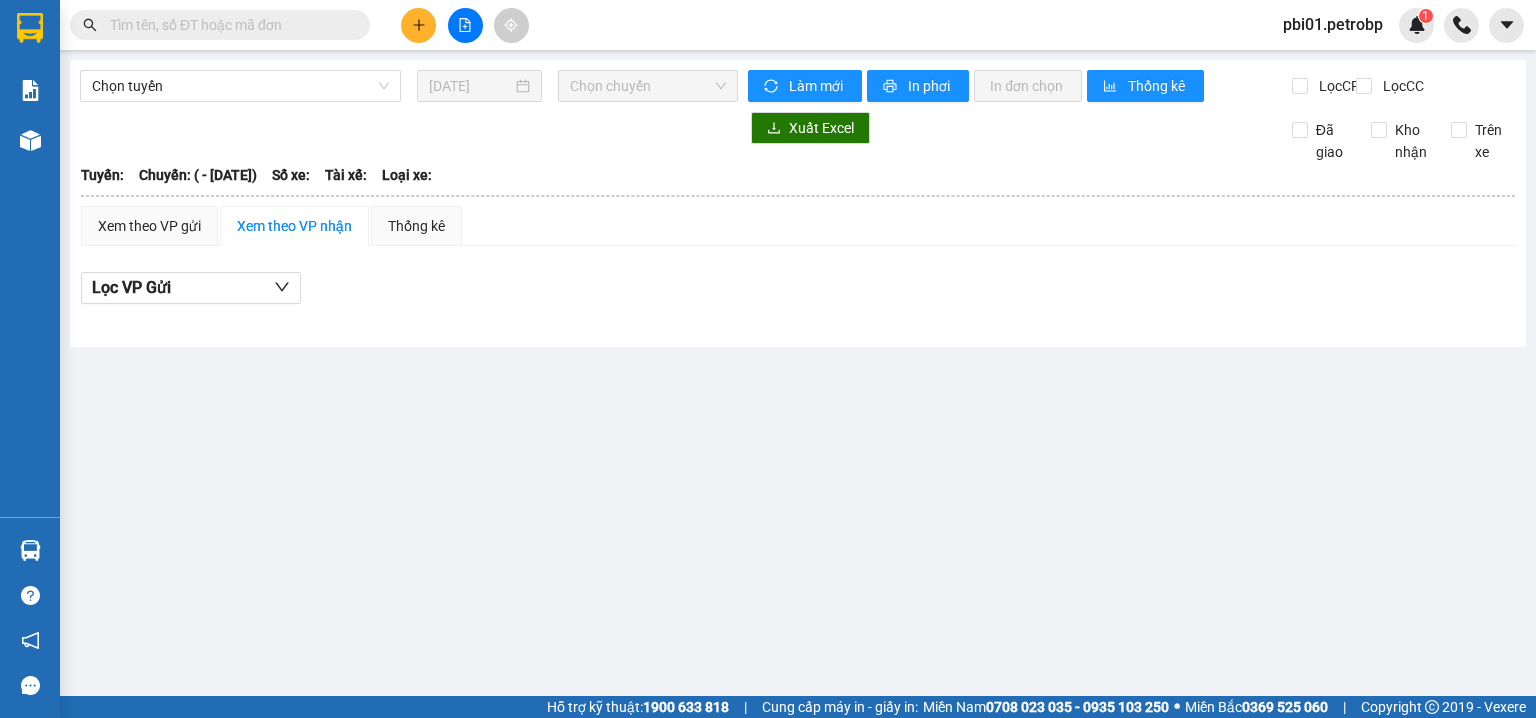 click on "Chọn tuyến 13/07/2025 Chọn chuyến Làm mới In phơi In đơn chọn Thống kê Lọc  CR Lọc  CC Xuất Excel Đã giao Kho nhận Trên xe Petro Bình Phước   02716.55.56.57 & CSKH: 0983.776.777   692 Phú Riềng Đỏ, P Tân Xuân, TP Đồng Xoài, Tỉnh Bình Phước 14:04 - 13/07/2025 Tuyến:  Chuyến:   ( - 13/07/2025) Tuyến:  Chuyến:   ( - 13/07/2025) Số xe:  Tài xế:  Loại xe:  Xem theo VP gửi Xem theo VP nhận Thống kê Lọc VP Gửi Cước rồi :   0  VNĐ Chưa cước :   0  VNĐ Thu hộ:  0  VNĐ Petro Bình Phước   02716.55.56.57 & CSKH: 0983.776.777   692 Phú Riềng Đỏ, P Tân Xuân, TP Đồng Xoài, Tỉnh Bình Phước VP Phước Bình  -  14:04 - 13/07/2025 Tuyến:  Chuyến:   ( - 13/07/2025) STT Nơi lấy SĐT người nhận Tên người nhận CR CC Thu hộ Mã GD Người gửi Nhân viên Tên hàng SL Ghi chú ĐC Giao Trạng thái Ký nhận Cước rồi :   0  VNĐ Chưa cước :   0  VNĐ Thu hộ:  0  VNĐ VP Gửi" at bounding box center (768, 348) 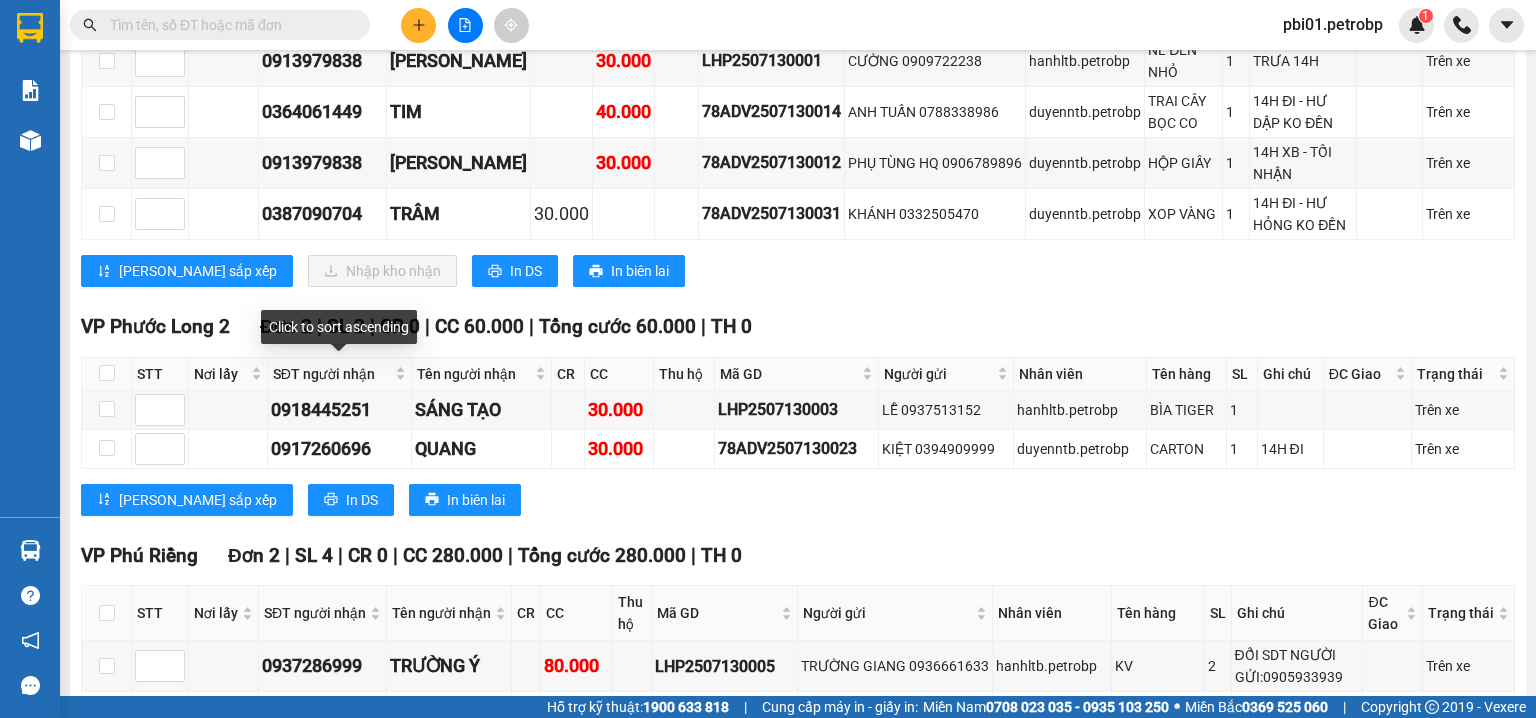 scroll, scrollTop: 1734, scrollLeft: 0, axis: vertical 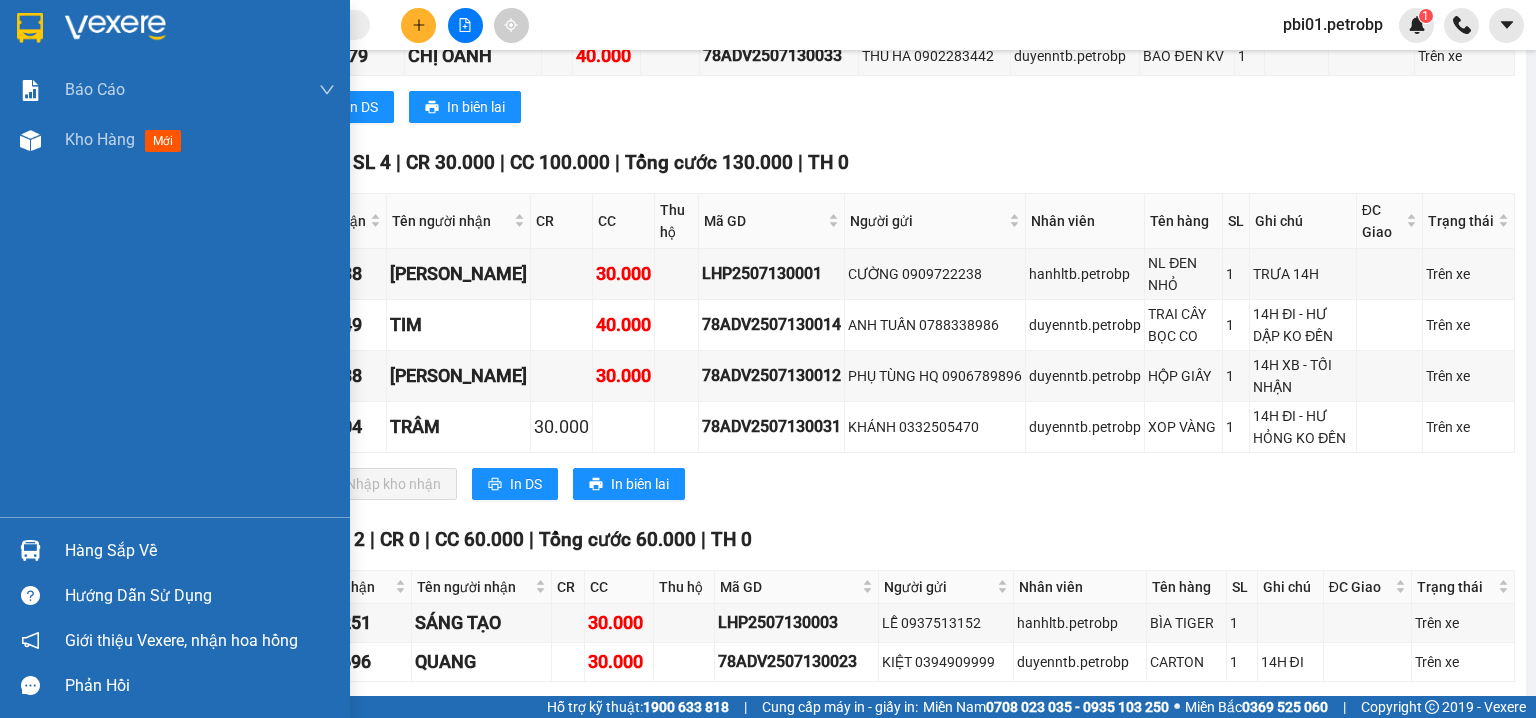 click at bounding box center [30, 550] 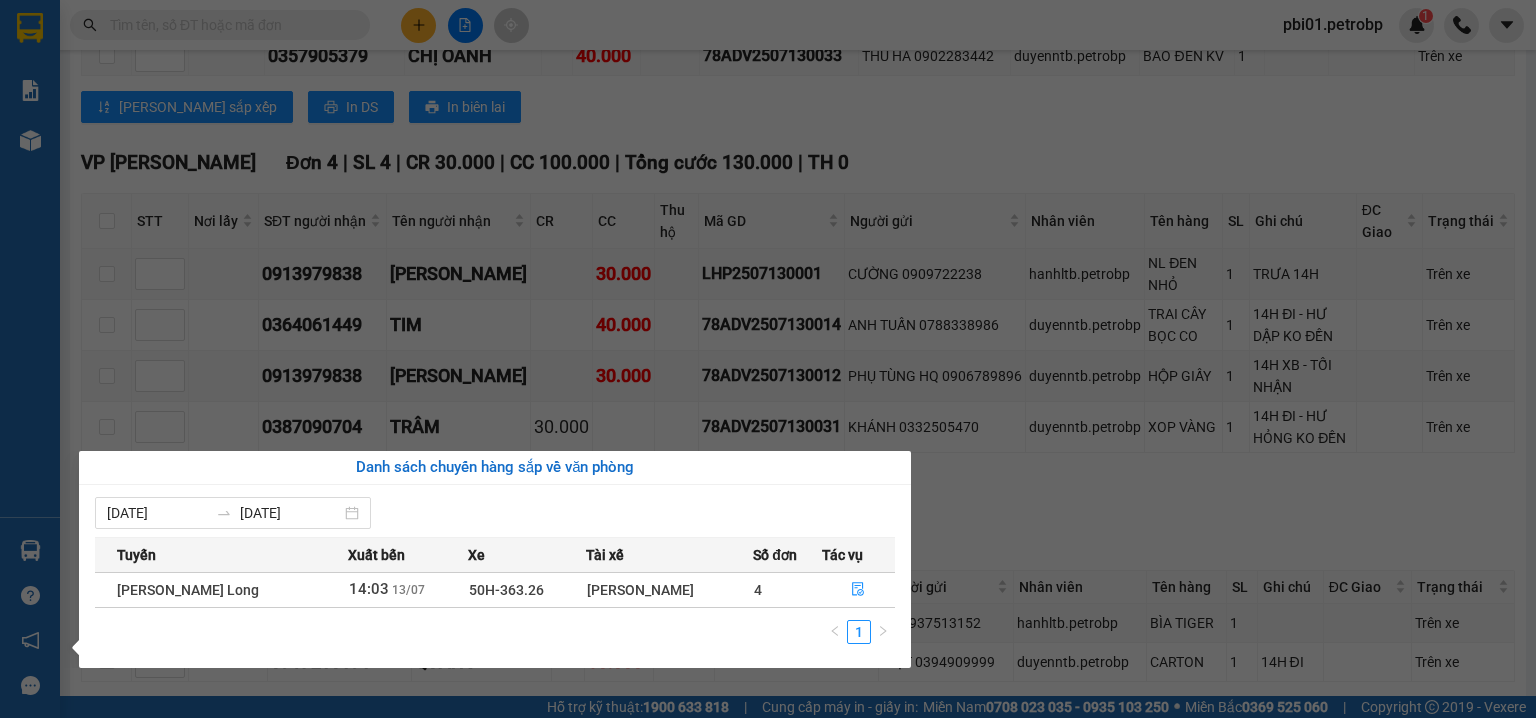 click on "Báo cáo BC tiền tận nơi (trưởng trạm) Báo cáo 1 (nv): Số tiền đã thu của văn phòng  Báo cáo 1: Số tiền đã thu của văn phòng  Báo cáo doanh thu hàng hóa theo tài xế Báo cáo dòng tiền (trưởng trạm) Doanh số tạo đơn theo VP gửi (trưởng trạm) Mẫu 2: Thống kê đơn hàng theo nhân viên Mẫu 3.1: Thống kê đơn hàng văn phòng gửi Mẫu 3.1: Thống kê đơn hàng văn phòng gửi ( các trạm xem ) Mẫu 3.1: Thống kê đơn hàng văn phòng gửi (Xuất ExceL) Mẫu 3: Báo cáo dòng tiền theo văn phòng Vị trí của các món hàng     Kho hàng mới Hàng sắp về Hướng dẫn sử dụng Giới thiệu Vexere, nhận hoa hồng Phản hồi Phần mềm hỗ trợ bạn tốt chứ?" at bounding box center (30, 359) 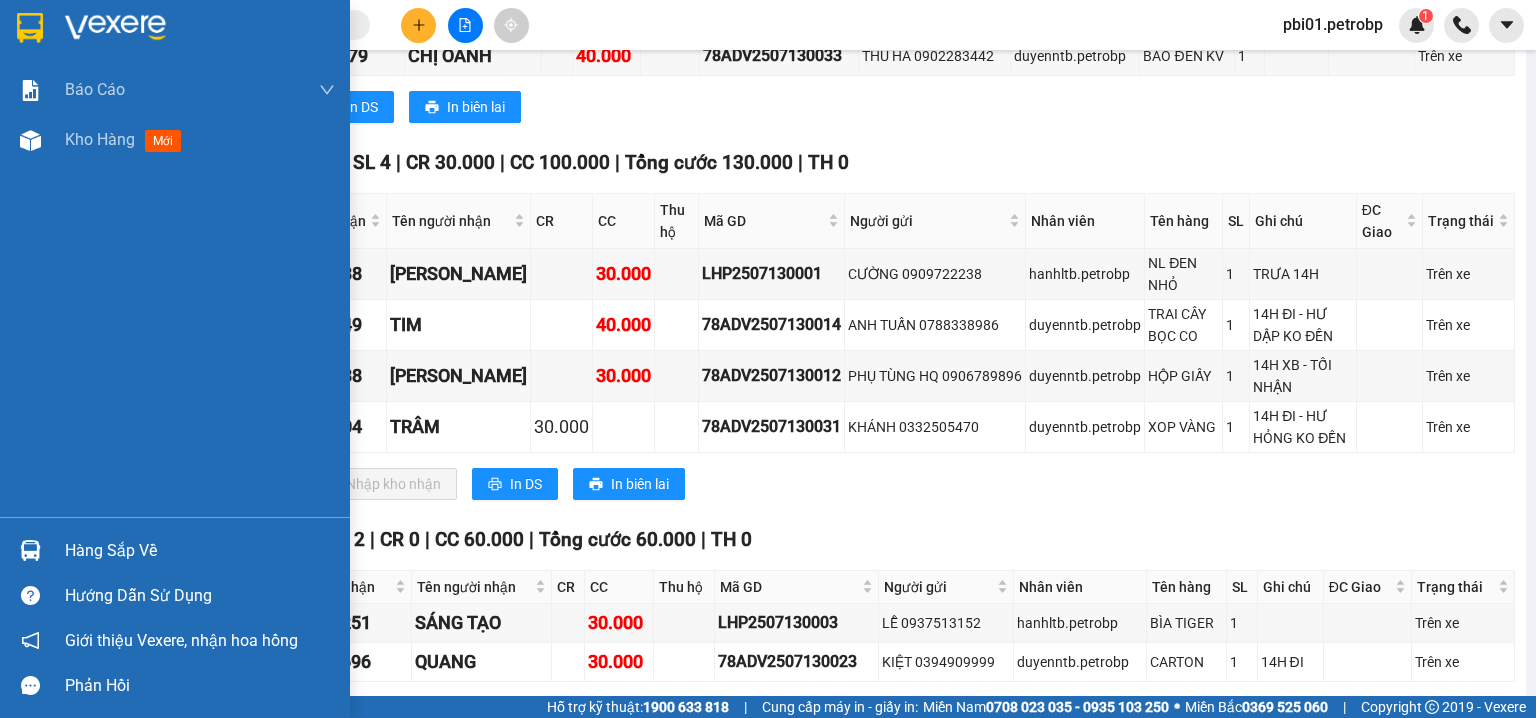 click at bounding box center [30, 550] 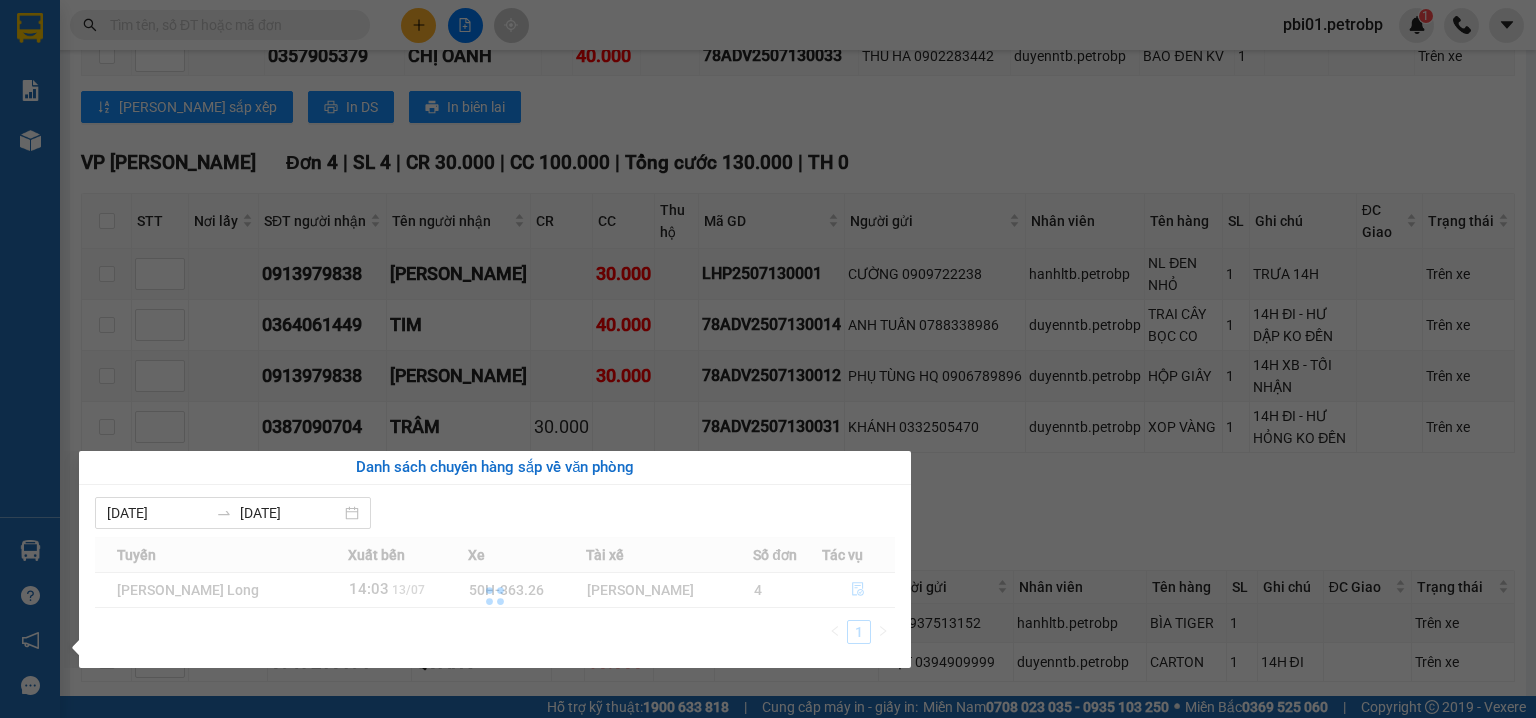 click on "Báo cáo BC tiền tận nơi (trưởng trạm) Báo cáo 1 (nv): Số tiền đã thu của văn phòng  Báo cáo 1: Số tiền đã thu của văn phòng  Báo cáo doanh thu hàng hóa theo tài xế Báo cáo dòng tiền (trưởng trạm) Doanh số tạo đơn theo VP gửi (trưởng trạm) Mẫu 2: Thống kê đơn hàng theo nhân viên Mẫu 3.1: Thống kê đơn hàng văn phòng gửi Mẫu 3.1: Thống kê đơn hàng văn phòng gửi ( các trạm xem ) Mẫu 3.1: Thống kê đơn hàng văn phòng gửi (Xuất ExceL) Mẫu 3: Báo cáo dòng tiền theo văn phòng Vị trí của các món hàng     Kho hàng mới Hàng sắp về Hướng dẫn sử dụng Giới thiệu Vexere, nhận hoa hồng Phản hồi Phần mềm hỗ trợ bạn tốt chứ?" at bounding box center [30, 359] 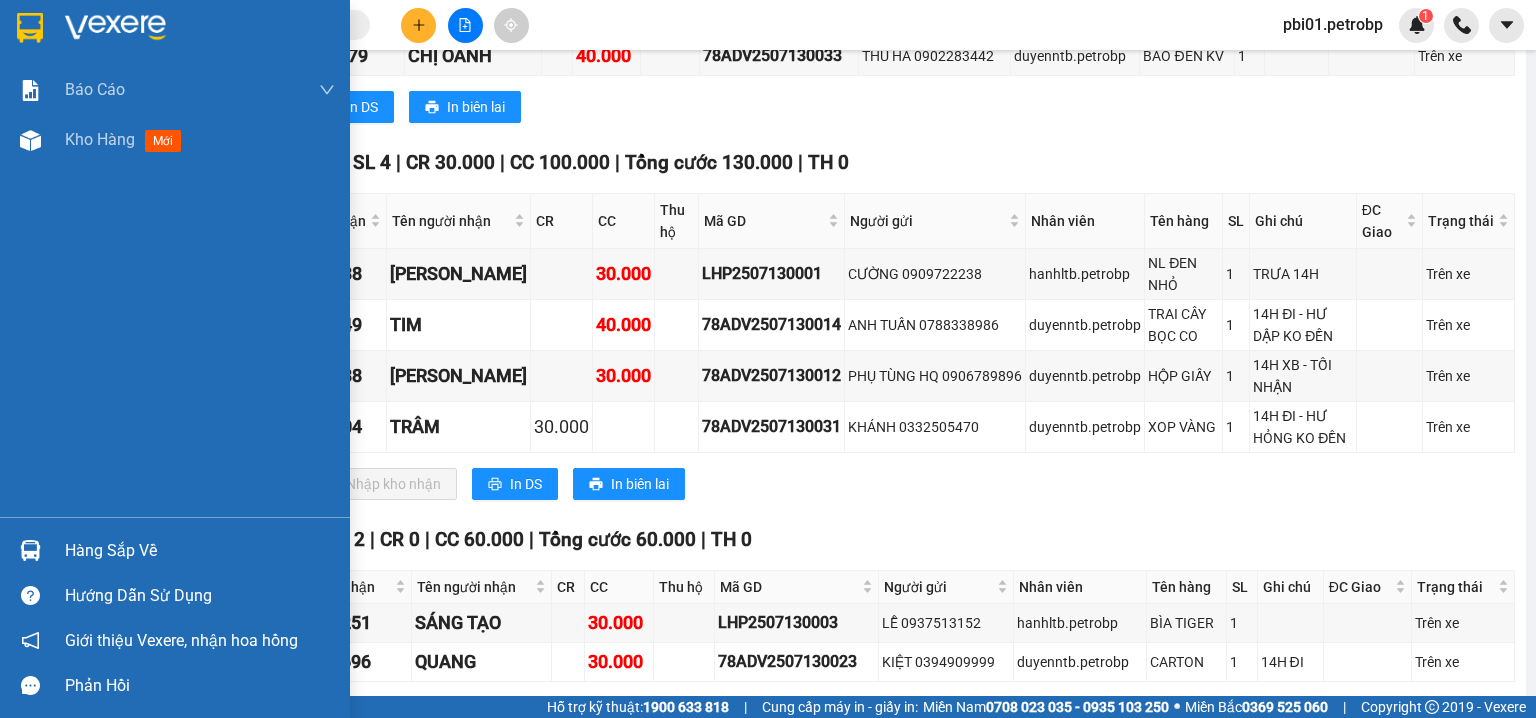 click at bounding box center (30, 550) 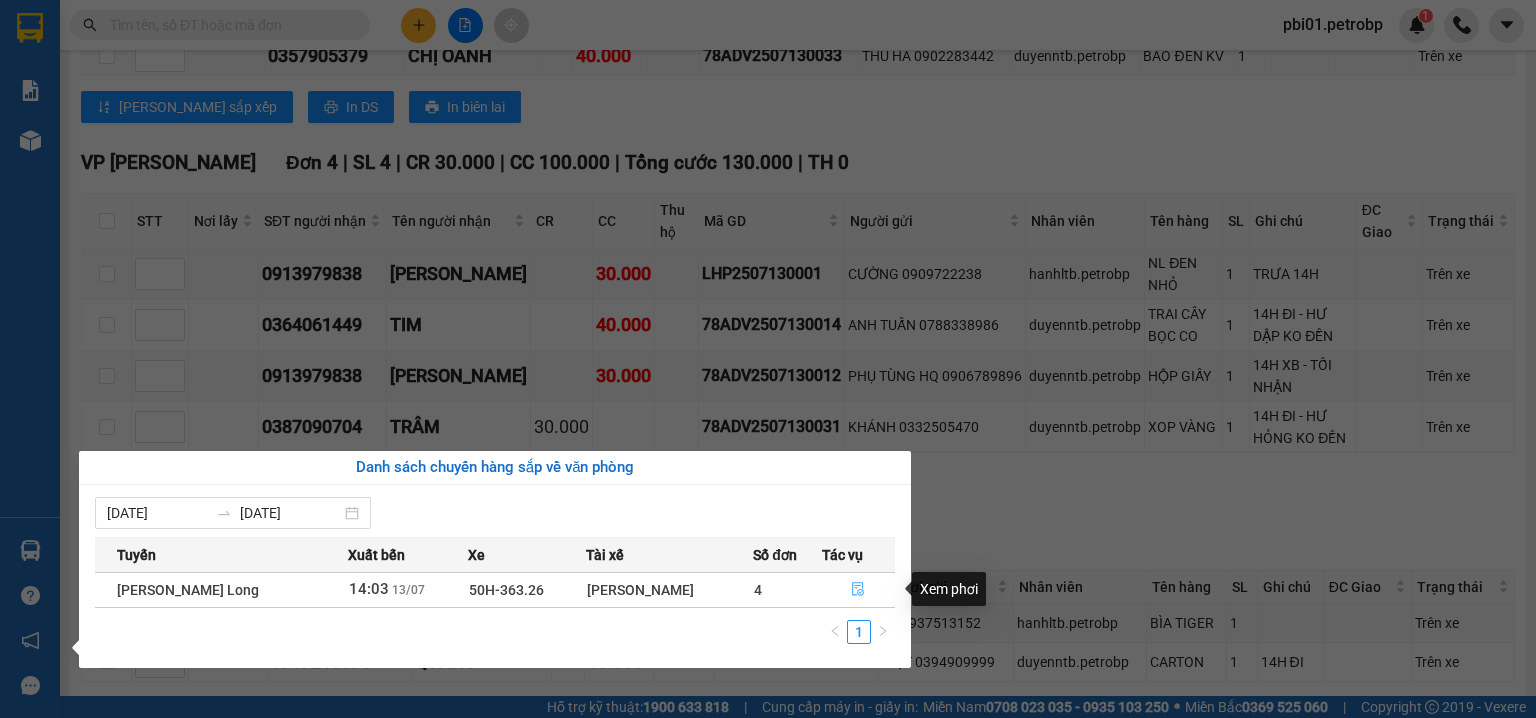 click at bounding box center (859, 590) 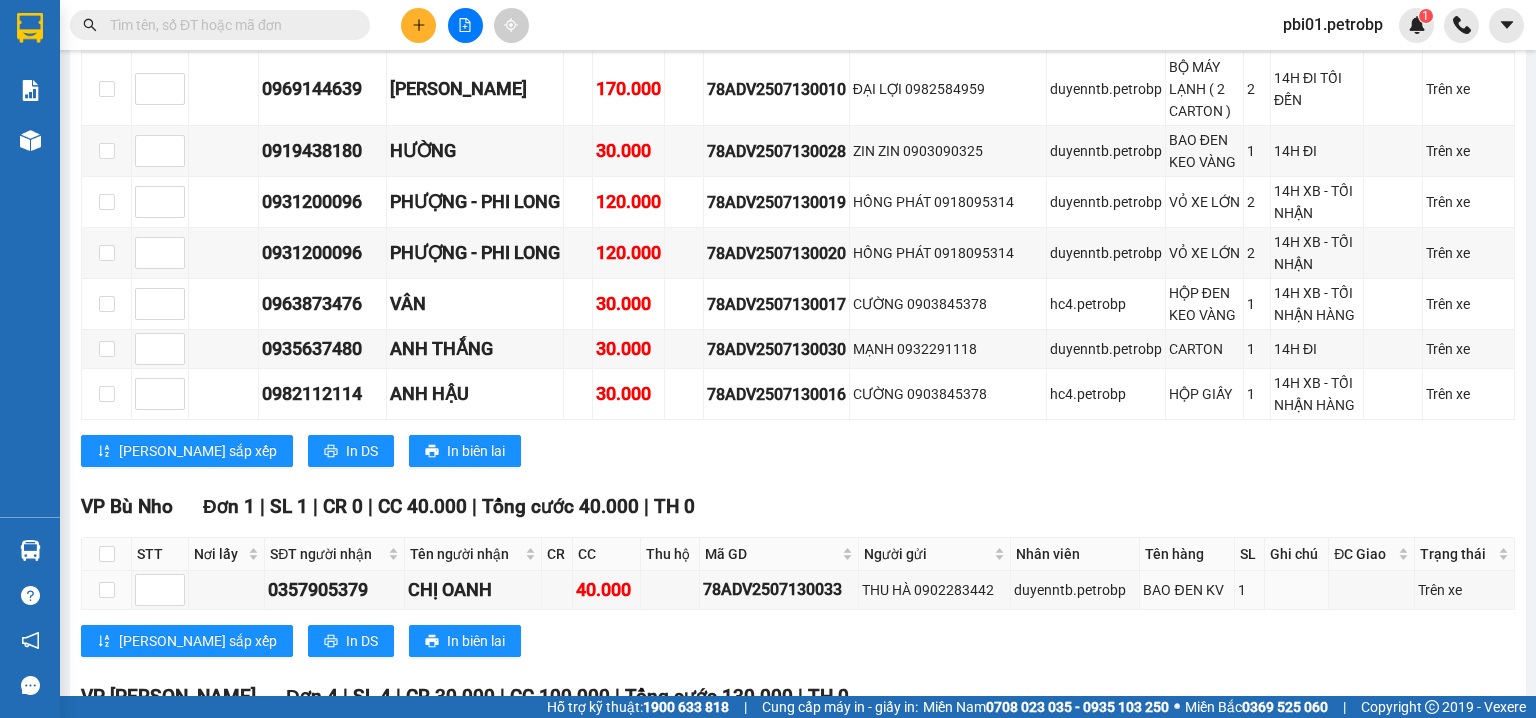 scroll, scrollTop: 1520, scrollLeft: 0, axis: vertical 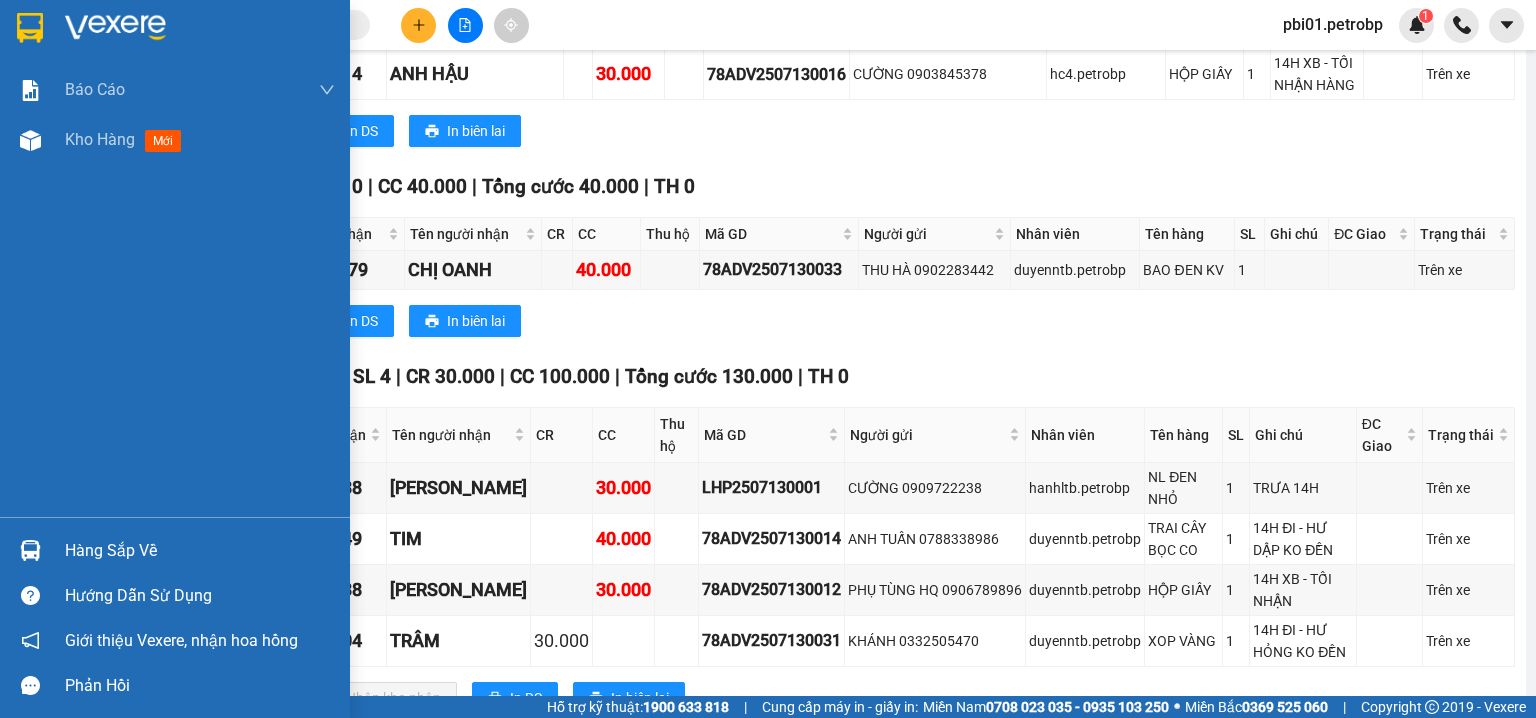 click at bounding box center (30, 550) 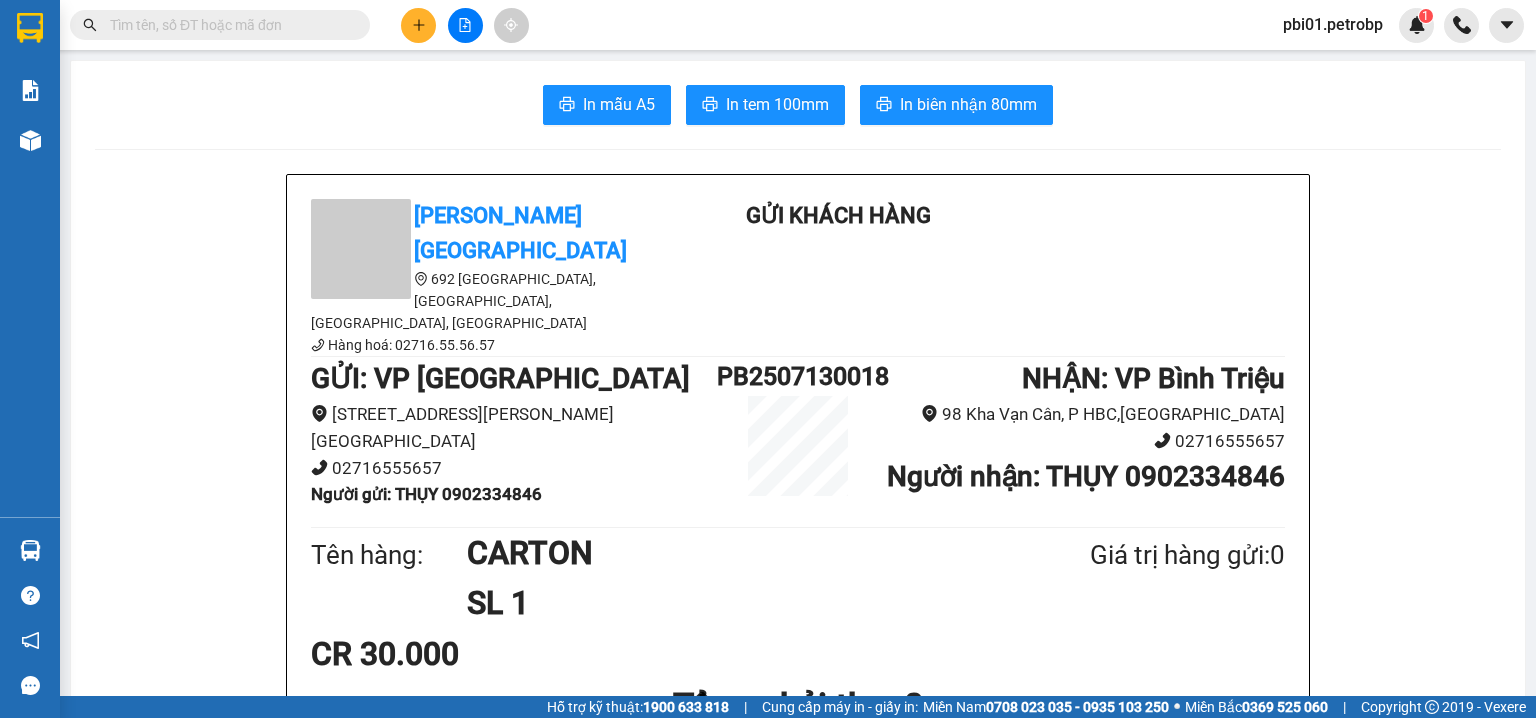 scroll, scrollTop: 0, scrollLeft: 0, axis: both 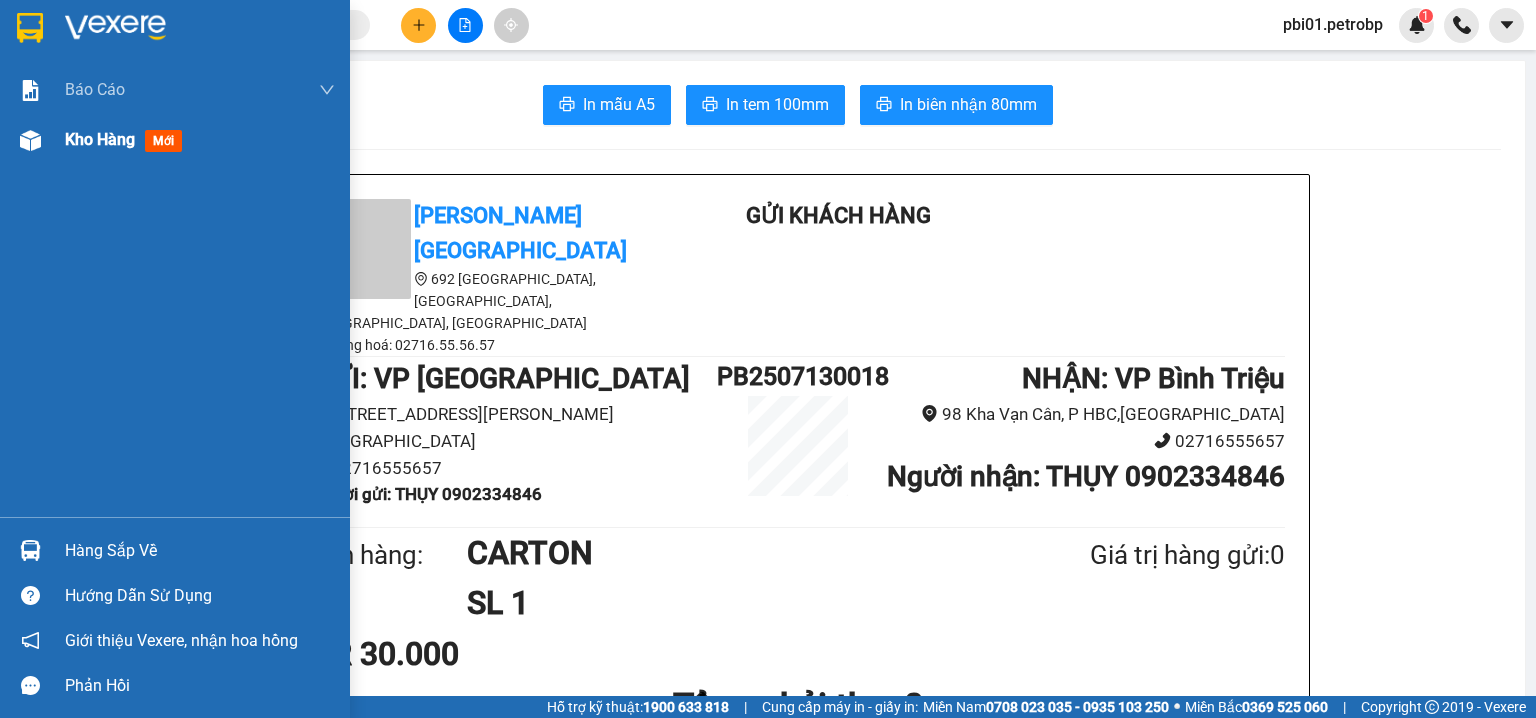 click on "Kho hàng mới" at bounding box center (175, 140) 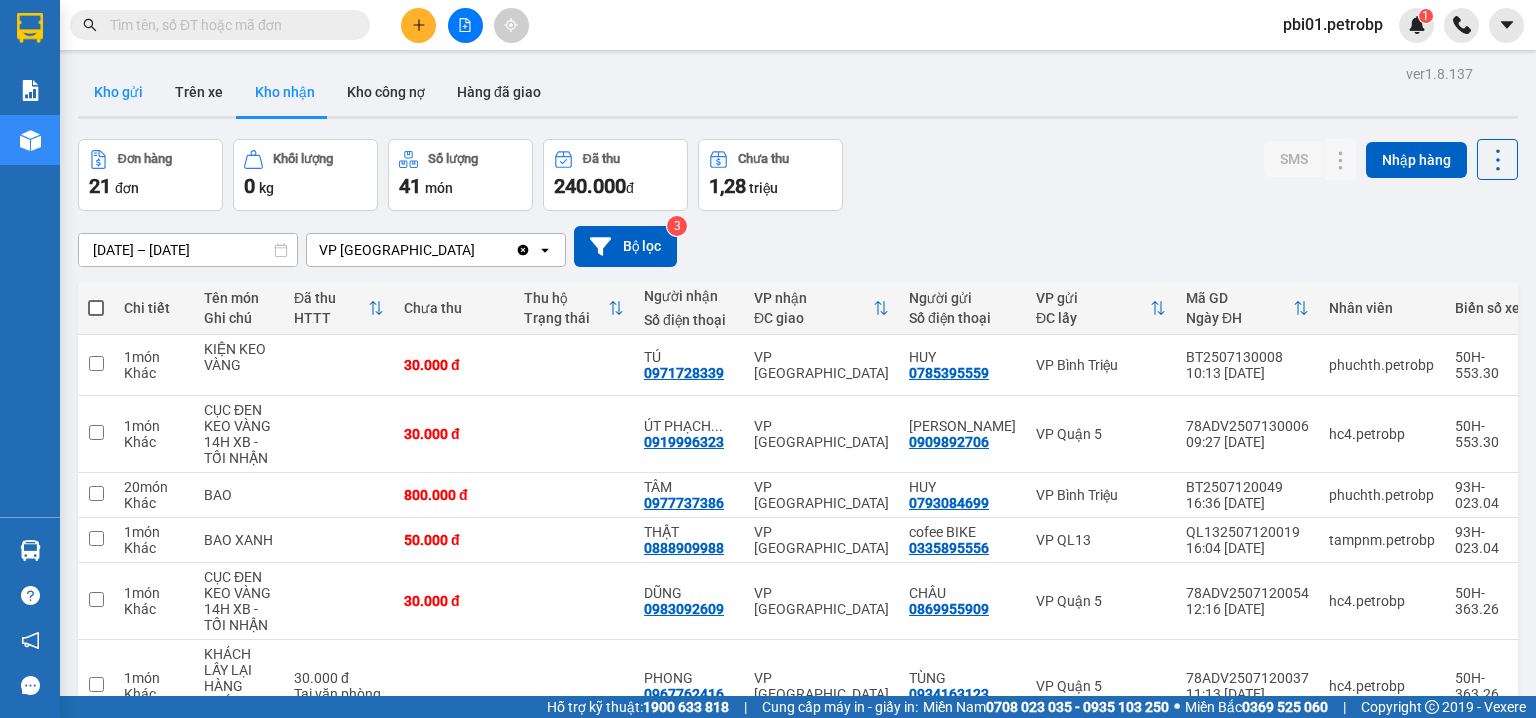 click on "Kho gửi" at bounding box center [118, 92] 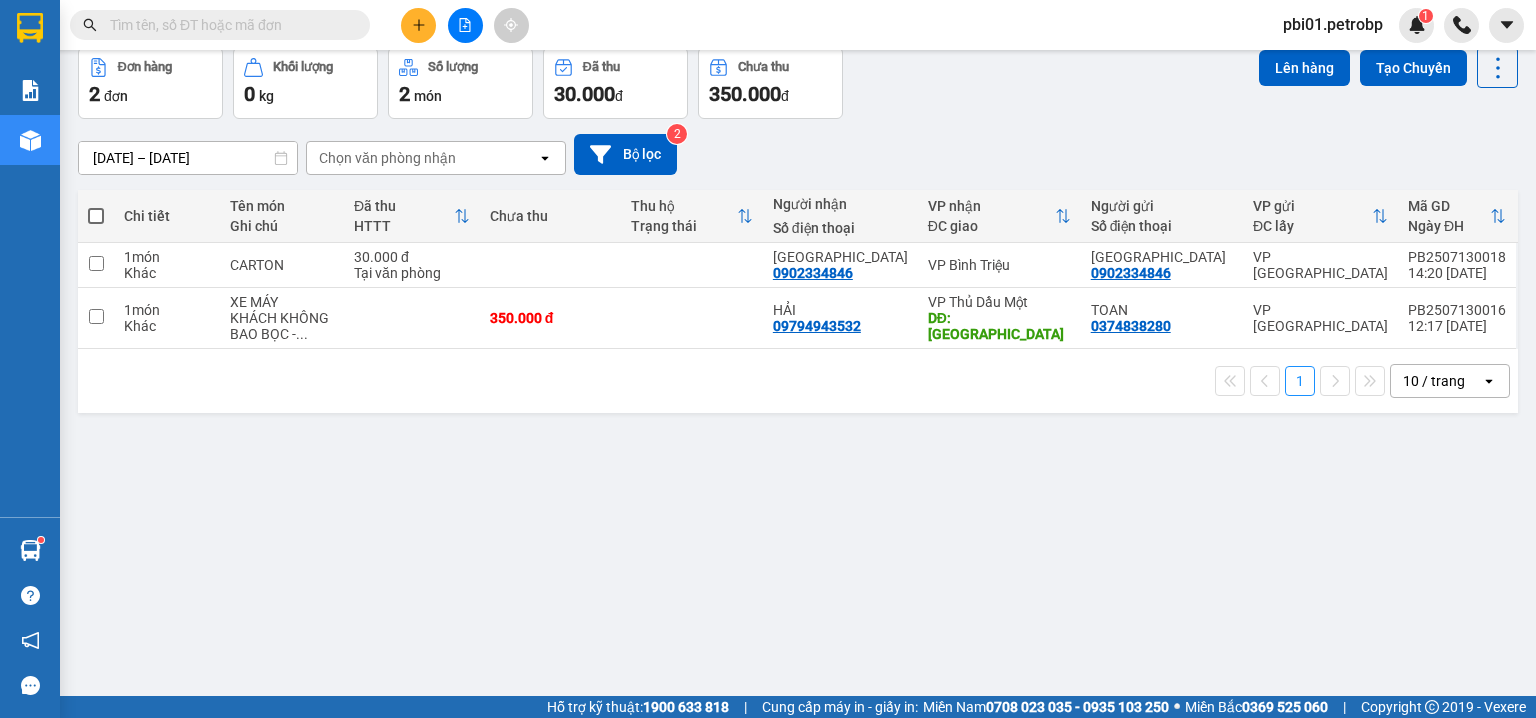 scroll, scrollTop: 0, scrollLeft: 0, axis: both 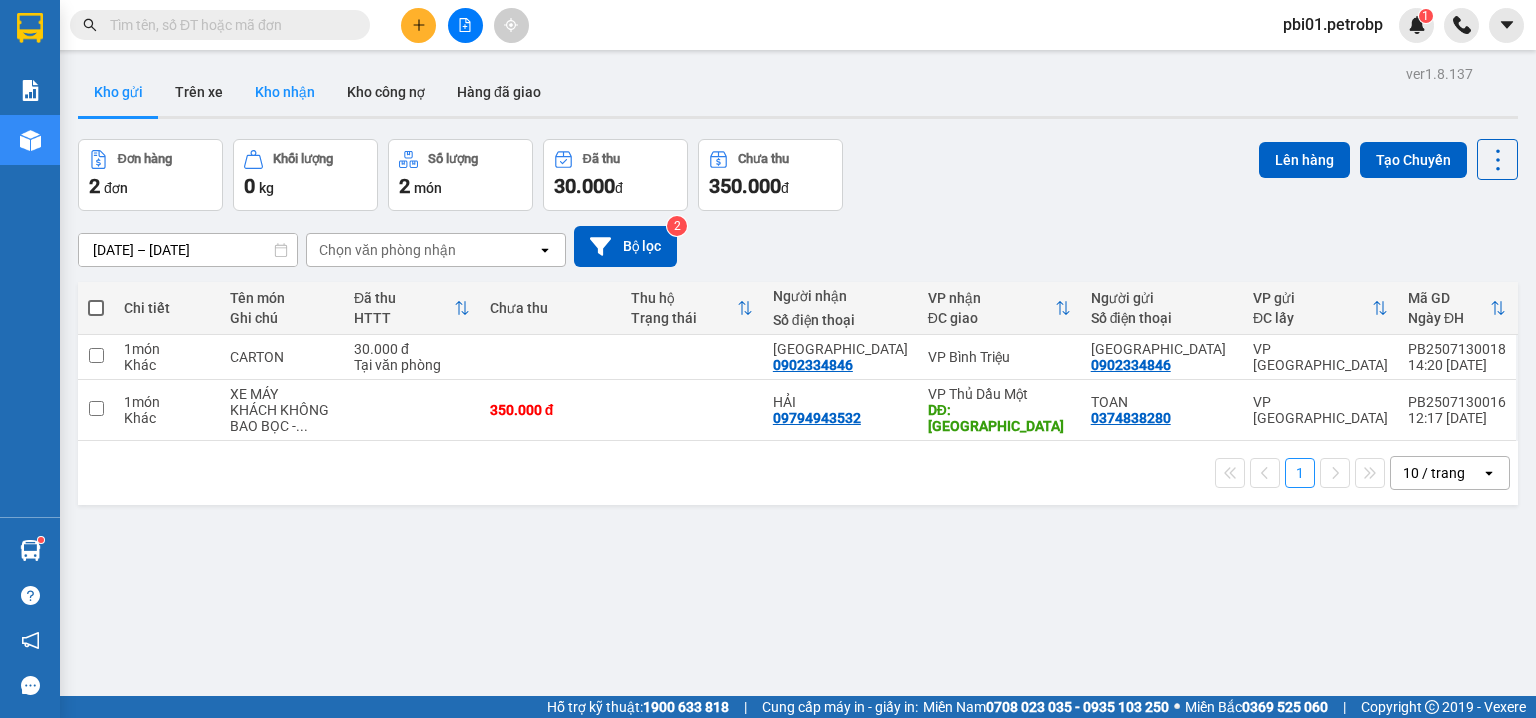 click on "Kho nhận" at bounding box center [285, 92] 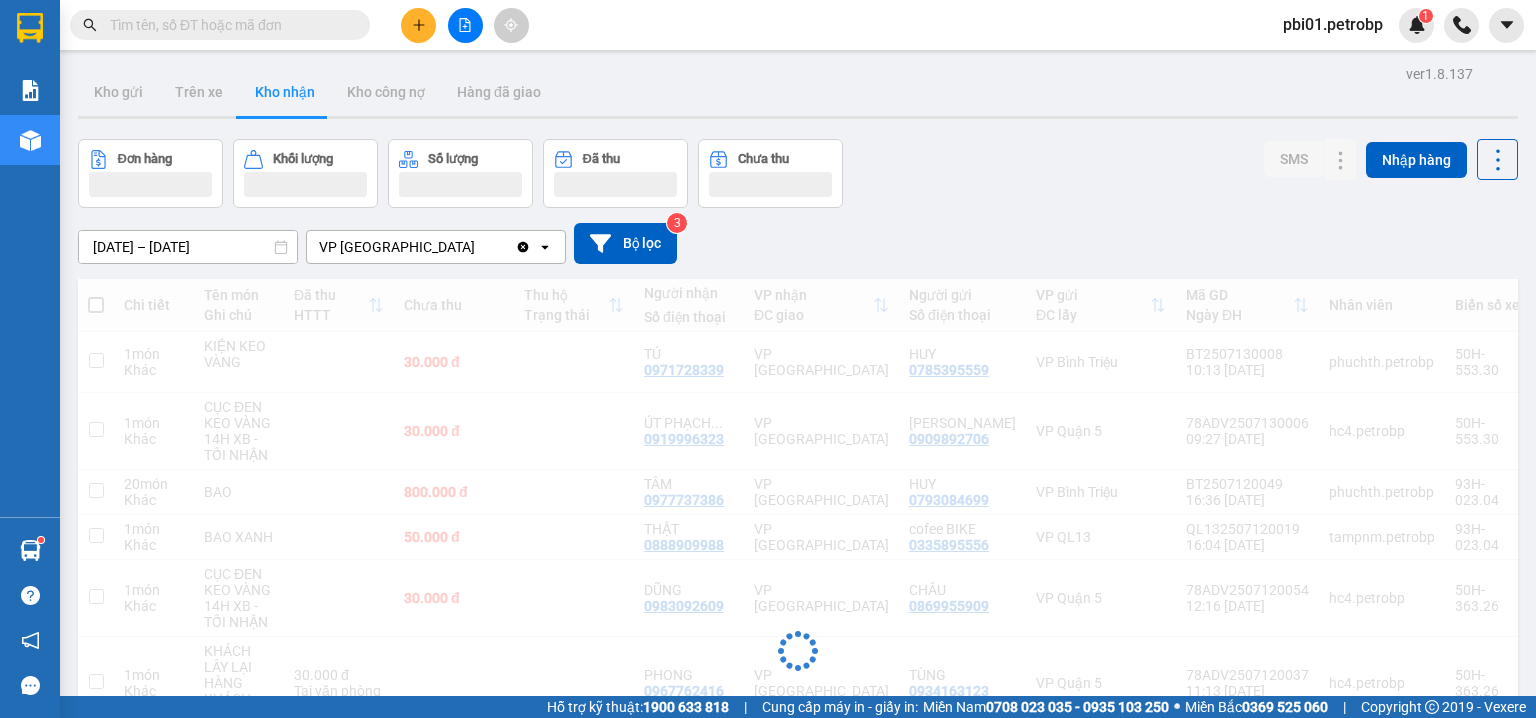 scroll, scrollTop: 106, scrollLeft: 0, axis: vertical 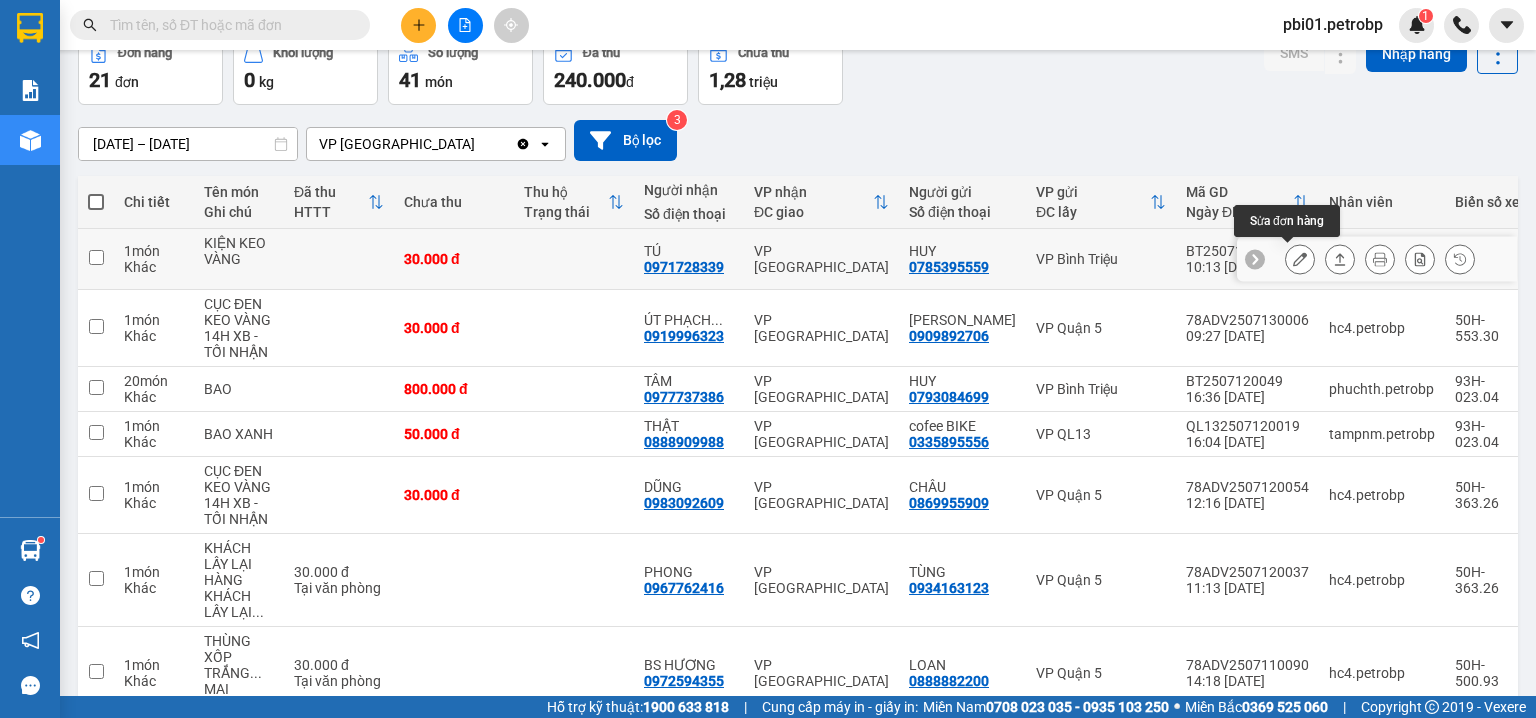 click 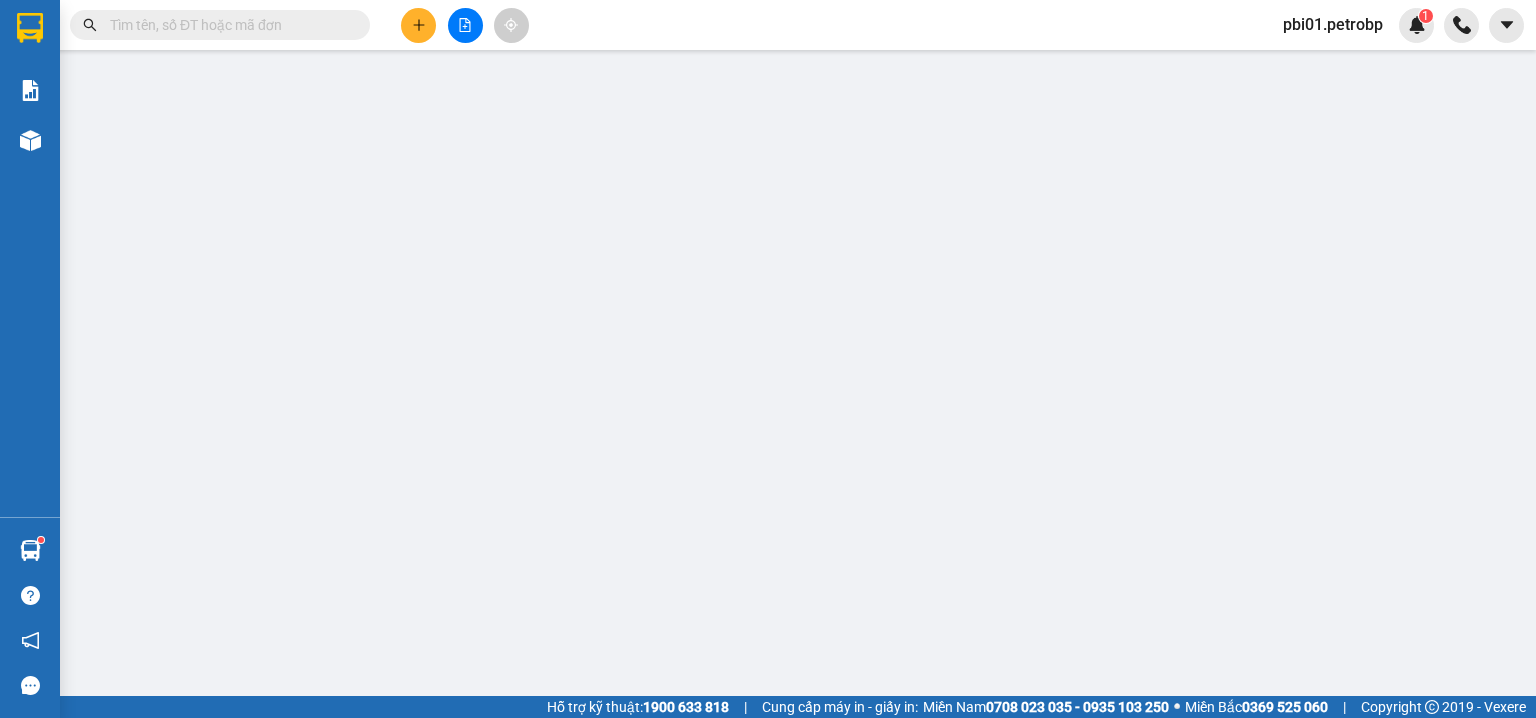 type on "0785395559" 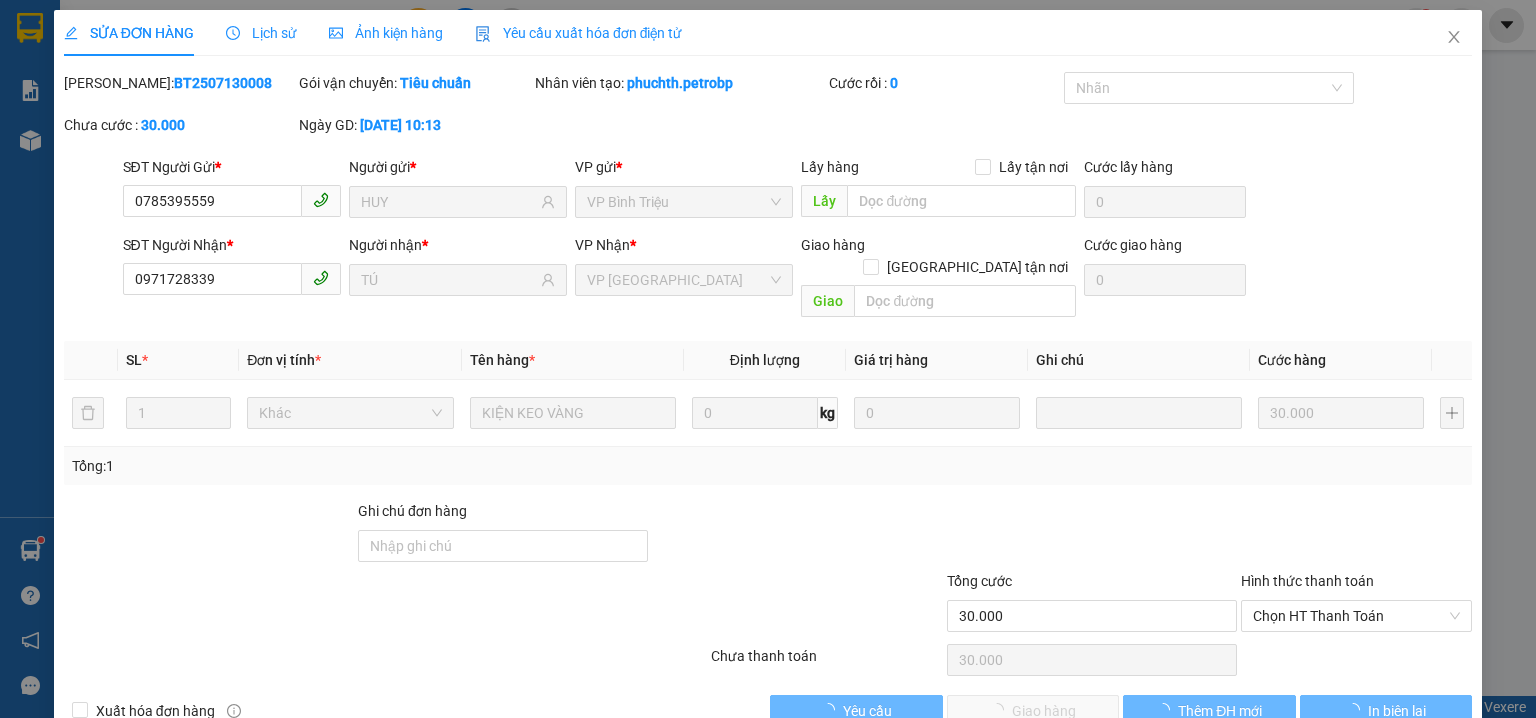 scroll, scrollTop: 0, scrollLeft: 0, axis: both 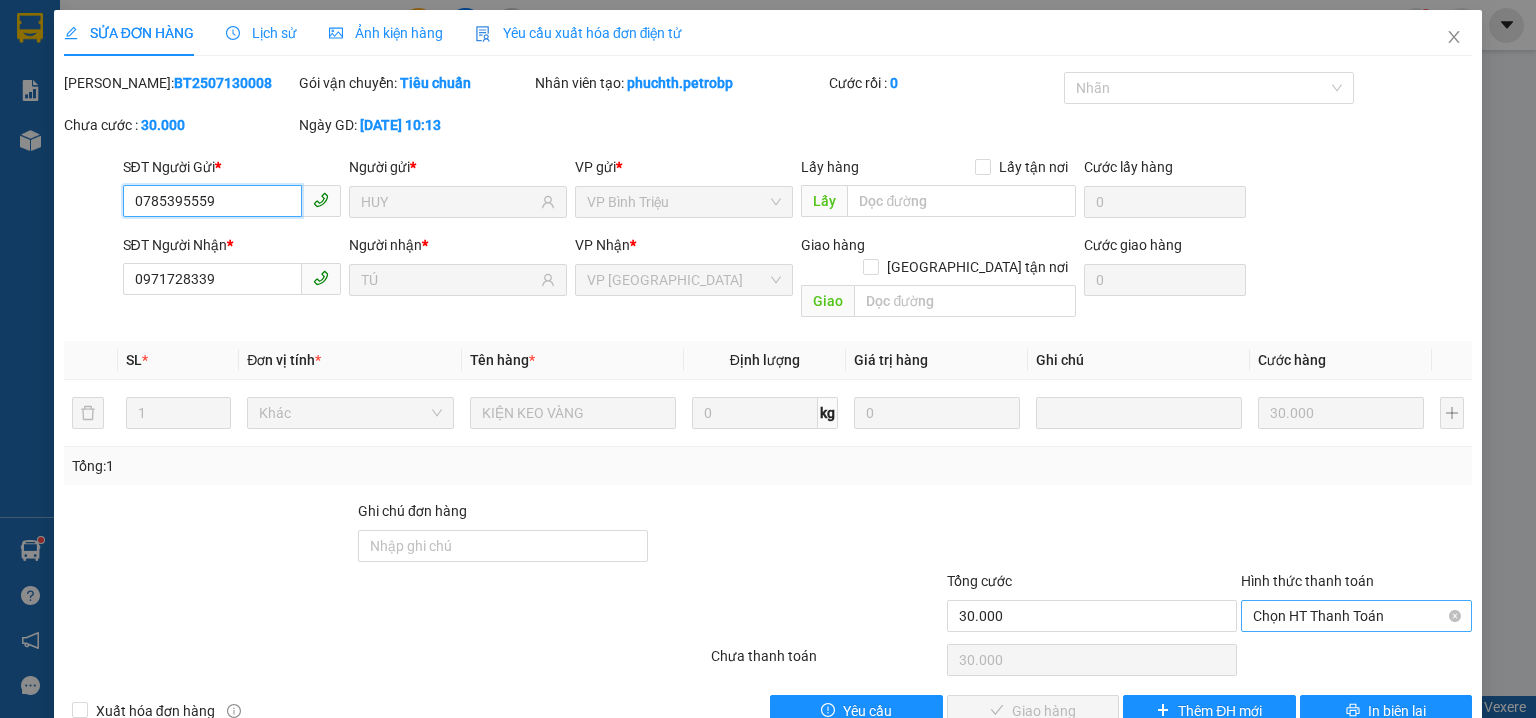 click on "Chọn HT Thanh Toán" at bounding box center [1356, 616] 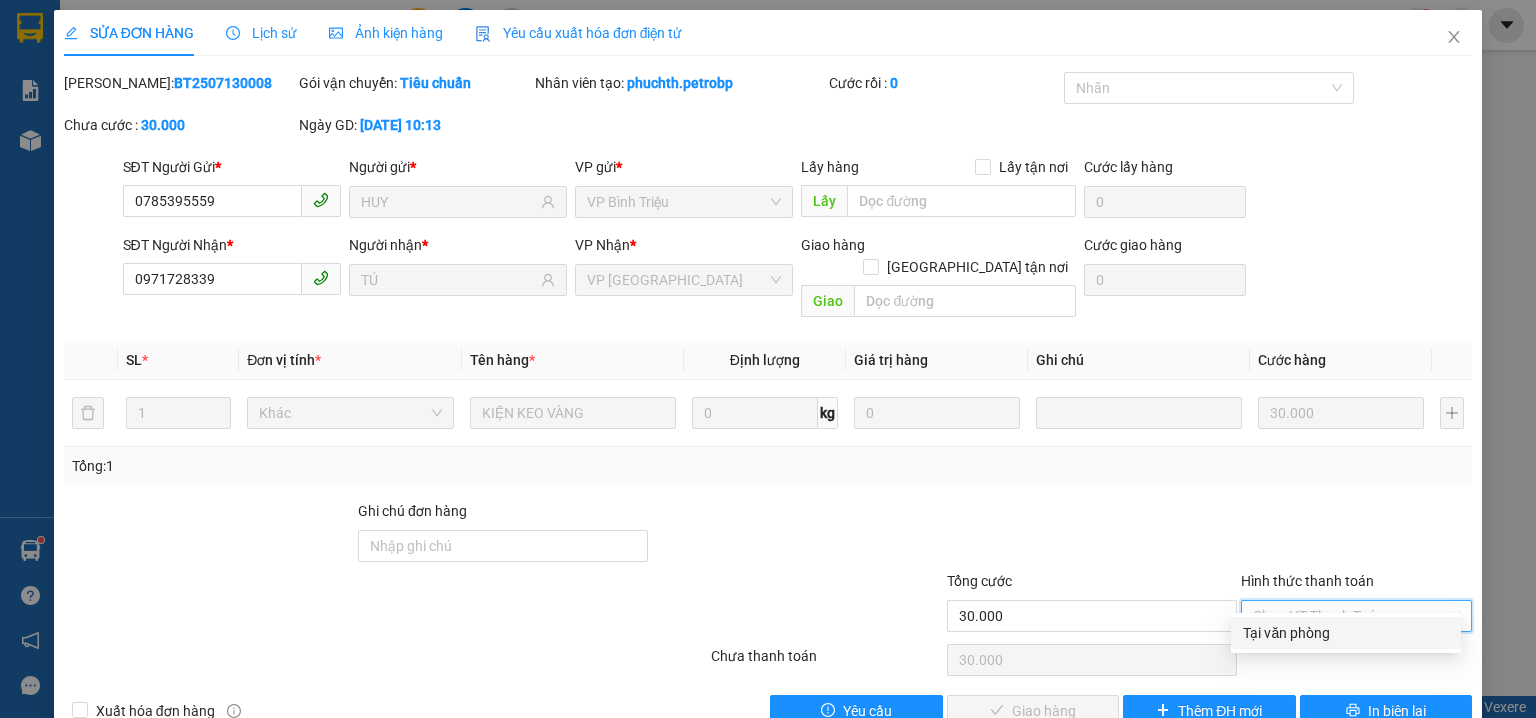 drag, startPoint x: 1290, startPoint y: 633, endPoint x: 1237, endPoint y: 644, distance: 54.129475 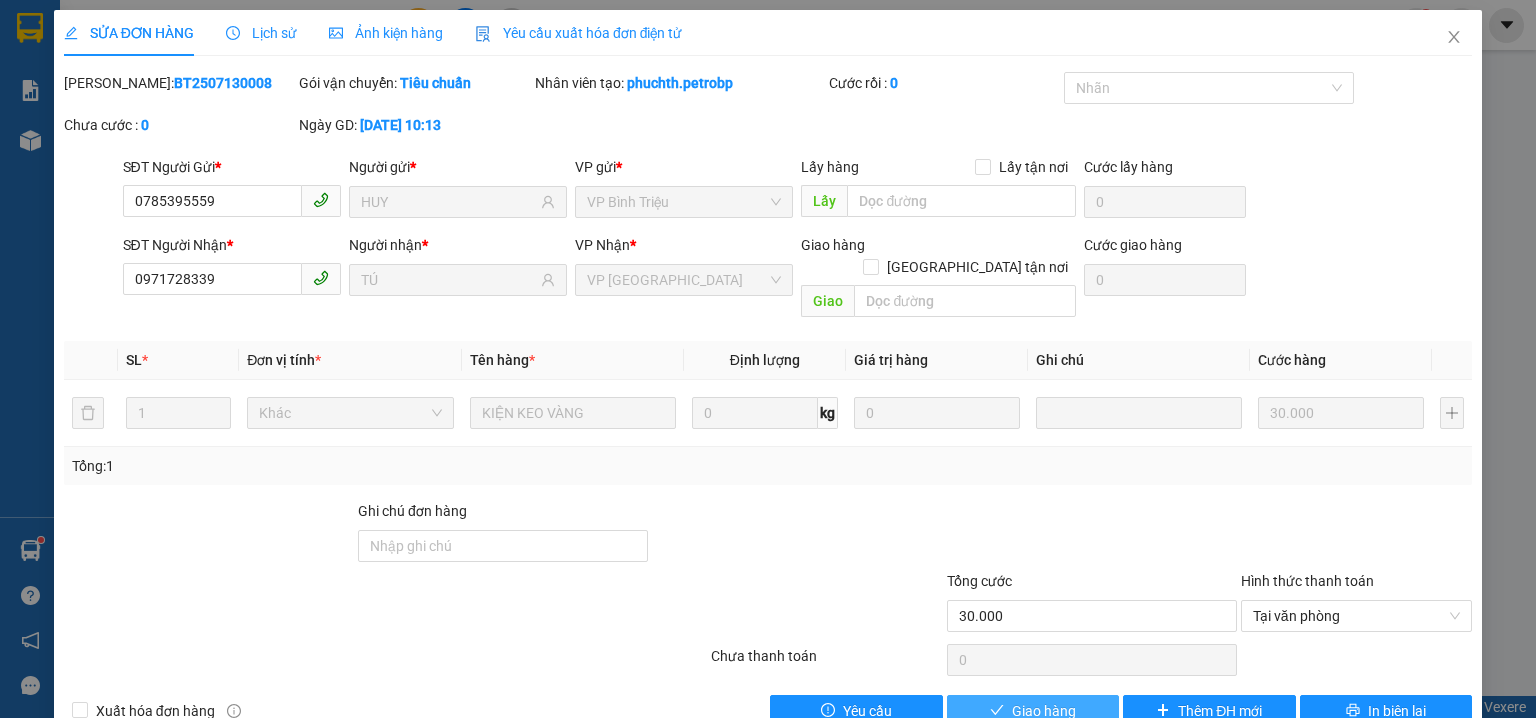 click on "Giao hàng" at bounding box center [1044, 711] 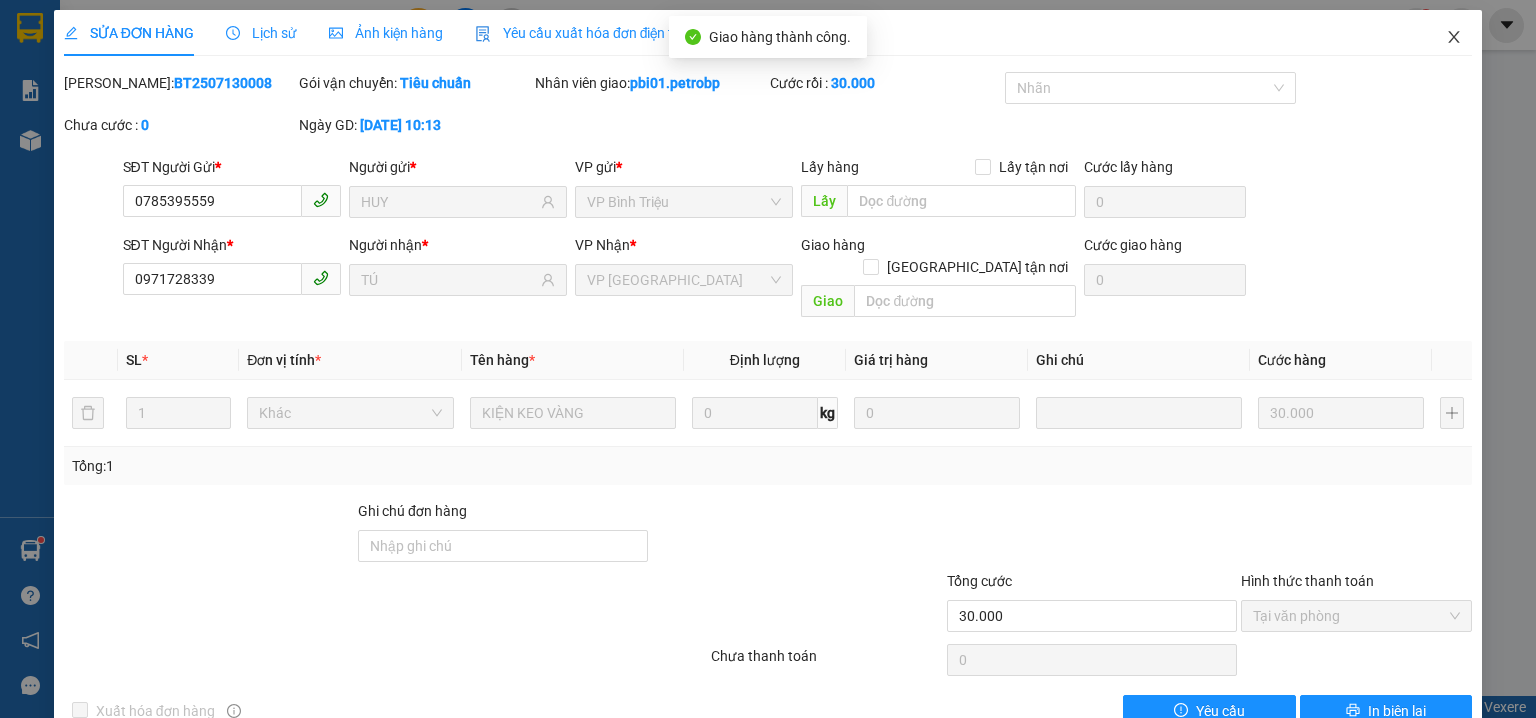 click 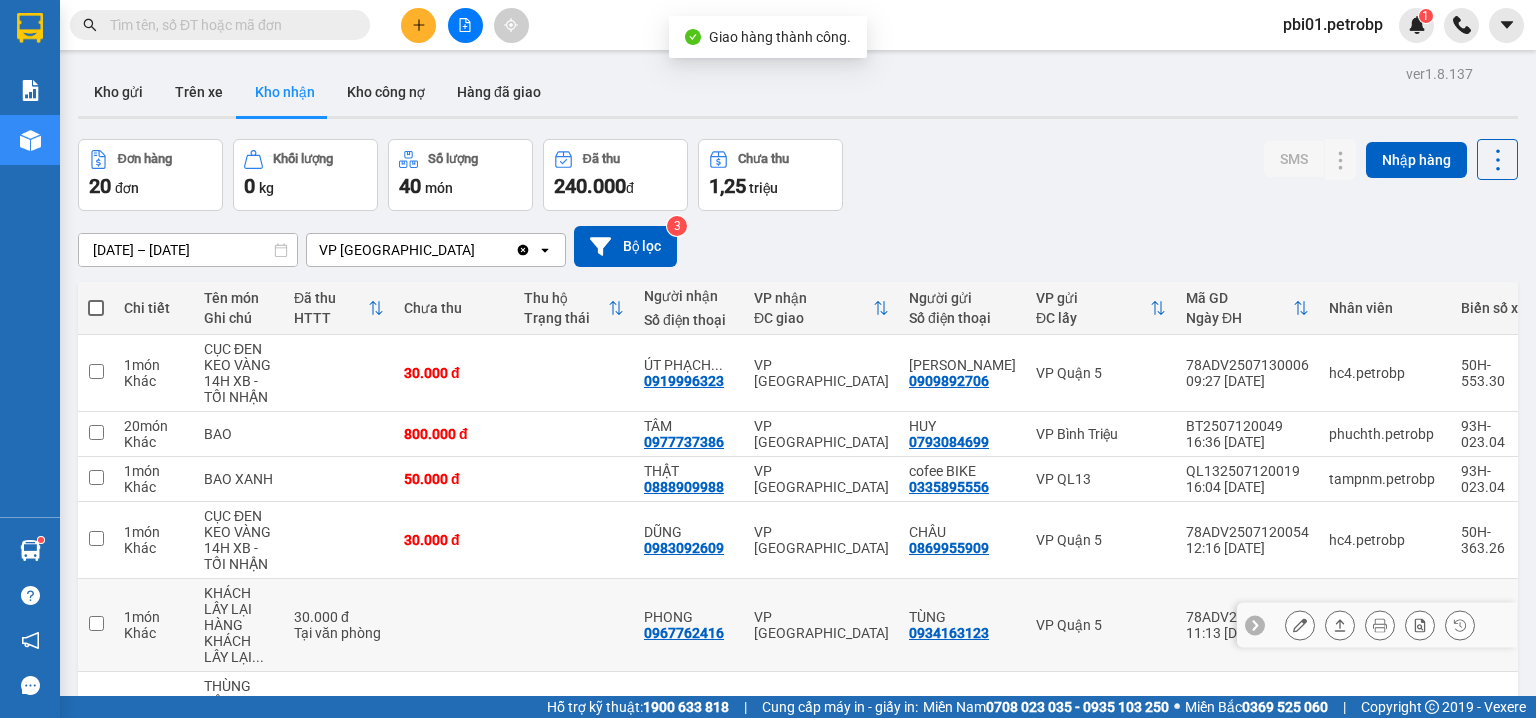 scroll, scrollTop: 368, scrollLeft: 0, axis: vertical 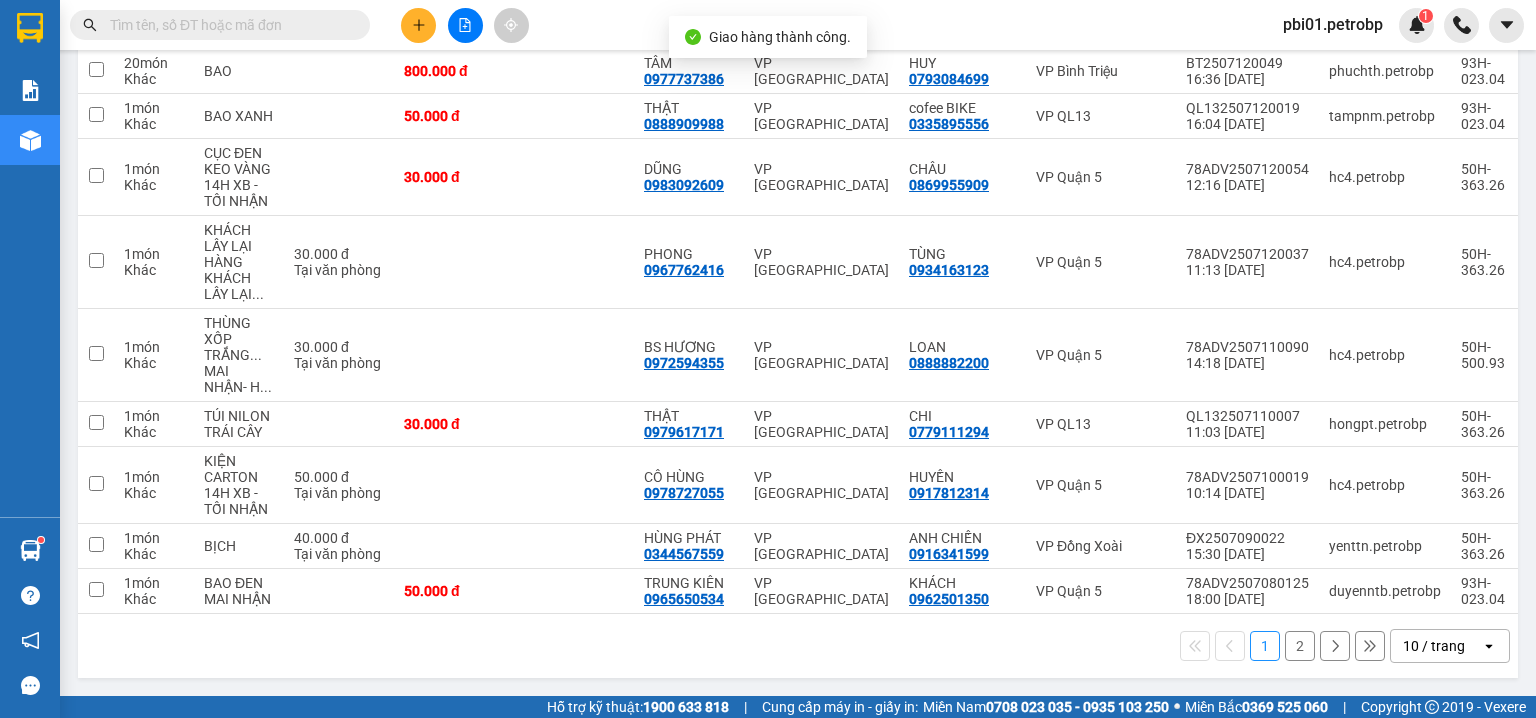 click on "2" at bounding box center [1300, 646] 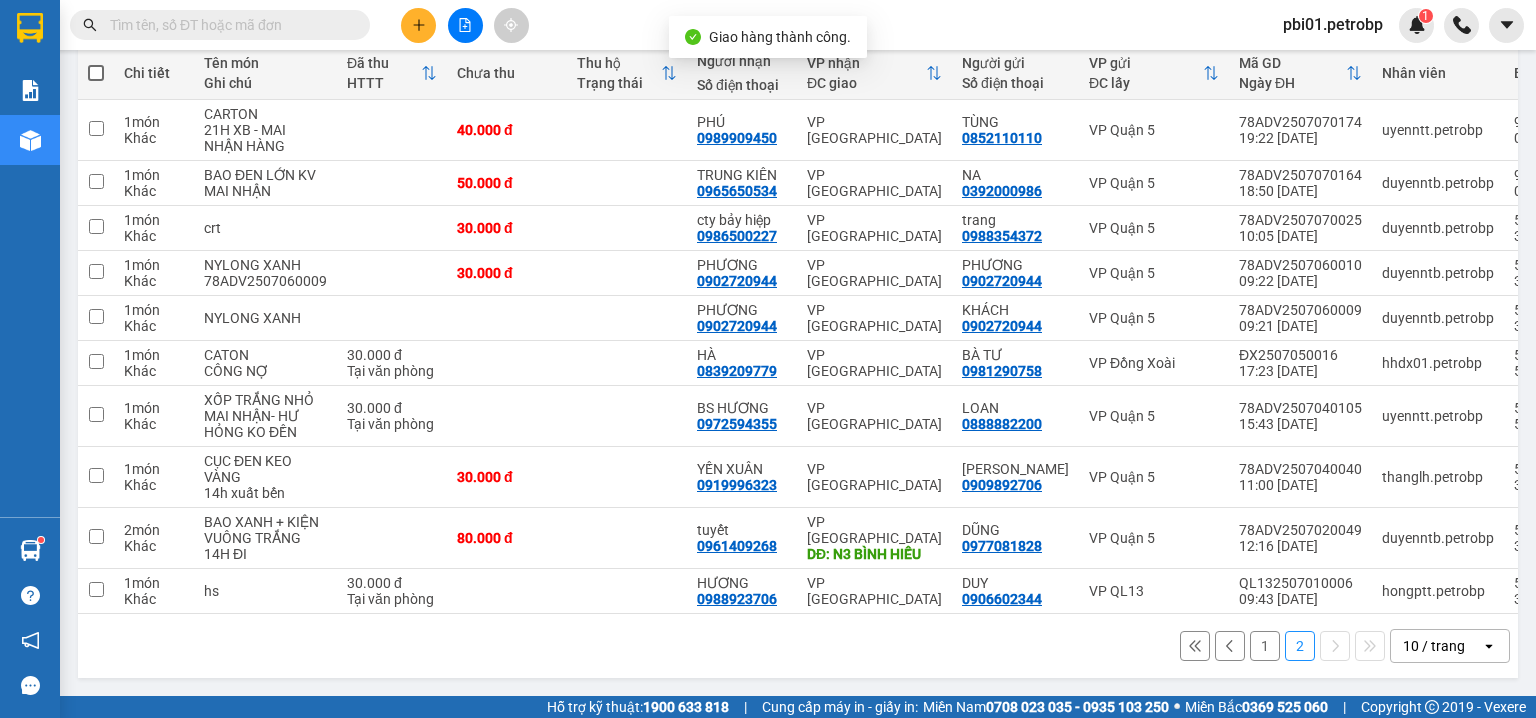 scroll, scrollTop: 240, scrollLeft: 0, axis: vertical 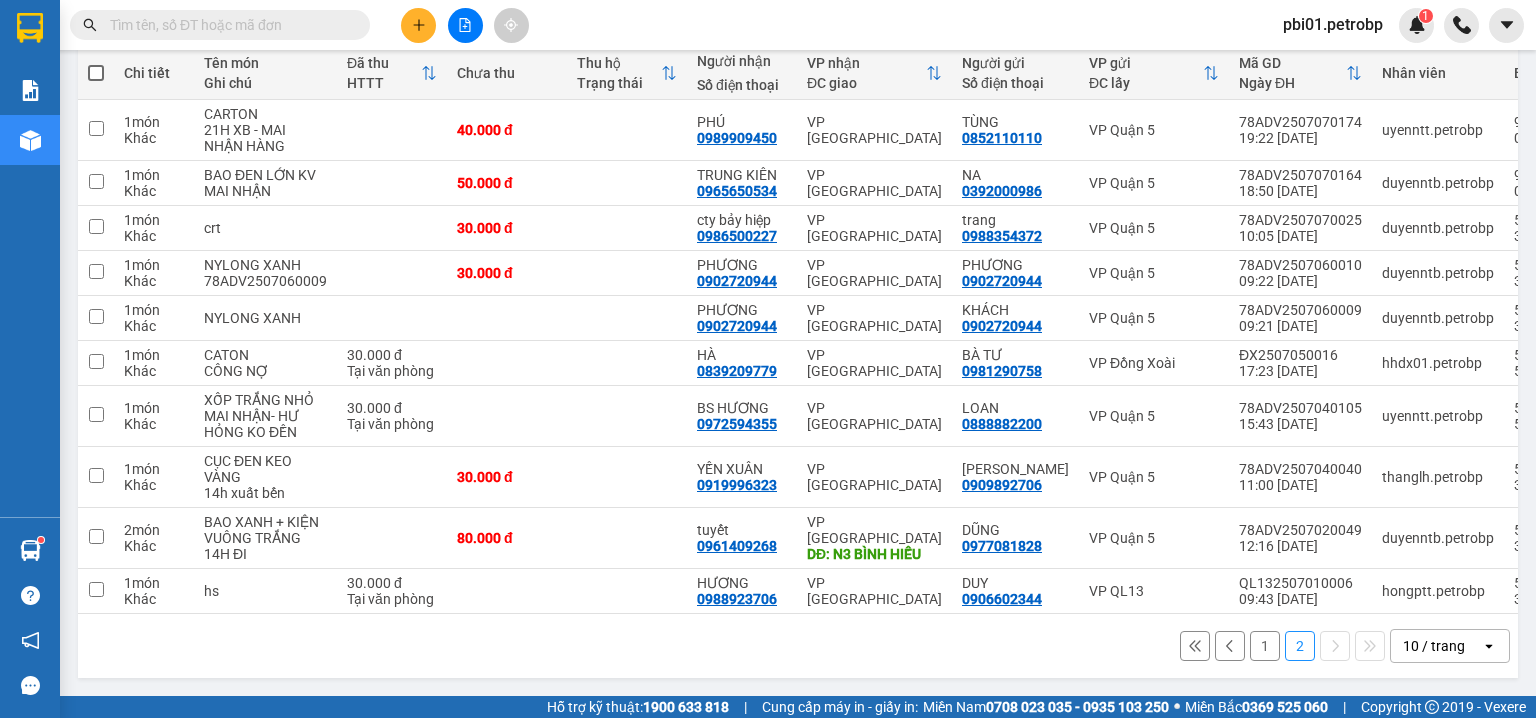 click on "1" at bounding box center [1265, 646] 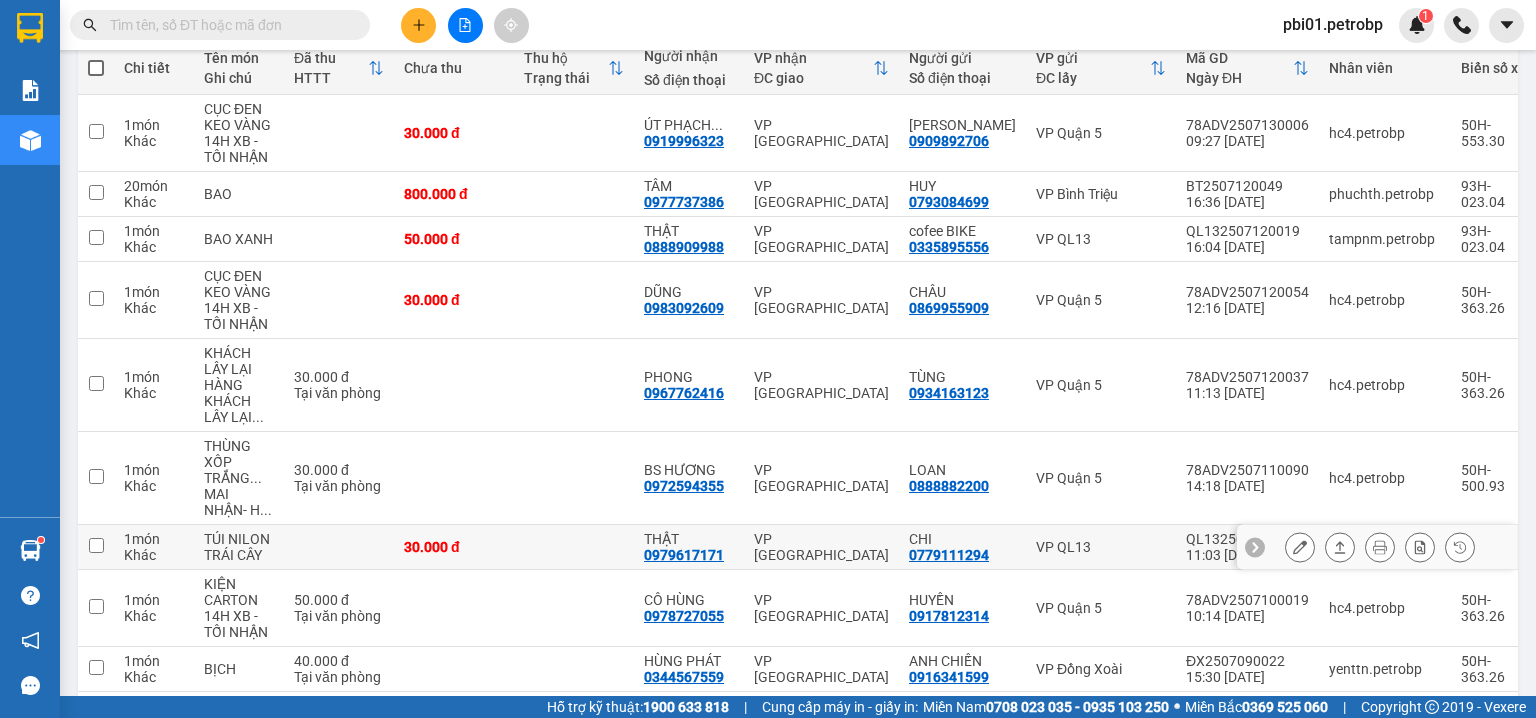 scroll, scrollTop: 368, scrollLeft: 0, axis: vertical 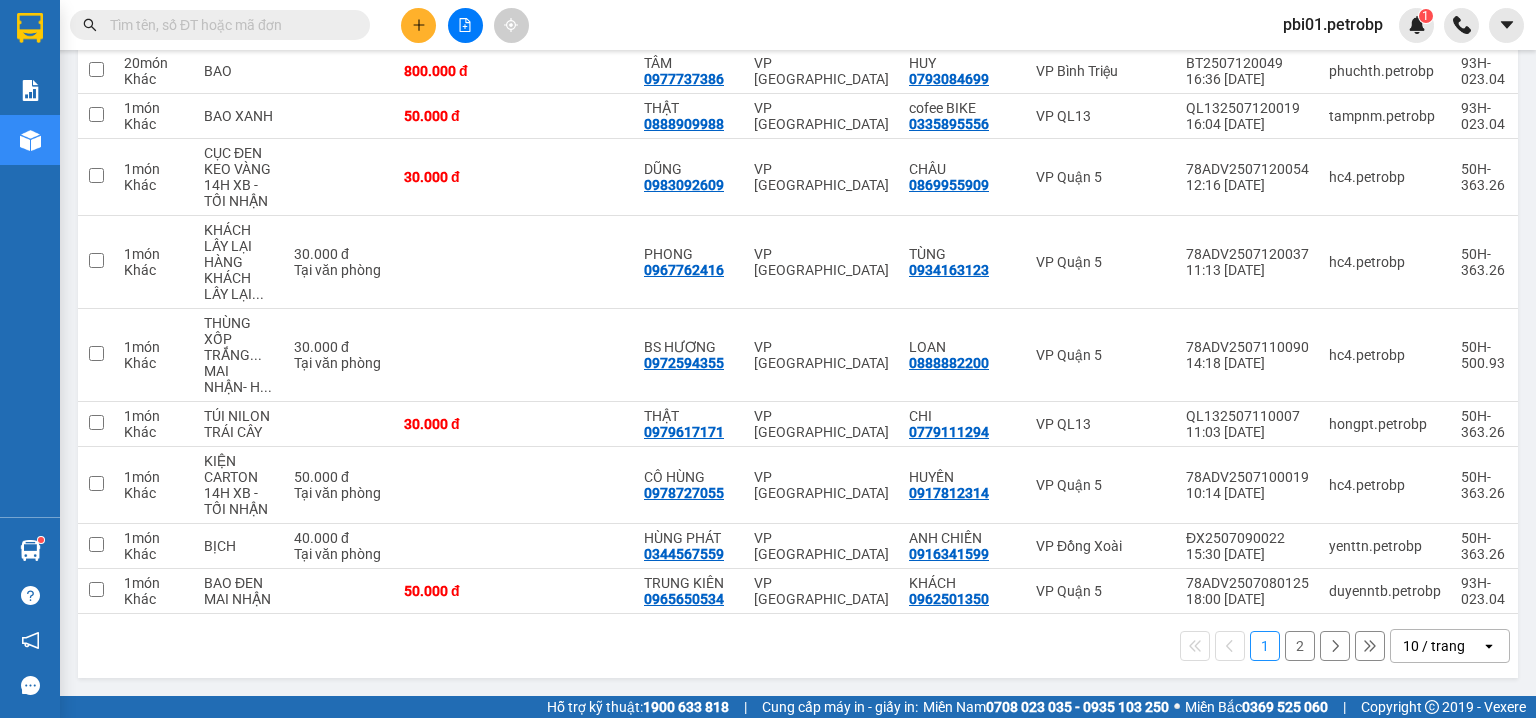click on "2" at bounding box center (1300, 646) 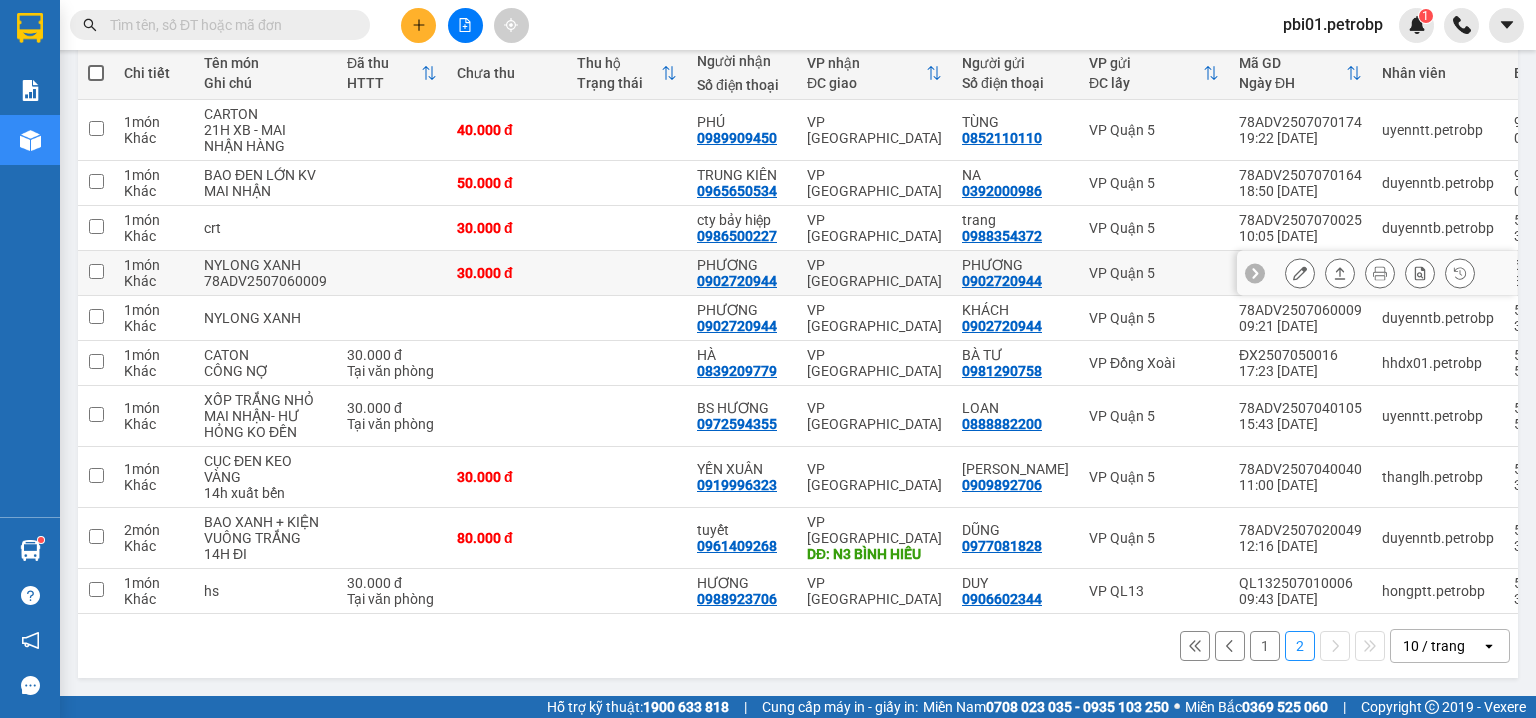 scroll, scrollTop: 133, scrollLeft: 0, axis: vertical 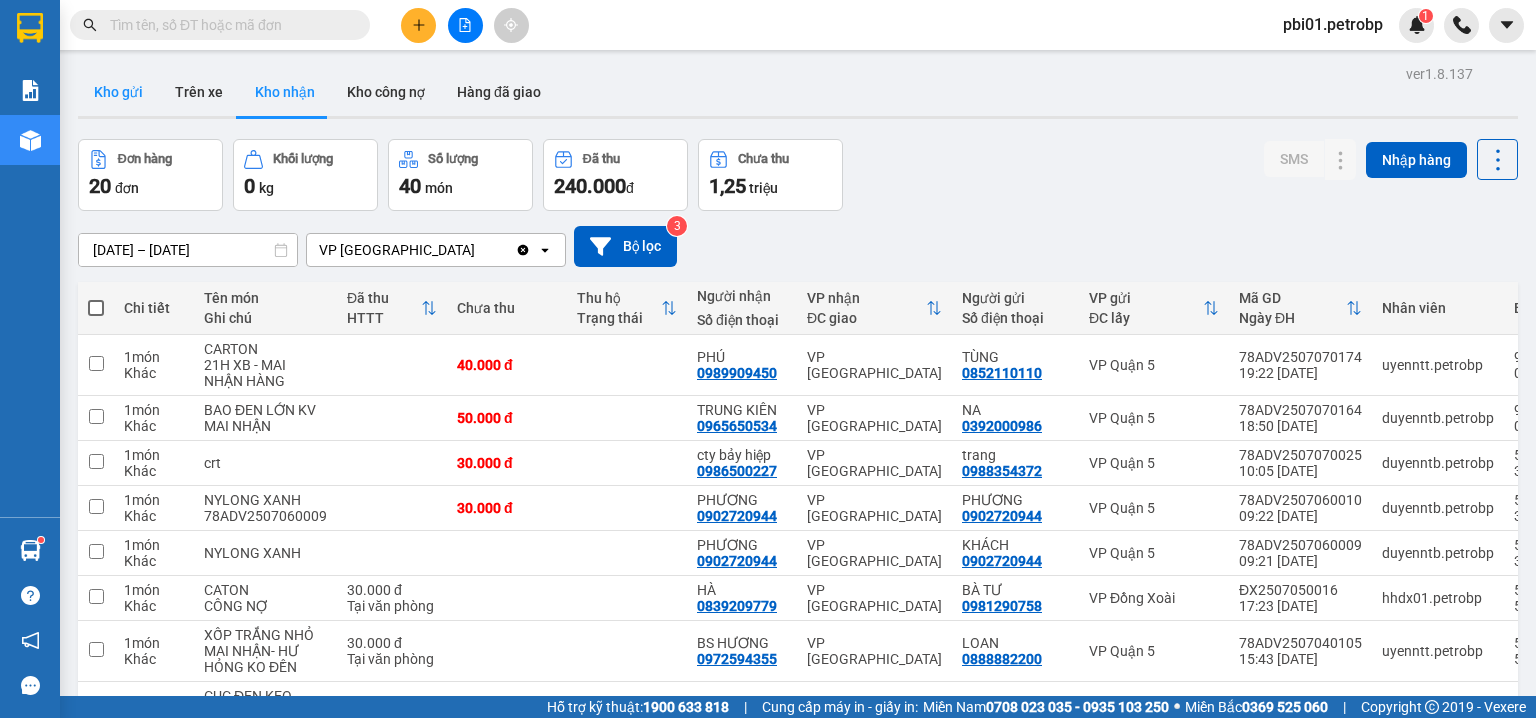 click on "Kho gửi" at bounding box center [118, 92] 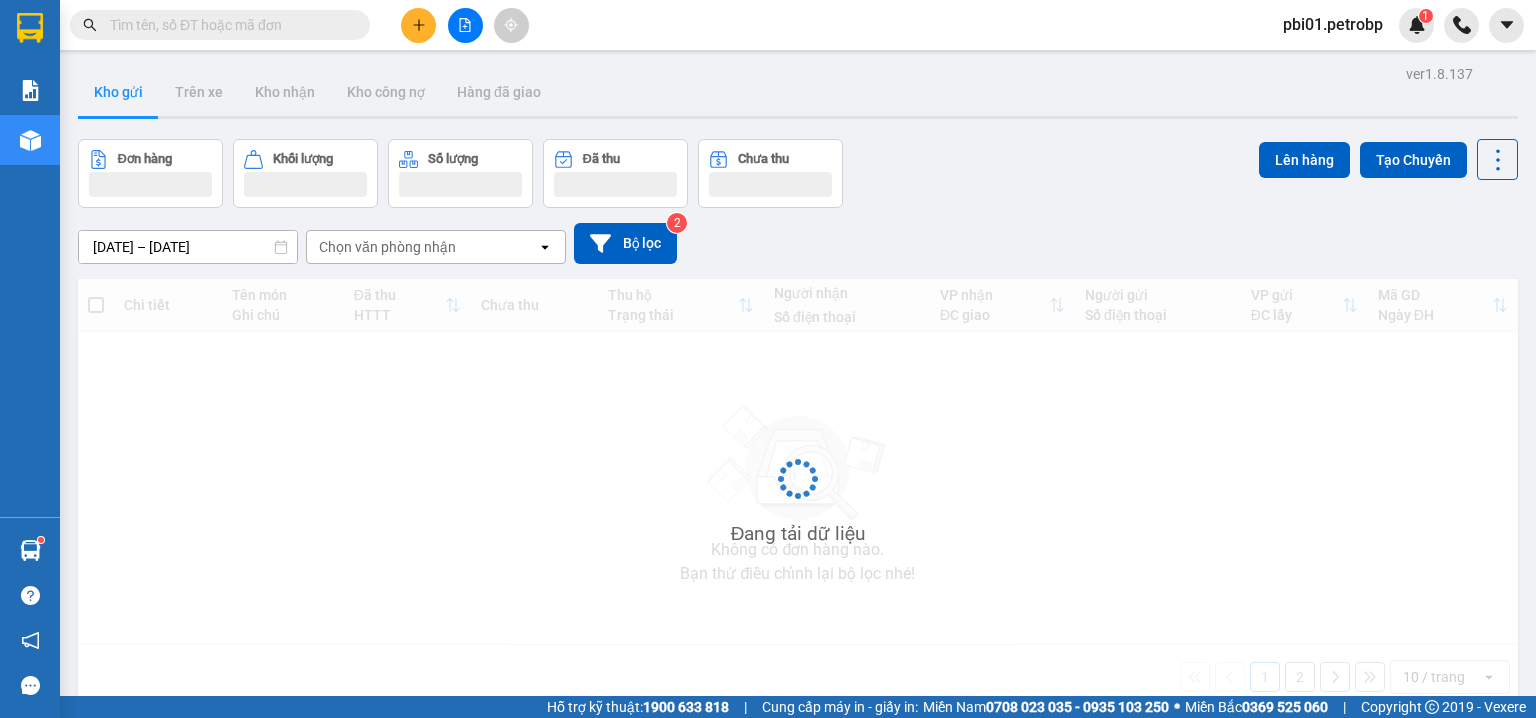 click on "Kho gửi" at bounding box center (118, 92) 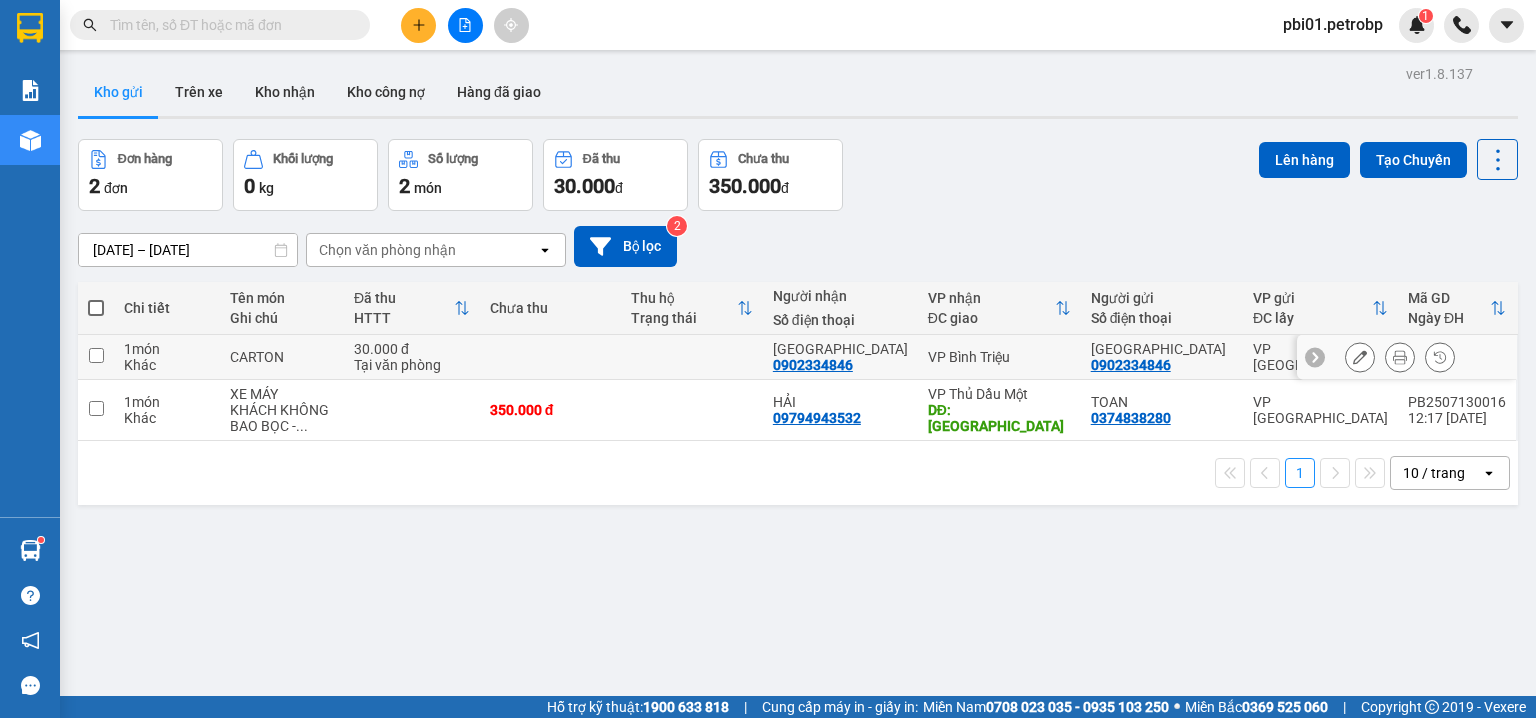 click at bounding box center [96, 355] 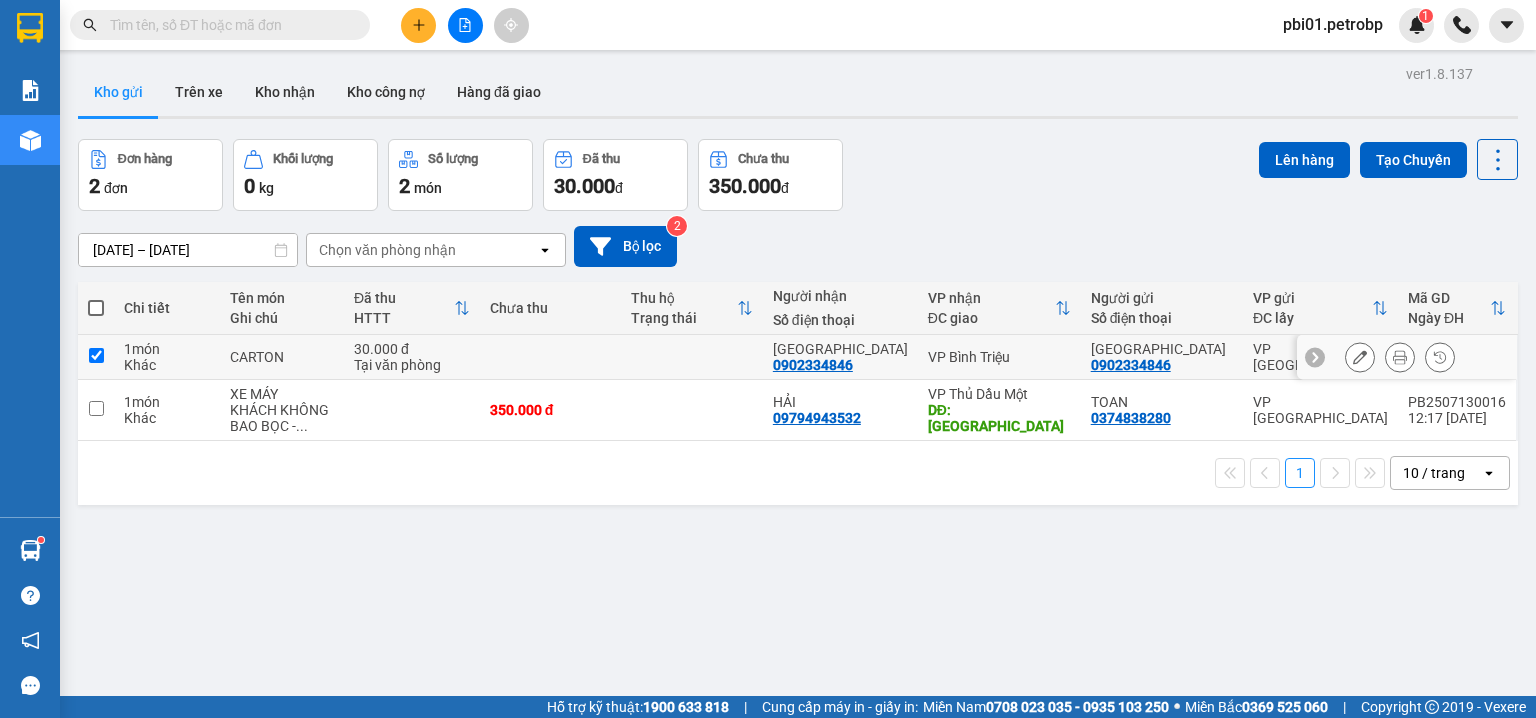 checkbox on "true" 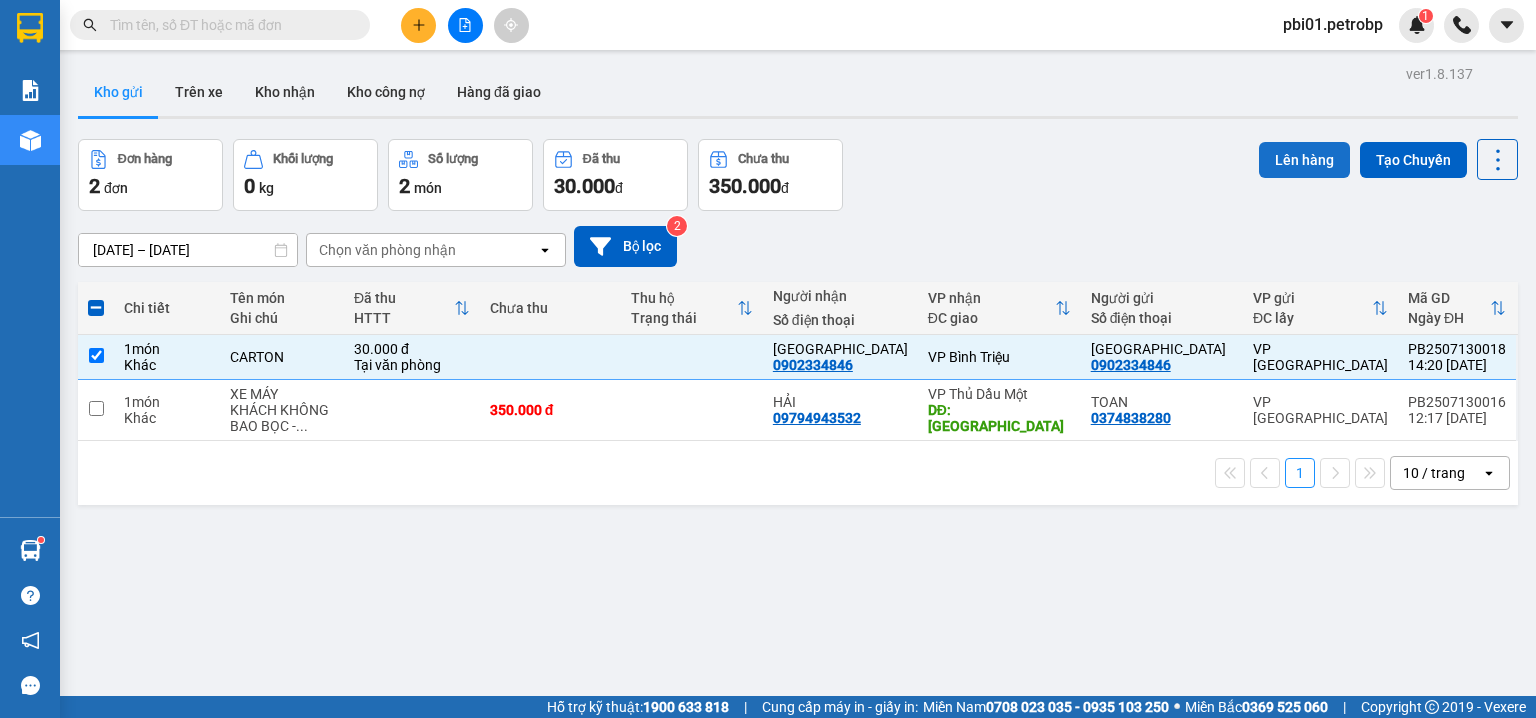click on "Lên hàng" at bounding box center [1304, 160] 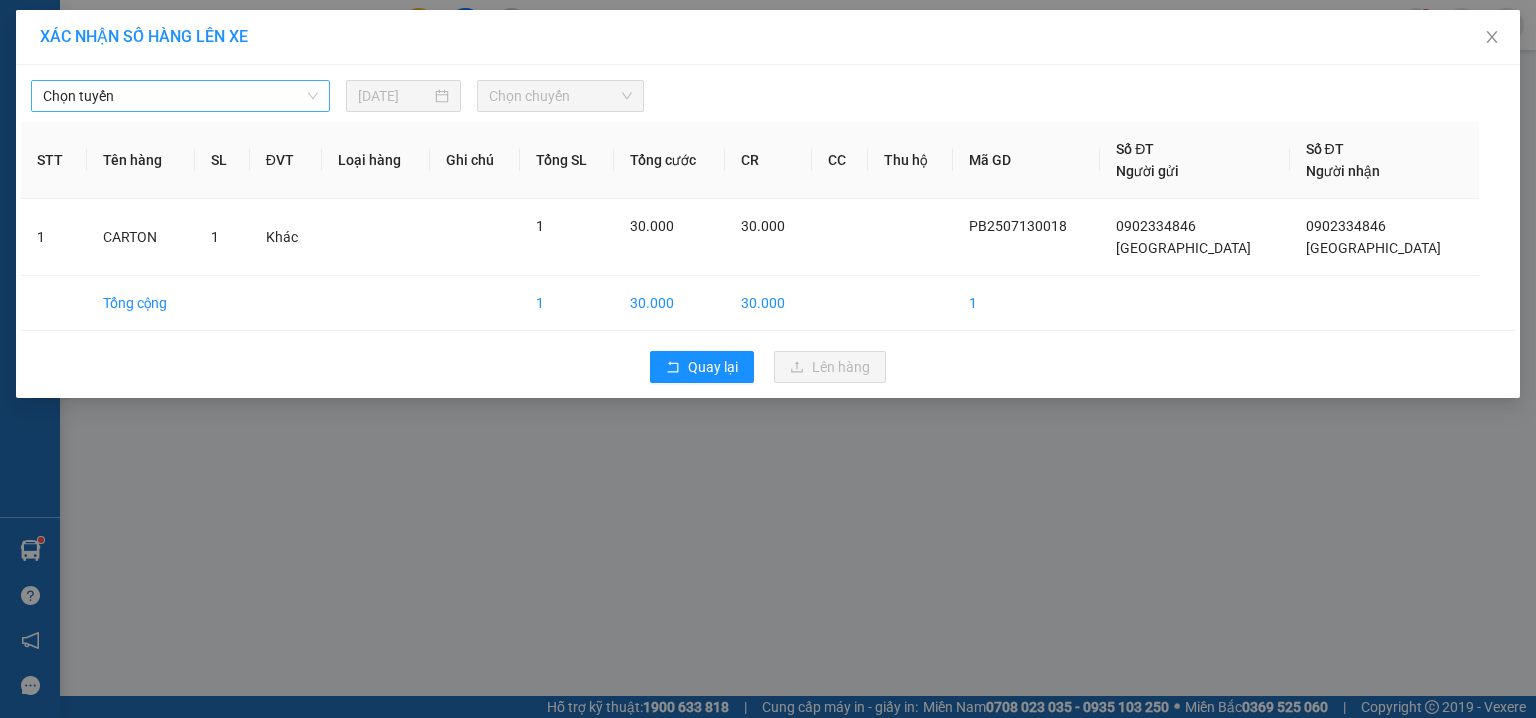 click on "Chọn tuyến" at bounding box center (180, 96) 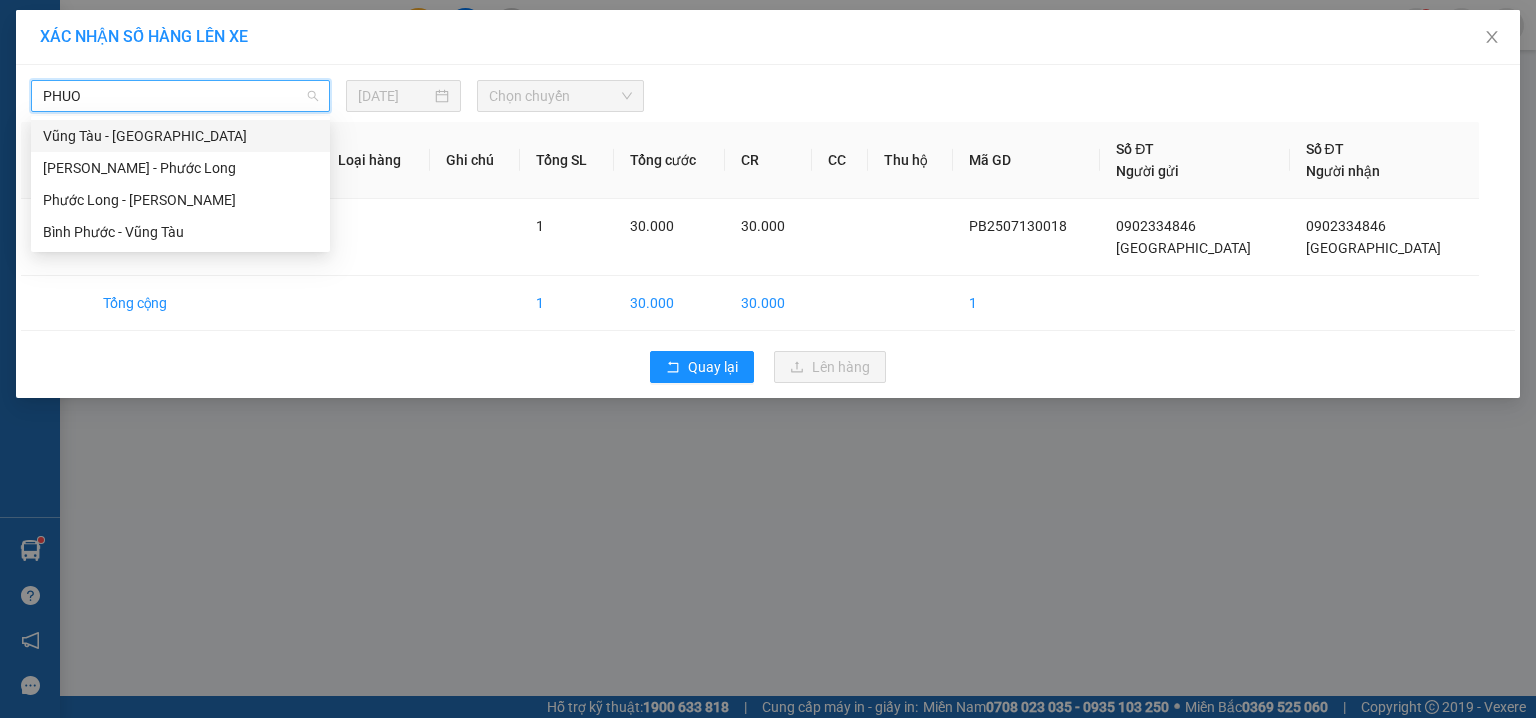 type on "PHUOC" 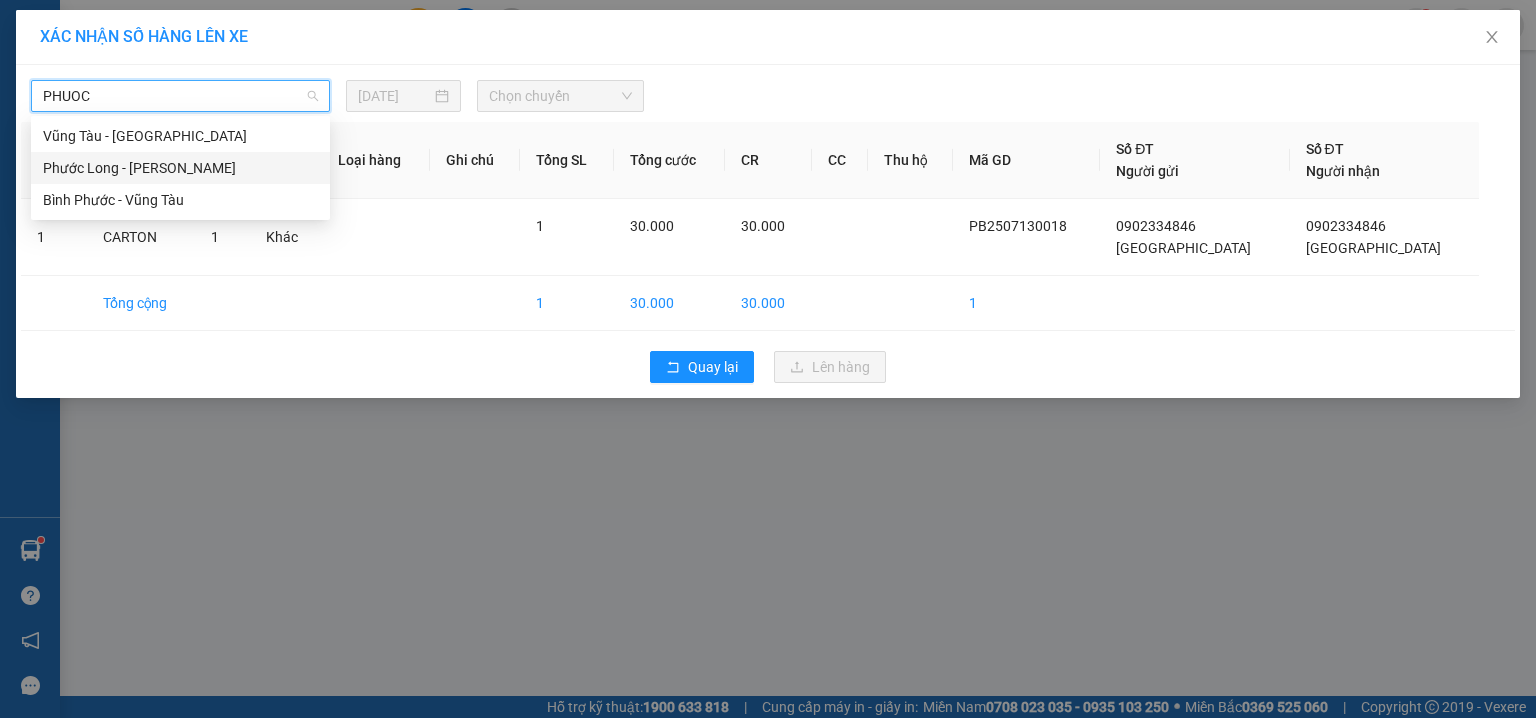 click on "Phước Long - Hồ Chí Minh" at bounding box center [180, 168] 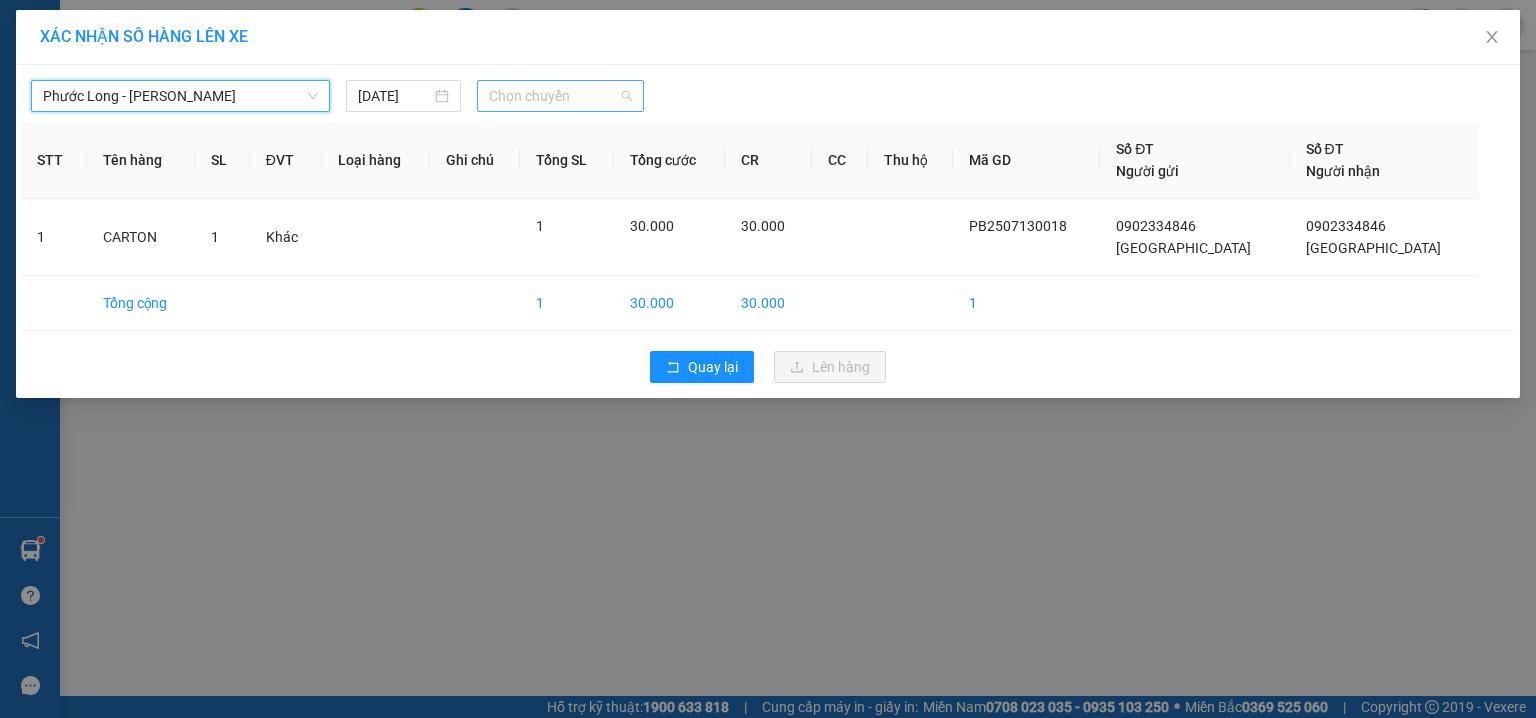 click on "Chọn chuyến" at bounding box center [561, 96] 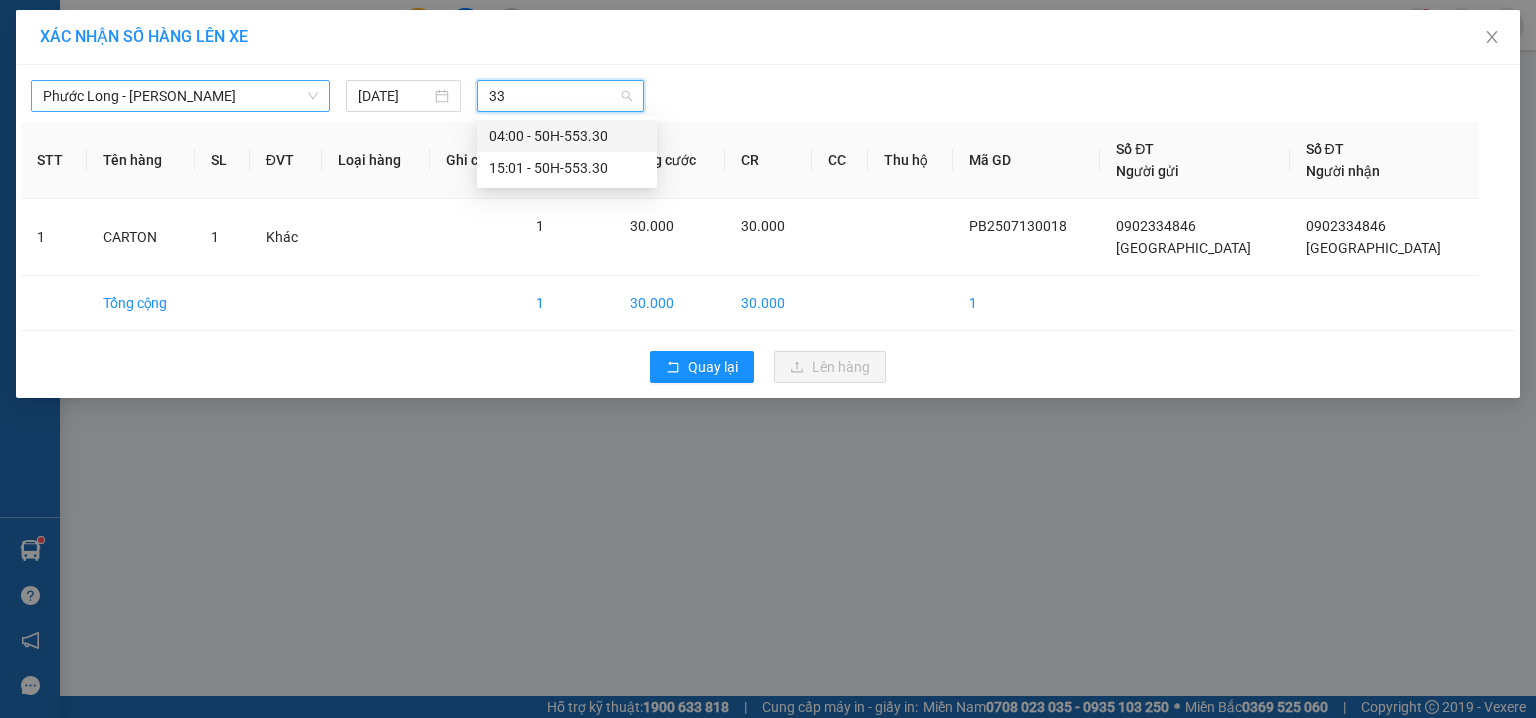 type on "330" 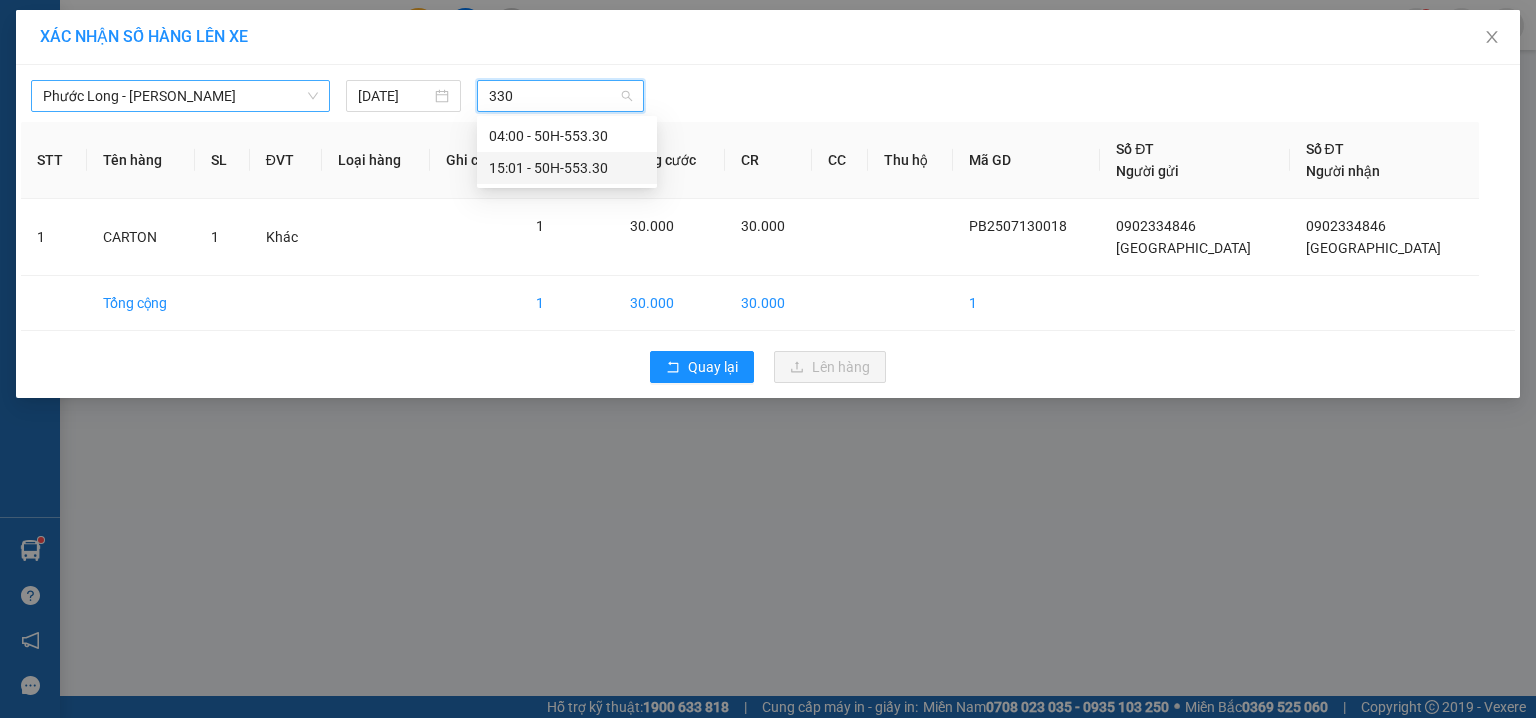 click on "15:01     - 50H-553.30" at bounding box center (567, 168) 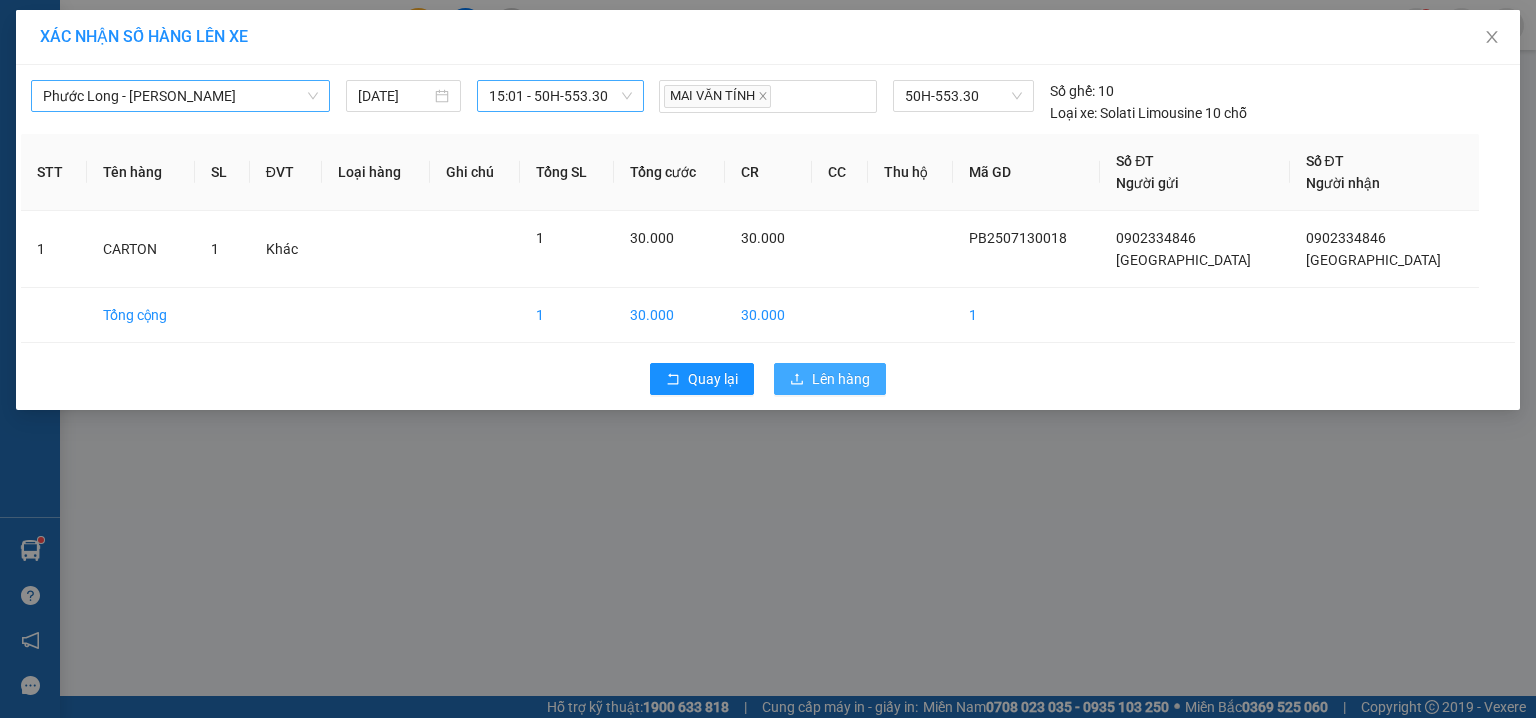 click on "Lên hàng" at bounding box center (841, 379) 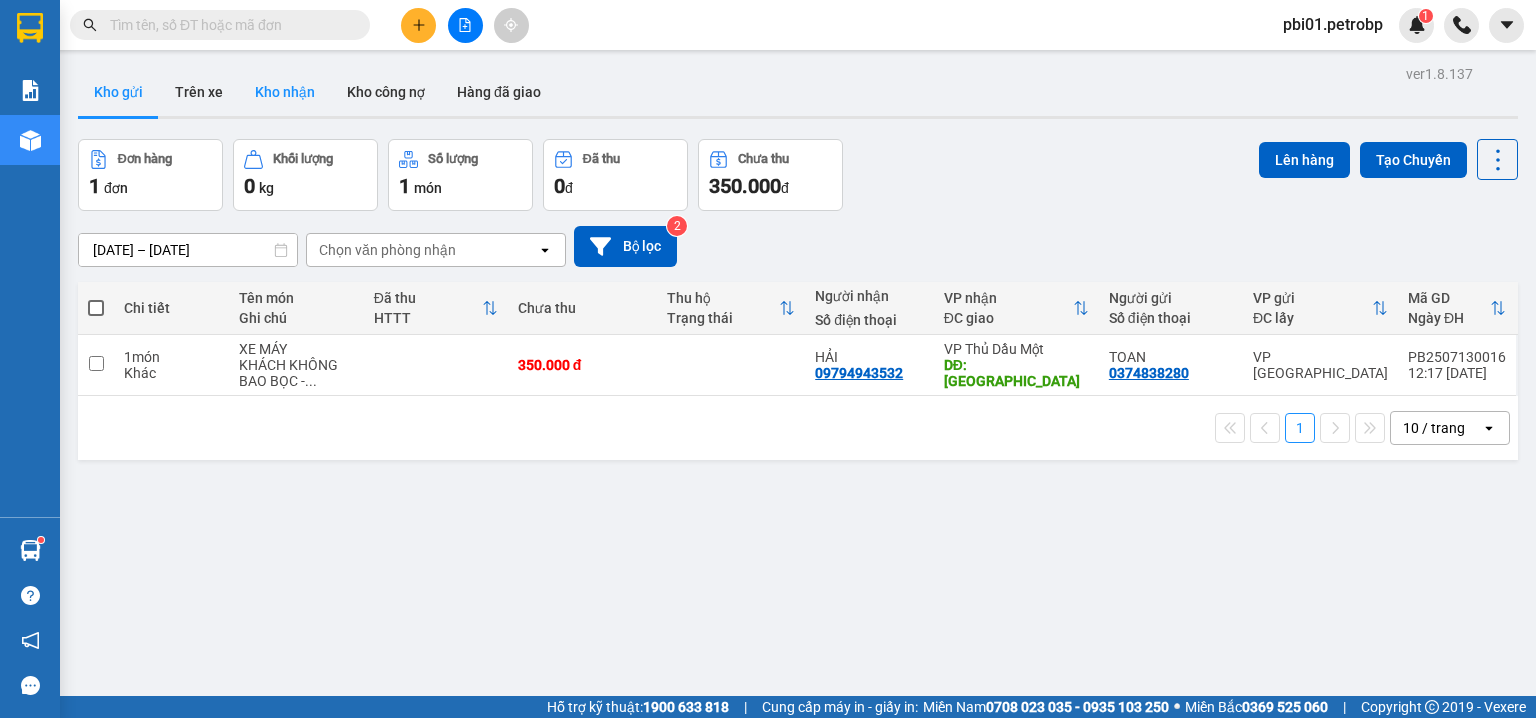 click on "Kho nhận" at bounding box center (285, 92) 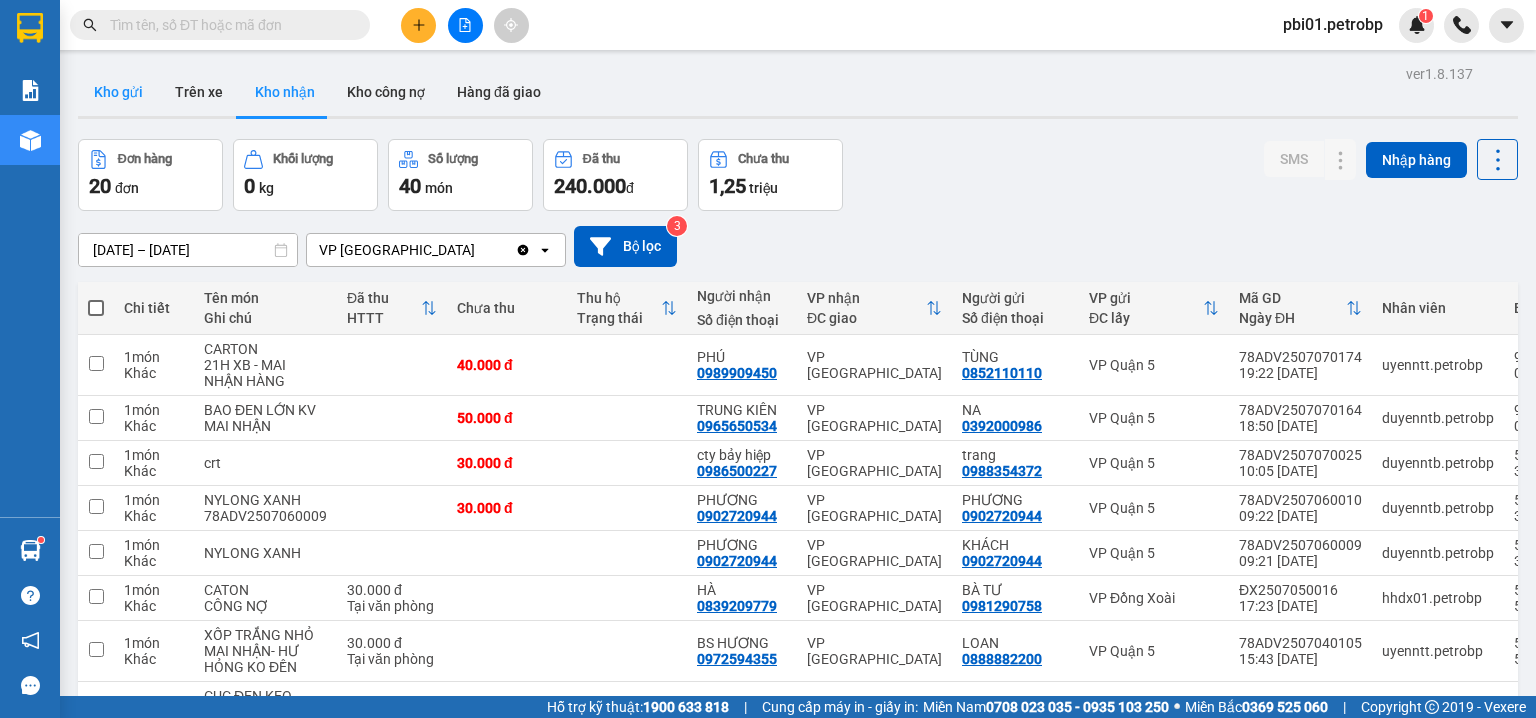 click on "Kho gửi" at bounding box center (118, 92) 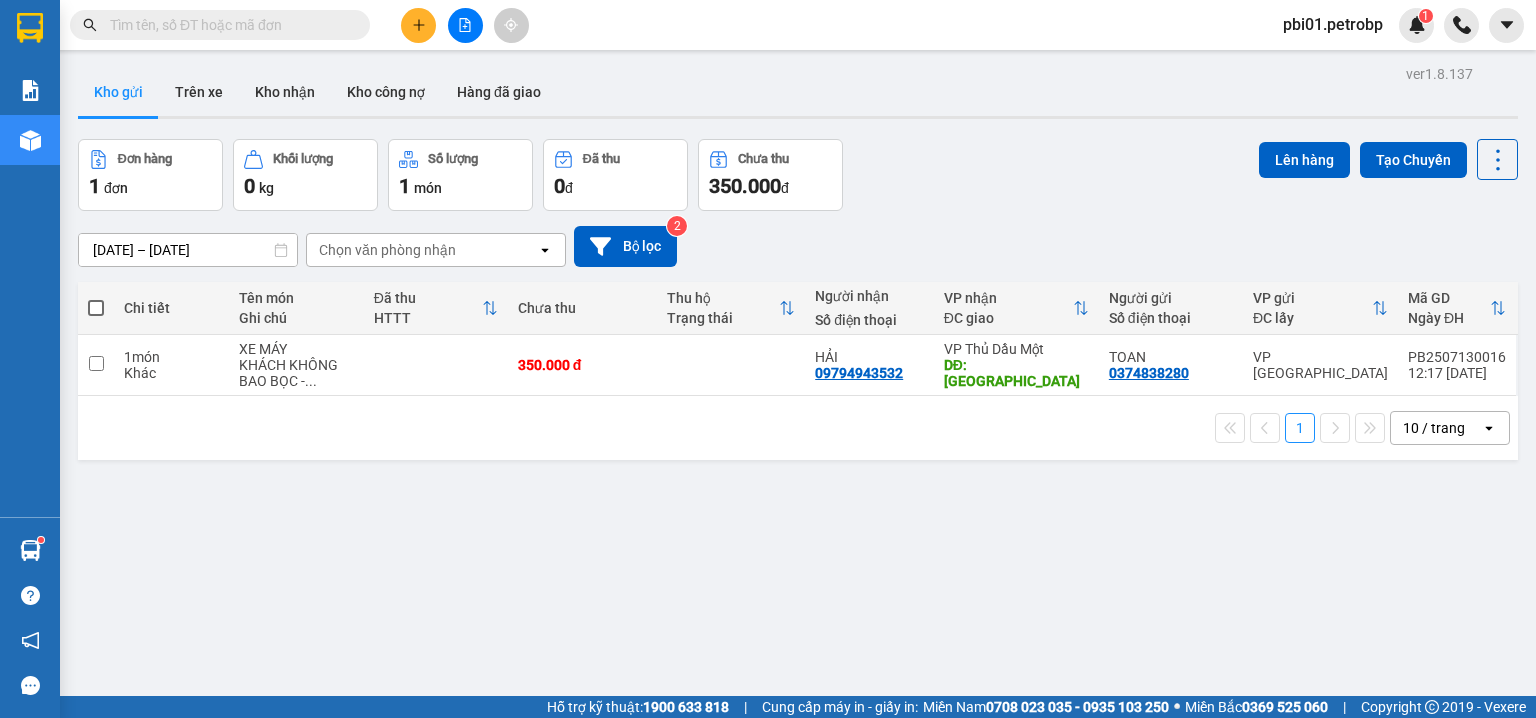 click at bounding box center (228, 25) 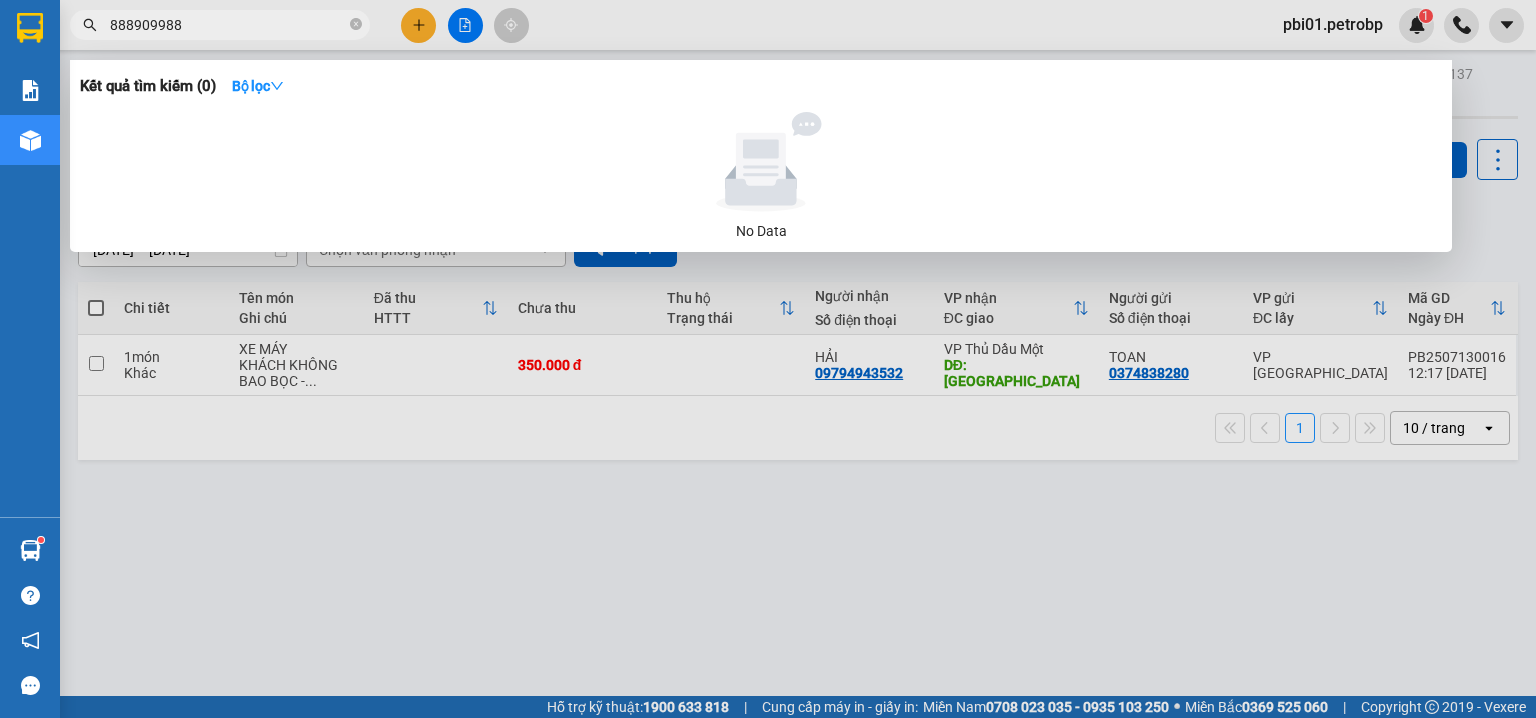 click on "888909988" at bounding box center [228, 25] 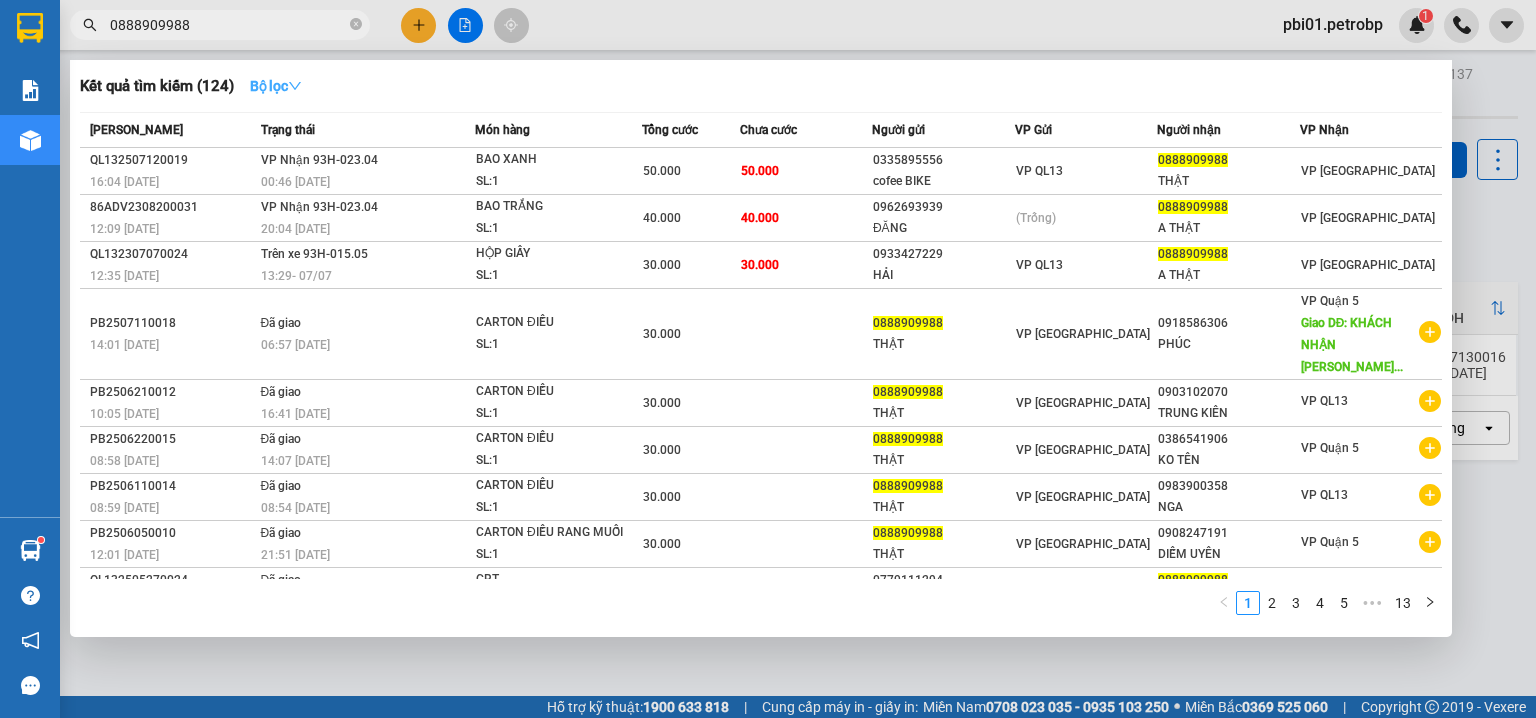 type on "0888909988" 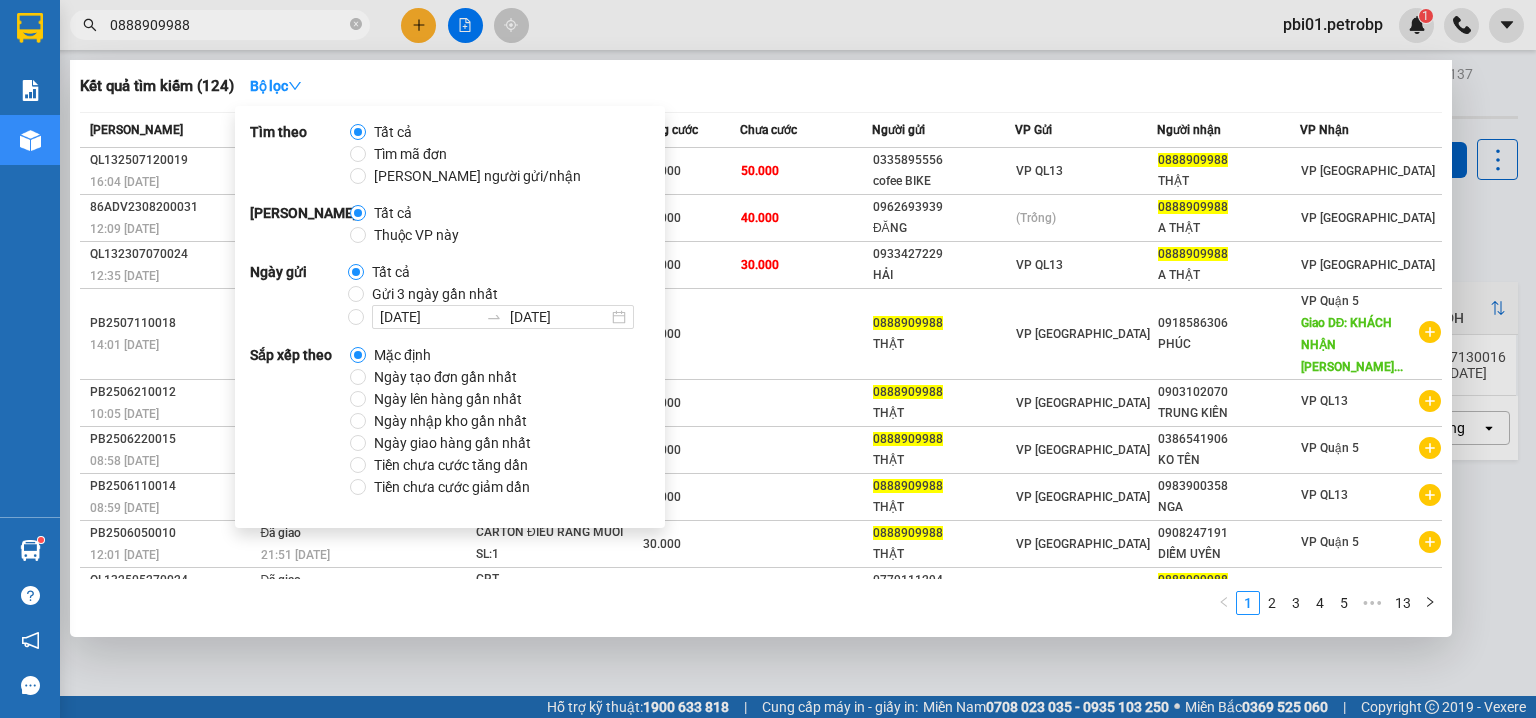 click on "Ngày tạo đơn gần nhất" at bounding box center [445, 377] 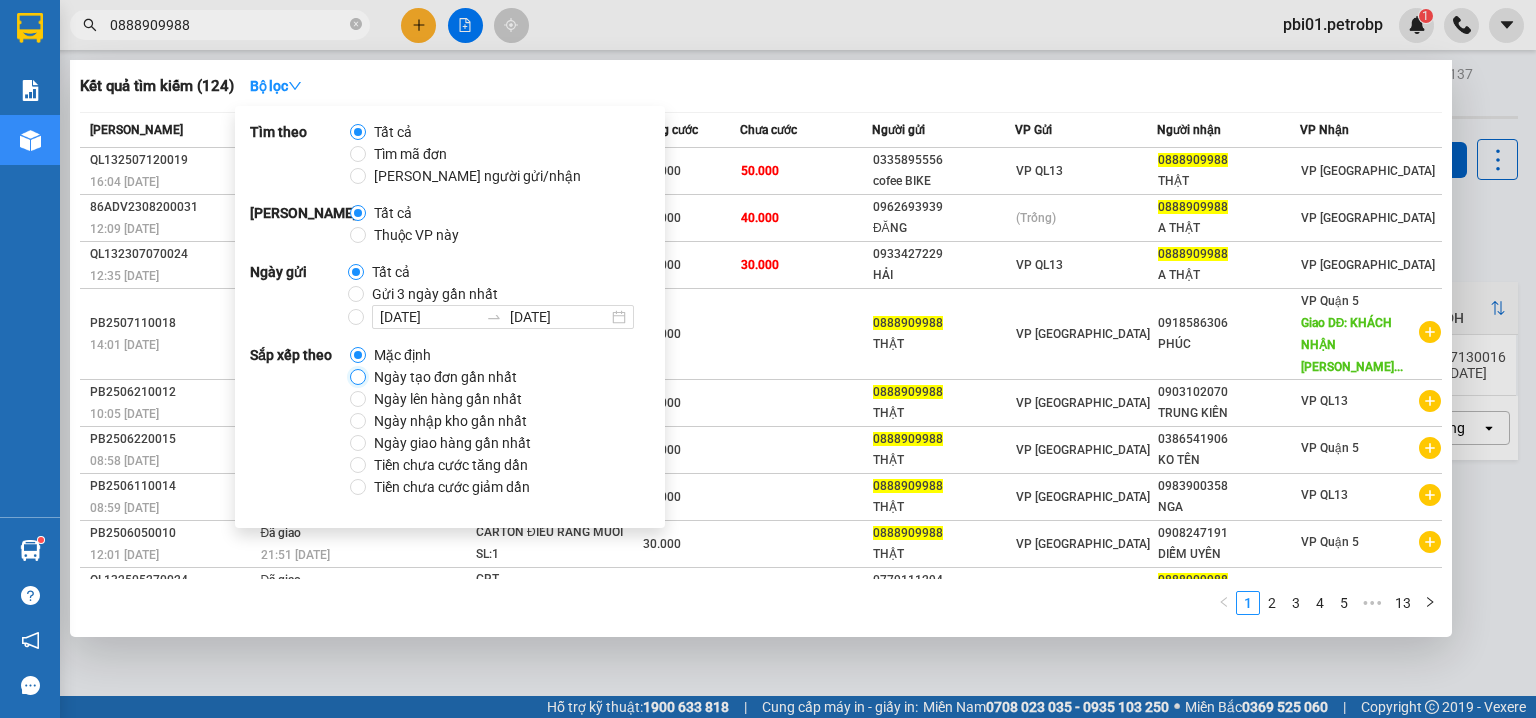 radio on "true" 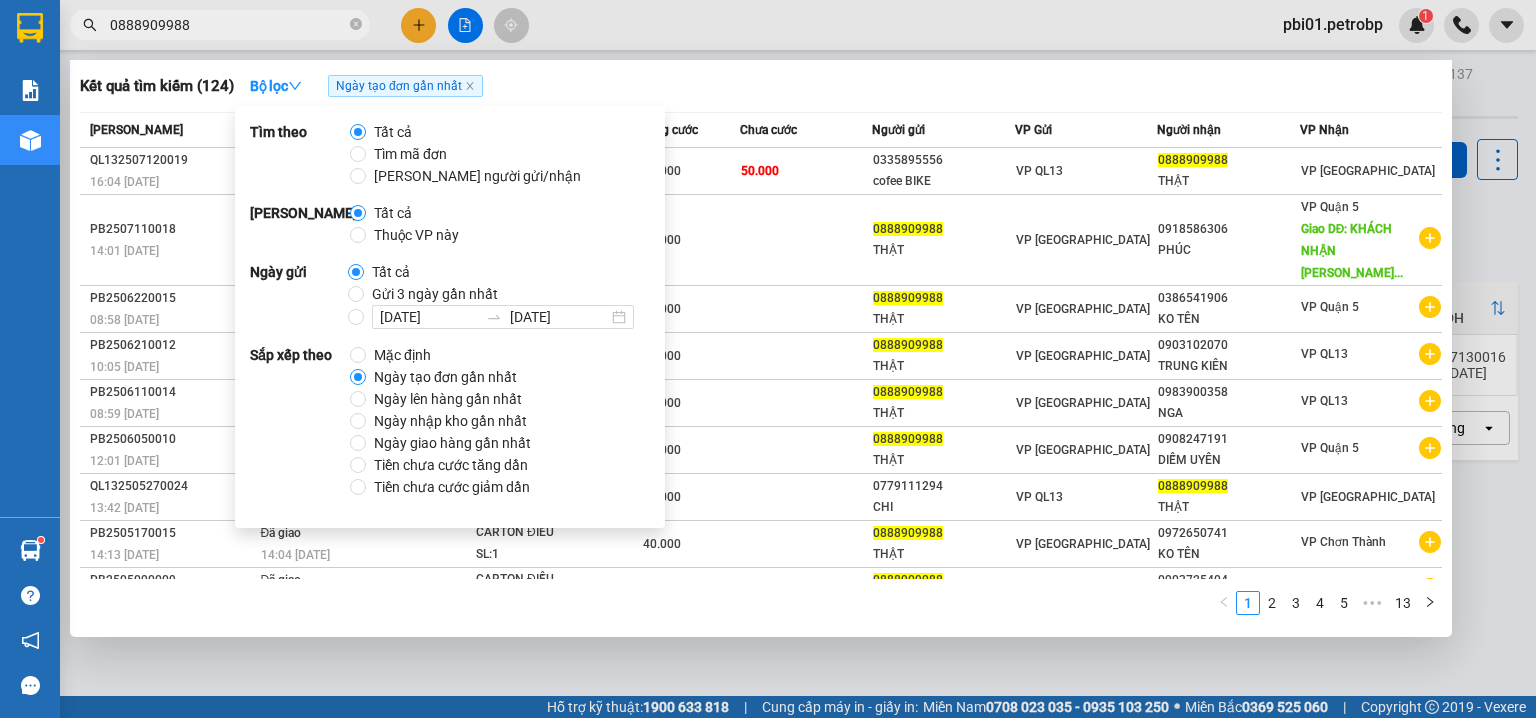 click on "Kết quả tìm kiếm ( 124 )  Bộ lọc  Ngày tạo đơn gần nhất" at bounding box center (761, 86) 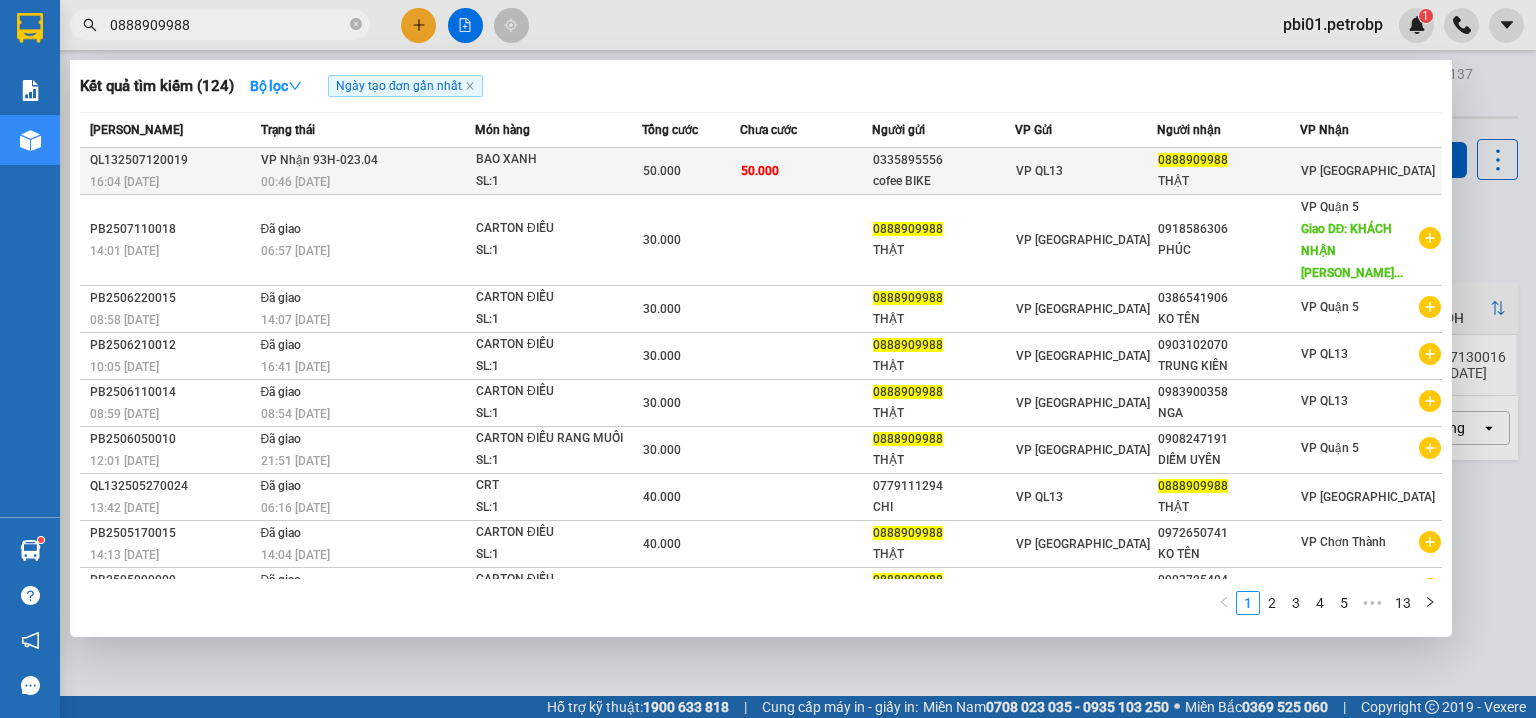 click on "50.000" at bounding box center [806, 171] 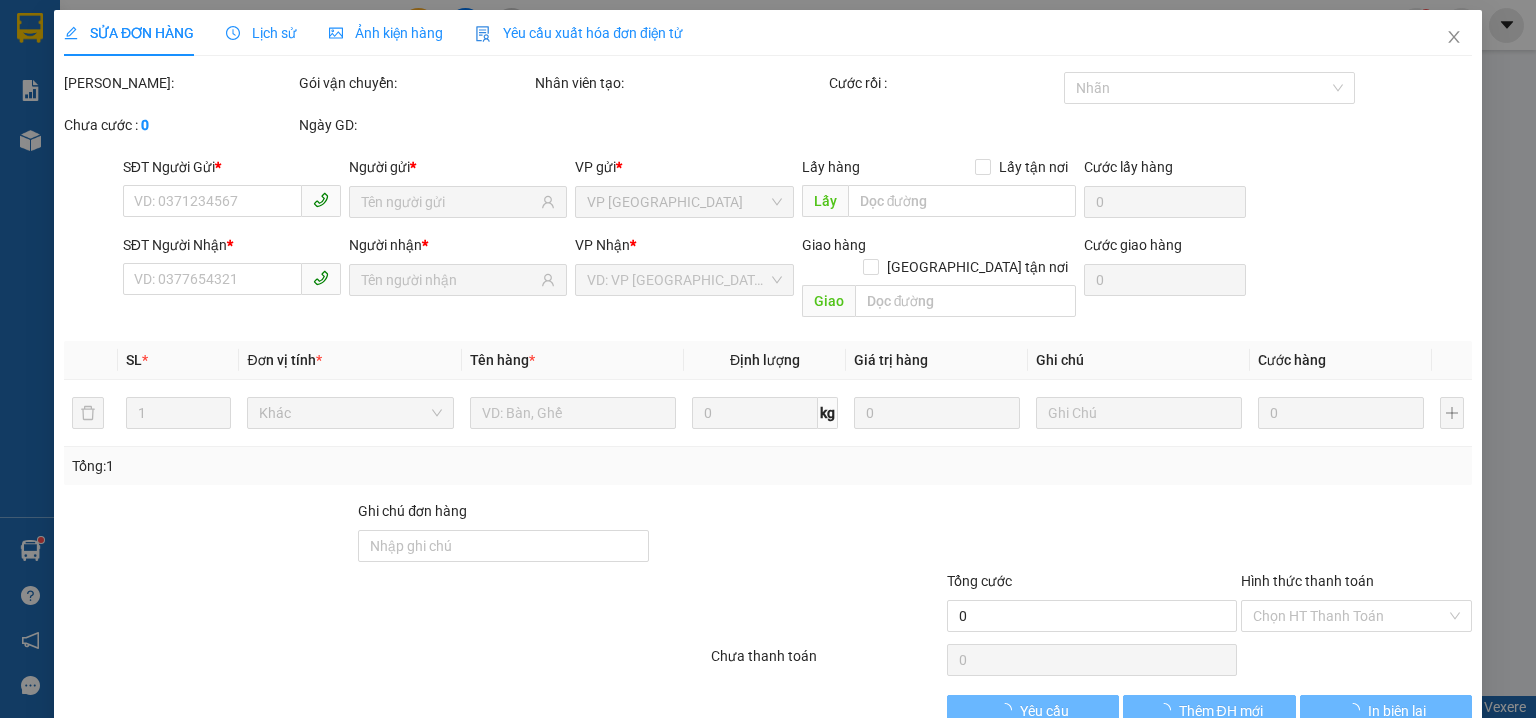 type on "0335895556" 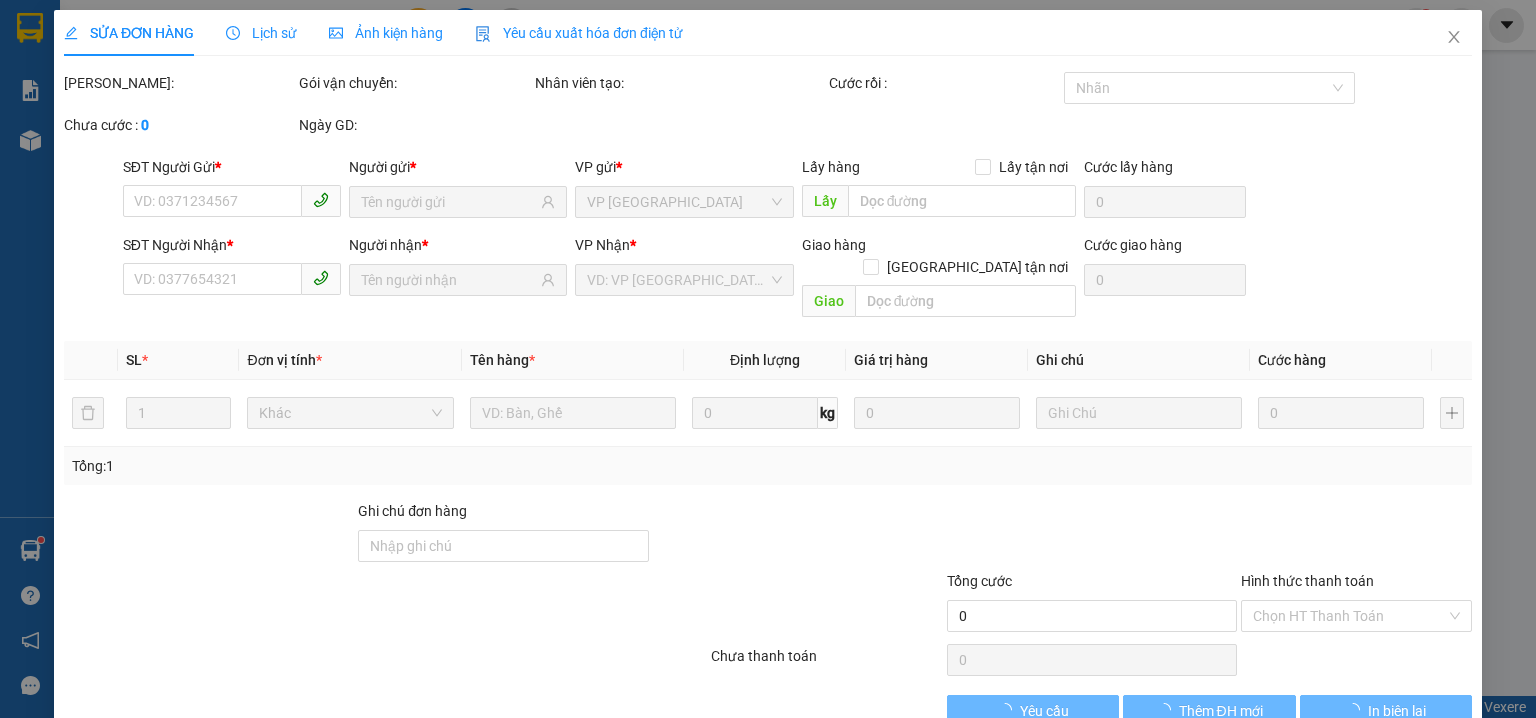type on "cofee BIKE" 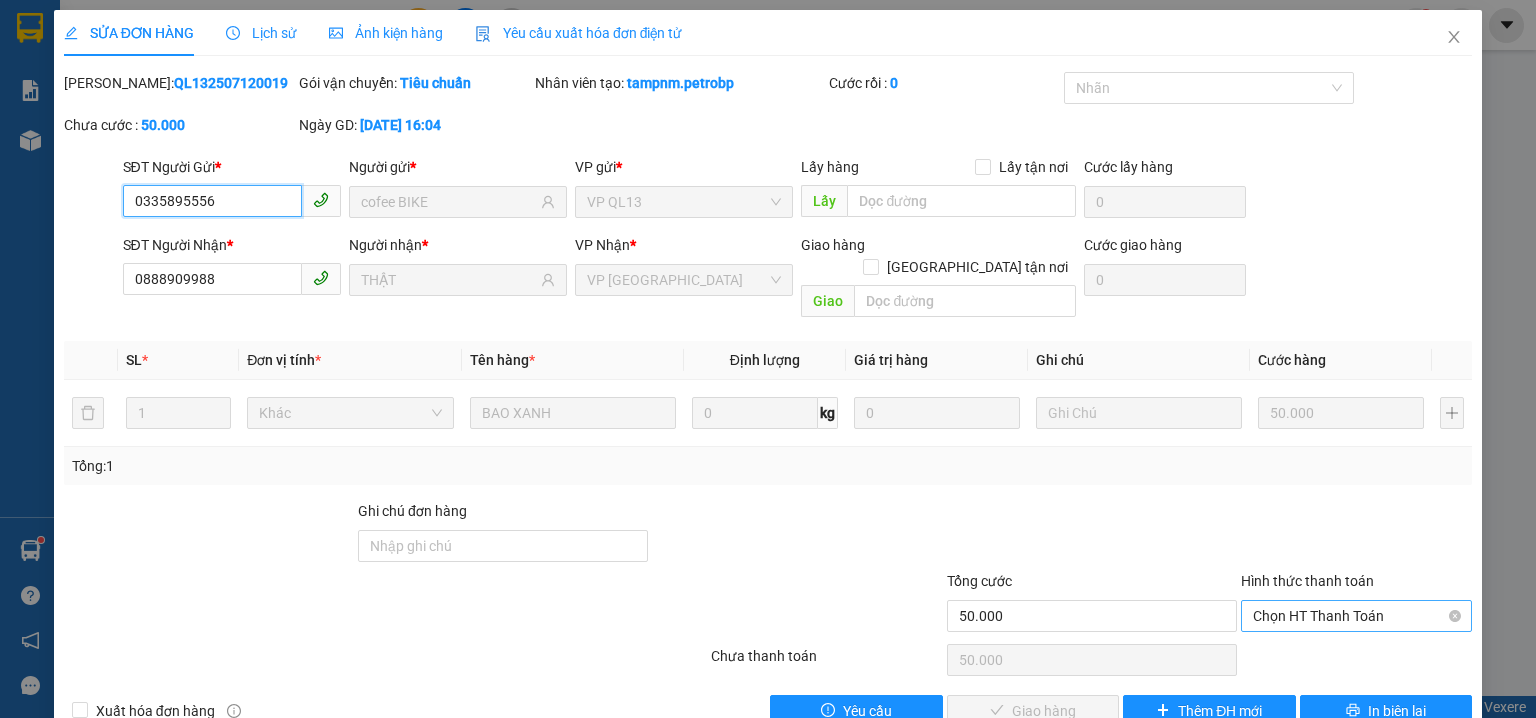 click on "Chọn HT Thanh Toán" at bounding box center (1356, 616) 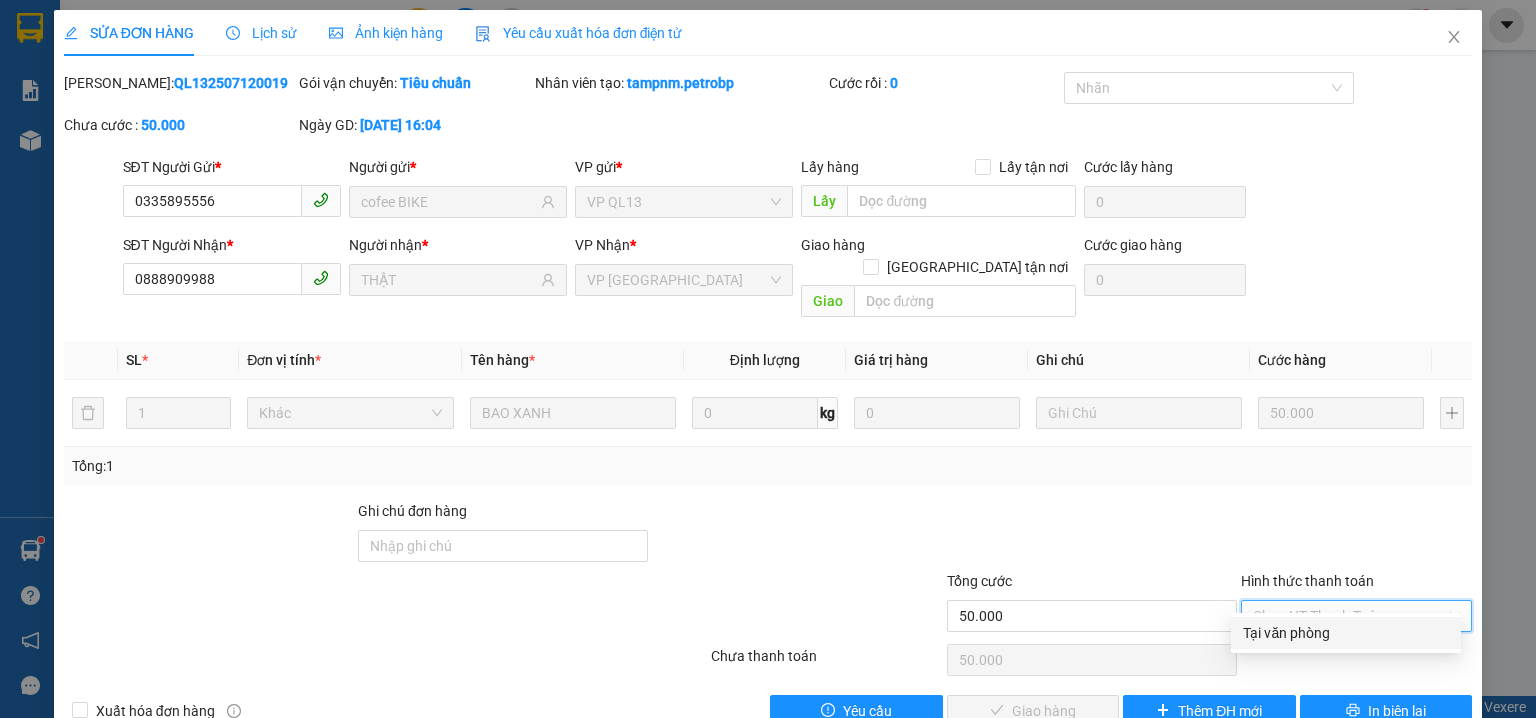 click on "Tại văn phòng" at bounding box center [1346, 633] 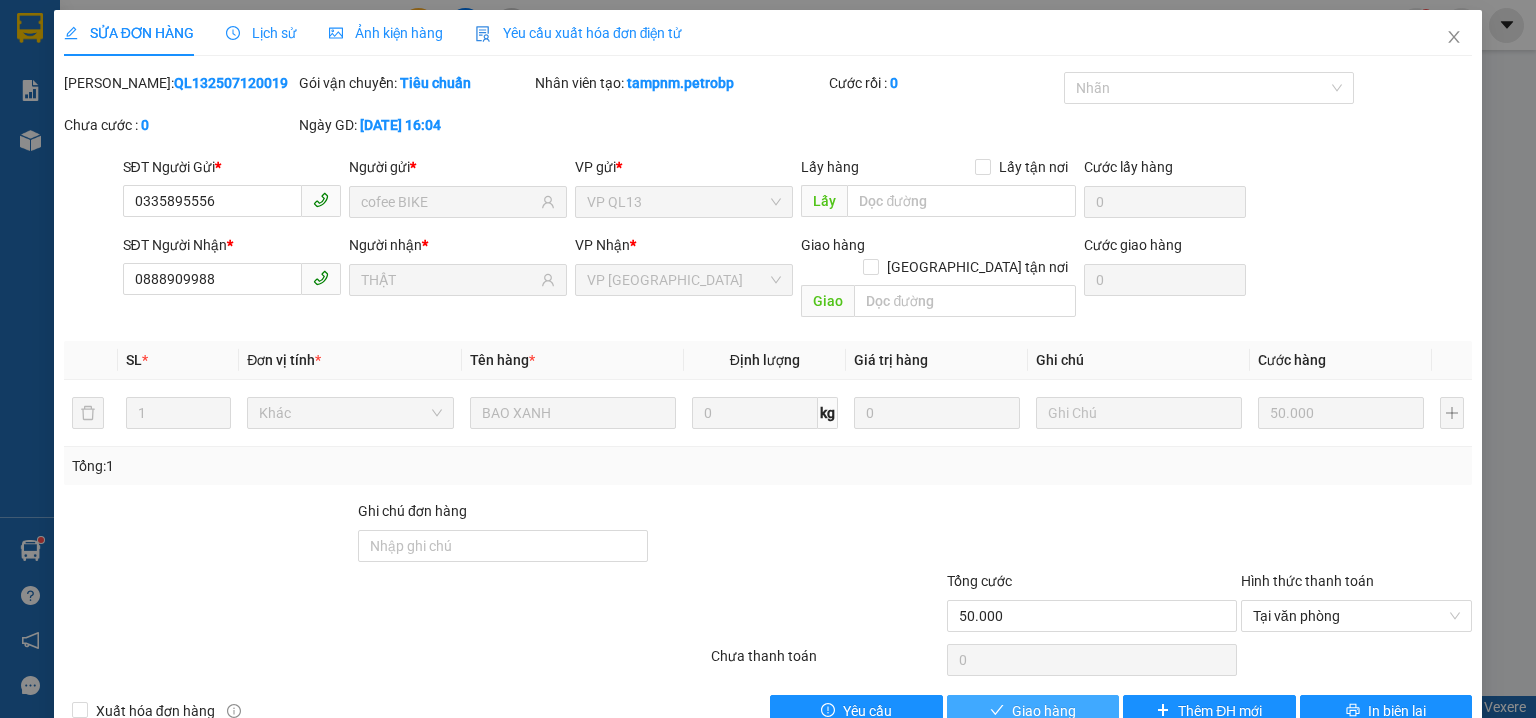 click on "Giao hàng" at bounding box center (1044, 711) 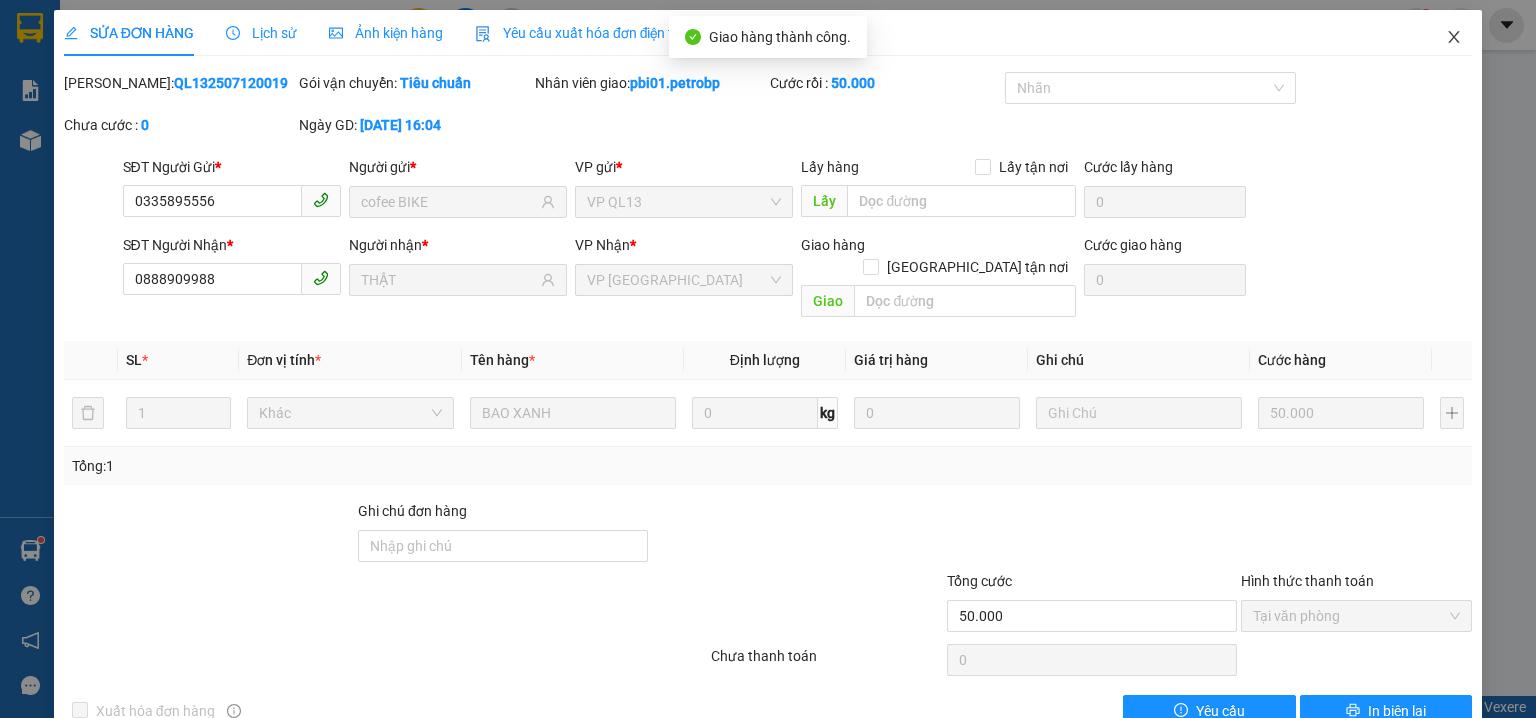 click 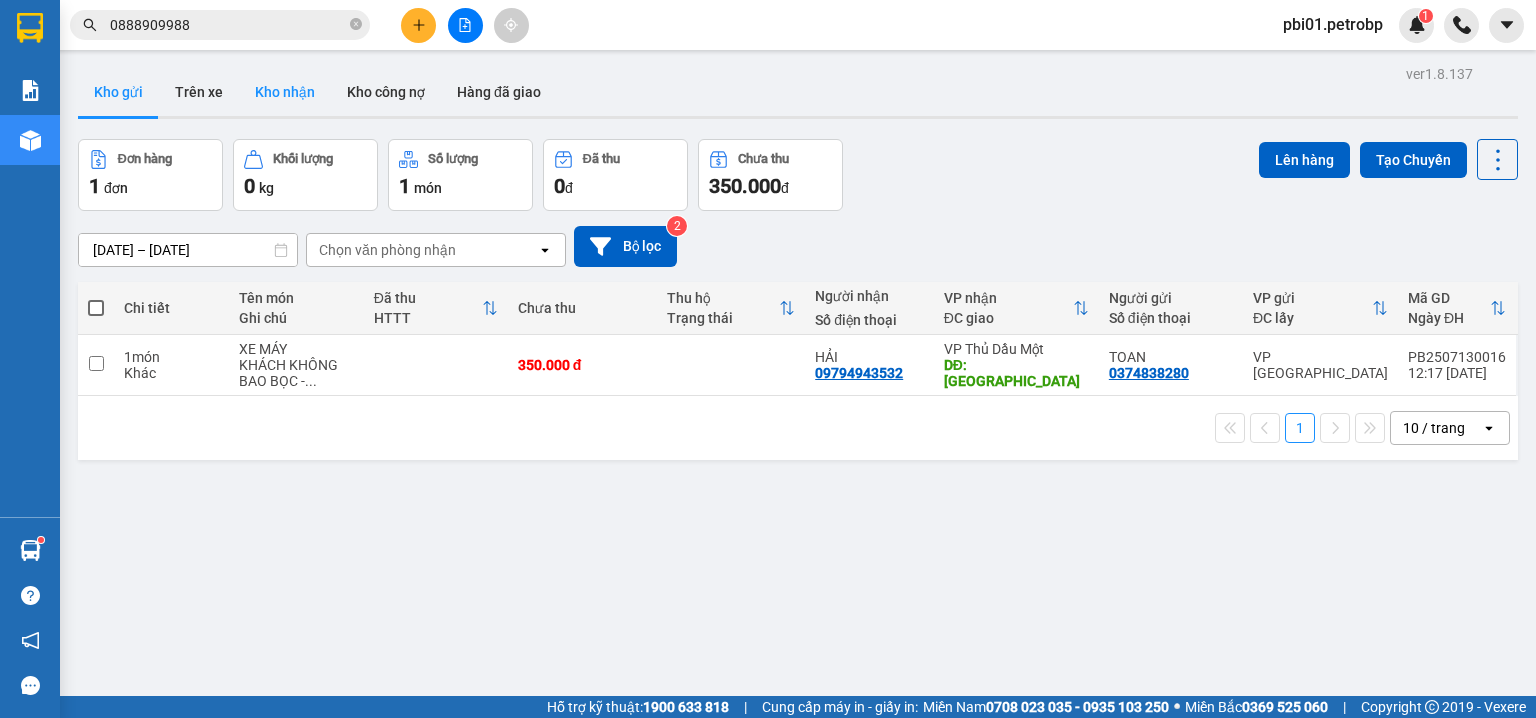 click on "Kho nhận" at bounding box center (285, 92) 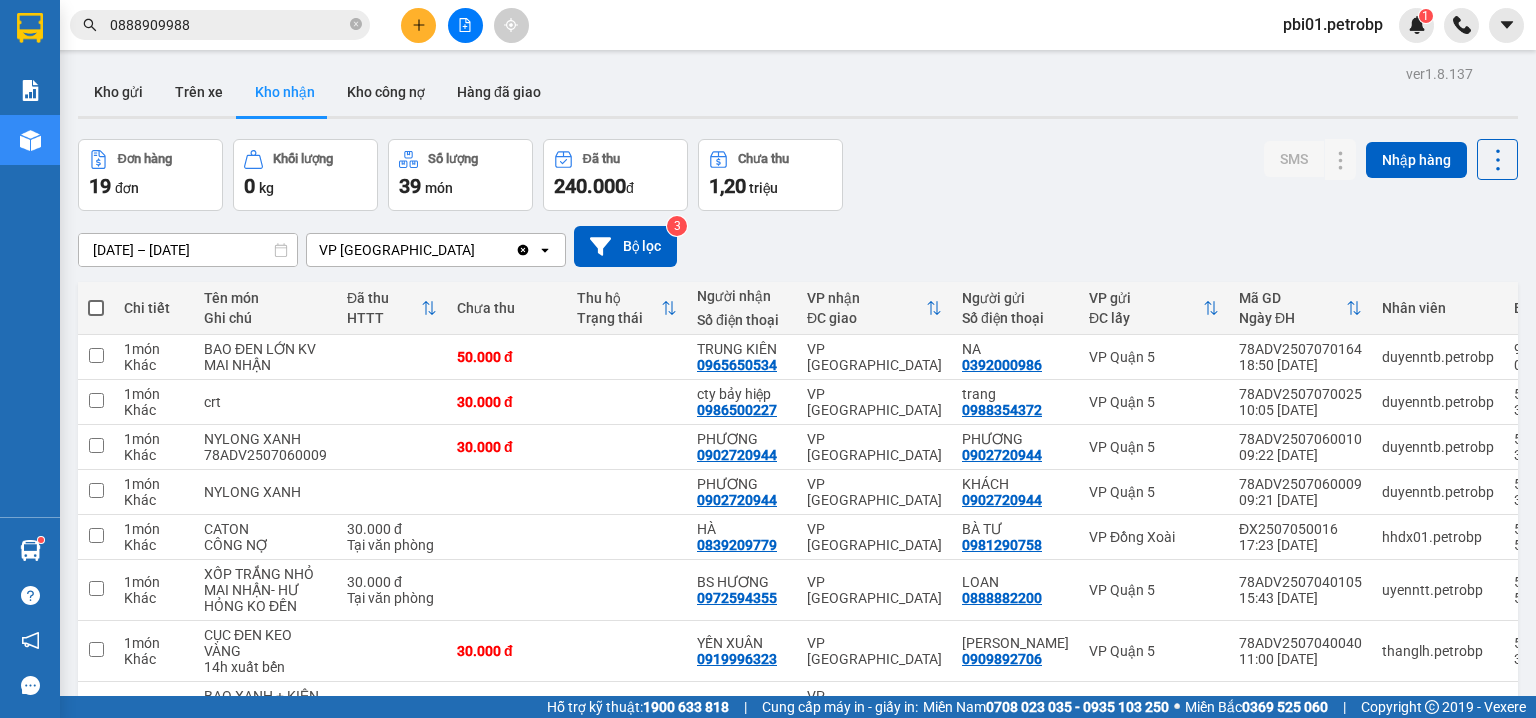 scroll, scrollTop: 179, scrollLeft: 0, axis: vertical 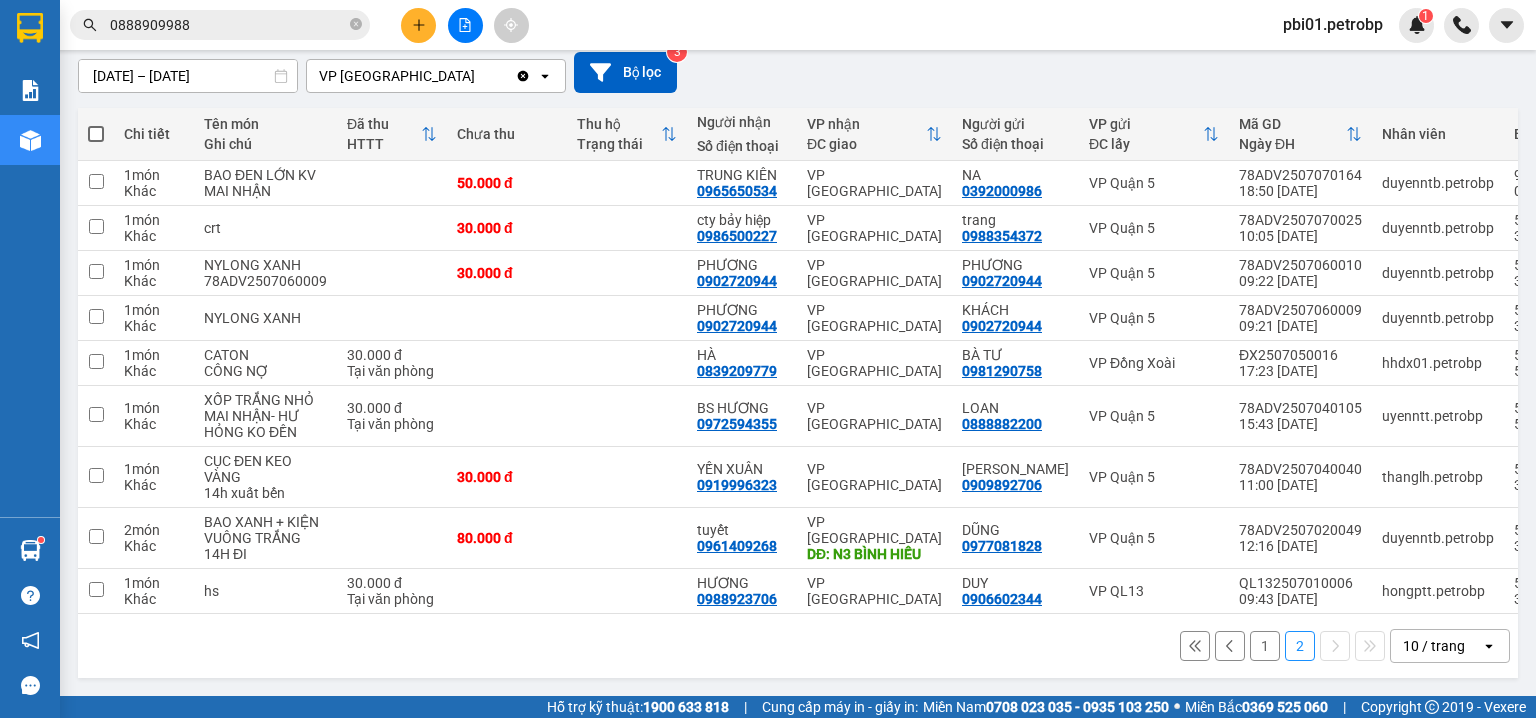 click on "1" at bounding box center (1265, 646) 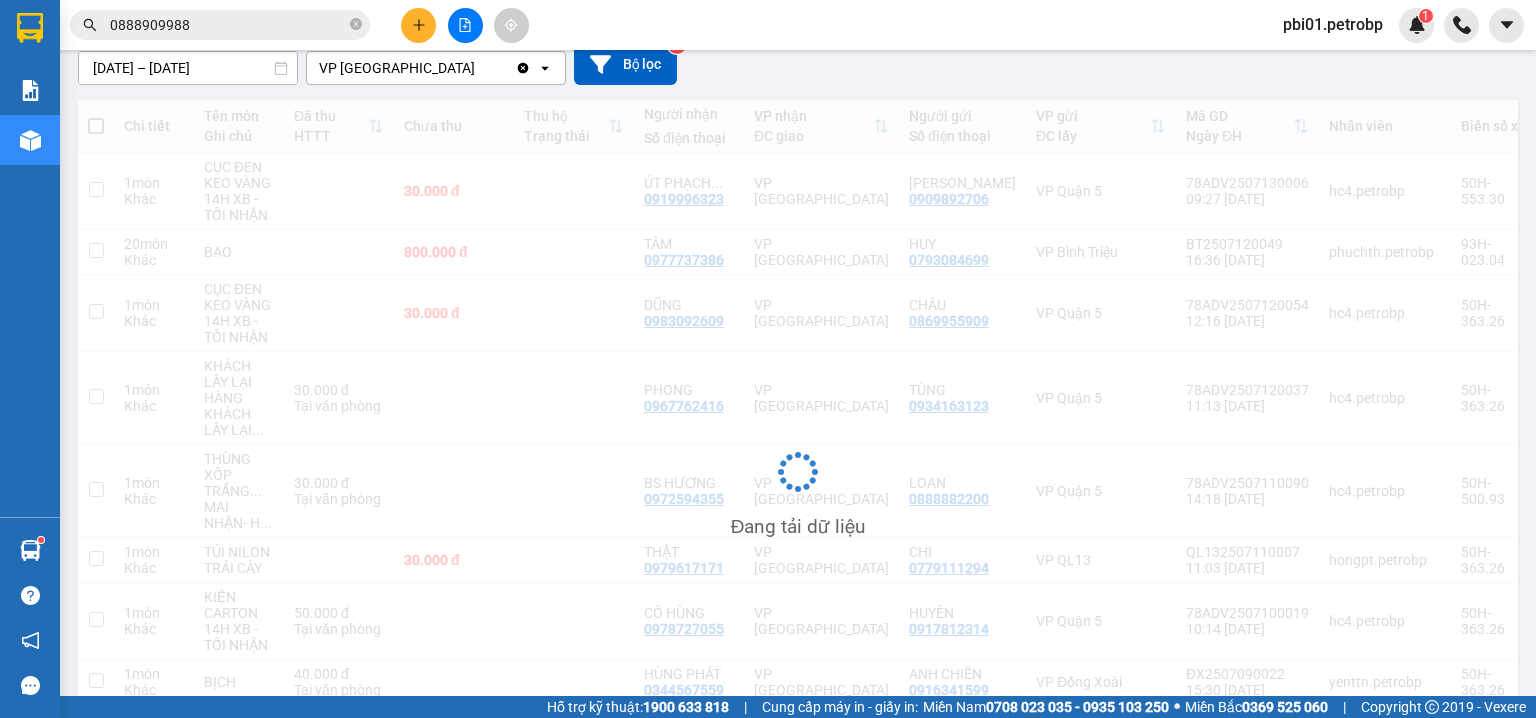 scroll, scrollTop: 179, scrollLeft: 0, axis: vertical 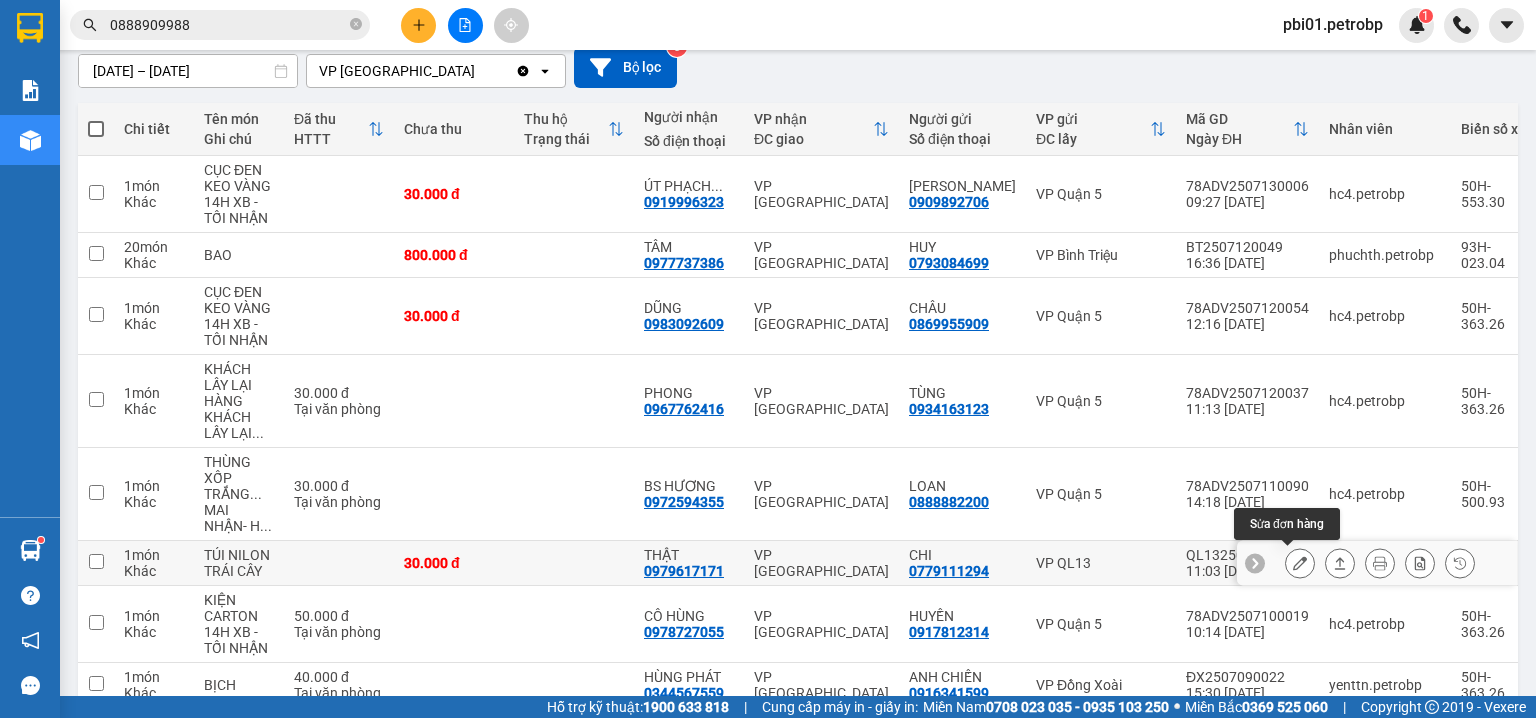 click 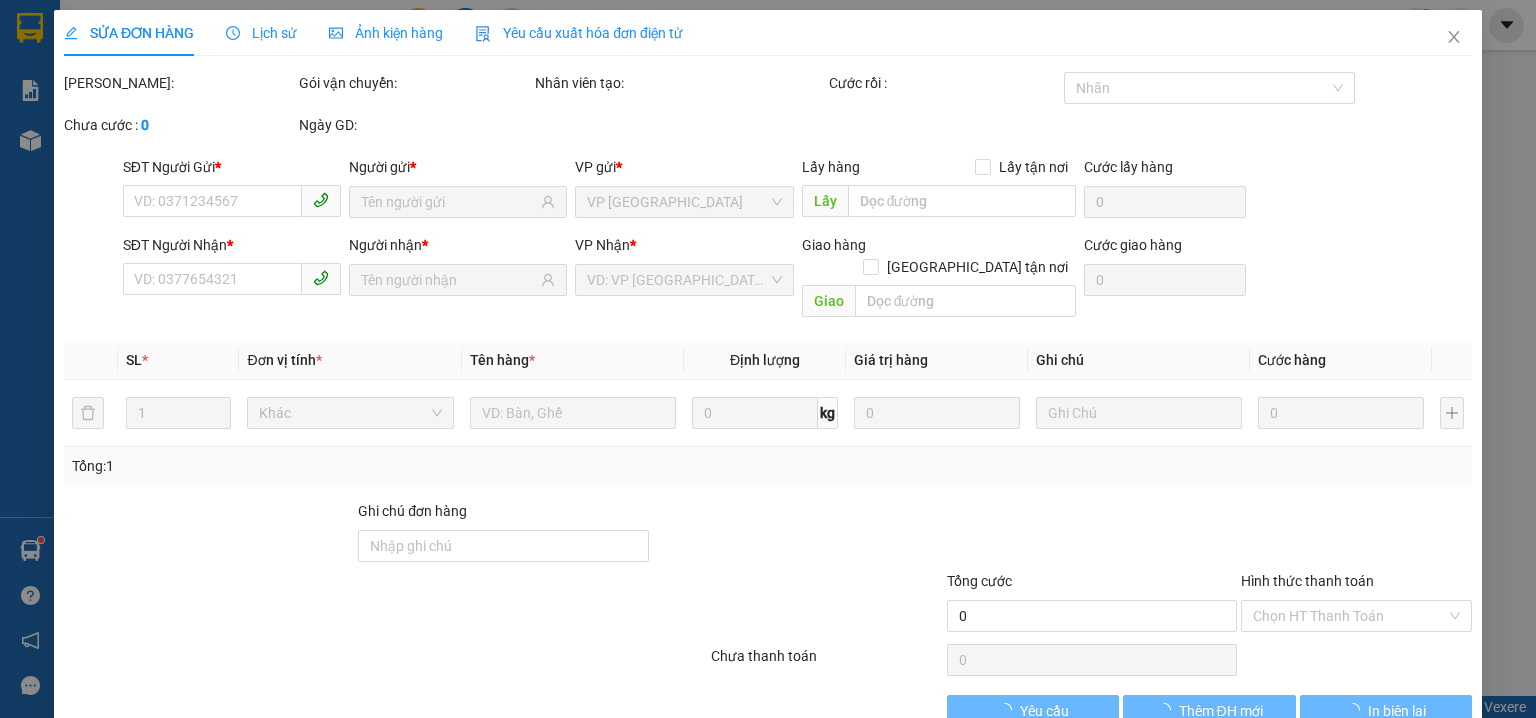 type on "0779111294" 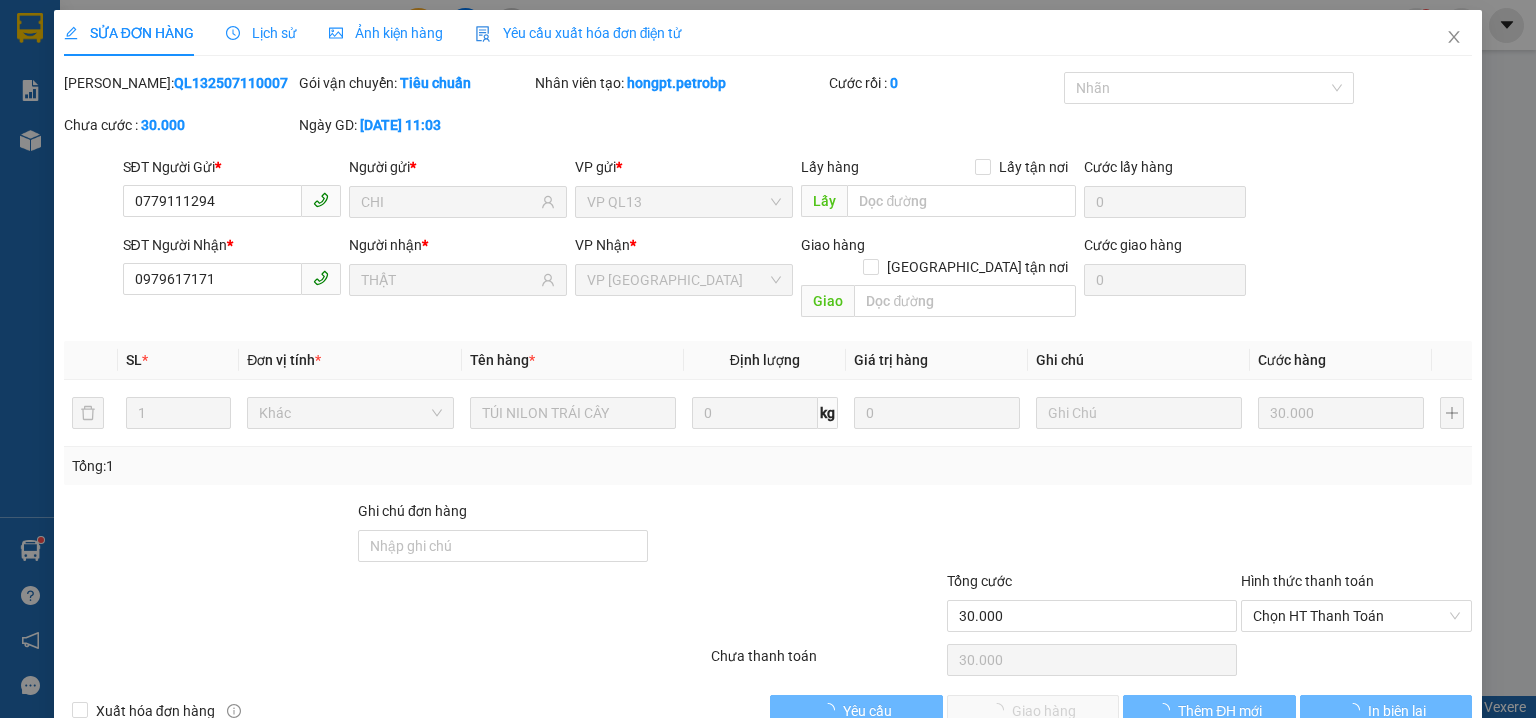 scroll, scrollTop: 0, scrollLeft: 0, axis: both 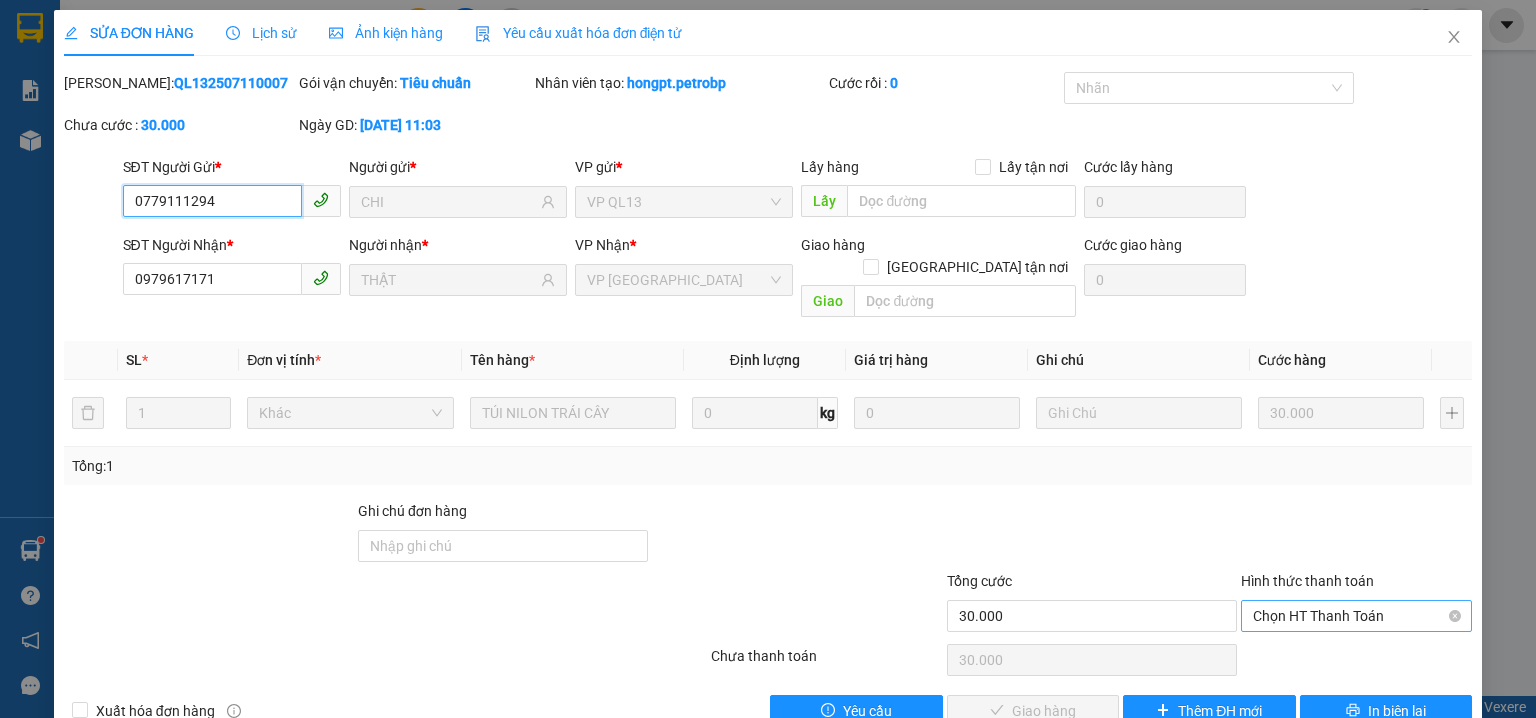 click on "Chọn HT Thanh Toán" at bounding box center [1356, 616] 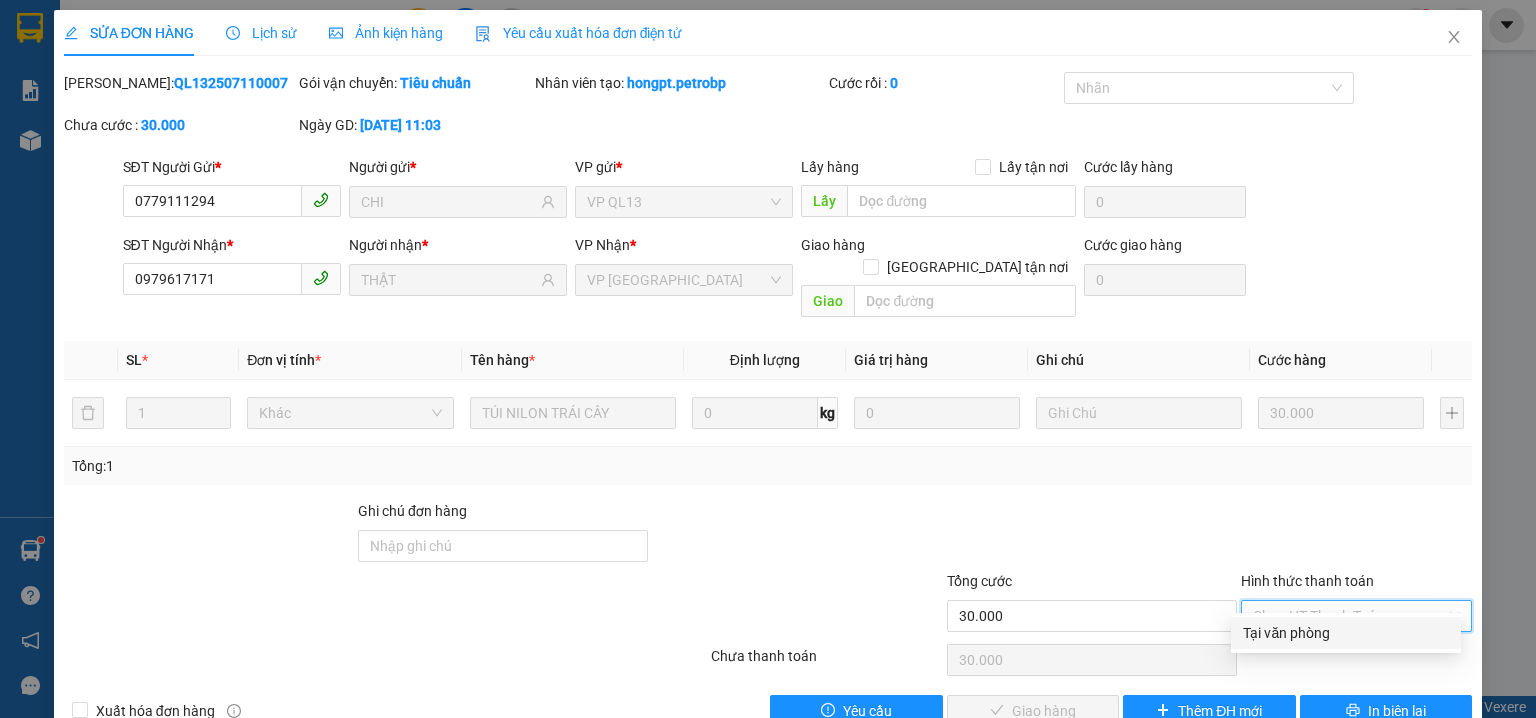 click on "Tại văn phòng" at bounding box center [1346, 633] 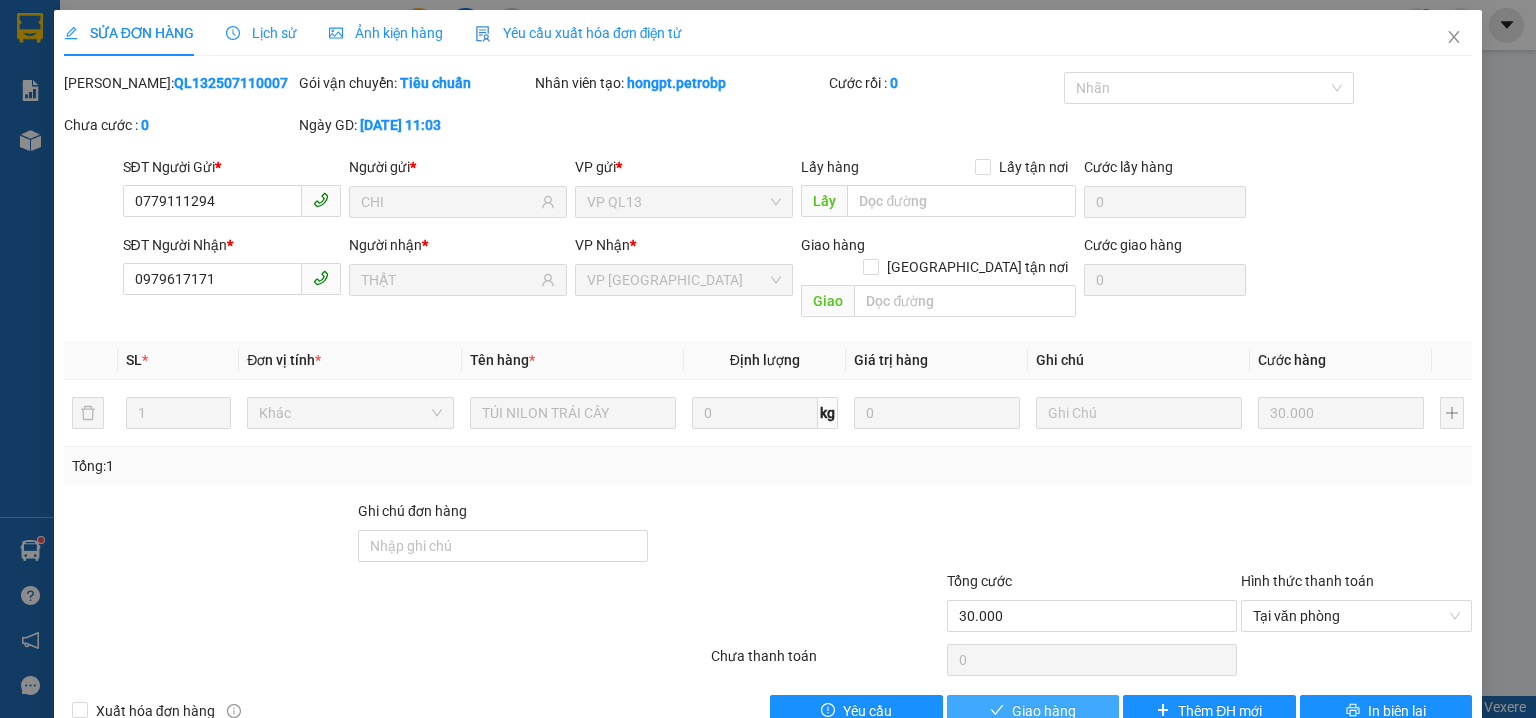 click on "Giao hàng" at bounding box center [1044, 711] 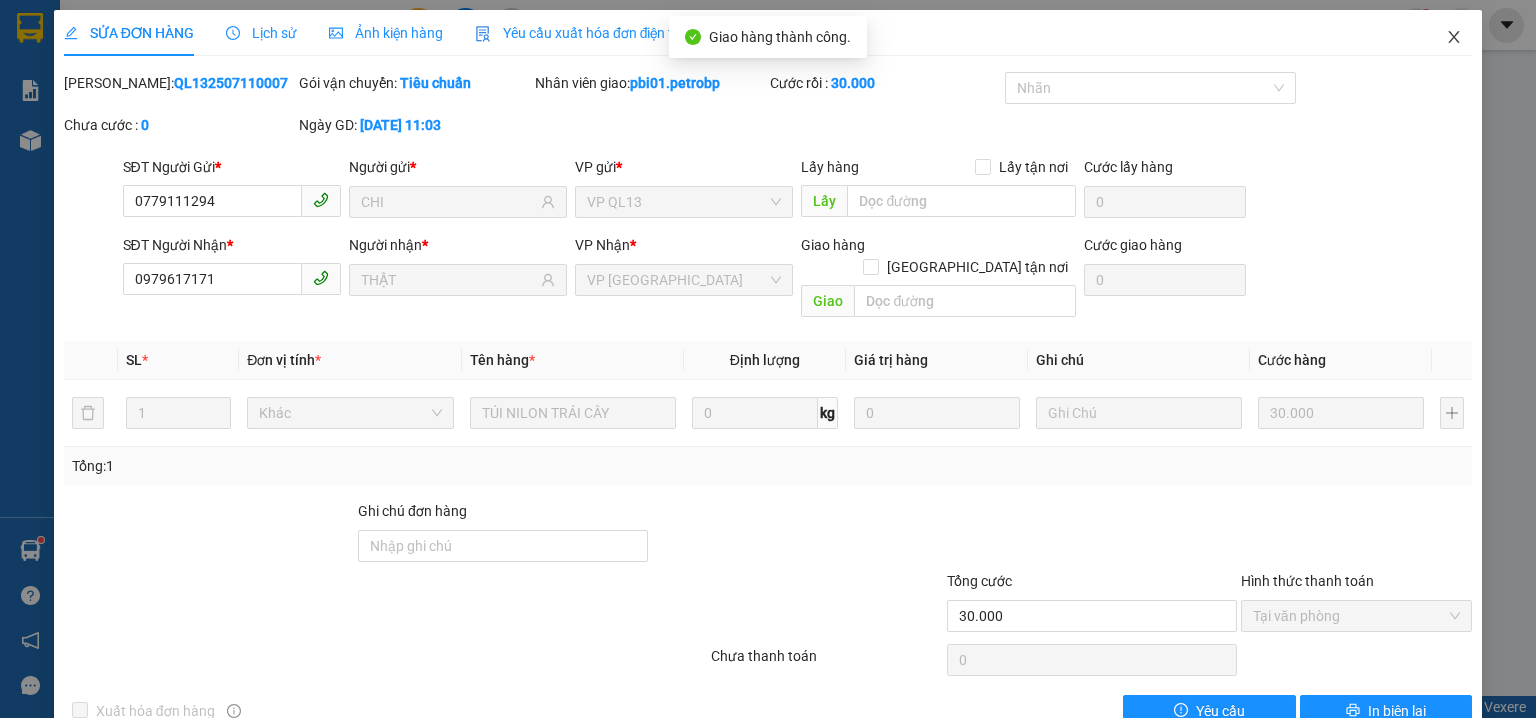 click 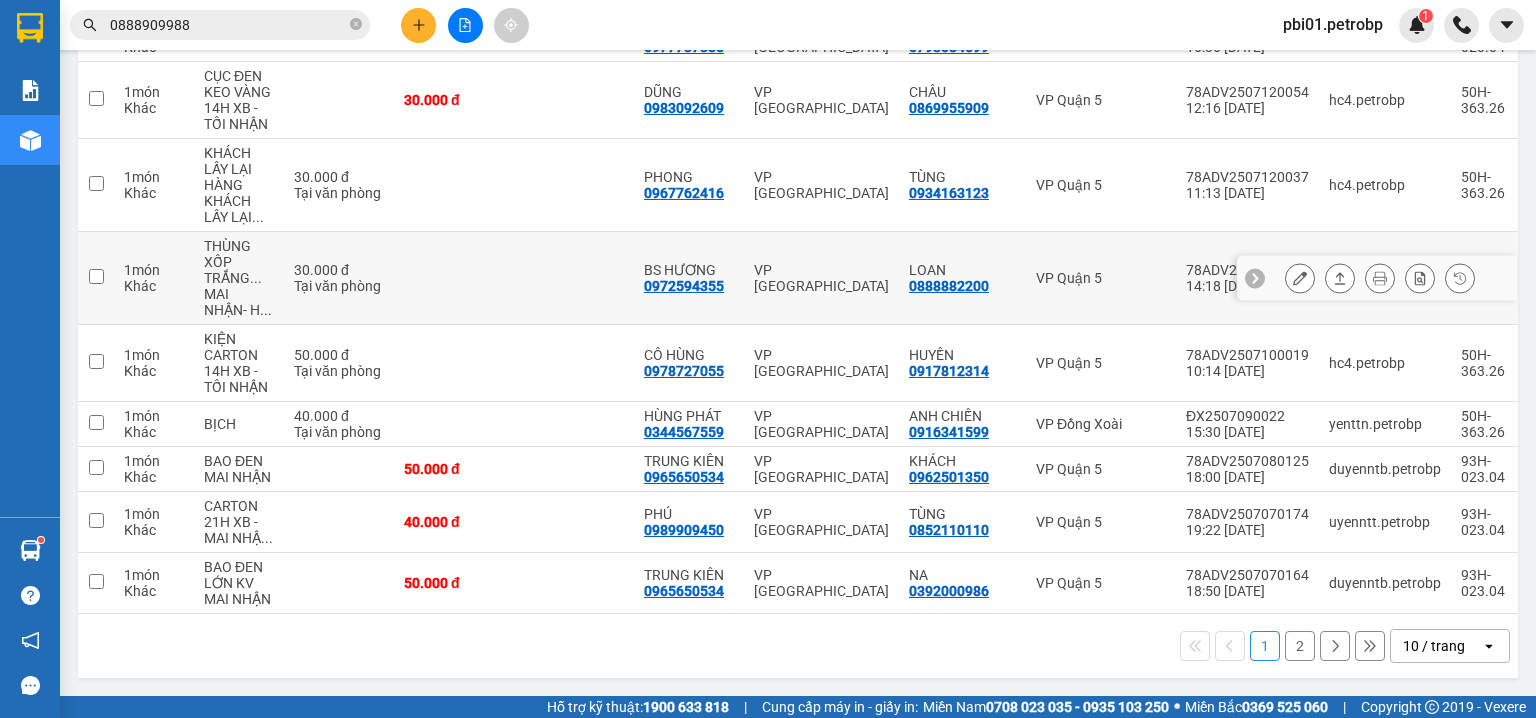 scroll, scrollTop: 0, scrollLeft: 0, axis: both 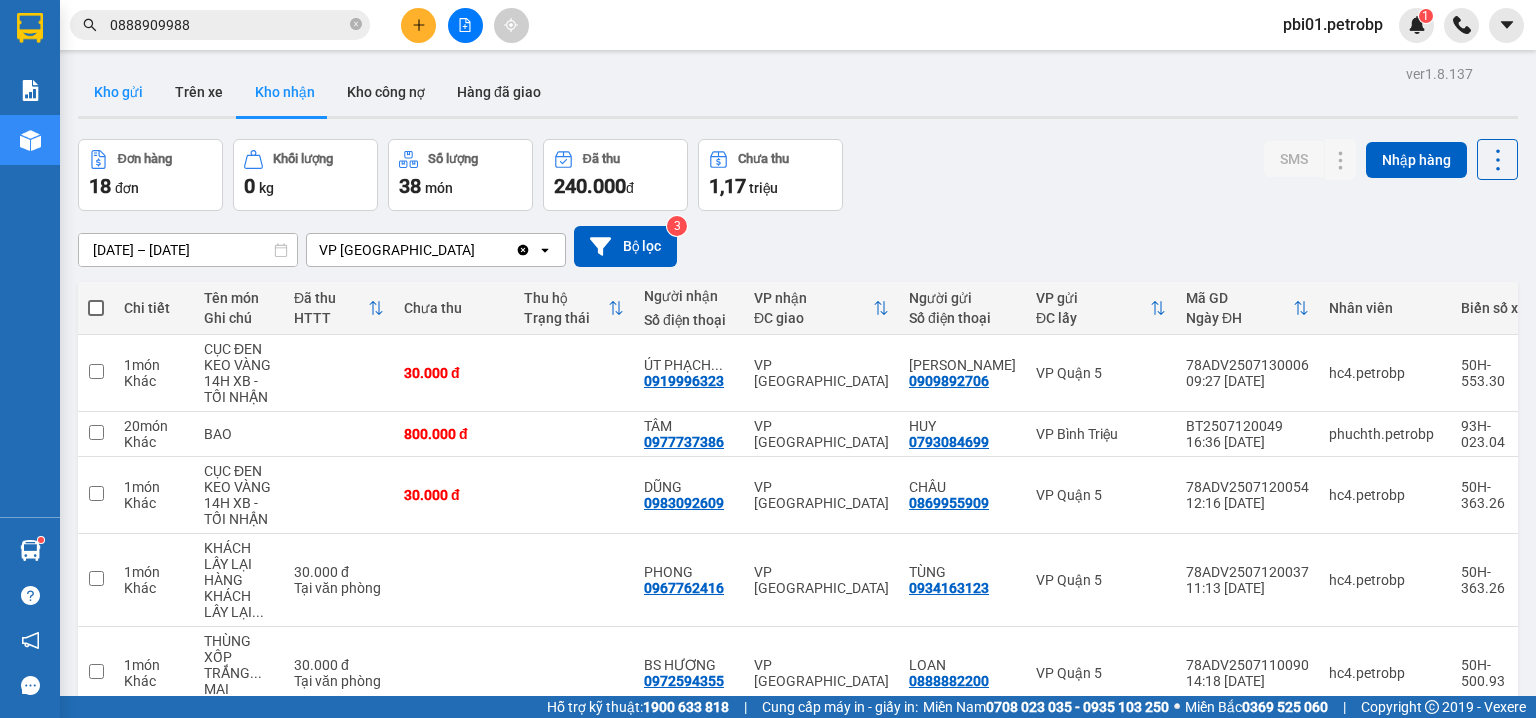 click on "Kho gửi" at bounding box center (118, 92) 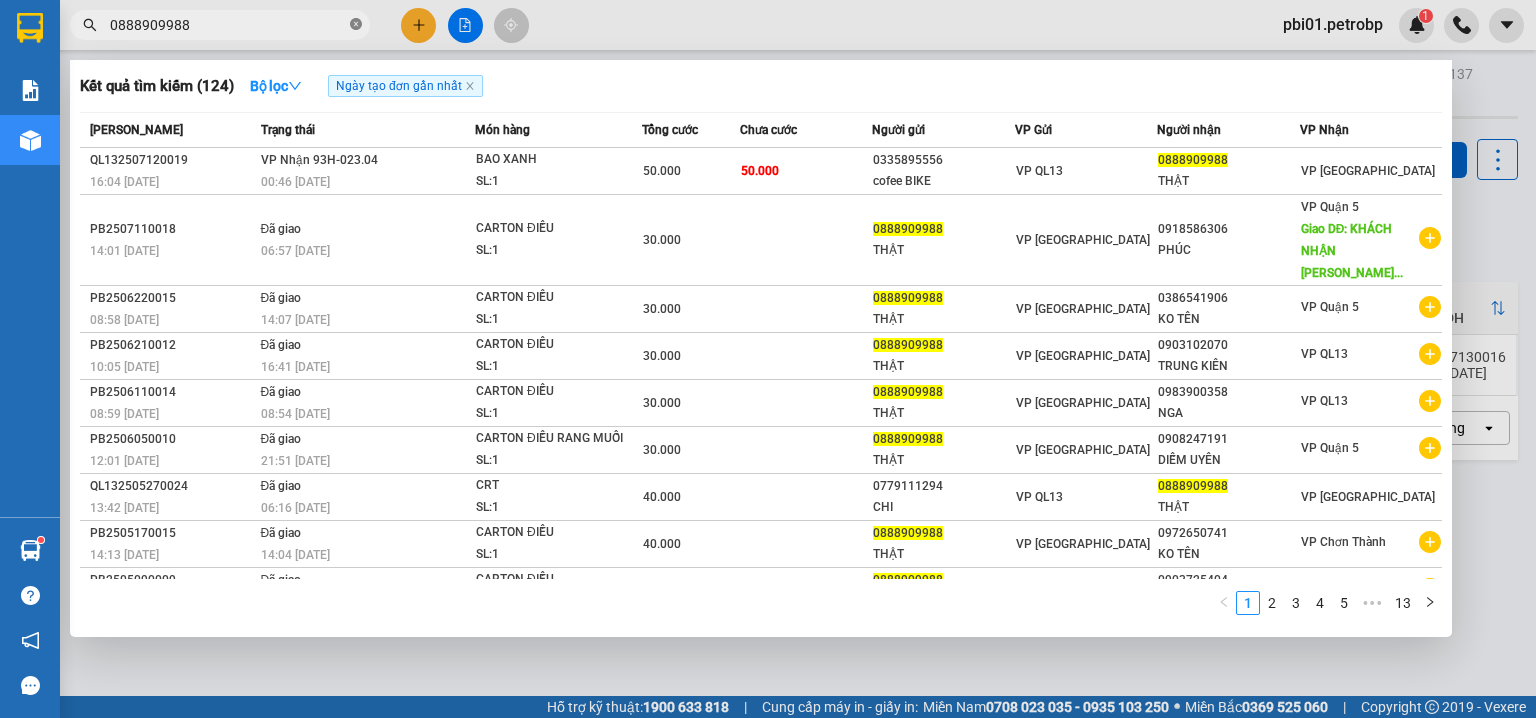 click 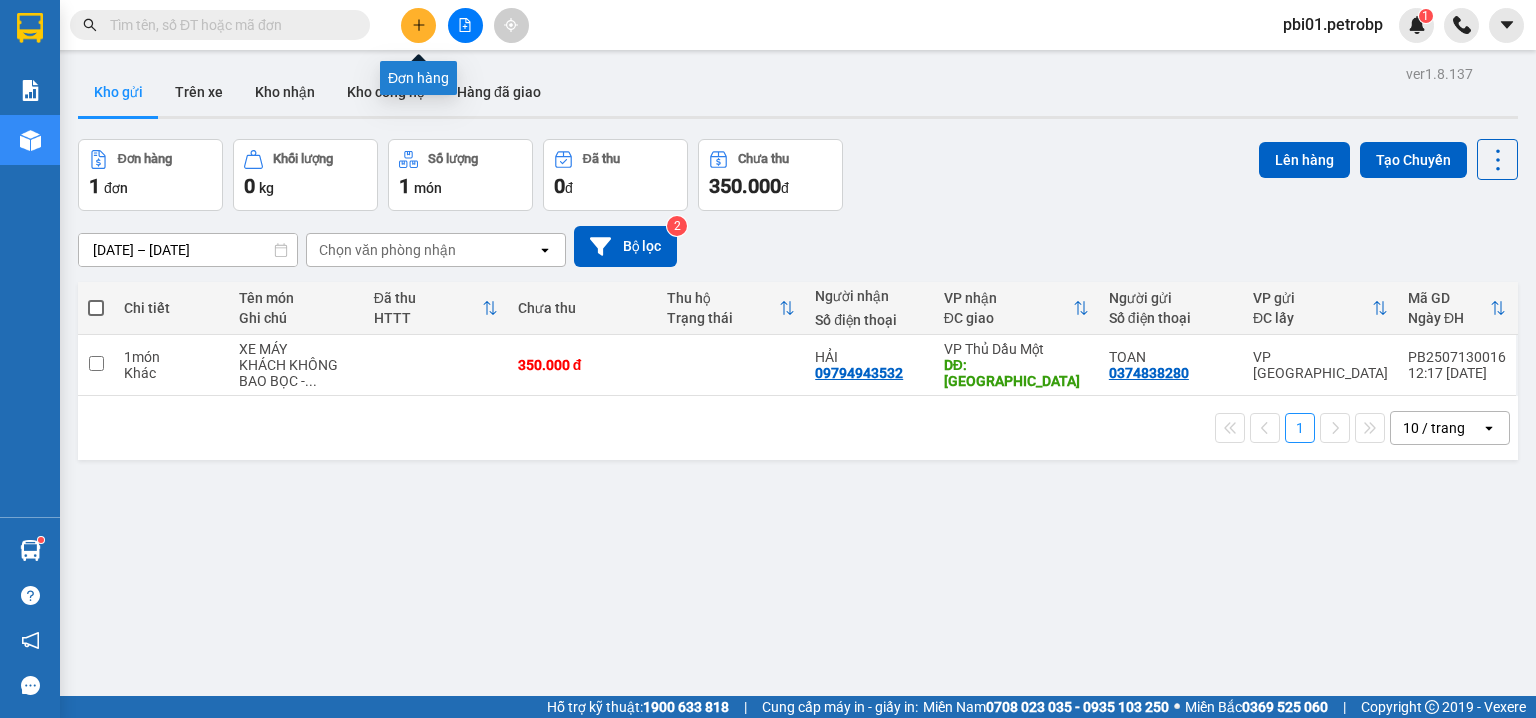 click at bounding box center (418, 25) 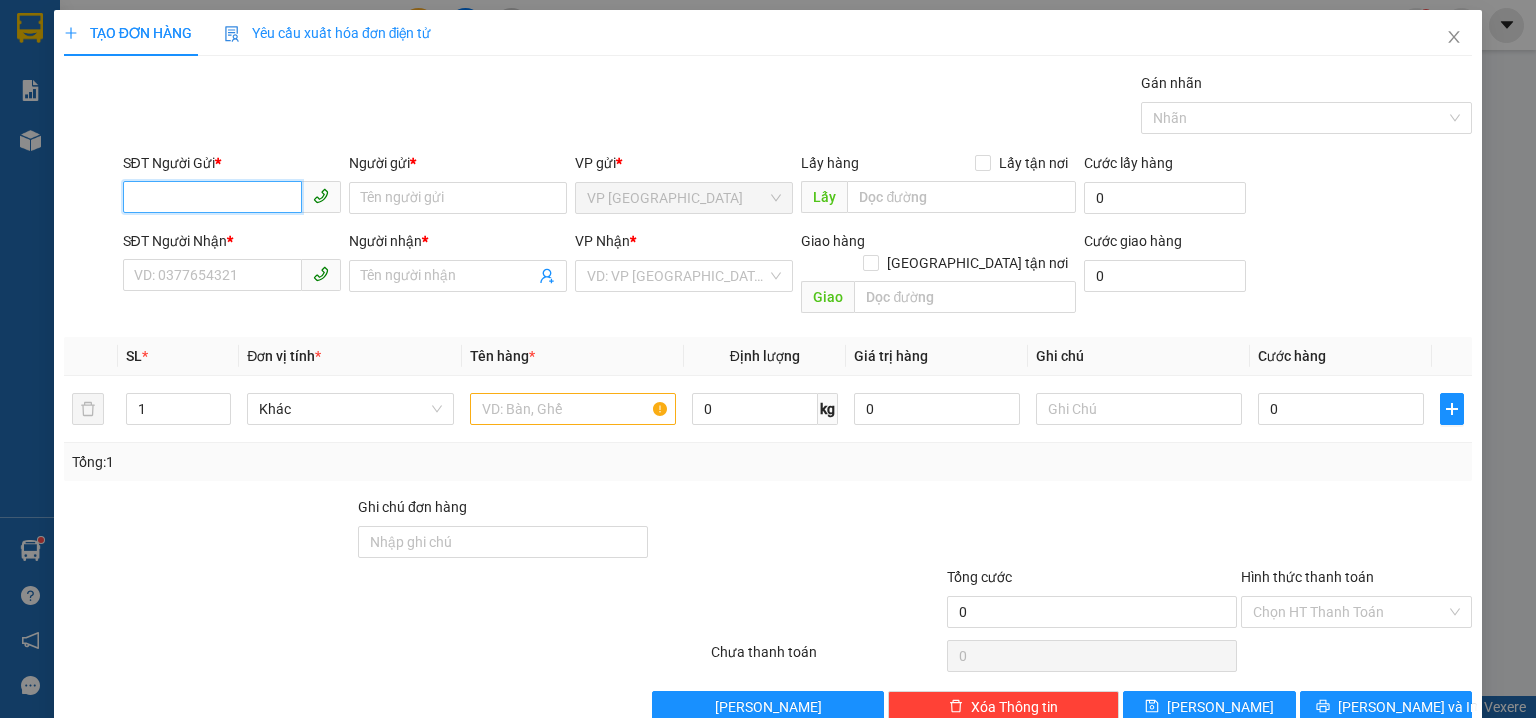 click on "SĐT Người Gửi  *" at bounding box center (212, 197) 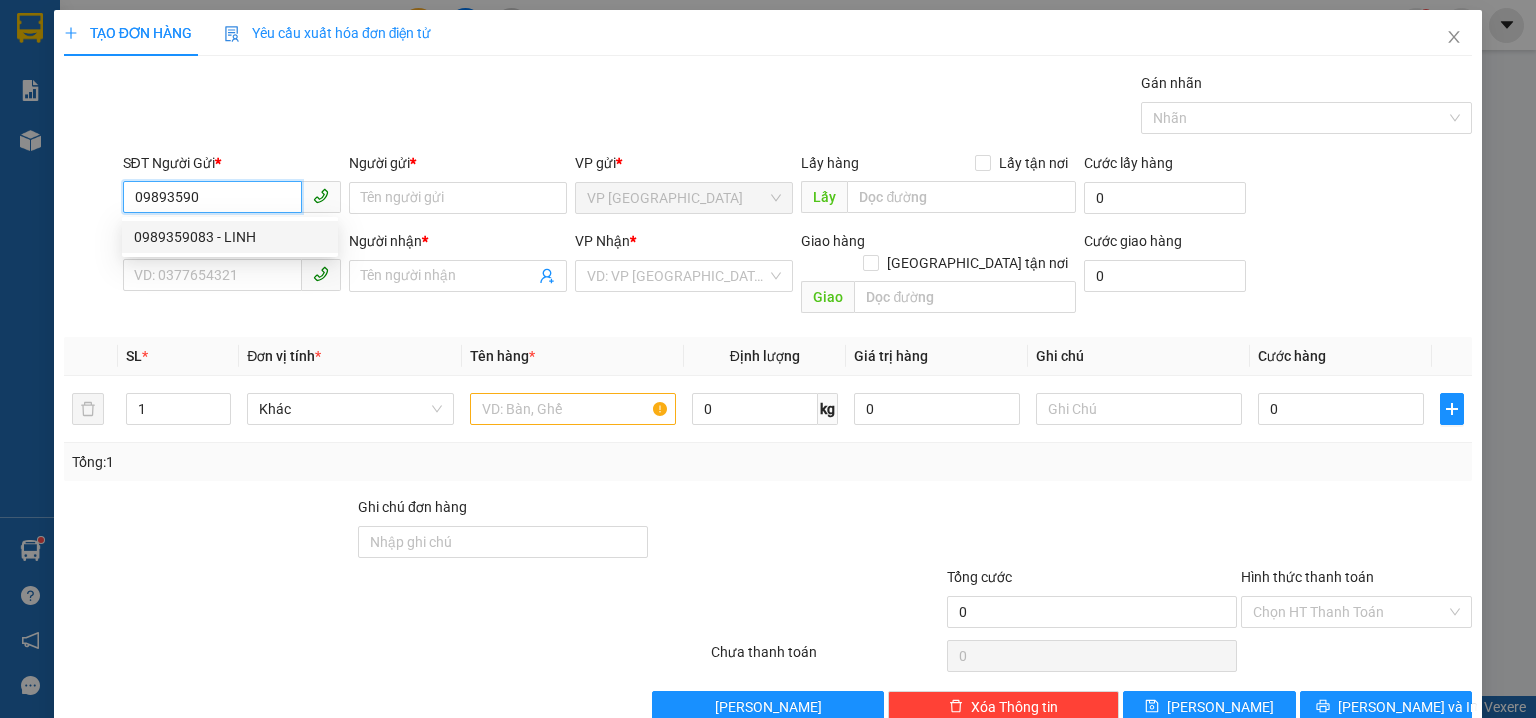click on "0989359083 - LINH" at bounding box center (230, 237) 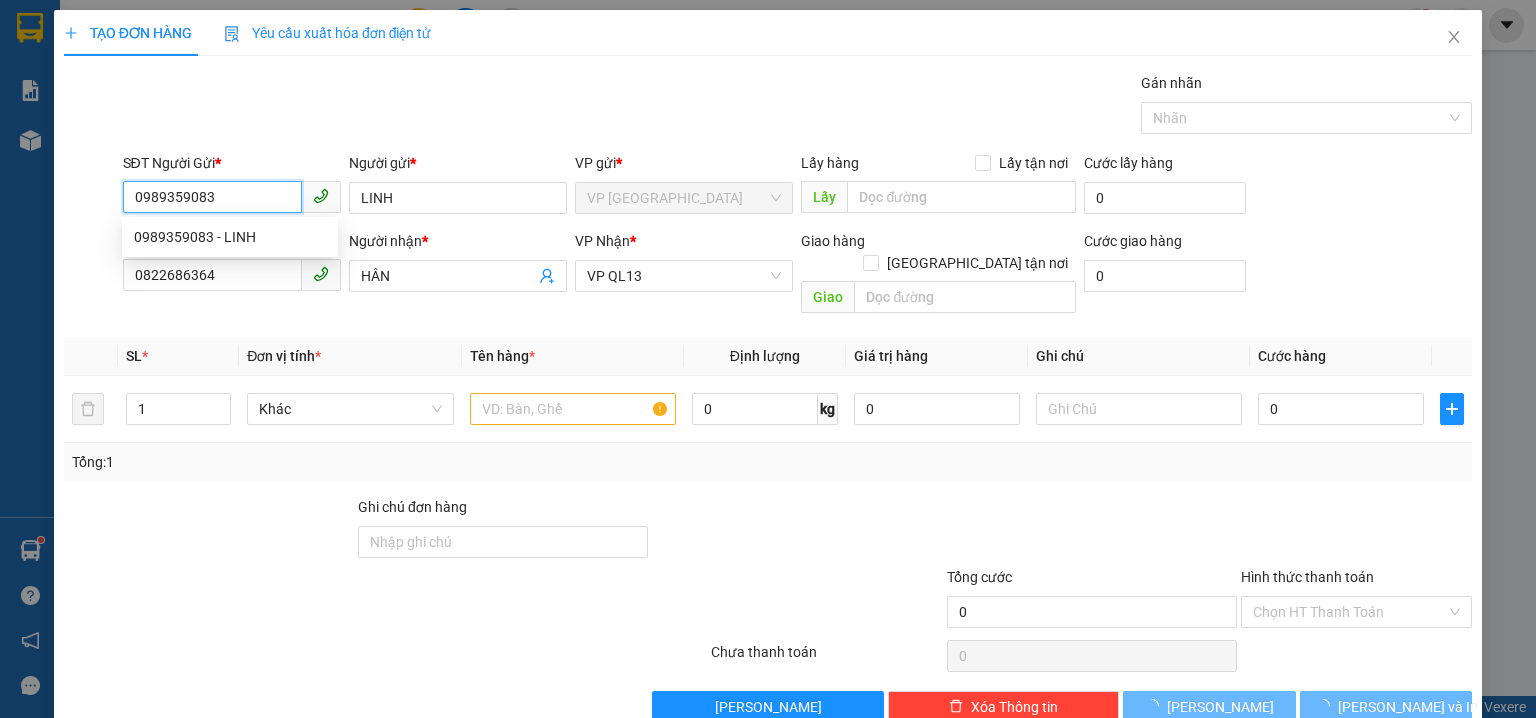 type on "30.000" 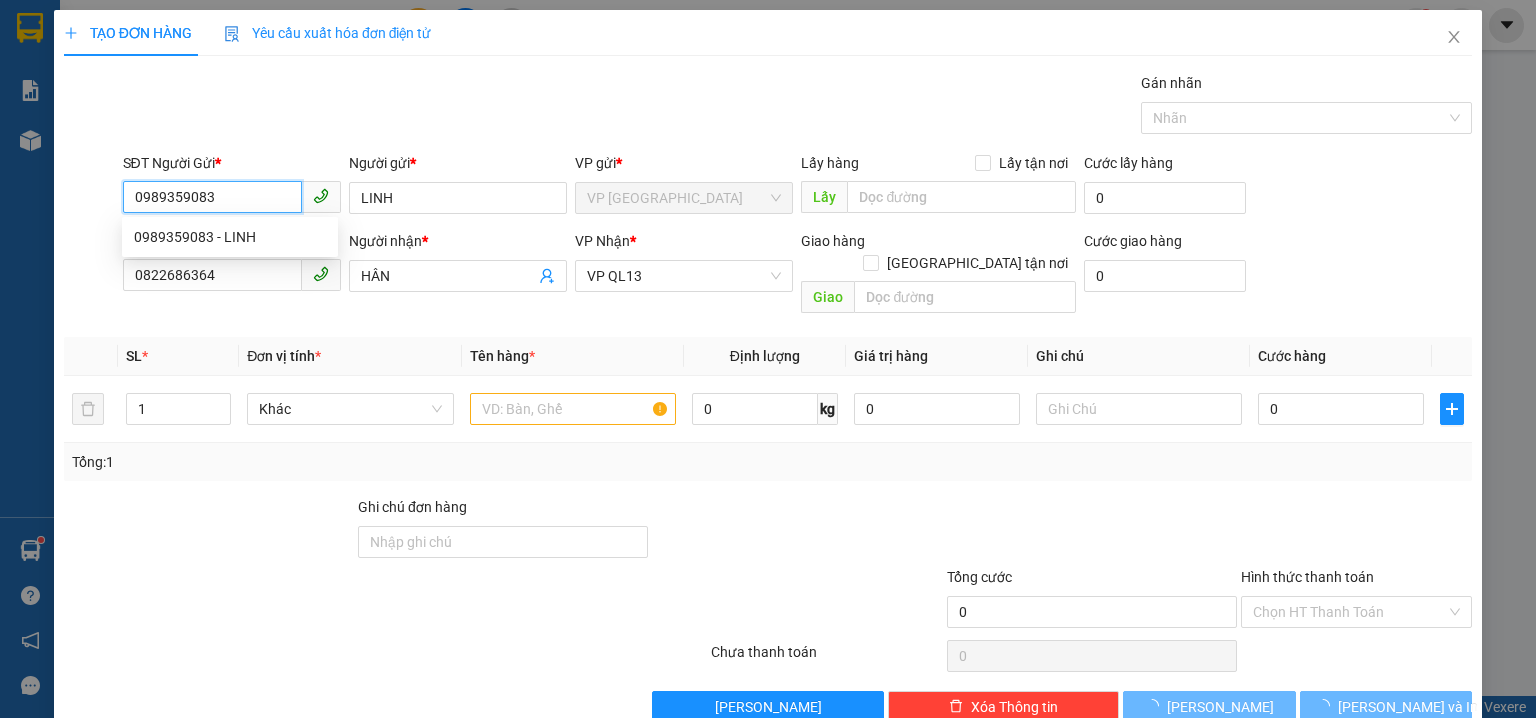 type on "30.000" 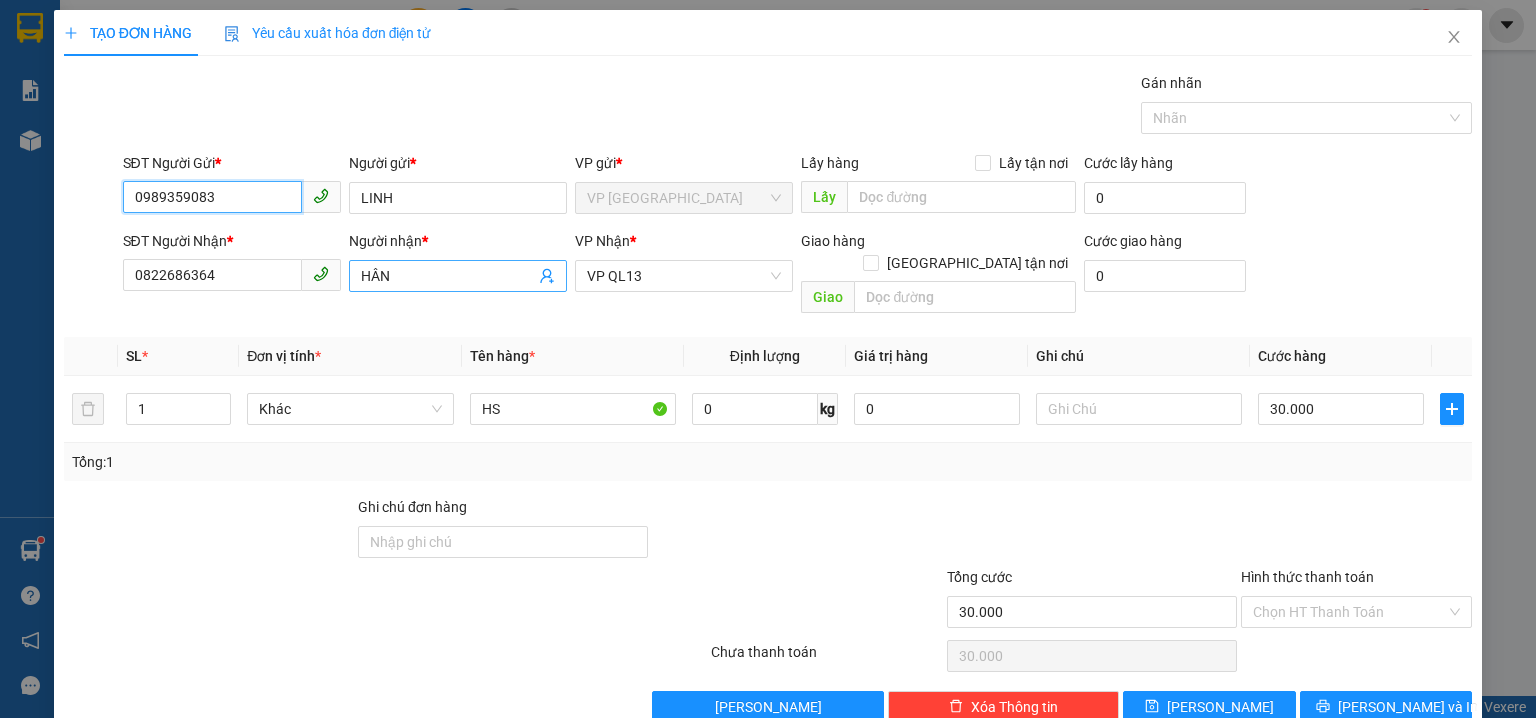 type on "0989359083" 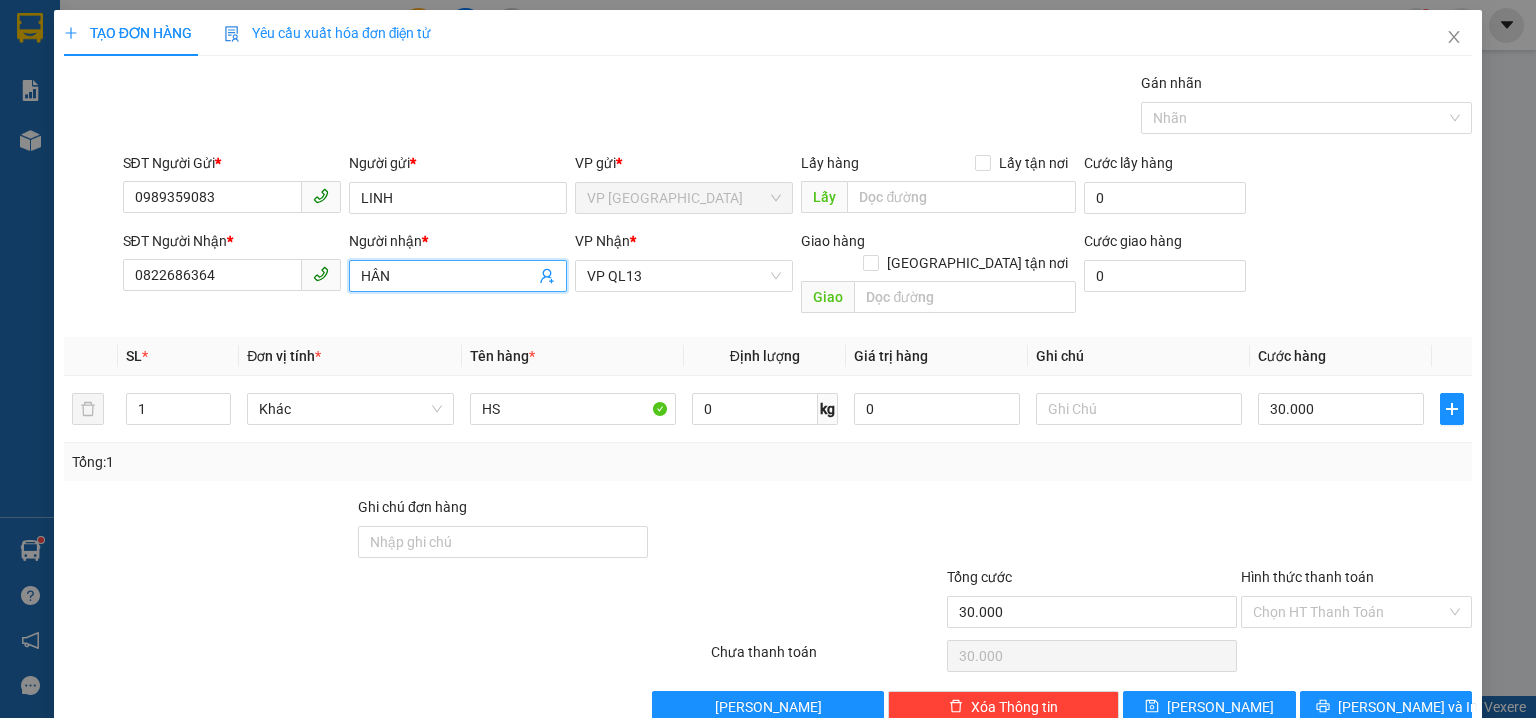 click on "HÂN" at bounding box center (448, 276) 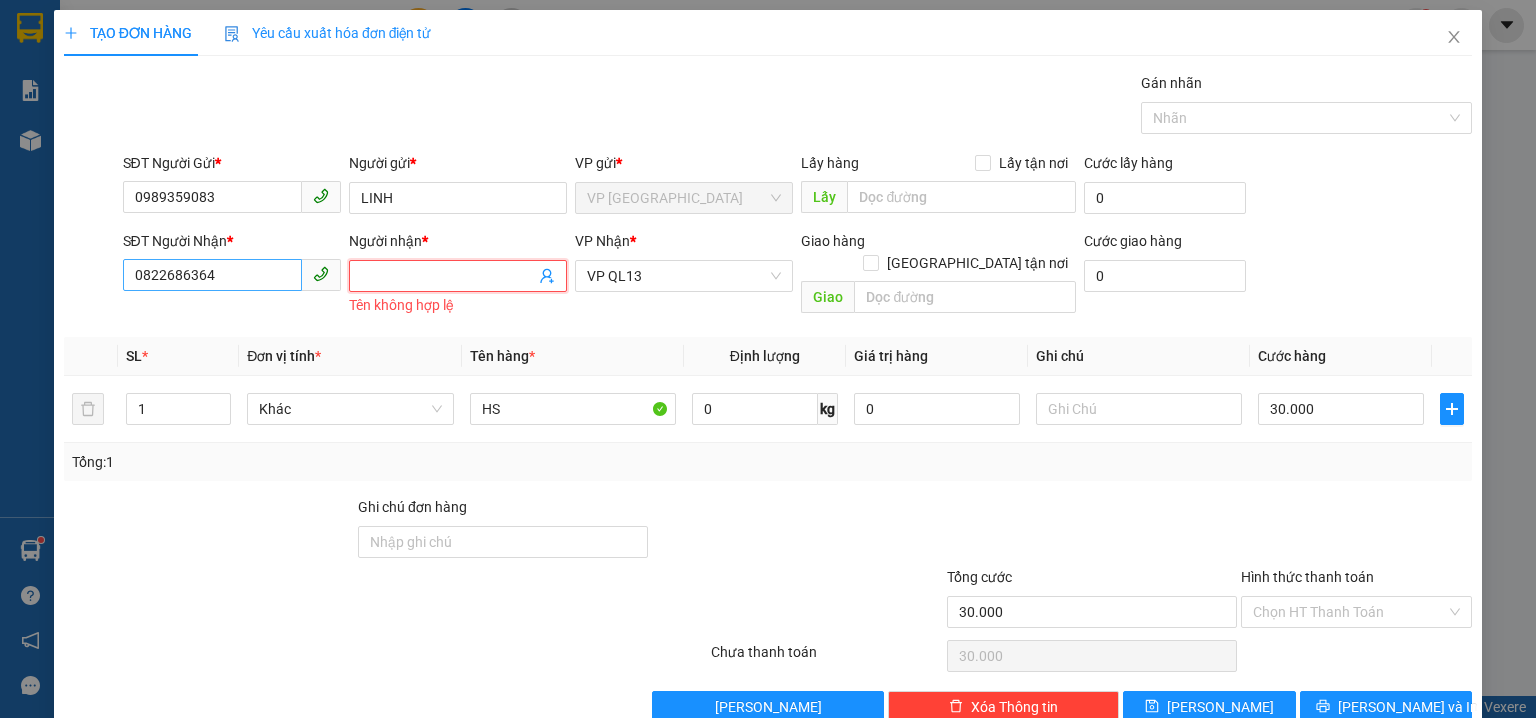 type 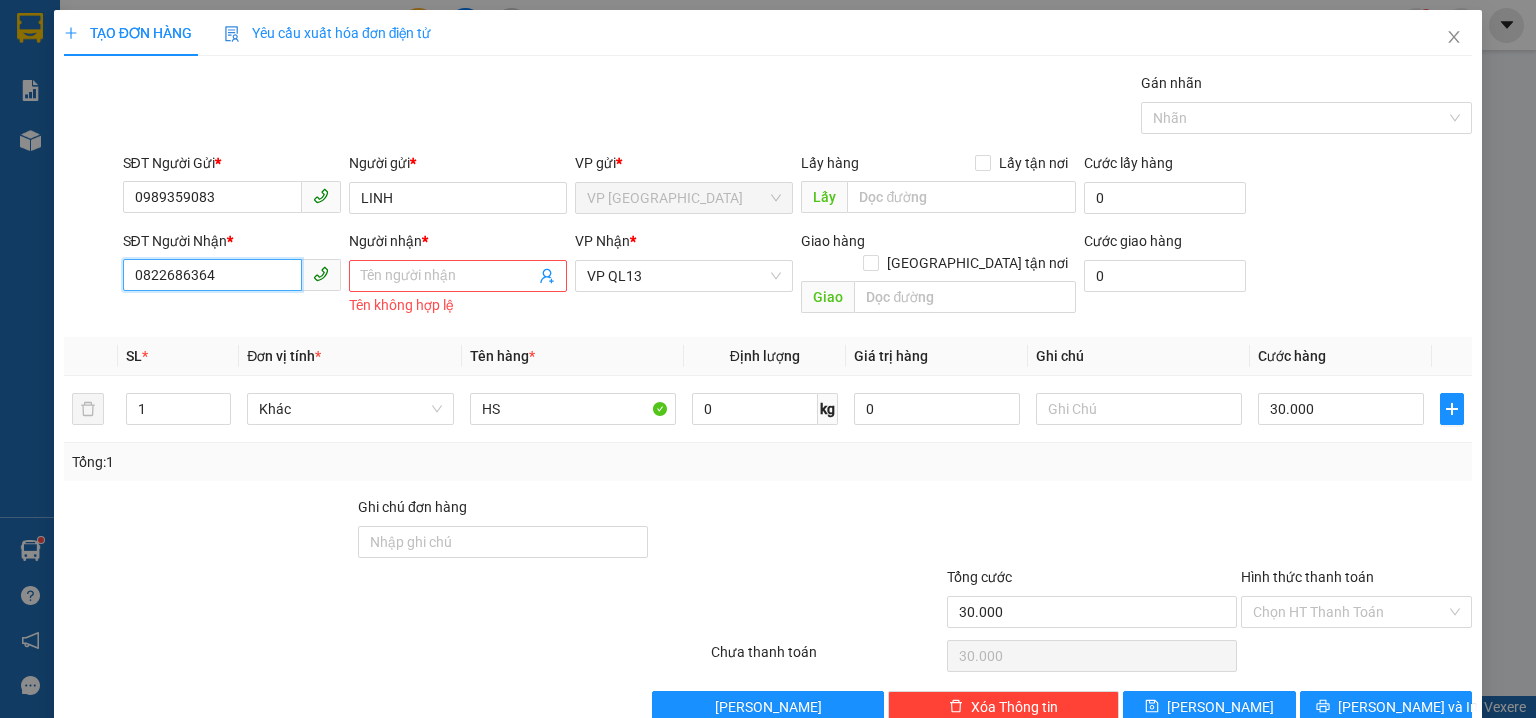click on "0822686364" at bounding box center [212, 275] 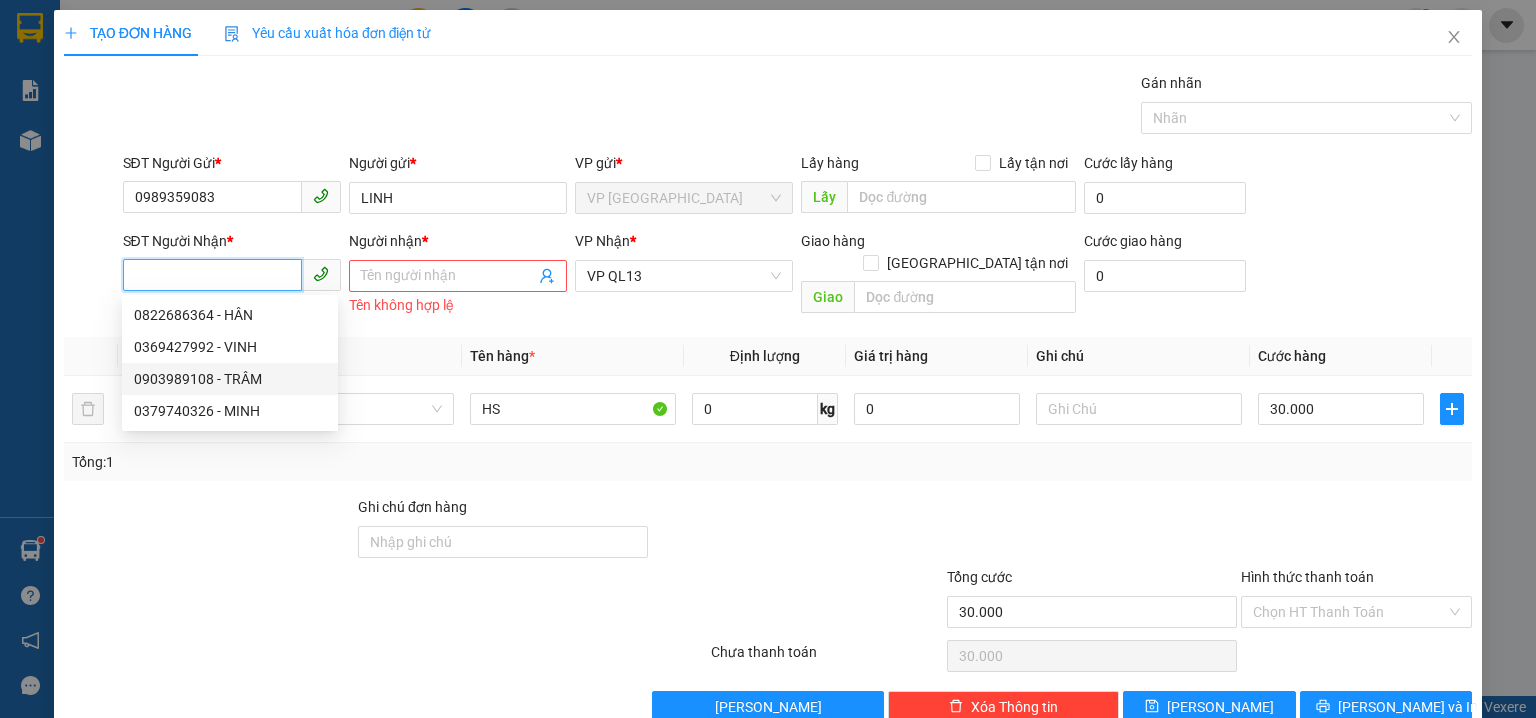 click on "0903989108 - TRÂM" at bounding box center [230, 379] 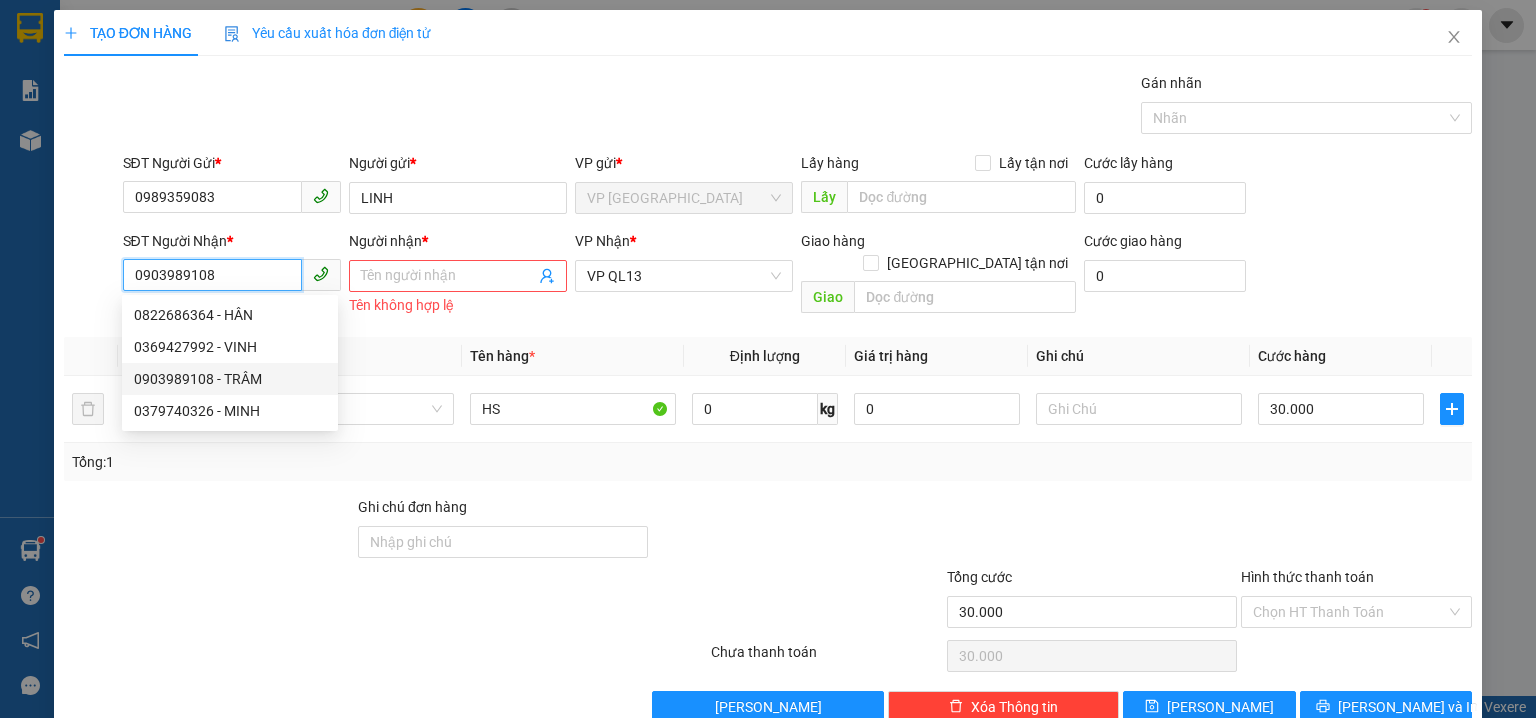 type on "TRÂM" 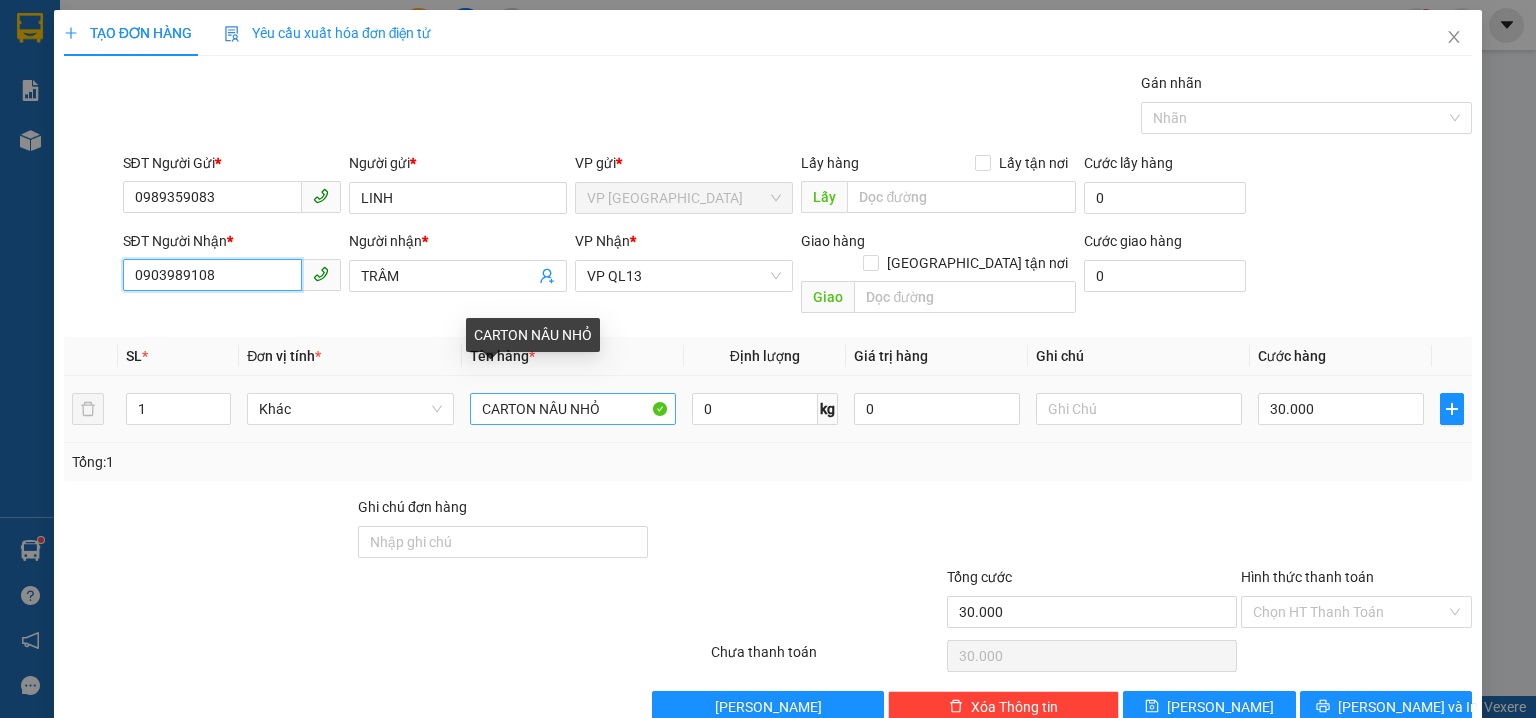 type on "0903989108" 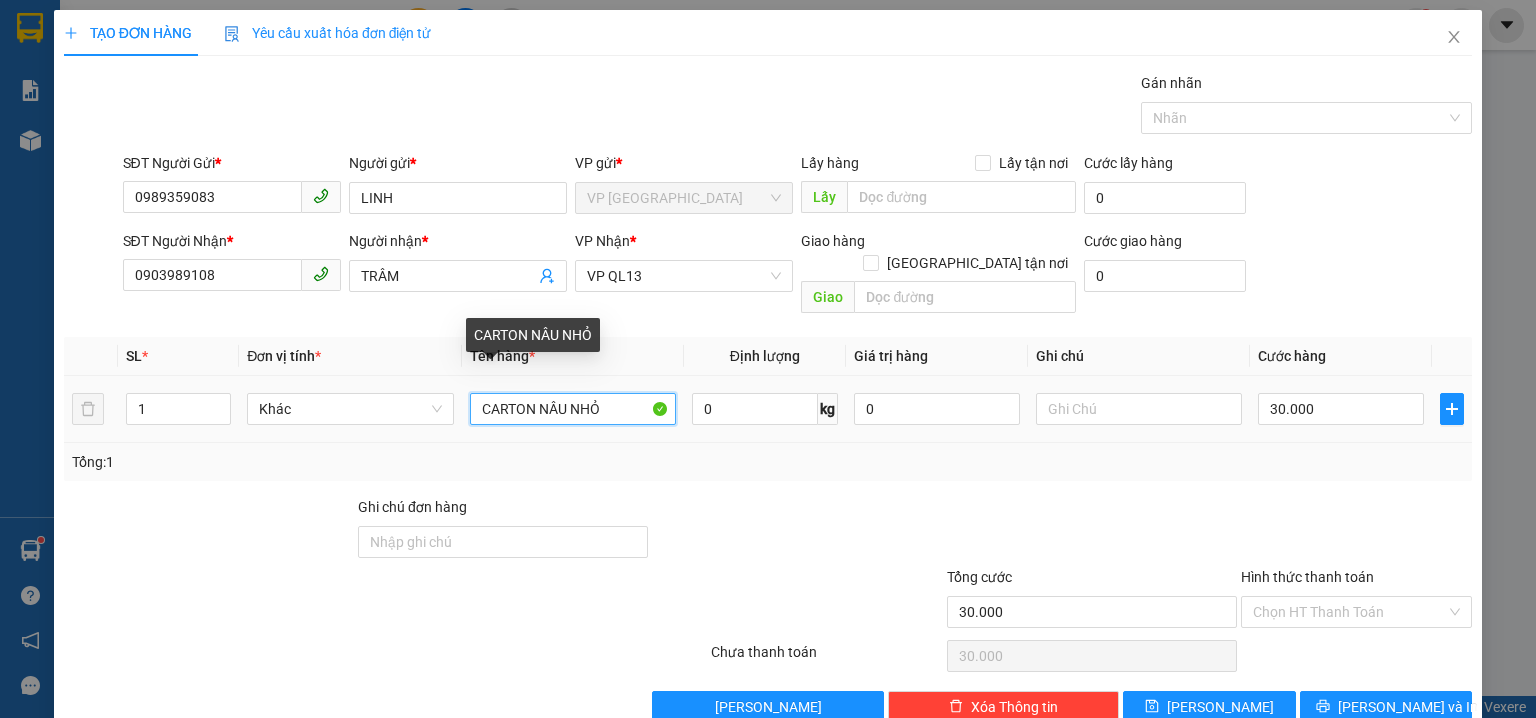click on "CARTON NÂU NHỎ" at bounding box center (573, 409) 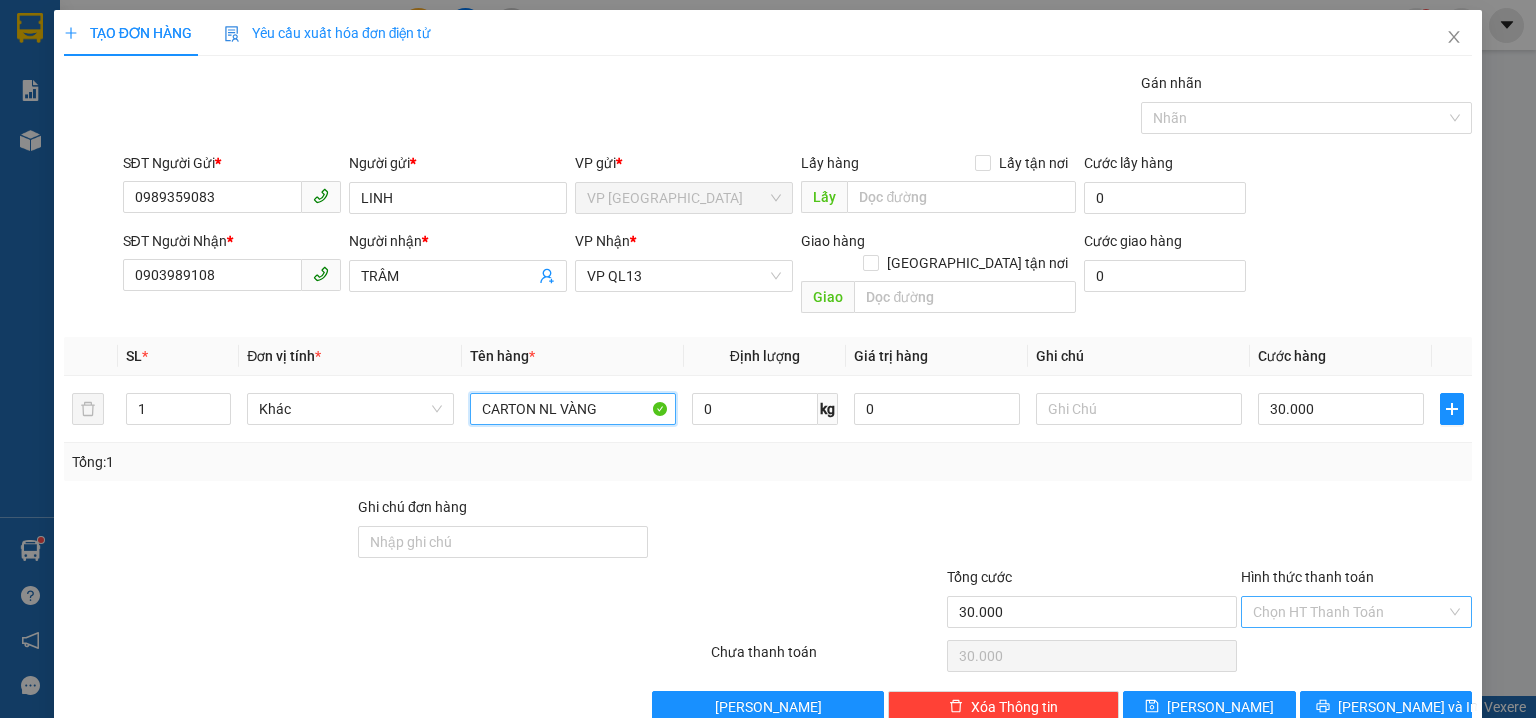 type on "CARTON NL VÀNG" 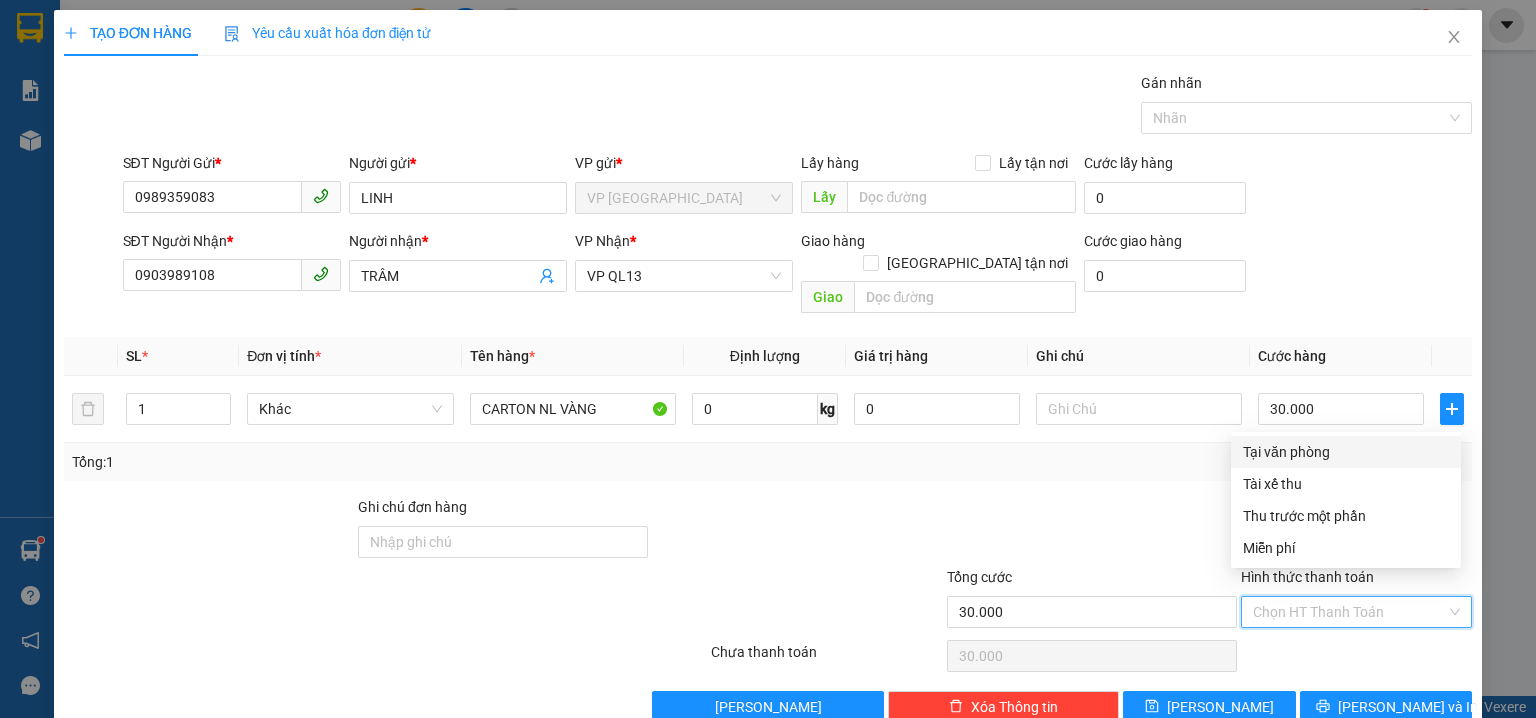 click on "Hình thức thanh toán" at bounding box center [1349, 612] 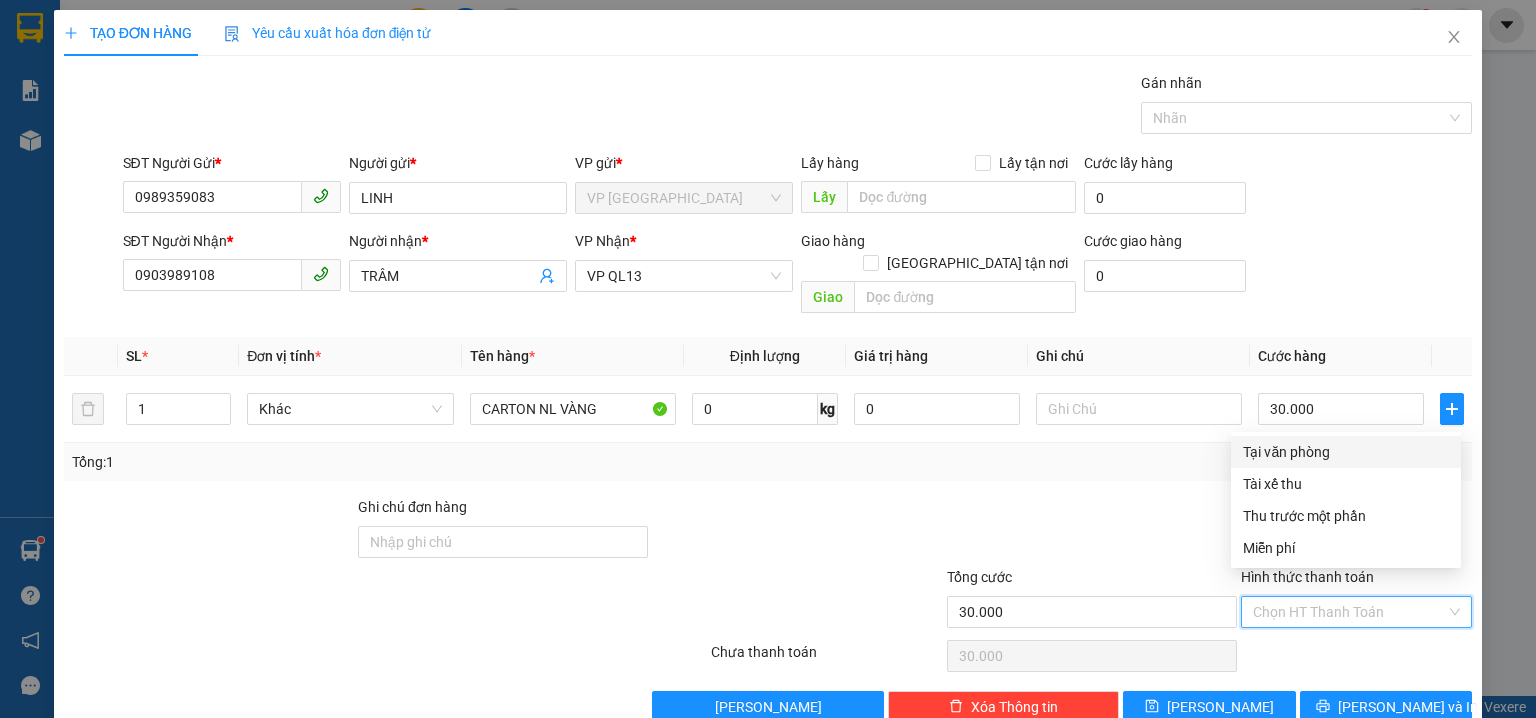 click on "Tại văn phòng" at bounding box center (1346, 452) 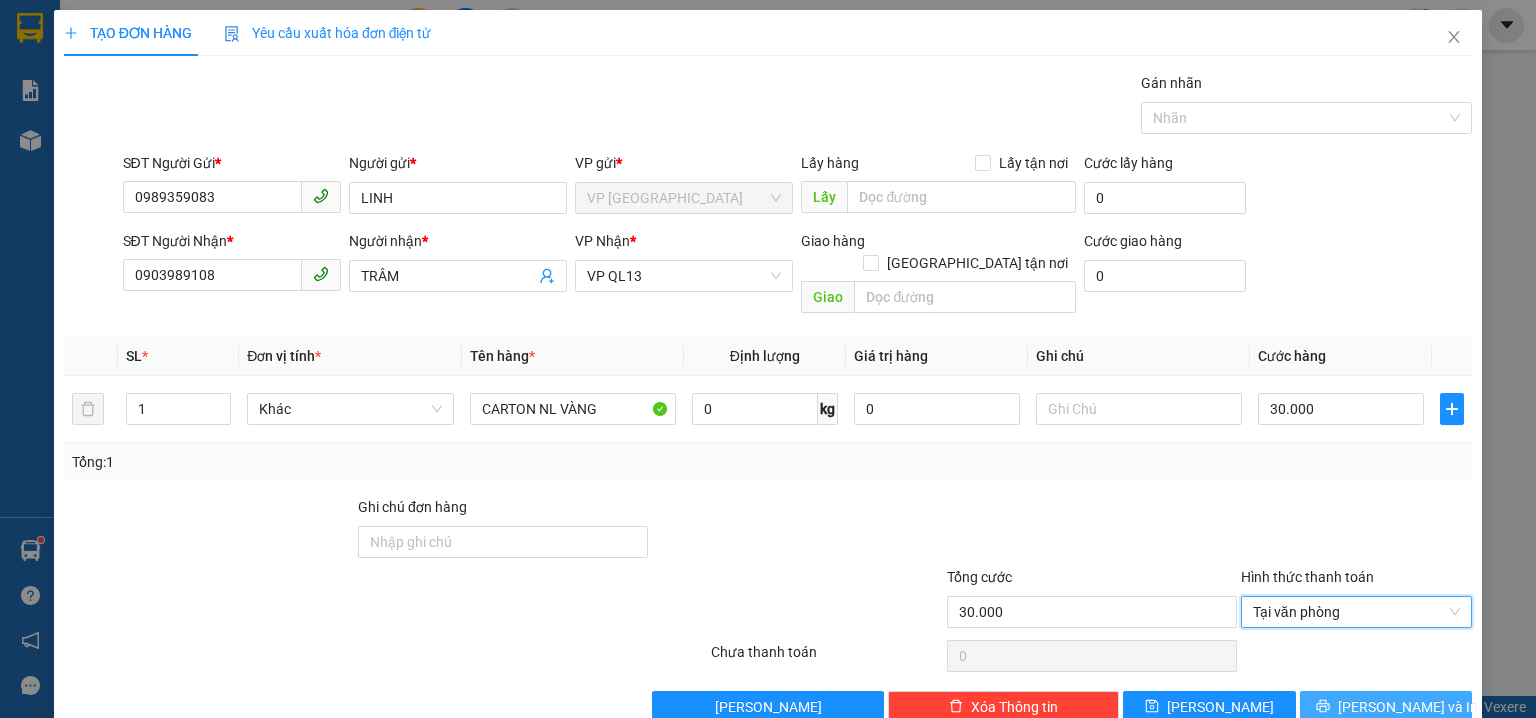 click on "Lưu và In" at bounding box center [1408, 707] 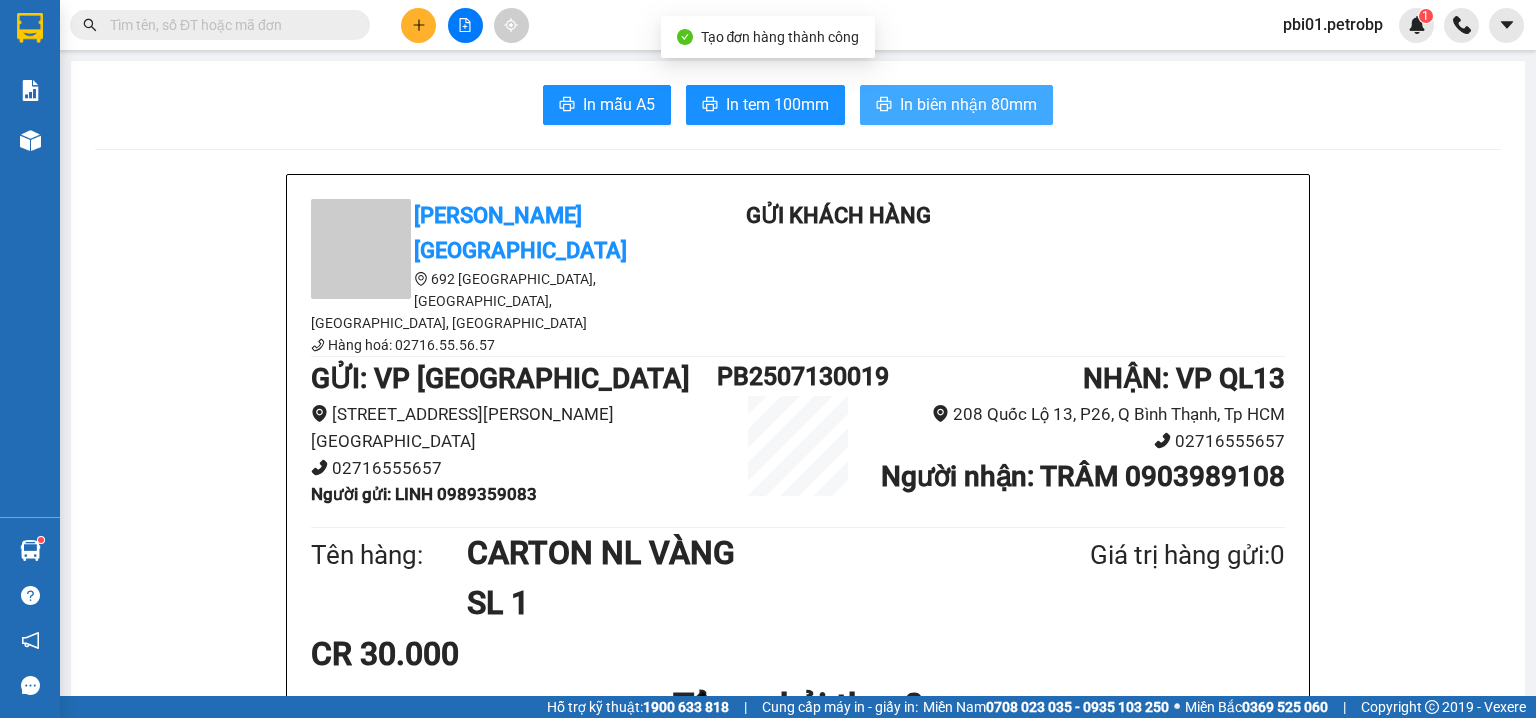 click on "In biên nhận 80mm" at bounding box center (968, 104) 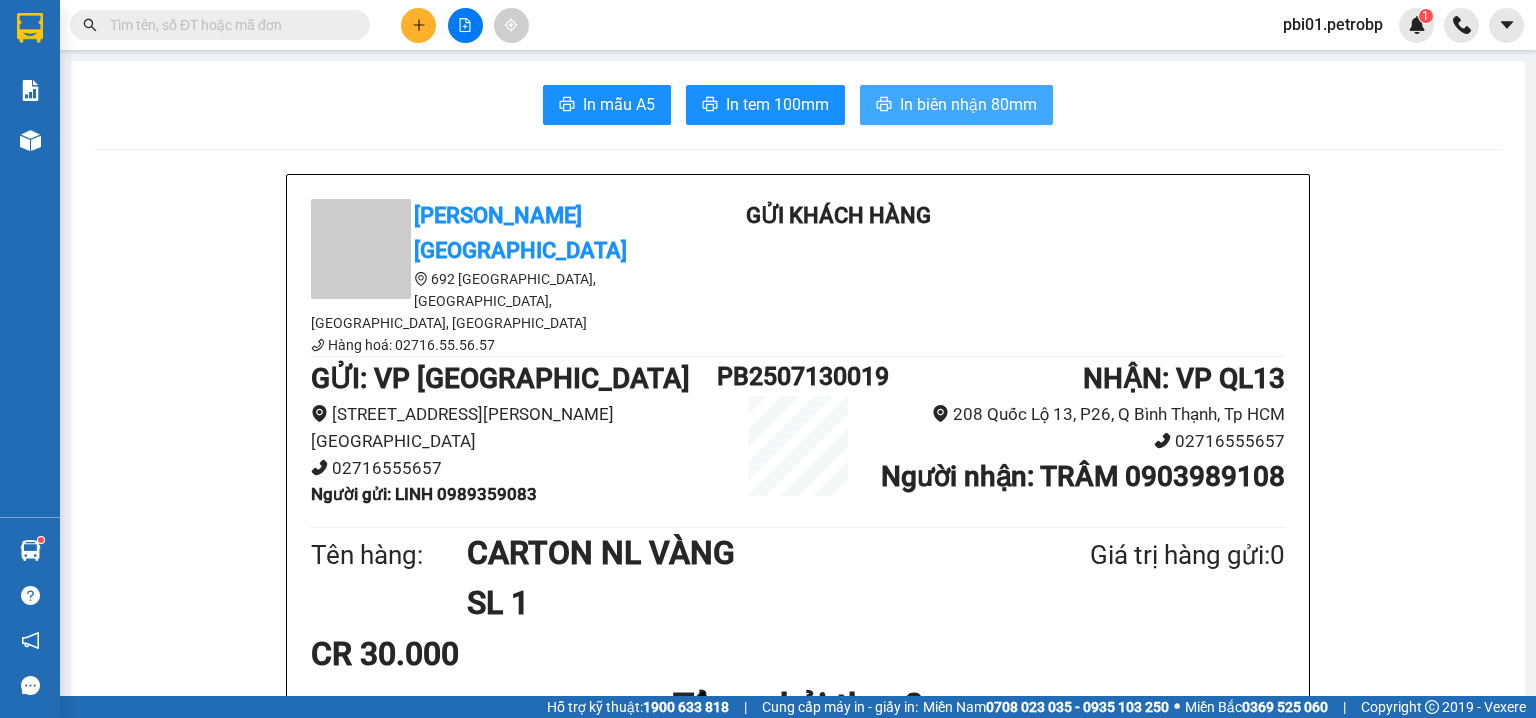 scroll, scrollTop: 0, scrollLeft: 0, axis: both 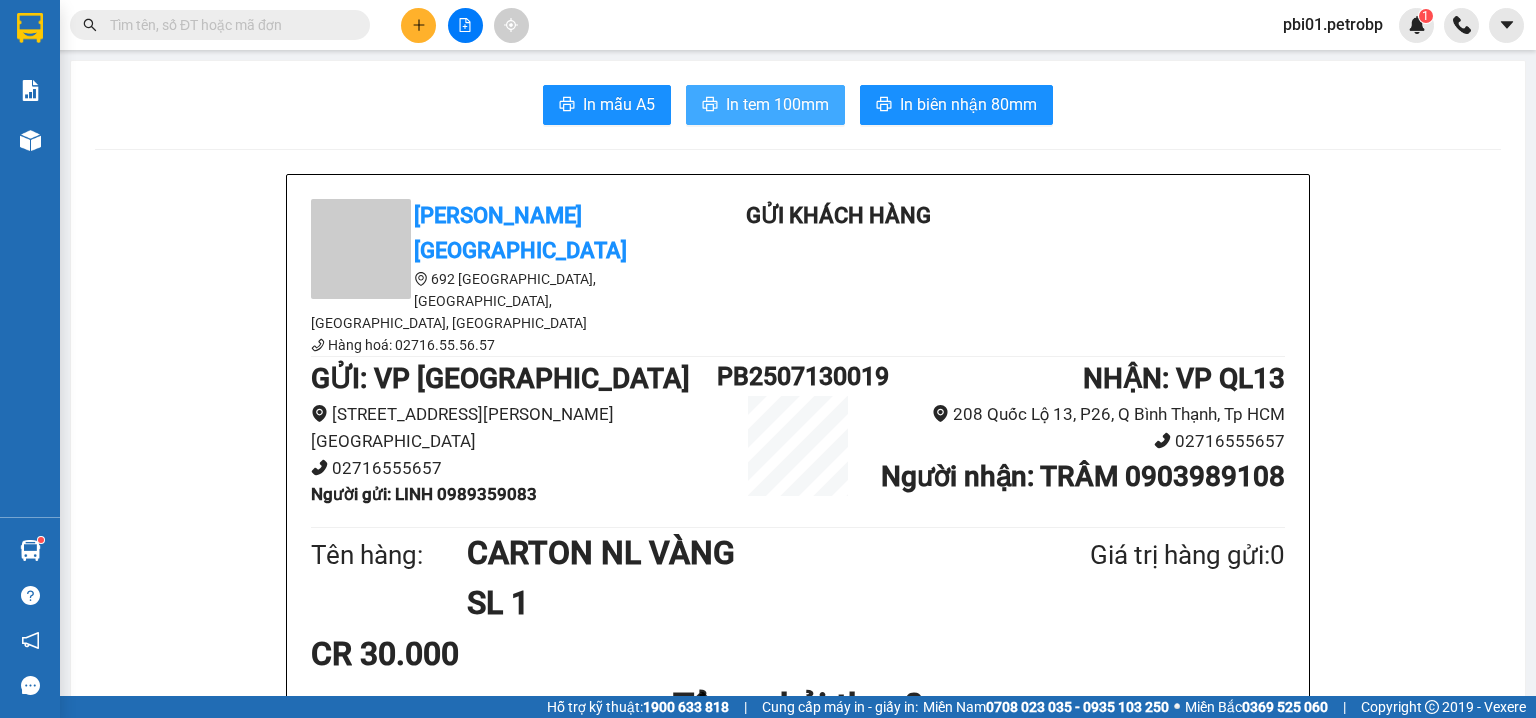 click on "In tem 100mm" at bounding box center (777, 104) 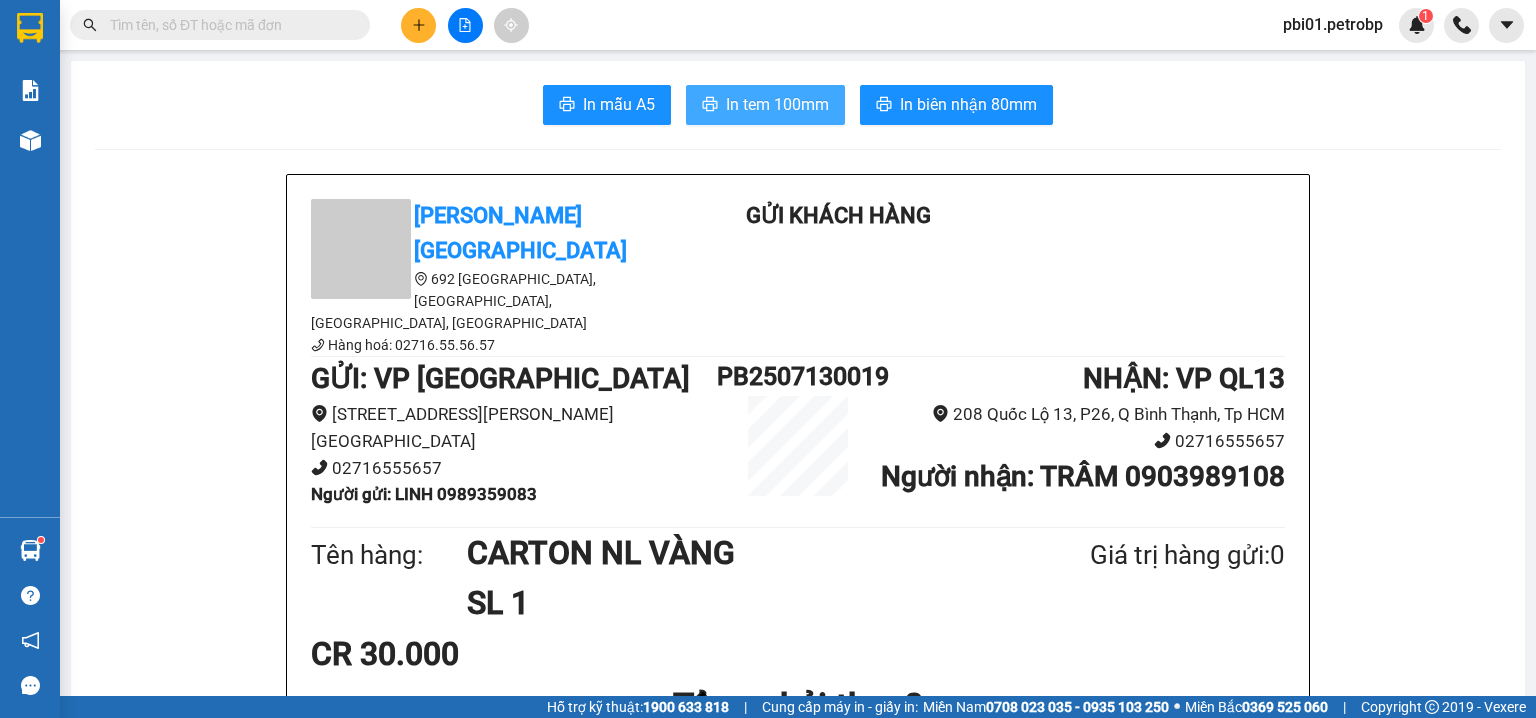 scroll, scrollTop: 0, scrollLeft: 0, axis: both 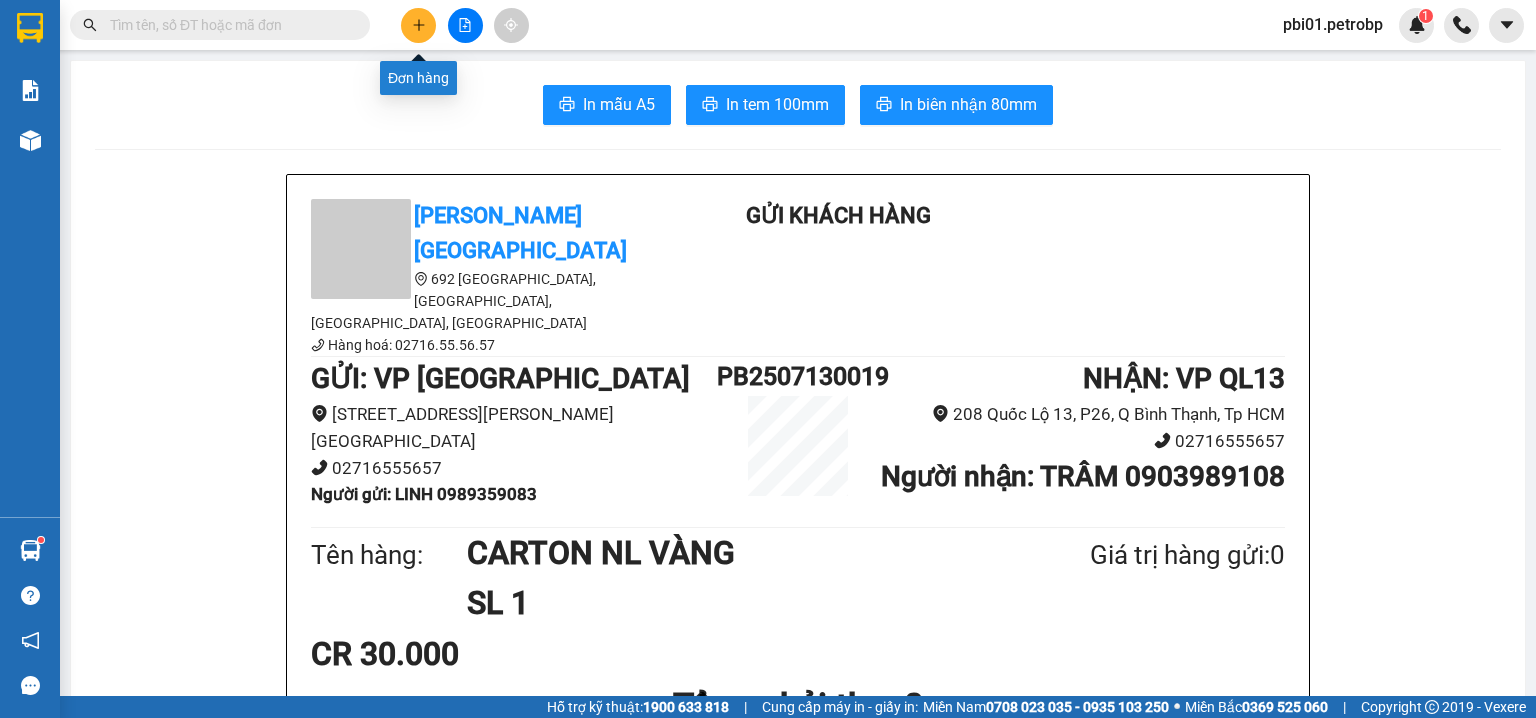 click 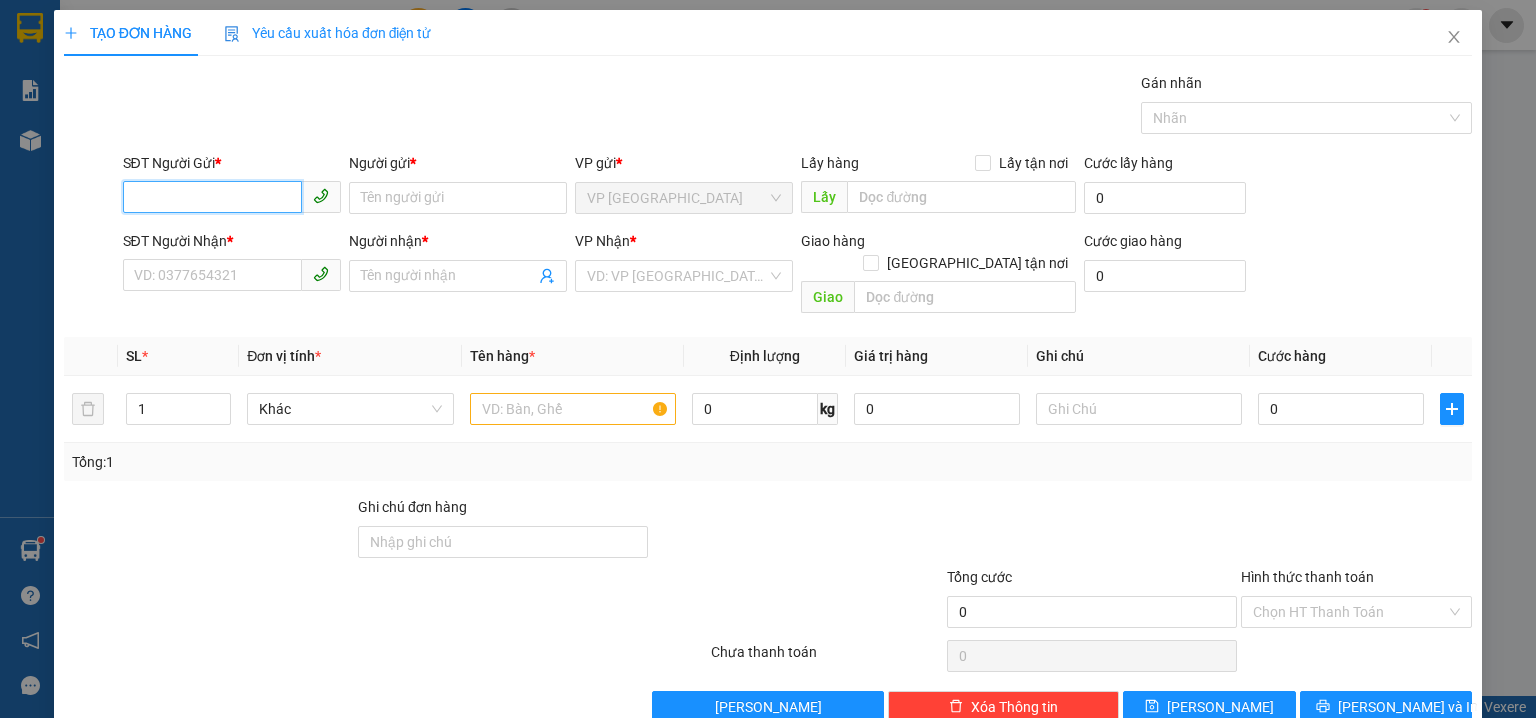 click on "SĐT Người Gửi  *" at bounding box center [212, 197] 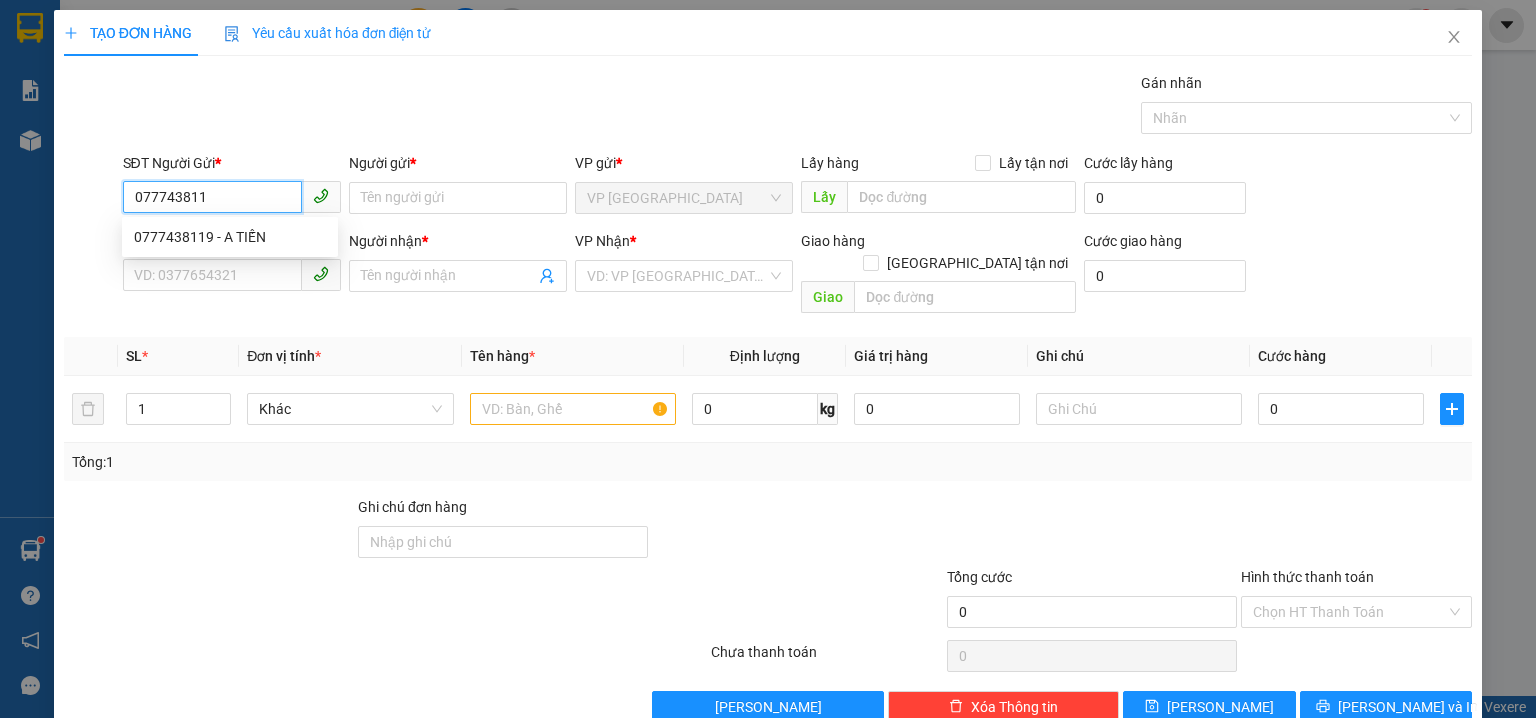 type on "0777438119" 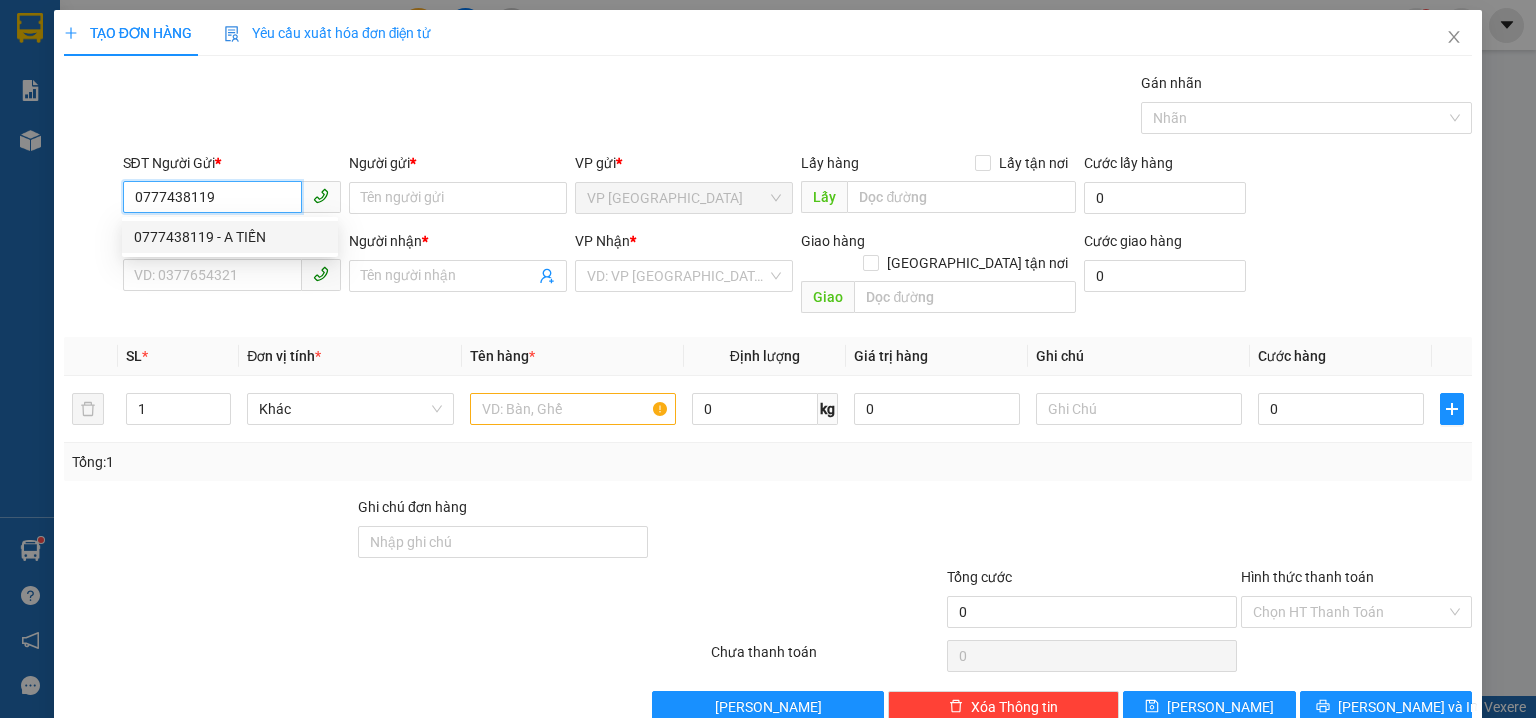 click on "0777438119 - A TIẾN" at bounding box center (230, 237) 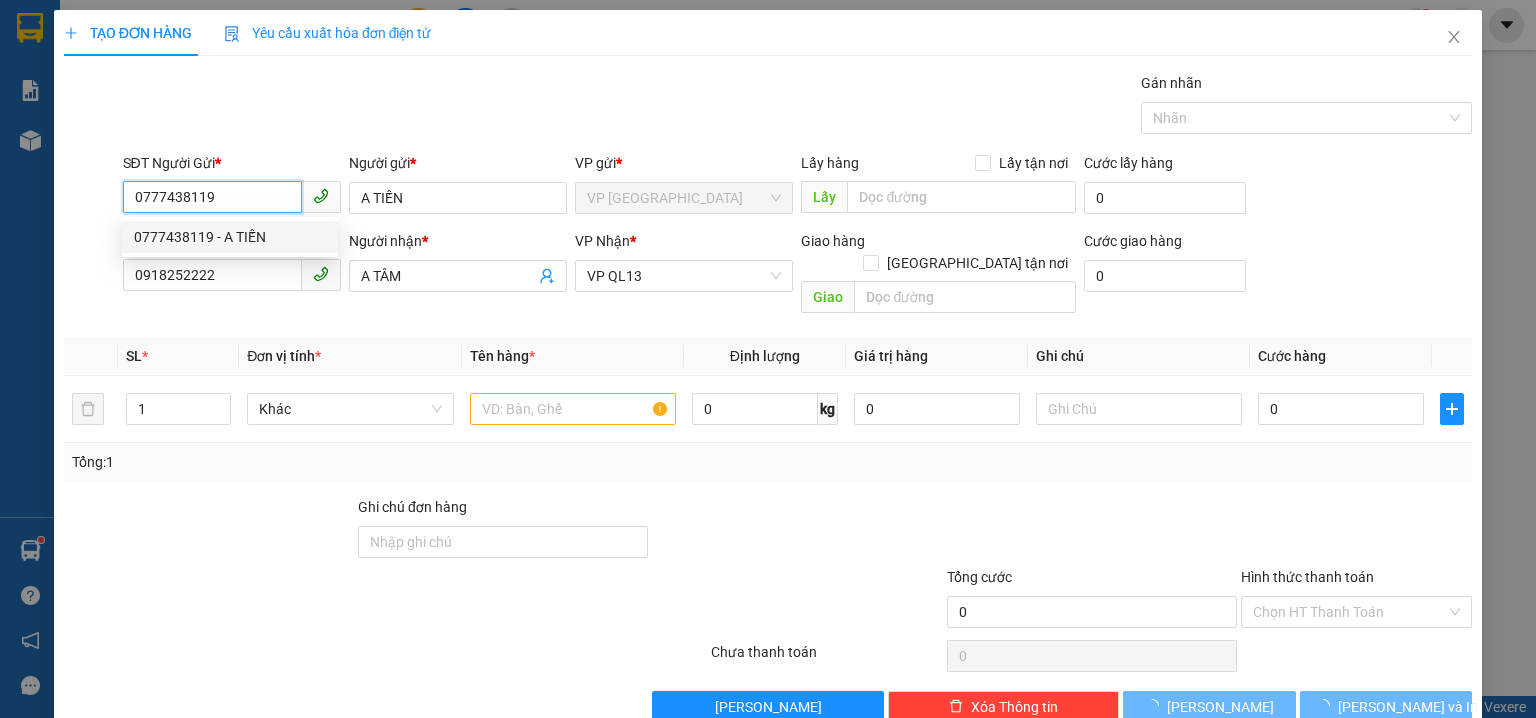 type on "30.000" 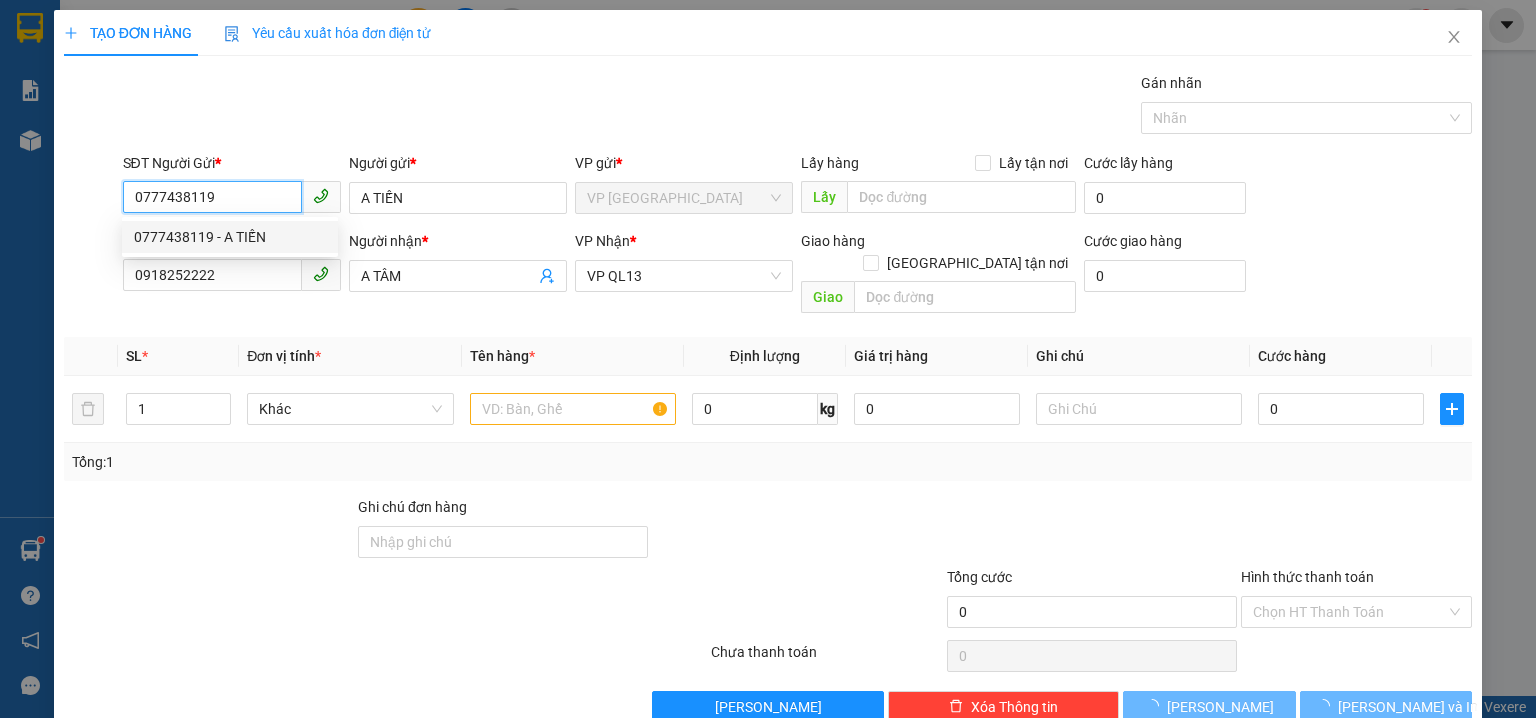 type on "30.000" 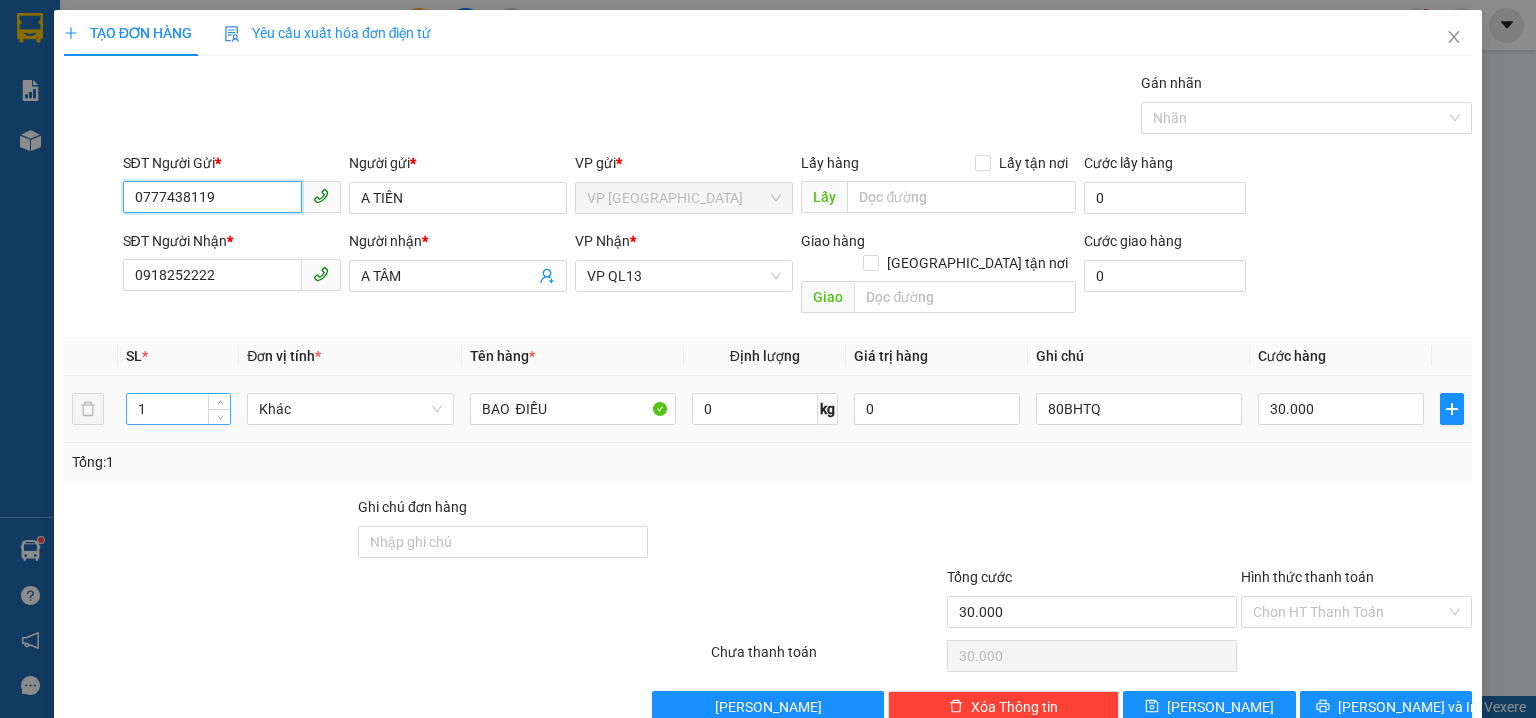 type on "0777438119" 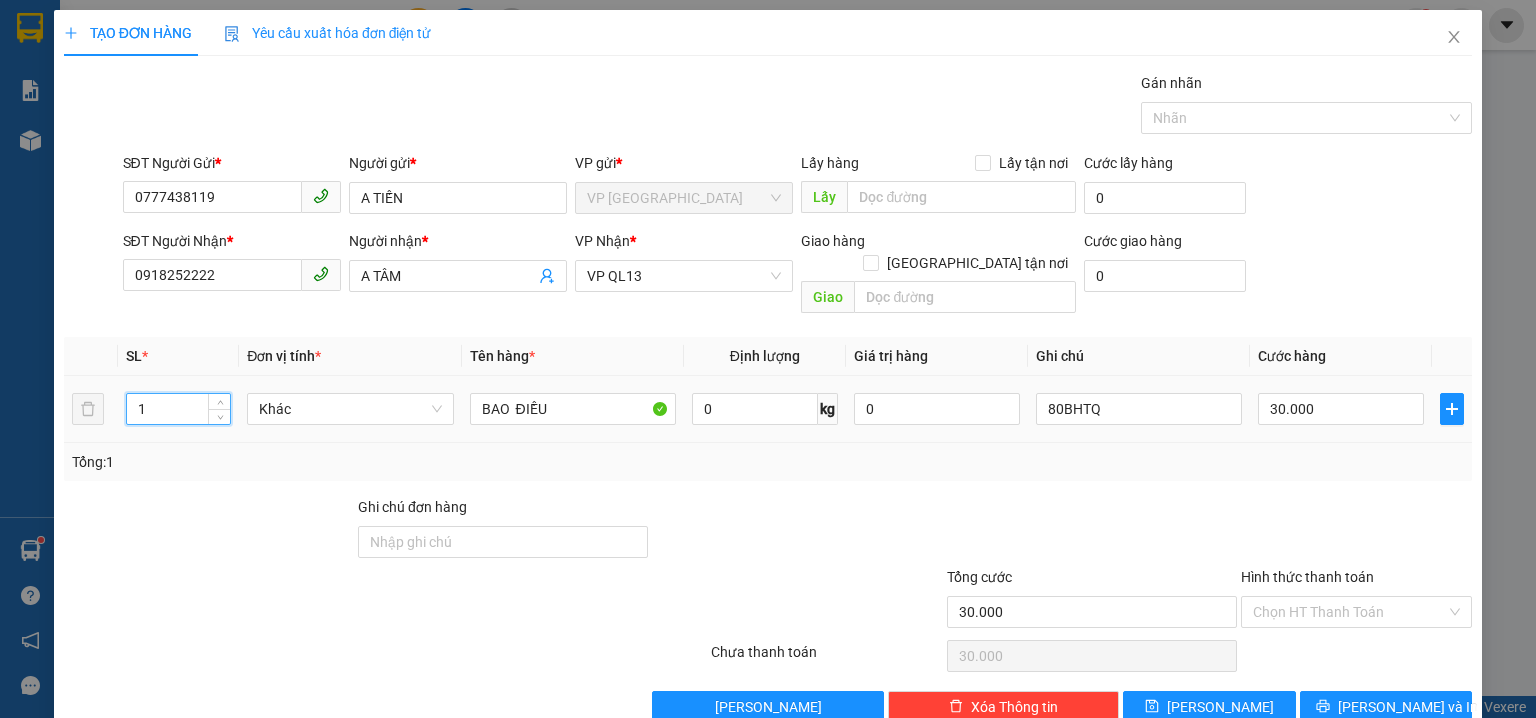 click on "1" at bounding box center [178, 409] 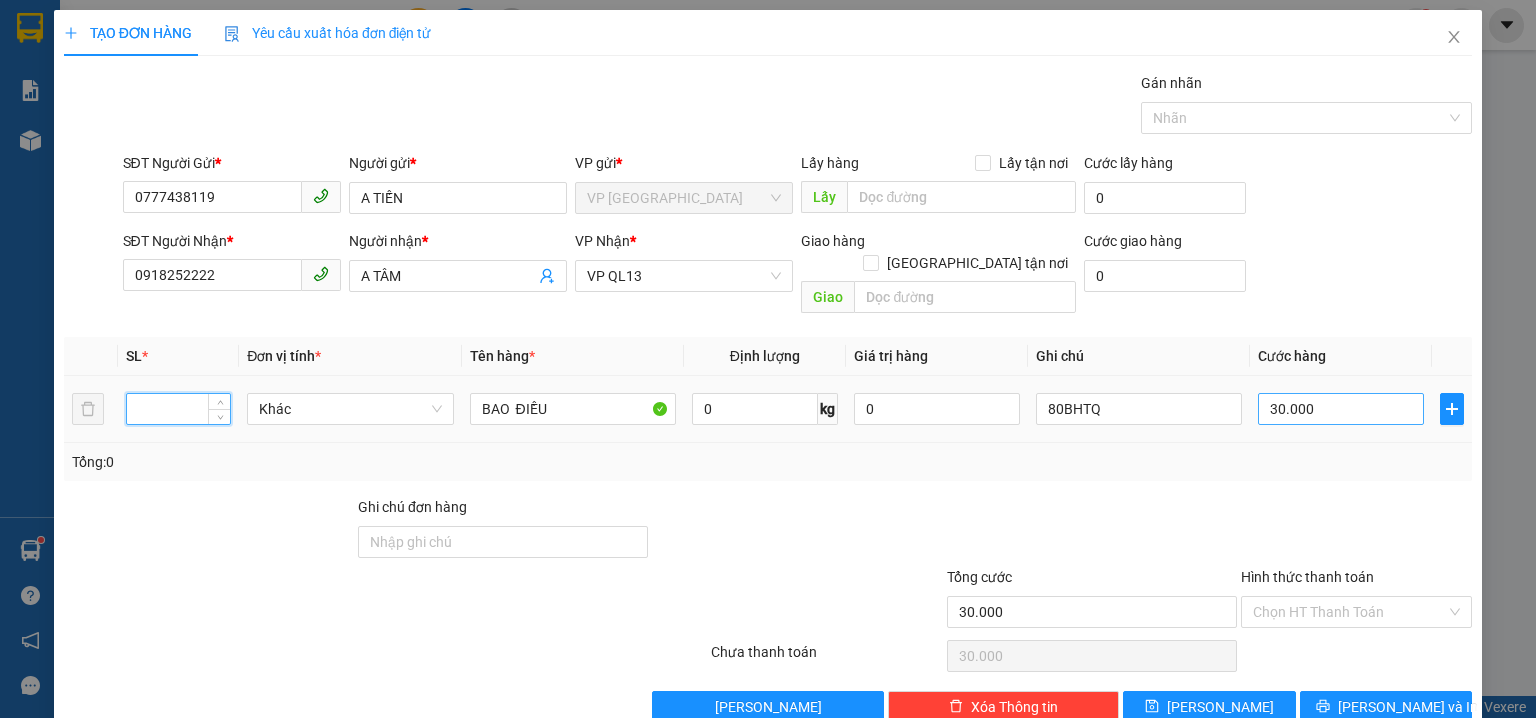 type 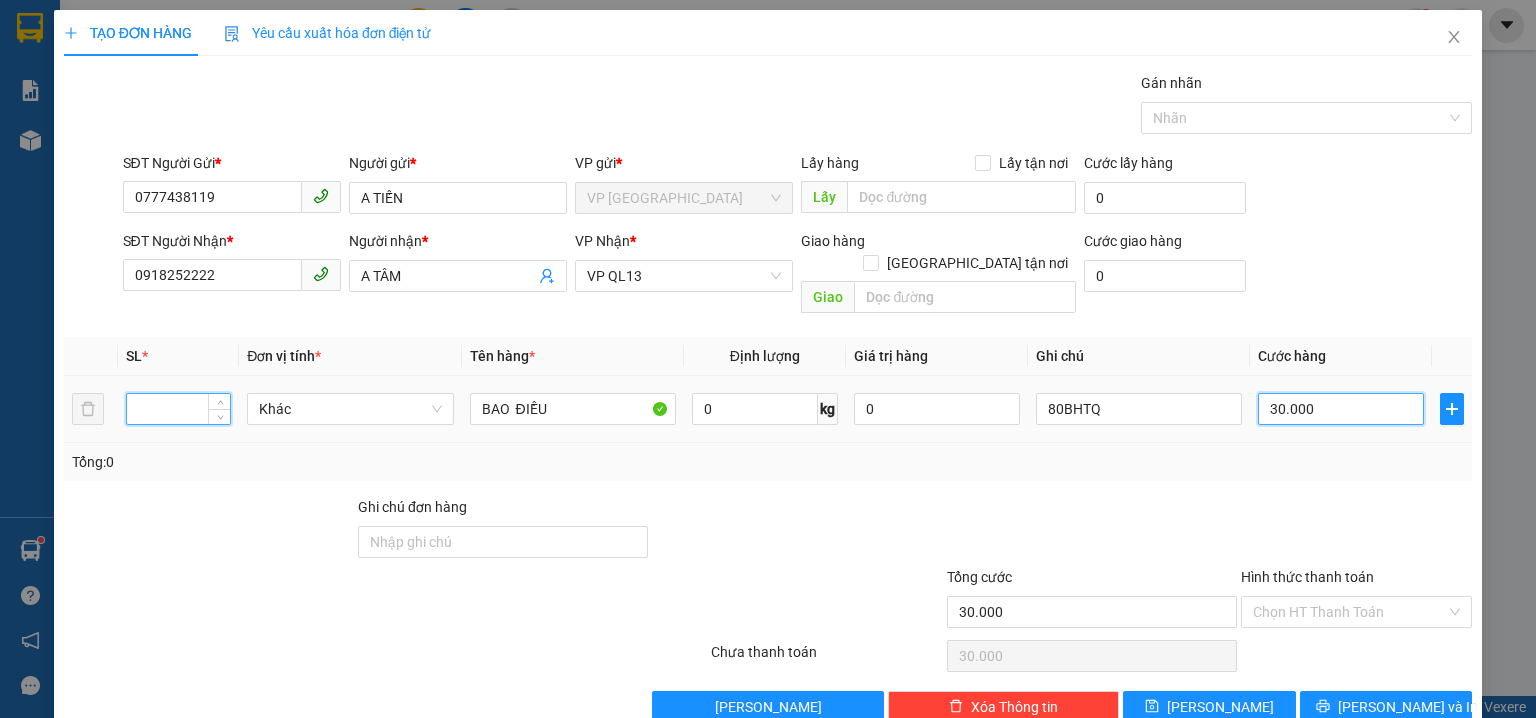 click on "30.000" at bounding box center [1341, 409] 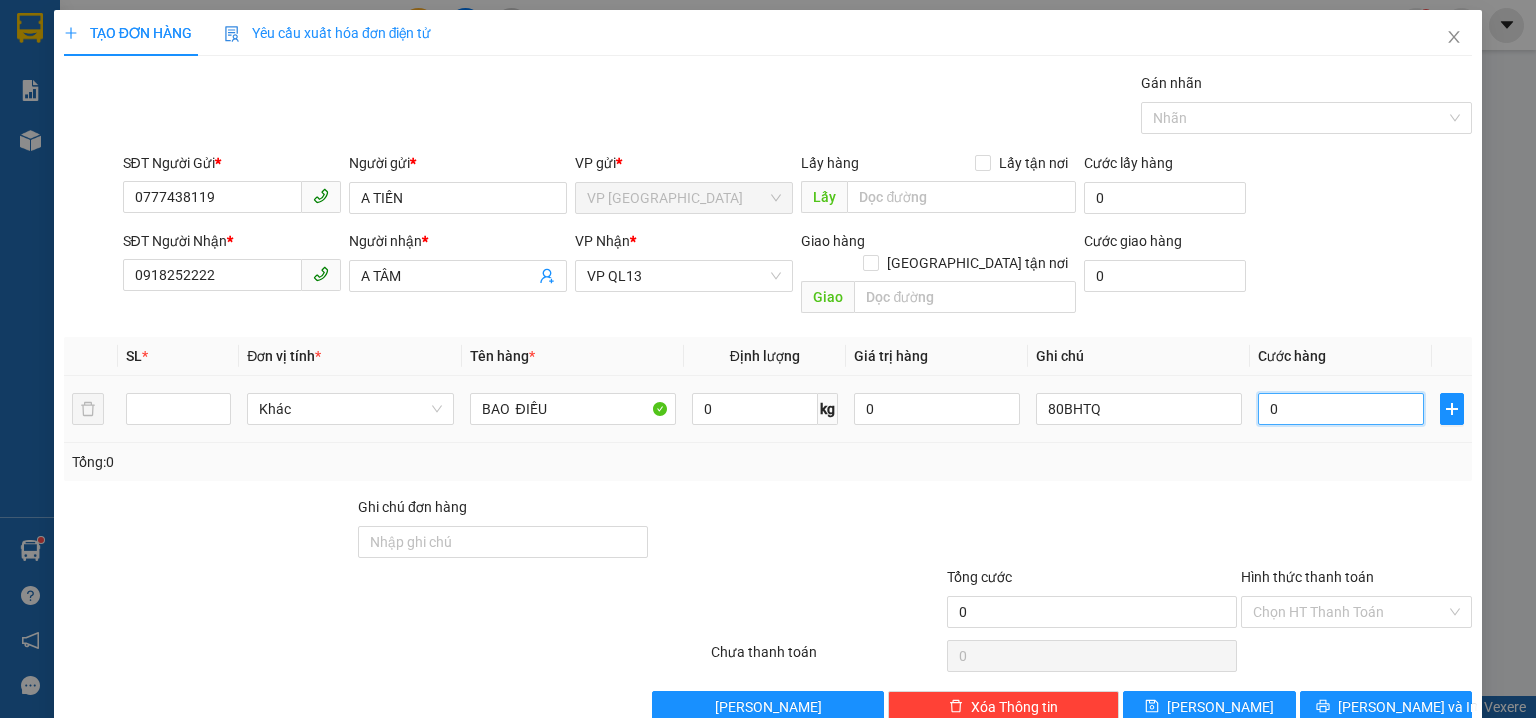 type on "1" 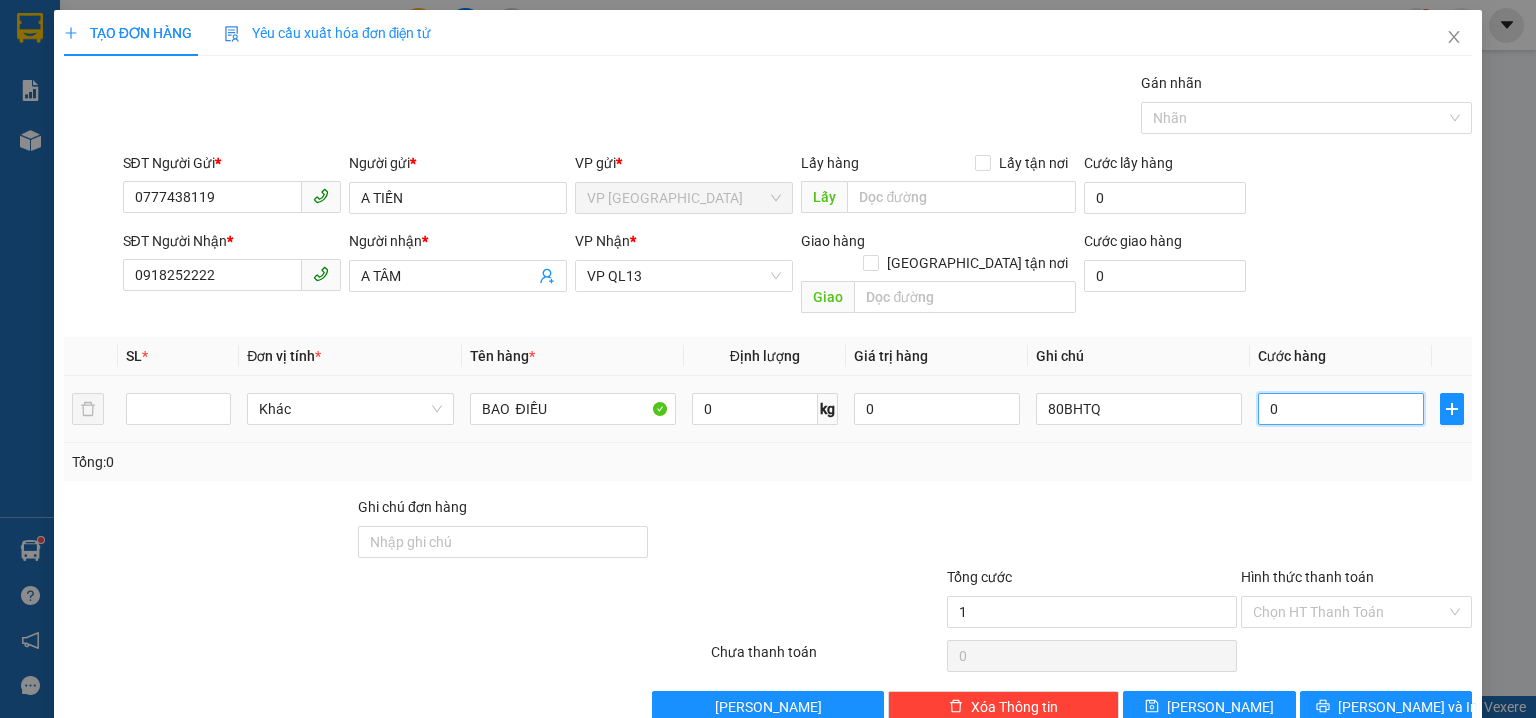 type on "1" 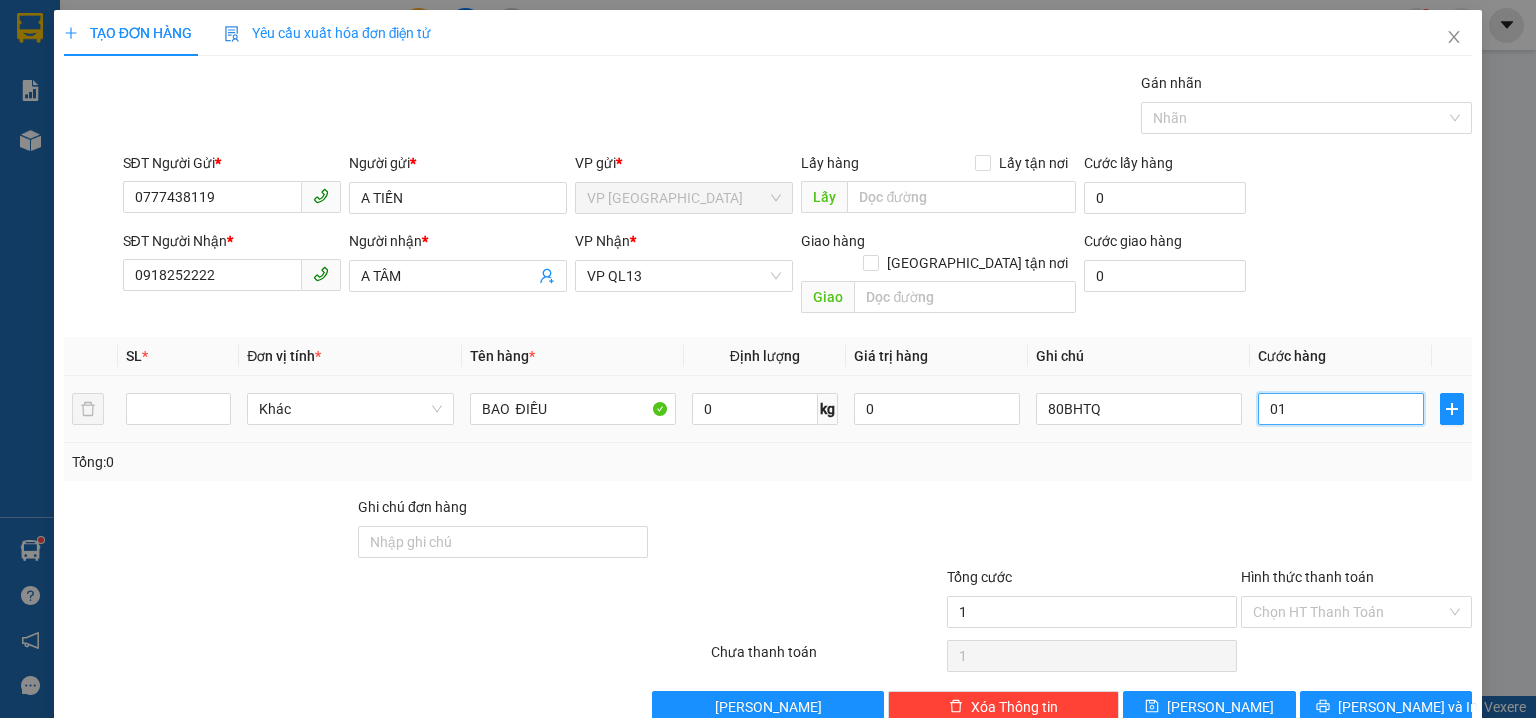 type on "16" 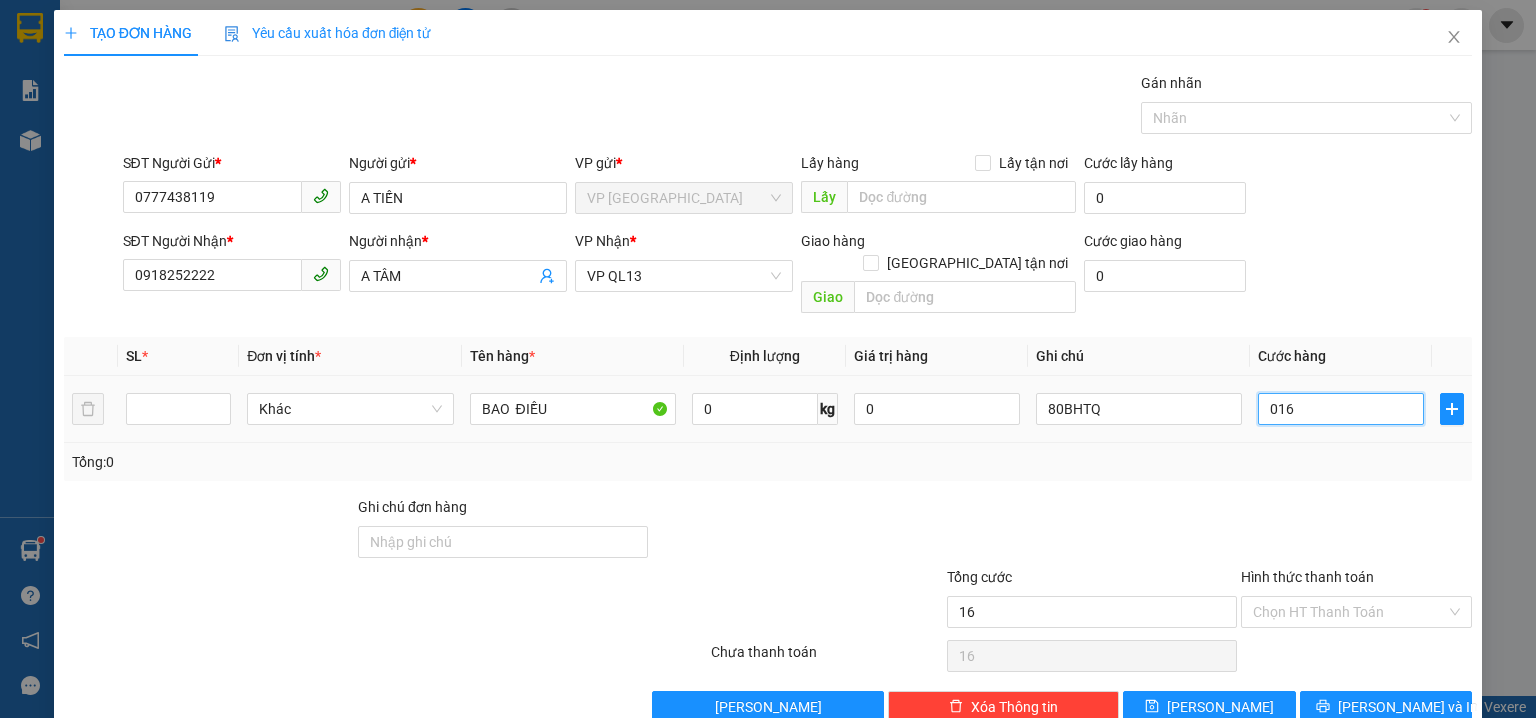 type on "160" 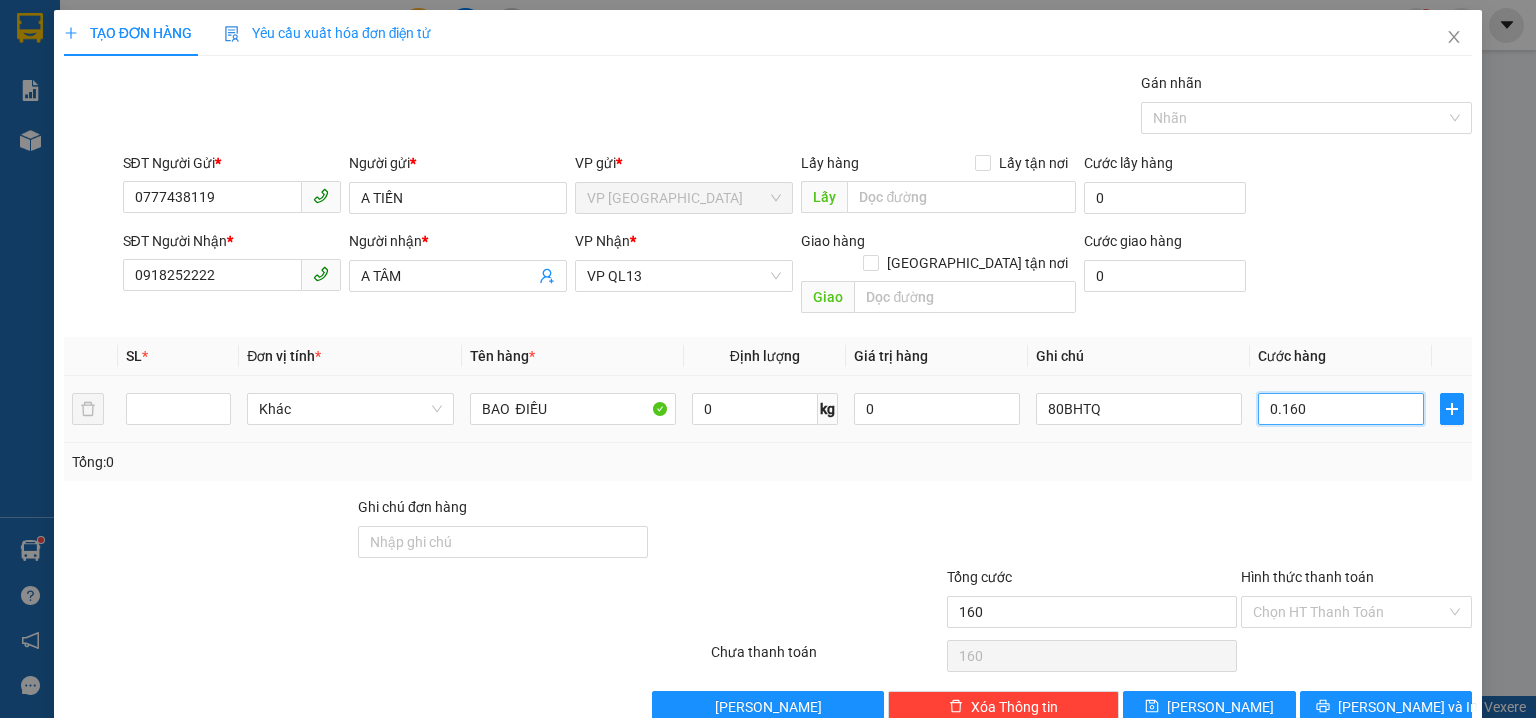 type on "1.600" 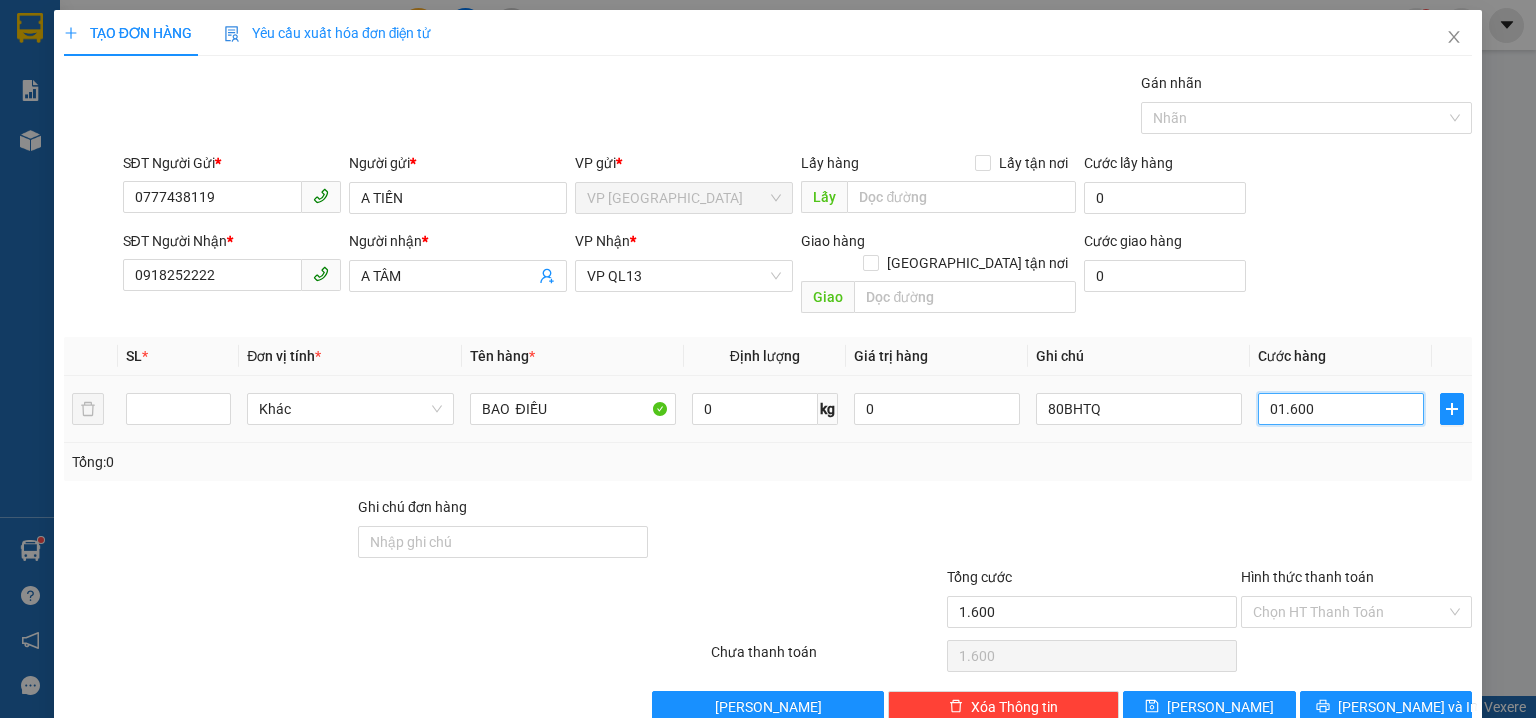 type on "16.000" 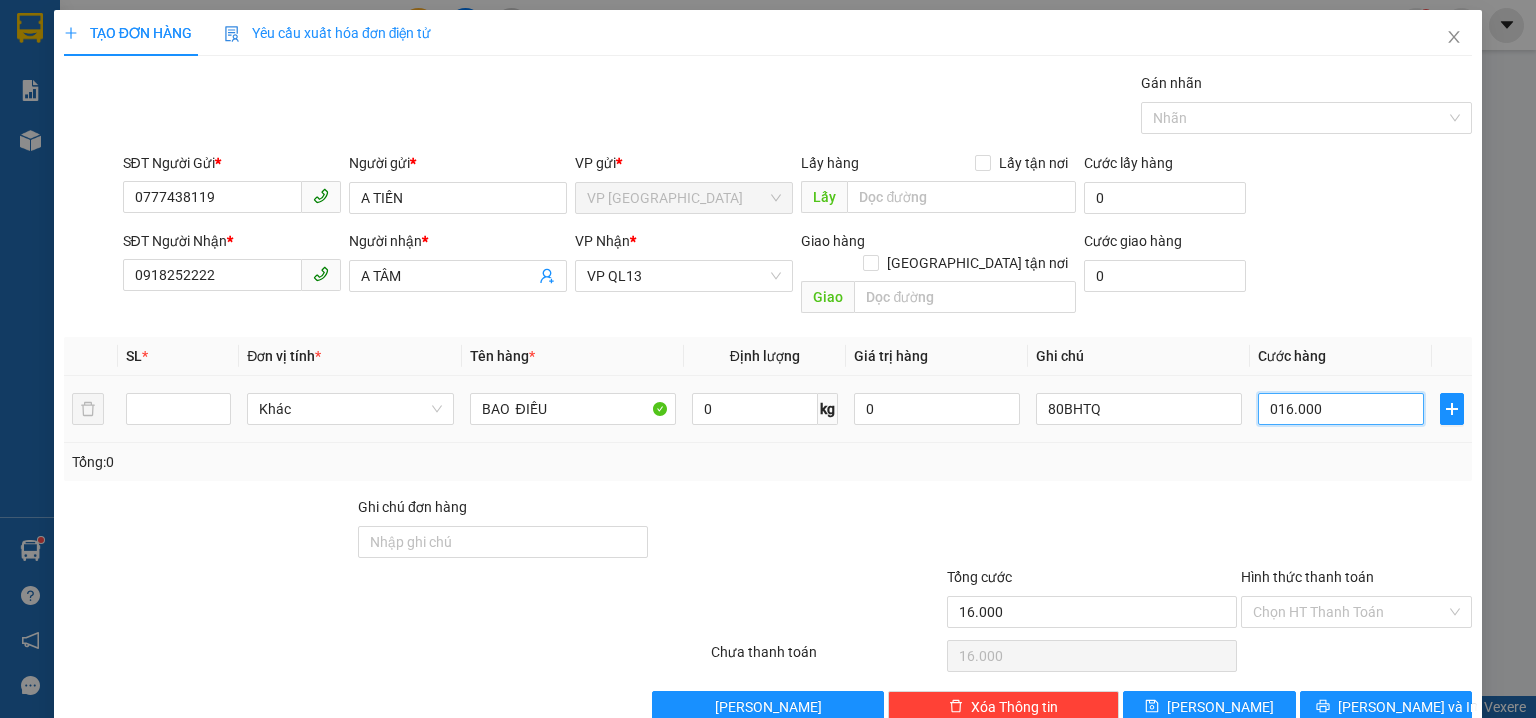 type on "160.000" 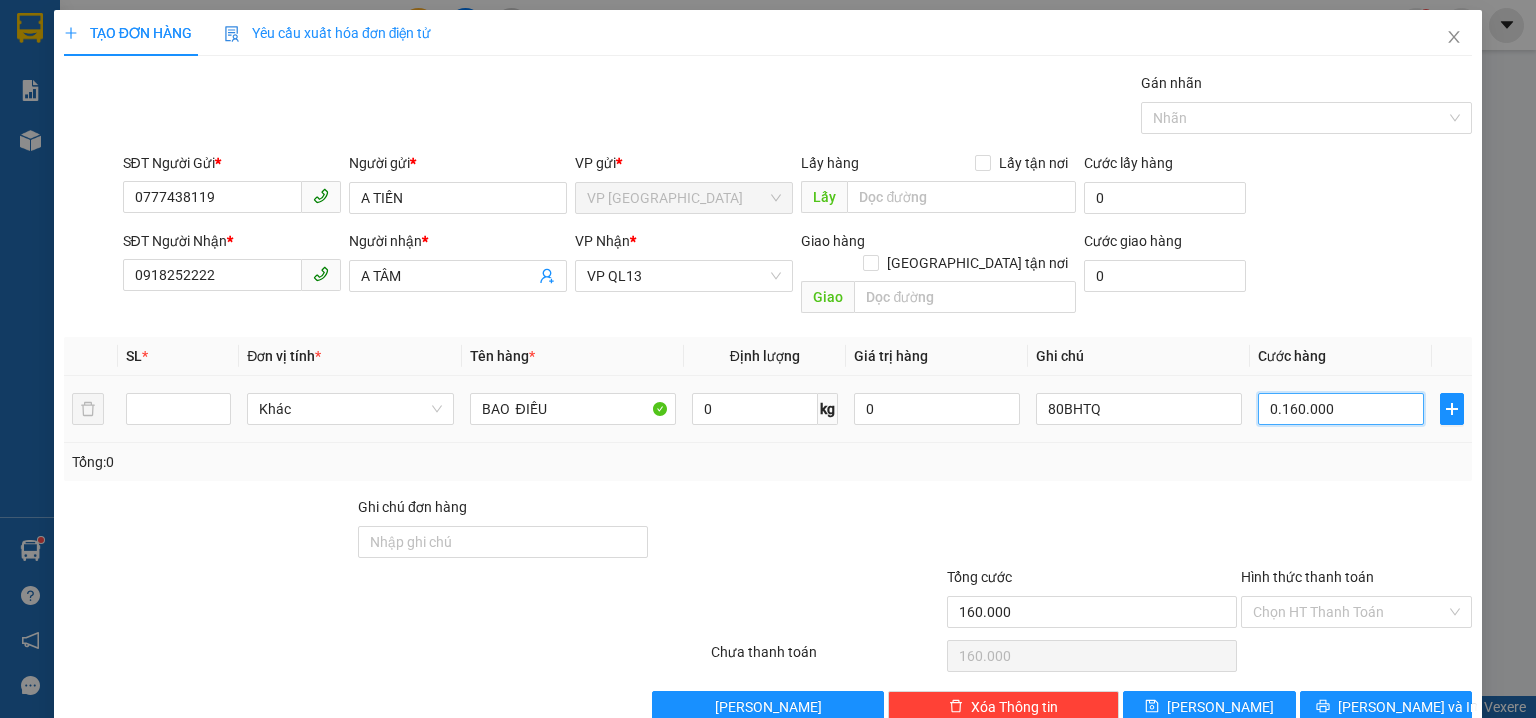 type on "16.000" 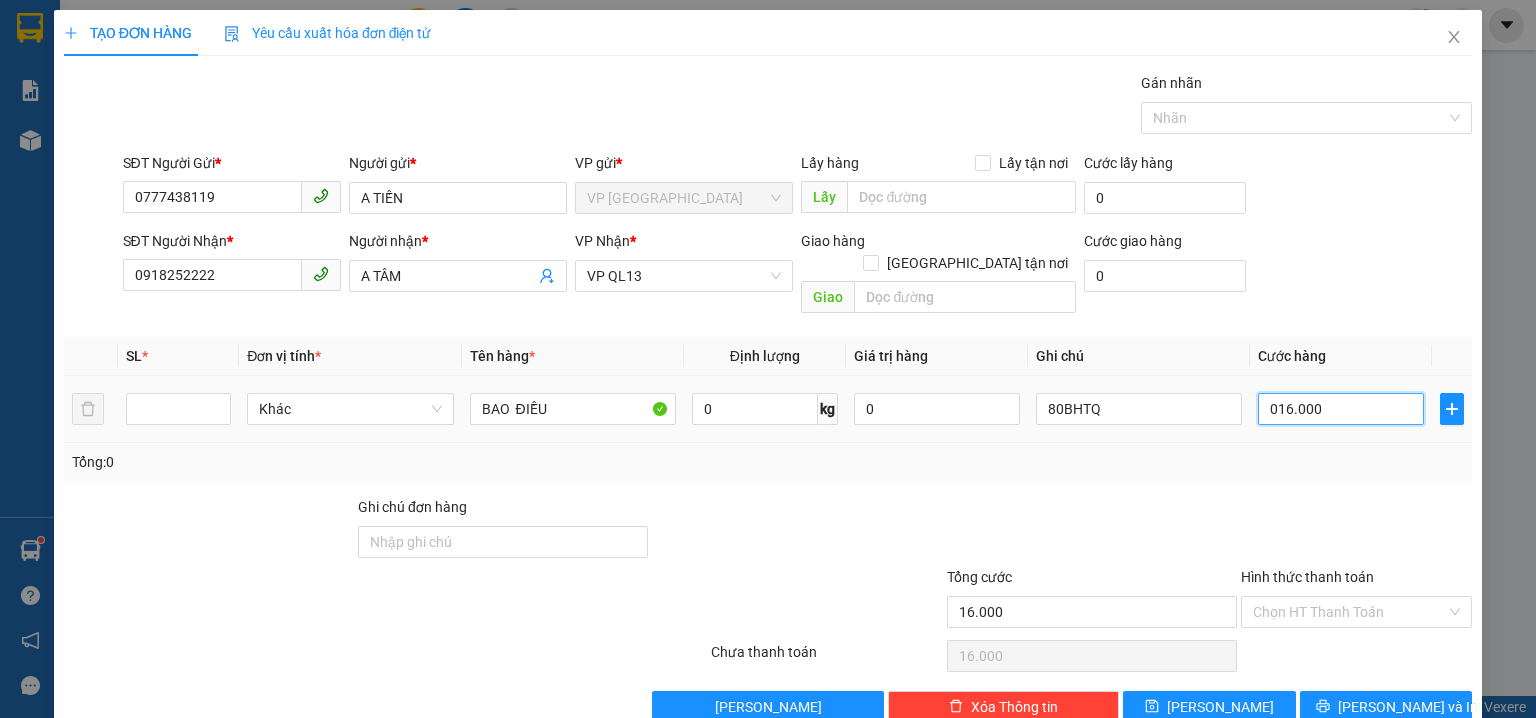 type on "1.600" 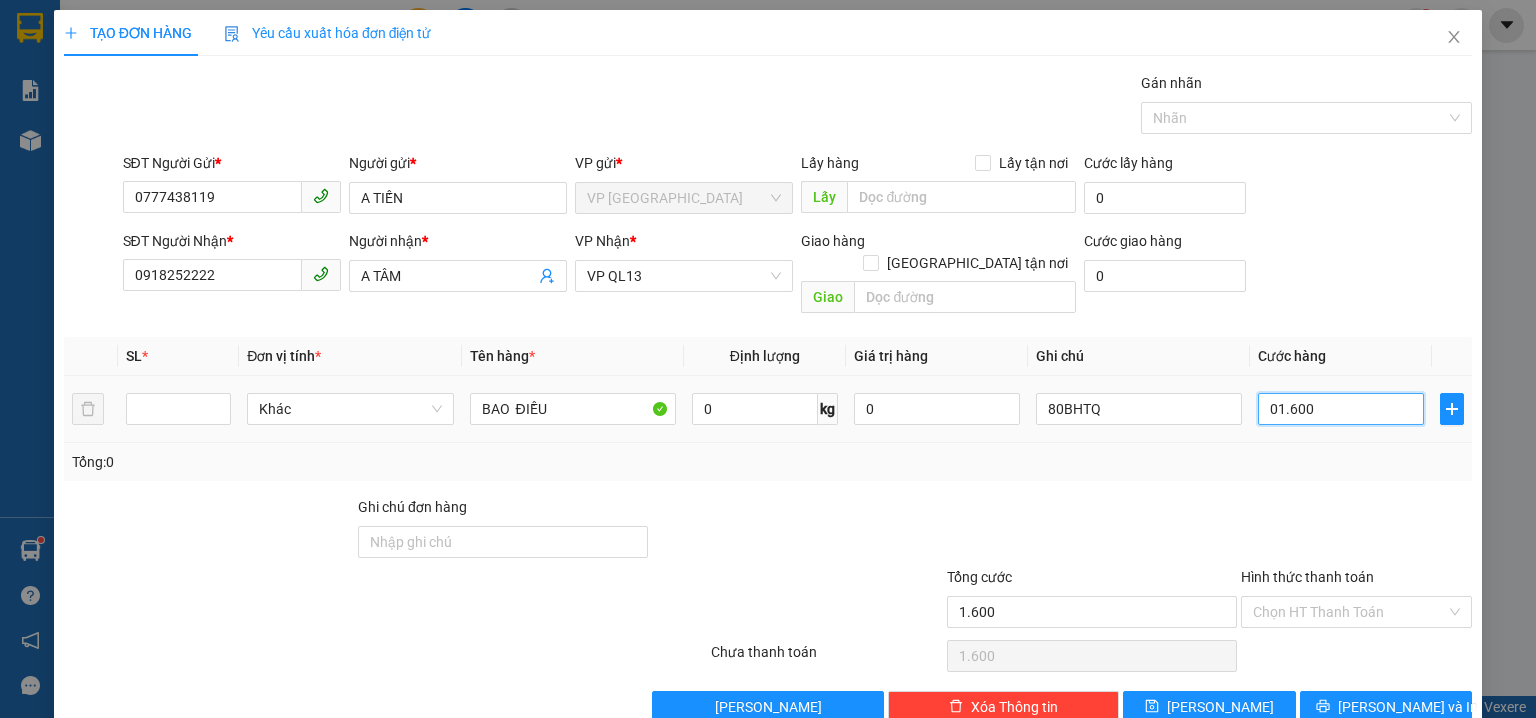 type on "160" 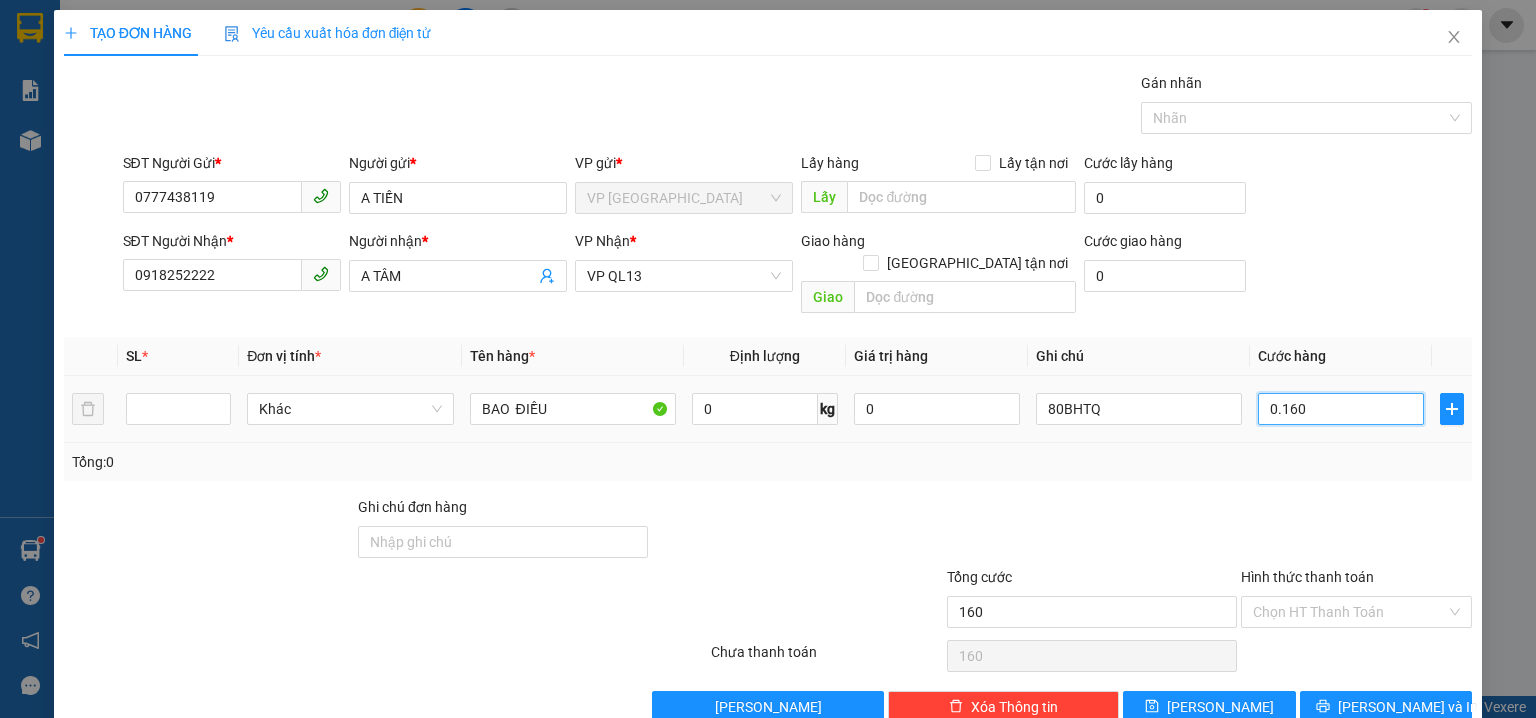 type on "16" 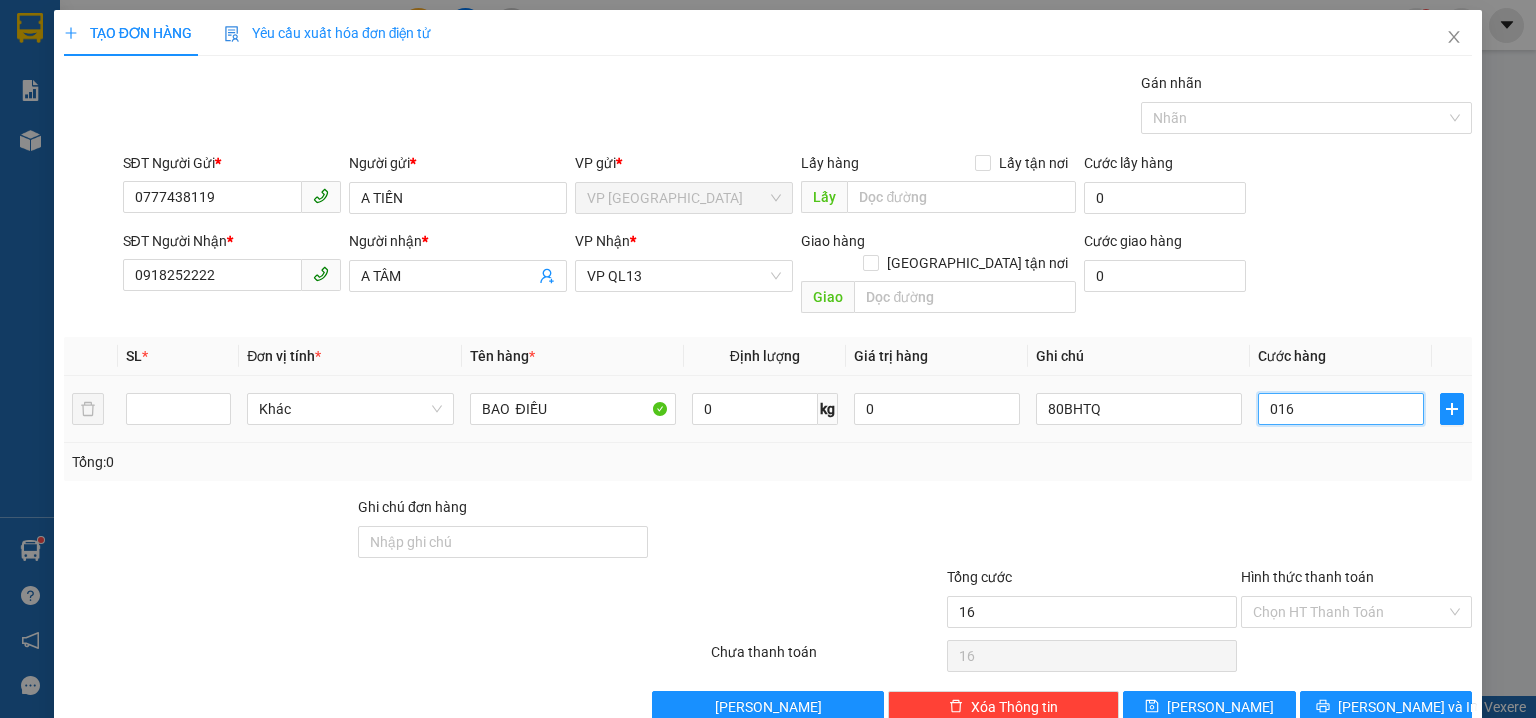 type on "1" 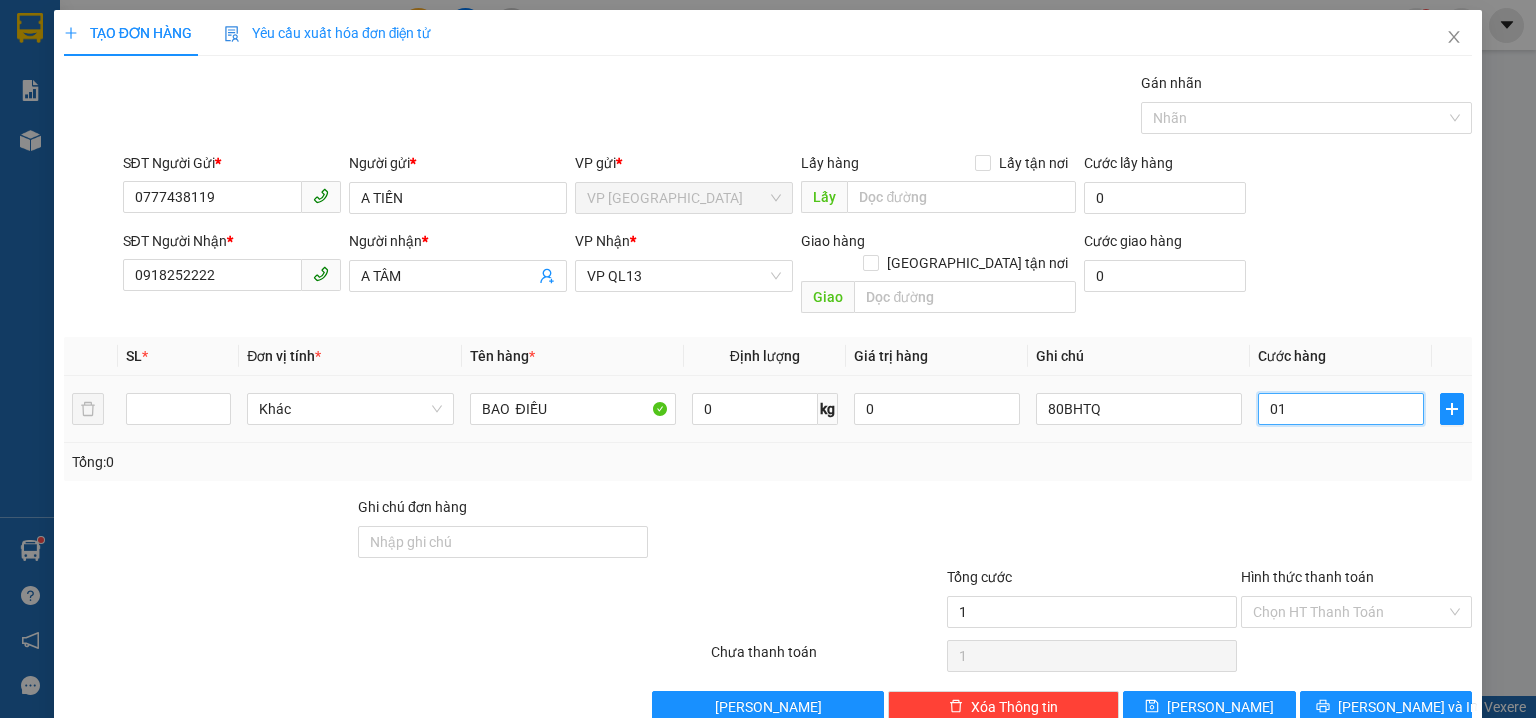 type on "0" 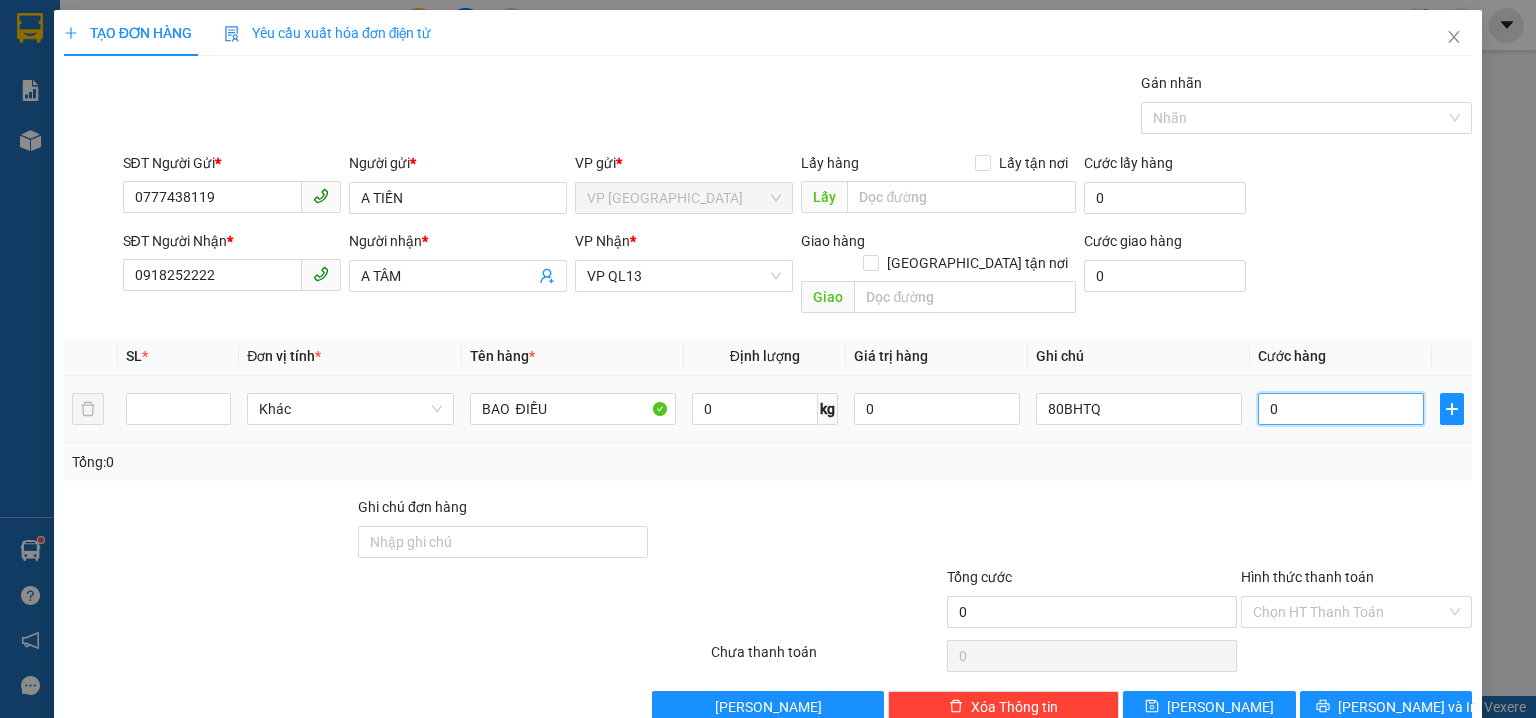 type on "0" 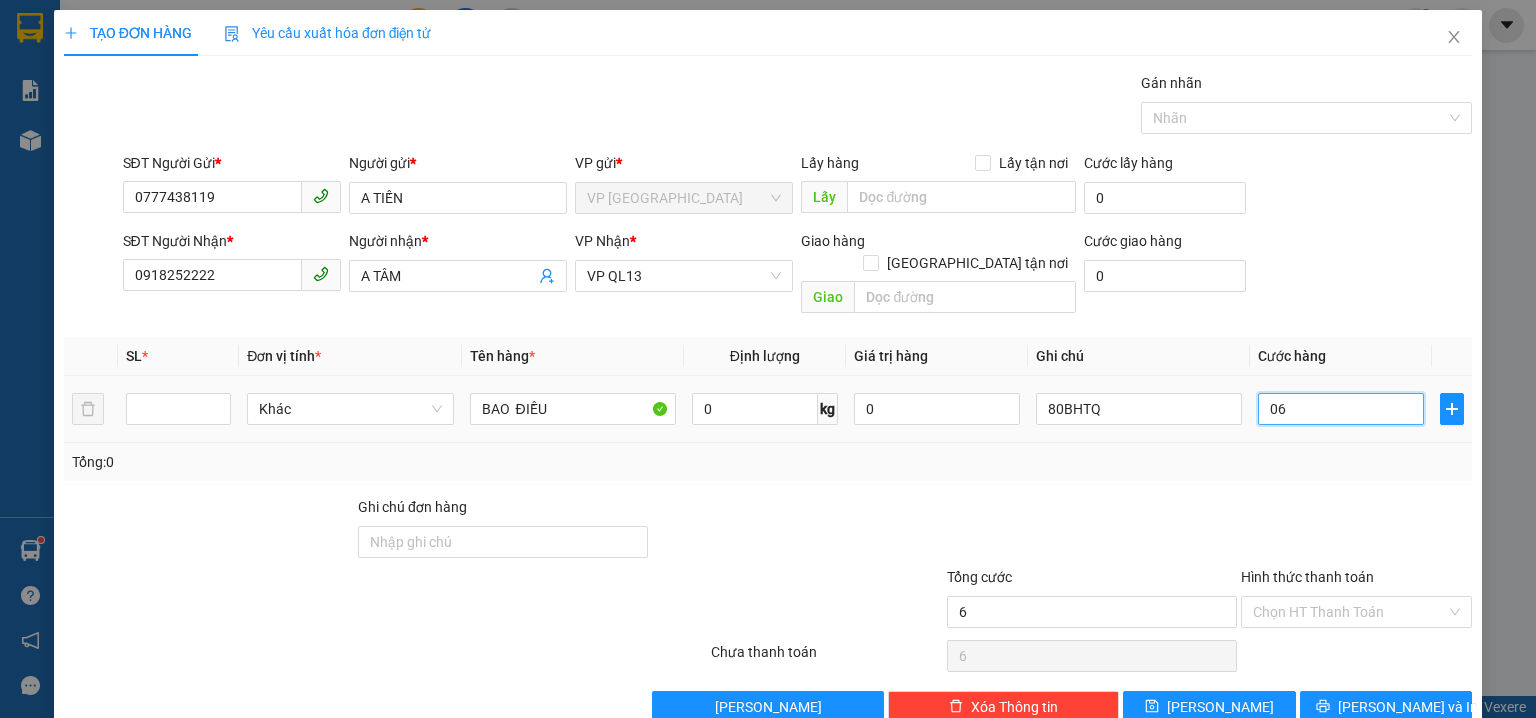 type on "60" 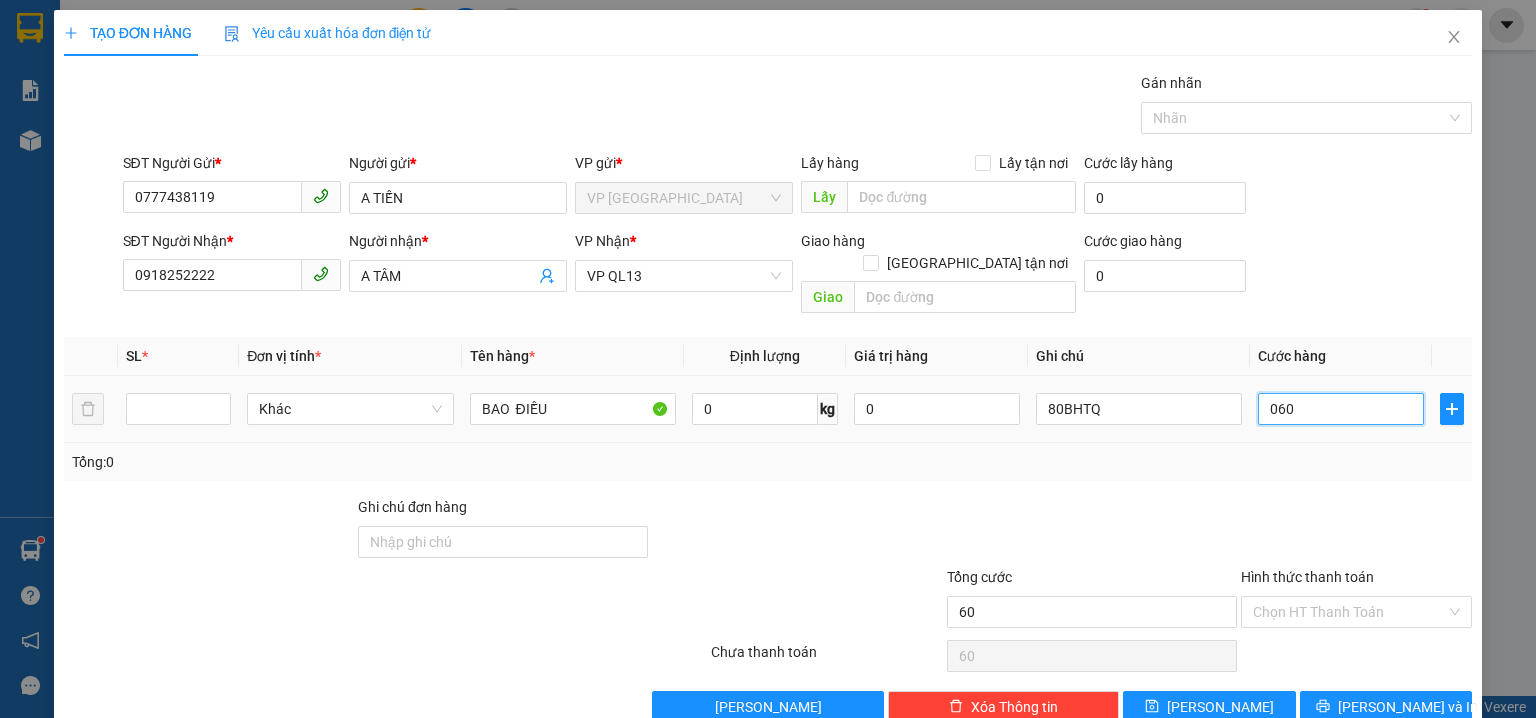 type on "600" 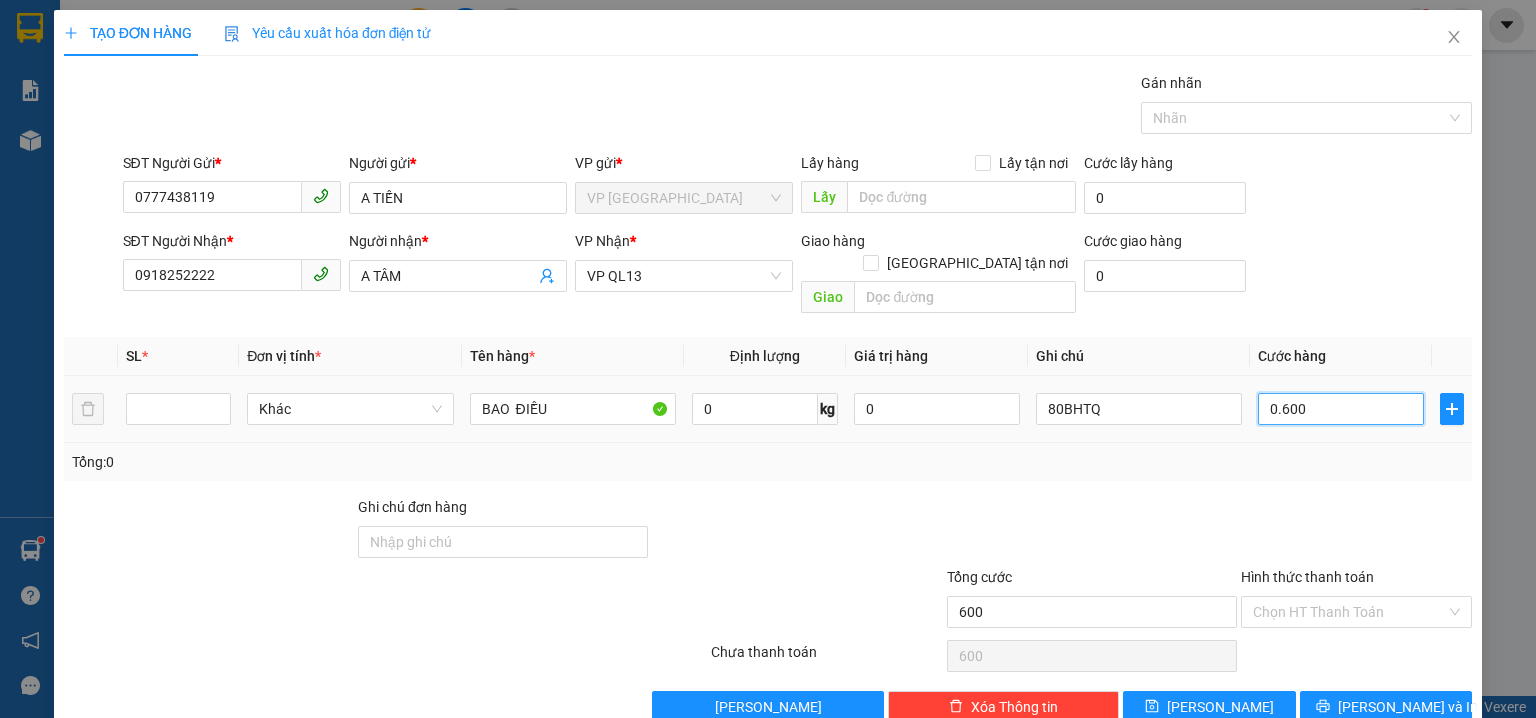 type on "6.000" 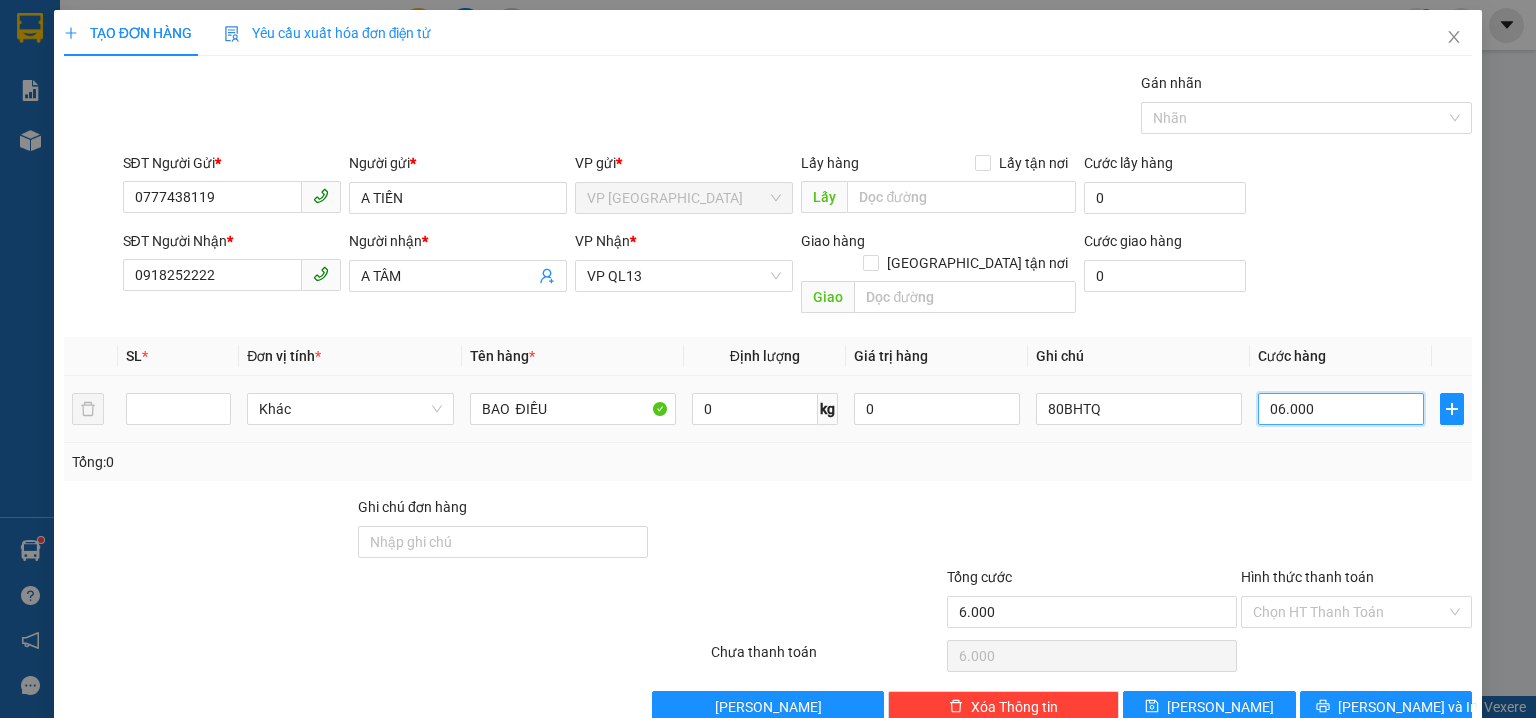 type on "60.000" 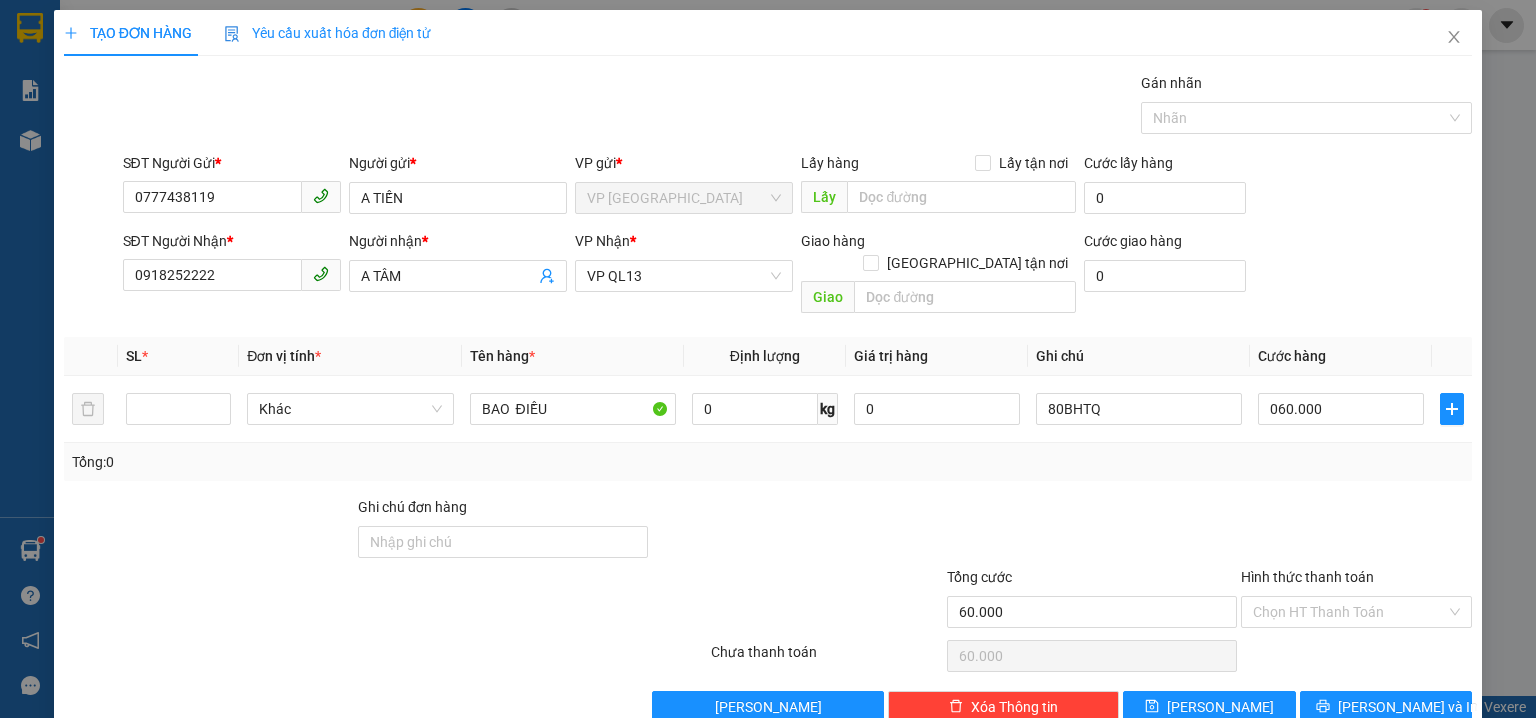 type on "60.000" 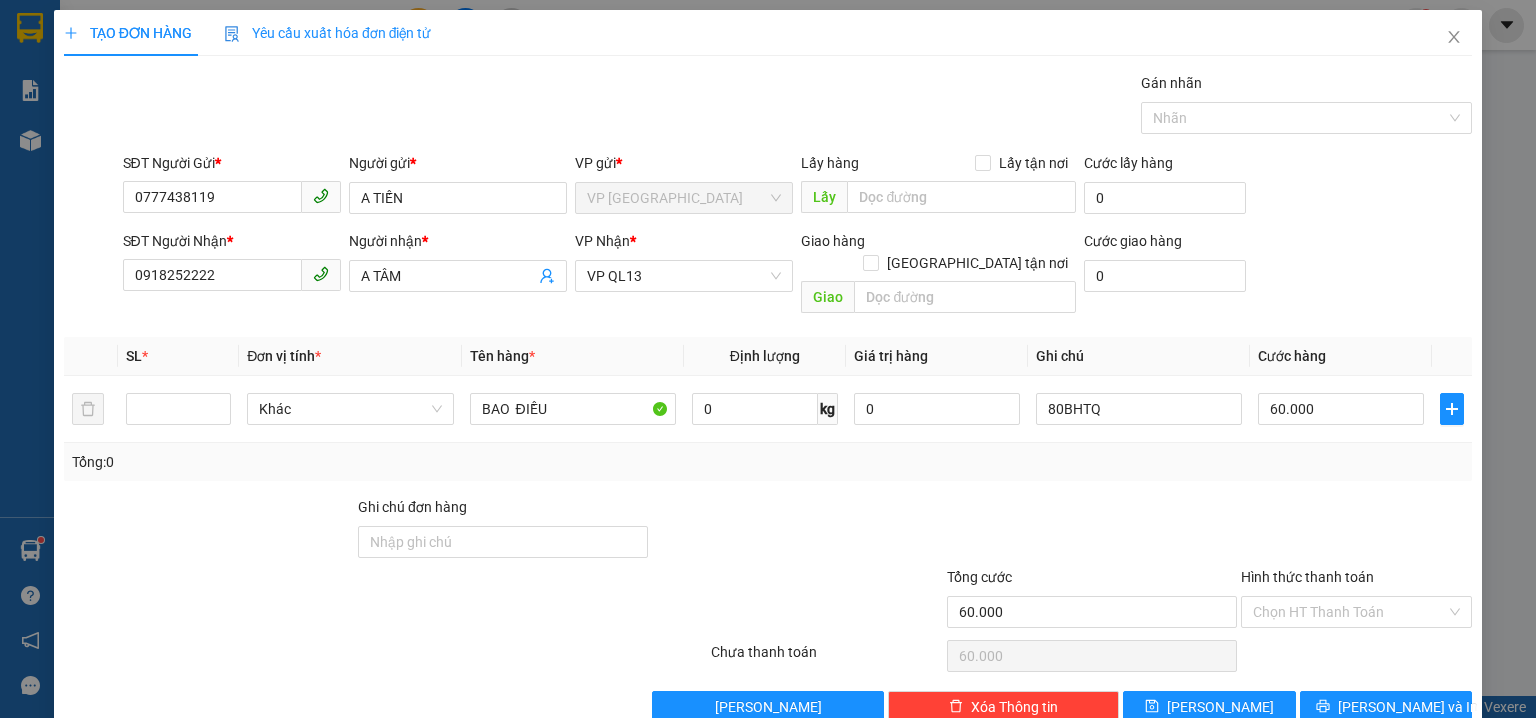 click on "SĐT Người Nhận  * 0918252222 Người nhận  * A TÂM VP Nhận  * VP QL13 Giao hàng Giao tận nơi Giao Cước giao hàng 0" at bounding box center (798, 276) 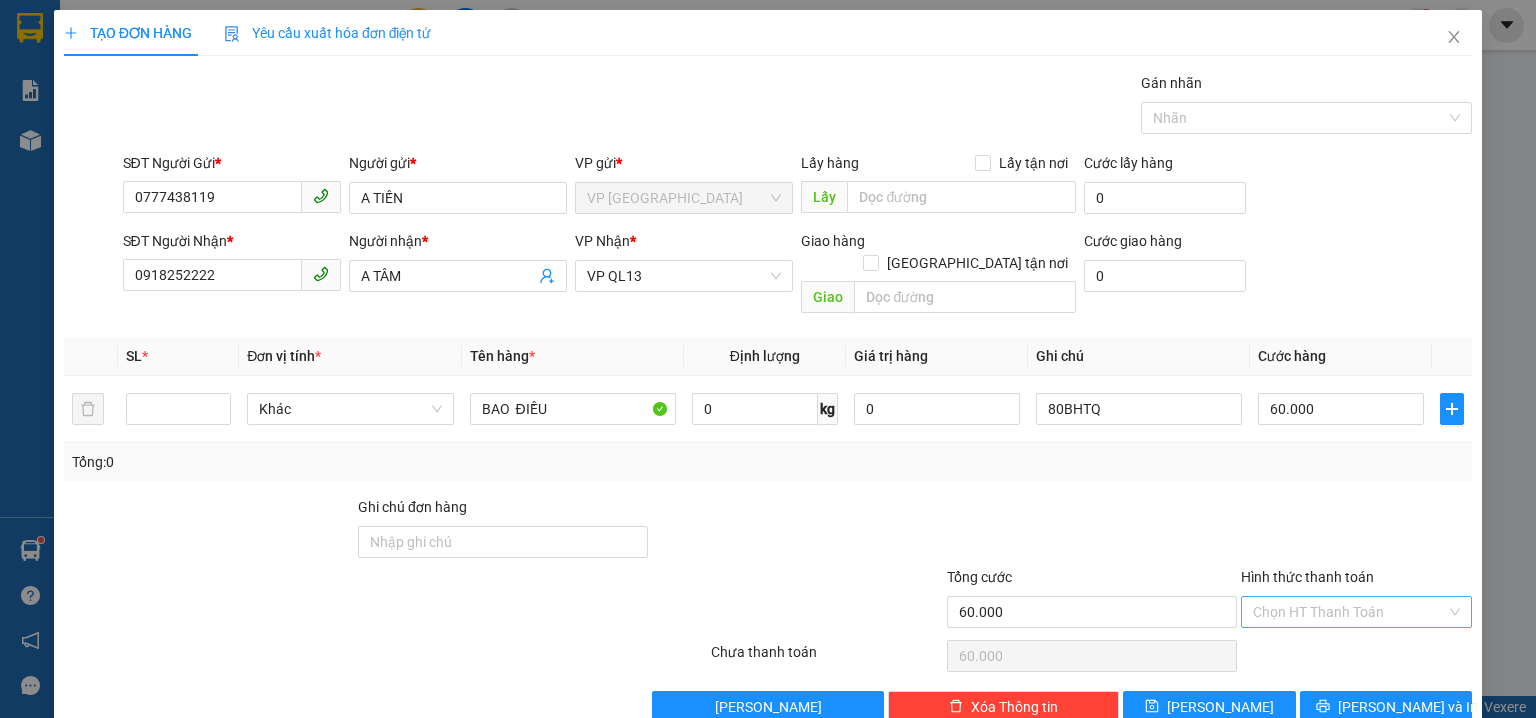 click on "Hình thức thanh toán" at bounding box center [1349, 612] 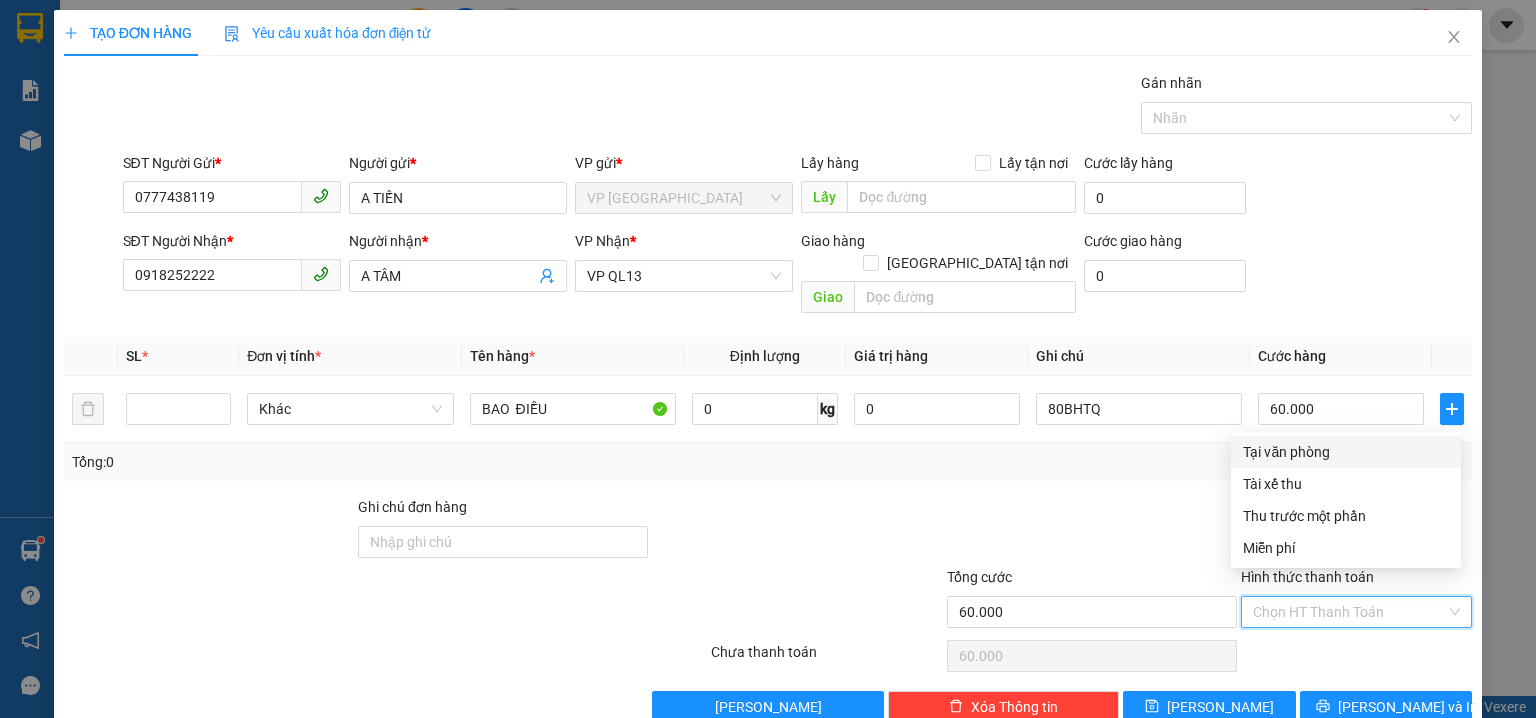 click on "Tại văn phòng" at bounding box center (1346, 452) 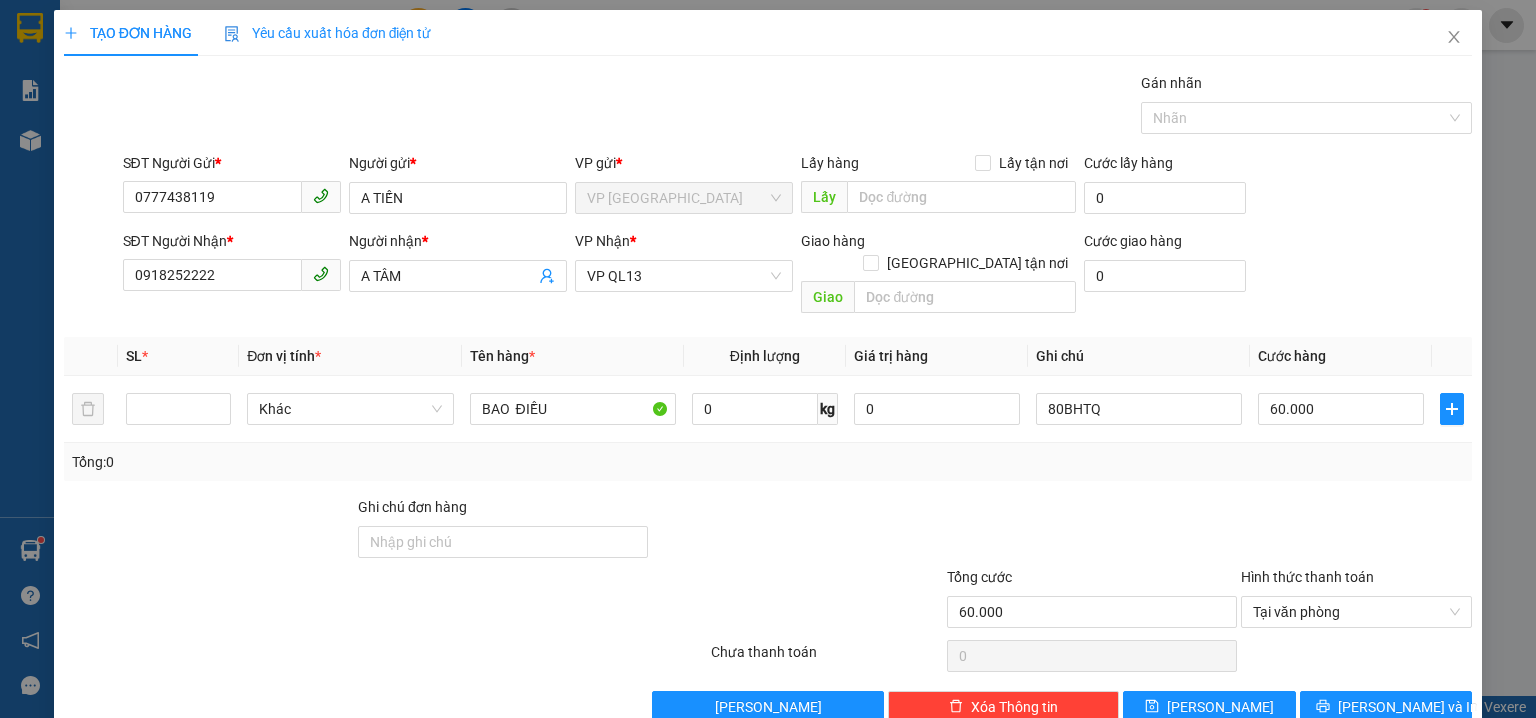 click on "SĐT Người Nhận  * 0918252222 Người nhận  * A TÂM VP Nhận  * VP QL13 Giao hàng Giao tận nơi Giao Cước giao hàng 0" at bounding box center (798, 276) 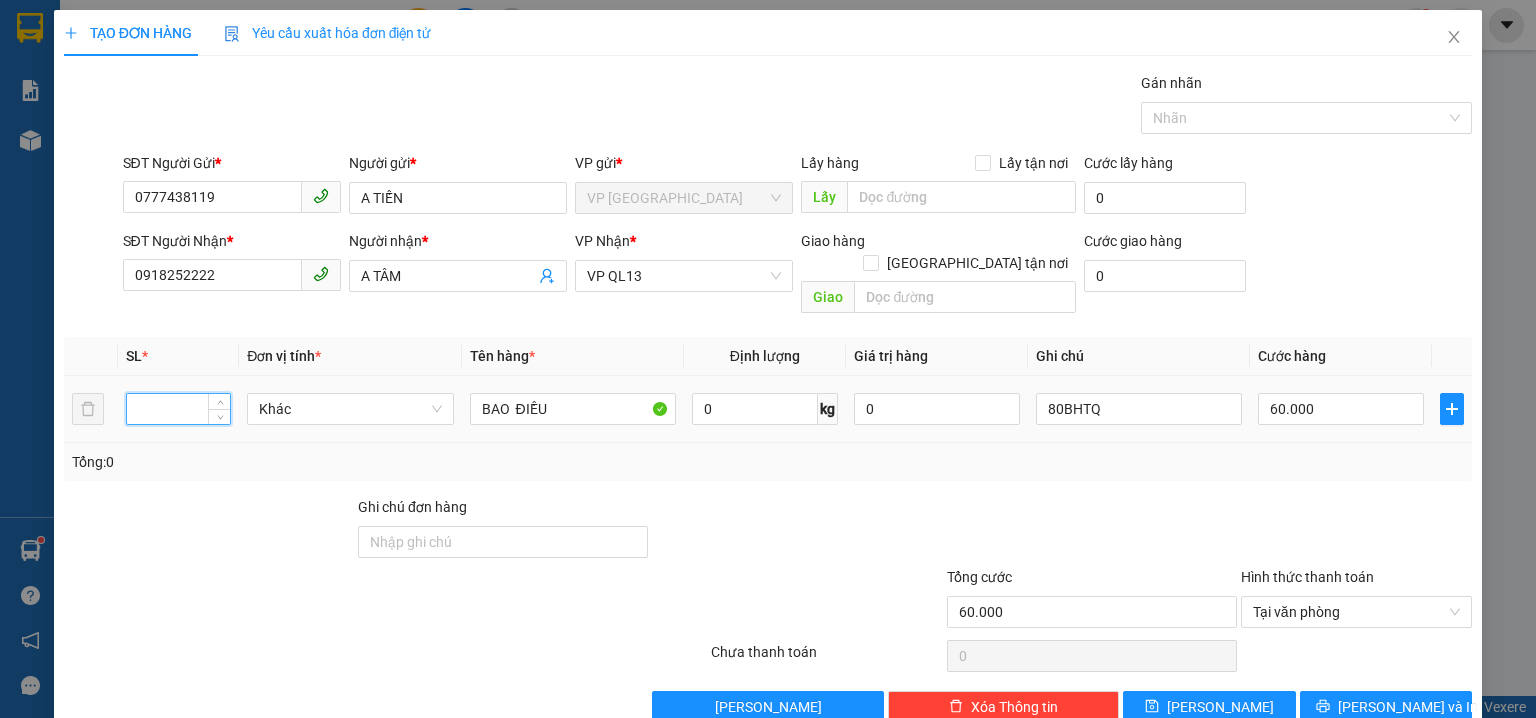click at bounding box center (178, 409) 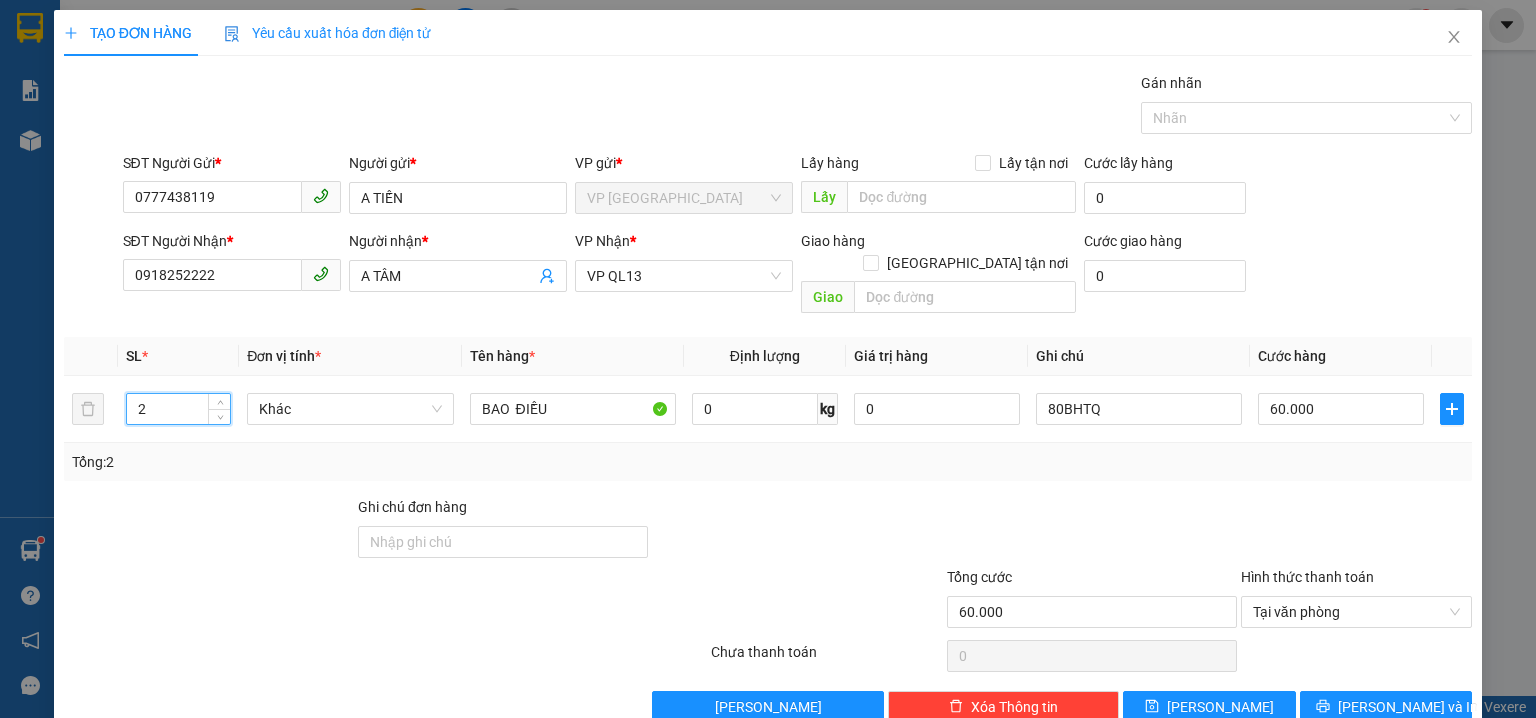 type on "2" 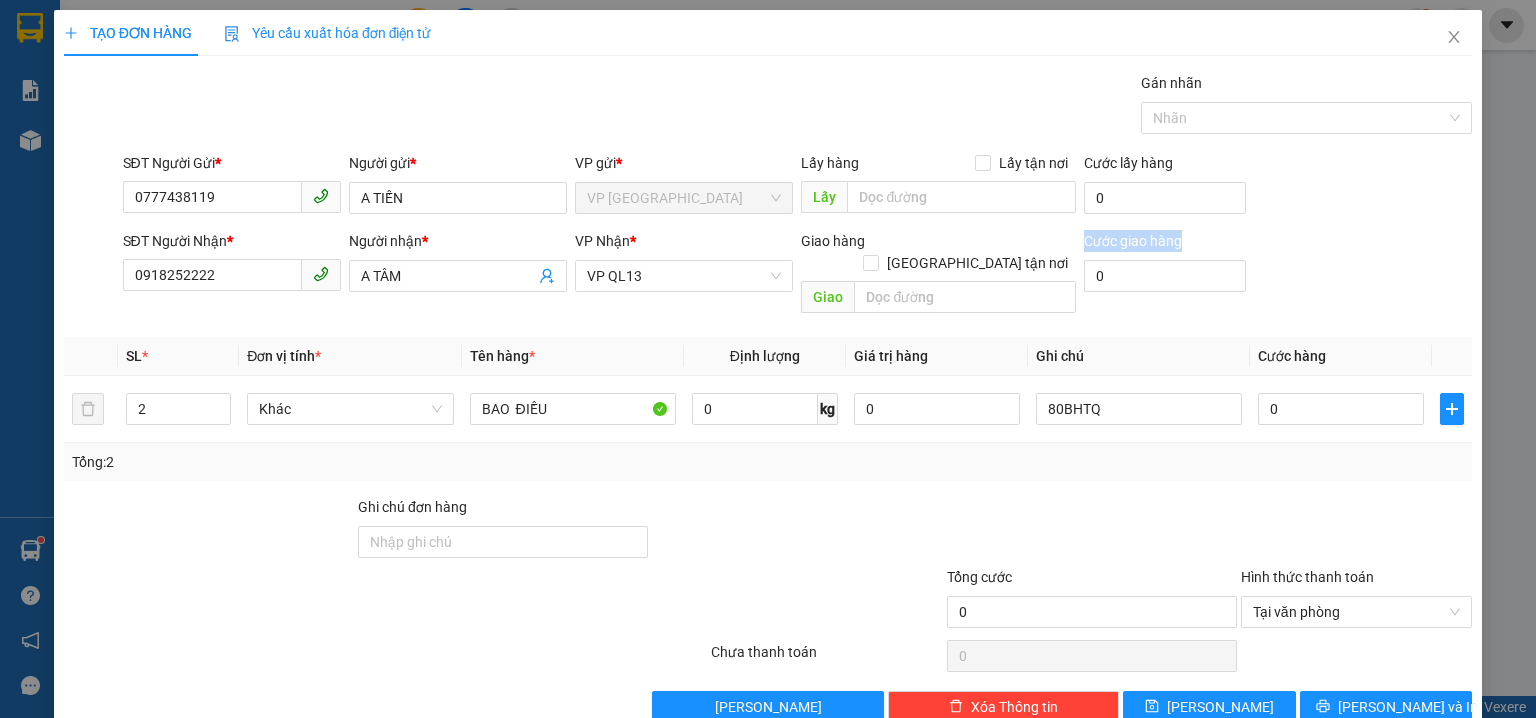 click on "SĐT Người Nhận  * 0918252222 Người nhận  * A TÂM VP Nhận  * VP QL13 Giao hàng Giao tận nơi Giao Cước giao hàng 0" at bounding box center (798, 276) 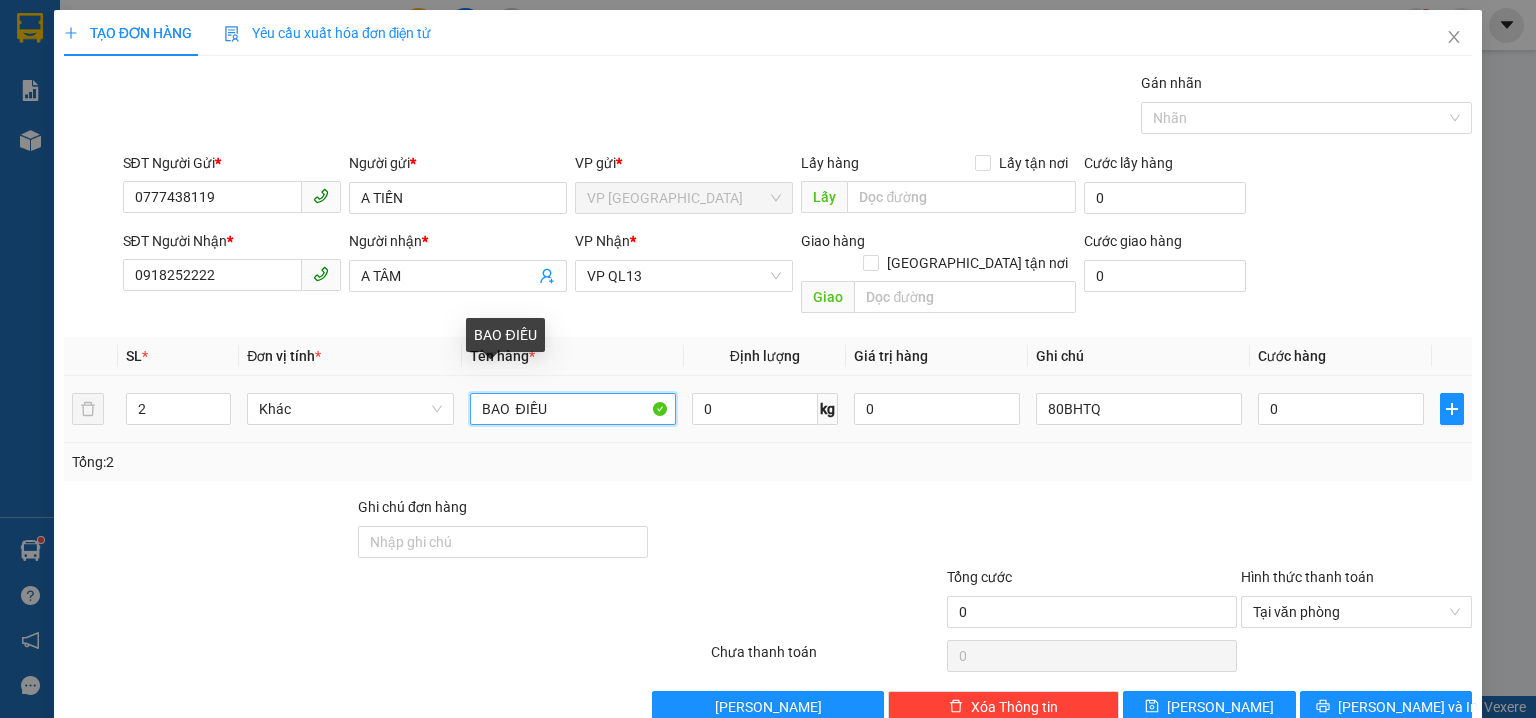 click on "BAO  ĐIỀU" at bounding box center (573, 409) 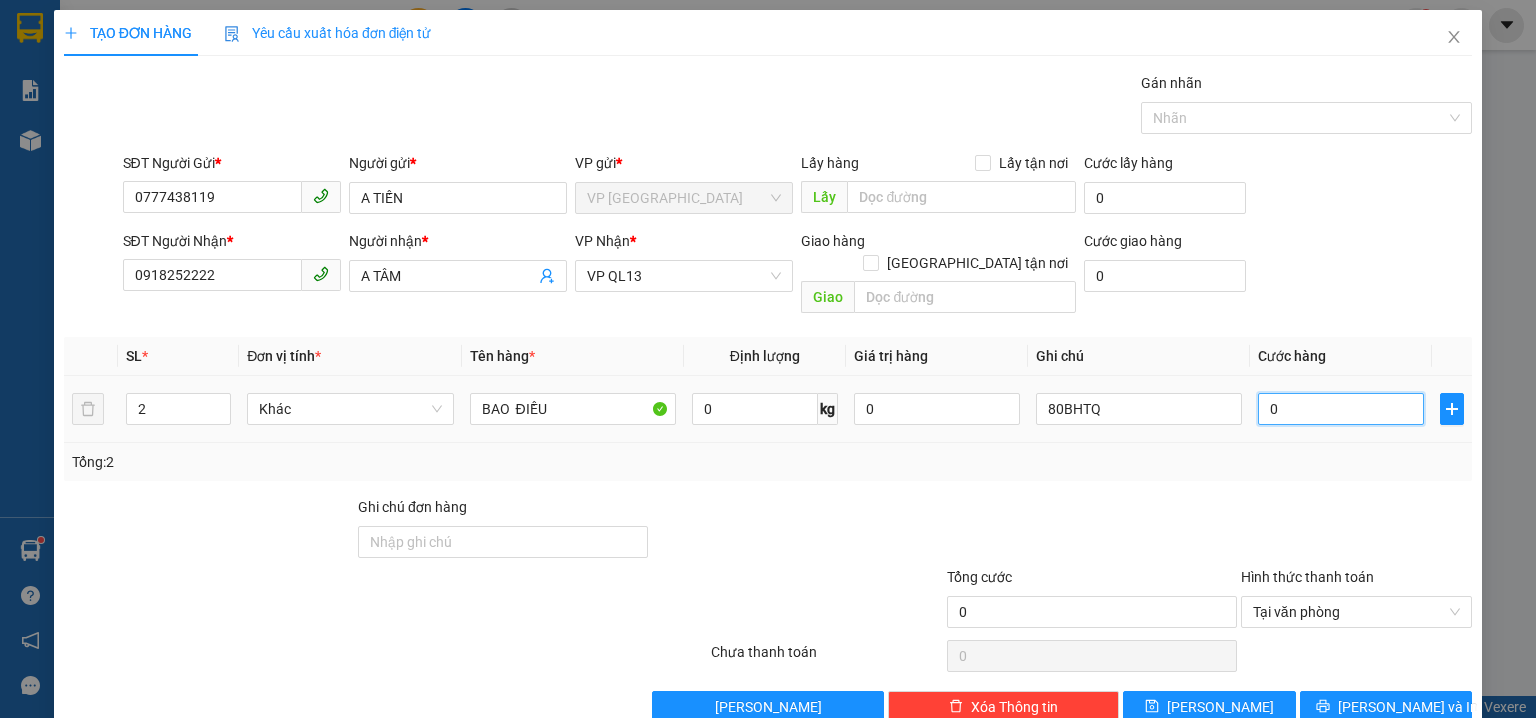 click on "0" at bounding box center [1341, 409] 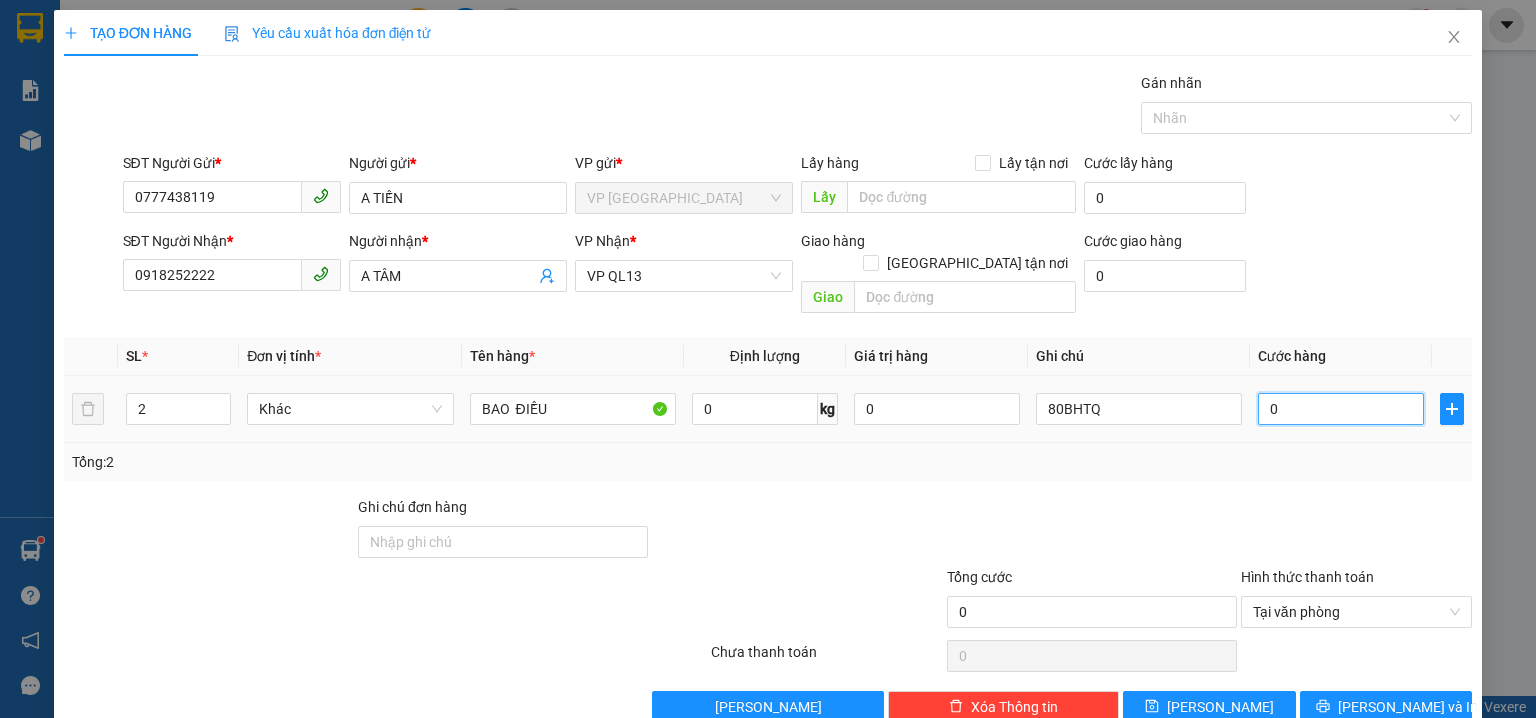 type on "6" 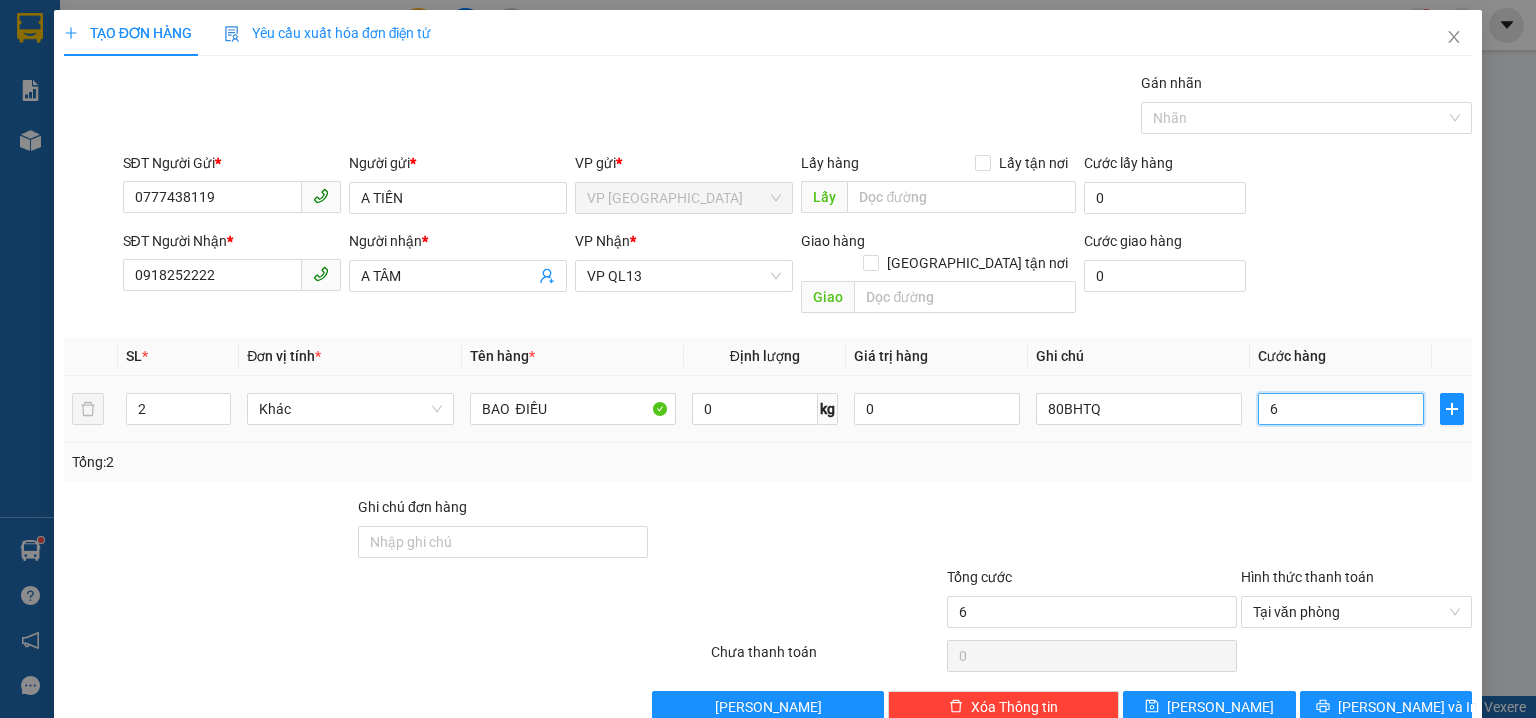 type on "60" 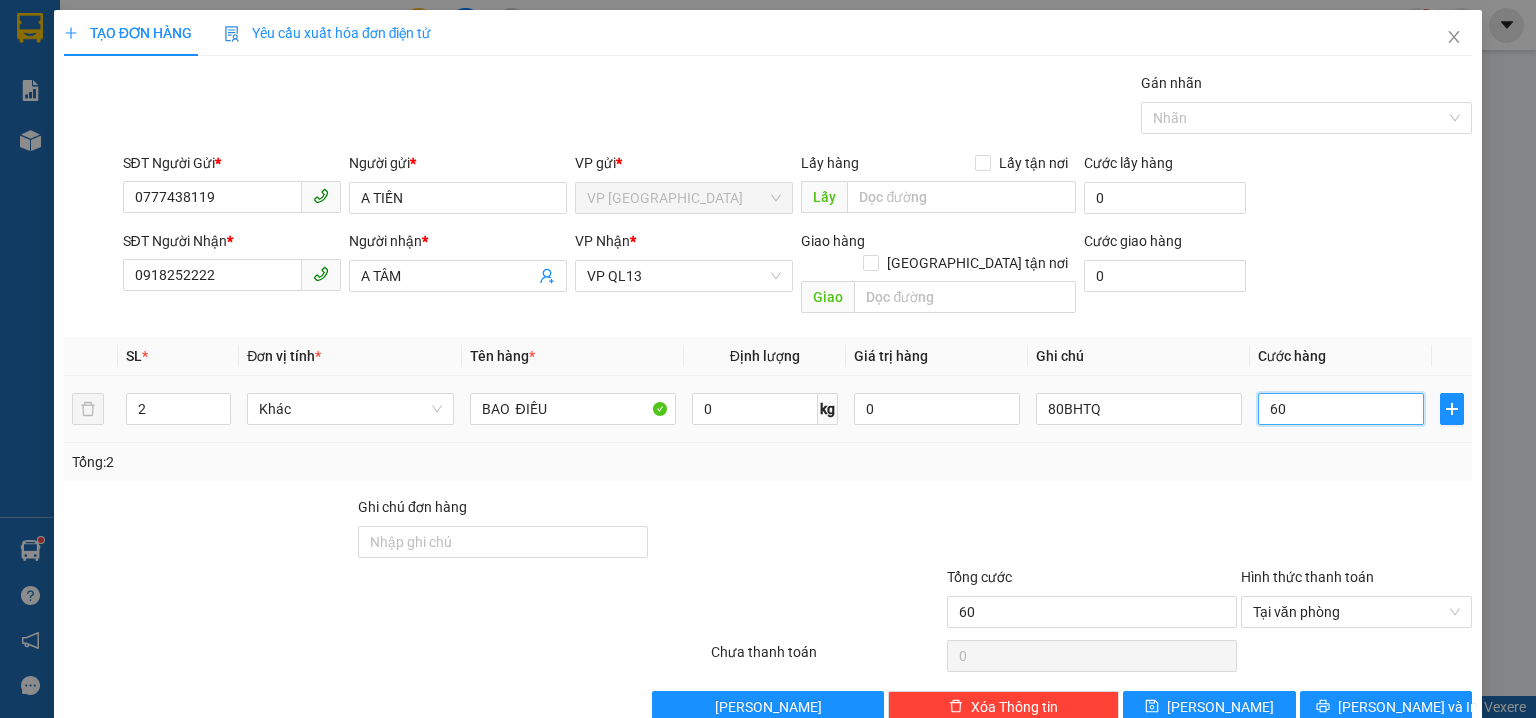 type on "600" 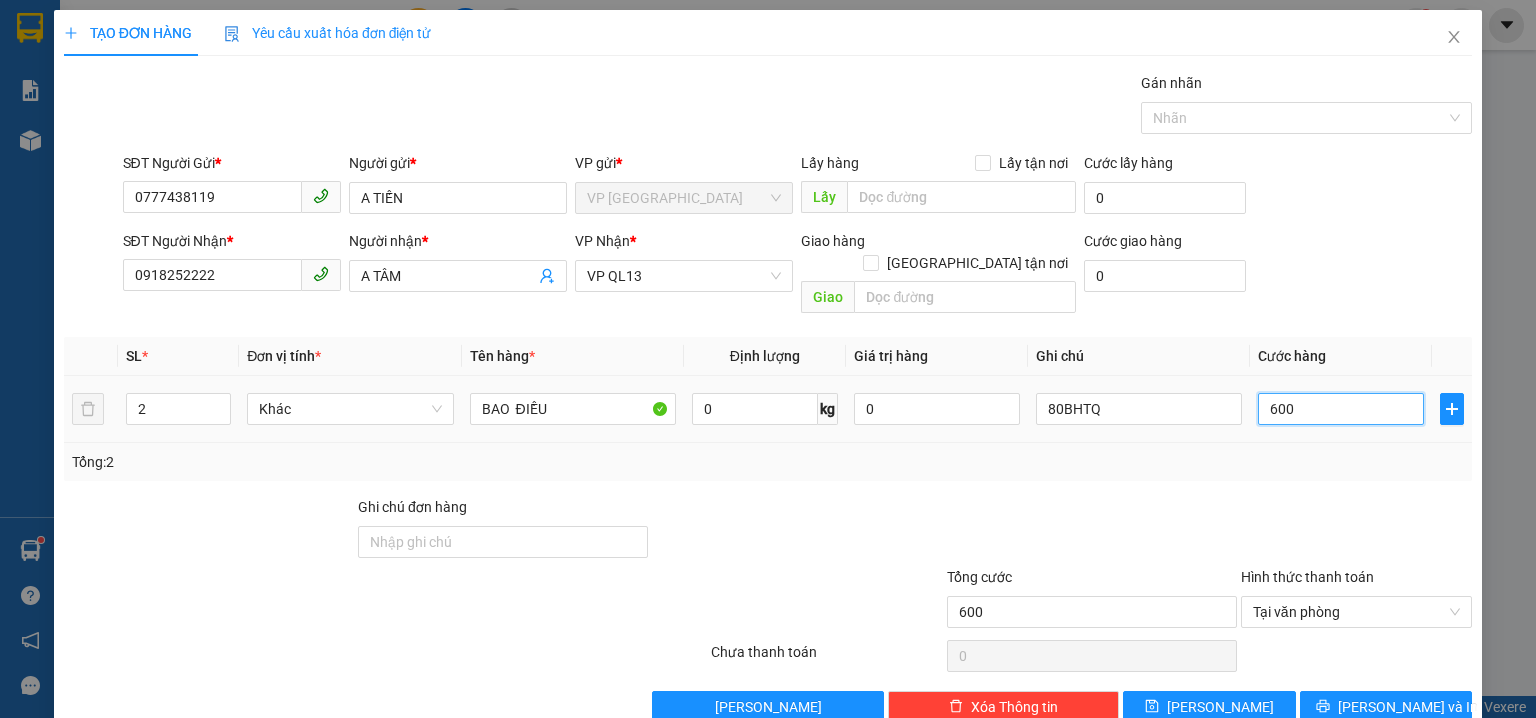 type on "6.000" 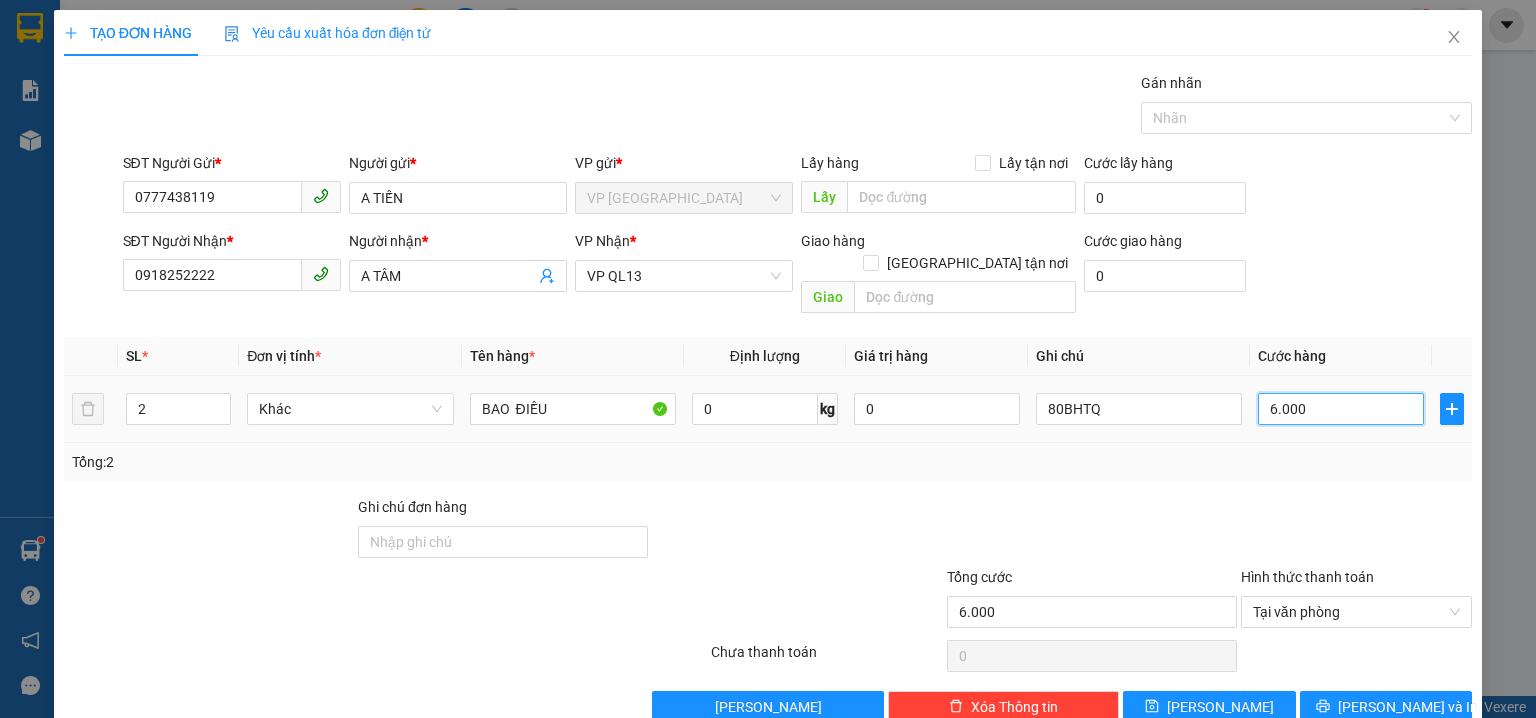 type on "60.000" 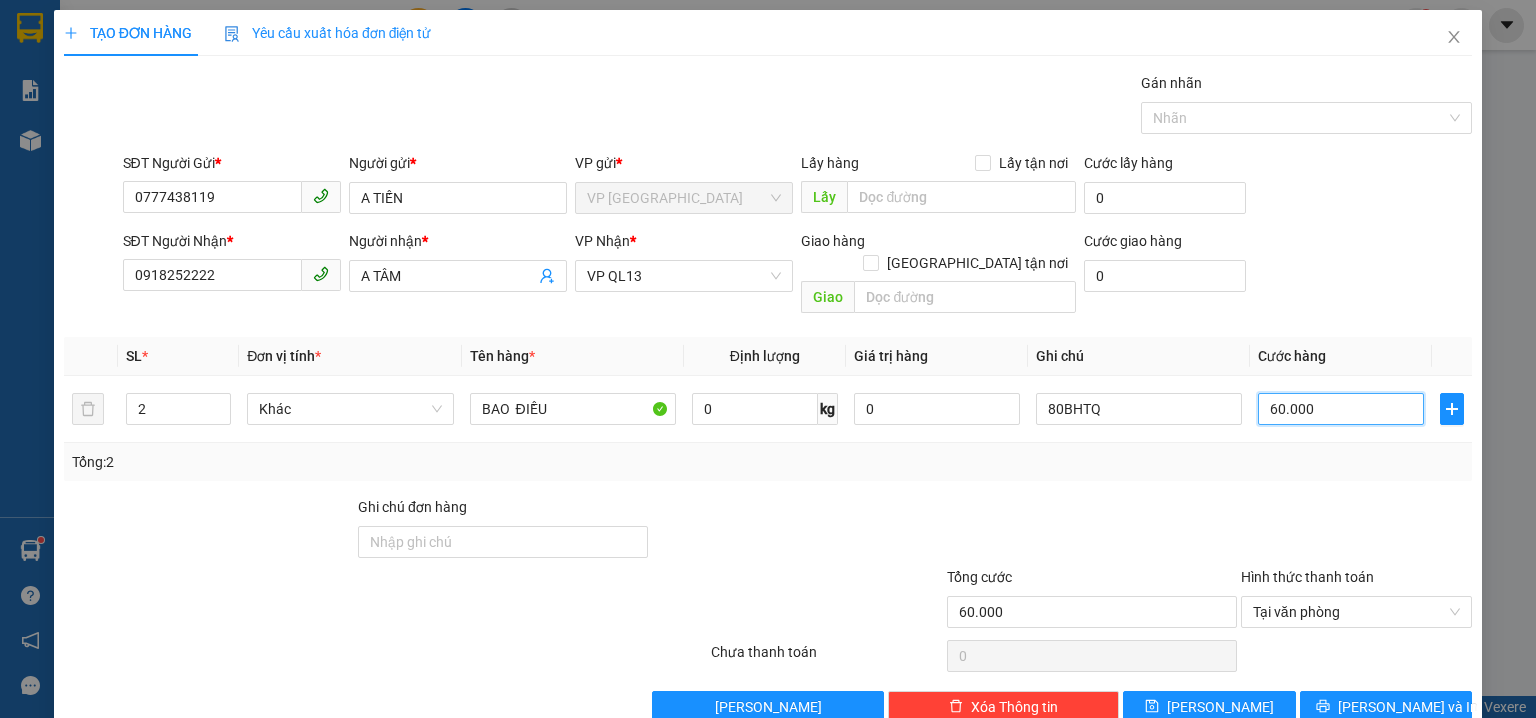type on "60.000" 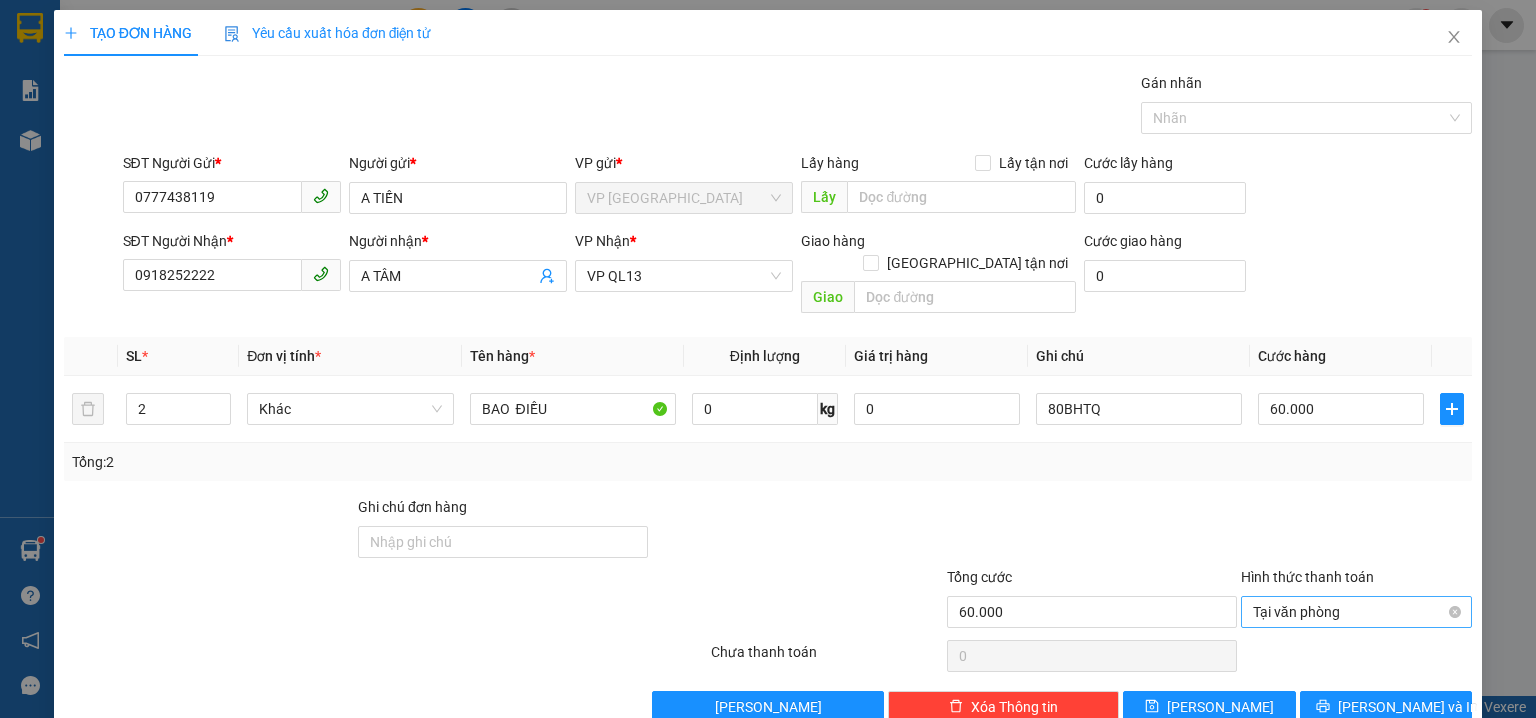 drag, startPoint x: 1353, startPoint y: 463, endPoint x: 1402, endPoint y: 578, distance: 125.004 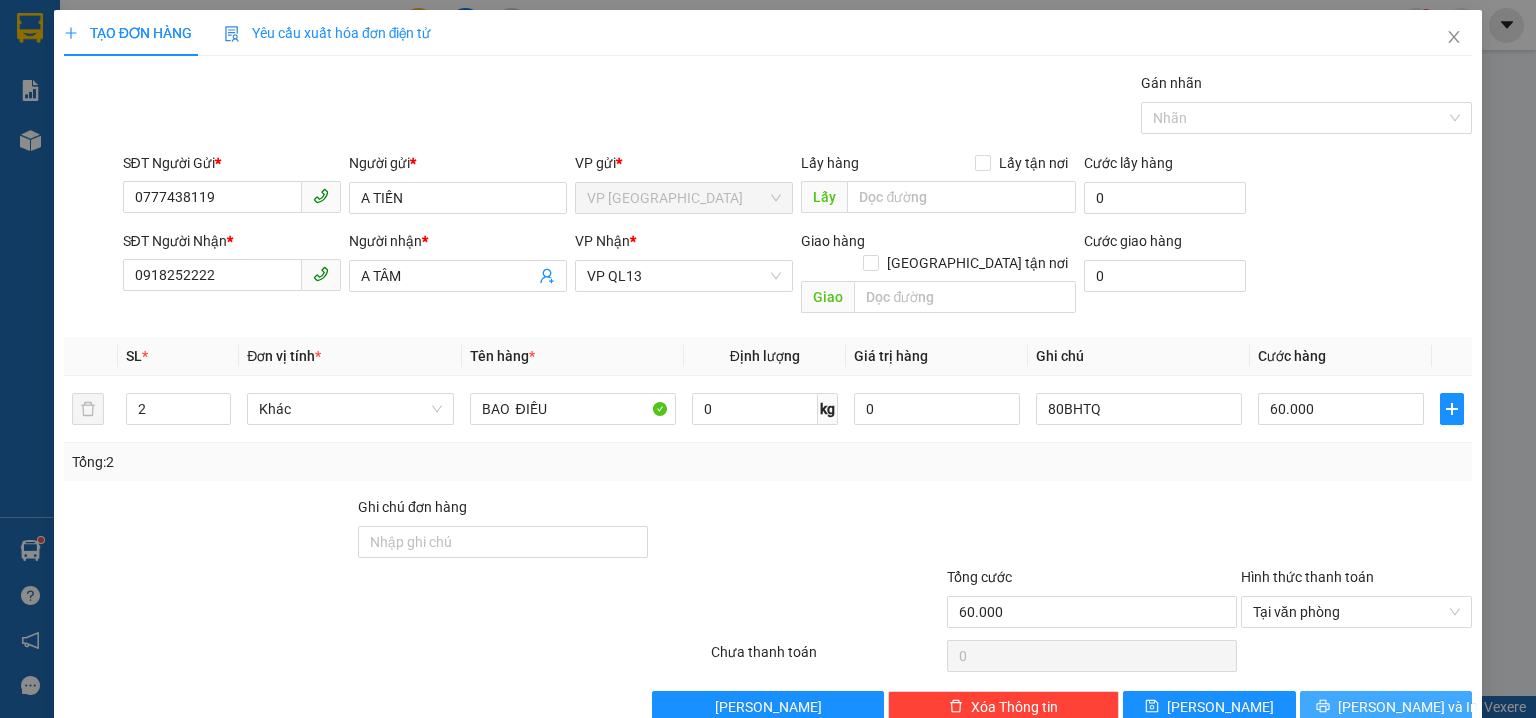 click on "Lưu và In" at bounding box center [1408, 707] 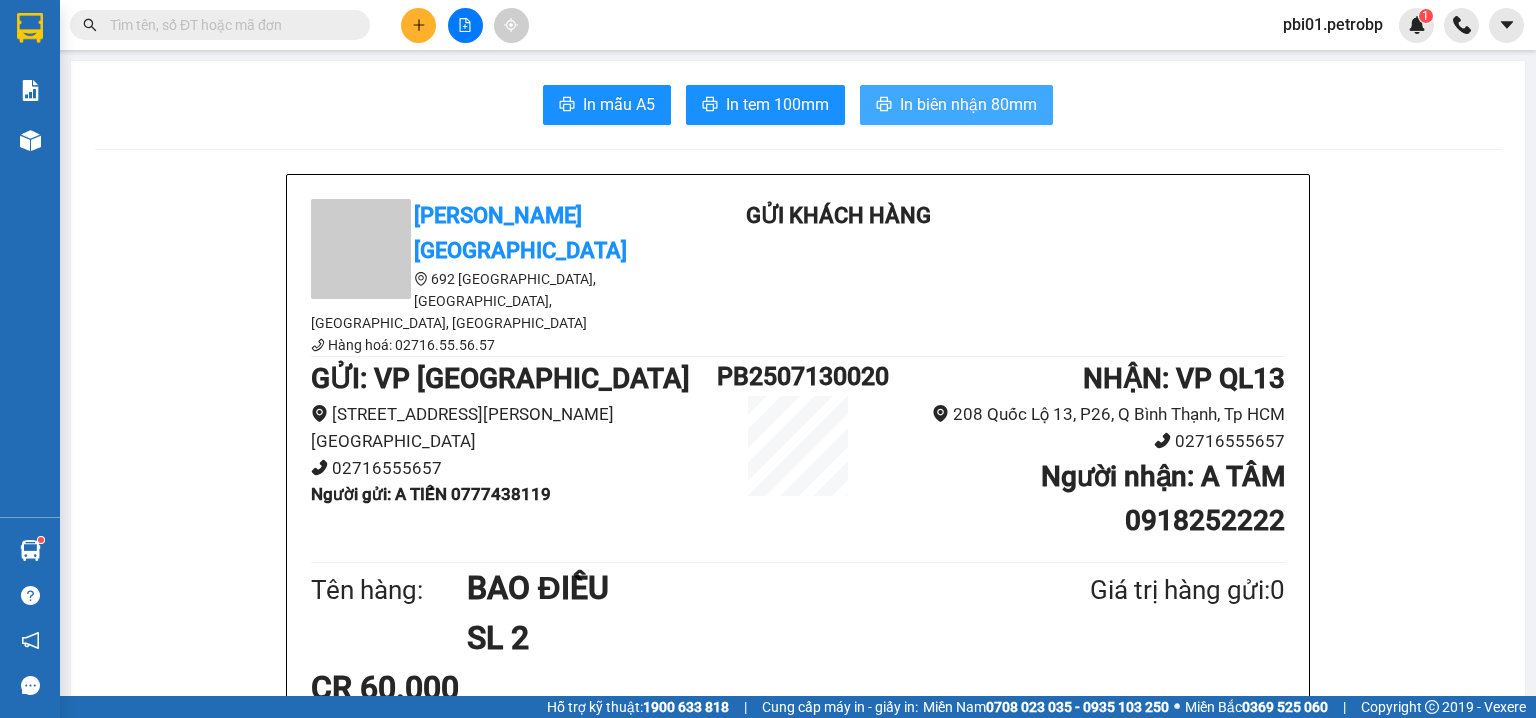 click on "In biên nhận 80mm" at bounding box center [968, 104] 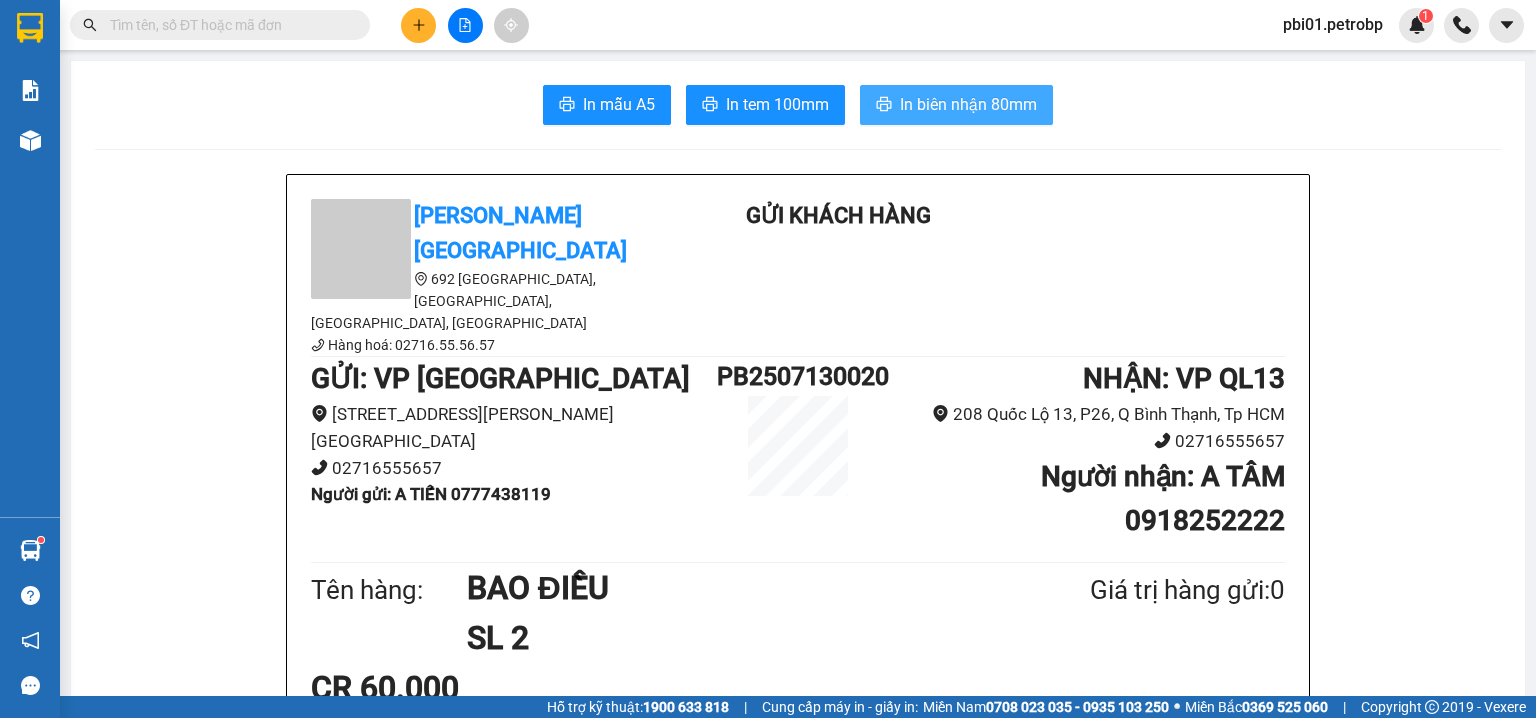 scroll, scrollTop: 0, scrollLeft: 0, axis: both 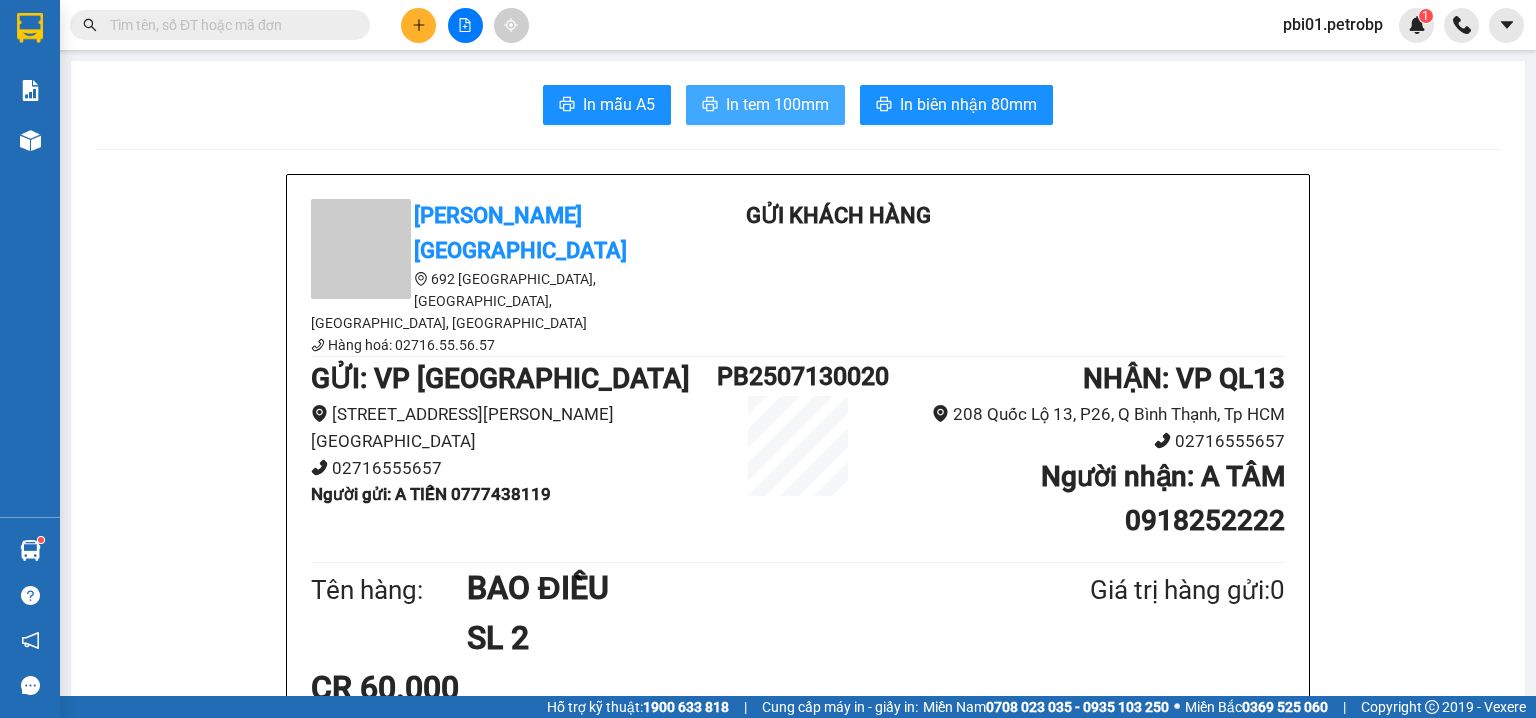 click on "In tem 100mm" at bounding box center [777, 104] 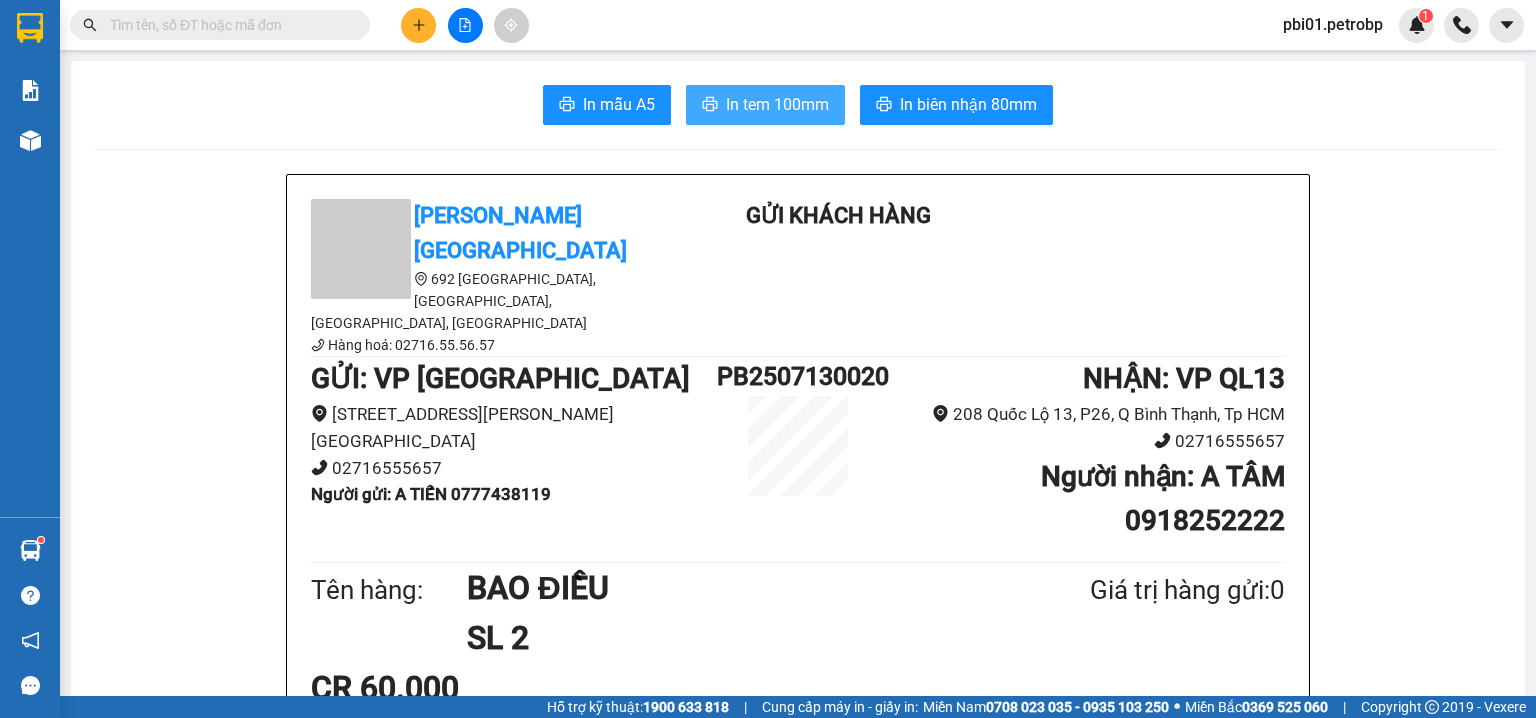 scroll, scrollTop: 0, scrollLeft: 0, axis: both 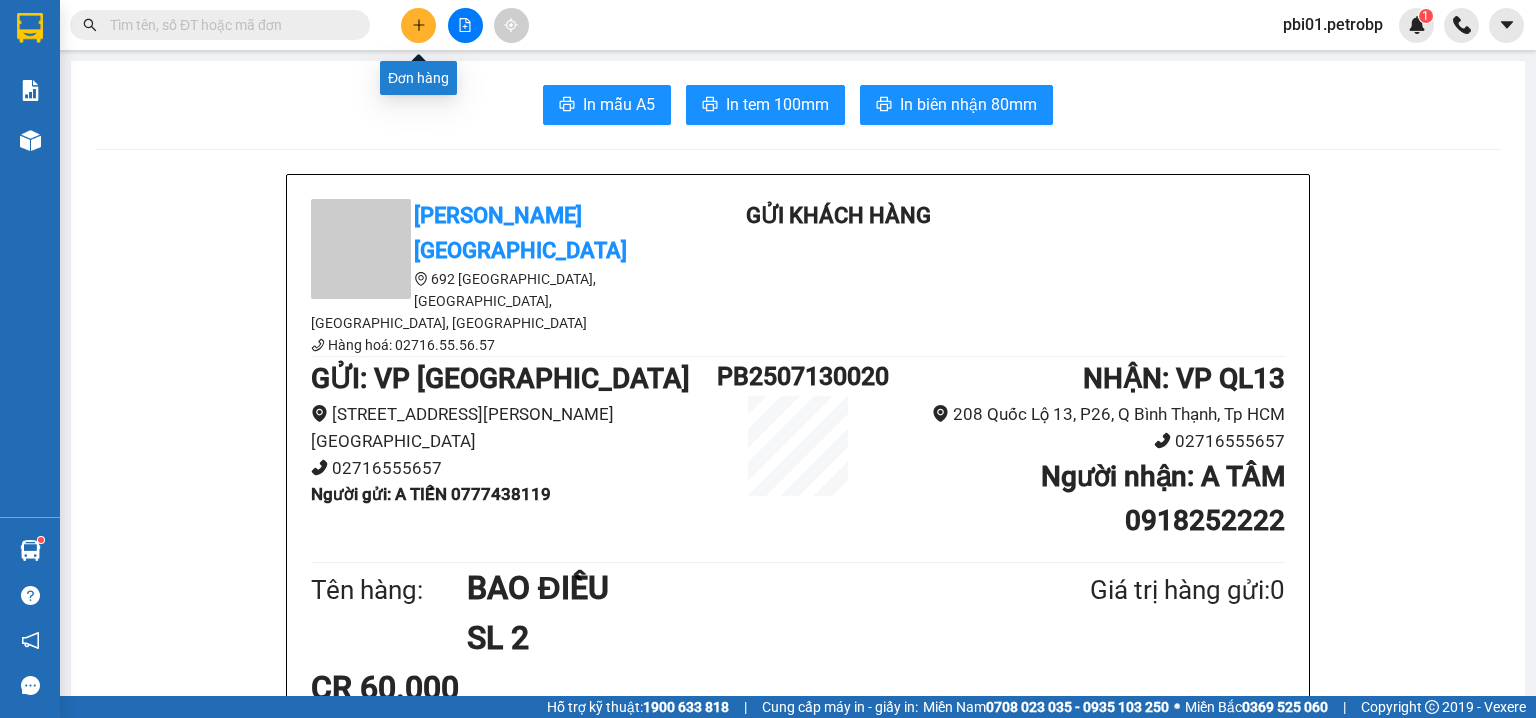 click at bounding box center (418, 25) 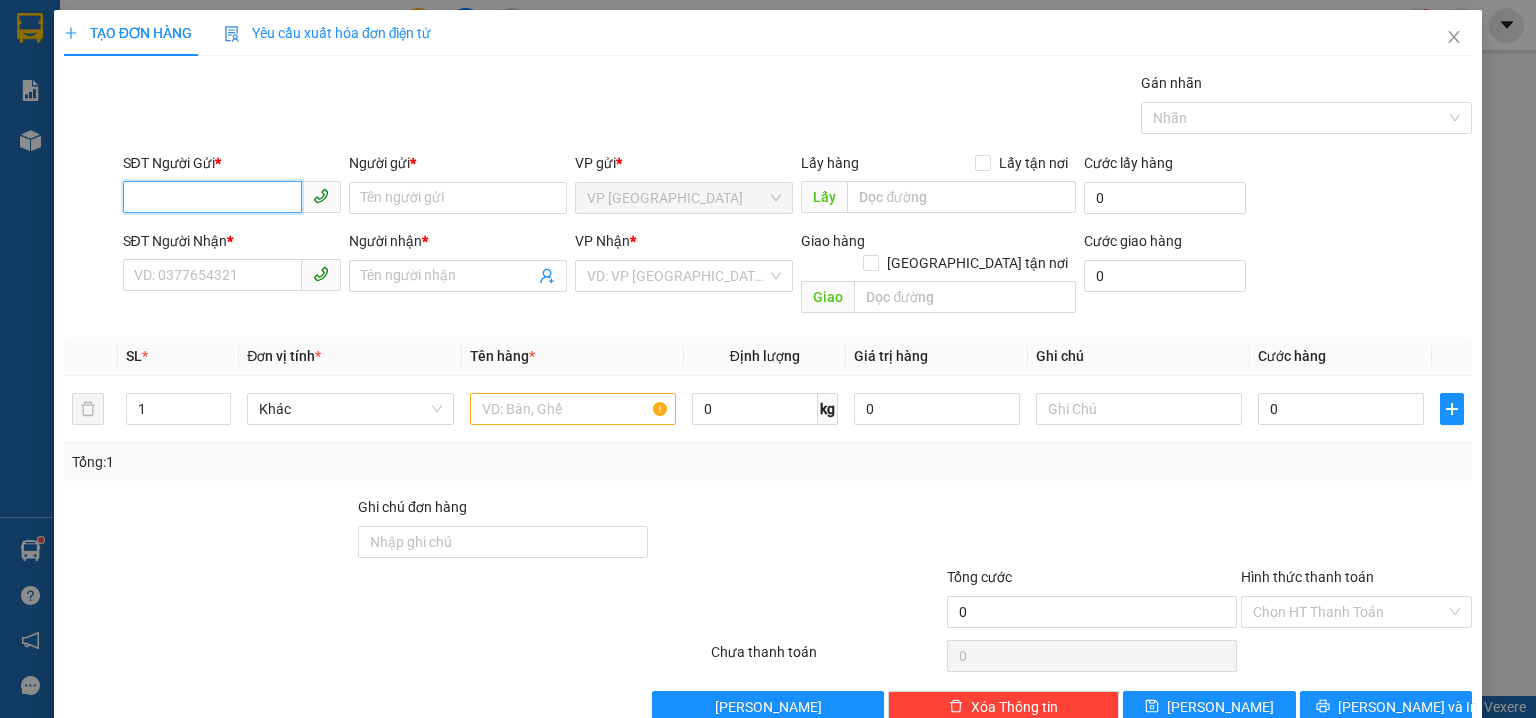 click on "SĐT Người Gửi  *" at bounding box center (212, 197) 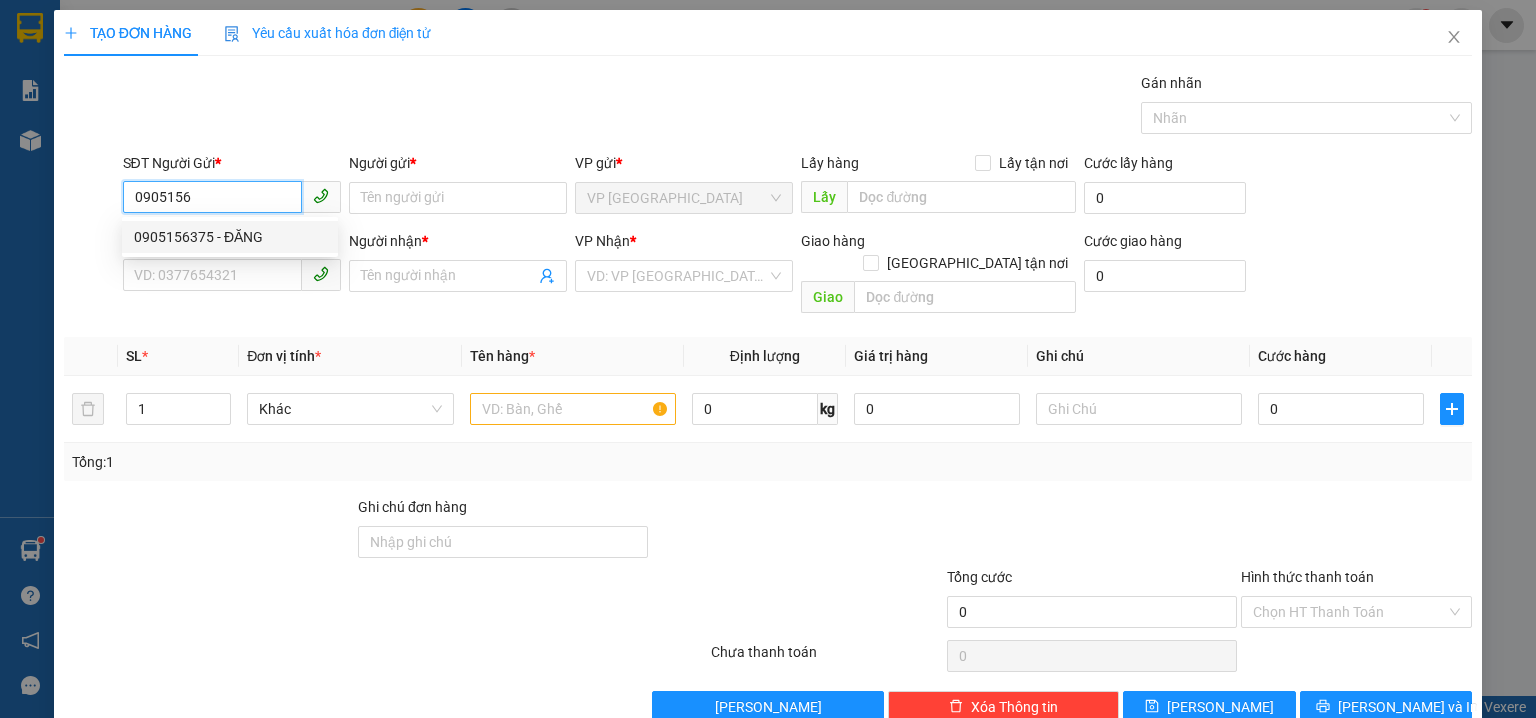 click on "0905156375 - ĐĂNG" at bounding box center (230, 237) 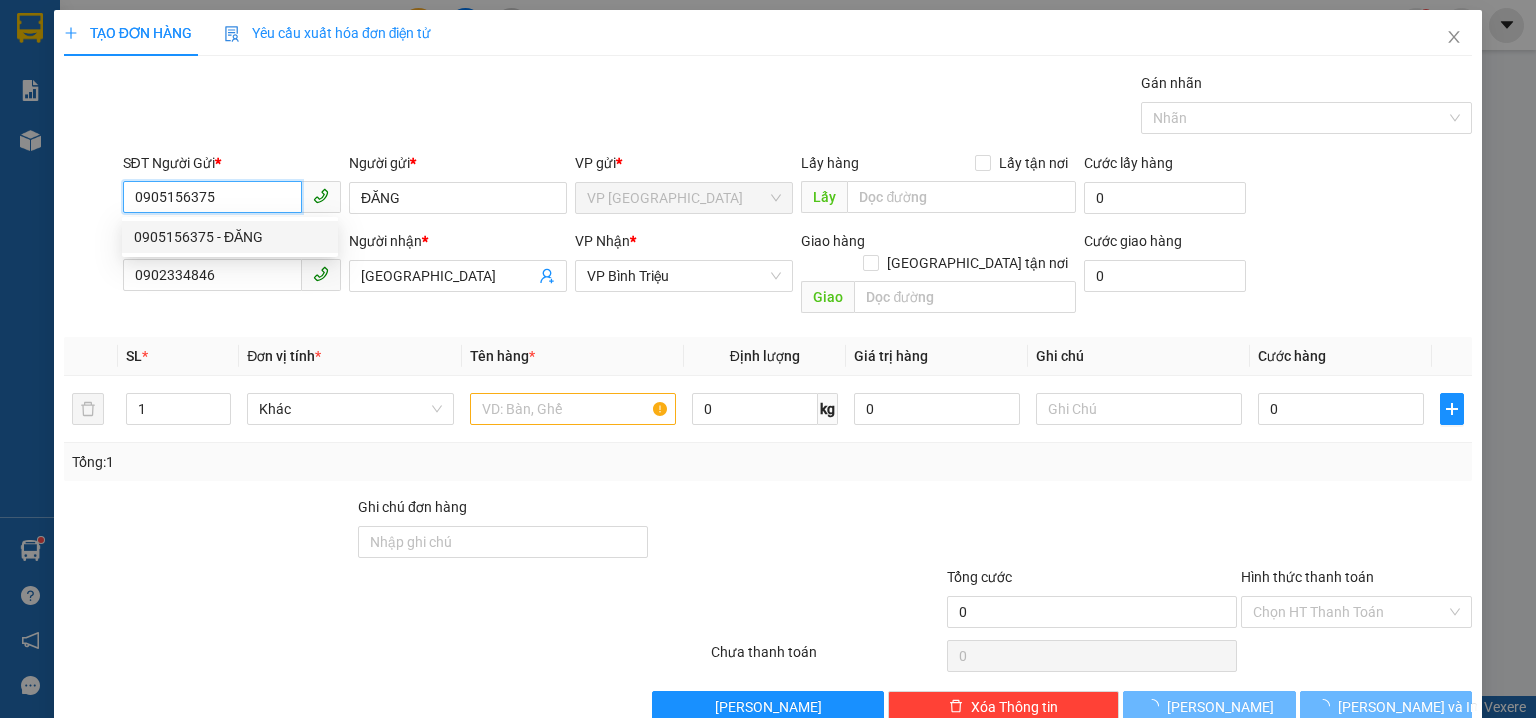 type on "30.000" 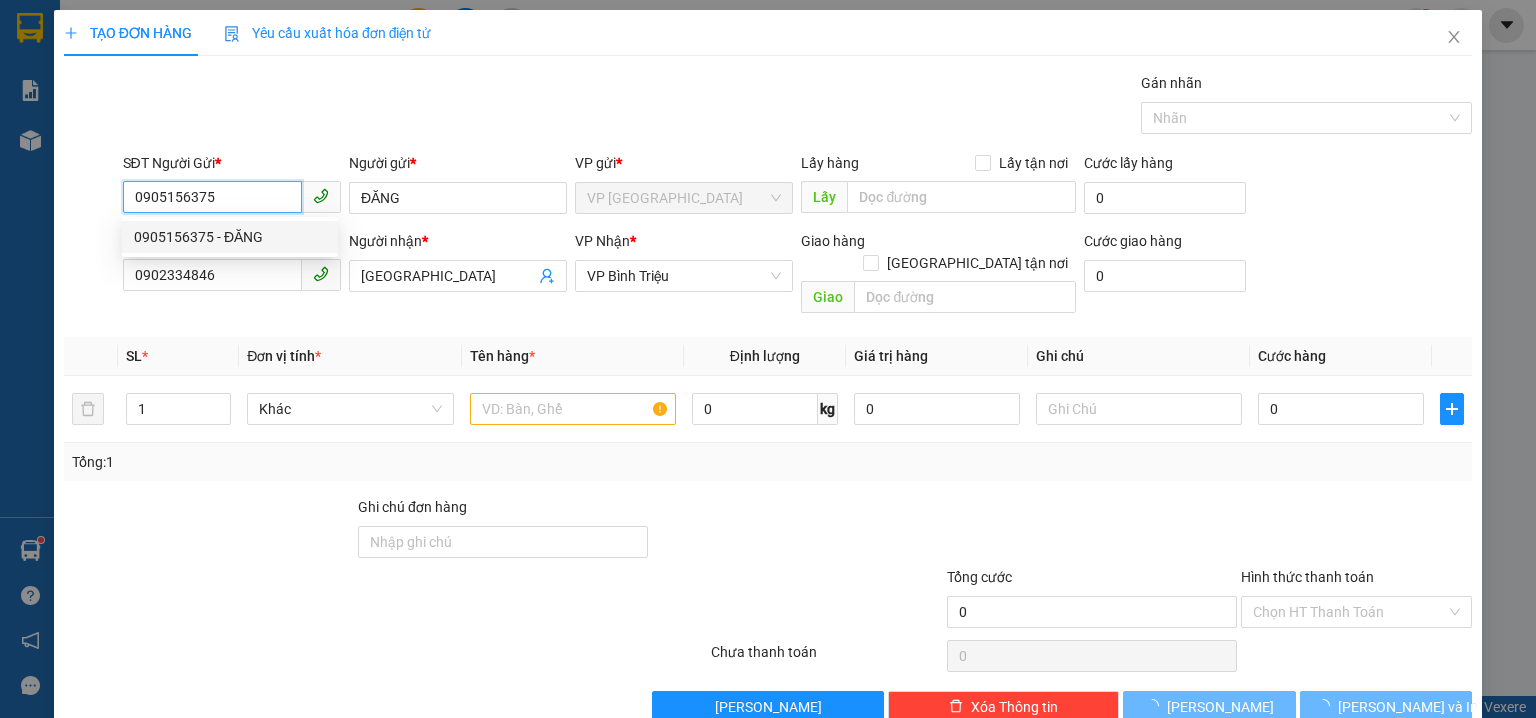 type on "30.000" 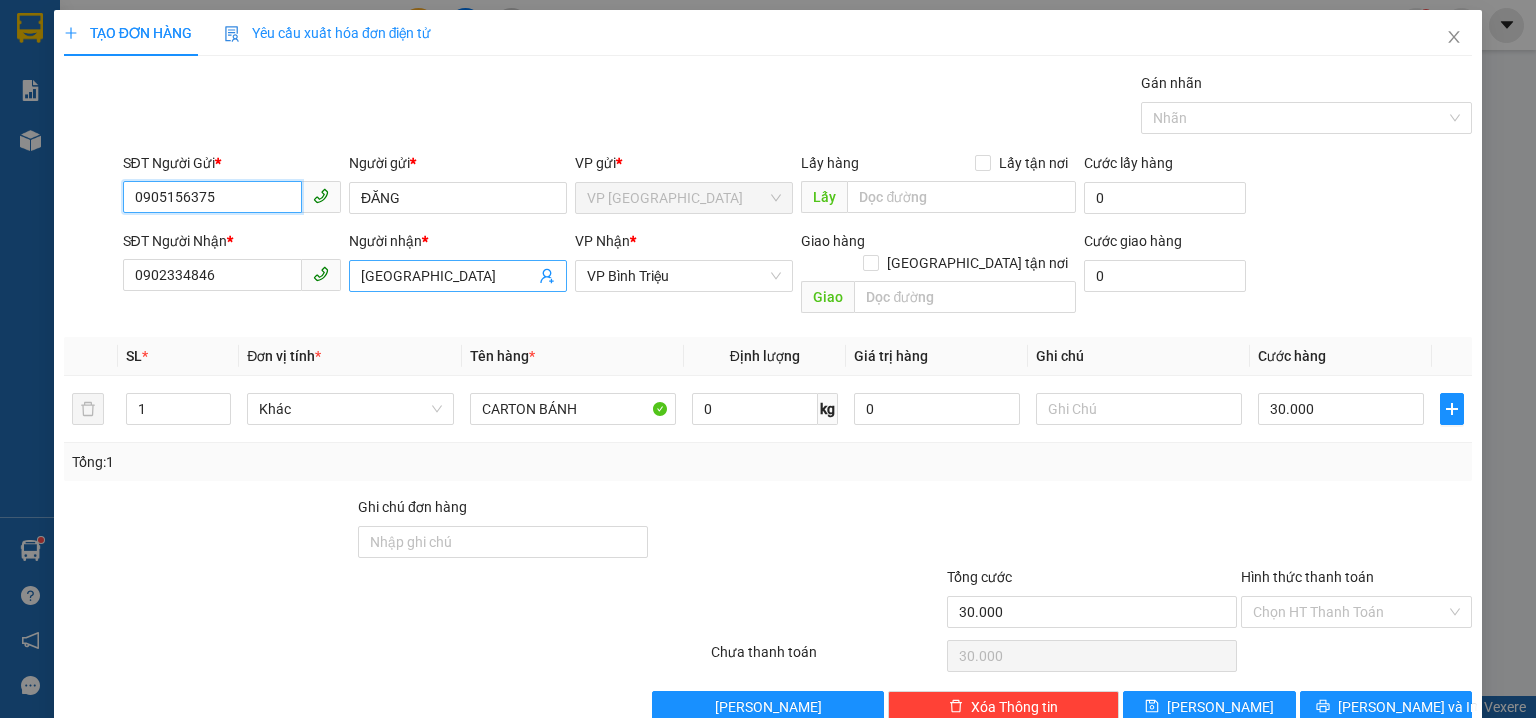 type on "0905156375" 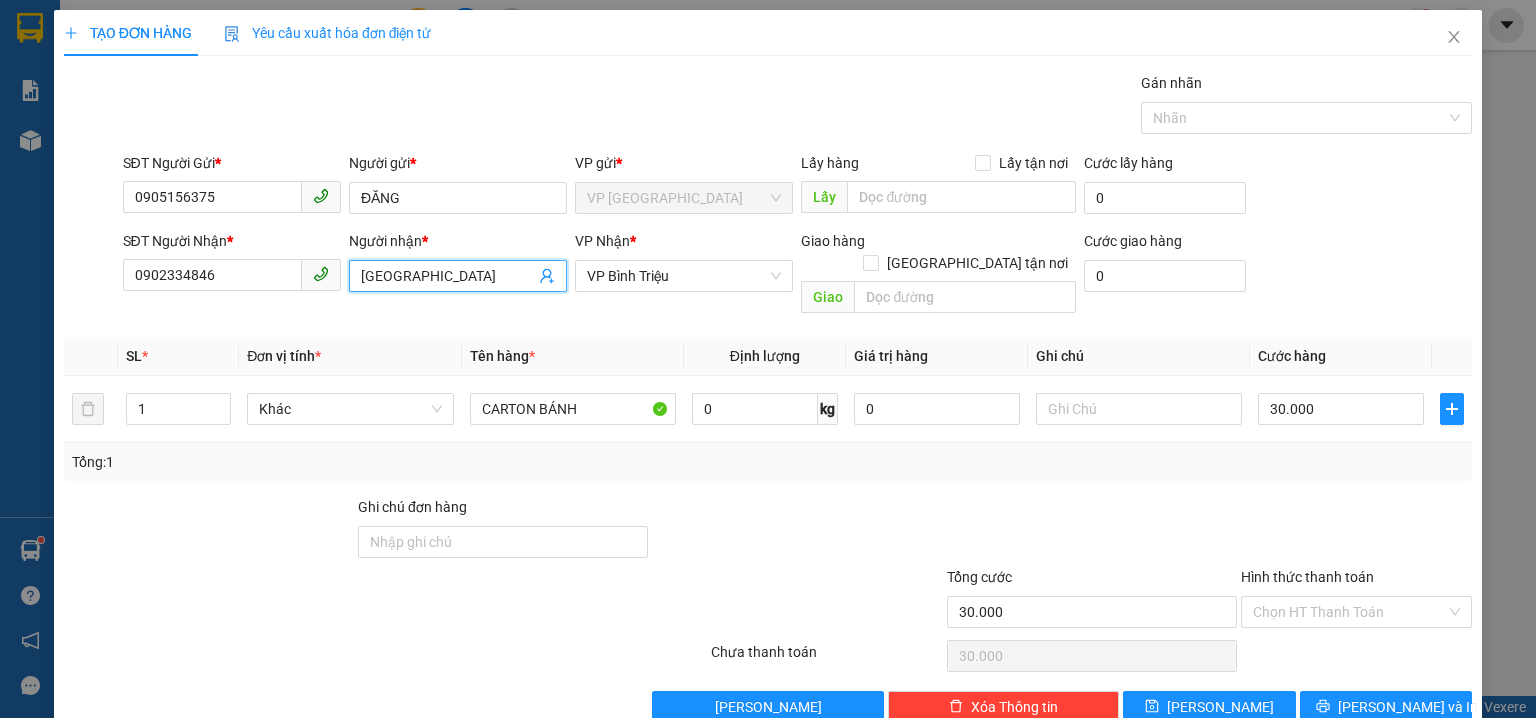 click on "THỤY" at bounding box center (448, 276) 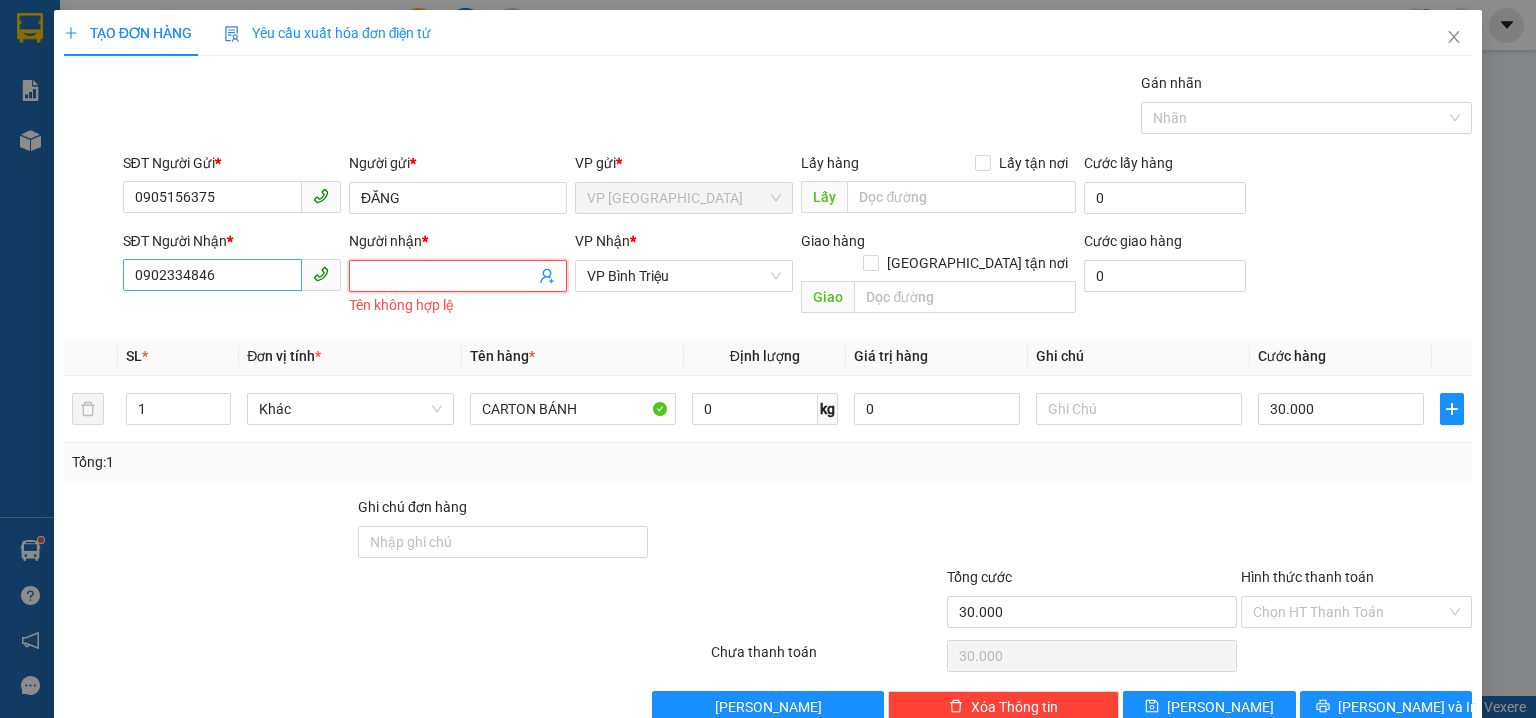 type 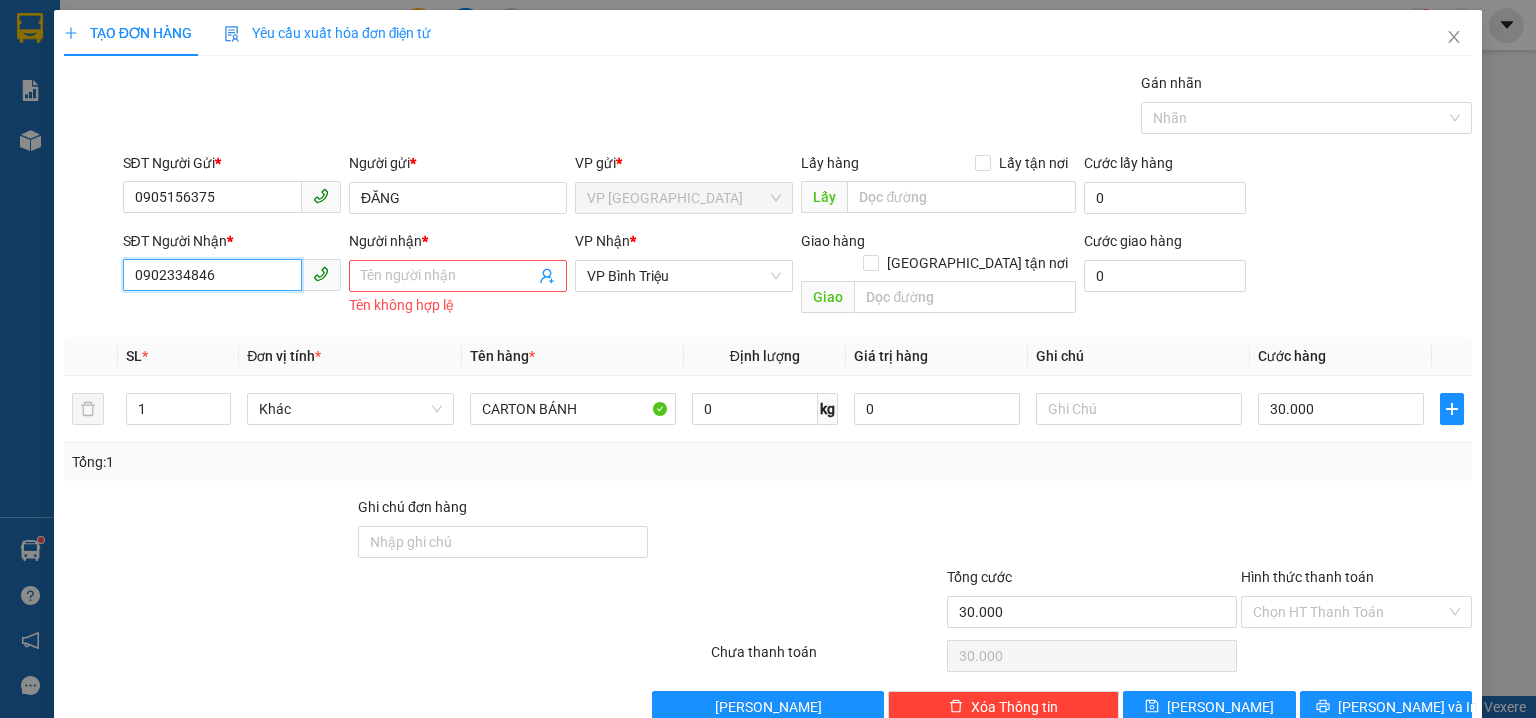 click on "0902334846" at bounding box center [212, 275] 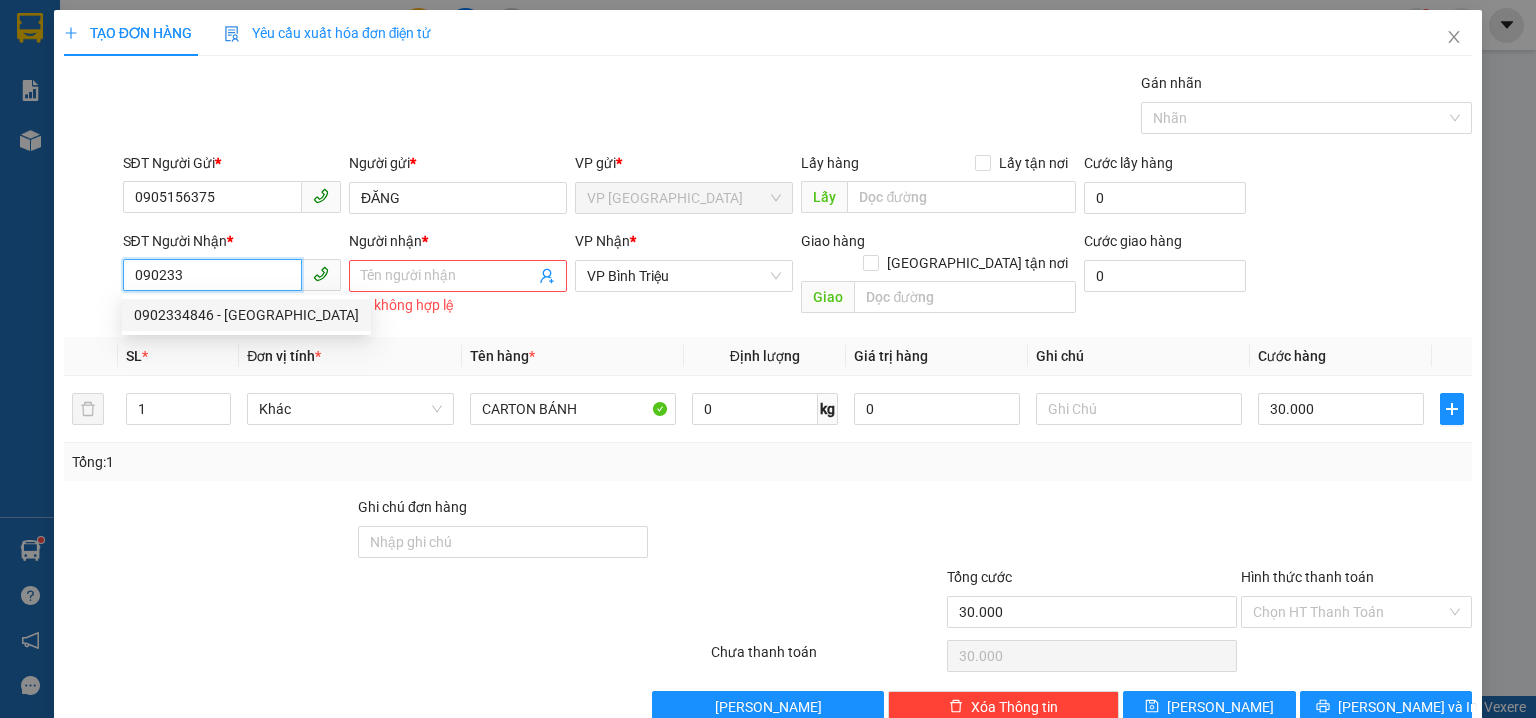 click on "0902334846 - THỤY" at bounding box center (246, 315) 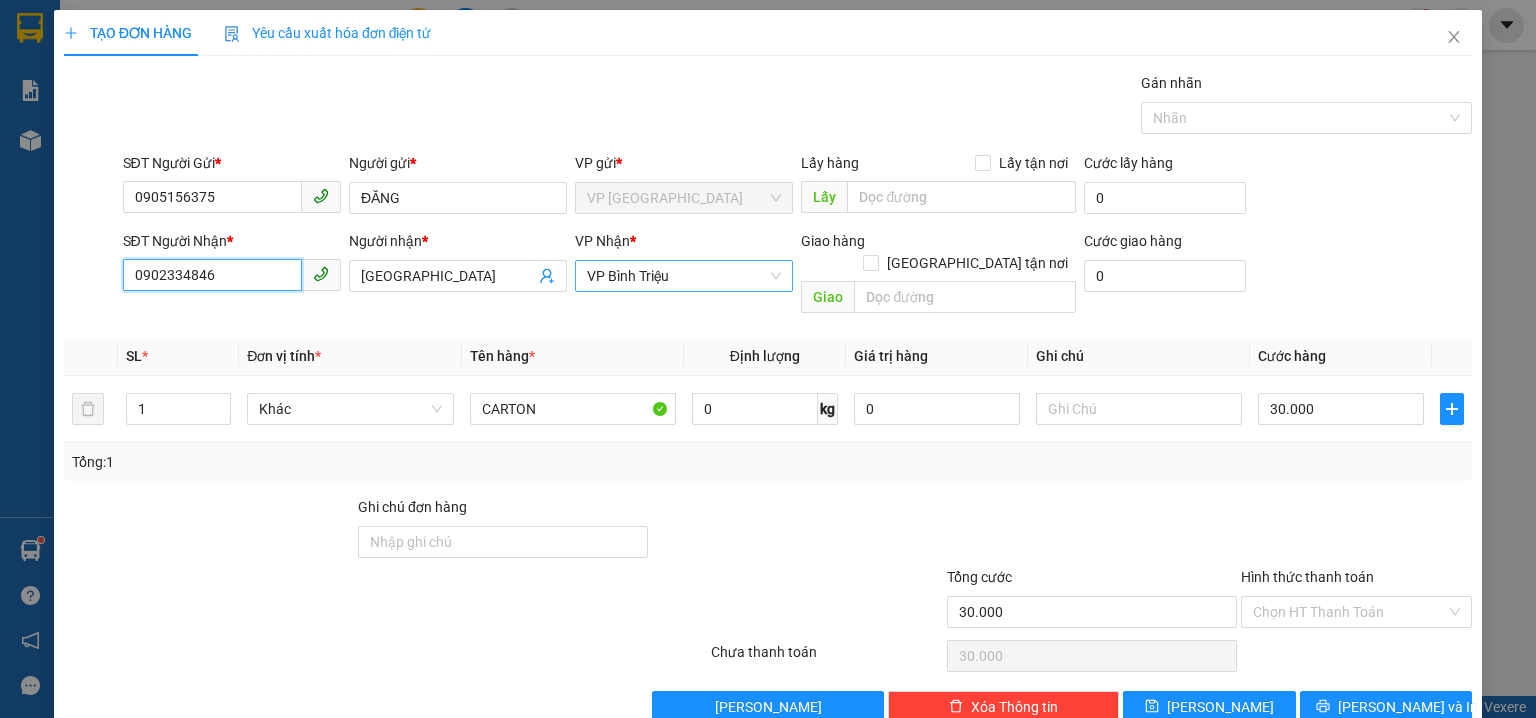 click on "VP Bình Triệu" at bounding box center [684, 276] 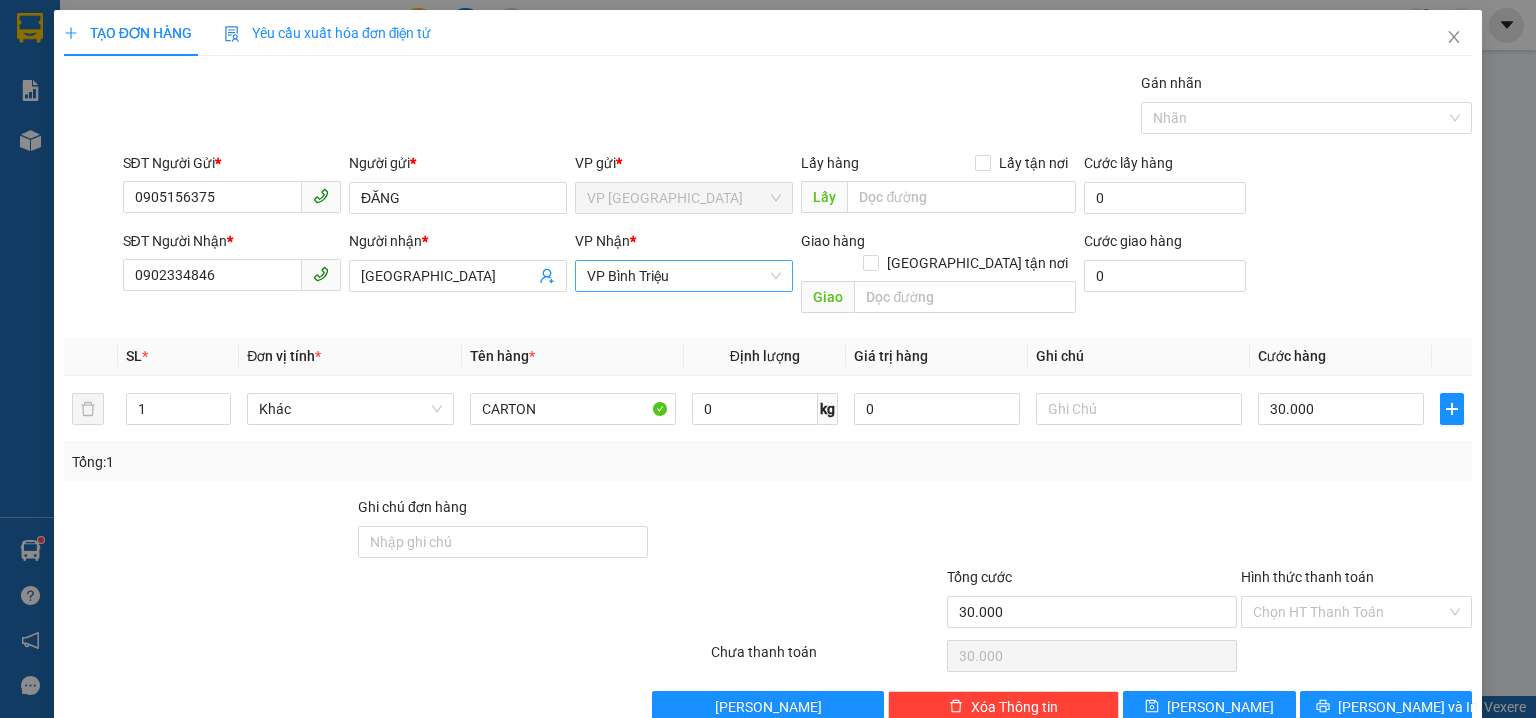 click on "VP Bình Triệu" at bounding box center [684, 276] 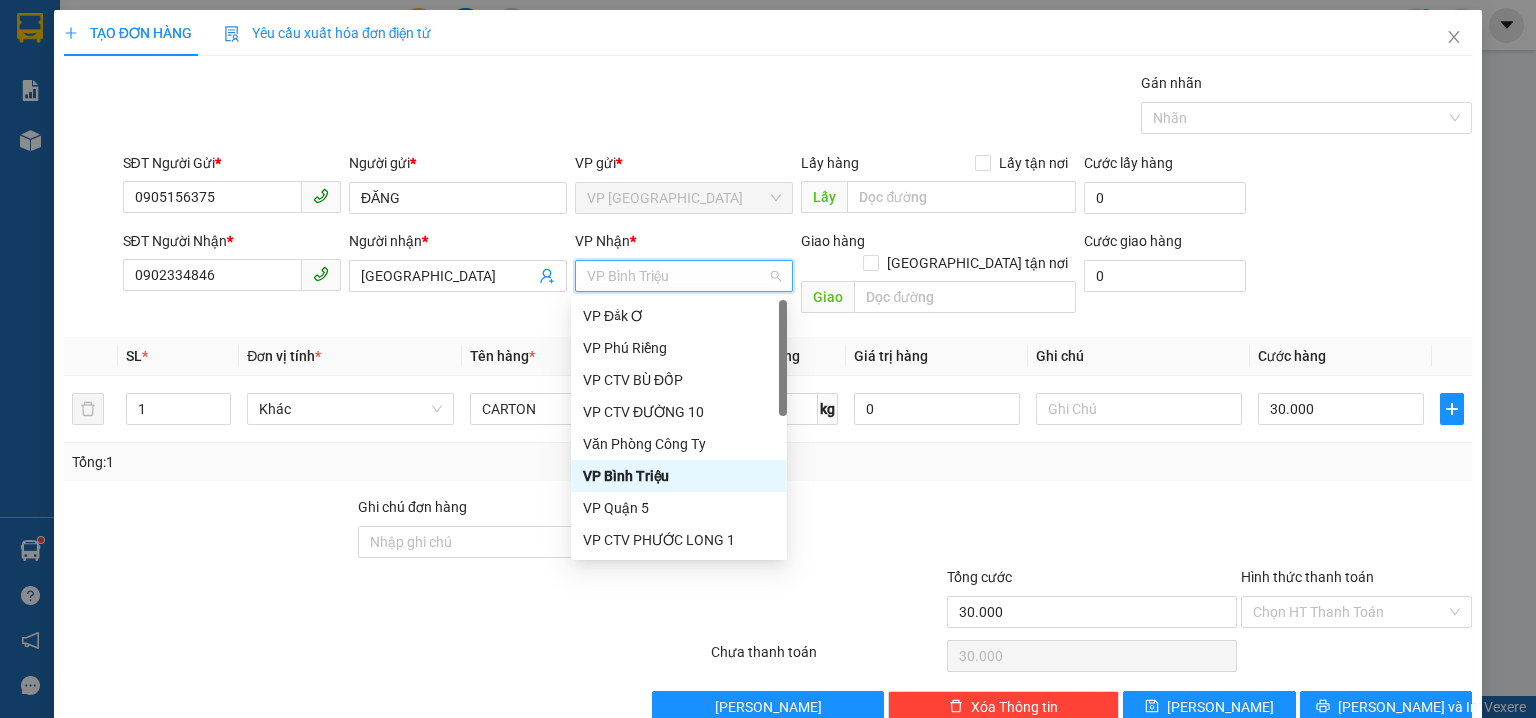 click on "VP Bình Triệu" at bounding box center (684, 276) 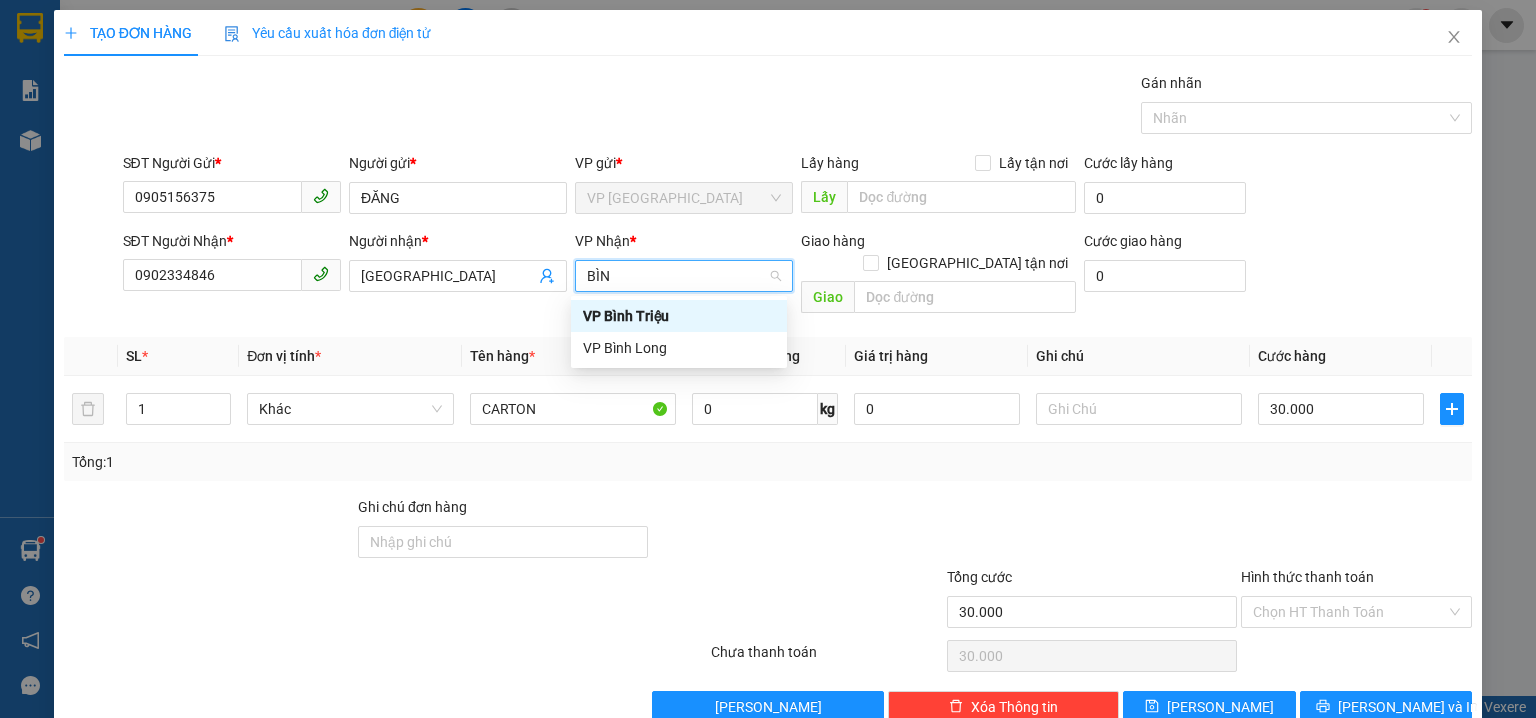 type on "BÌNH" 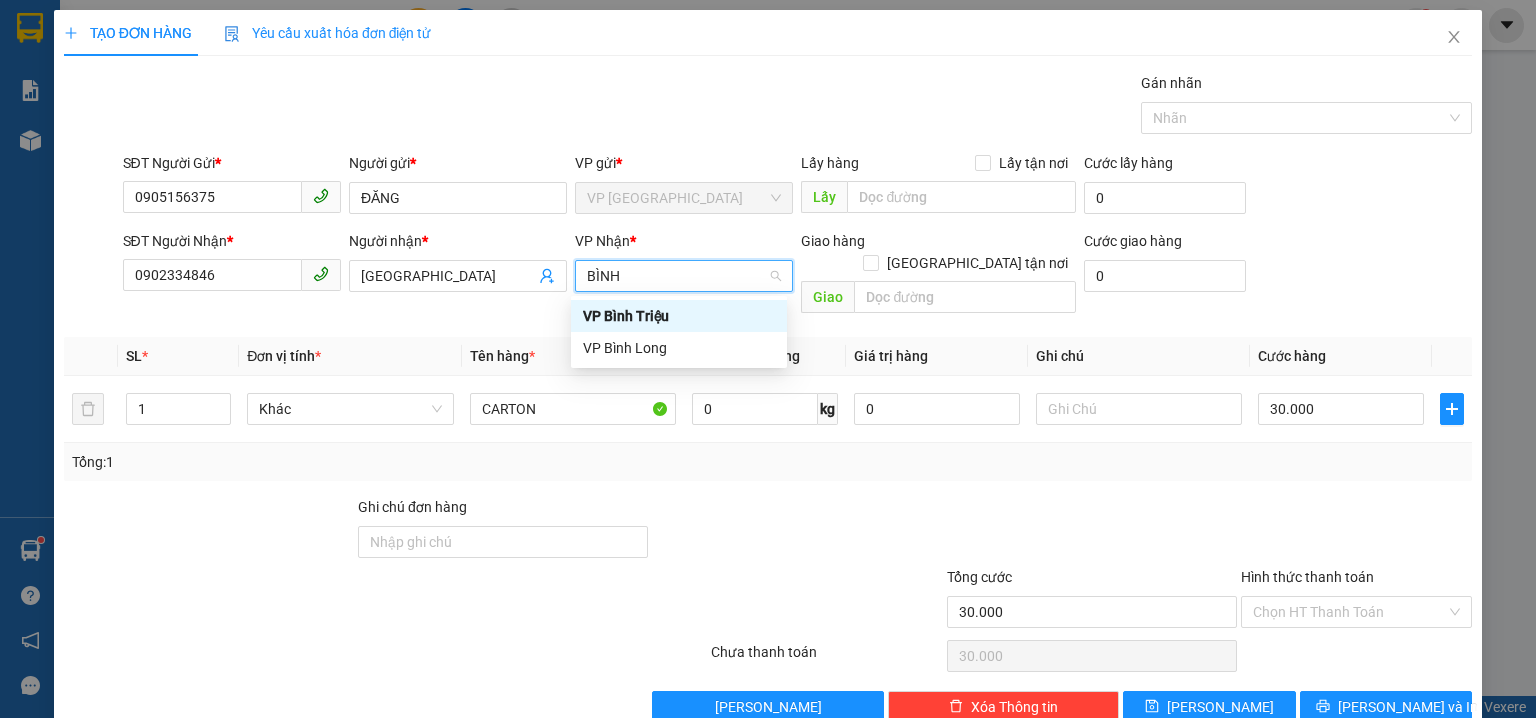 click on "VP Bình Triệu" at bounding box center (679, 316) 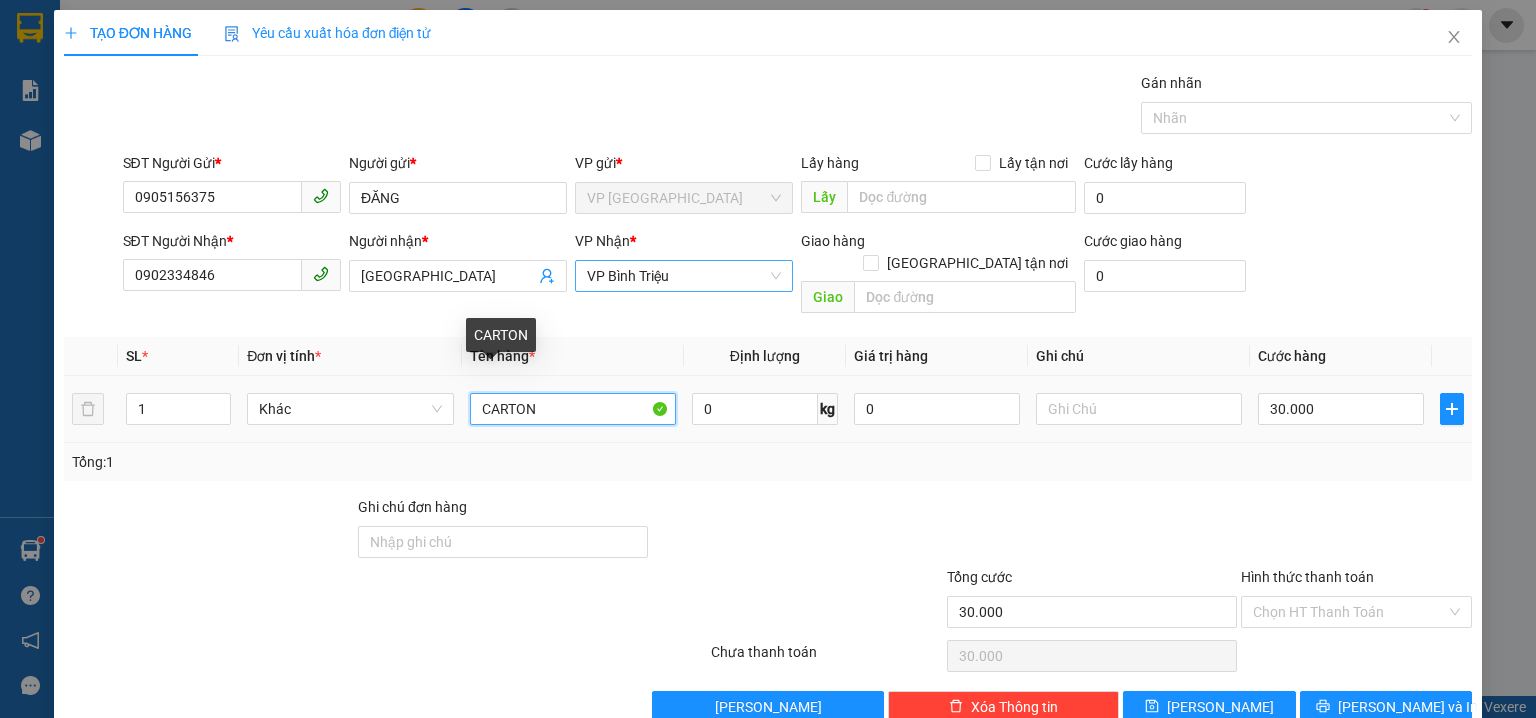 click on "CARTON" at bounding box center [573, 409] 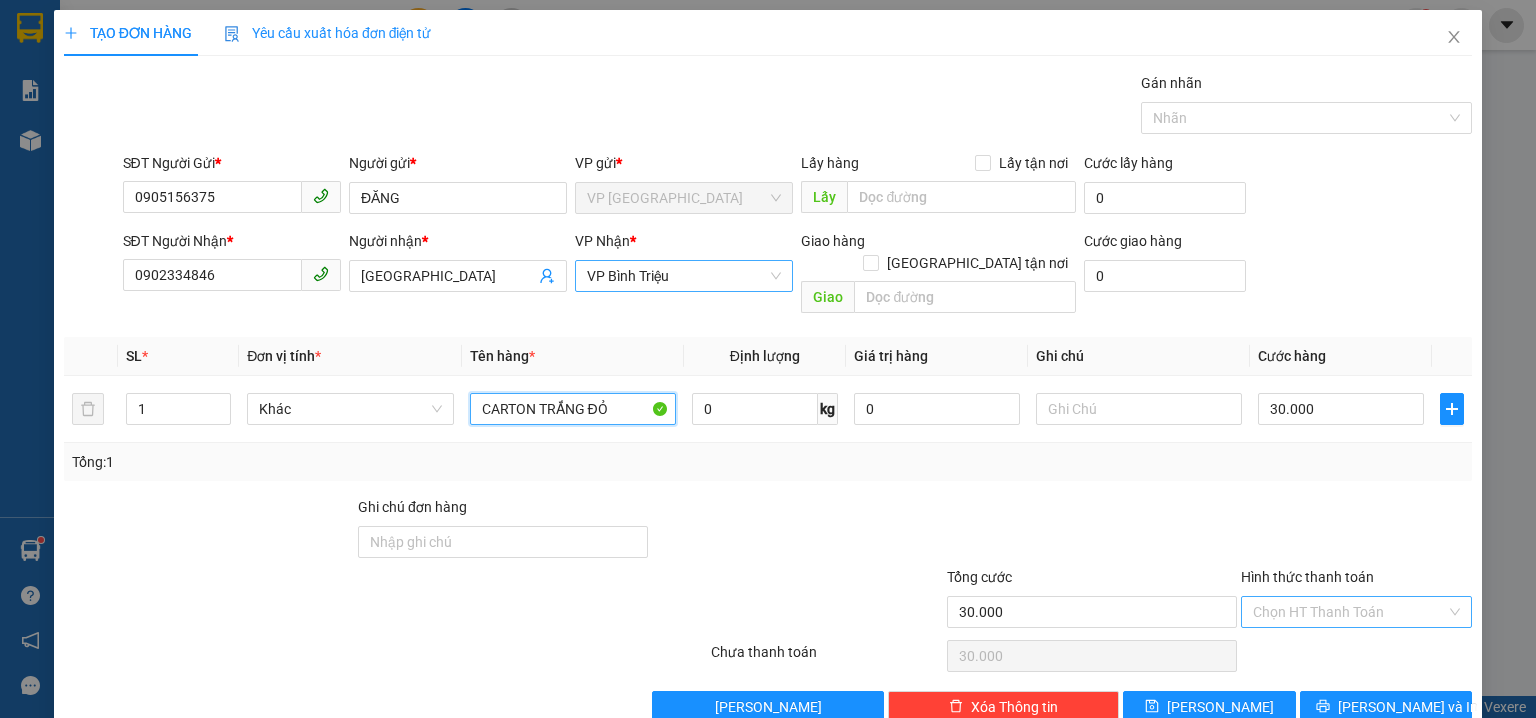 type on "CARTON TRẮNG ĐỎ" 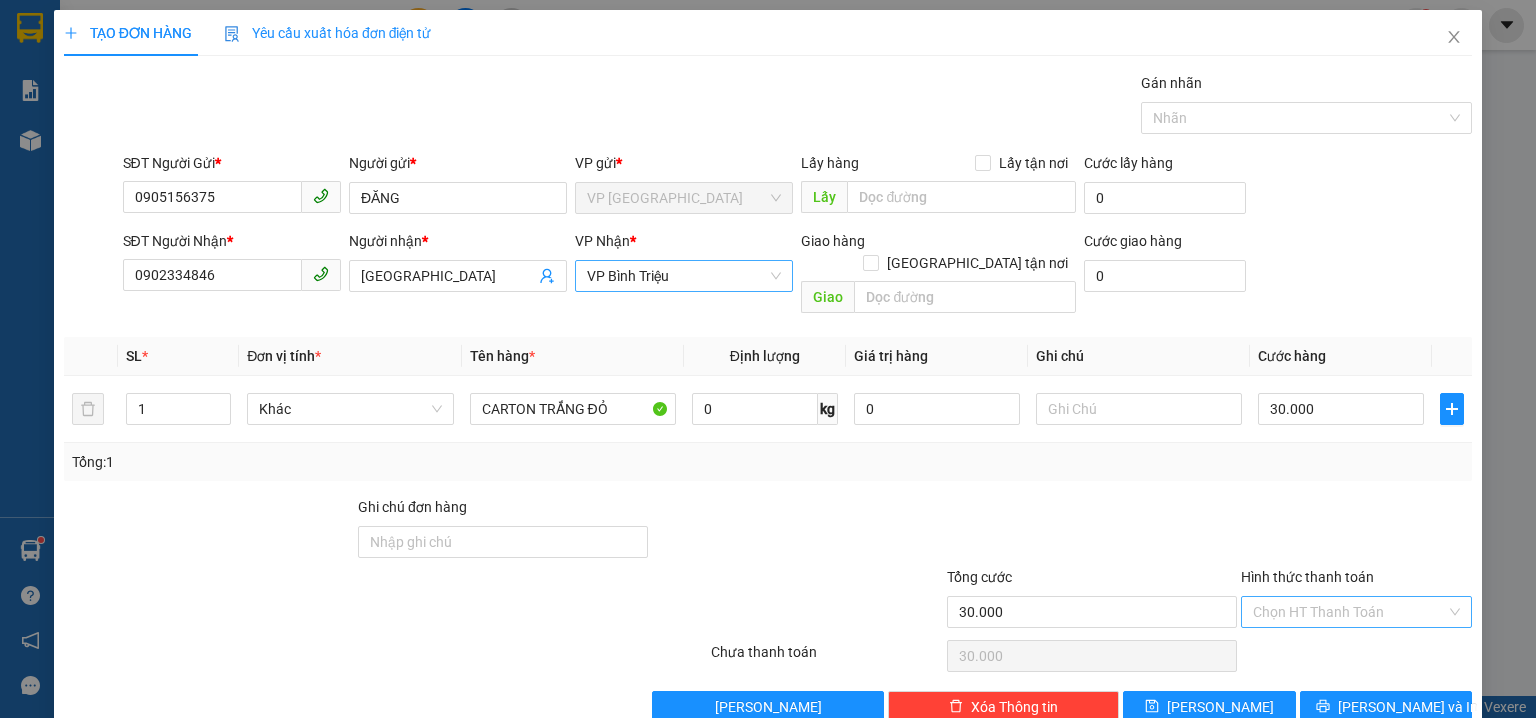 click on "Hình thức thanh toán" at bounding box center [1349, 612] 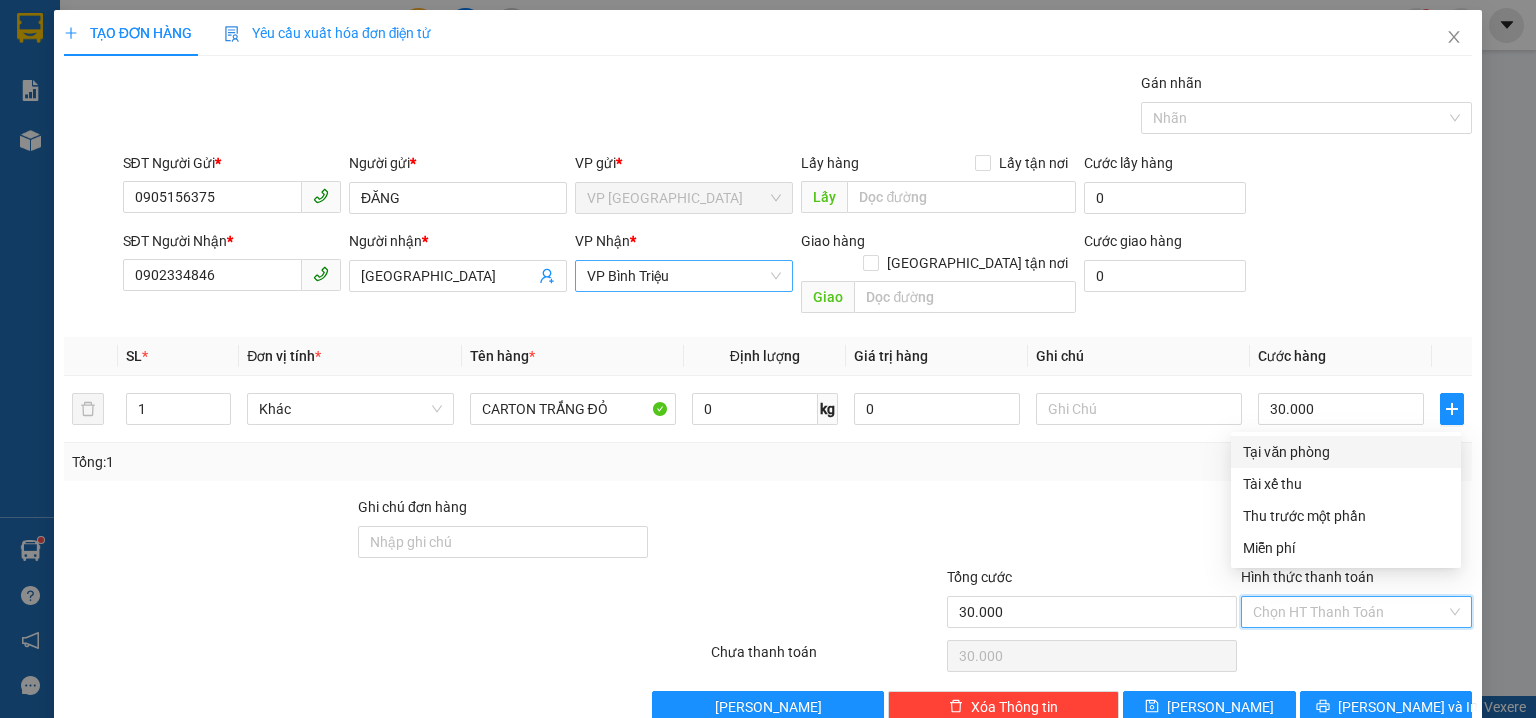click on "Tại văn phòng" at bounding box center (1346, 452) 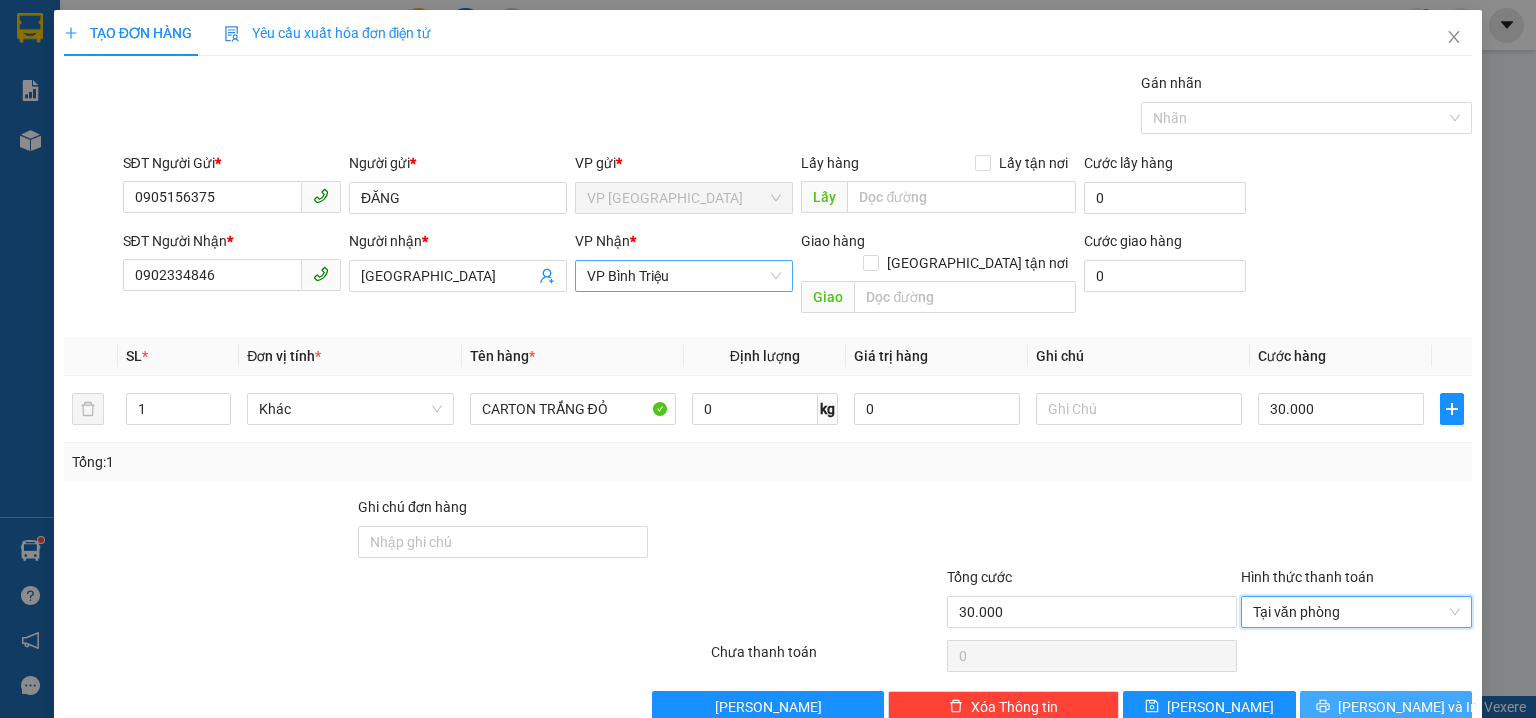 click on "Lưu và In" at bounding box center (1386, 707) 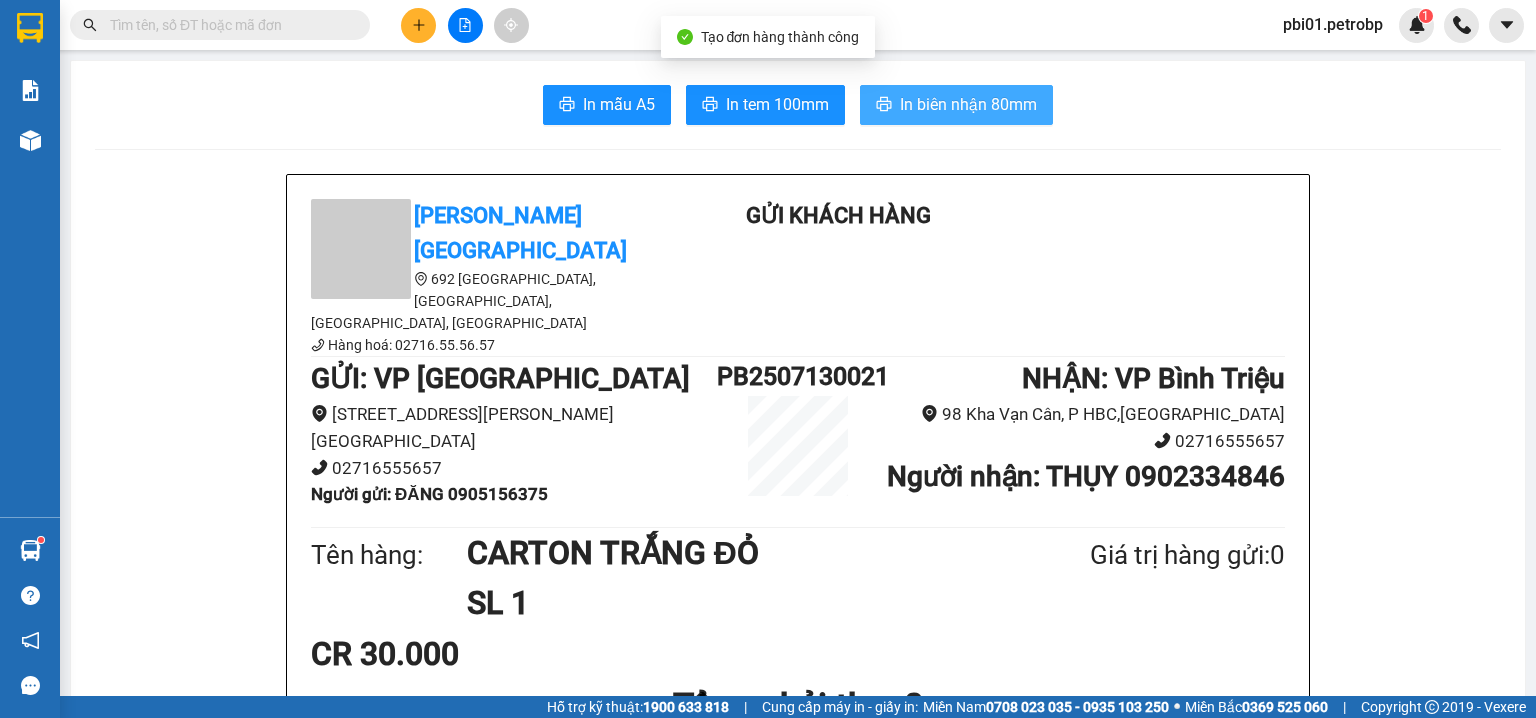 click on "In biên nhận 80mm" at bounding box center [956, 105] 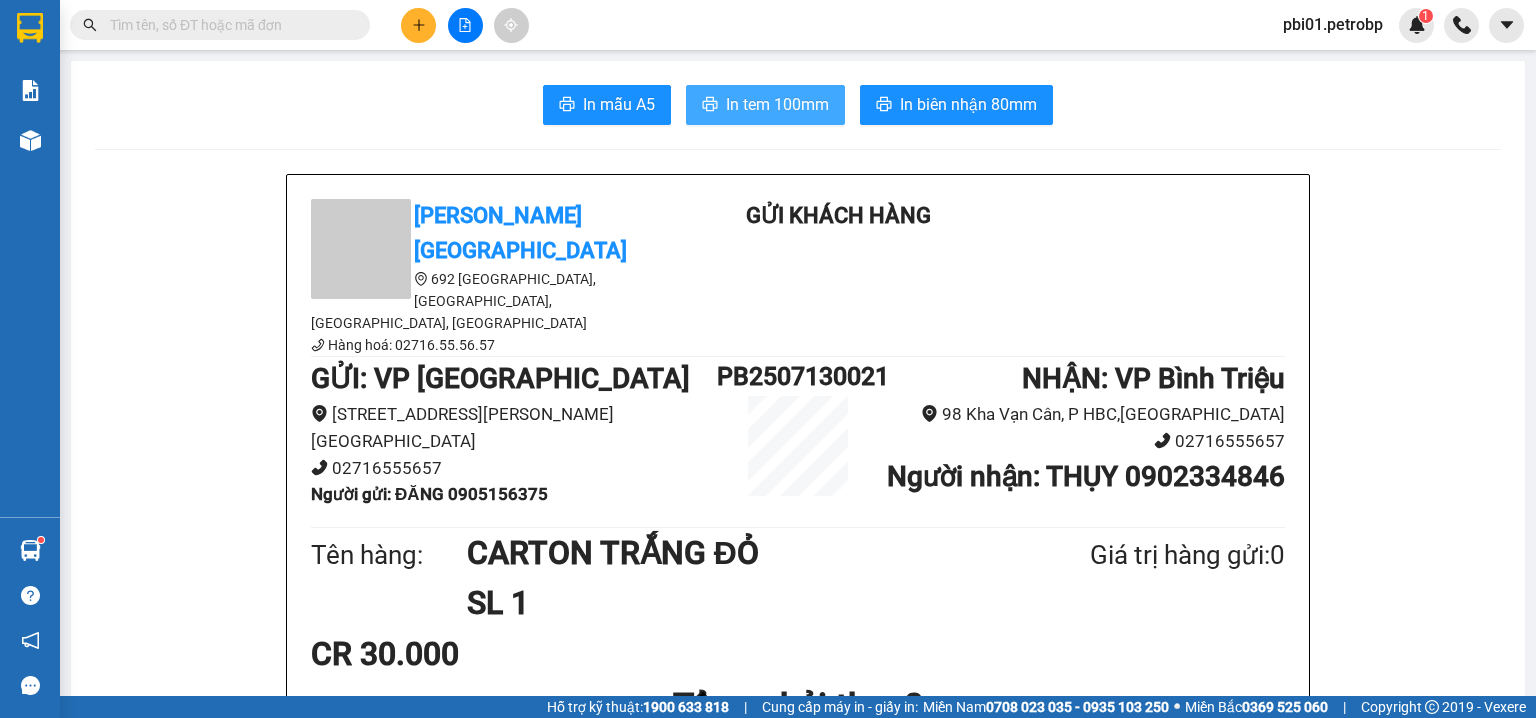 click on "In tem 100mm" at bounding box center (777, 104) 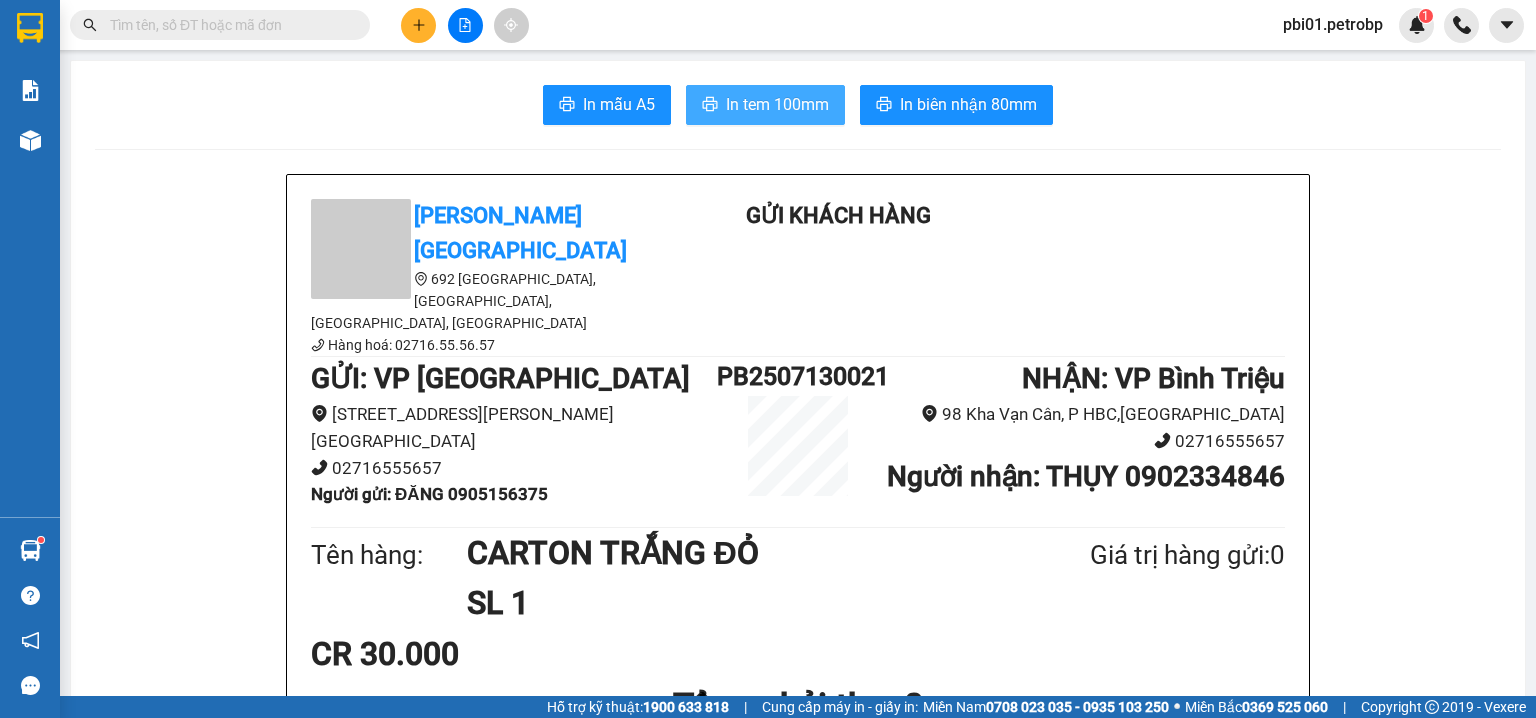 scroll, scrollTop: 0, scrollLeft: 0, axis: both 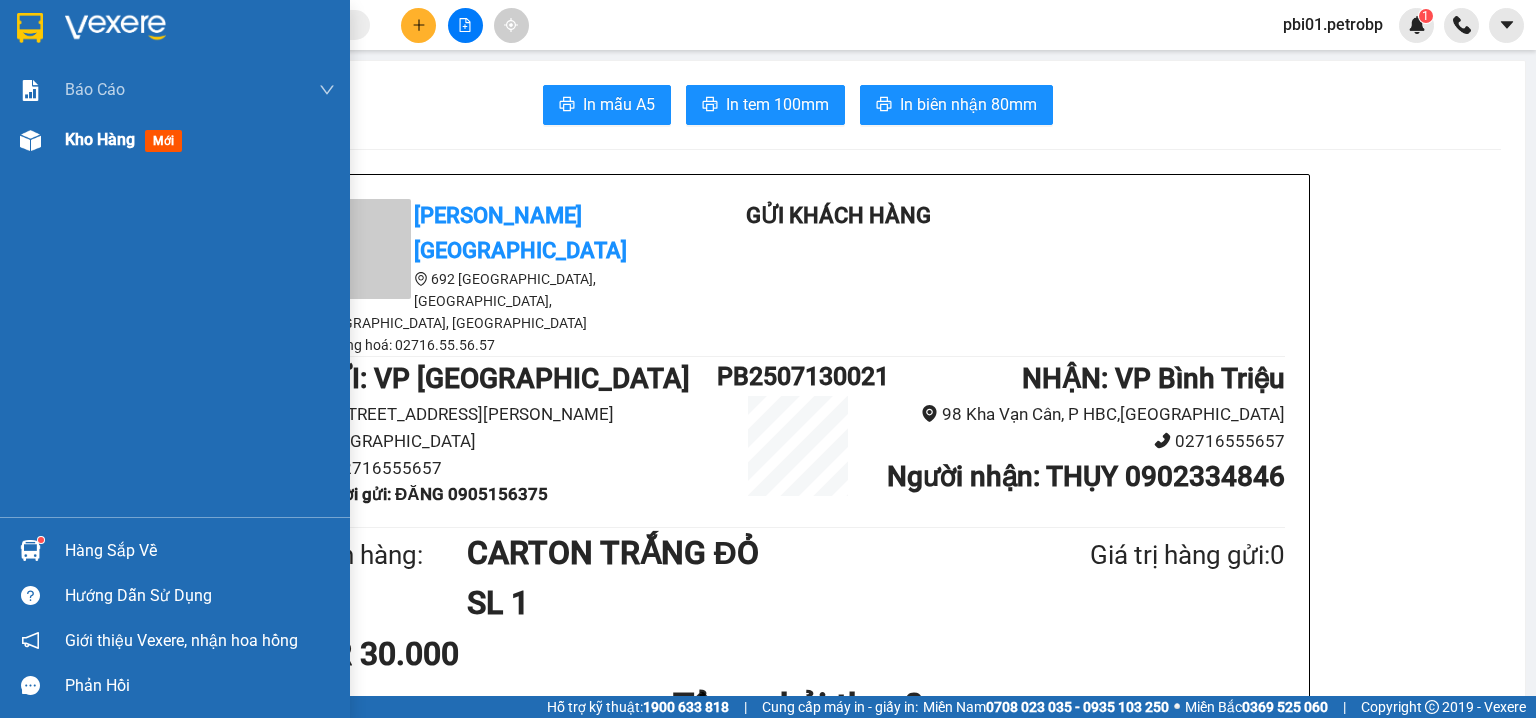 click at bounding box center (30, 140) 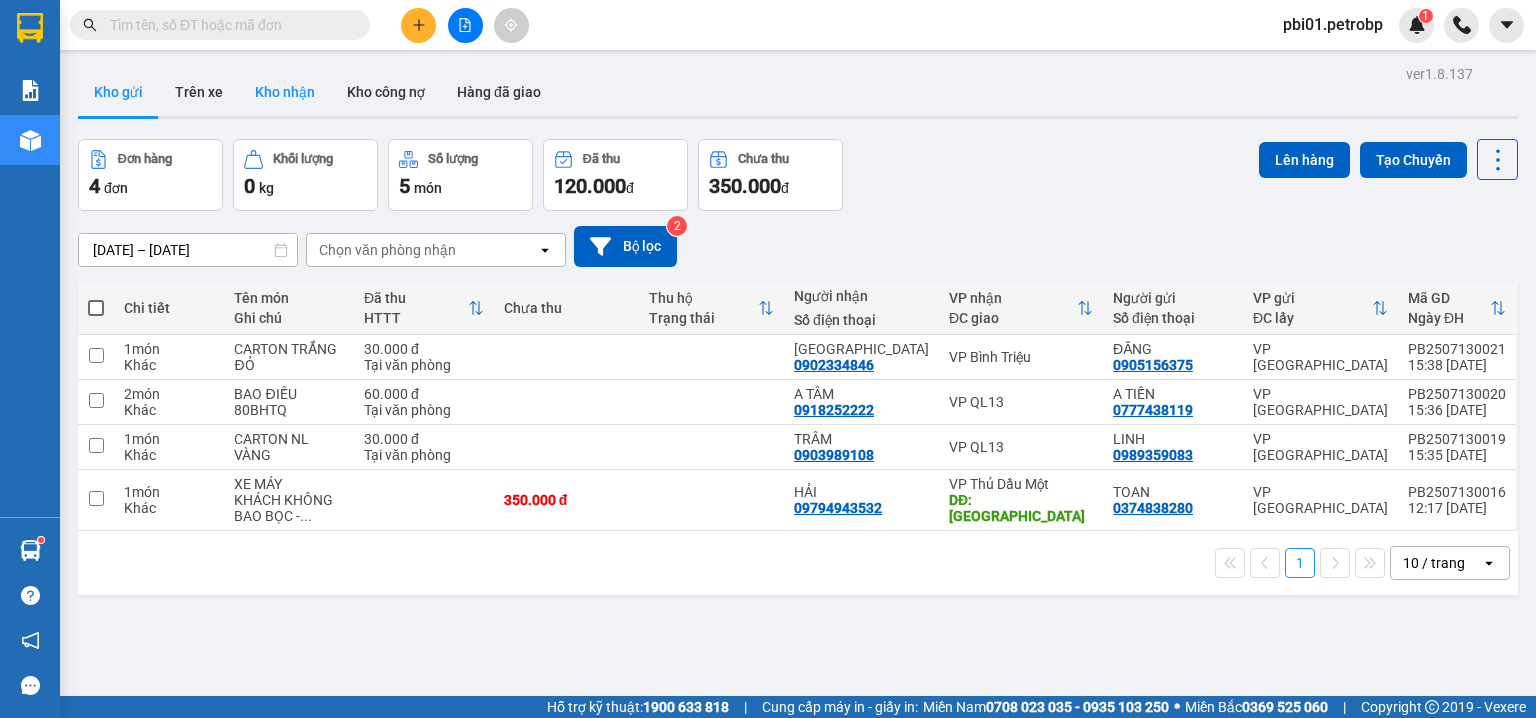 click on "Kho nhận" at bounding box center (285, 92) 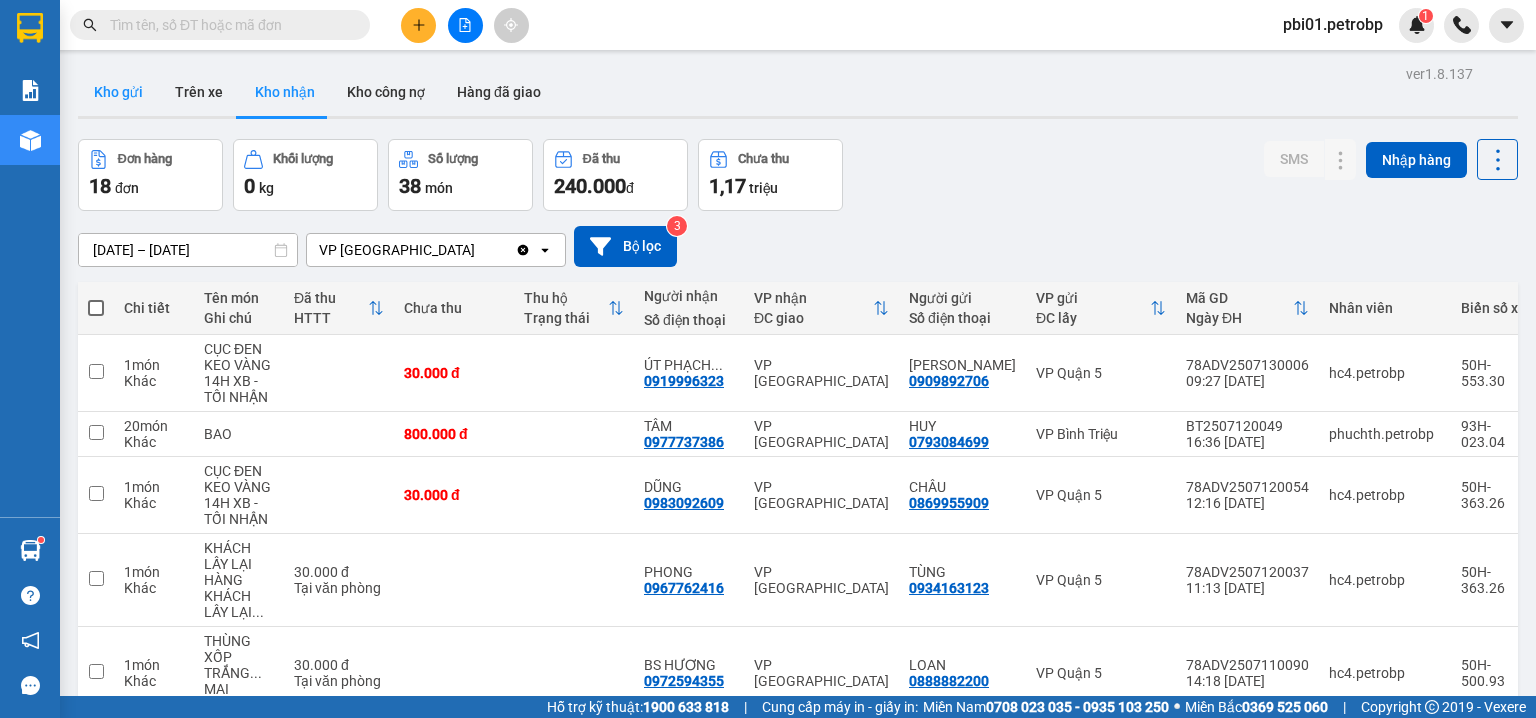 click on "Kho gửi" at bounding box center (118, 92) 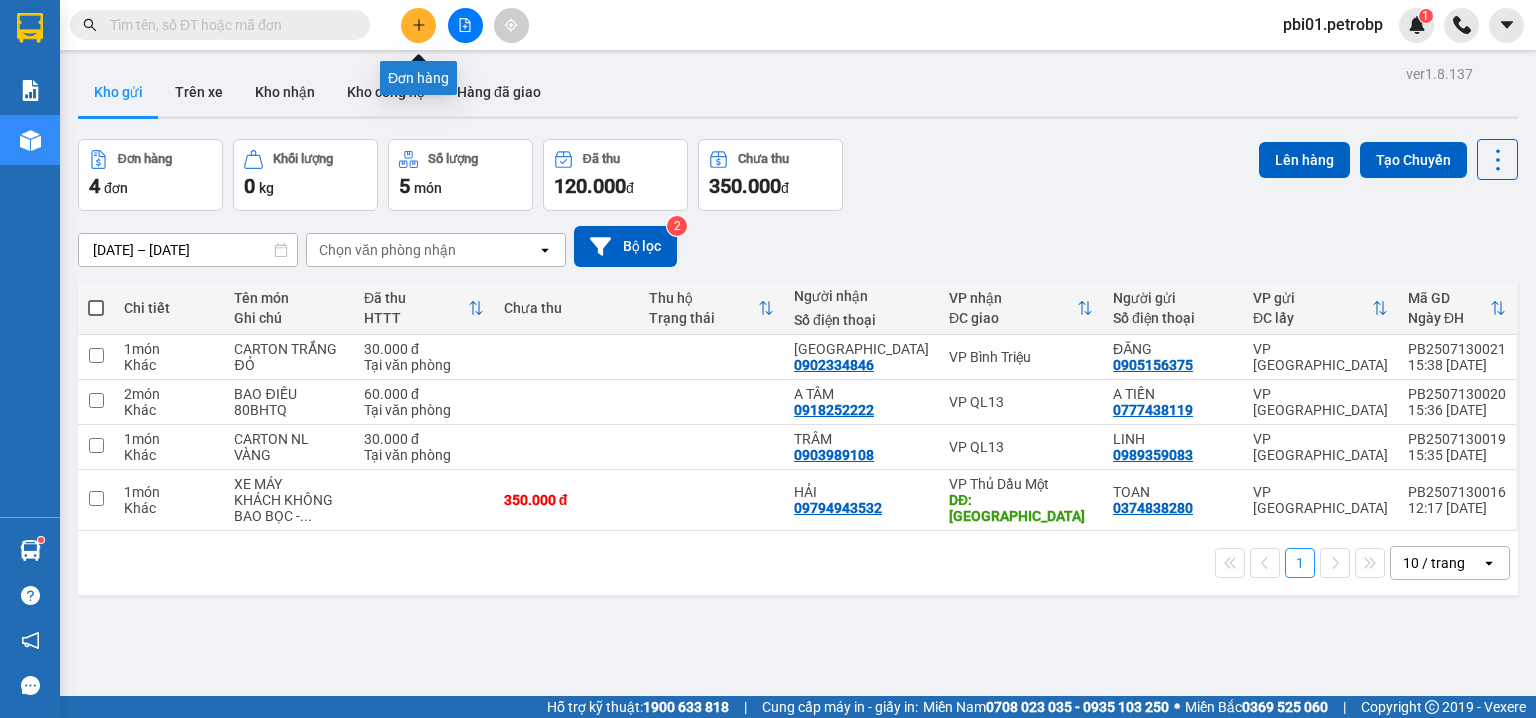 click at bounding box center (418, 25) 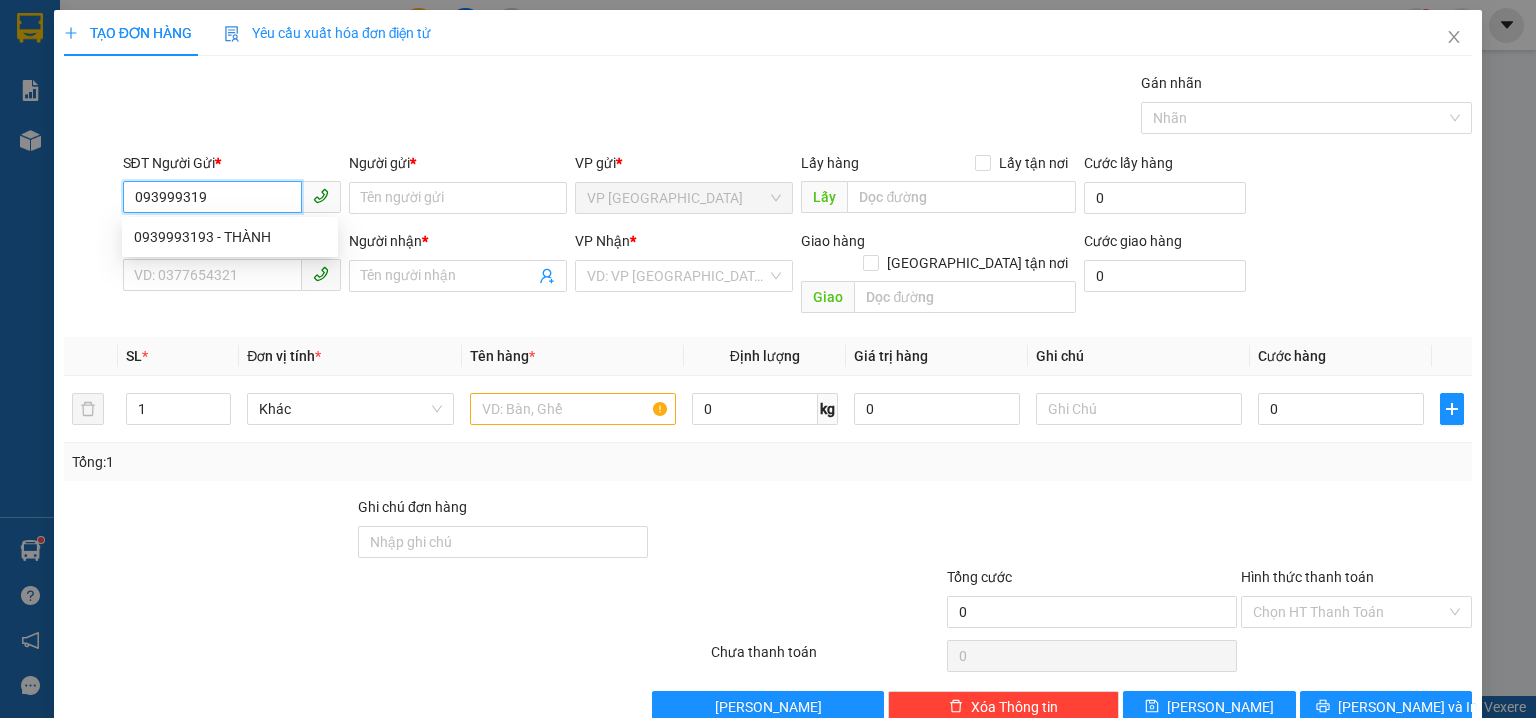 type on "0939993193" 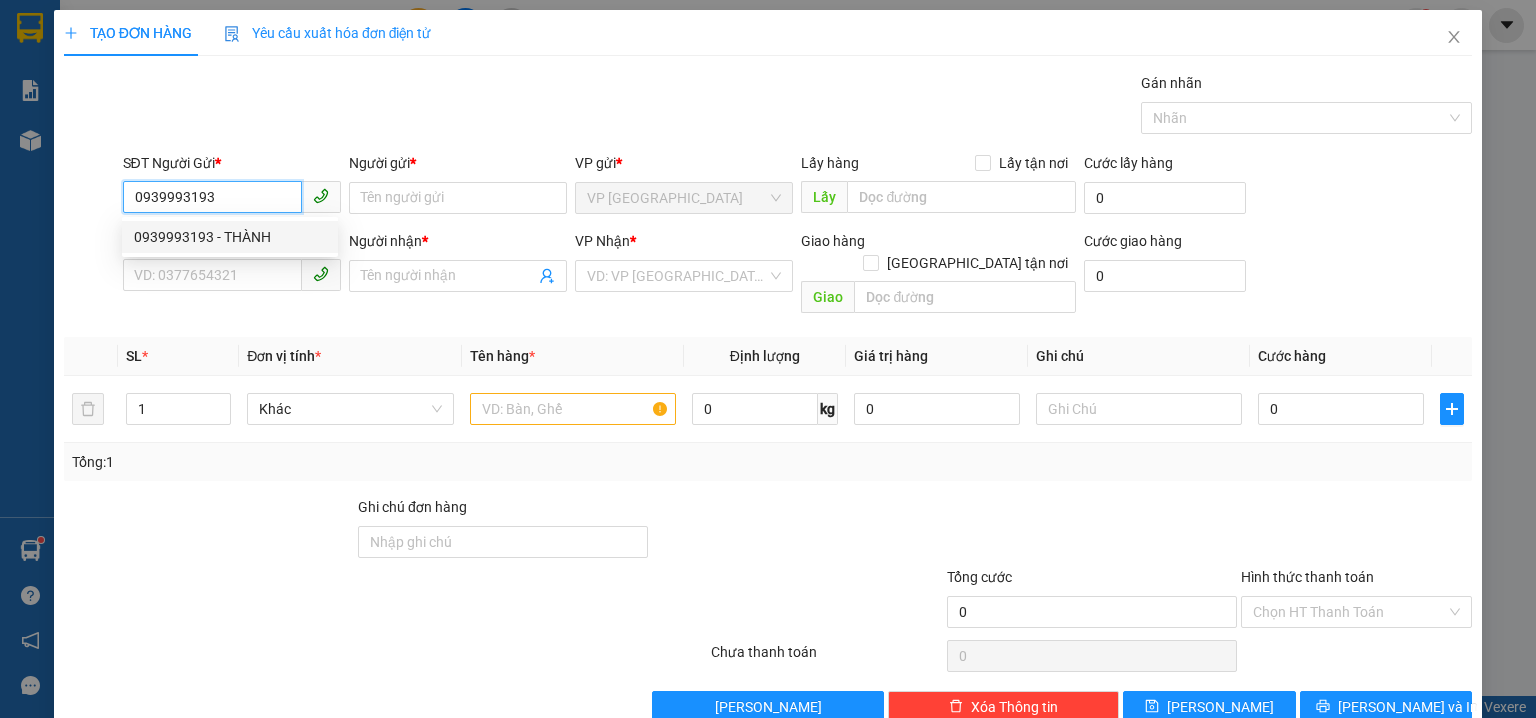 click on "0939993193 - THÀNH" at bounding box center (230, 237) 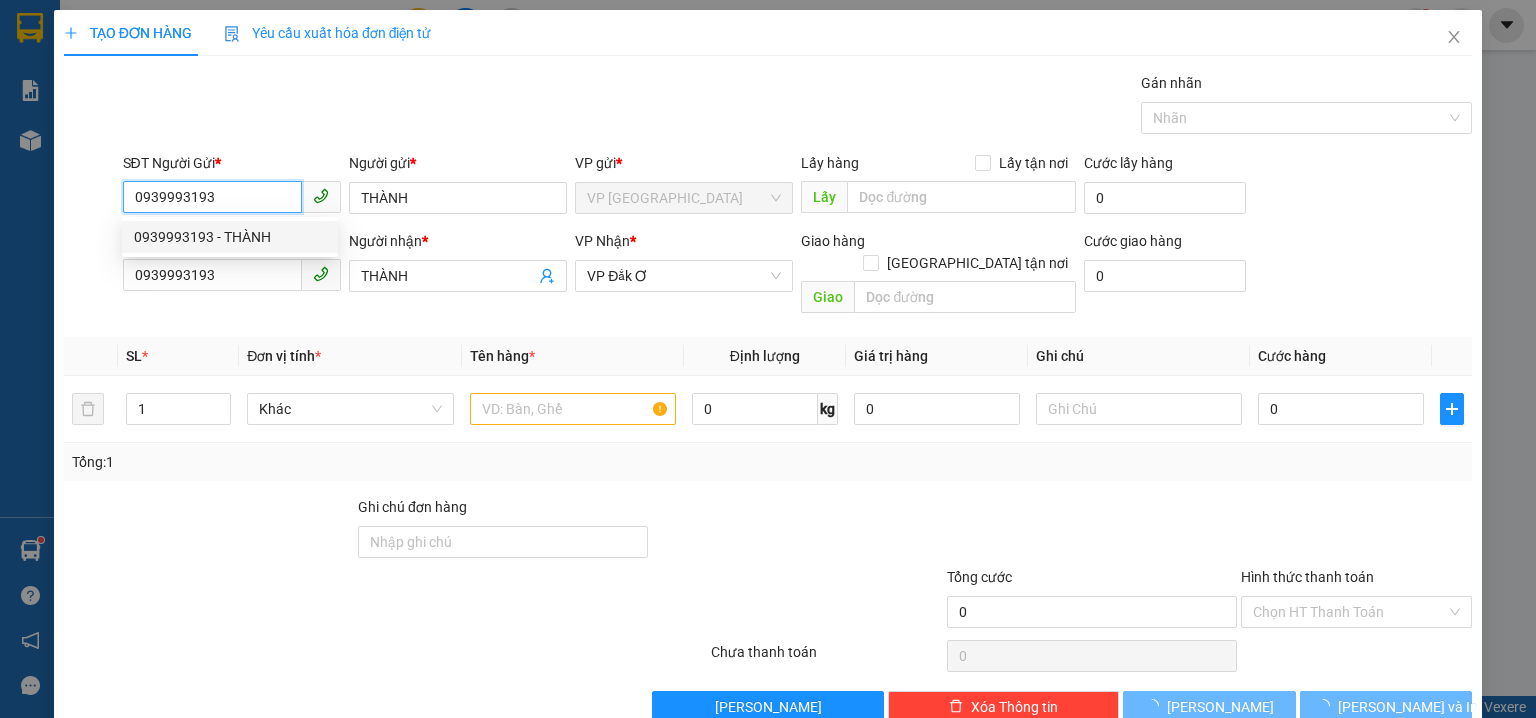 type on "30.000" 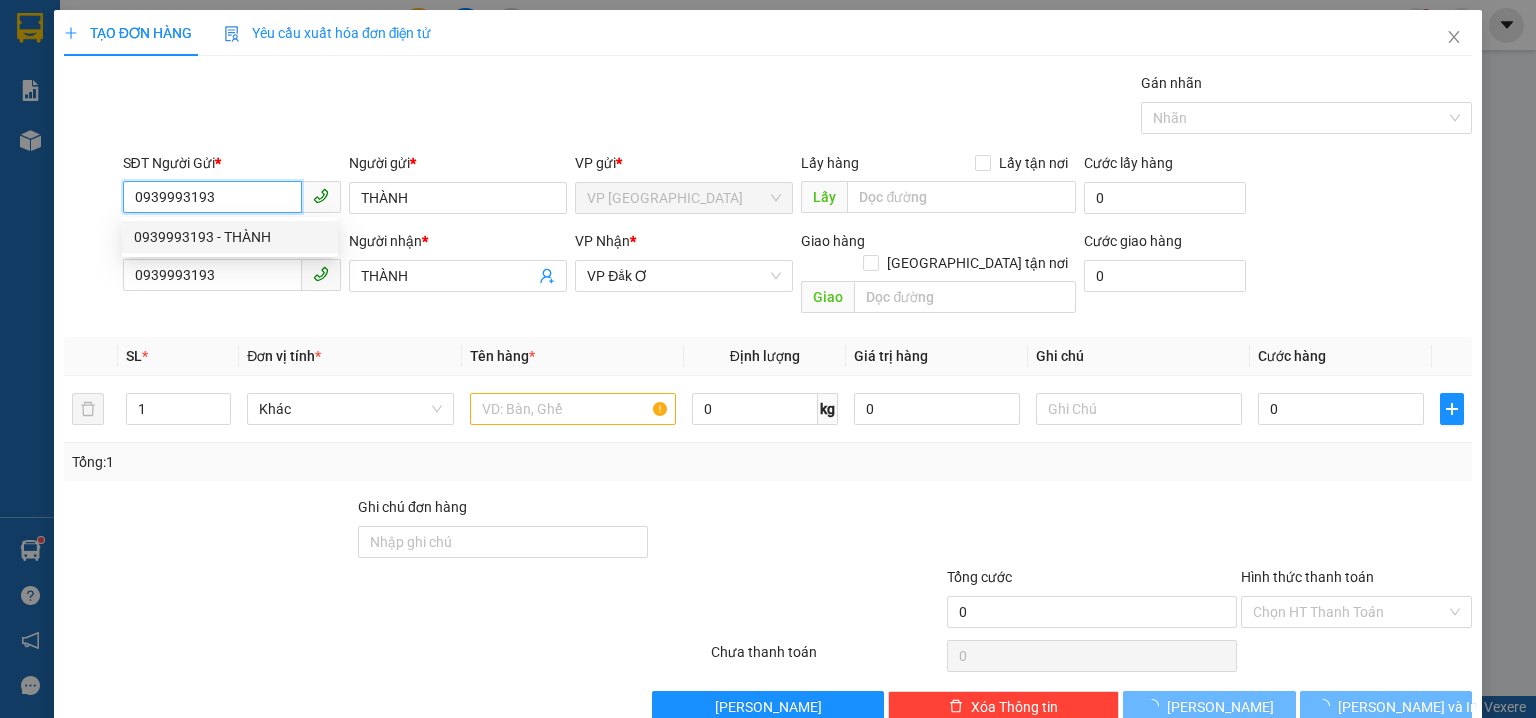 type on "30.000" 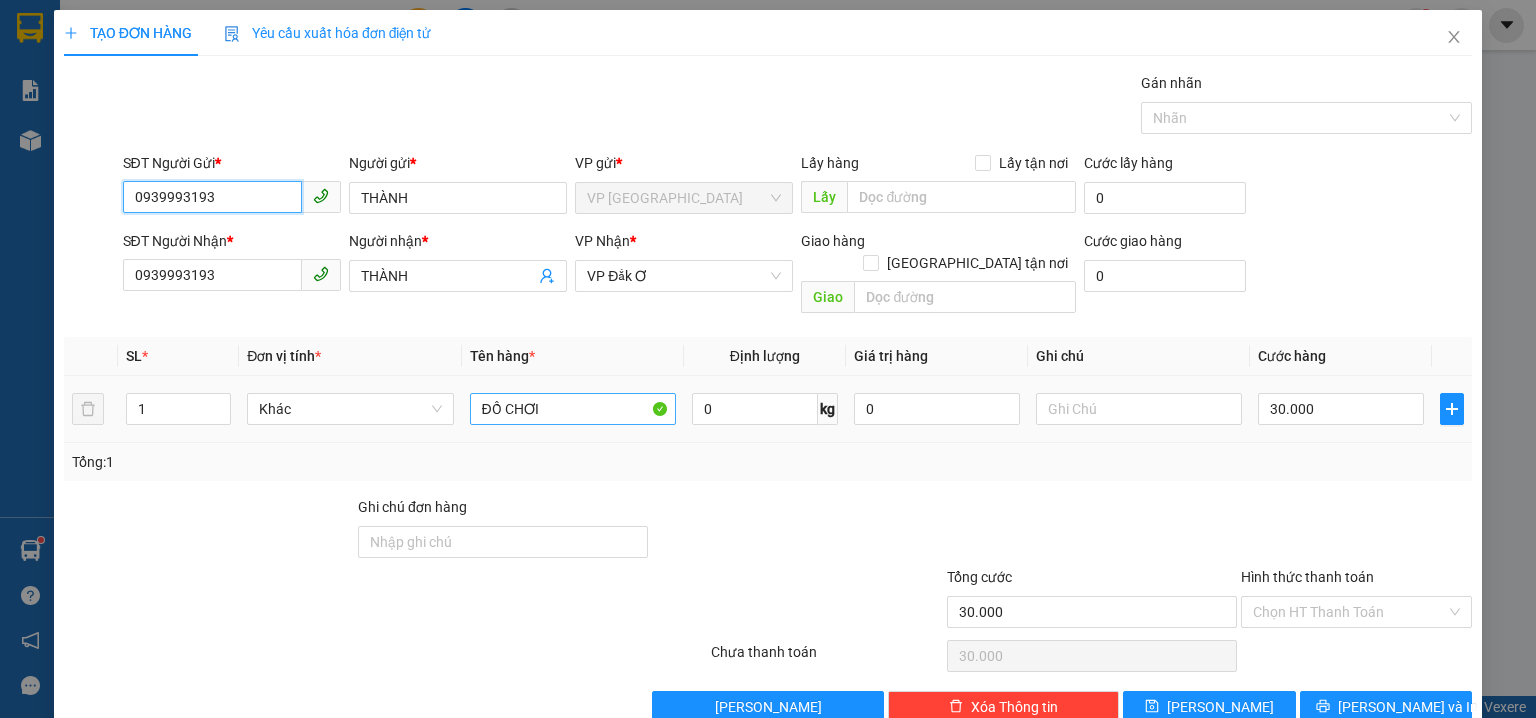 type on "0939993193" 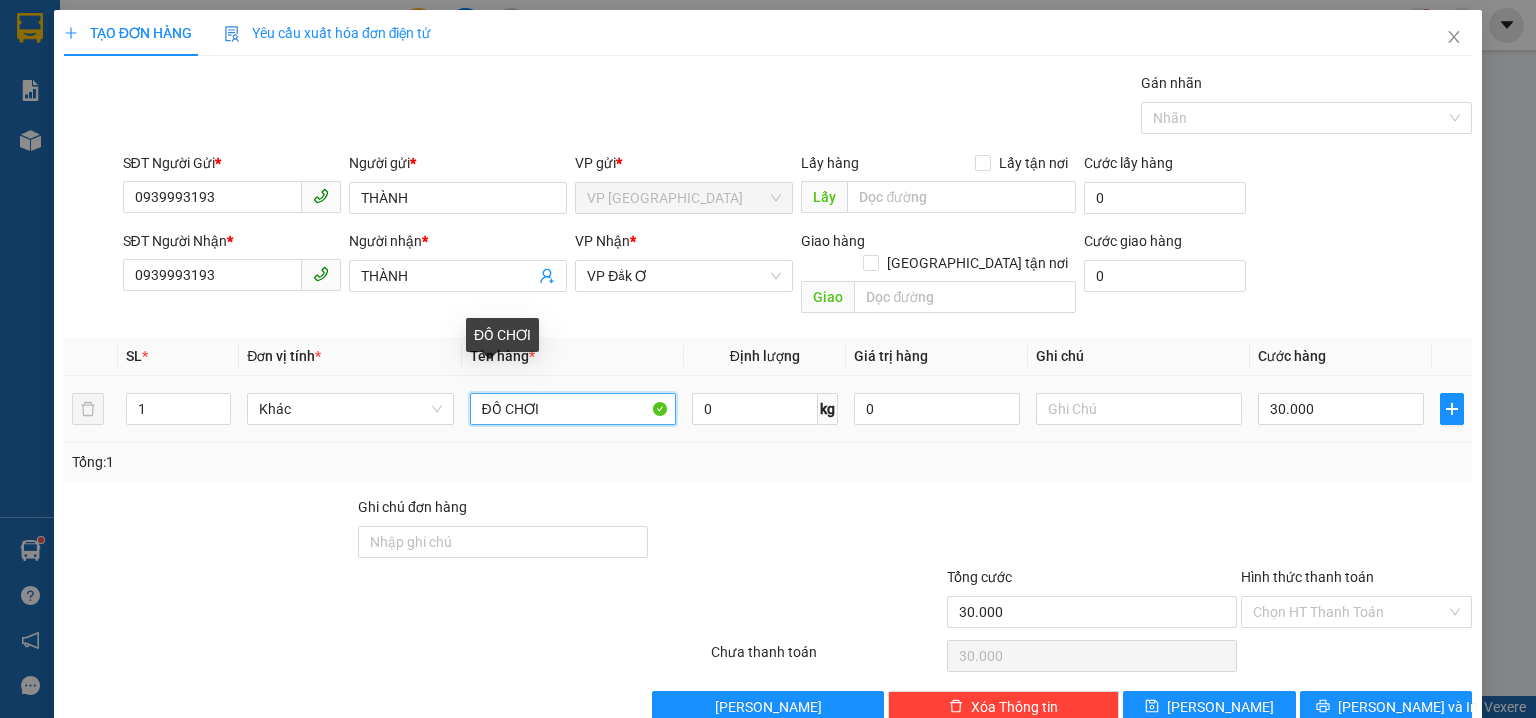 click on "ĐỒ CHƠI" at bounding box center [573, 409] 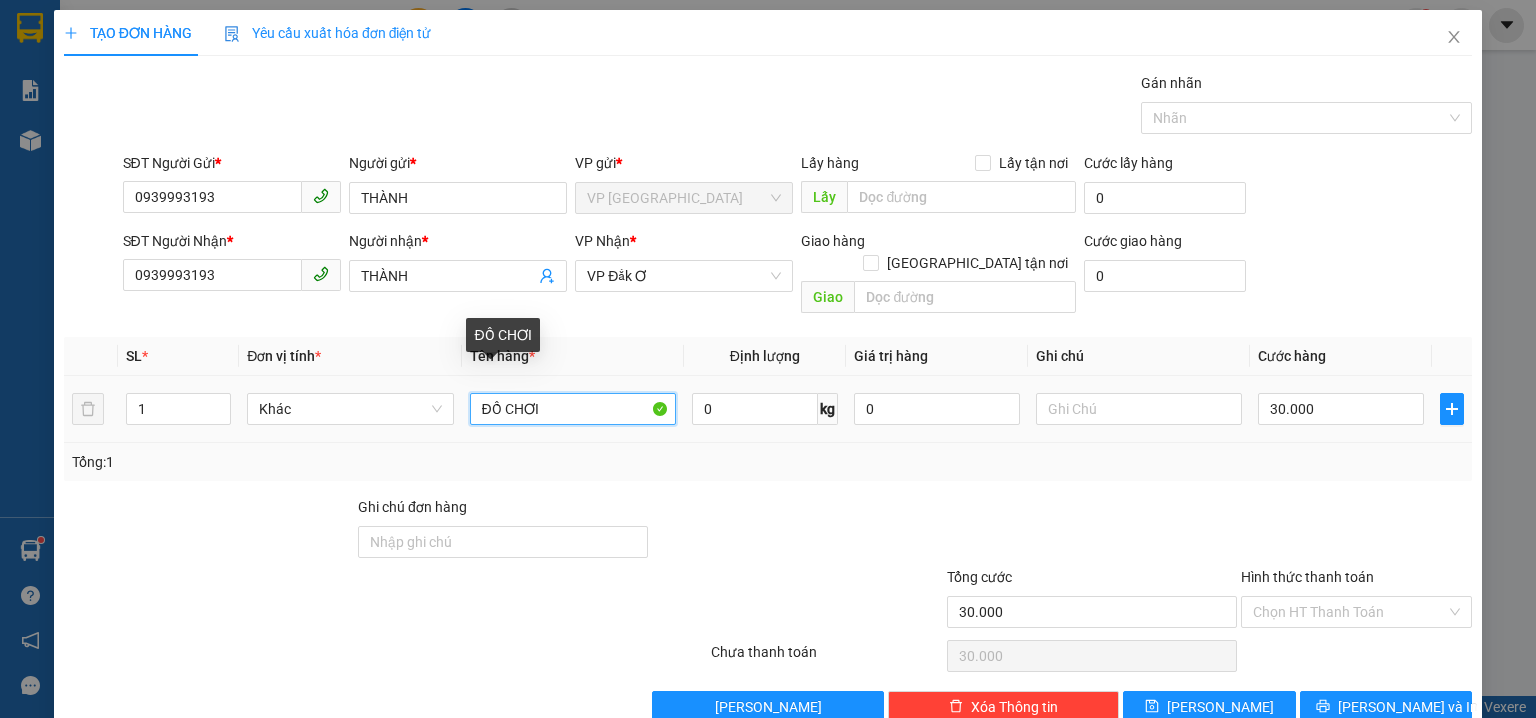 click on "ĐỒ CHƠI" at bounding box center (573, 409) 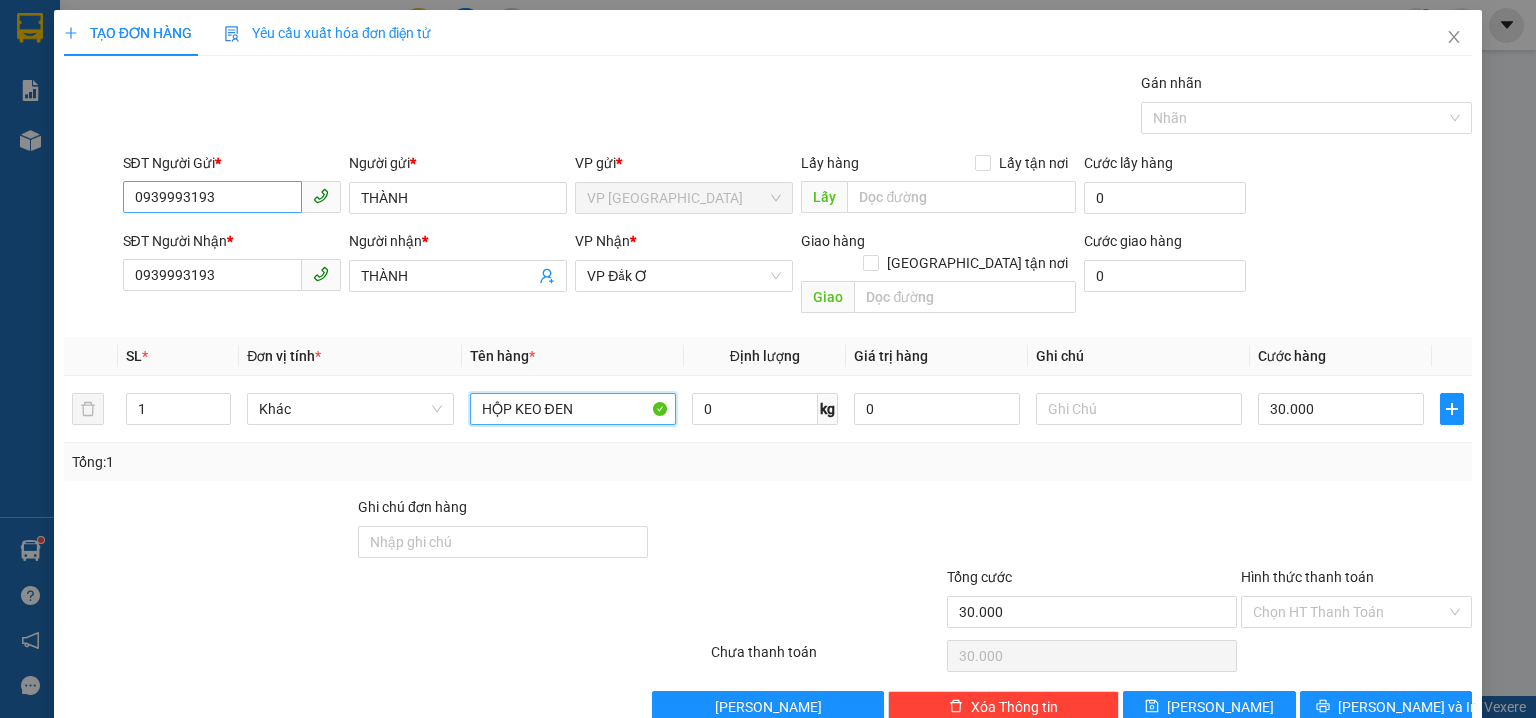type on "HỘP KEO ĐEN" 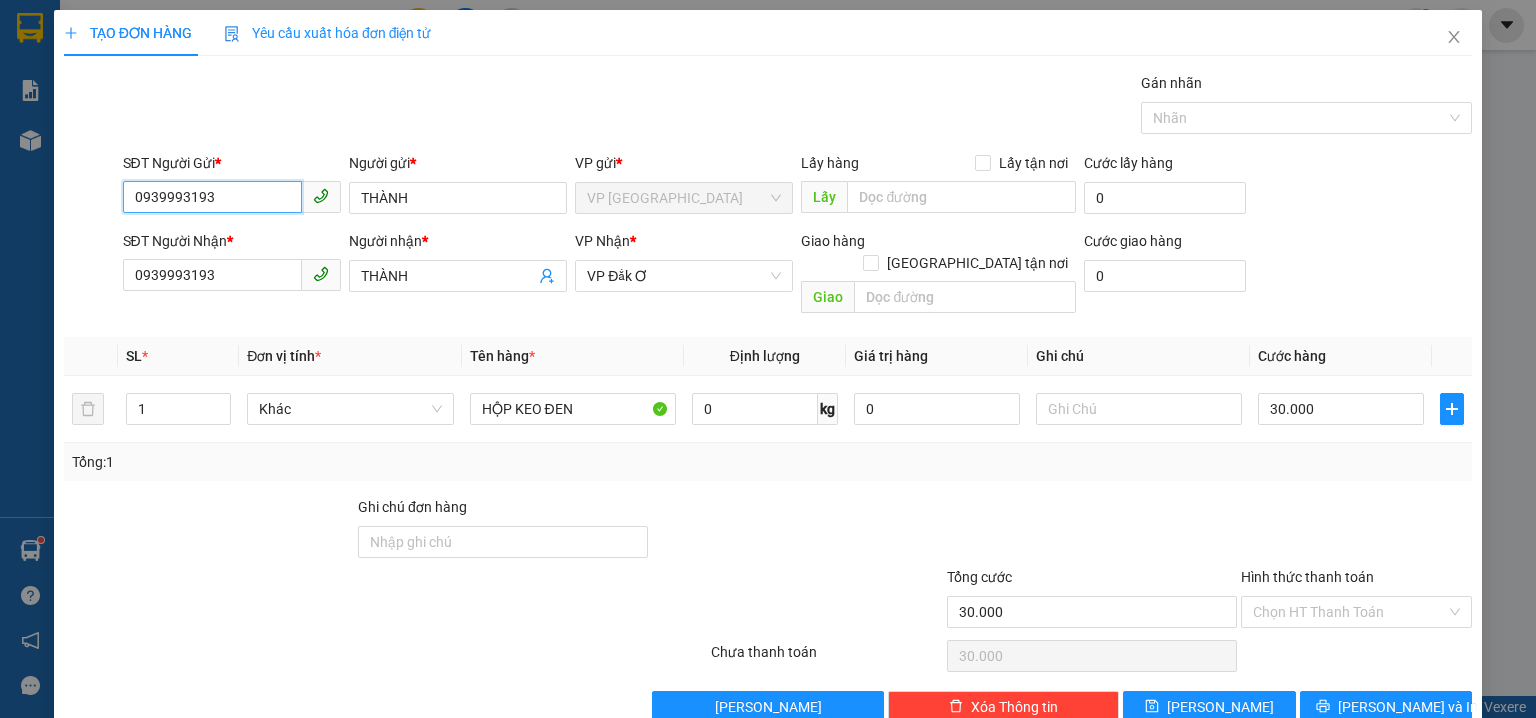 click on "0939993193" at bounding box center (212, 197) 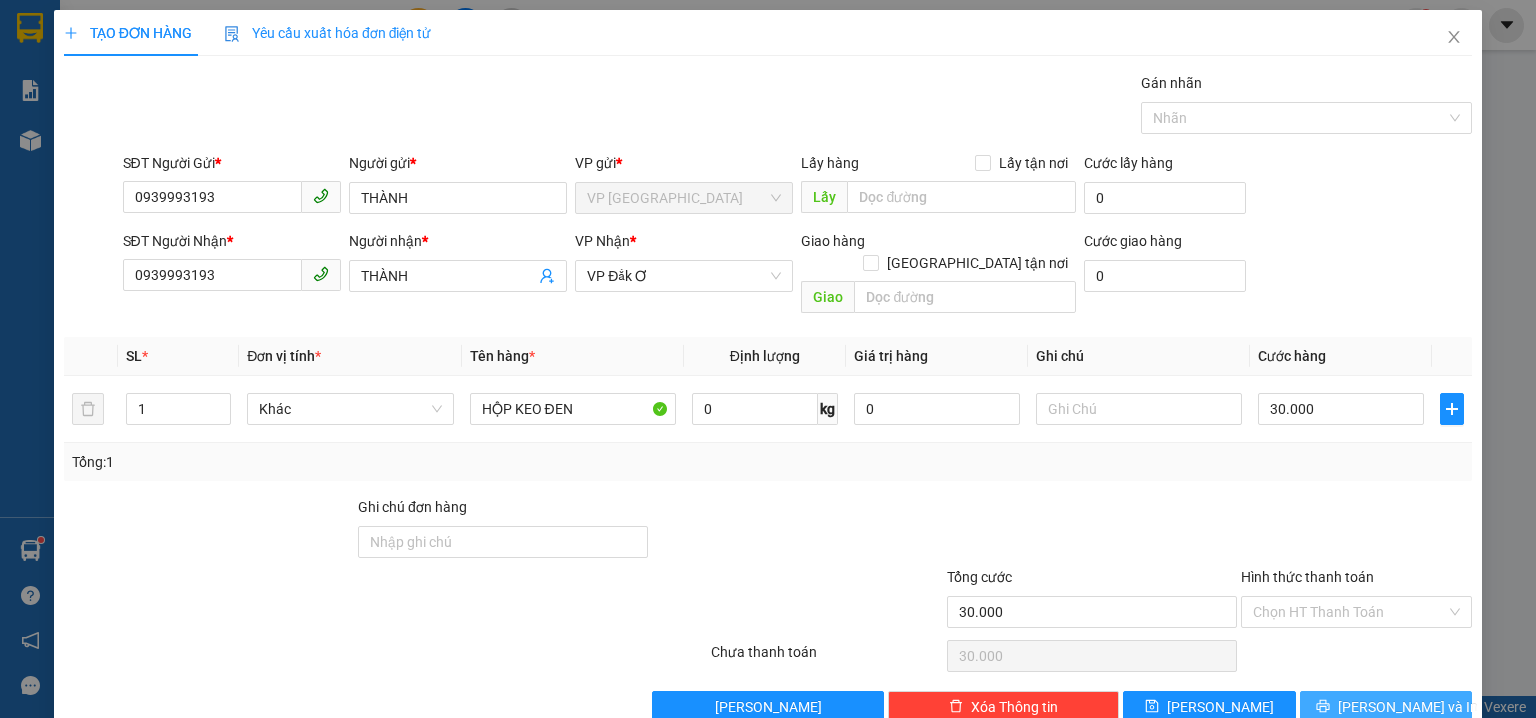 click on "Lưu và In" at bounding box center [1408, 707] 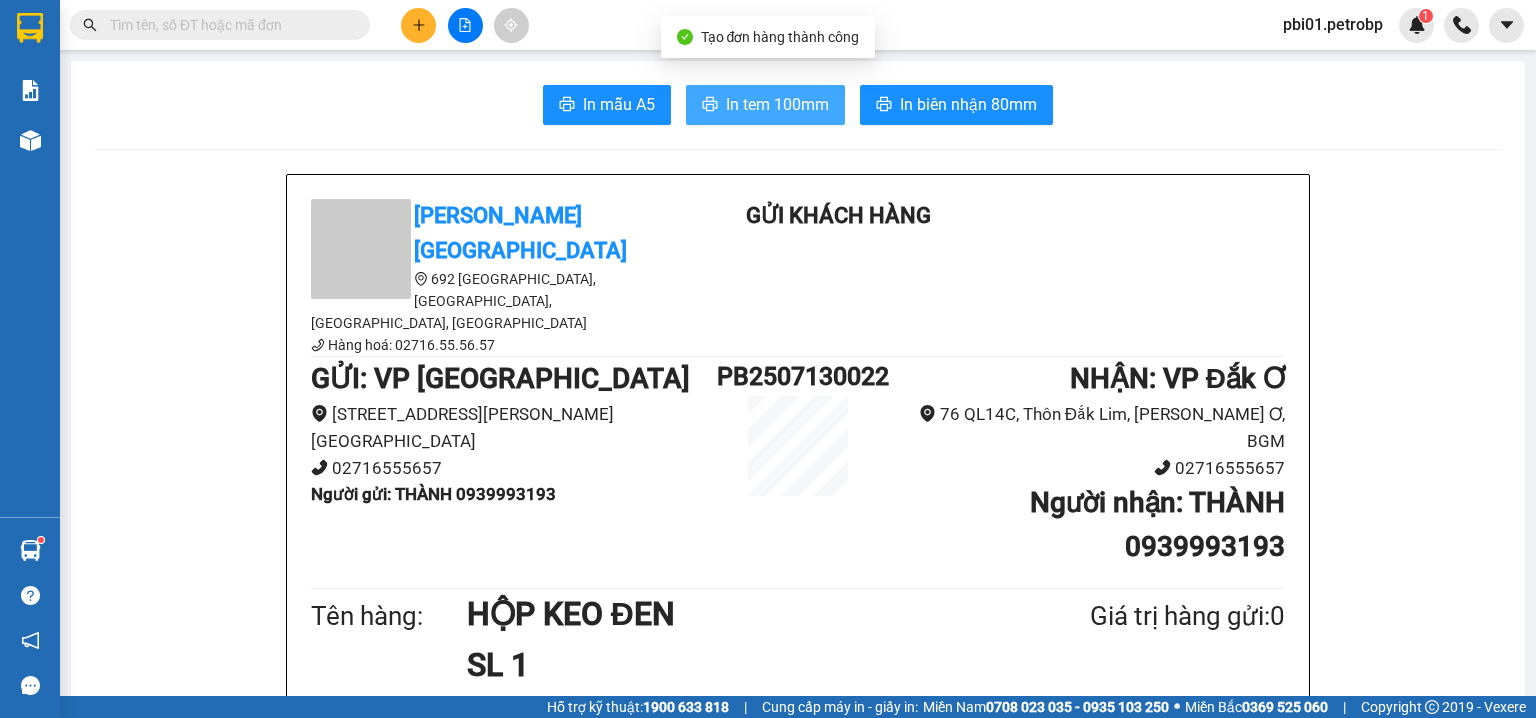 click on "In tem 100mm" at bounding box center (777, 104) 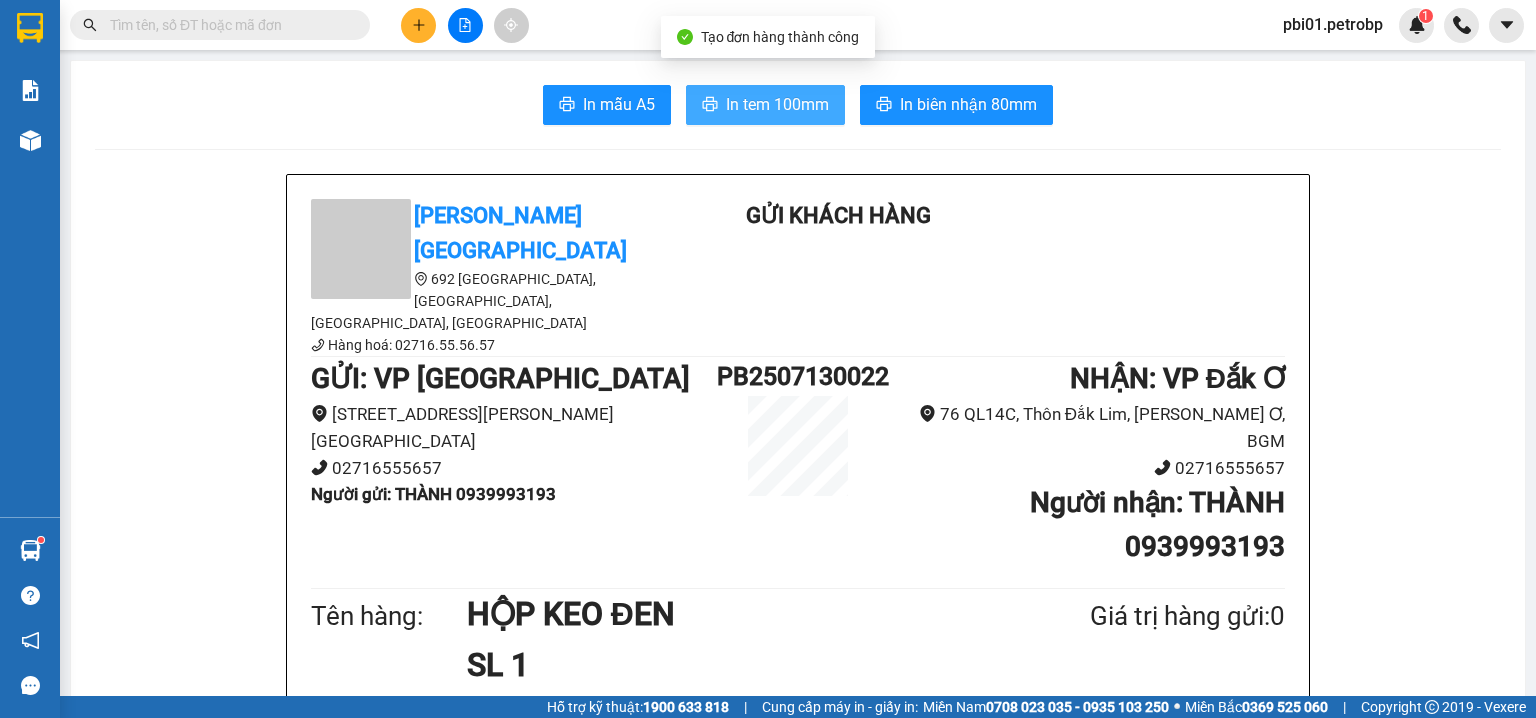 scroll, scrollTop: 0, scrollLeft: 0, axis: both 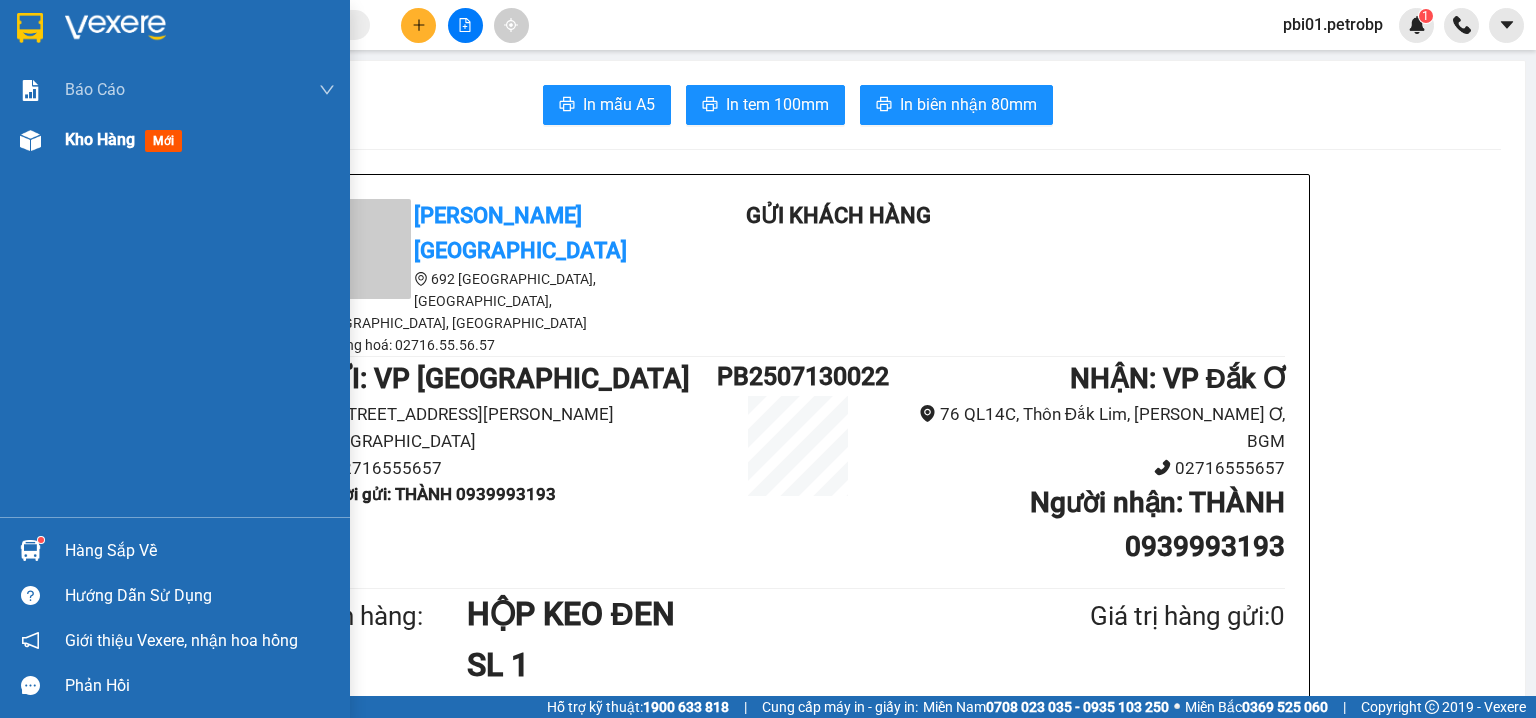 click at bounding box center (30, 140) 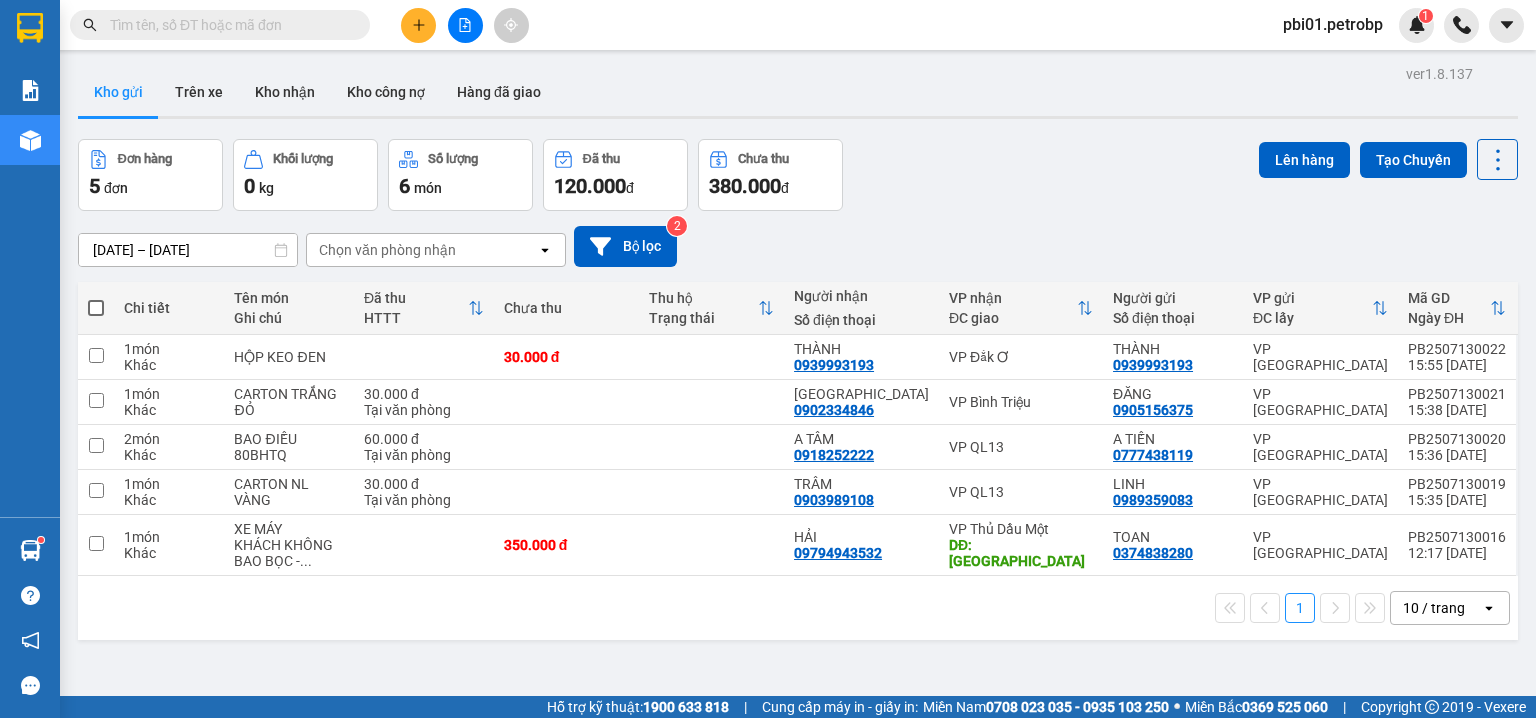 click at bounding box center [228, 25] 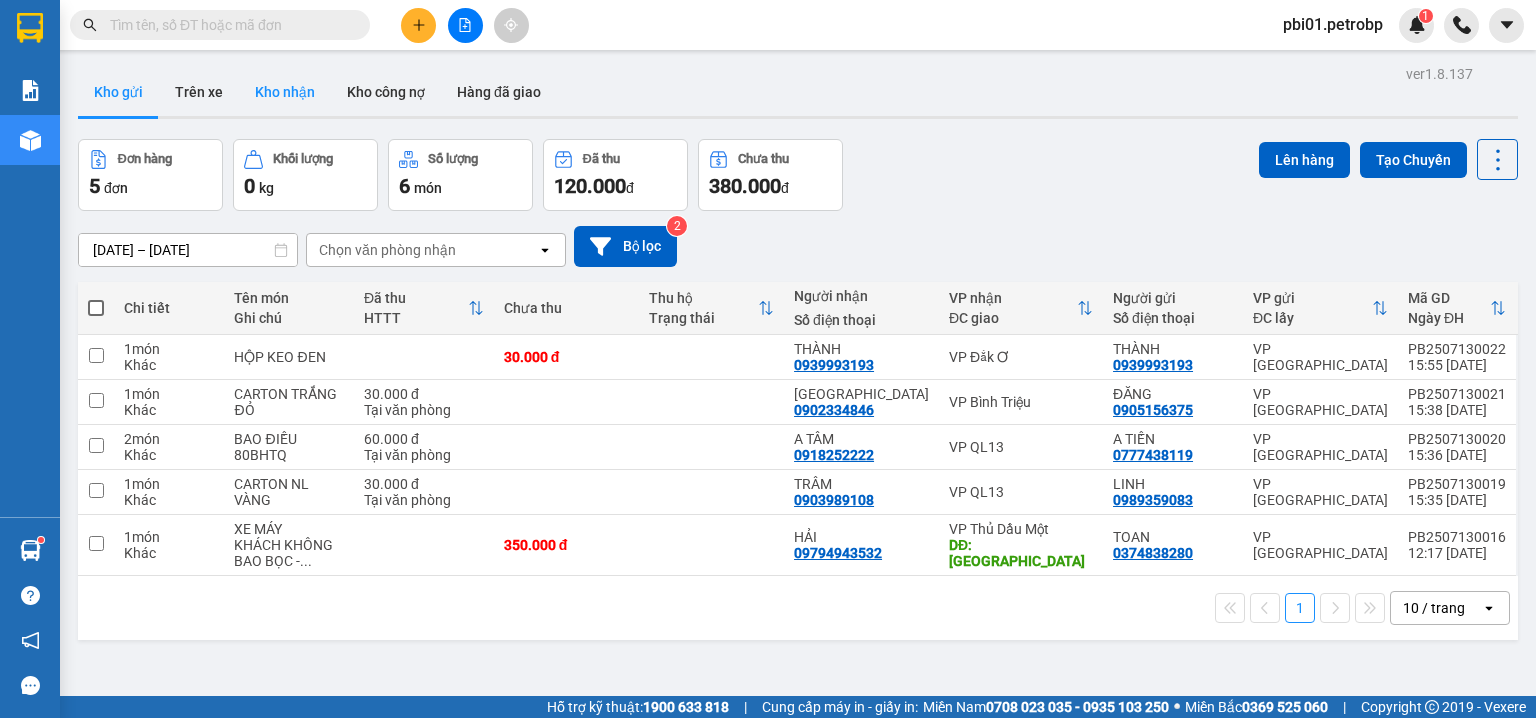 click on "Kho nhận" at bounding box center (285, 92) 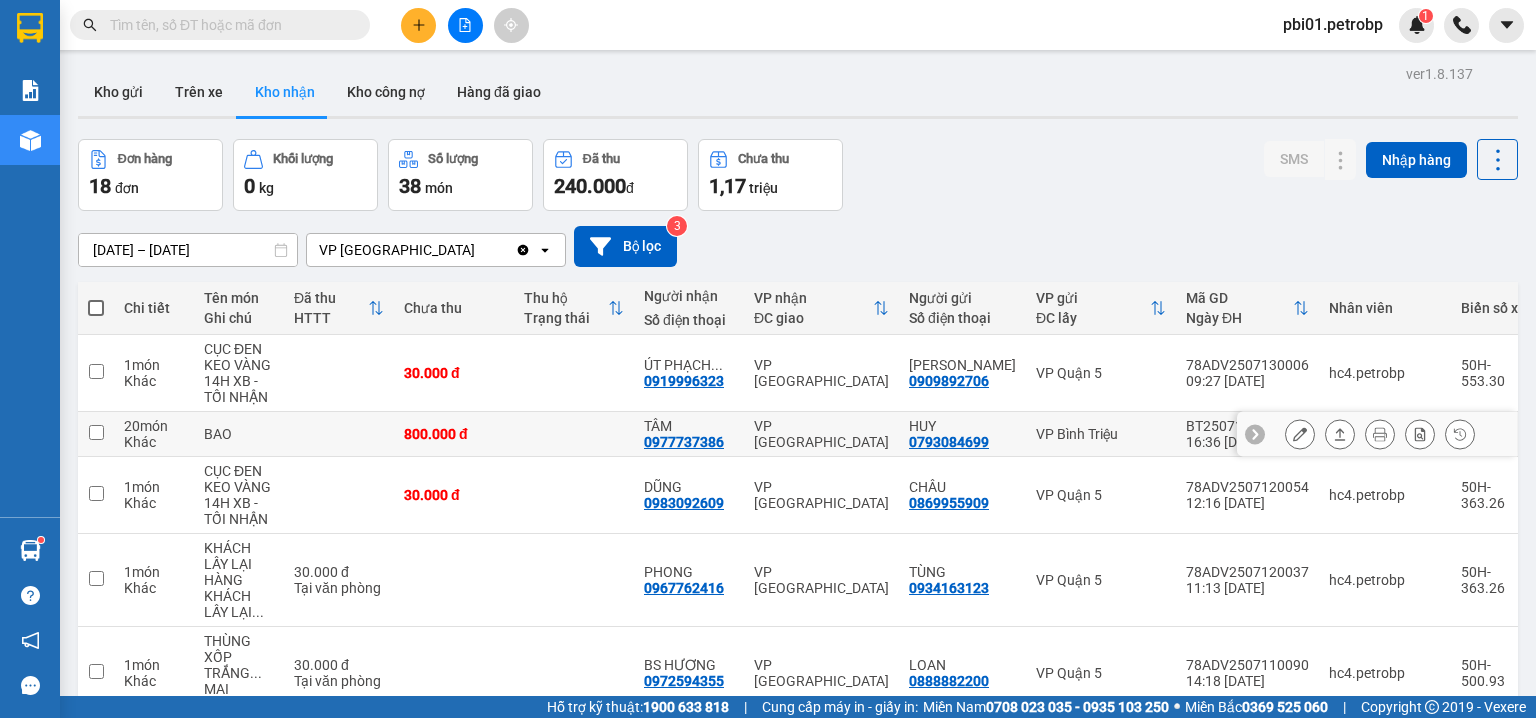 click on "0977737386" at bounding box center (684, 442) 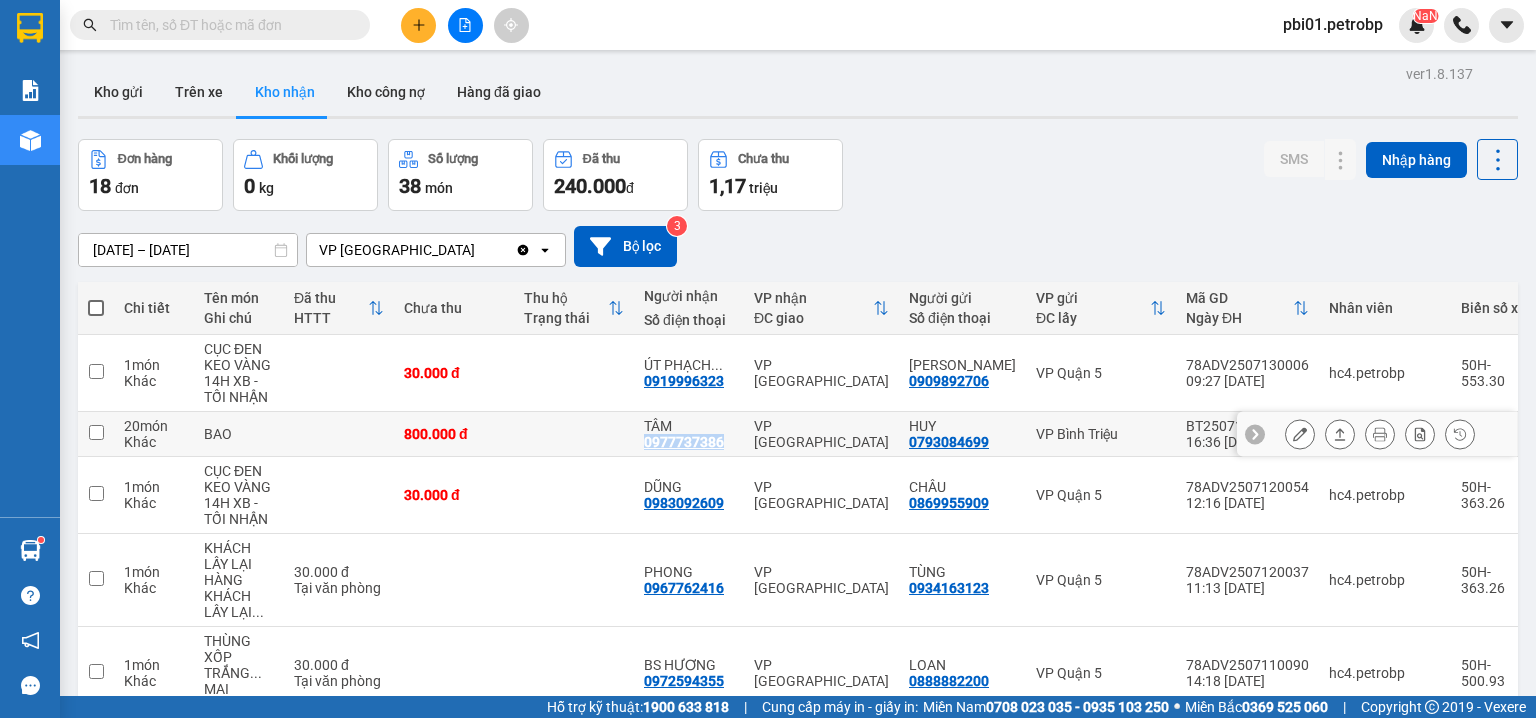 click on "0977737386" at bounding box center [684, 442] 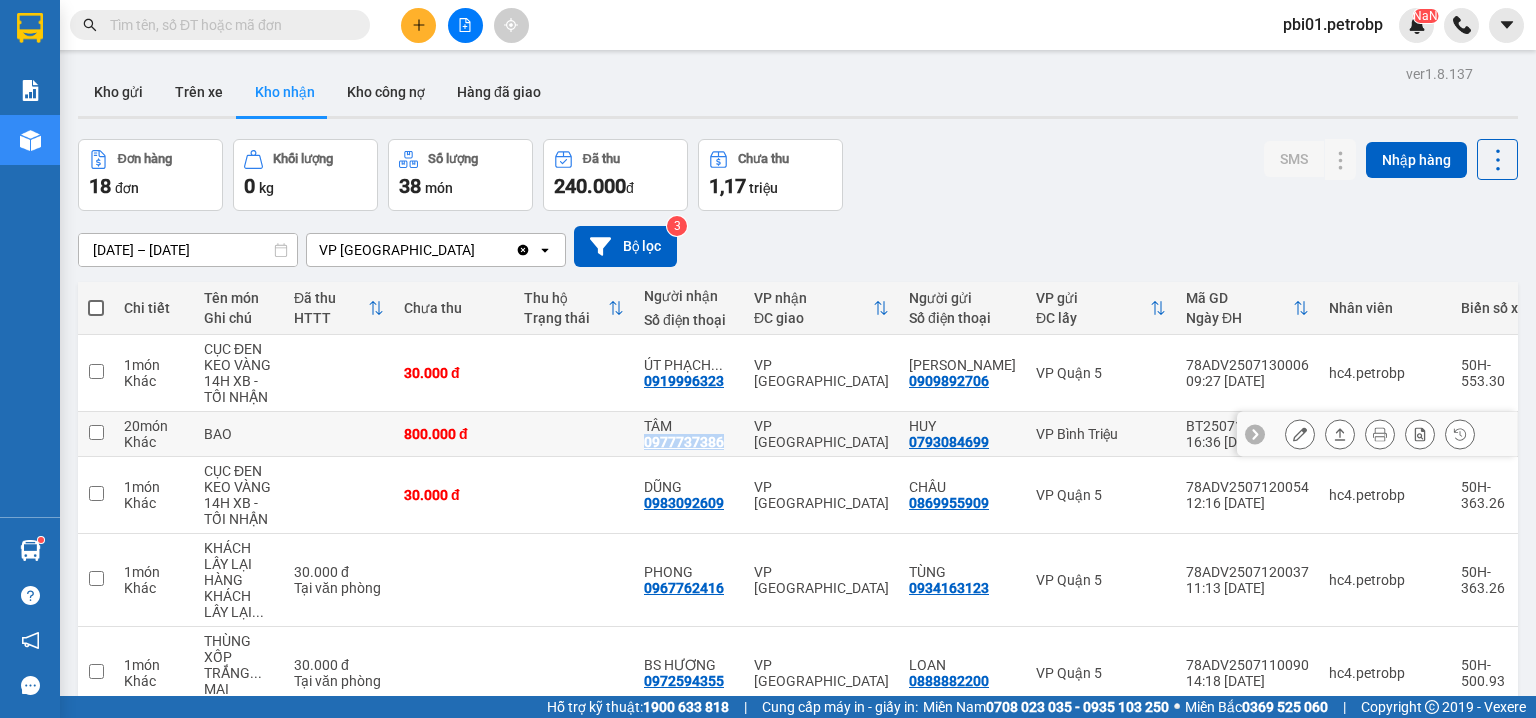 click on "0977737386" at bounding box center [684, 442] 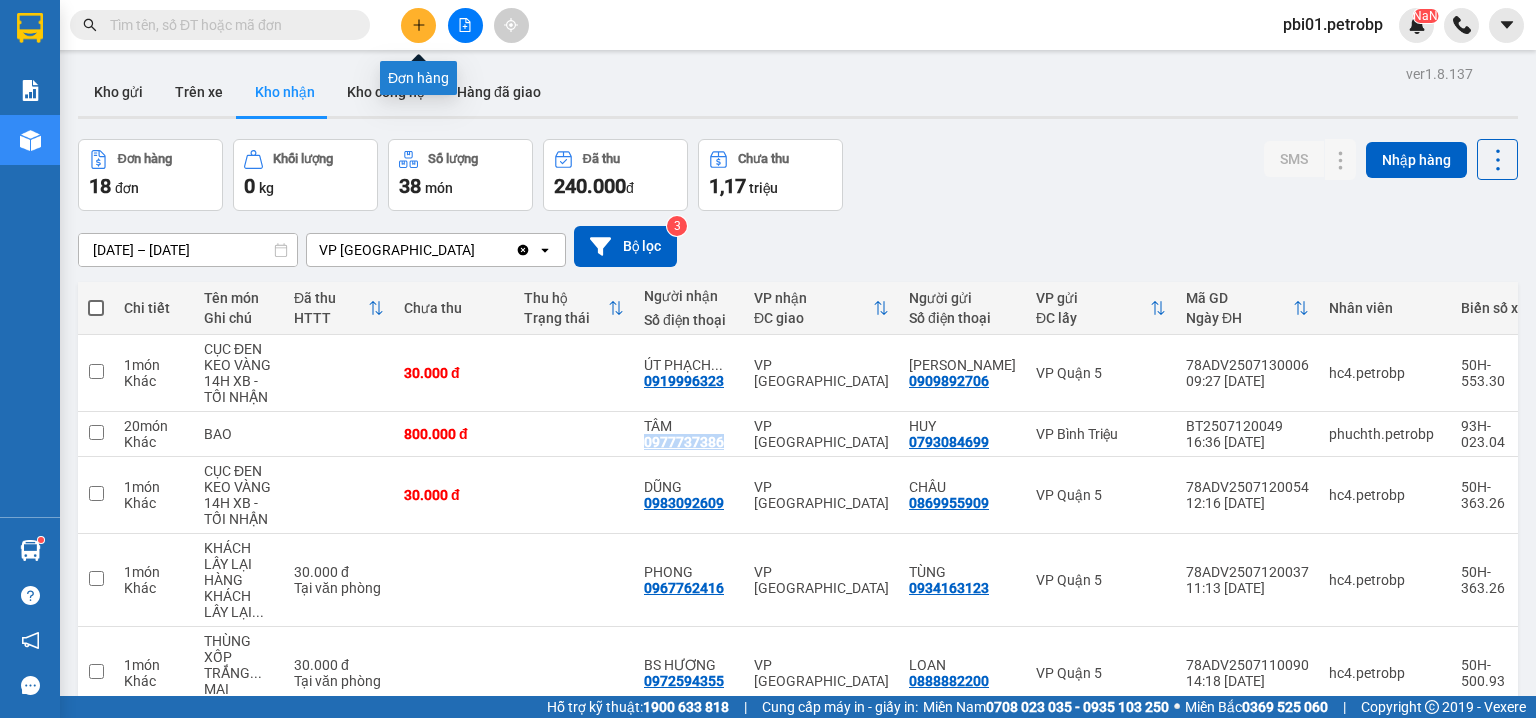 click 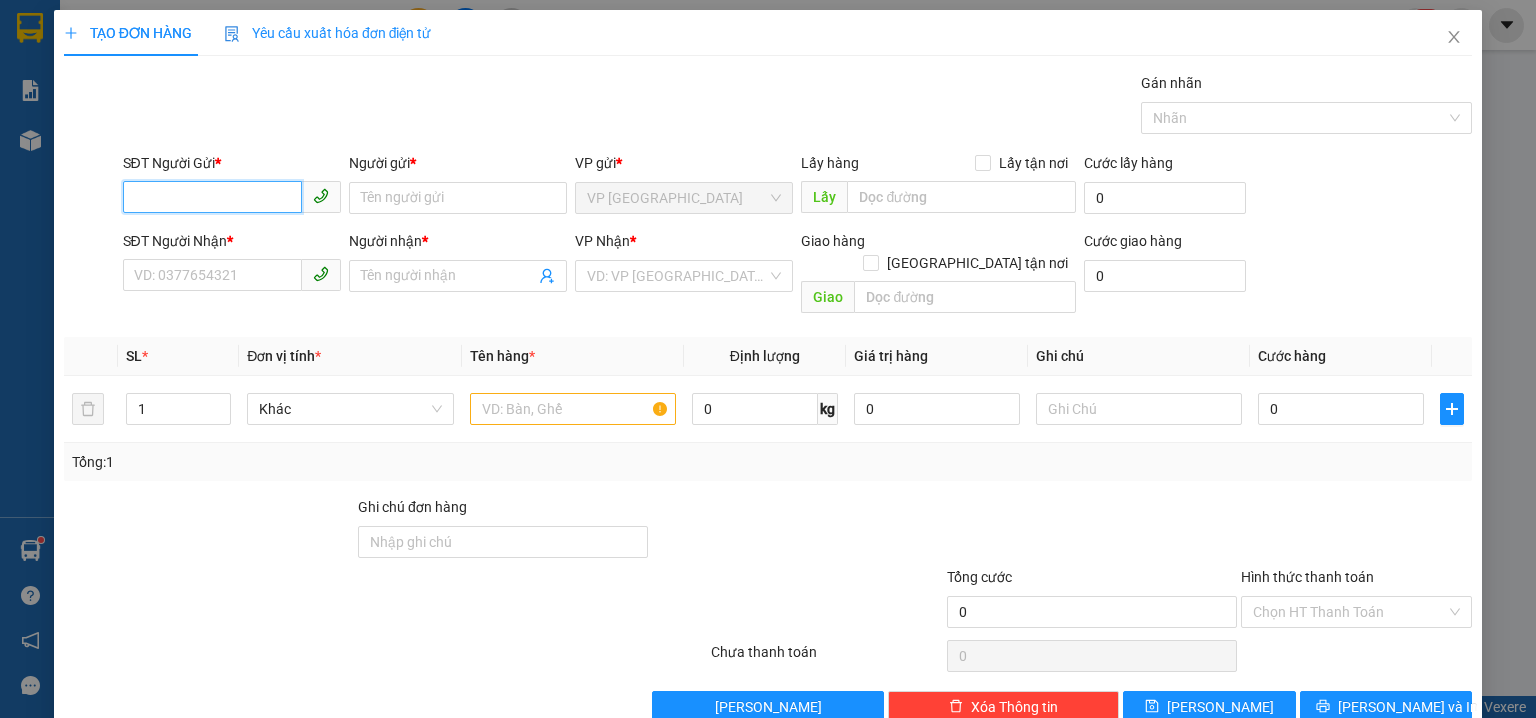 click on "SĐT Người Gửi  *" at bounding box center [212, 197] 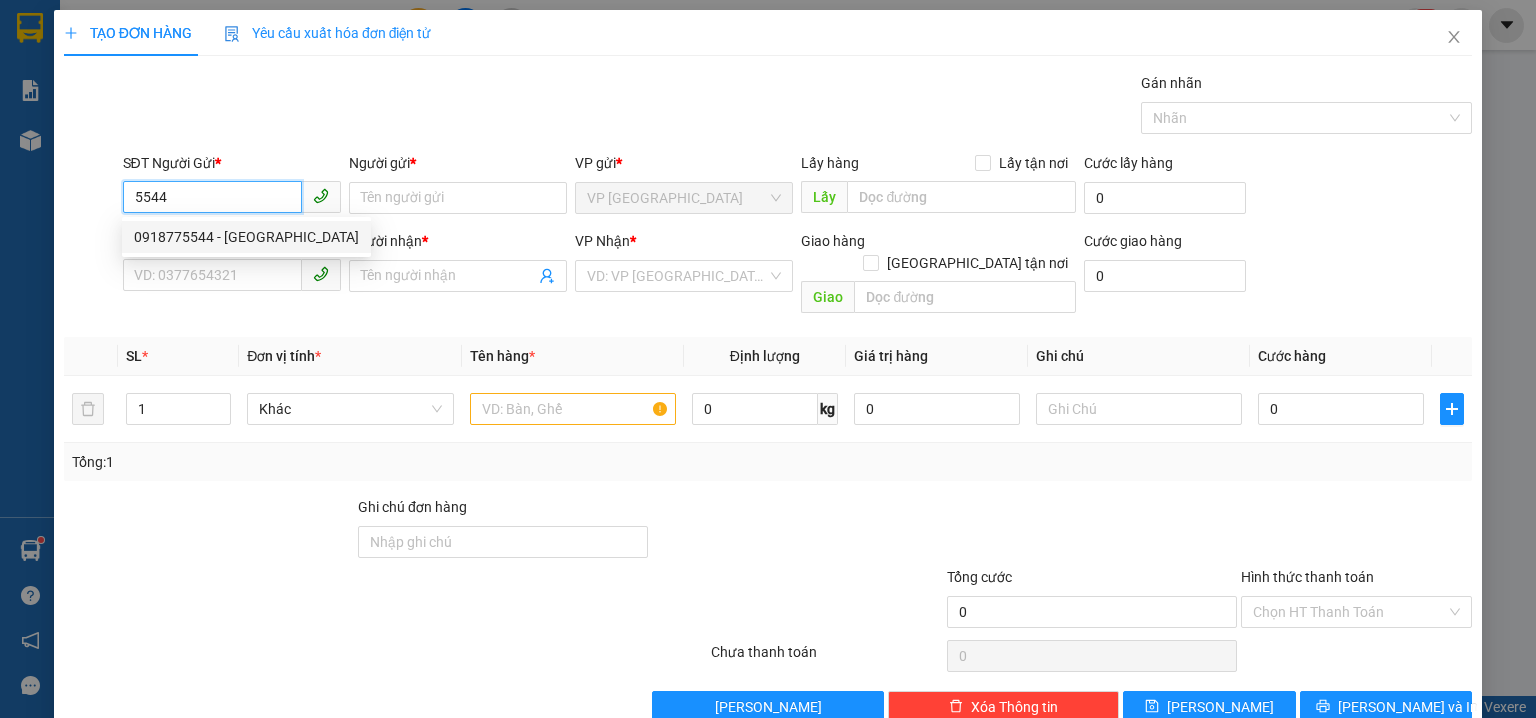 click on "0918775544 - THANH SƠN" at bounding box center (246, 237) 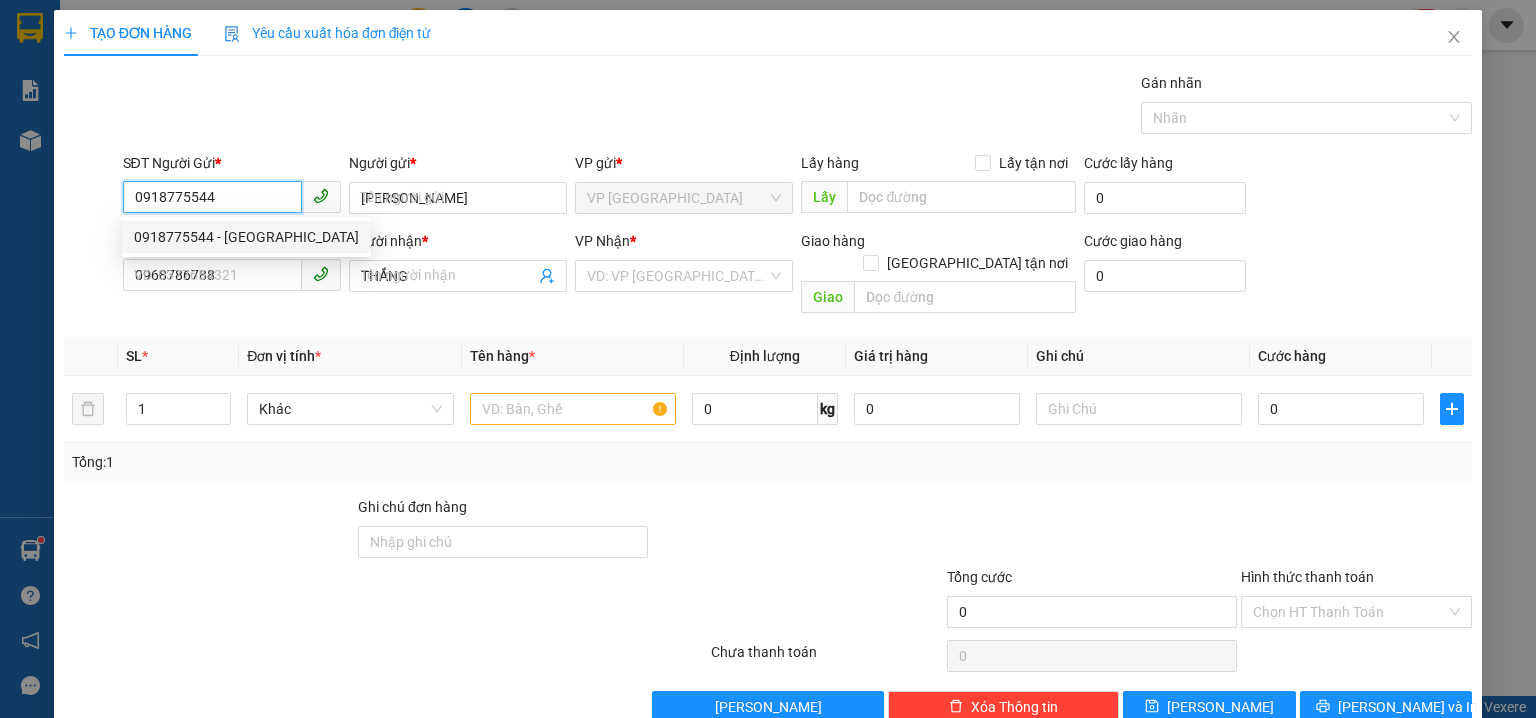 type on "30.000" 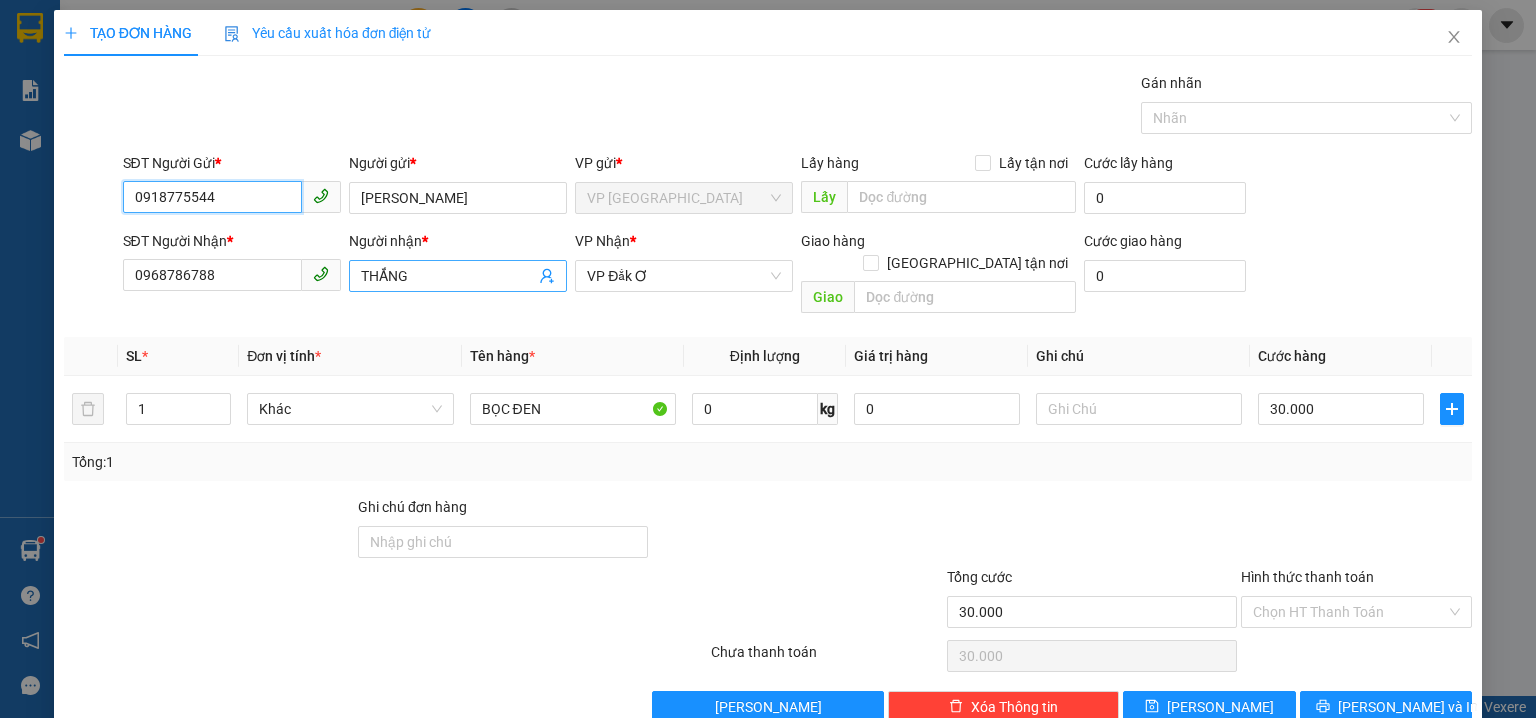 type on "0918775544" 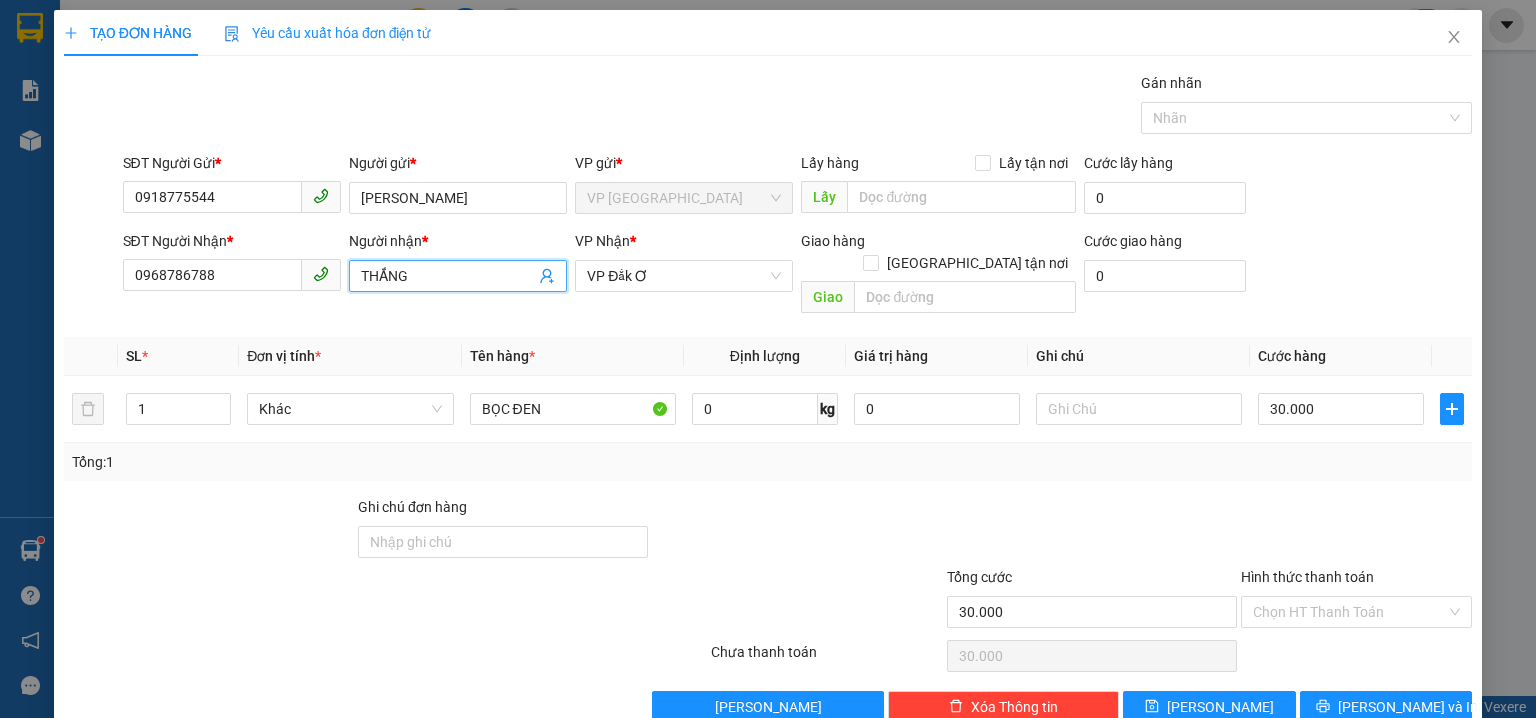 click on "THẮNG" at bounding box center (458, 276) 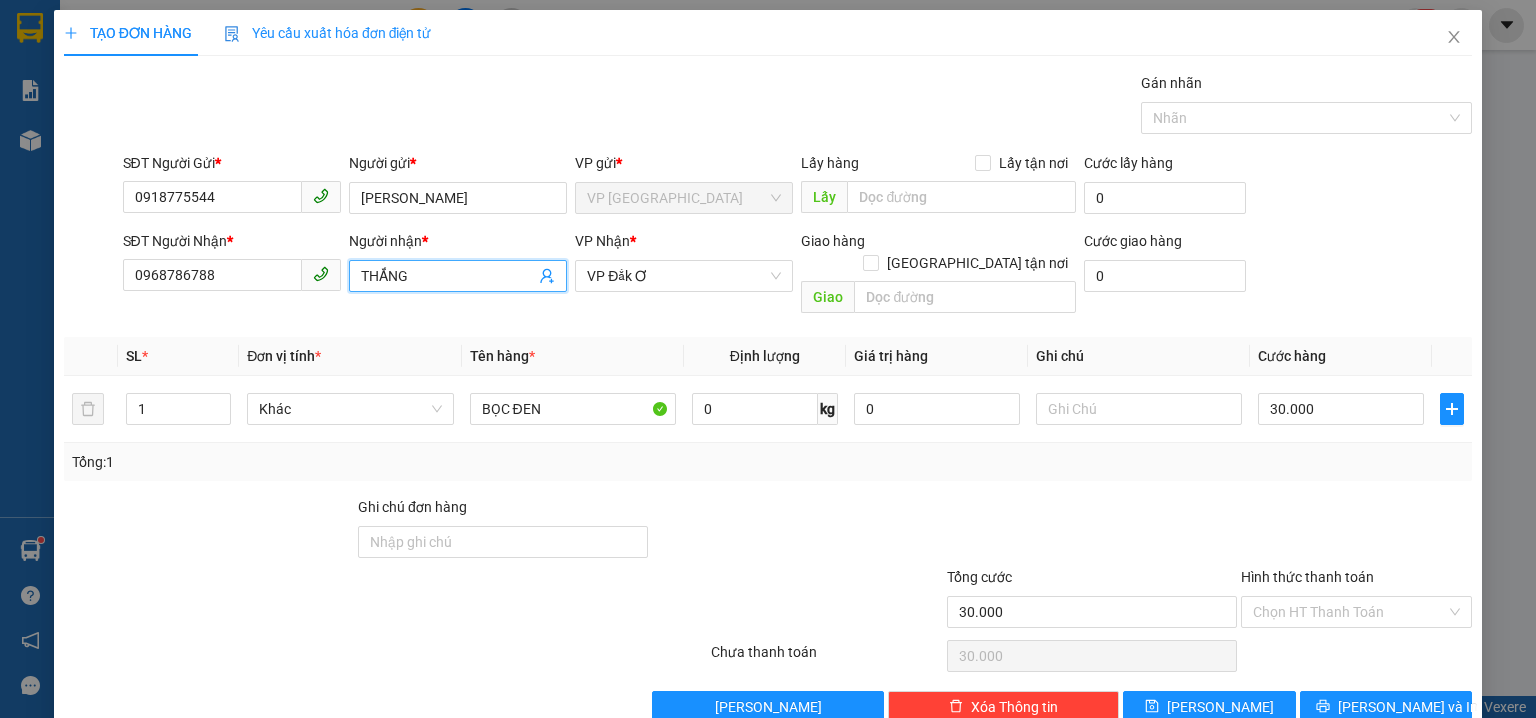 click on "THẮNG" at bounding box center [448, 276] 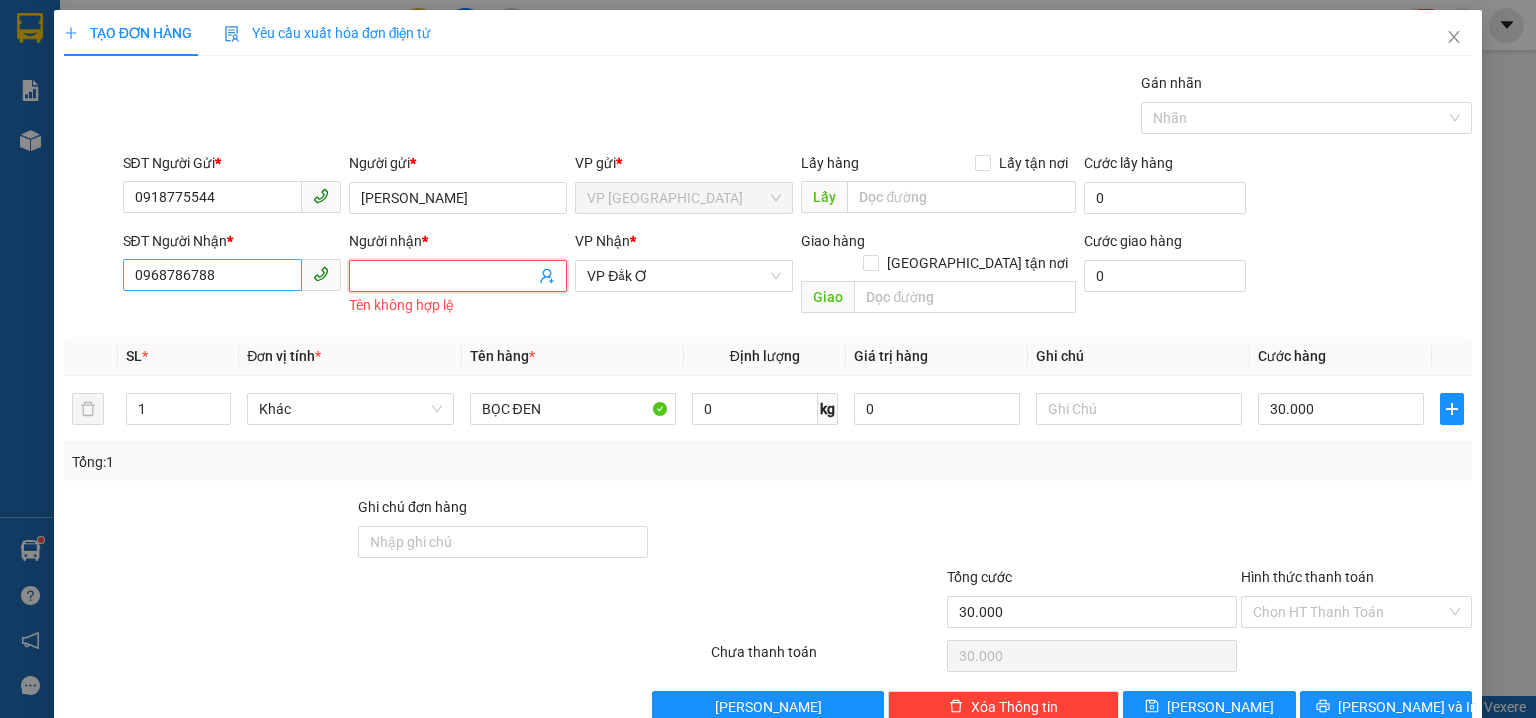 type 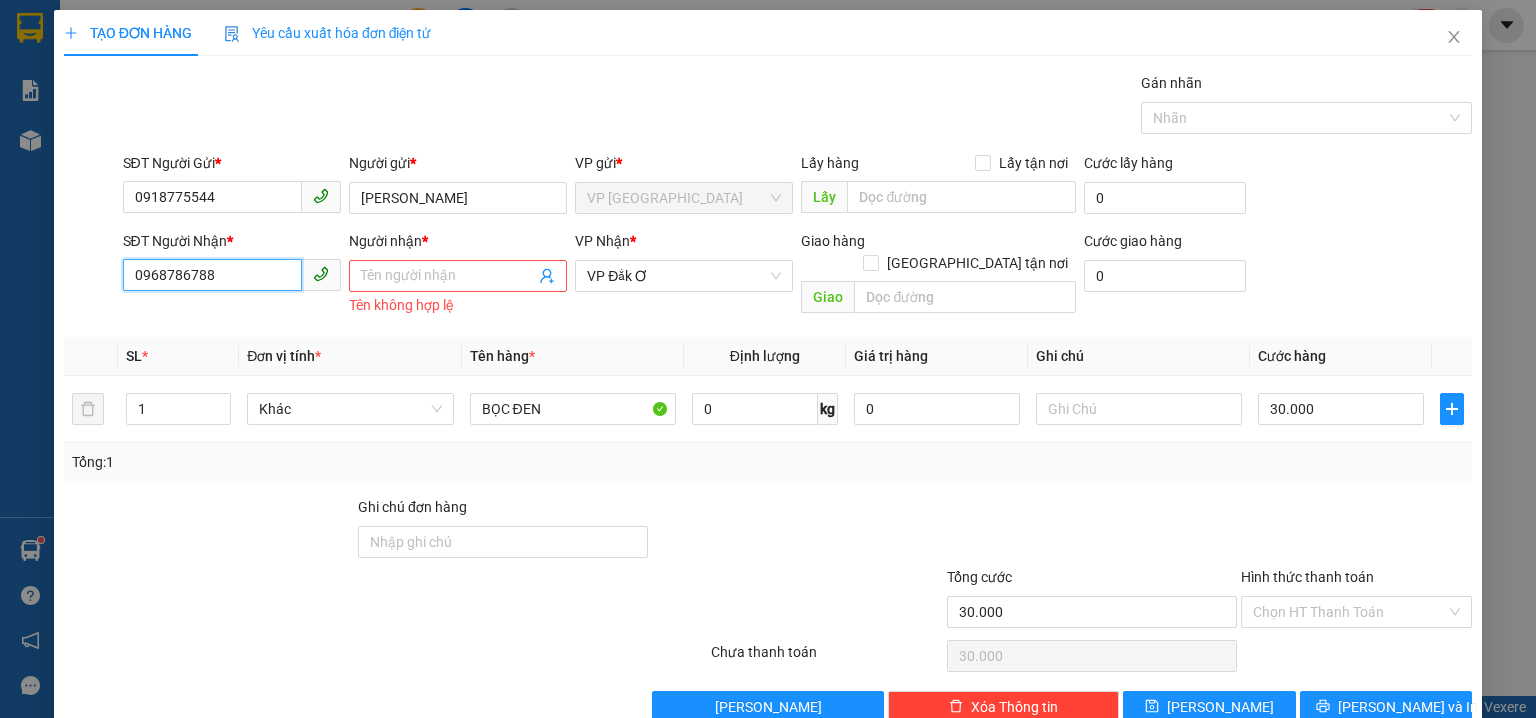 click on "0968786788" at bounding box center [212, 275] 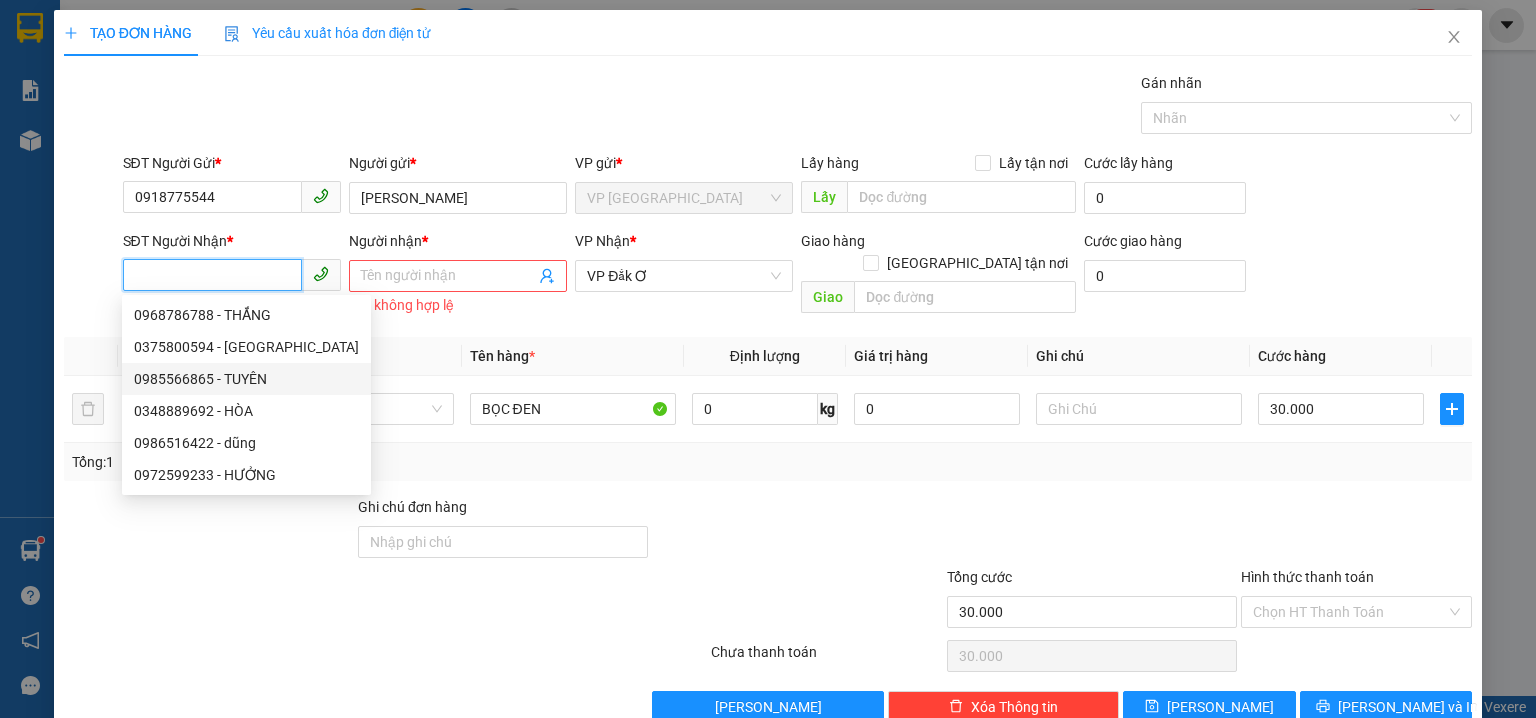 click on "0985566865 - TUYÊN" at bounding box center [246, 379] 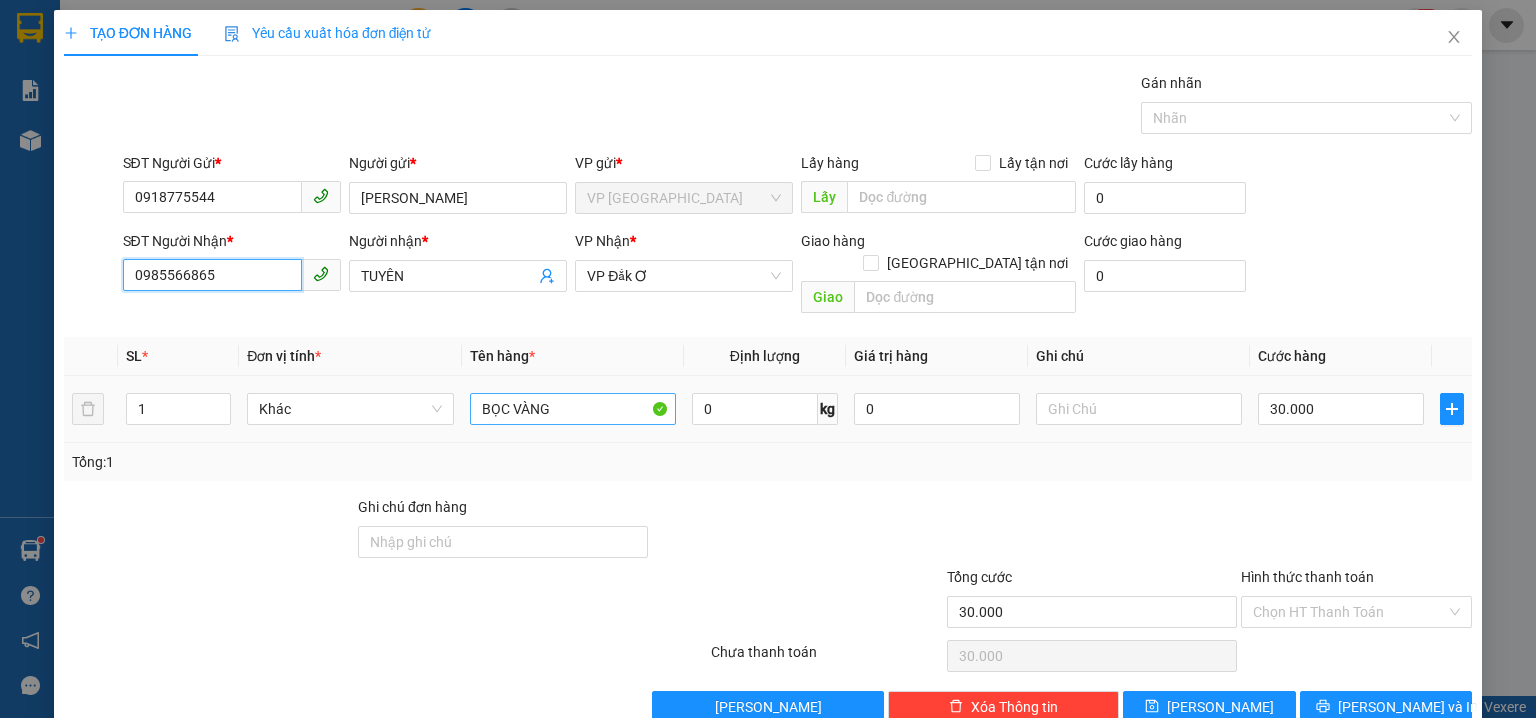 type on "0985566865" 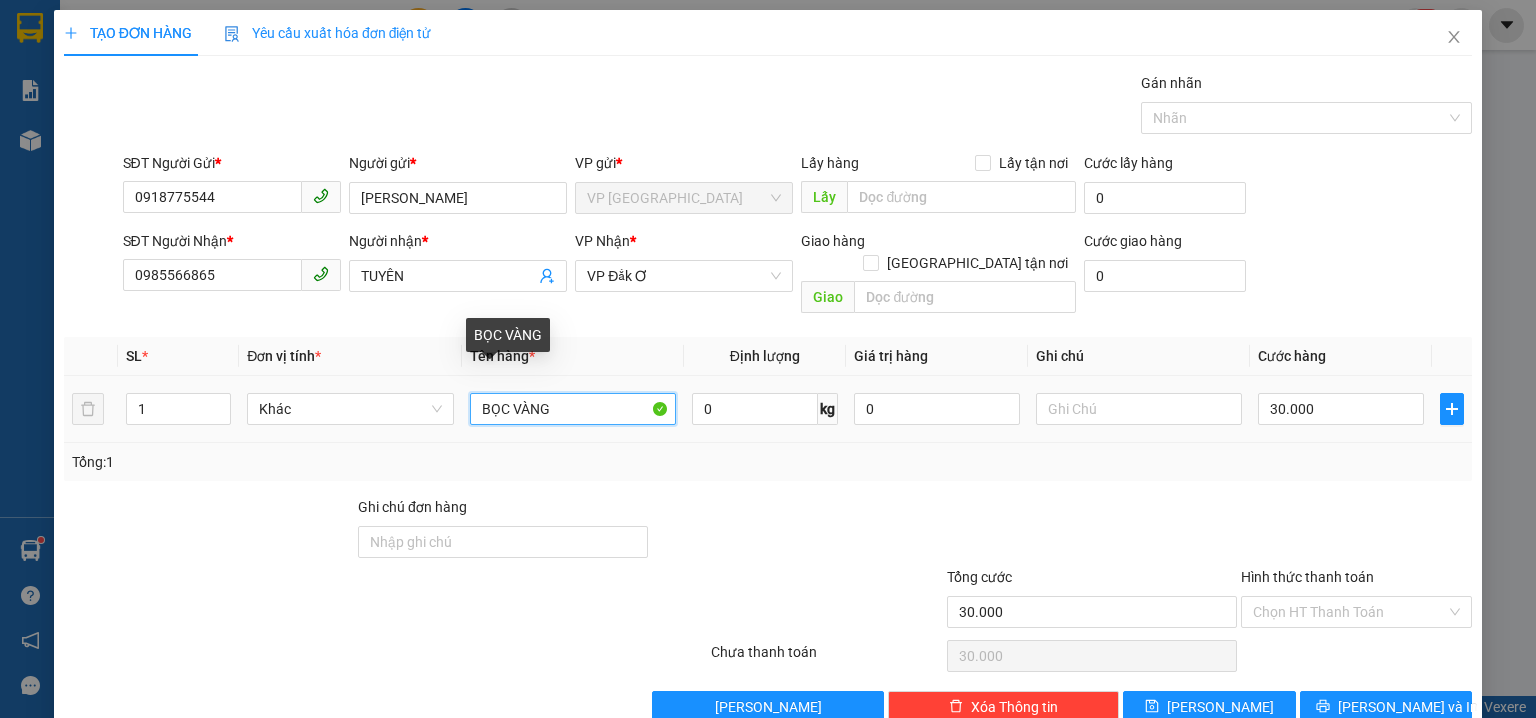 click on "BỌC VÀNG" at bounding box center [573, 409] 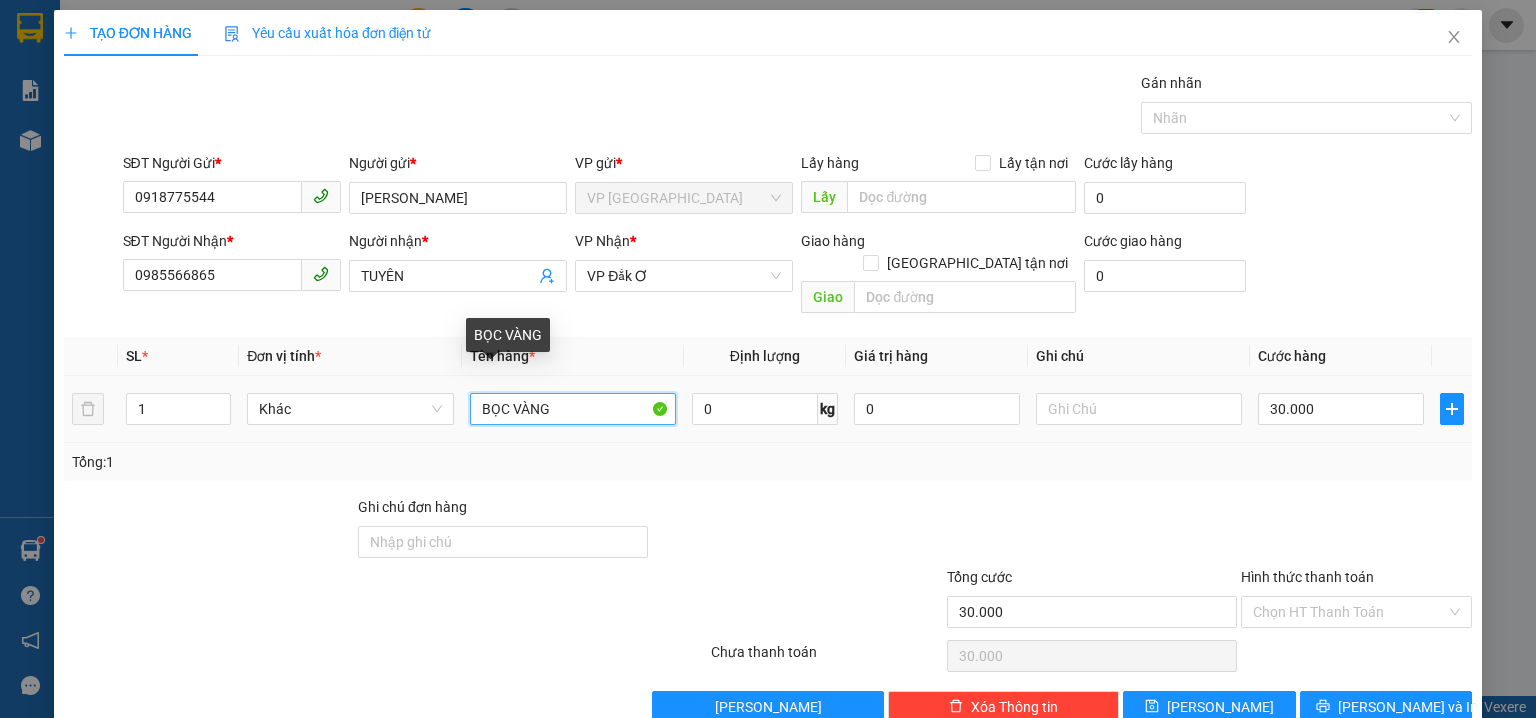 click on "BỌC VÀNG" at bounding box center (573, 409) 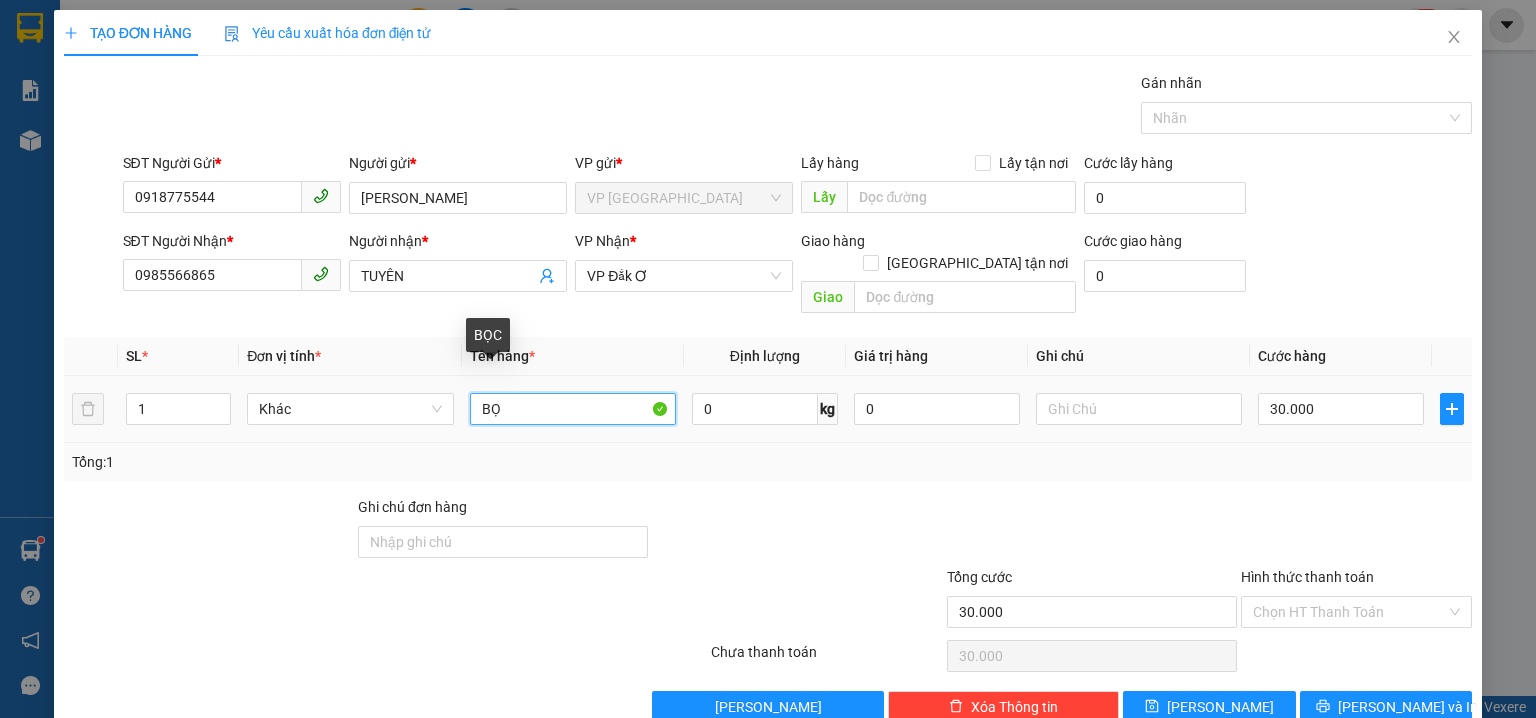 type on "B" 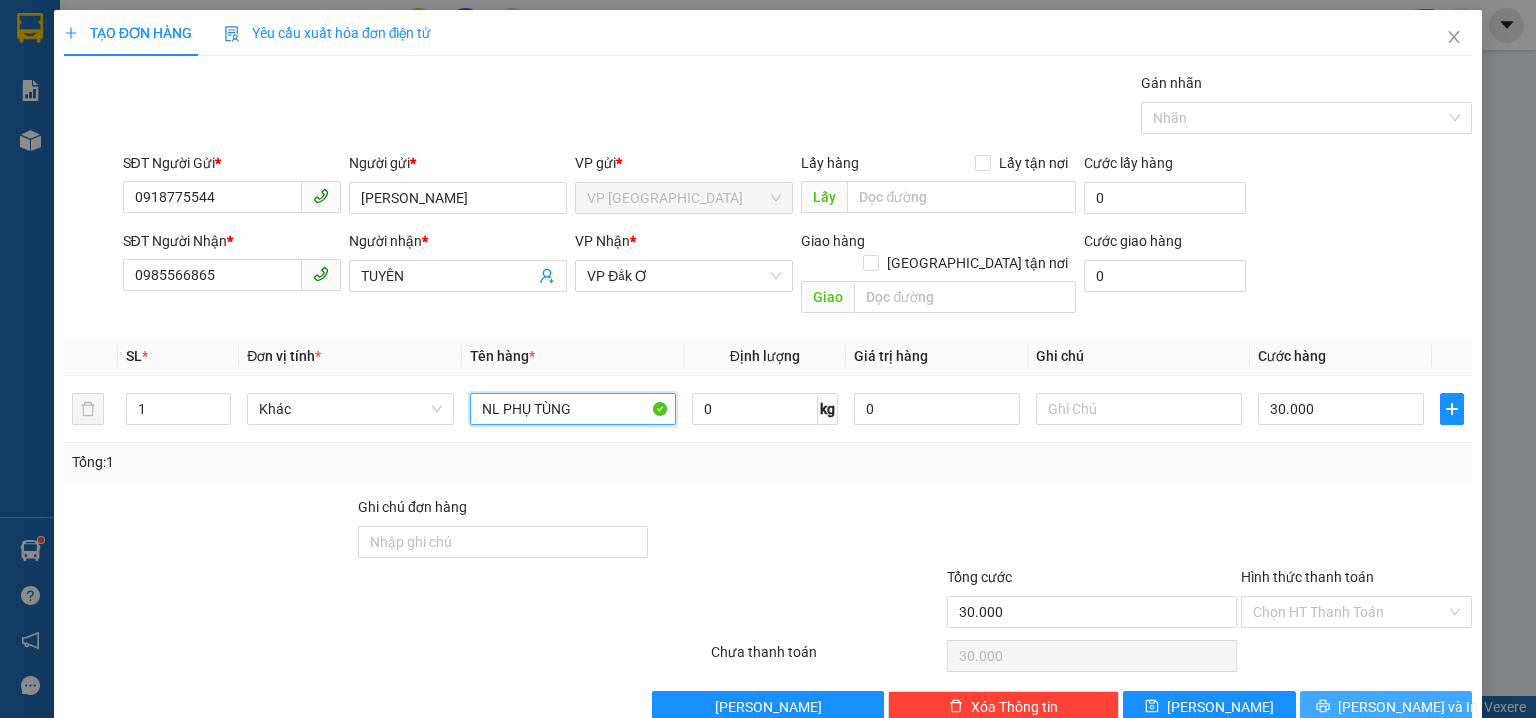 type on "NL PHỤ TÙNG" 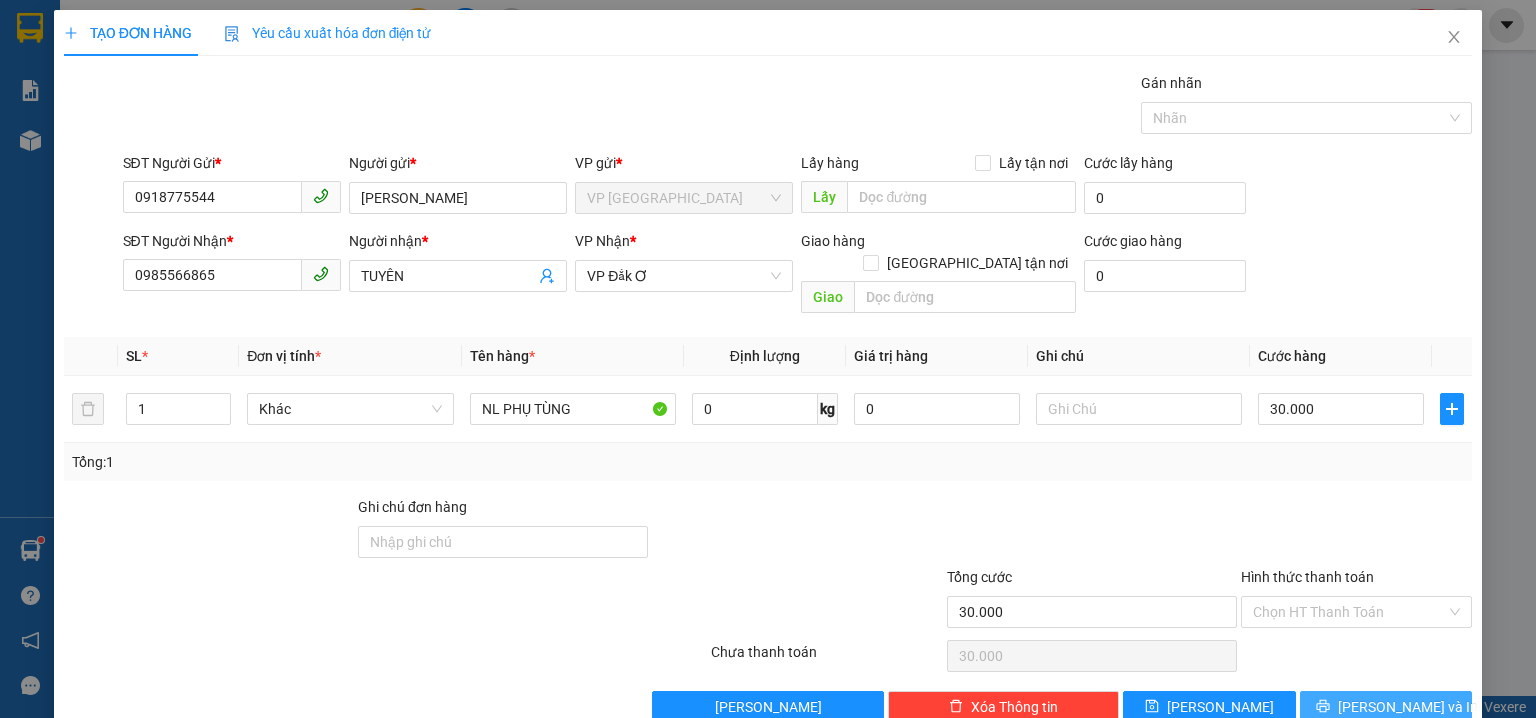 click on "Lưu và In" at bounding box center [1408, 707] 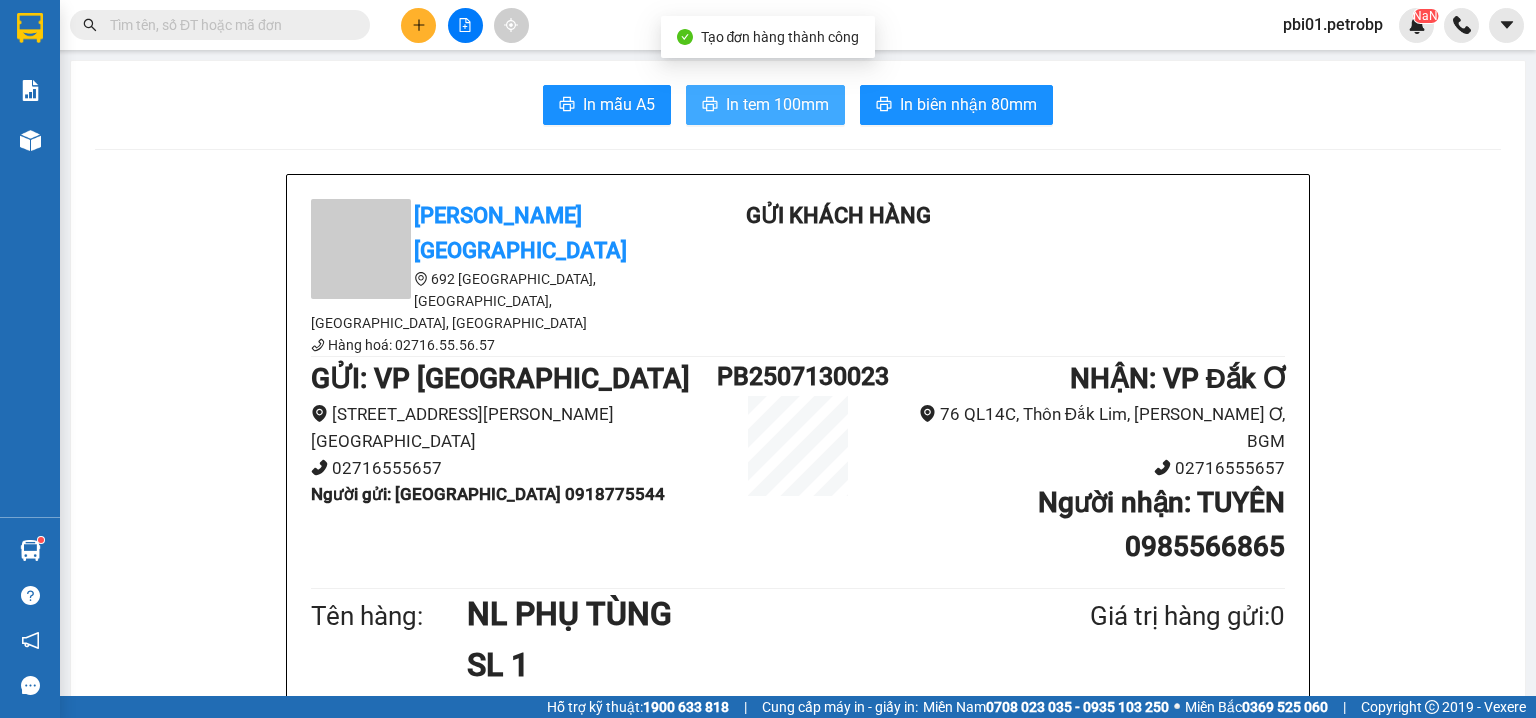 click on "In tem 100mm" at bounding box center [777, 104] 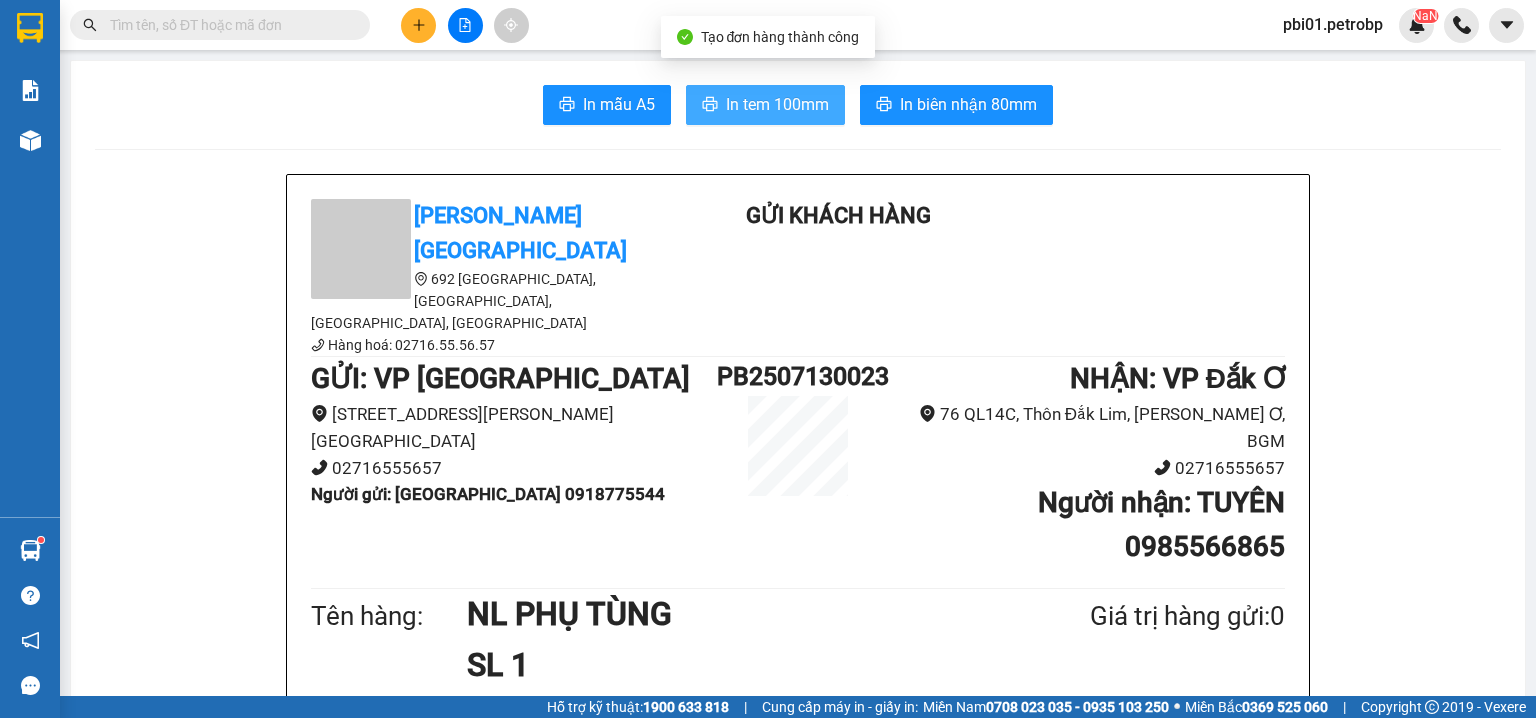 scroll, scrollTop: 0, scrollLeft: 0, axis: both 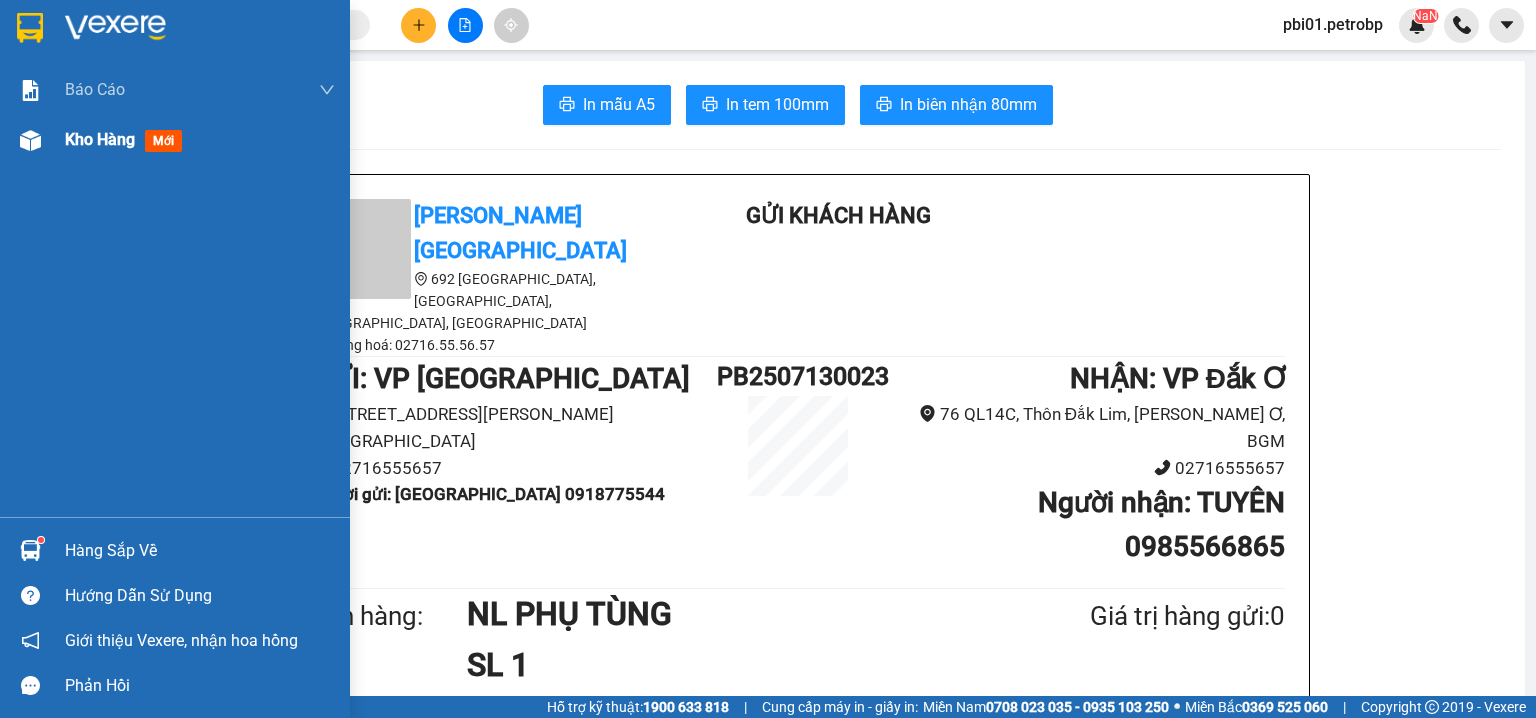 click at bounding box center [30, 140] 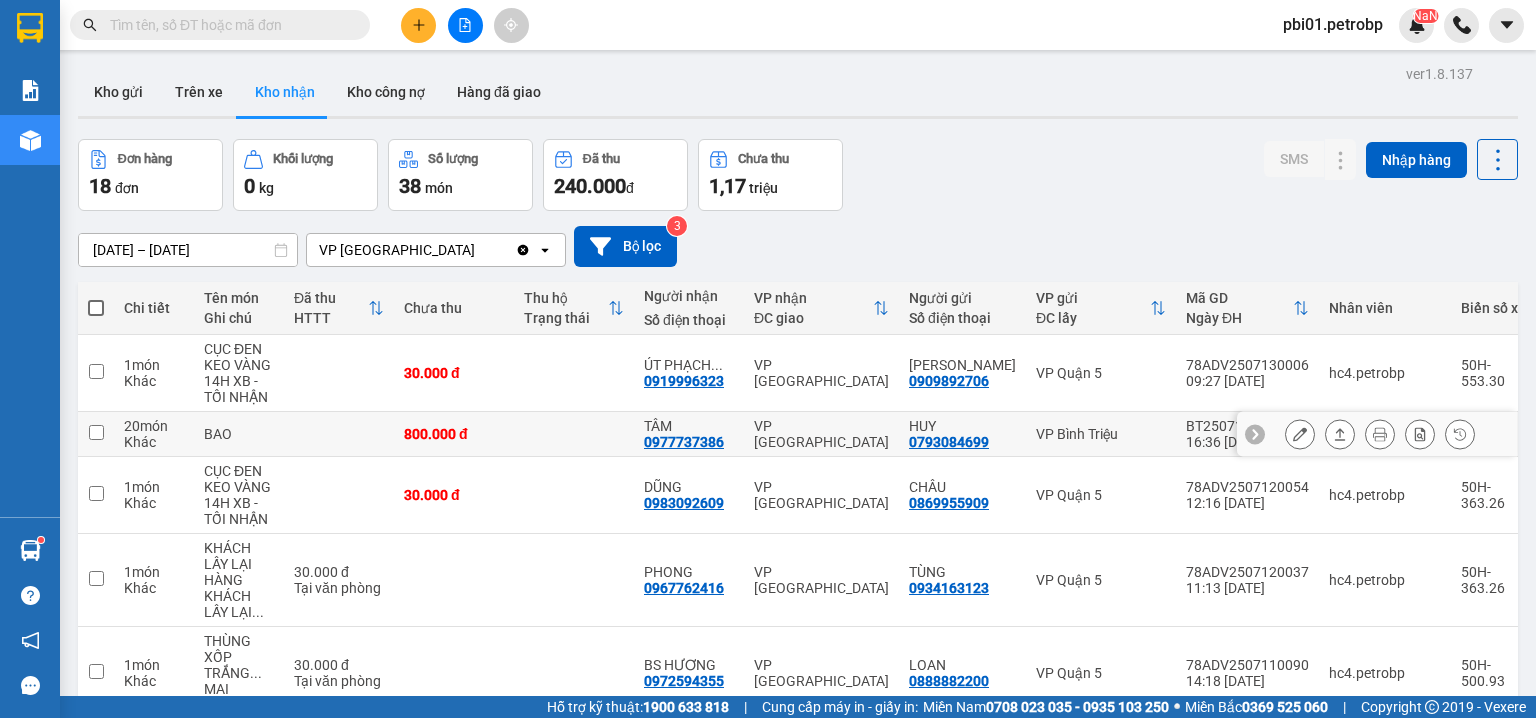 click on "0977737386" at bounding box center [684, 442] 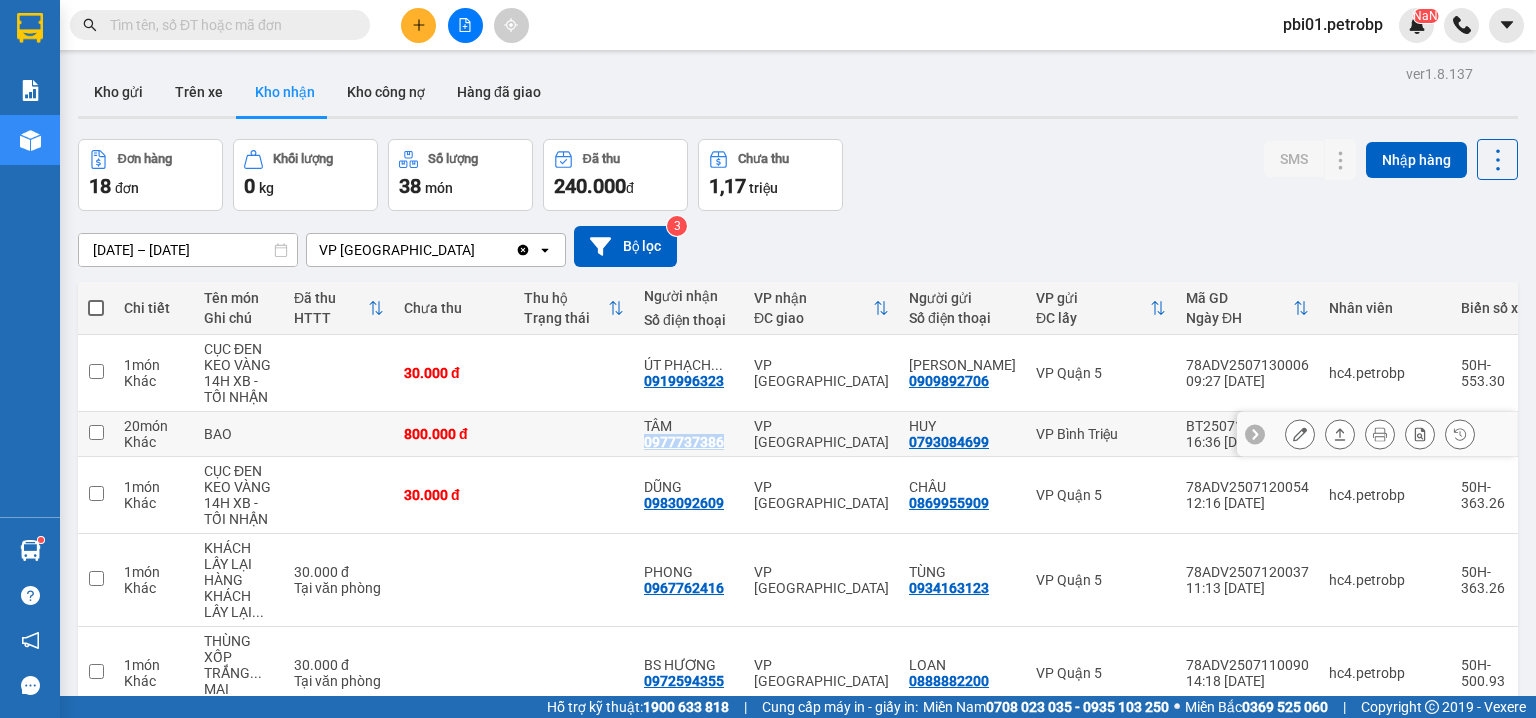 copy on "0977737386" 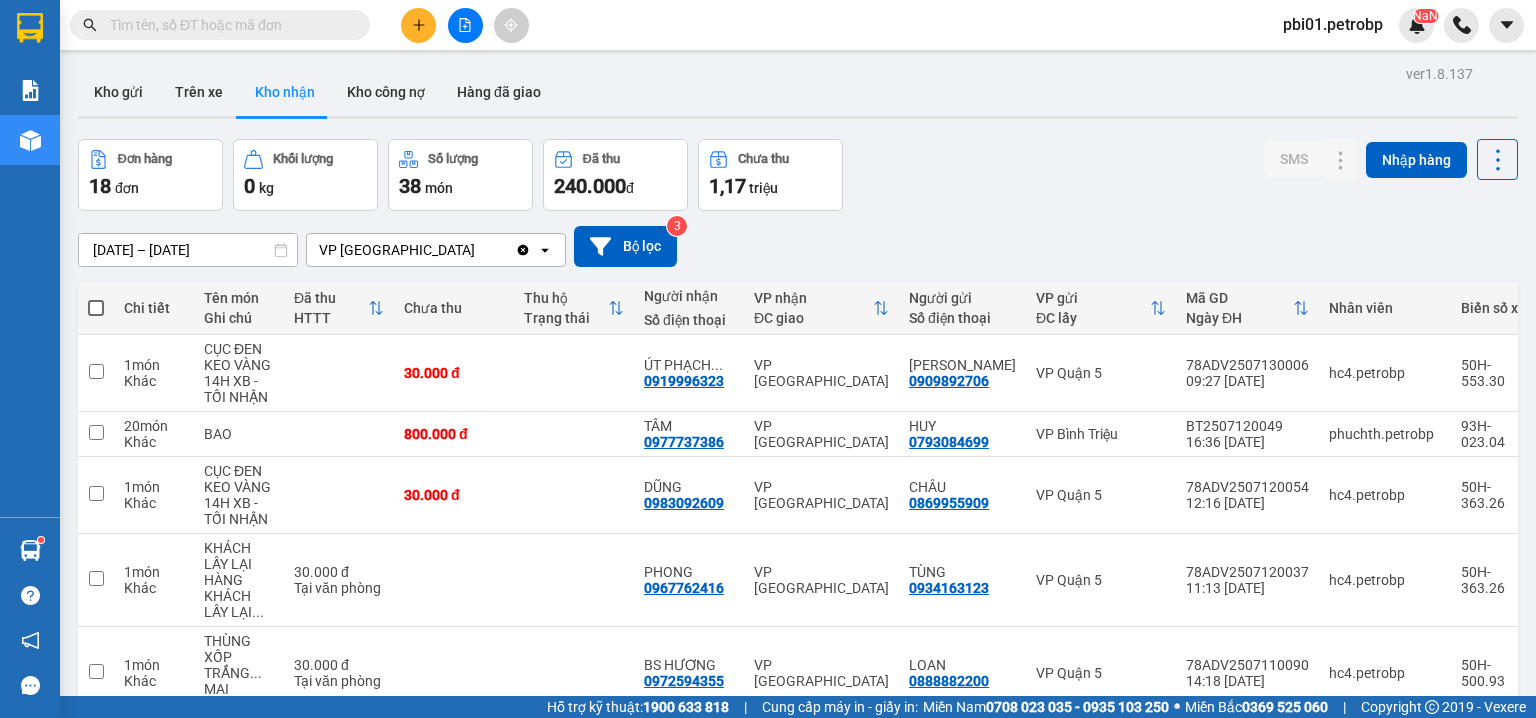 click at bounding box center (228, 25) 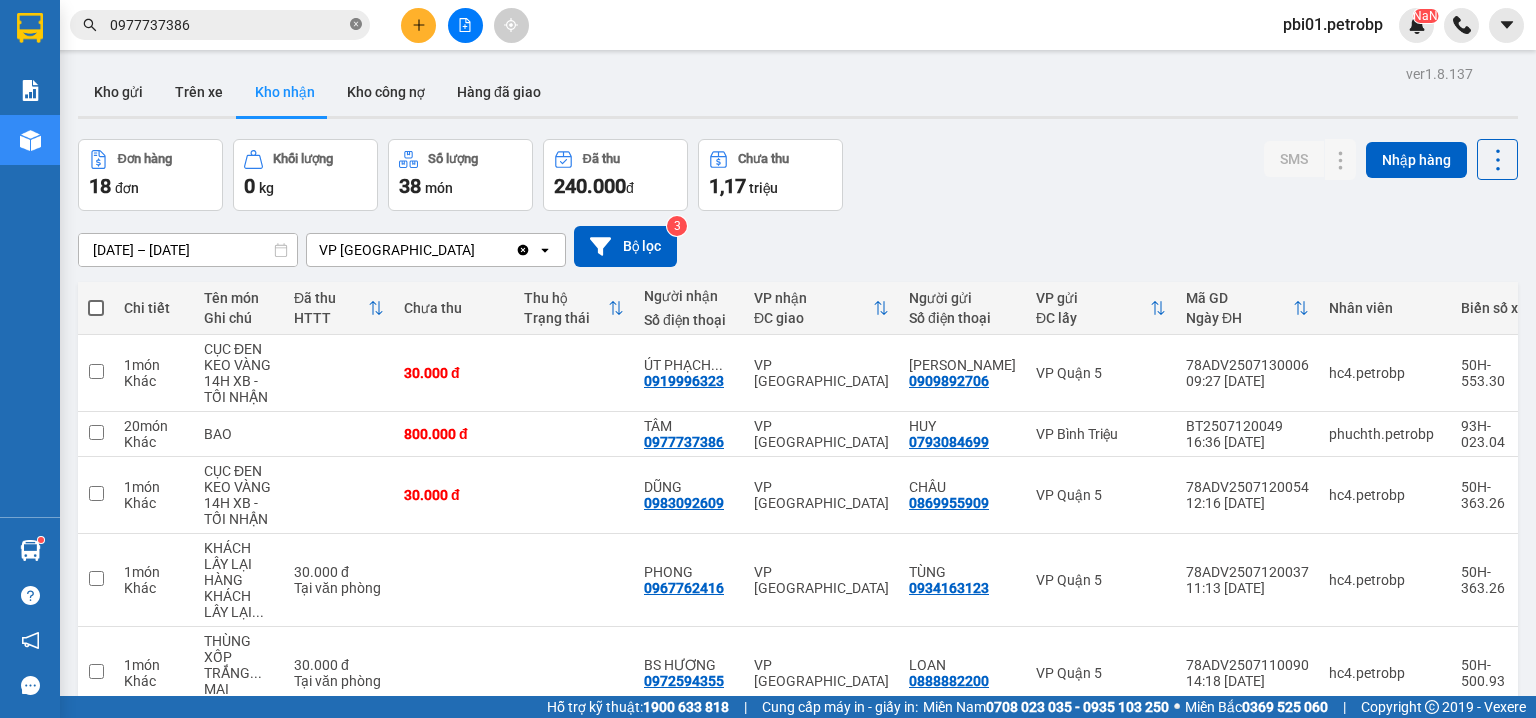 click 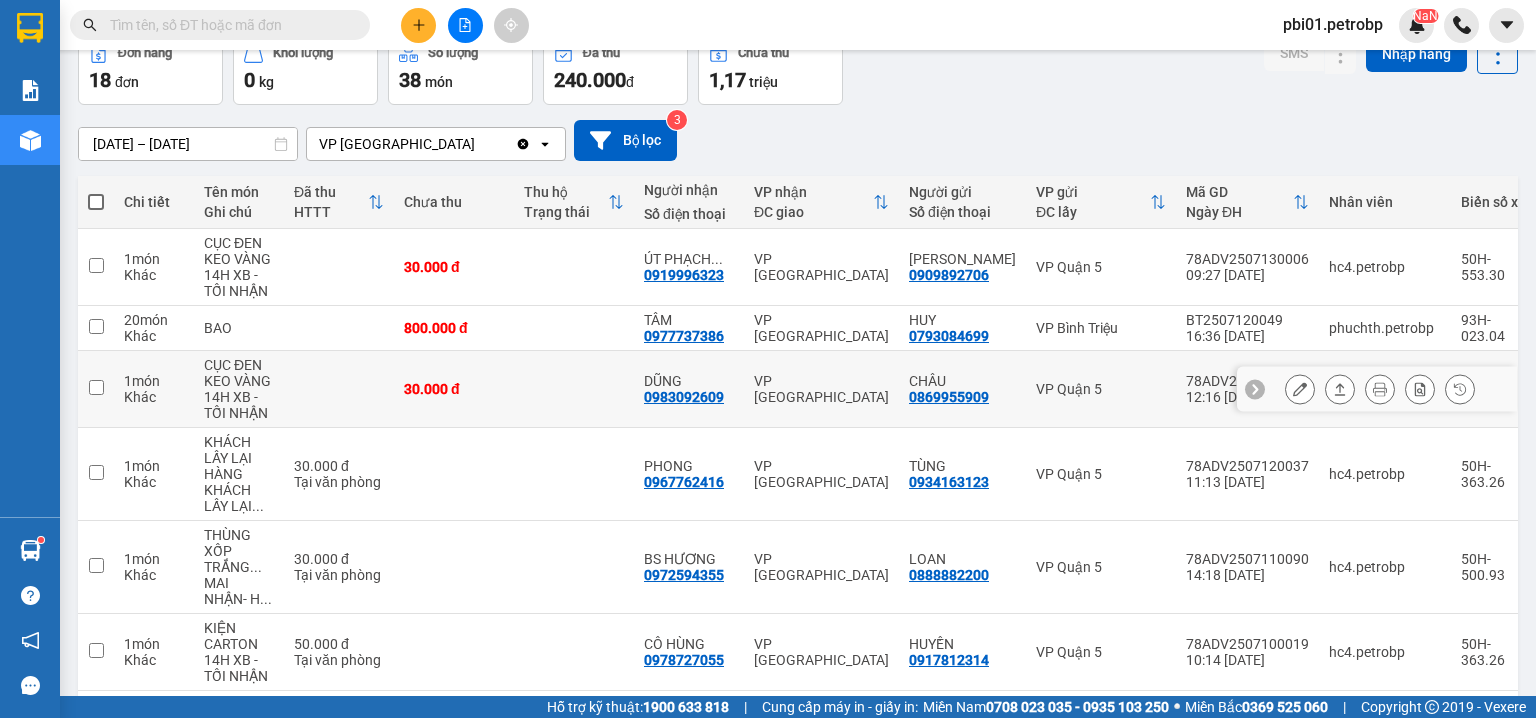 scroll, scrollTop: 0, scrollLeft: 0, axis: both 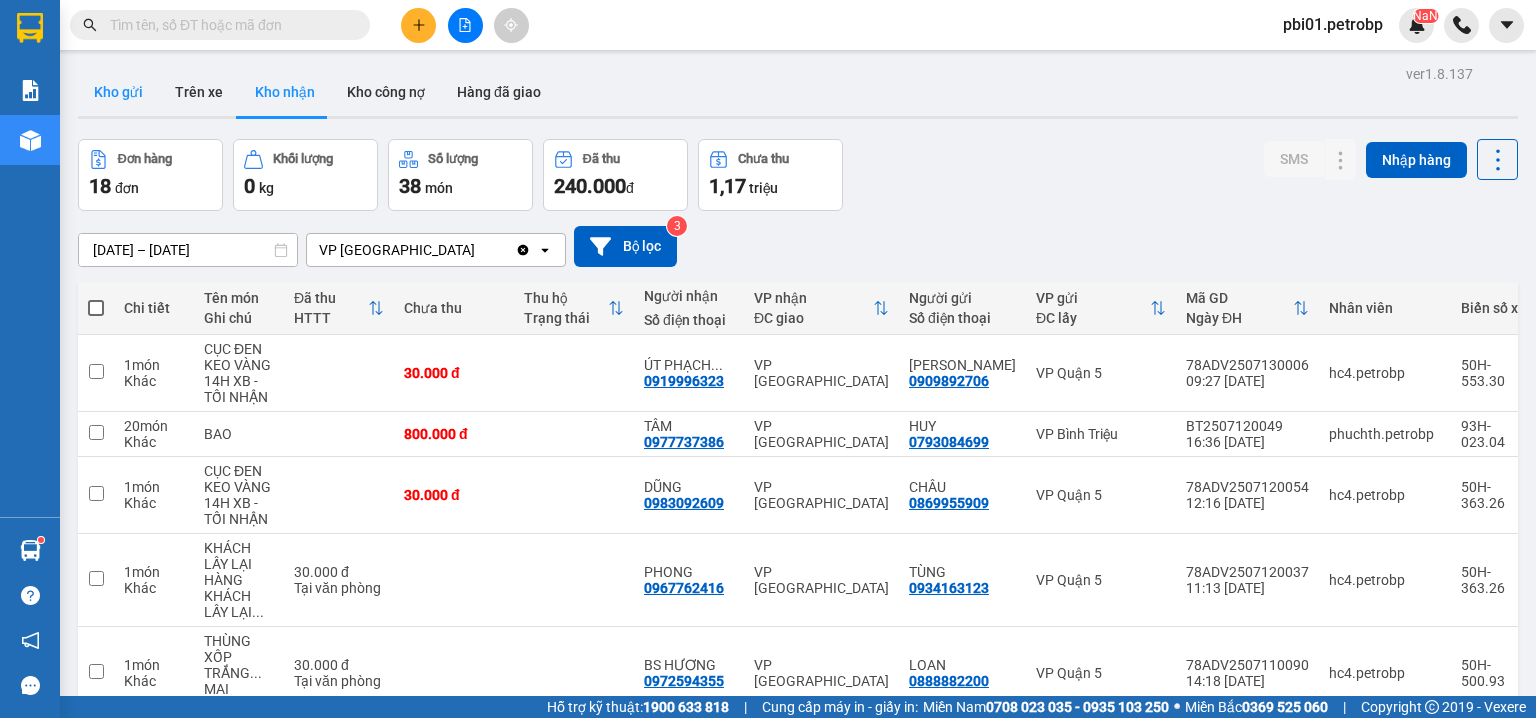 click on "Kho gửi" at bounding box center [118, 92] 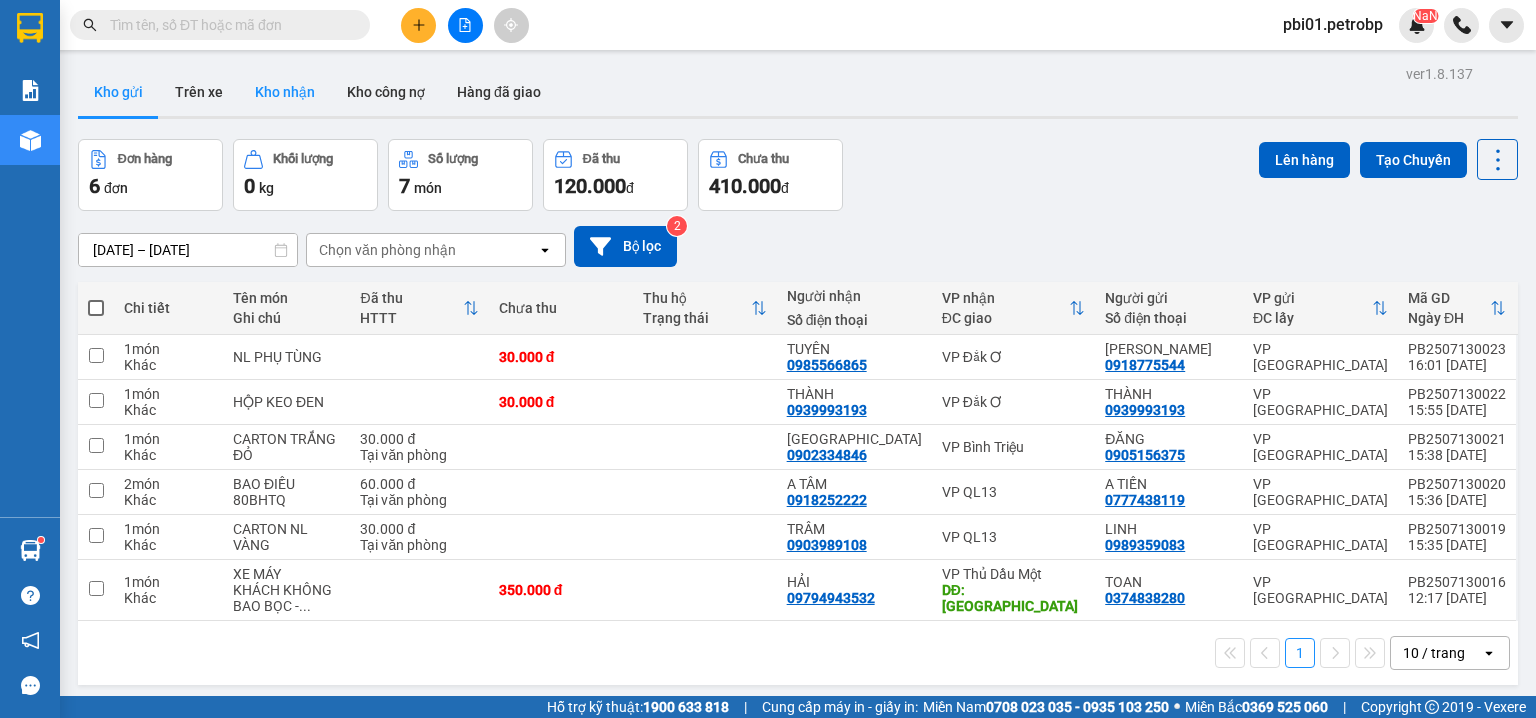 click on "Kho nhận" at bounding box center (285, 92) 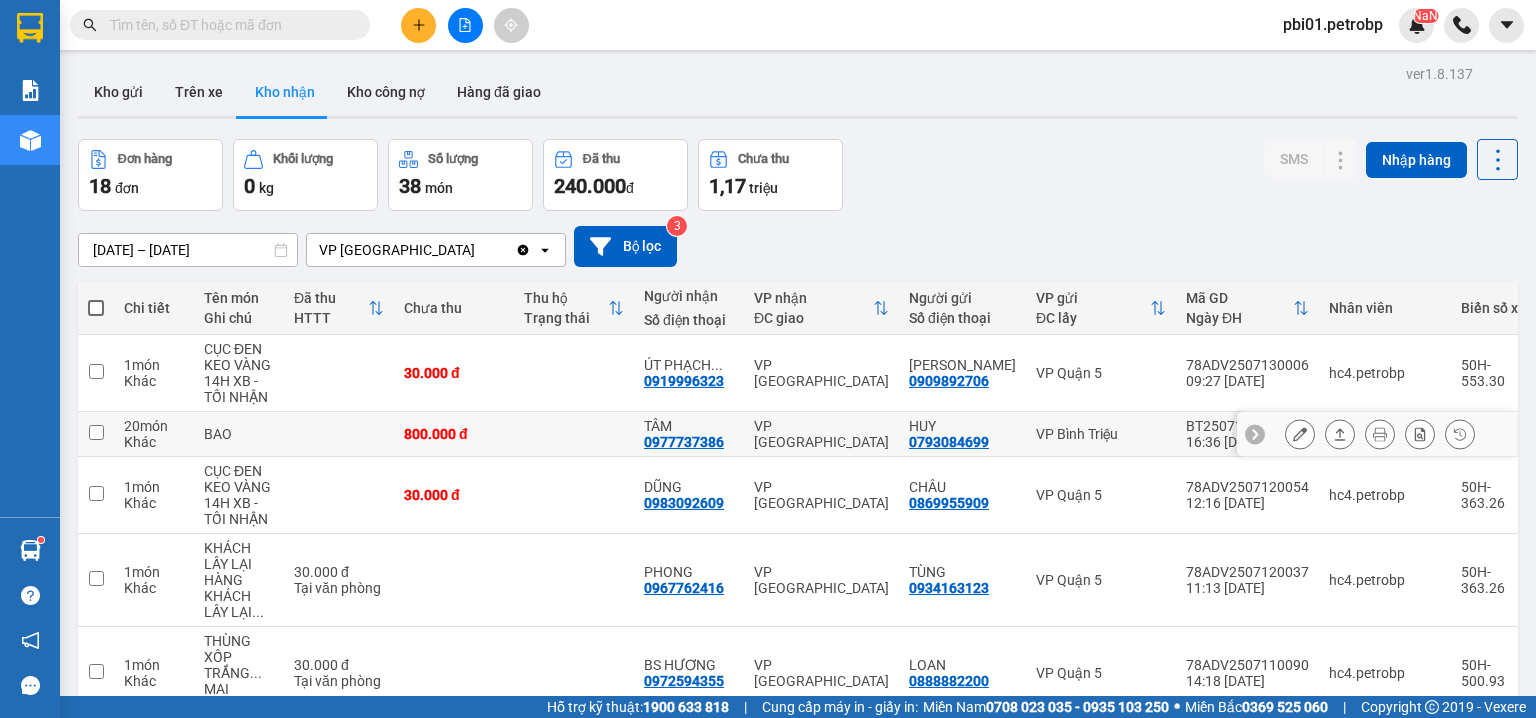 click on "0977737386" at bounding box center (684, 442) 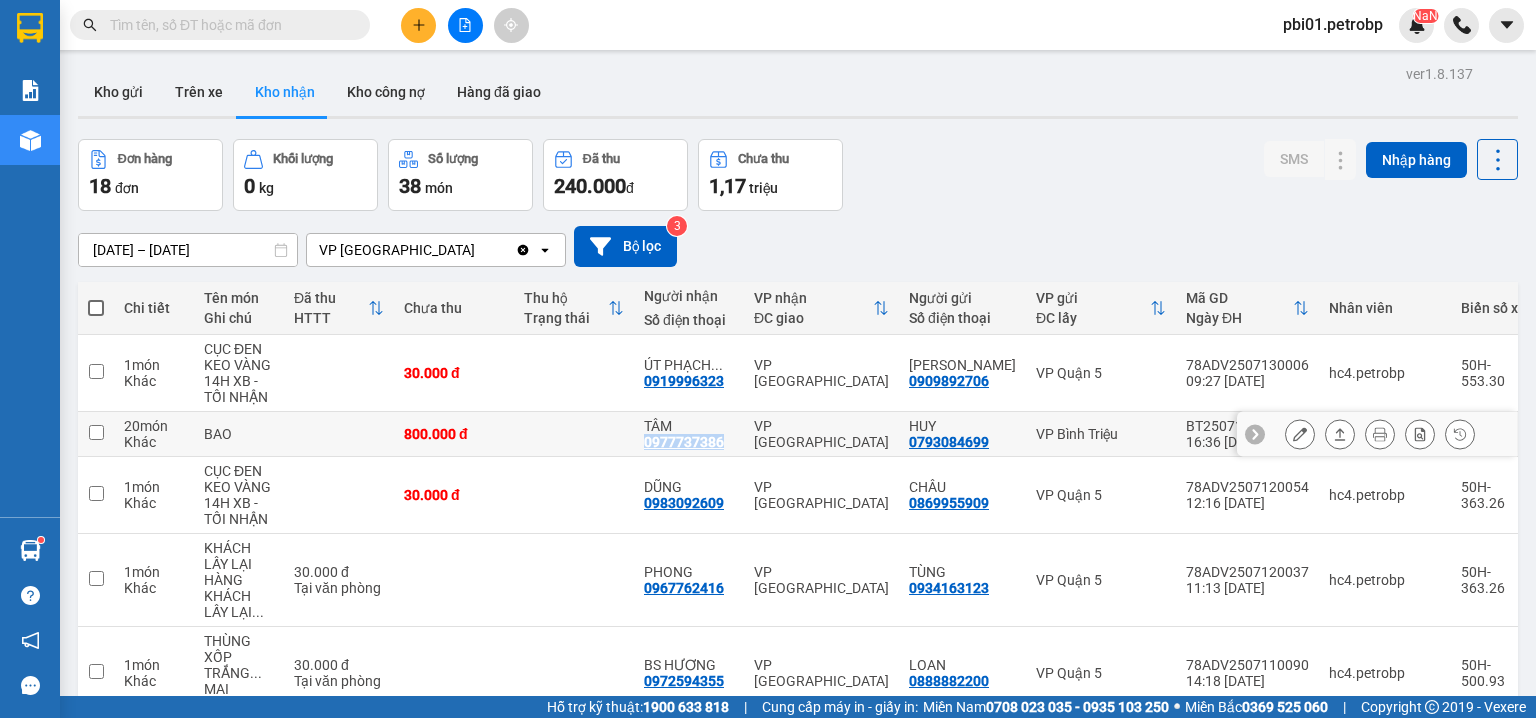 click on "0977737386" at bounding box center [684, 442] 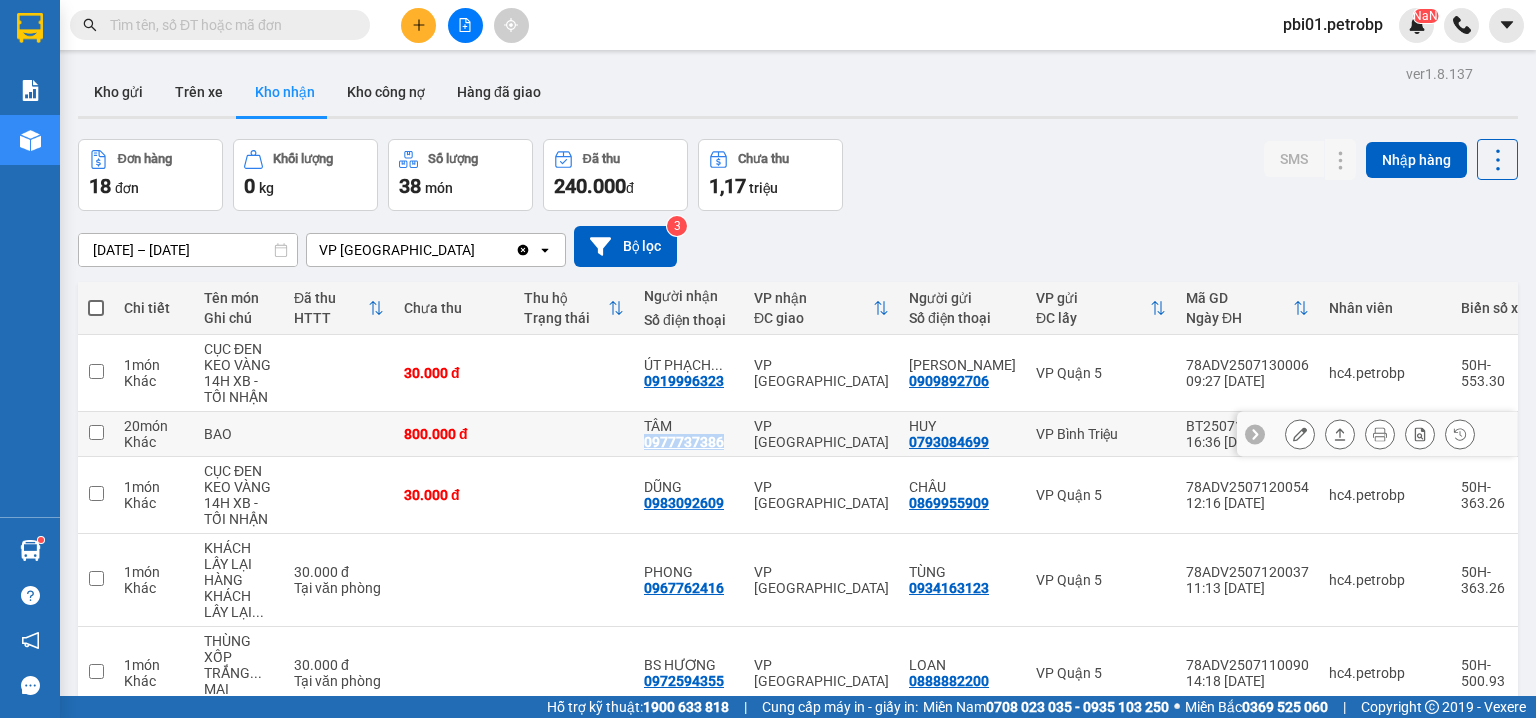 copy on "0977737386" 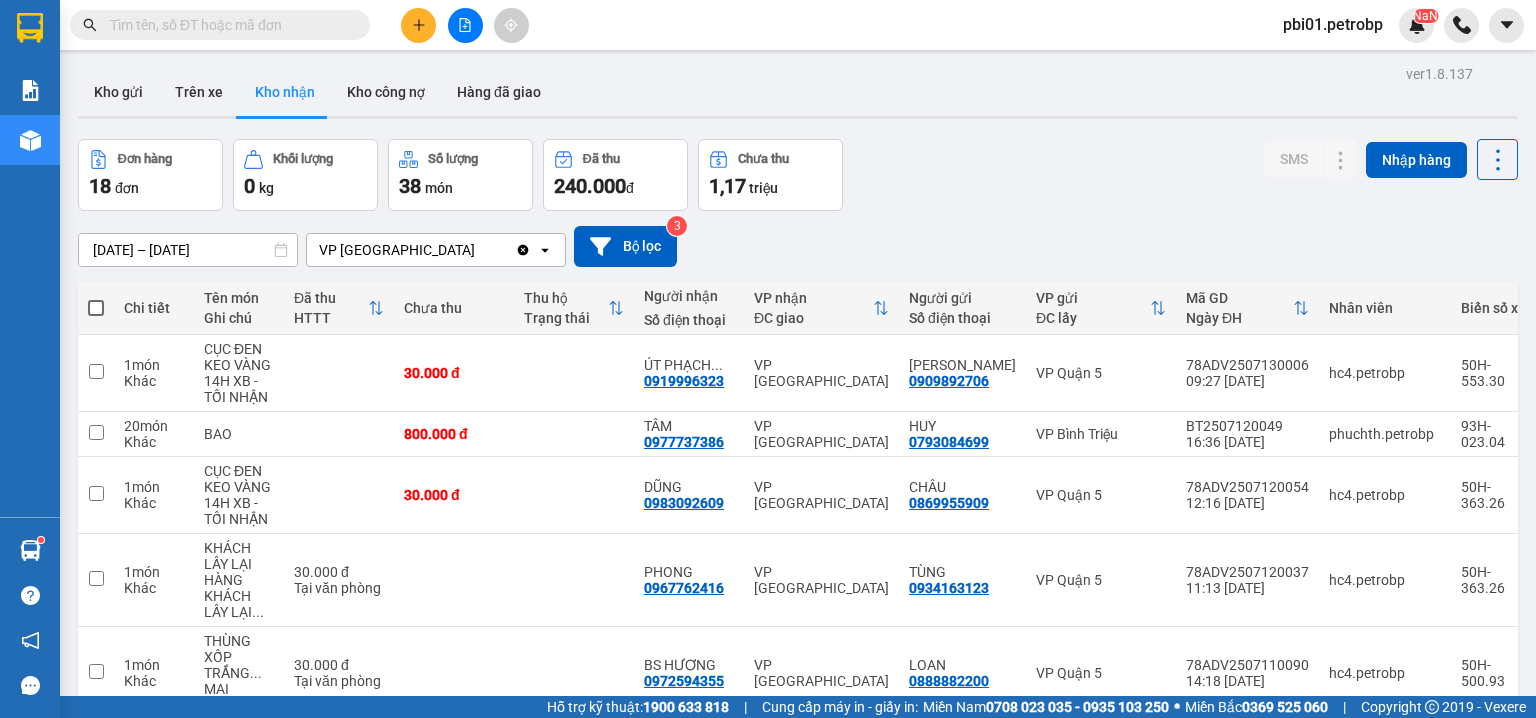 click at bounding box center [228, 25] 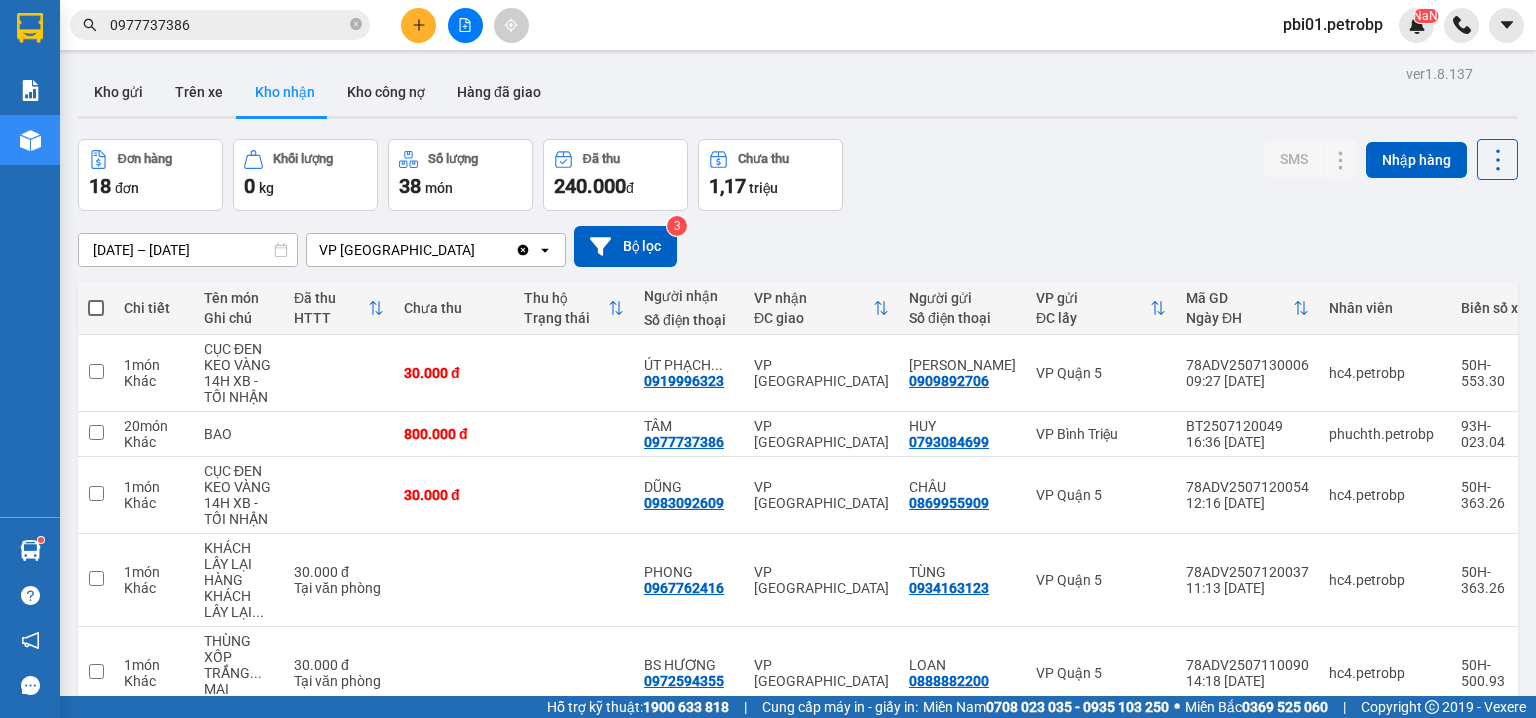 type on "0977737386" 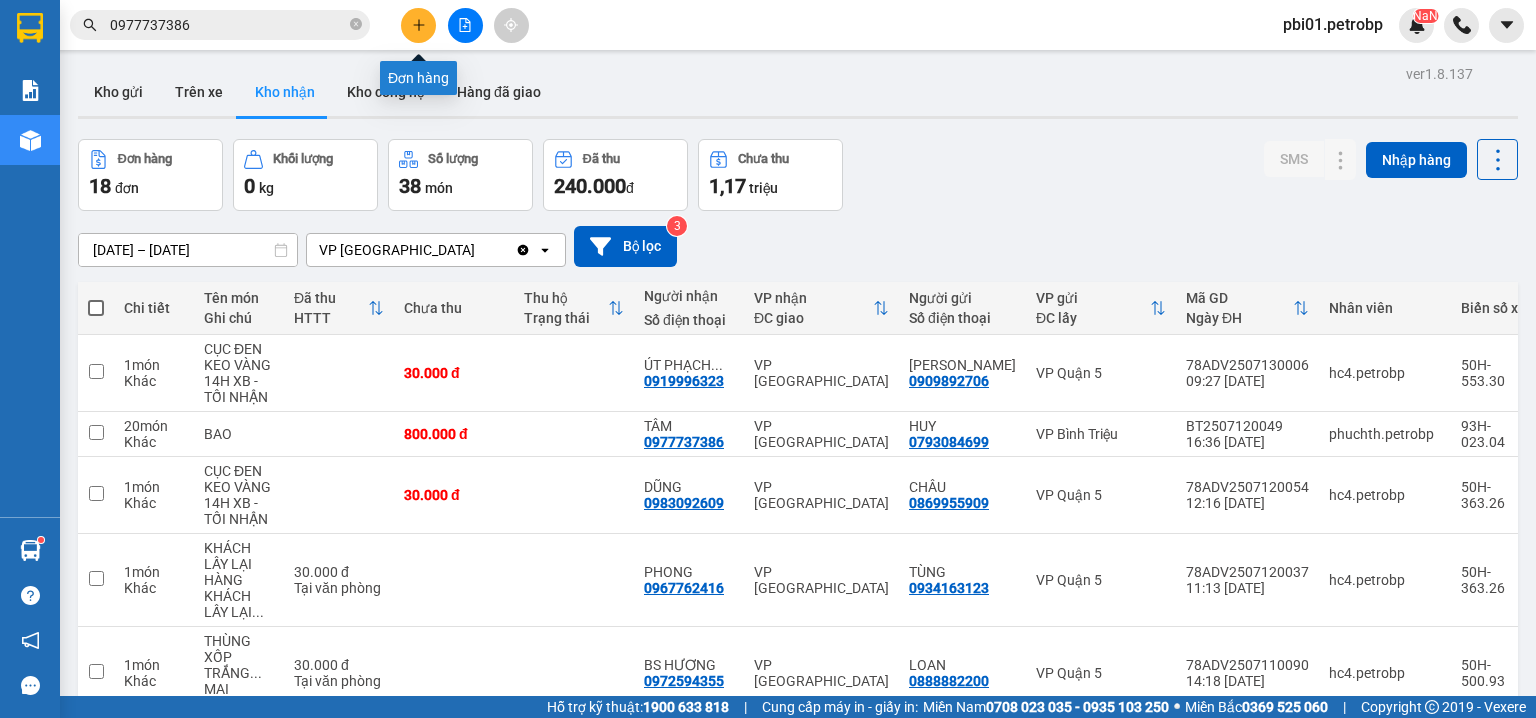 click 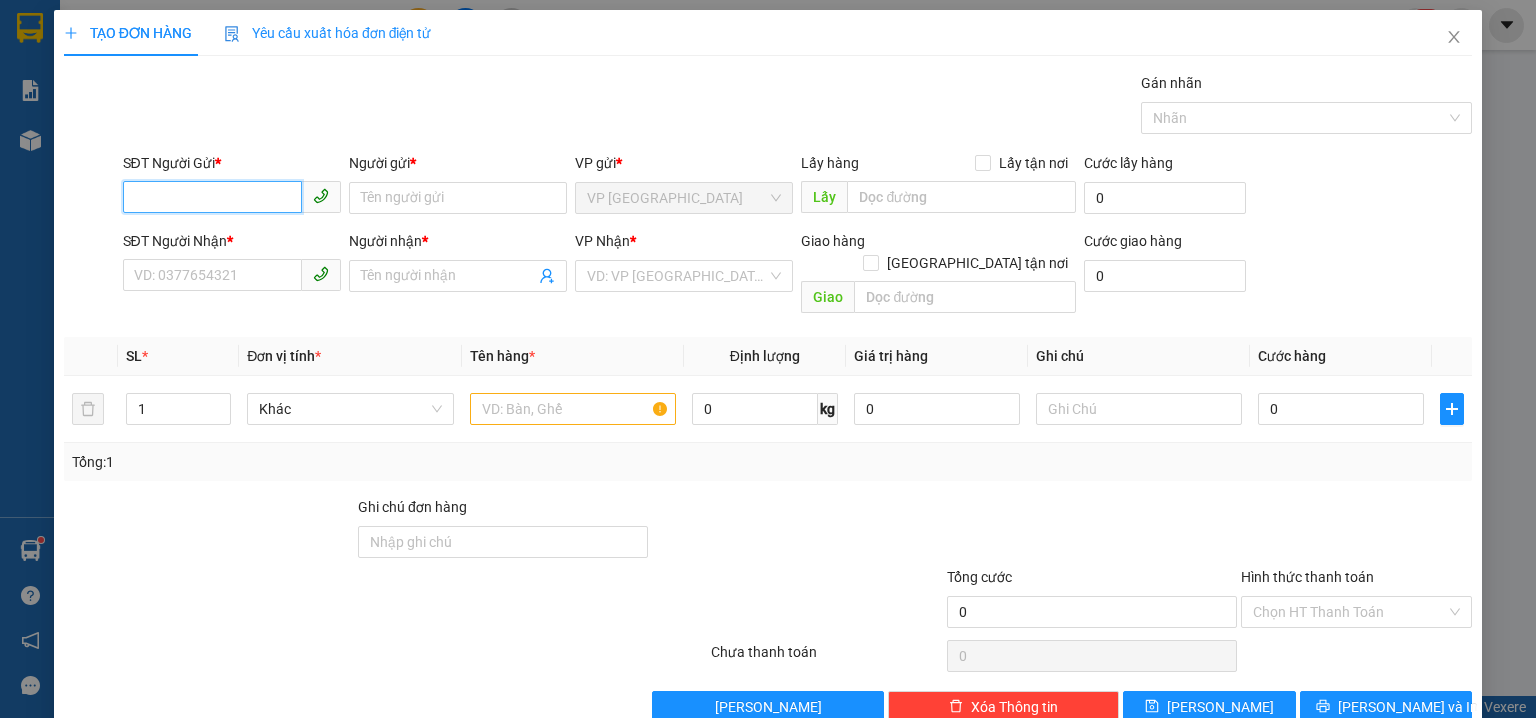click on "SĐT Người Gửi  *" at bounding box center [212, 197] 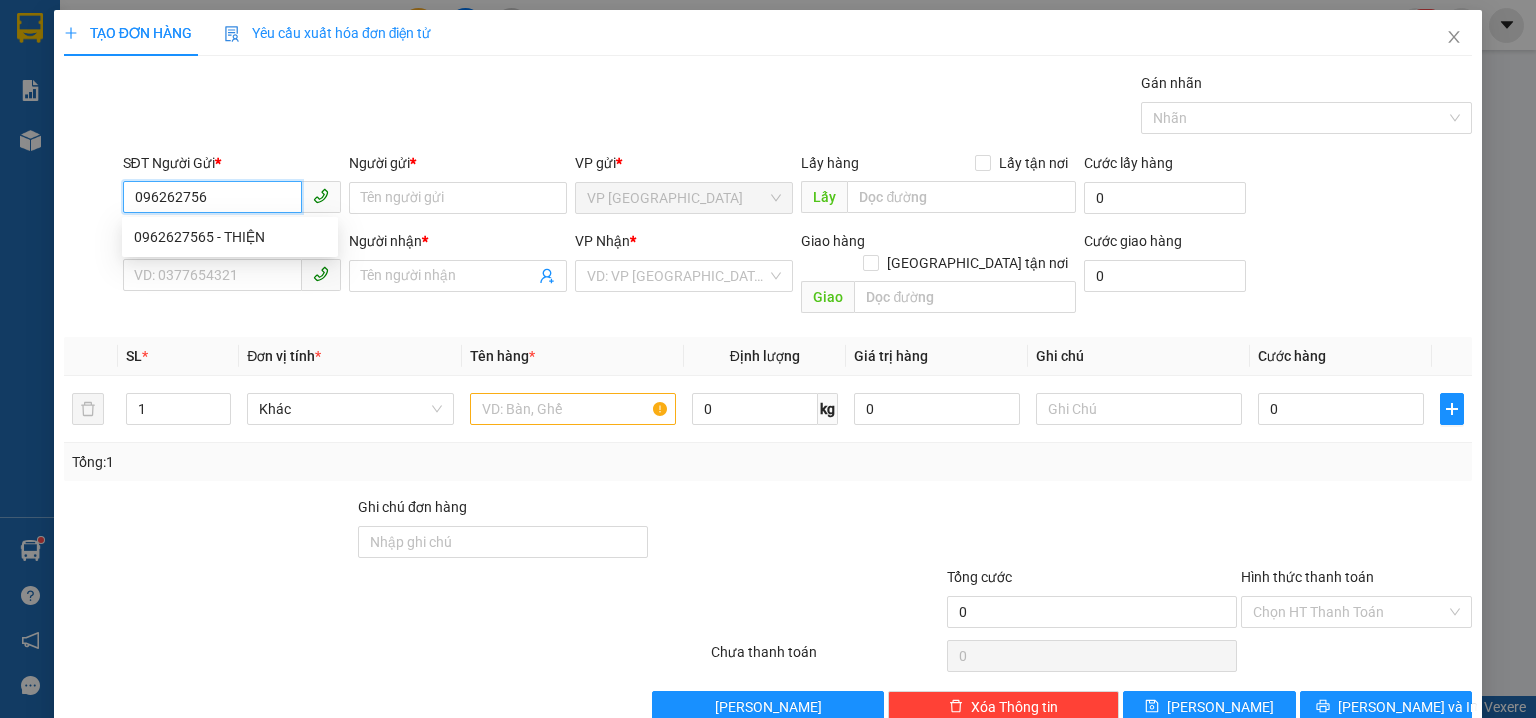 type on "0962627565" 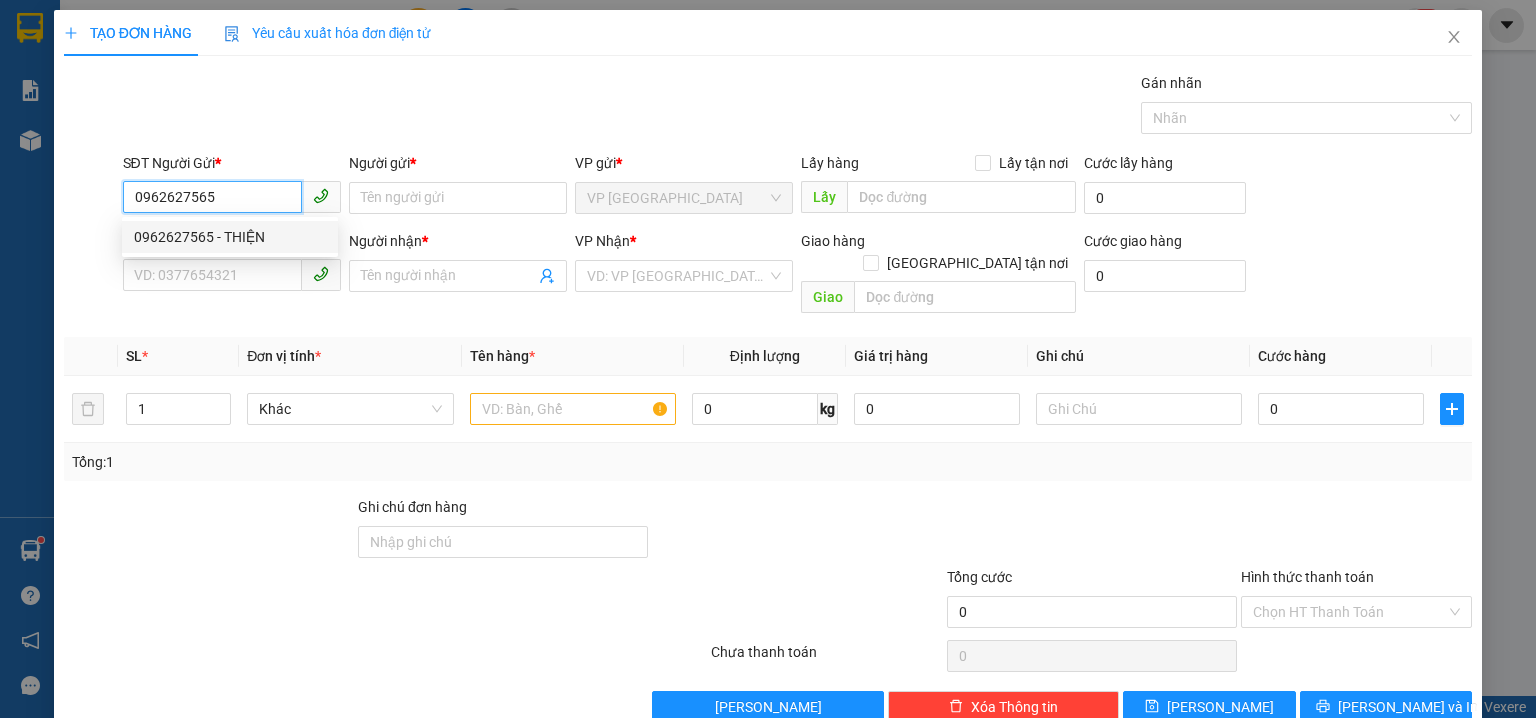 click on "0962627565 - THIỆN" at bounding box center [230, 237] 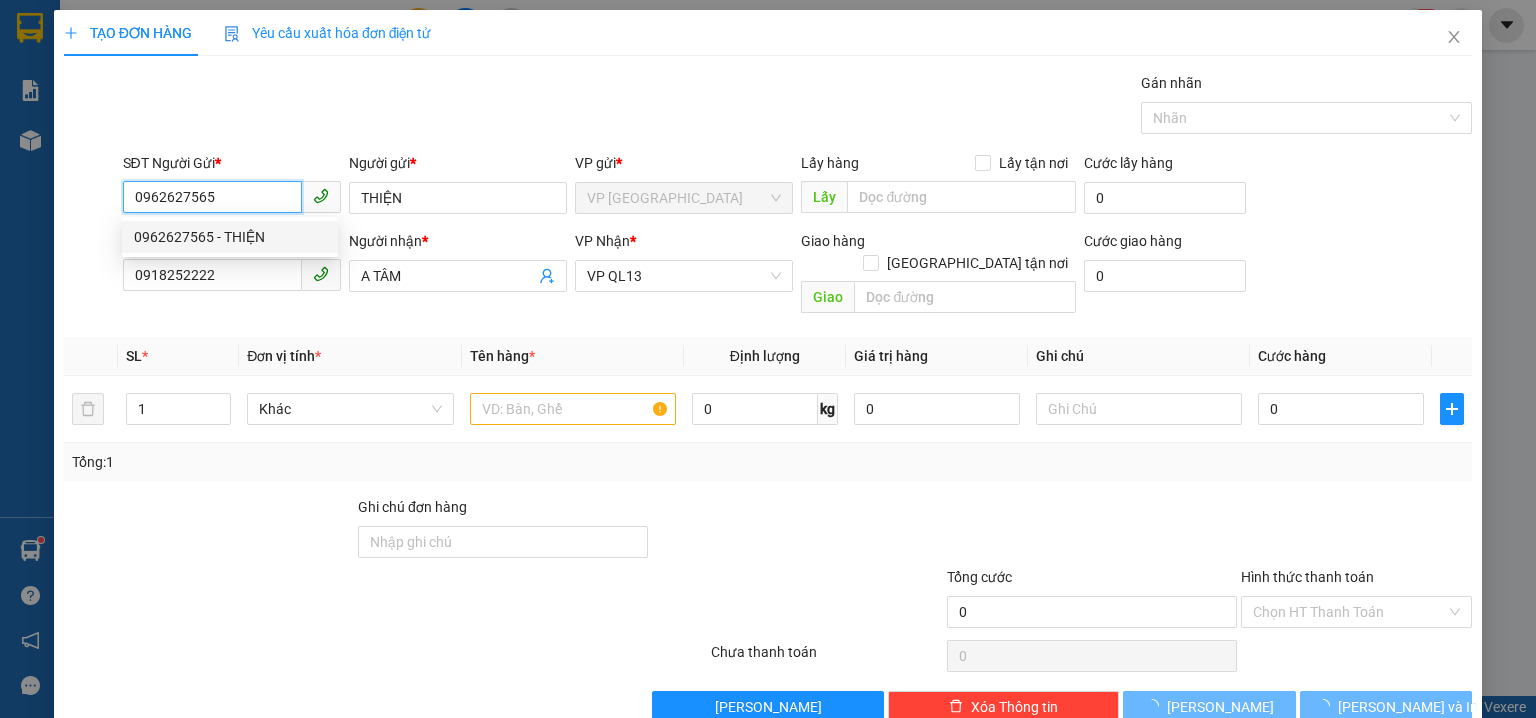type on "THIỆN" 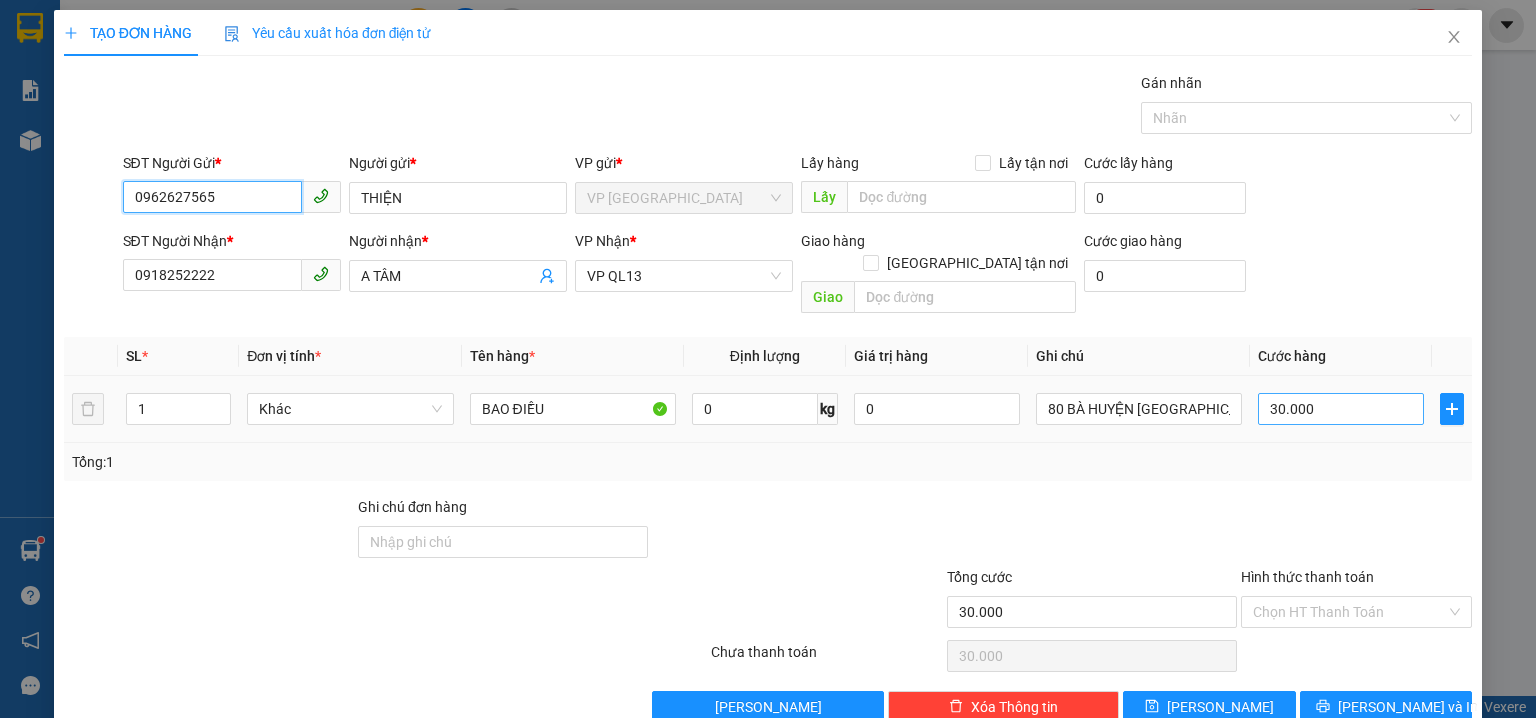 type on "0962627565" 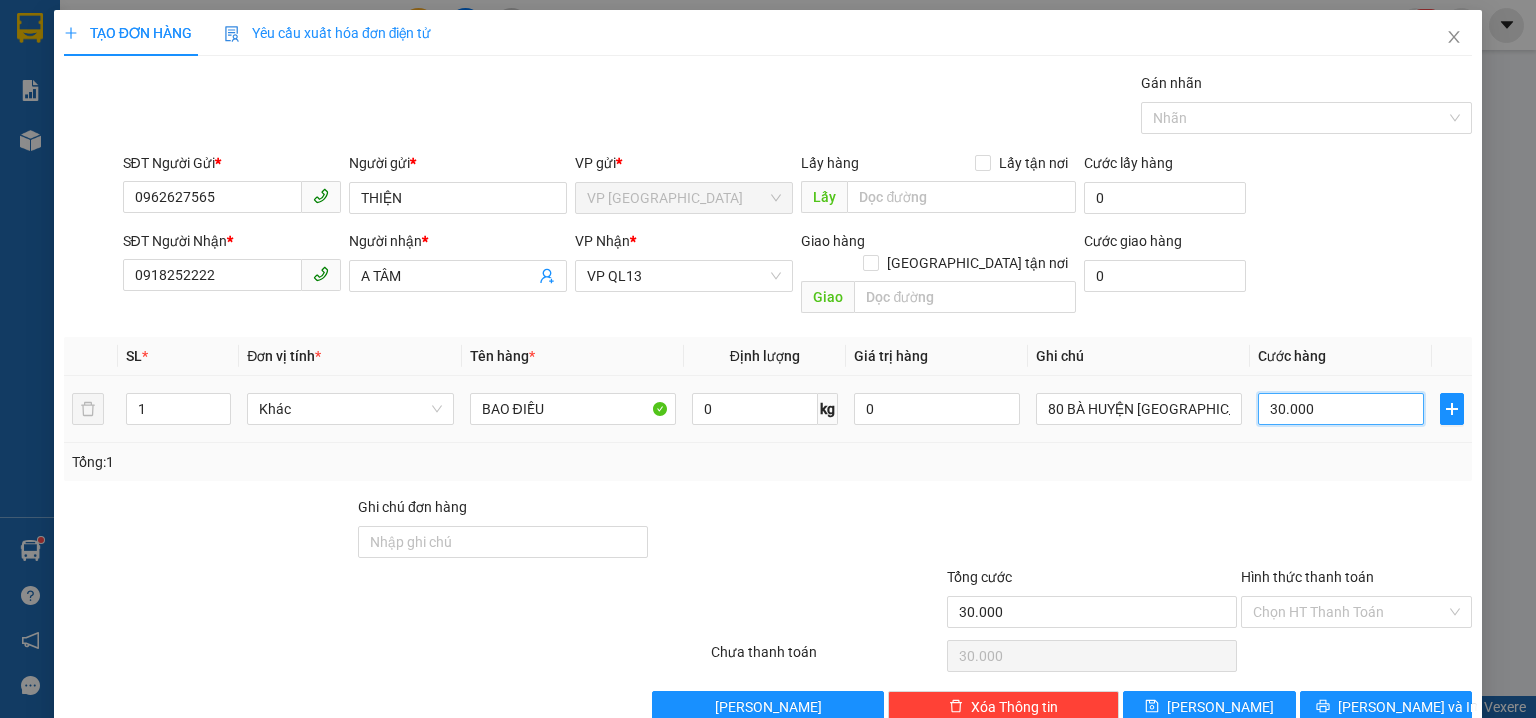 click on "30.000" at bounding box center [1341, 409] 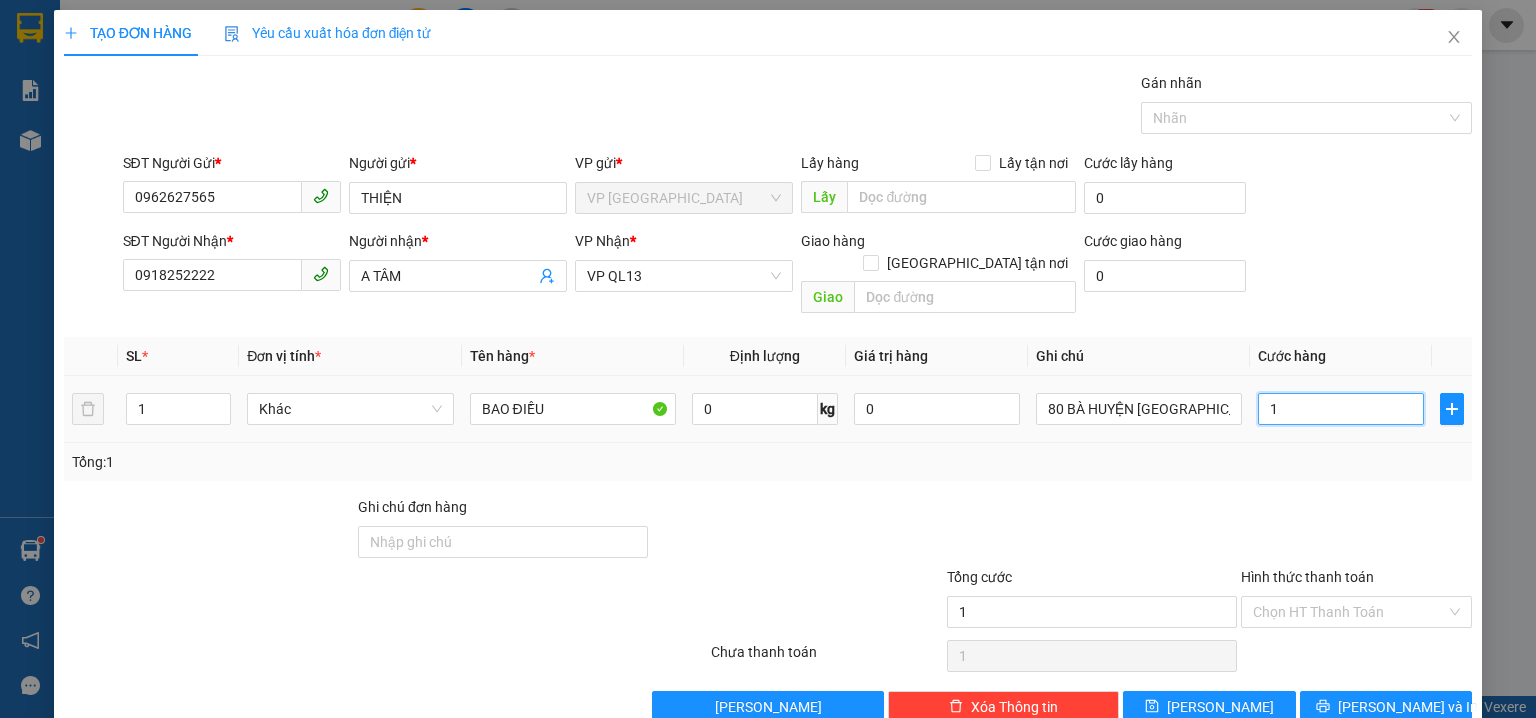 type on "14" 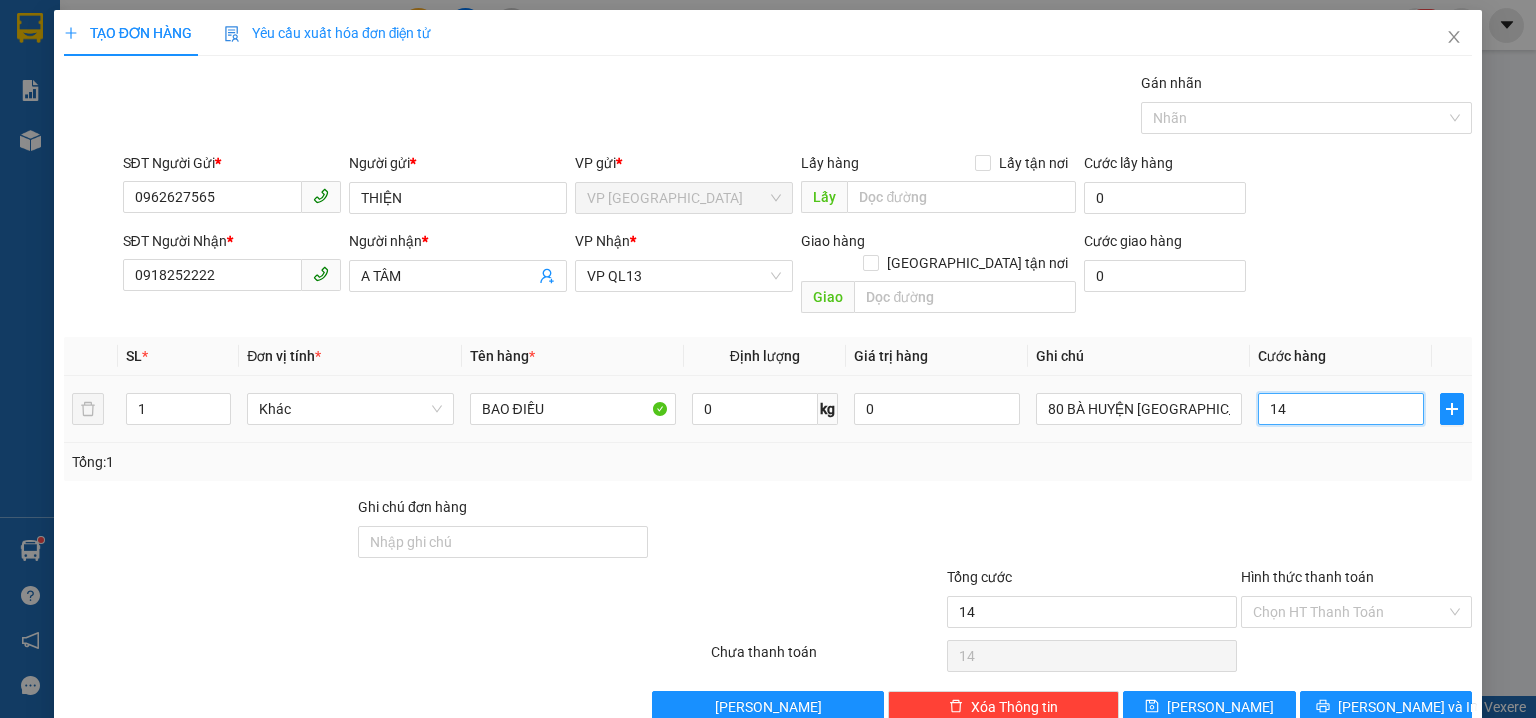 type on "140" 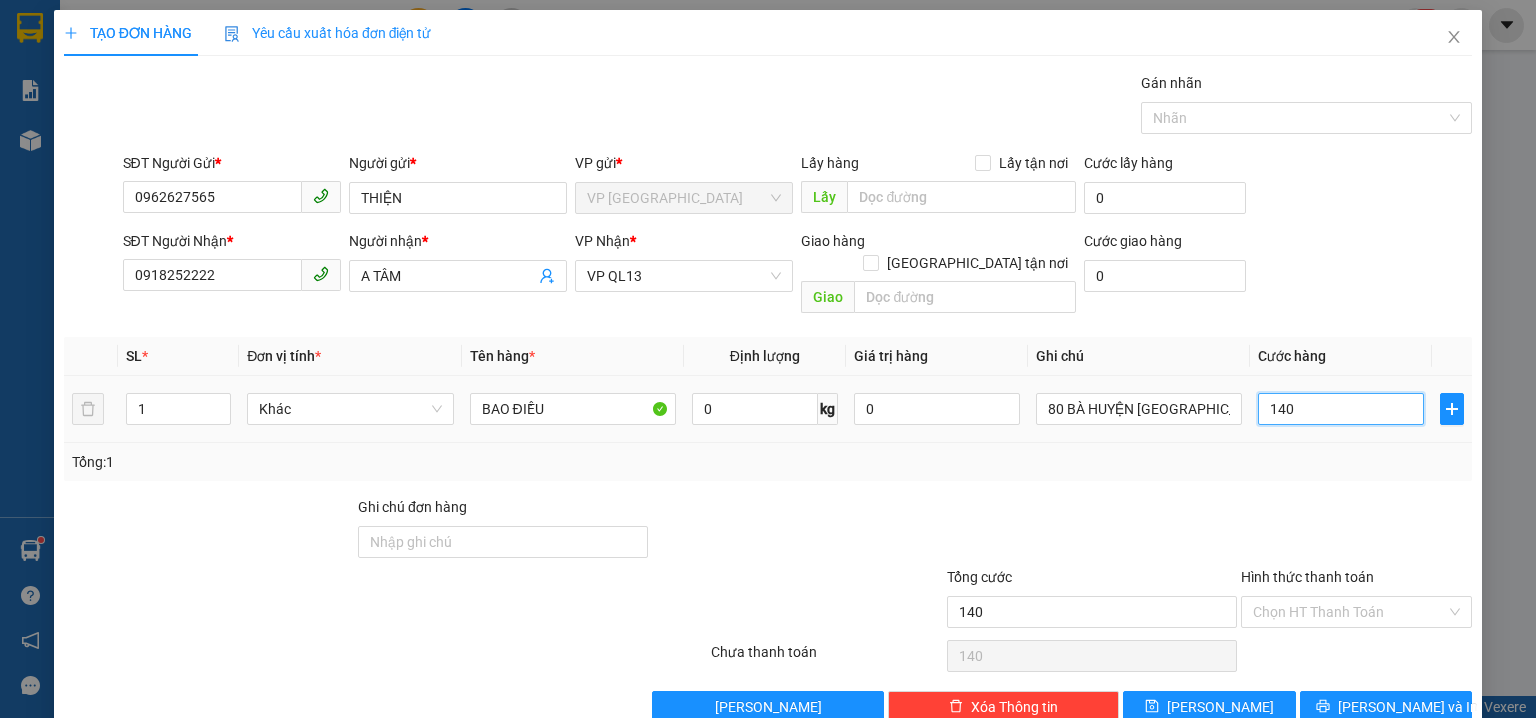 type on "1.400" 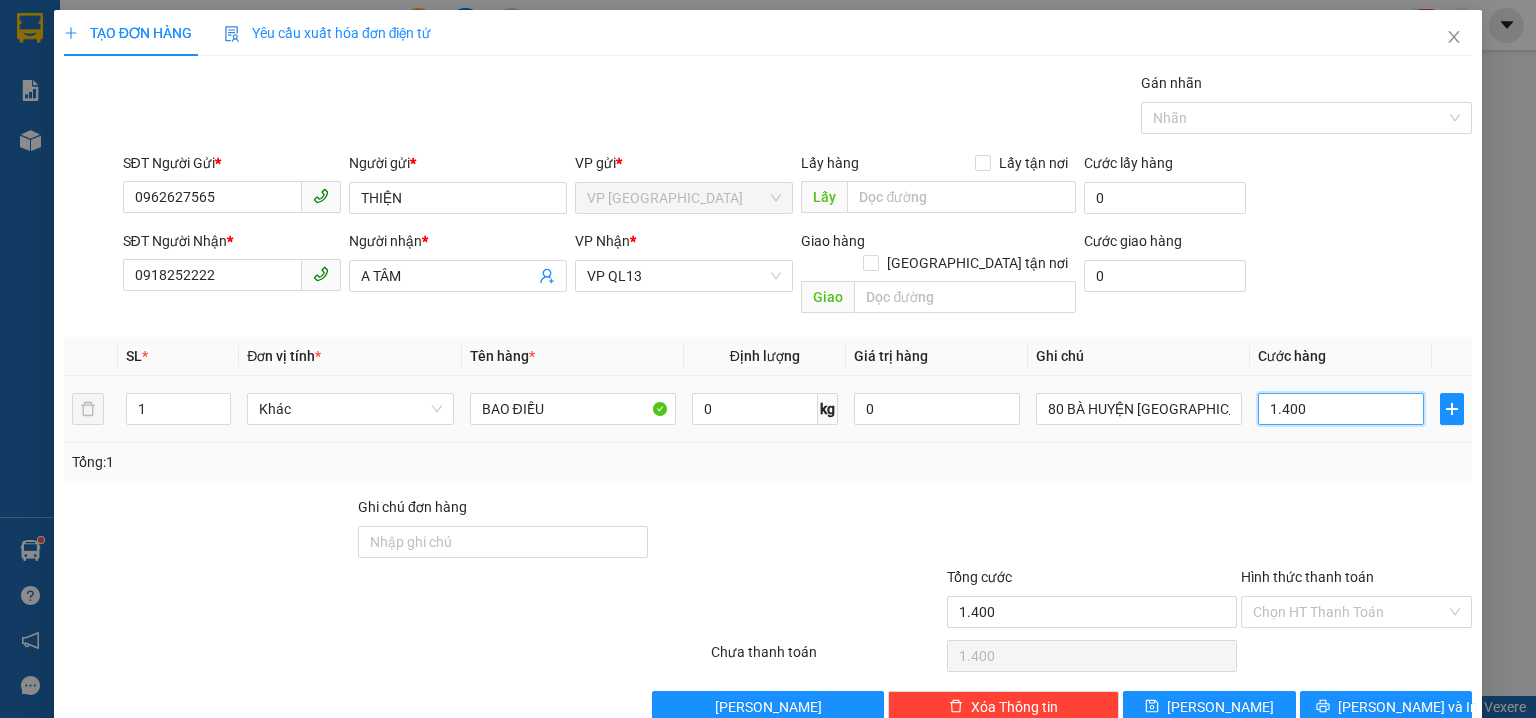 type on "140" 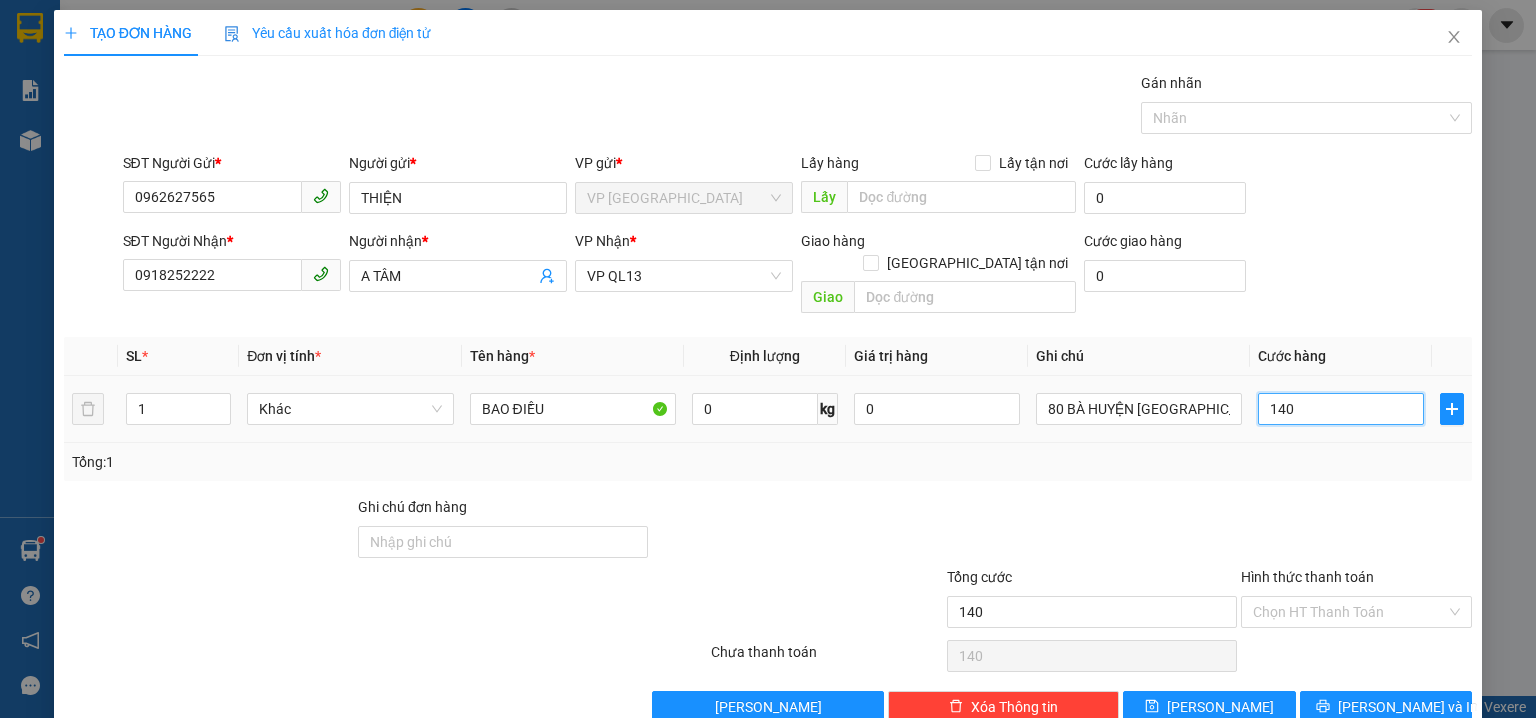 type on "14" 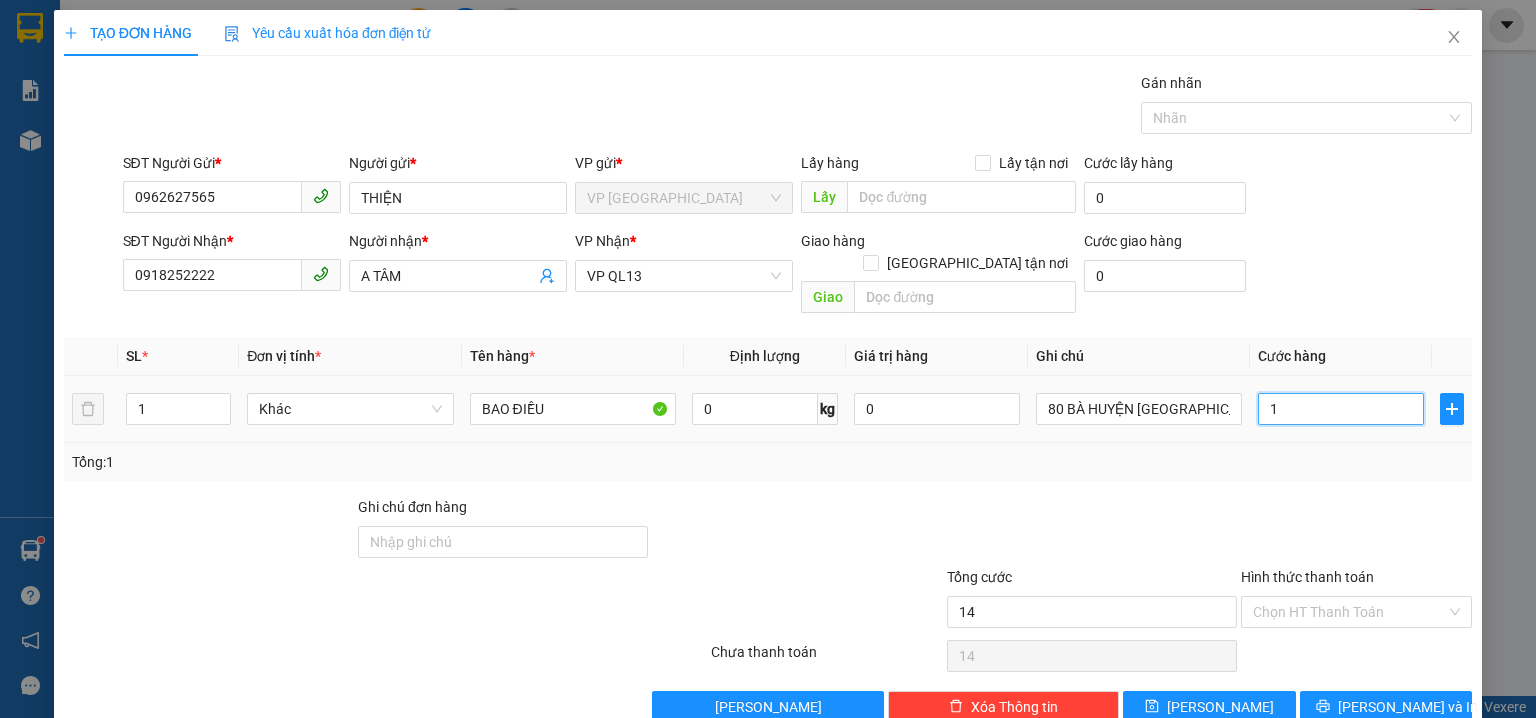 type on "0" 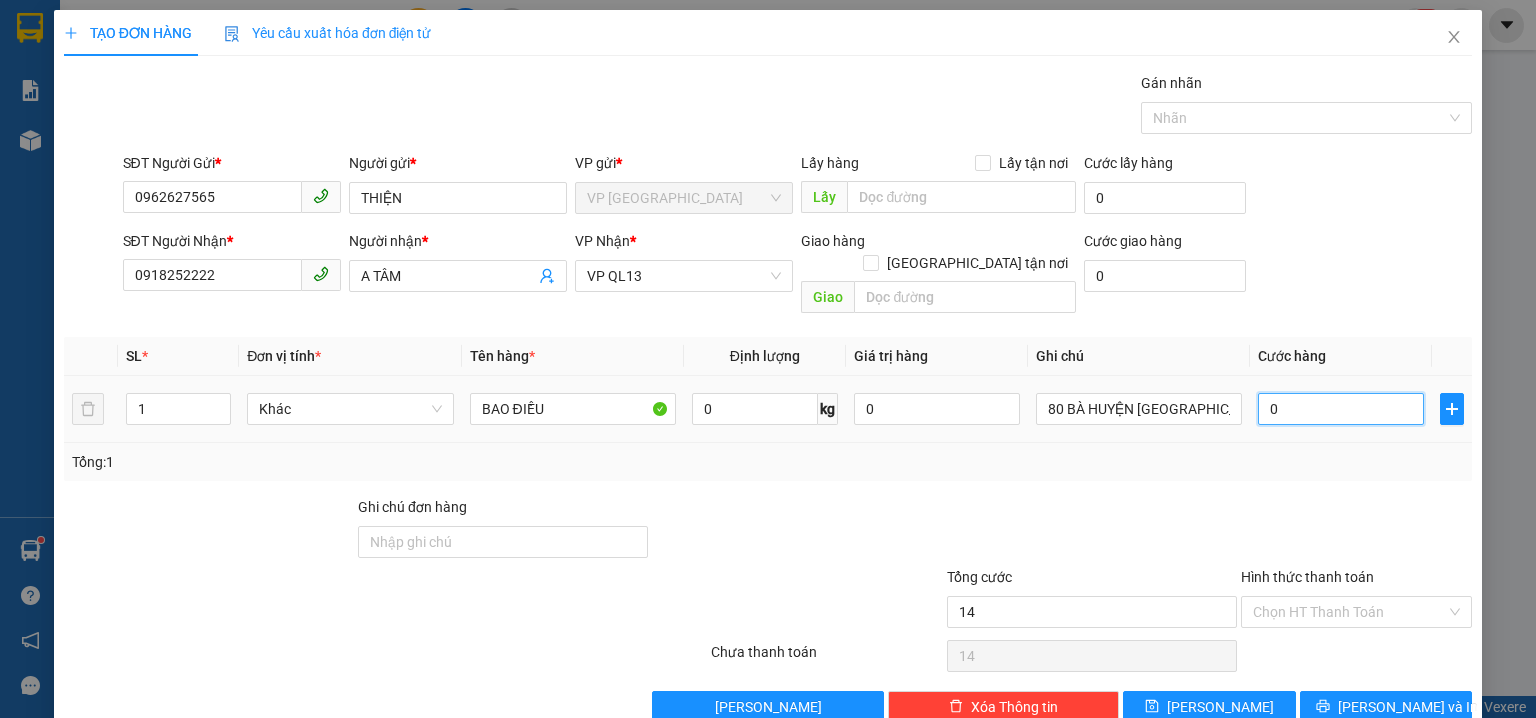 type on "0" 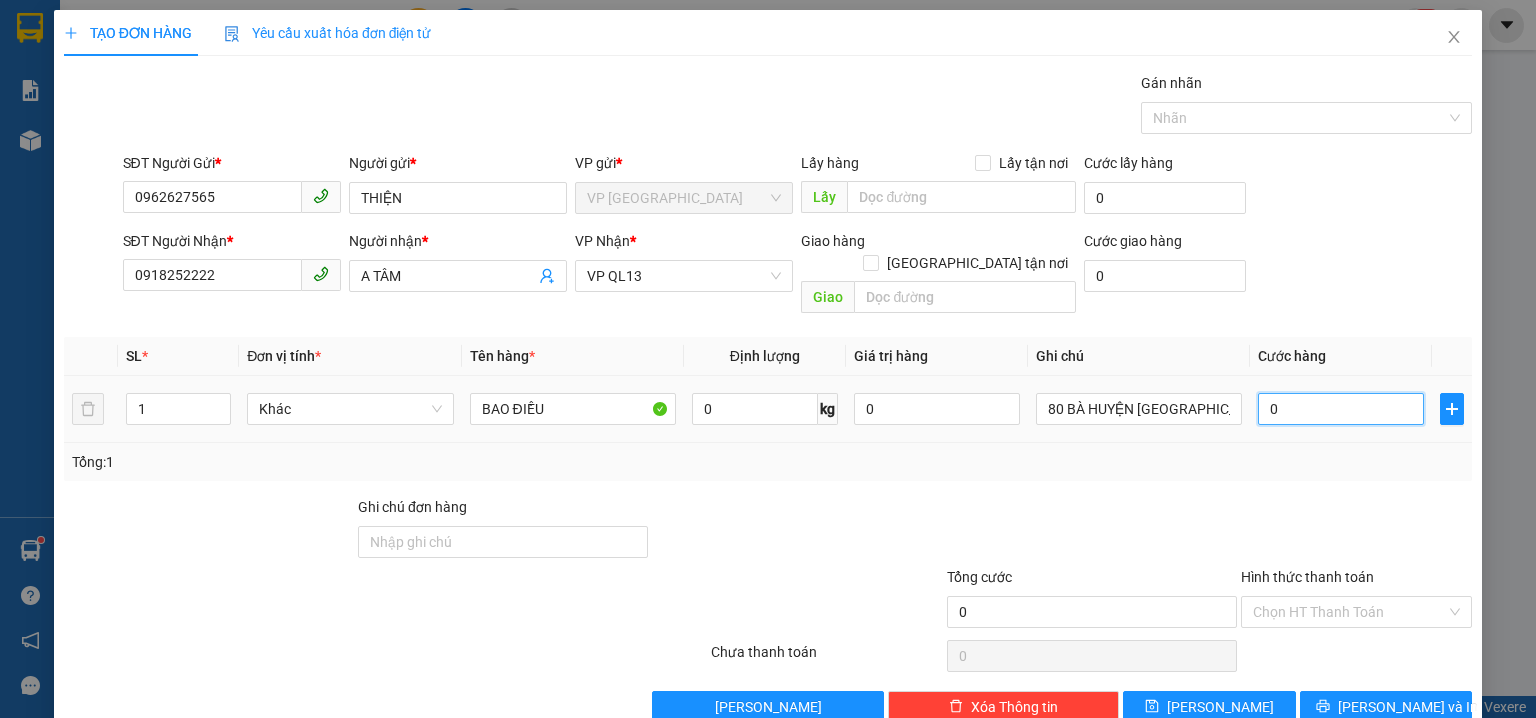 type on "0" 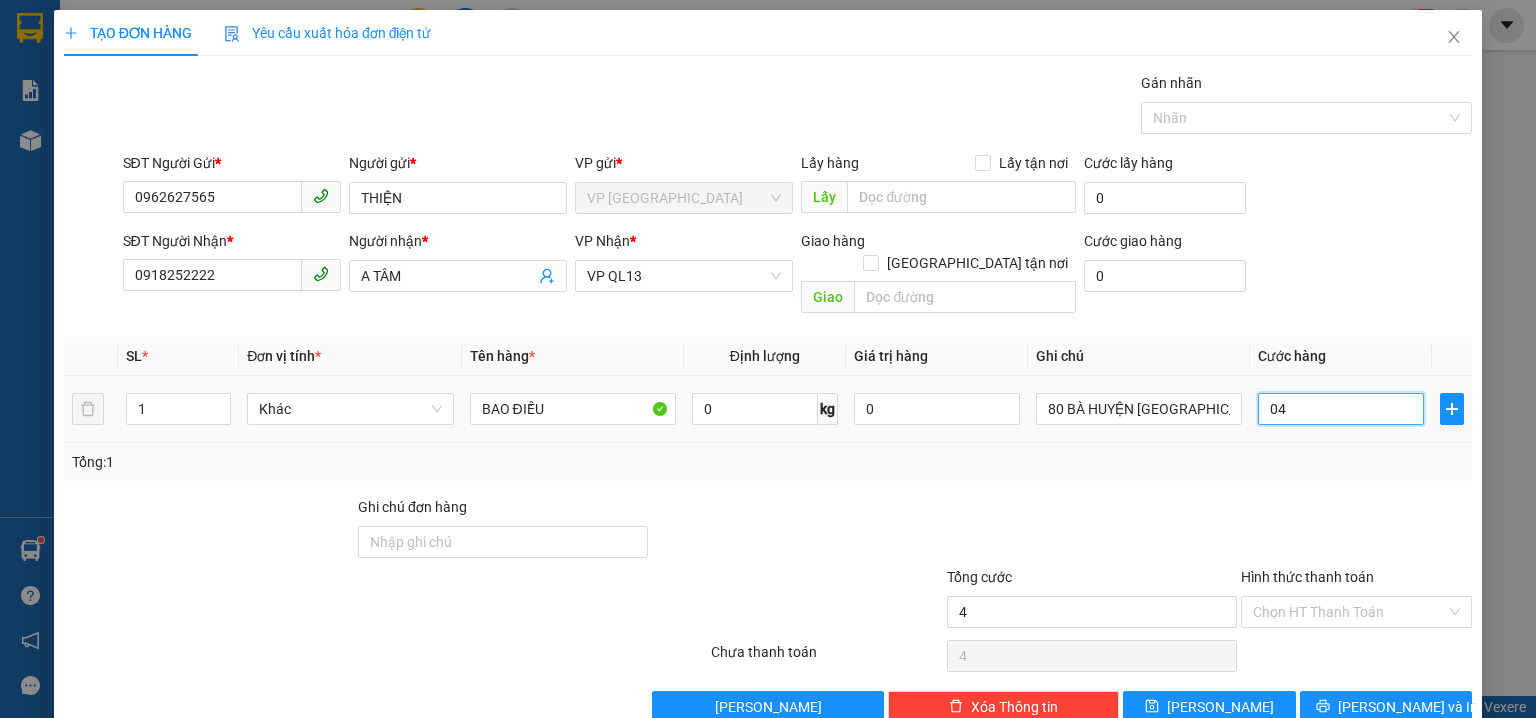 type on "40" 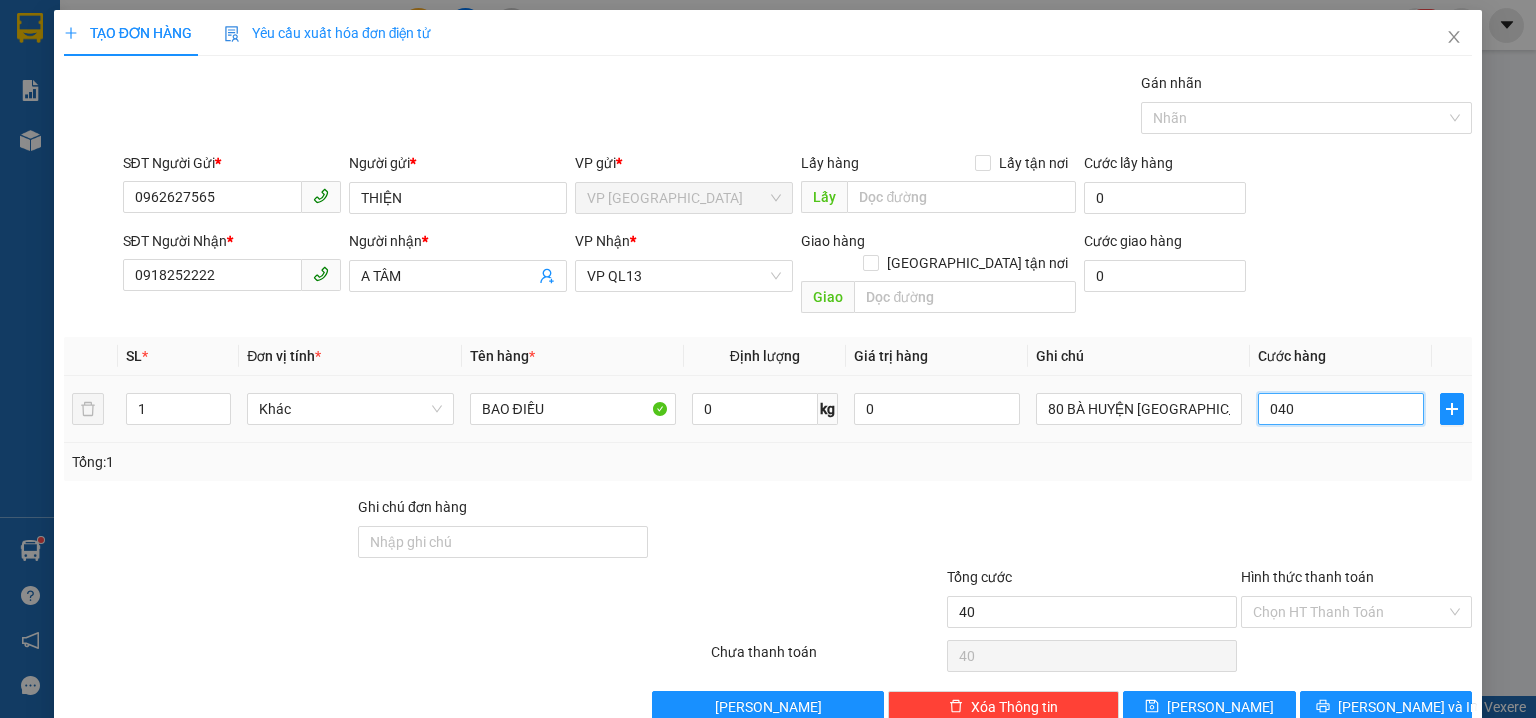 type on "400" 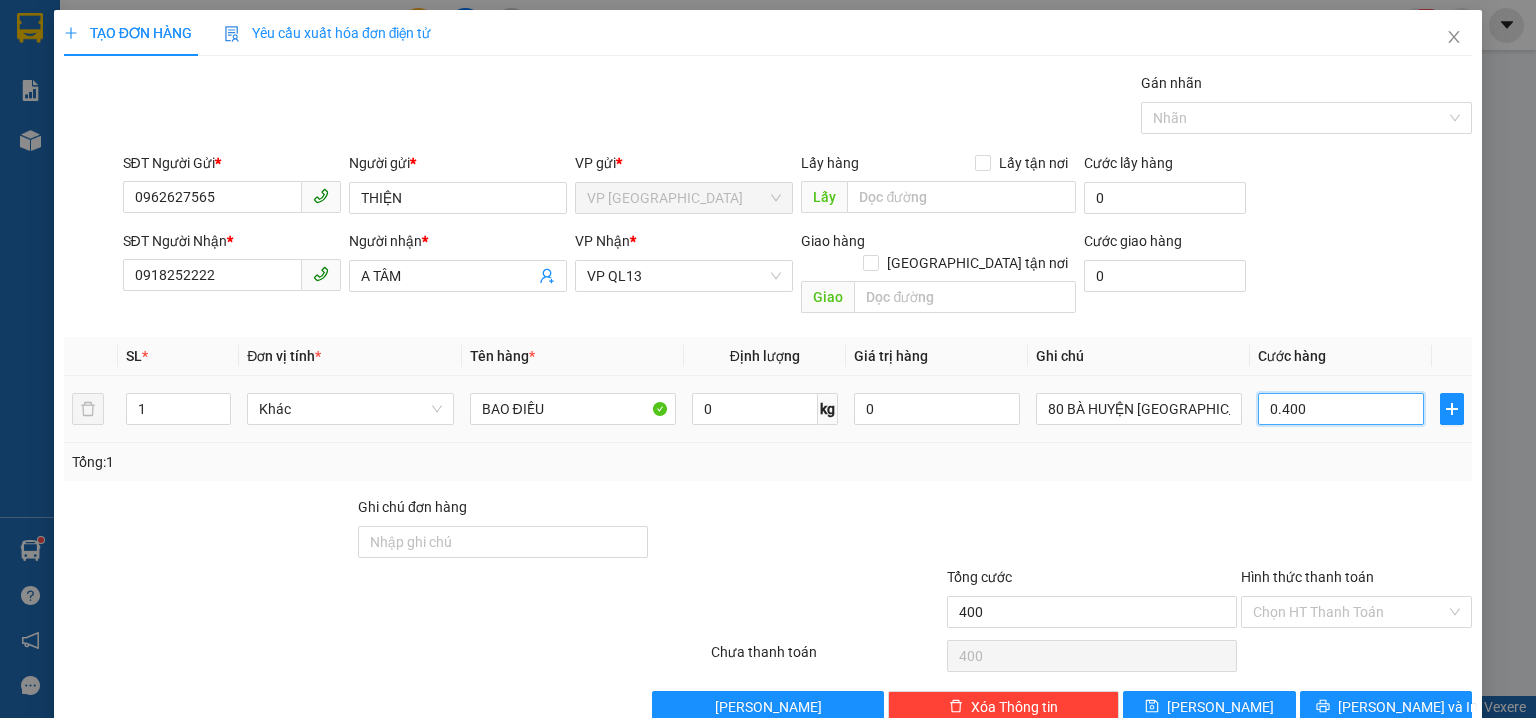 type on "4.000" 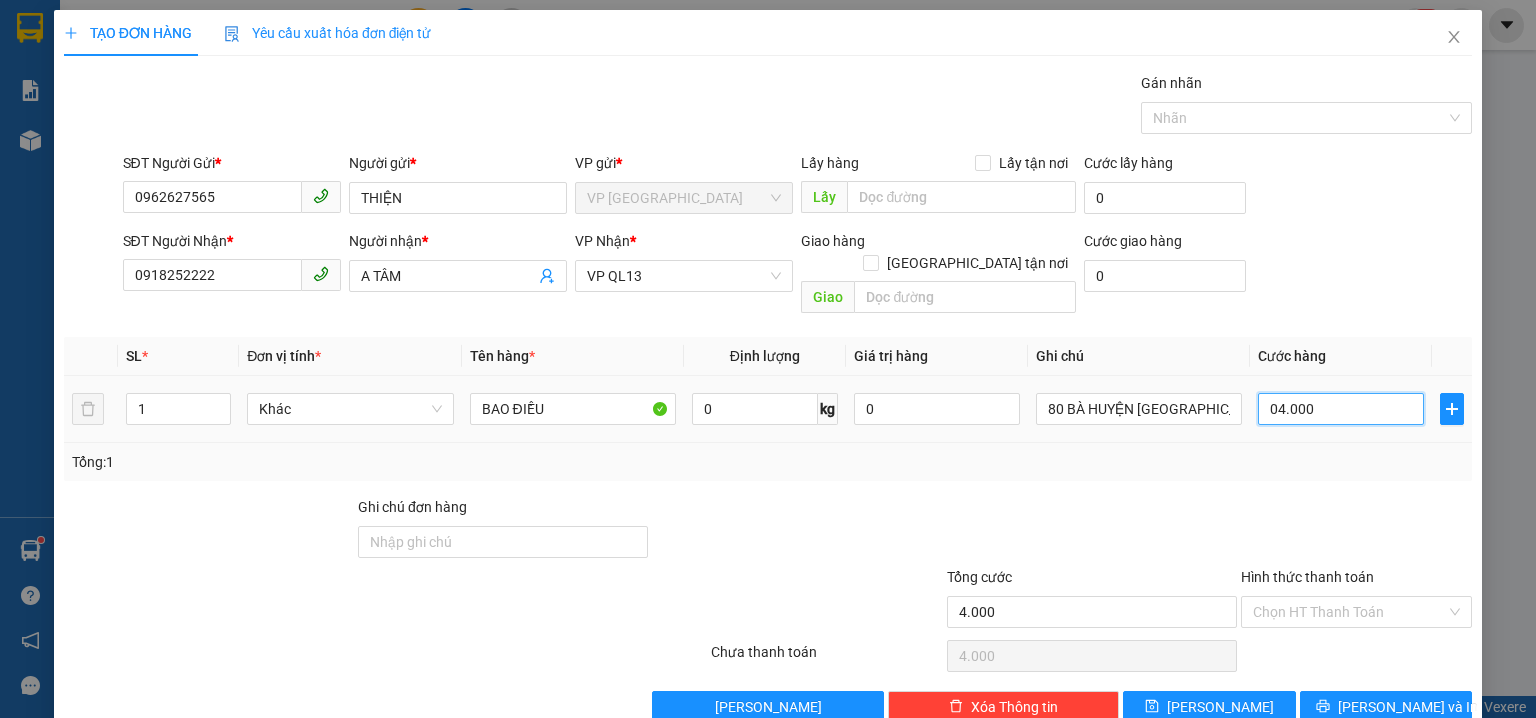 type on "40.000" 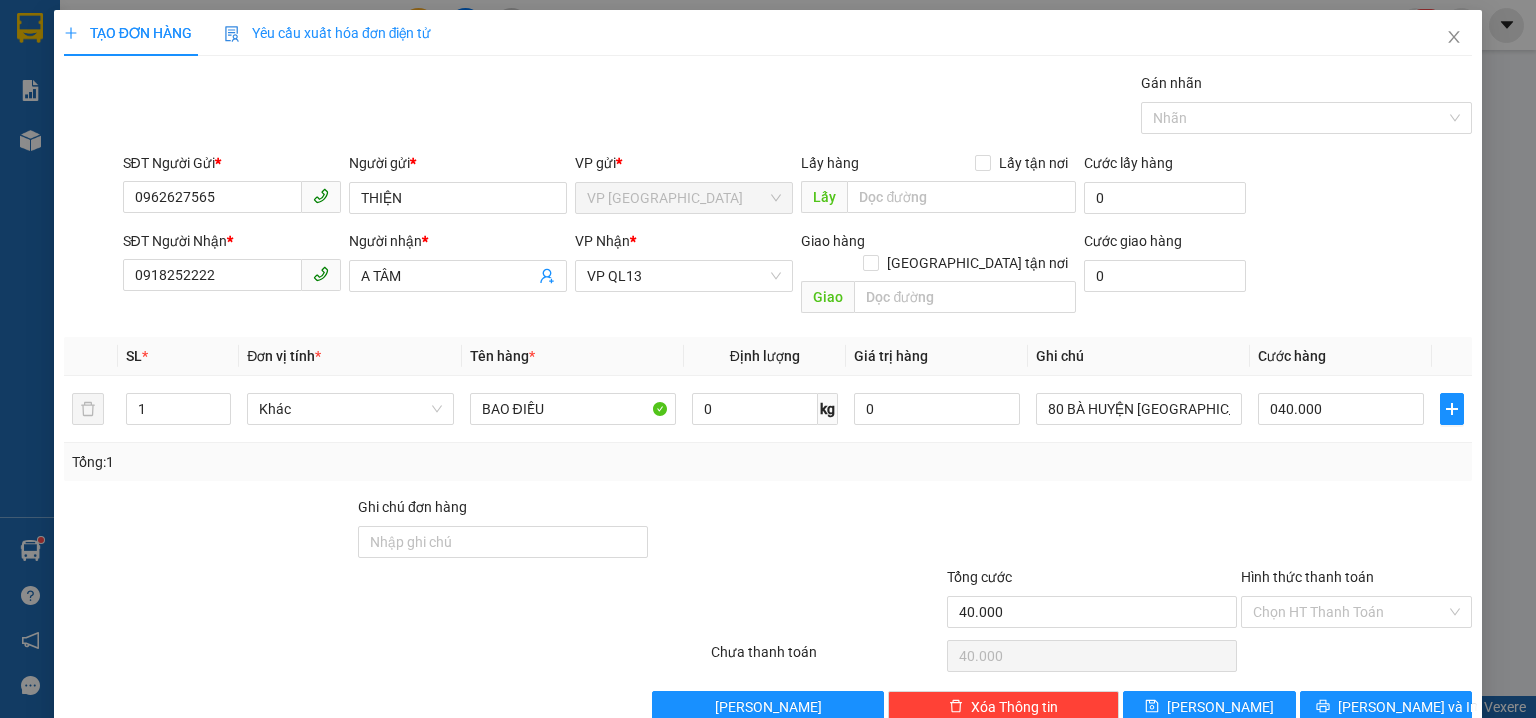 type on "40.000" 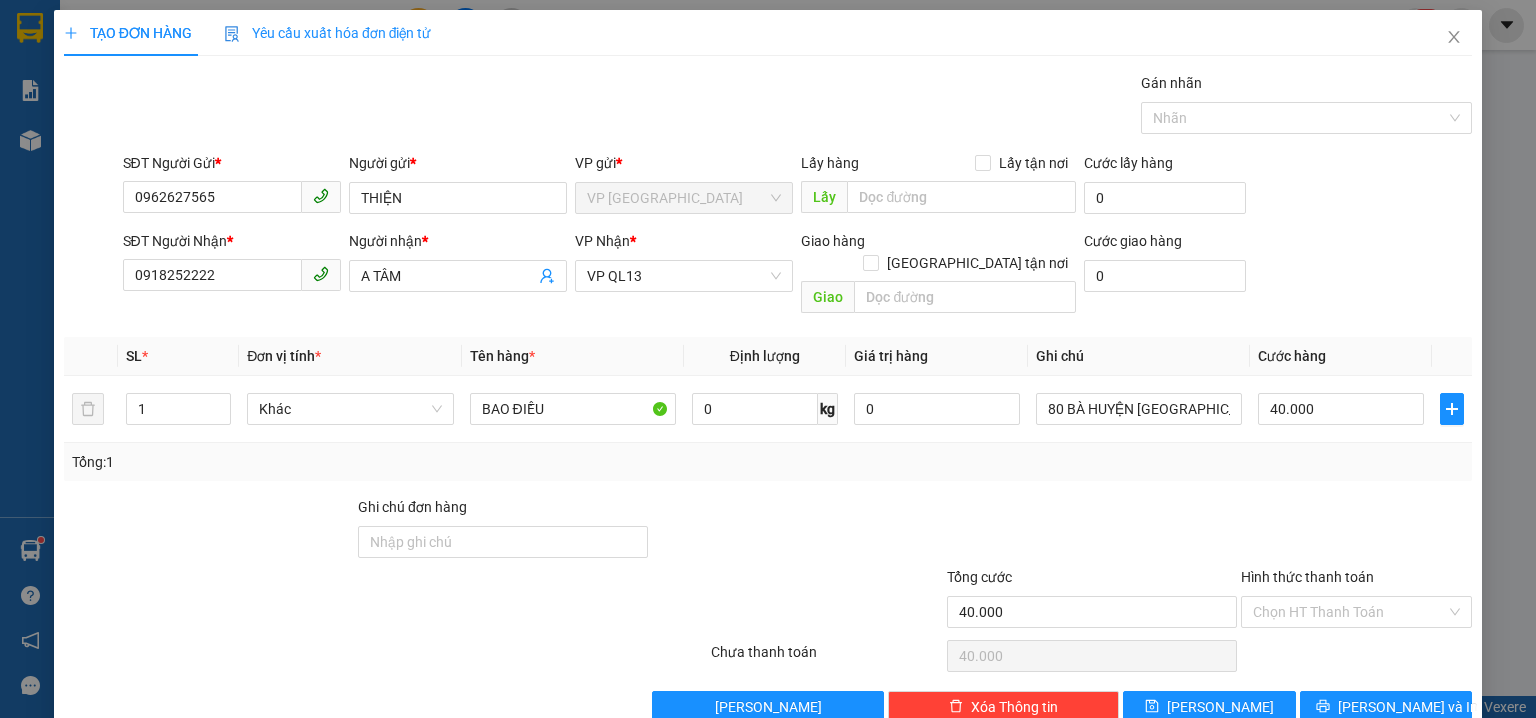 click on "SĐT Người Nhận  * 0918252222 Người nhận  * A TÂM VP Nhận  * VP QL13 Giao hàng Giao tận nơi Giao Cước giao hàng 0" at bounding box center [798, 276] 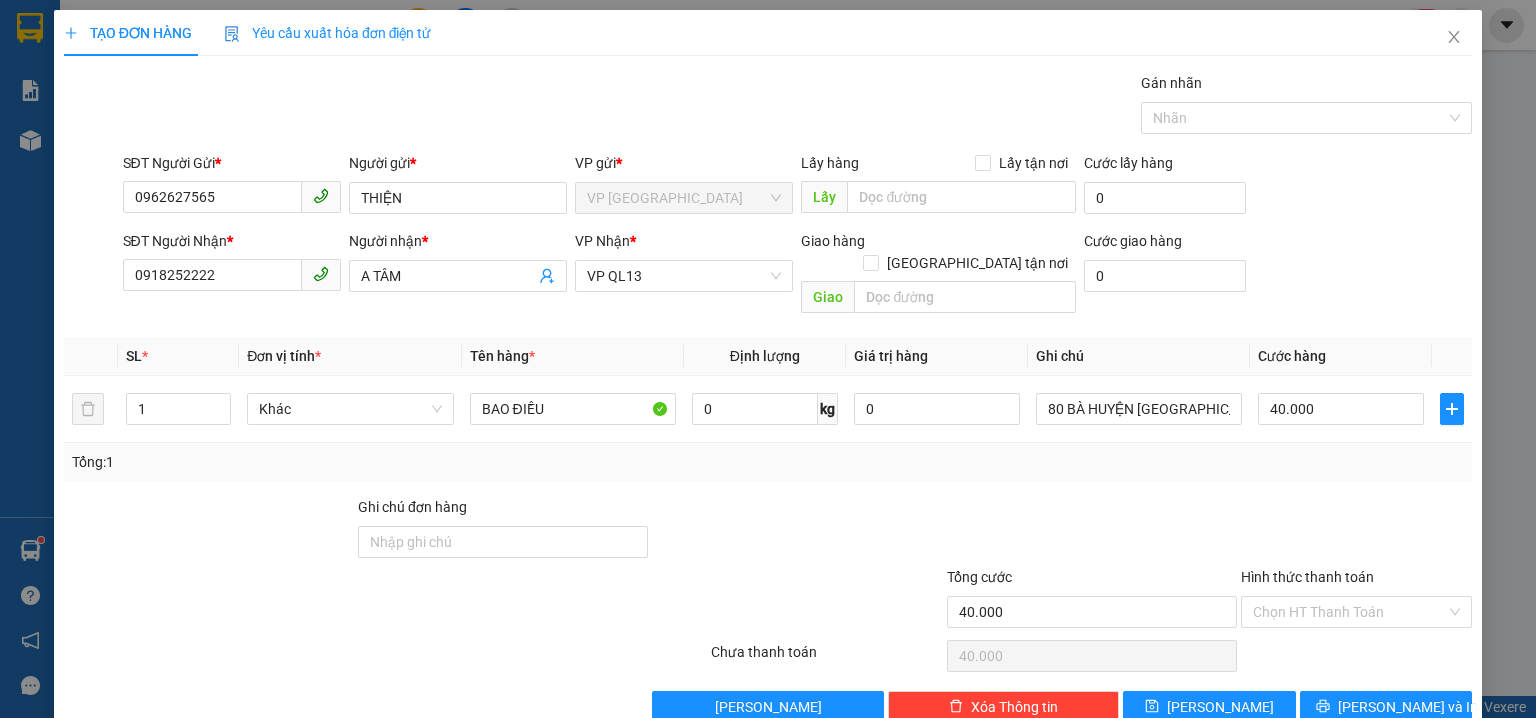 click on "Hình thức thanh toán Chọn HT Thanh Toán" at bounding box center (1356, 601) 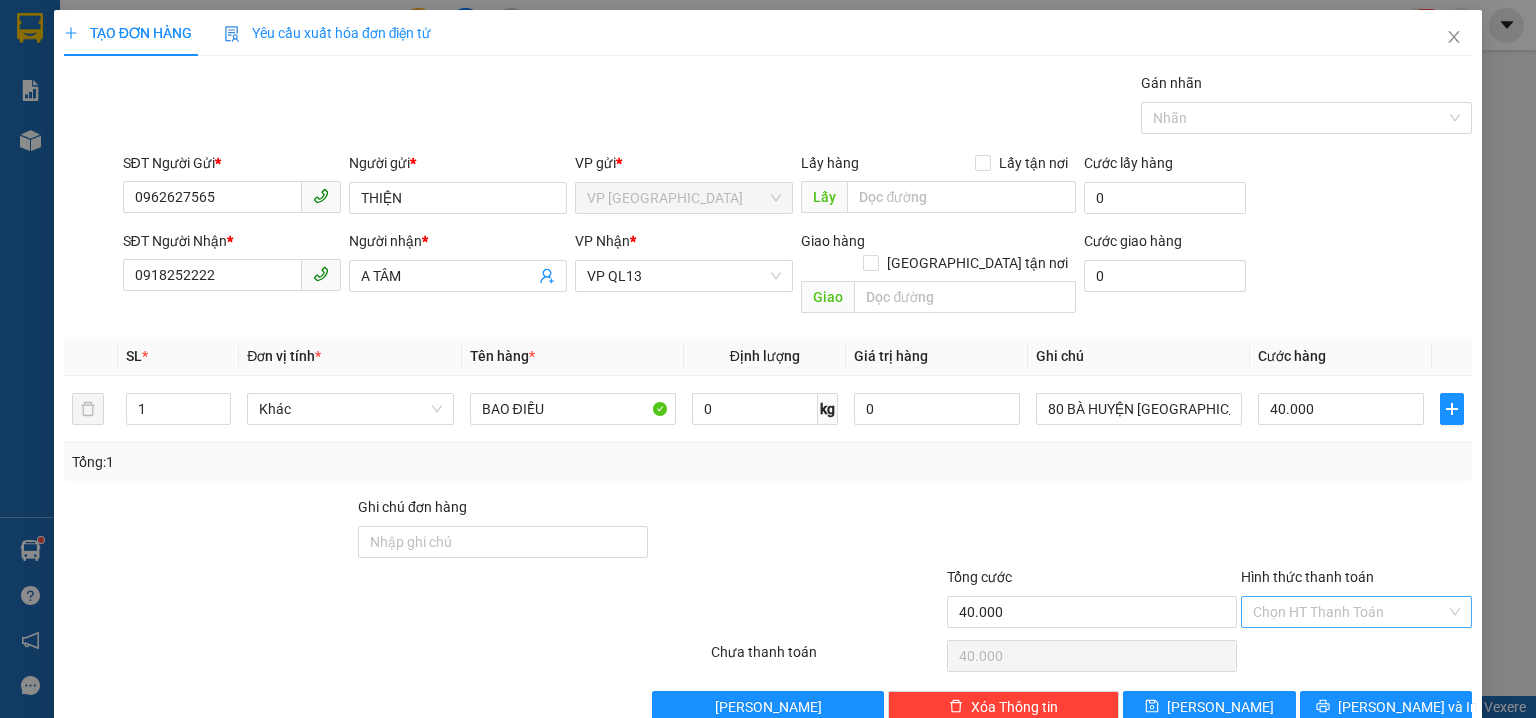 click on "Hình thức thanh toán" at bounding box center [1349, 612] 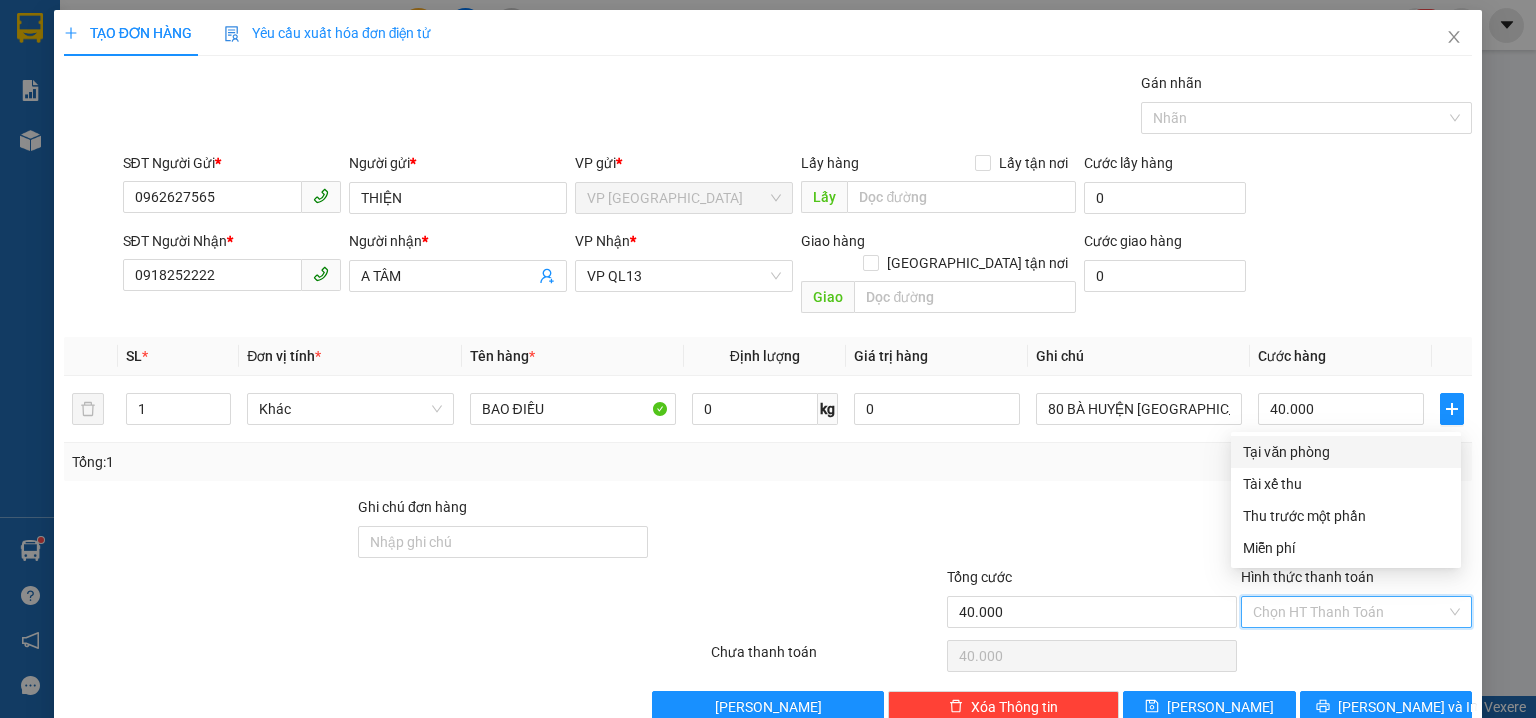 click on "Tại văn phòng" at bounding box center [1346, 452] 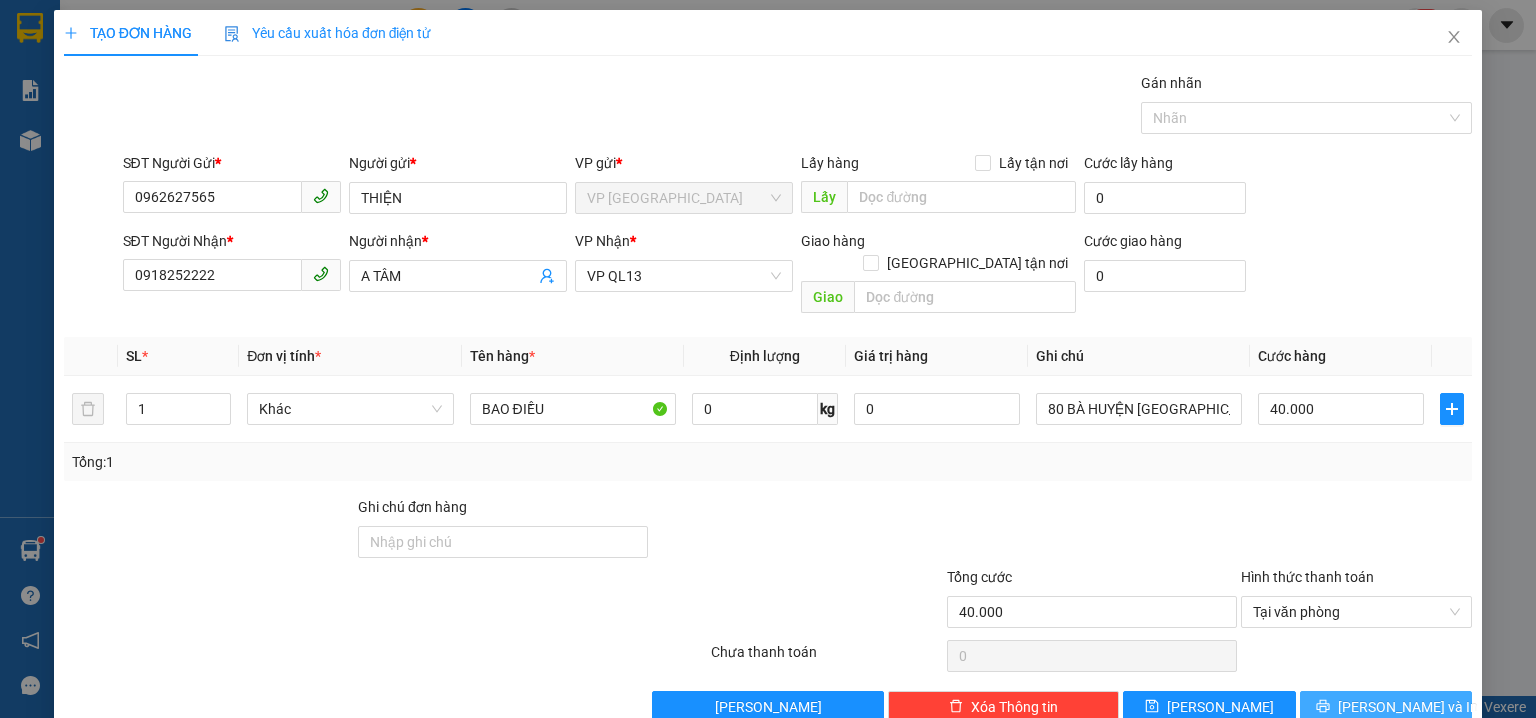 click on "Lưu và In" at bounding box center (1408, 707) 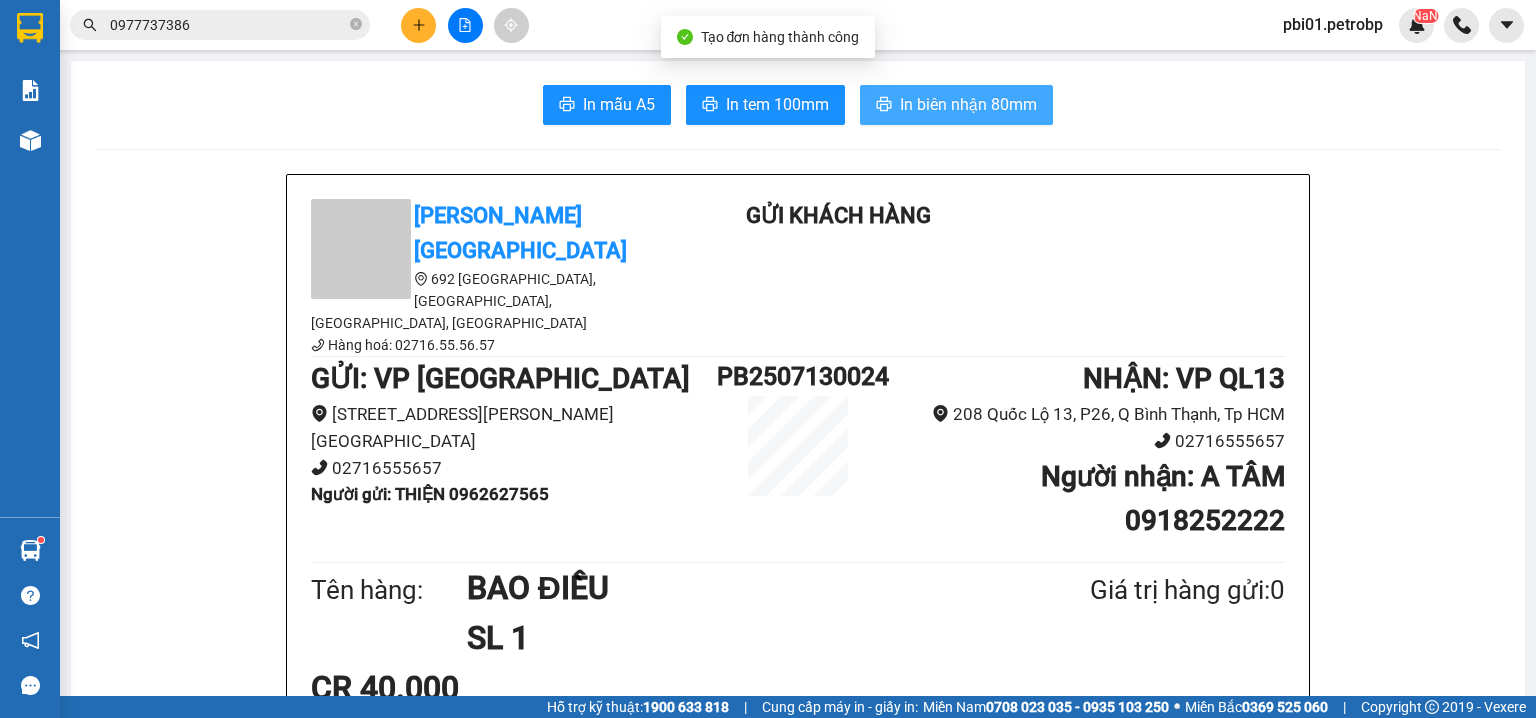 click on "In biên nhận 80mm" at bounding box center [968, 104] 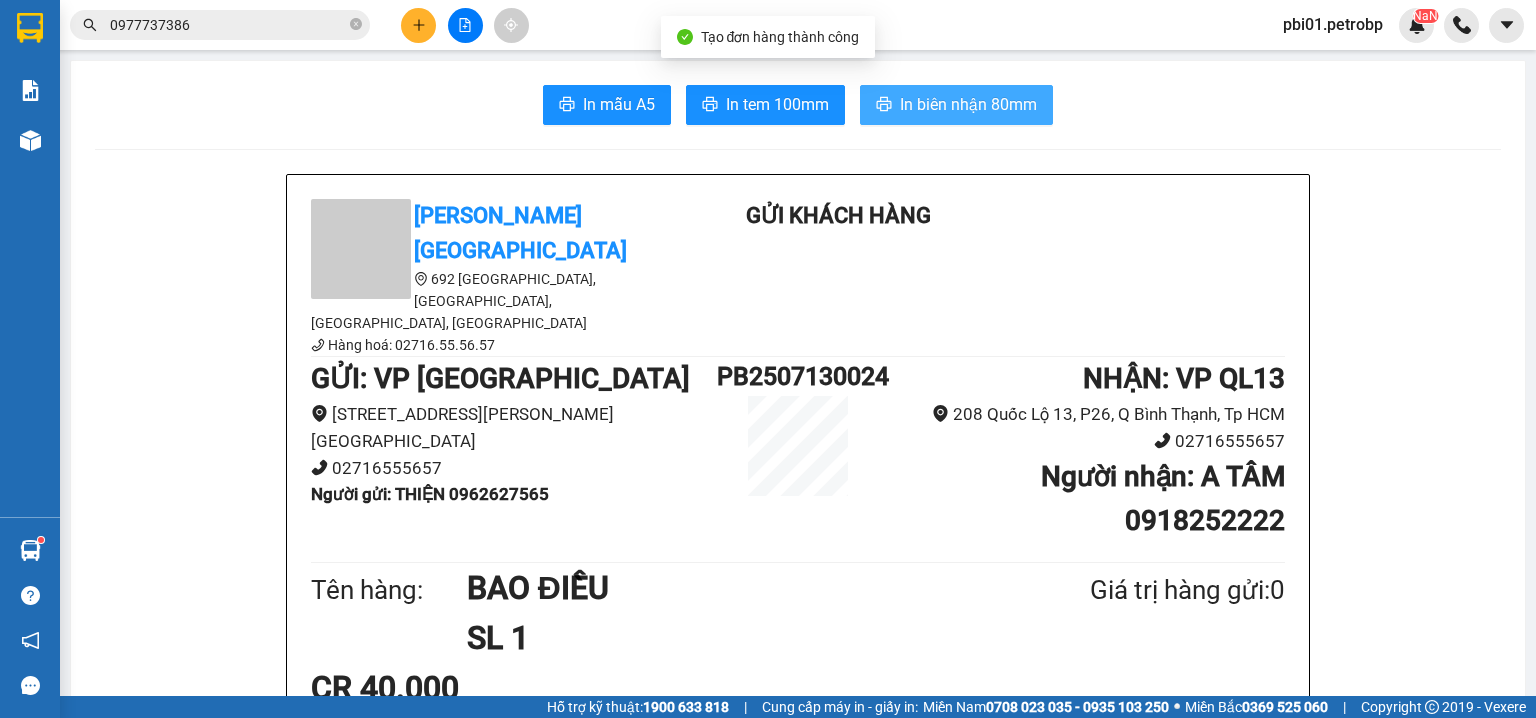 scroll, scrollTop: 0, scrollLeft: 0, axis: both 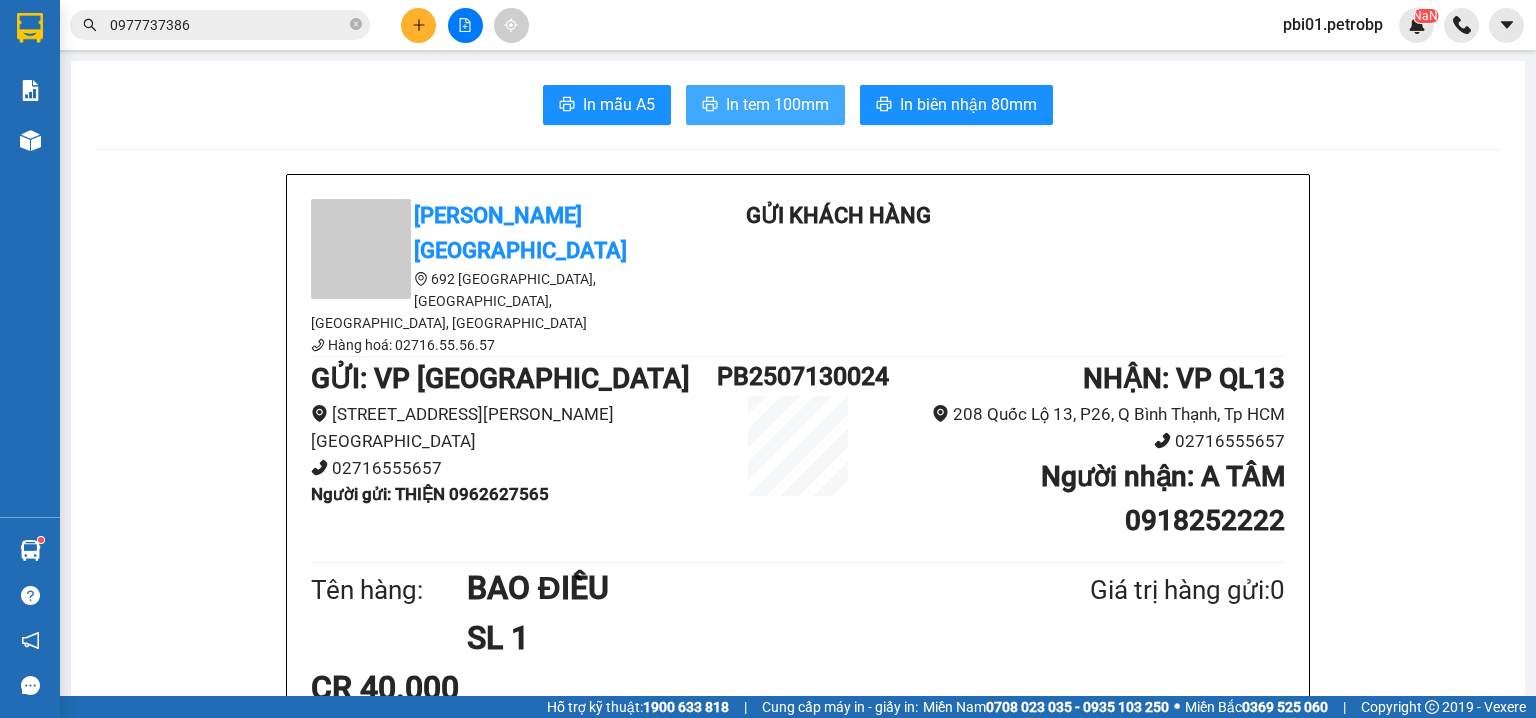 click on "In tem 100mm" at bounding box center [777, 104] 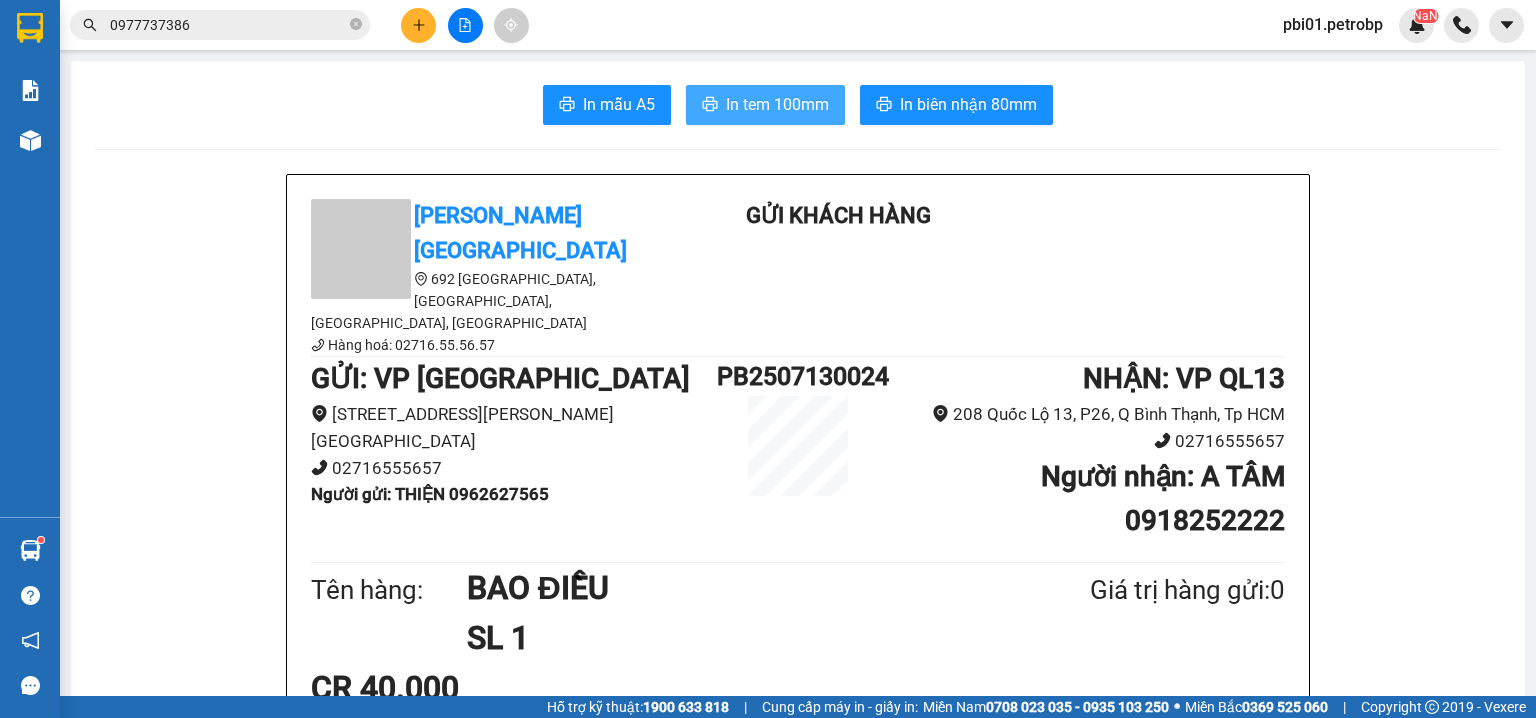 scroll, scrollTop: 0, scrollLeft: 0, axis: both 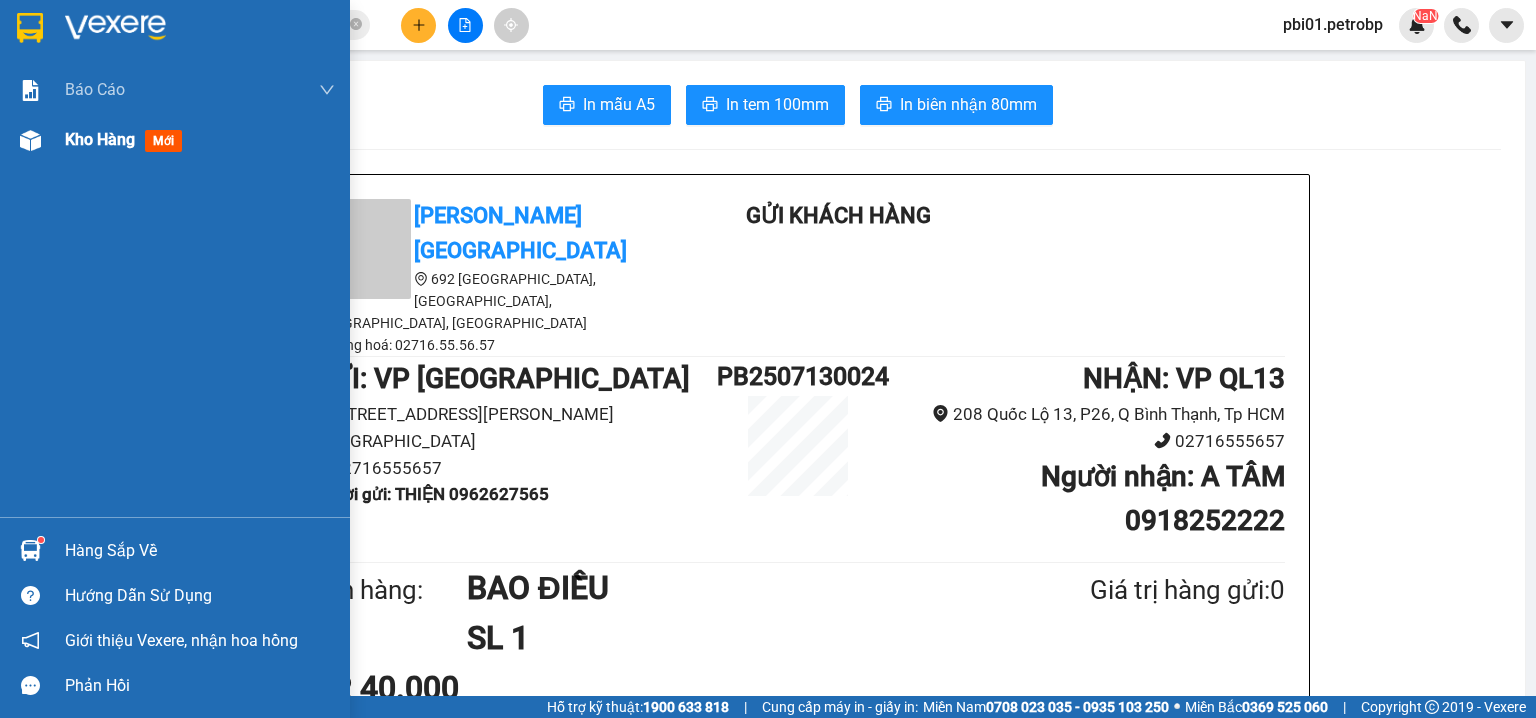 click at bounding box center [30, 140] 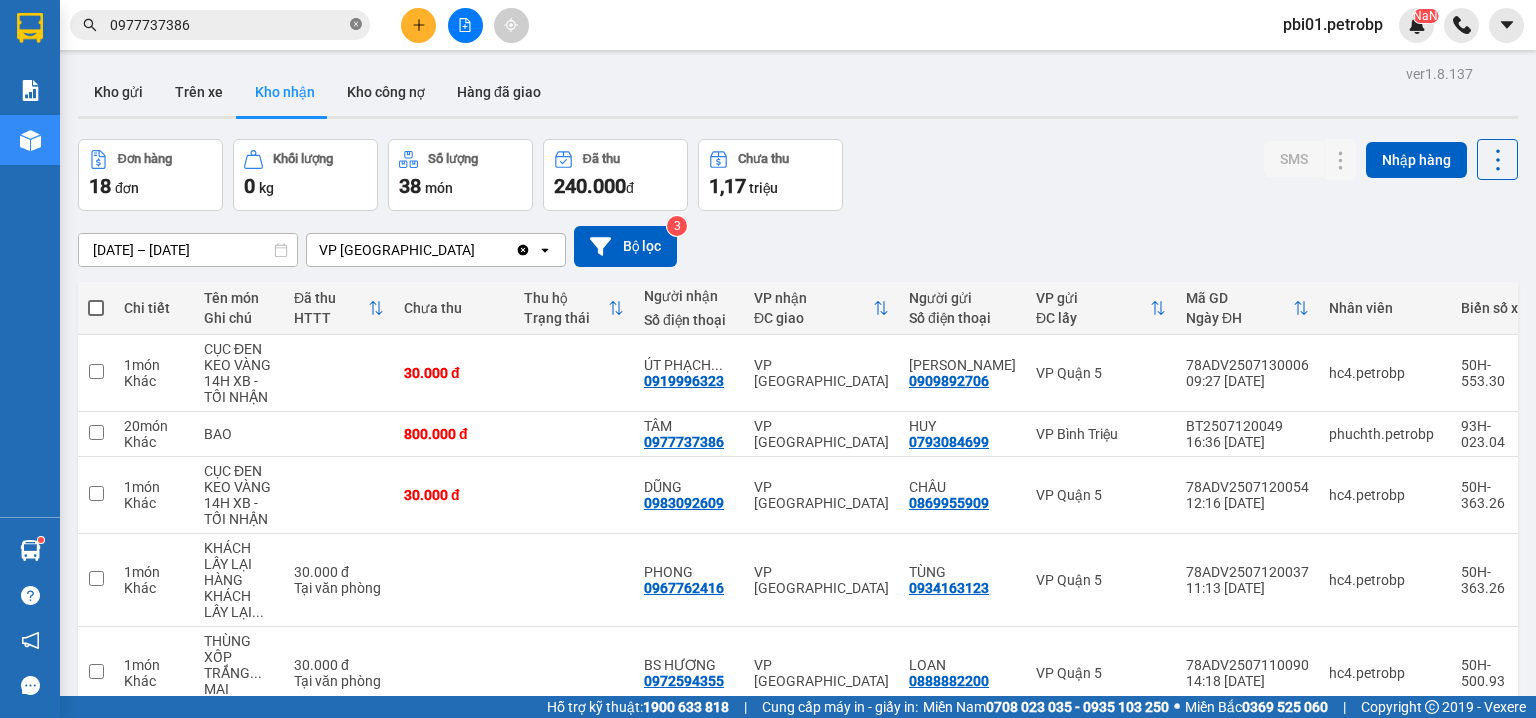 click 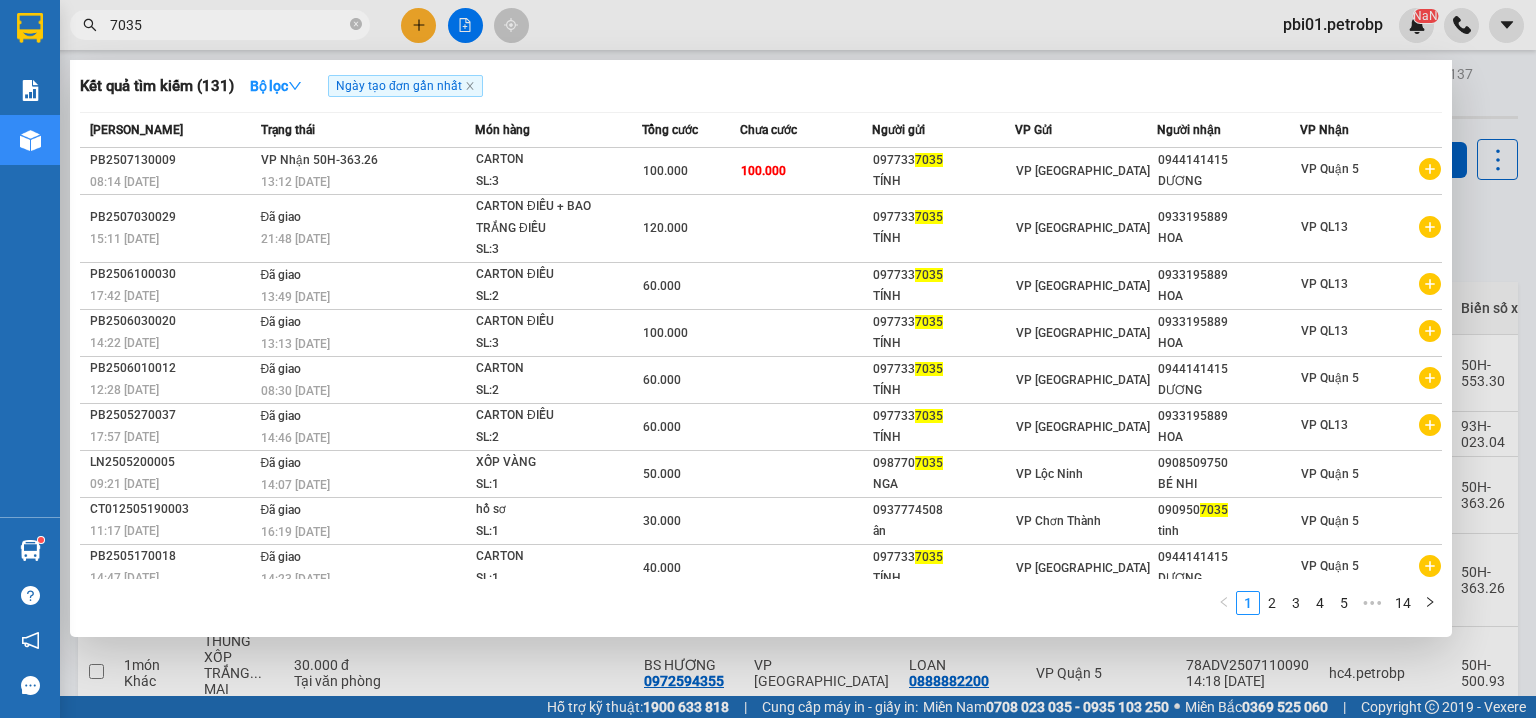 type on "7035" 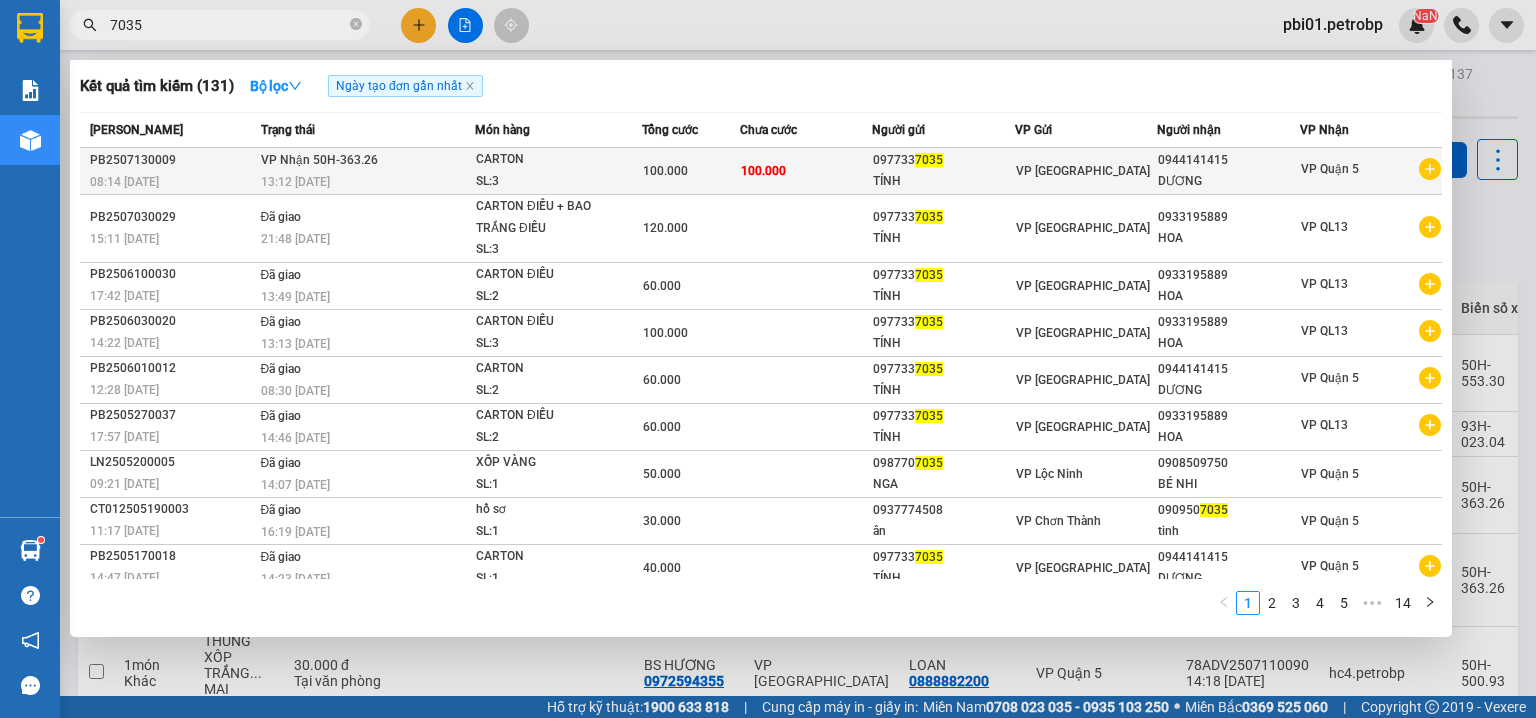 click on "100.000" at bounding box center [806, 171] 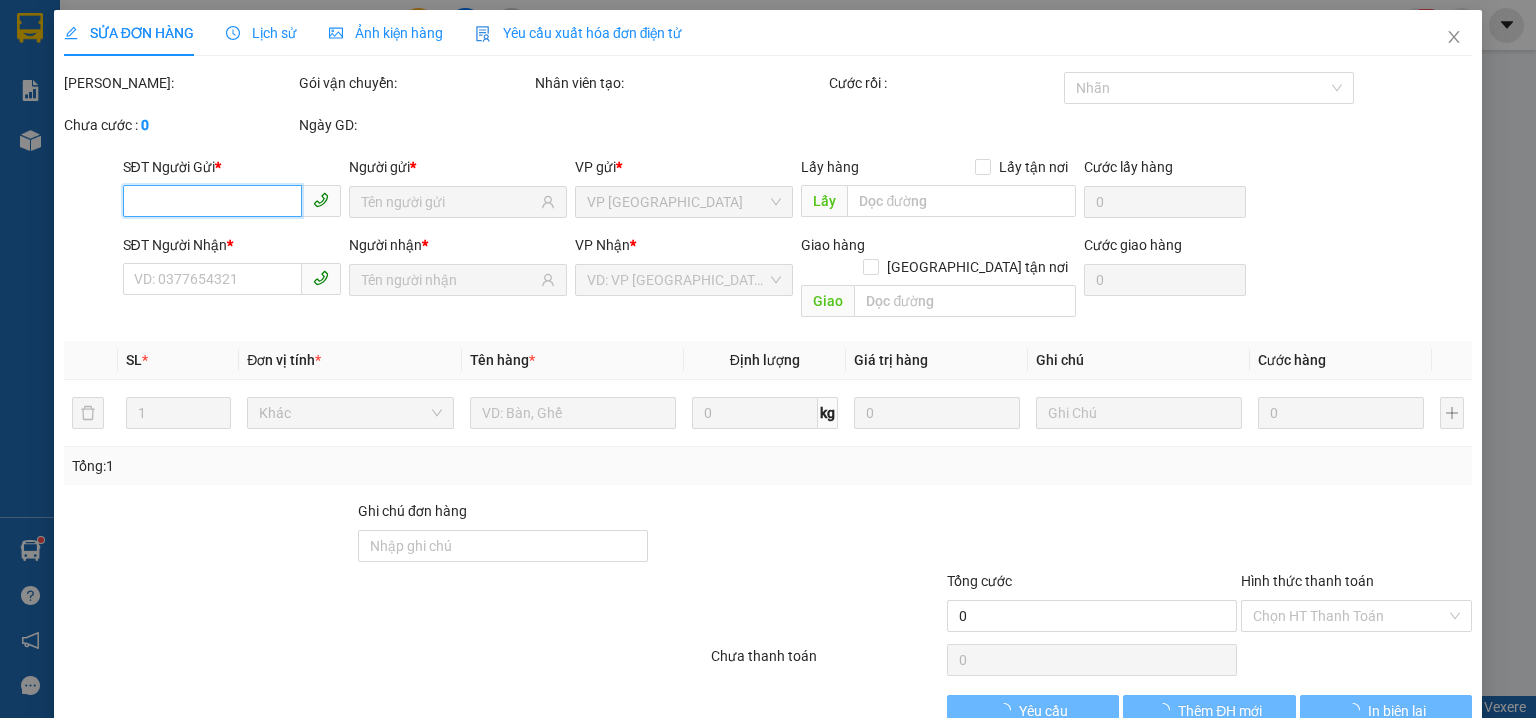 type on "0977337035" 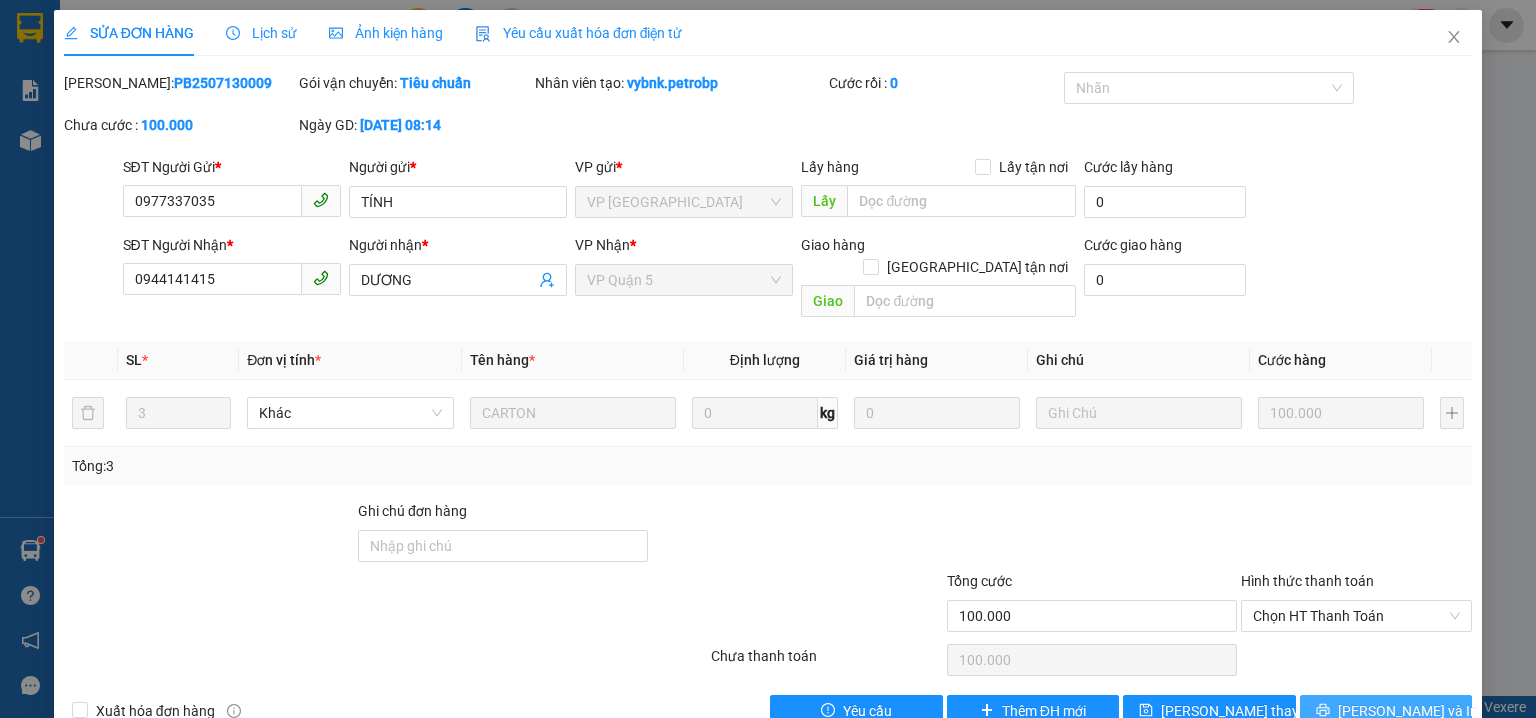 click on "Lưu và In" at bounding box center (1408, 711) 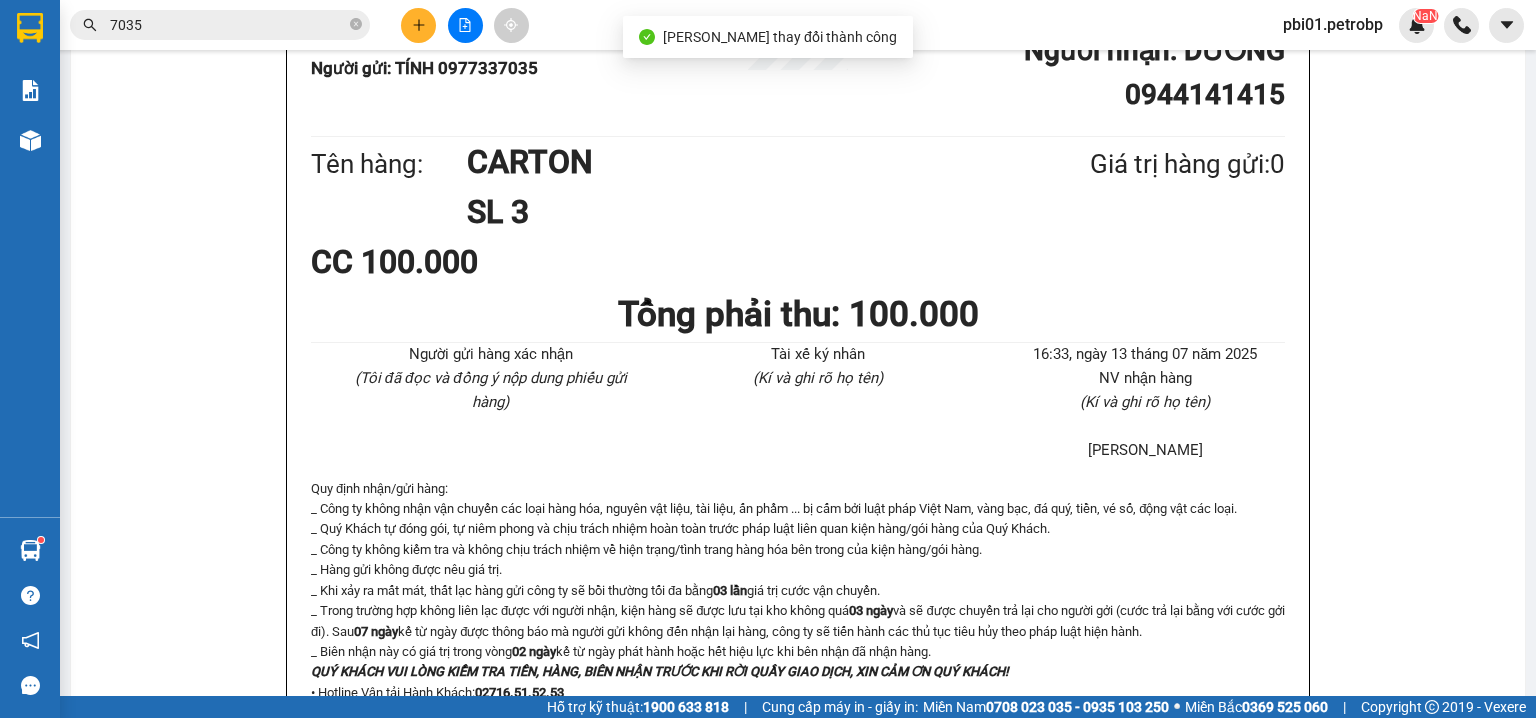 scroll, scrollTop: 106, scrollLeft: 0, axis: vertical 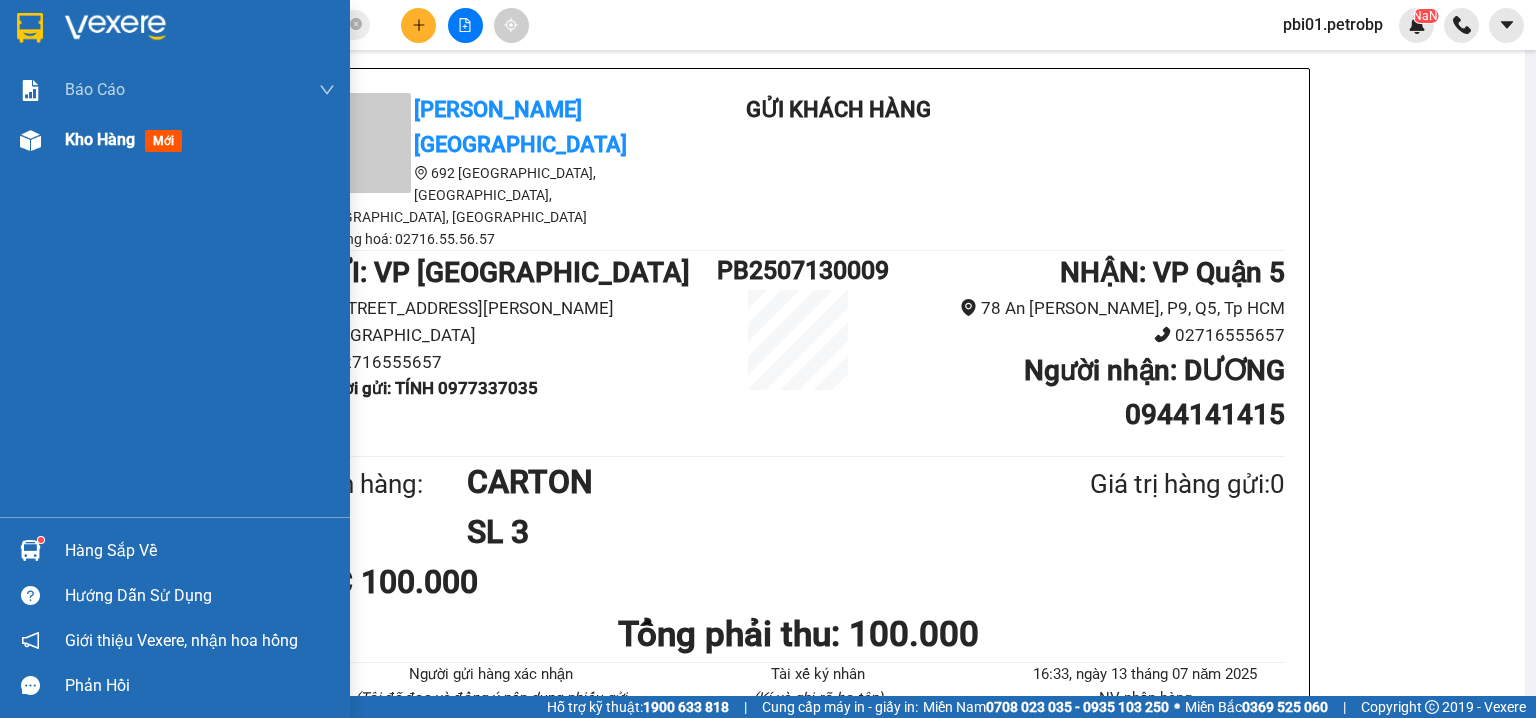 click on "Kho hàng mới" at bounding box center [175, 140] 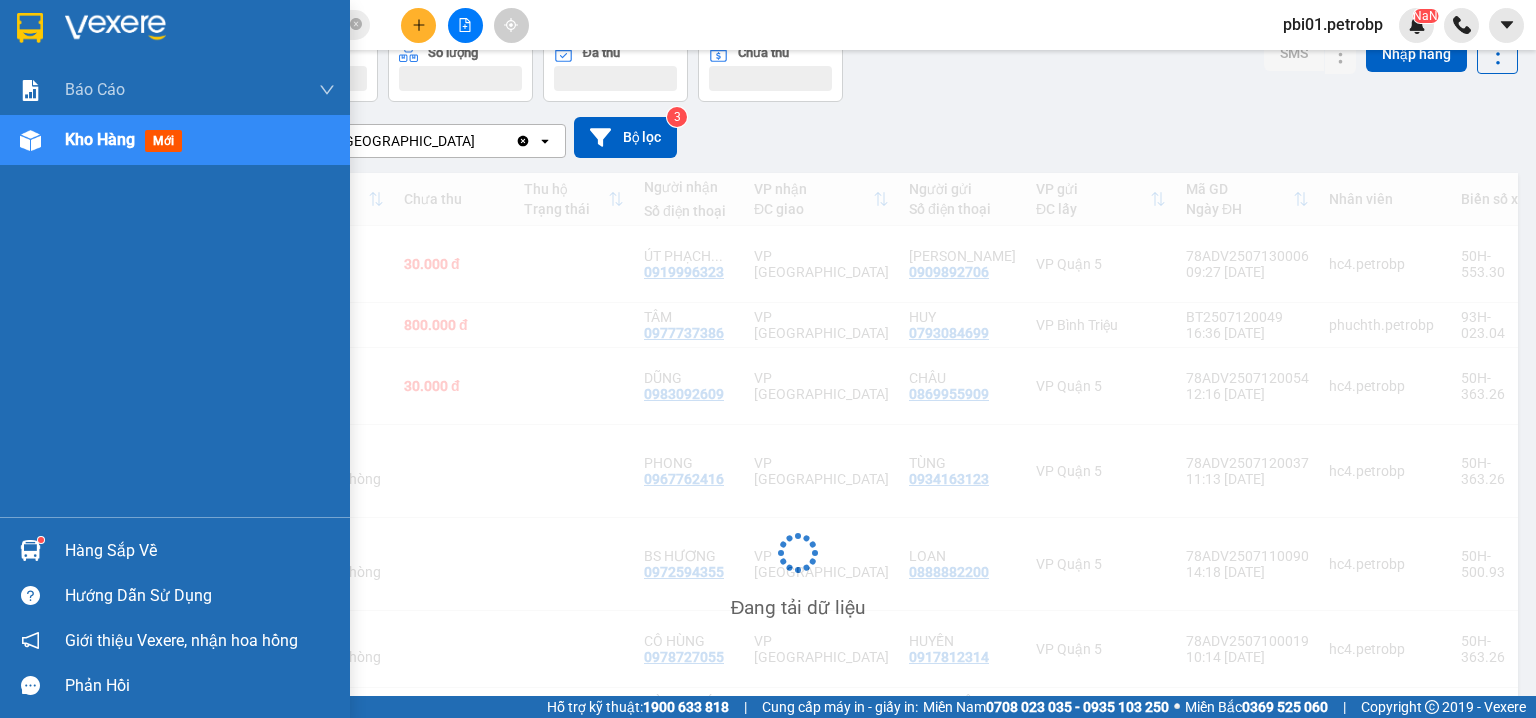 scroll, scrollTop: 0, scrollLeft: 0, axis: both 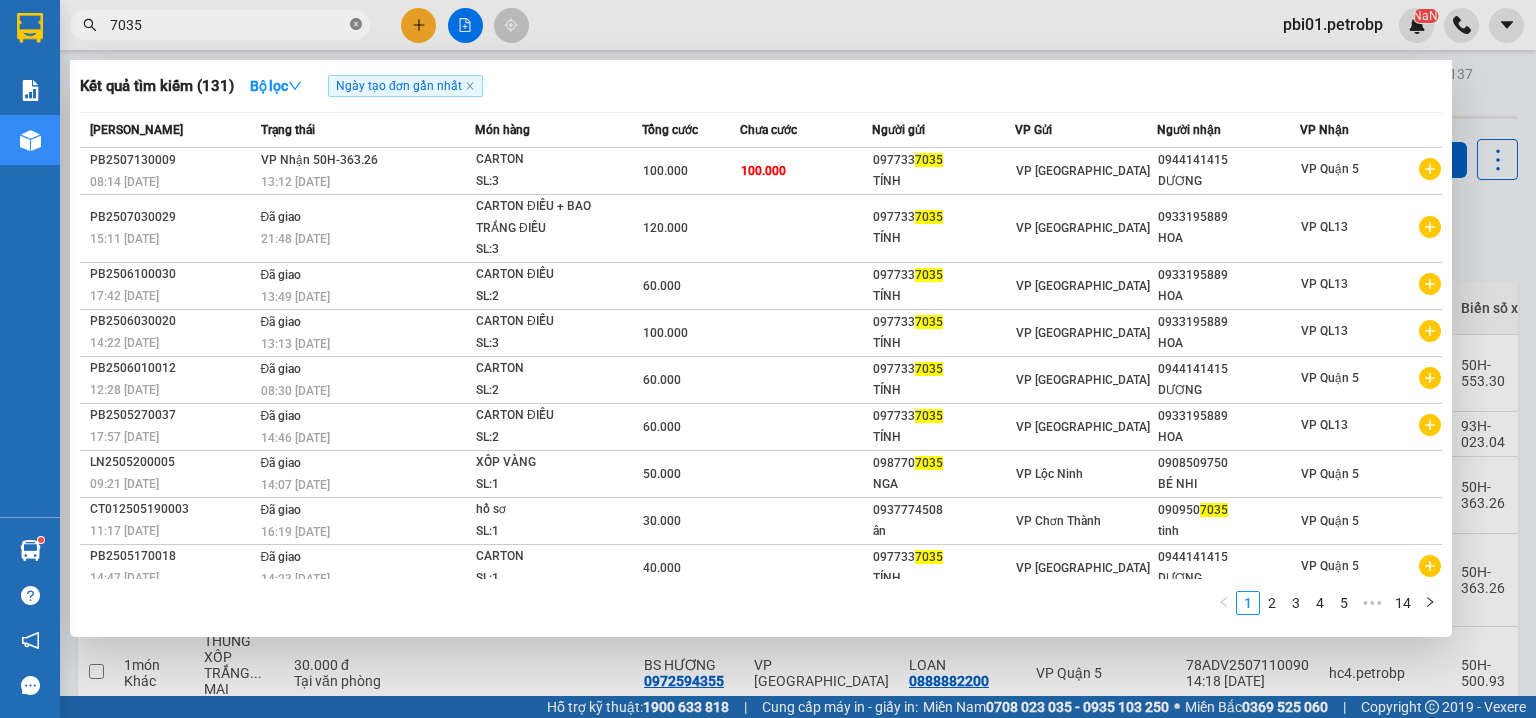 click 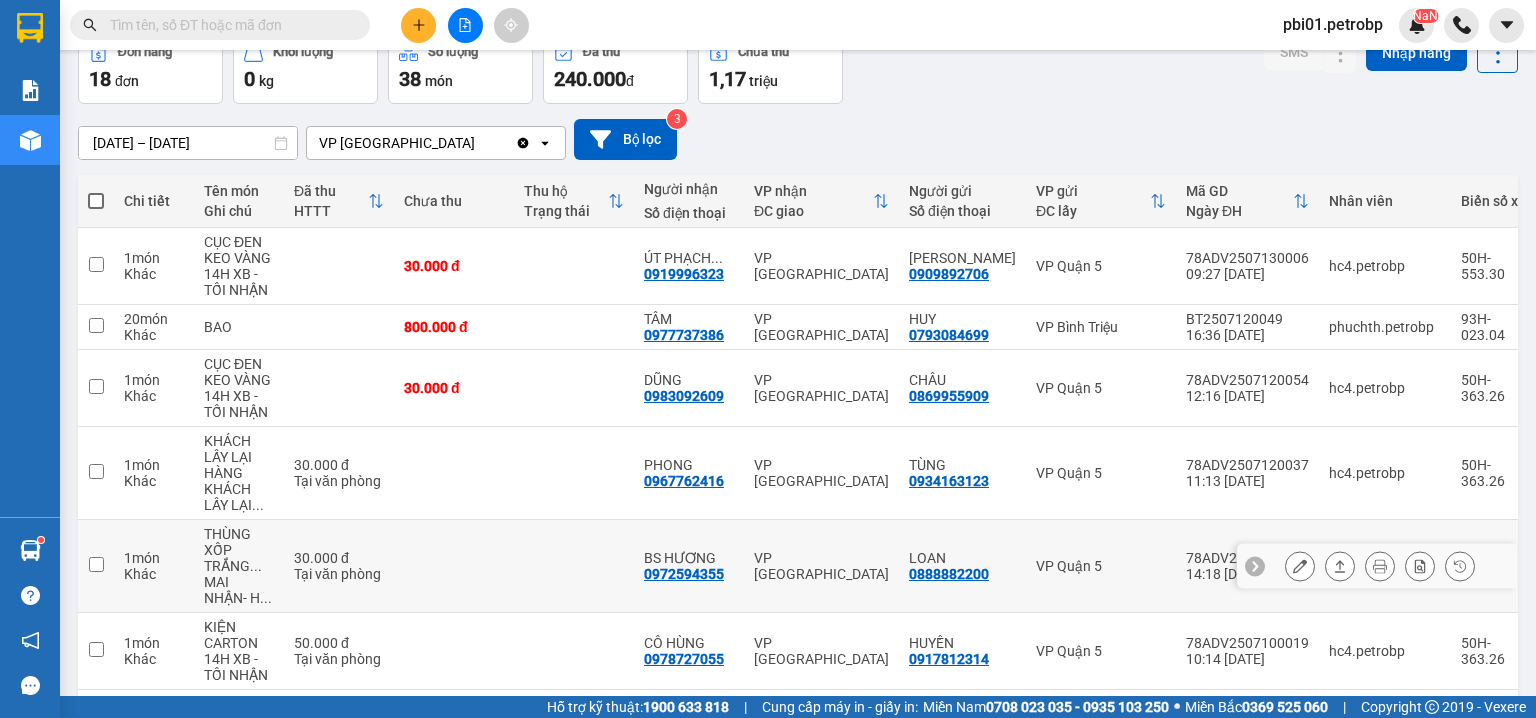 scroll, scrollTop: 320, scrollLeft: 0, axis: vertical 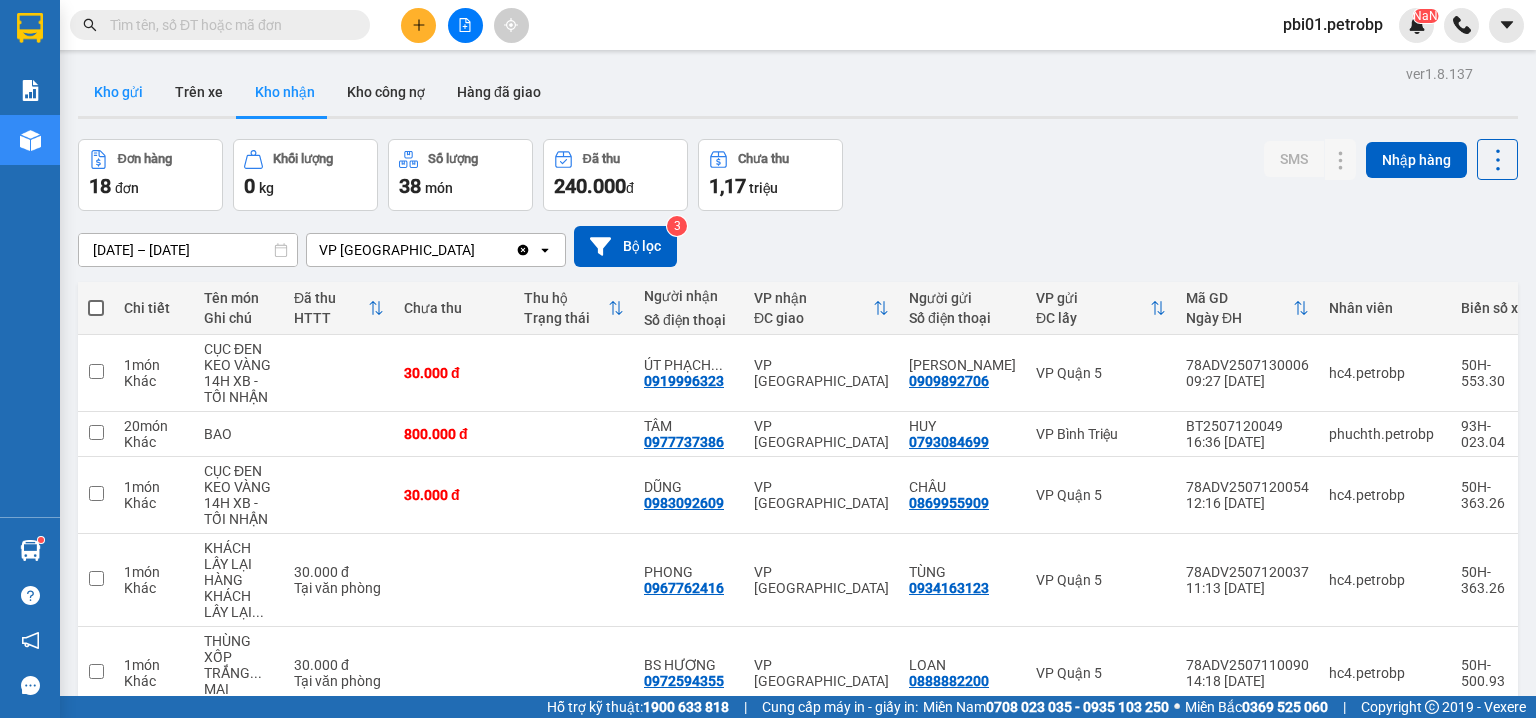 click on "Kho gửi" at bounding box center [118, 92] 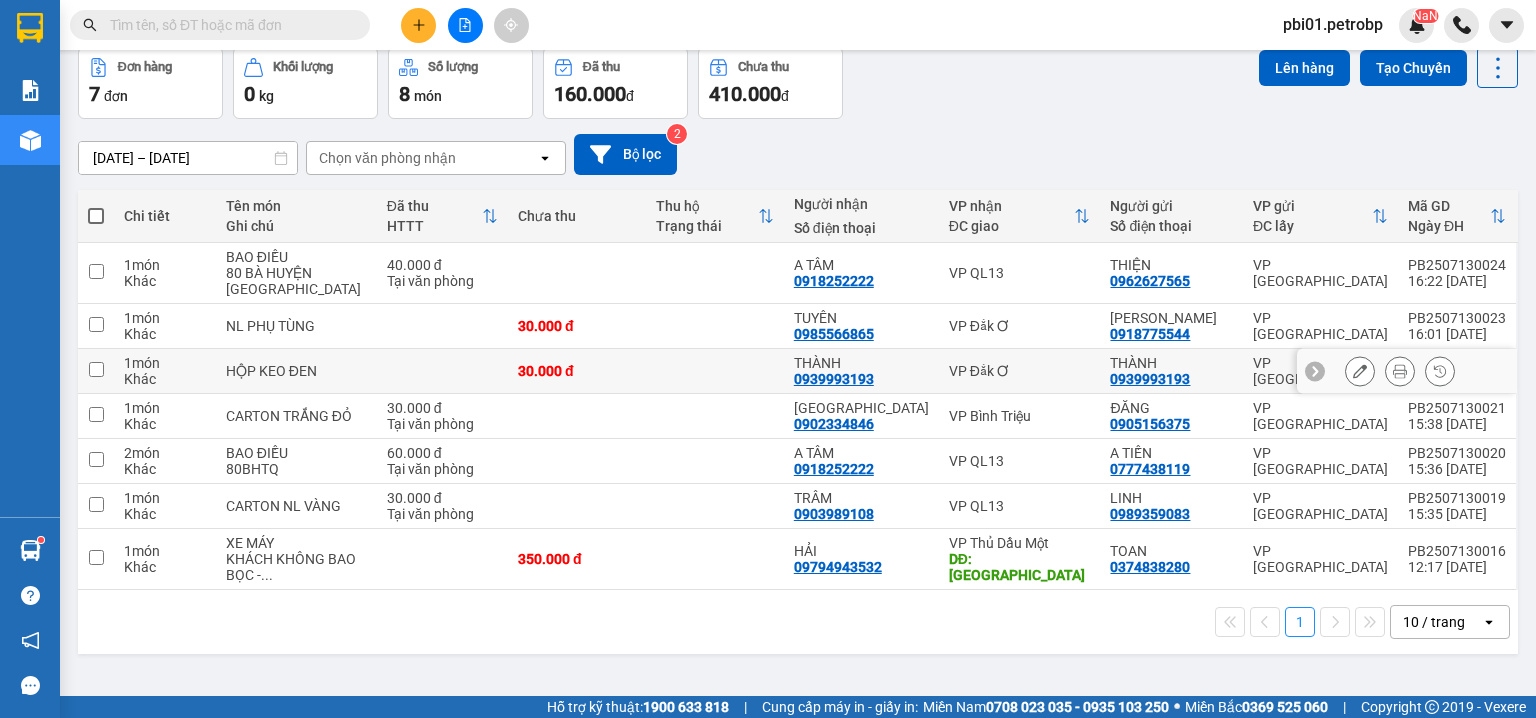 scroll, scrollTop: 0, scrollLeft: 0, axis: both 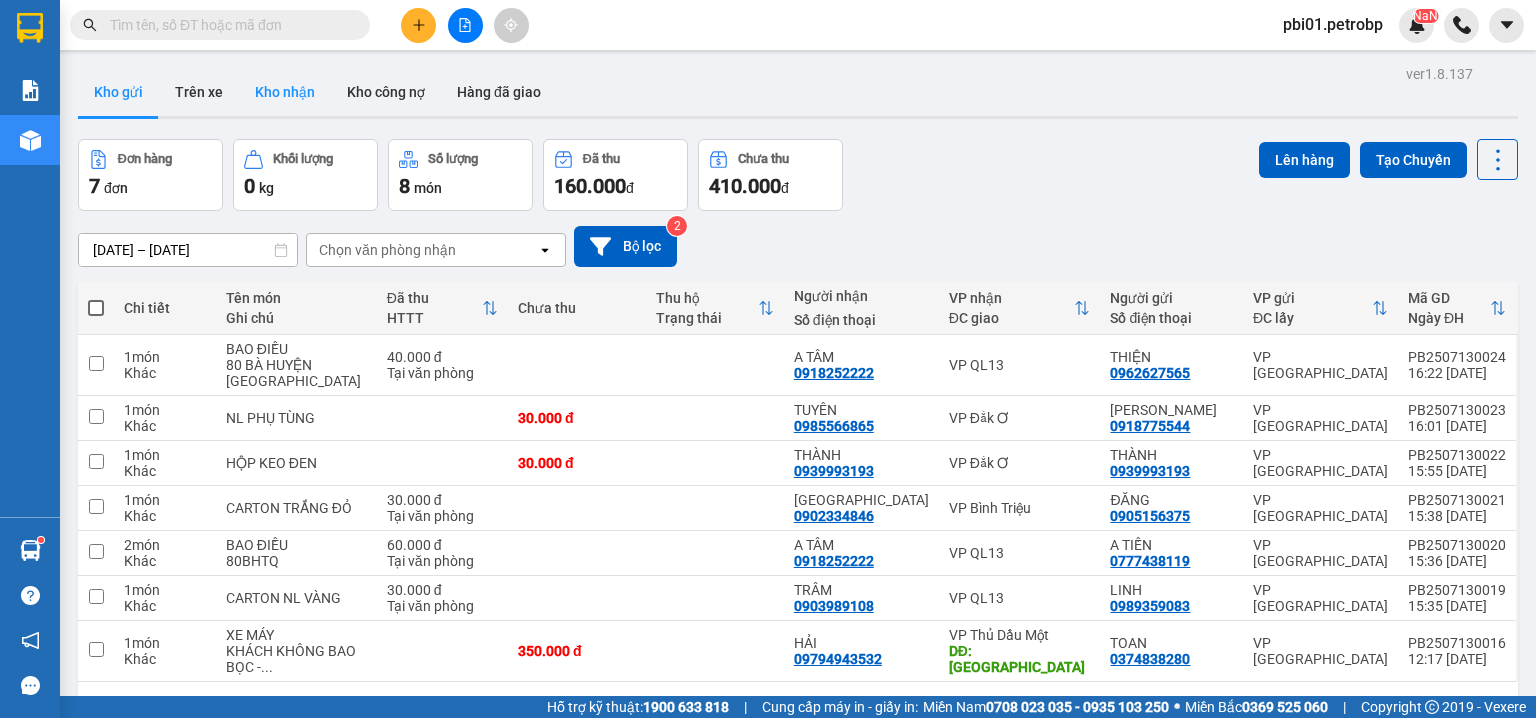 click on "Kho nhận" at bounding box center [285, 92] 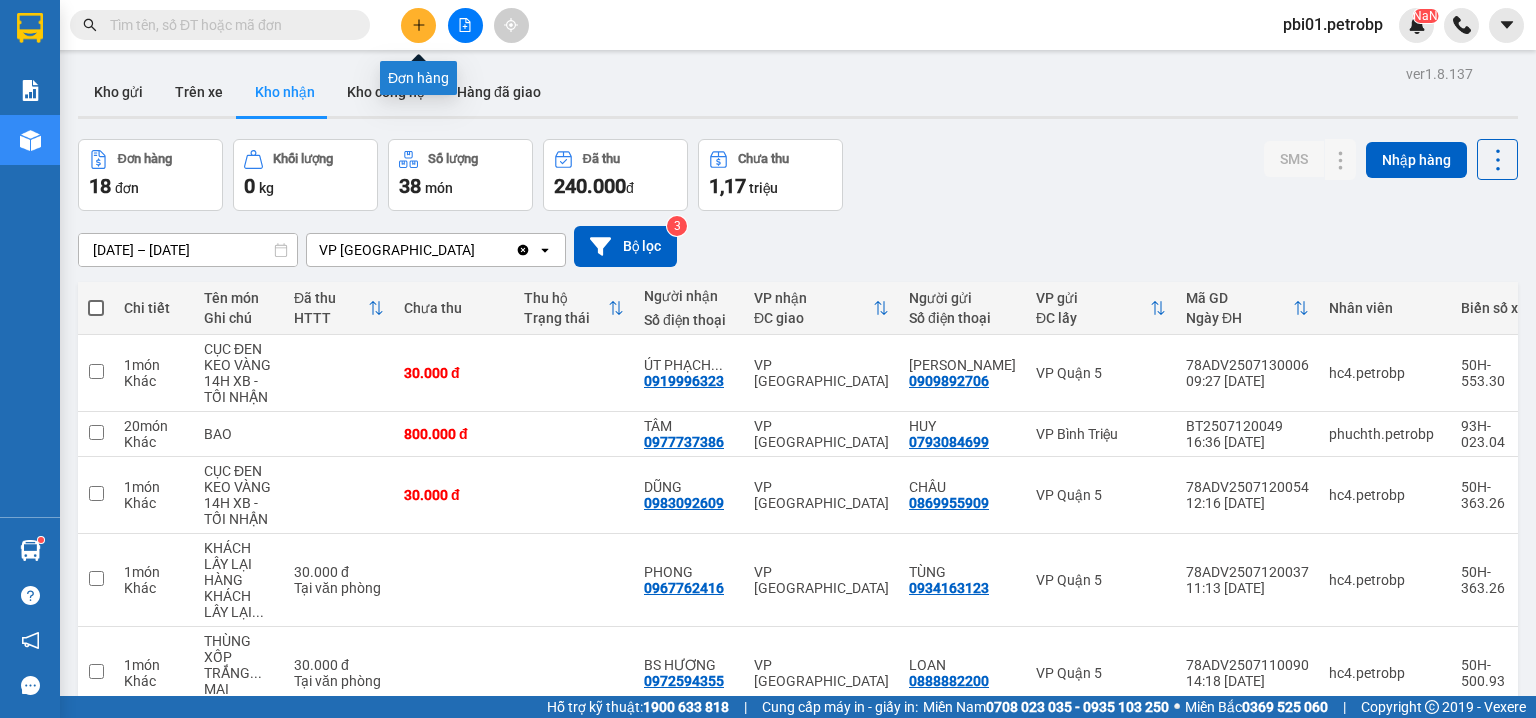 click at bounding box center (418, 25) 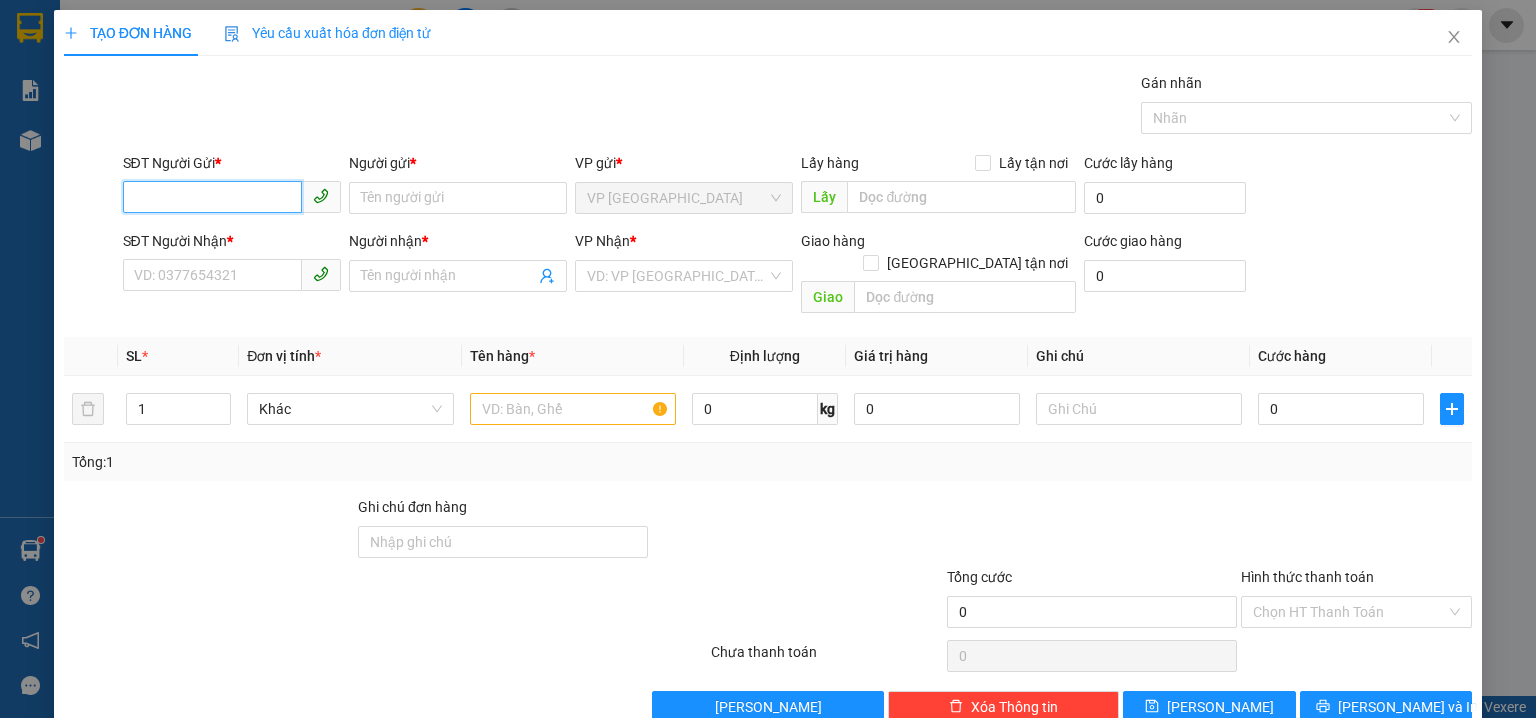 click on "SĐT Người Gửi  *" at bounding box center (212, 197) 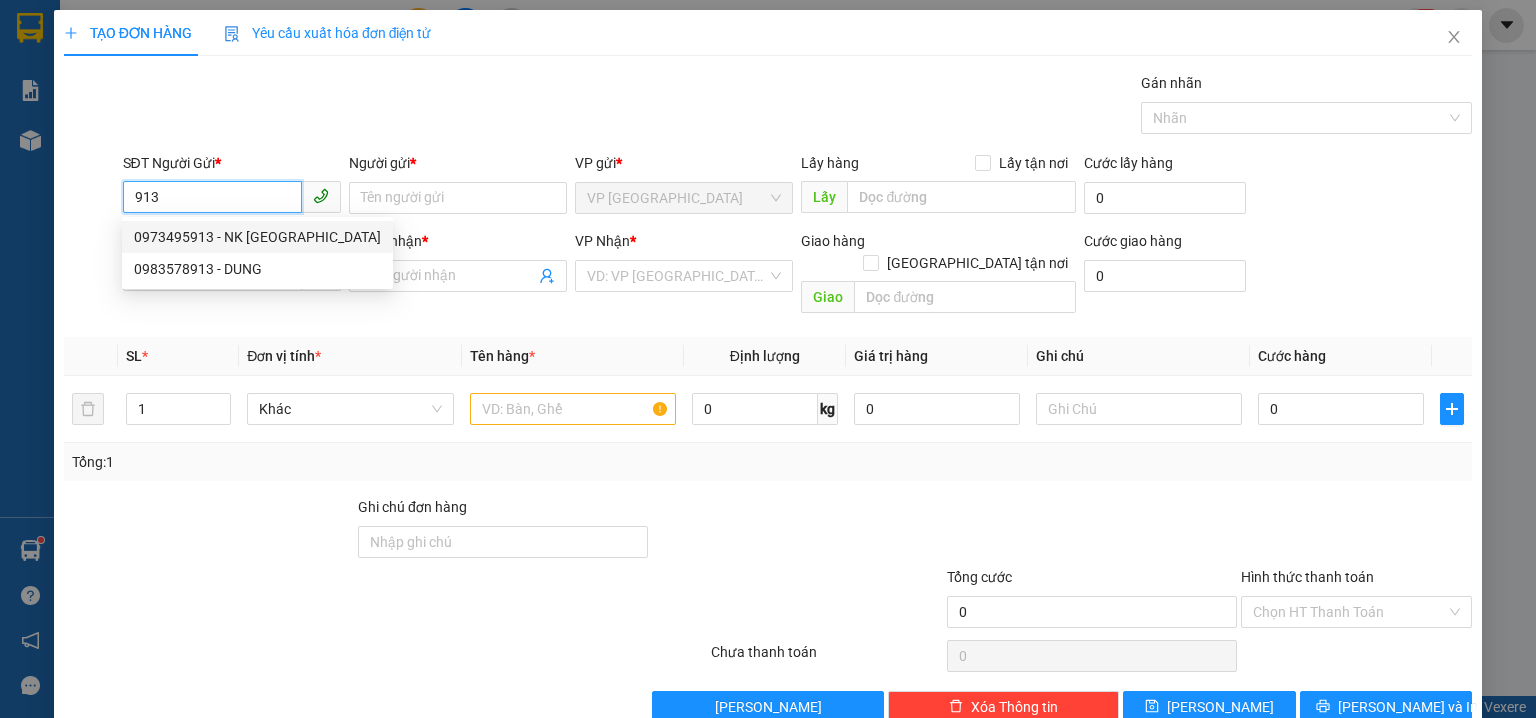 click on "0973495913 - NK VIỆT MỸ" at bounding box center (257, 237) 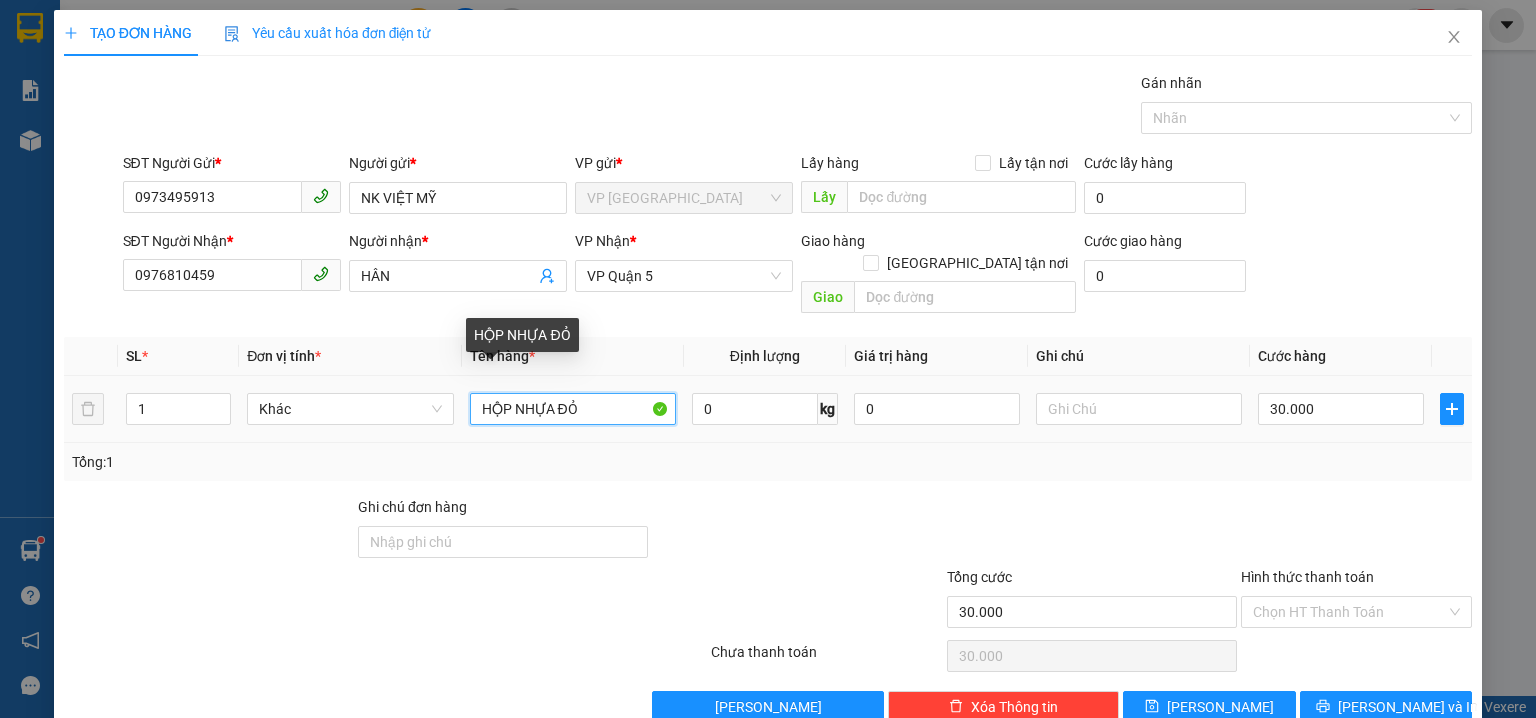 click on "HỘP NHỰA ĐỎ" at bounding box center [573, 409] 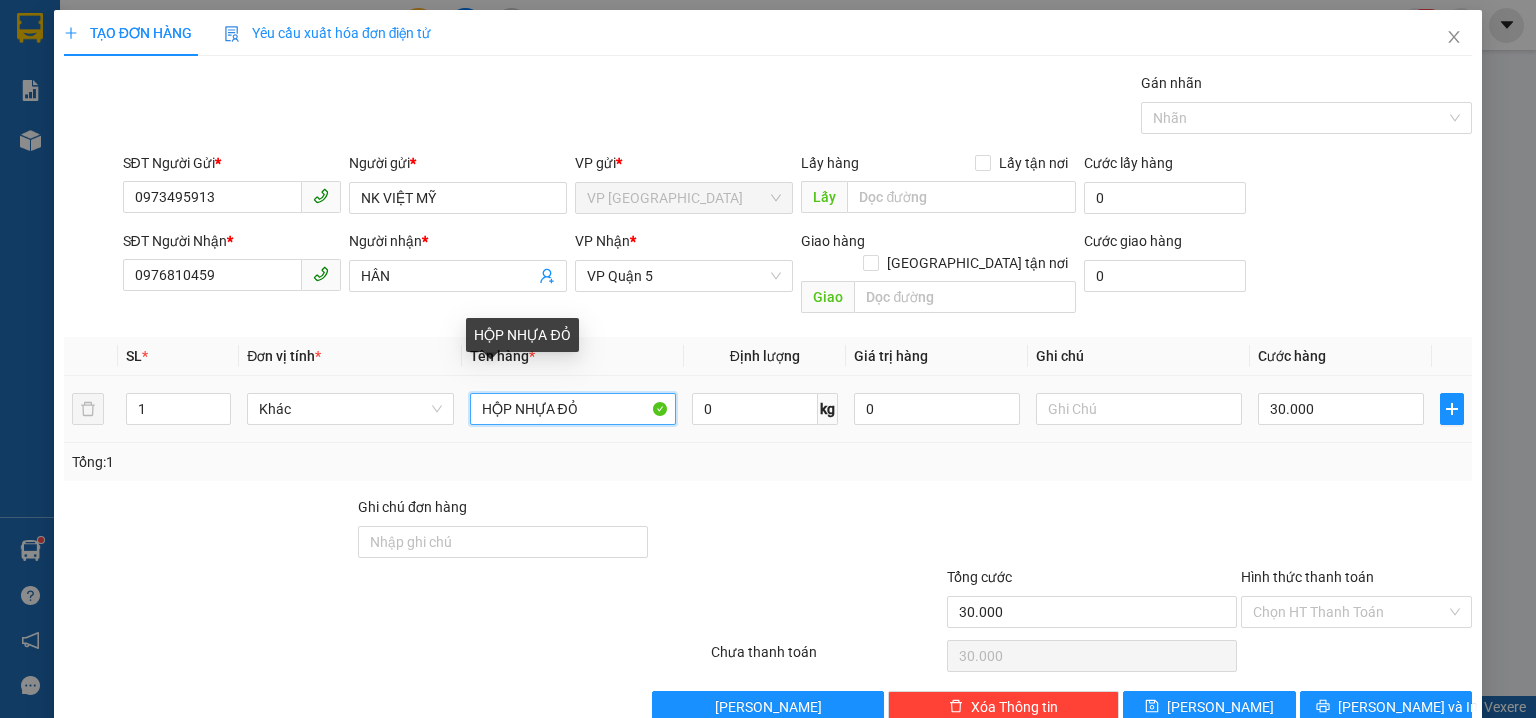 click on "HỘP NHỰA ĐỎ" at bounding box center [573, 409] 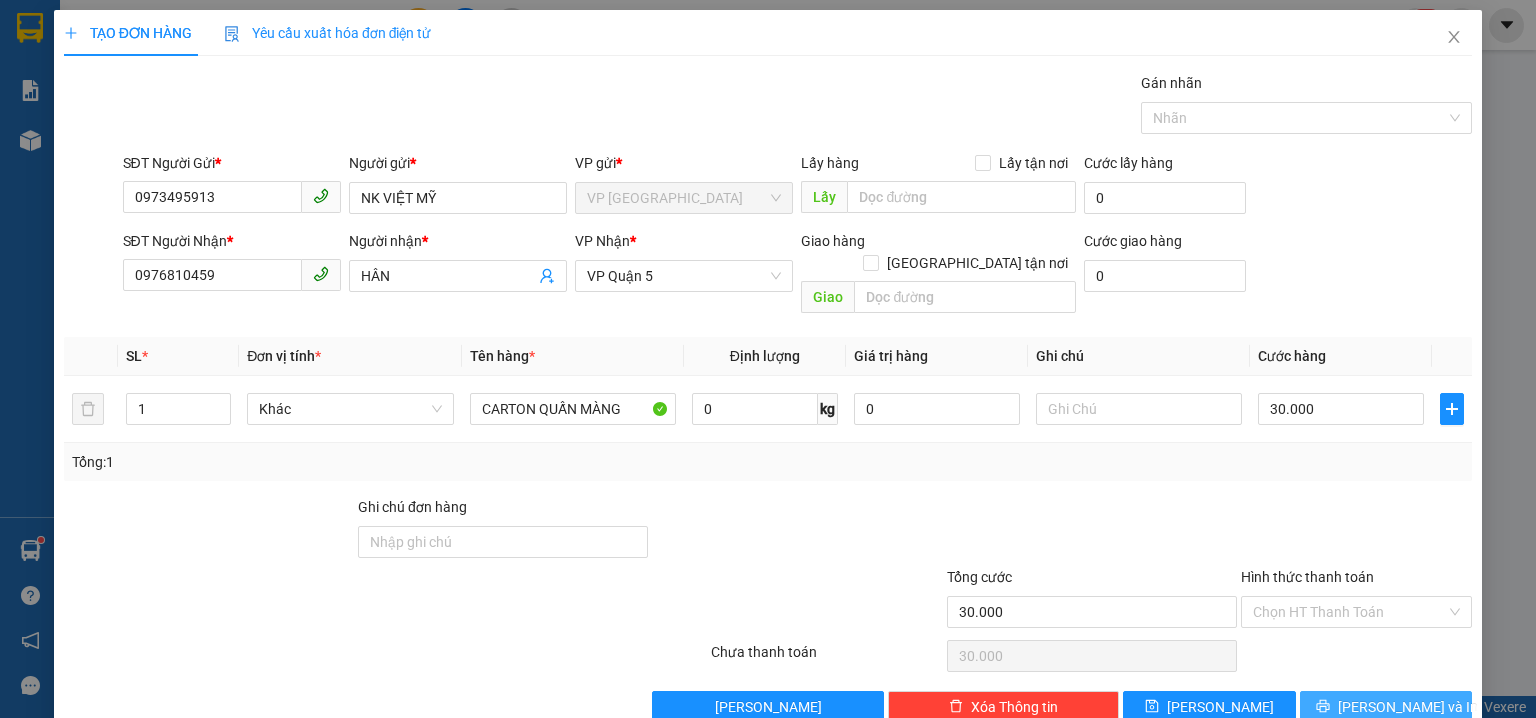 click on "Lưu và In" at bounding box center [1386, 707] 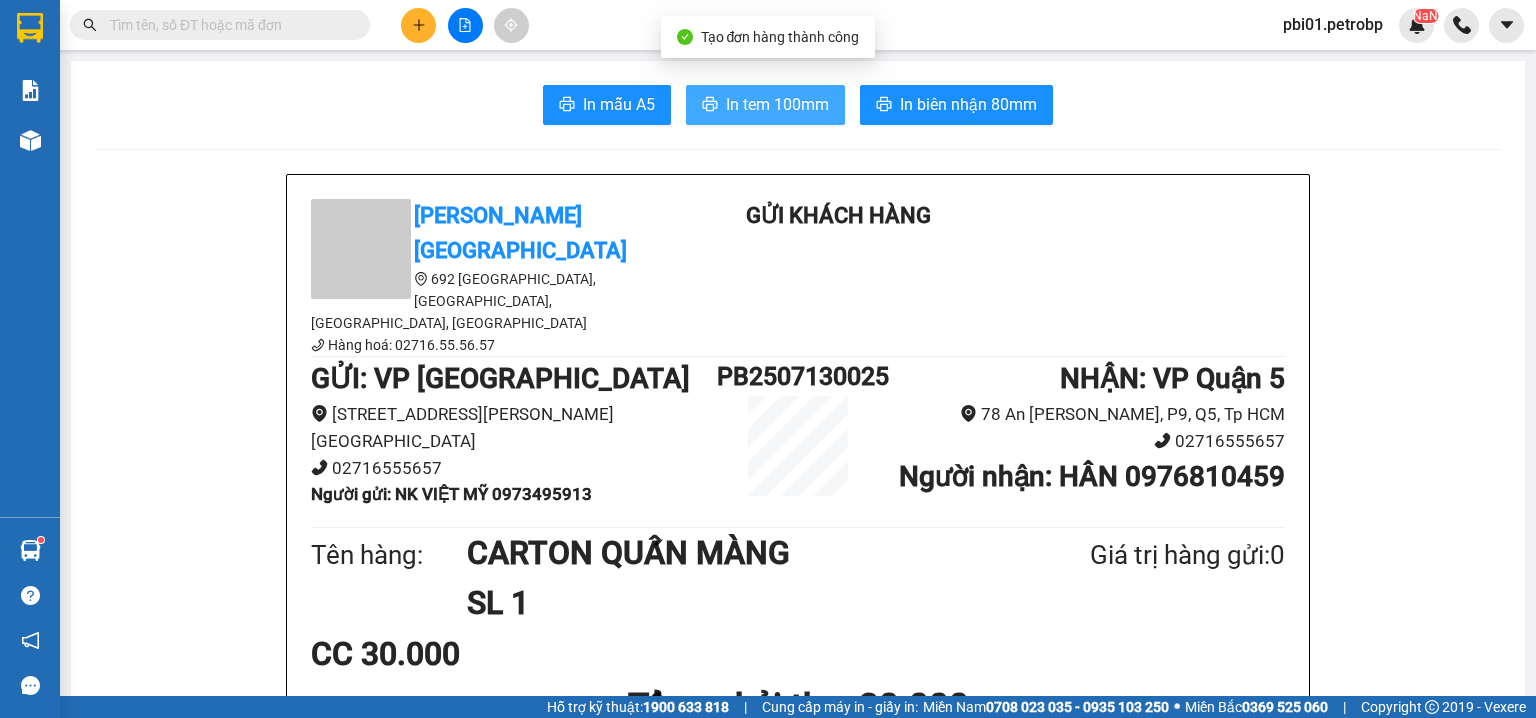 click 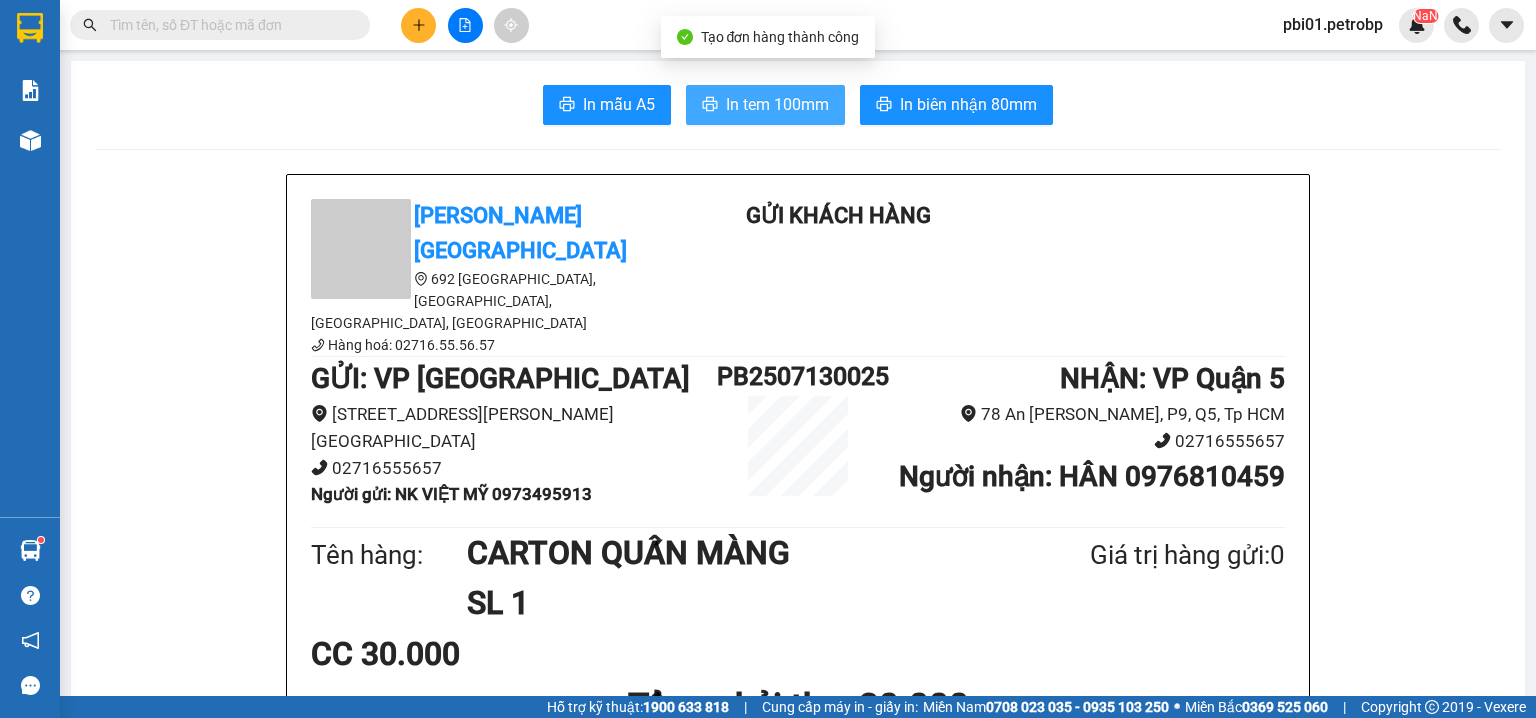 scroll, scrollTop: 0, scrollLeft: 0, axis: both 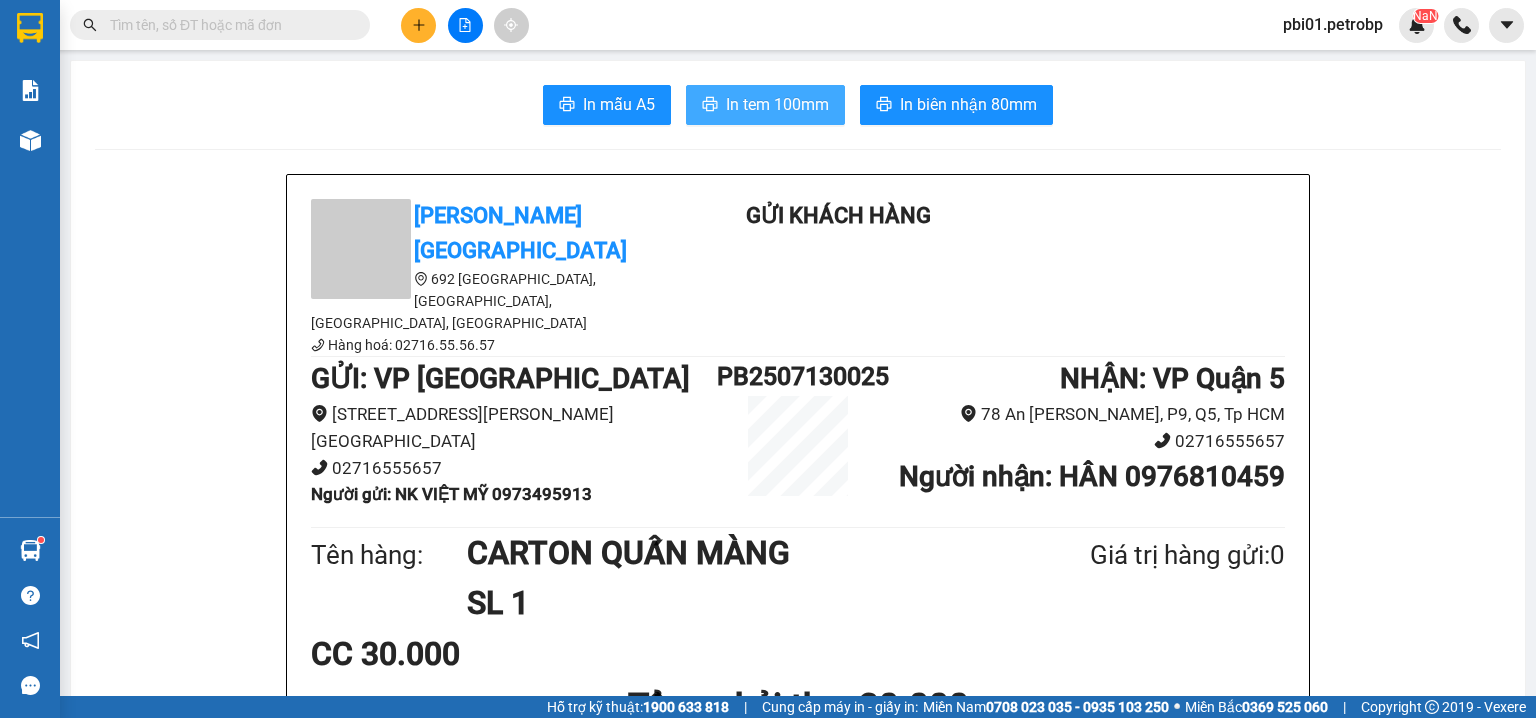 click 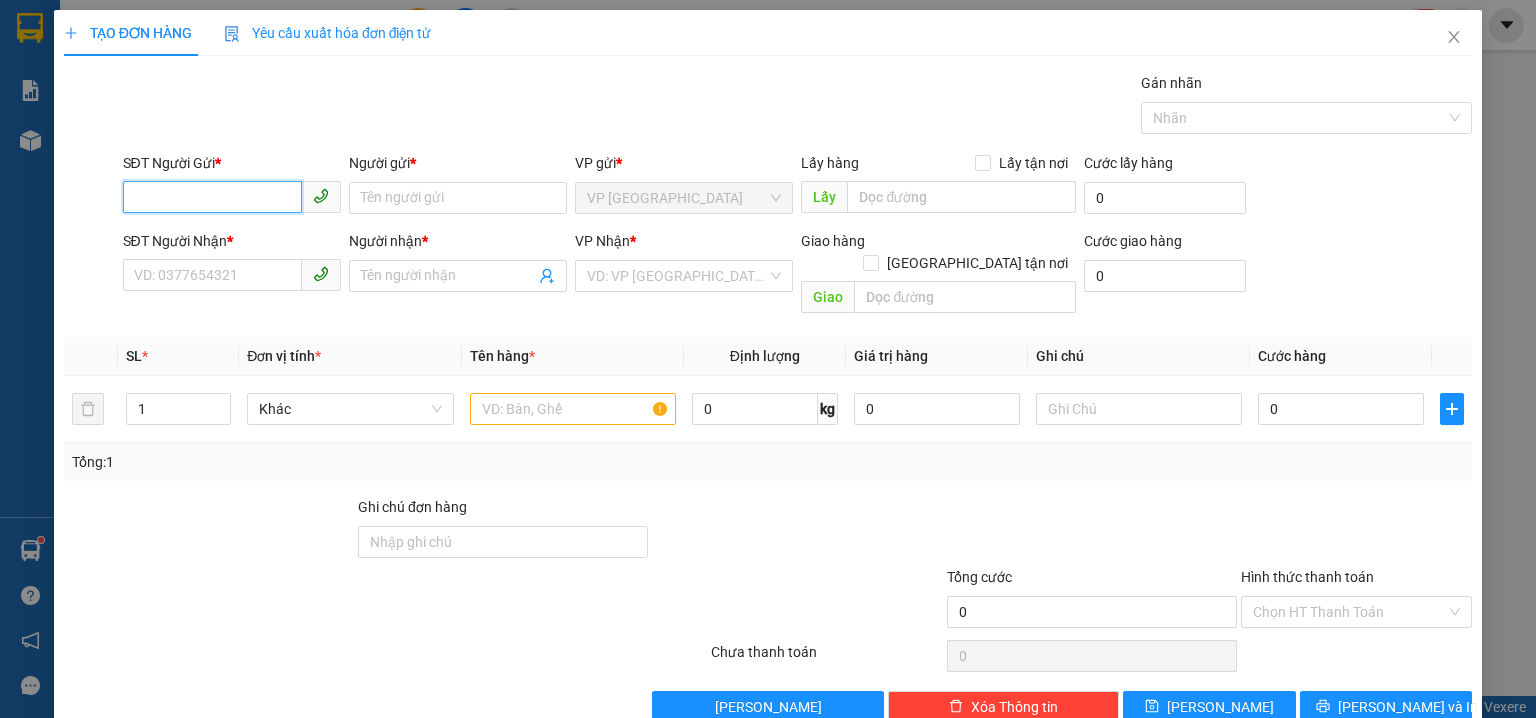 click on "SĐT Người Gửi  *" at bounding box center [212, 197] 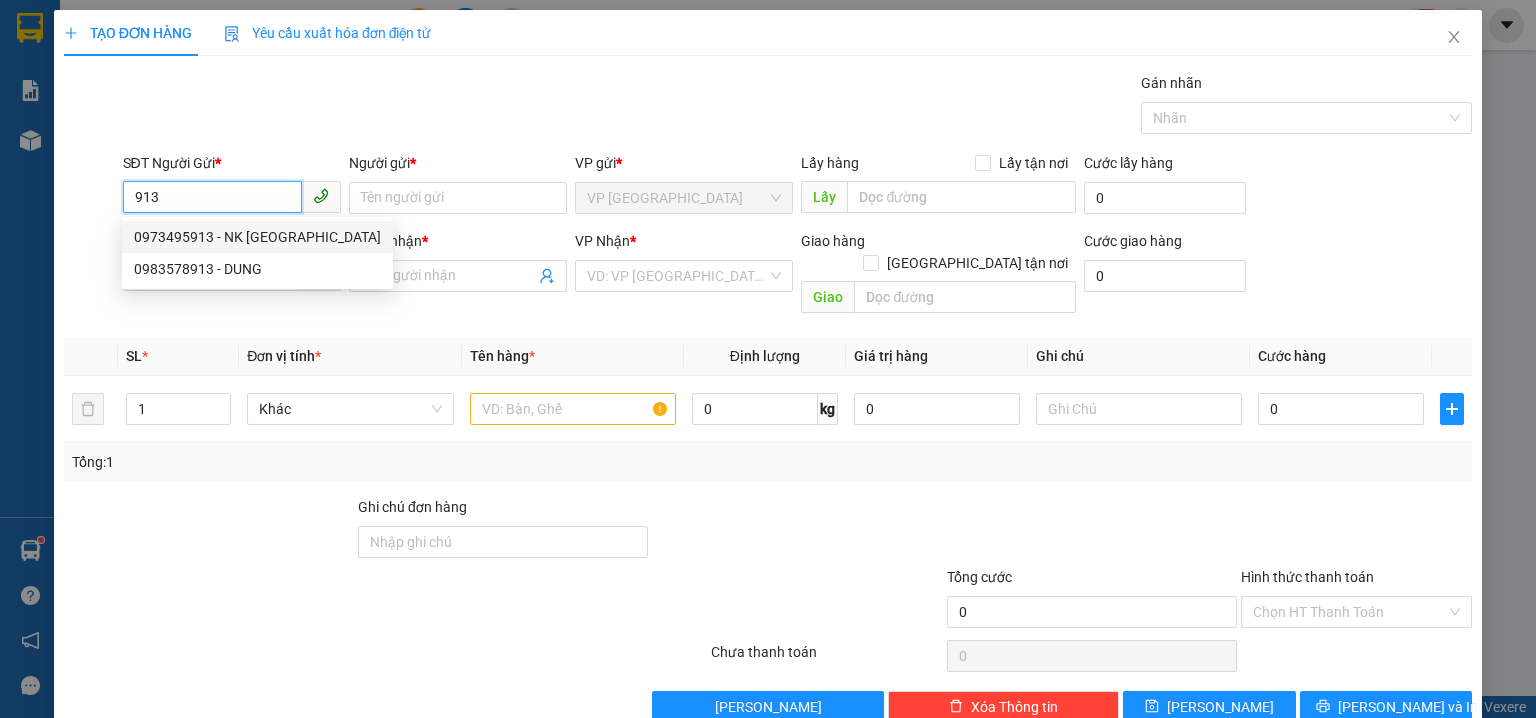 click on "0973495913 - NK VIỆT MỸ" at bounding box center (257, 237) 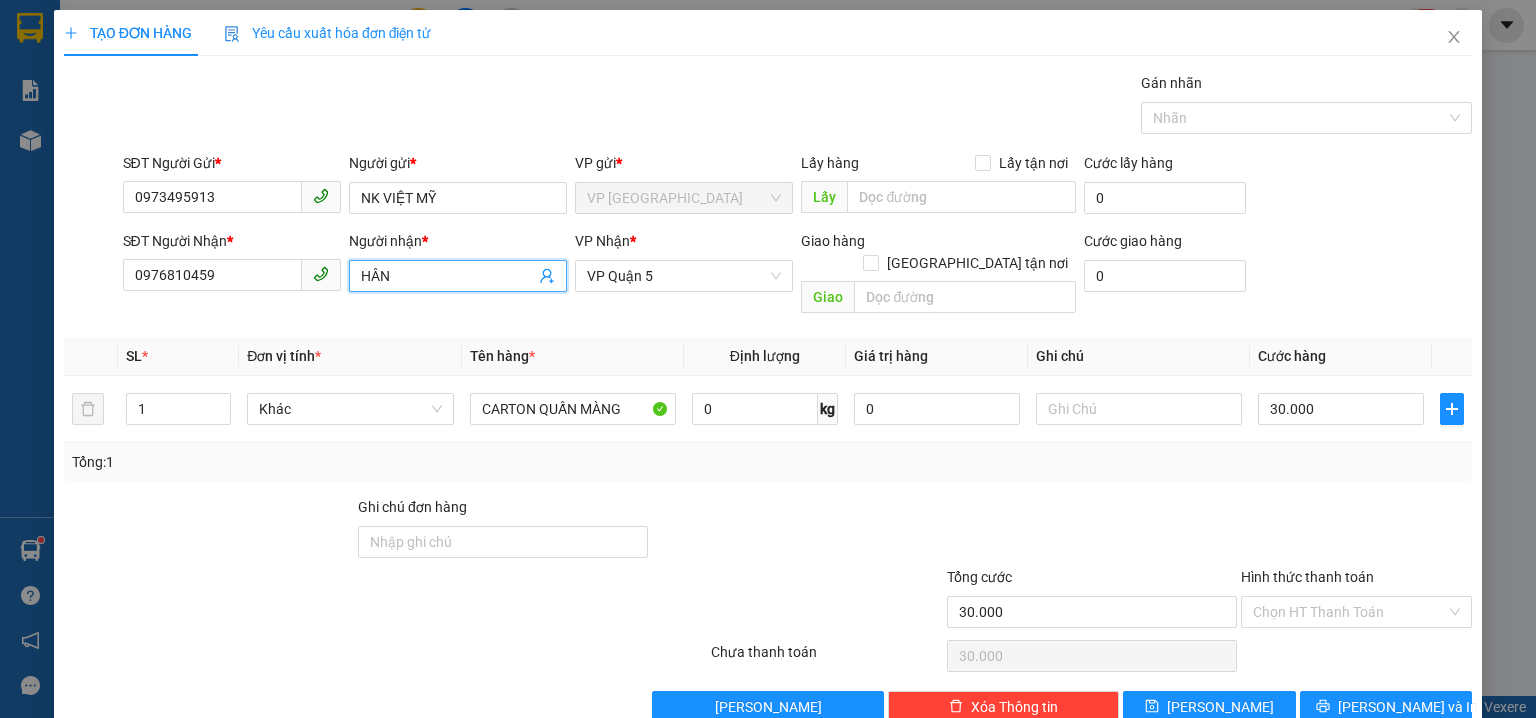 click on "HÂN" at bounding box center [448, 276] 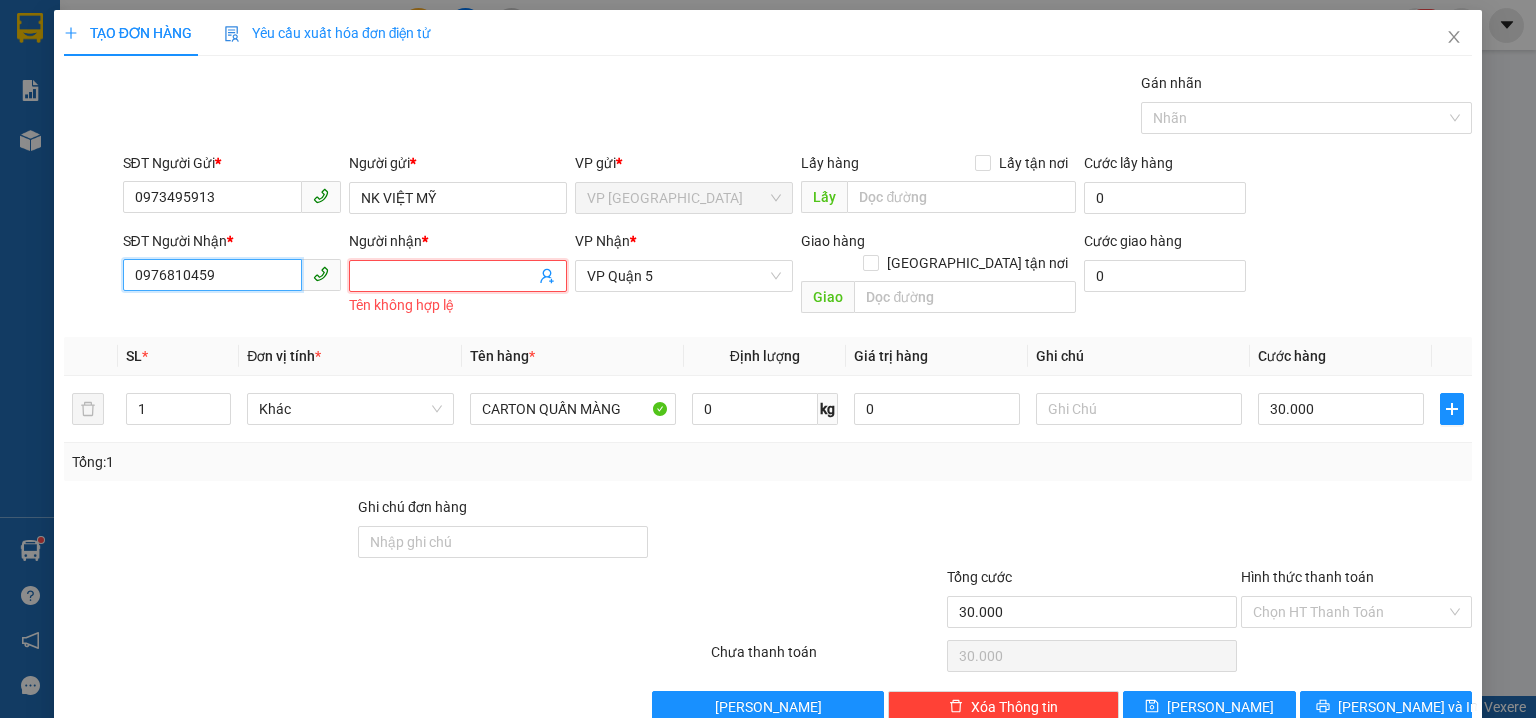 click on "0976810459" at bounding box center (212, 275) 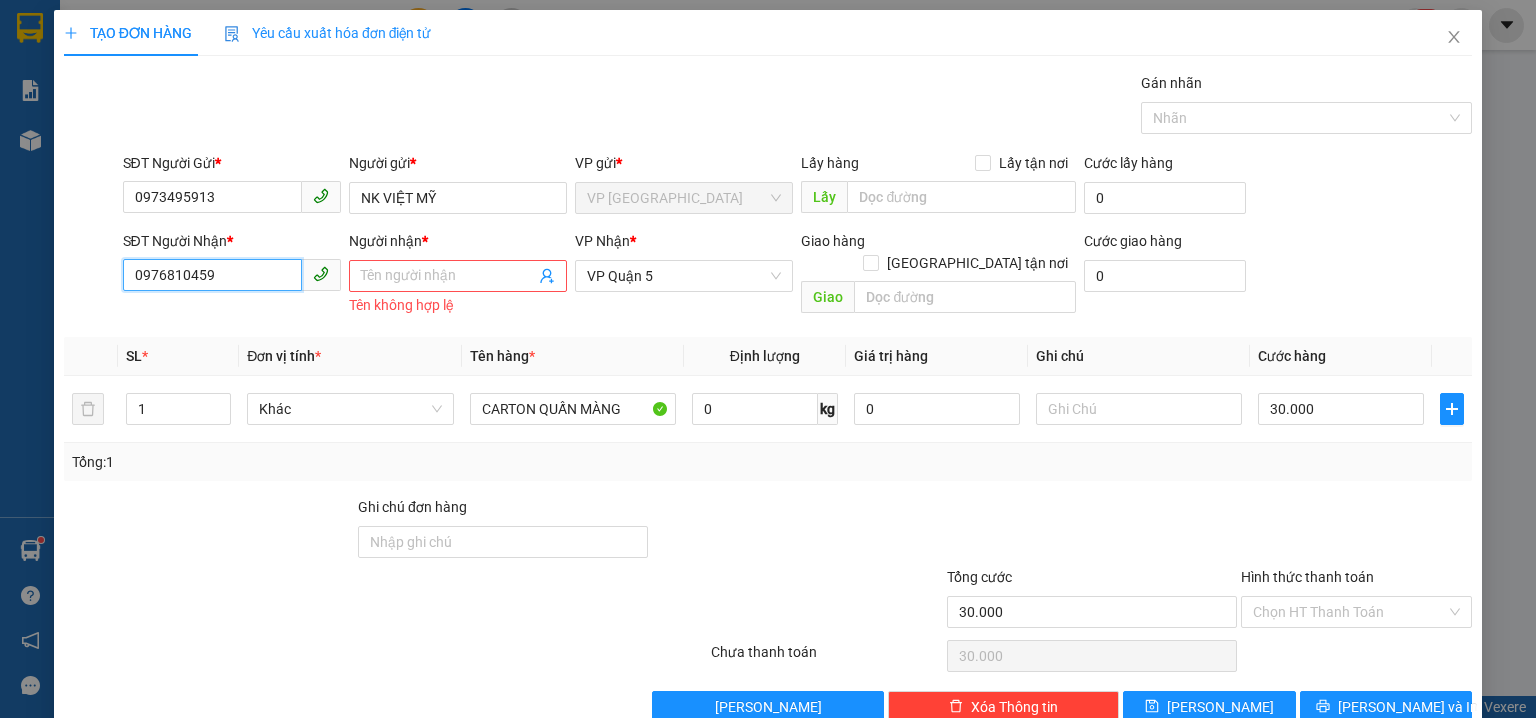 click on "0976810459" at bounding box center [212, 275] 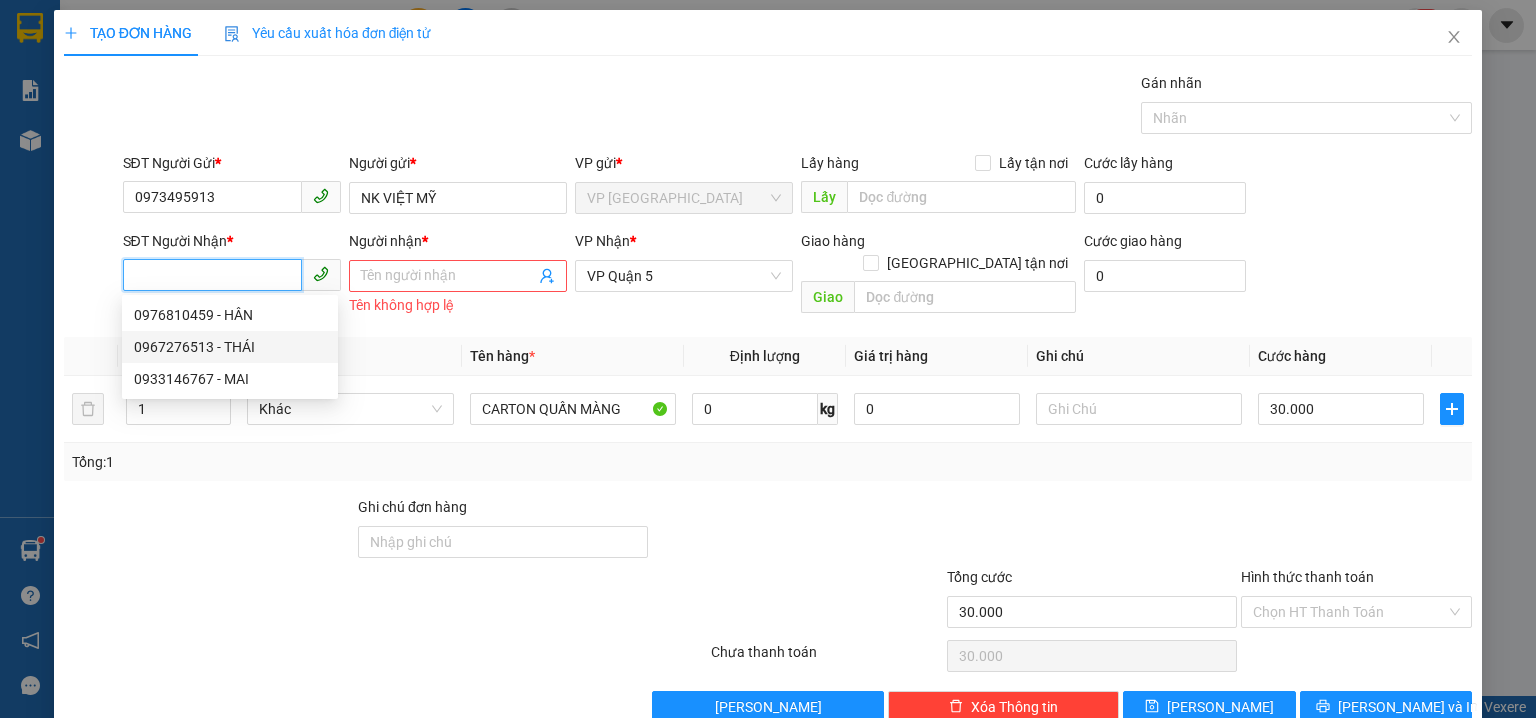 click on "0967276513 - THÁI" at bounding box center [230, 347] 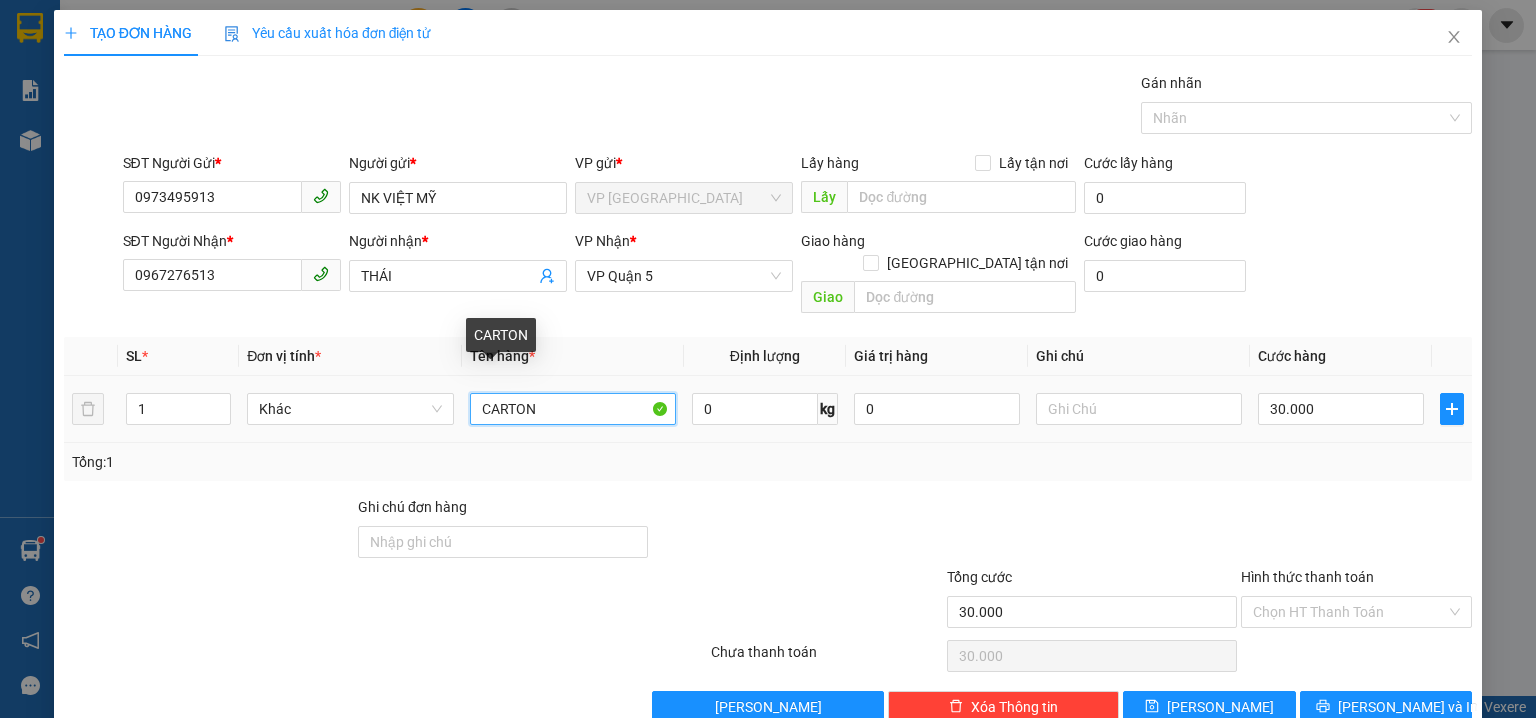 click on "CARTON" at bounding box center [573, 409] 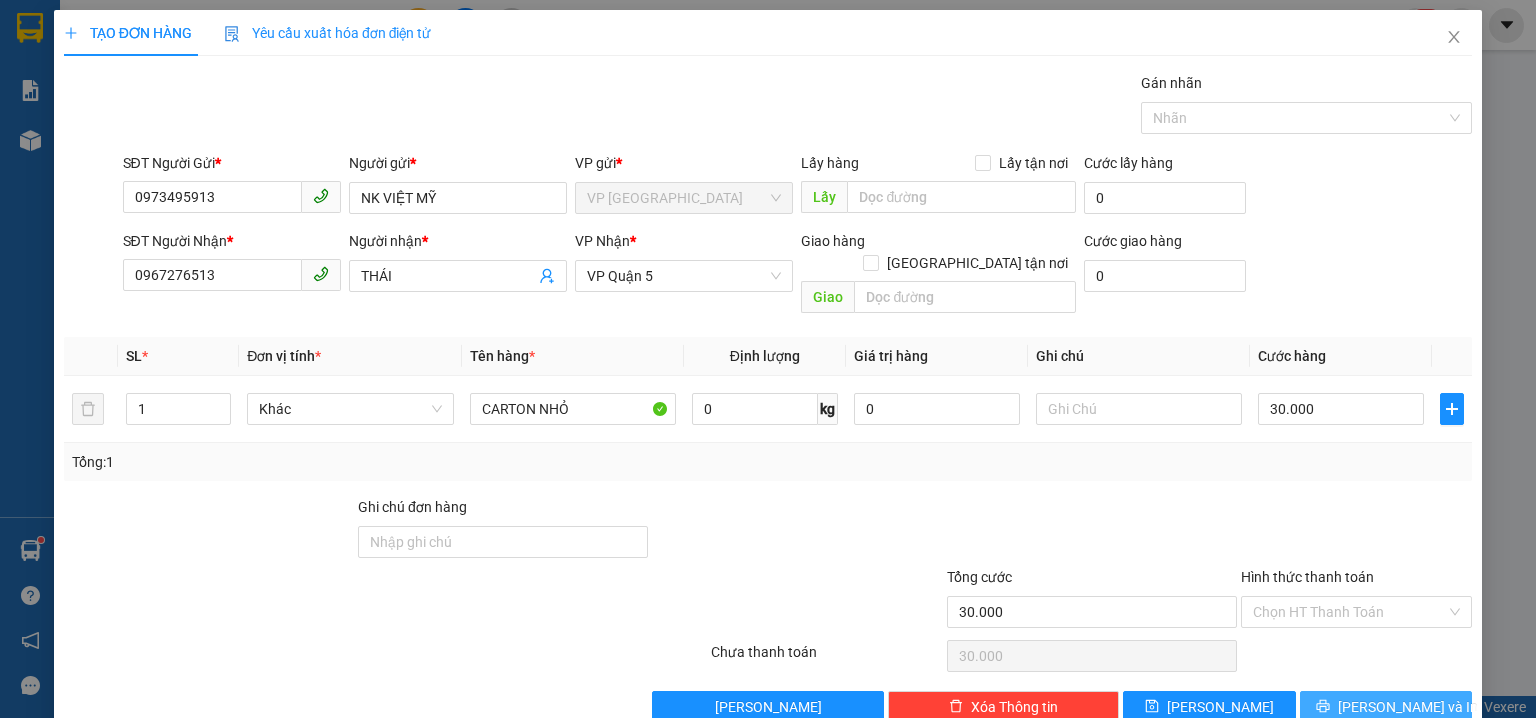 click on "Lưu và In" at bounding box center (1408, 707) 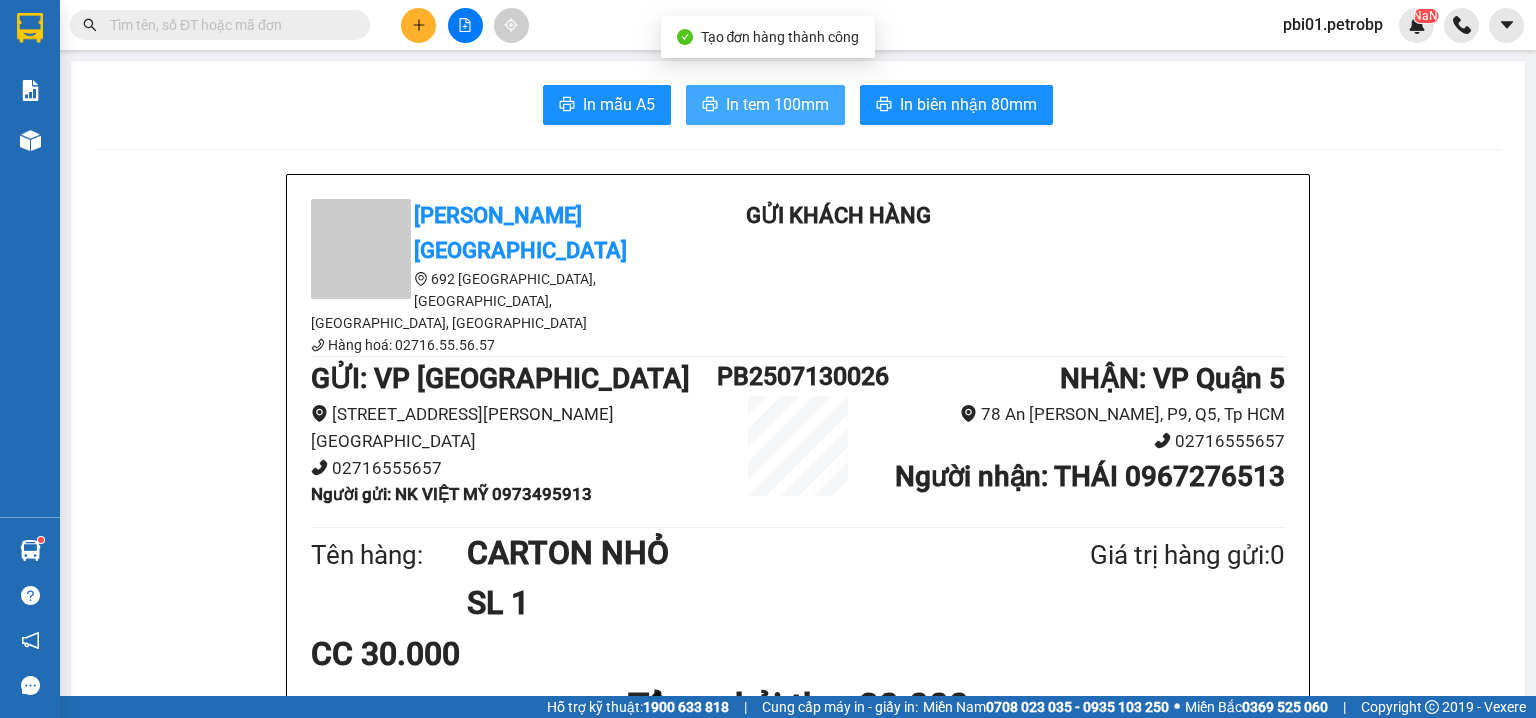 click on "In tem 100mm" at bounding box center (777, 104) 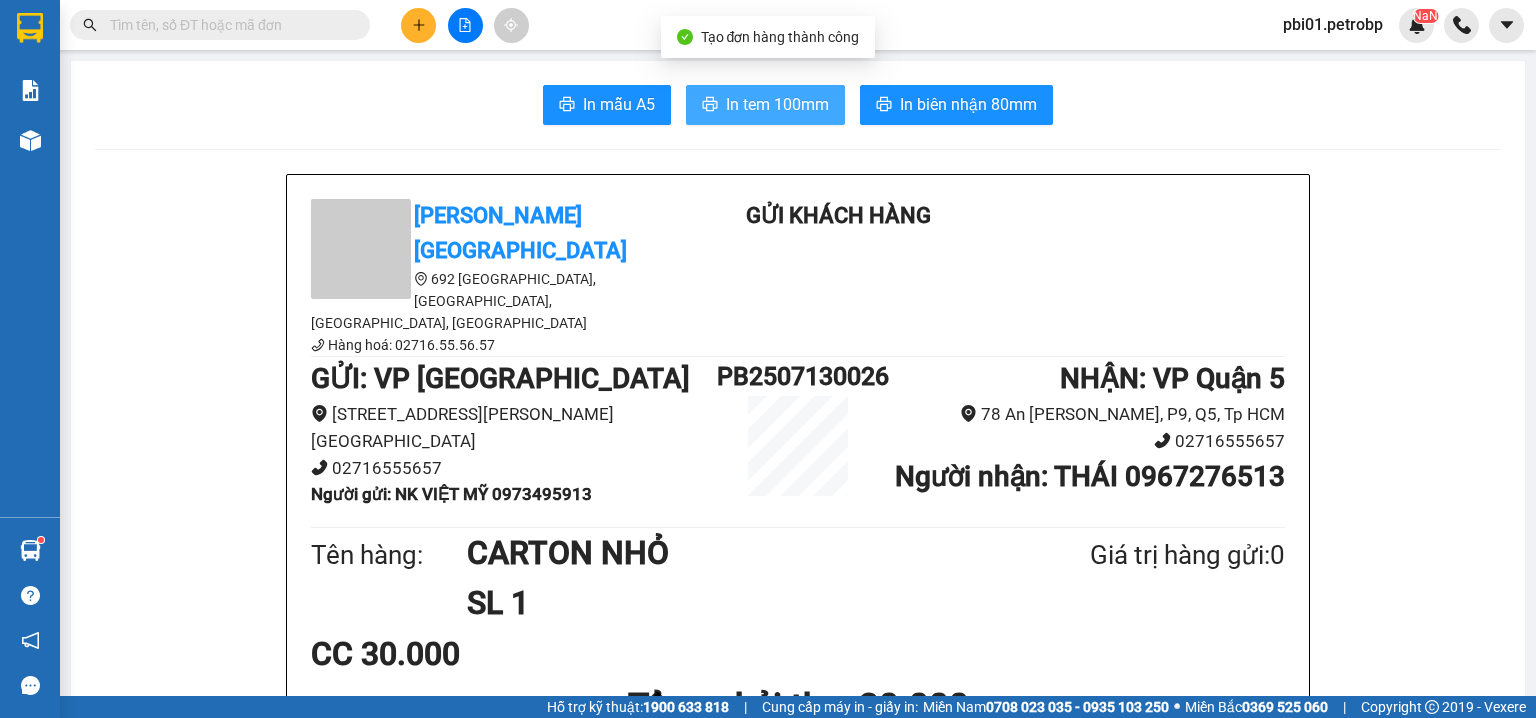 scroll, scrollTop: 0, scrollLeft: 0, axis: both 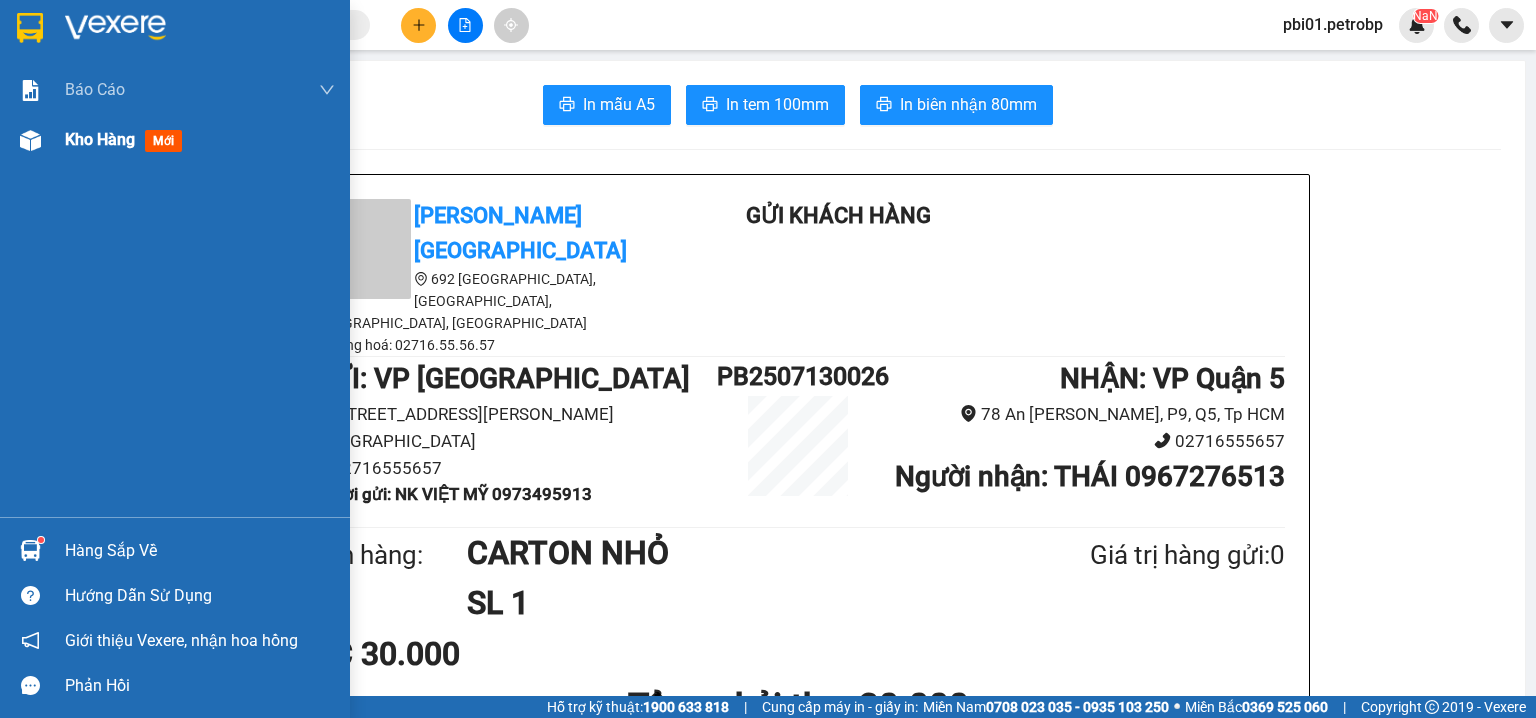 click on "Kho hàng mới" at bounding box center (175, 140) 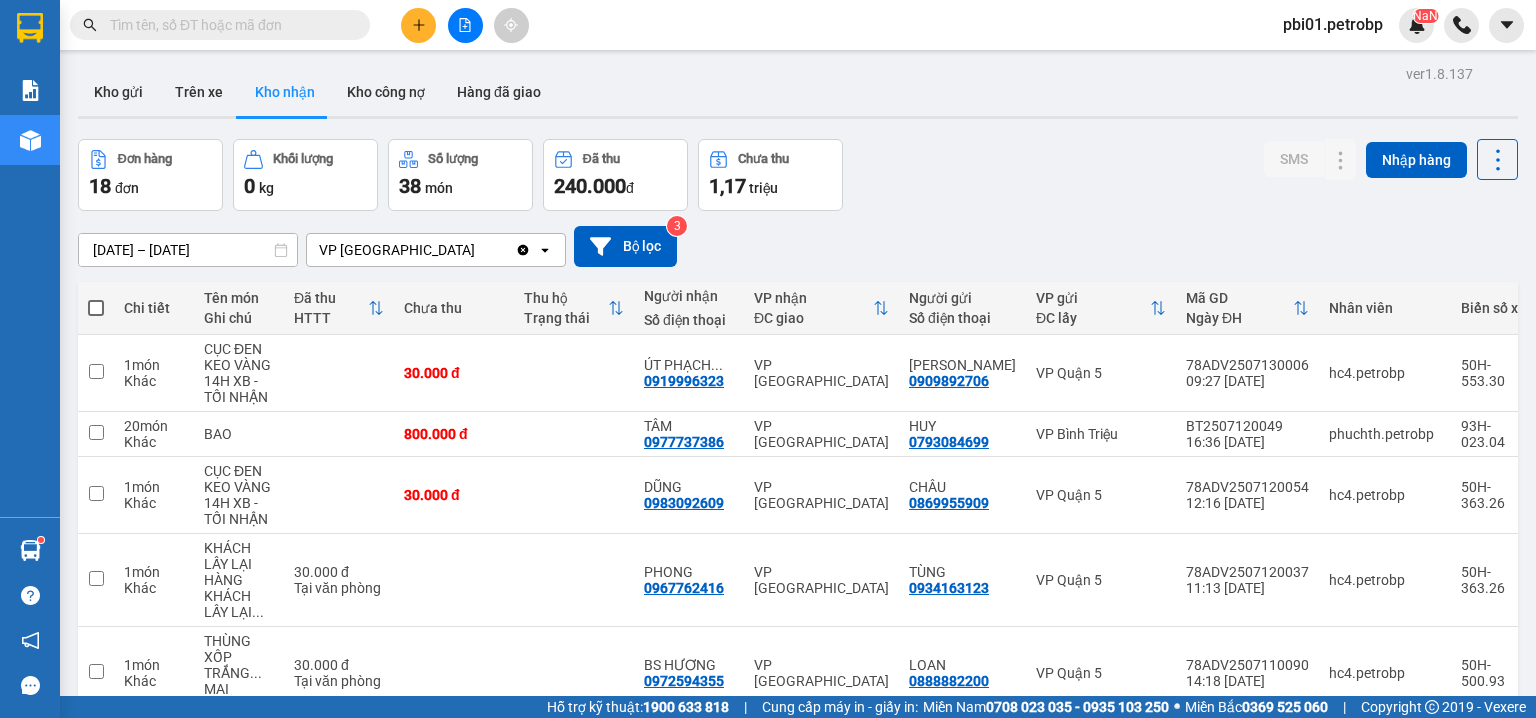 click at bounding box center [228, 25] 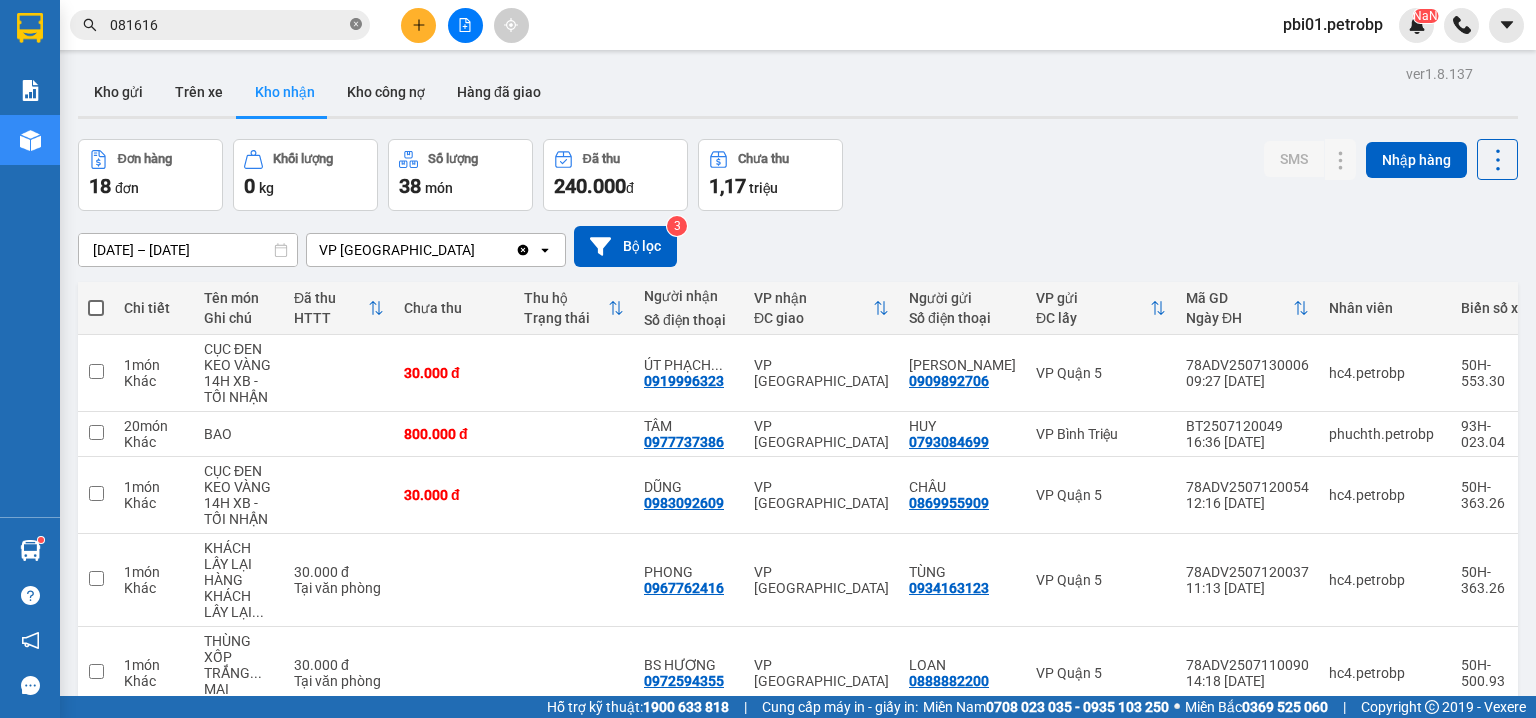 click 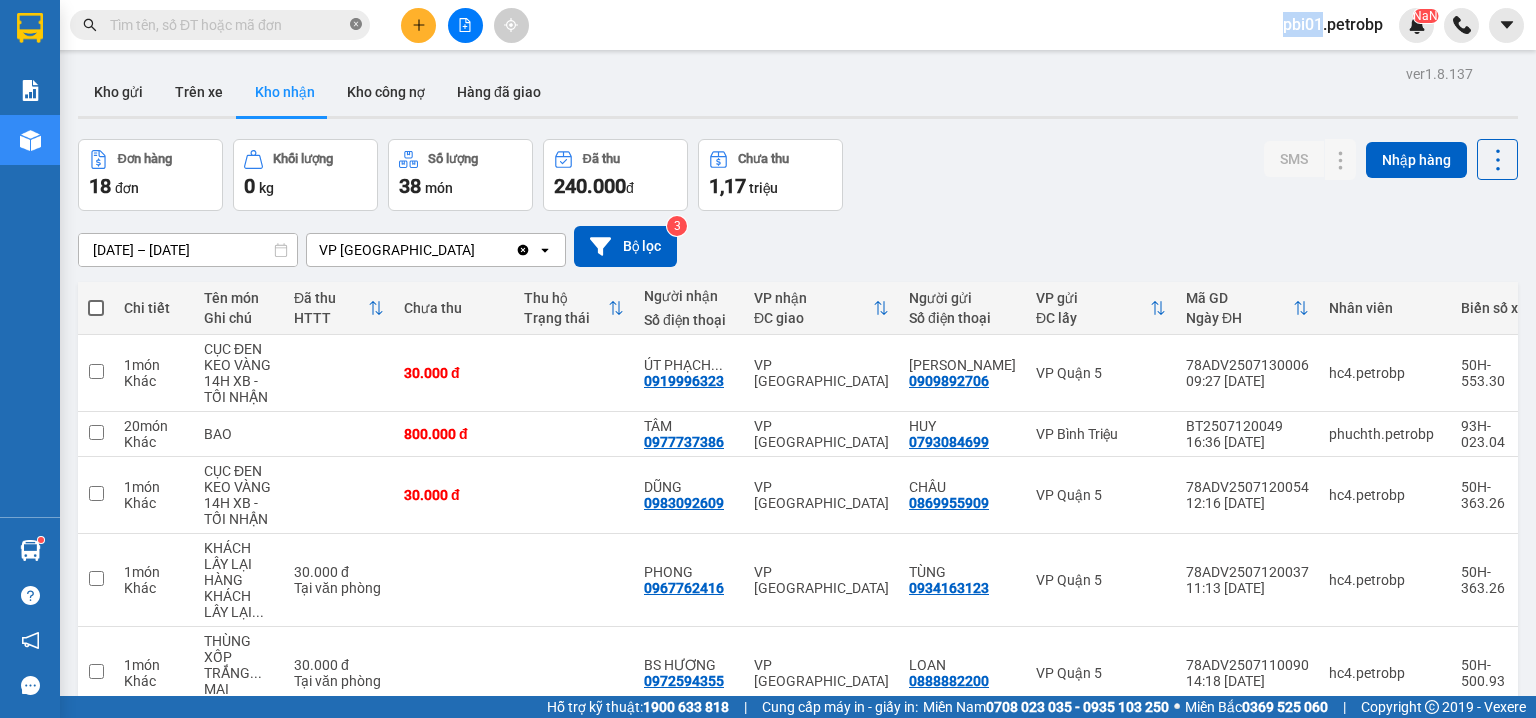 click at bounding box center [356, 25] 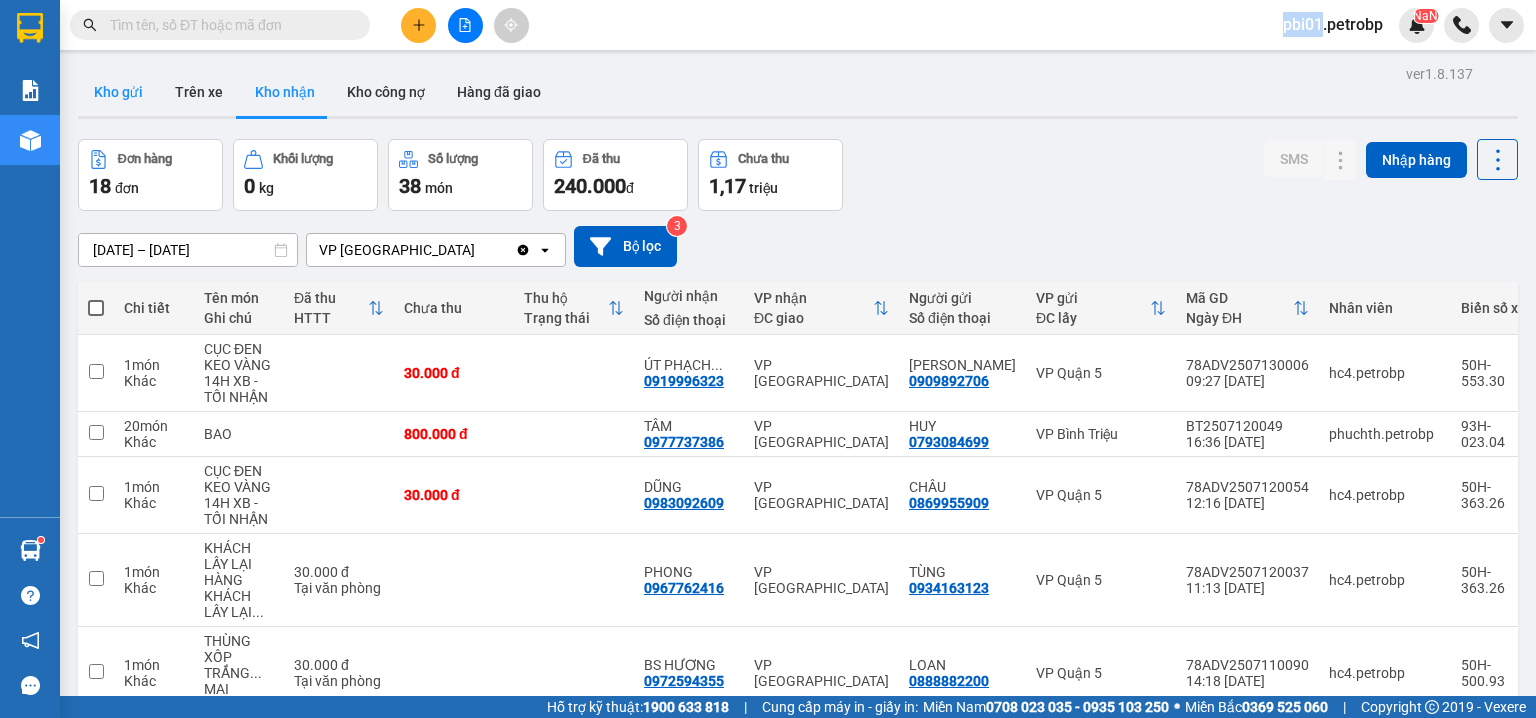click on "Kho gửi" at bounding box center (118, 92) 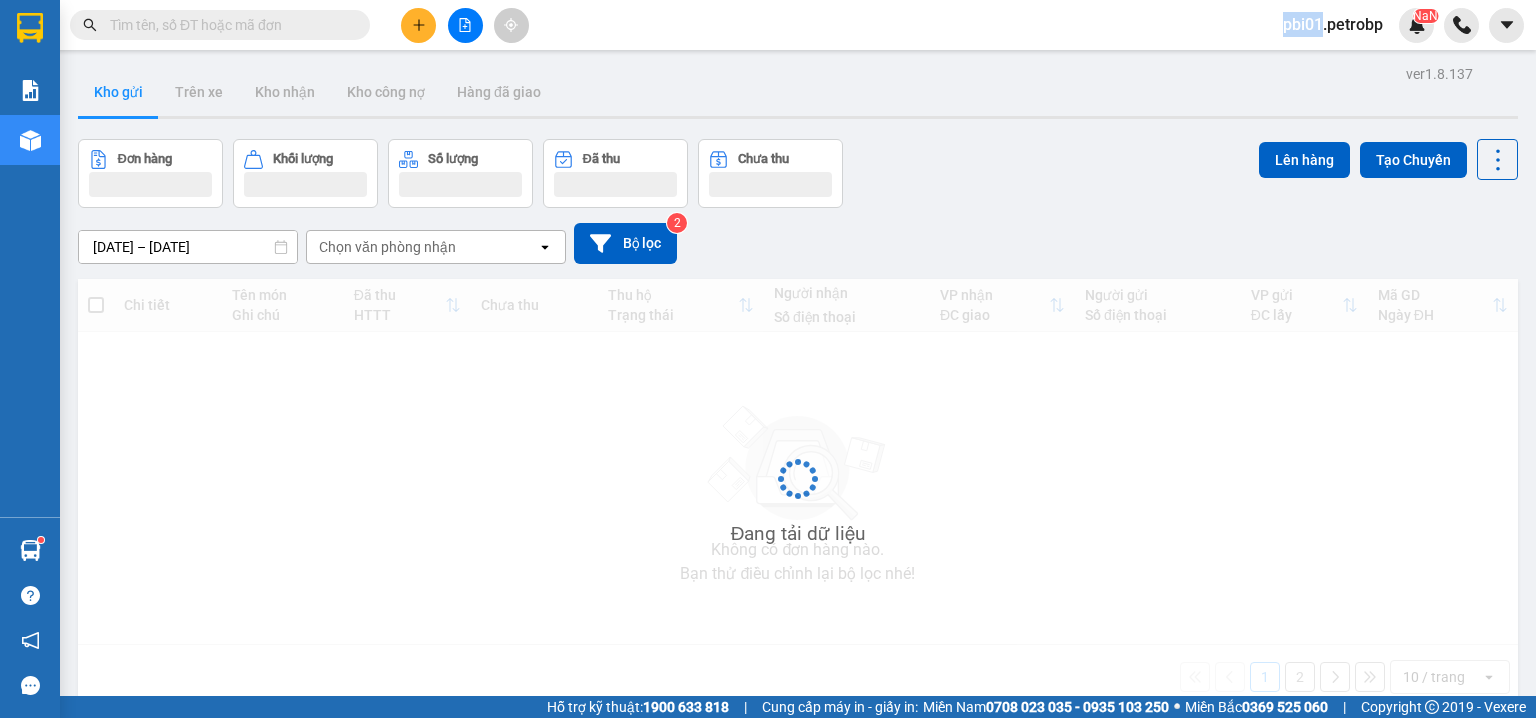 click on "Kho gửi" at bounding box center (118, 92) 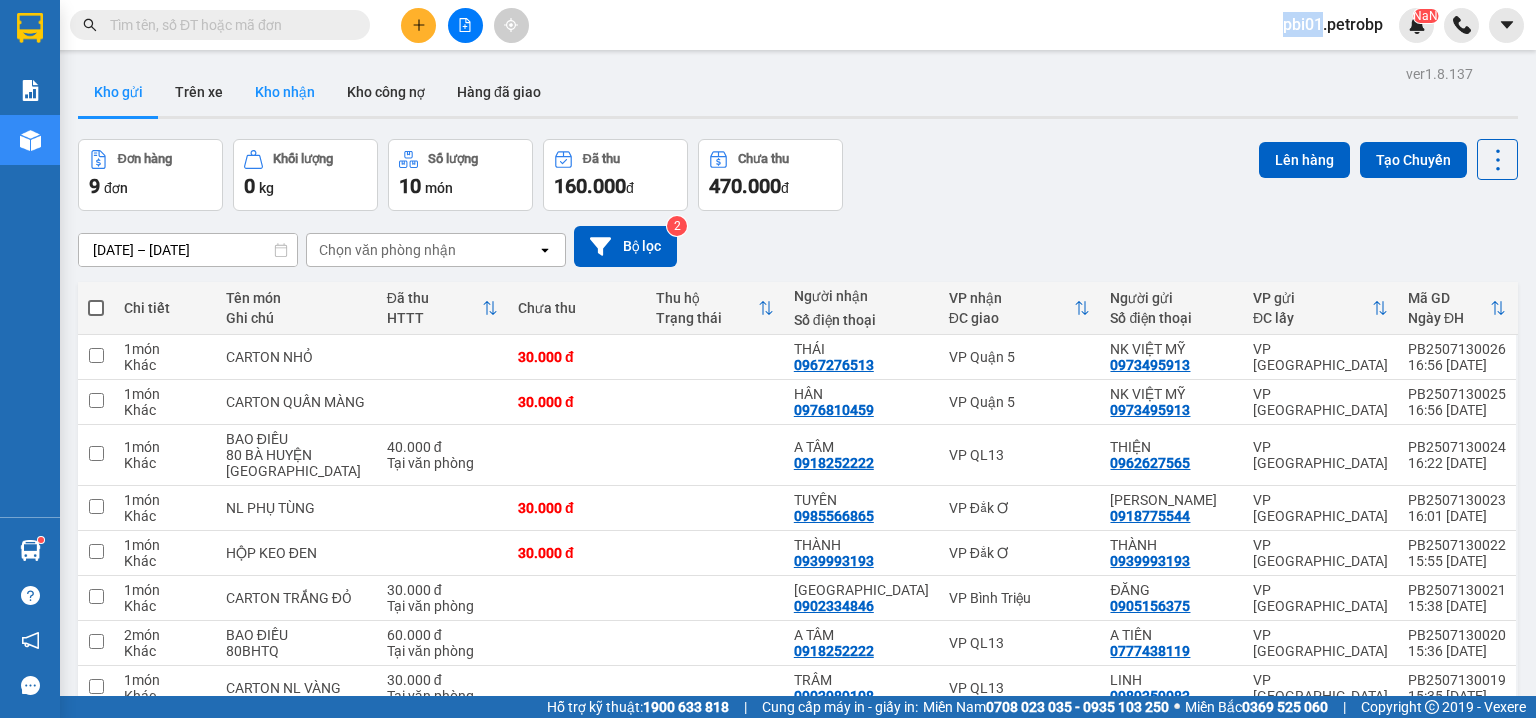 click on "Kho nhận" at bounding box center [285, 92] 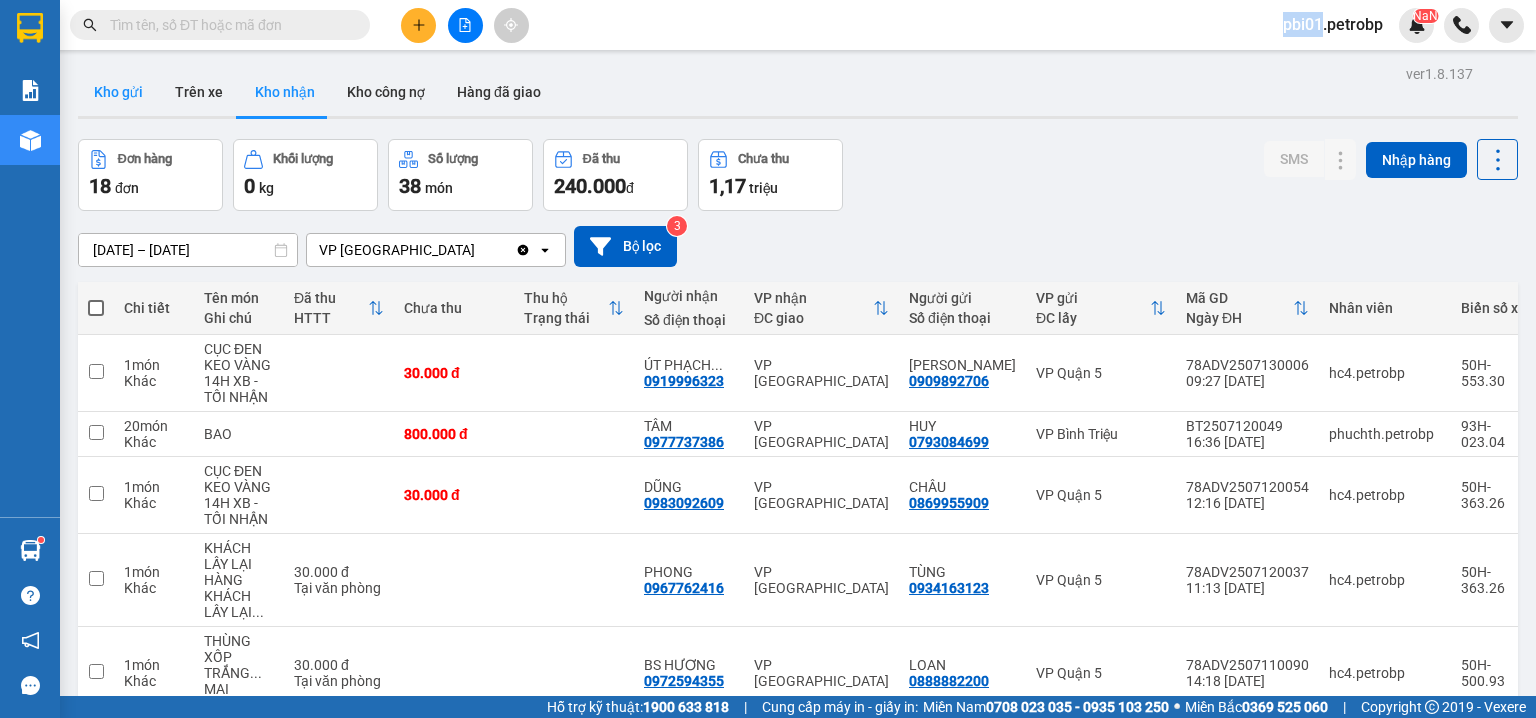 click on "Kho gửi" at bounding box center [118, 92] 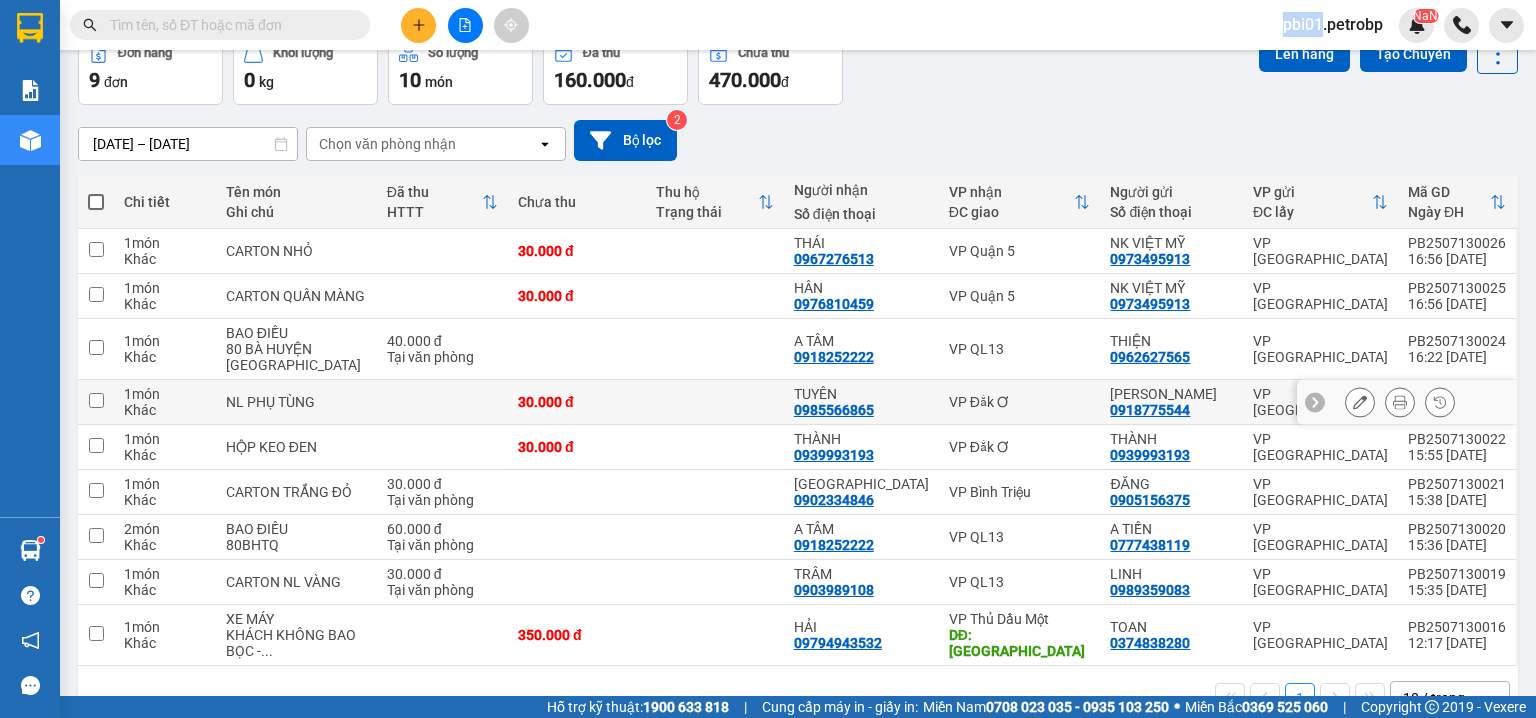 scroll, scrollTop: 155, scrollLeft: 0, axis: vertical 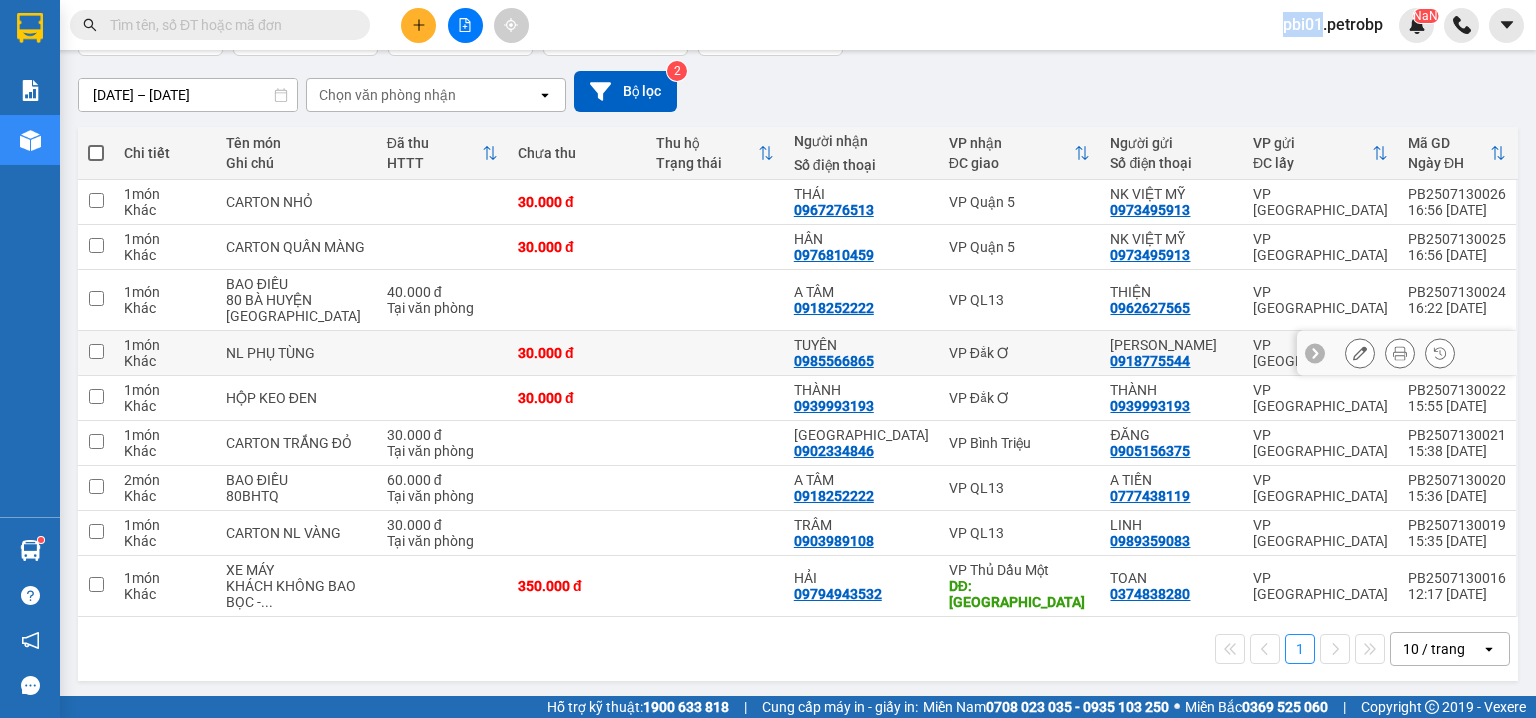 click at bounding box center [96, 351] 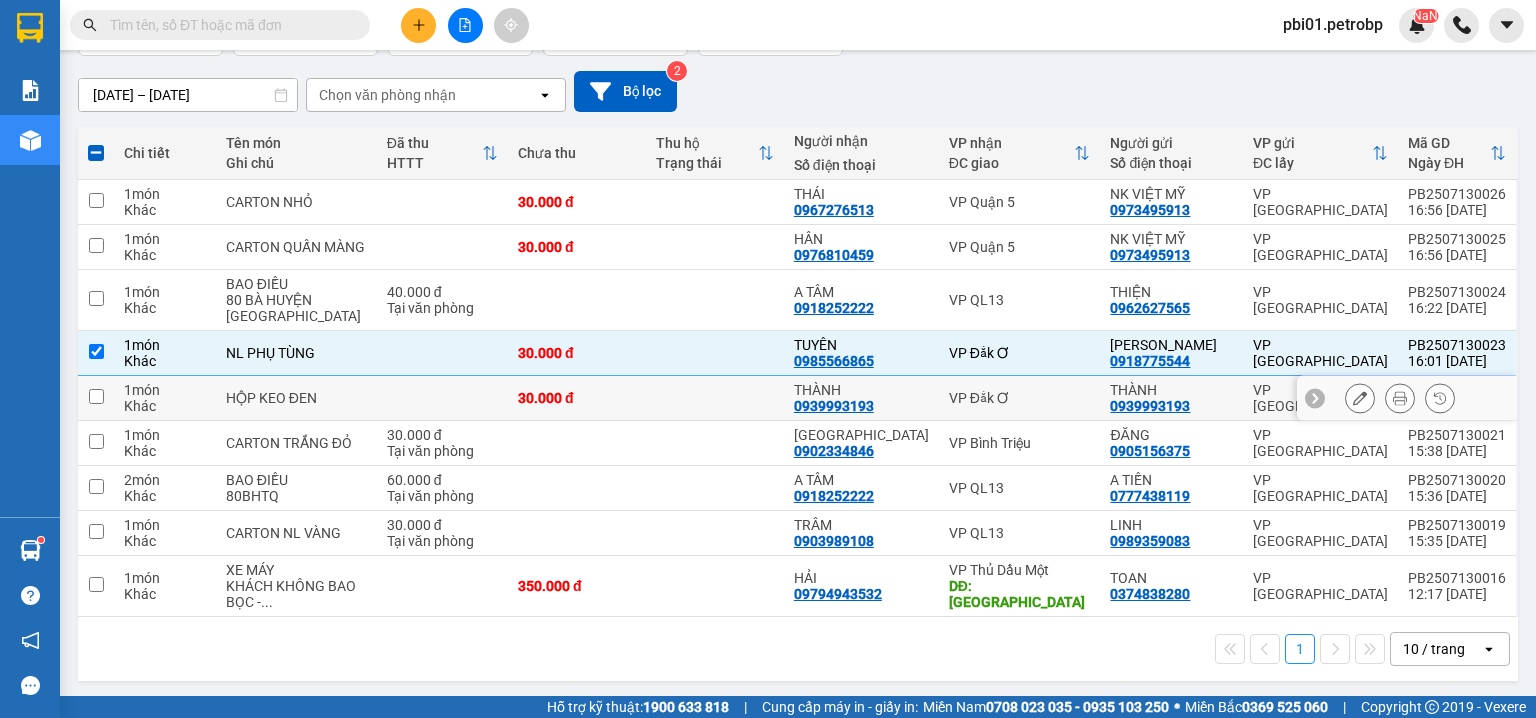 click at bounding box center (96, 398) 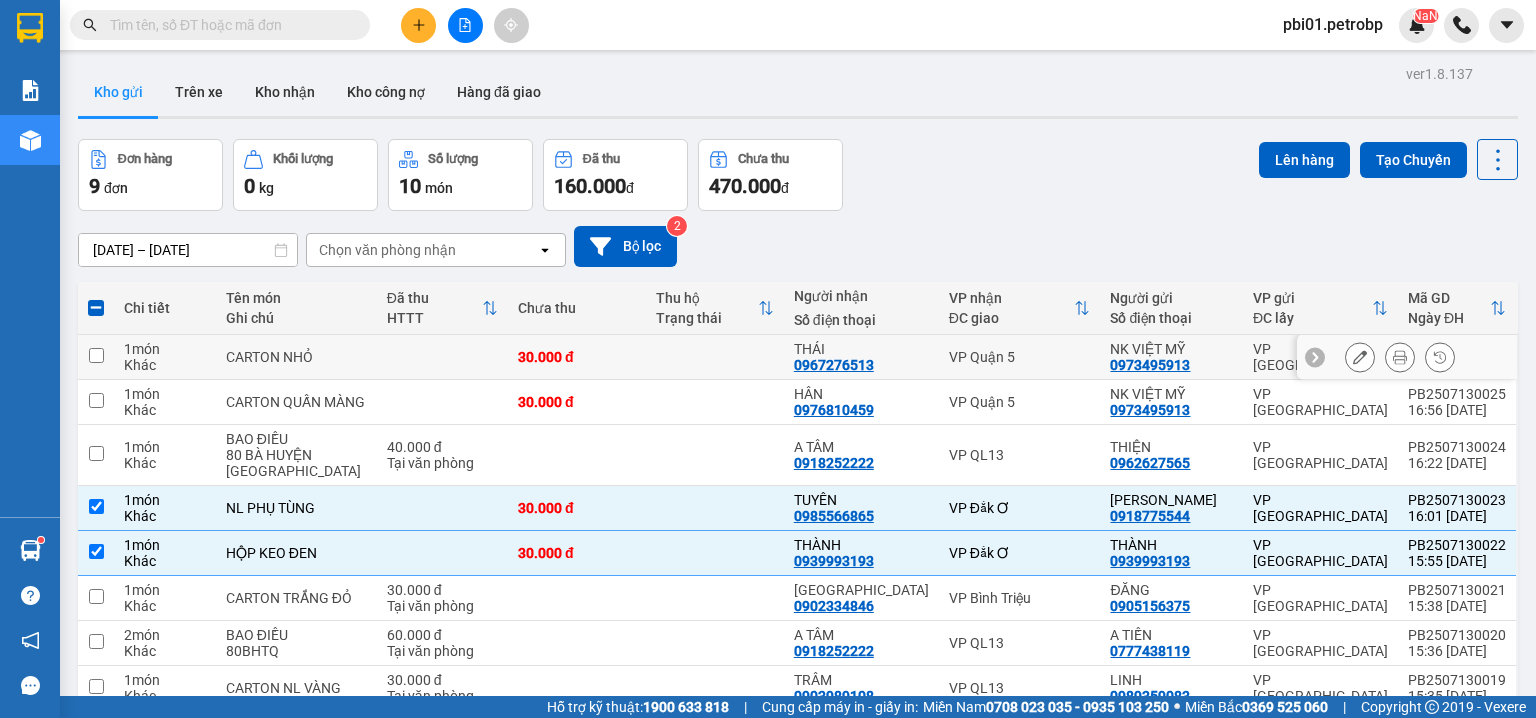 scroll, scrollTop: 106, scrollLeft: 0, axis: vertical 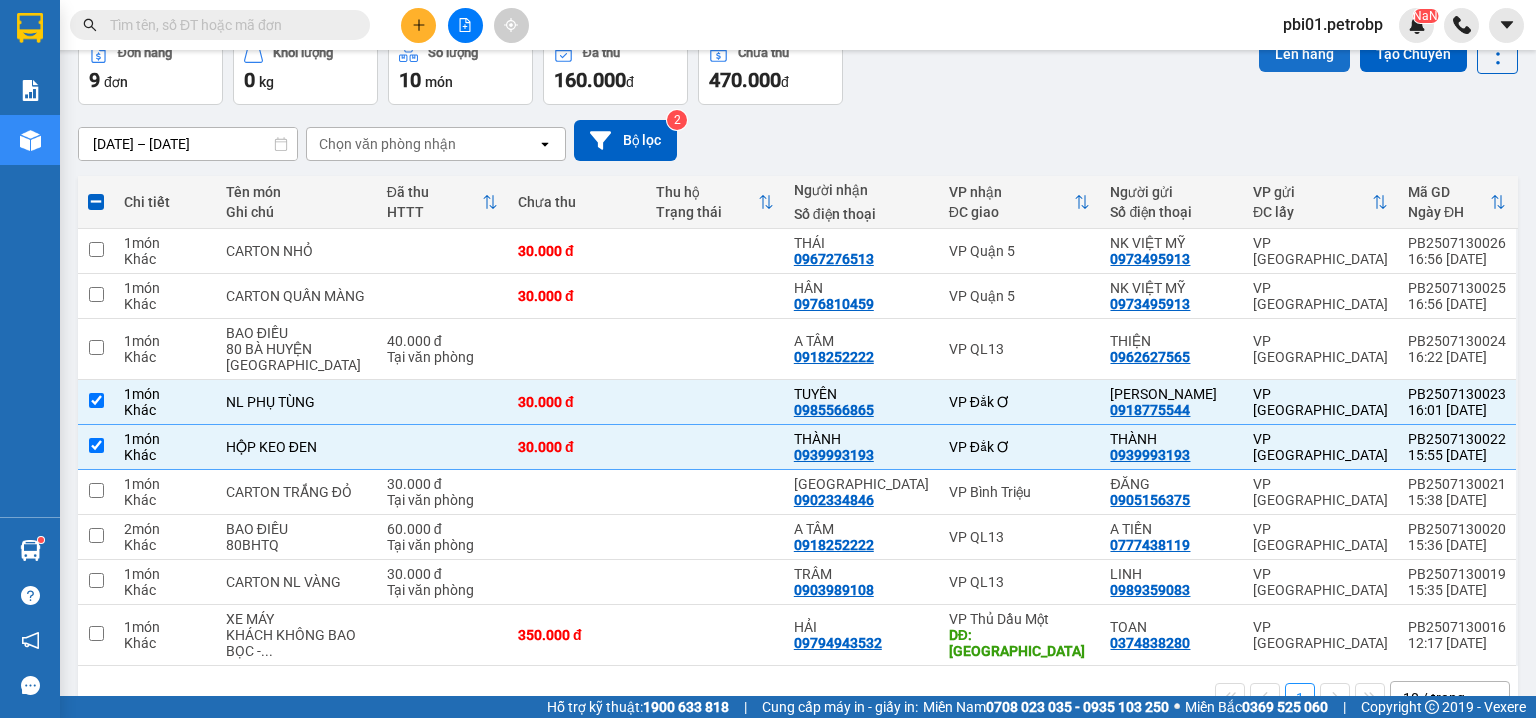 click on "Lên hàng" at bounding box center (1304, 54) 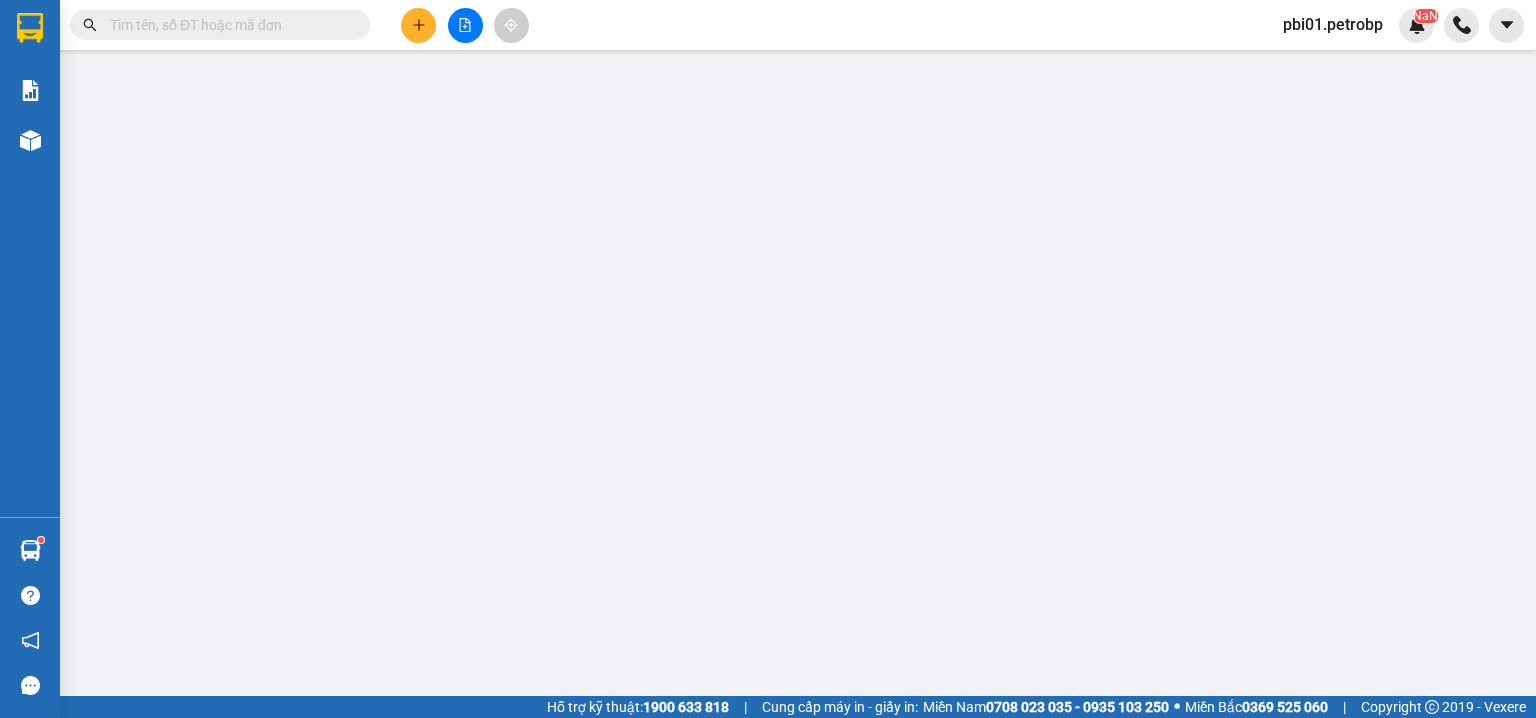 scroll, scrollTop: 0, scrollLeft: 0, axis: both 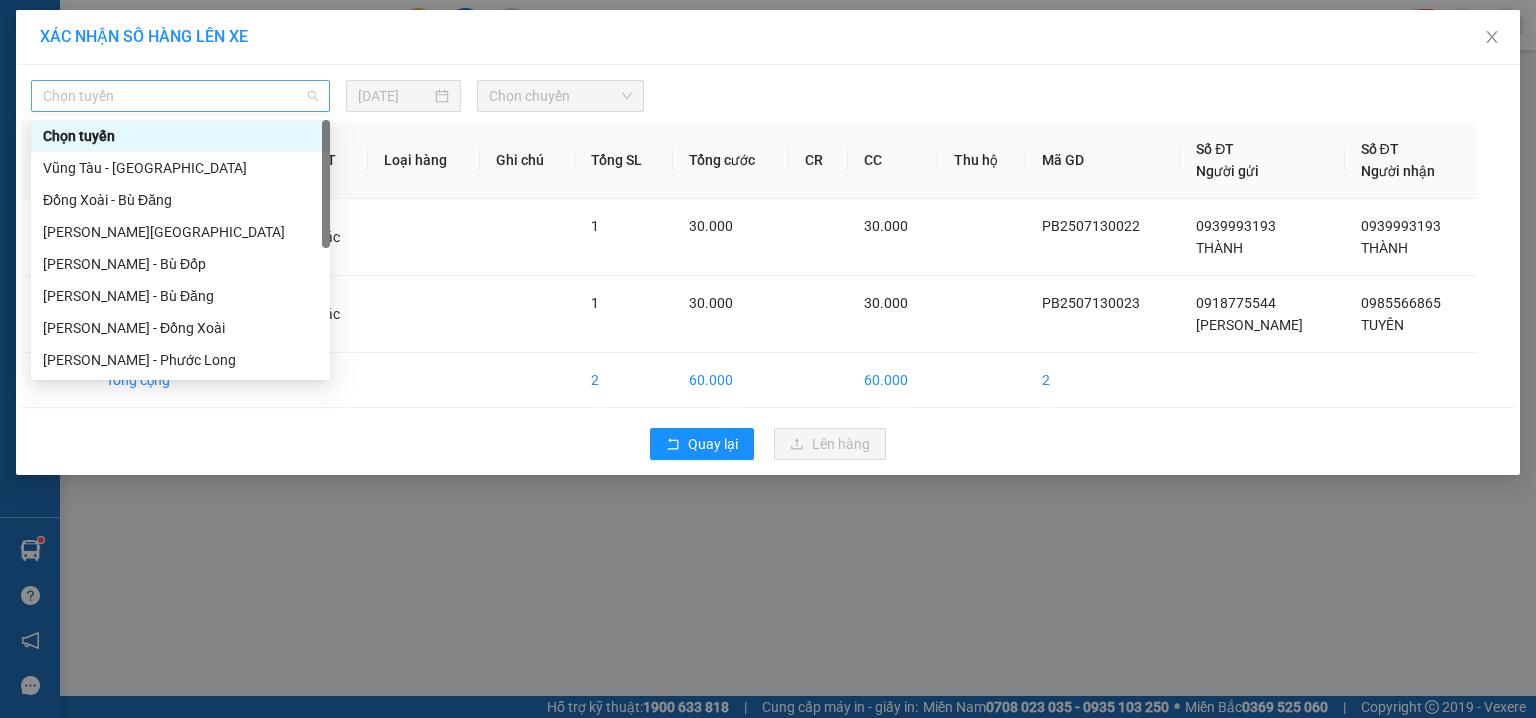 click on "Chọn tuyến" at bounding box center [180, 96] 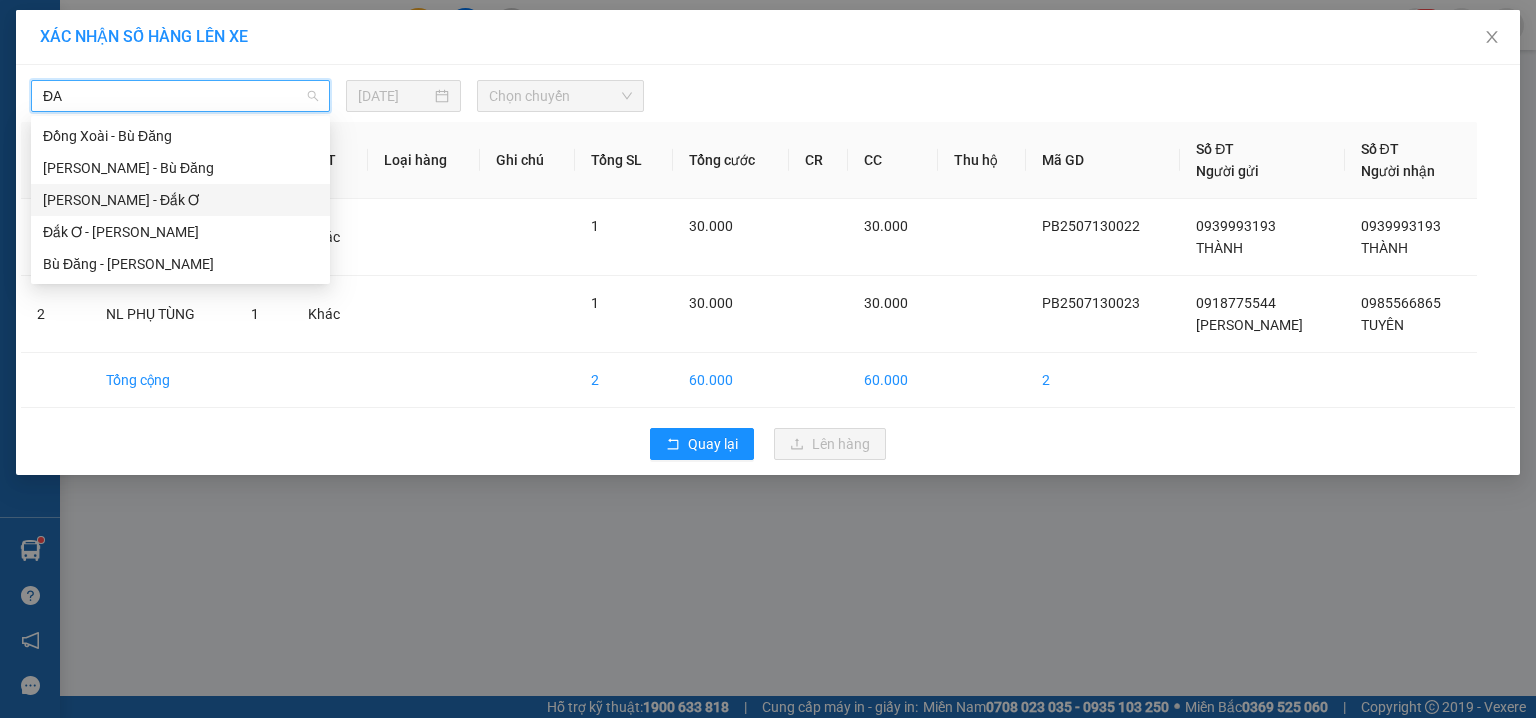 click on "Hồ Chí Minh - Đắk Ơ" at bounding box center (180, 200) 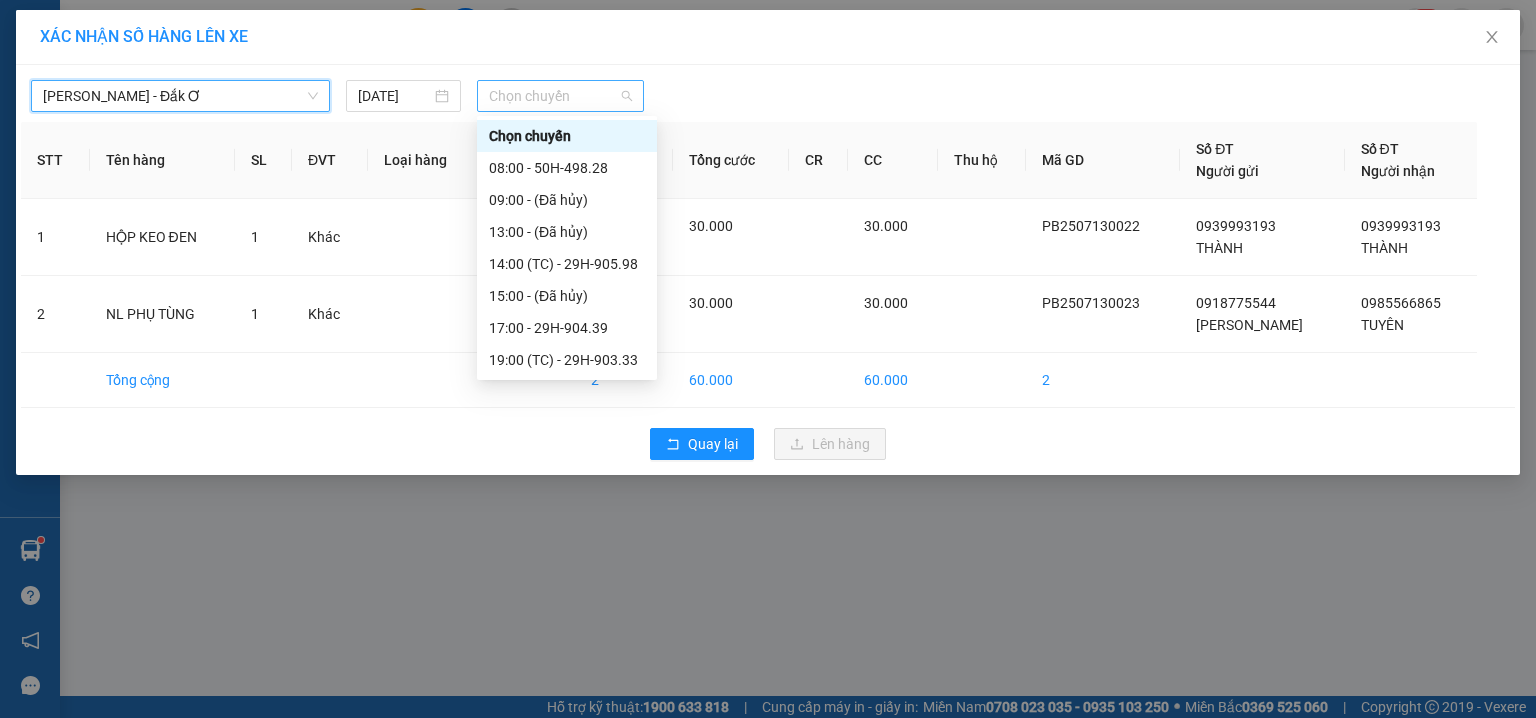 drag, startPoint x: 523, startPoint y: 96, endPoint x: 539, endPoint y: 92, distance: 16.492422 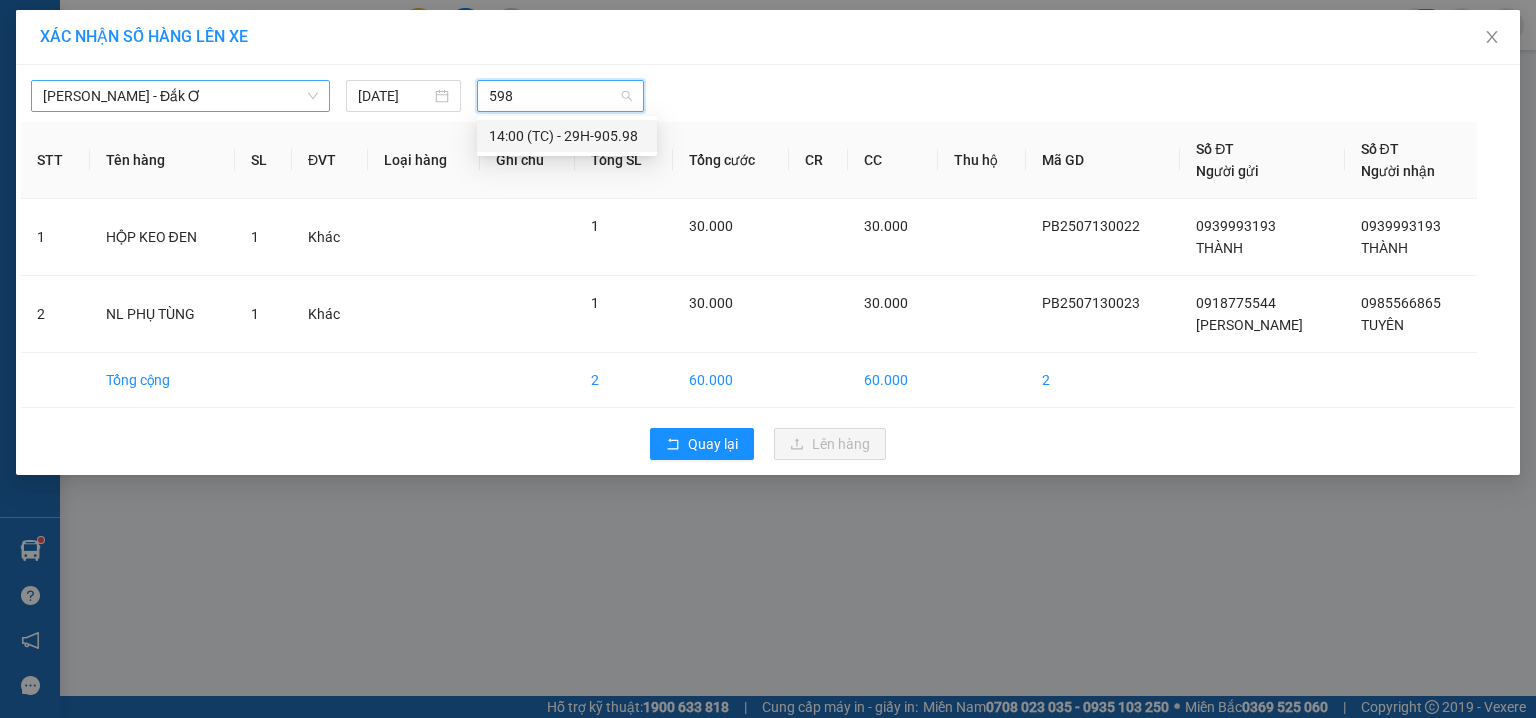click on "14:00   (TC)   - 29H-905.98" at bounding box center (567, 136) 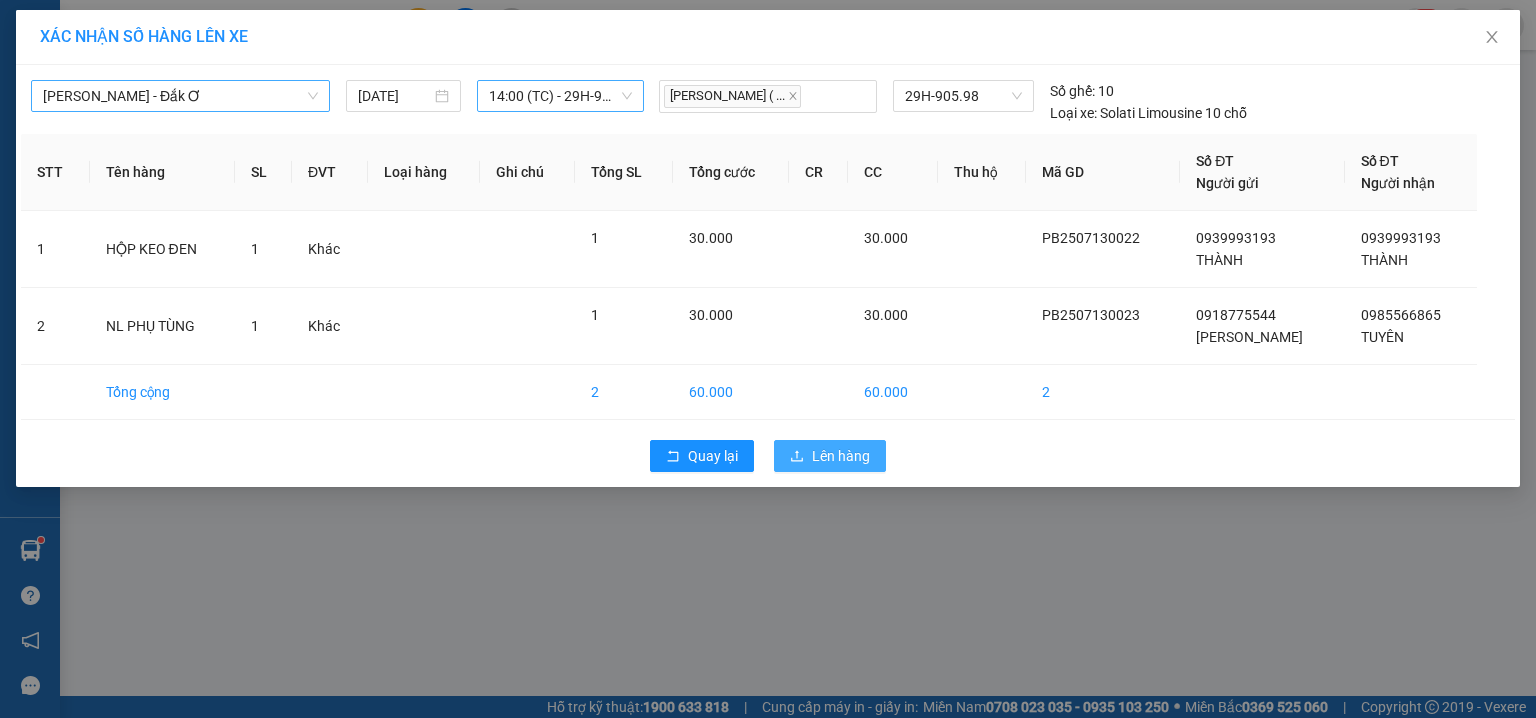 click on "Lên hàng" at bounding box center (830, 456) 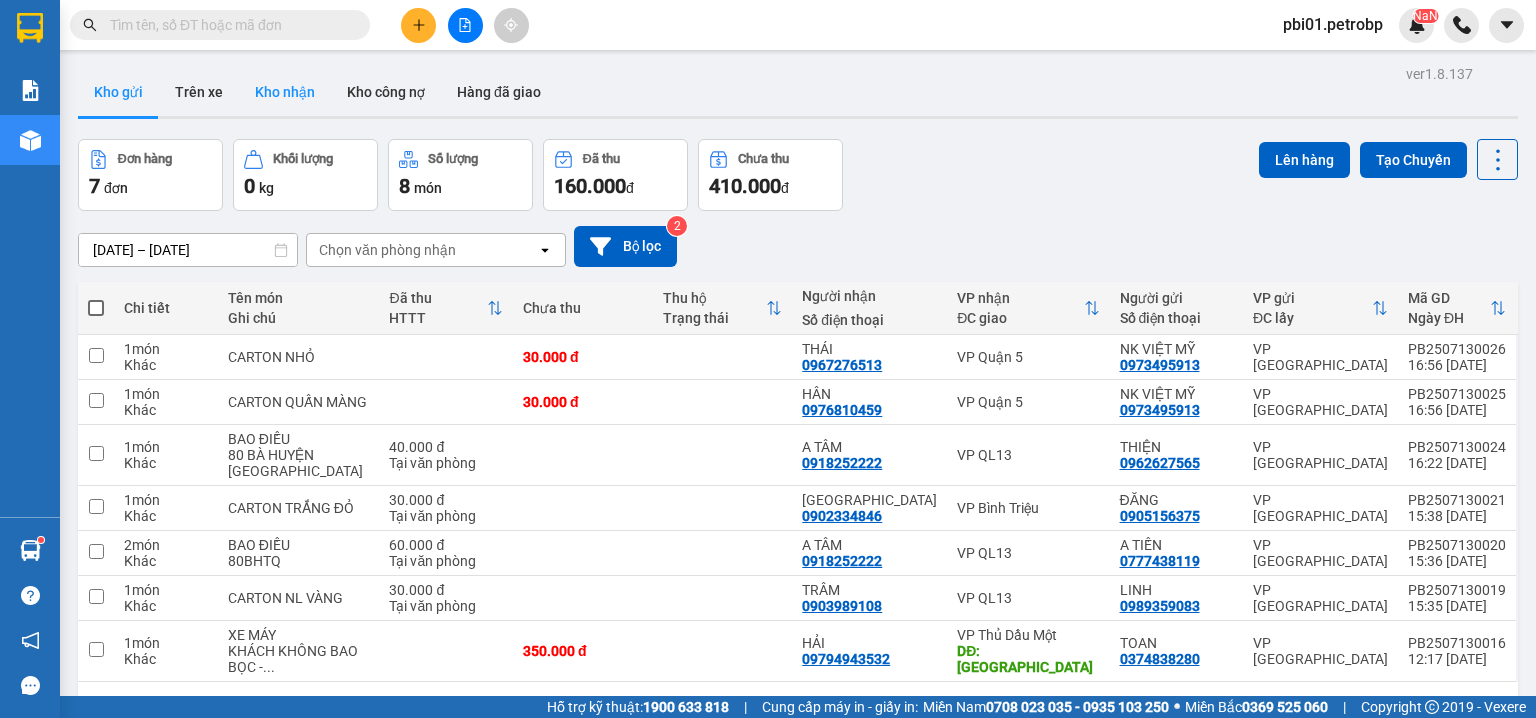 click on "Kho nhận" at bounding box center [285, 92] 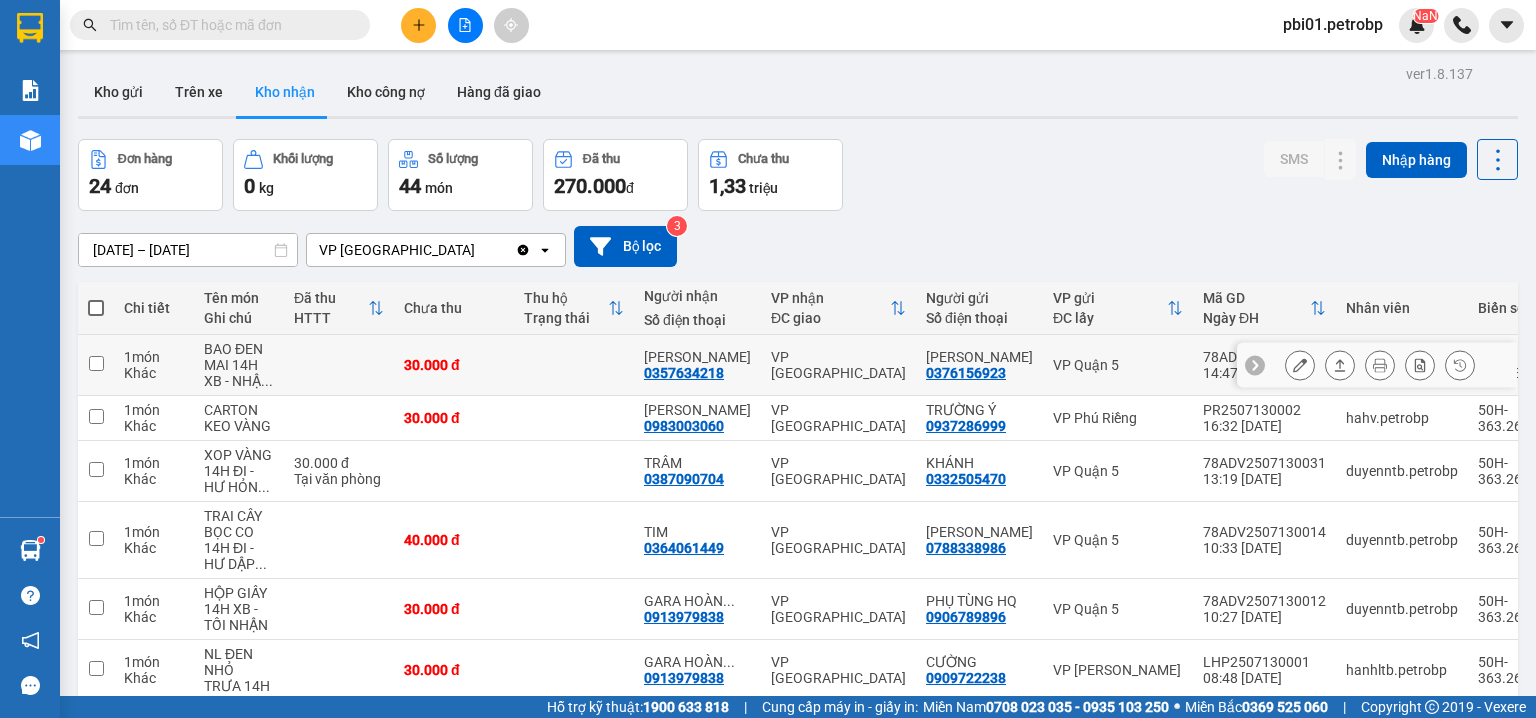 click on "0357634218" at bounding box center (684, 373) 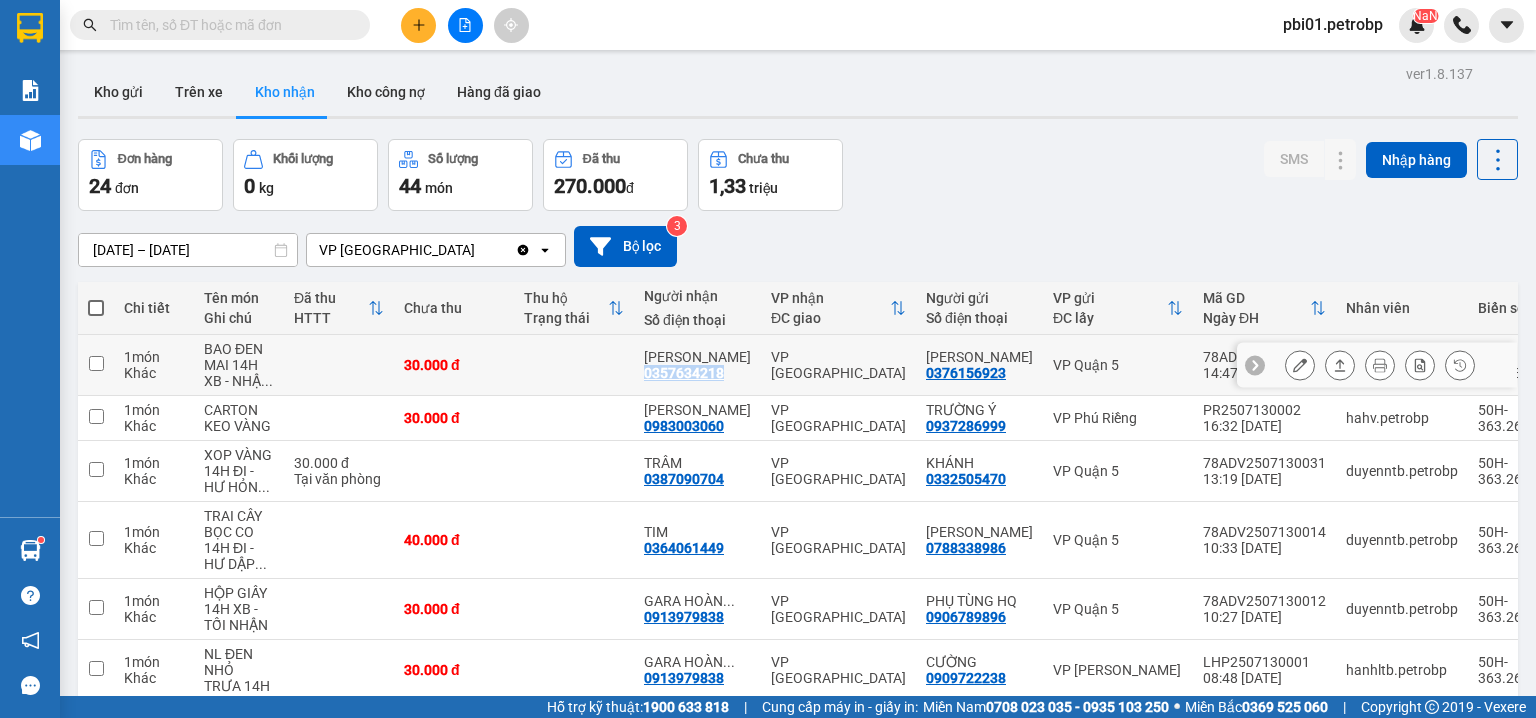 click on "0357634218" at bounding box center [684, 373] 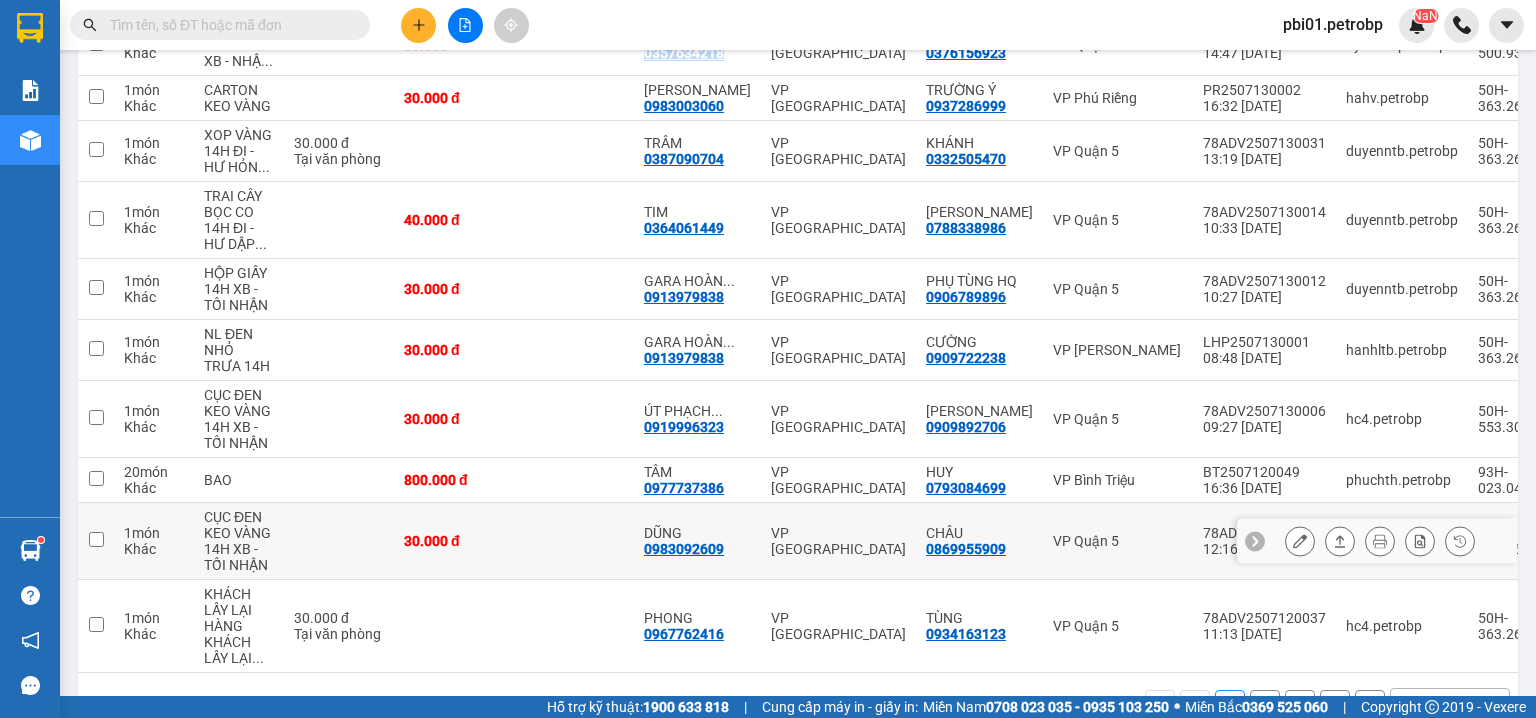 scroll, scrollTop: 384, scrollLeft: 0, axis: vertical 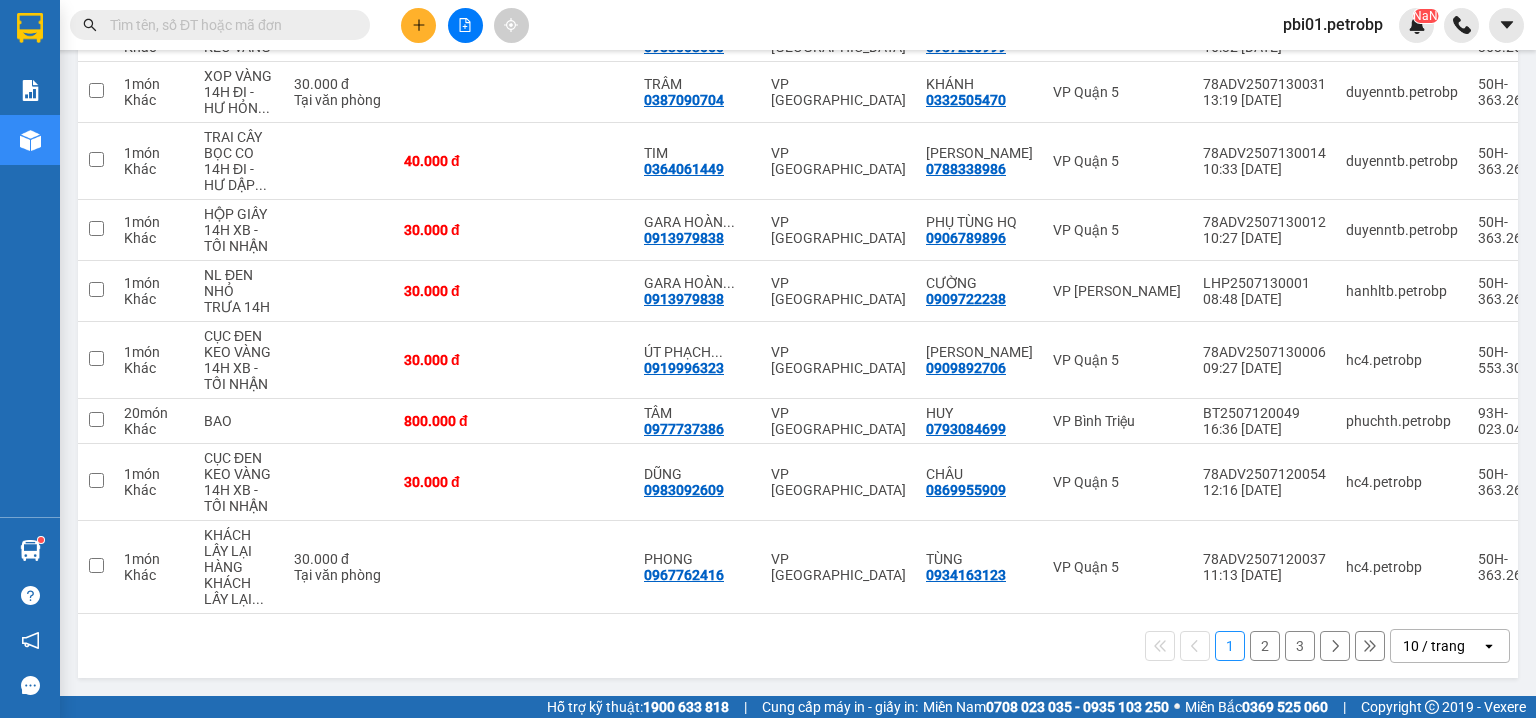 click on "2" at bounding box center [1265, 646] 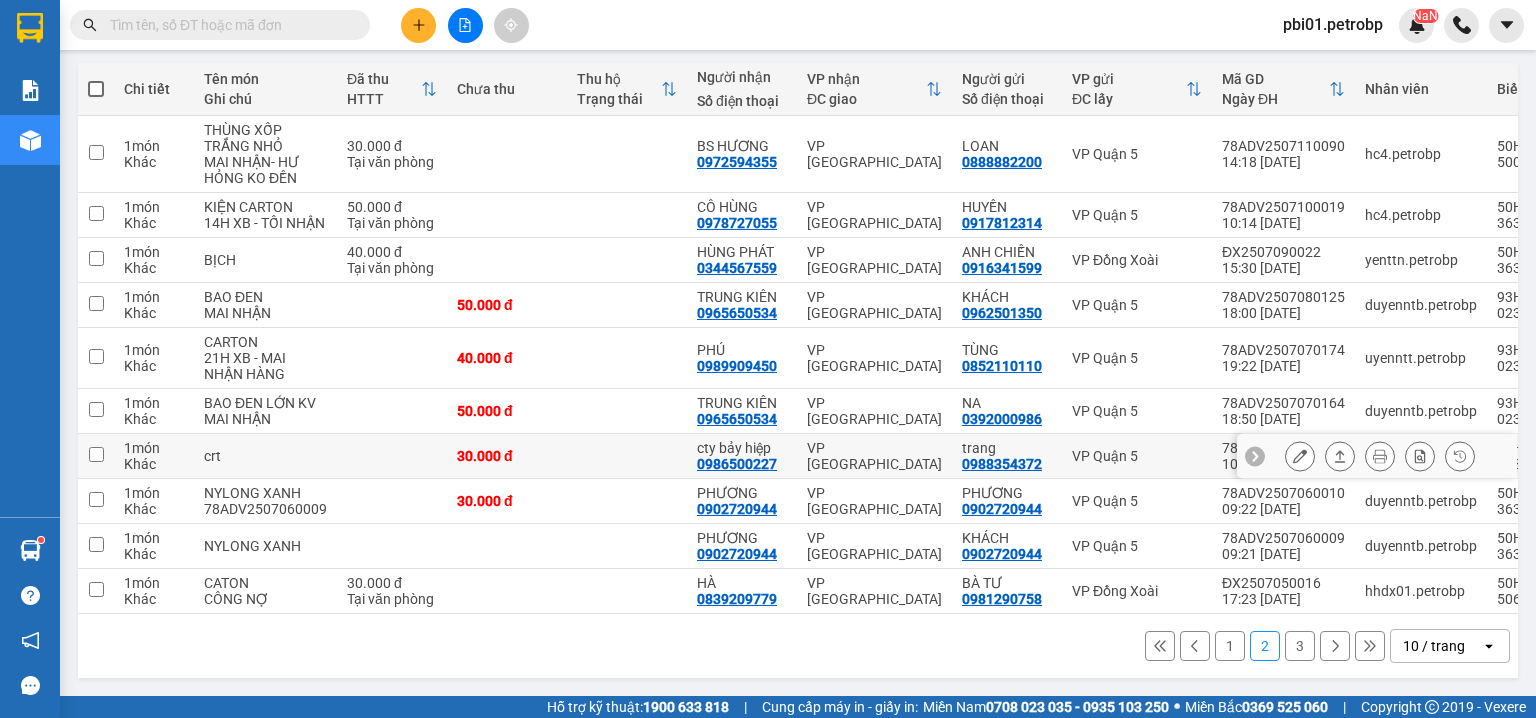 scroll, scrollTop: 240, scrollLeft: 0, axis: vertical 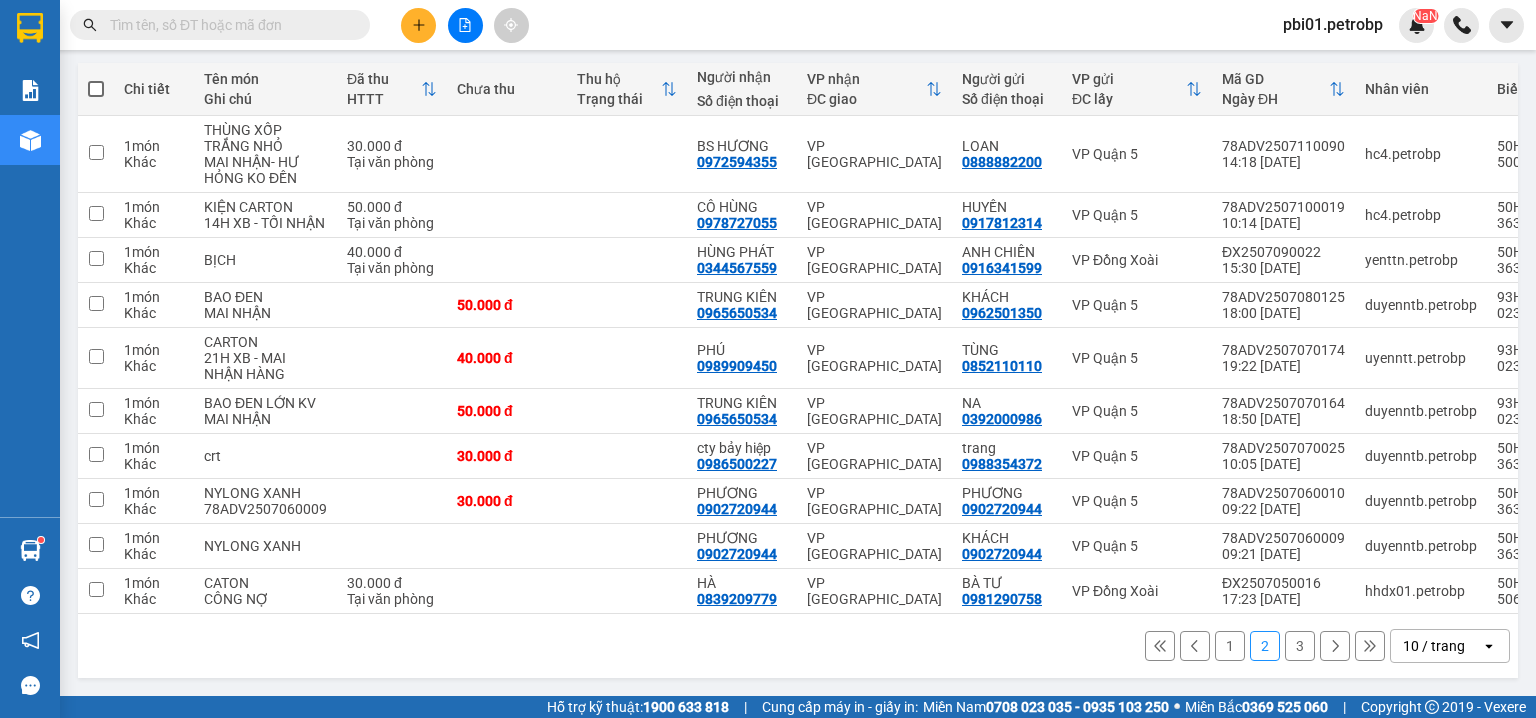 click on "1" at bounding box center [1230, 646] 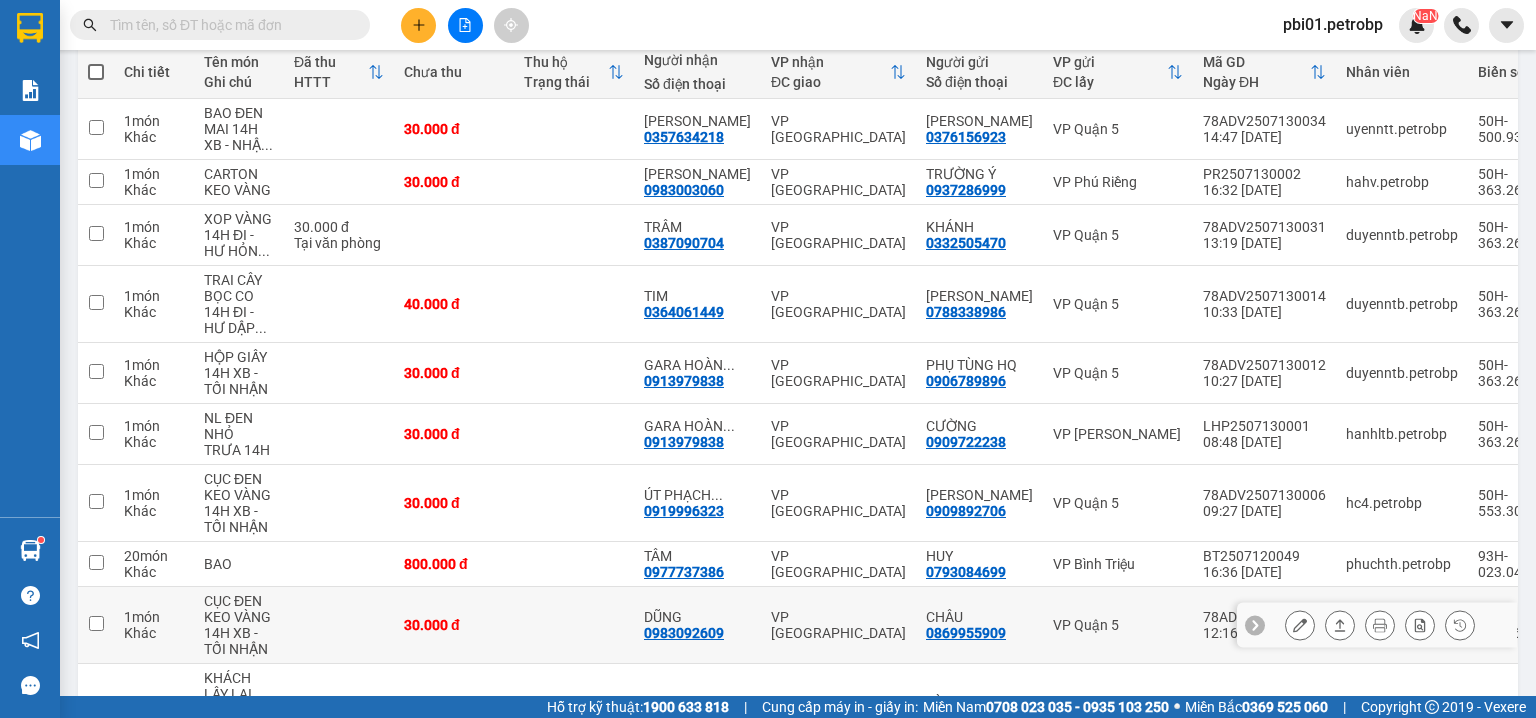 scroll, scrollTop: 240, scrollLeft: 0, axis: vertical 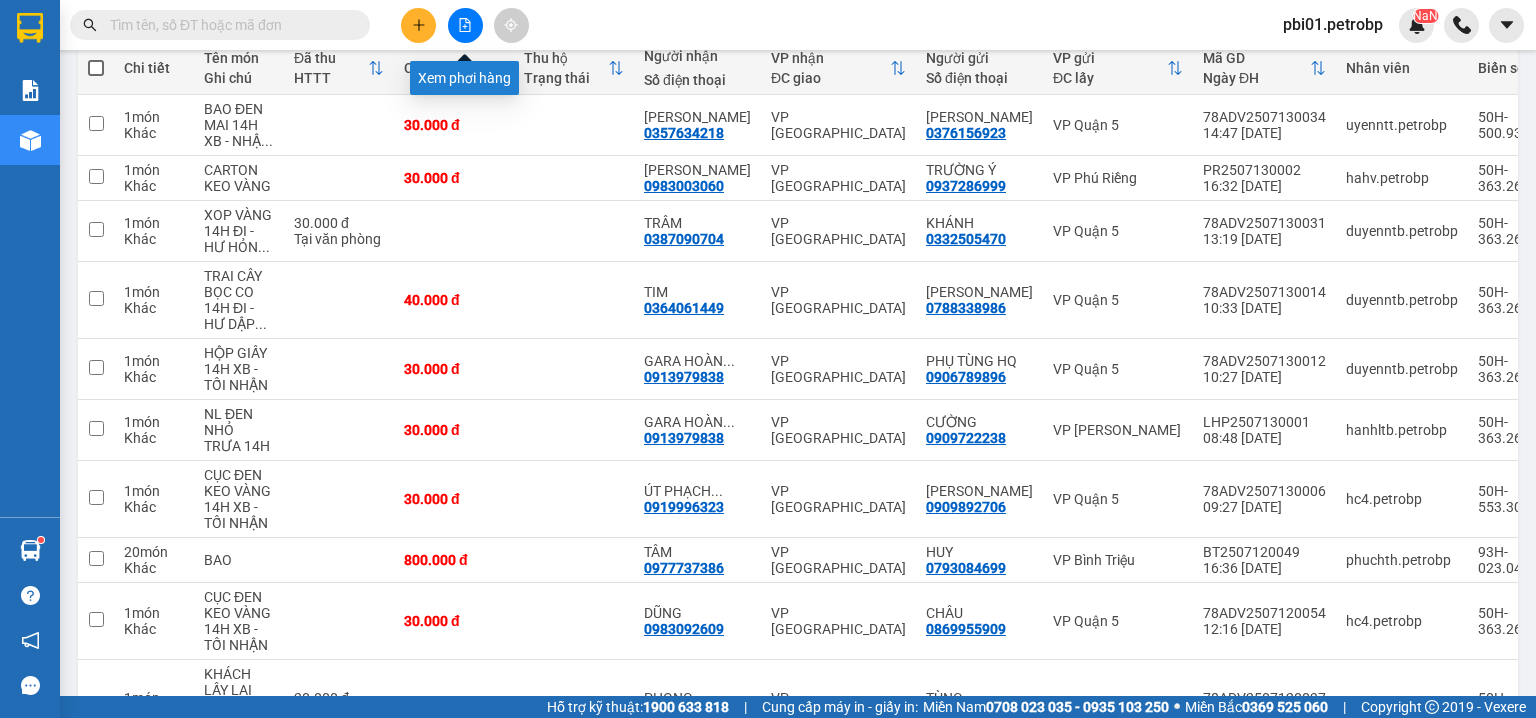 click at bounding box center (418, 25) 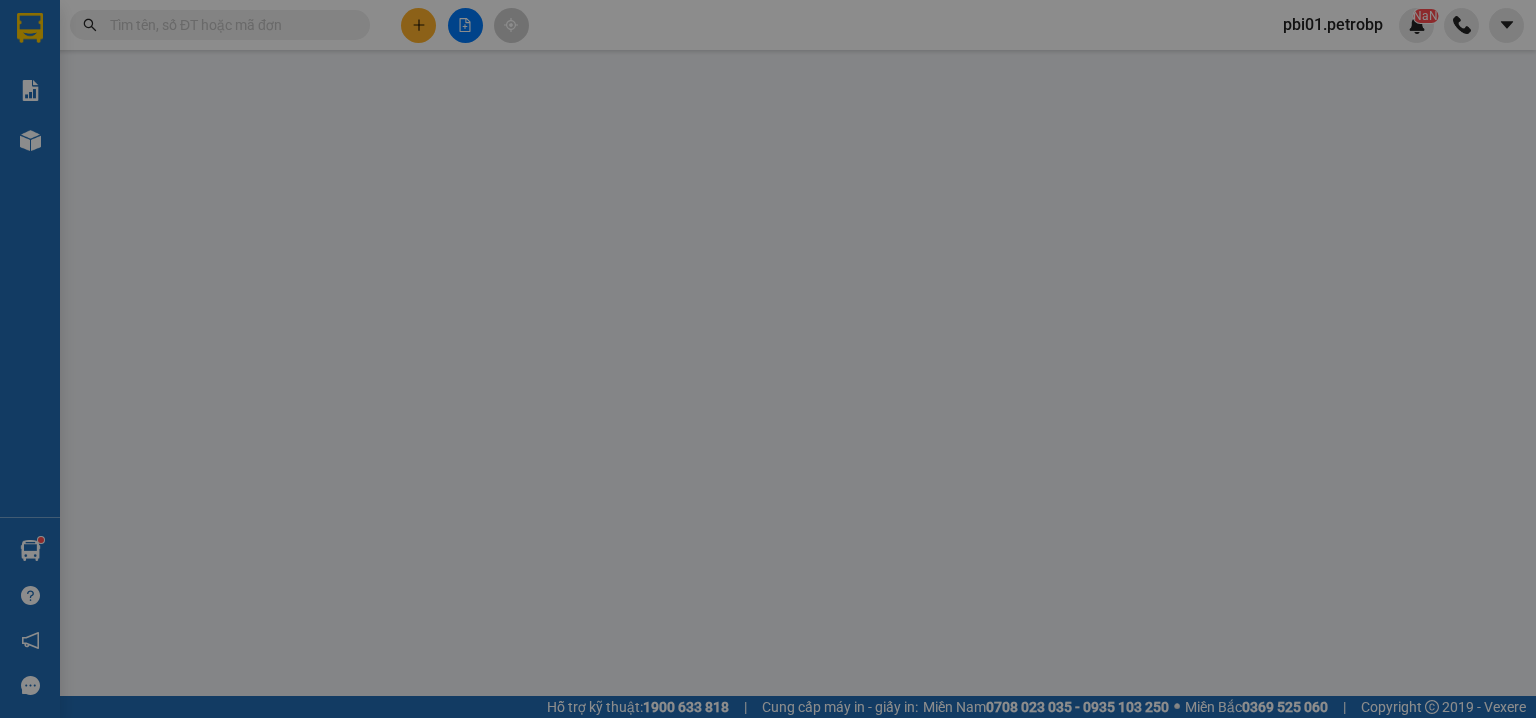 scroll, scrollTop: 0, scrollLeft: 0, axis: both 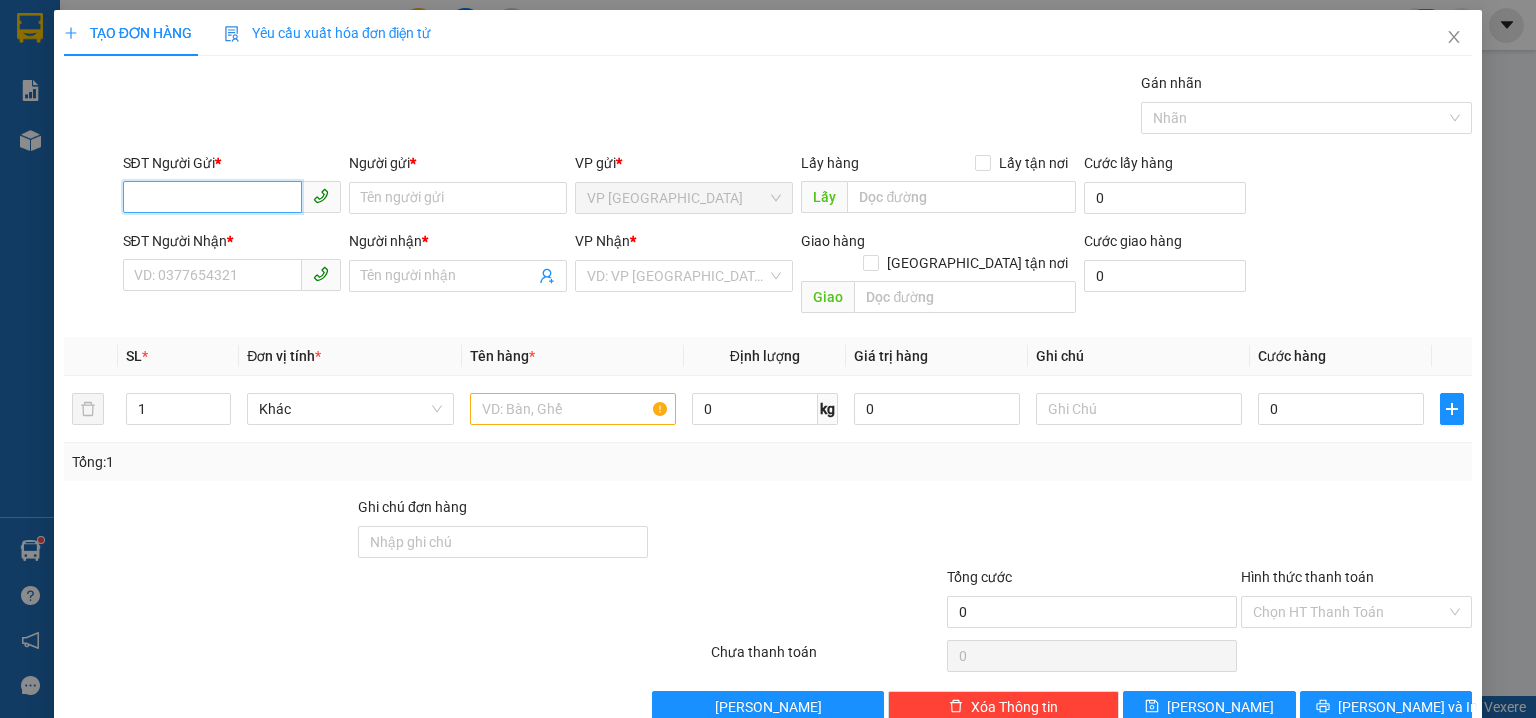 click on "SĐT Người Gửi  *" at bounding box center [212, 197] 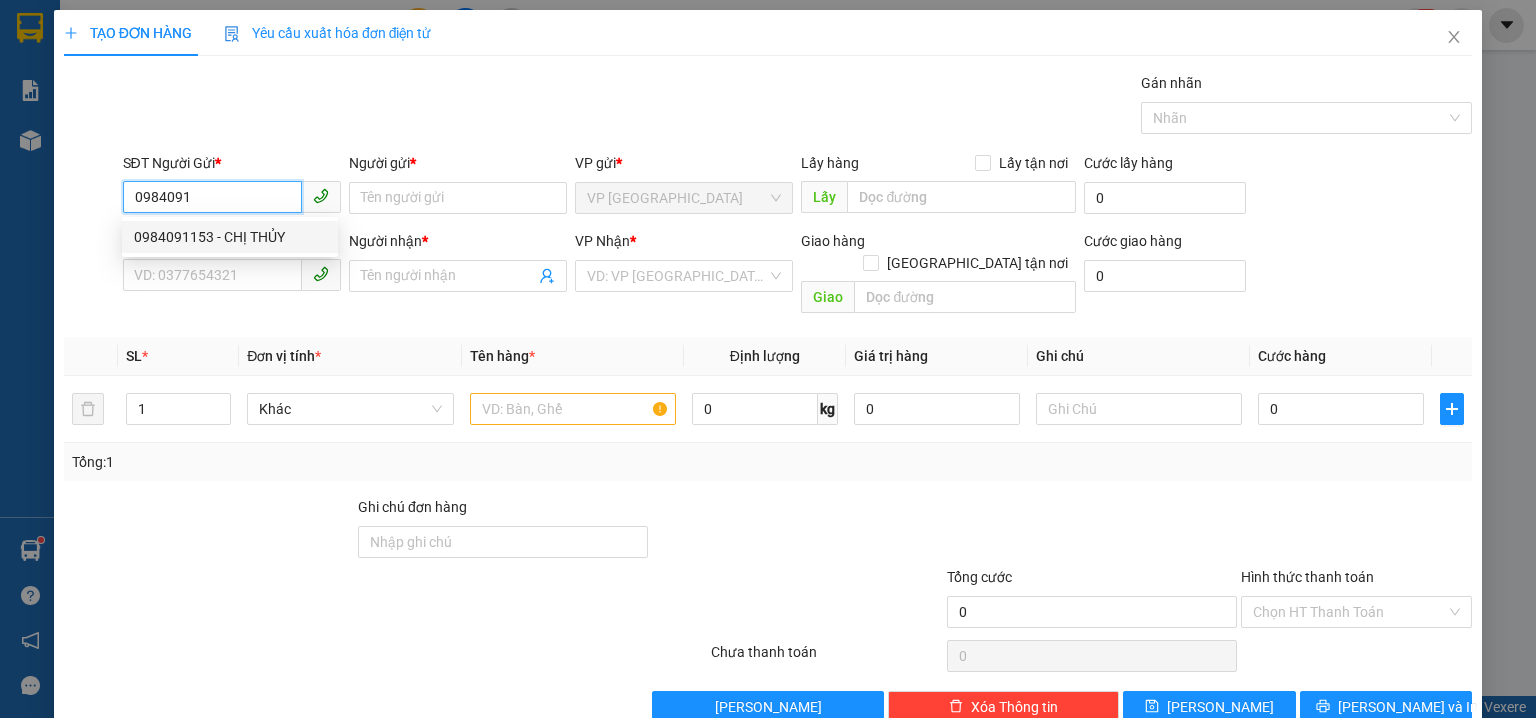 click on "0984091153 - CHỊ THỦY" at bounding box center [230, 237] 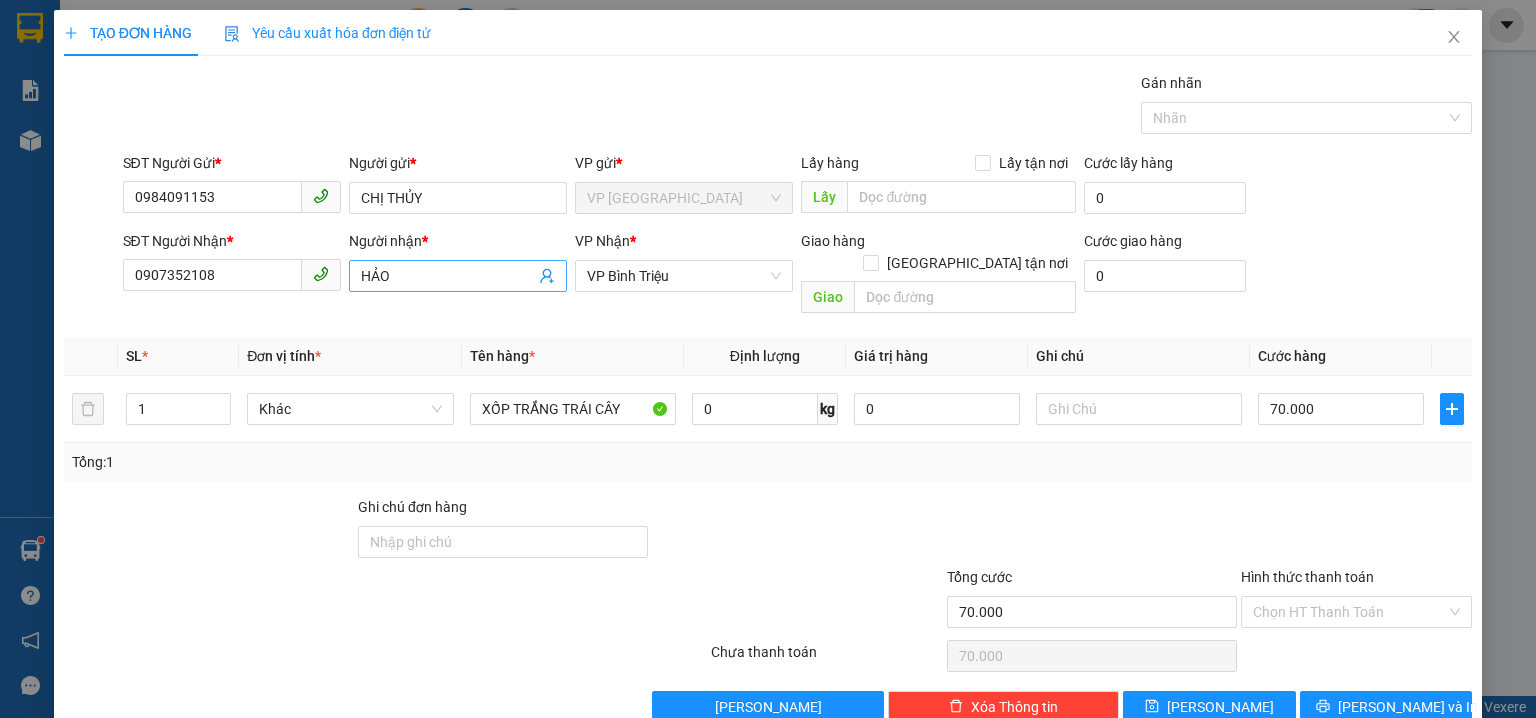 click on "HẢO" at bounding box center [448, 276] 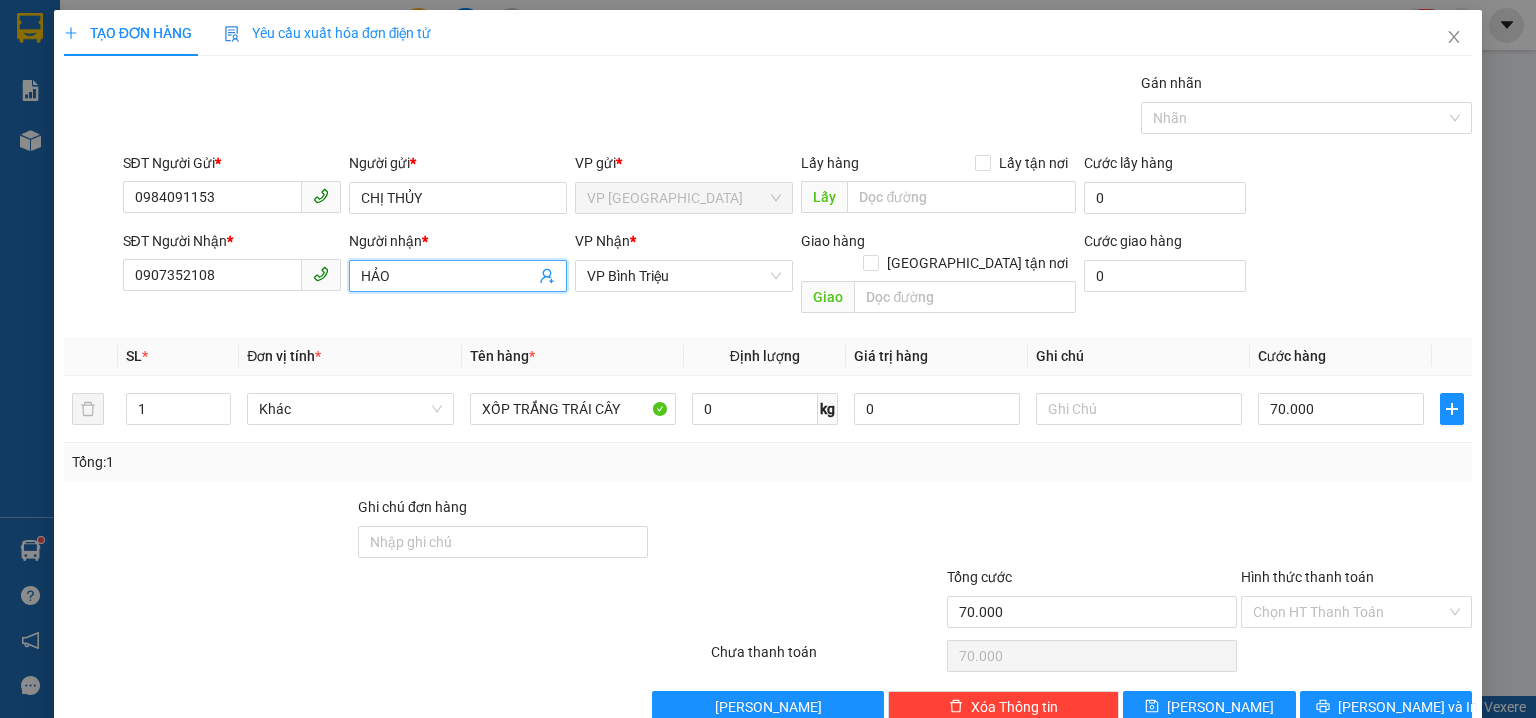 click on "HẢO" at bounding box center [448, 276] 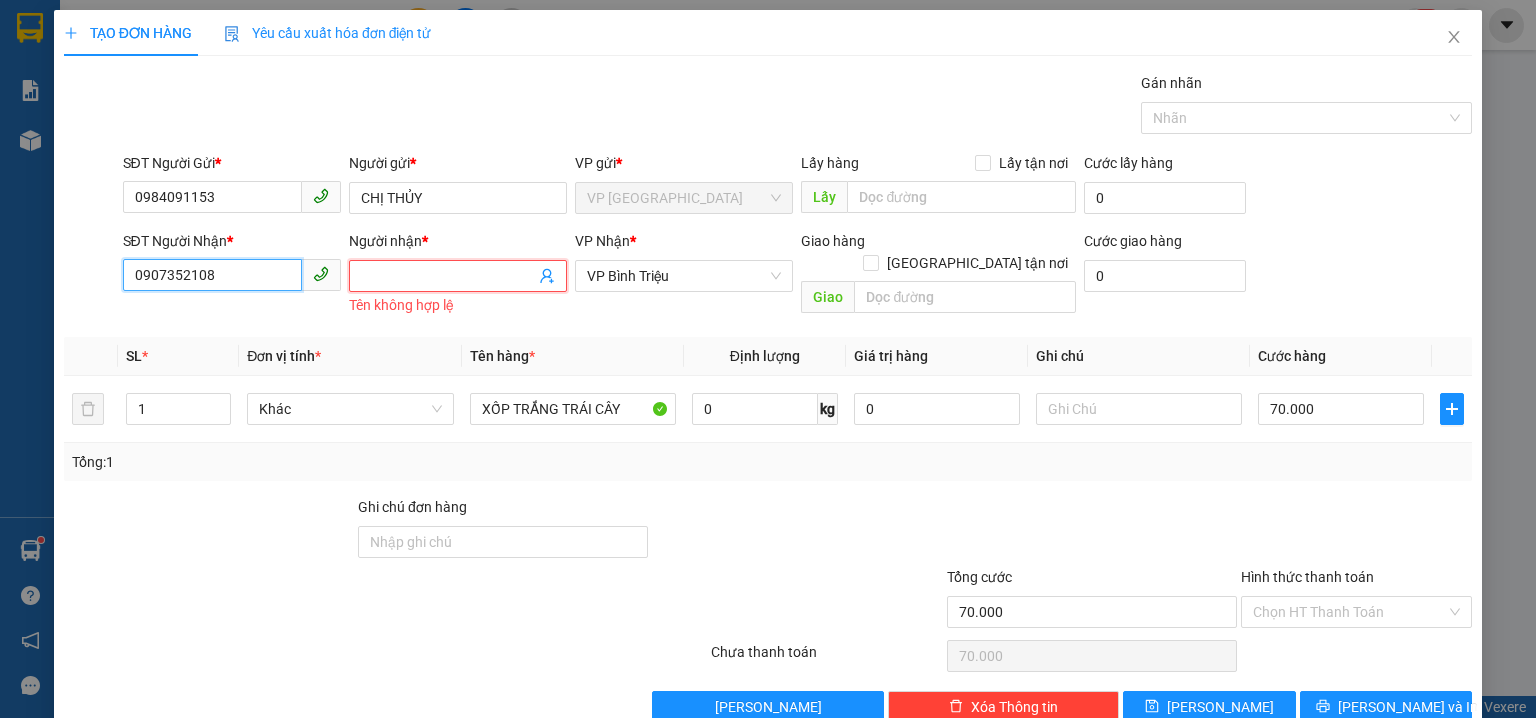 click on "0907352108" at bounding box center (212, 275) 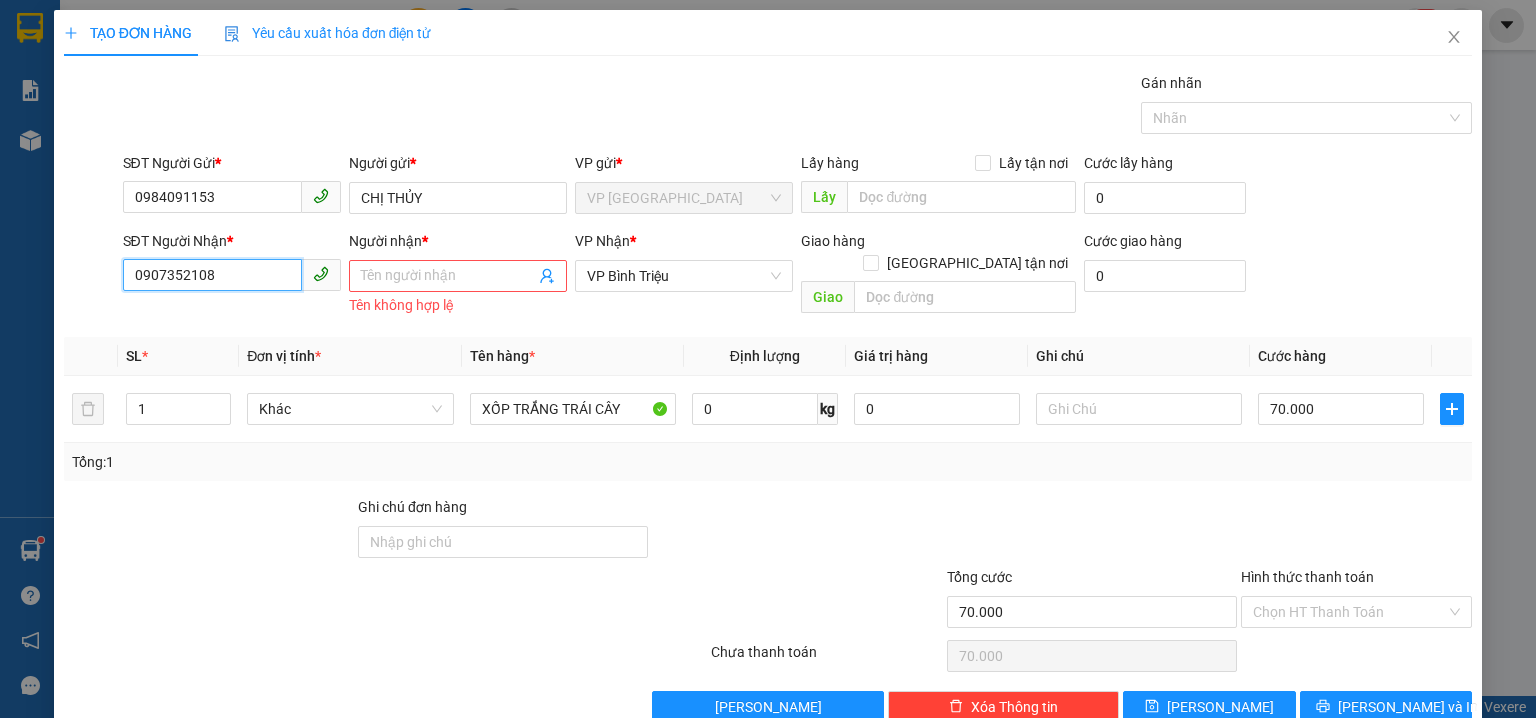 click on "0907352108" at bounding box center [212, 275] 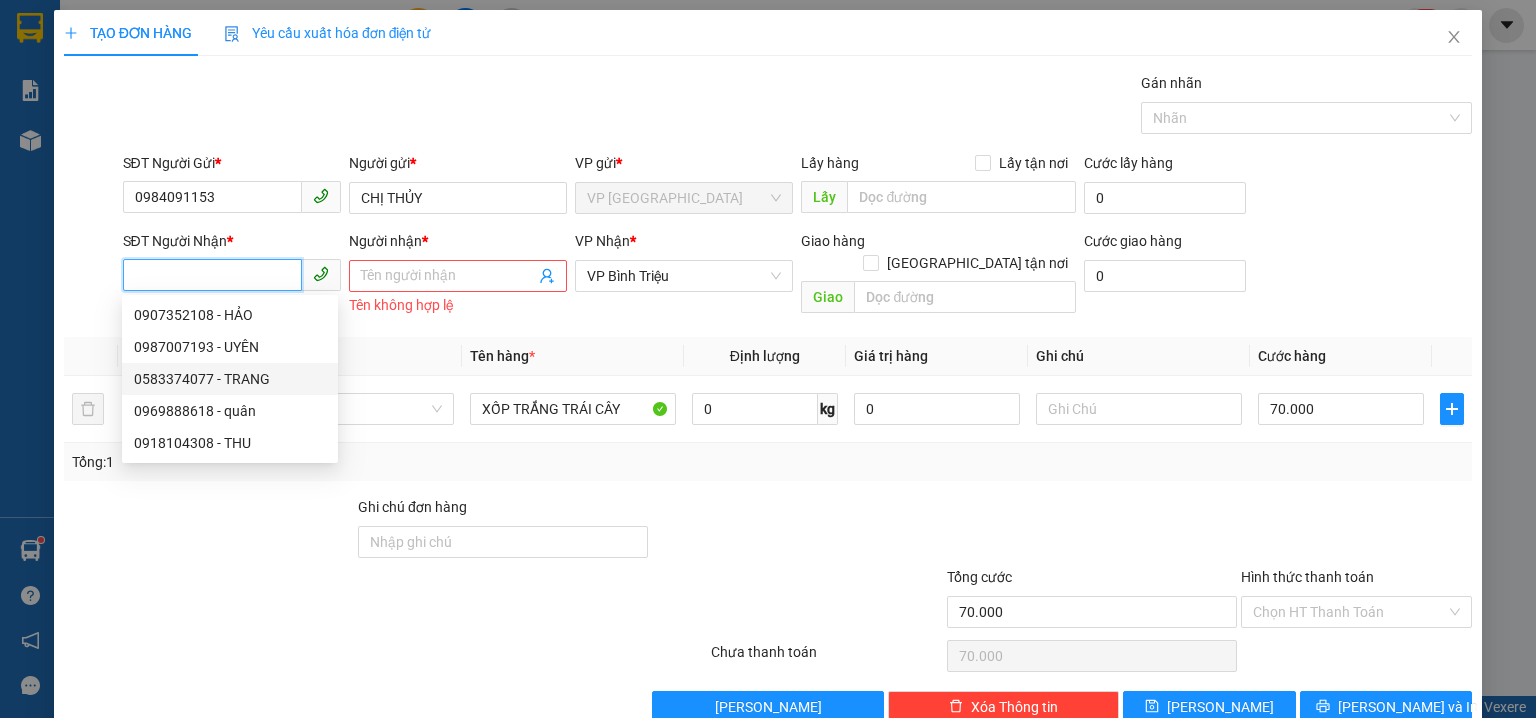 click on "0583374077 - TRANG" at bounding box center [230, 379] 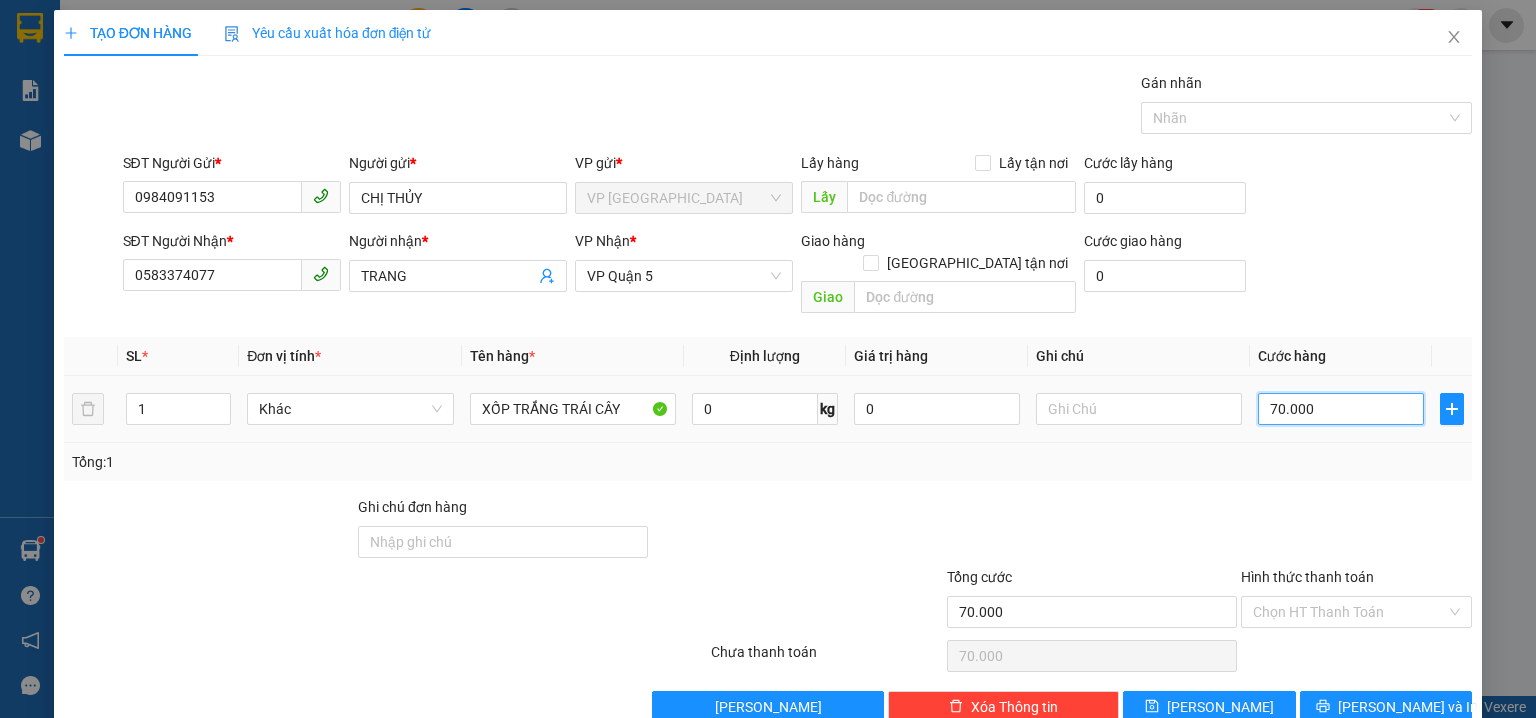 click on "70.000" at bounding box center [1341, 409] 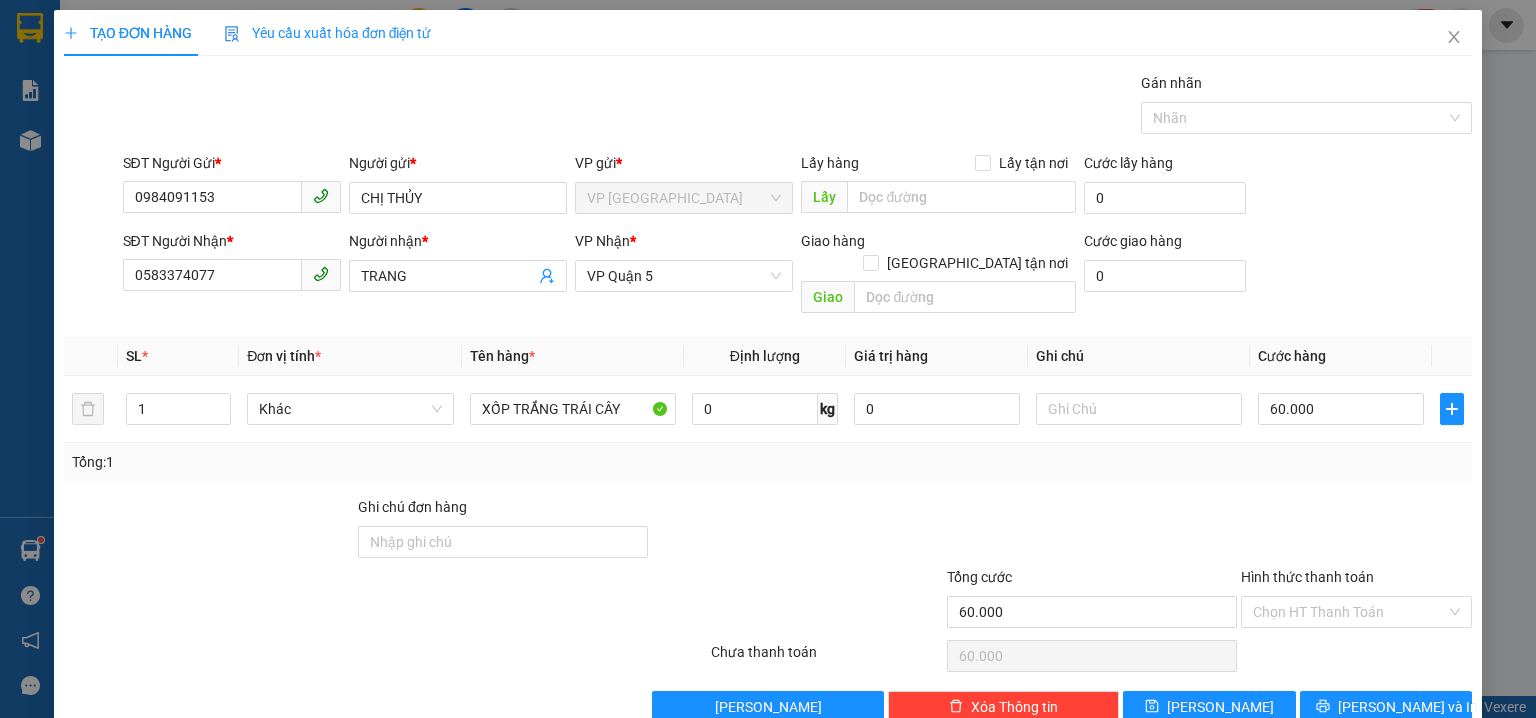 click on "SĐT Người Nhận  * 0583374077 Người nhận  * TRANG VP Nhận  * VP Quận 5 Giao hàng Giao tận nơi Giao Cước giao hàng 0" at bounding box center (798, 276) 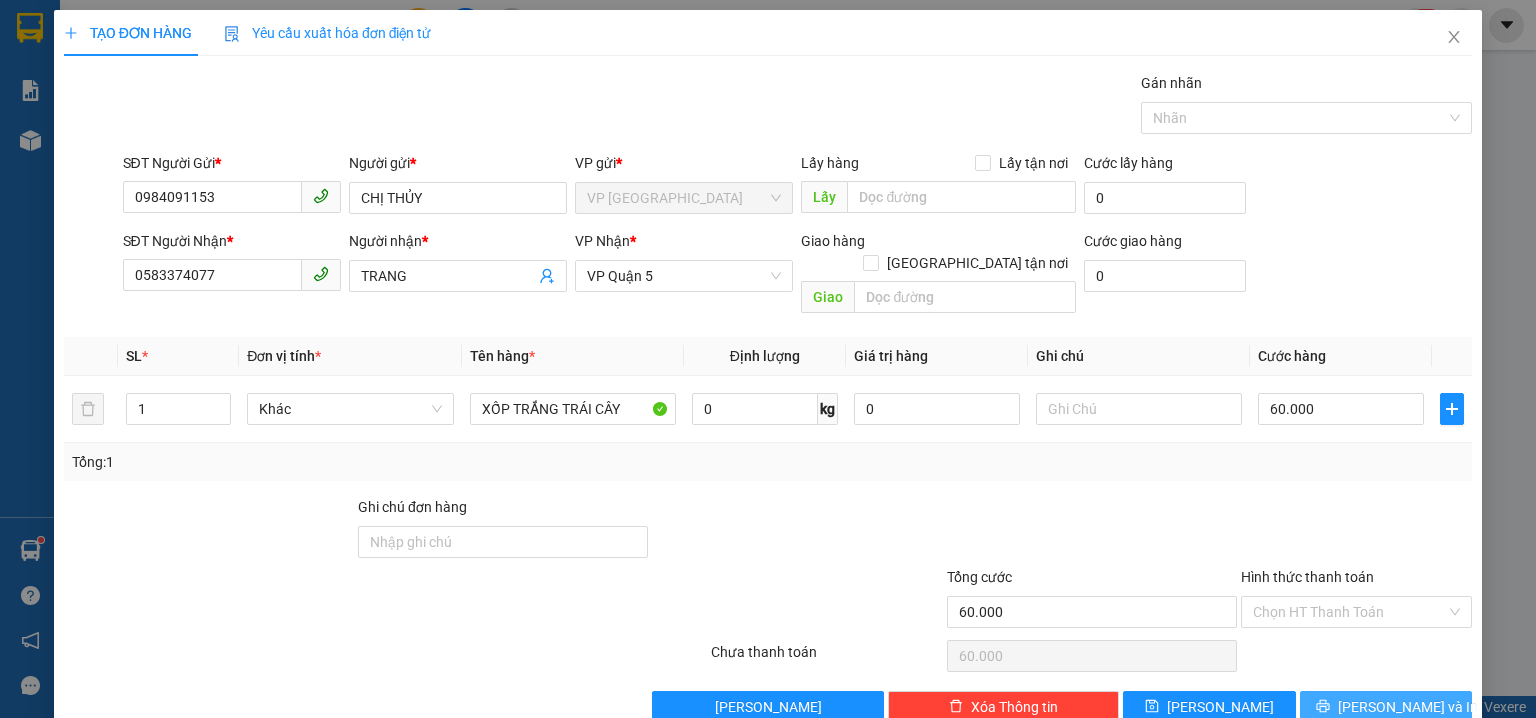 click on "Lưu và In" at bounding box center (1408, 707) 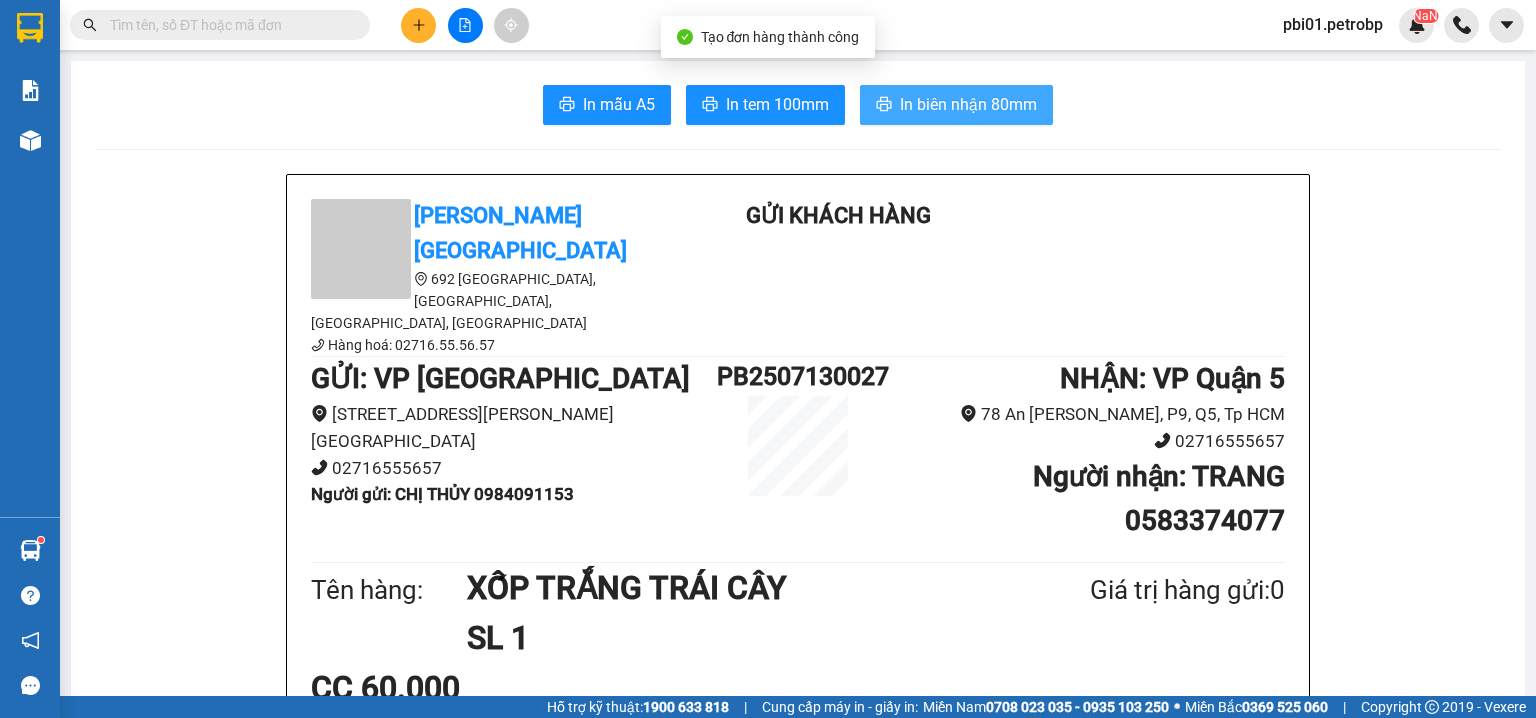 click on "In biên nhận 80mm" at bounding box center [968, 104] 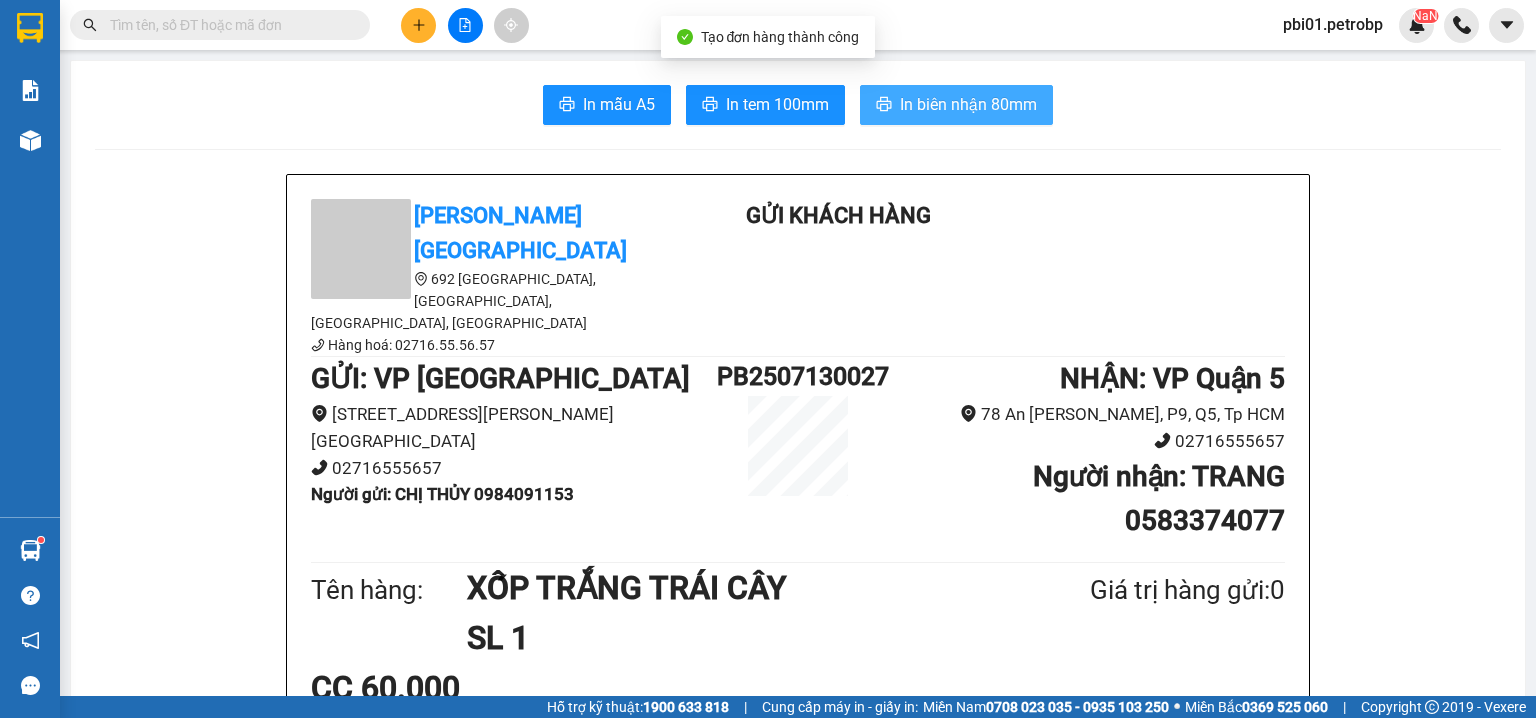 scroll, scrollTop: 0, scrollLeft: 0, axis: both 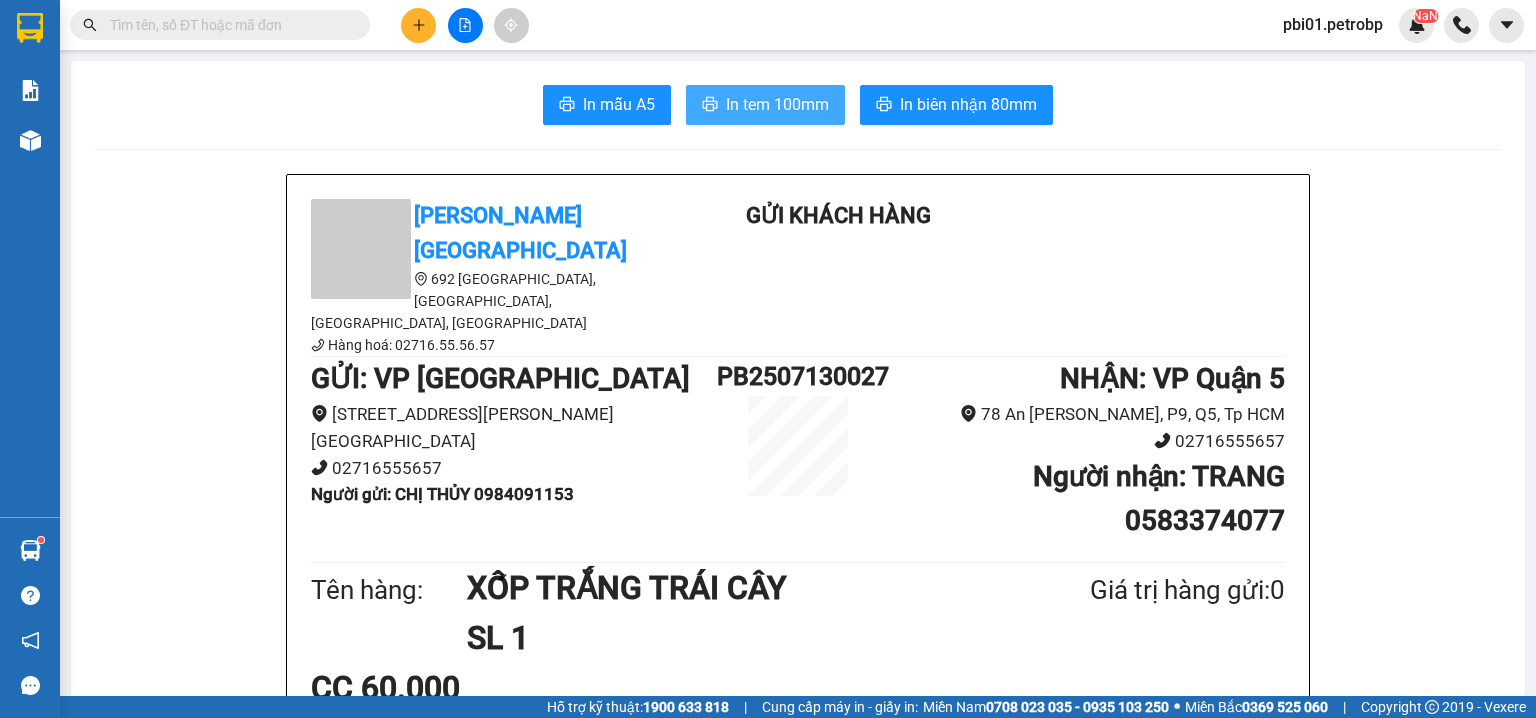 click on "In tem 100mm" at bounding box center [777, 104] 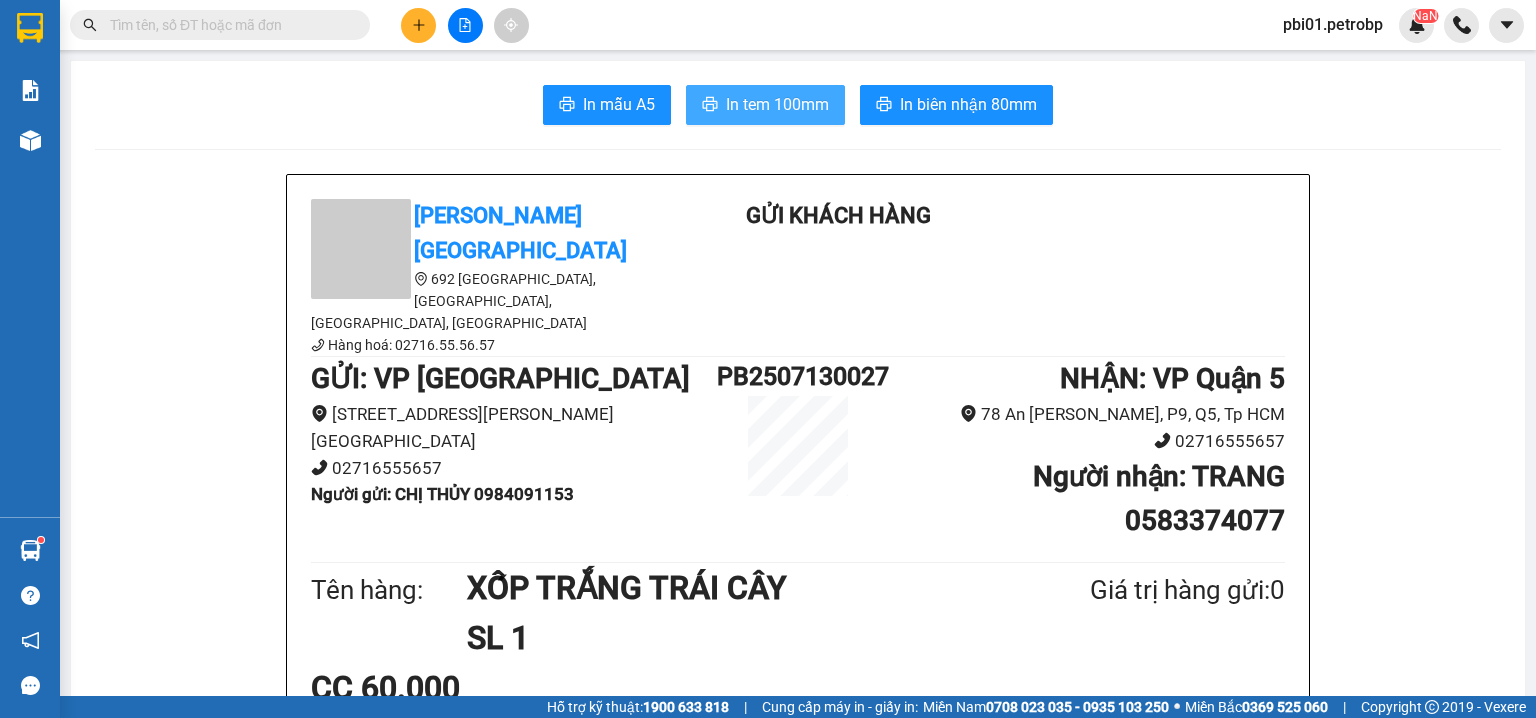 scroll, scrollTop: 0, scrollLeft: 0, axis: both 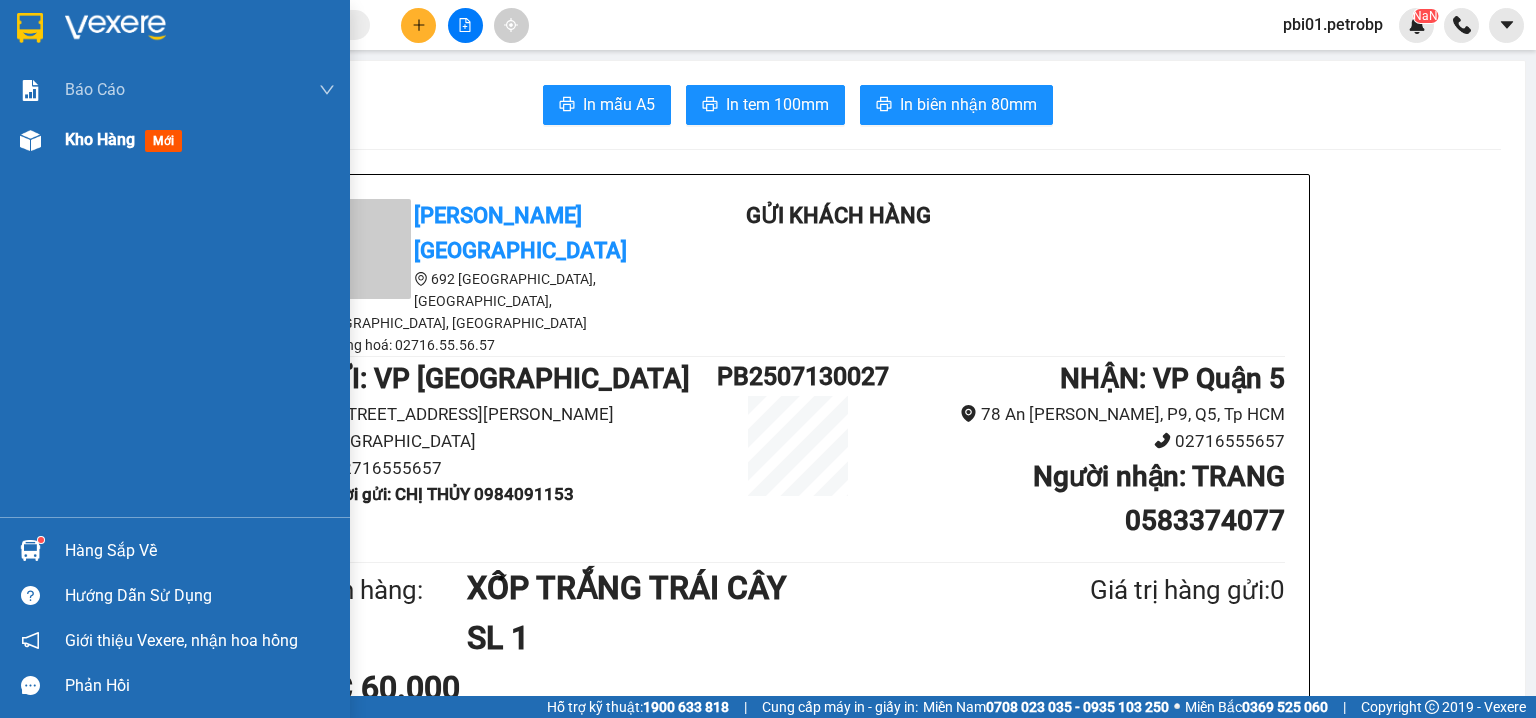 click at bounding box center (30, 140) 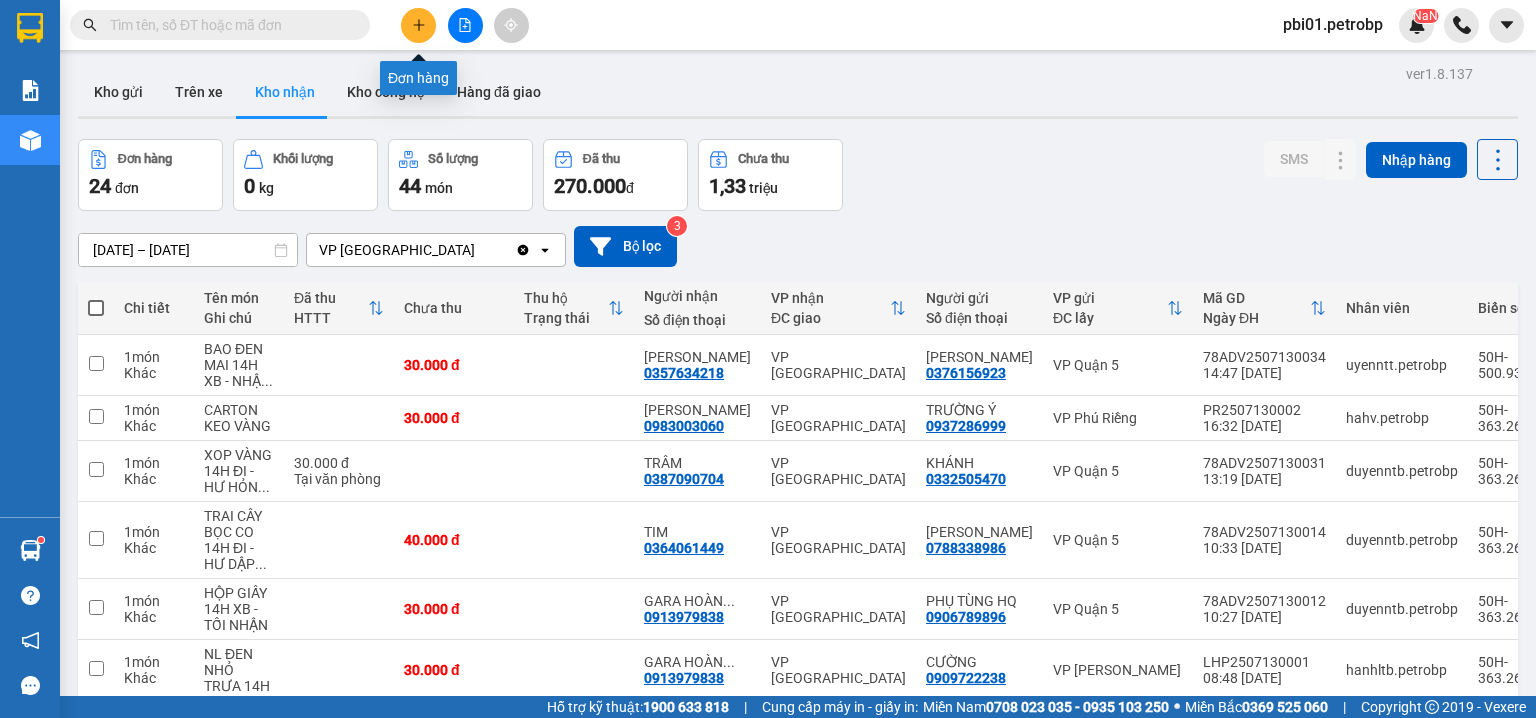 click at bounding box center [418, 25] 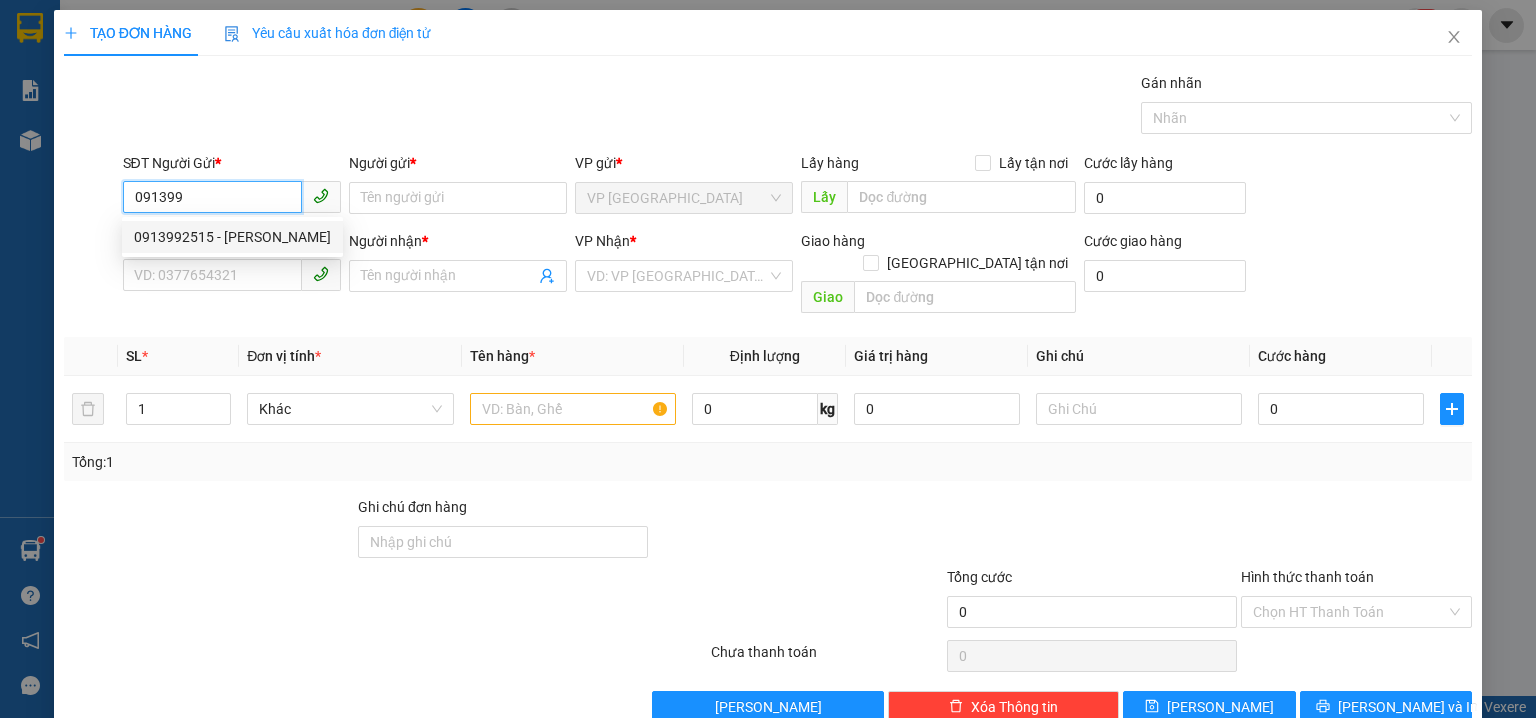 click on "0913992515 - THU  VÂN" at bounding box center (232, 237) 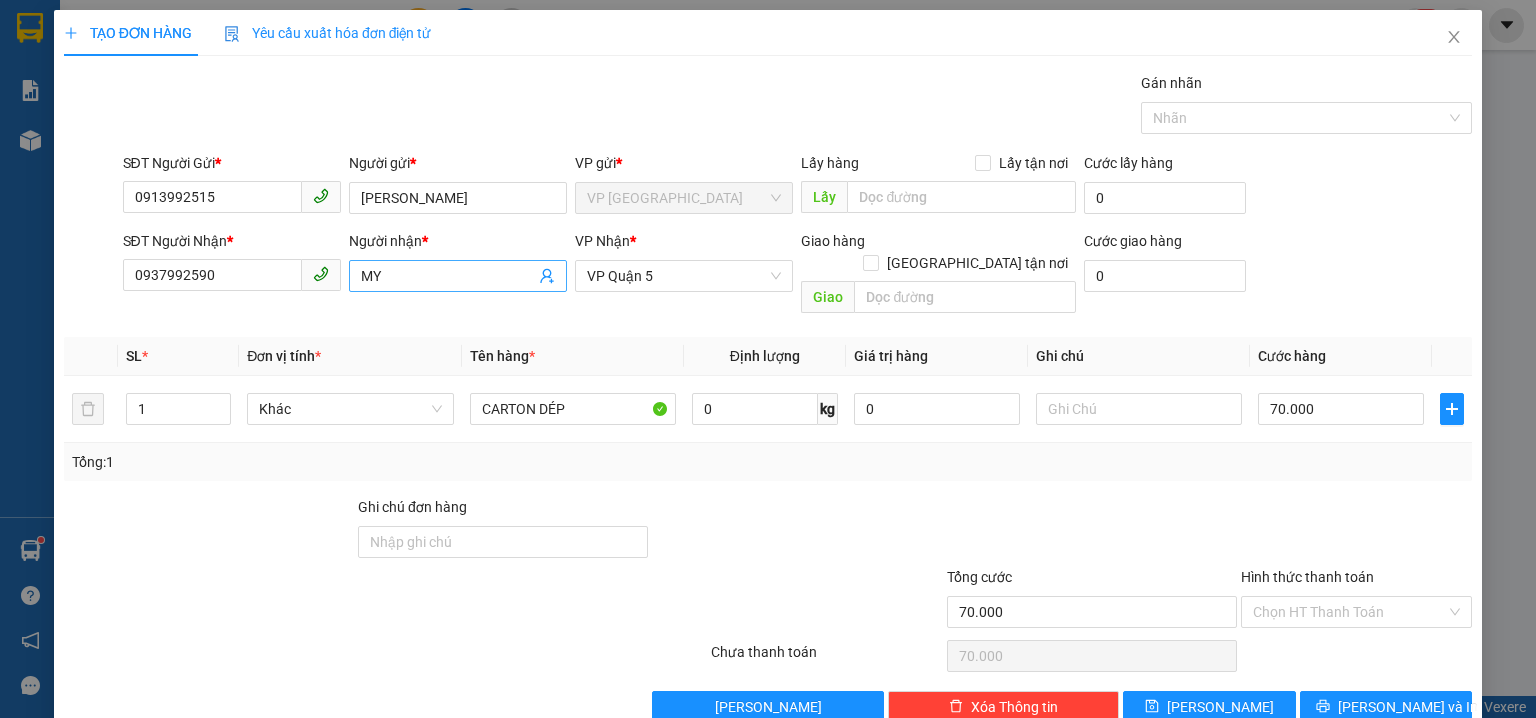 click on "MY" at bounding box center [448, 276] 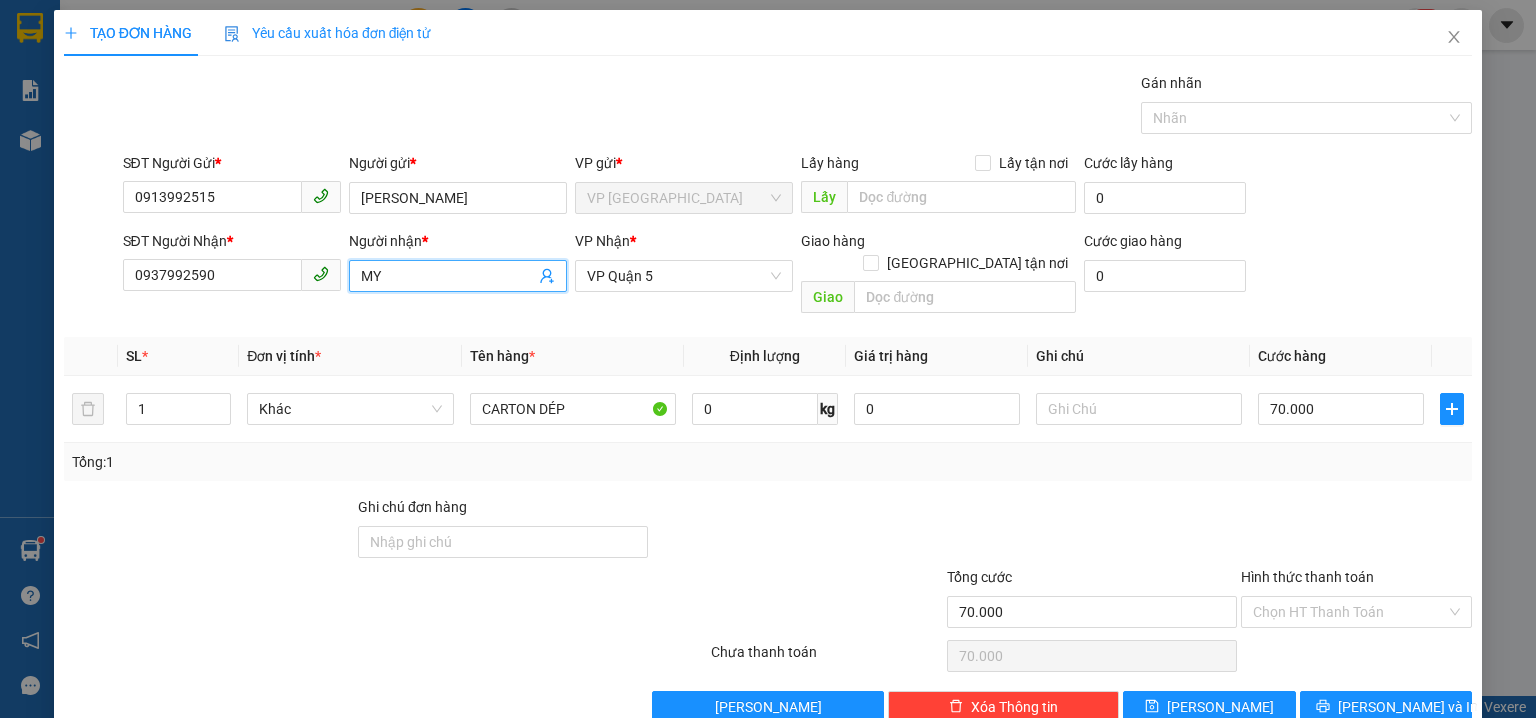 click on "MY" at bounding box center (448, 276) 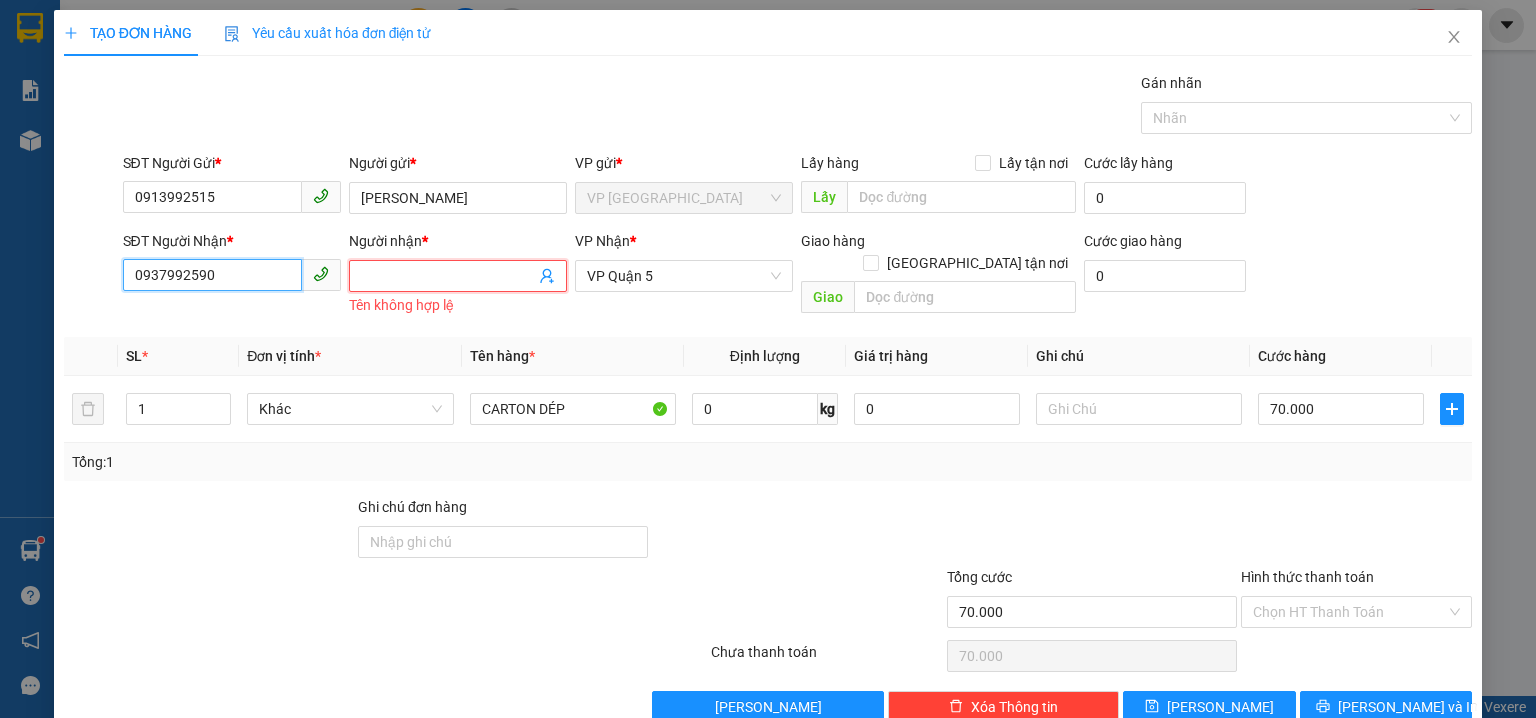 click on "0937992590" at bounding box center [212, 275] 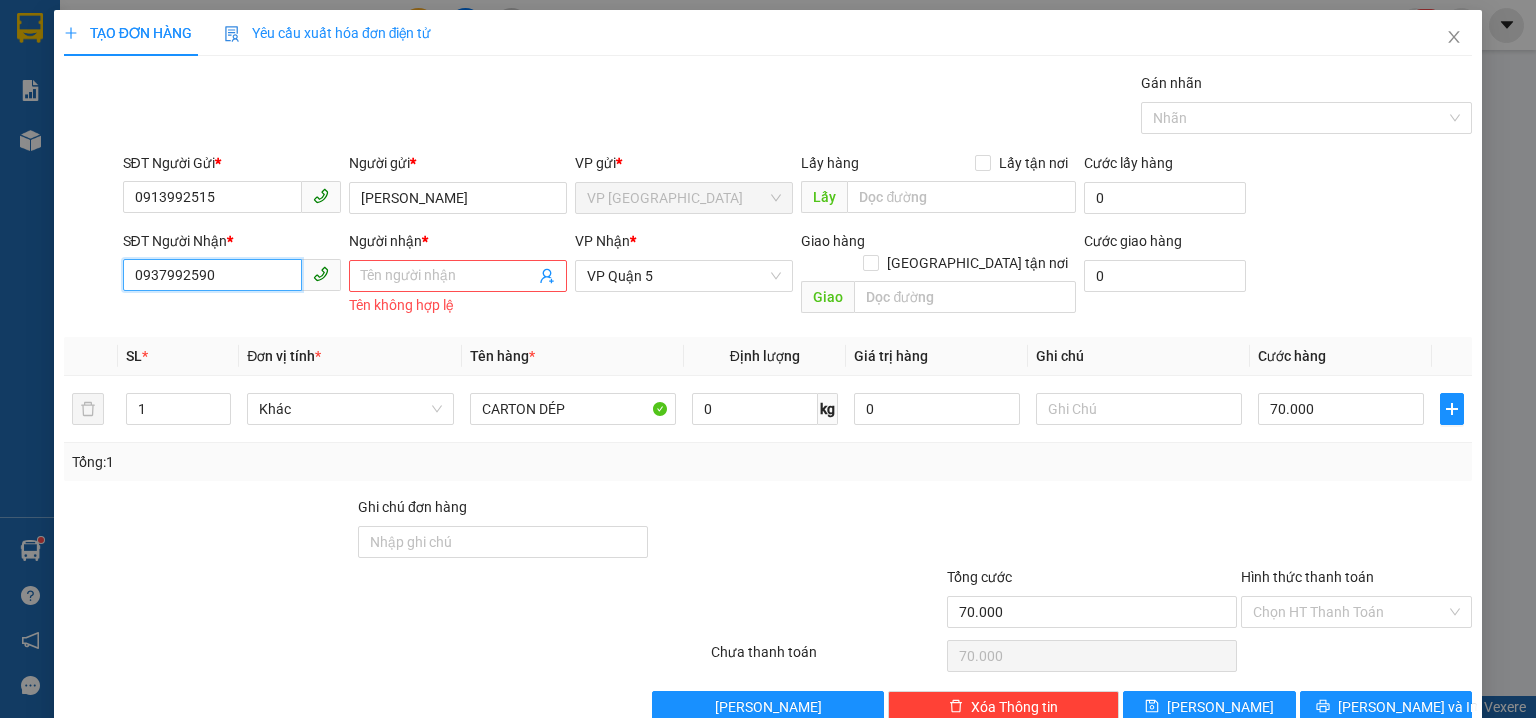 click on "0937992590" at bounding box center (212, 275) 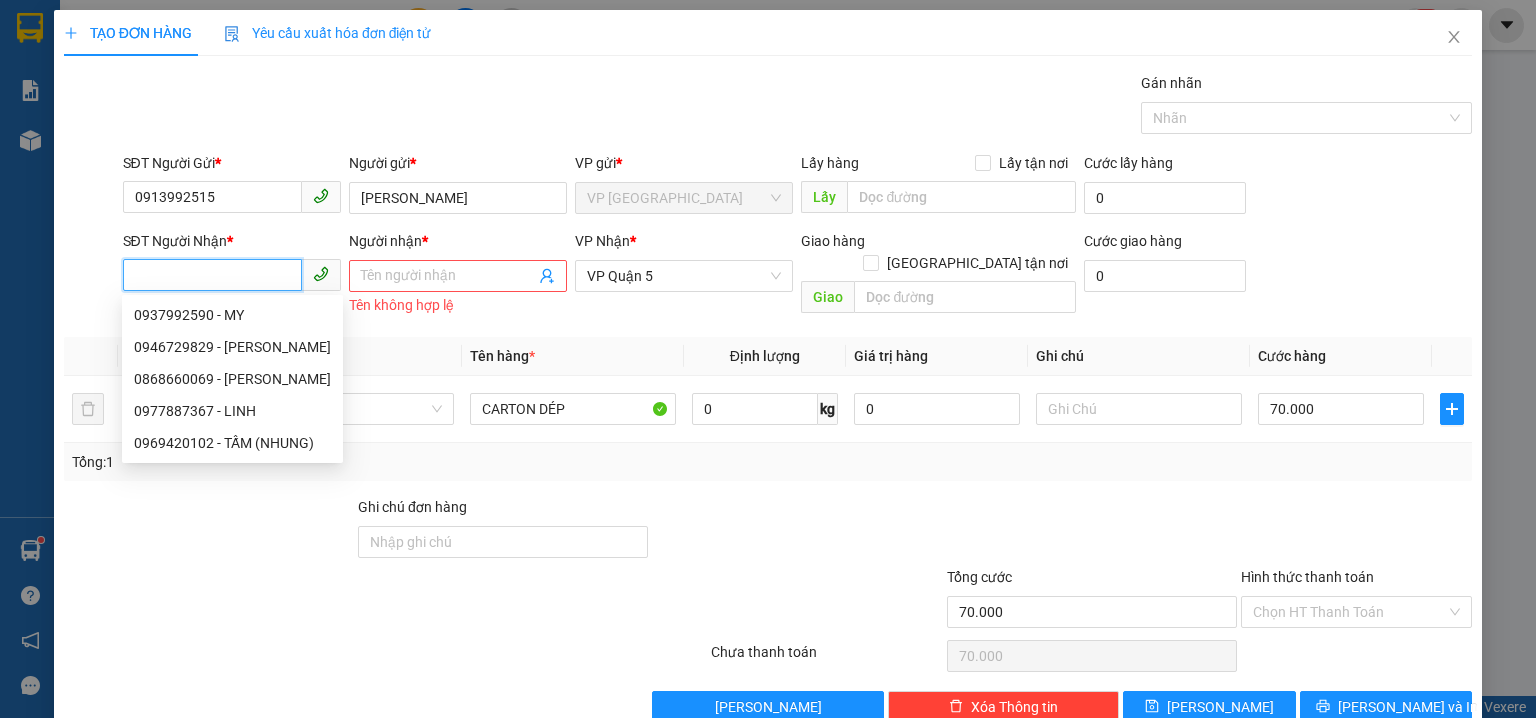 click on "SĐT Người Nhận  *" at bounding box center [212, 275] 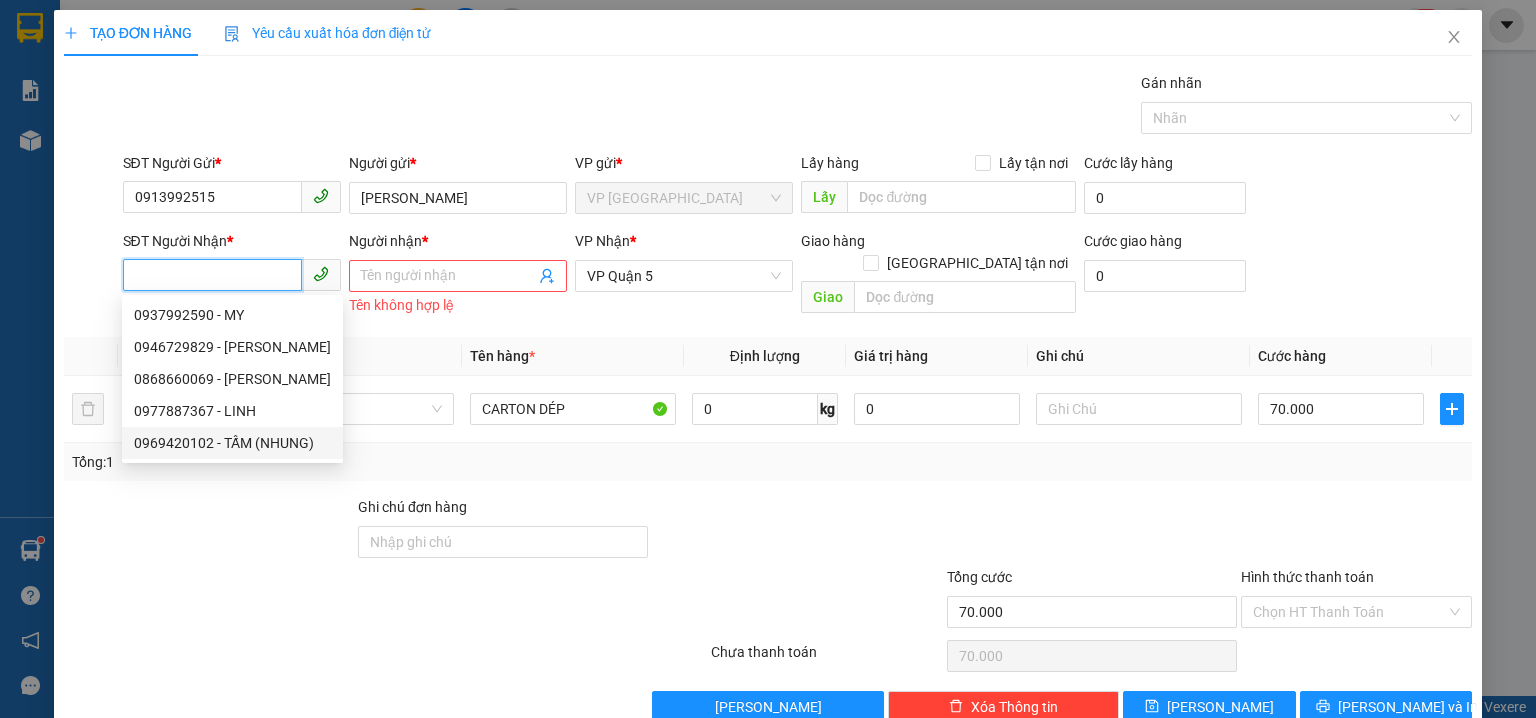 click on "0969420102 - TẤM (NHUNG)" at bounding box center [232, 443] 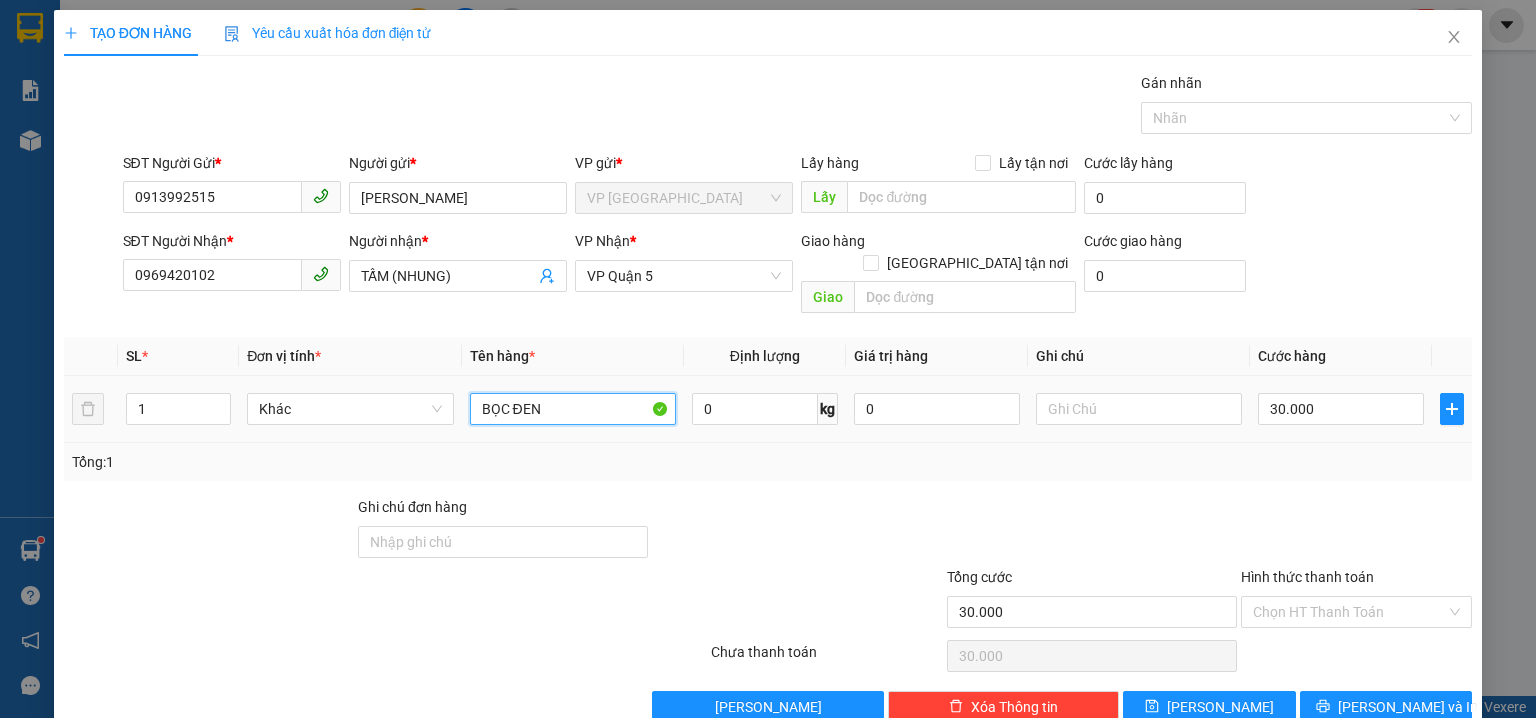 click on "BỌC ĐEN" at bounding box center [573, 409] 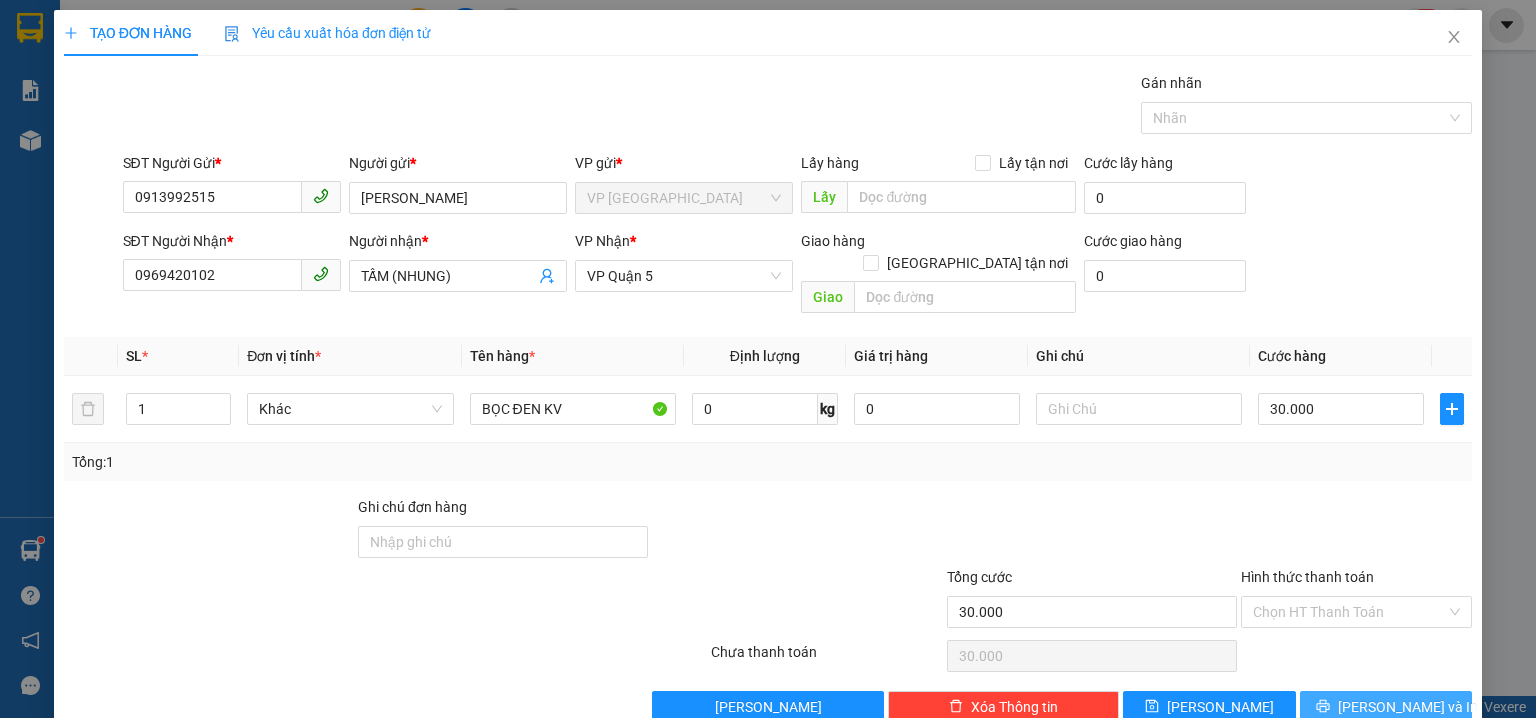 click on "Lưu và In" at bounding box center (1386, 707) 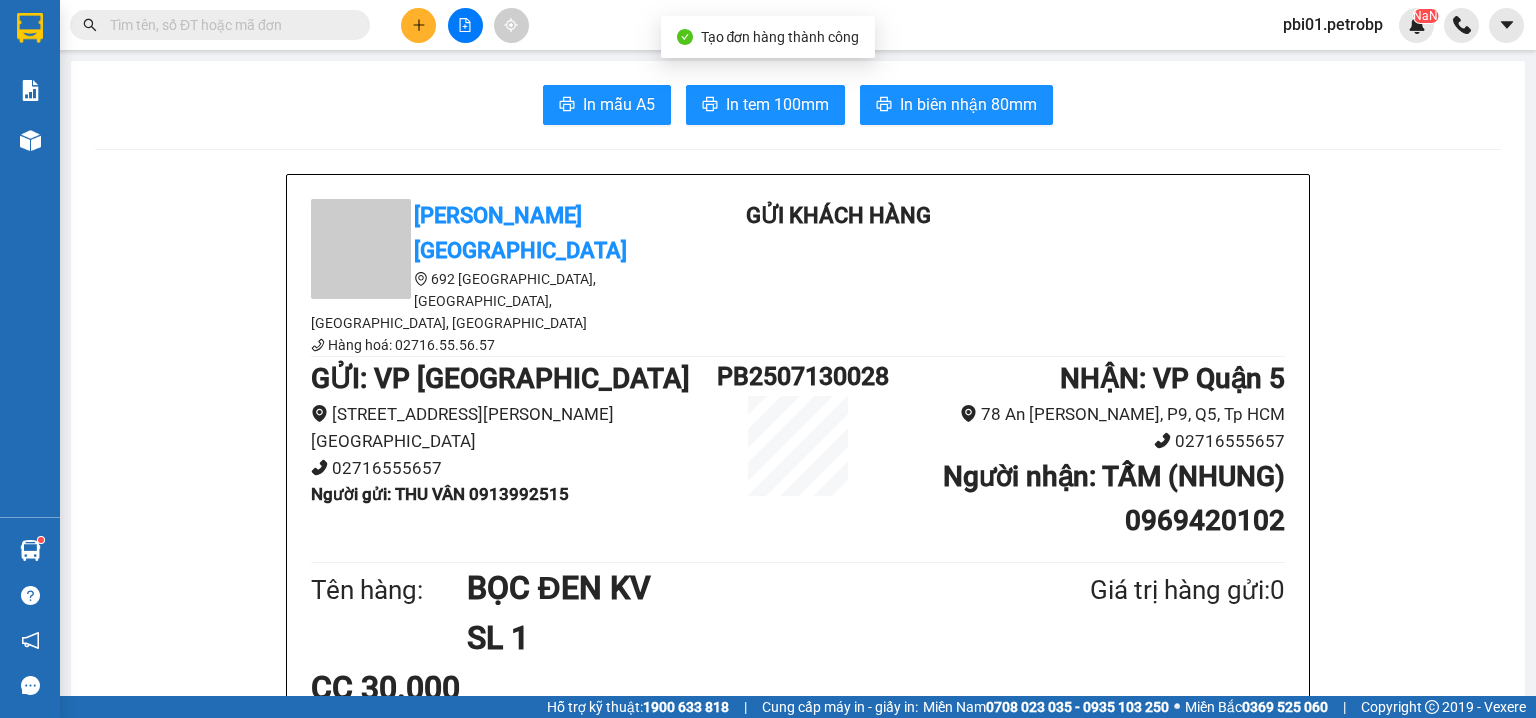 click on "Người gửi :   THU  VÂN 0913992515" at bounding box center [440, 494] 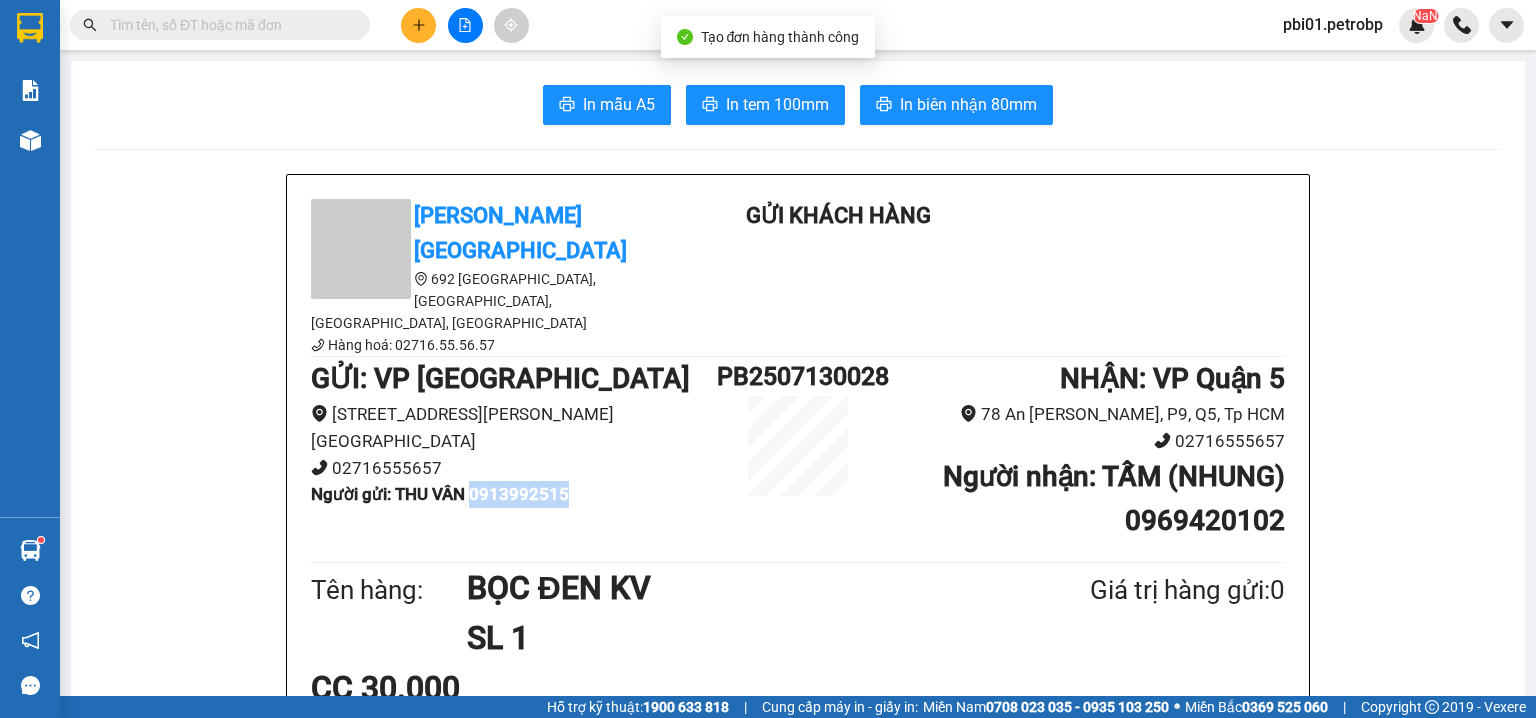 click on "Người gửi :   THU  VÂN 0913992515" at bounding box center [440, 494] 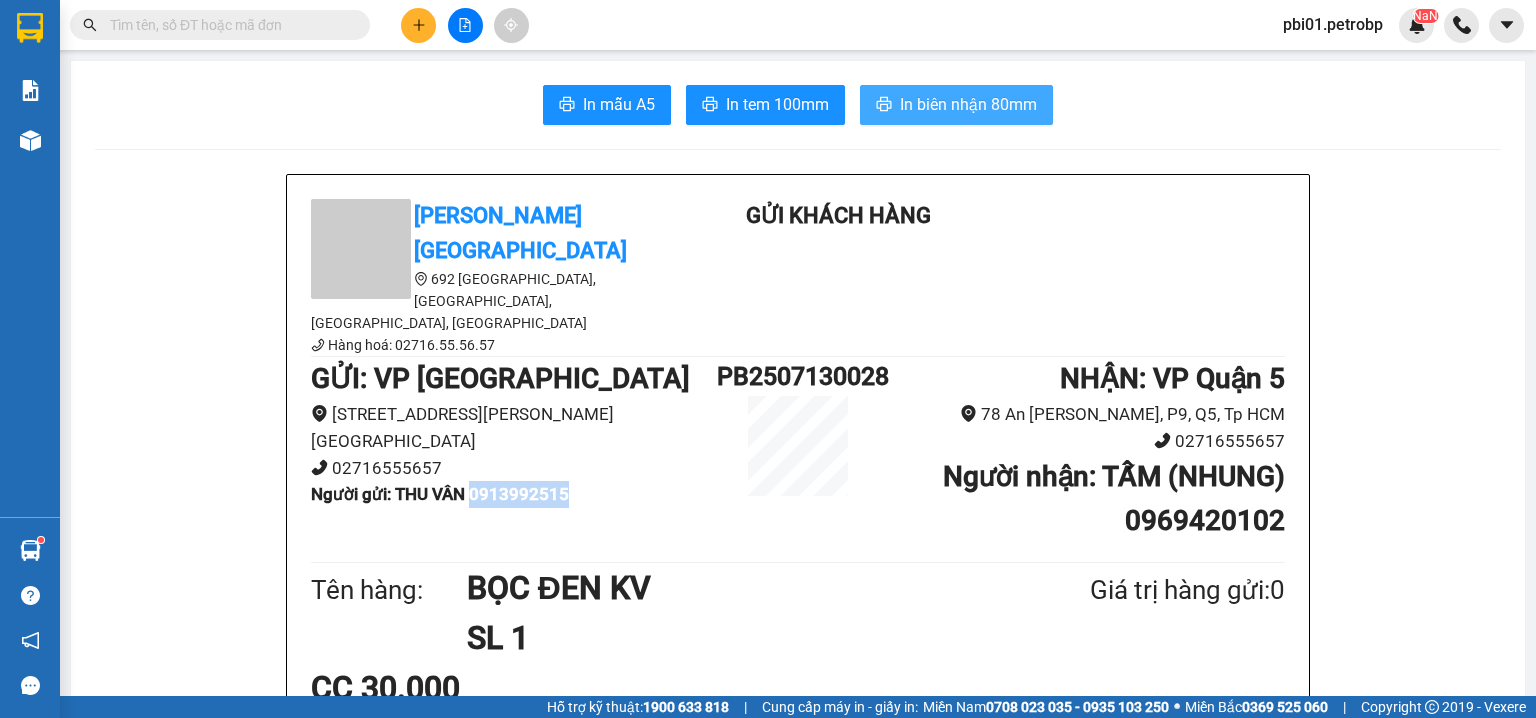 click on "In biên nhận 80mm" at bounding box center (968, 104) 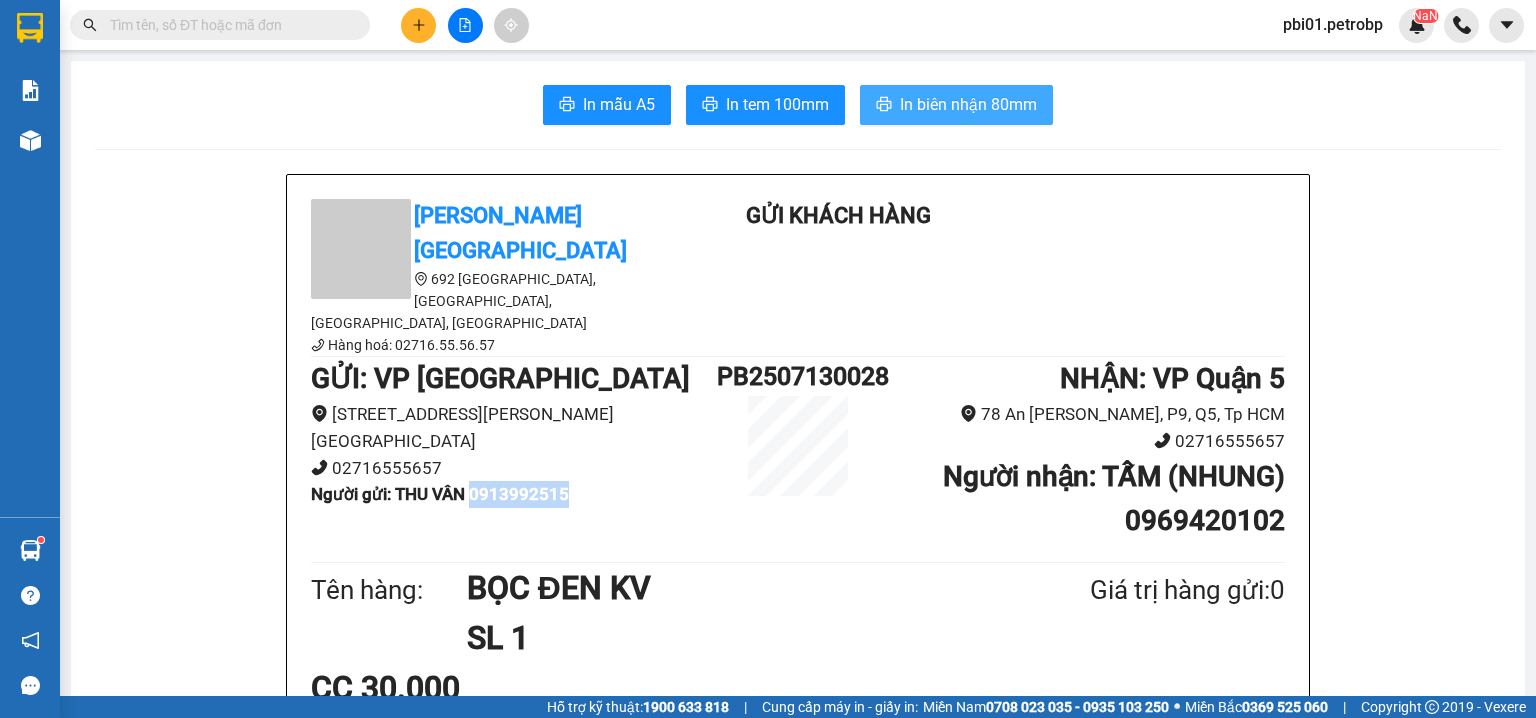 scroll, scrollTop: 0, scrollLeft: 0, axis: both 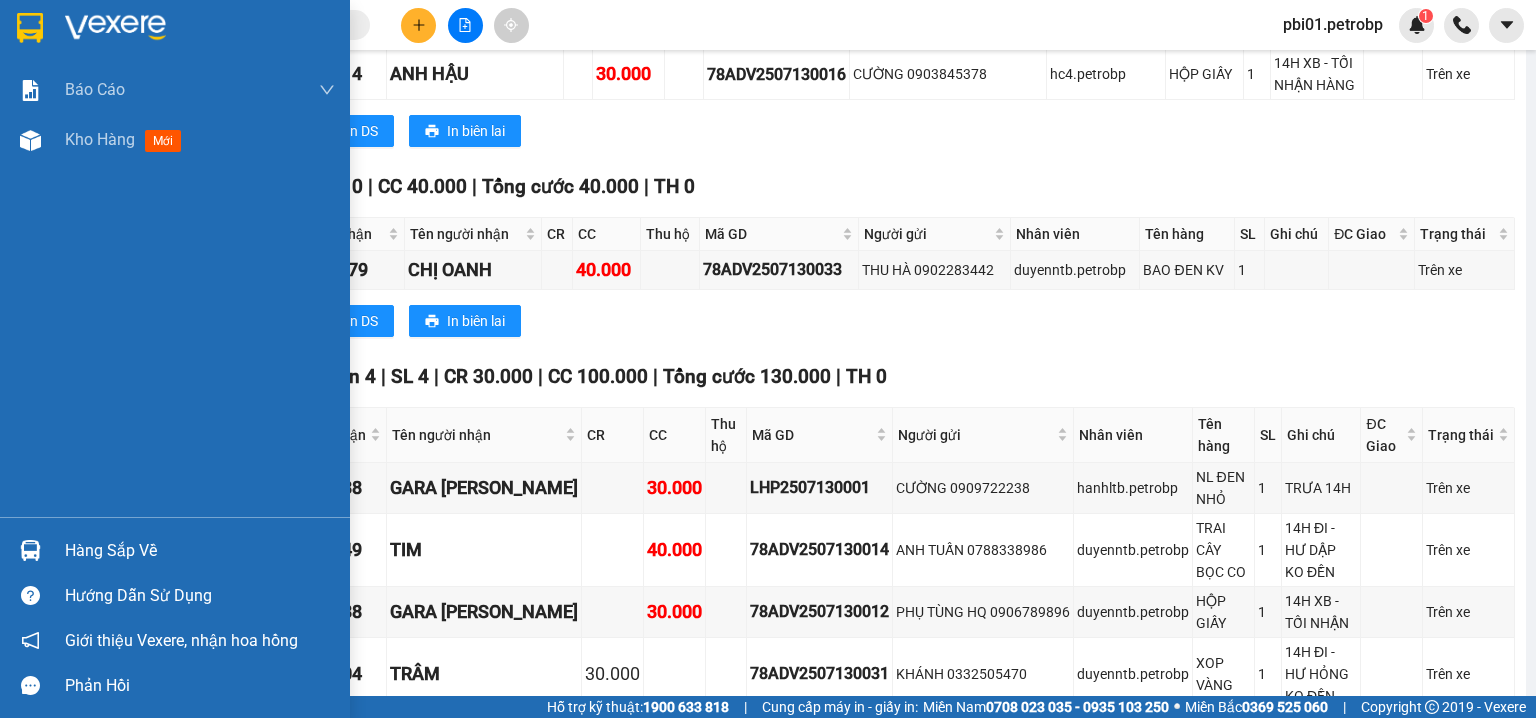 click on "Báo cáo BC tiền tận nơi (trưởng trạm) Báo cáo 1 (nv): Số tiền đã thu của văn phòng  Báo cáo 1: Số tiền đã thu của văn phòng  Báo cáo doanh thu hàng hóa theo tài xế Báo cáo dòng tiền (trưởng trạm) Doanh số tạo đơn theo VP gửi (trưởng trạm) Mẫu 2: Thống kê đơn hàng theo nhân viên Mẫu 3.1: Thống kê đơn hàng văn phòng gửi Mẫu 3.1: Thống kê đơn hàng văn phòng gửi ( các trạm xem ) Mẫu 3.1: Thống kê đơn hàng văn phòng gửi (Xuất ExceL) Mẫu 3: Báo cáo dòng tiền theo văn phòng Vị trí của các món hàng     Kho hàng mới Hàng sắp về Hướng dẫn sử dụng Giới thiệu Vexere, nhận hoa hồng Phản hồi Phần mềm hỗ trợ bạn tốt chứ?" at bounding box center (175, 359) 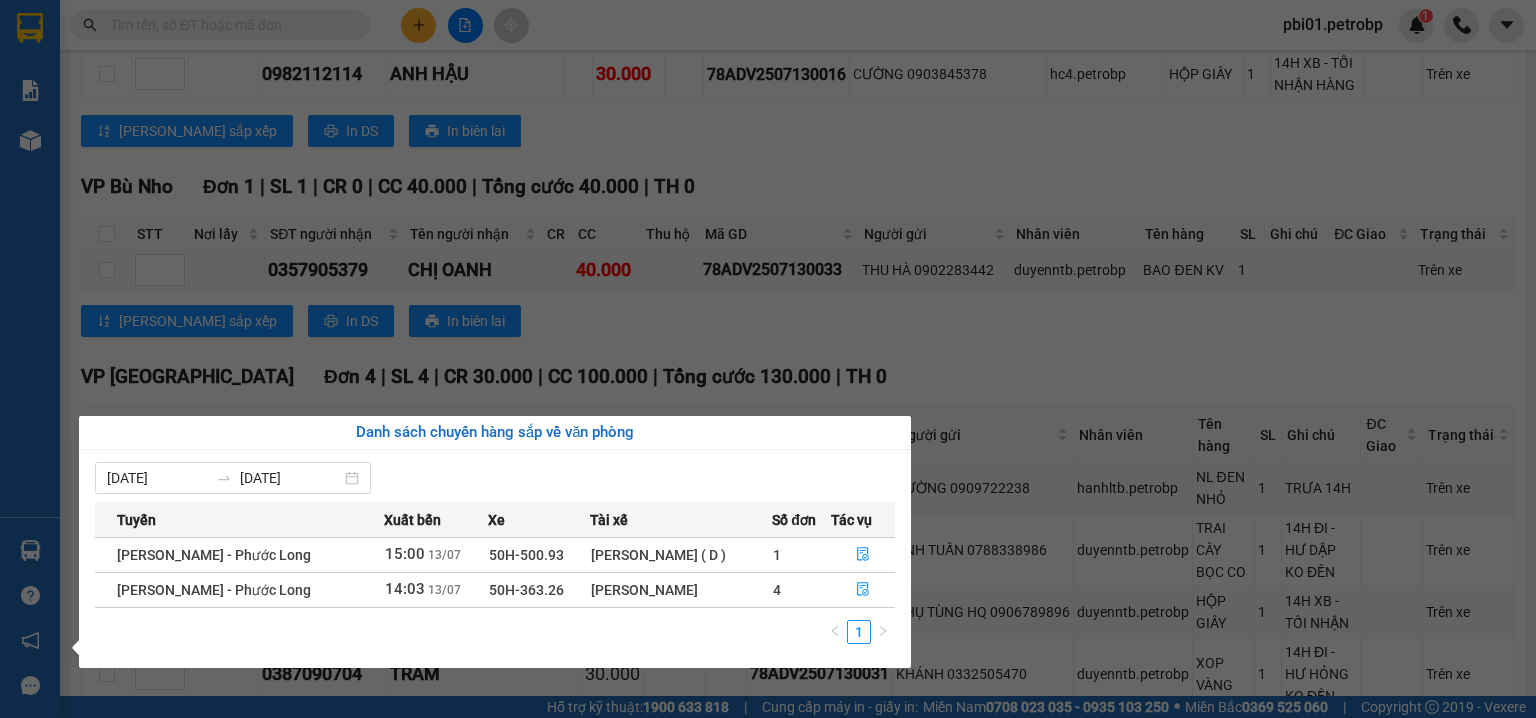 click on "Kết quả tìm kiếm ( 0 )  Bộ lọc  No Data pbi01.petrobp 1     Báo cáo BC tiền tận nơi (trưởng trạm) Báo cáo 1 (nv): Số tiền đã thu của văn phòng  Báo cáo 1: Số tiền đã thu của văn phòng  Báo cáo doanh thu hàng hóa theo tài xế Báo cáo dòng tiền (trưởng trạm) Doanh số tạo đơn theo VP gửi (trưởng trạm) Mẫu 2: Thống kê đơn hàng theo nhân viên Mẫu 3.1: Thống kê đơn hàng văn phòng gửi Mẫu 3.1: Thống kê đơn hàng văn phòng gửi ( các trạm xem ) Mẫu 3.1: Thống kê đơn hàng văn phòng gửi (Xuất ExceL) Mẫu 3: Báo cáo dòng tiền theo văn phòng Vị trí của các món hàng     Kho hàng mới Hàng sắp về Hướng dẫn sử dụng Giới thiệu Vexere, nhận hoa hồng Phản hồi Phần mềm hỗ trợ bạn tốt chứ? [PERSON_NAME] - Phước Long [DATE] 14:03   (TC)   - 50H-363.26  Làm mới In phơi In đơn chọn Thống kê Lọc  CR Lọc  CC Xuất Excel Đã giao" at bounding box center [768, 359] 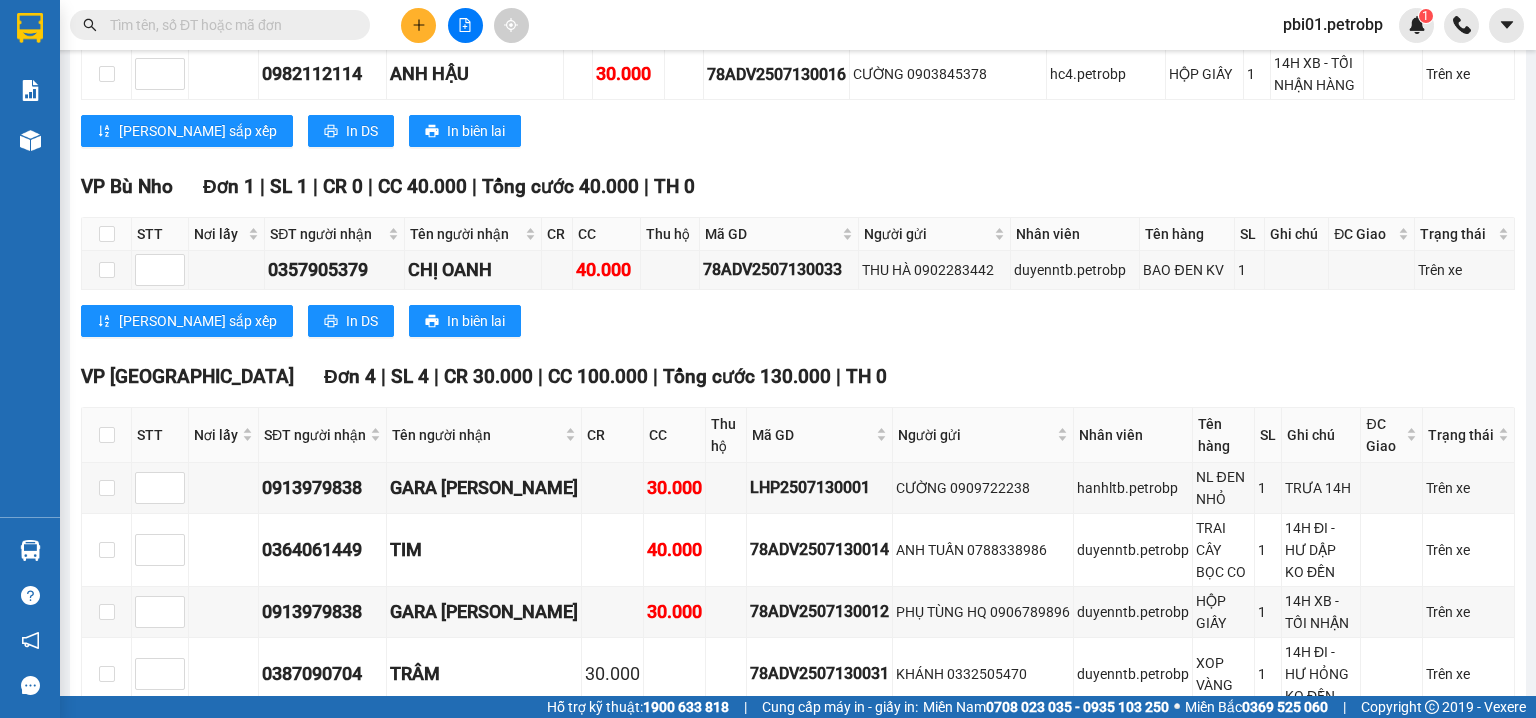 click at bounding box center [228, 25] 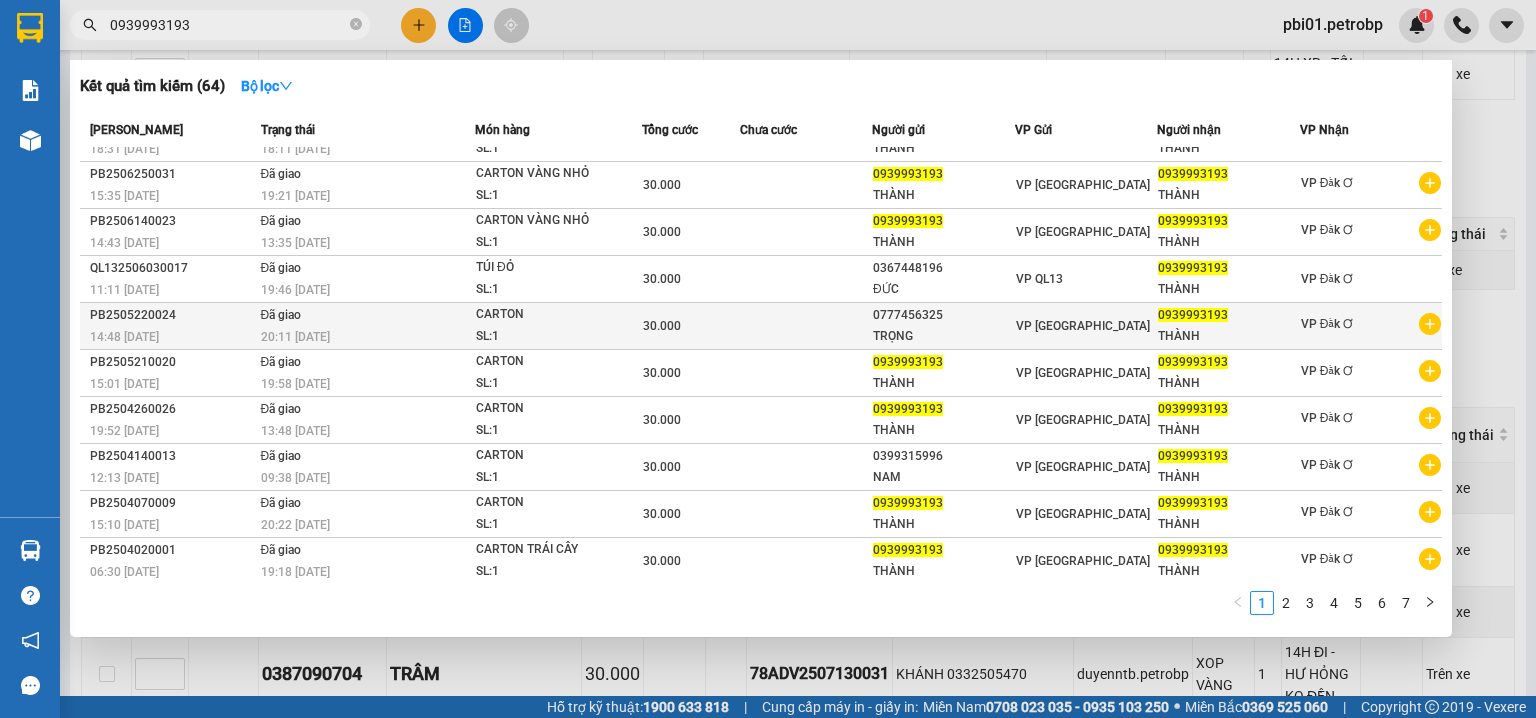 scroll, scrollTop: 0, scrollLeft: 0, axis: both 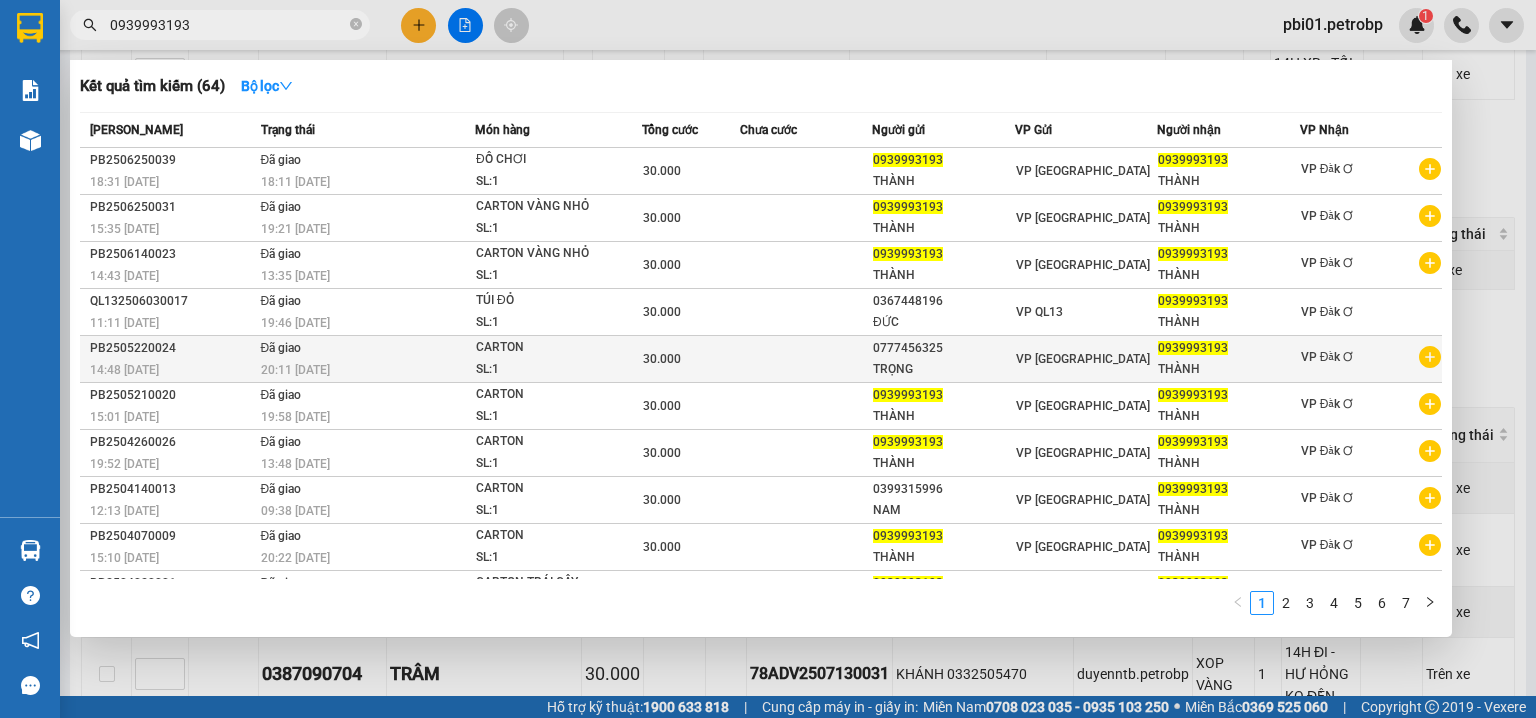 type on "0939993193" 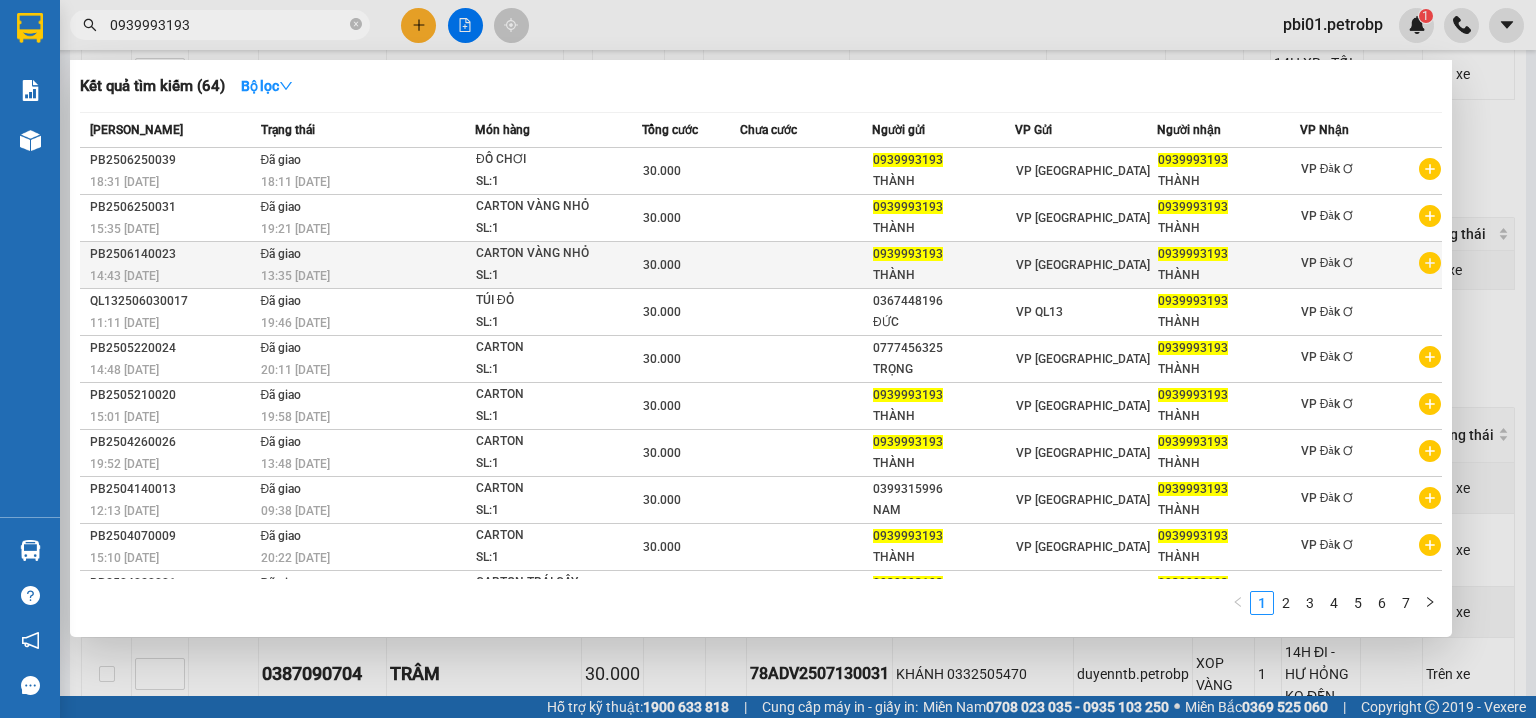 drag, startPoint x: 794, startPoint y: 340, endPoint x: 736, endPoint y: 269, distance: 91.67879 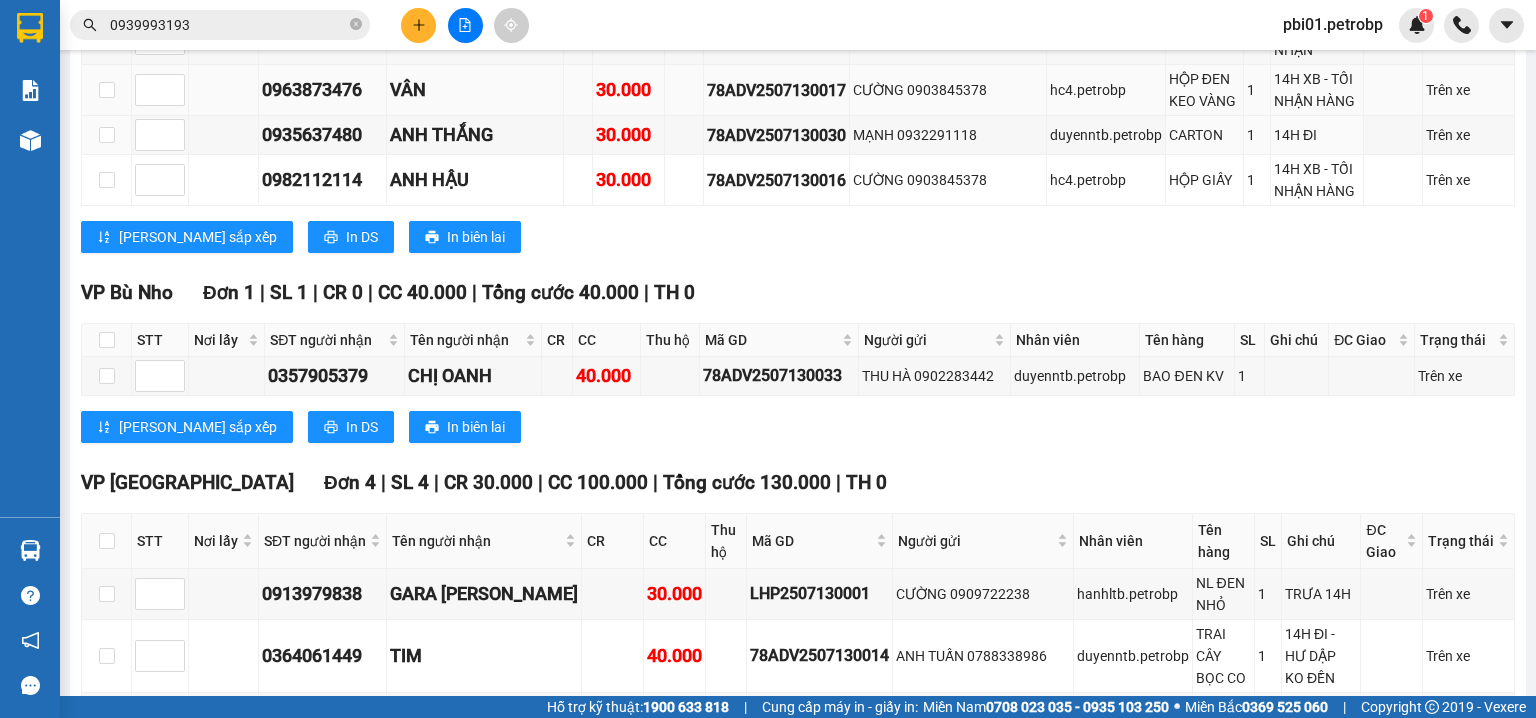 scroll, scrollTop: 1307, scrollLeft: 0, axis: vertical 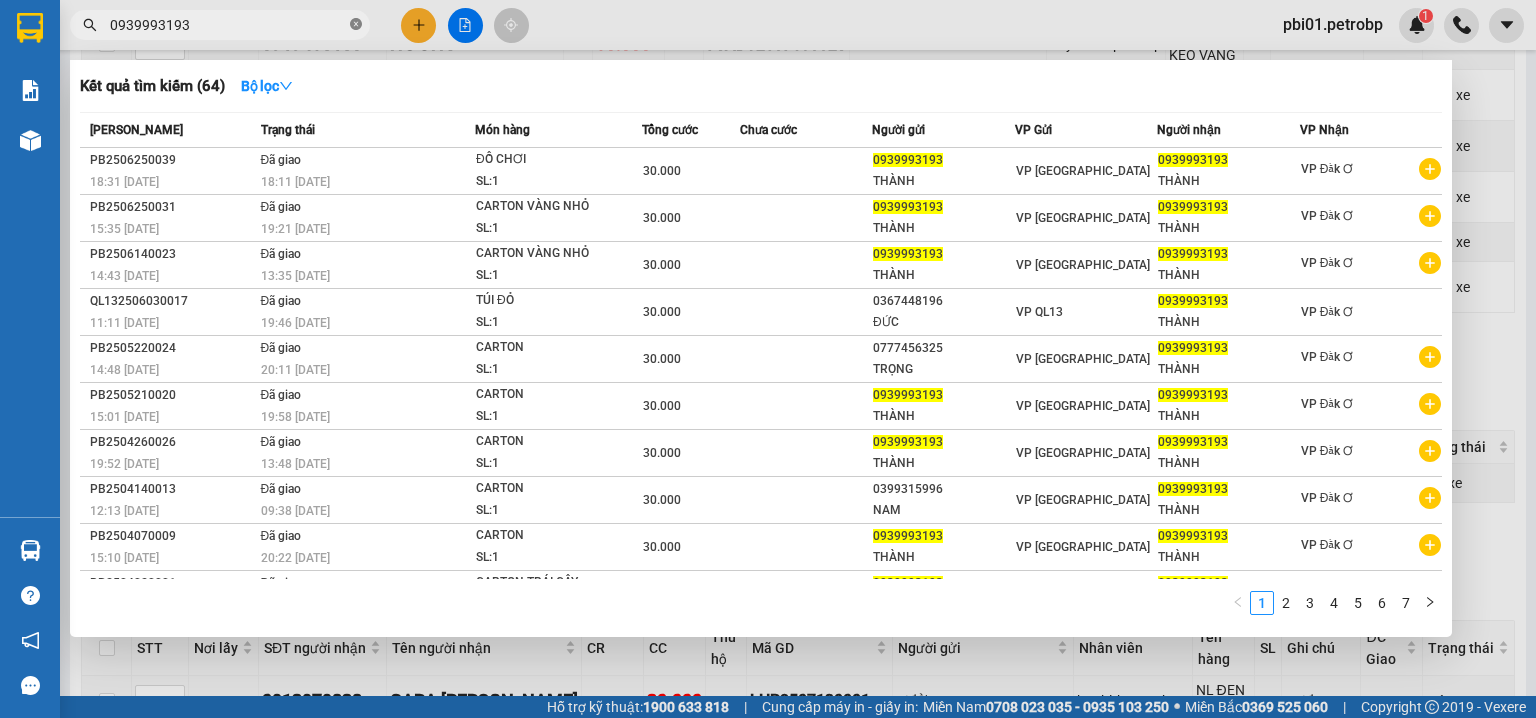 click 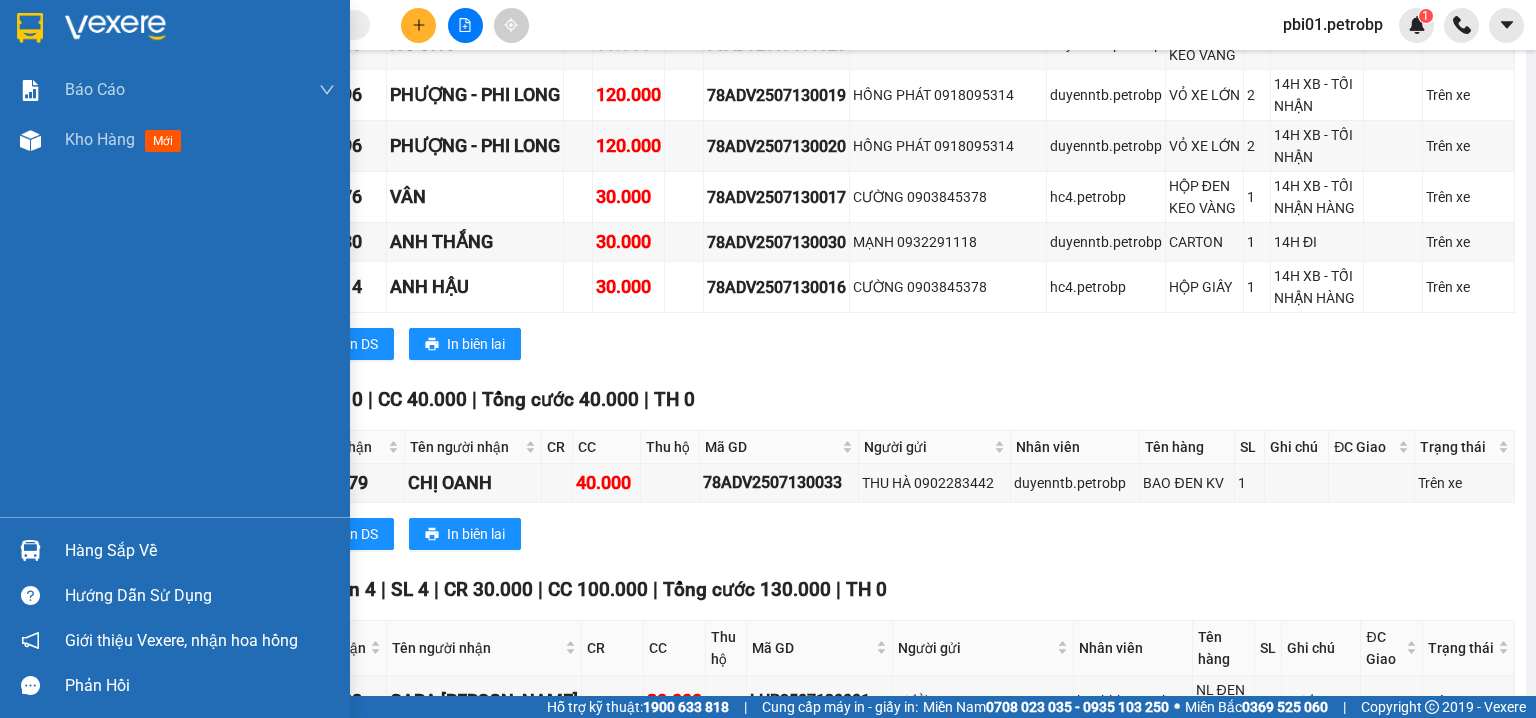 click at bounding box center (30, 550) 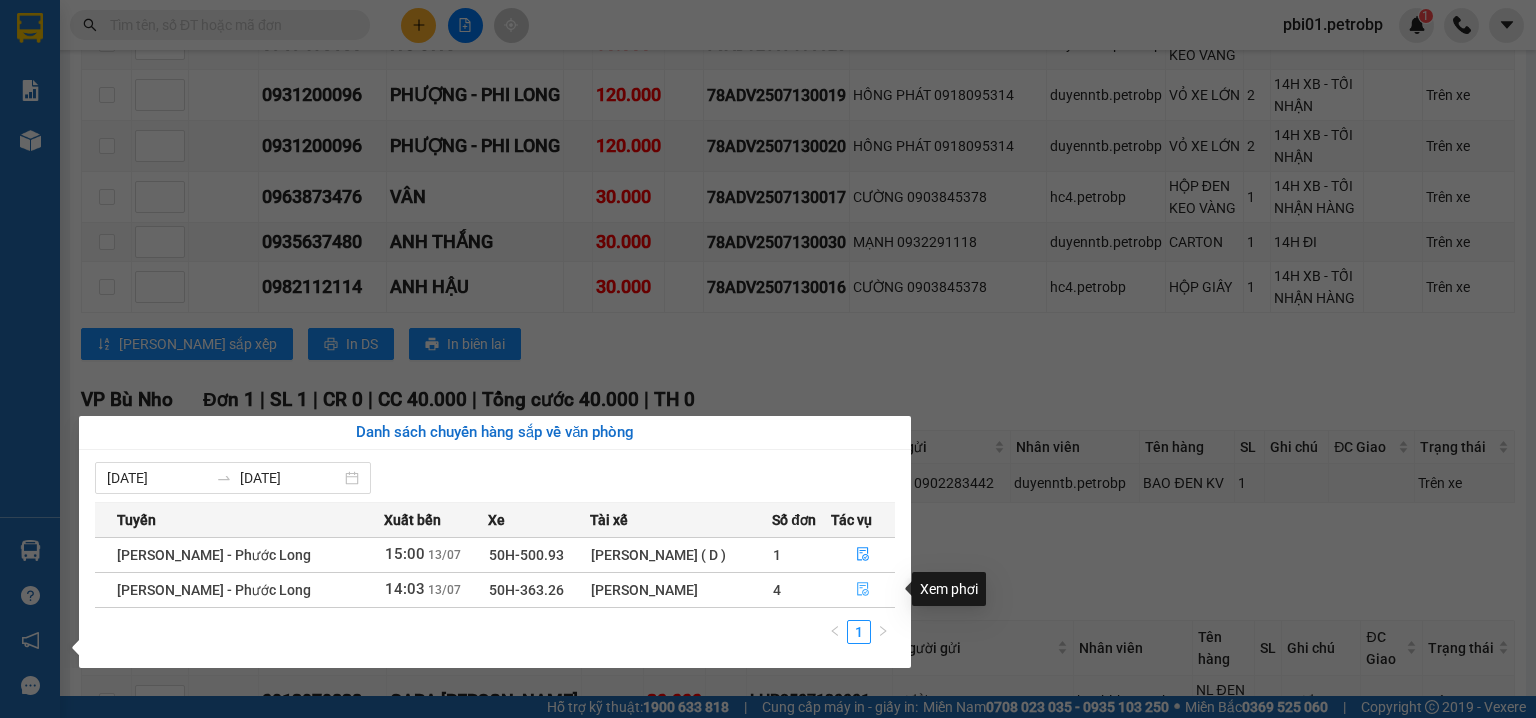 click at bounding box center (863, 590) 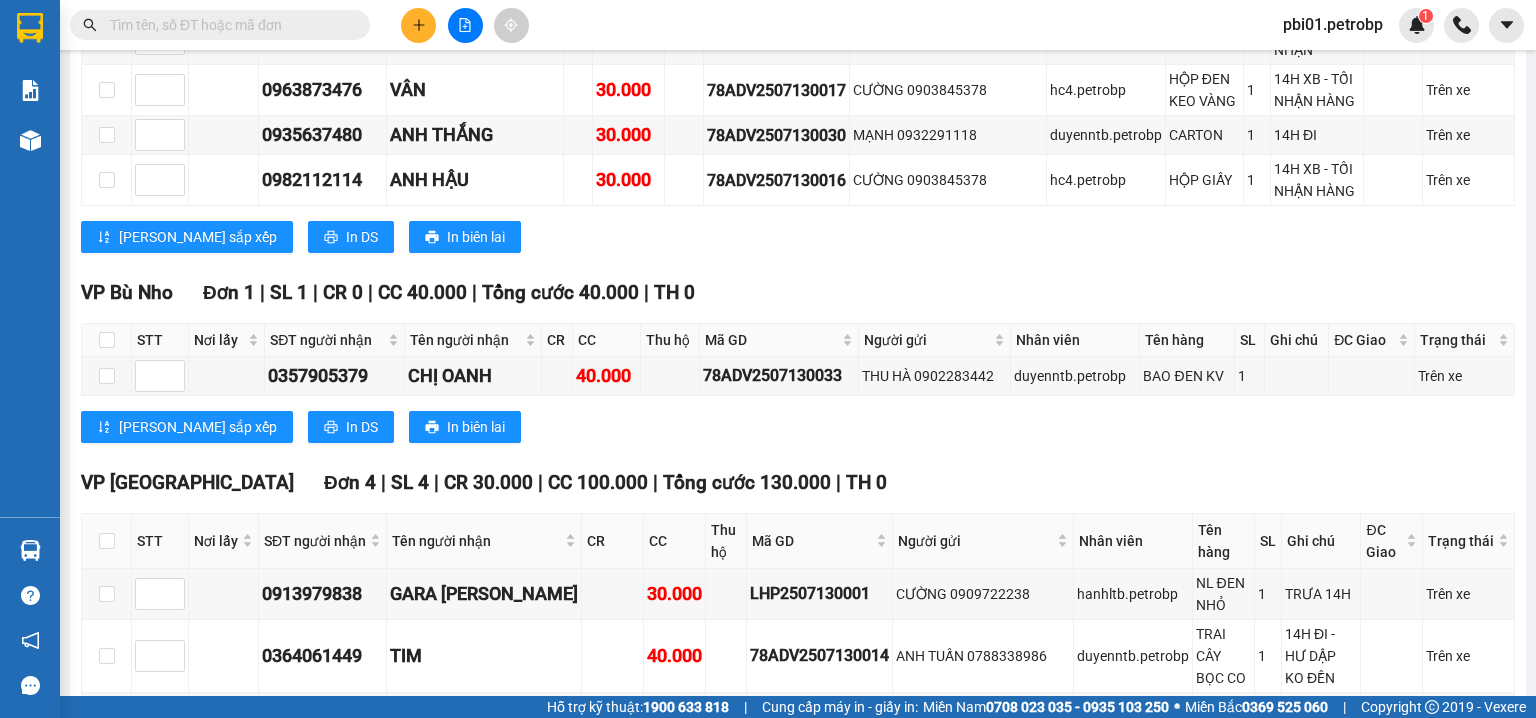 scroll, scrollTop: 1520, scrollLeft: 0, axis: vertical 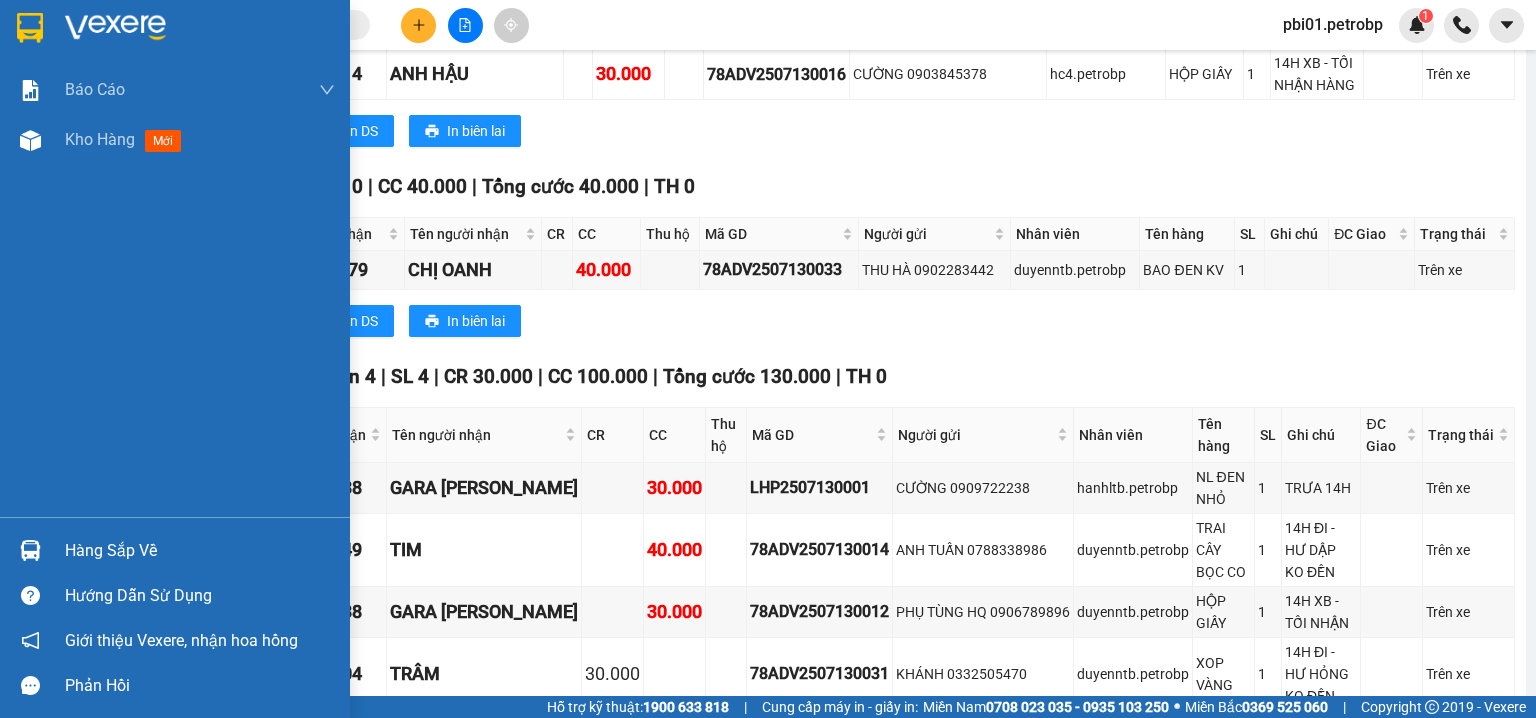 click on "Hàng sắp về" at bounding box center (175, 550) 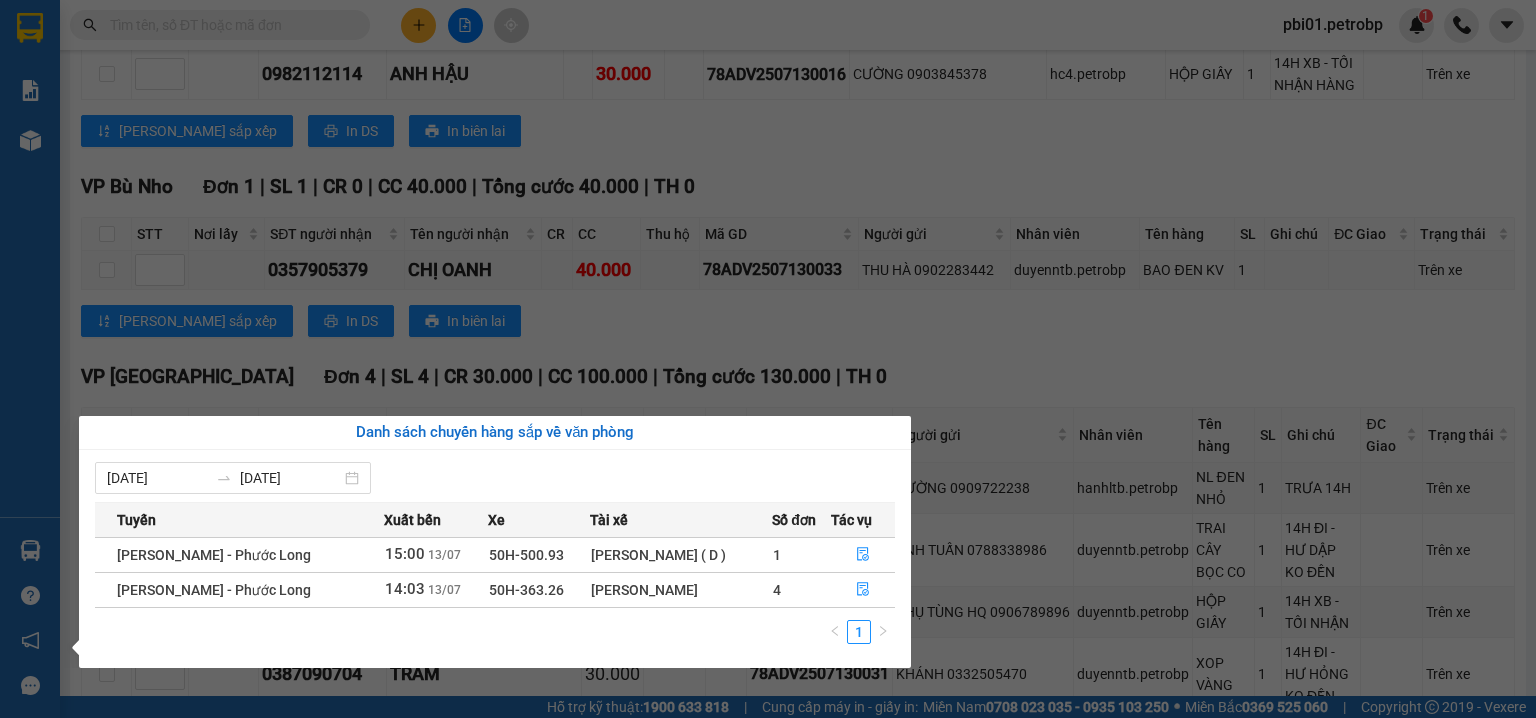 click on "Báo cáo BC tiền tận nơi (trưởng trạm) Báo cáo 1 (nv): Số tiền đã thu của văn phòng  Báo cáo 1: Số tiền đã thu của văn phòng  Báo cáo doanh thu hàng hóa theo tài xế Báo cáo dòng tiền (trưởng trạm) Doanh số tạo đơn theo VP gửi (trưởng trạm) Mẫu 2: Thống kê đơn hàng theo nhân viên Mẫu 3.1: Thống kê đơn hàng văn phòng gửi Mẫu 3.1: Thống kê đơn hàng văn phòng gửi ( các trạm xem ) Mẫu 3.1: Thống kê đơn hàng văn phòng gửi (Xuất ExceL) Mẫu 3: Báo cáo dòng tiền theo văn phòng Vị trí của các món hàng     Kho hàng mới Hàng sắp về Hướng dẫn sử dụng Giới thiệu Vexere, nhận hoa hồng Phản hồi Phần mềm hỗ trợ bạn tốt chứ?" at bounding box center (30, 359) 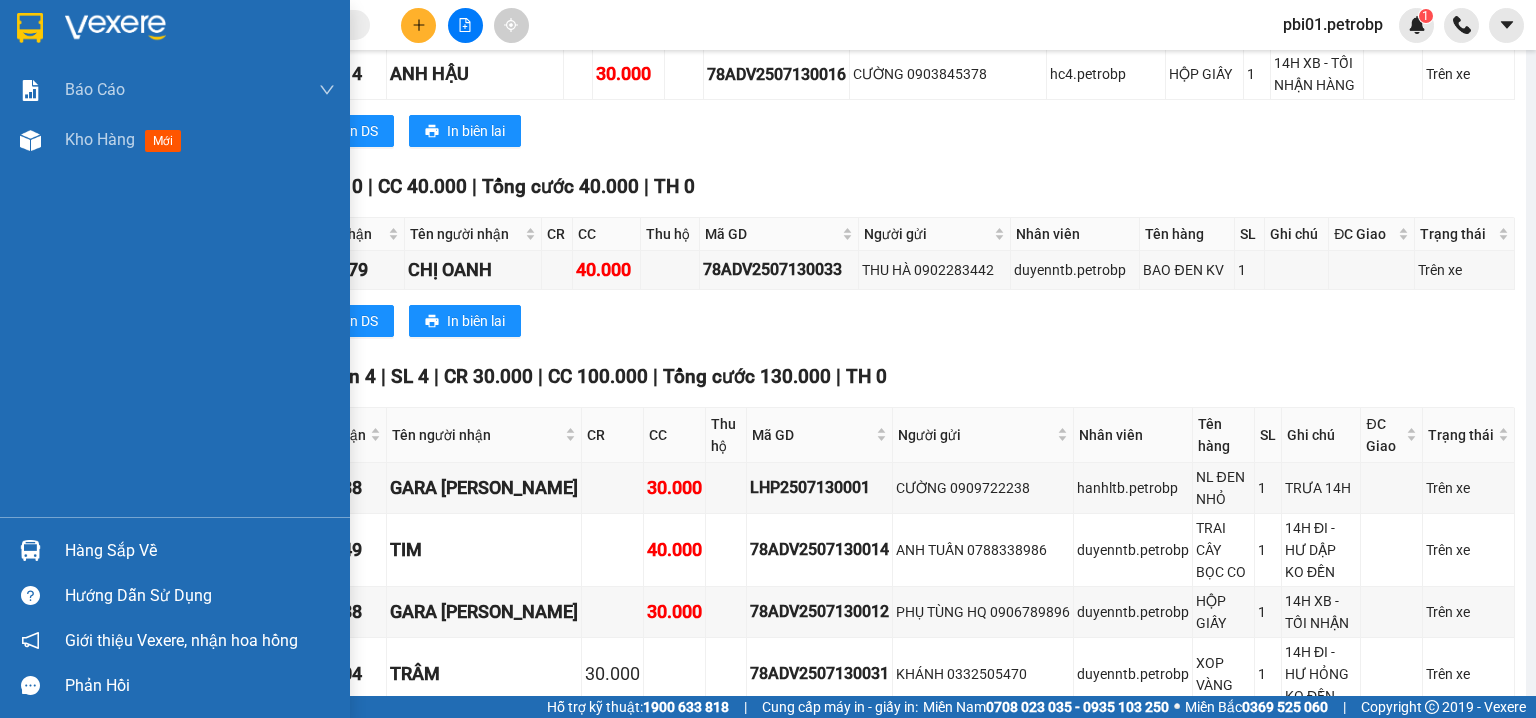 click at bounding box center (30, 550) 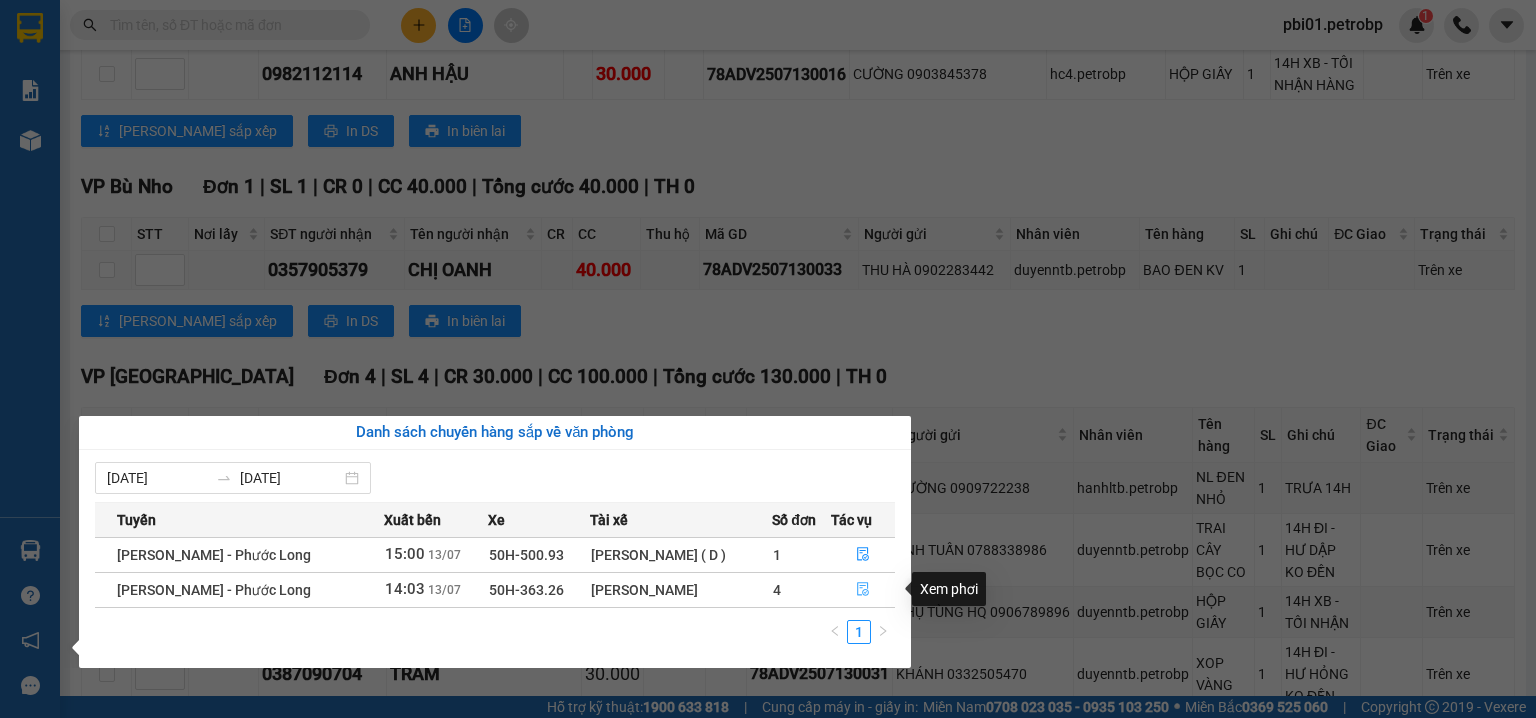 click 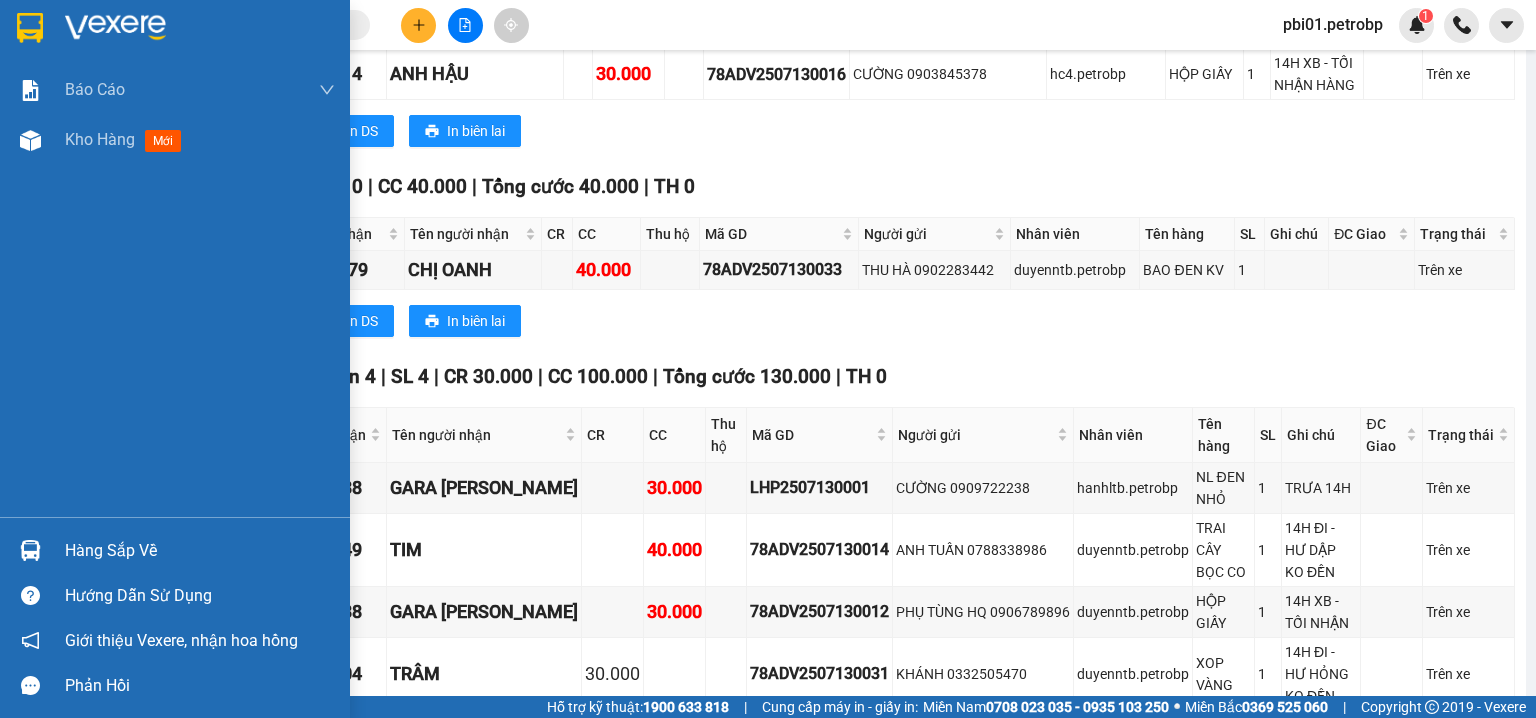 click on "Hàng sắp về" at bounding box center [200, 551] 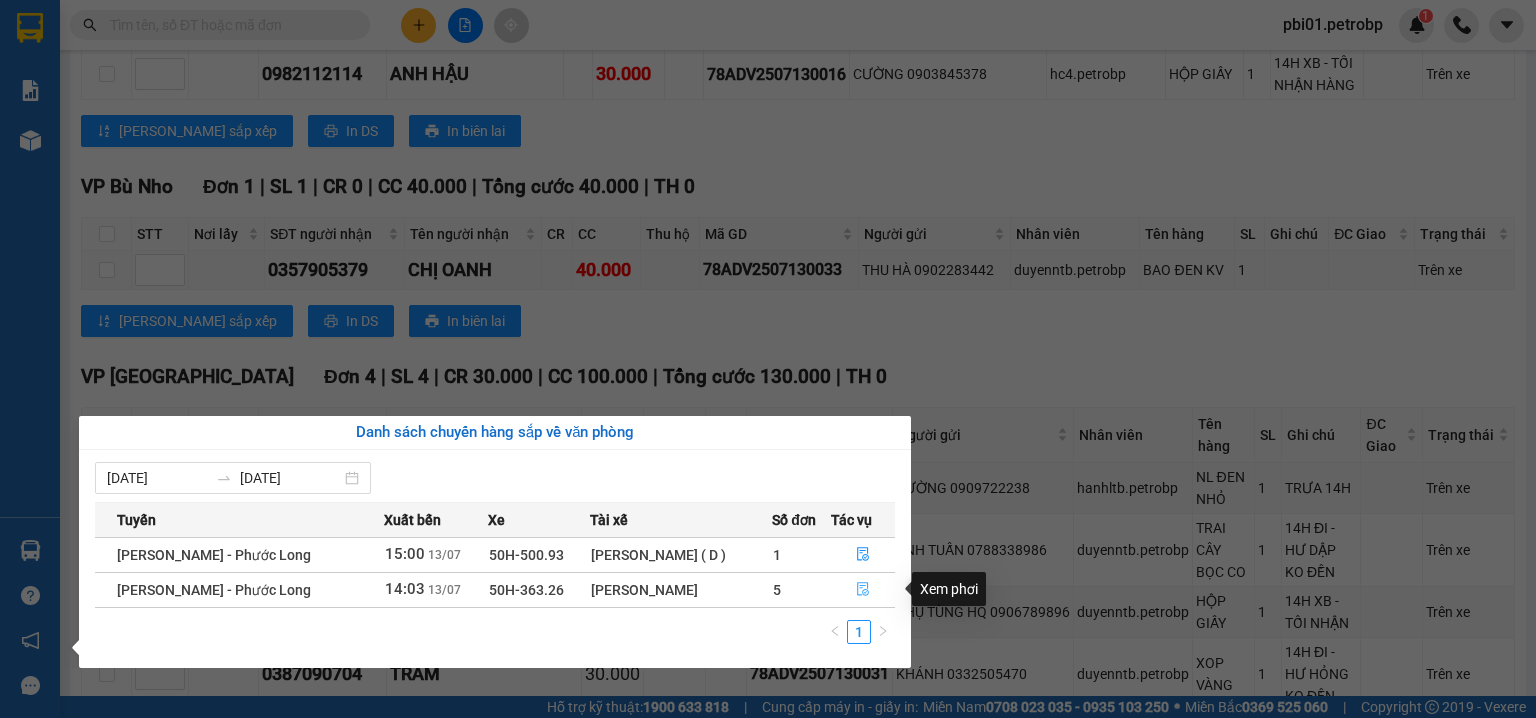 click 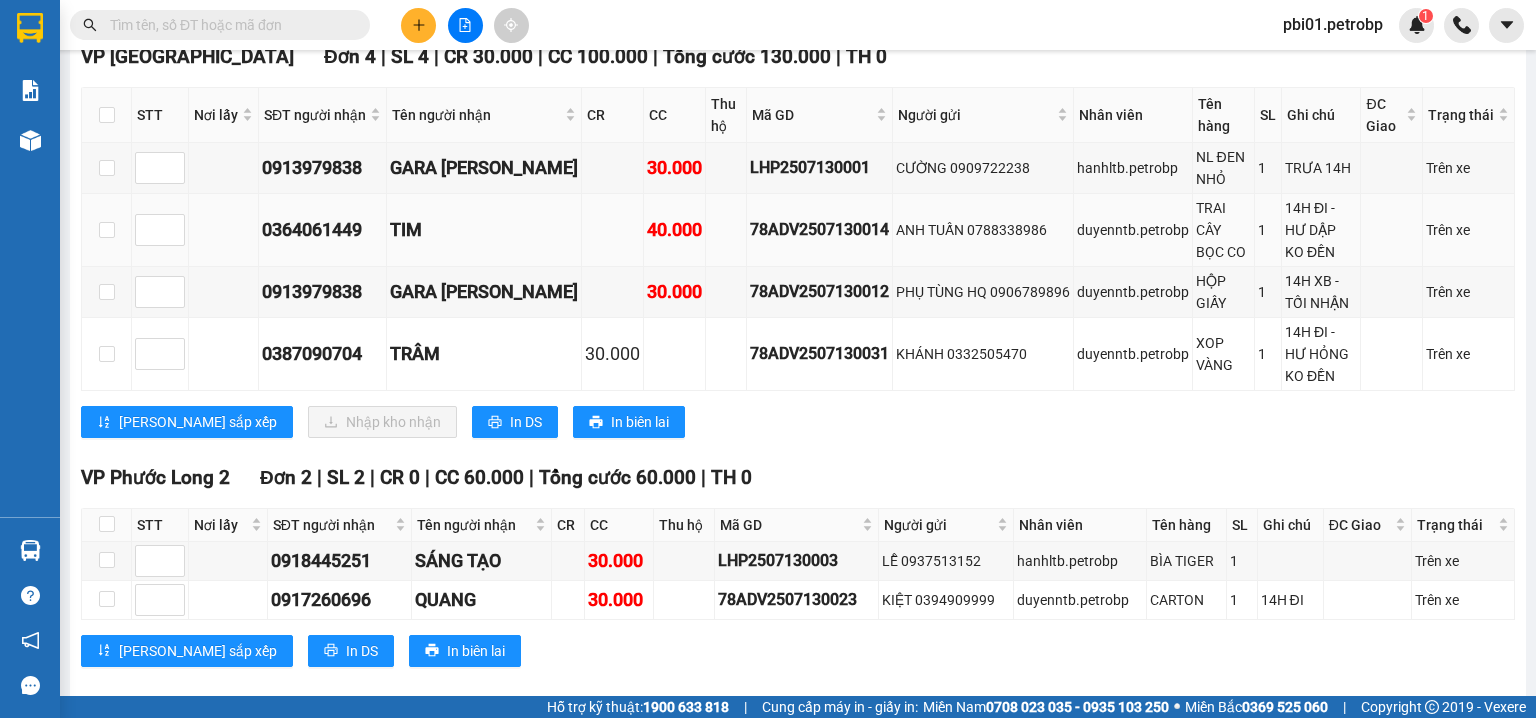 scroll, scrollTop: 1307, scrollLeft: 0, axis: vertical 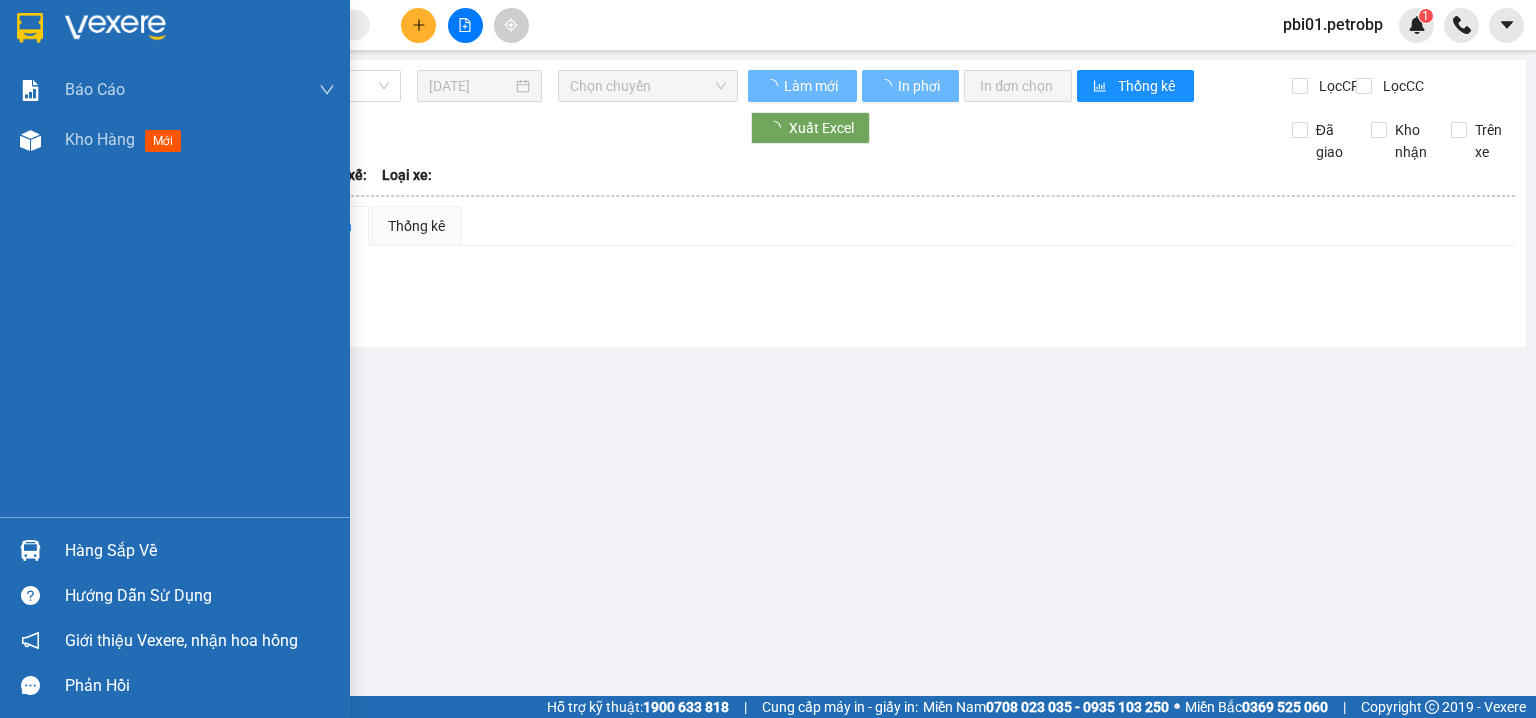 click on "Hàng sắp về" at bounding box center (175, 550) 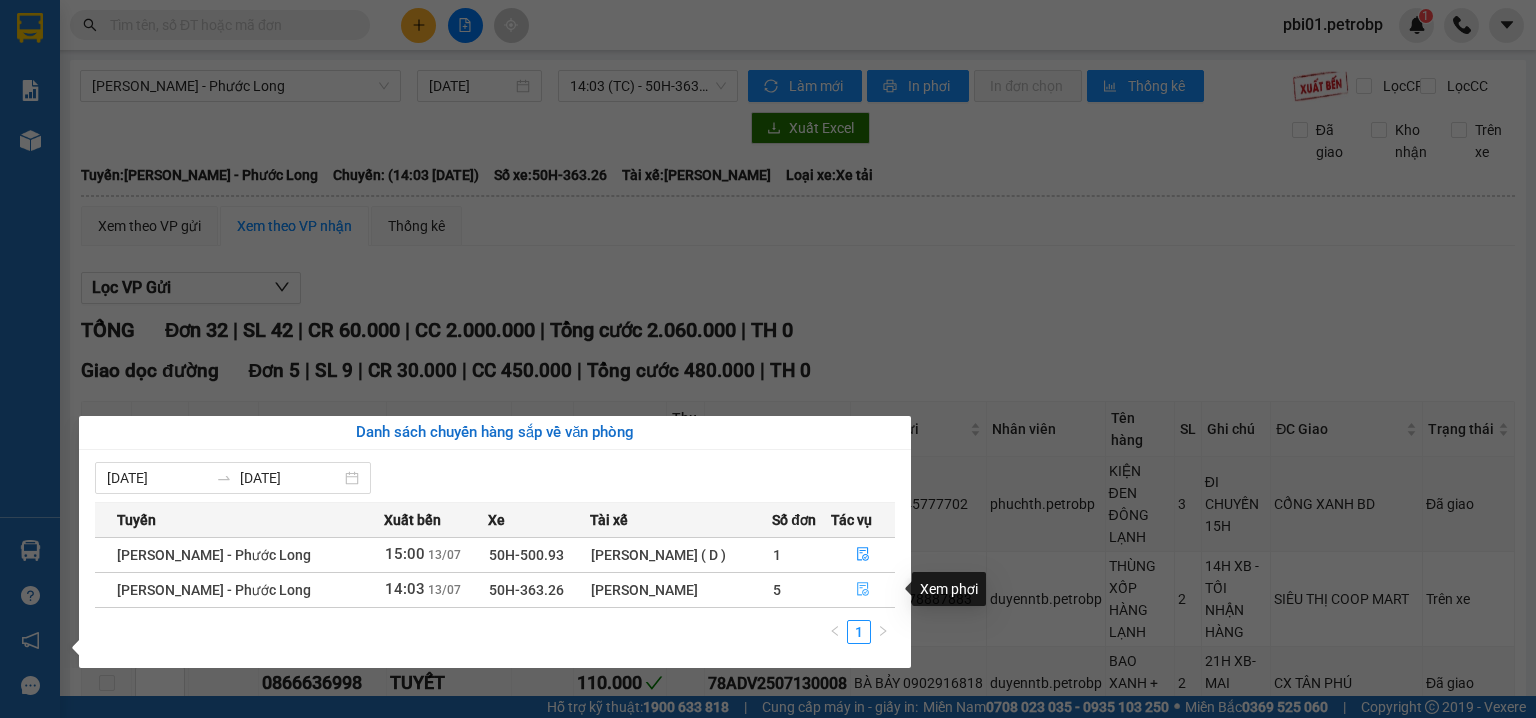 click 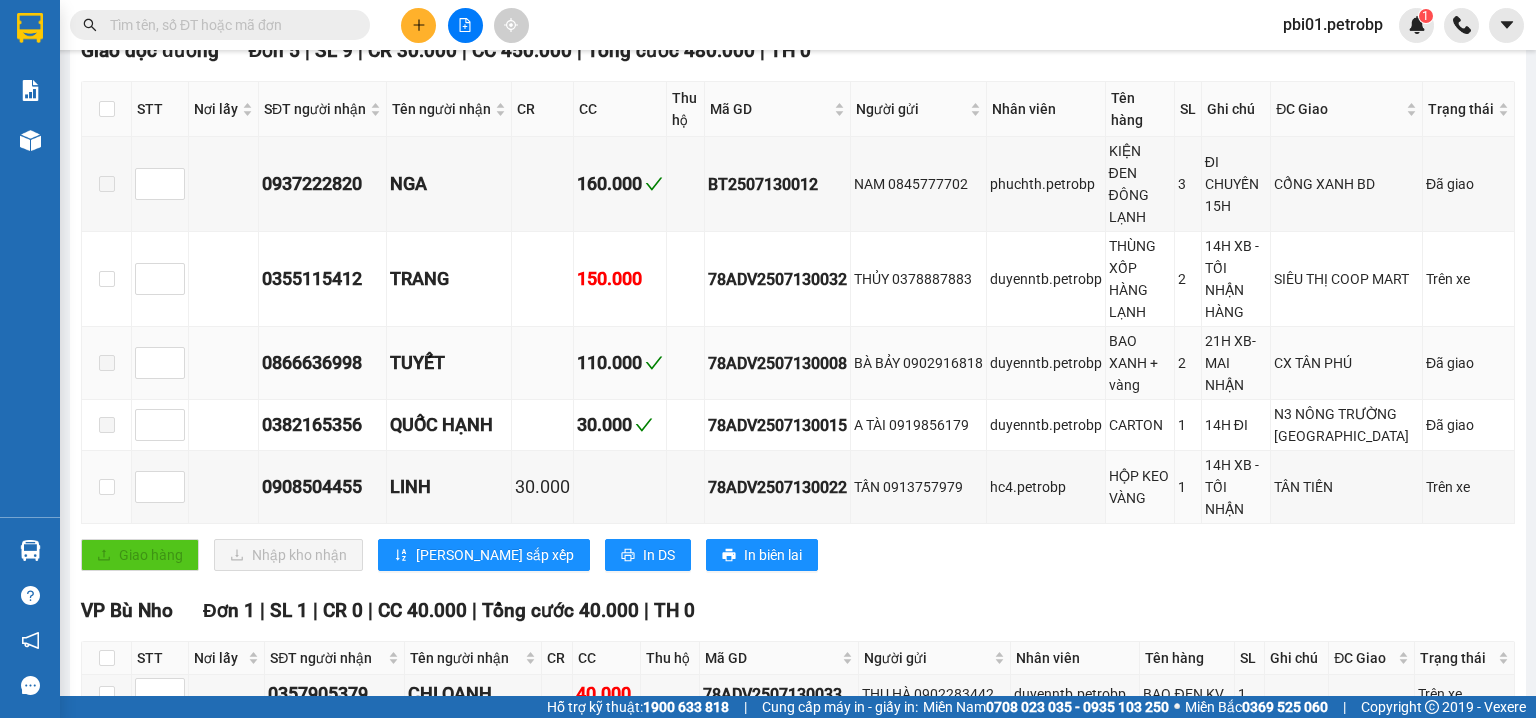 scroll, scrollTop: 746, scrollLeft: 0, axis: vertical 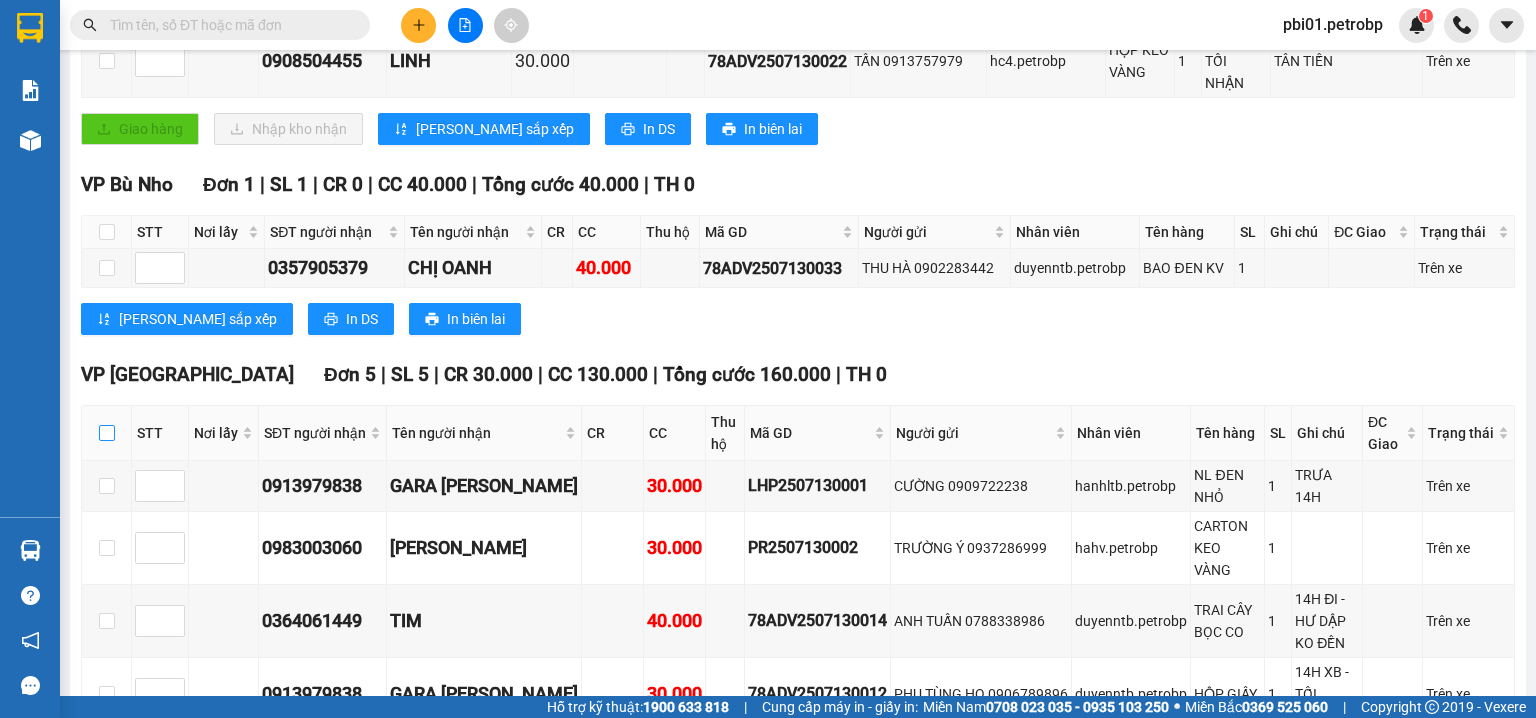 click at bounding box center (107, 433) 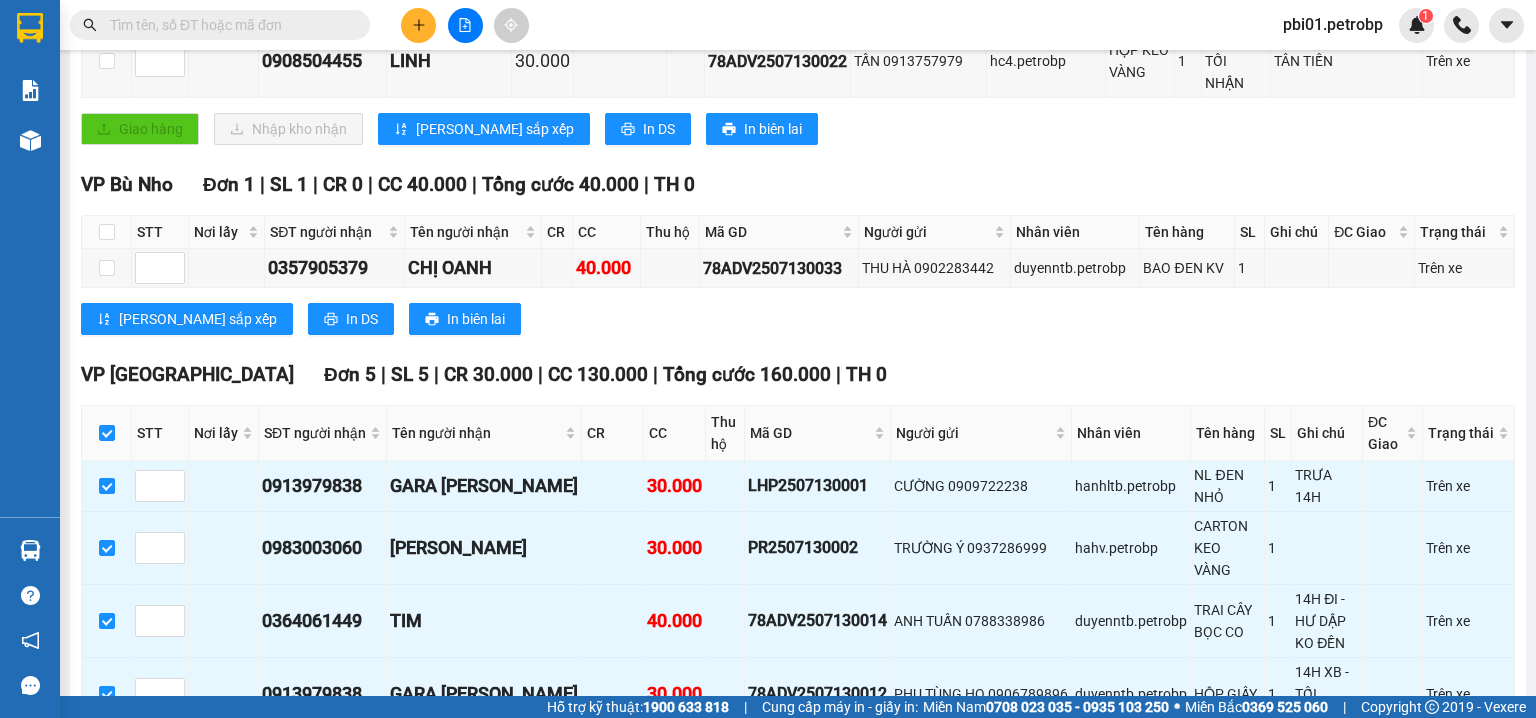 scroll, scrollTop: 1066, scrollLeft: 0, axis: vertical 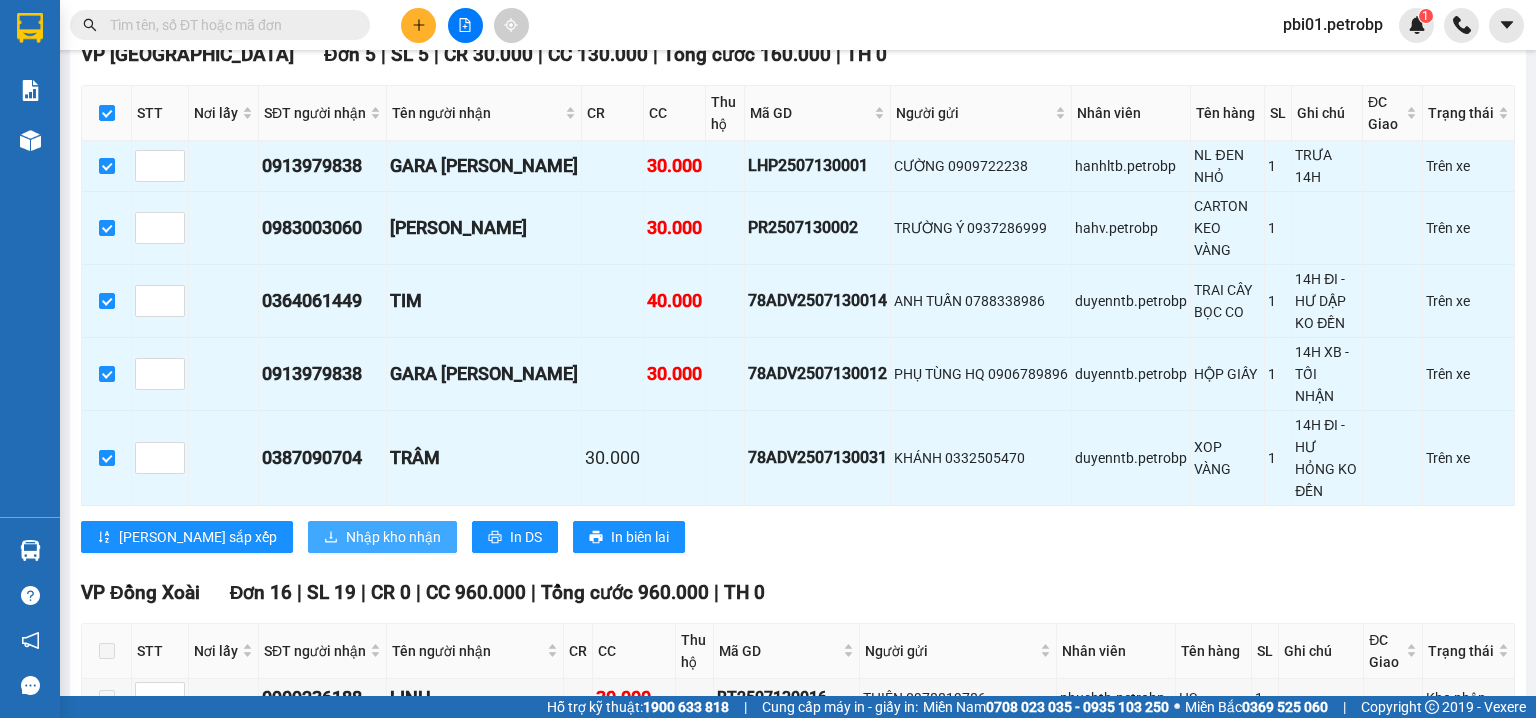 click on "Nhập kho nhận" at bounding box center [393, 537] 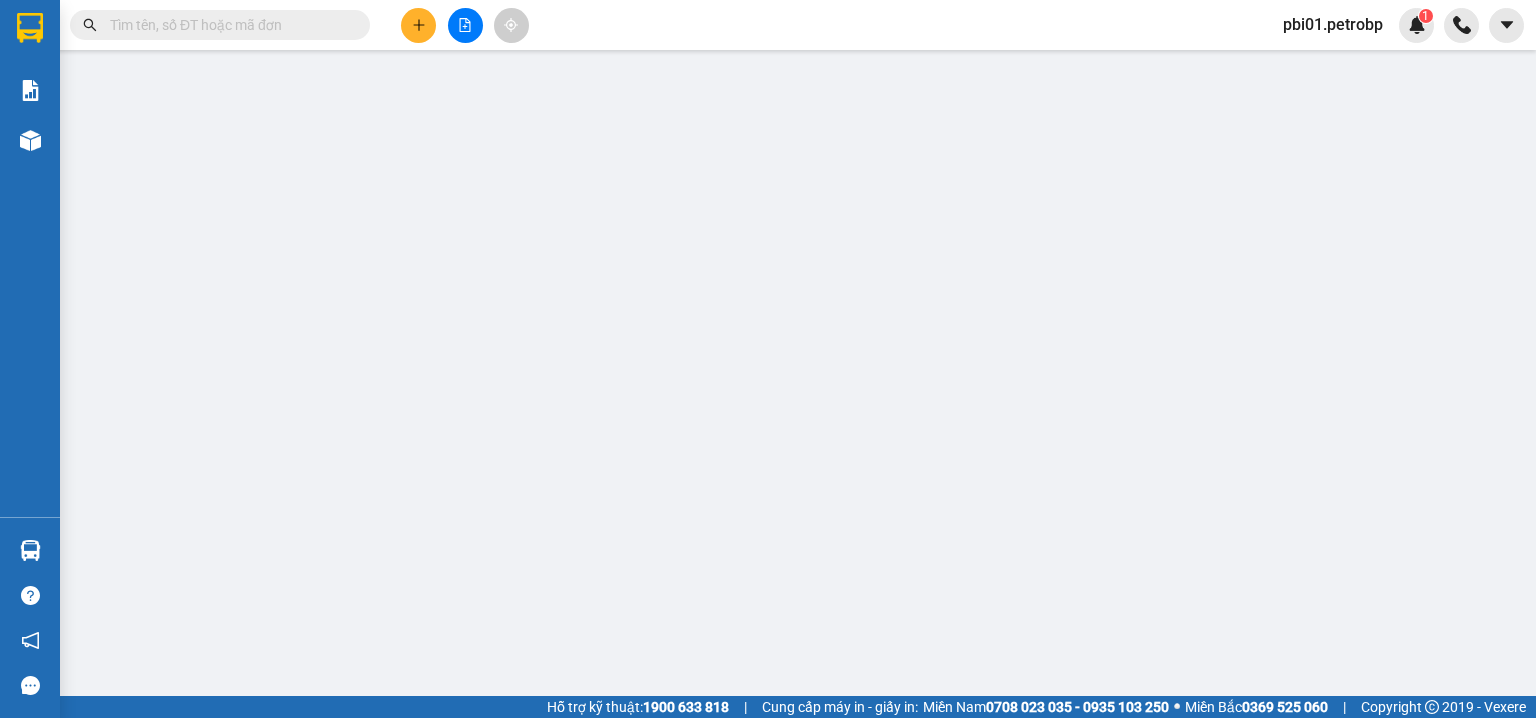 scroll, scrollTop: 0, scrollLeft: 0, axis: both 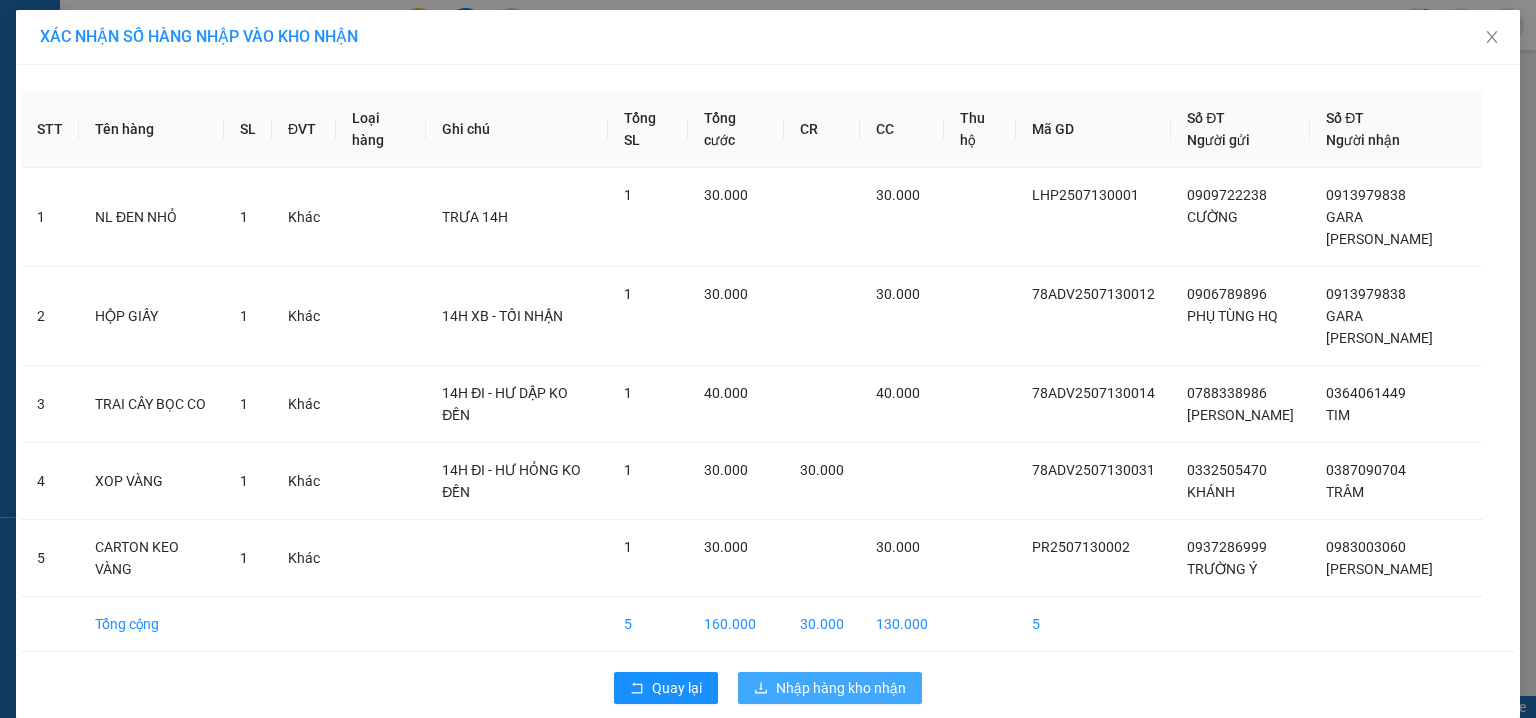 click on "Nhập hàng kho nhận" at bounding box center (841, 688) 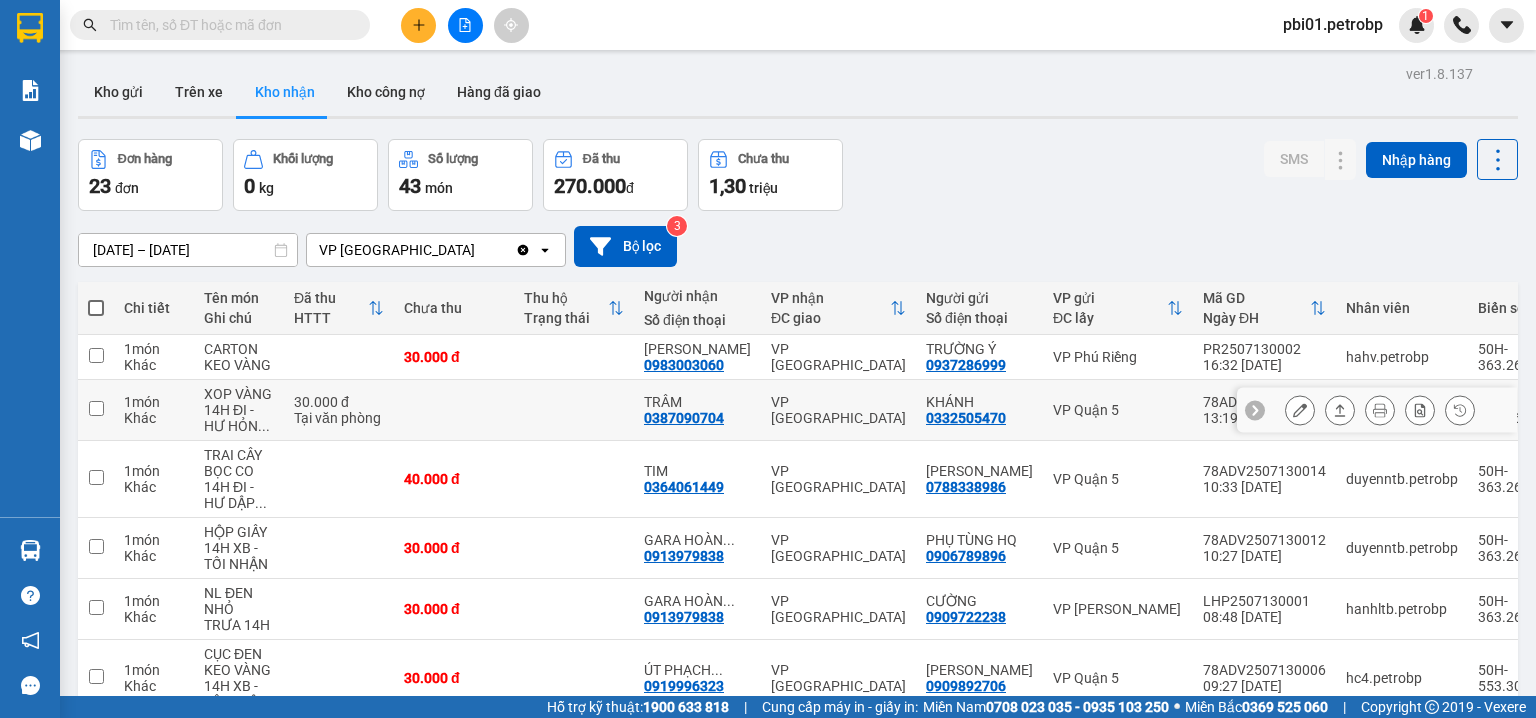 click on "0387090704" at bounding box center (684, 418) 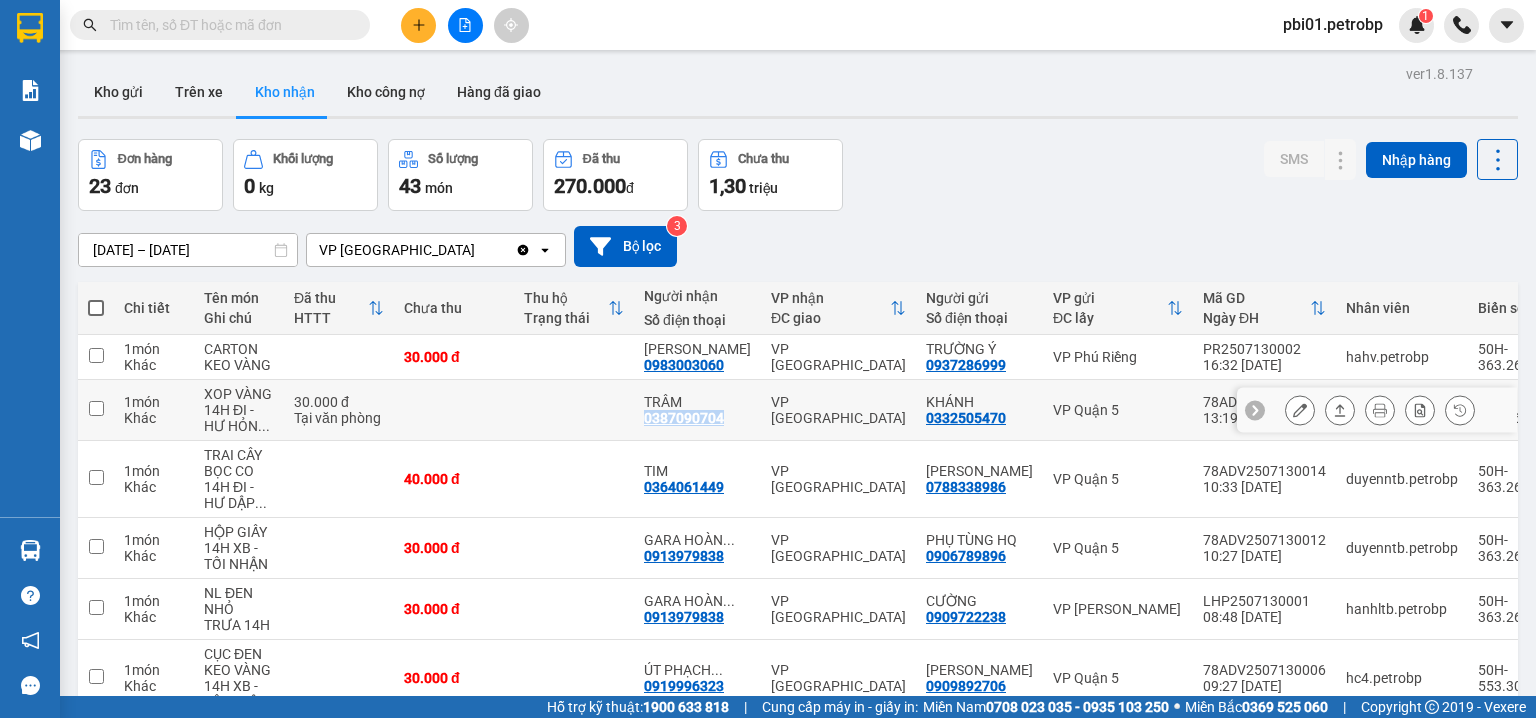 click on "0387090704" at bounding box center [684, 418] 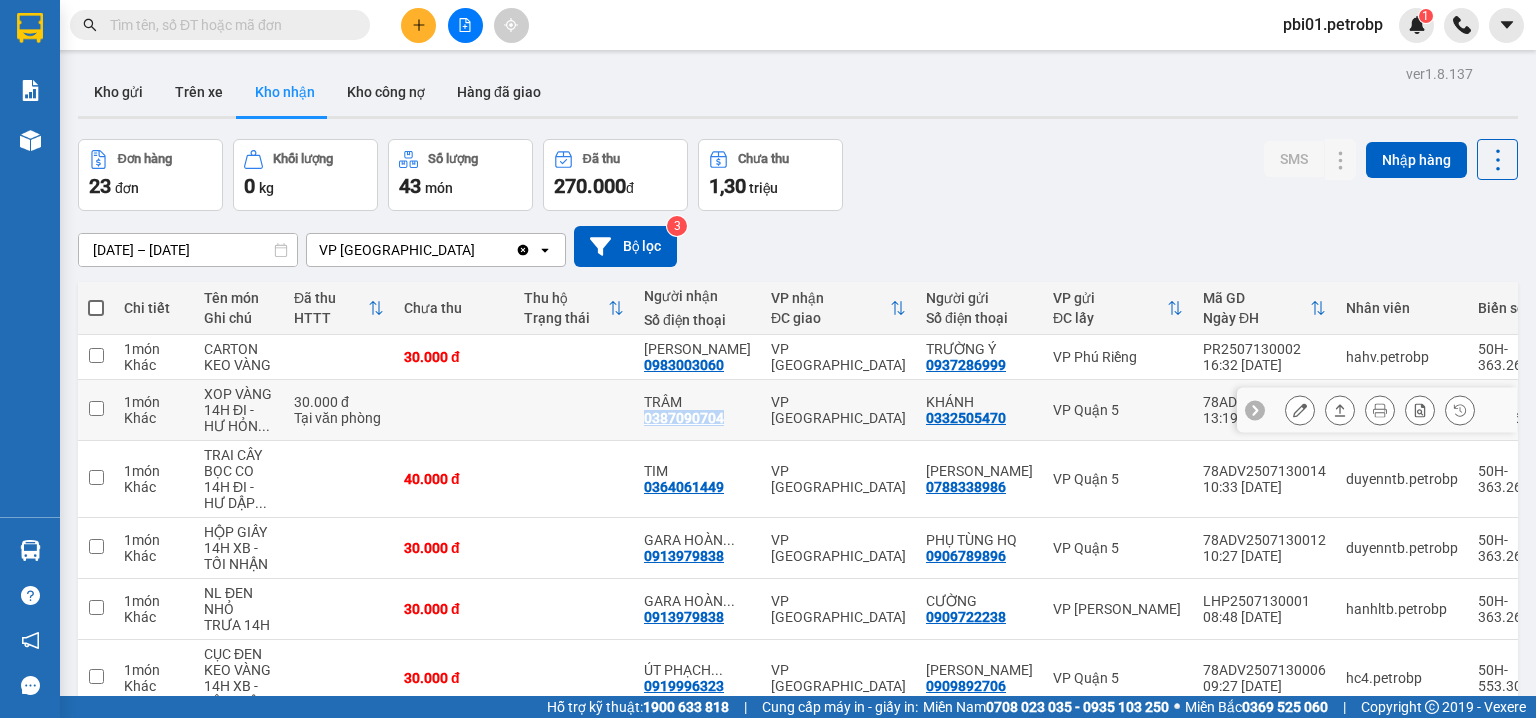 copy on "0387090704" 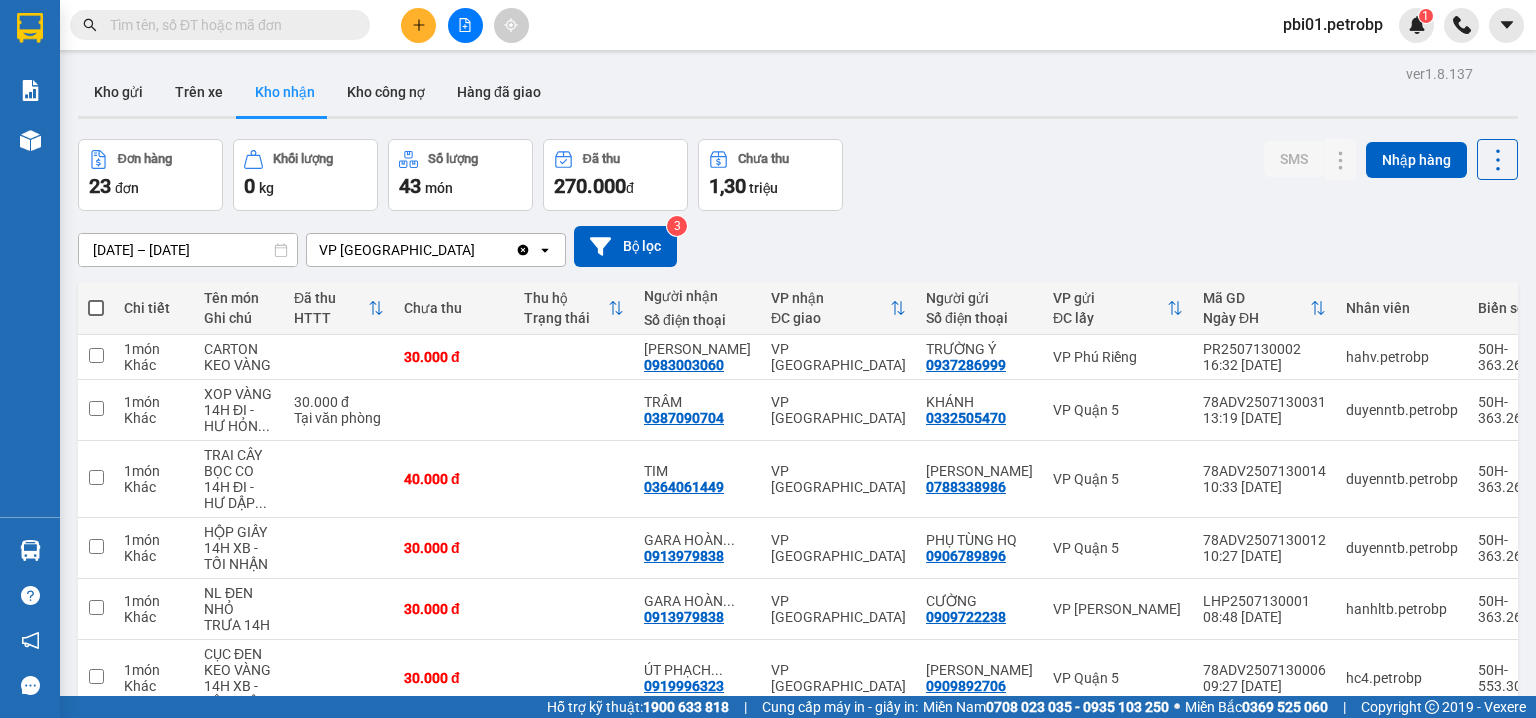 click on "[DATE] – [DATE] Press the down arrow key to interact with the calendar and select a date. Press the escape button to close the calendar. Selected date range is from [DATE] to [DATE]. VP Phước Bình Clear value open Bộ lọc 3" at bounding box center (798, 246) 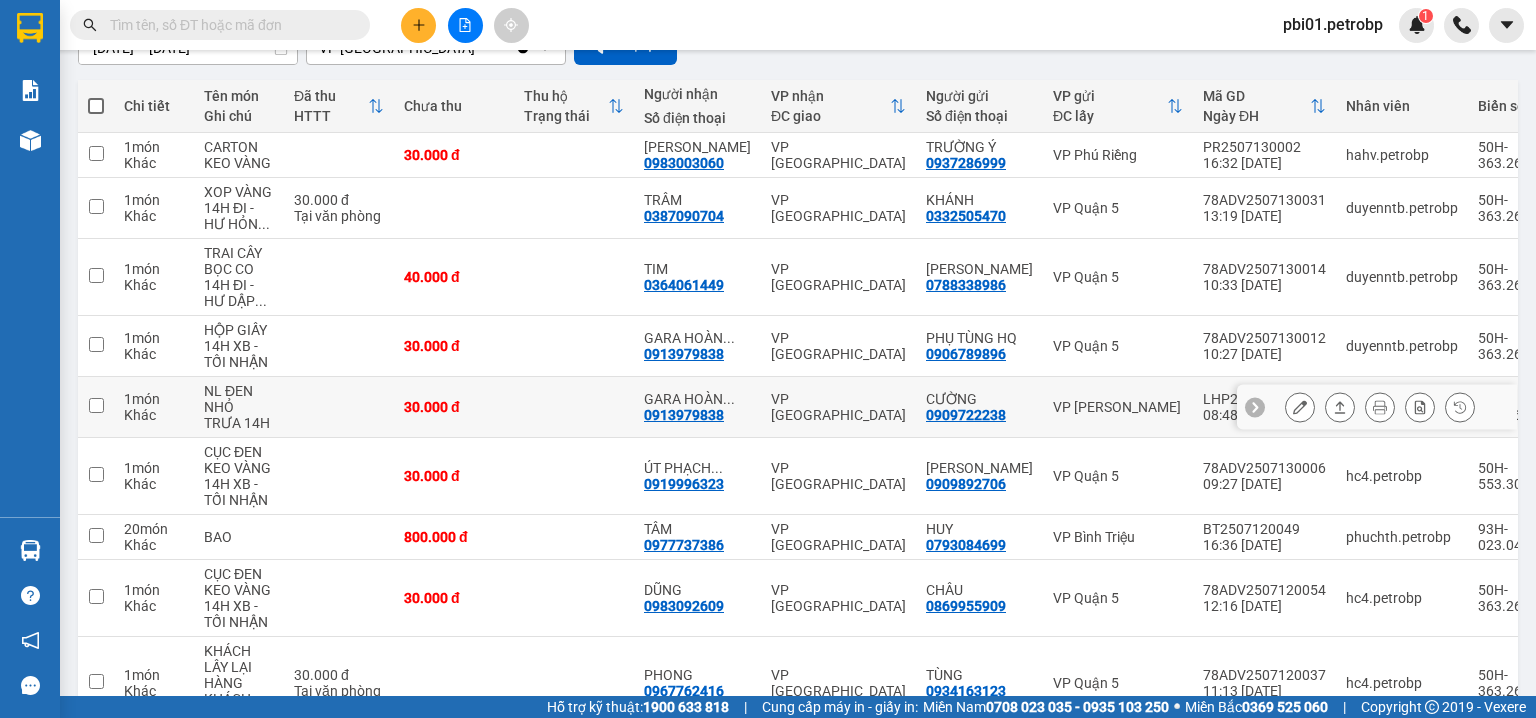 scroll, scrollTop: 96, scrollLeft: 0, axis: vertical 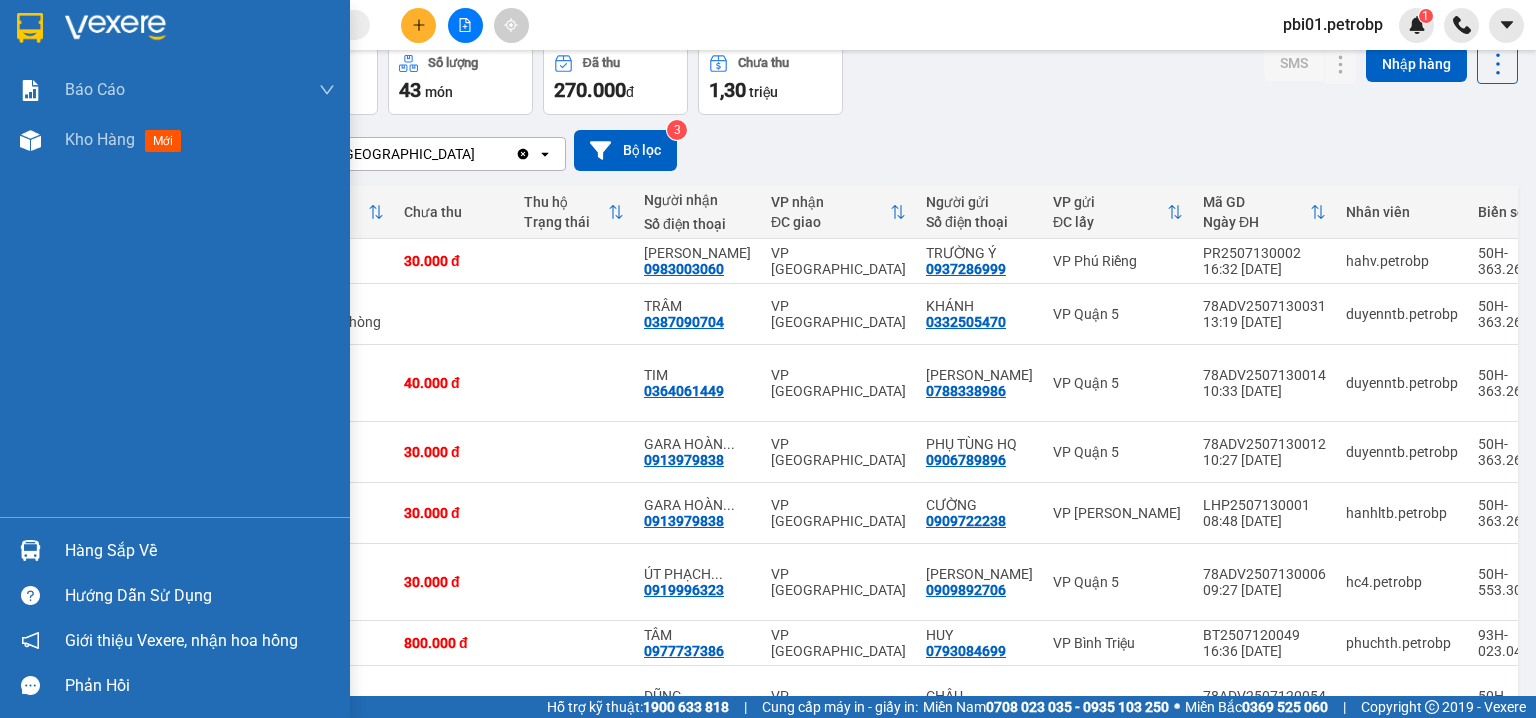 click at bounding box center (30, 550) 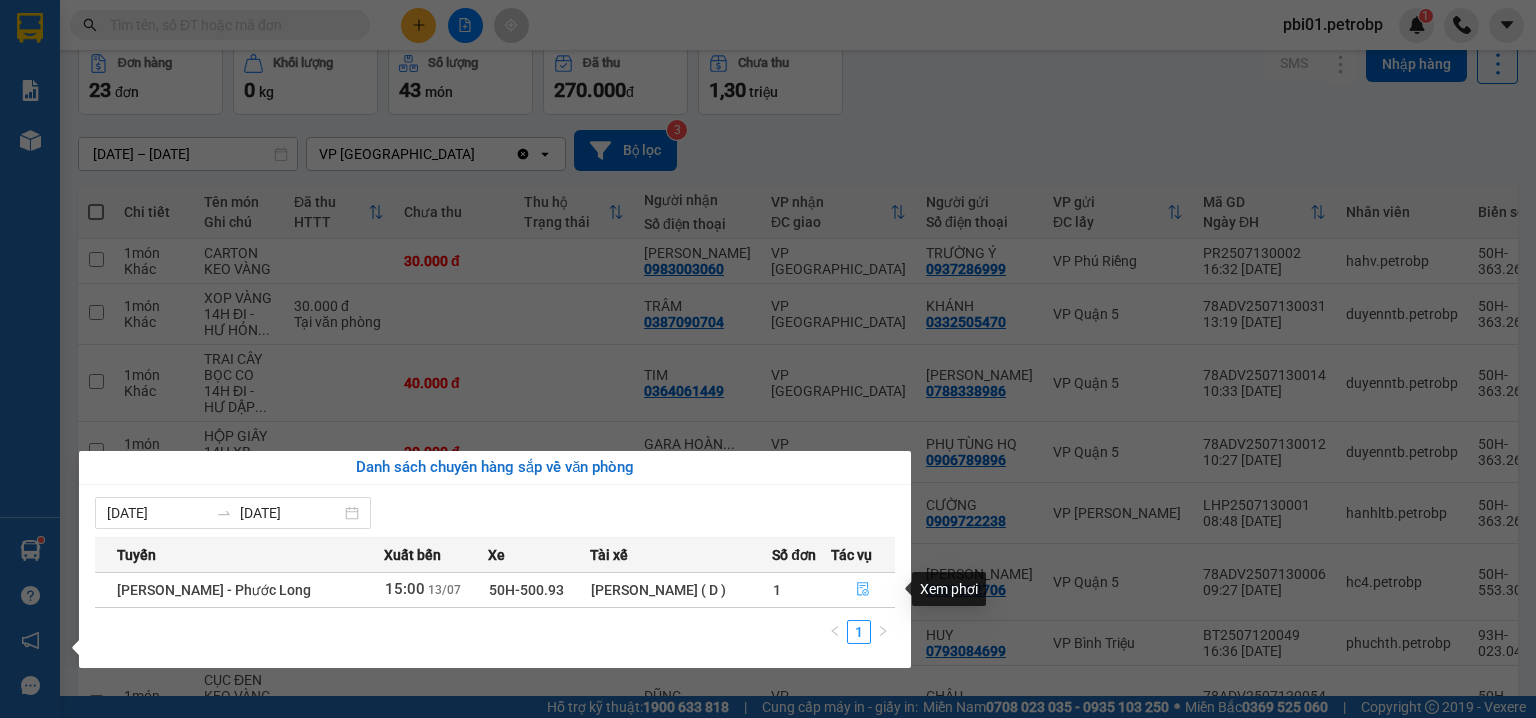 click 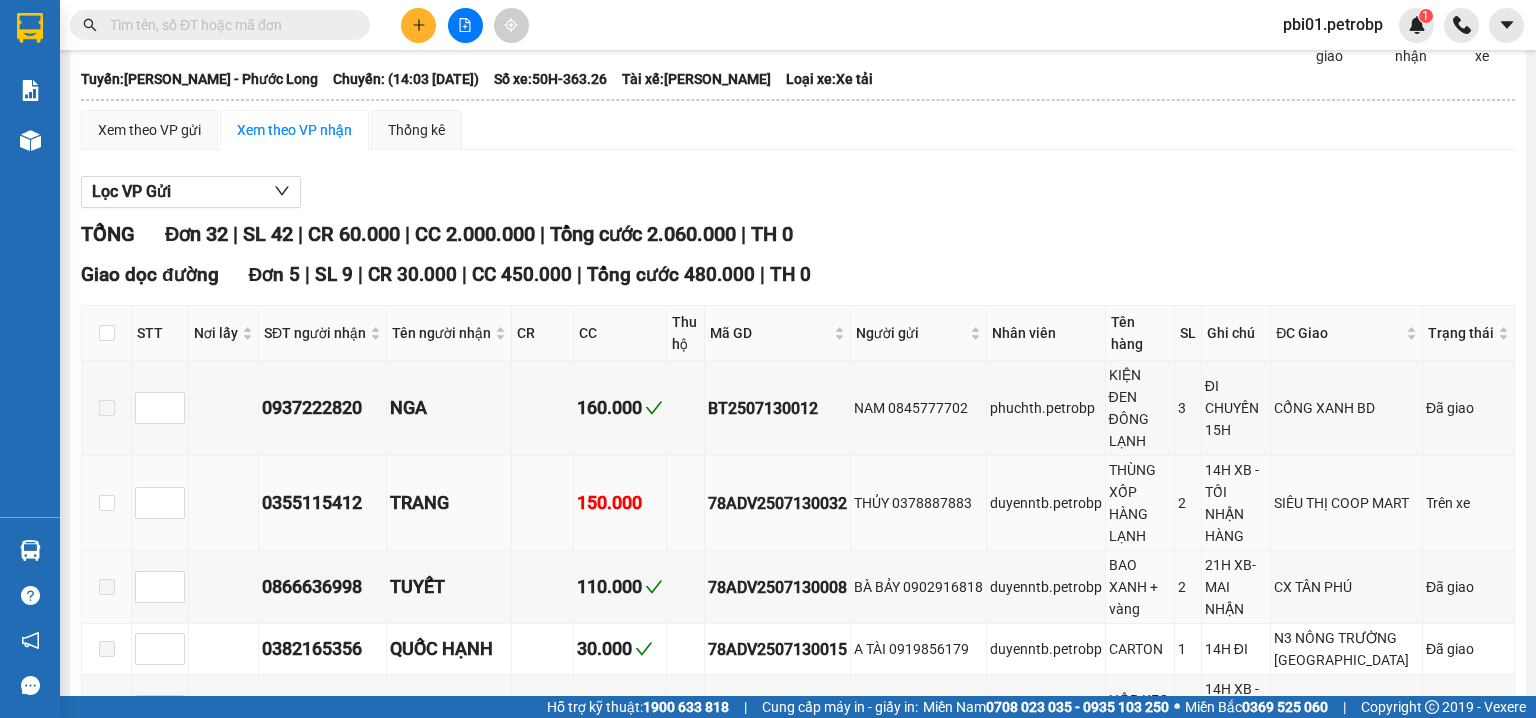 scroll, scrollTop: 0, scrollLeft: 0, axis: both 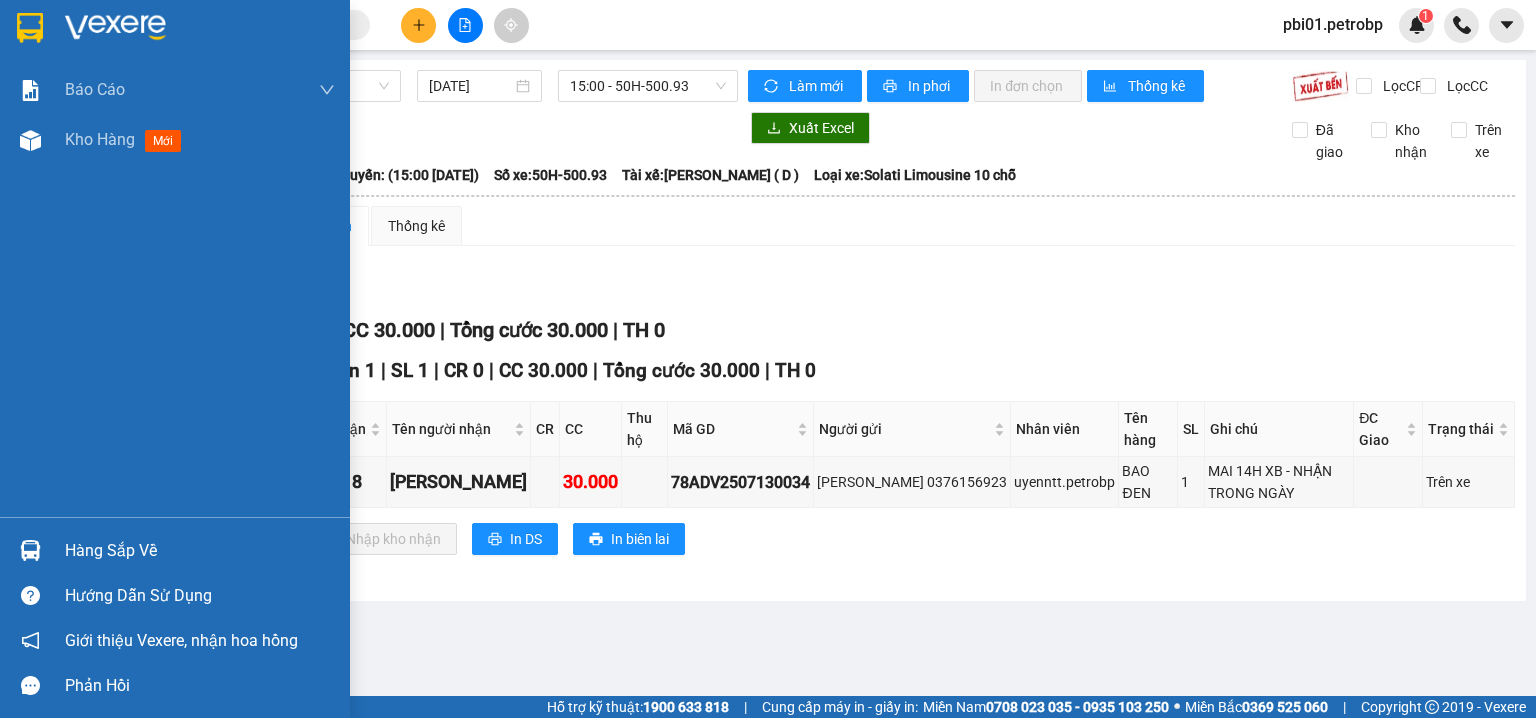 click at bounding box center (30, 550) 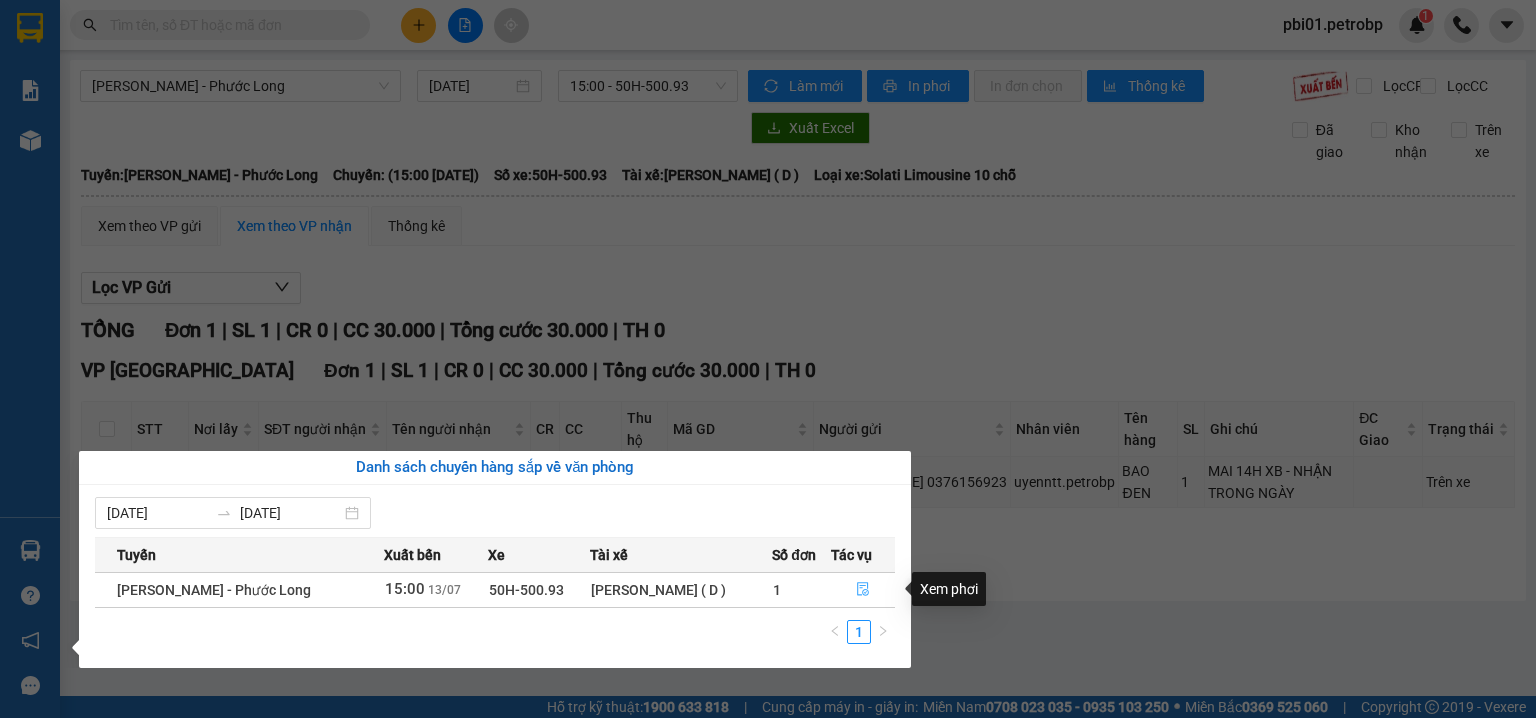 click 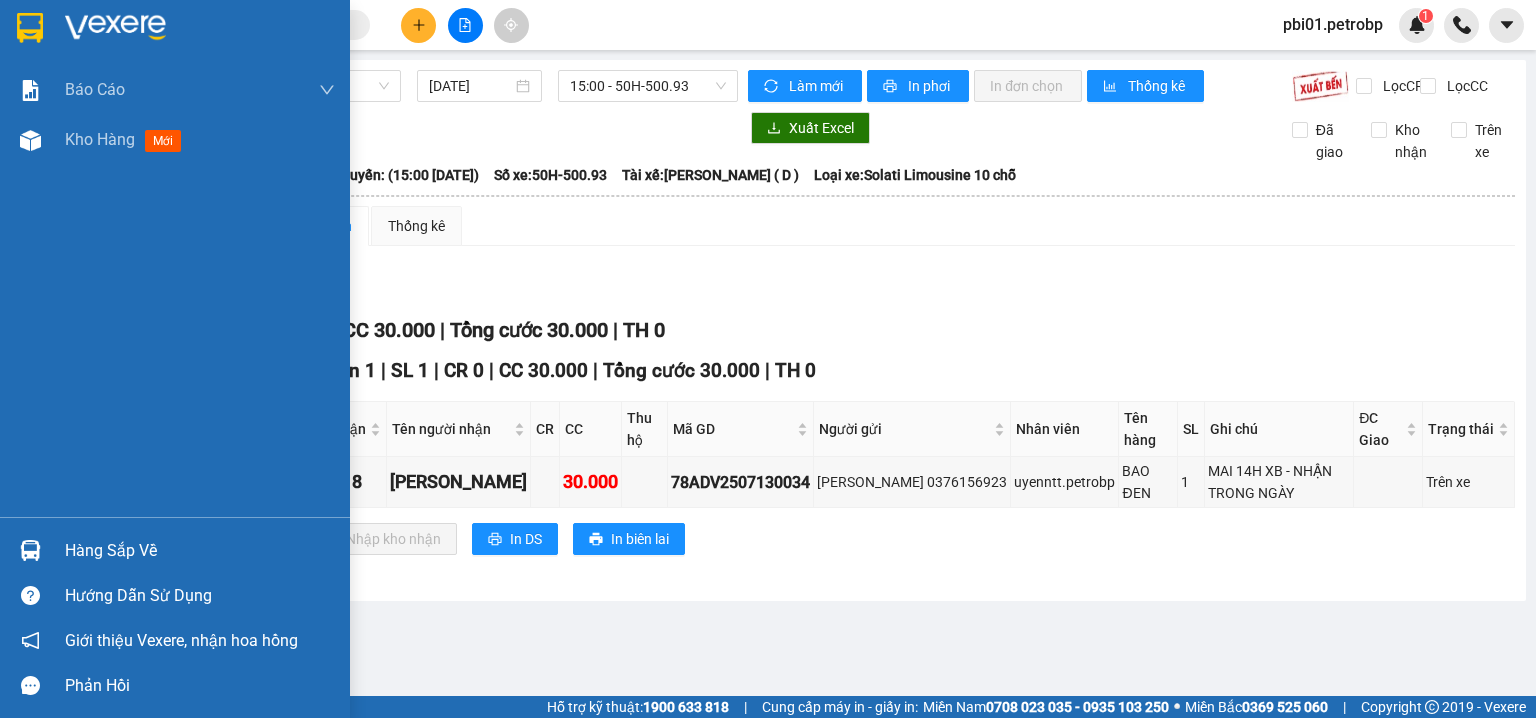 click at bounding box center [30, 550] 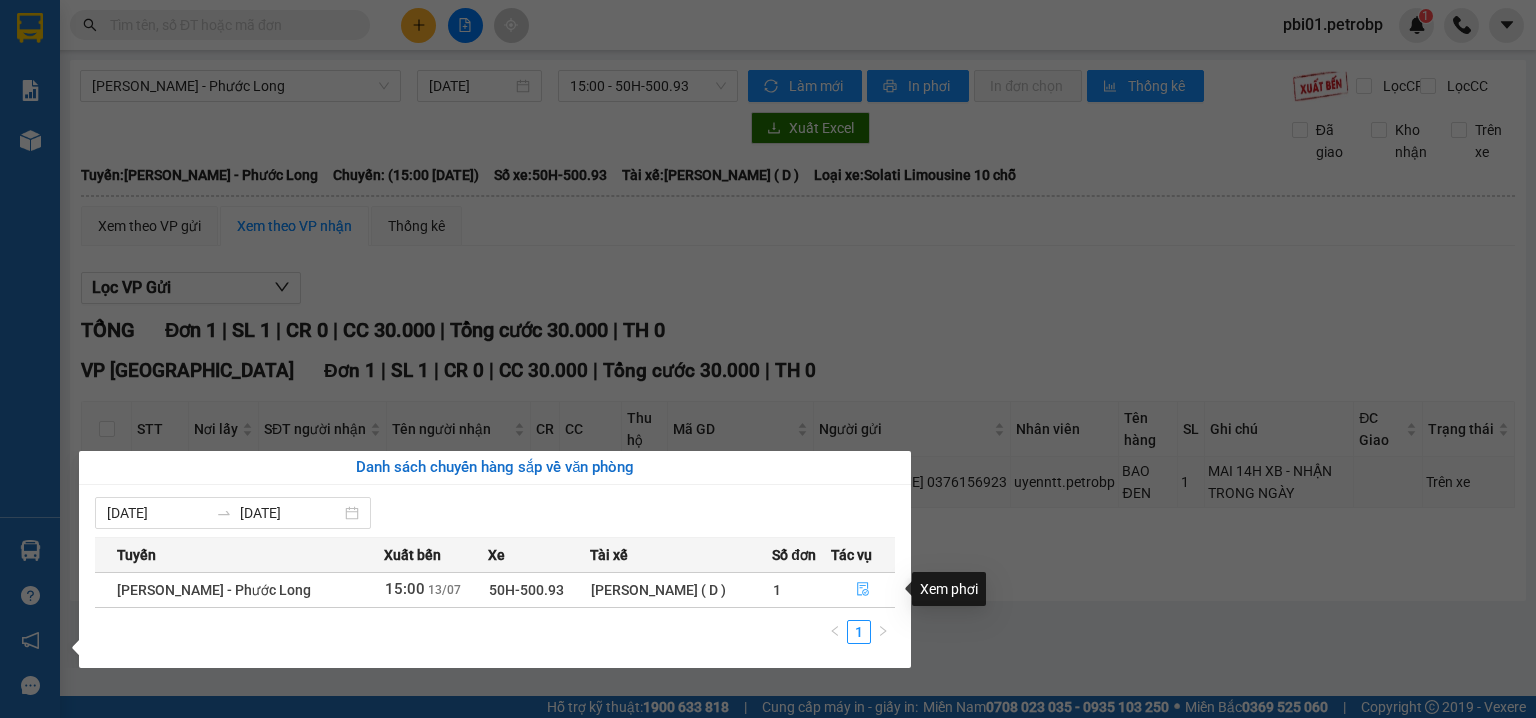 click 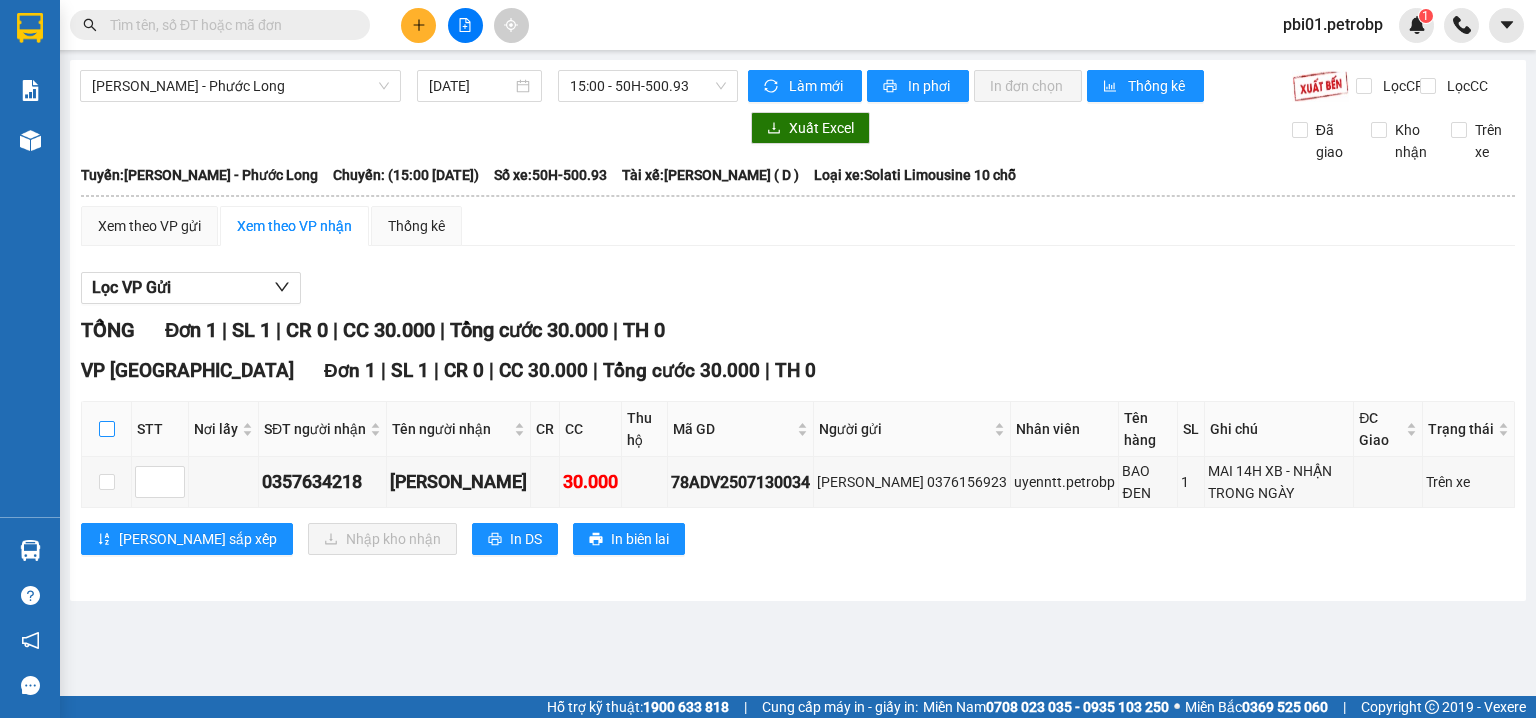 click at bounding box center [107, 429] 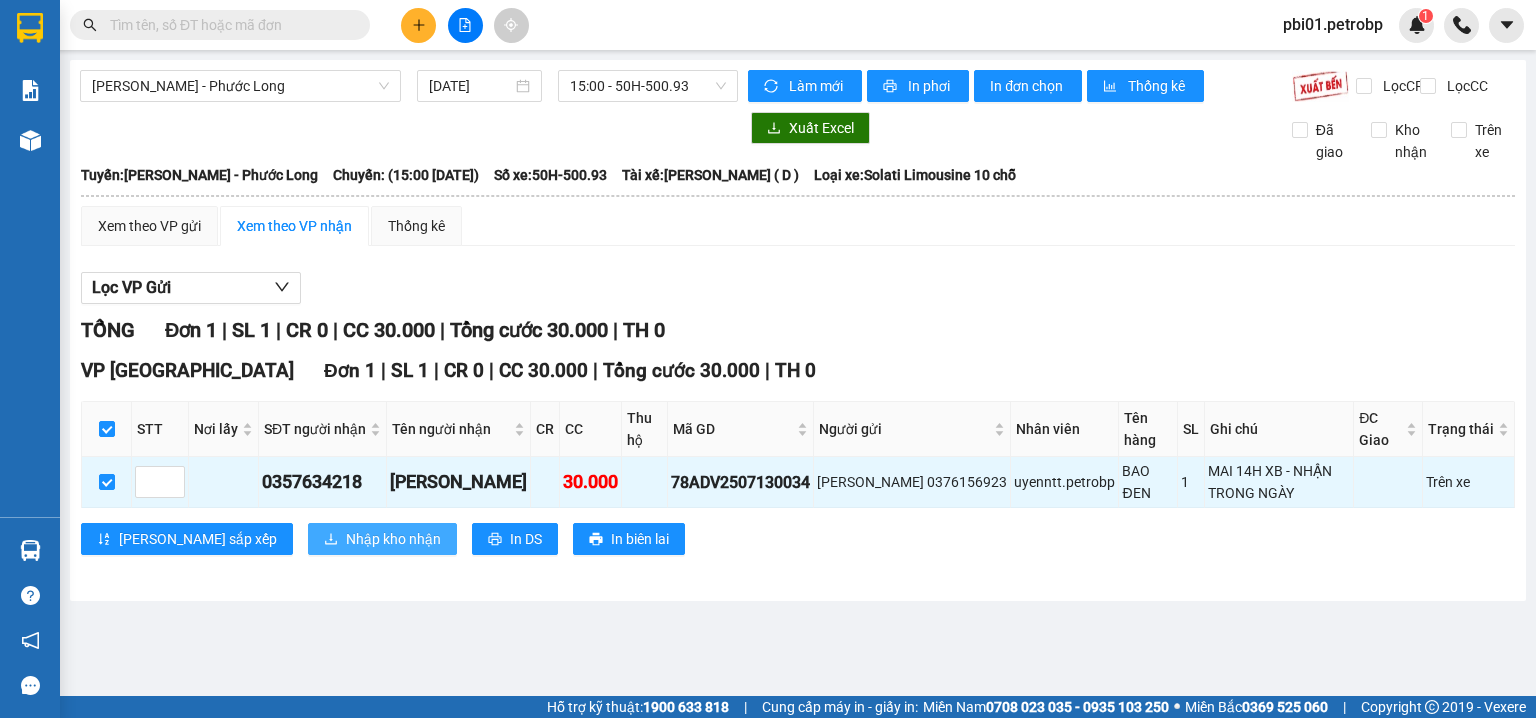 click on "Nhập kho nhận" at bounding box center [393, 539] 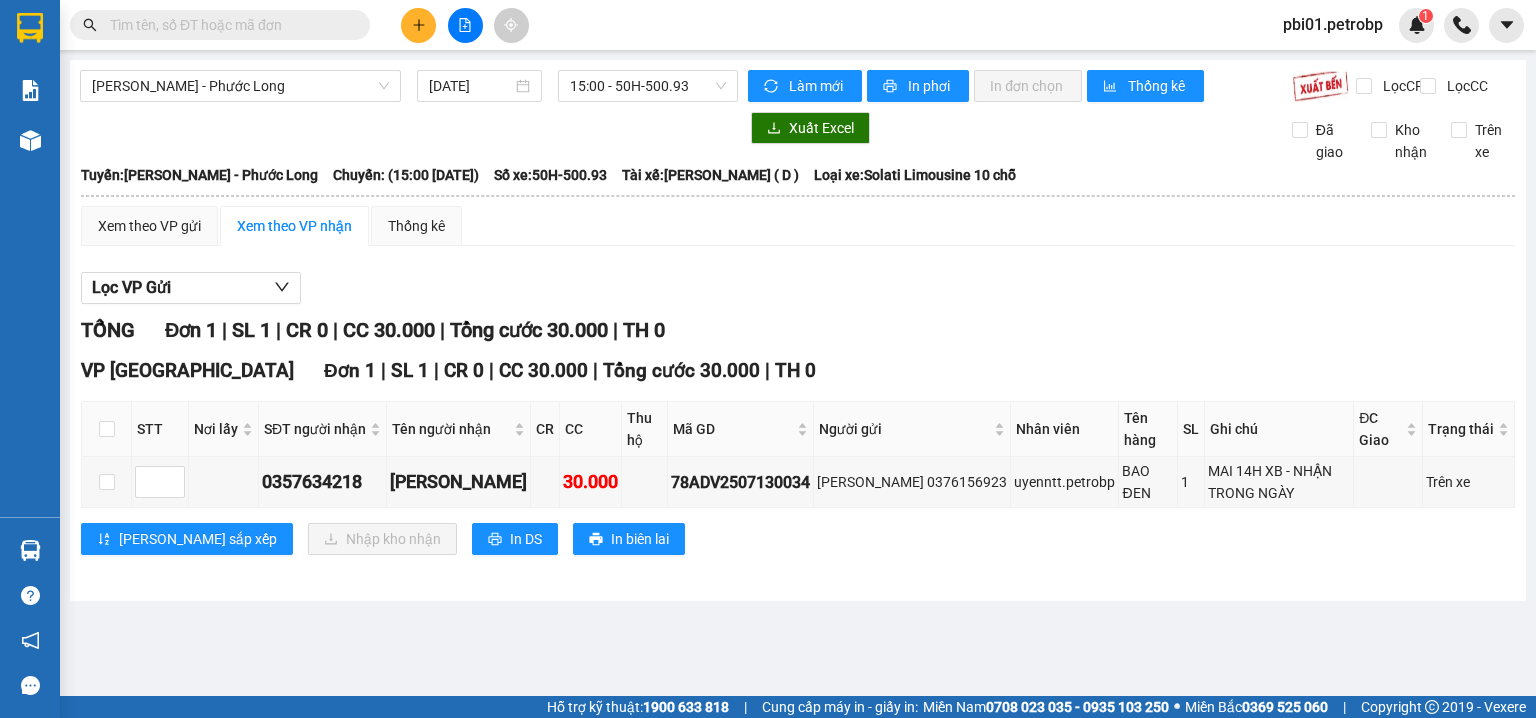 click at bounding box center (107, 429) 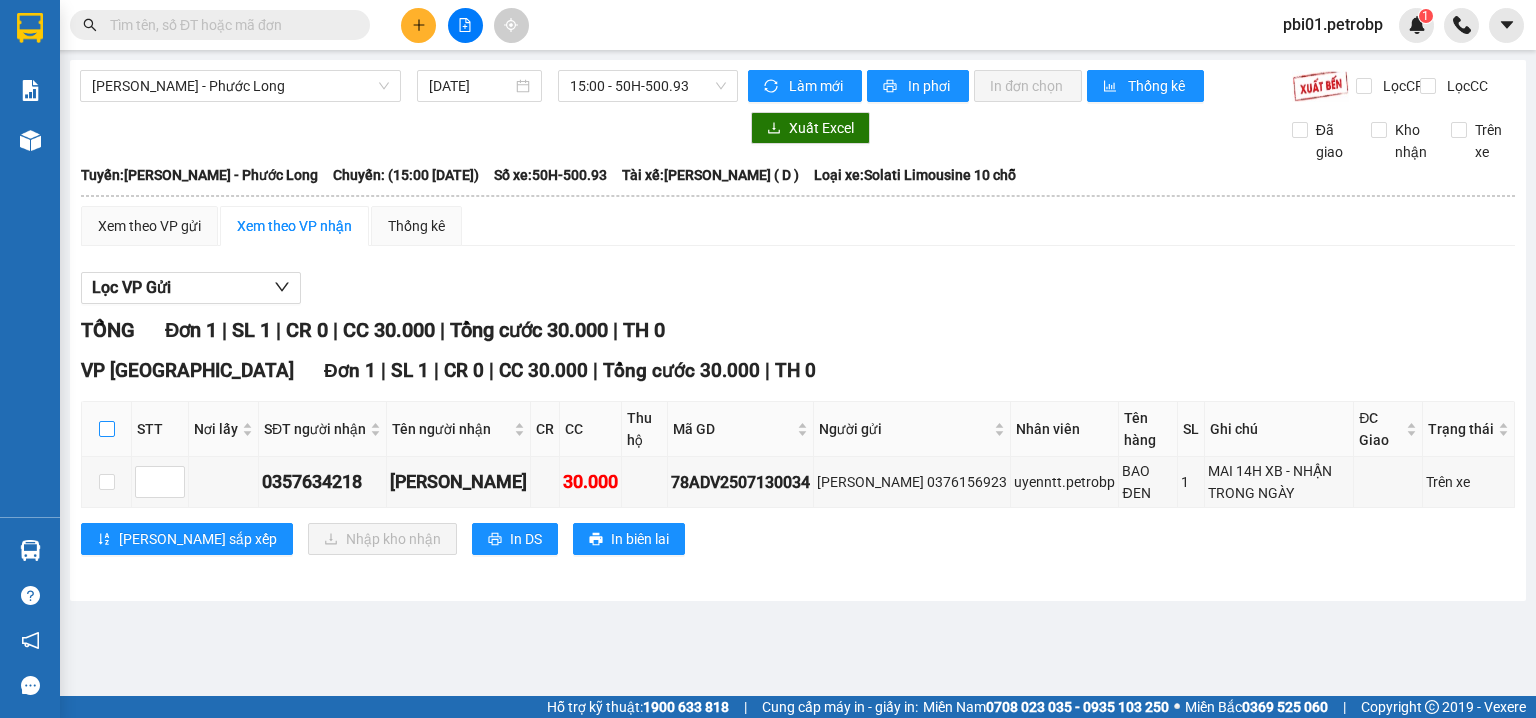 click at bounding box center [107, 429] 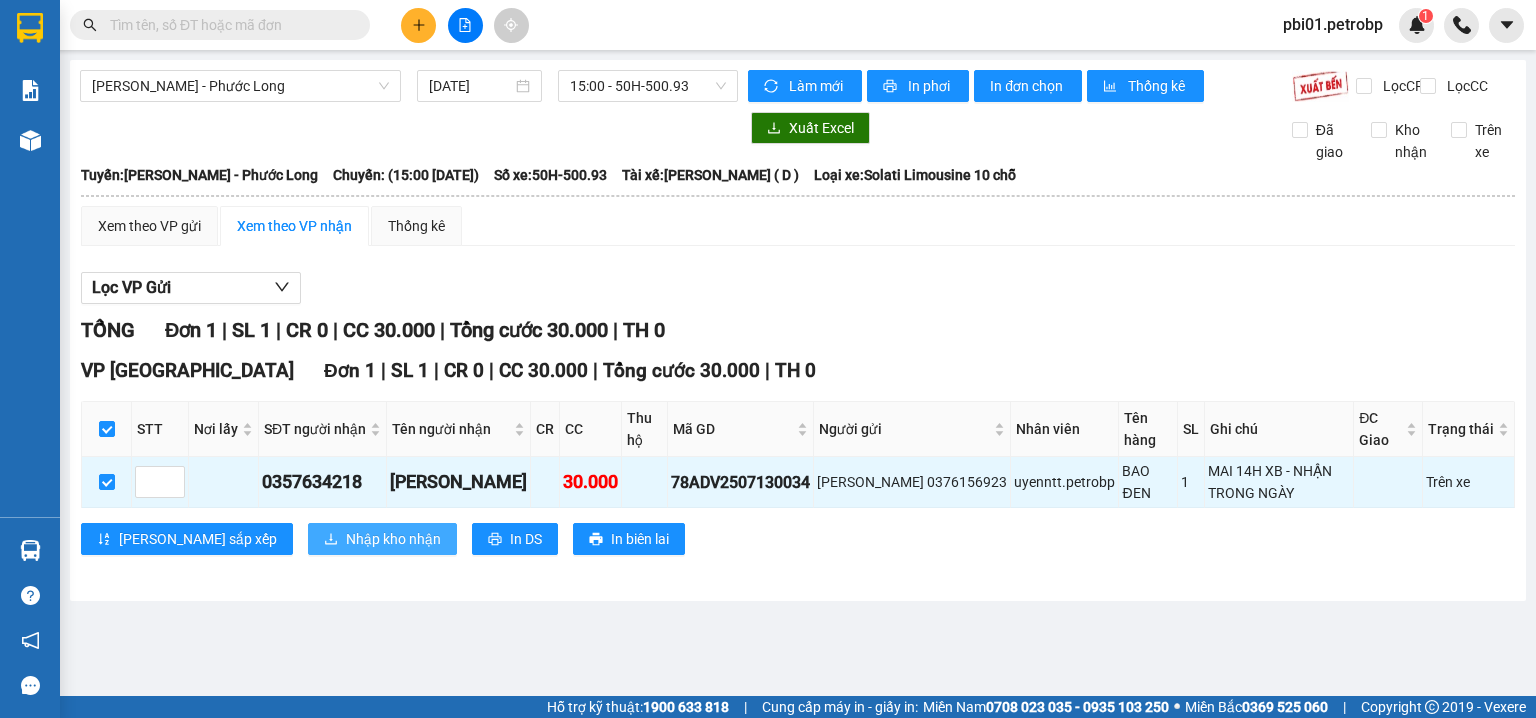 click on "Nhập kho nhận" at bounding box center [393, 539] 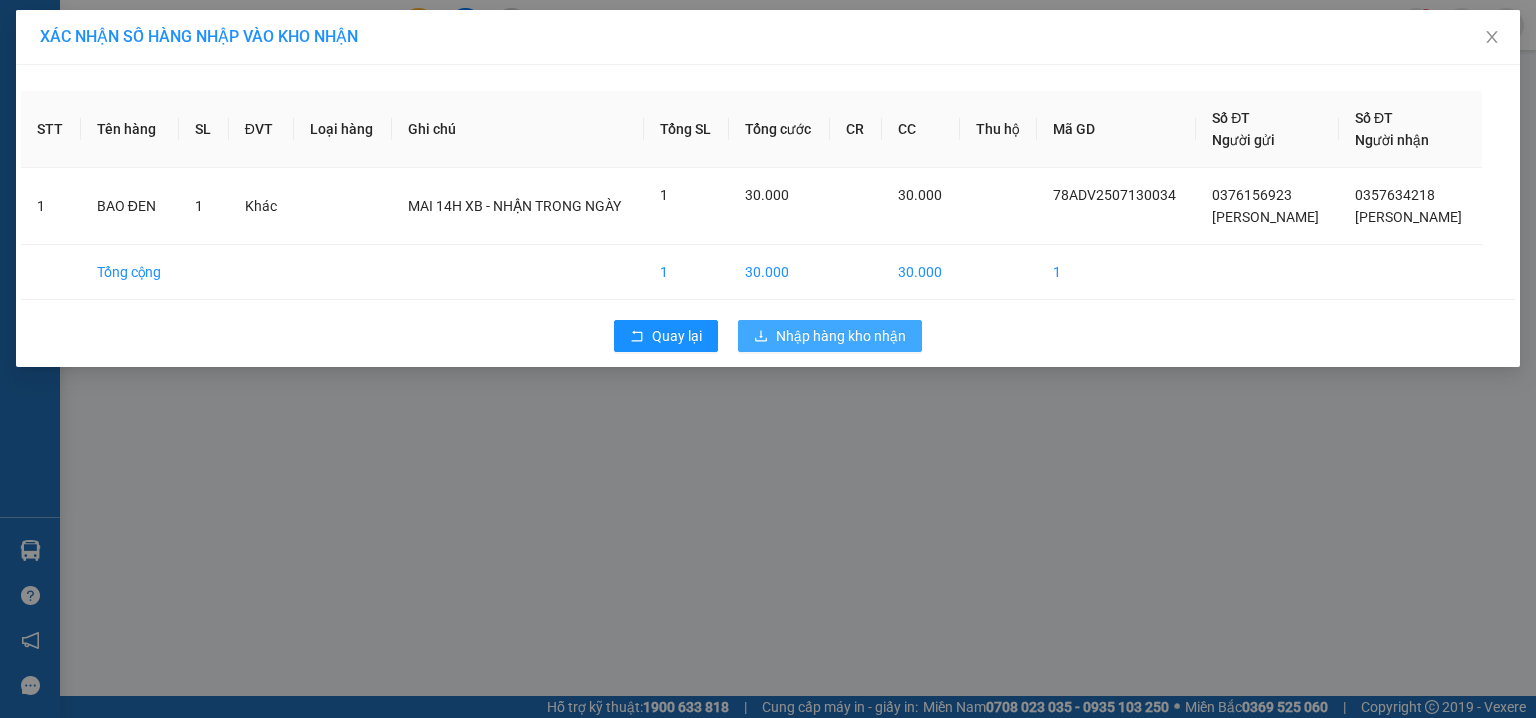 click on "Nhập hàng kho nhận" at bounding box center [841, 336] 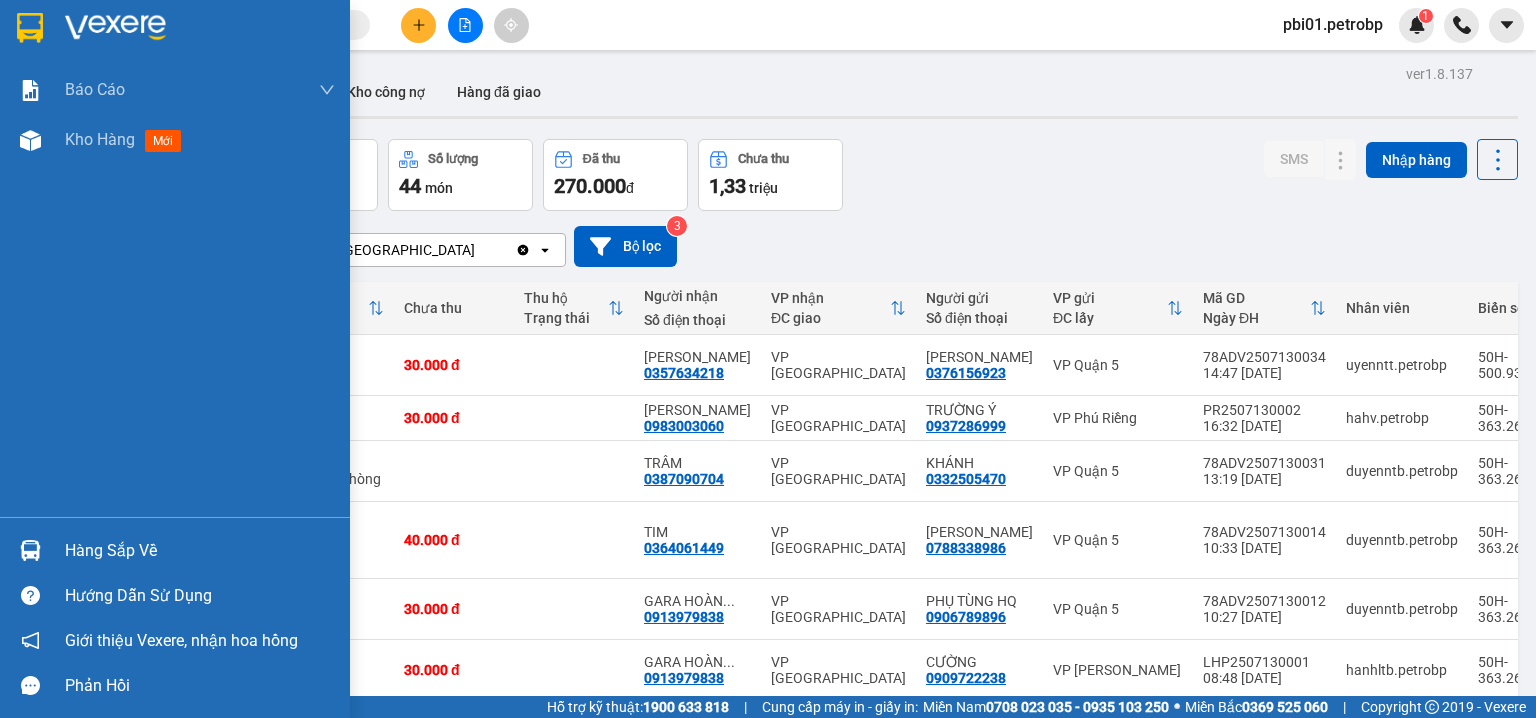 click at bounding box center (30, 550) 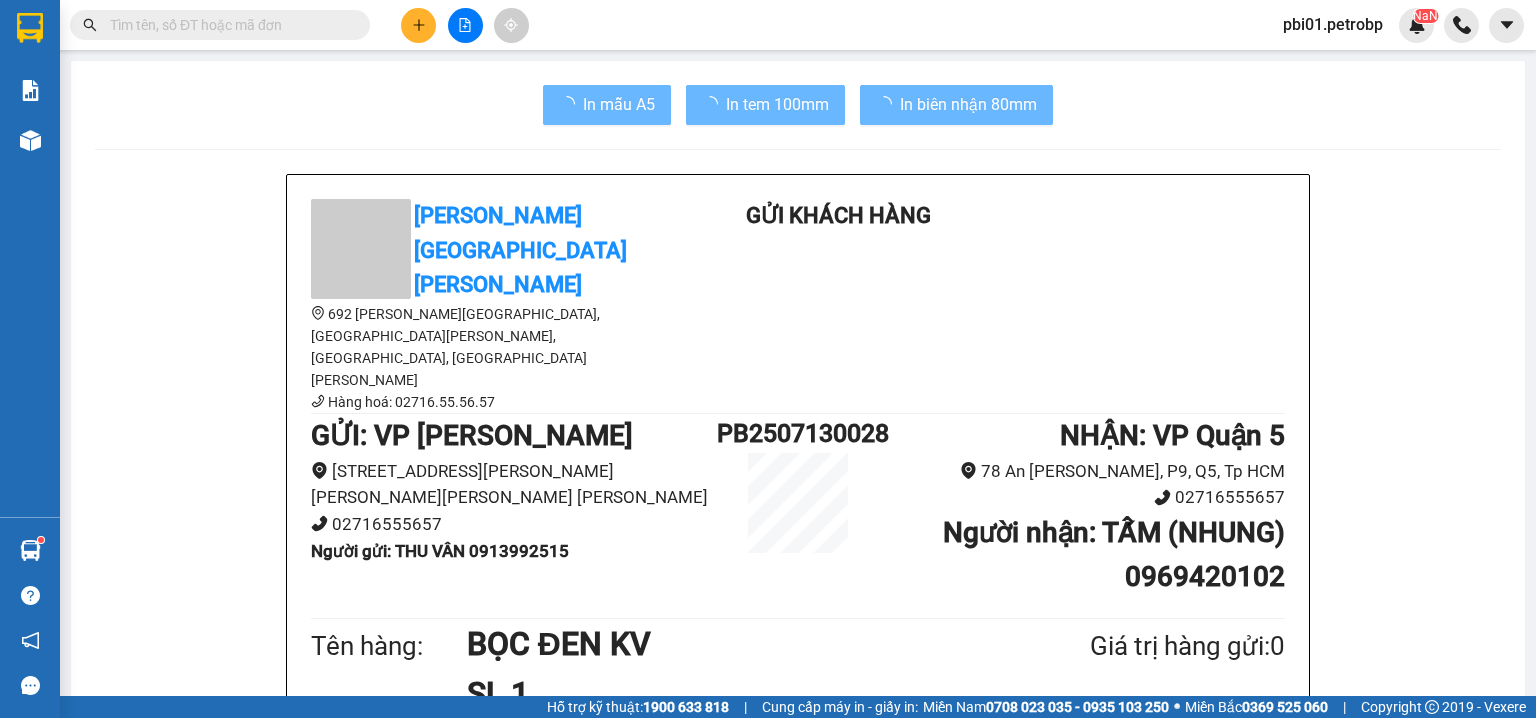 scroll, scrollTop: 0, scrollLeft: 0, axis: both 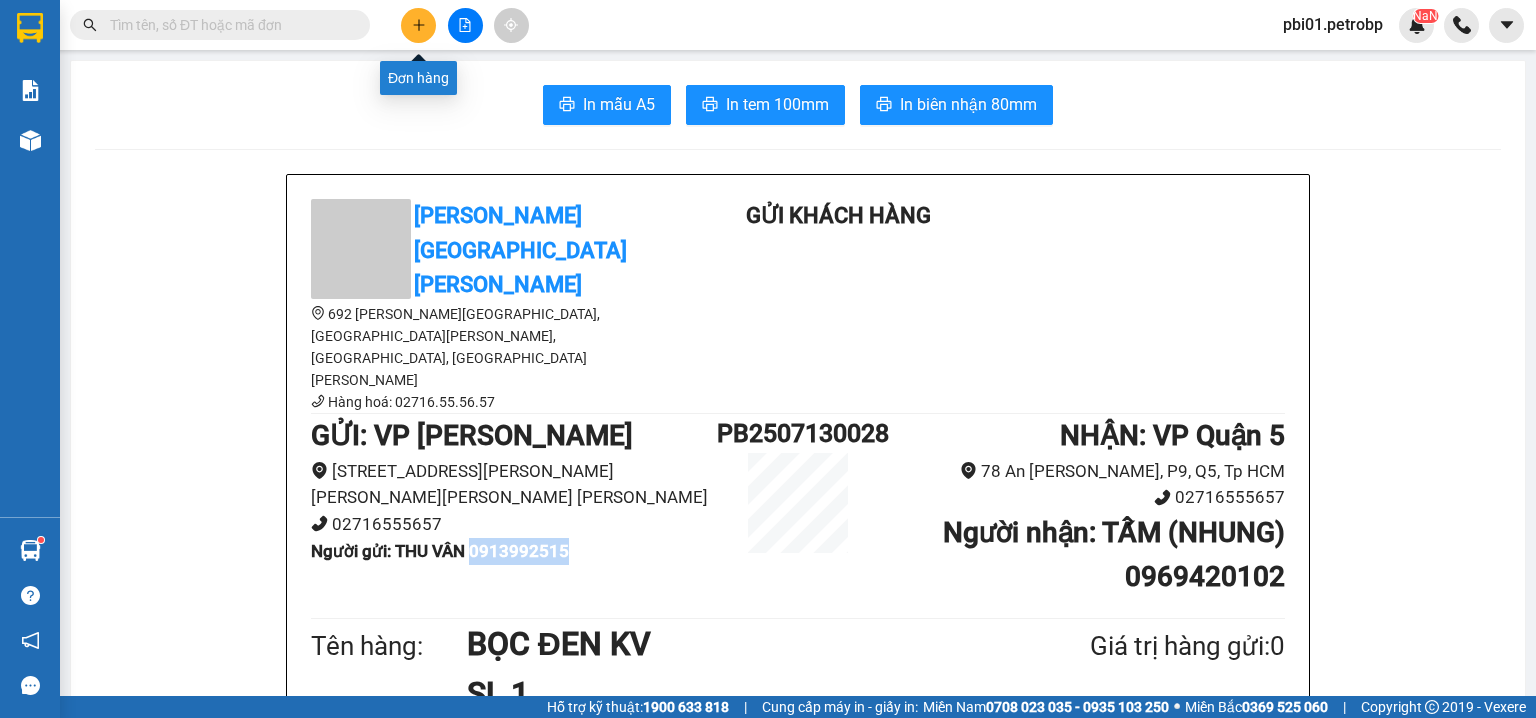 click 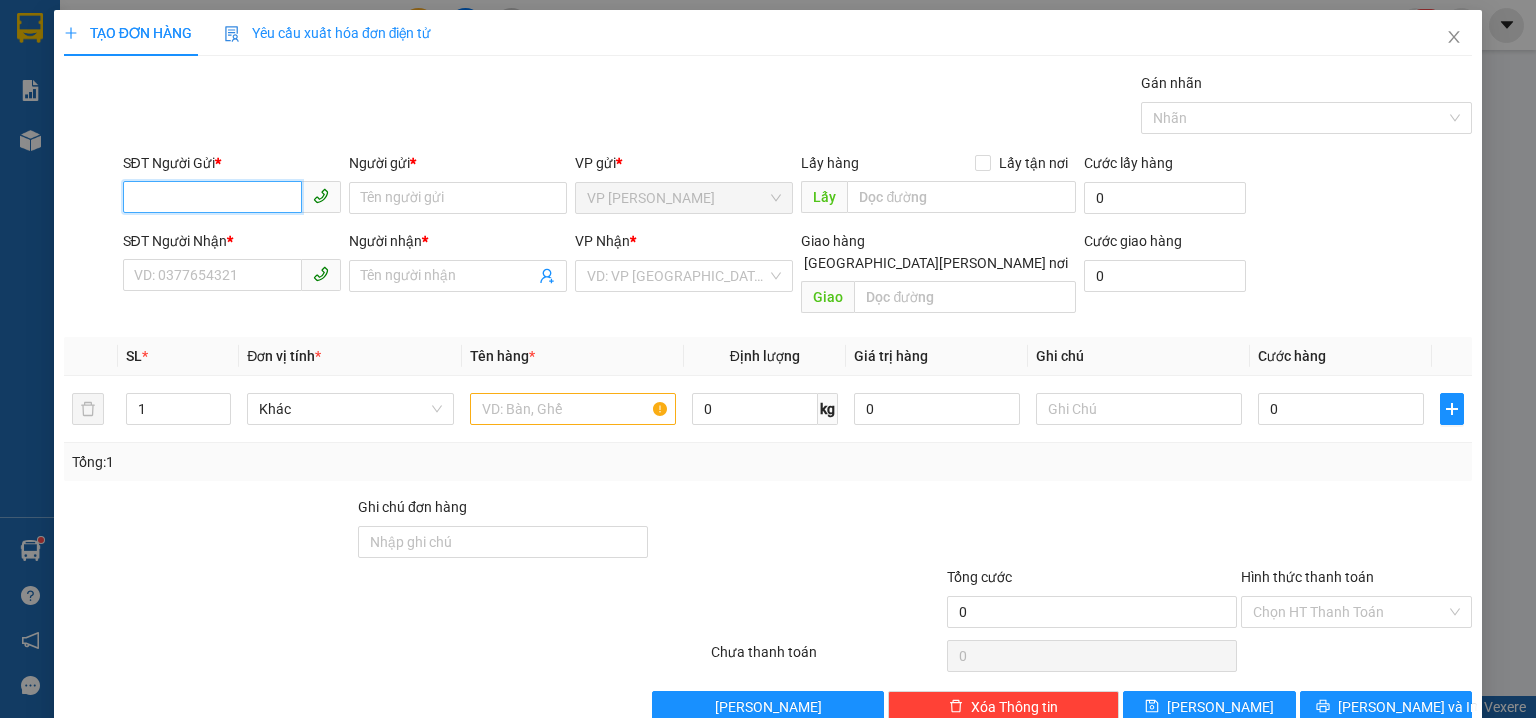 click on "SĐT Người Gửi  *" at bounding box center (212, 197) 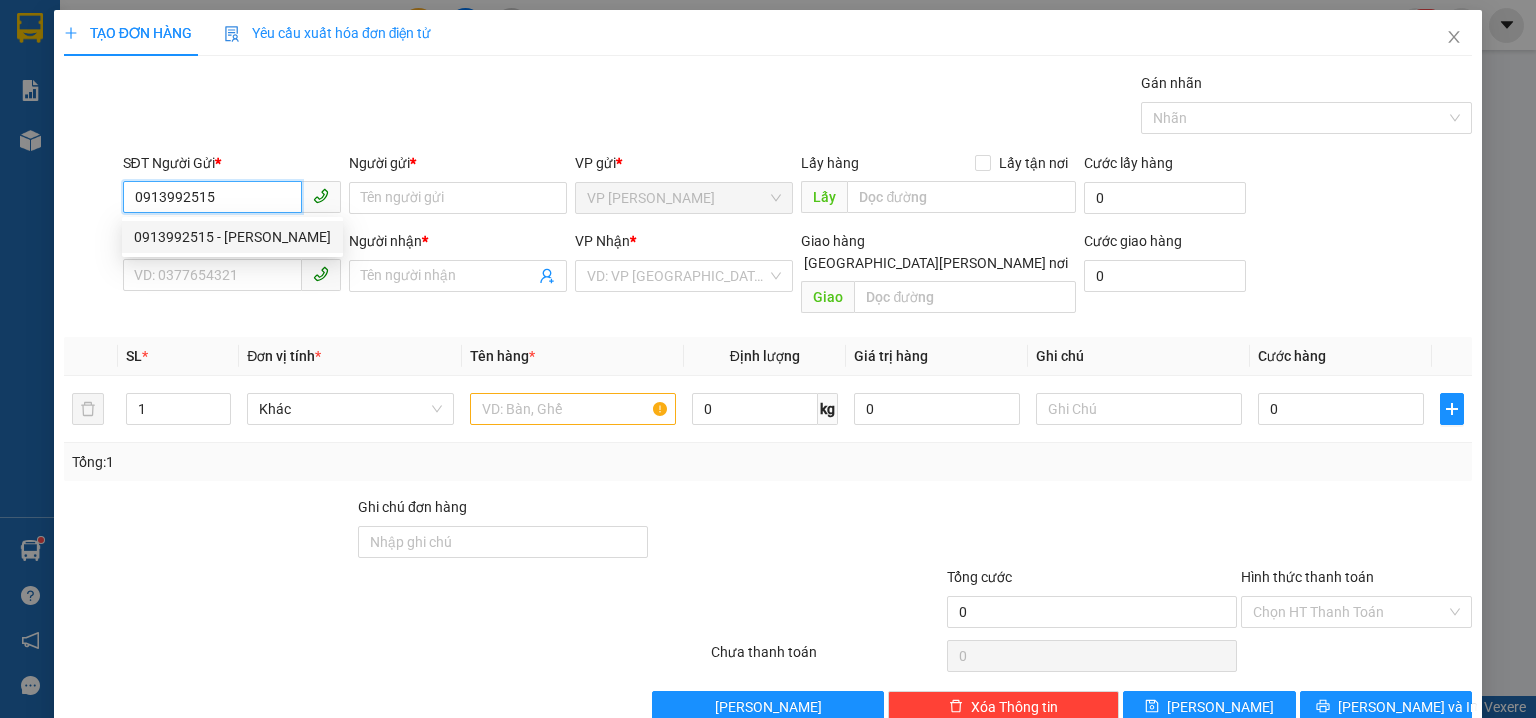 click on "0913992515 - THU  VÂN" at bounding box center [232, 237] 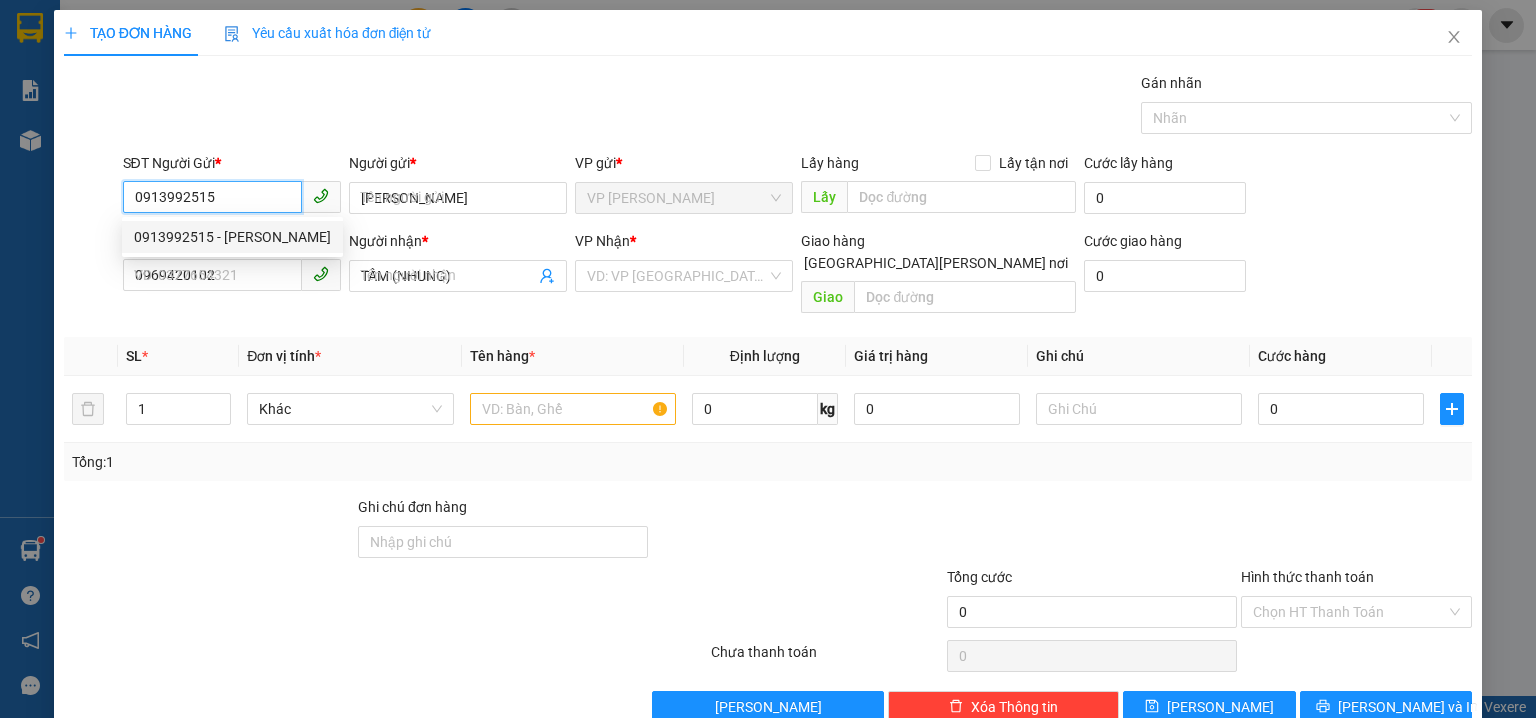type on "30.000" 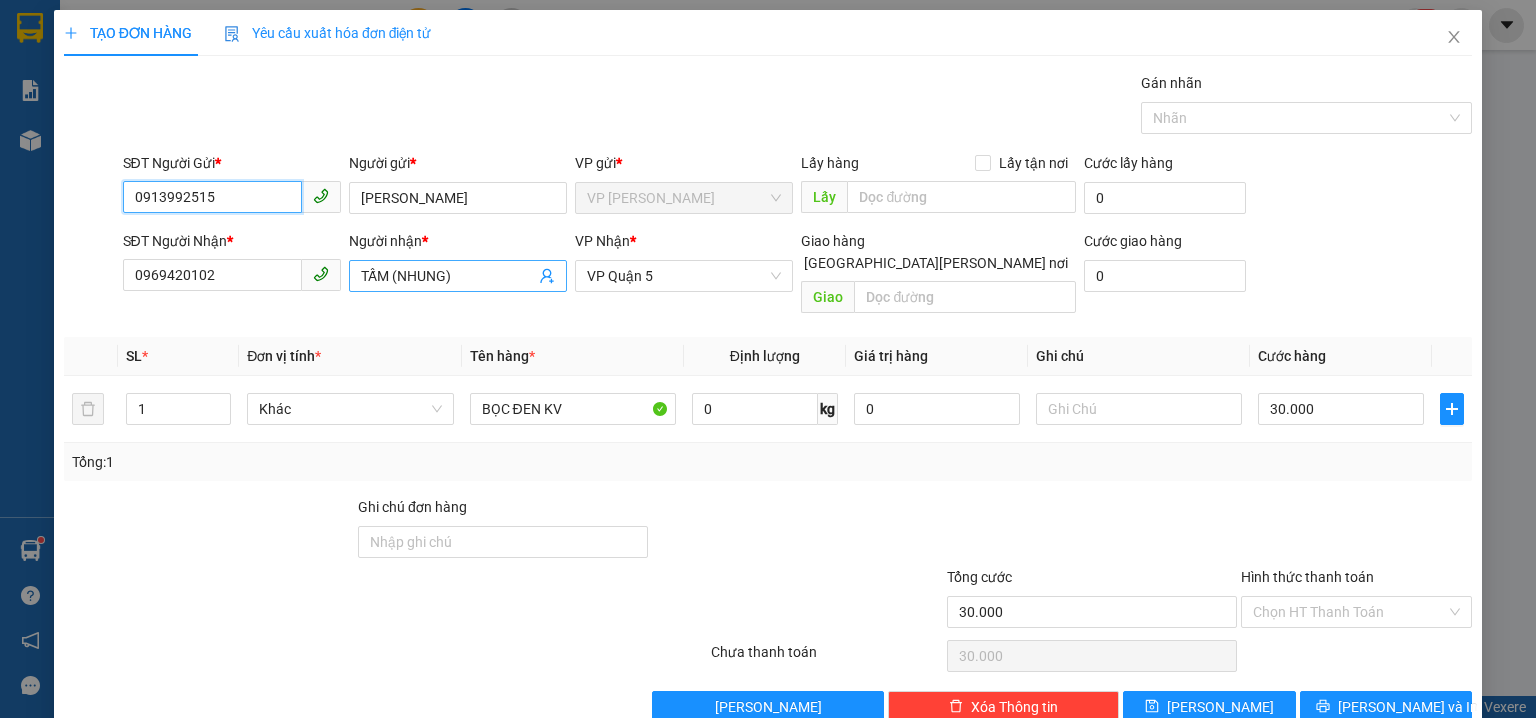 type on "0913992515" 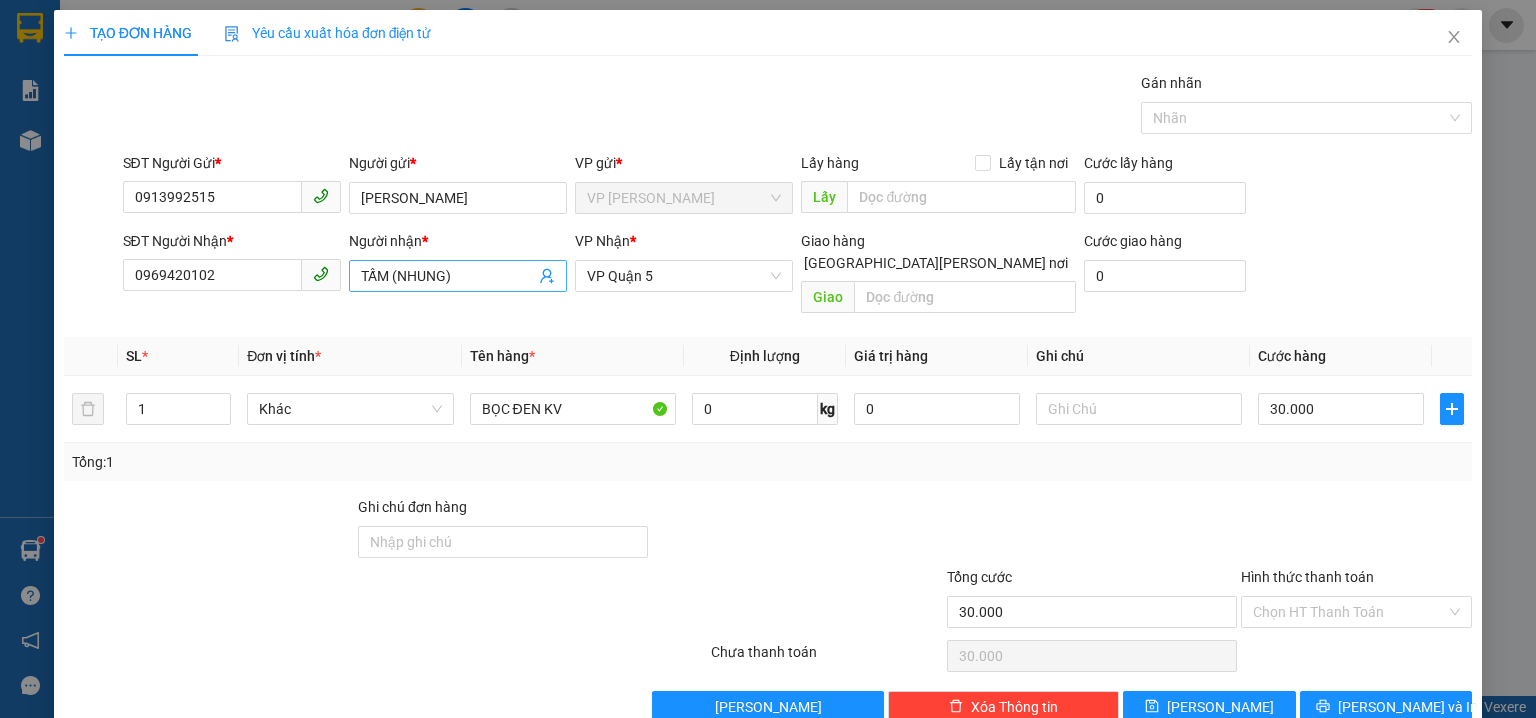 click on "TẤM (NHUNG)" at bounding box center [448, 276] 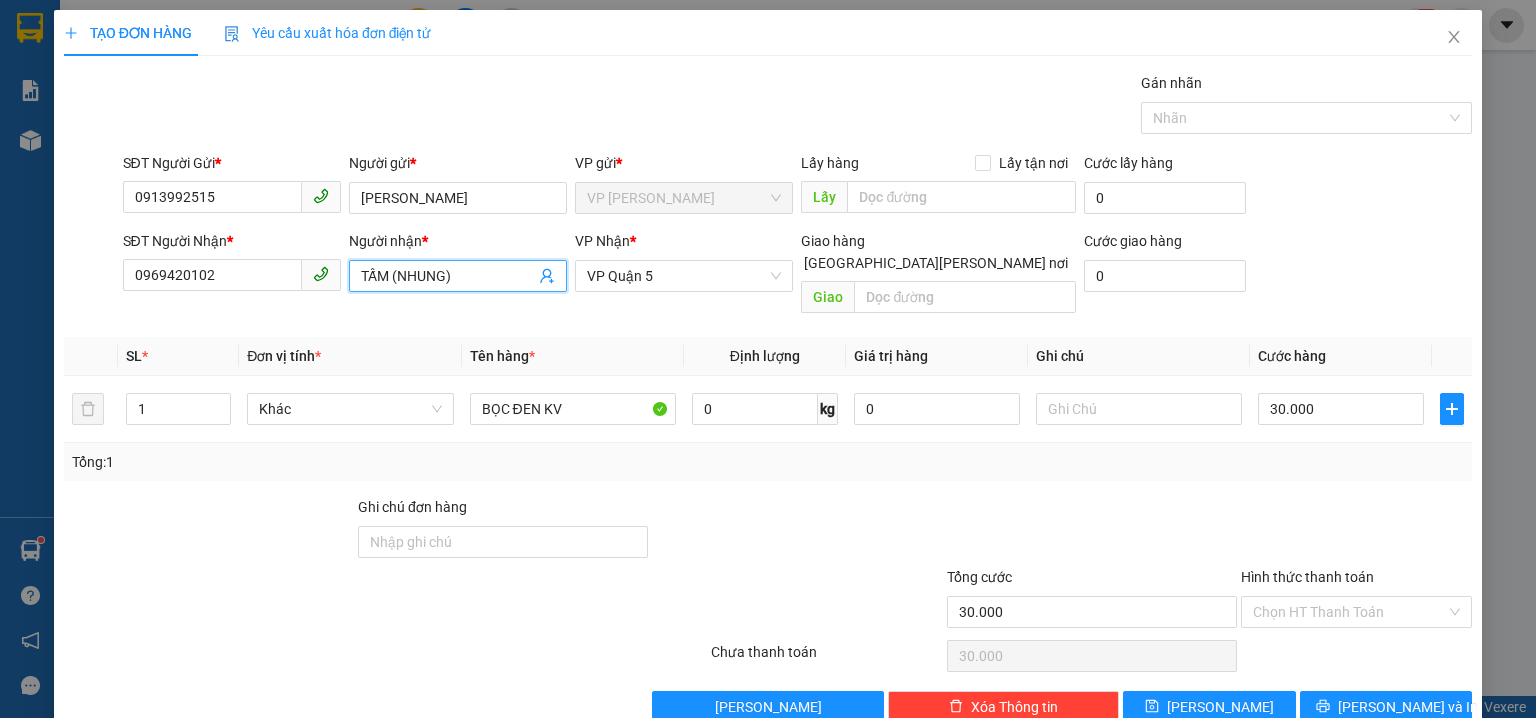 click on "TẤM (NHUNG)" at bounding box center (448, 276) 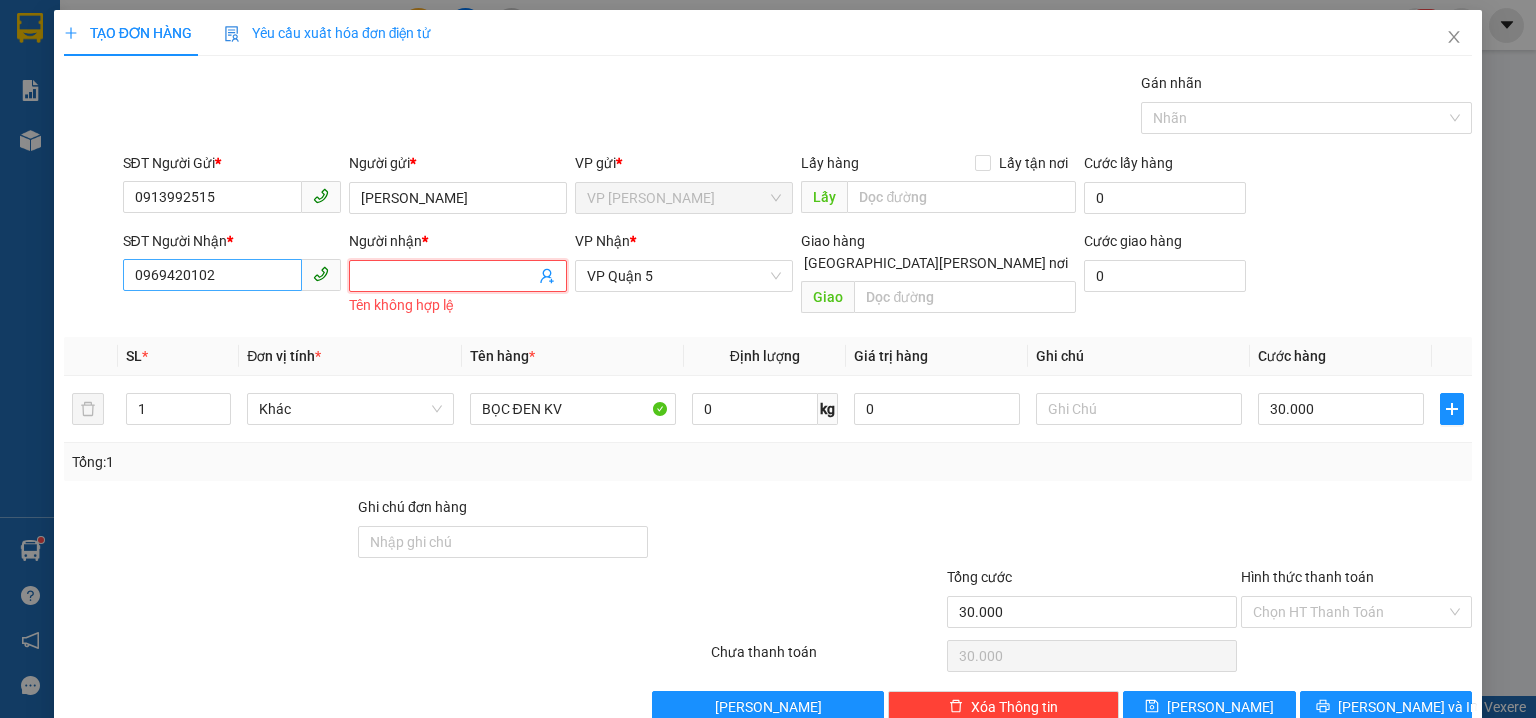 type 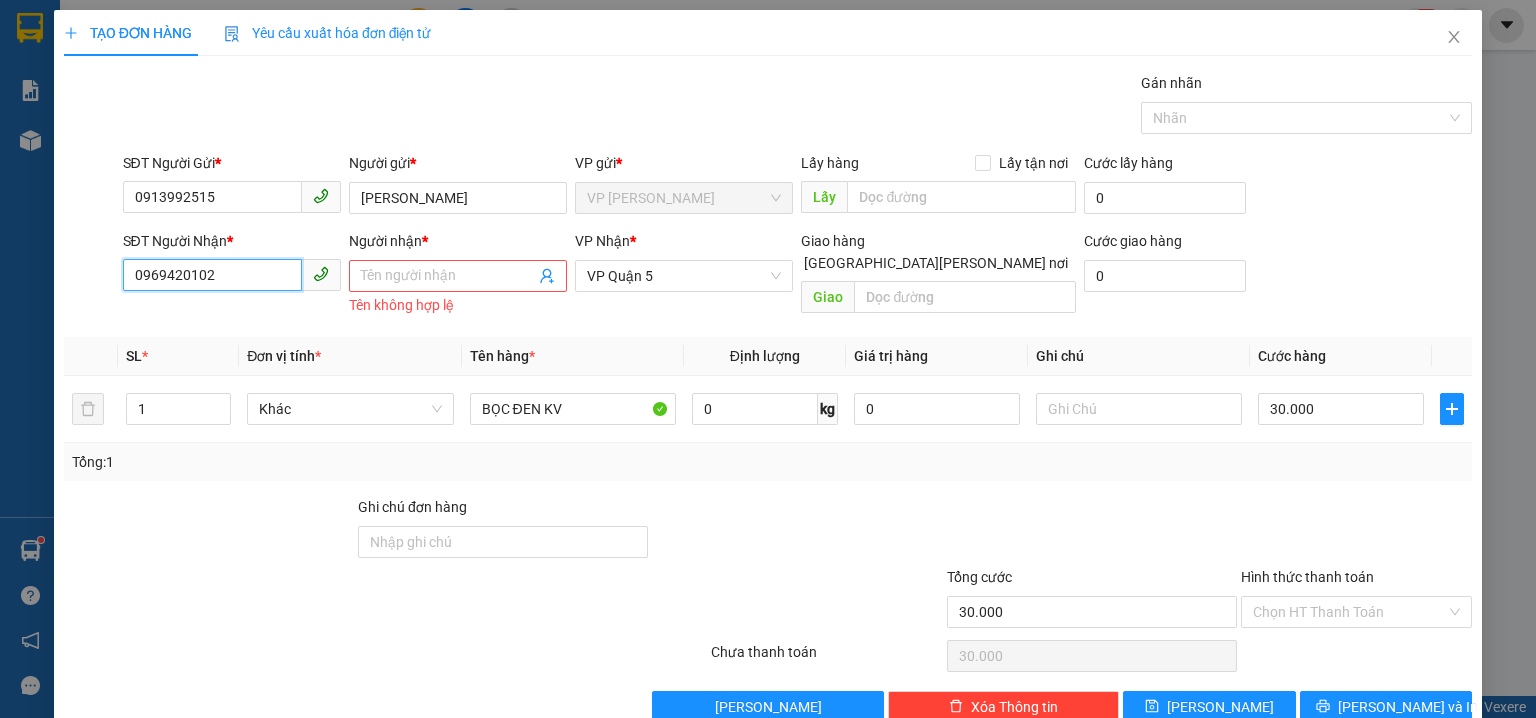 click on "0969420102" at bounding box center [212, 275] 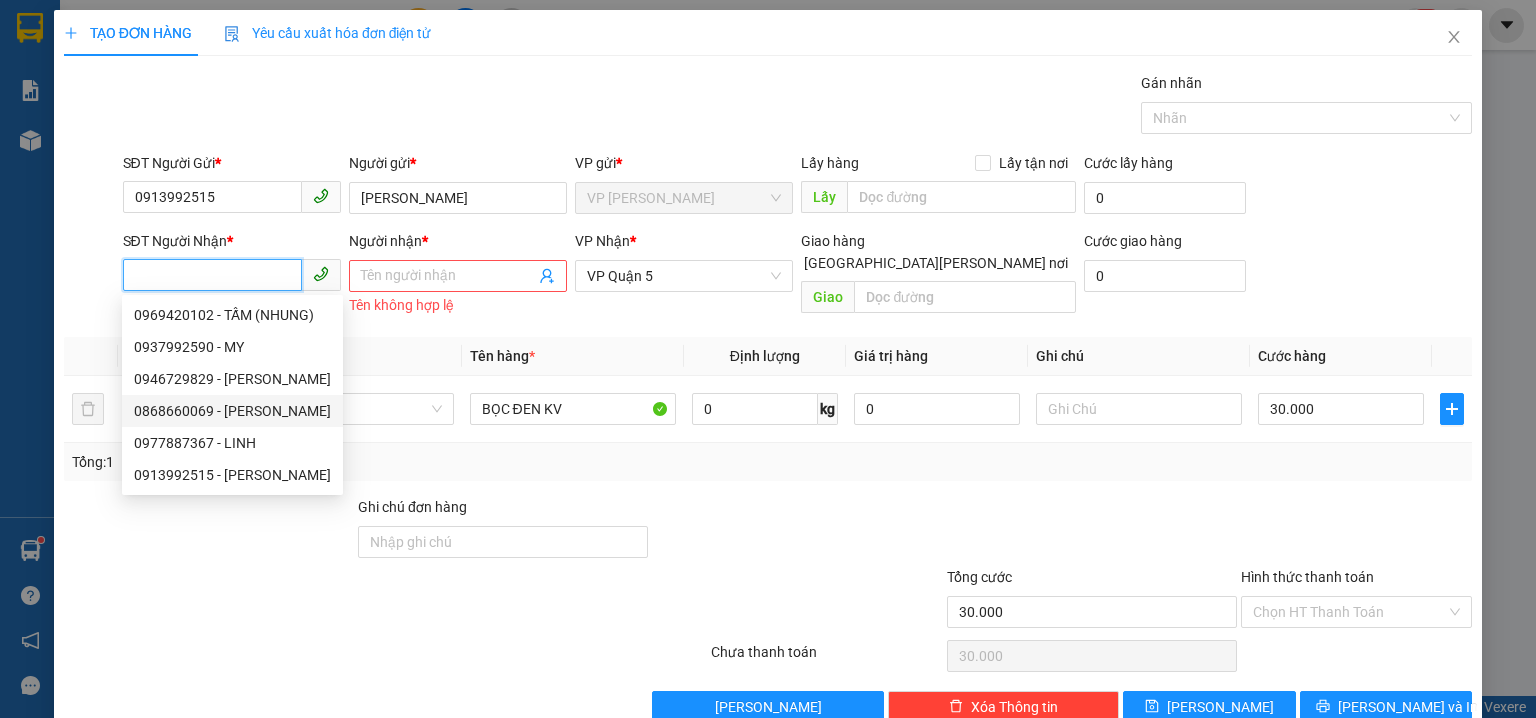 click on "0868660069 - KIM VY" at bounding box center (232, 411) 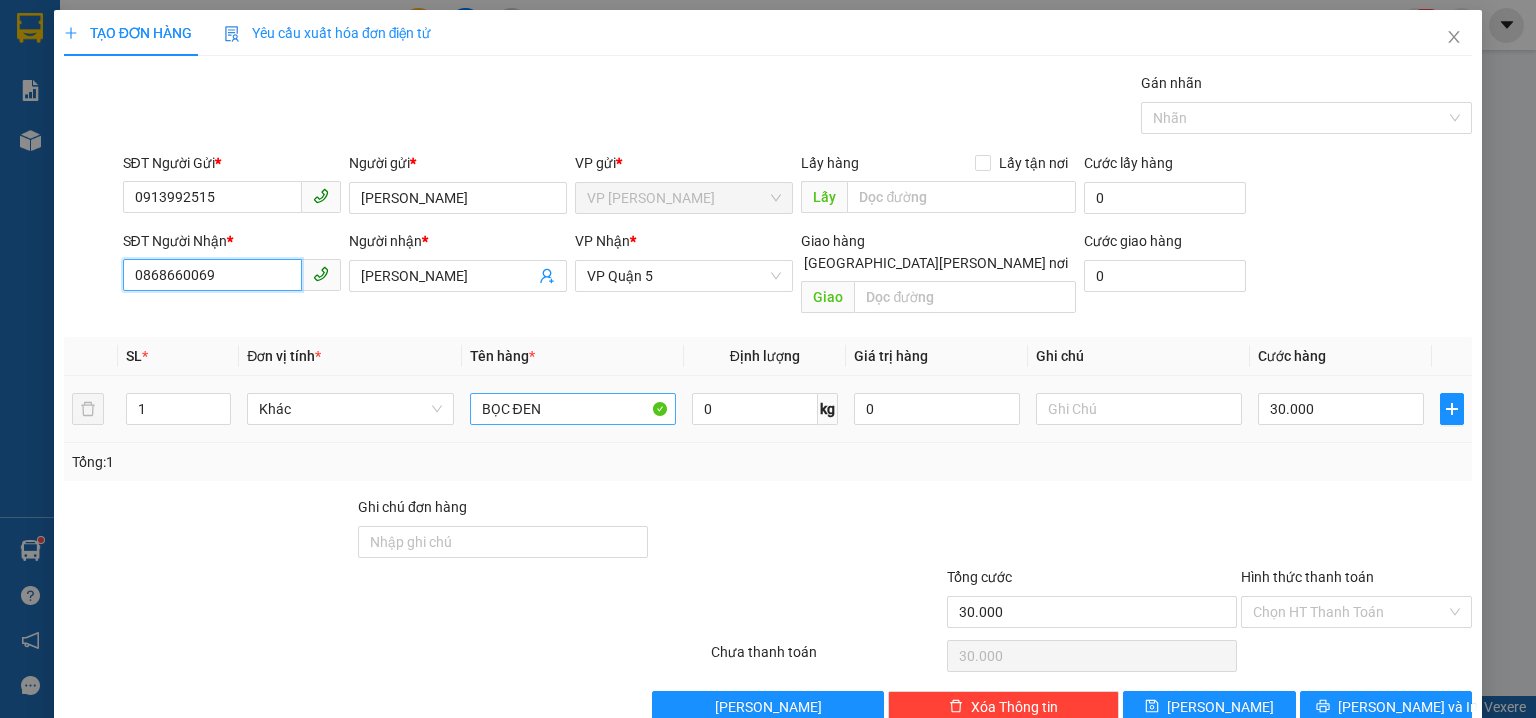 type on "0868660069" 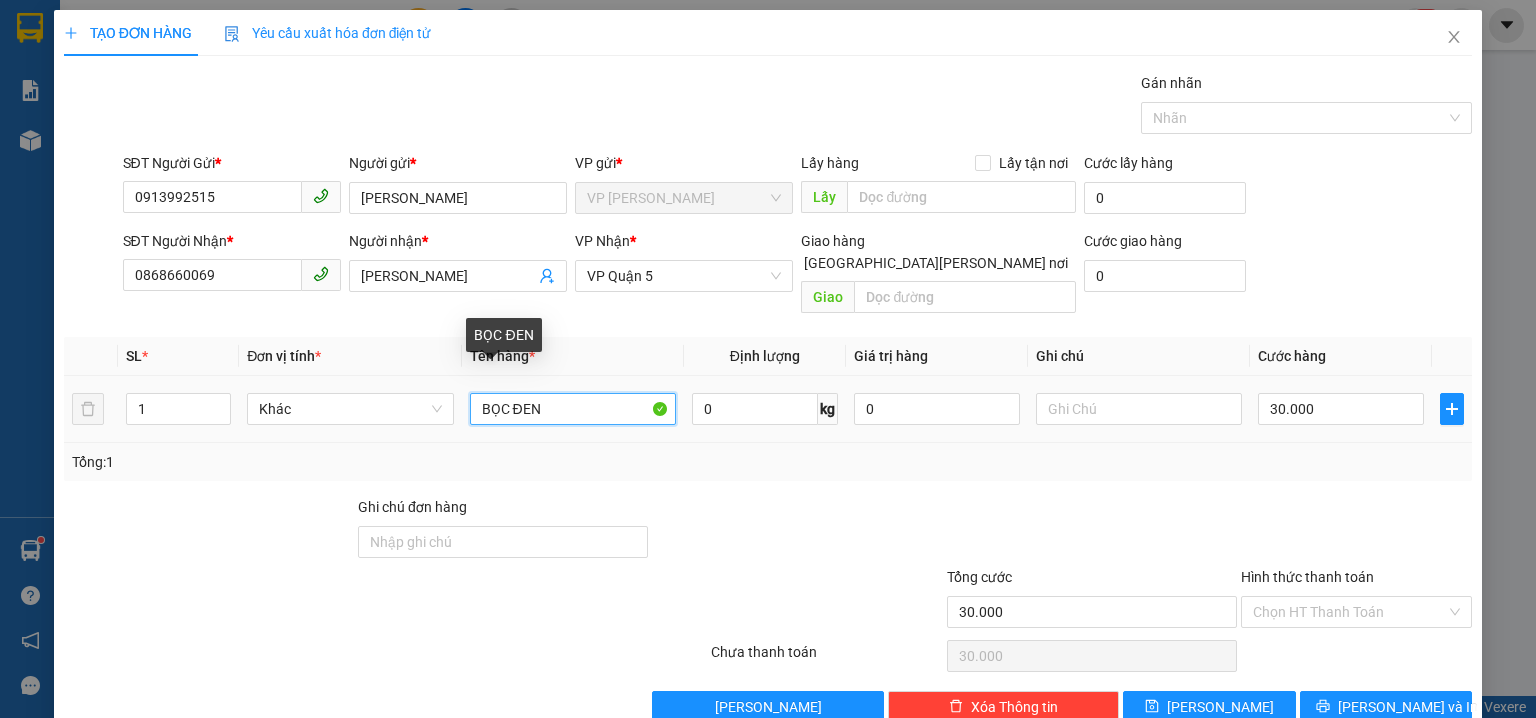 click on "BỌC ĐEN" at bounding box center [573, 409] 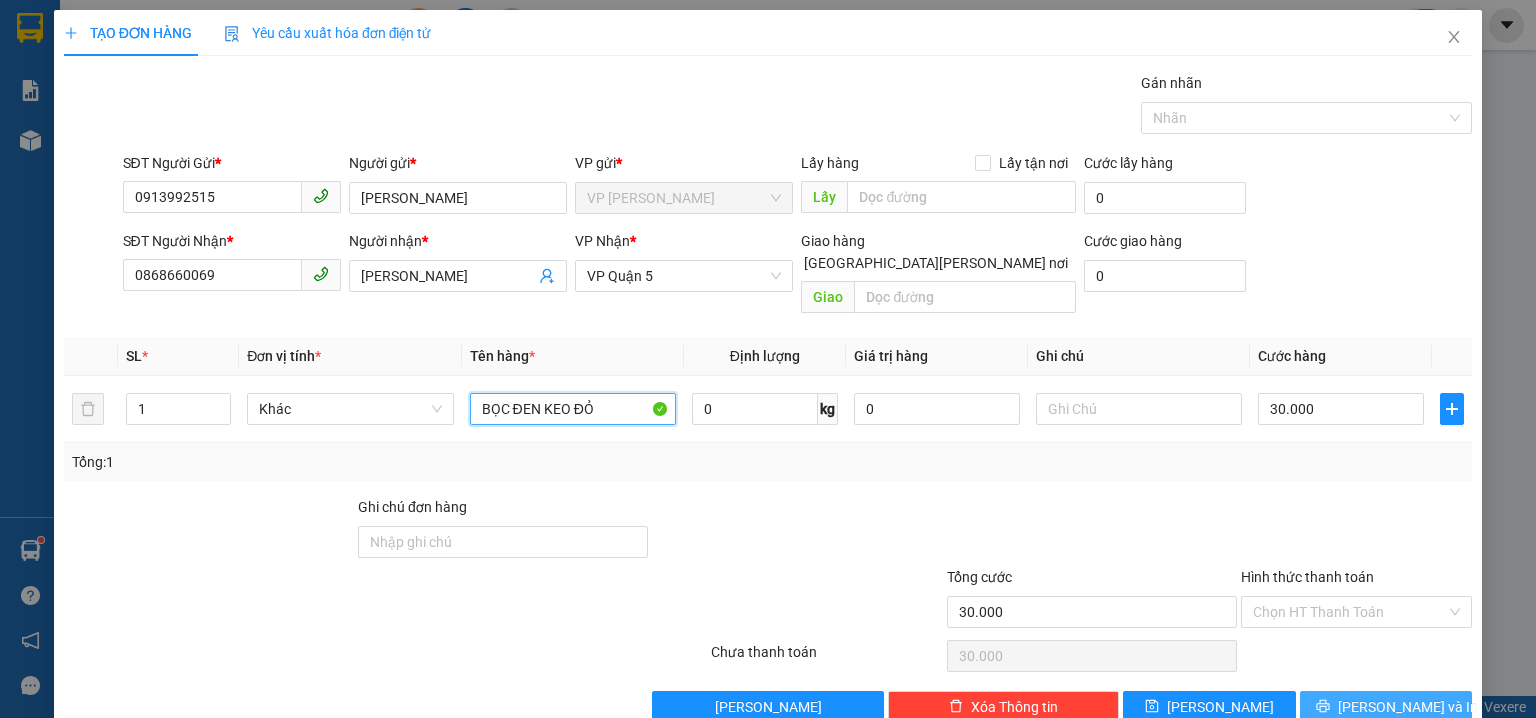 type on "BỌC ĐEN KEO ĐỎ" 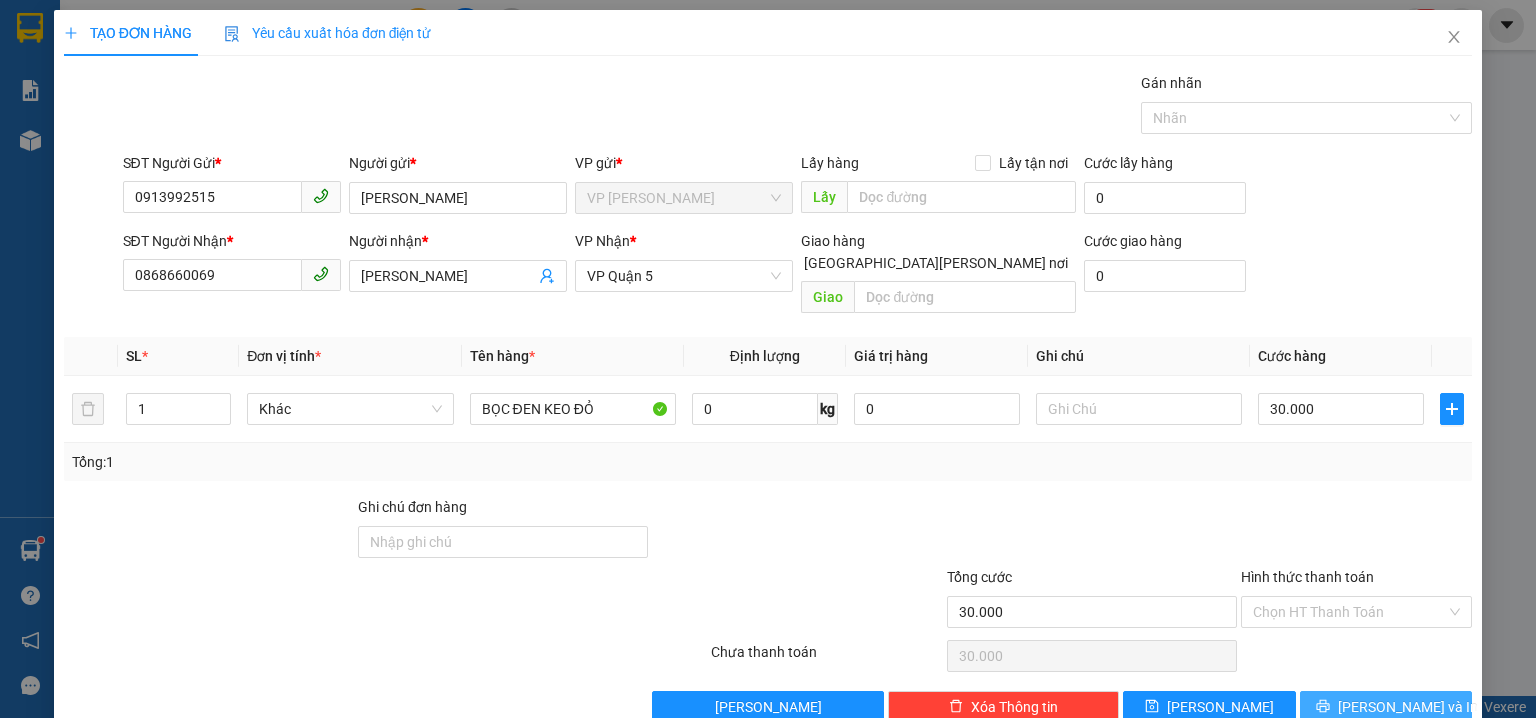 click 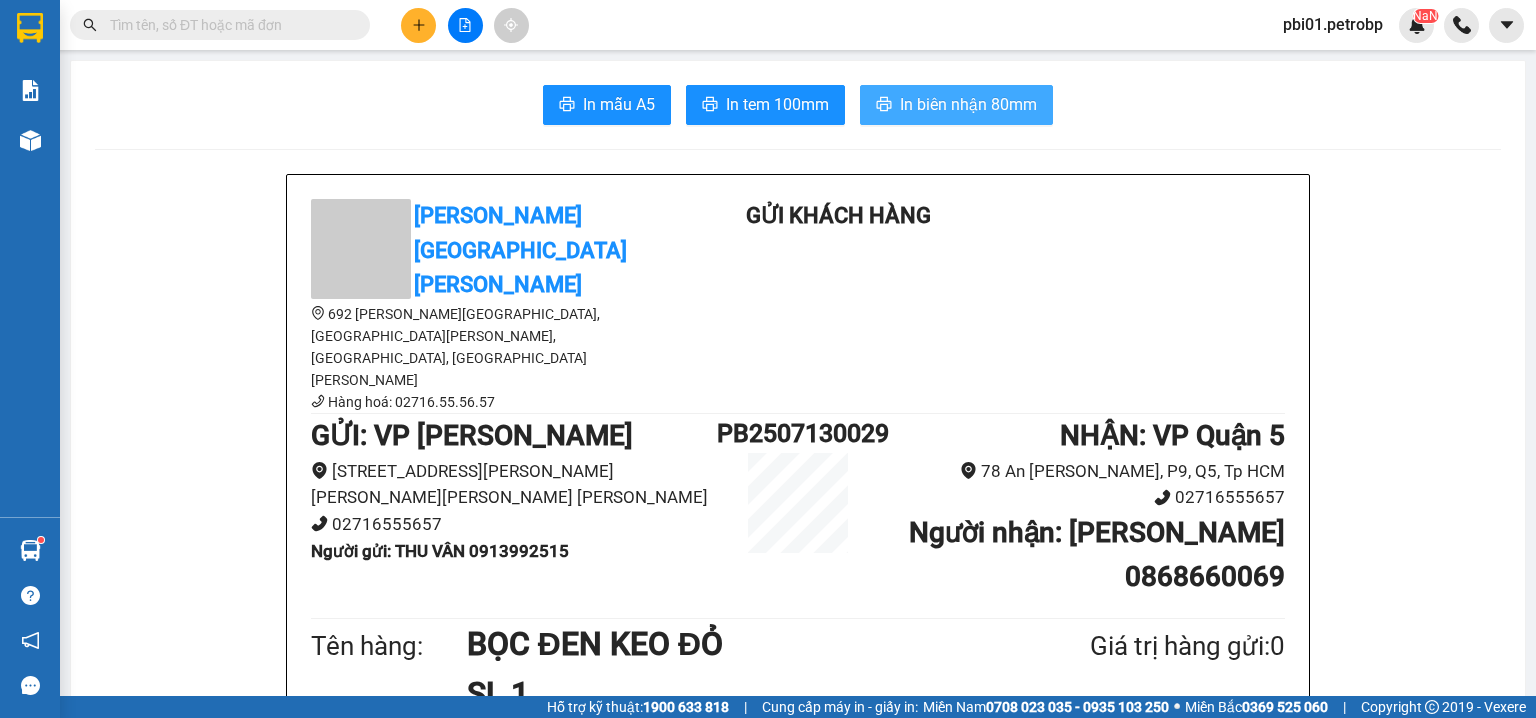 click on "In biên nhận 80mm" at bounding box center [968, 104] 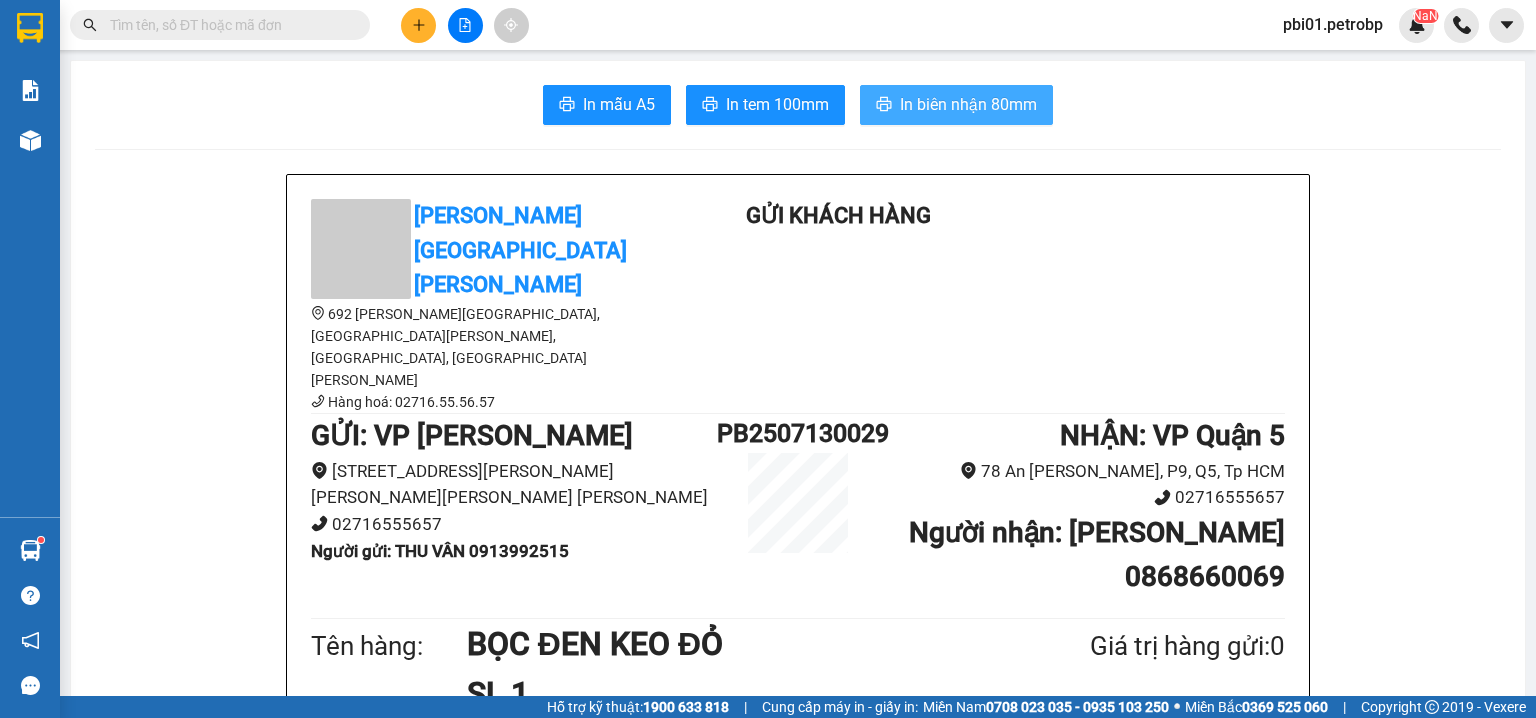 scroll, scrollTop: 0, scrollLeft: 0, axis: both 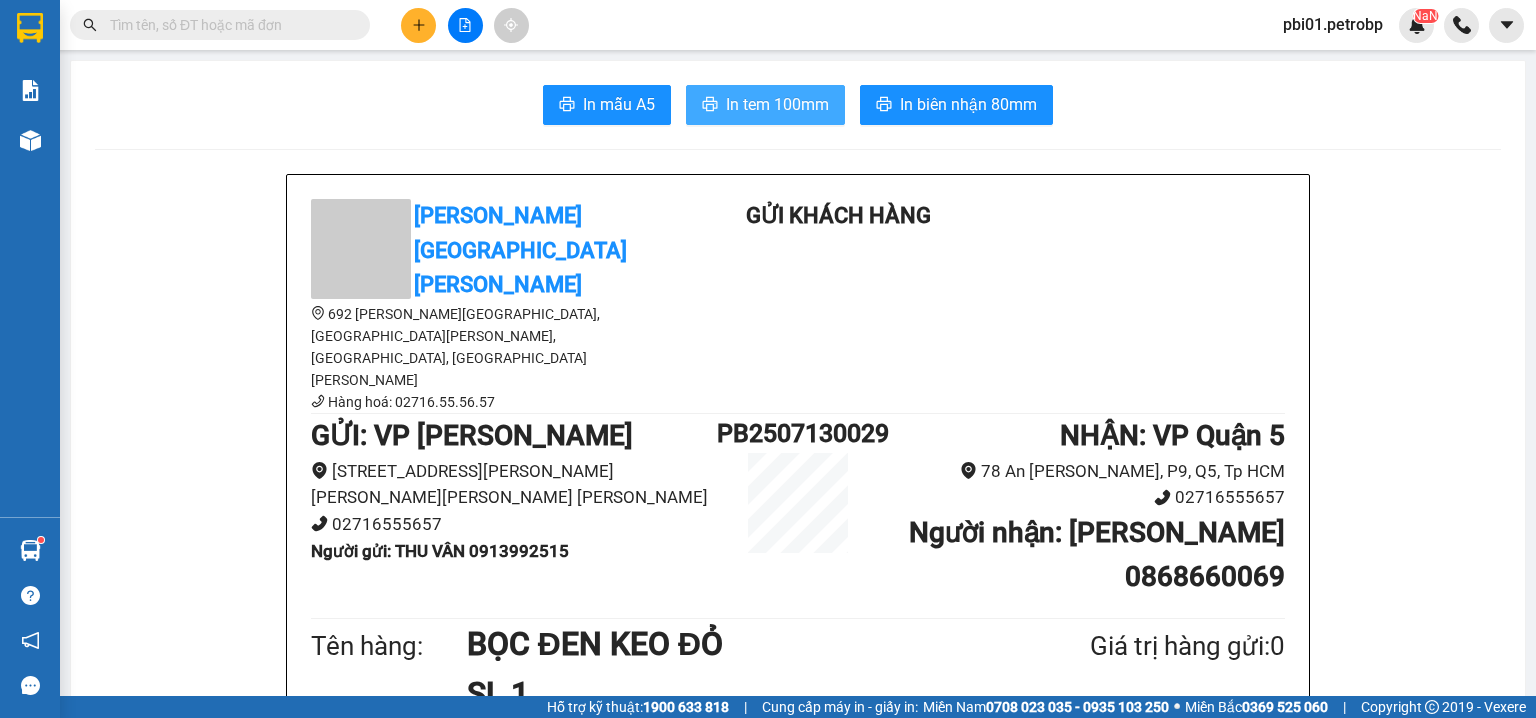 click on "In tem 100mm" at bounding box center (777, 104) 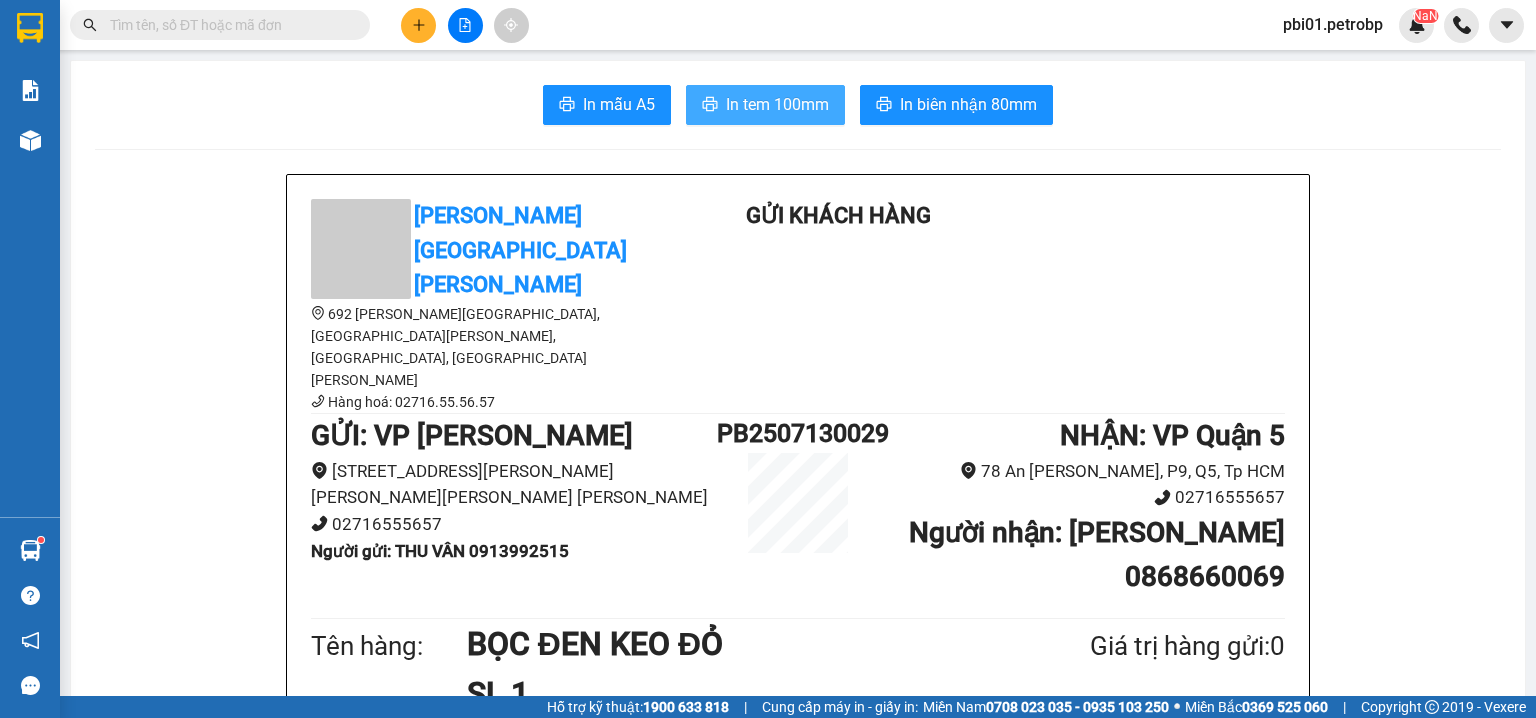 scroll, scrollTop: 0, scrollLeft: 0, axis: both 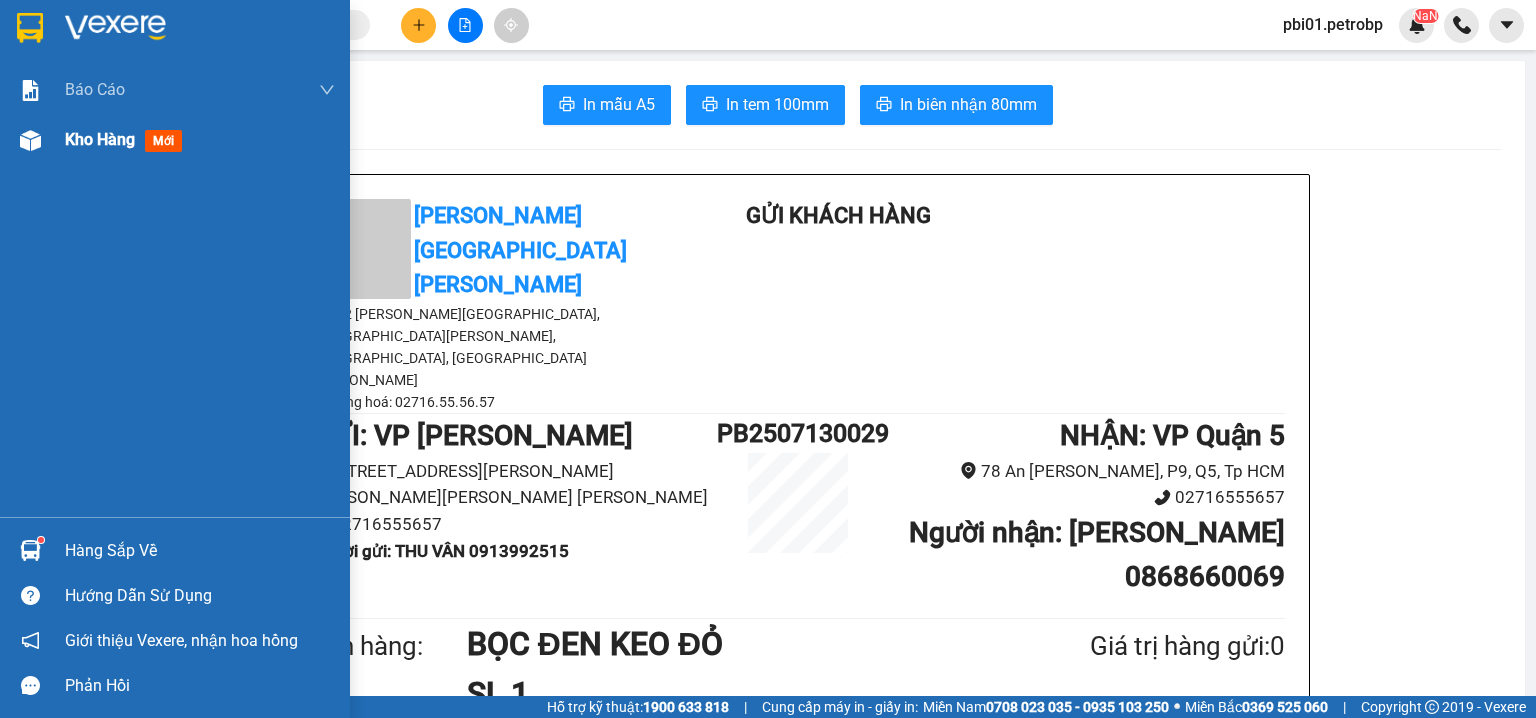 click at bounding box center [30, 140] 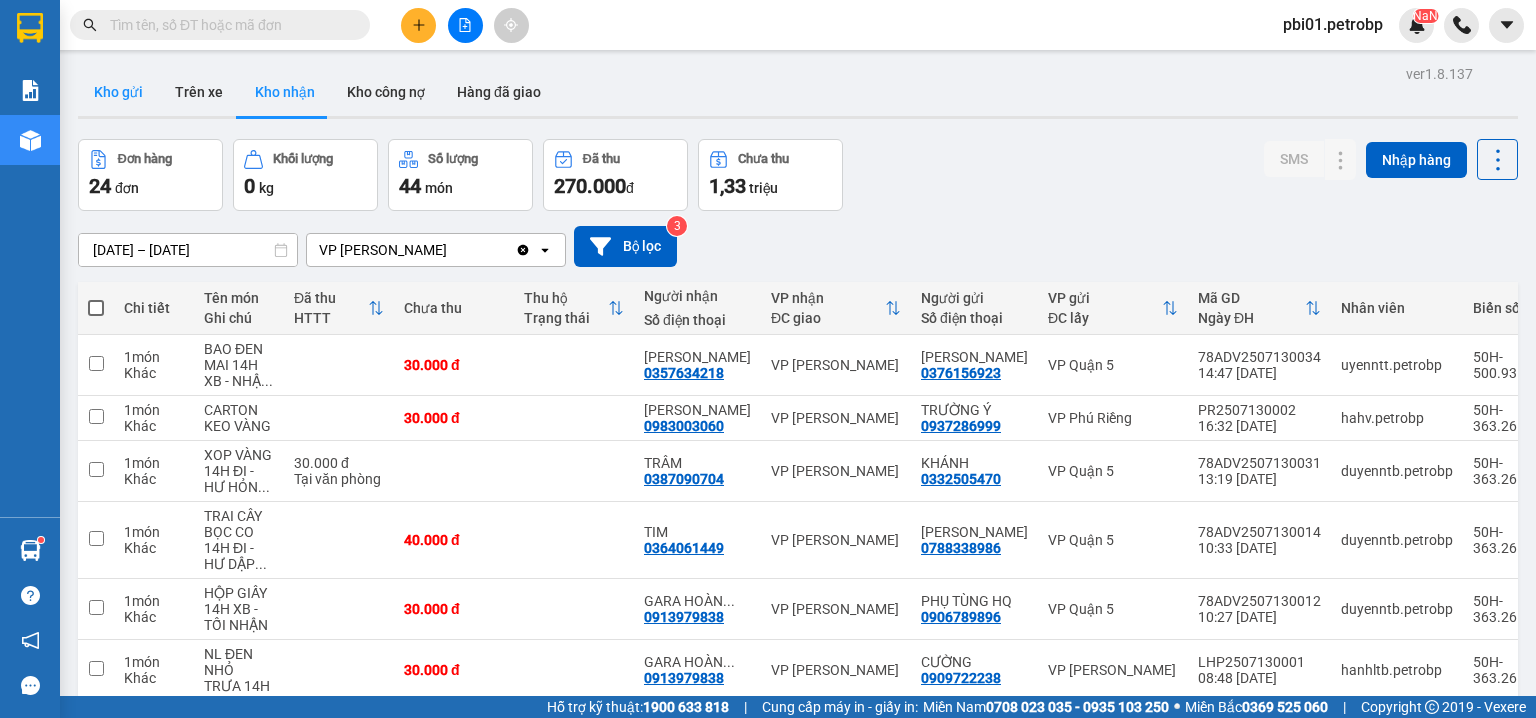 click on "Kho gửi" at bounding box center (118, 92) 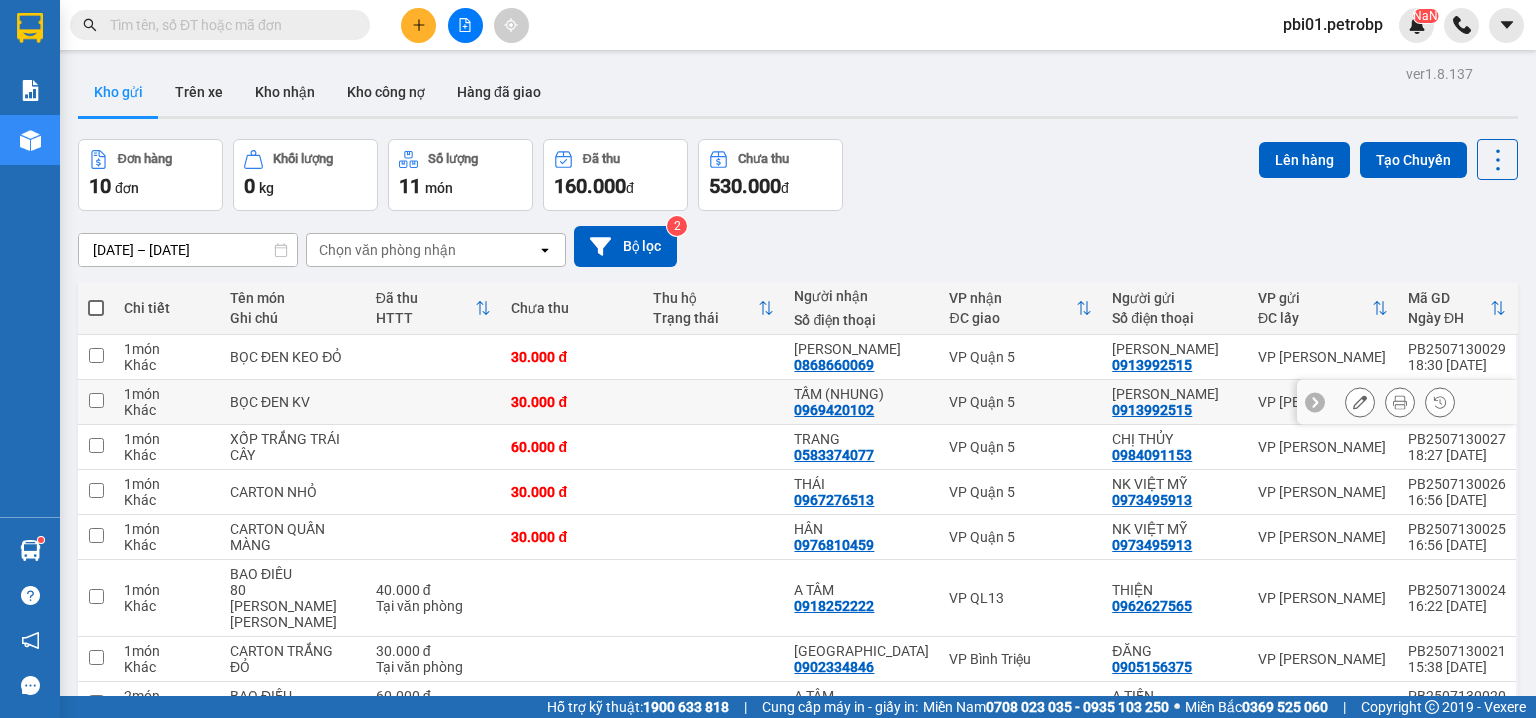scroll, scrollTop: 200, scrollLeft: 0, axis: vertical 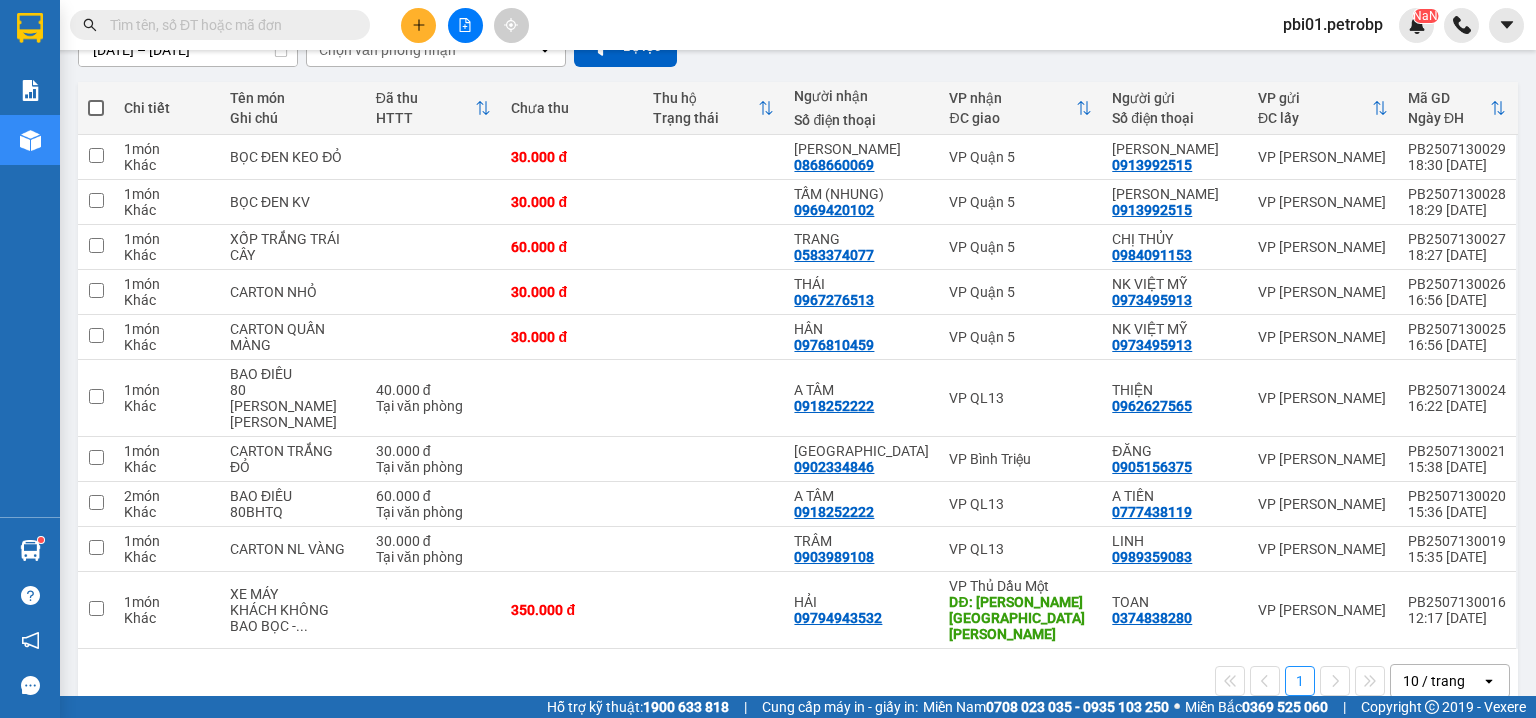 click at bounding box center (228, 25) 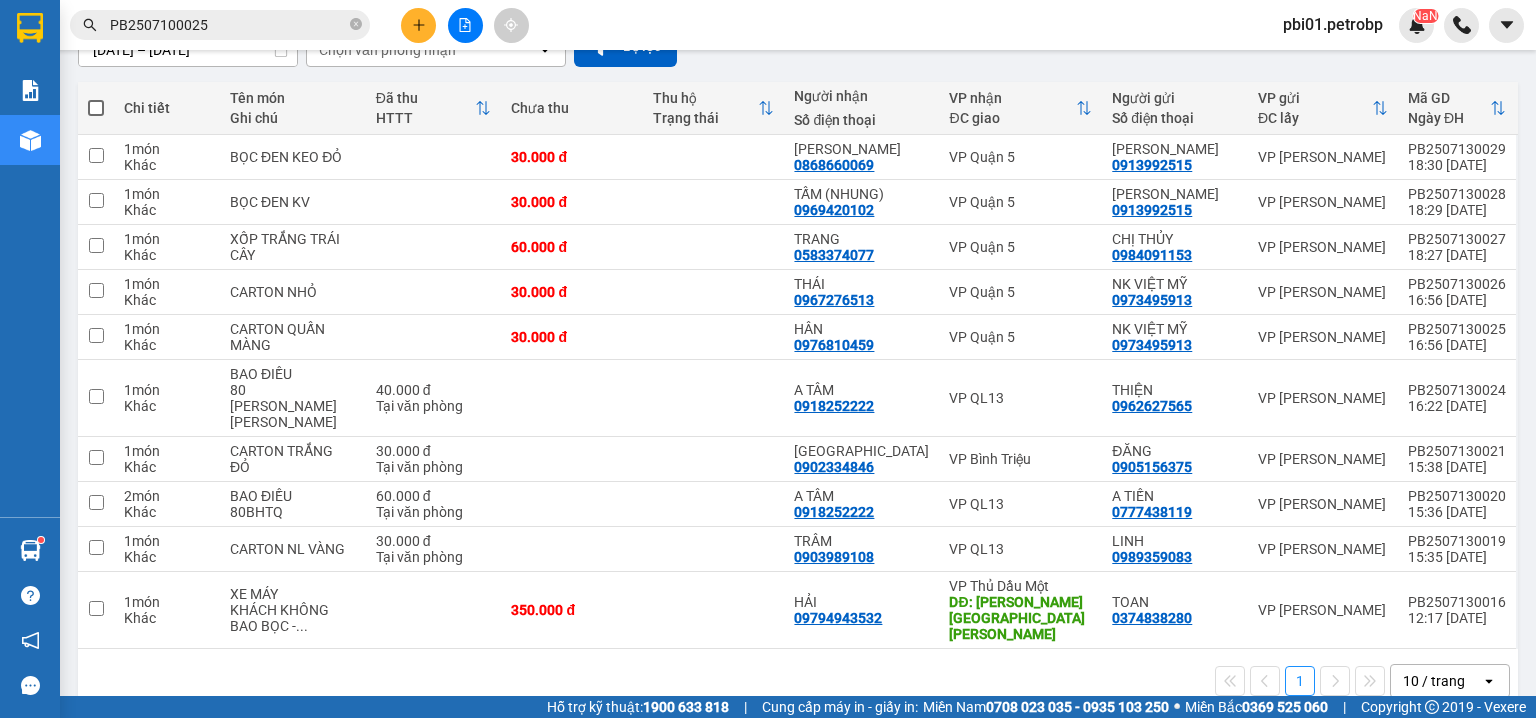 type on "PB2507100025" 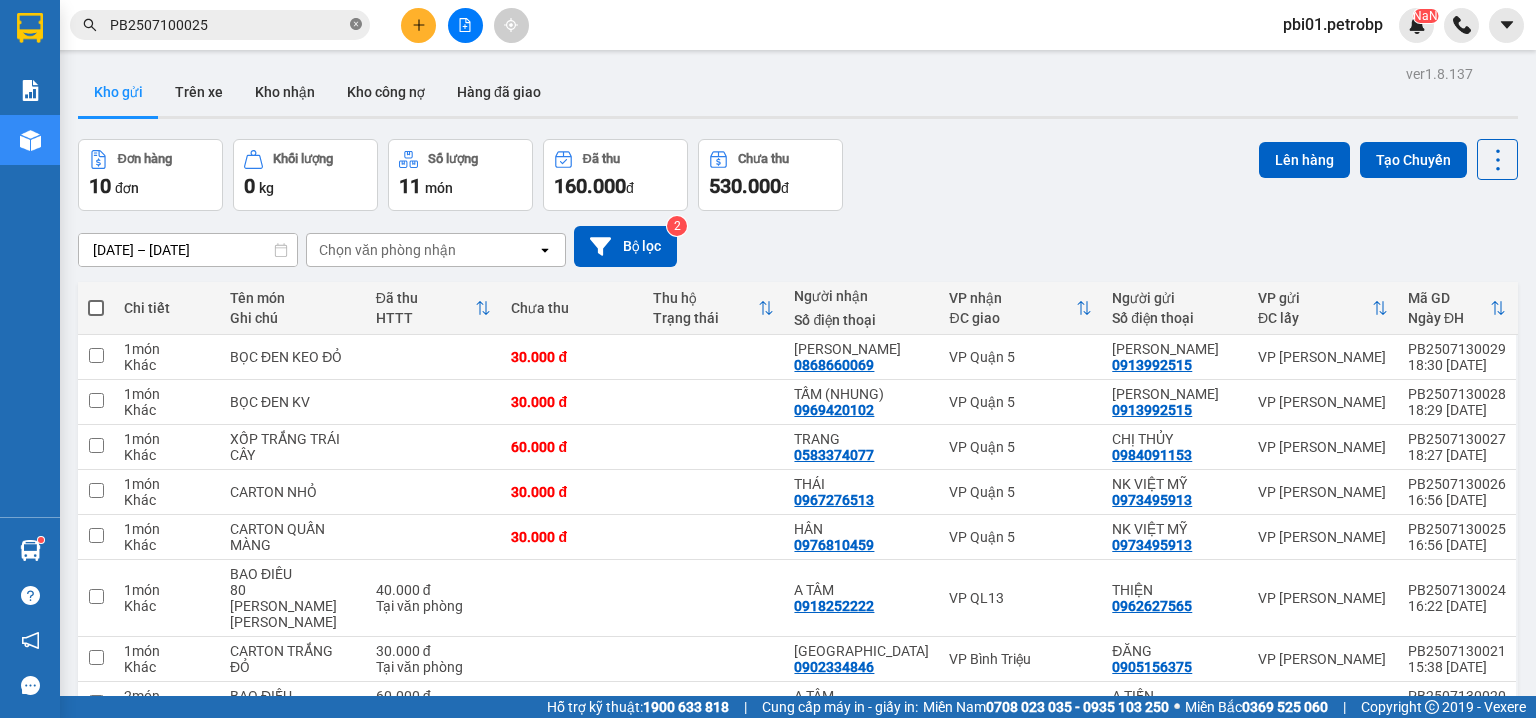 click 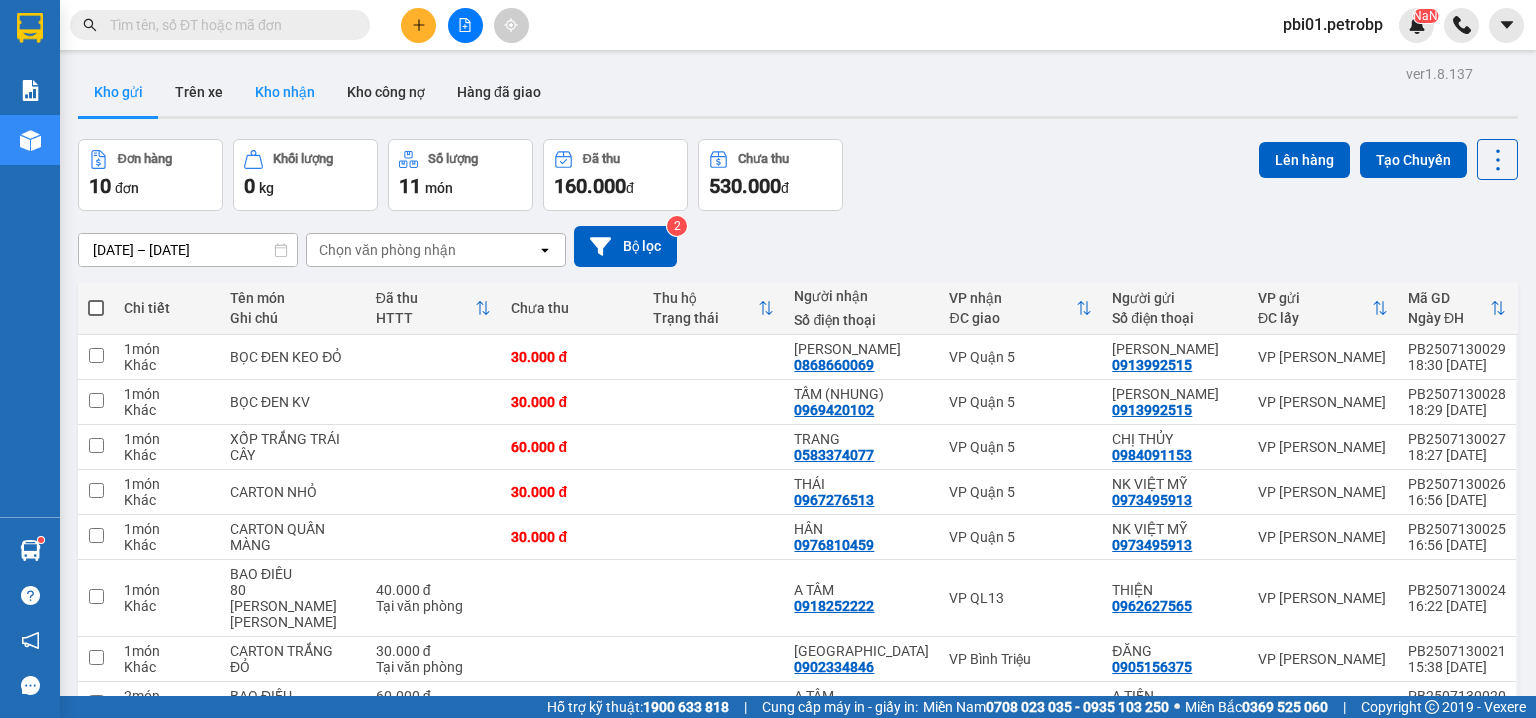 click on "Kho nhận" at bounding box center (285, 92) 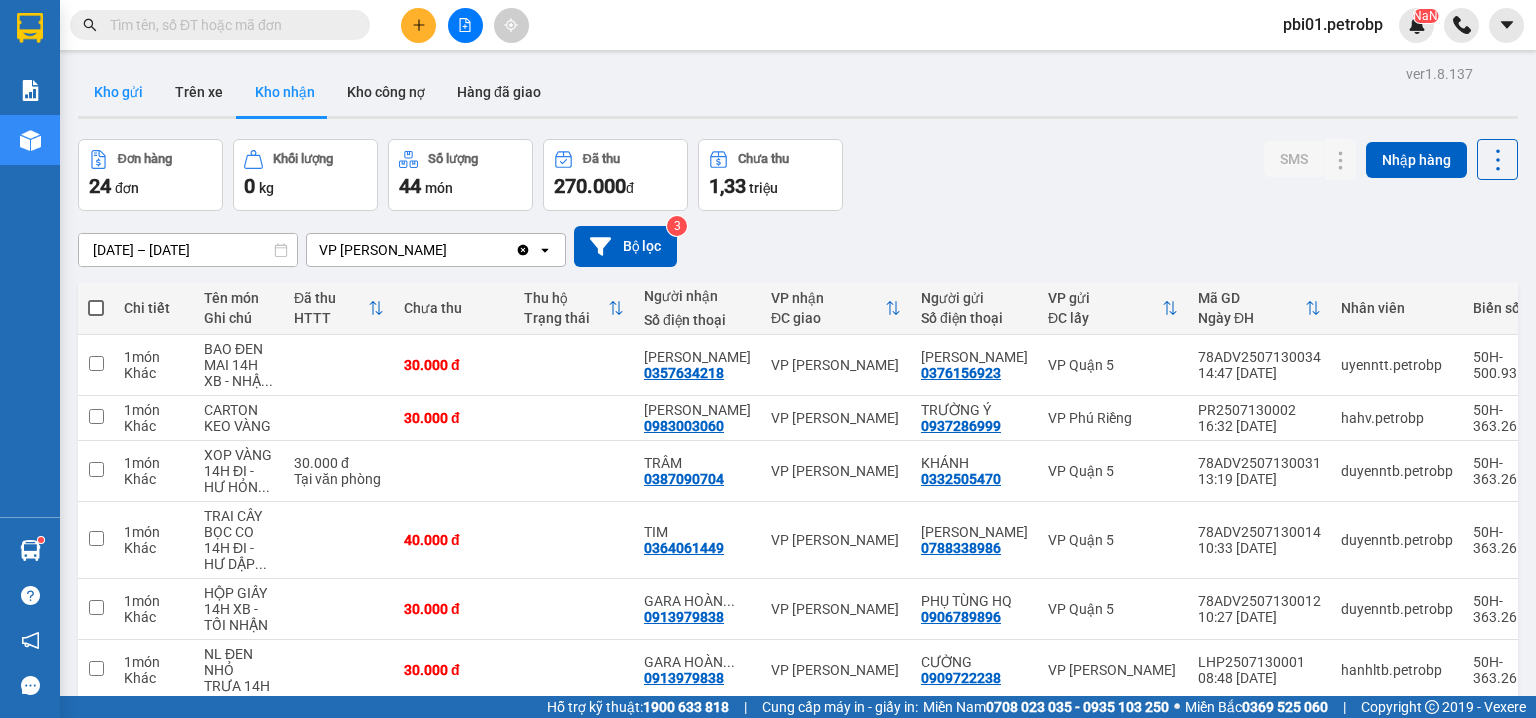 click on "Kho gửi" at bounding box center [118, 92] 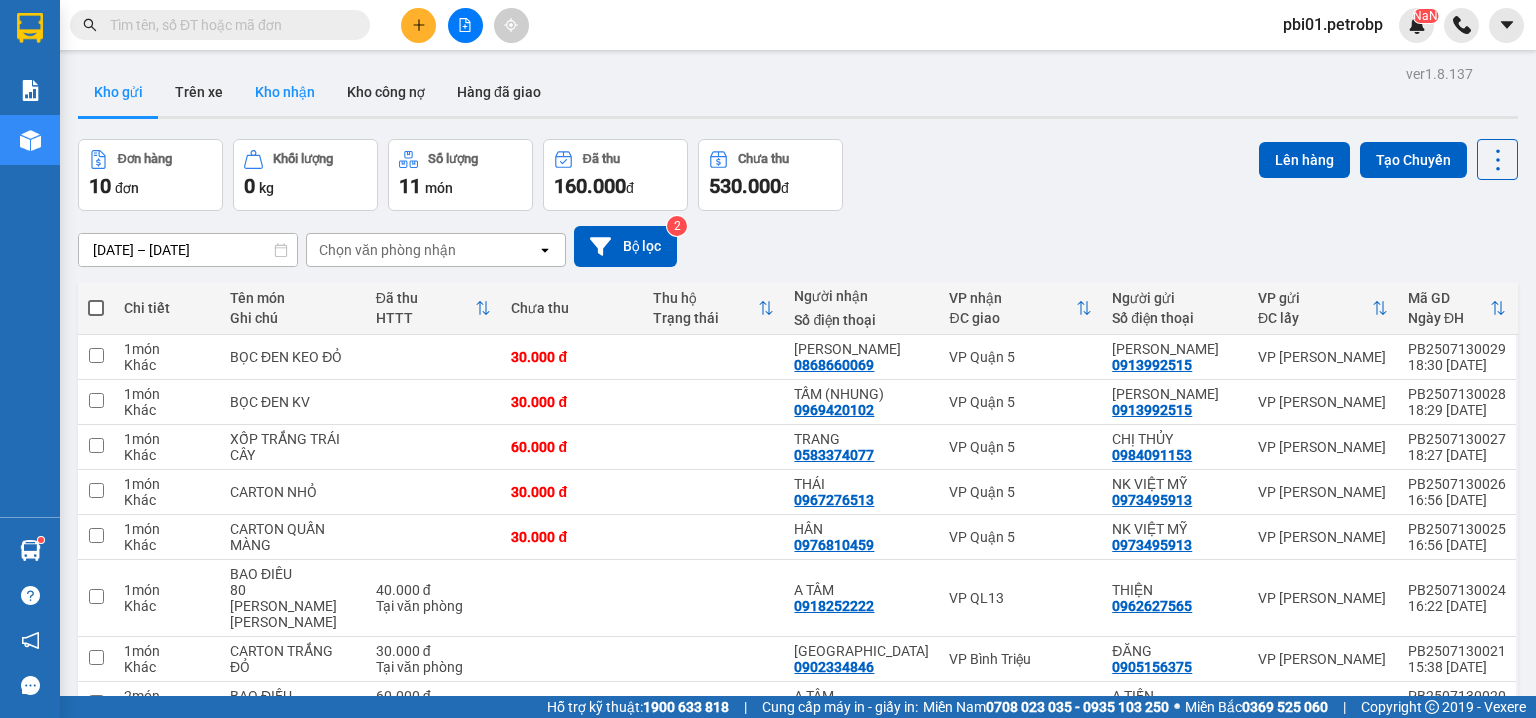 click on "Kho nhận" at bounding box center [285, 92] 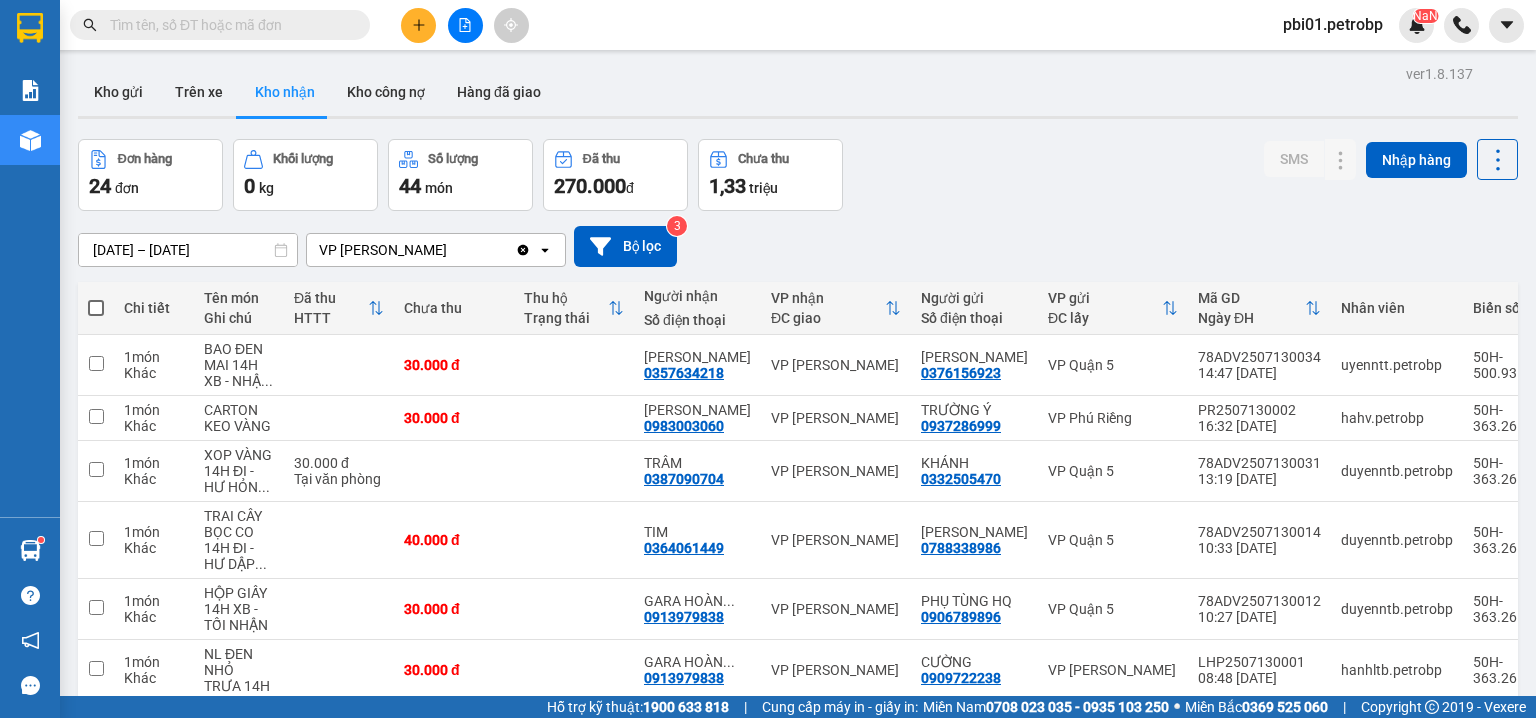 click on "Kho nhận" at bounding box center (285, 92) 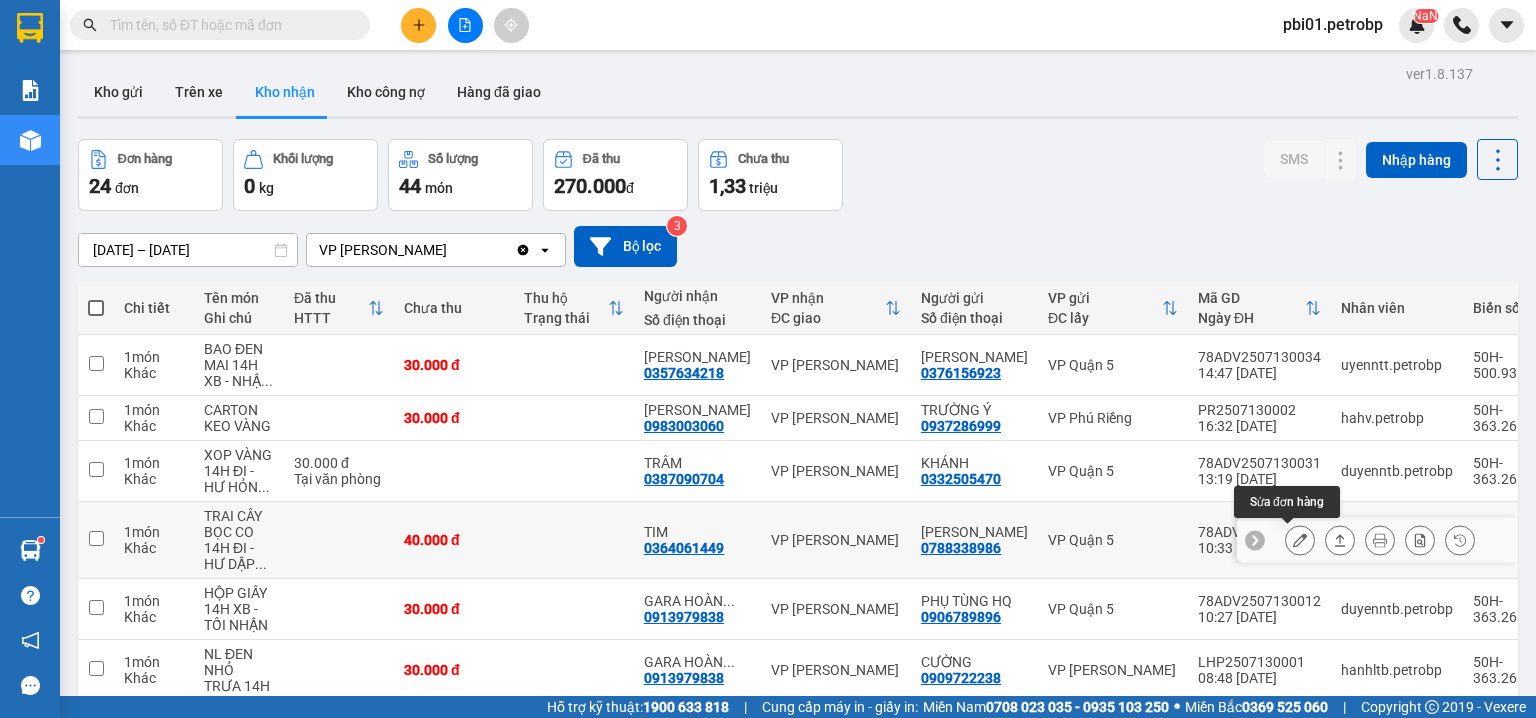 click 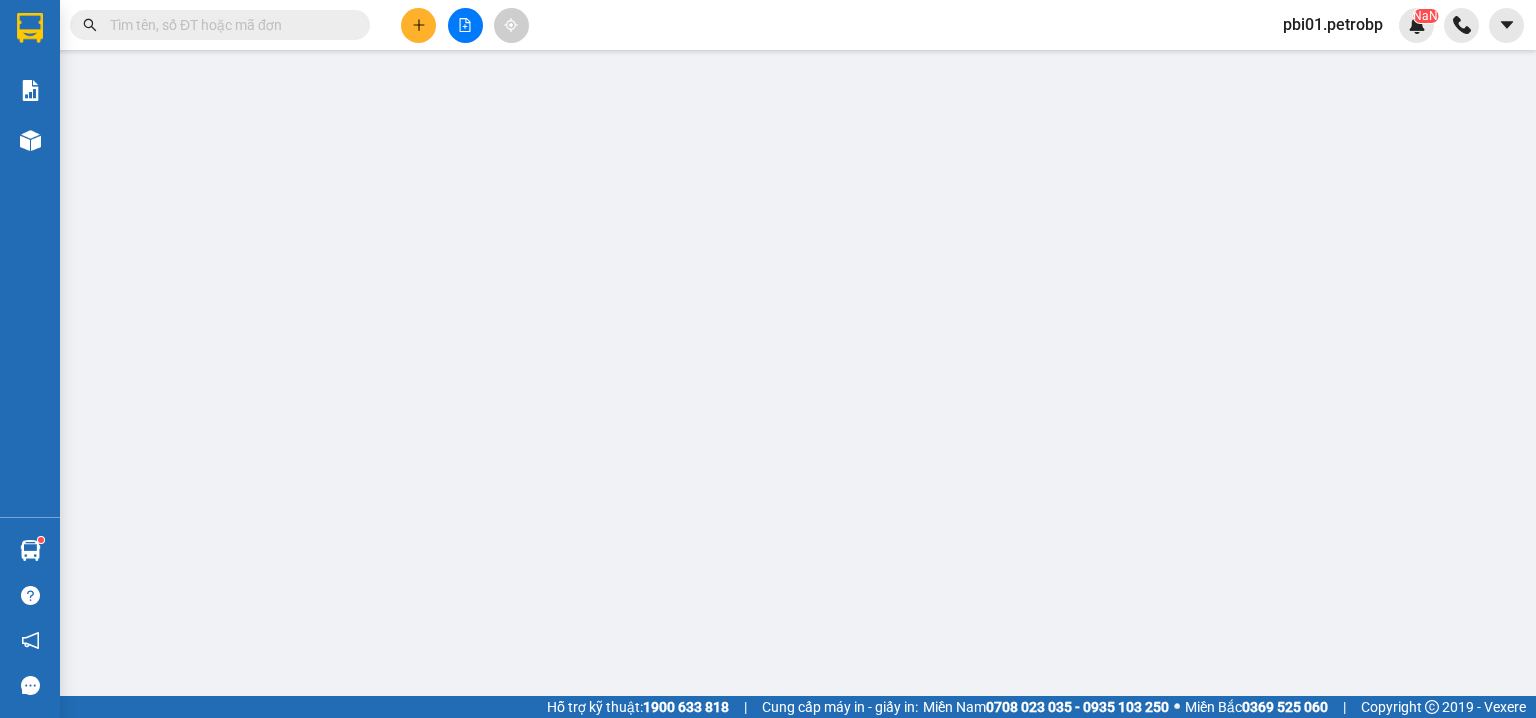 type on "0788338986" 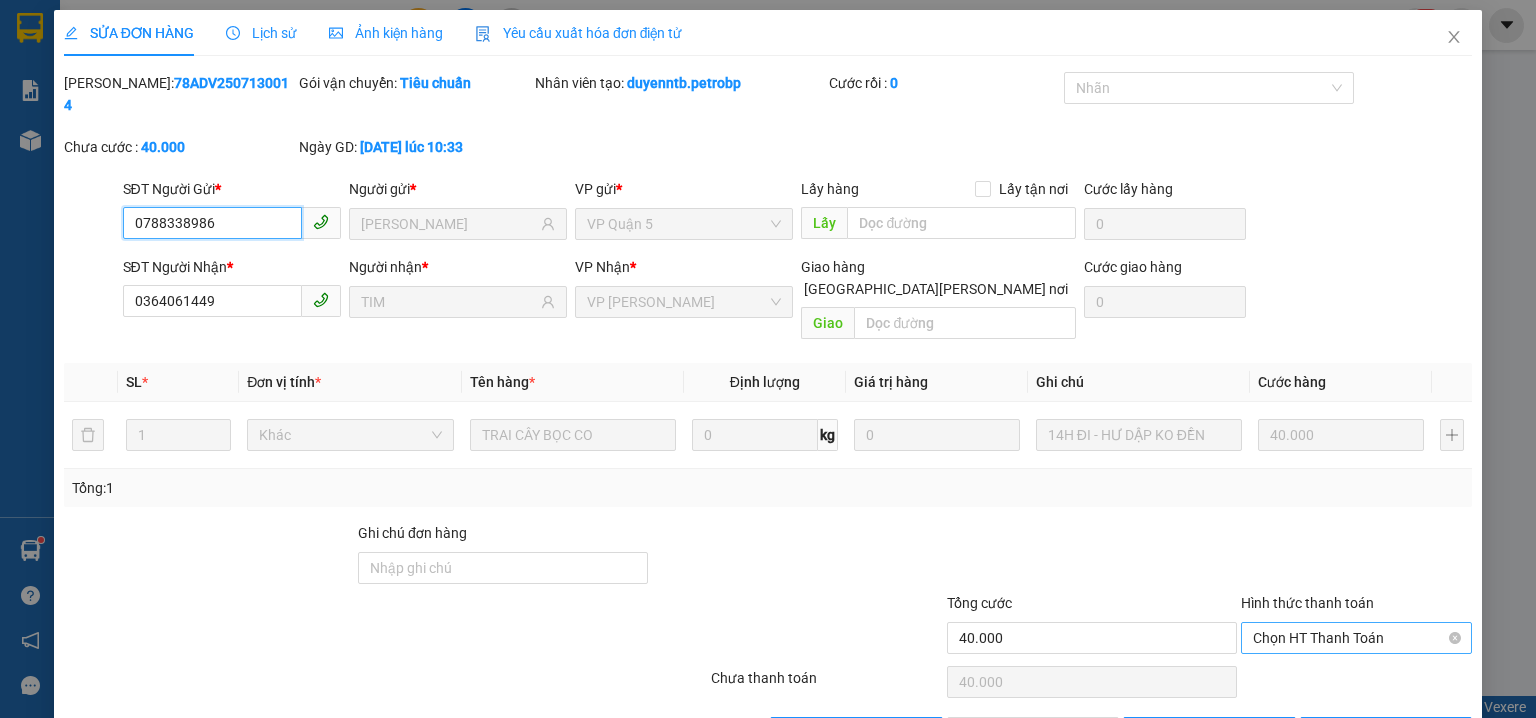 click on "Chọn HT Thanh Toán" at bounding box center [1356, 638] 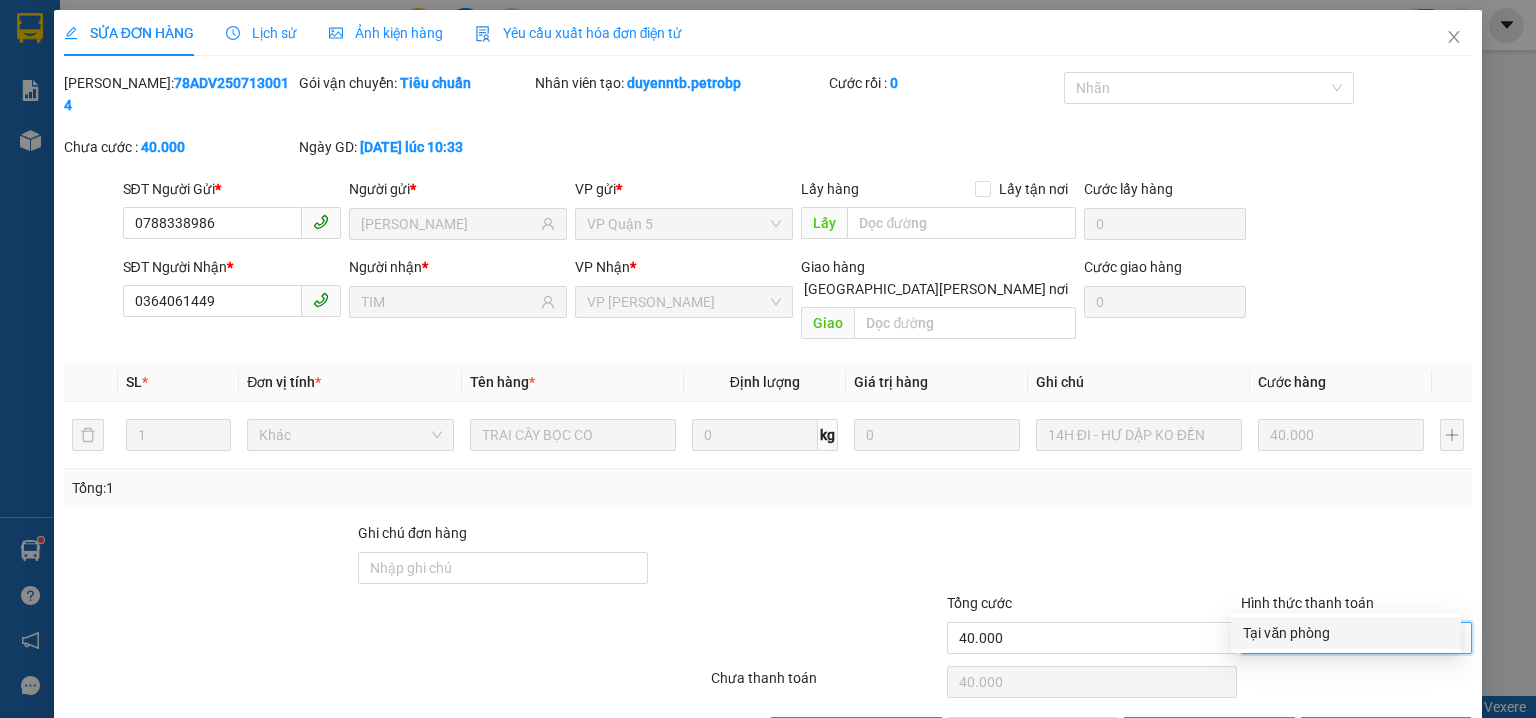 click on "Tại văn phòng" at bounding box center [1346, 633] 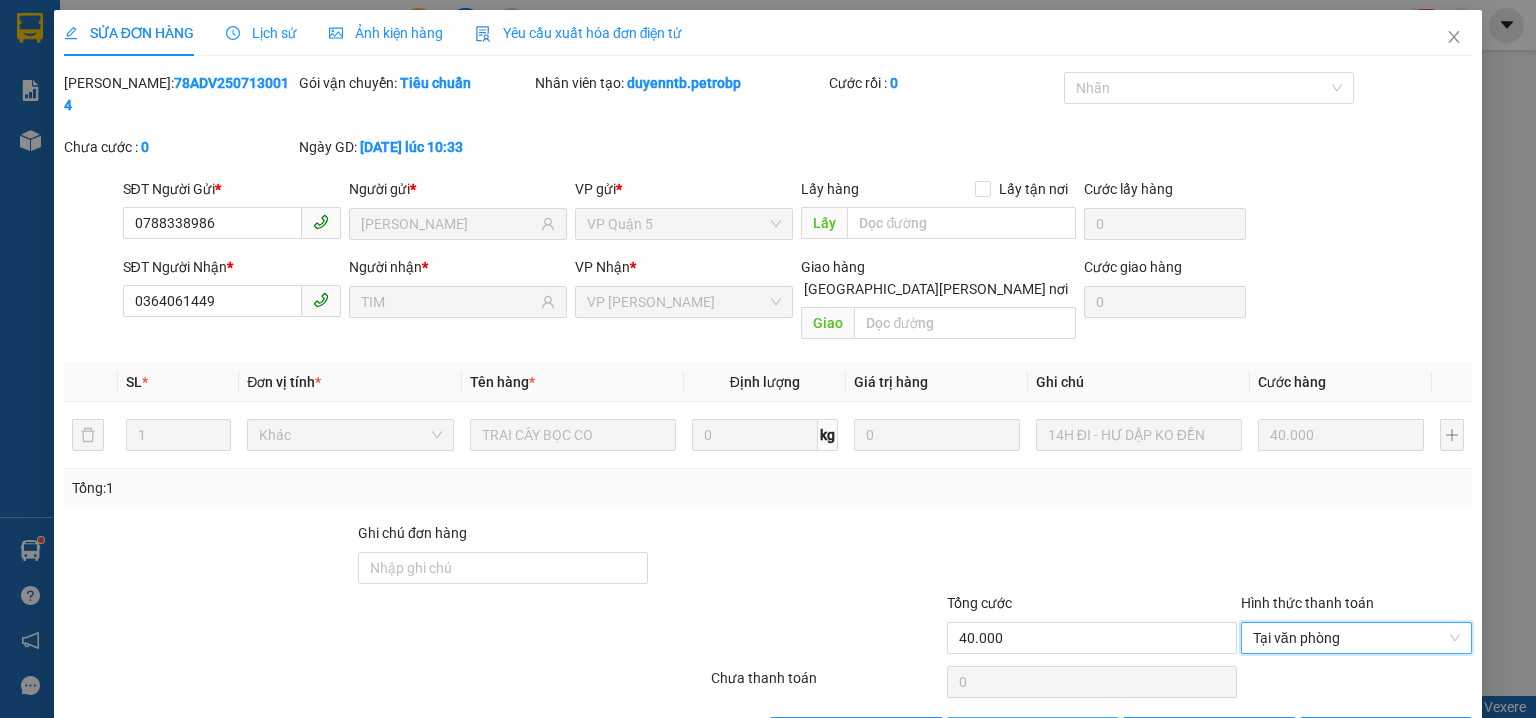 click 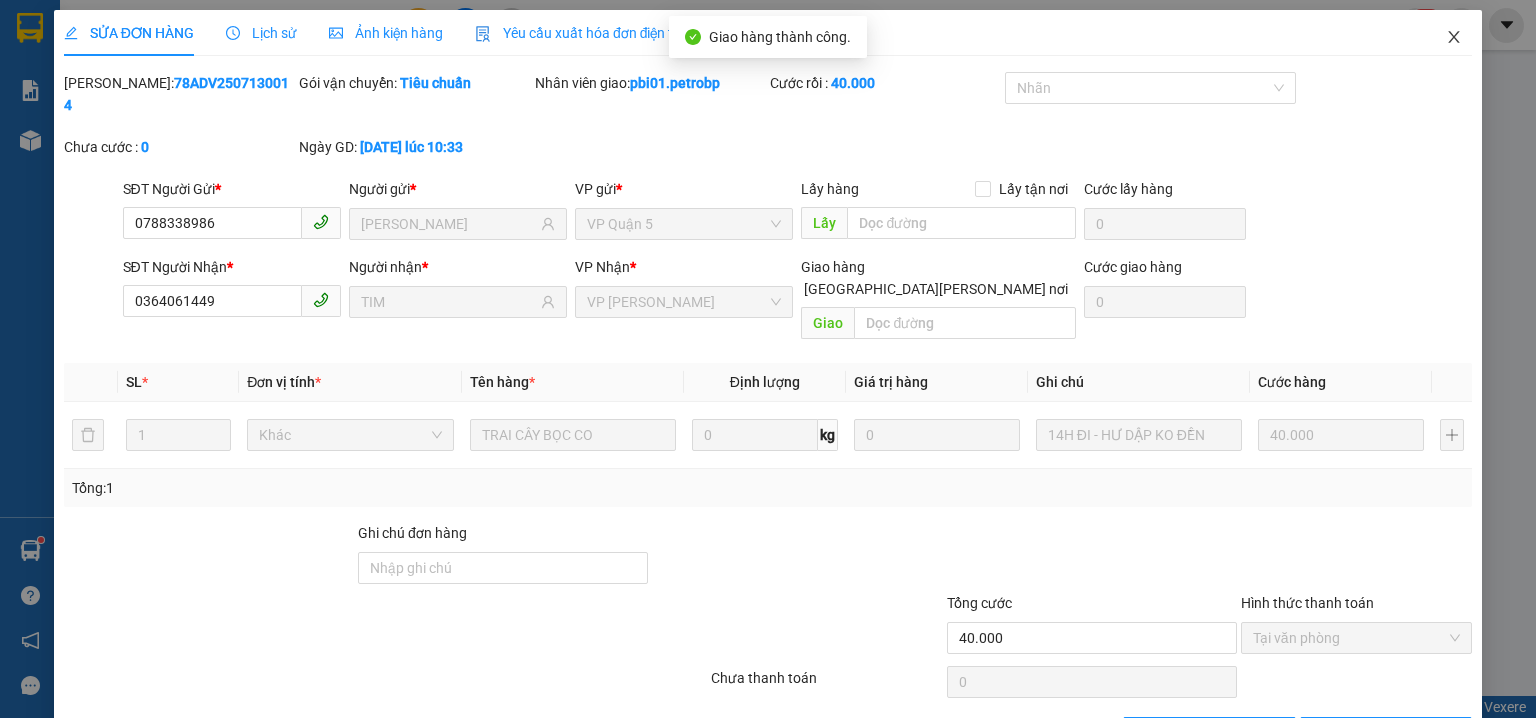 click 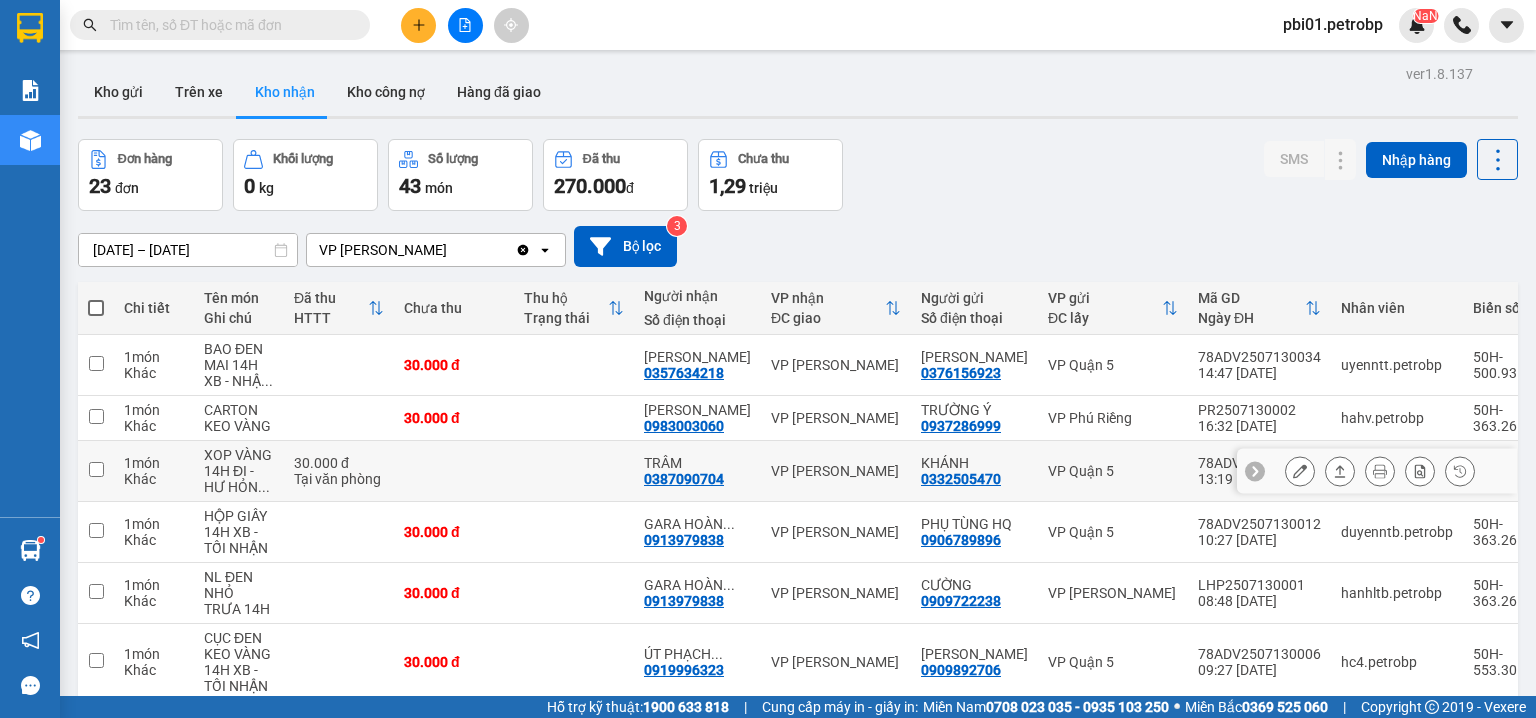 scroll, scrollTop: 400, scrollLeft: 0, axis: vertical 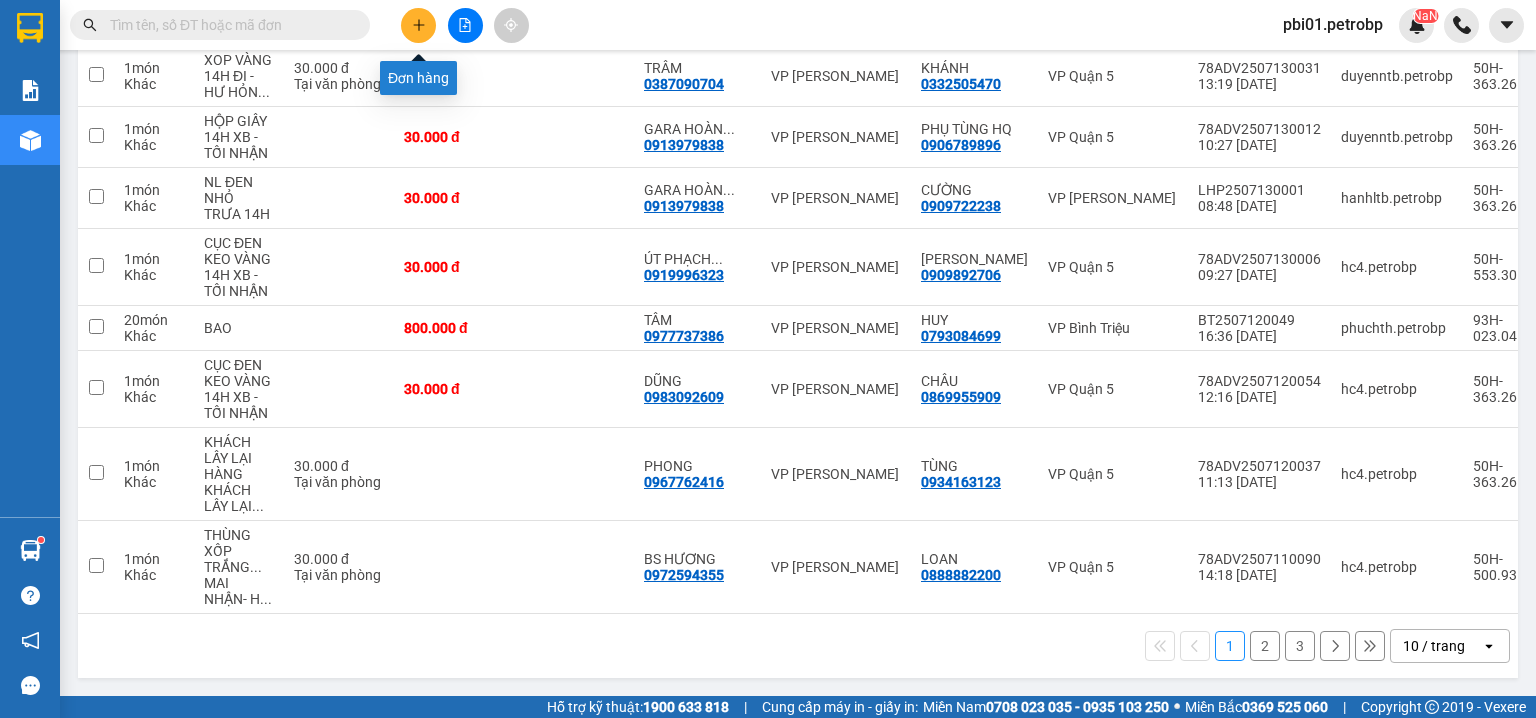 click 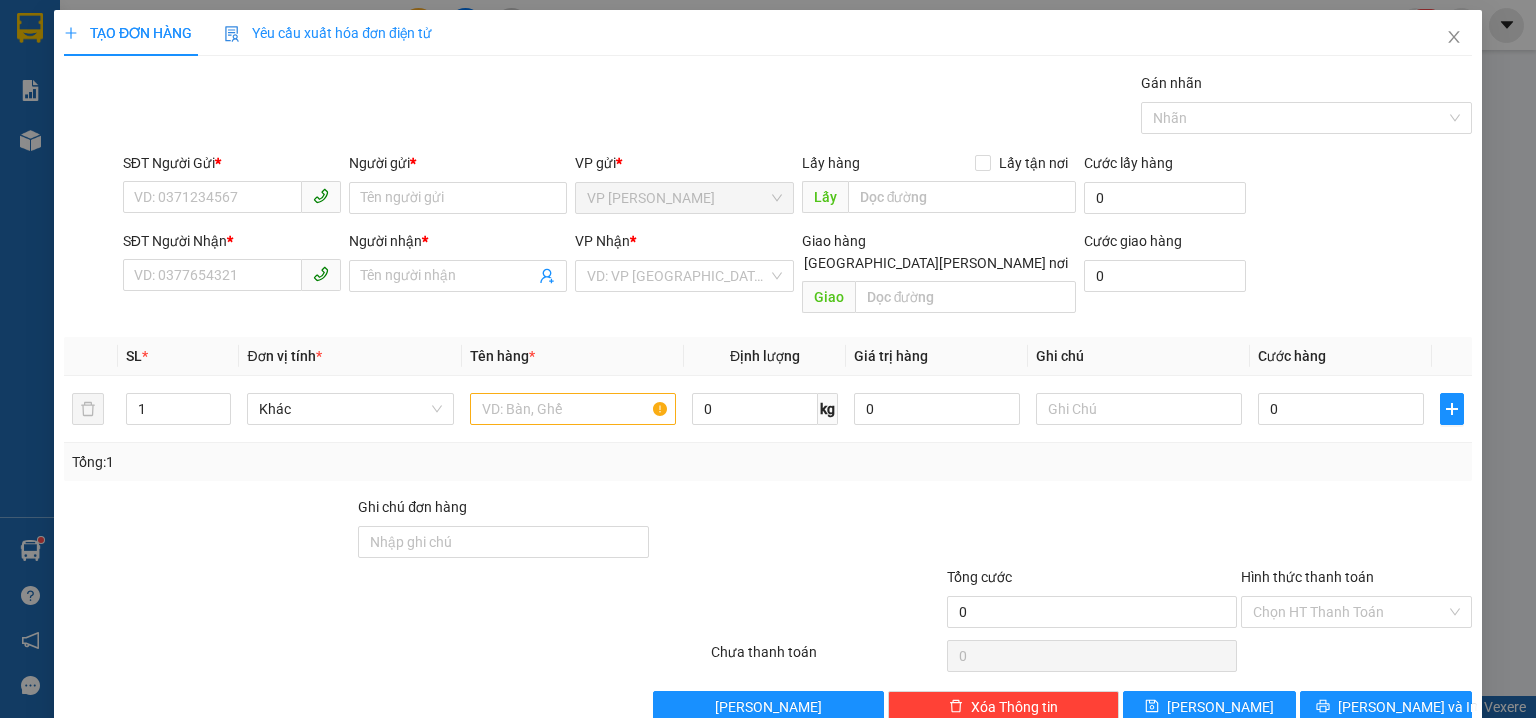 scroll, scrollTop: 0, scrollLeft: 0, axis: both 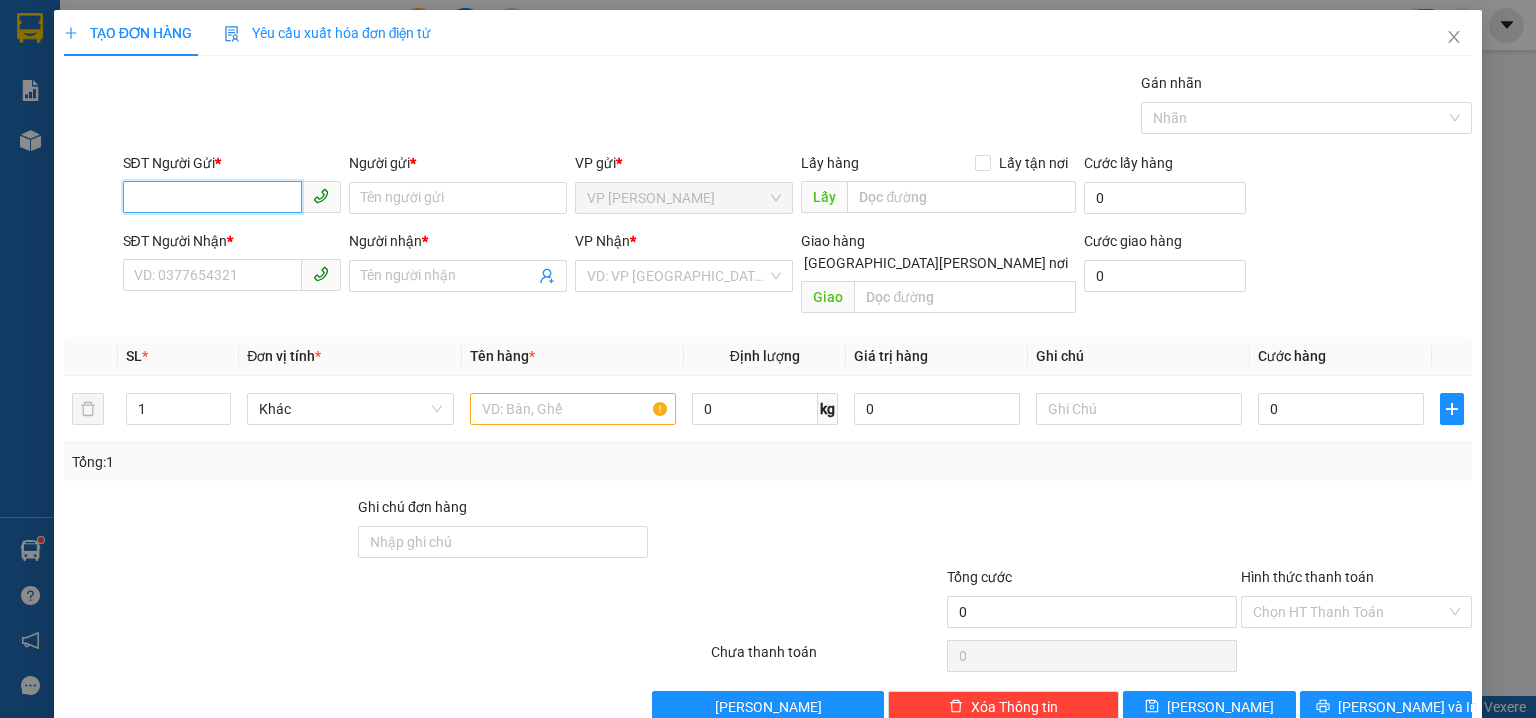 click on "SĐT Người Gửi  *" at bounding box center [212, 197] 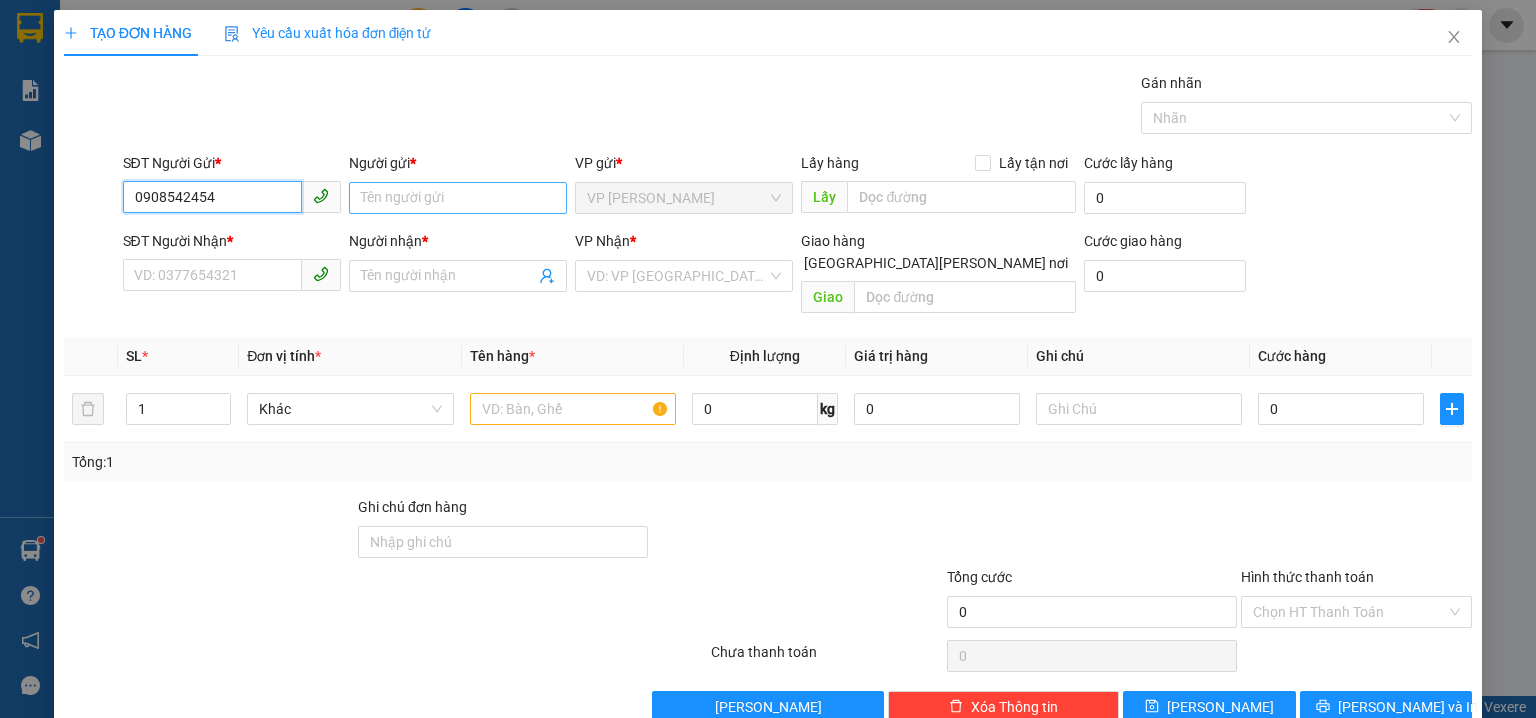 type on "0908542454" 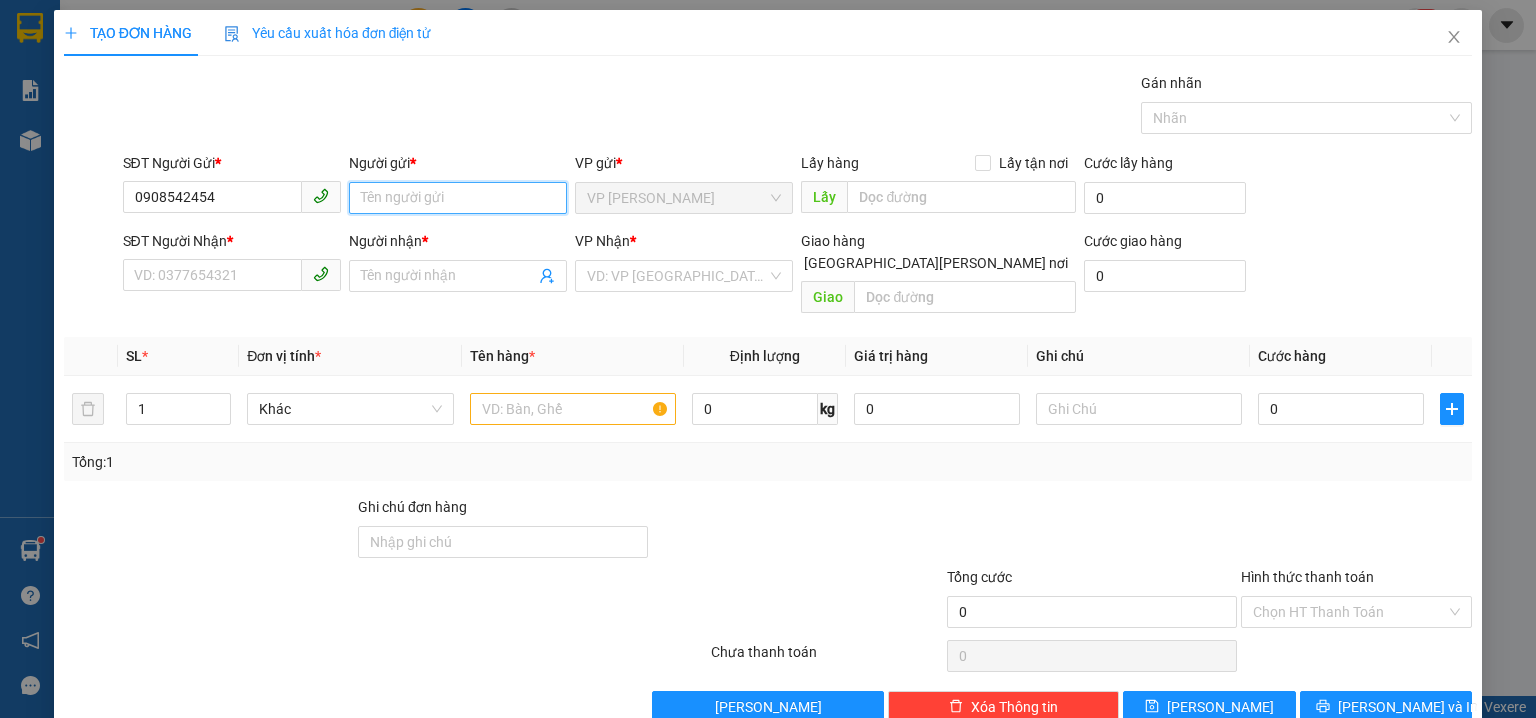 click on "Người gửi  *" at bounding box center (458, 198) 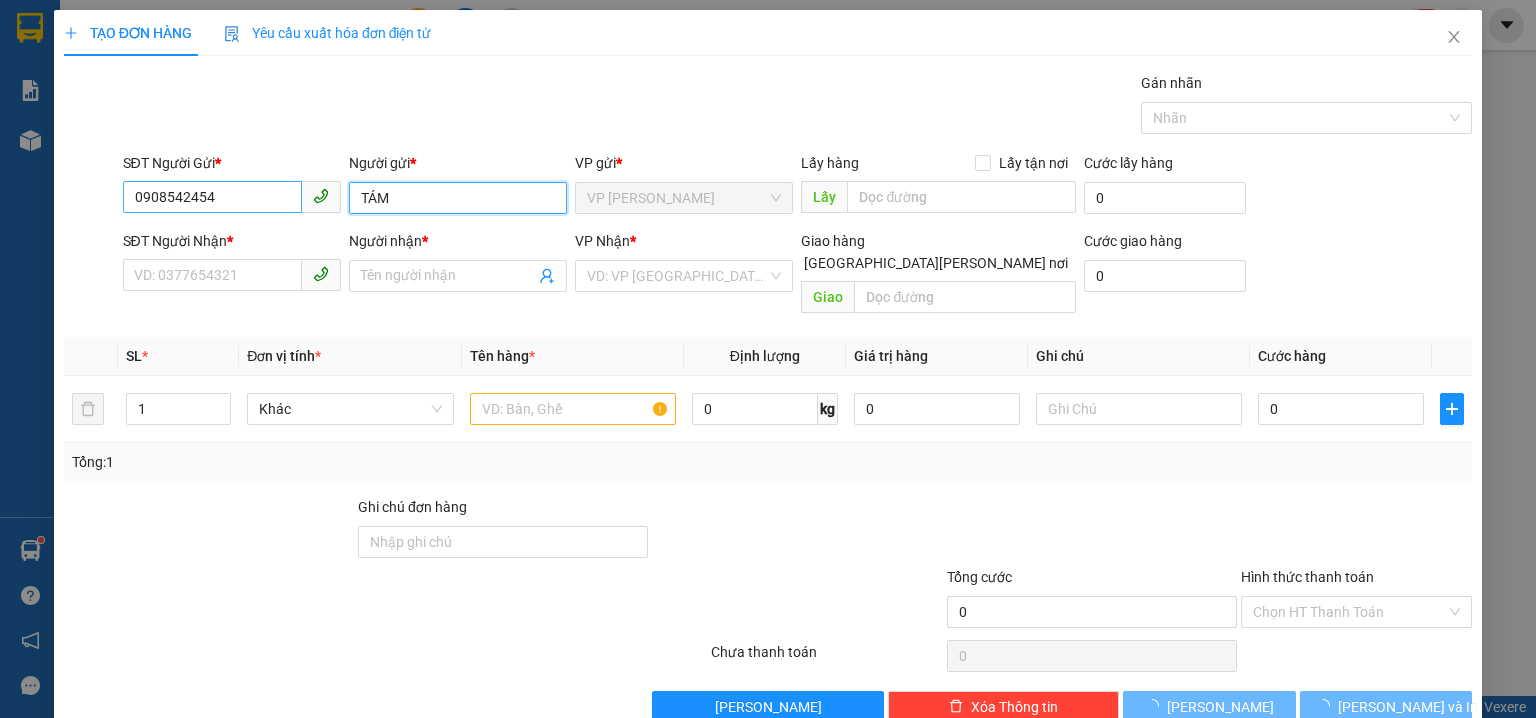 type on "TÁM" 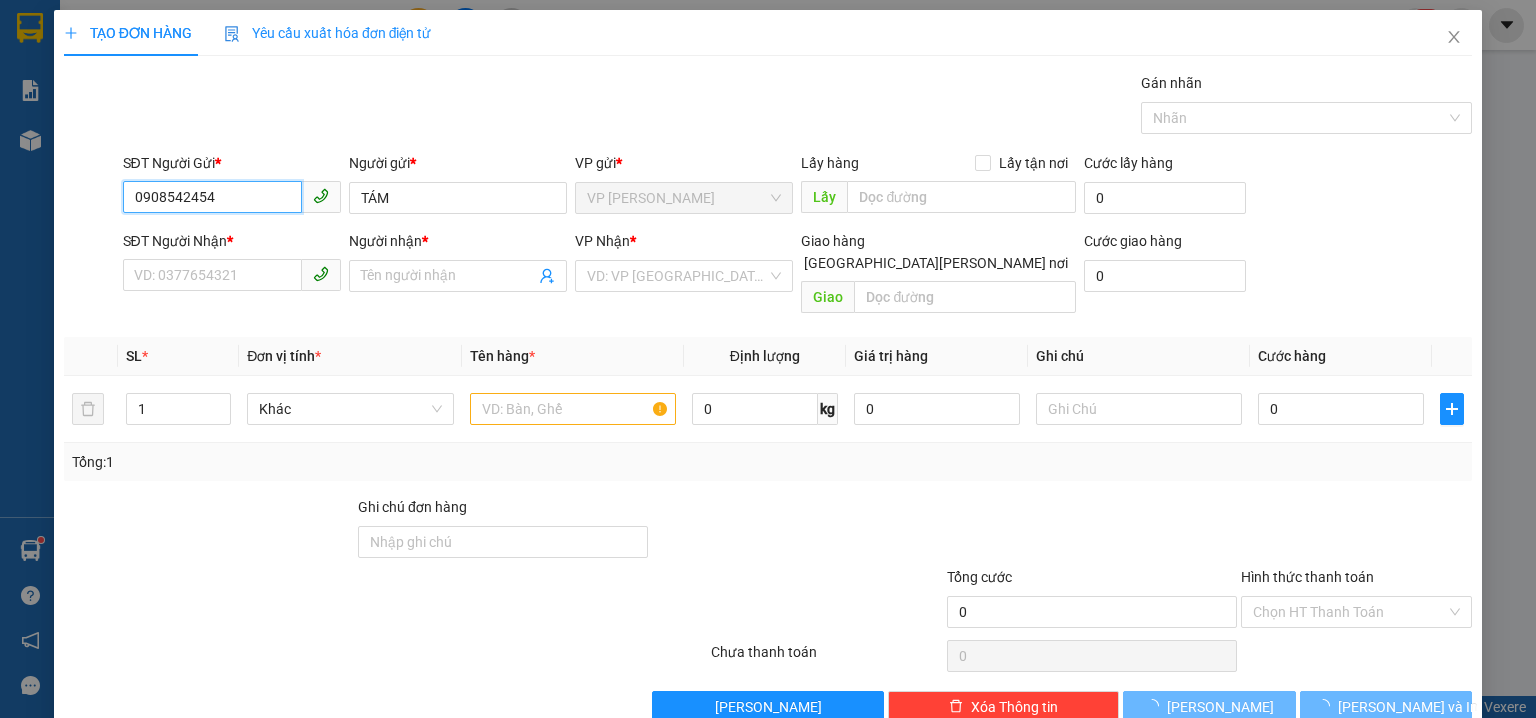 click on "0908542454" at bounding box center [212, 197] 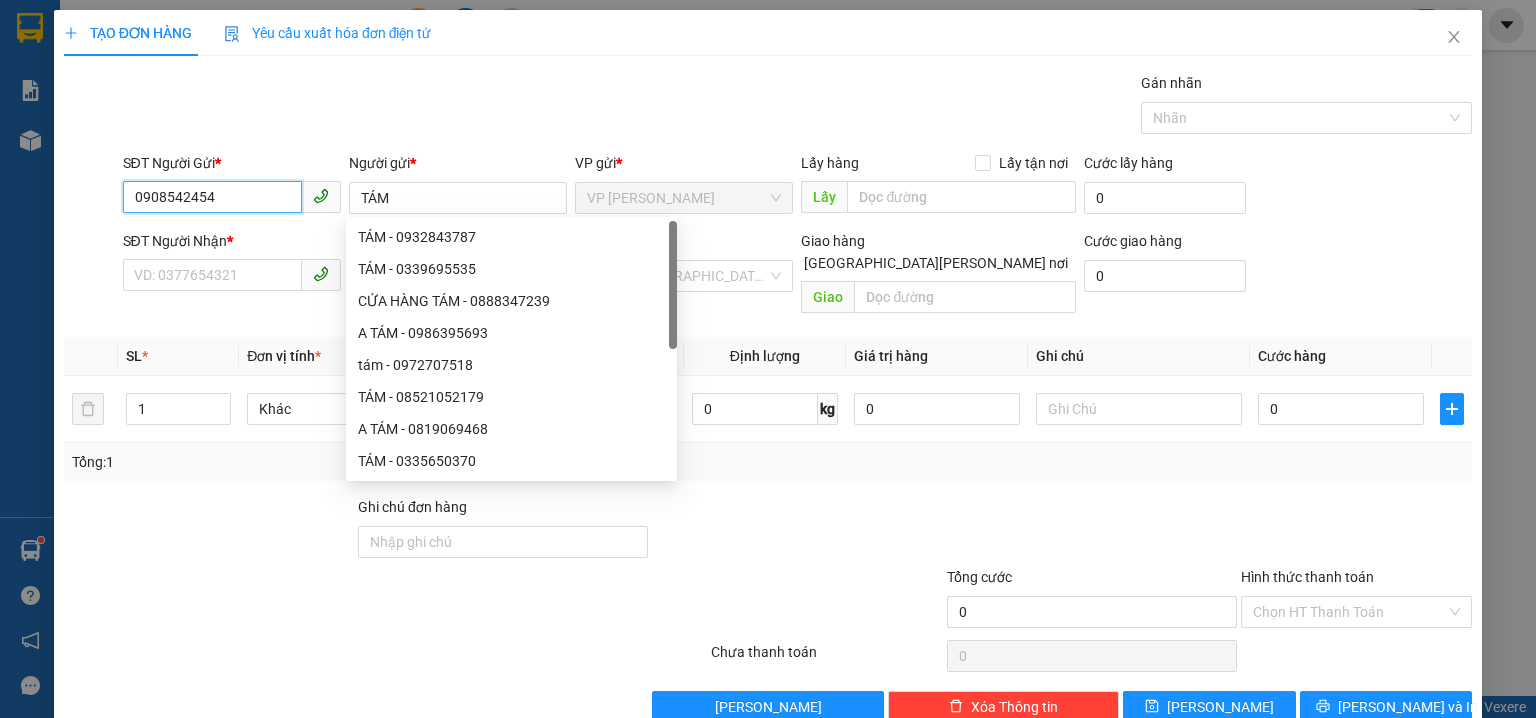 click on "0908542454" at bounding box center [212, 197] 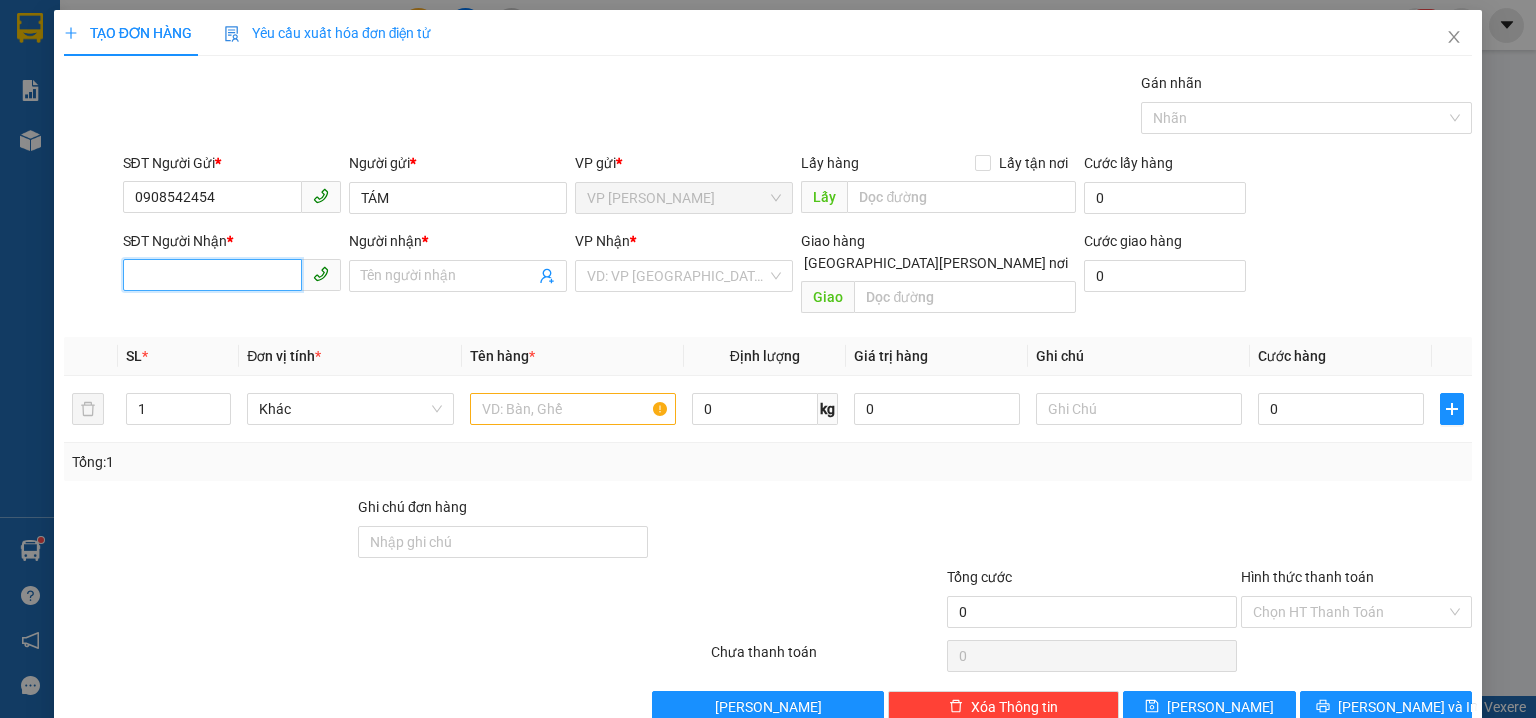 click on "SĐT Người Nhận  *" at bounding box center (212, 275) 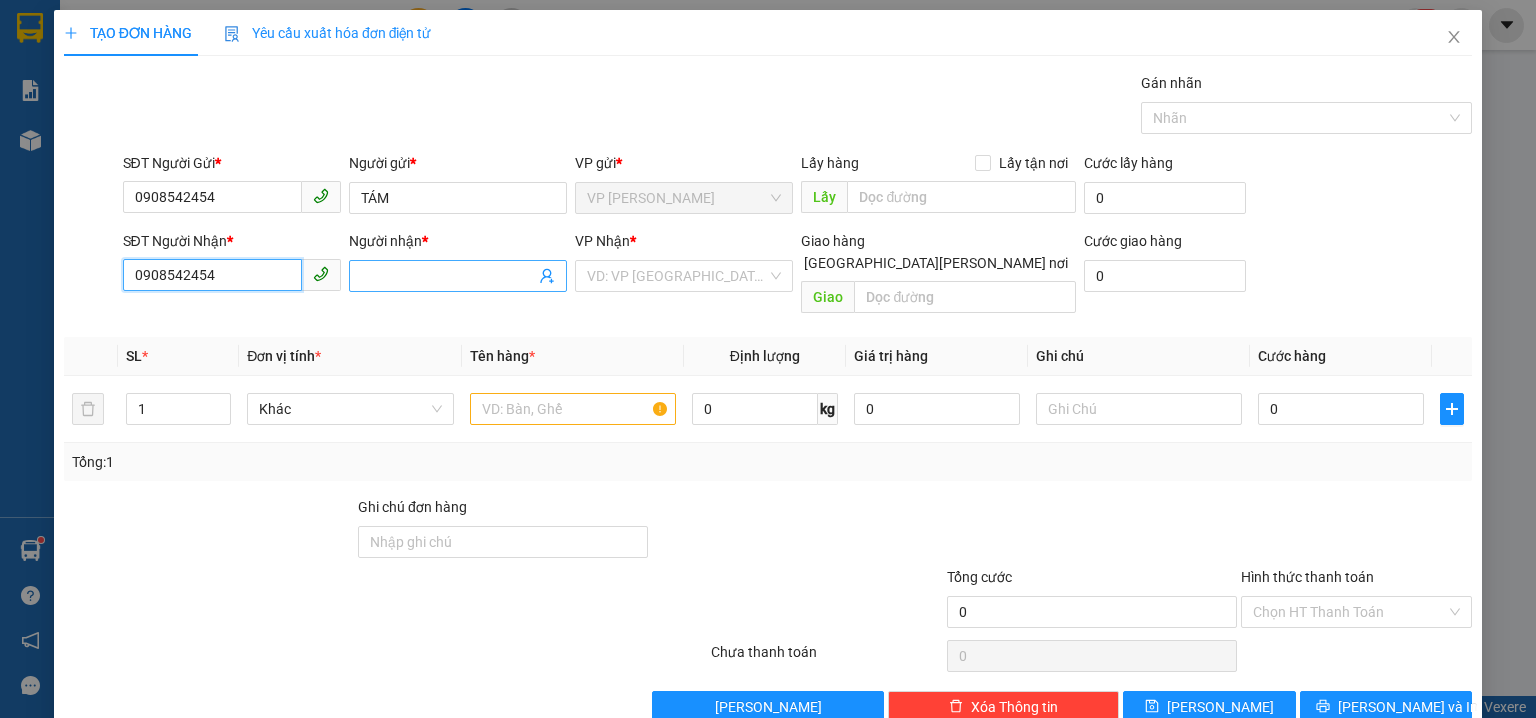 type on "0908542454" 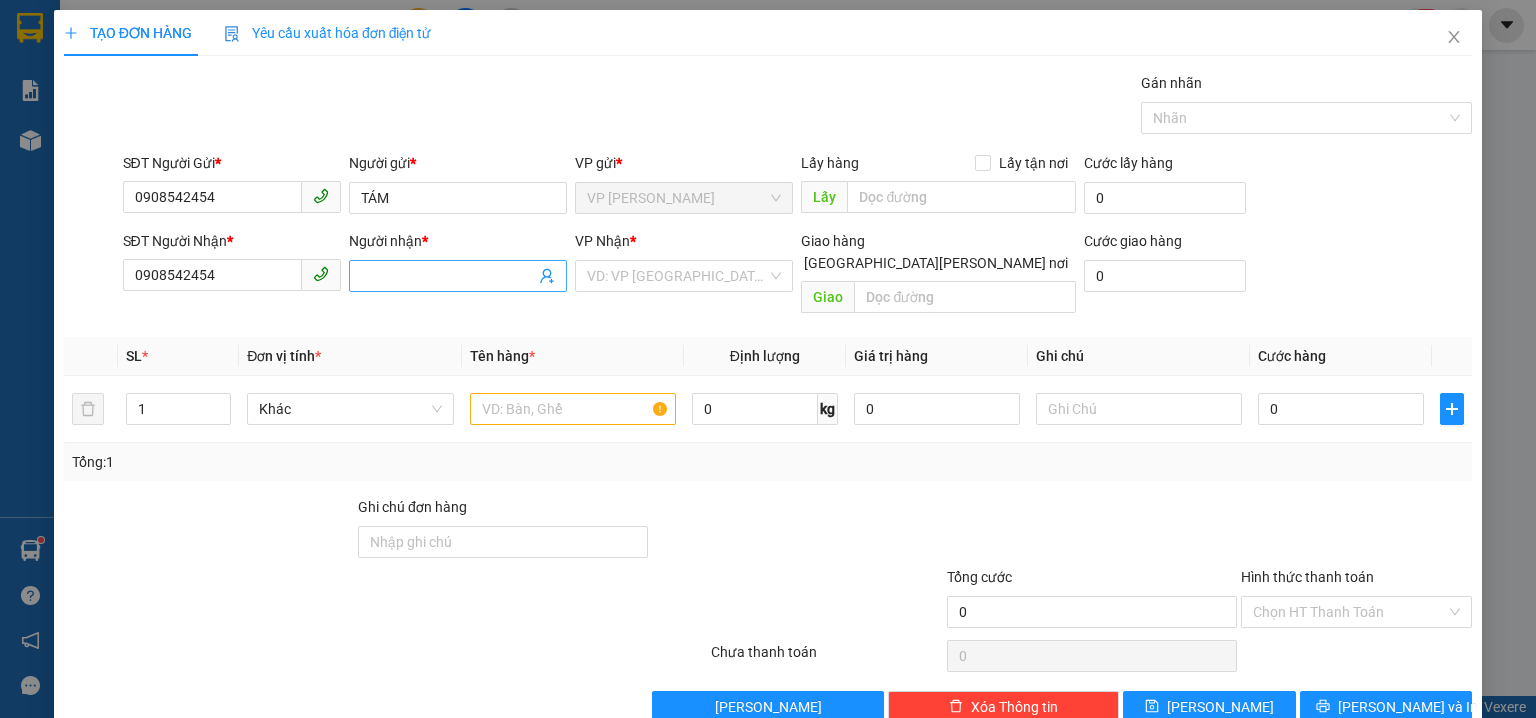 click on "Người nhận  *" at bounding box center [448, 276] 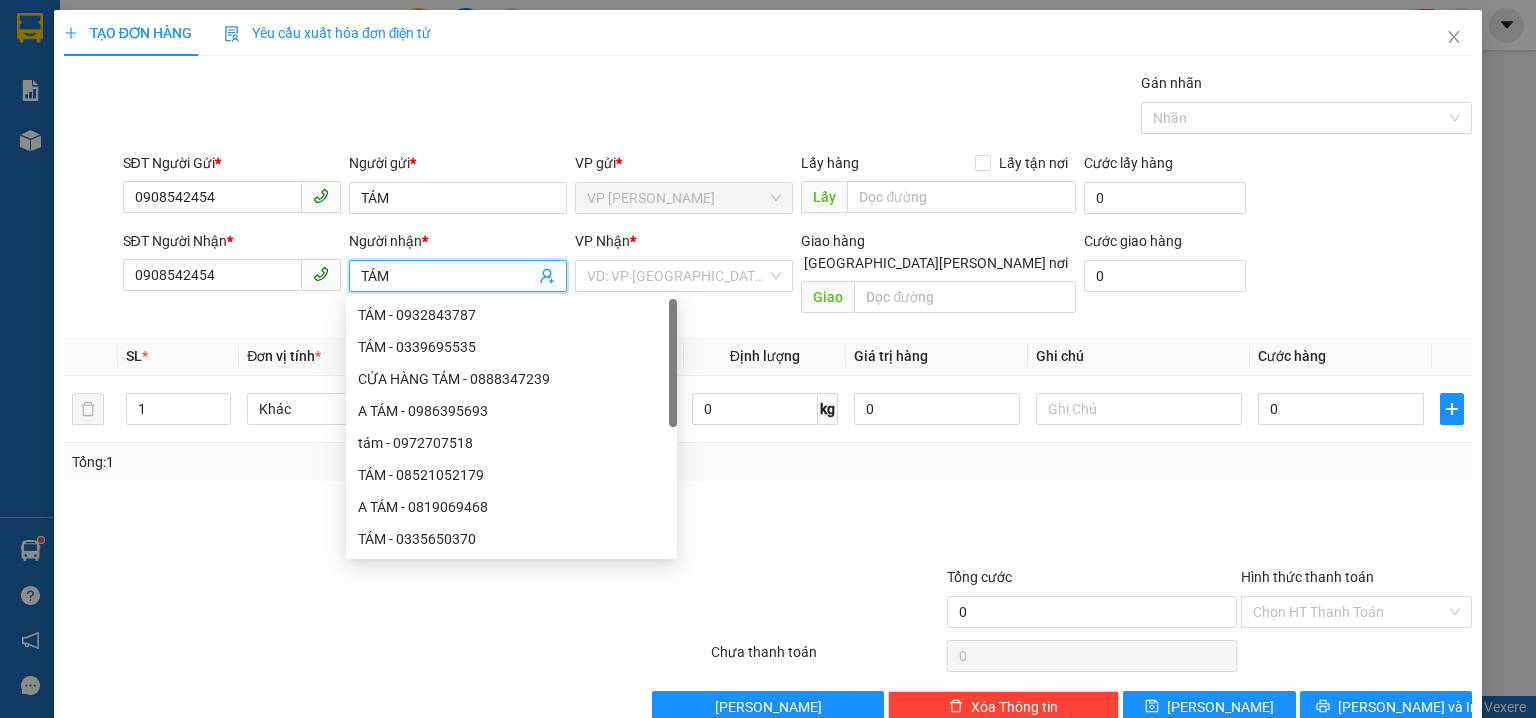 type on "TÁM" 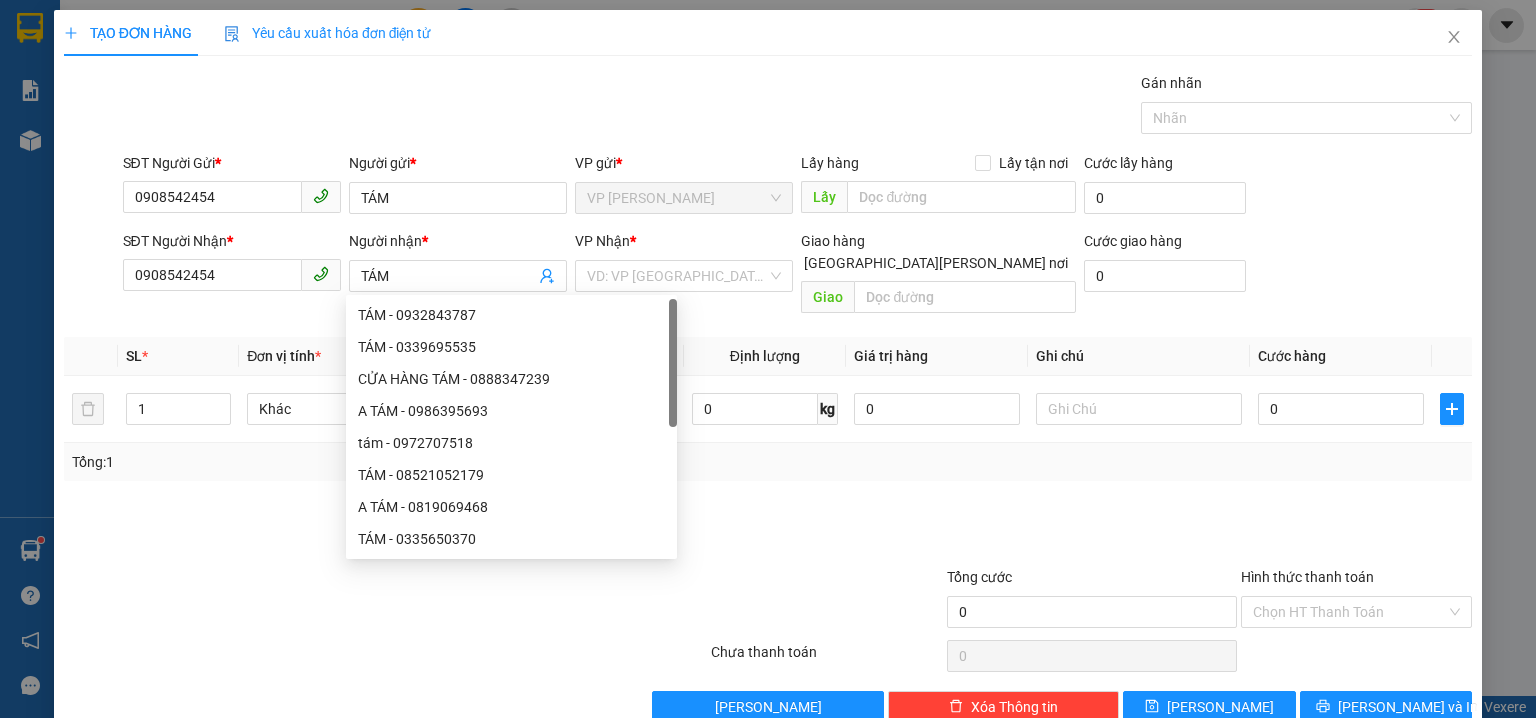click on "Gói vận chuyển  * Tiêu chuẩn Gán nhãn   Nhãn" at bounding box center [798, 107] 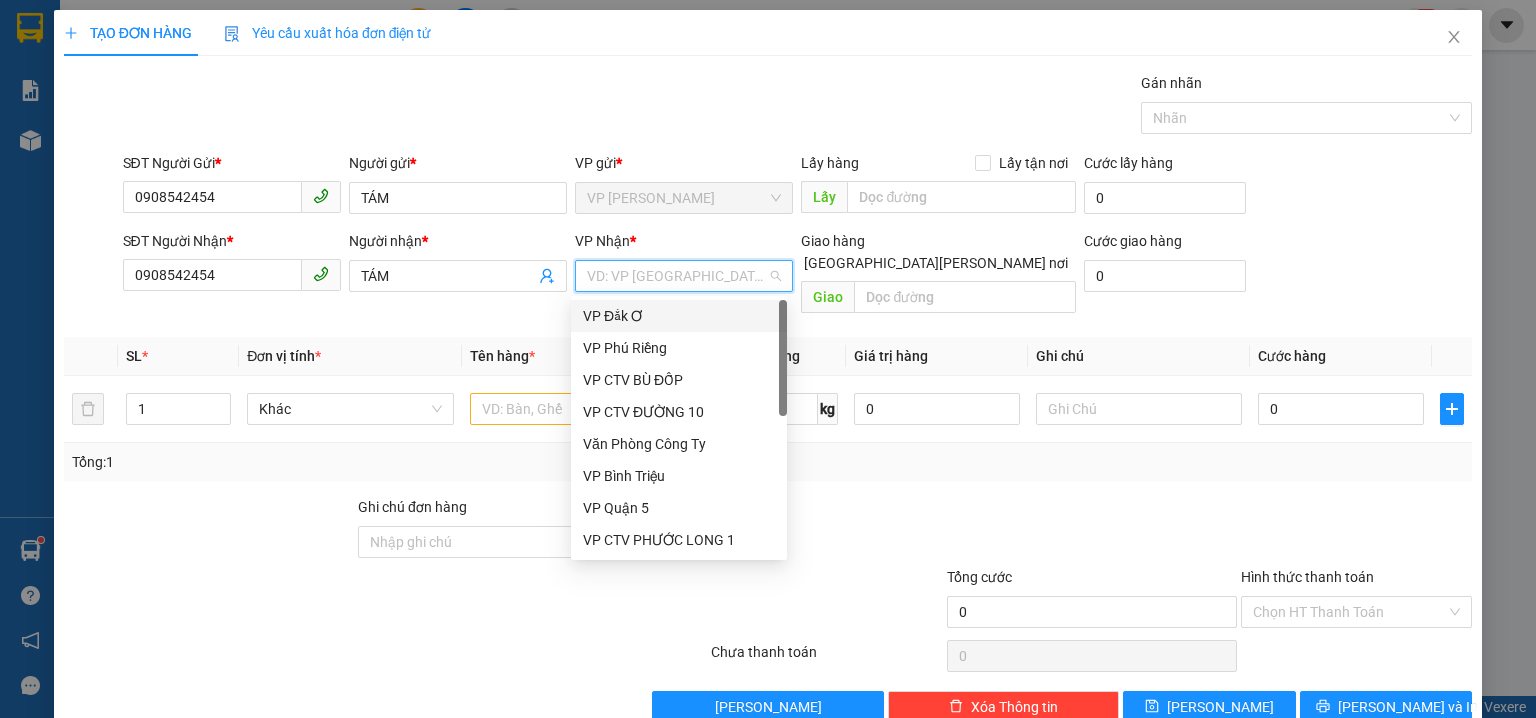 click at bounding box center (677, 276) 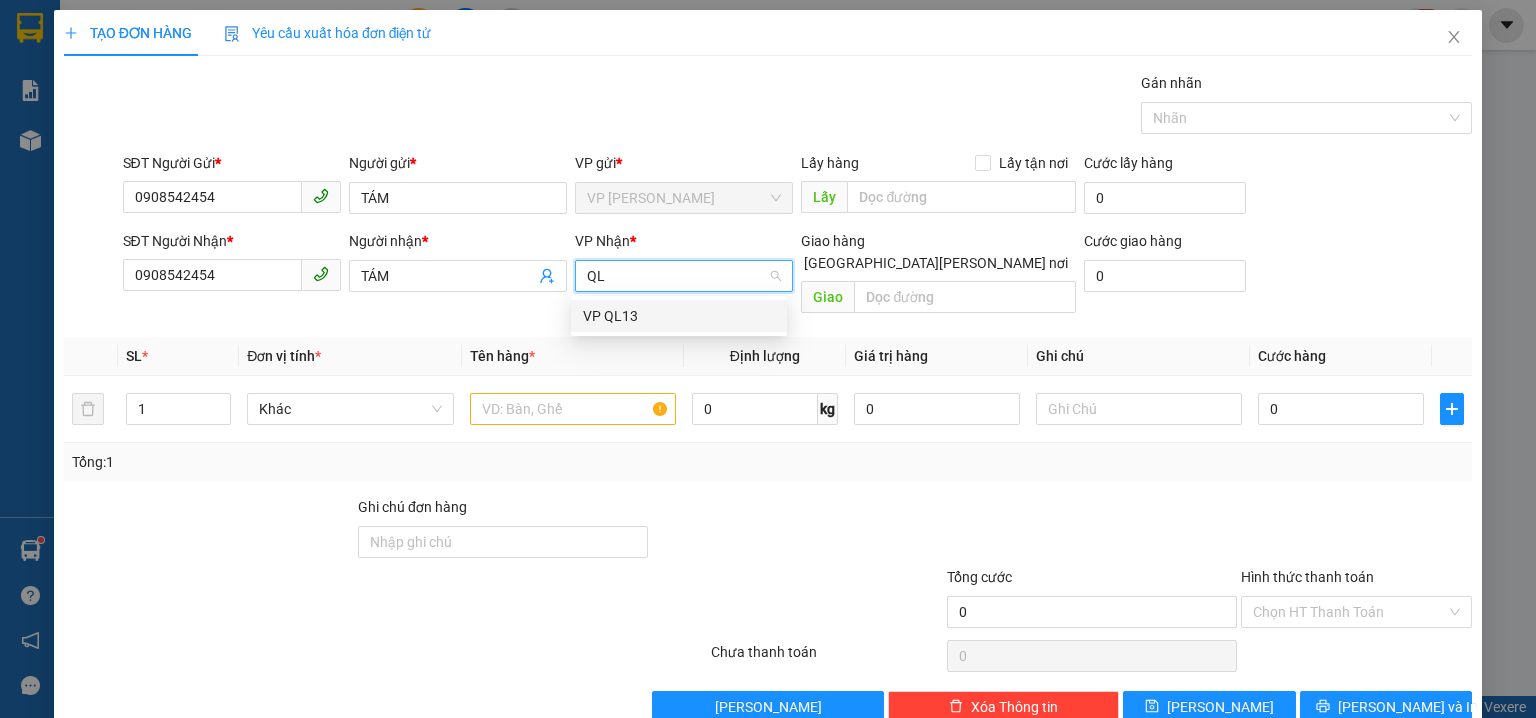 type on "Q" 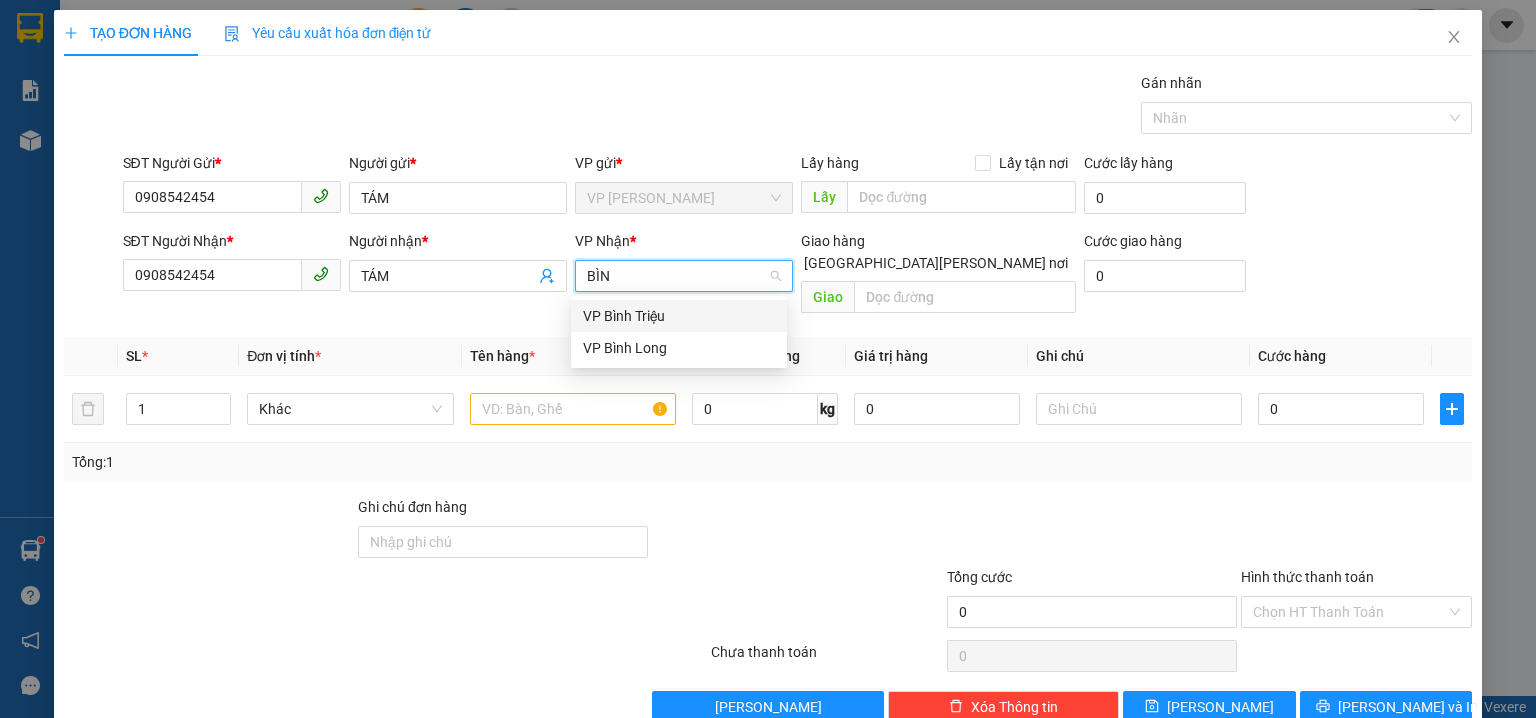 type on "BÌNH" 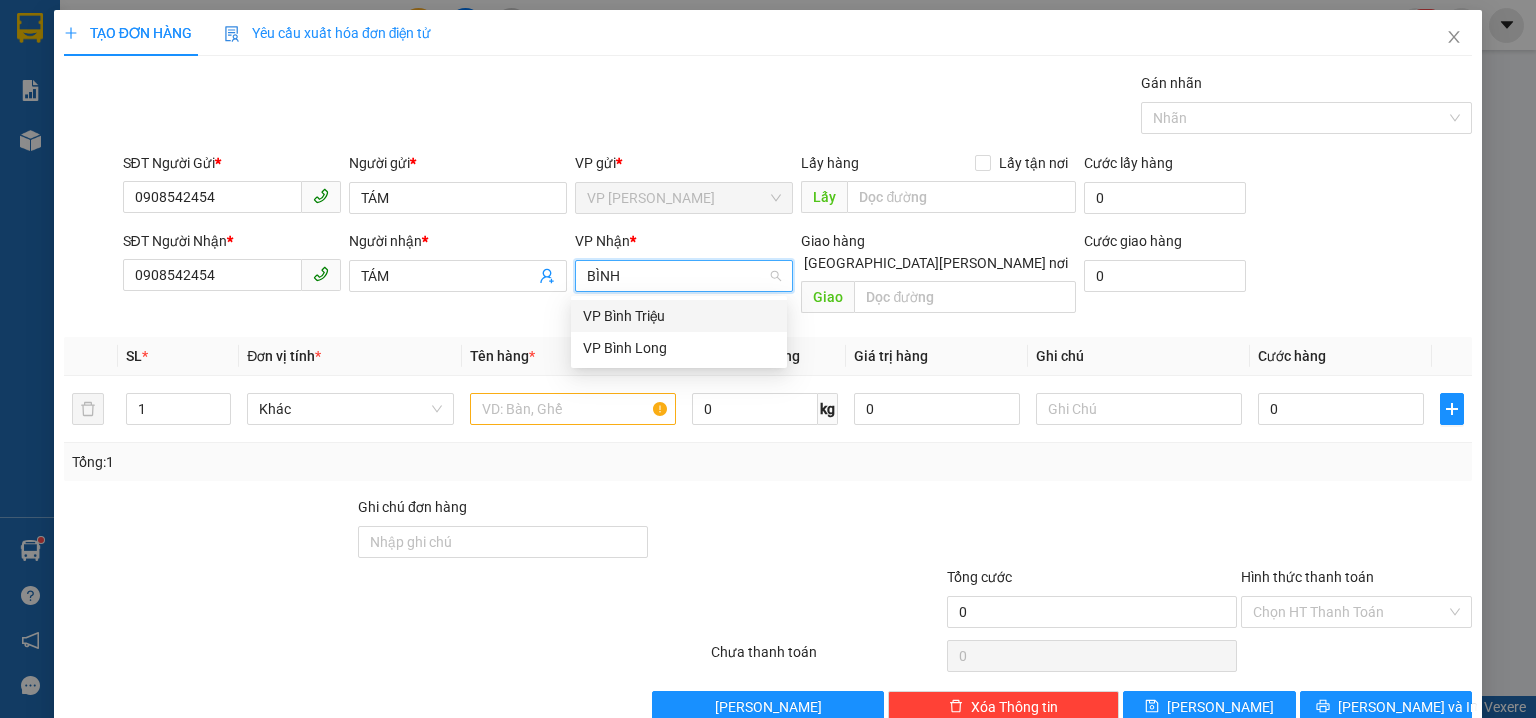 click on "VP Bình Triệu" at bounding box center (679, 316) 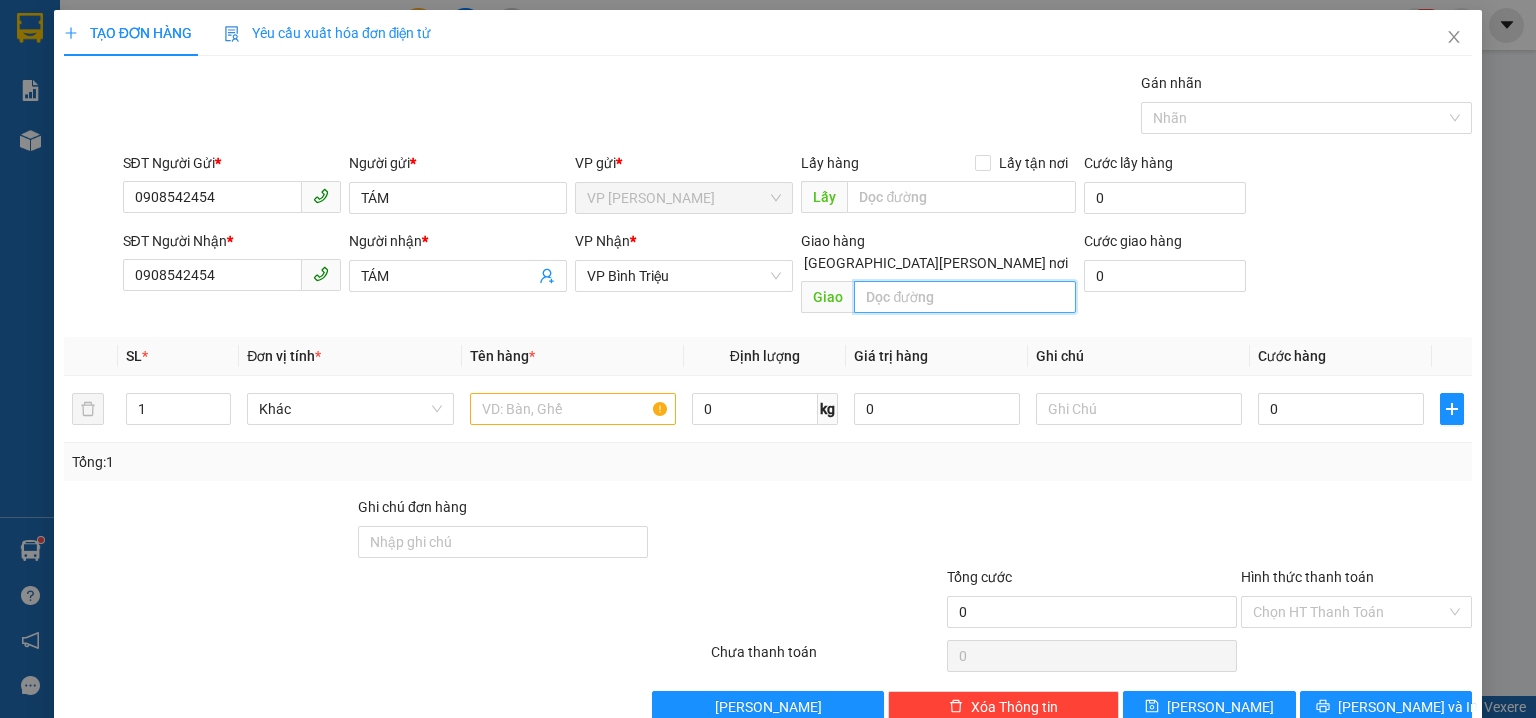 click at bounding box center (965, 297) 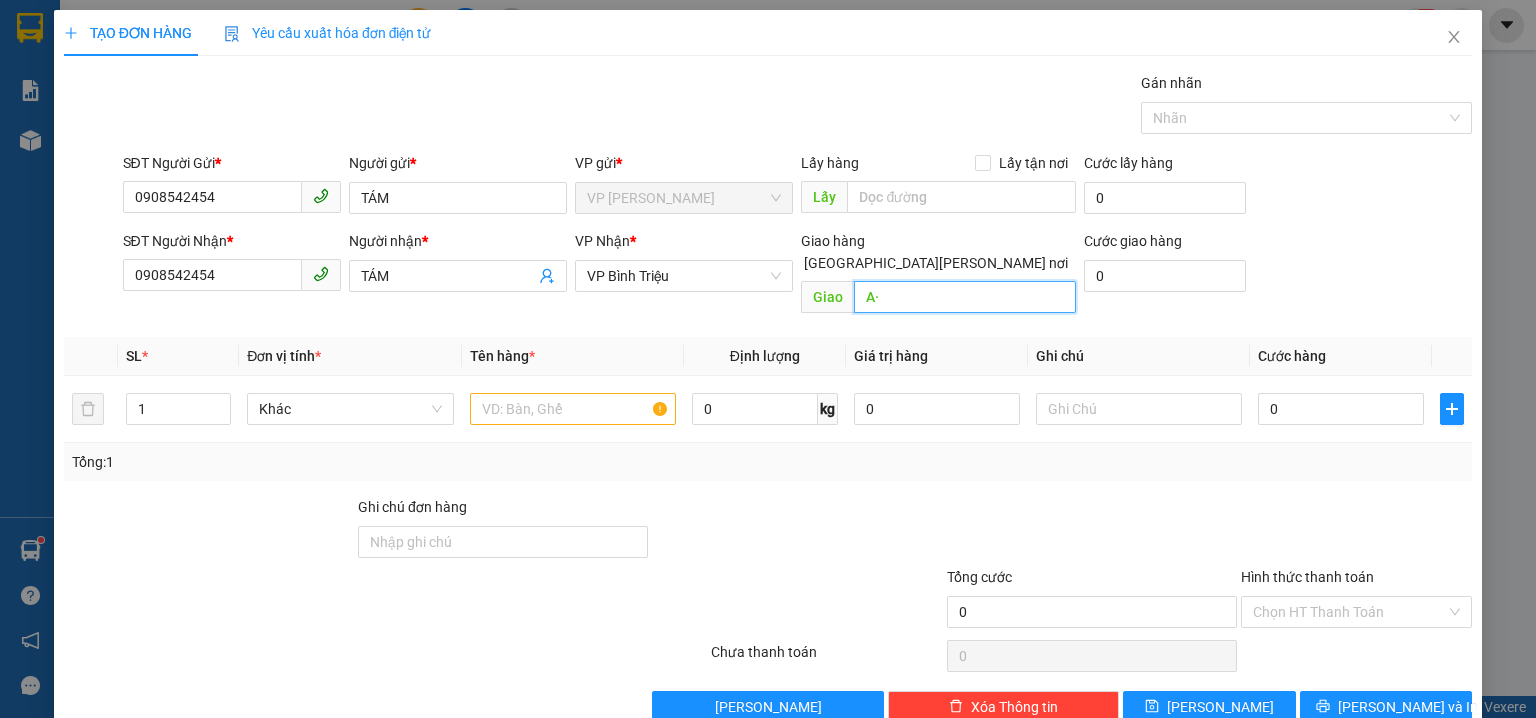 type on "A" 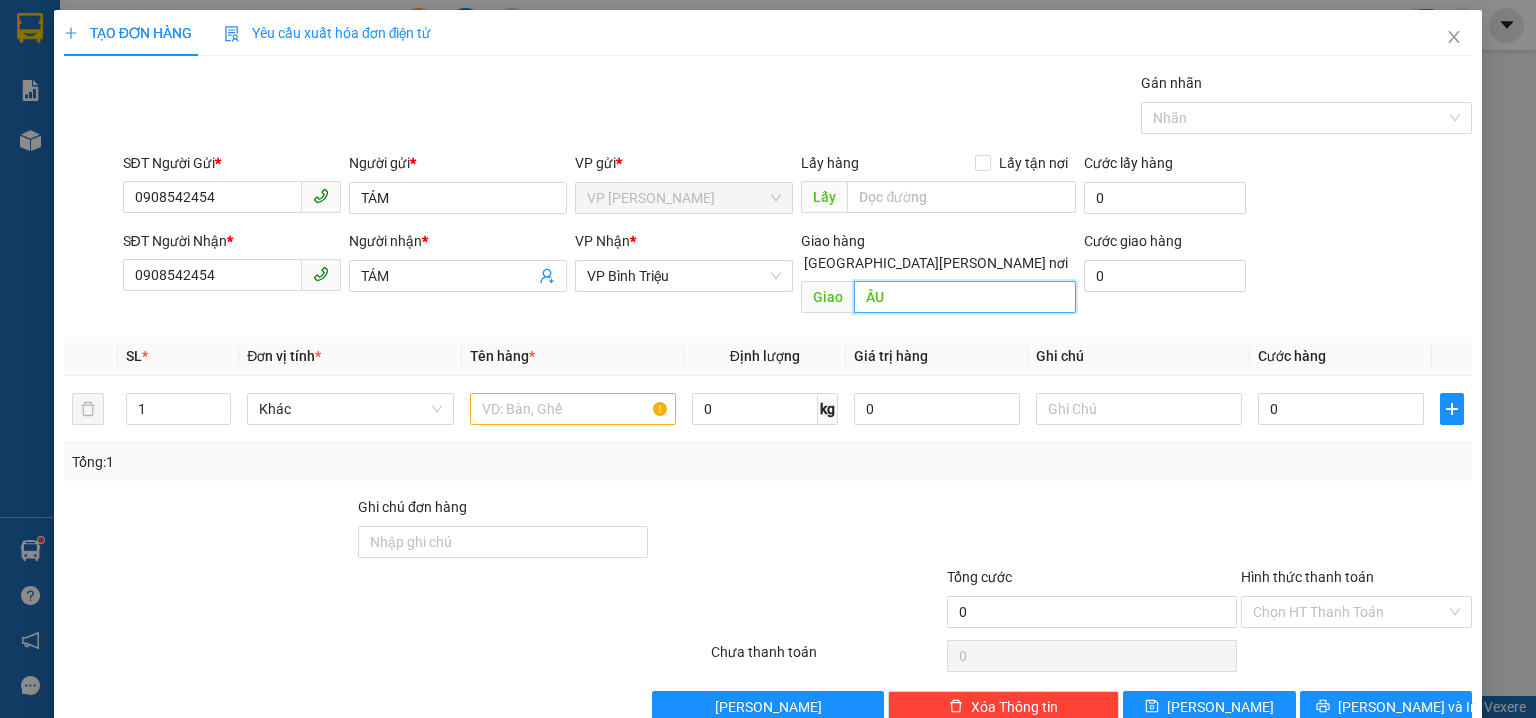 type on "Â" 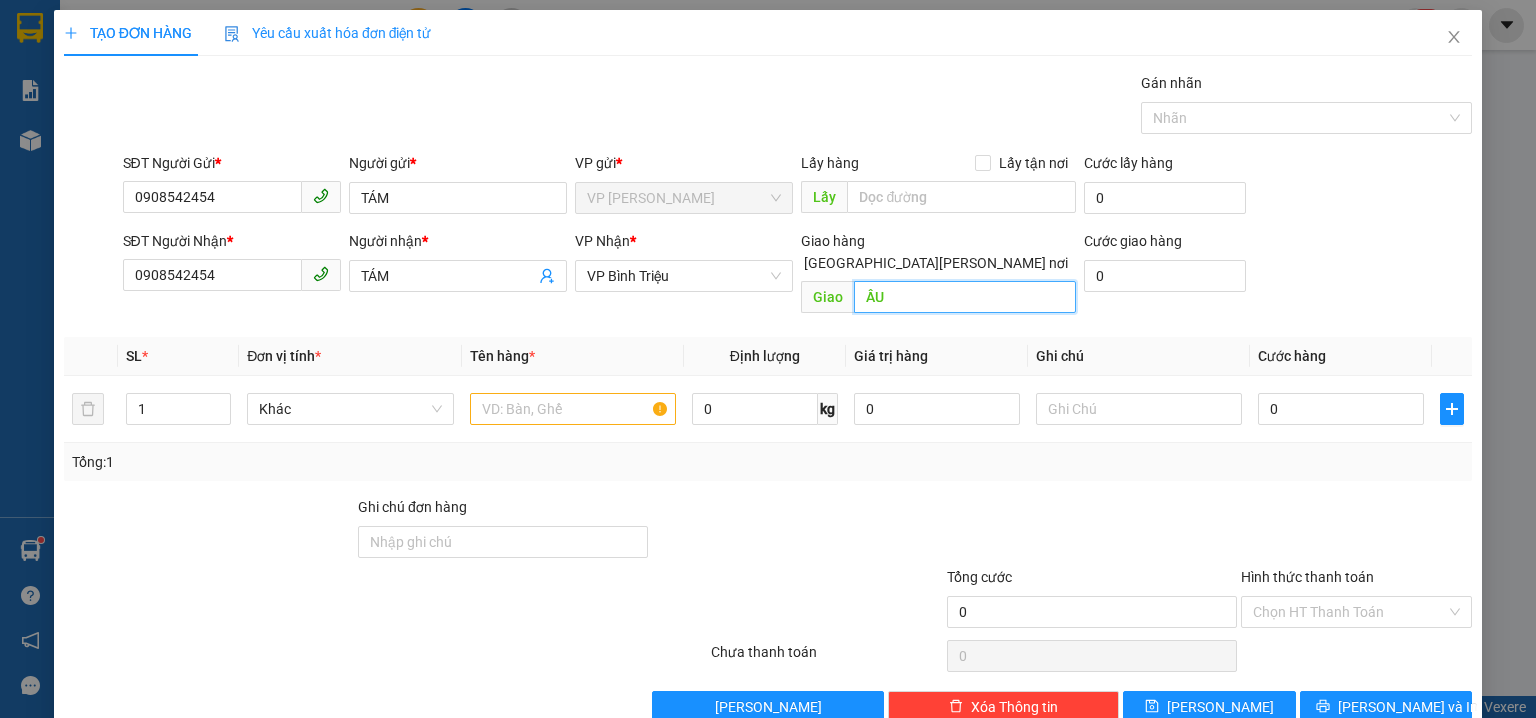 type on "Ầ" 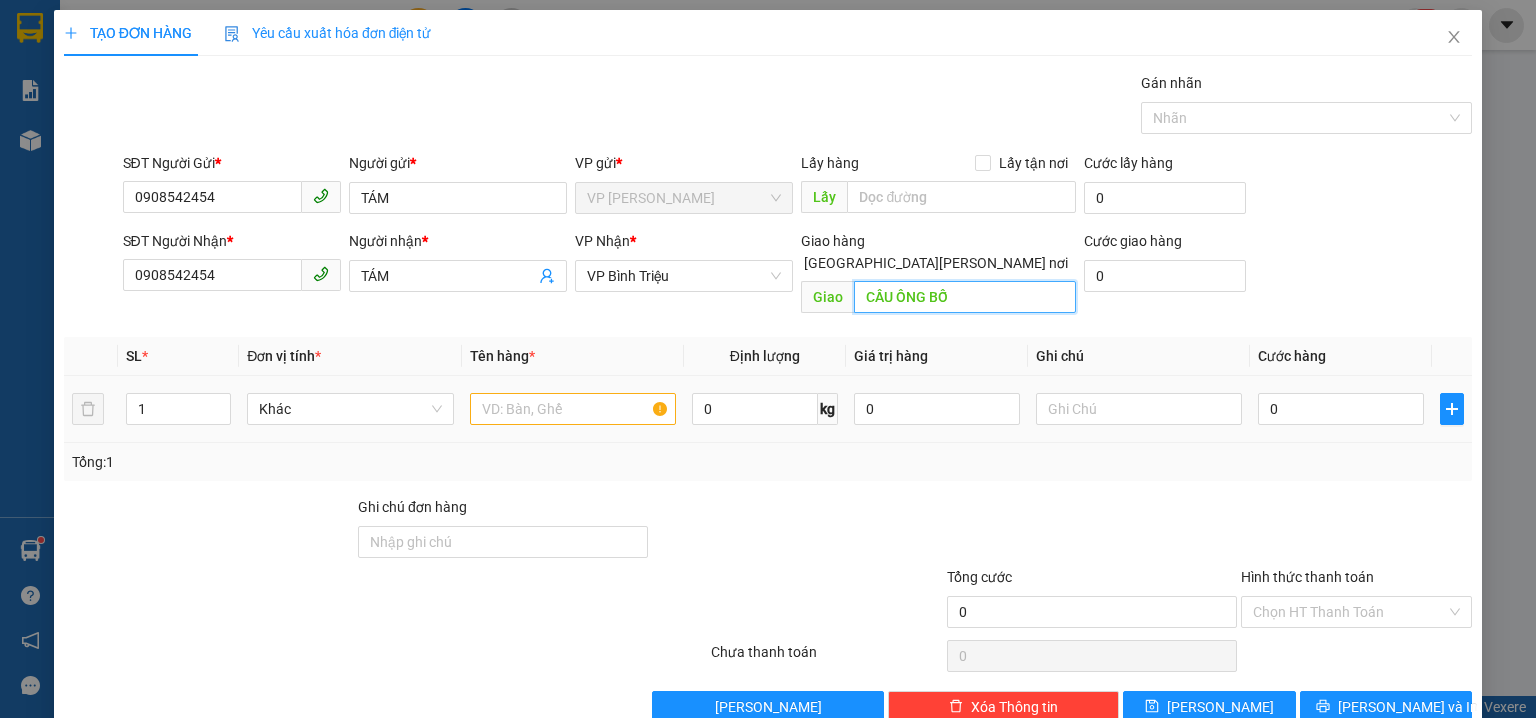 type on "CẦU ÔNG BỐ" 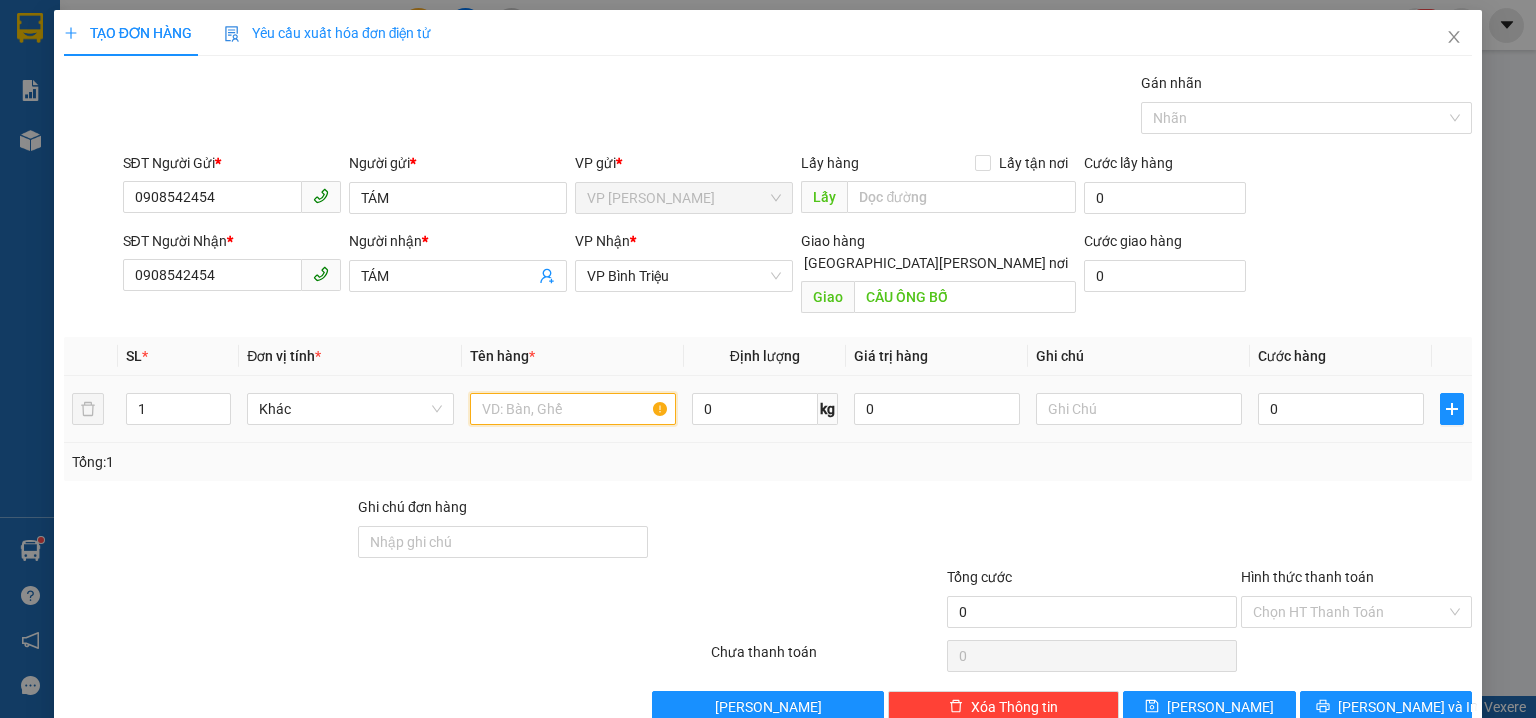 click at bounding box center [573, 409] 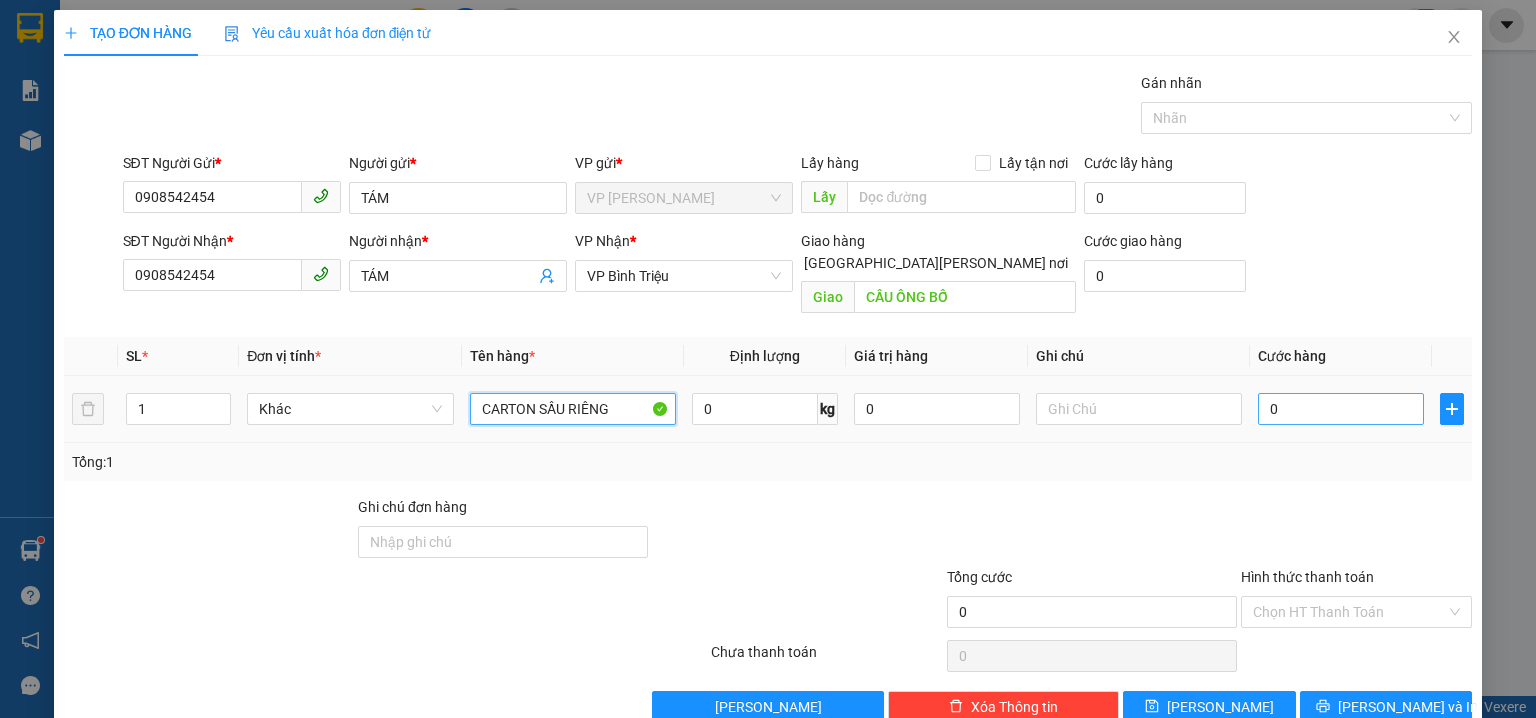 type on "CARTON SẦU RIÊNG" 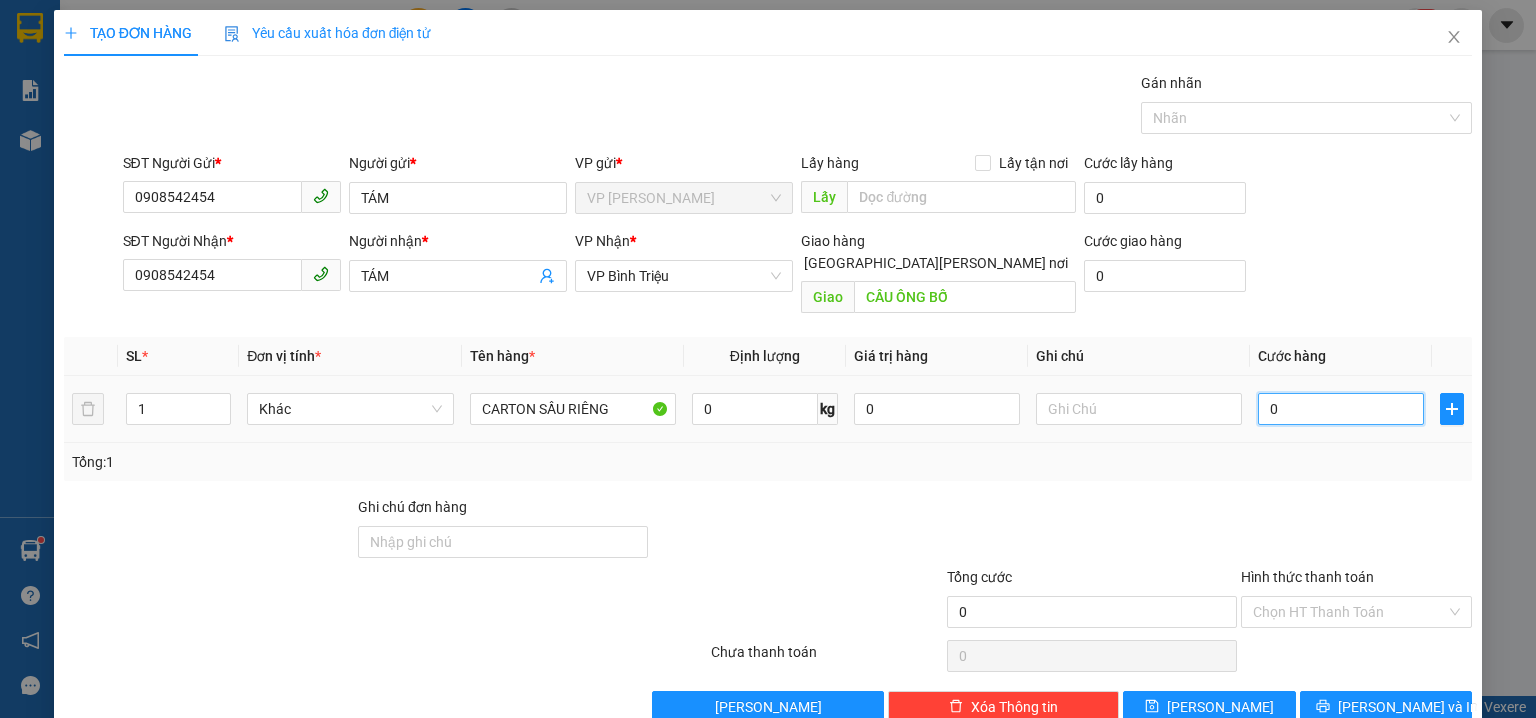 click on "0" at bounding box center (1341, 409) 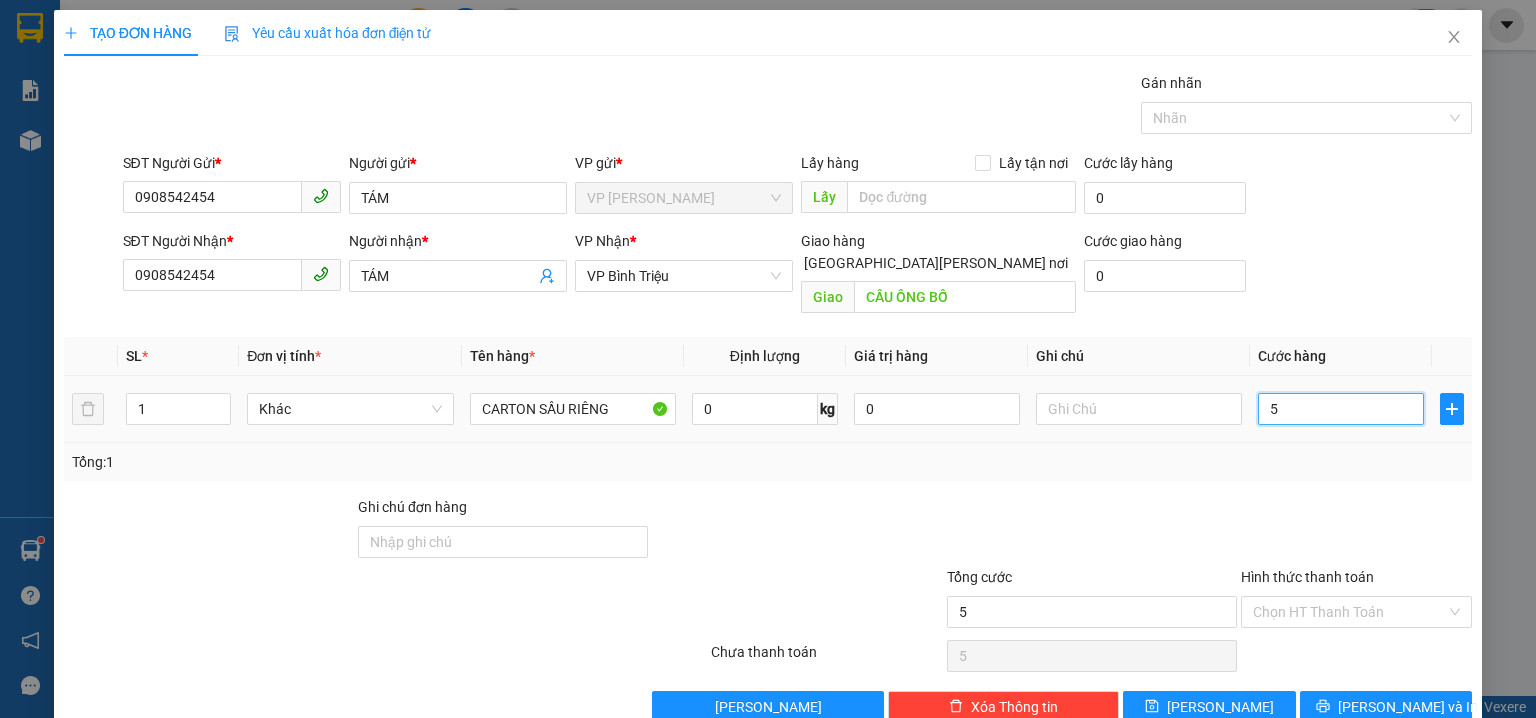 type on "50" 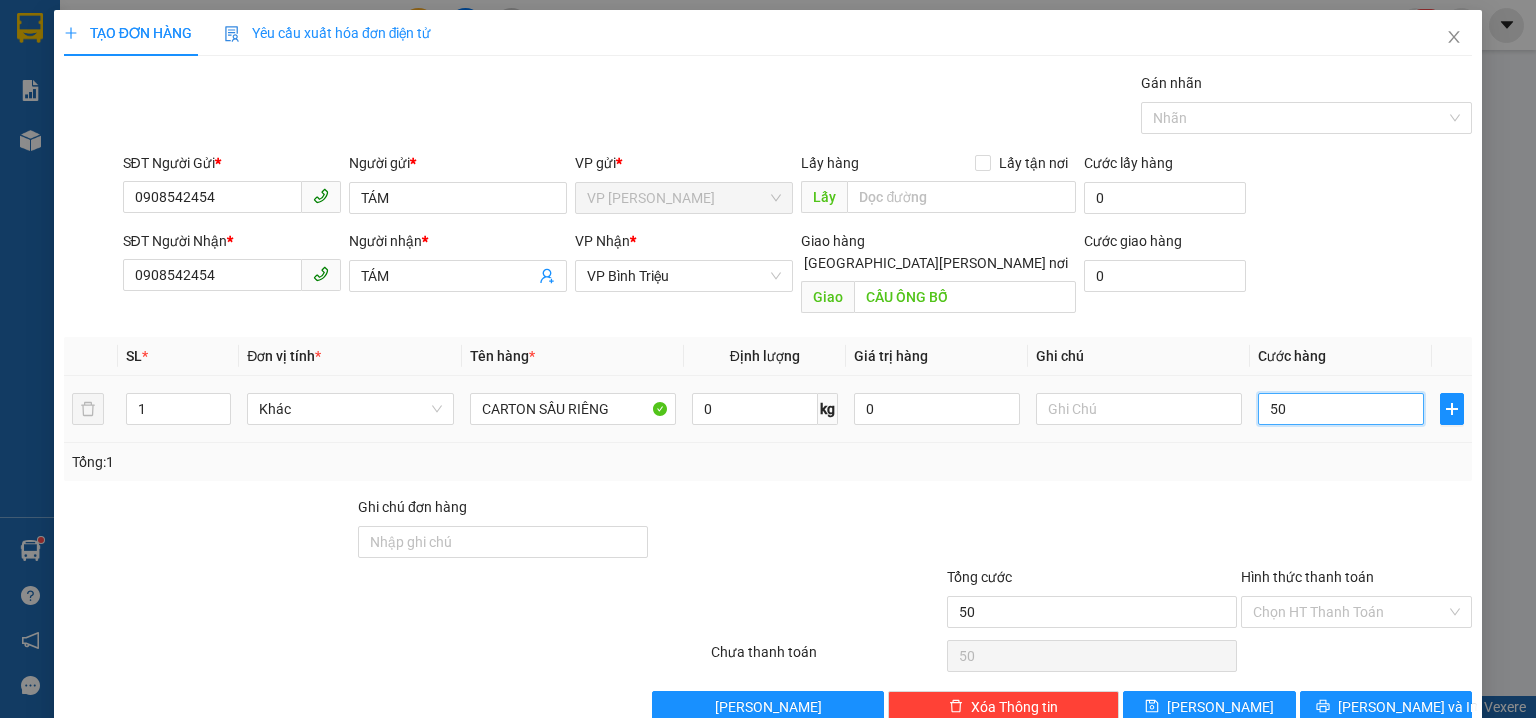 type on "500" 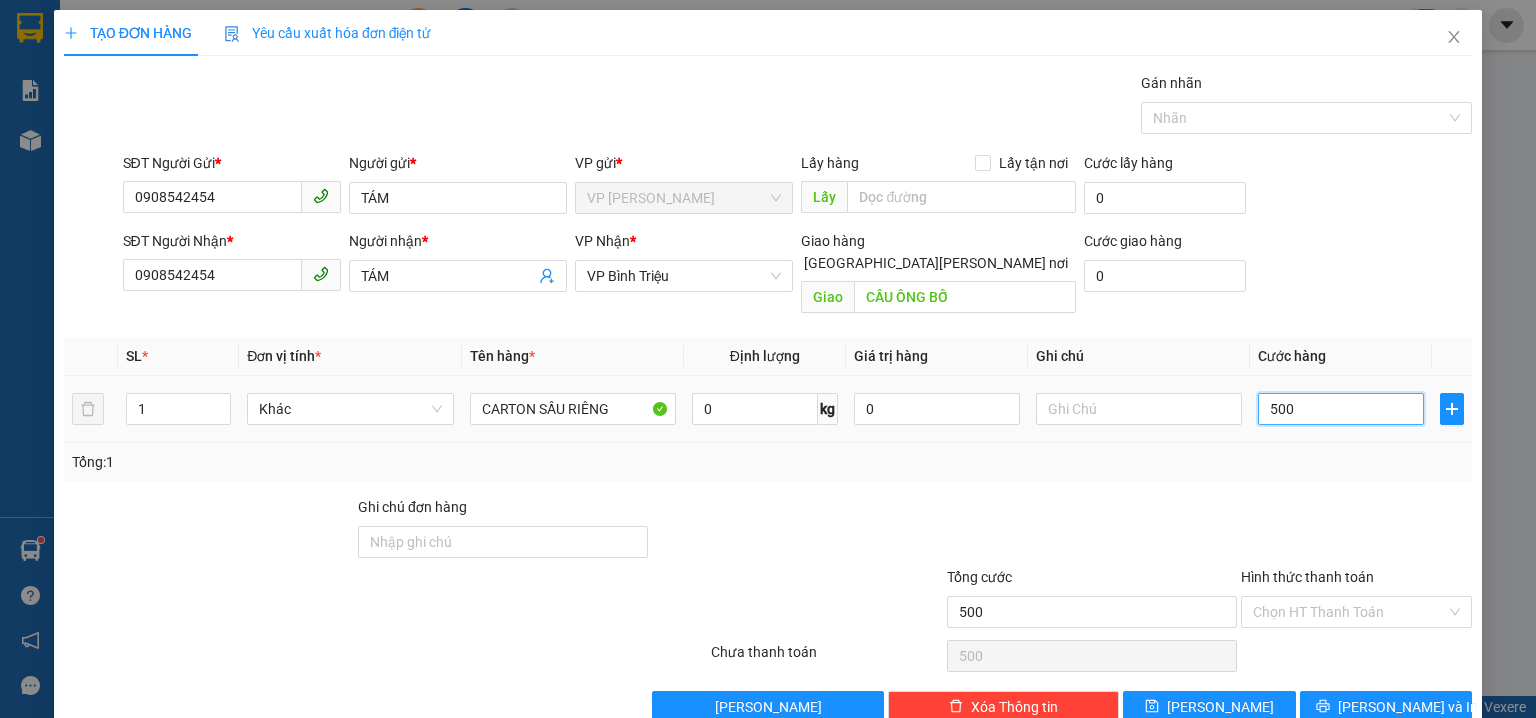 type on "5.000" 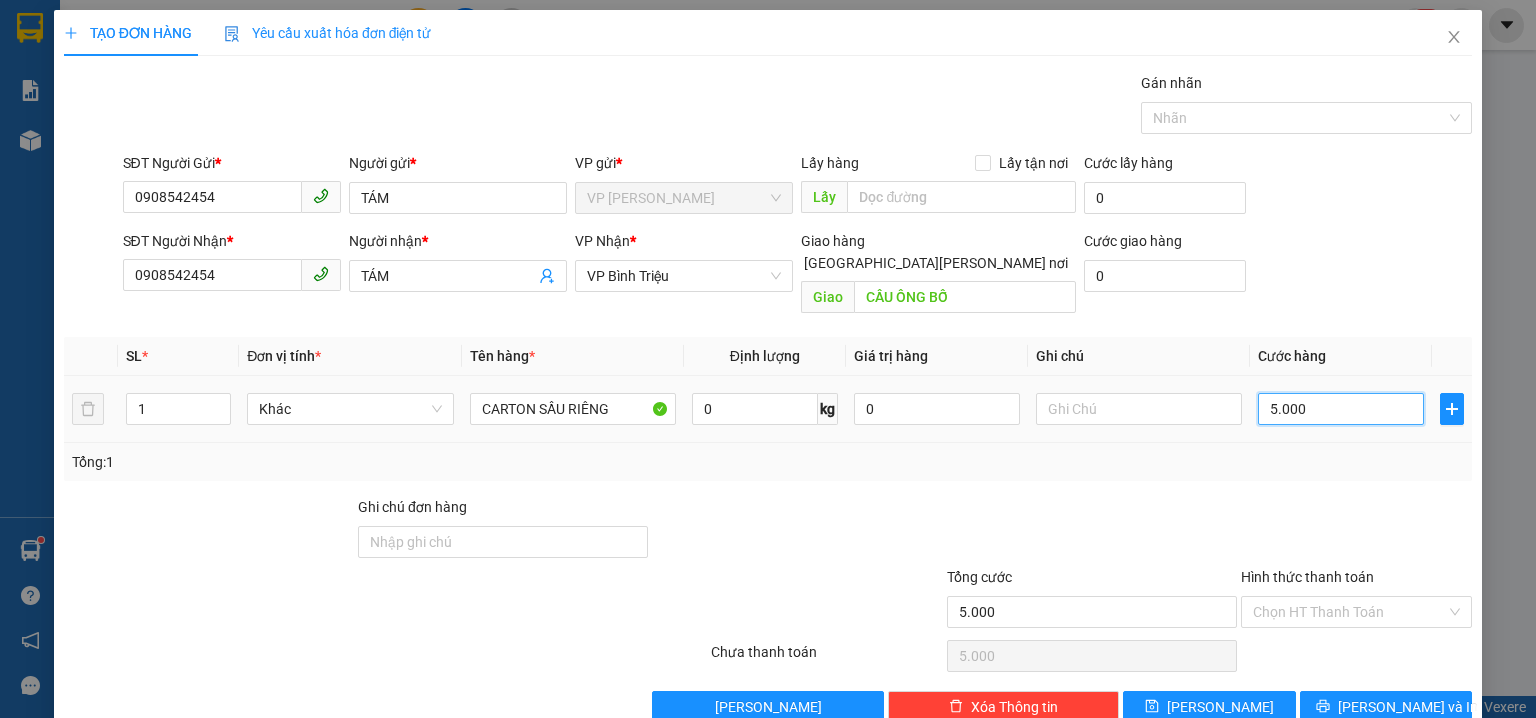 type on "50.000" 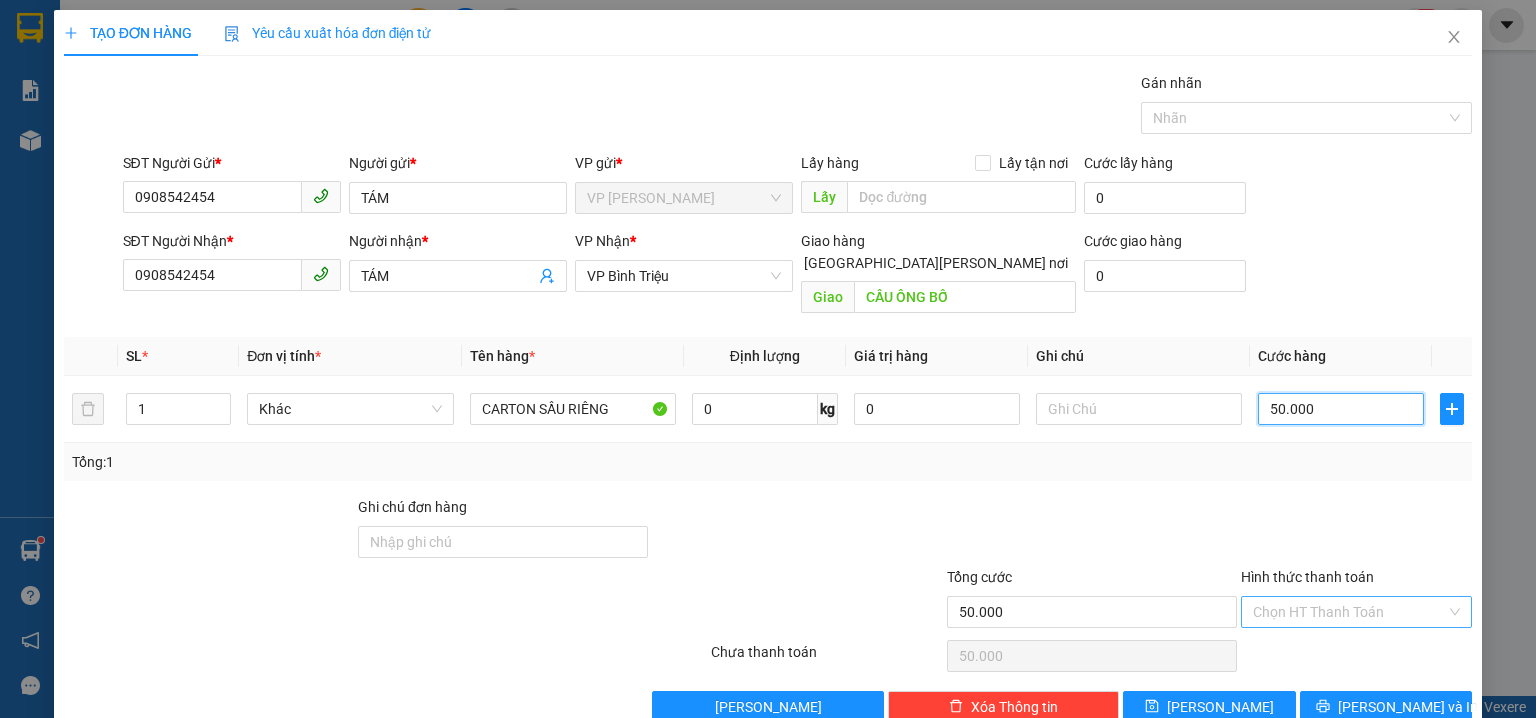 type on "50.000" 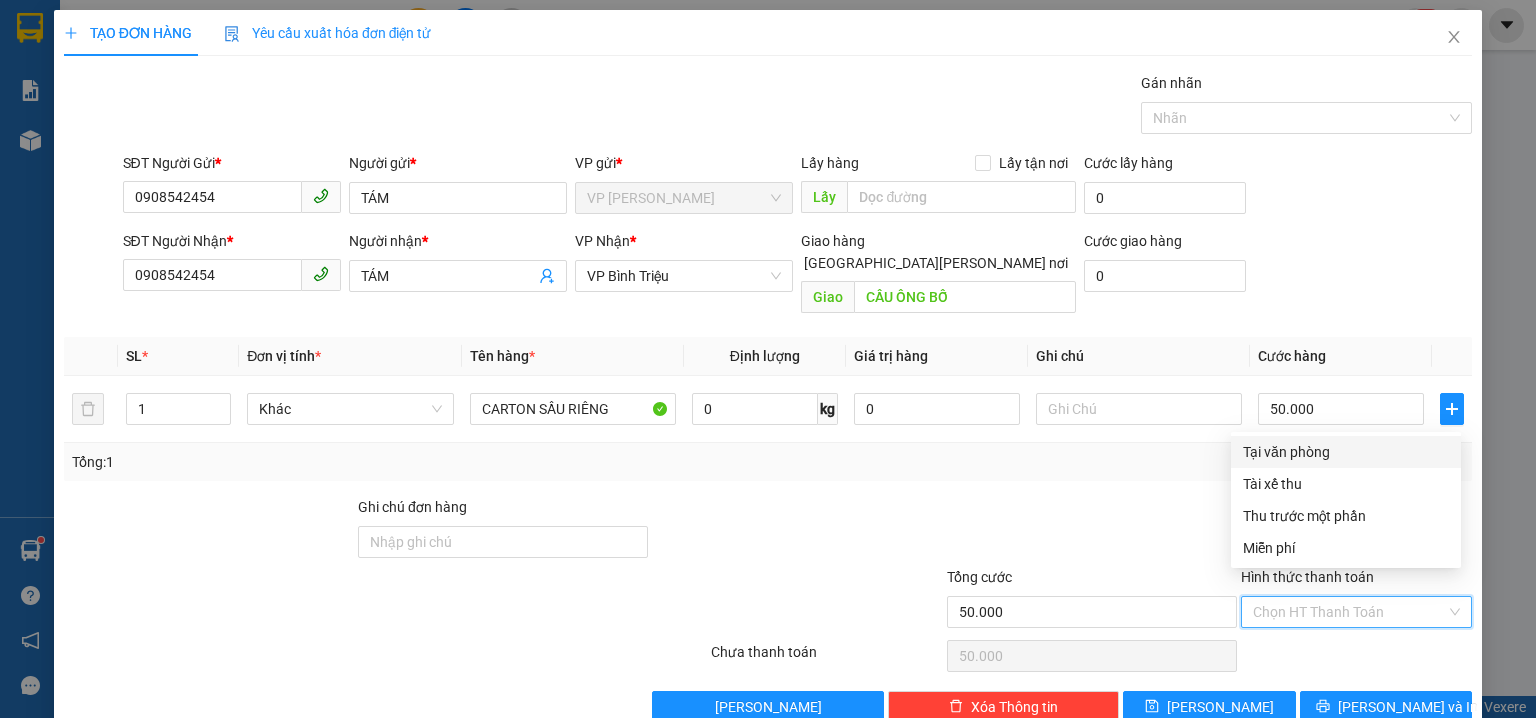 click on "Hình thức thanh toán" at bounding box center (1349, 612) 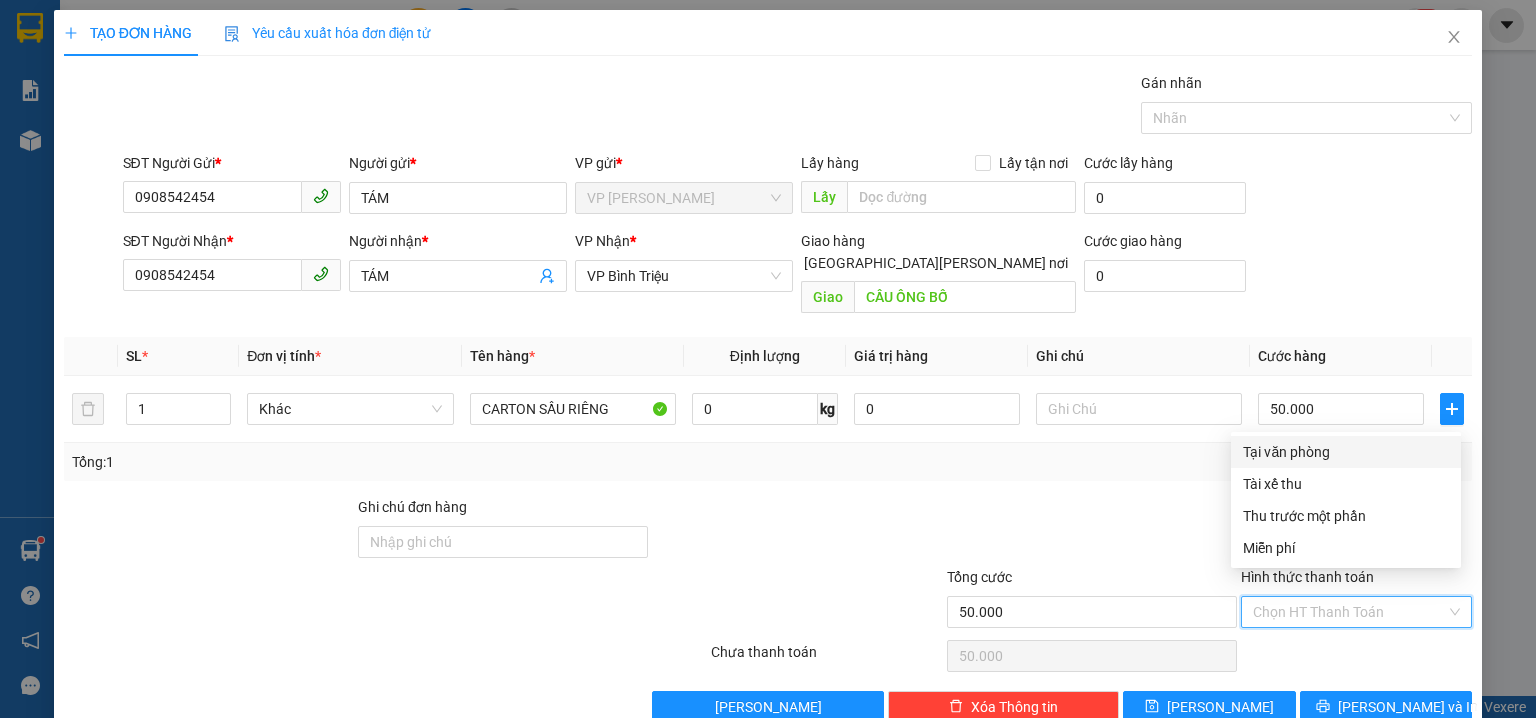 click on "Tại văn phòng" at bounding box center [1346, 452] 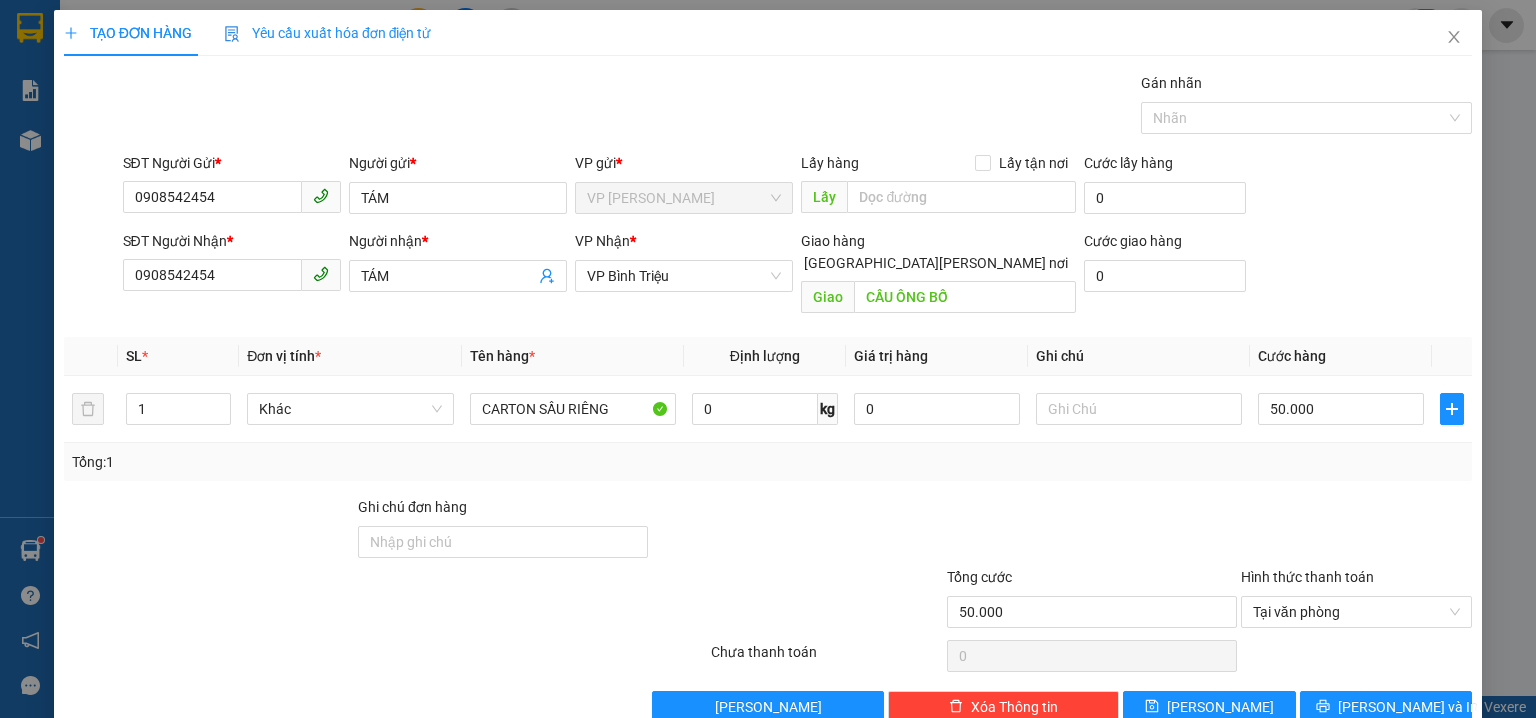 click on "SĐT Người Nhận  * 0908542454 Người nhận  * TÁM VP Nhận  * VP Bình Triệu Giao hàng Giao tận nơi Giao CẦU ÔNG BỐ Cước giao hàng 0" at bounding box center (798, 276) 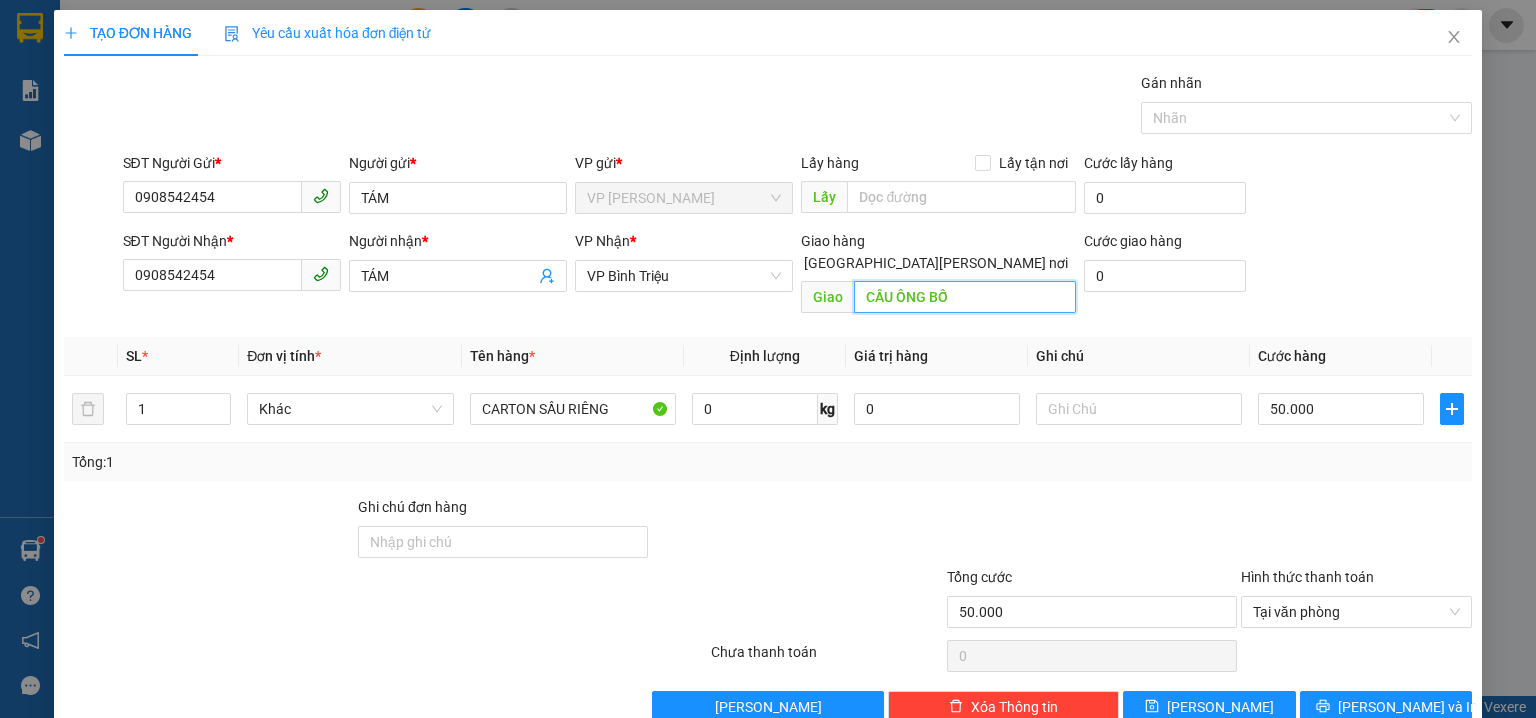 click on "CẦU ÔNG BỐ" at bounding box center (965, 297) 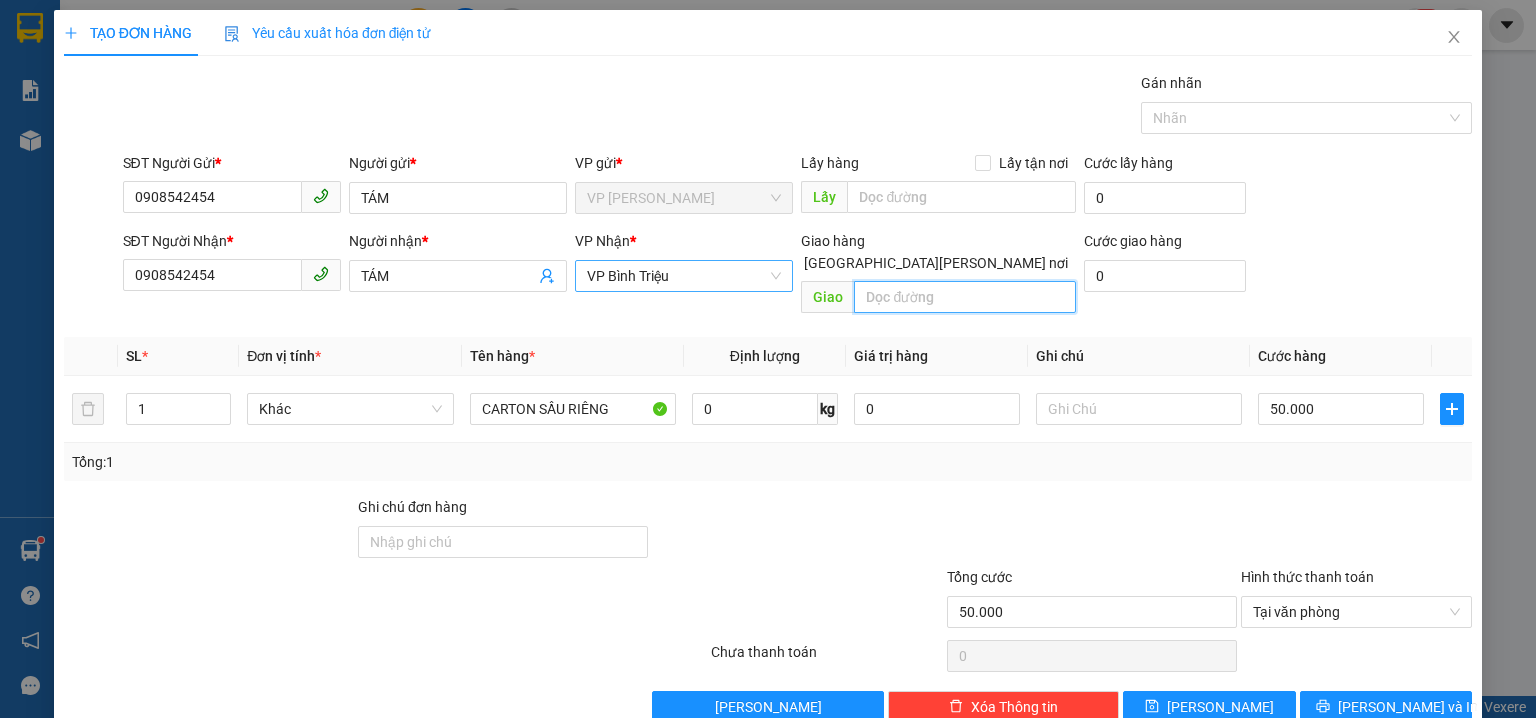 click on "VP Bình Triệu" at bounding box center [684, 276] 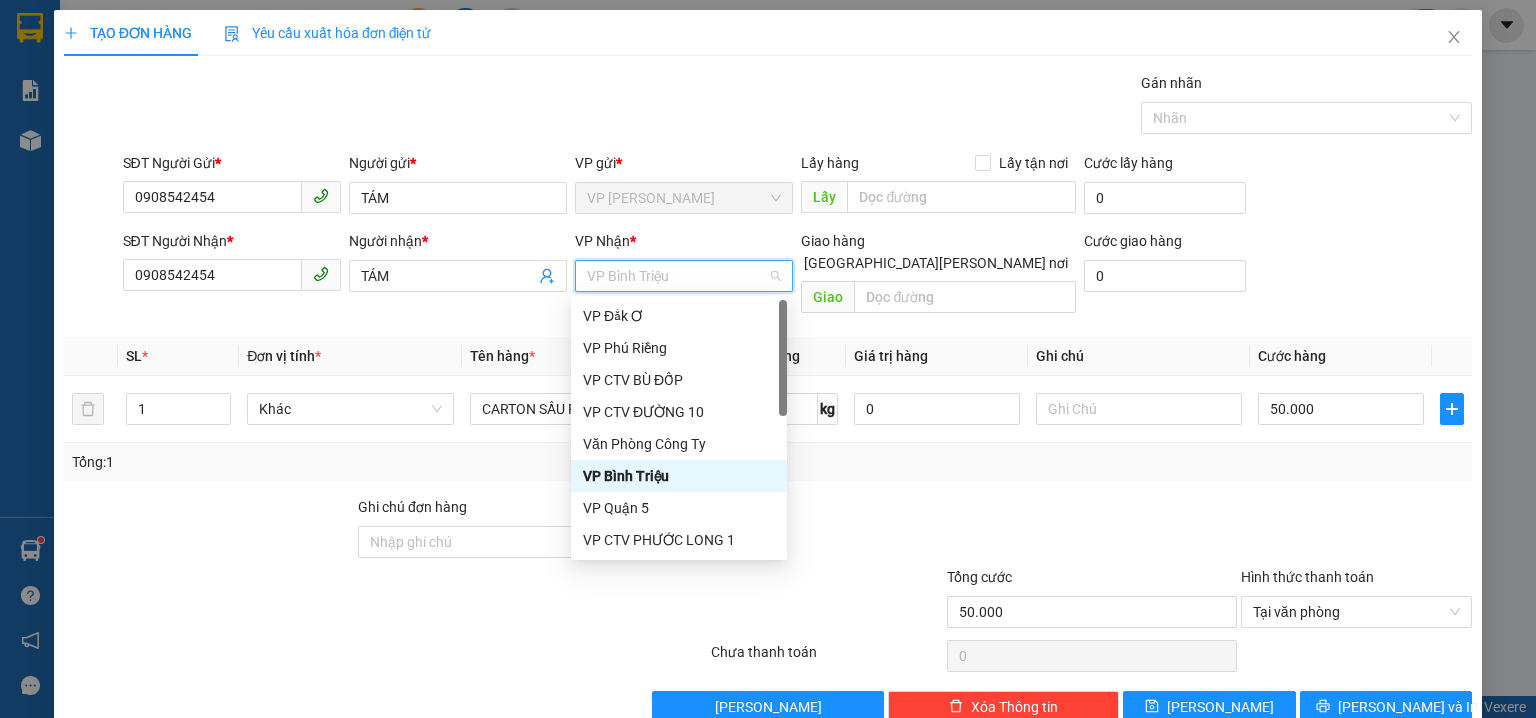click on "SĐT Người Gửi  * 0908542454 Người gửi  * TÁM VP gửi  * VP Phước Bình Lấy hàng Lấy tận nơi Lấy Cước lấy hàng 0" at bounding box center [798, 187] 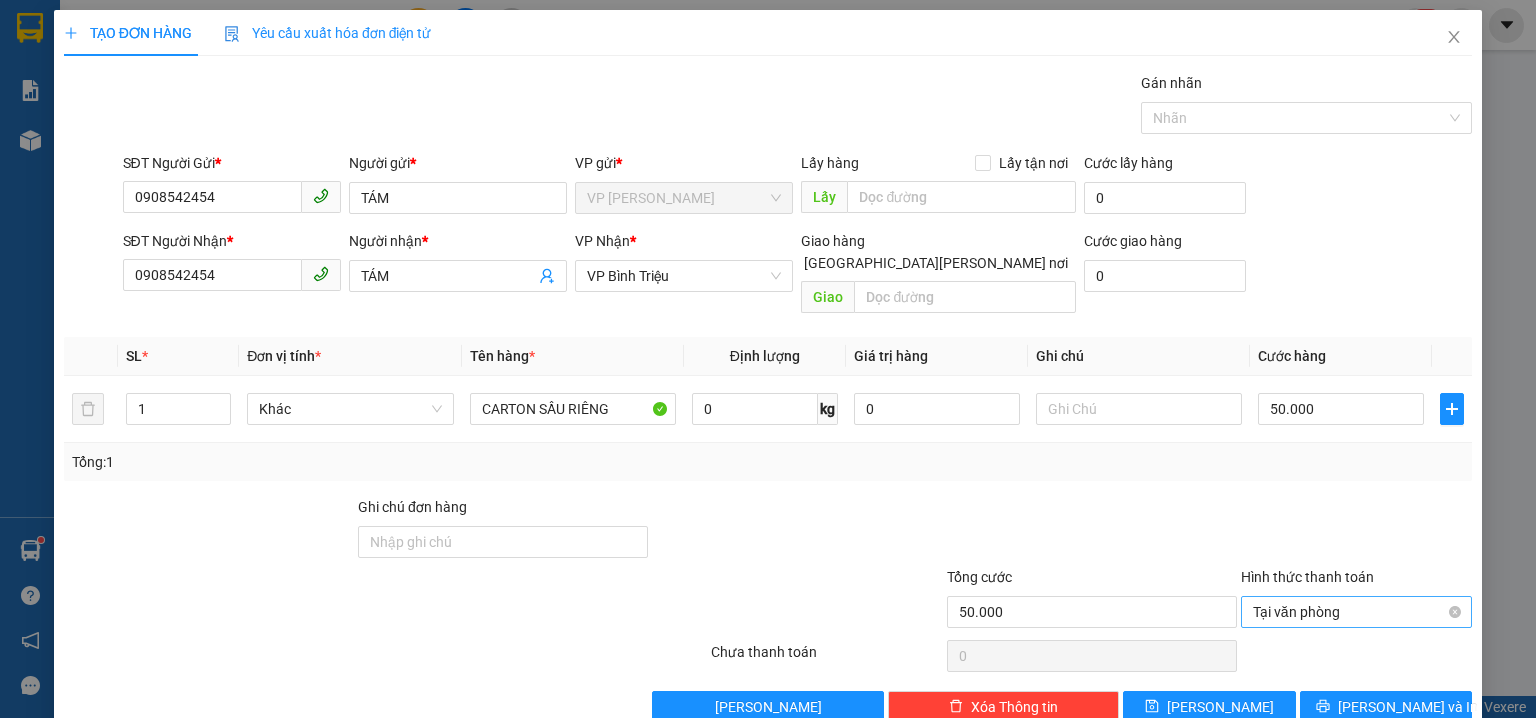 click on "Tại văn phòng" at bounding box center (1356, 612) 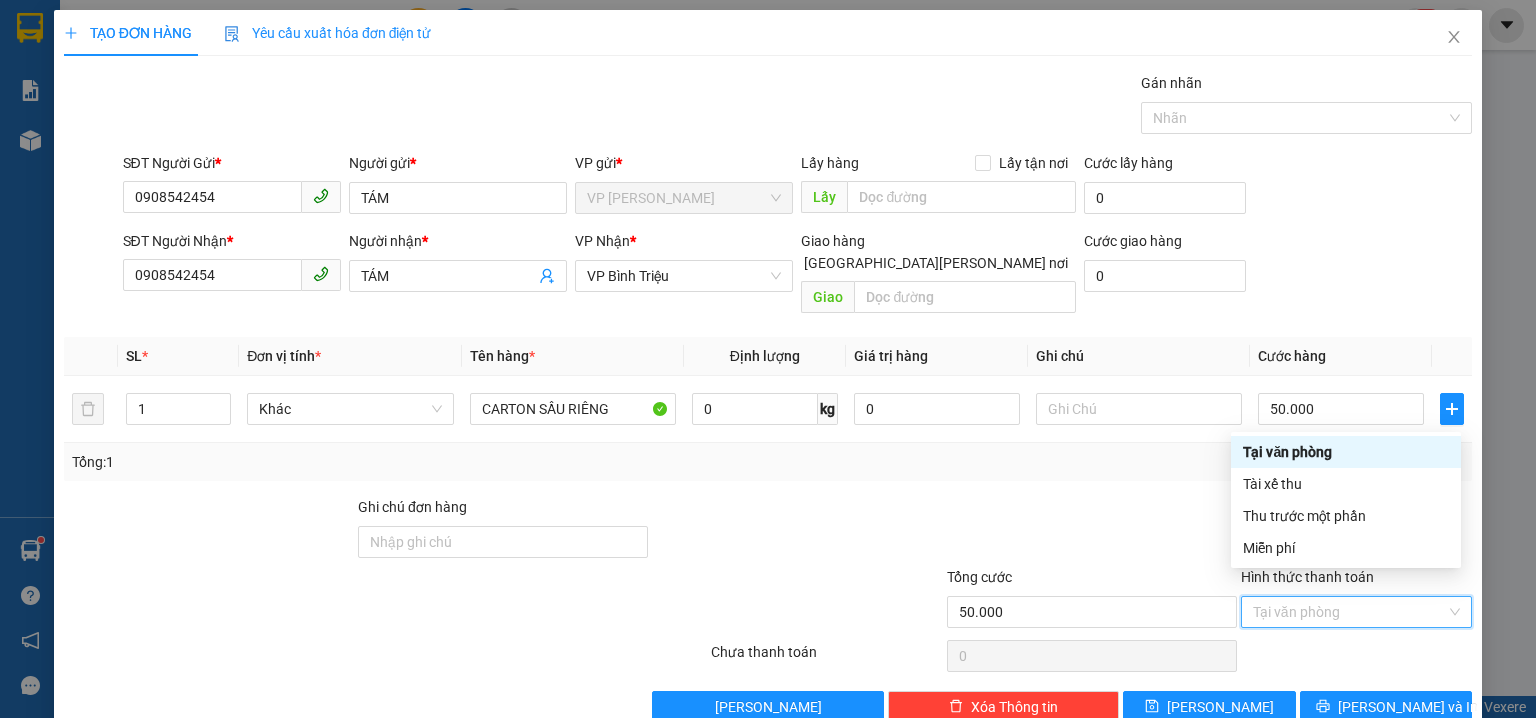 click on "Tại văn phòng" at bounding box center (1346, 452) 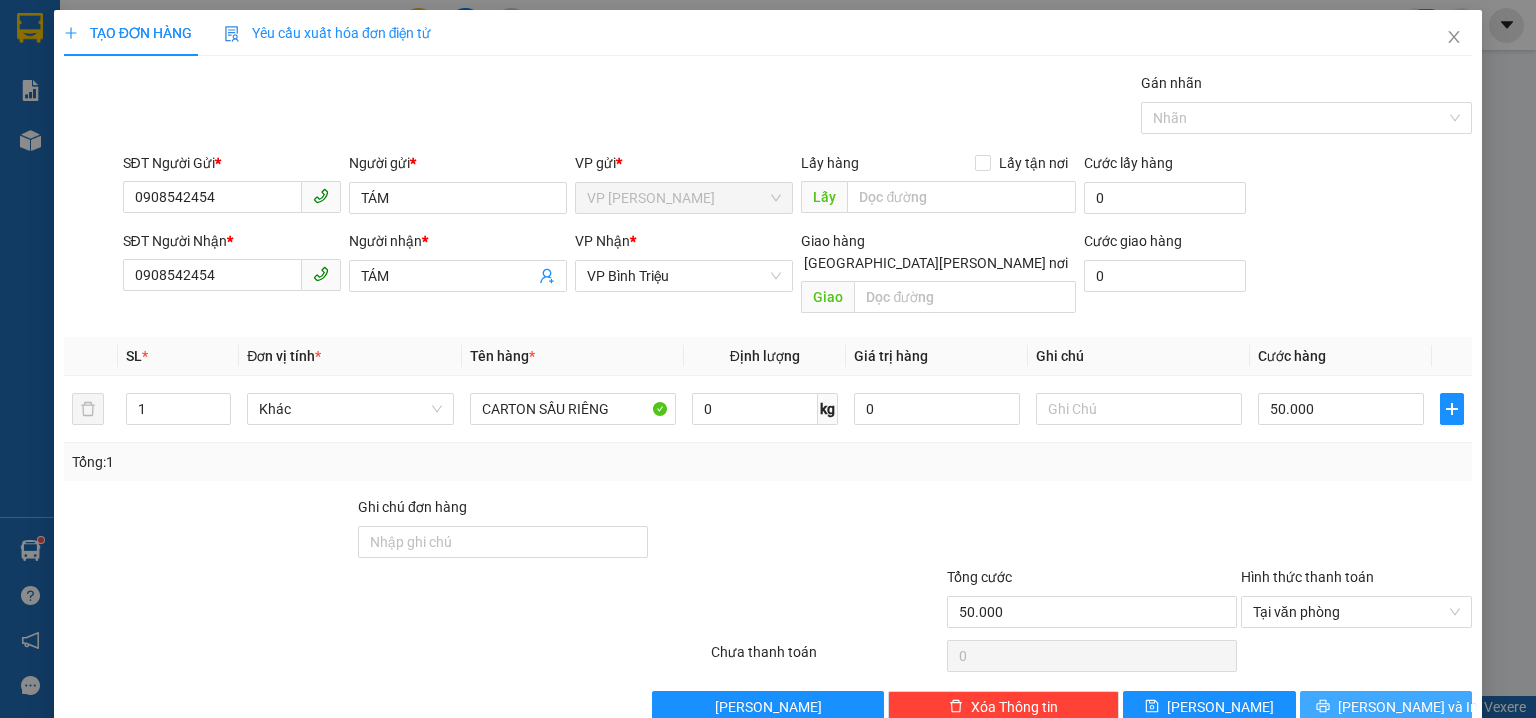 click on "Lưu và In" at bounding box center [1408, 707] 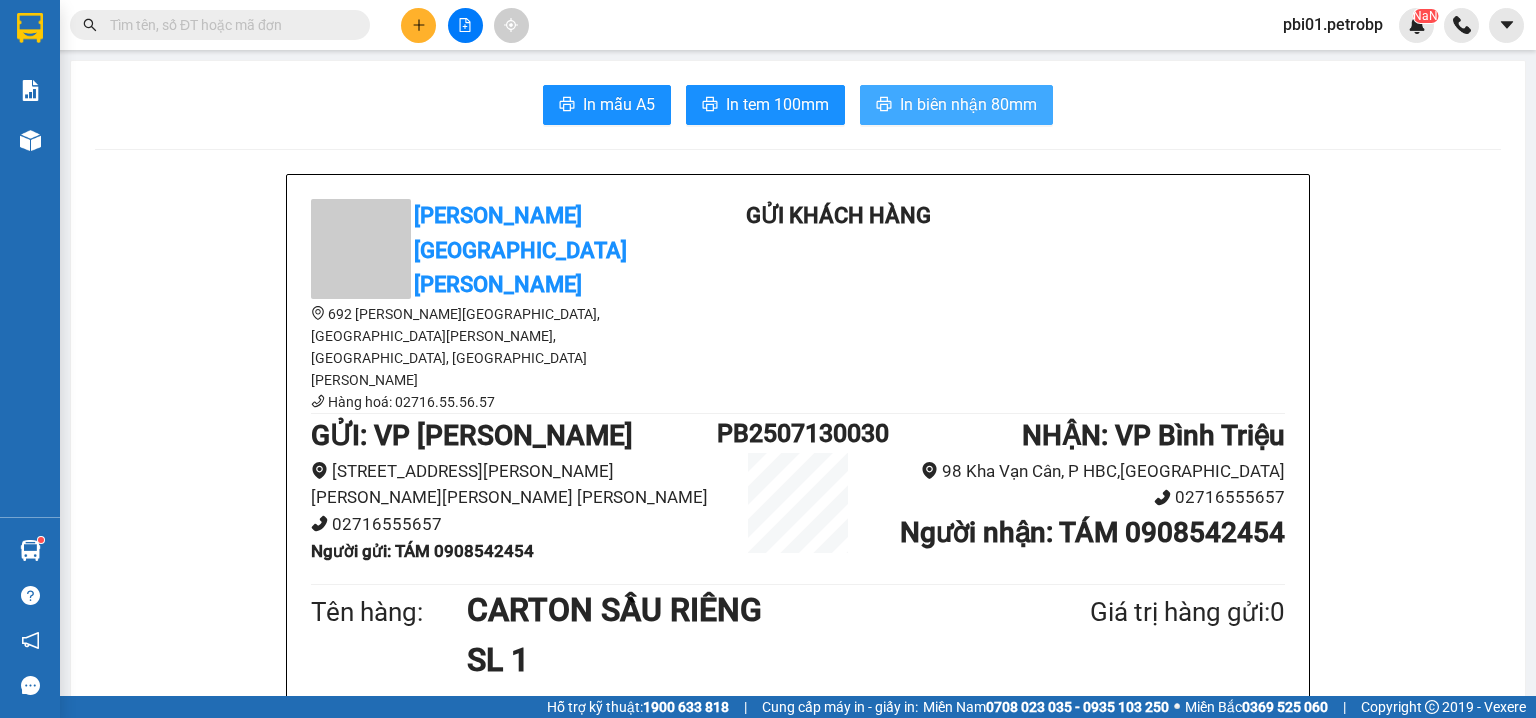 click on "In biên nhận 80mm" at bounding box center [968, 104] 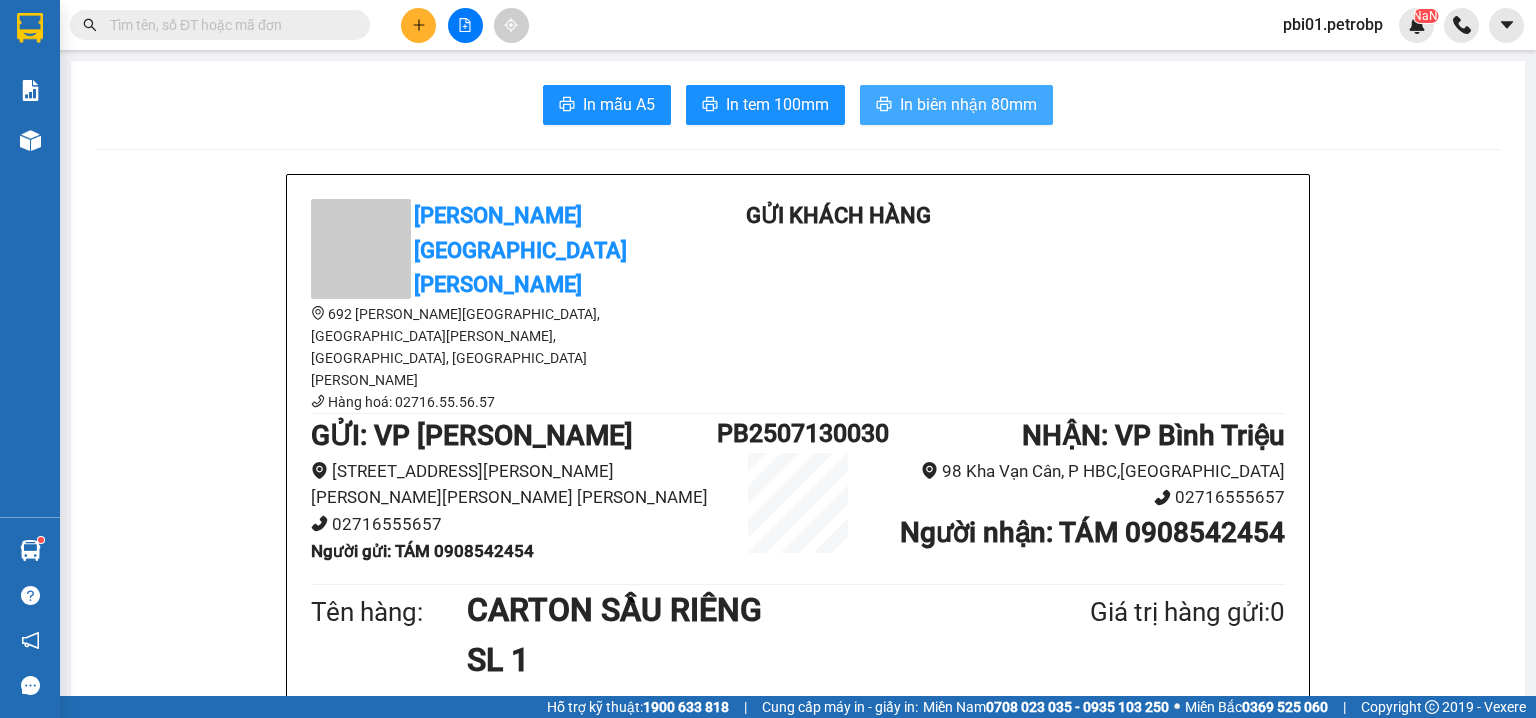 scroll, scrollTop: 0, scrollLeft: 0, axis: both 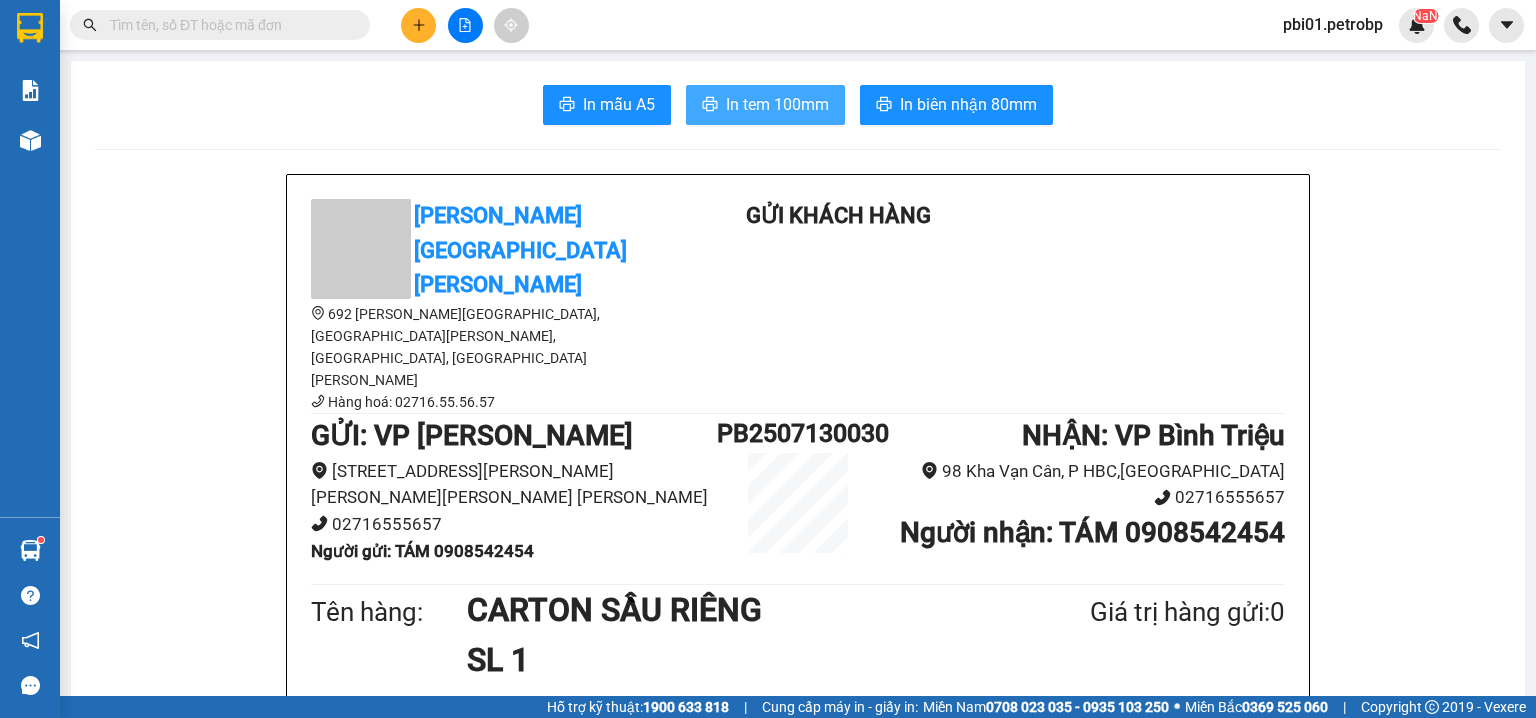 click on "In tem 100mm" at bounding box center [777, 104] 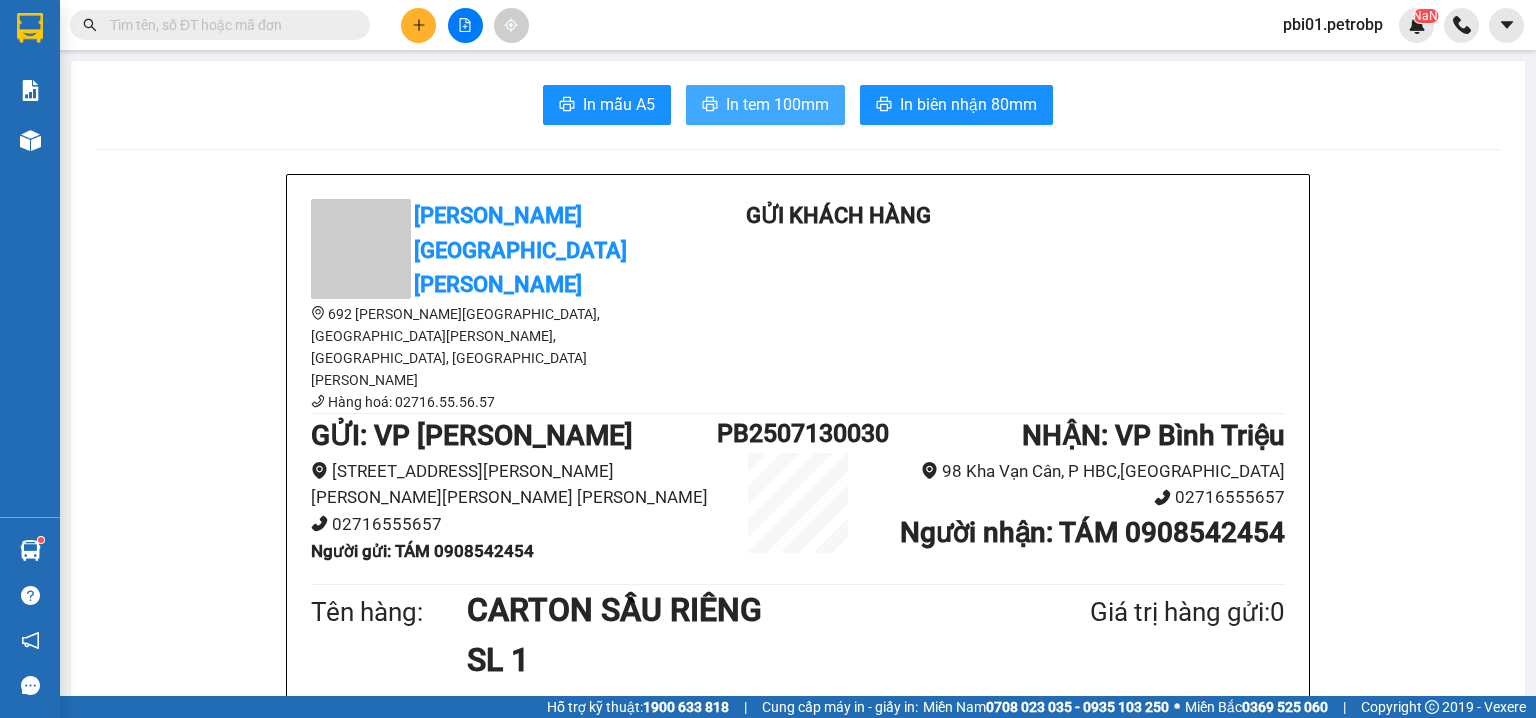 scroll, scrollTop: 0, scrollLeft: 0, axis: both 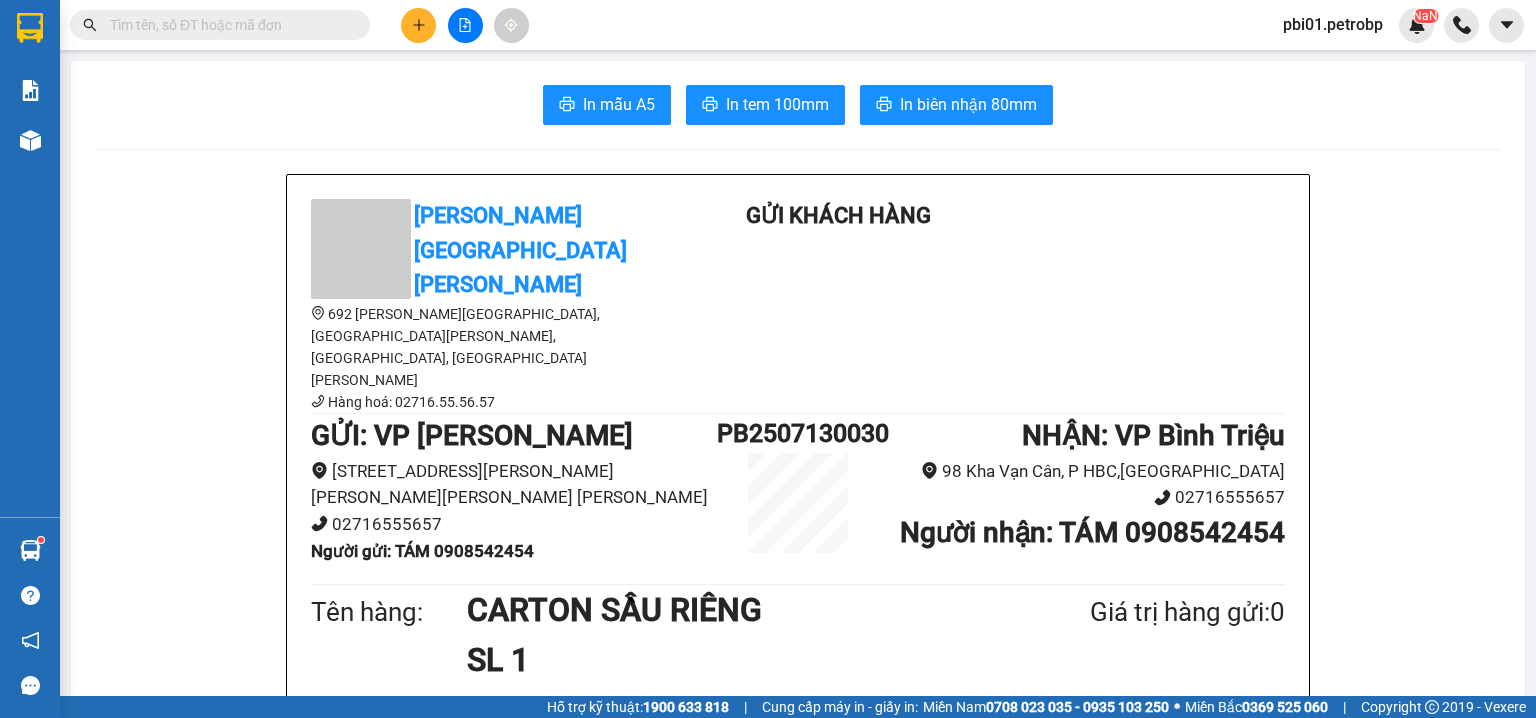 click at bounding box center (228, 25) 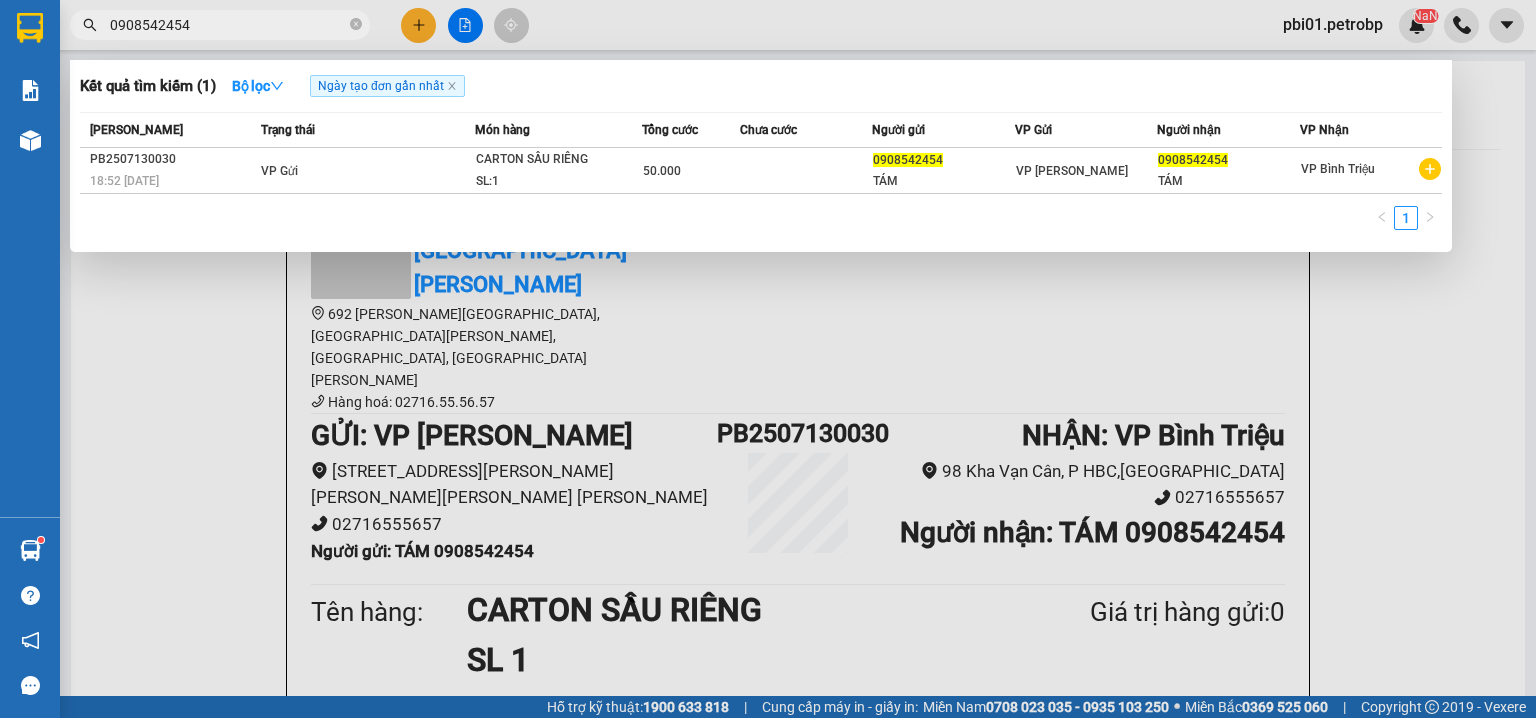 type on "0908542454" 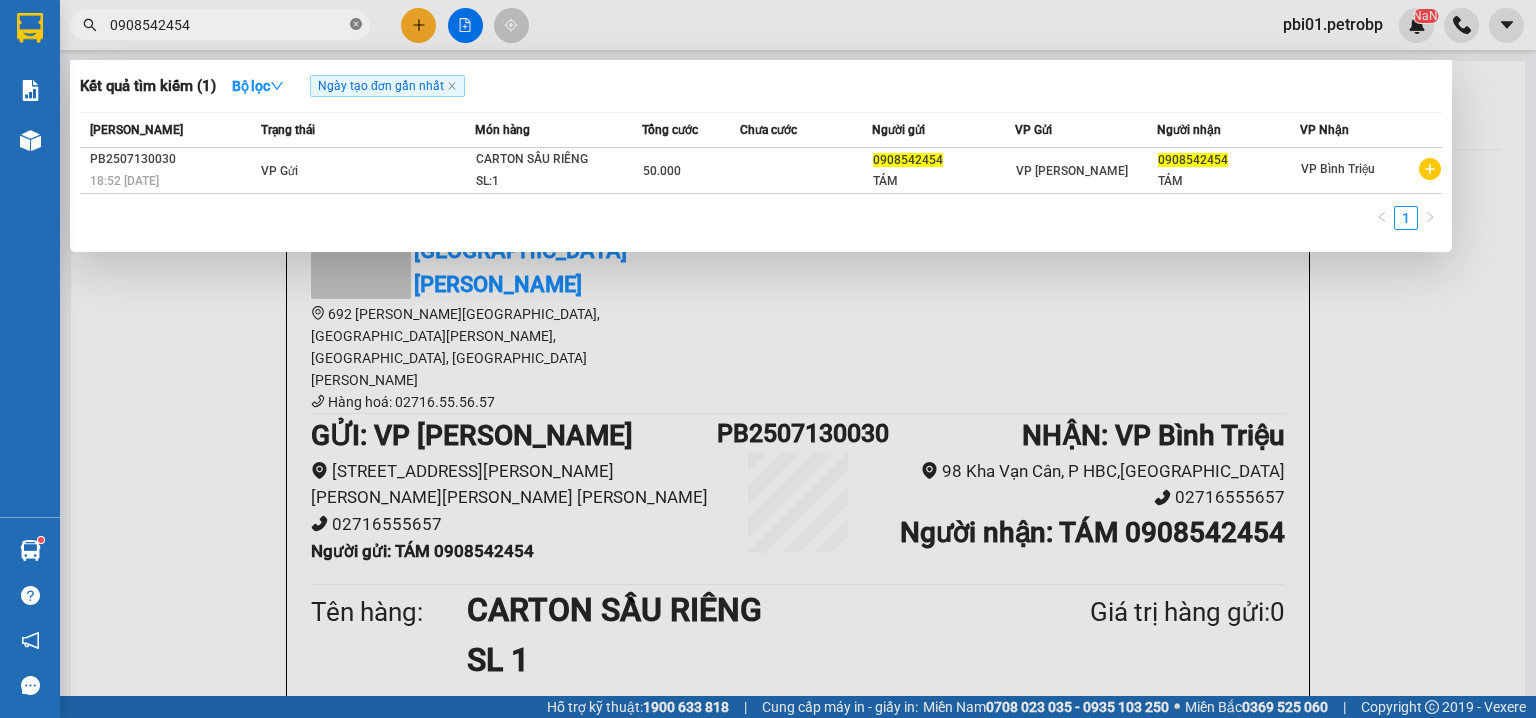 click 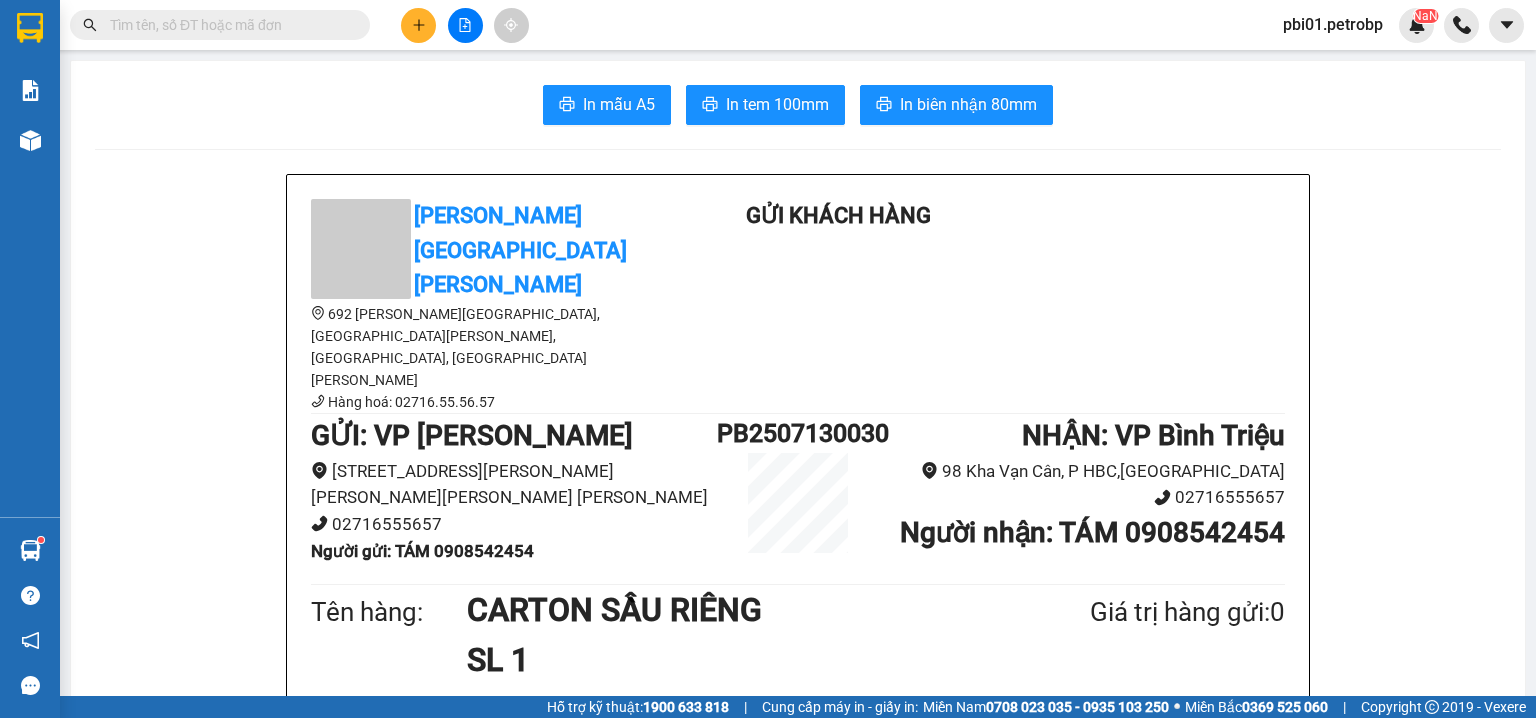 click at bounding box center [228, 25] 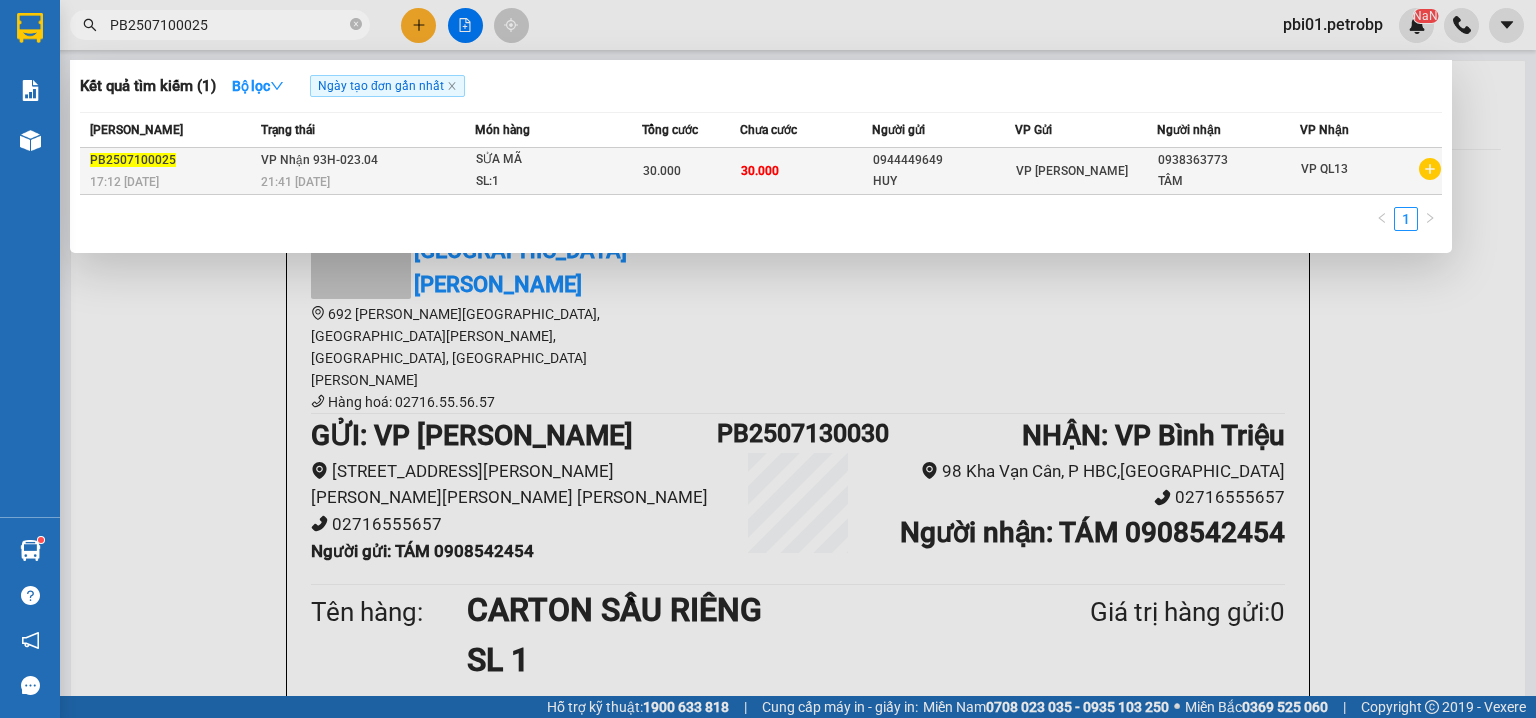 type on "PB2507100025" 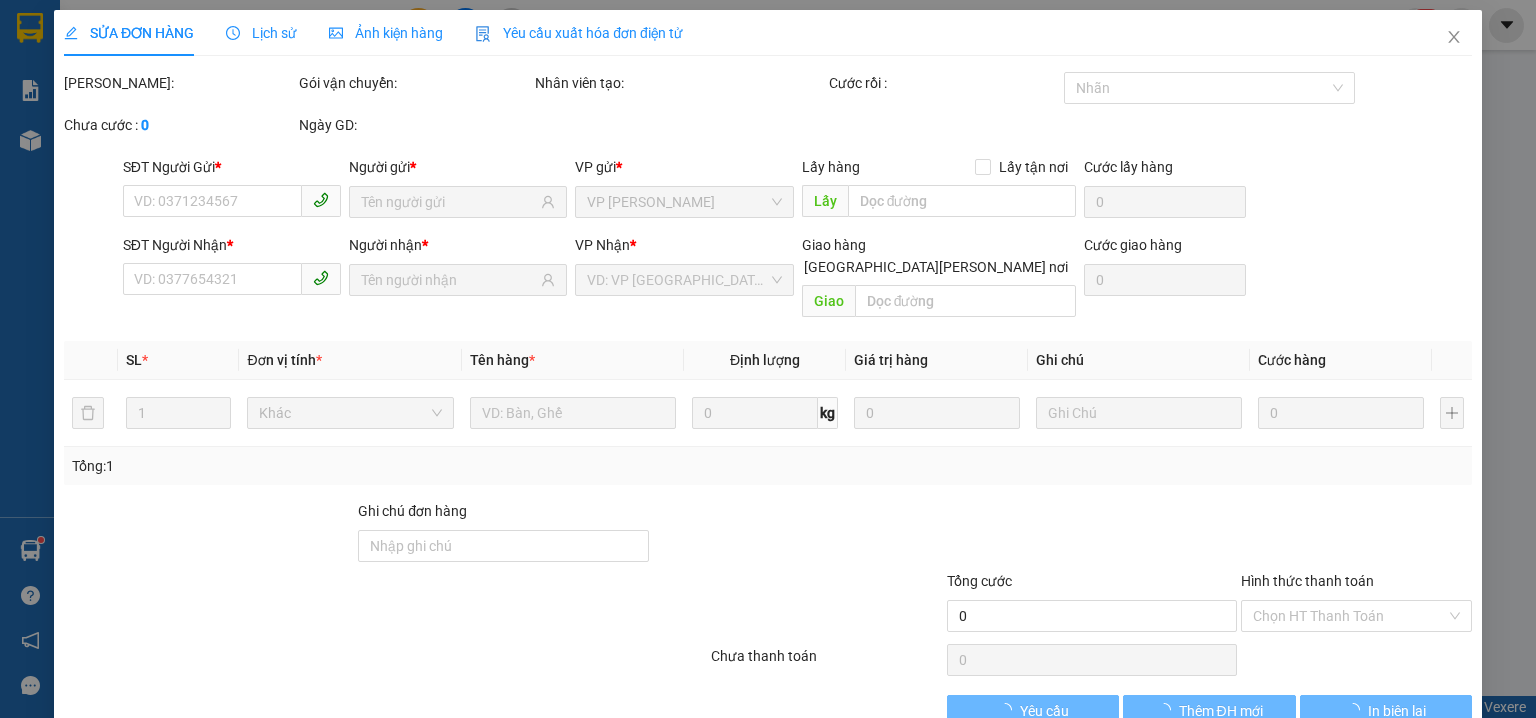 type on "0944449649" 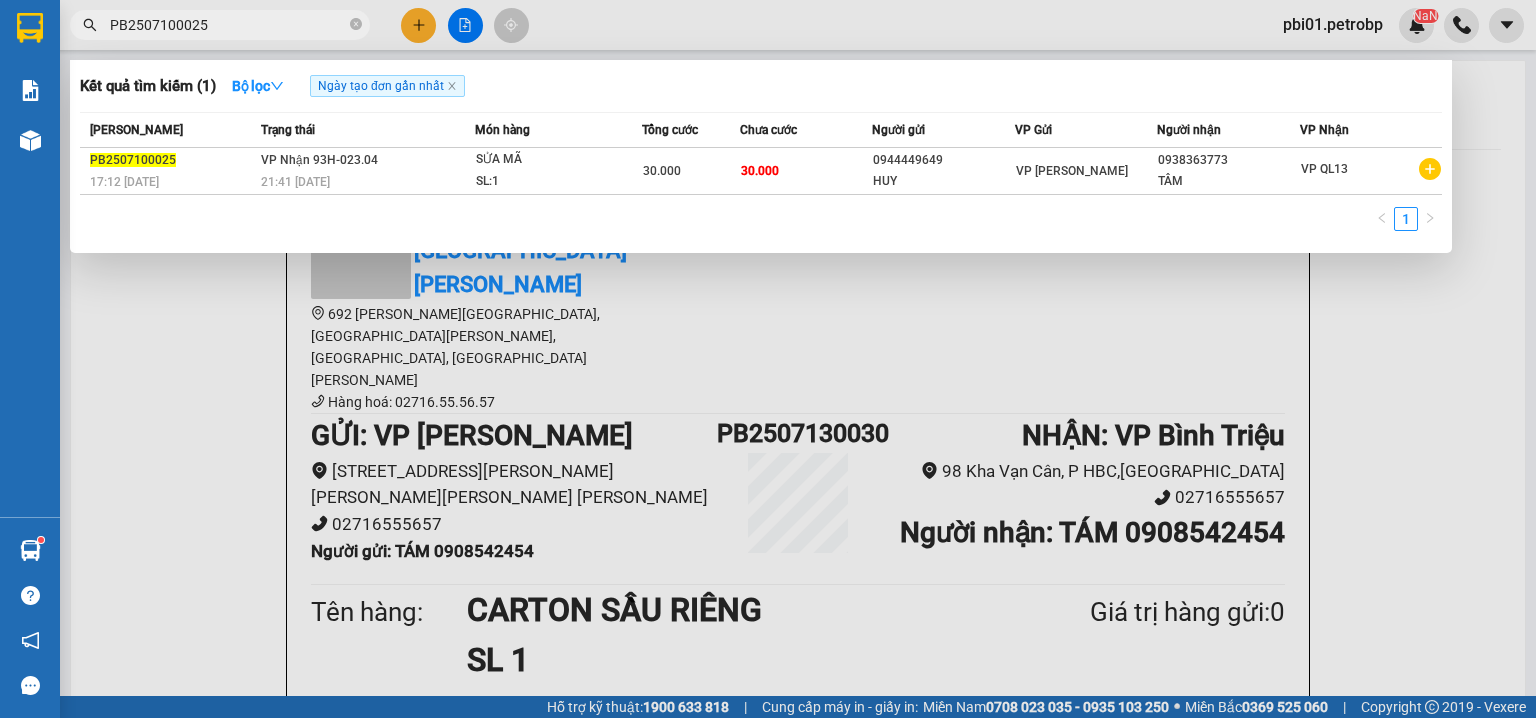 click on "PB2507100025" at bounding box center (228, 25) 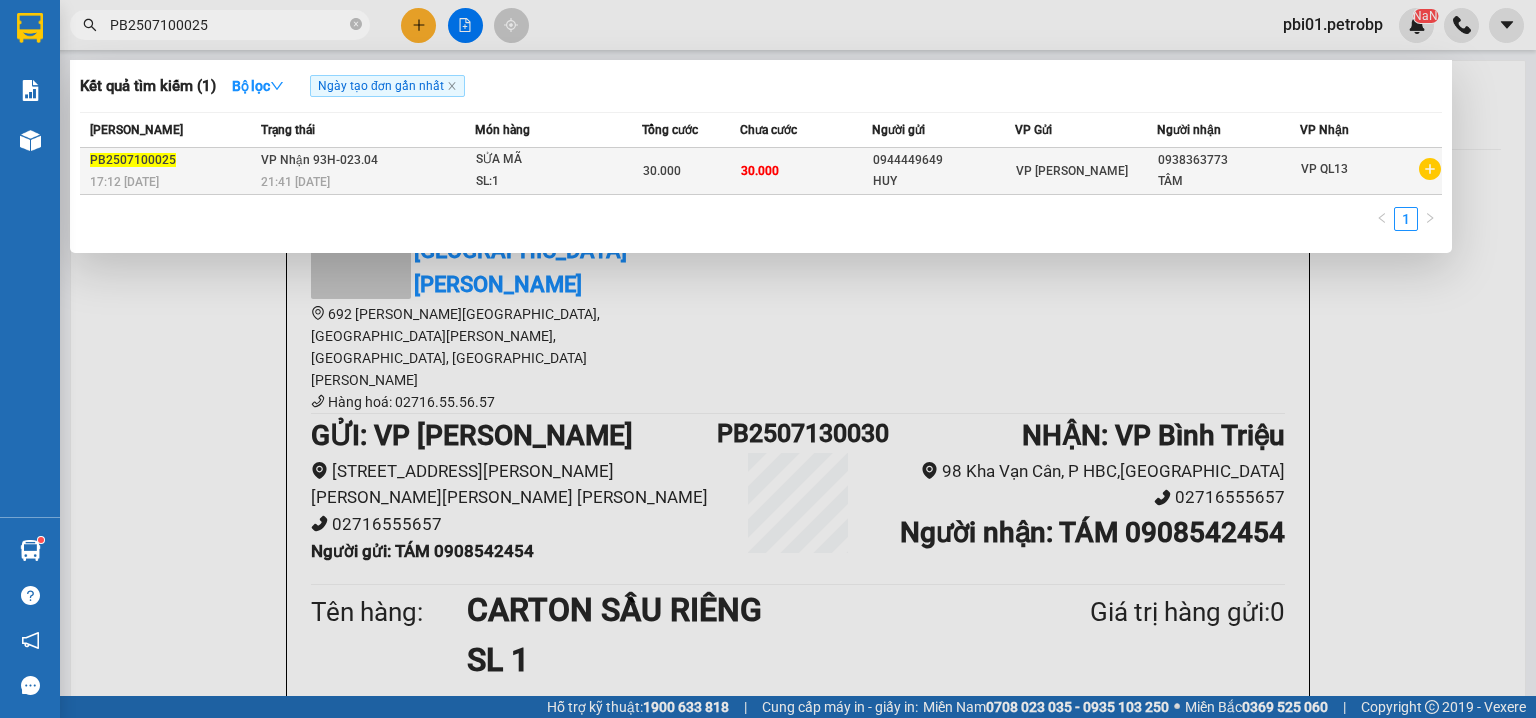 click on "VP Nhận   93H-023.04 21:41 - 12/07" at bounding box center (365, 171) 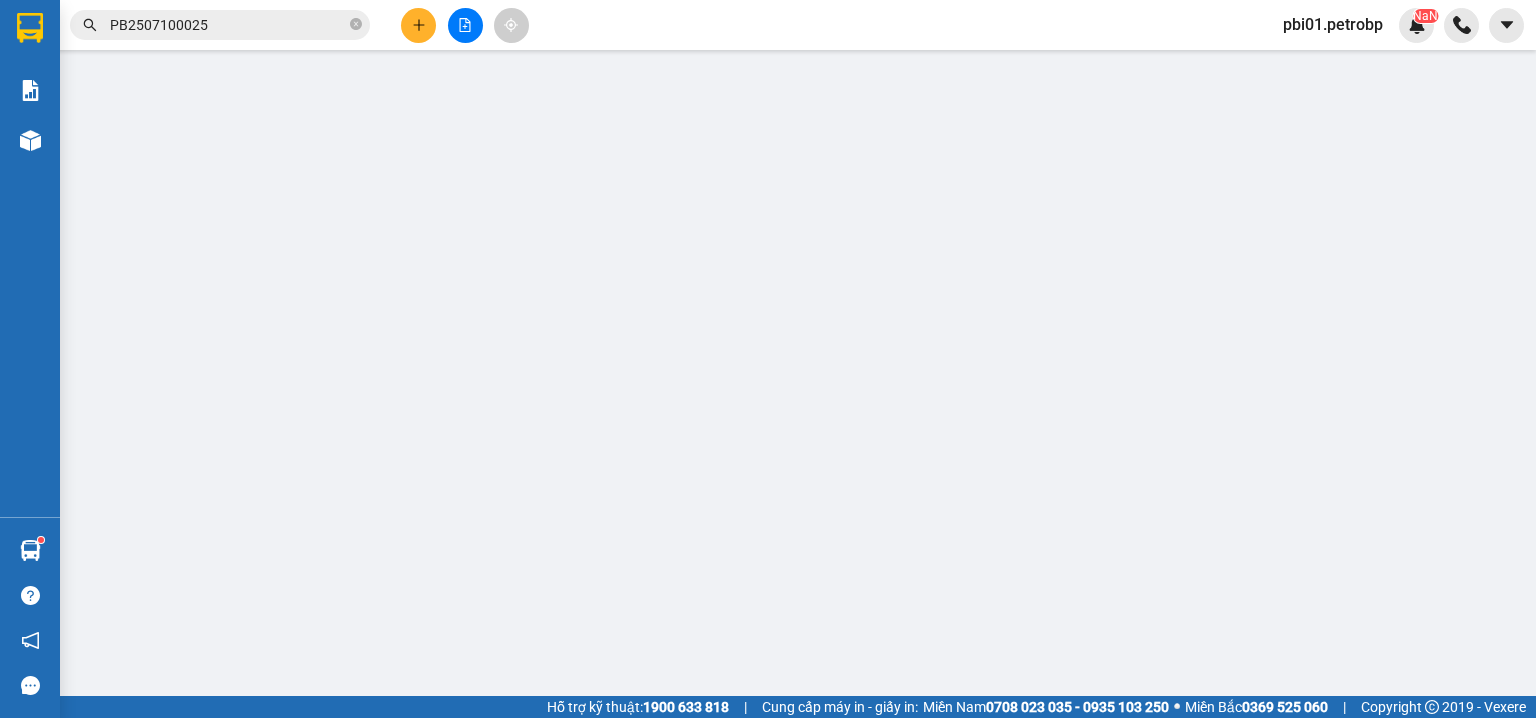 type on "0944449649" 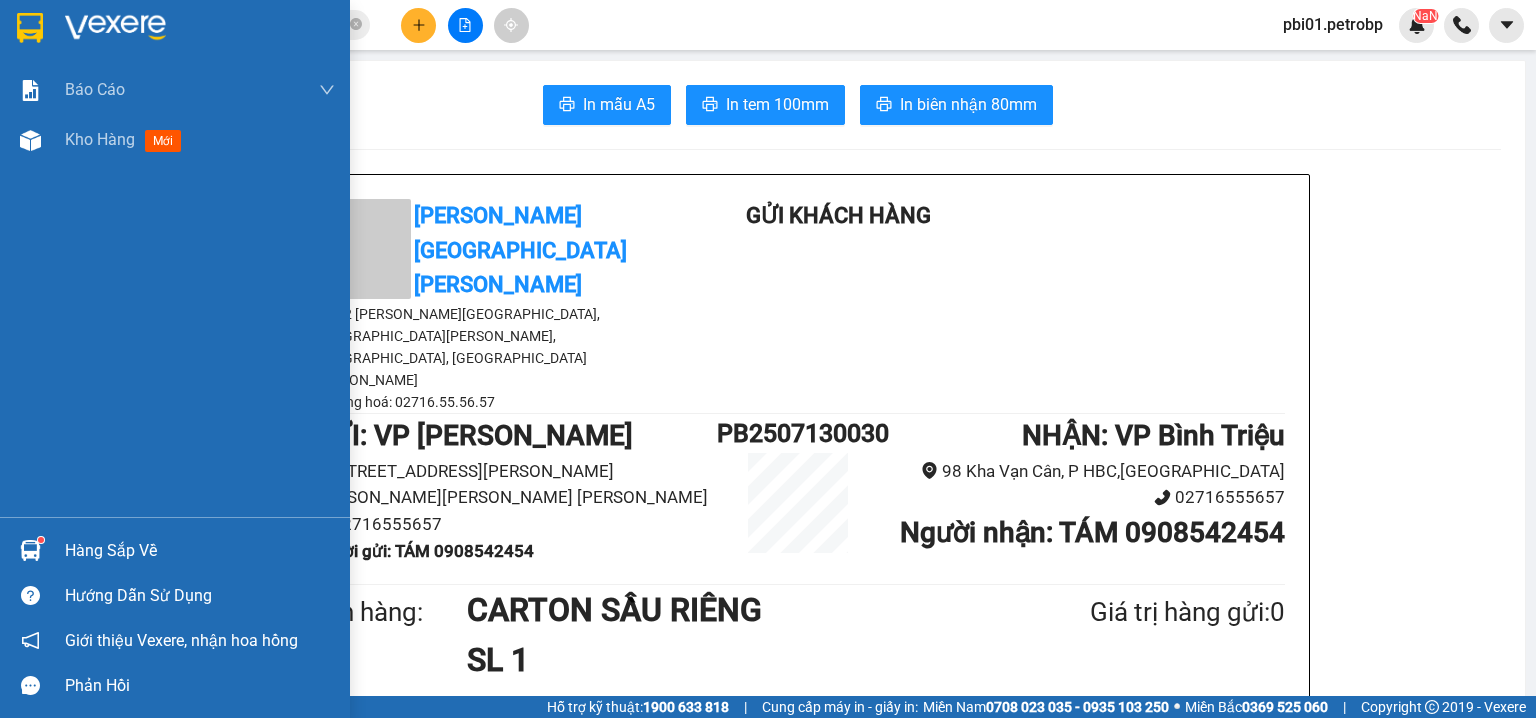 click at bounding box center (30, 140) 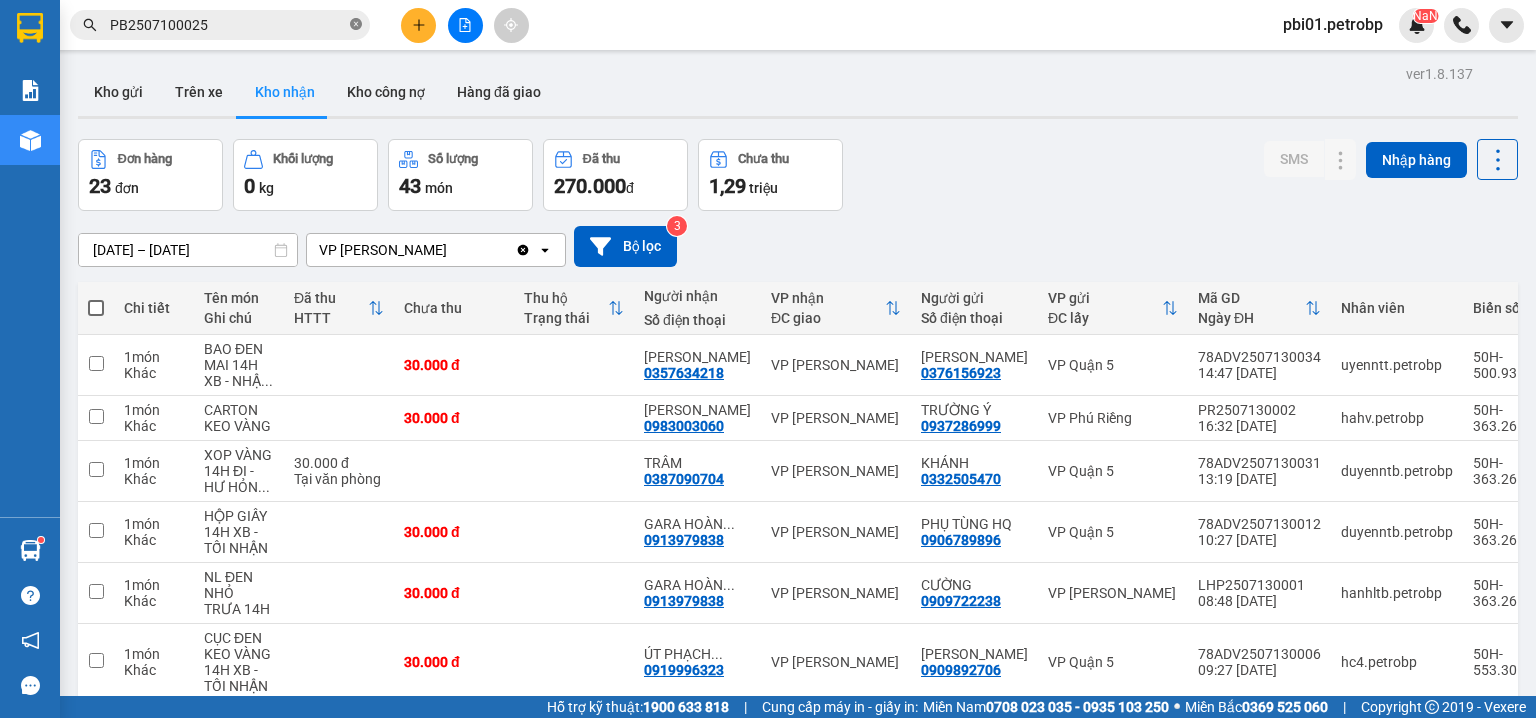 click 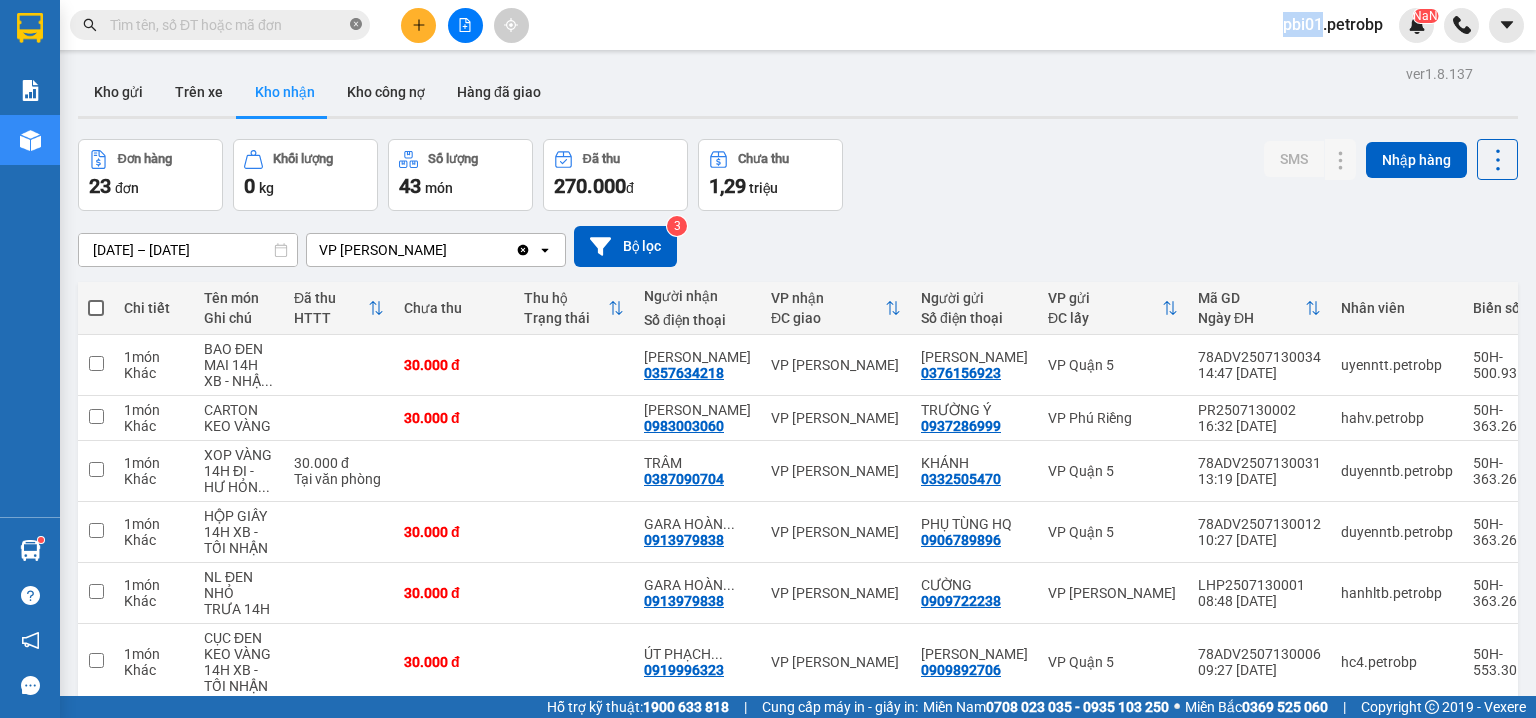 click at bounding box center (356, 25) 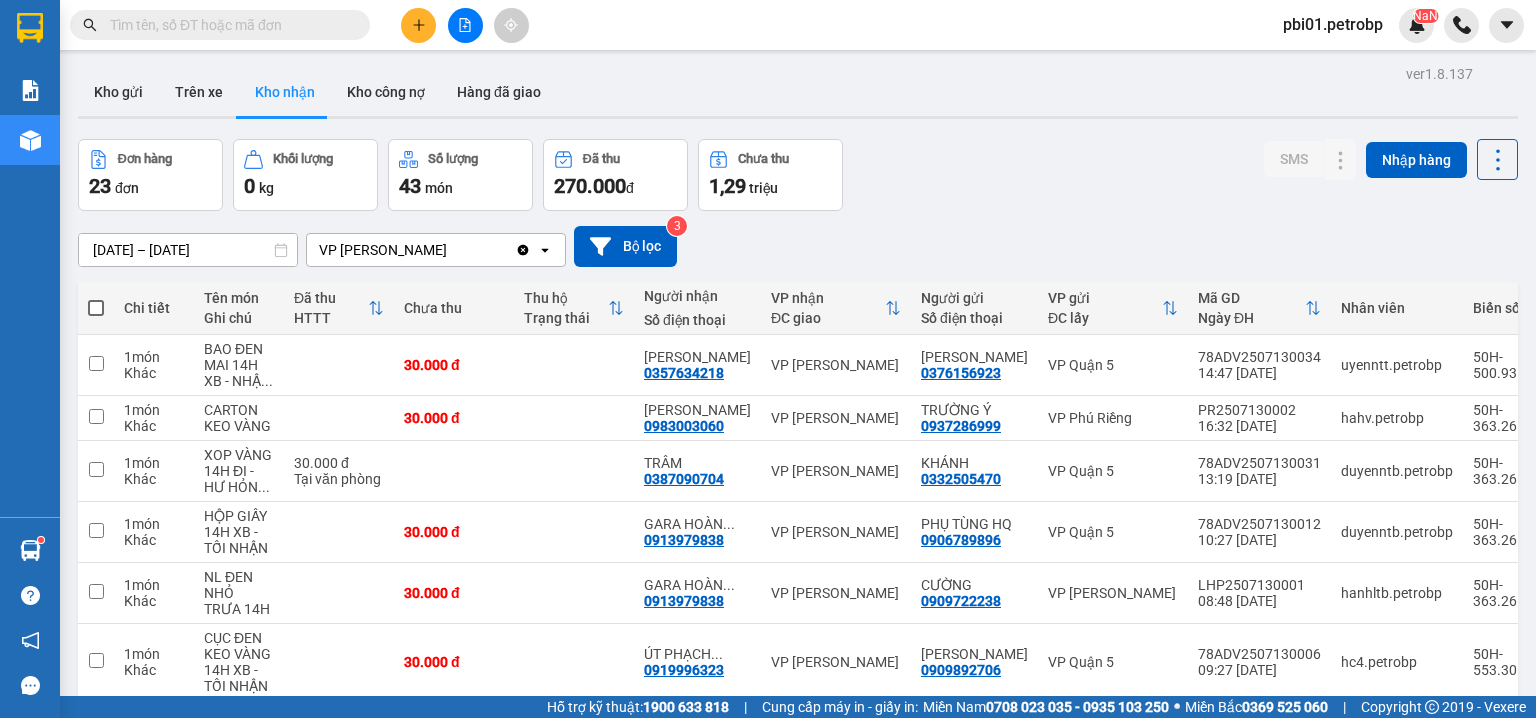 click at bounding box center [228, 25] 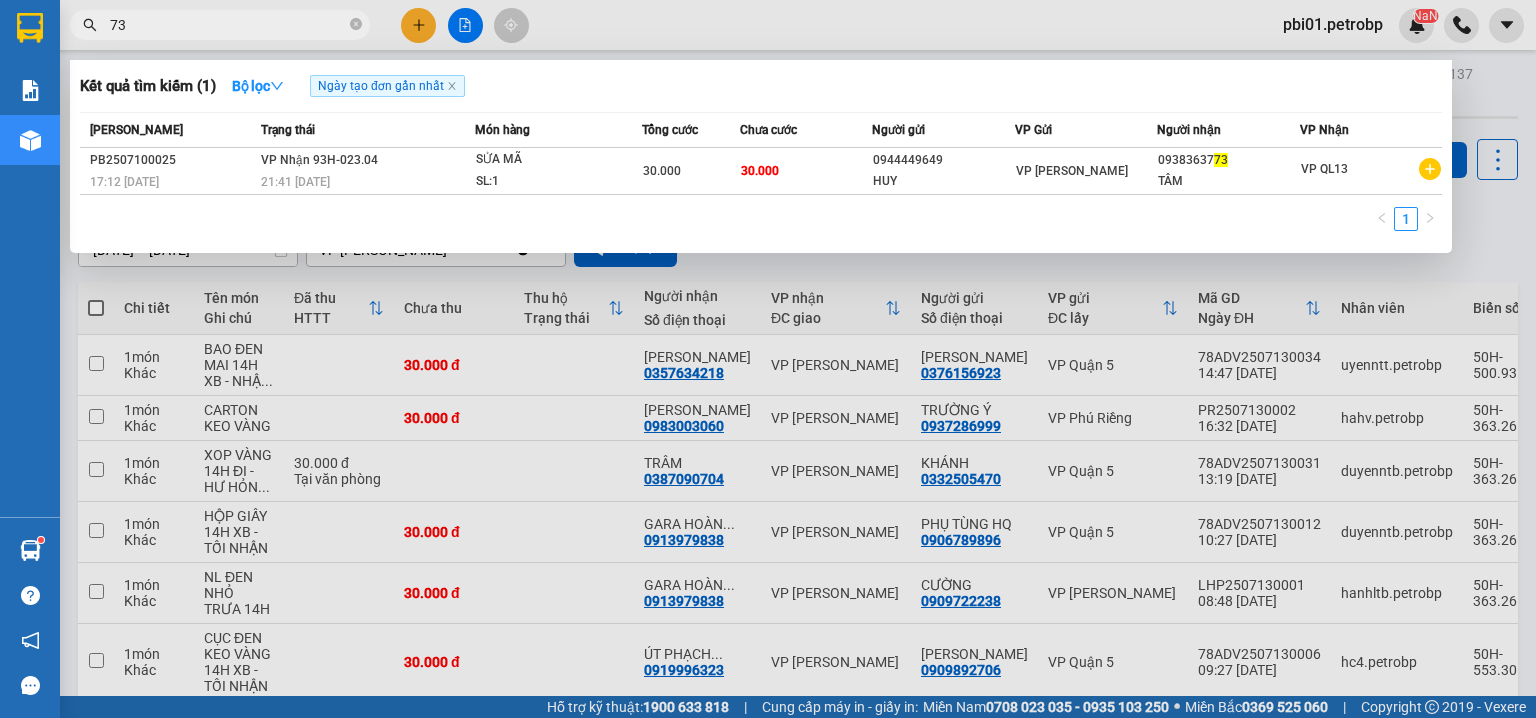 type on "734" 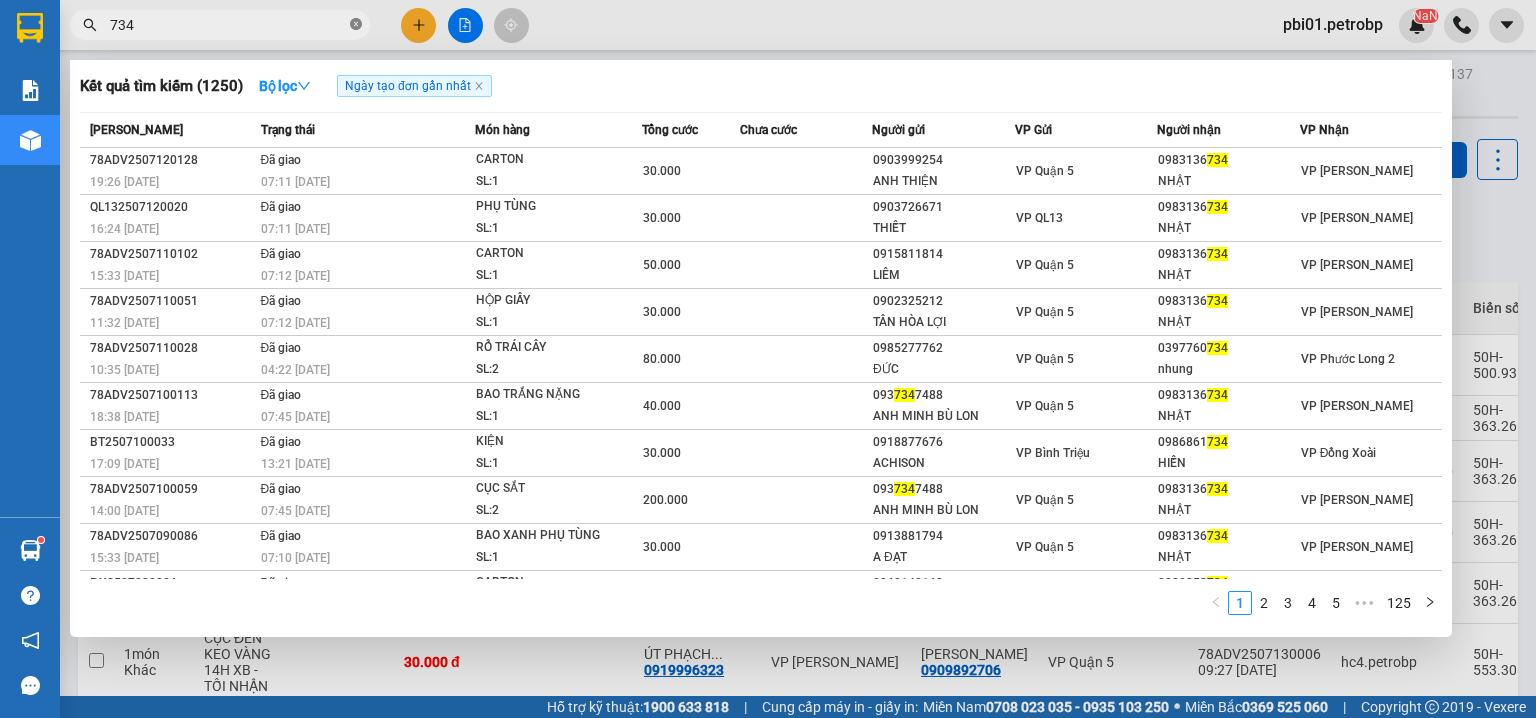 click 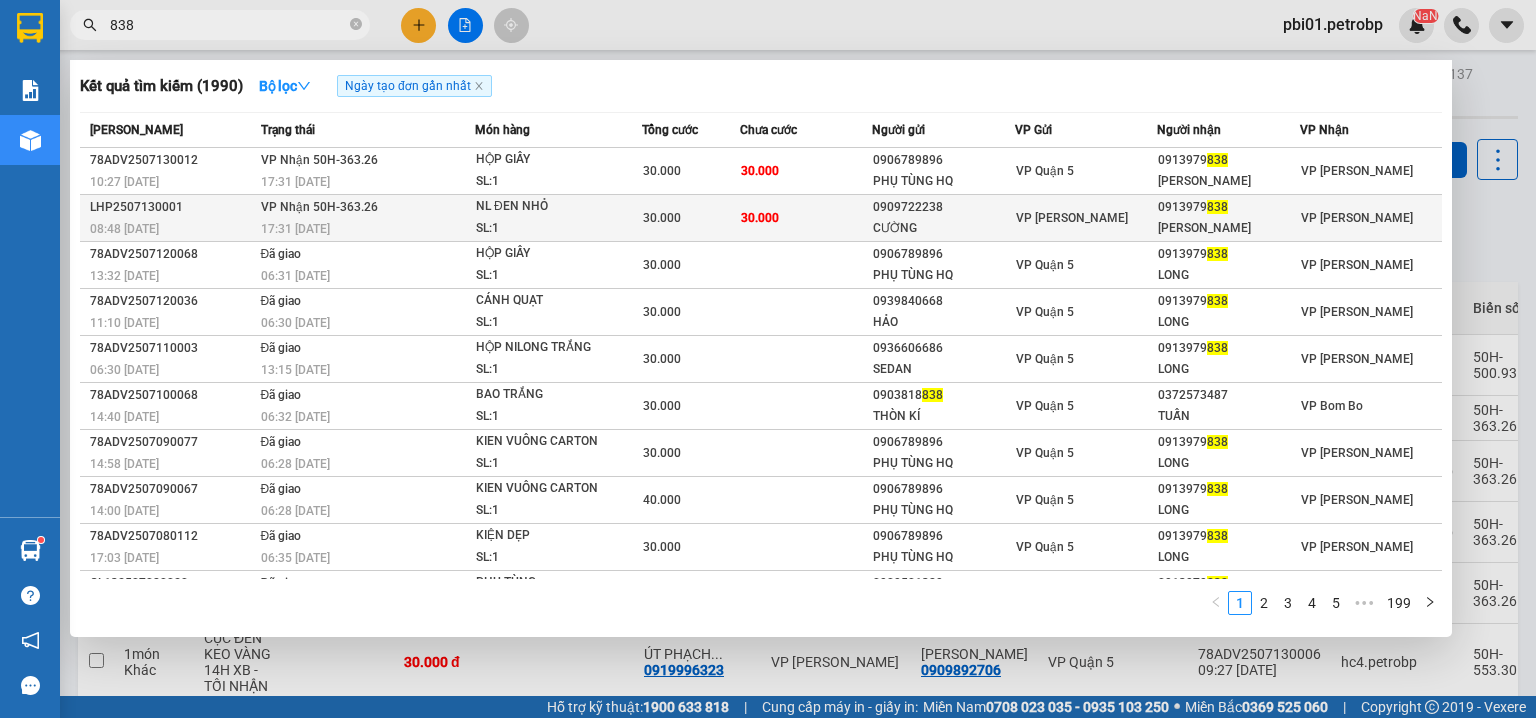 type on "838" 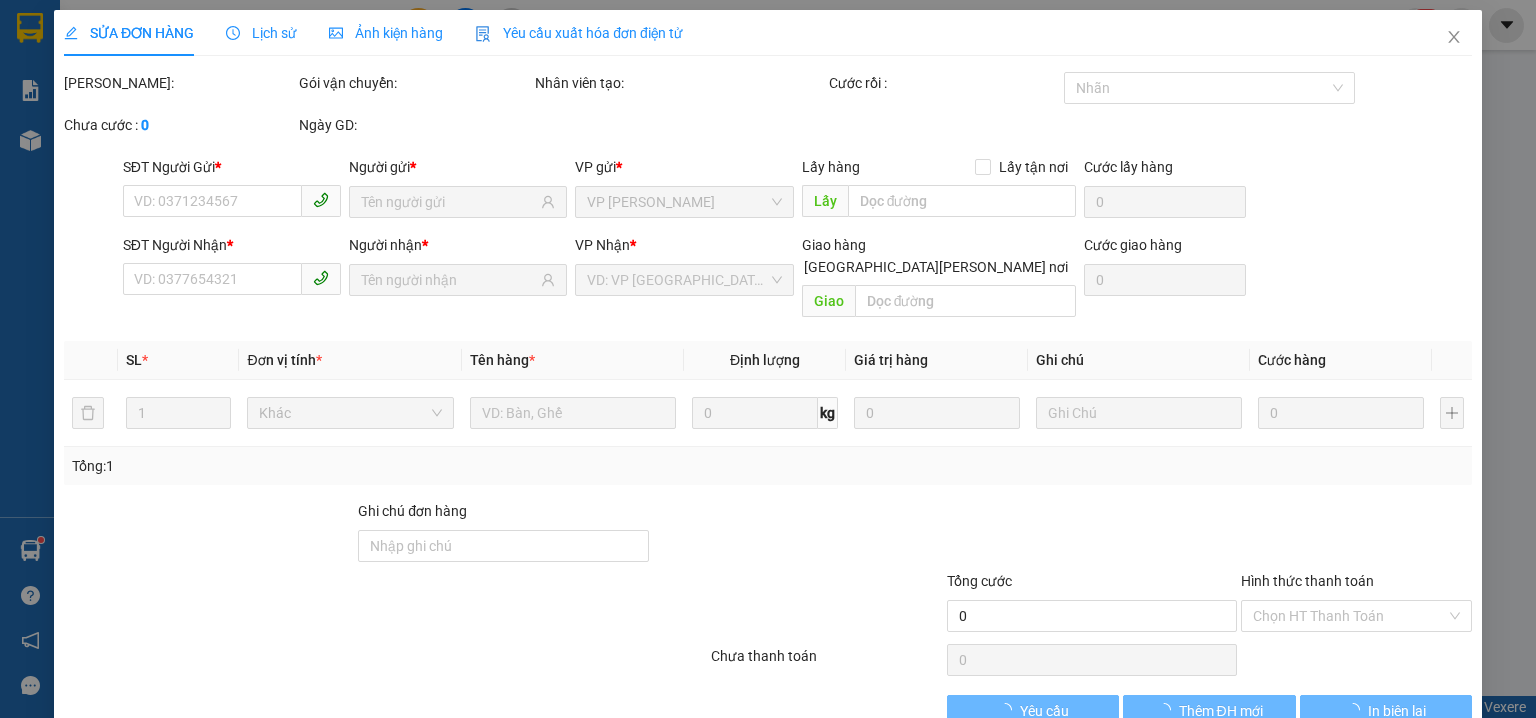 type on "0909722238" 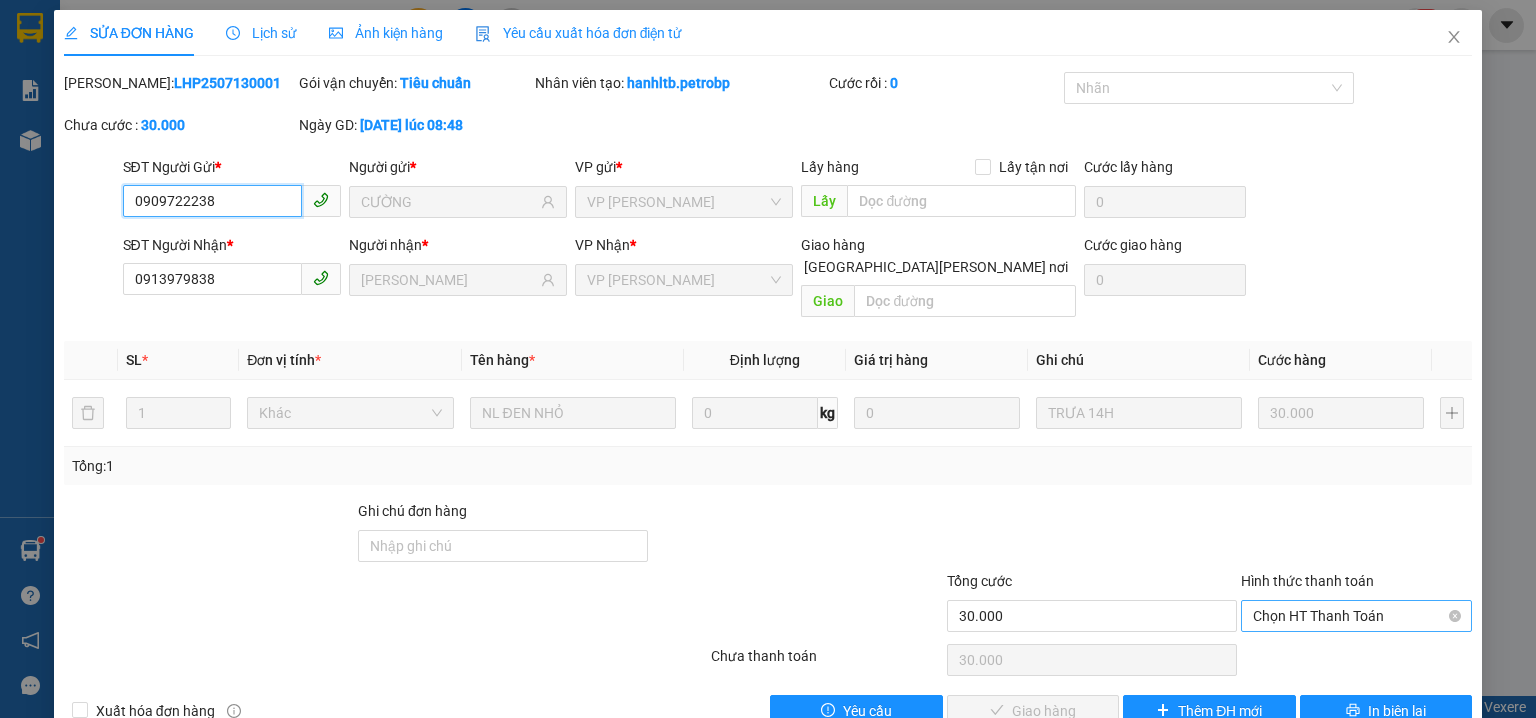 click on "Chọn HT Thanh Toán" at bounding box center [1356, 616] 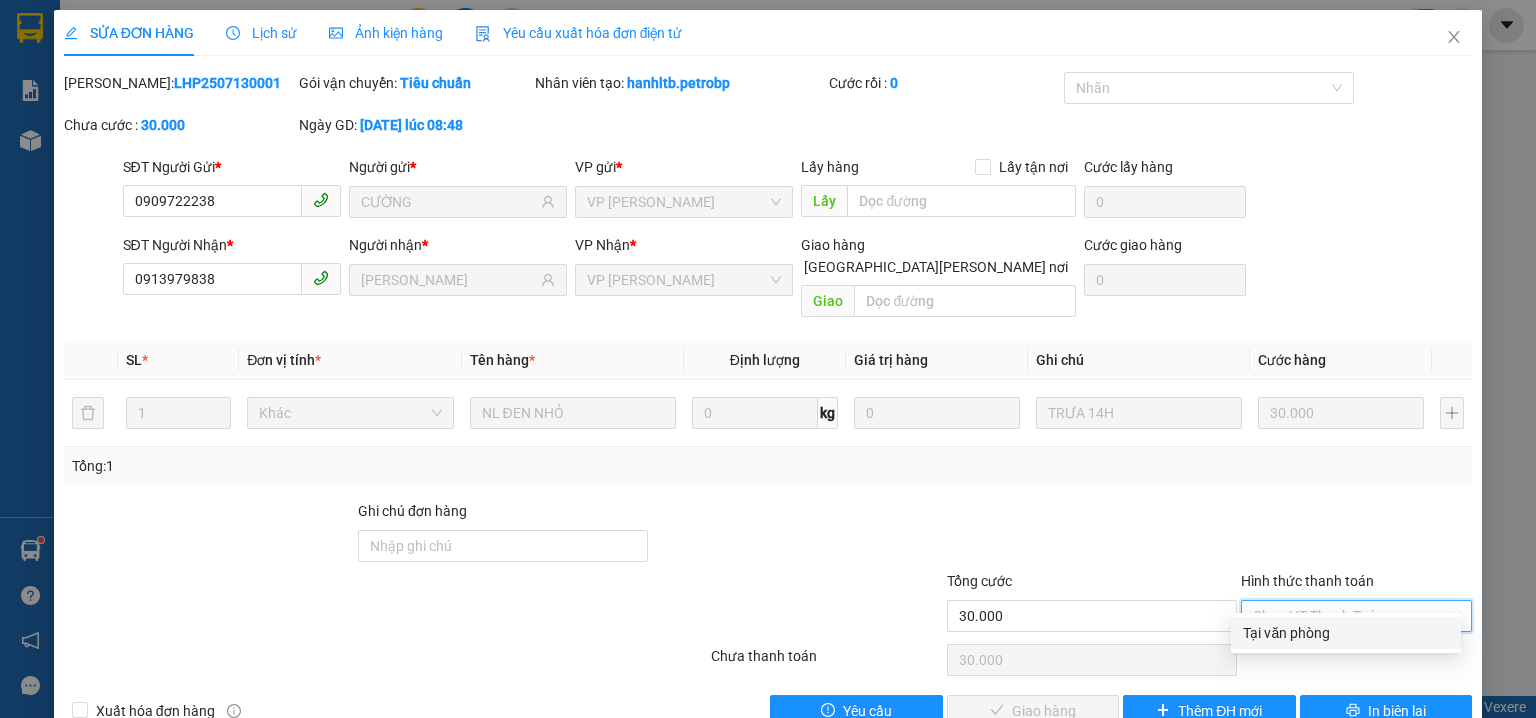 click on "Tại văn phòng" at bounding box center (1346, 633) 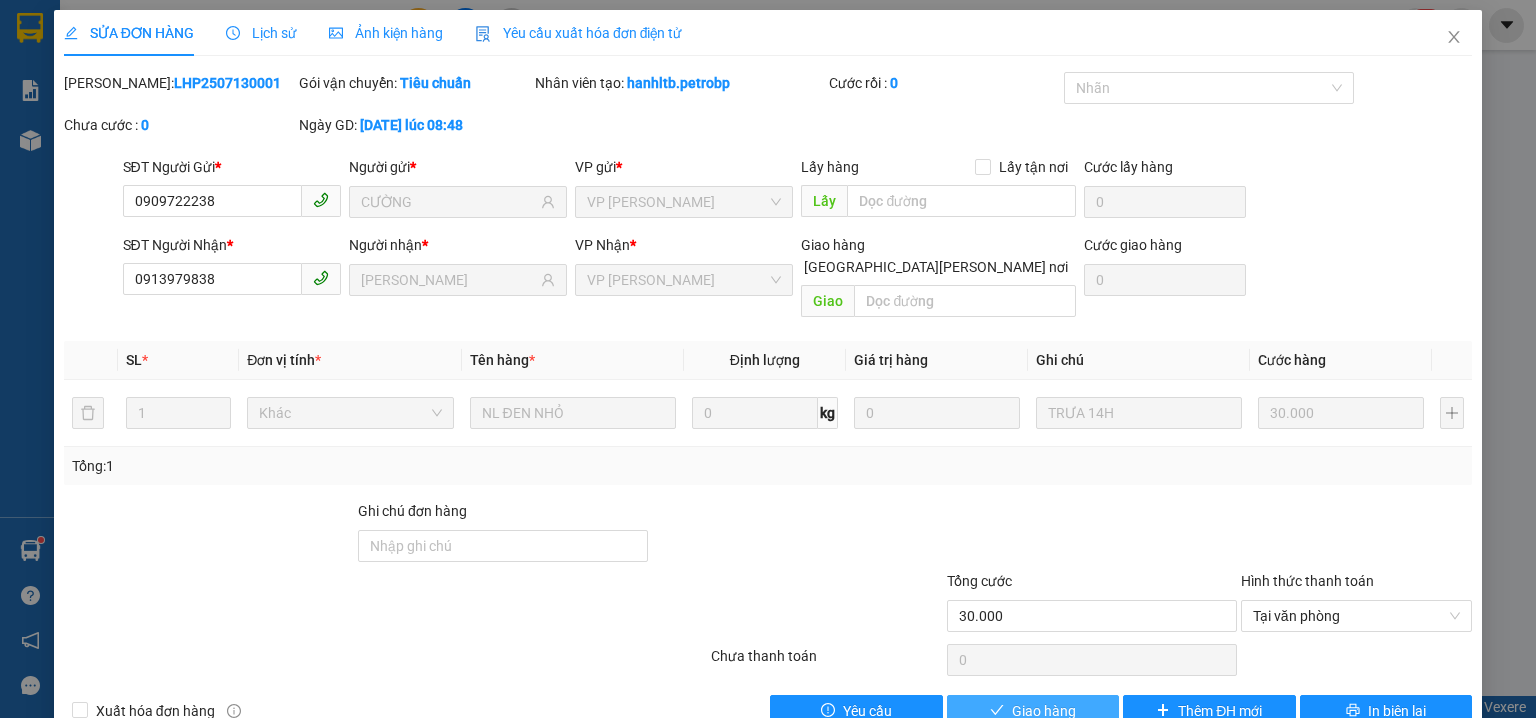 click on "Giao hàng" at bounding box center (1044, 711) 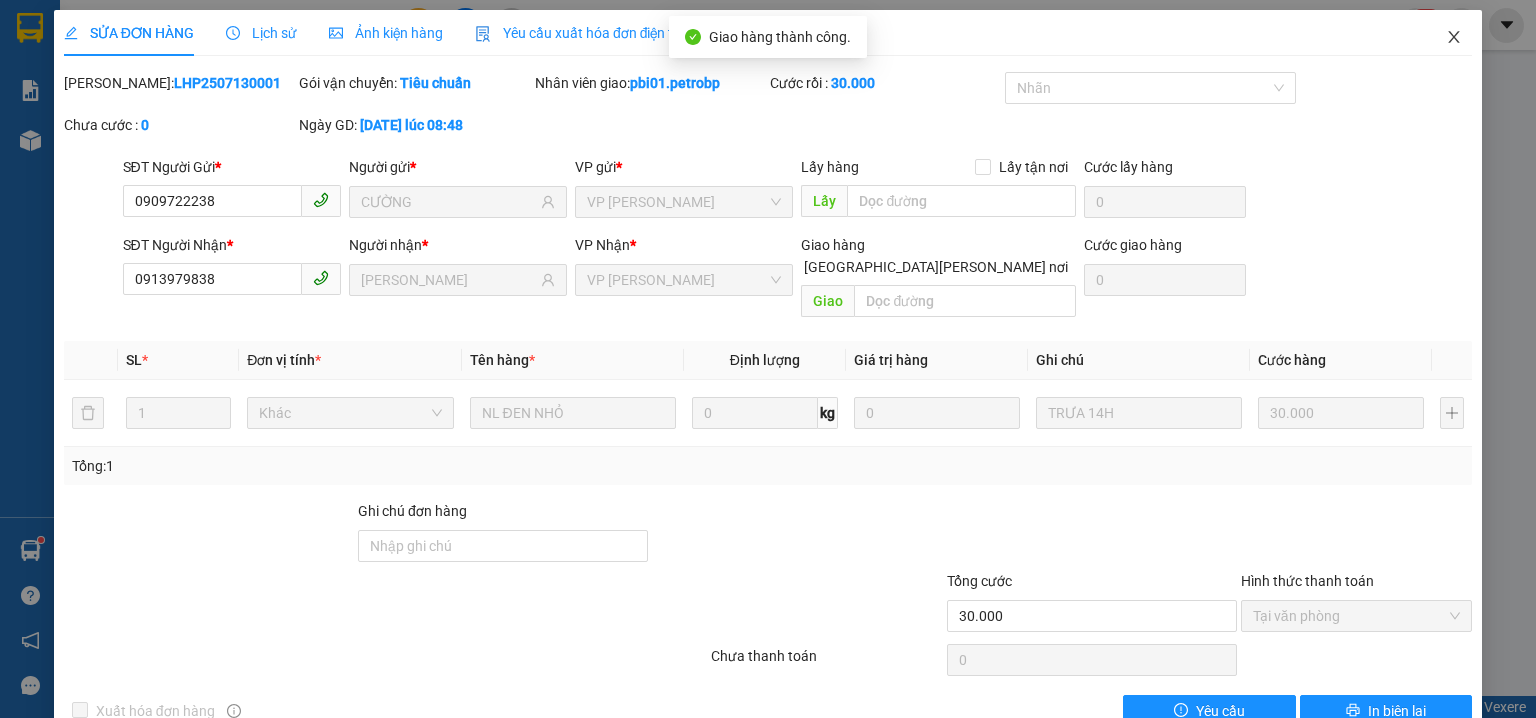 click 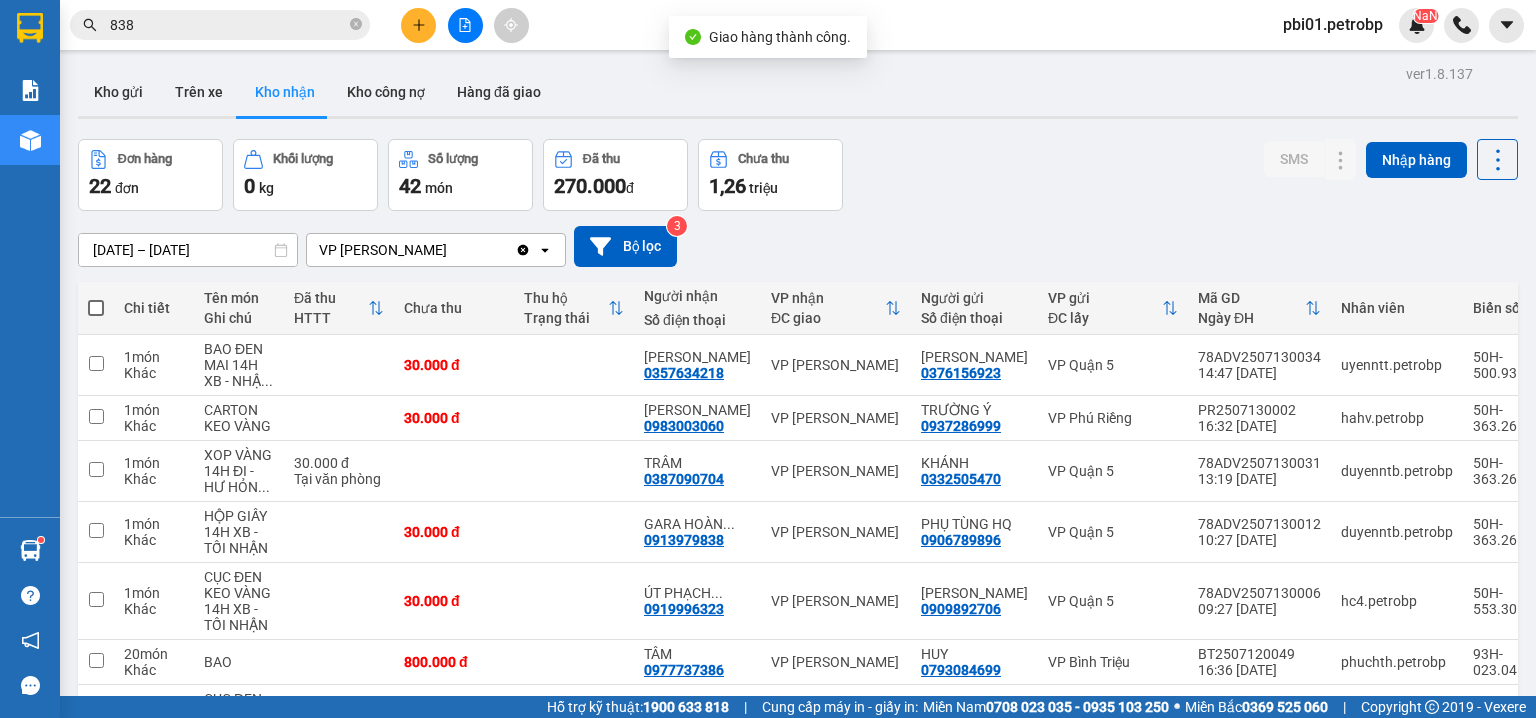 click on "838" at bounding box center (220, 25) 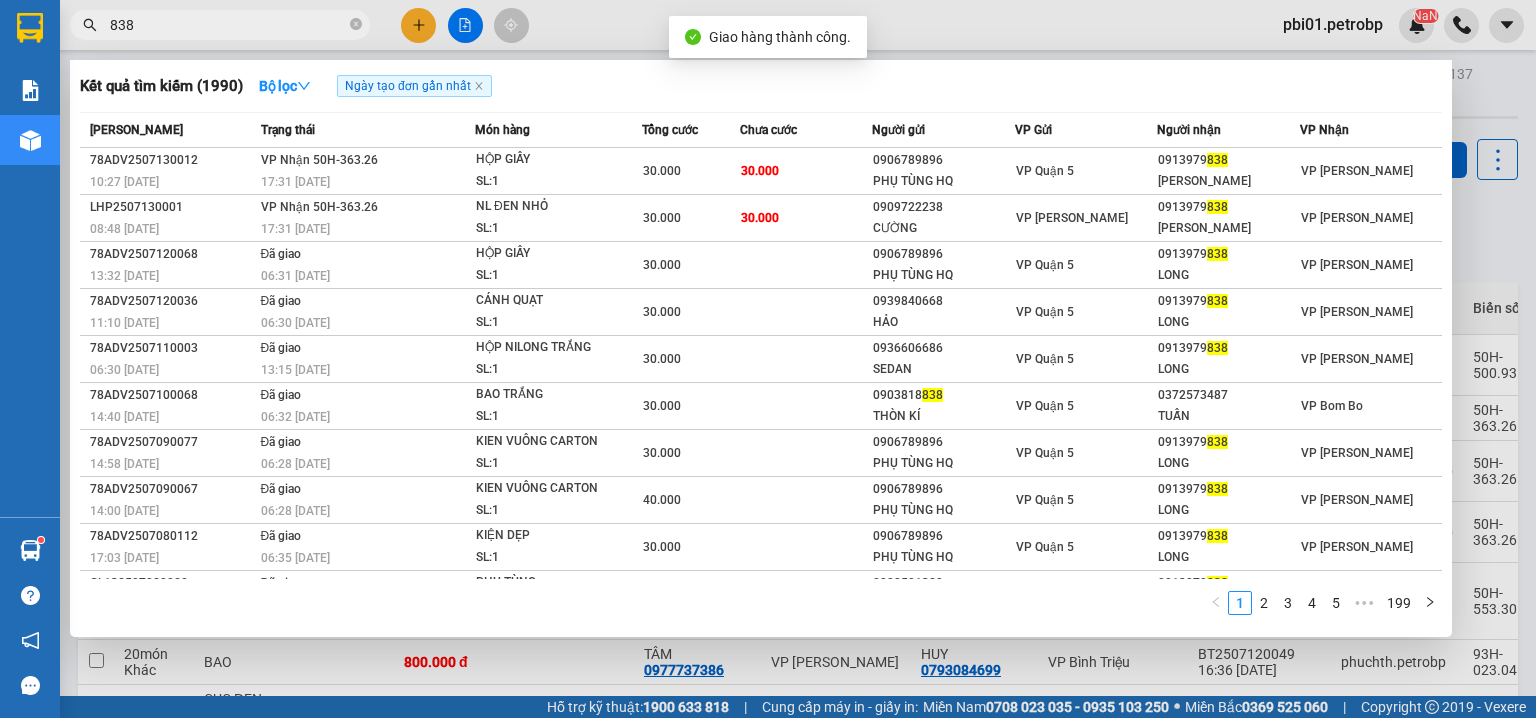 click on "838" at bounding box center (228, 25) 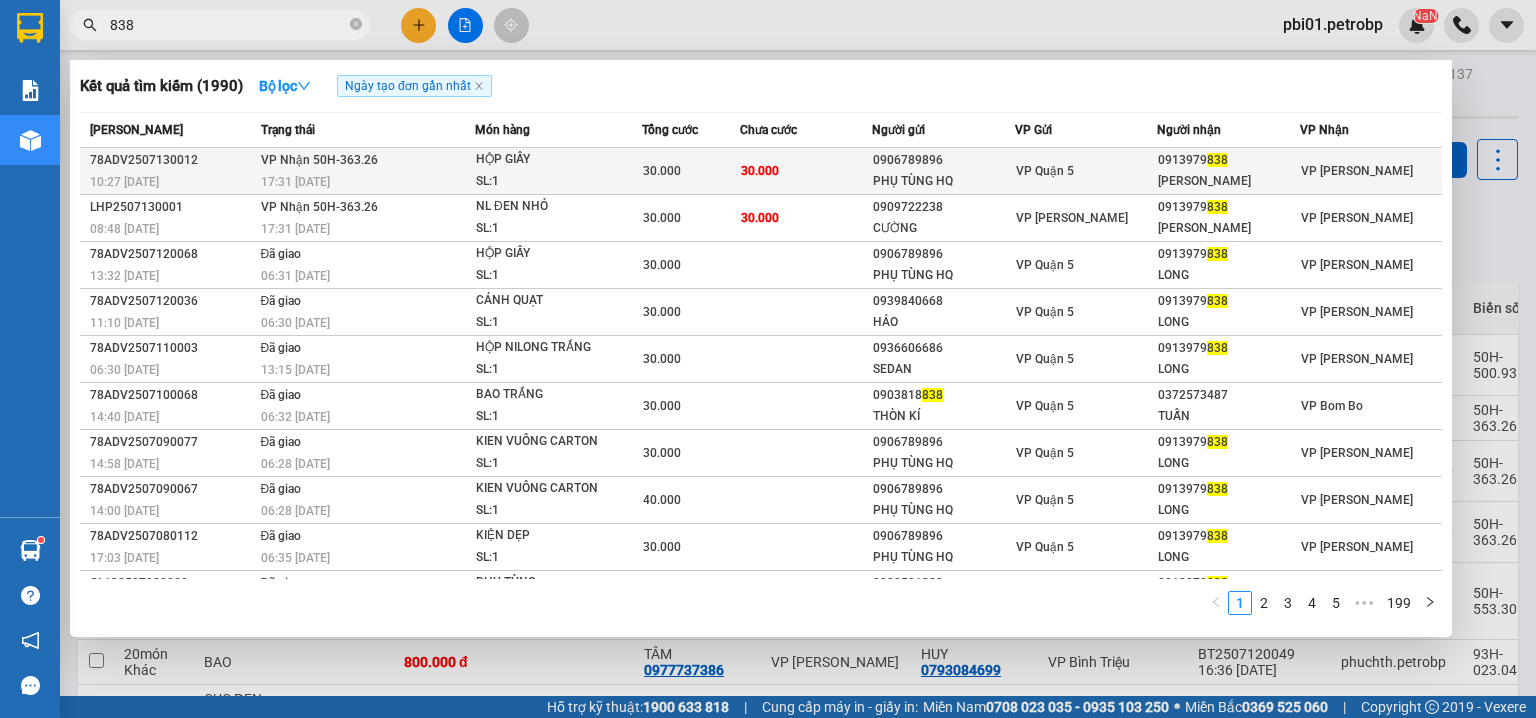 click on "0906789896" at bounding box center [943, 160] 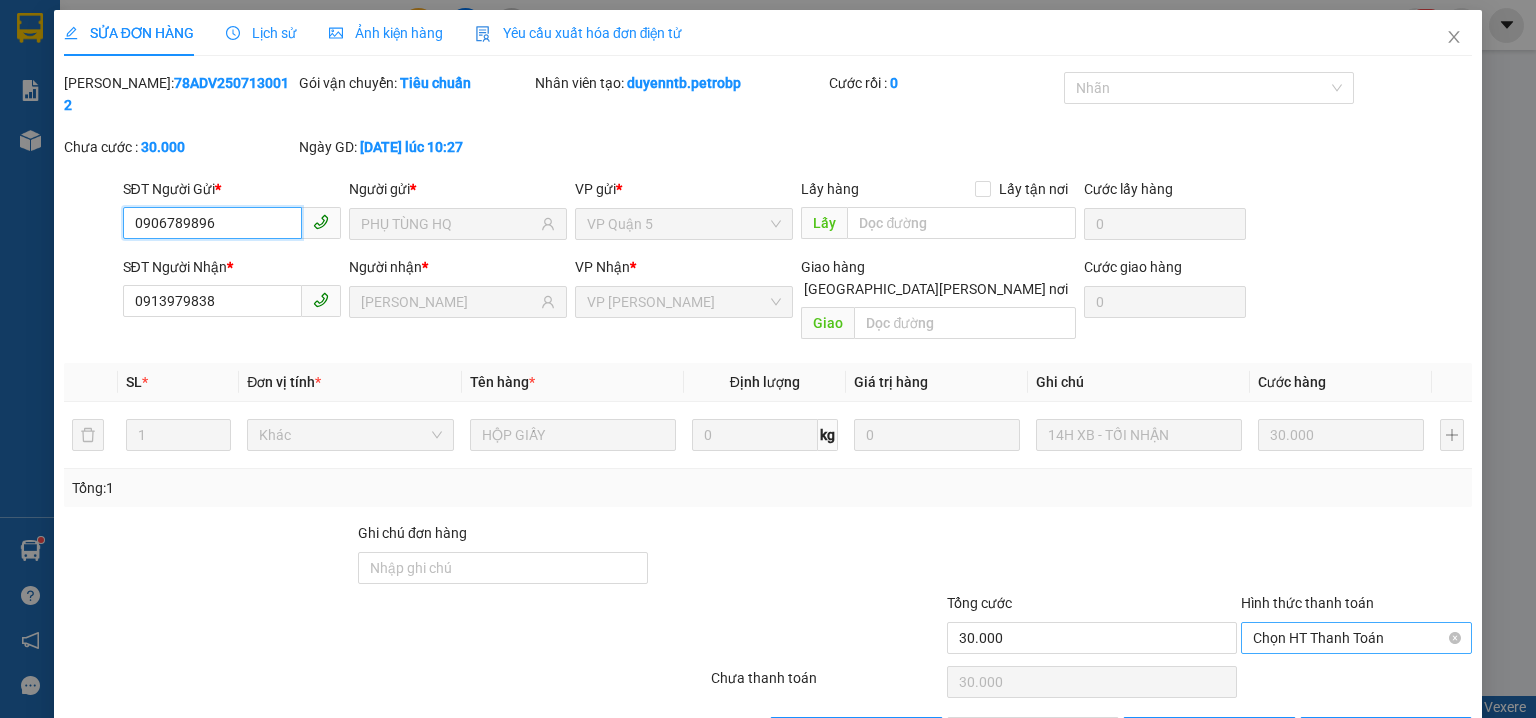 click on "Chọn HT Thanh Toán" at bounding box center [1356, 638] 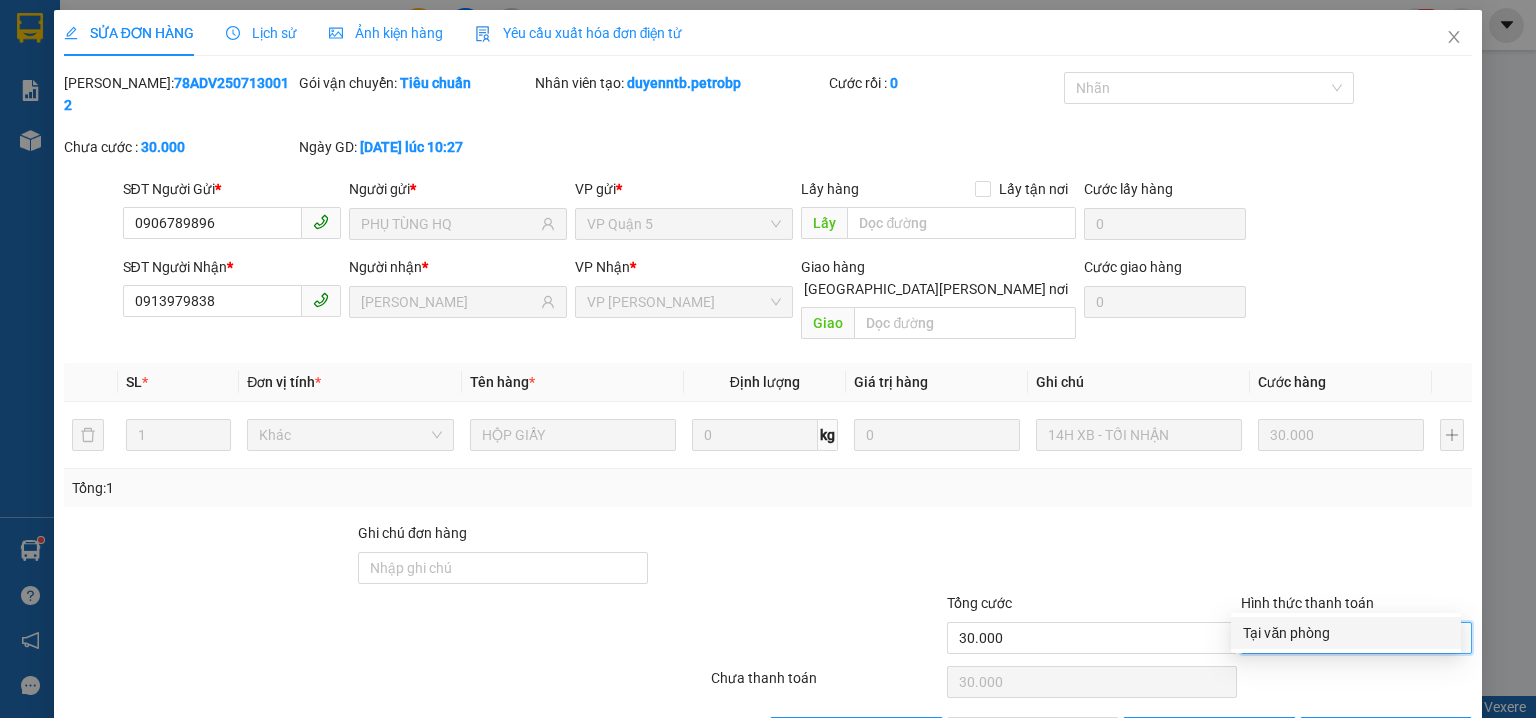 click on "Tại văn phòng" at bounding box center [1346, 633] 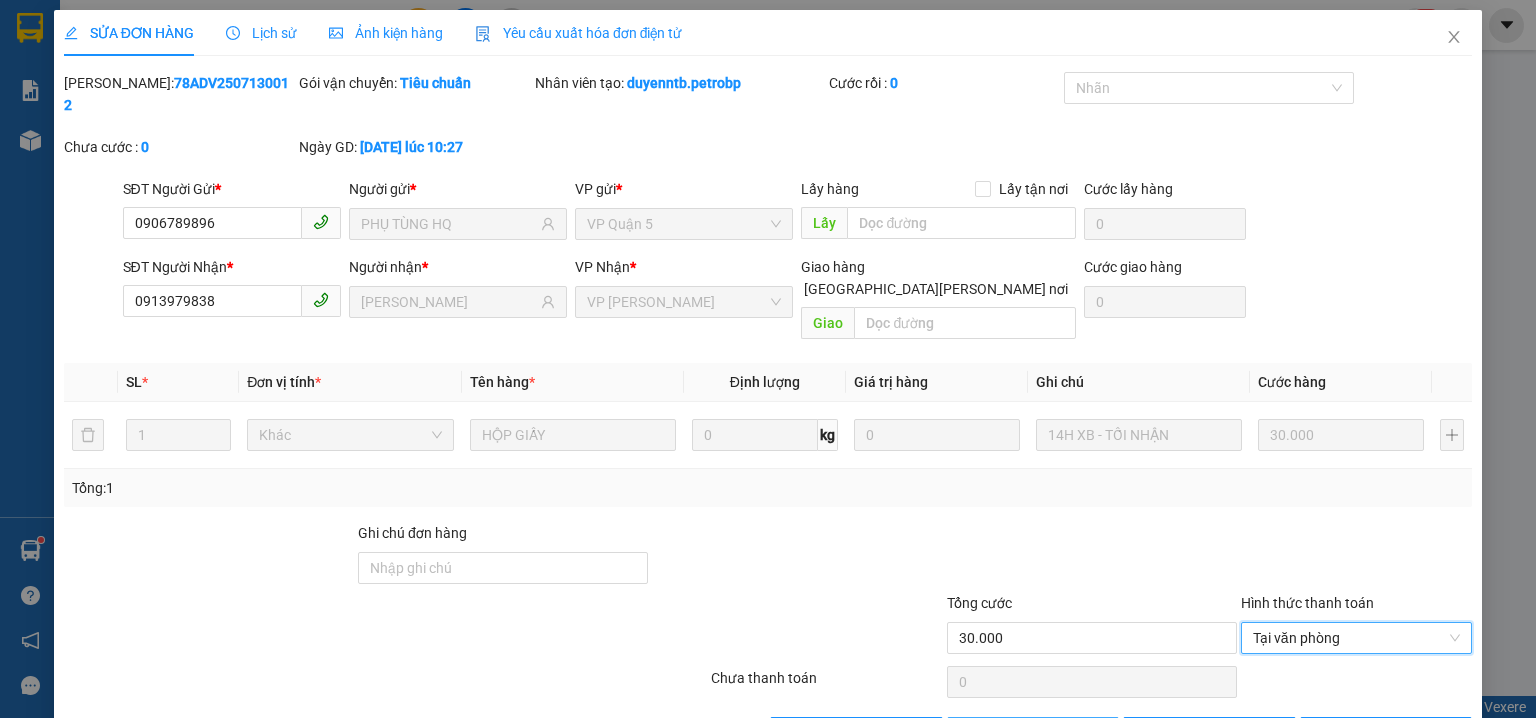 click on "Giao hàng" at bounding box center (1044, 733) 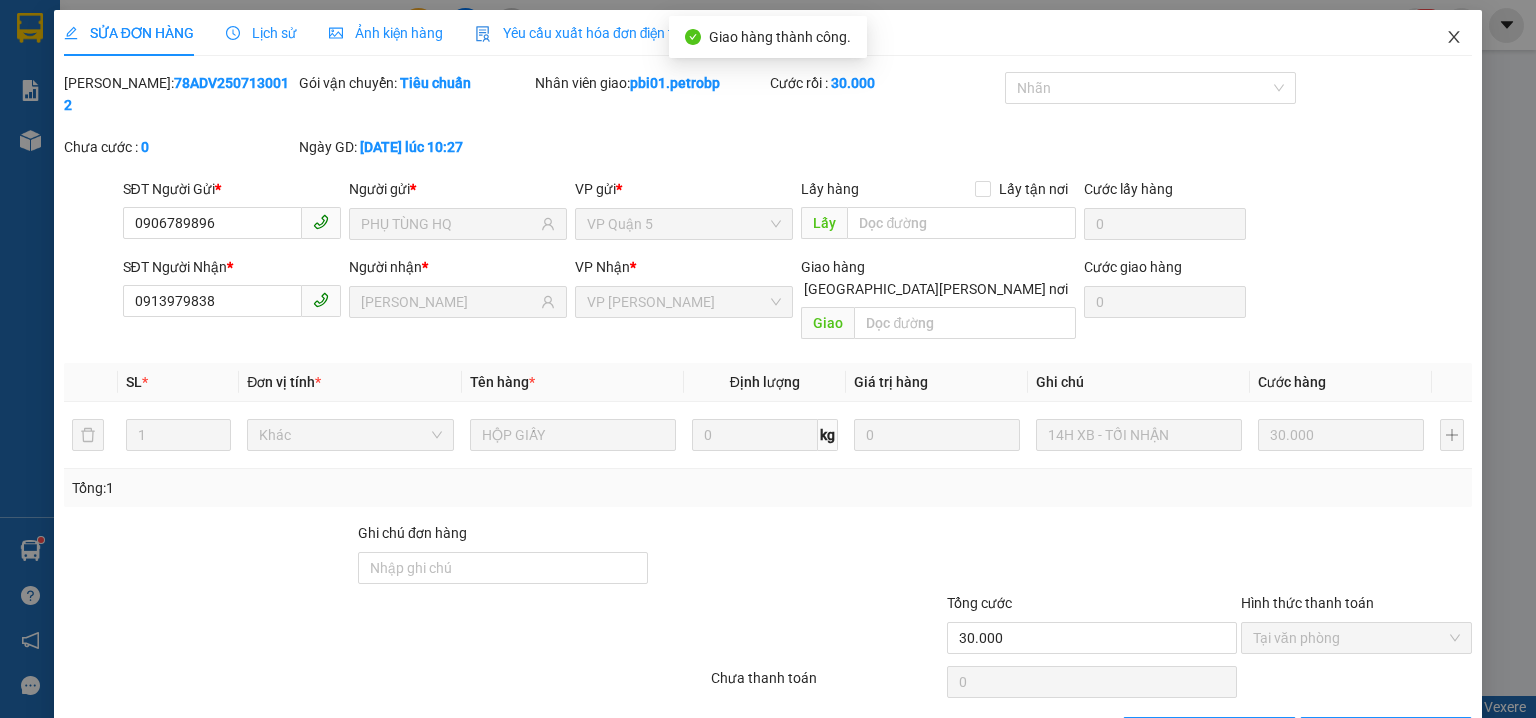 click 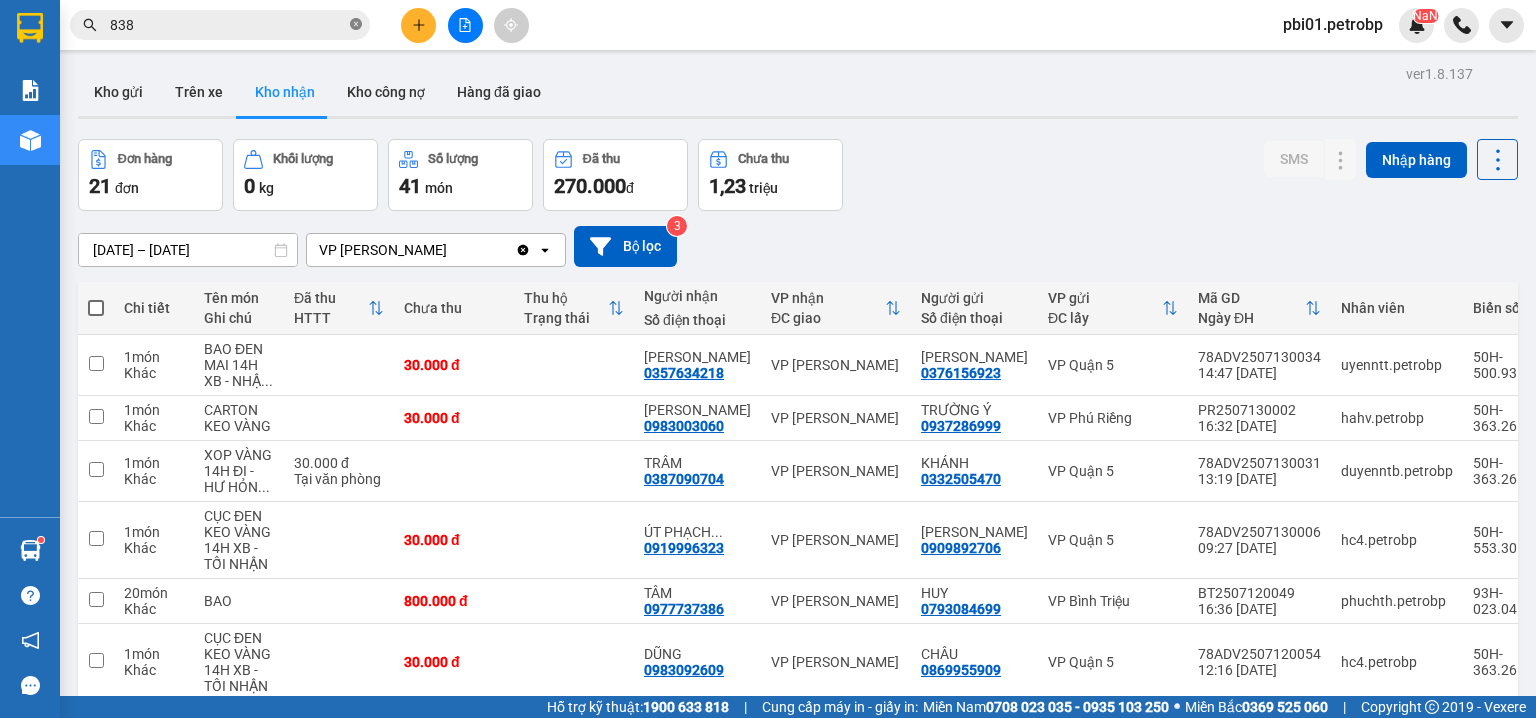 click 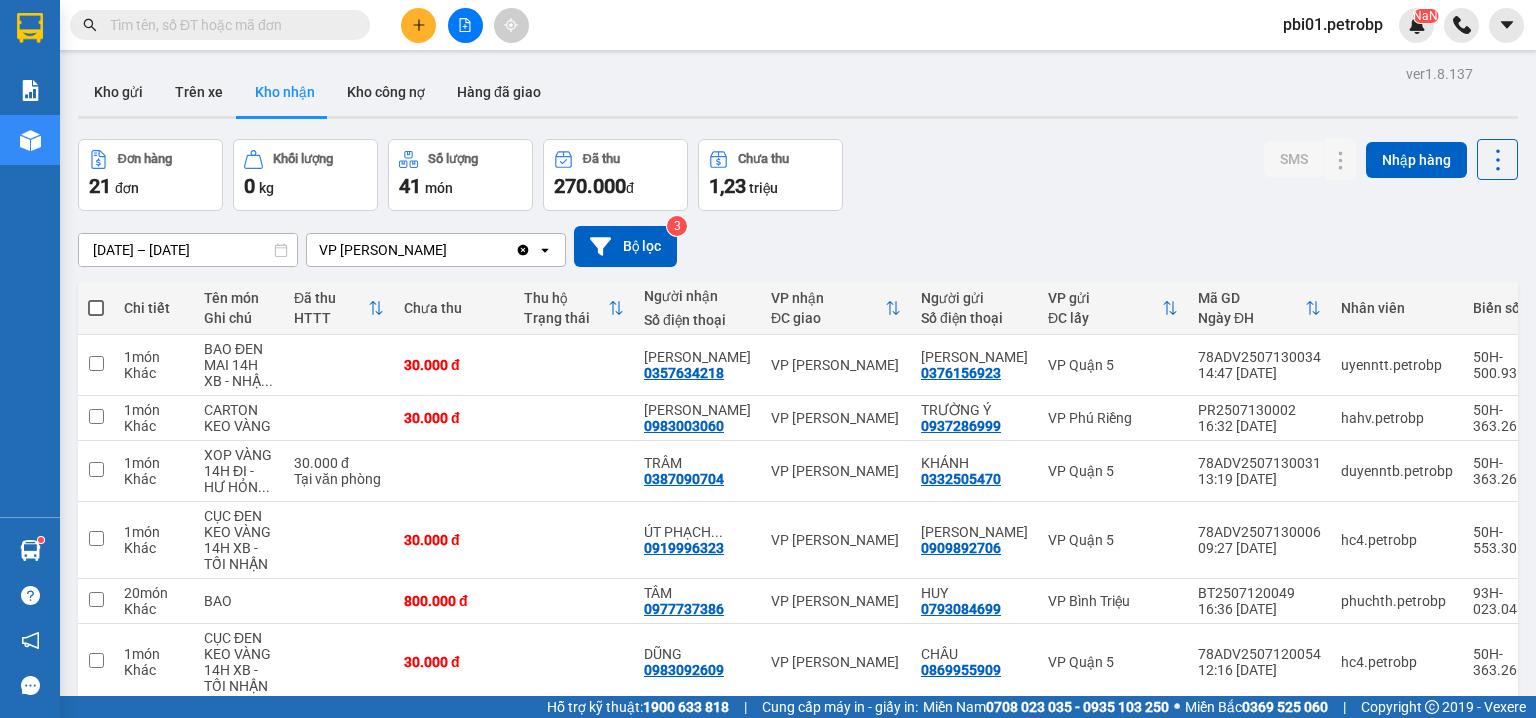 click at bounding box center (228, 25) 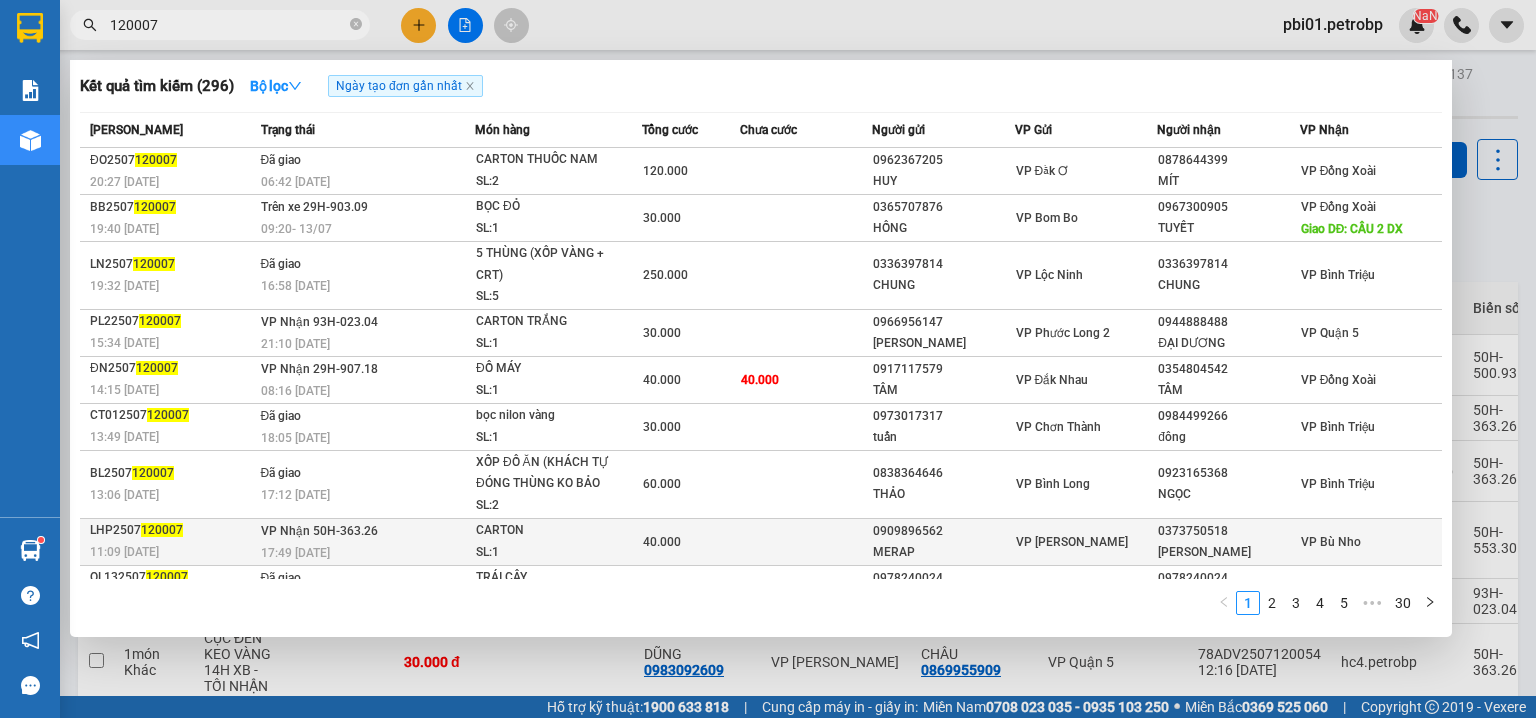 type on "120007" 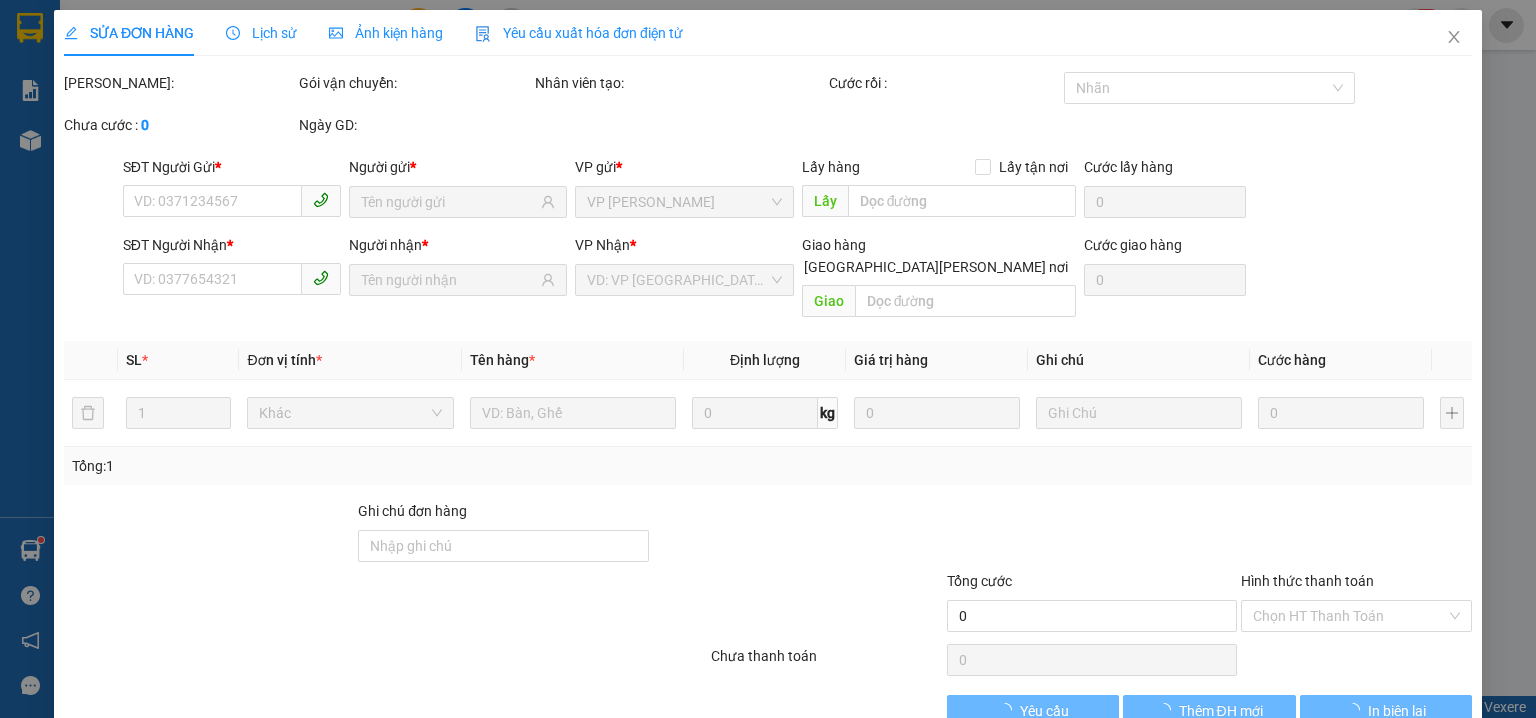 type on "0909896562" 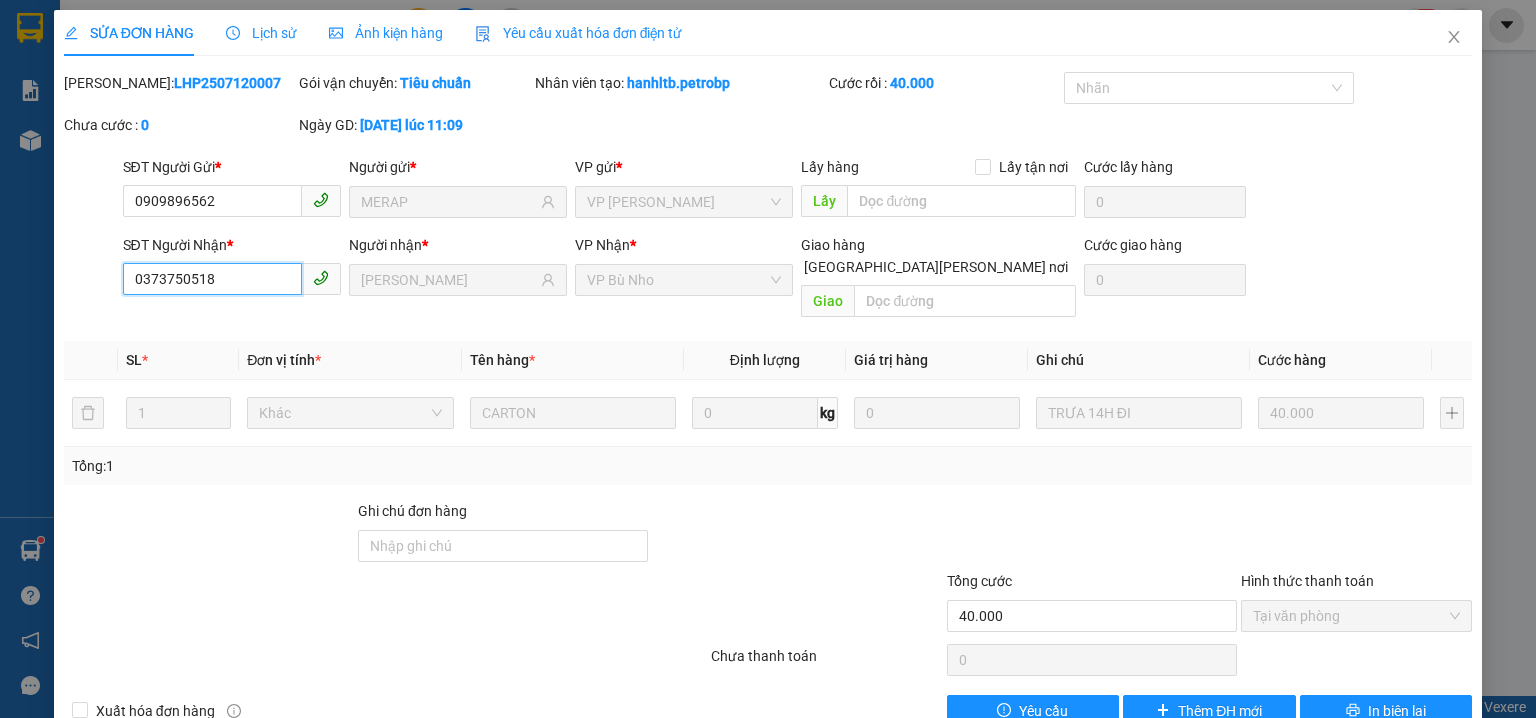 click on "0373750518" at bounding box center (212, 279) 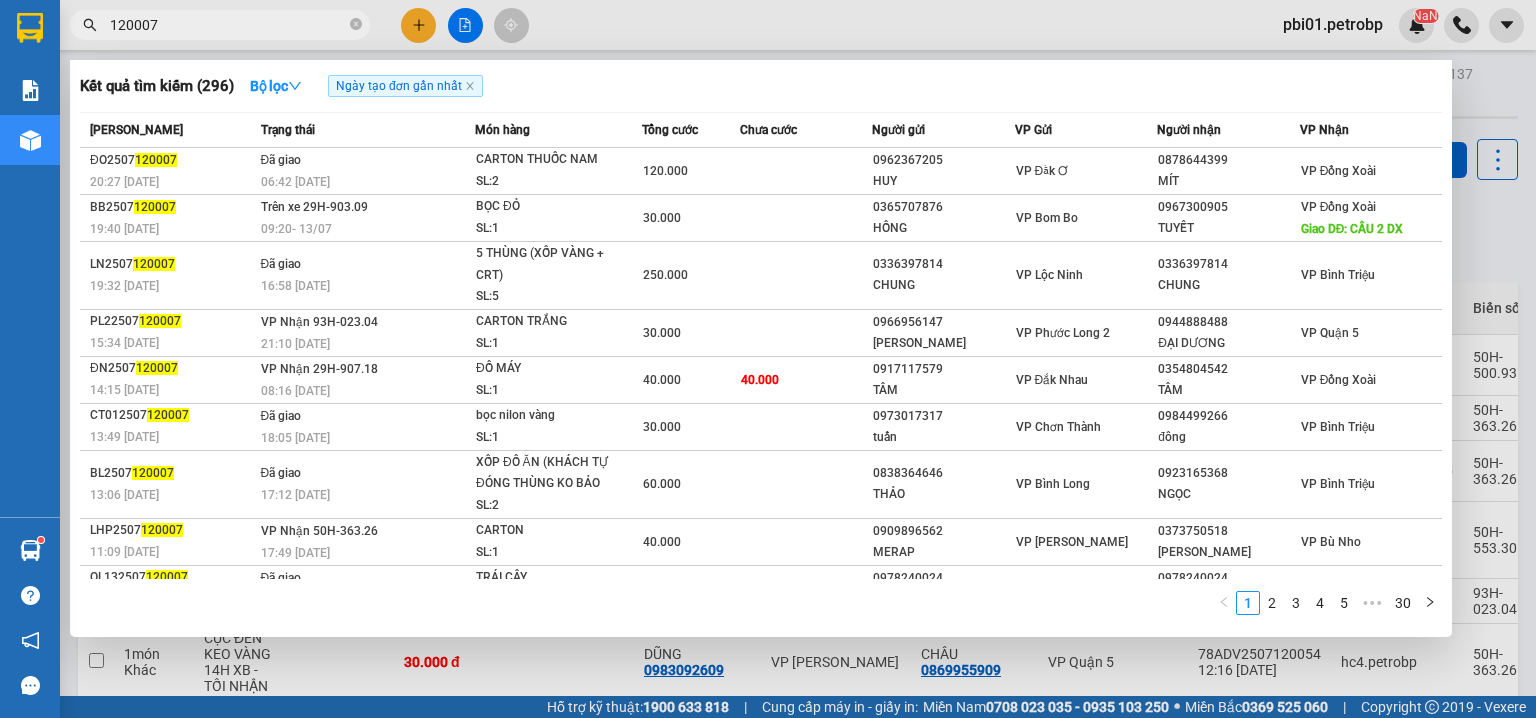 click on "120007" at bounding box center [228, 25] 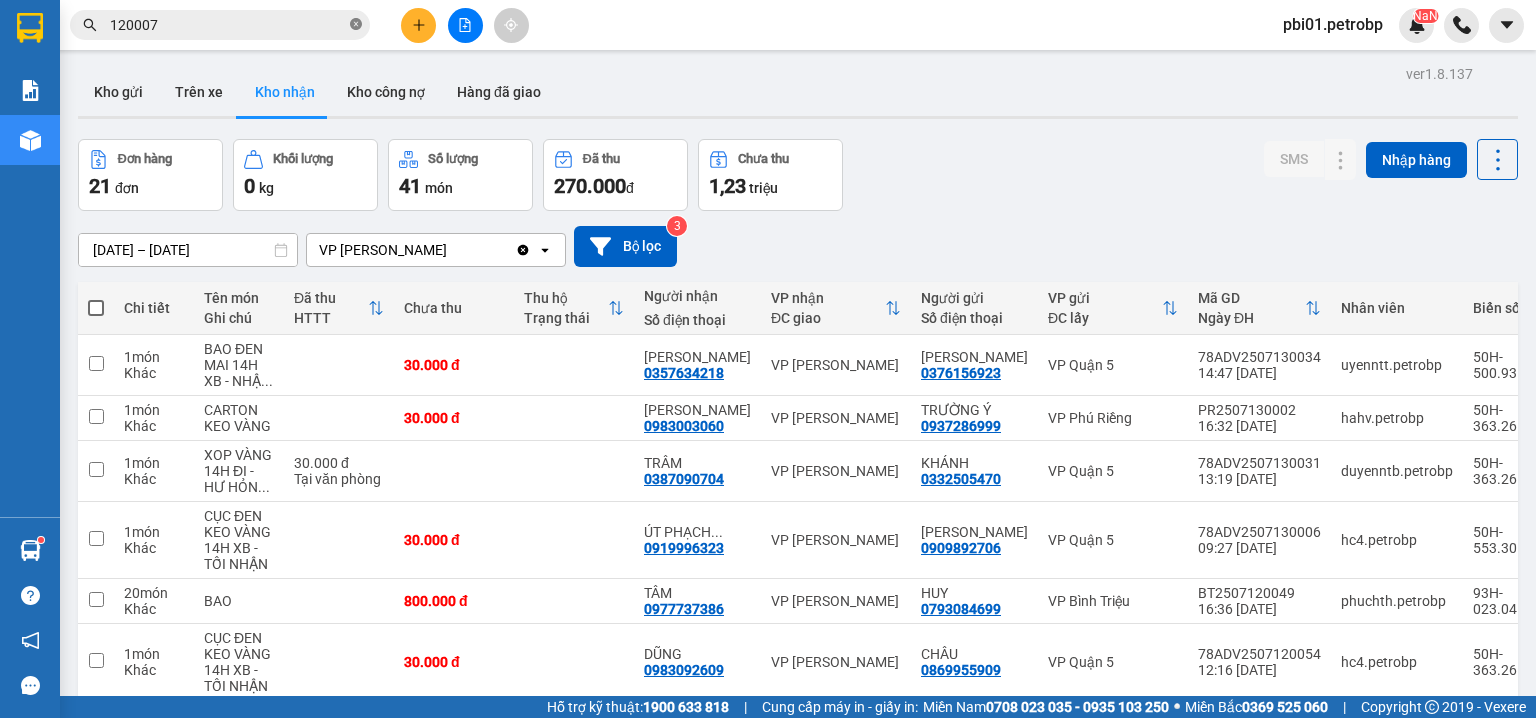 click 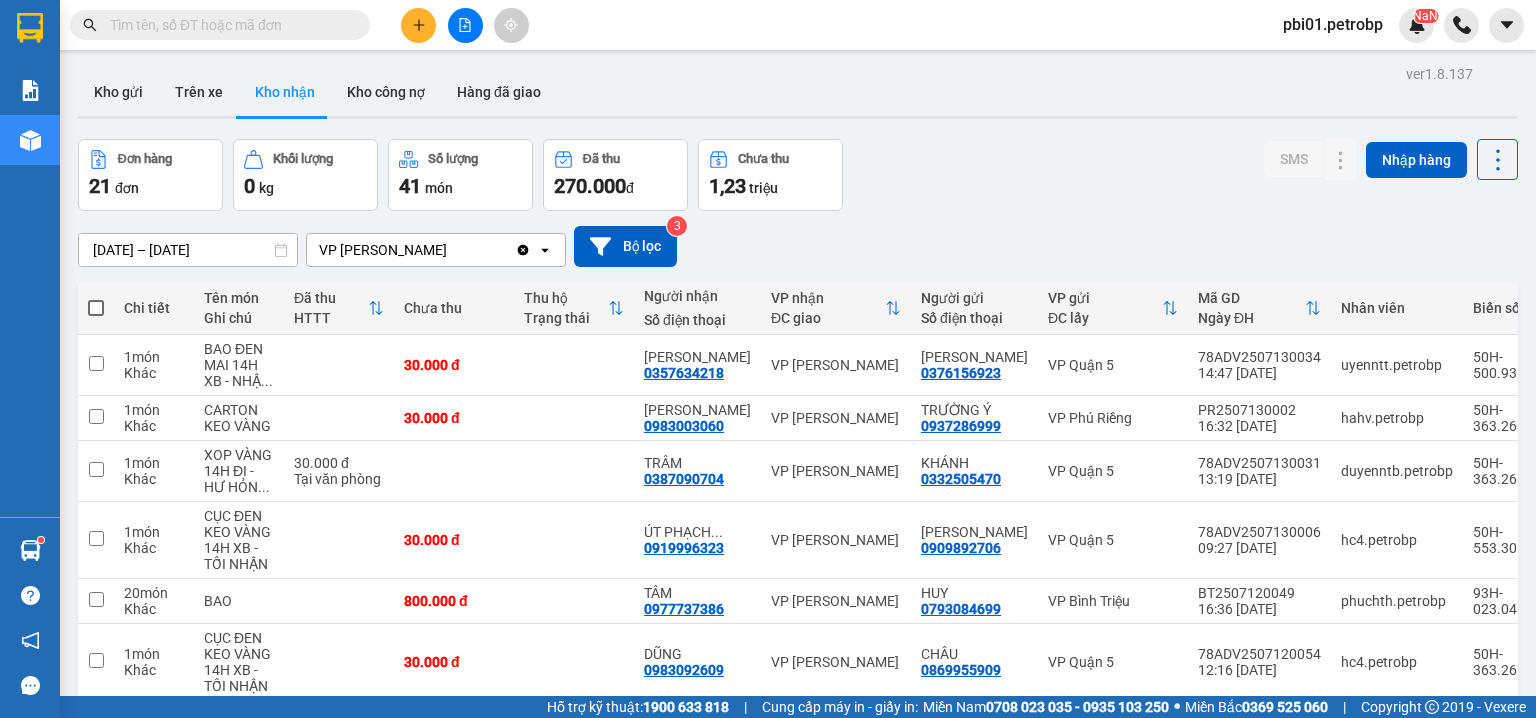 click on "Kết quả tìm kiếm ( 296 )  Bộ lọc  Ngày tạo đơn gần nhất Mã ĐH Trạng thái Món hàng Tổng cước Chưa cước Người gửi VP Gửi Người nhận VP Nhận ĐO2507120007 20:27 - 12/07 Đã giao   06:42 - 13/07 CARTON THUỐC NAM SL:  2 120.000 0962367205 HUY VP Đắk Ơ 0878644399 MÍT VP Đồng Xoài BB2507120007 19:40 - 12/07 Trên xe   29H-903.09 09:20  -   13/07 BỌC ĐỎ SL:  1 30.000 0365707876 HỒNG VP Bom Bo 0967300905 TUYẾT VP Đồng Xoài Giao DĐ: CẦU 2 DX LN2507120007 19:32 - 12/07 Đã giao   16:58 - 13/07 5 THÙNG (XỐP VÀNG + CRT) SL:  5 250.000 0336397814 CHUNG  VP Lộc Ninh 0336397814 CHUNG  VP Bình Triệu PL22507120007 15:34 - 12/07 VP Nhận   93H-023.04 21:10 - 12/07 CARTON TRẮNG SL:  1 30.000 0966956147 VƯƠNG PHÁT  VP Phước Long 2 0944888488 ĐẠI DƯƠNG VP Quận 5 ĐN2507120007 14:15 - 12/07 VP Nhận   29H-907.18 08:16 - 13/07 ĐỒ MÁY SL:  1 40.000 40.000 0917117579 TÂM  VP Đắk Nhau 0354804542 TÂM  VP Đồng Xoài   1" at bounding box center (195, 25) 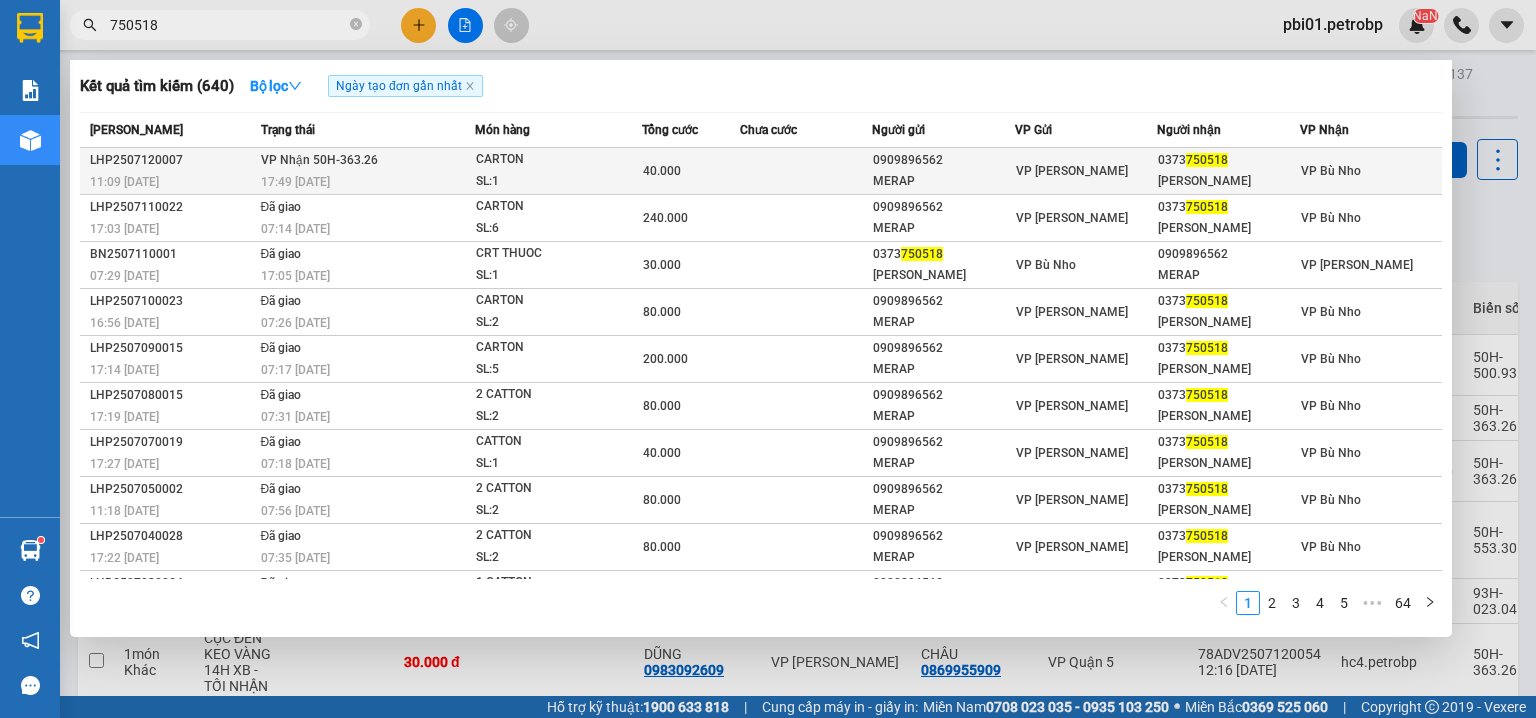 type on "750518" 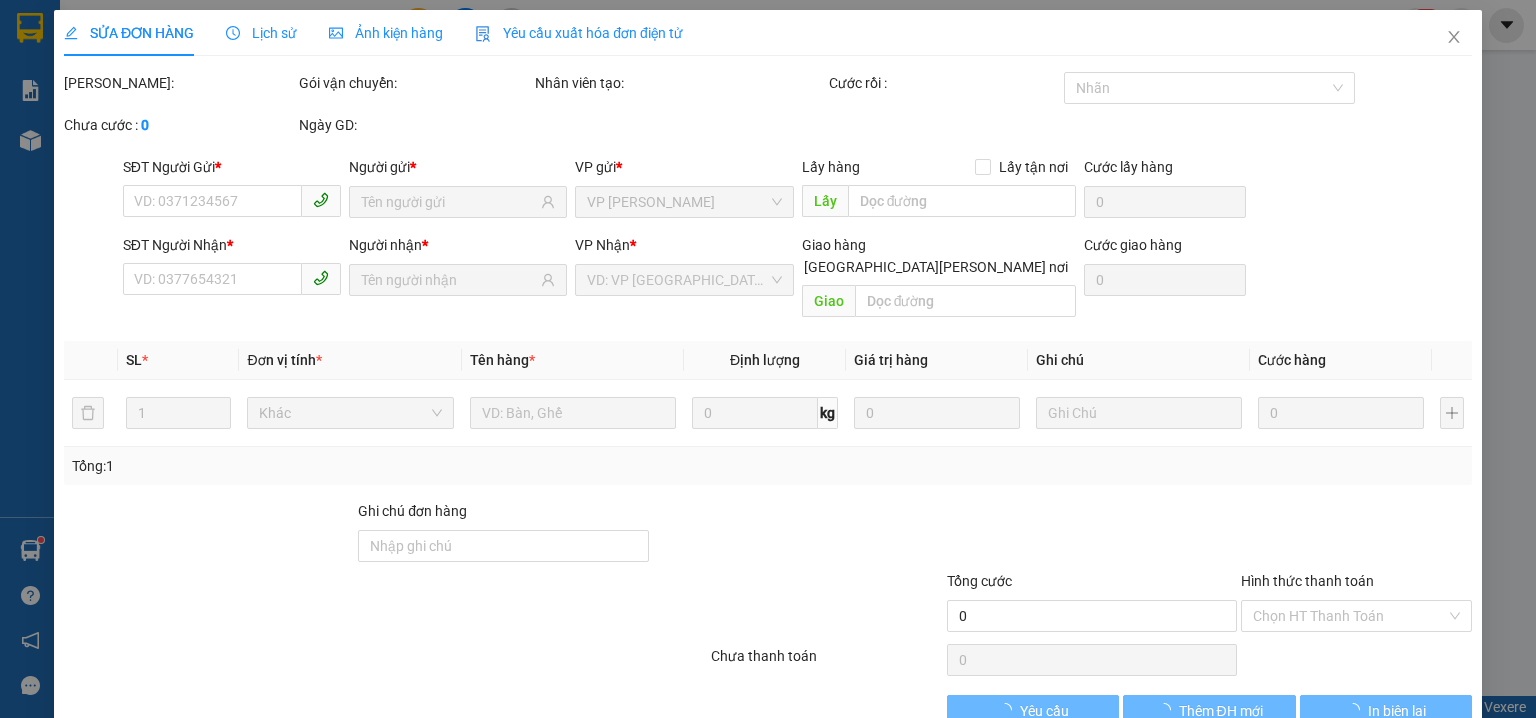 type on "0909896562" 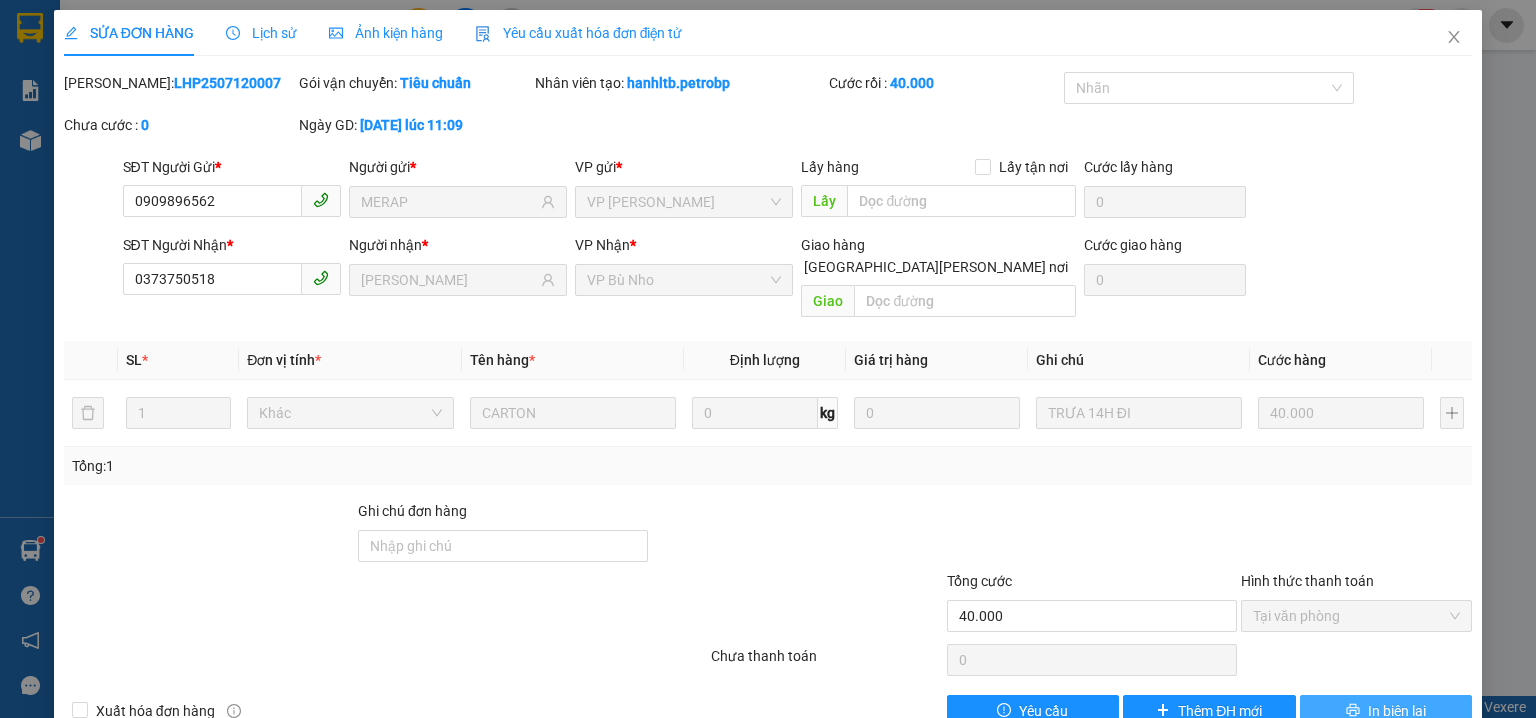 click on "In biên lai" at bounding box center [1386, 711] 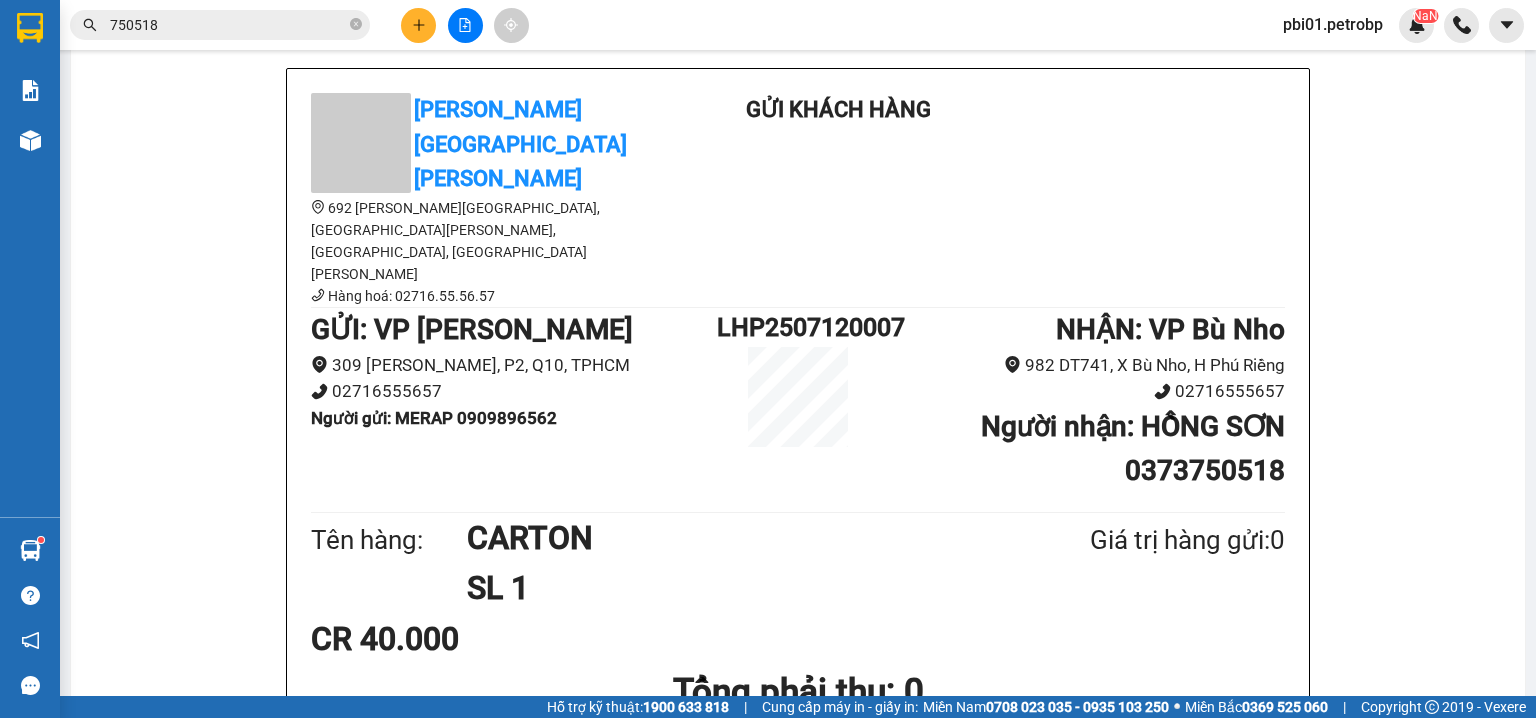 scroll, scrollTop: 0, scrollLeft: 0, axis: both 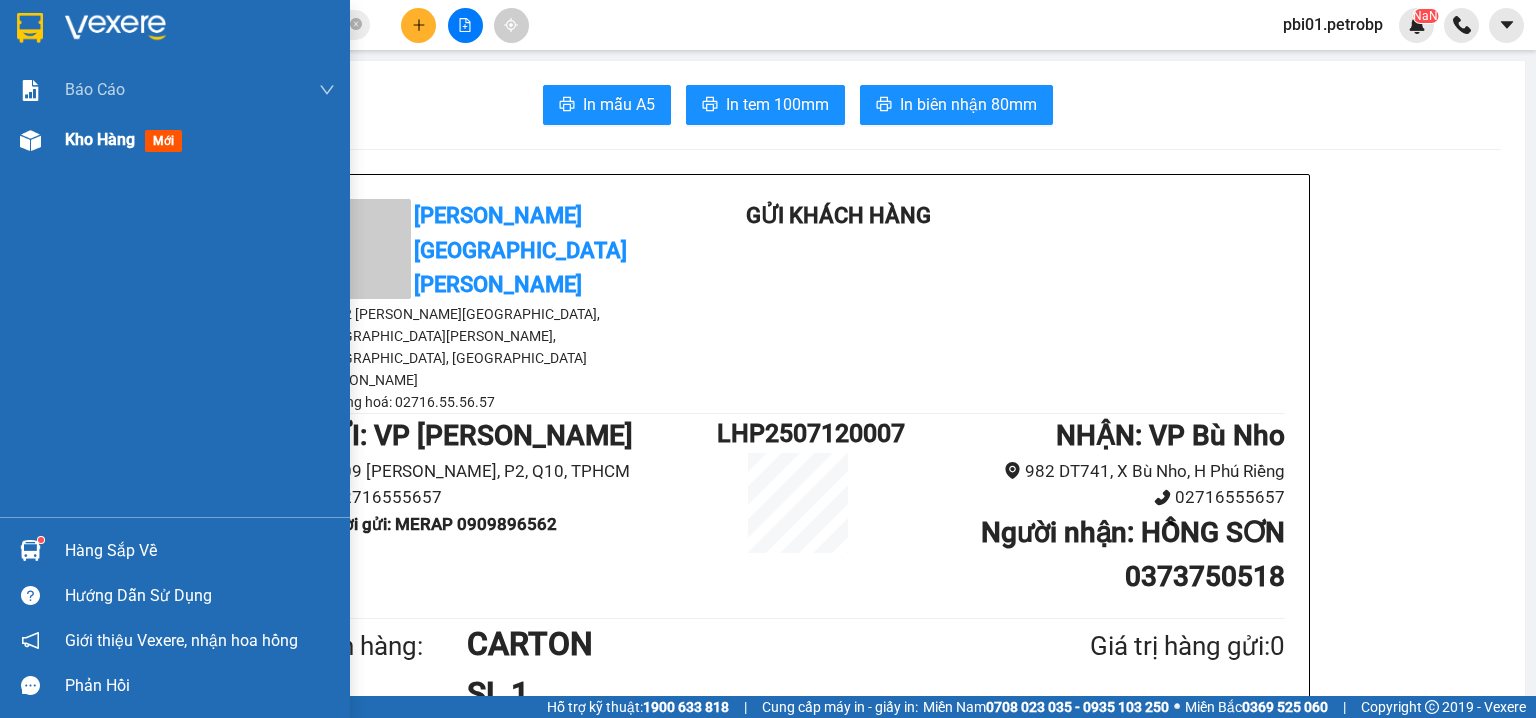 click at bounding box center (30, 140) 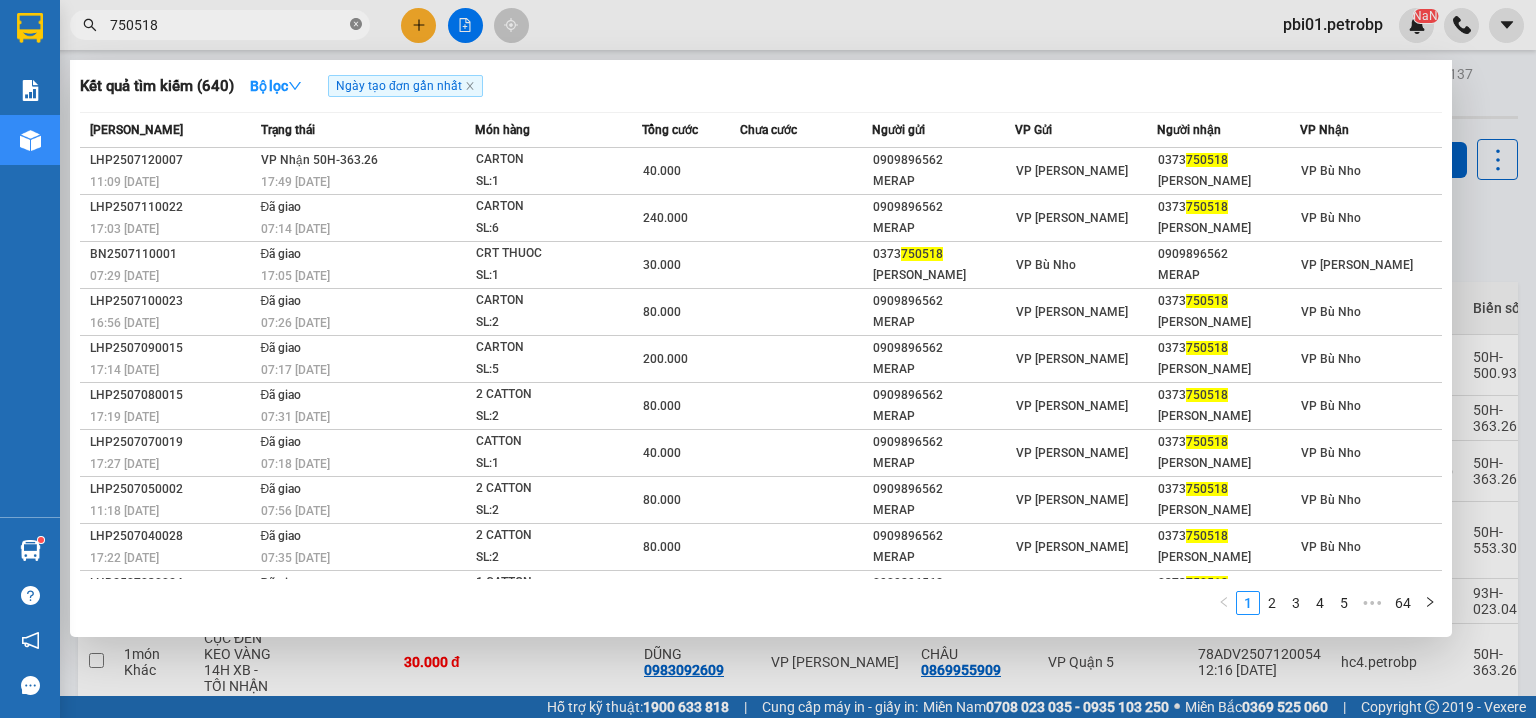 click 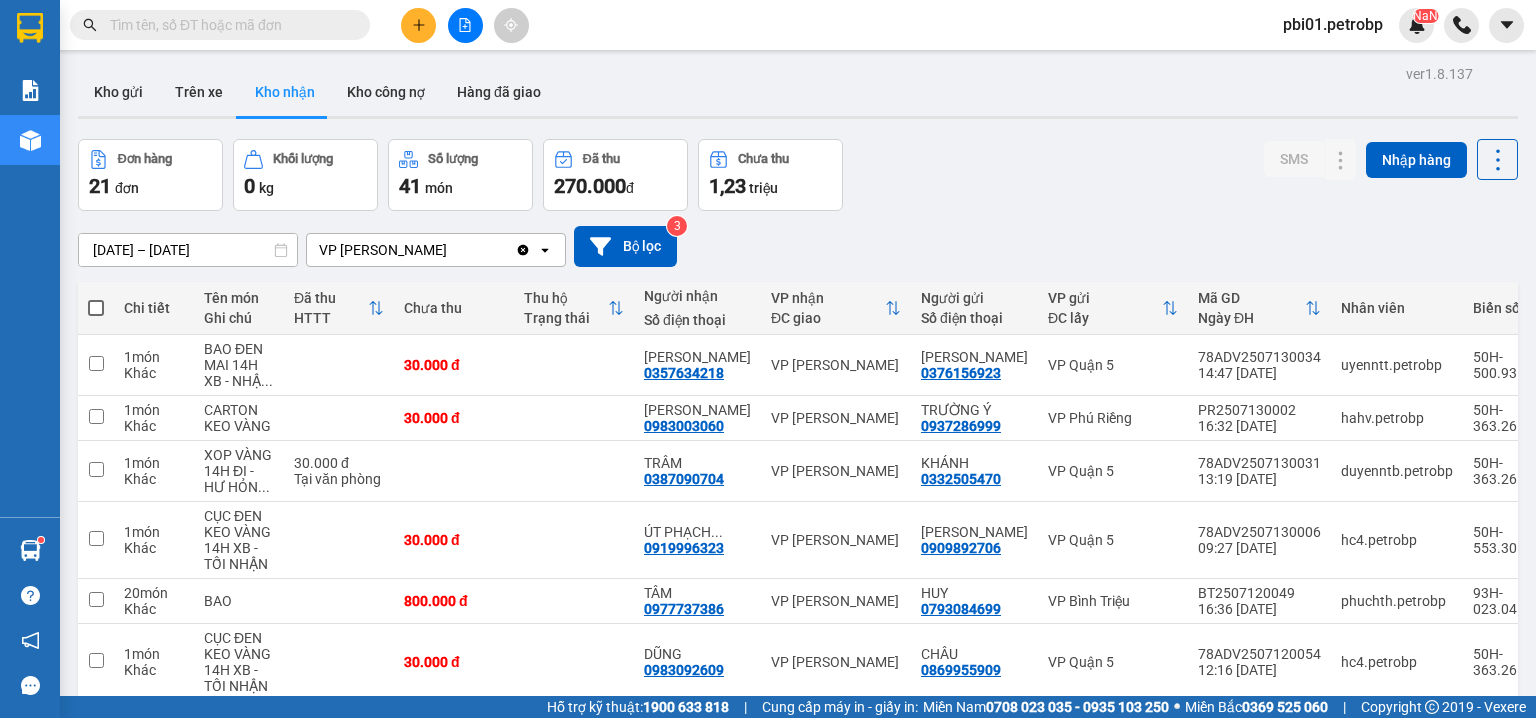 click at bounding box center [418, 25] 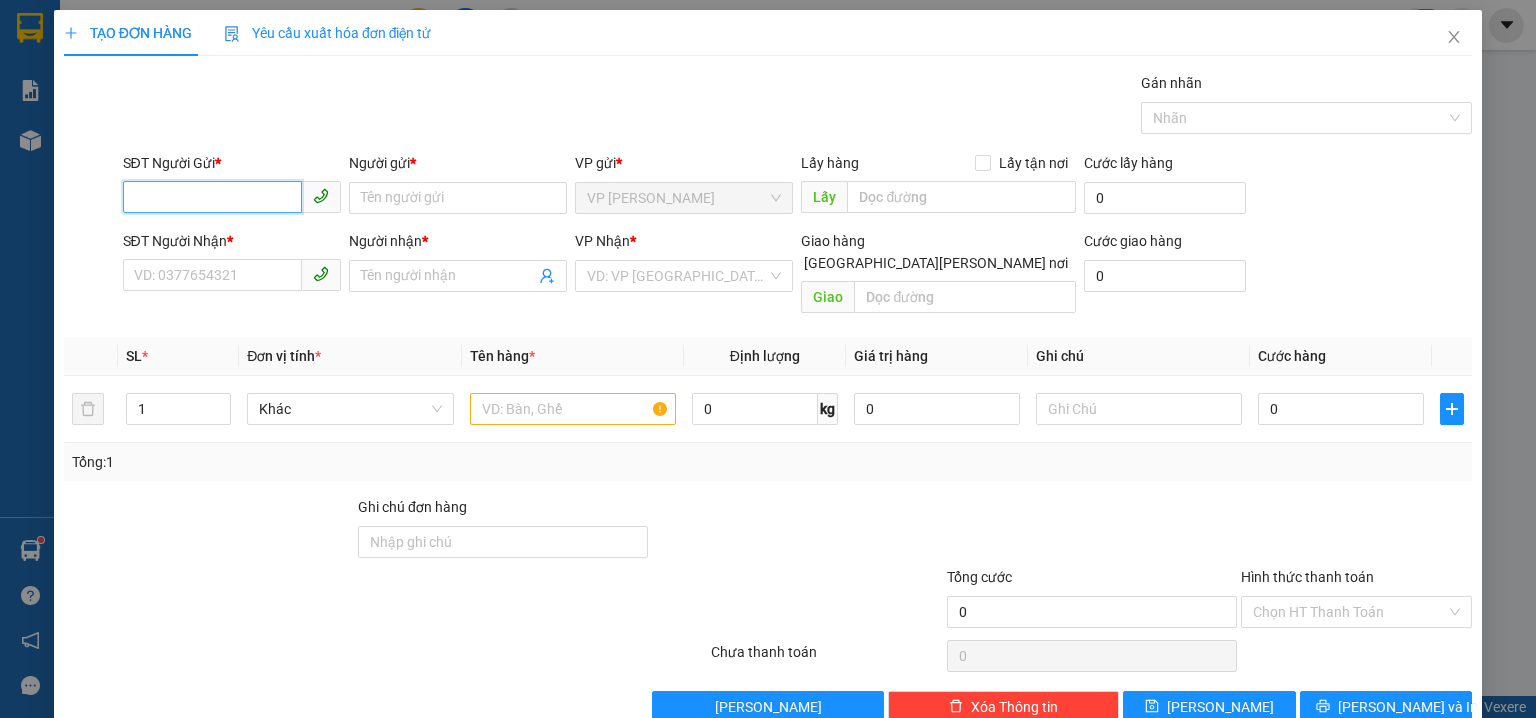 click on "SĐT Người Gửi  *" at bounding box center [212, 197] 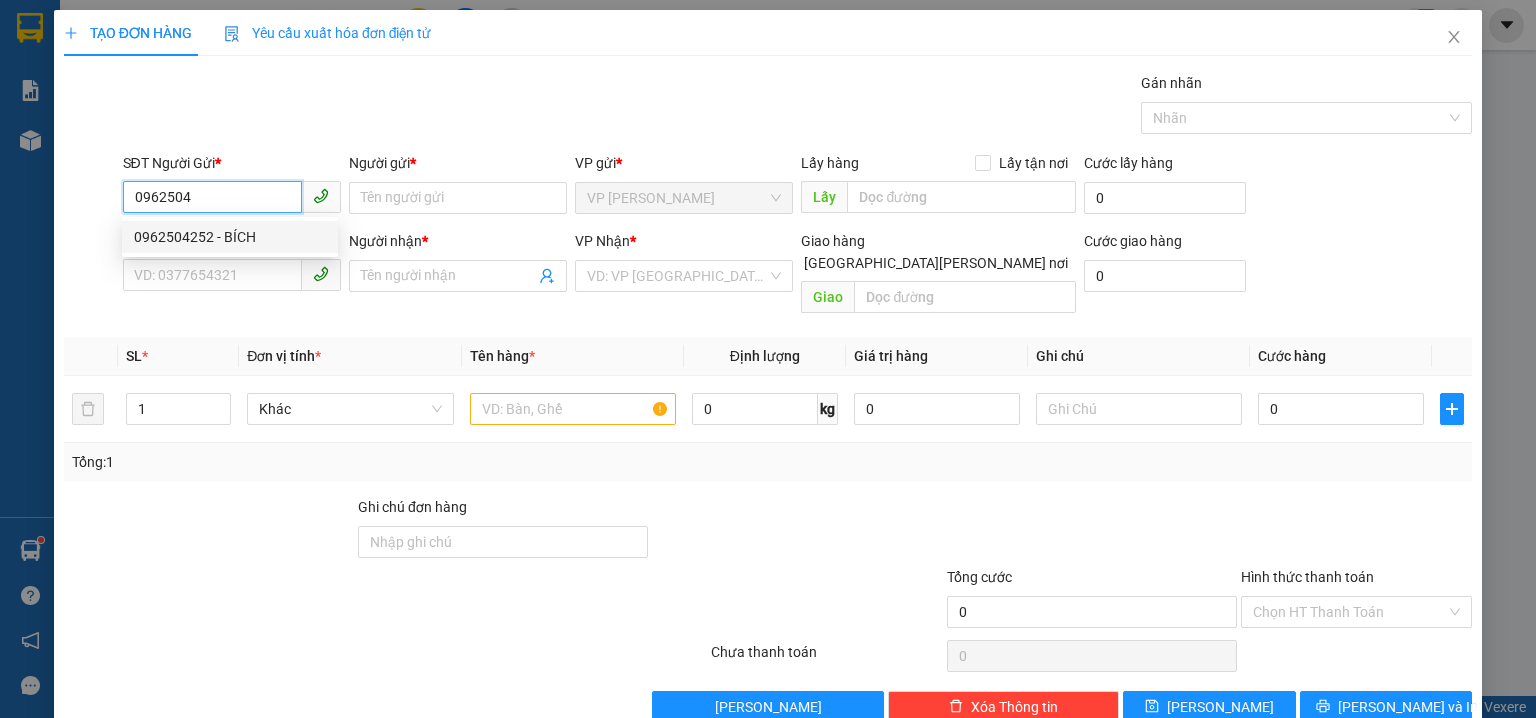 click on "0962504252 - BÍCH" at bounding box center [230, 237] 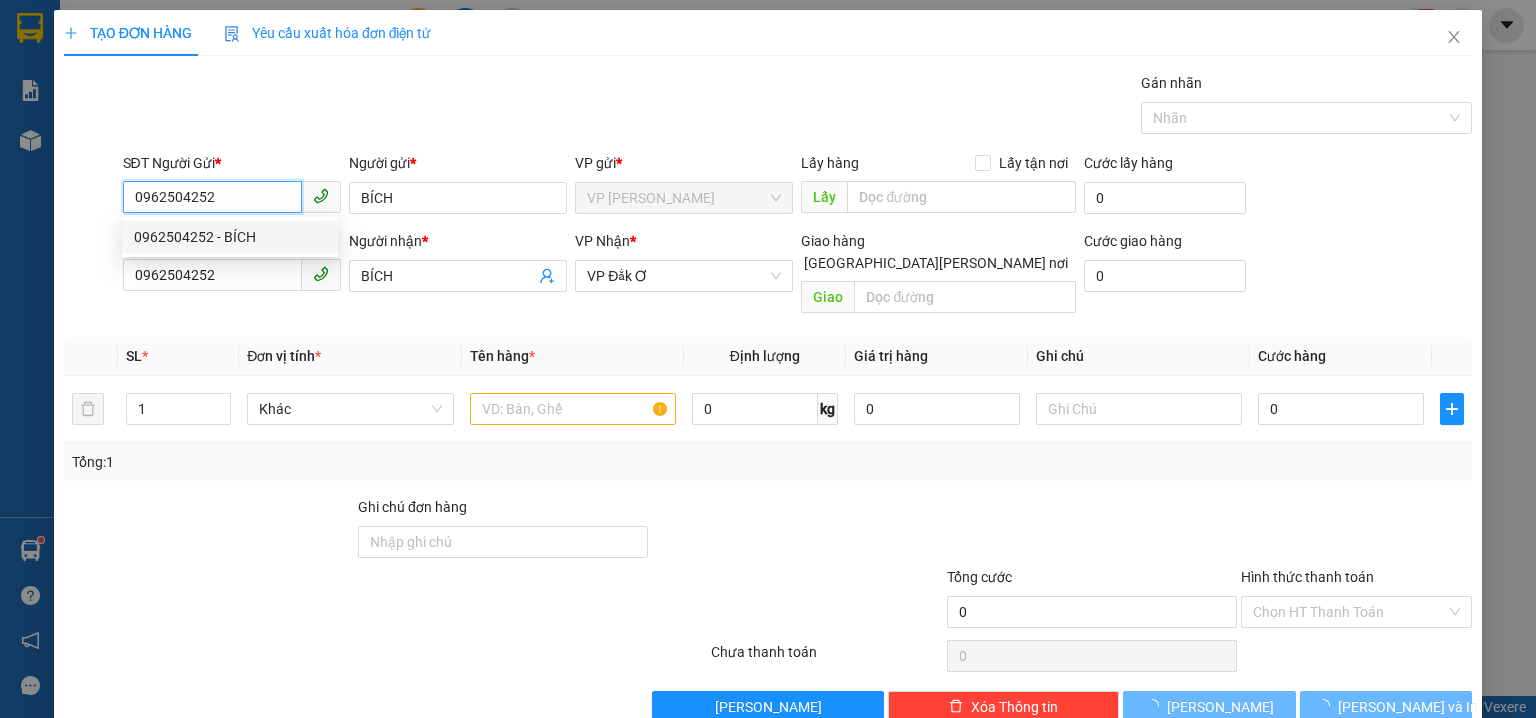 type on "30.000" 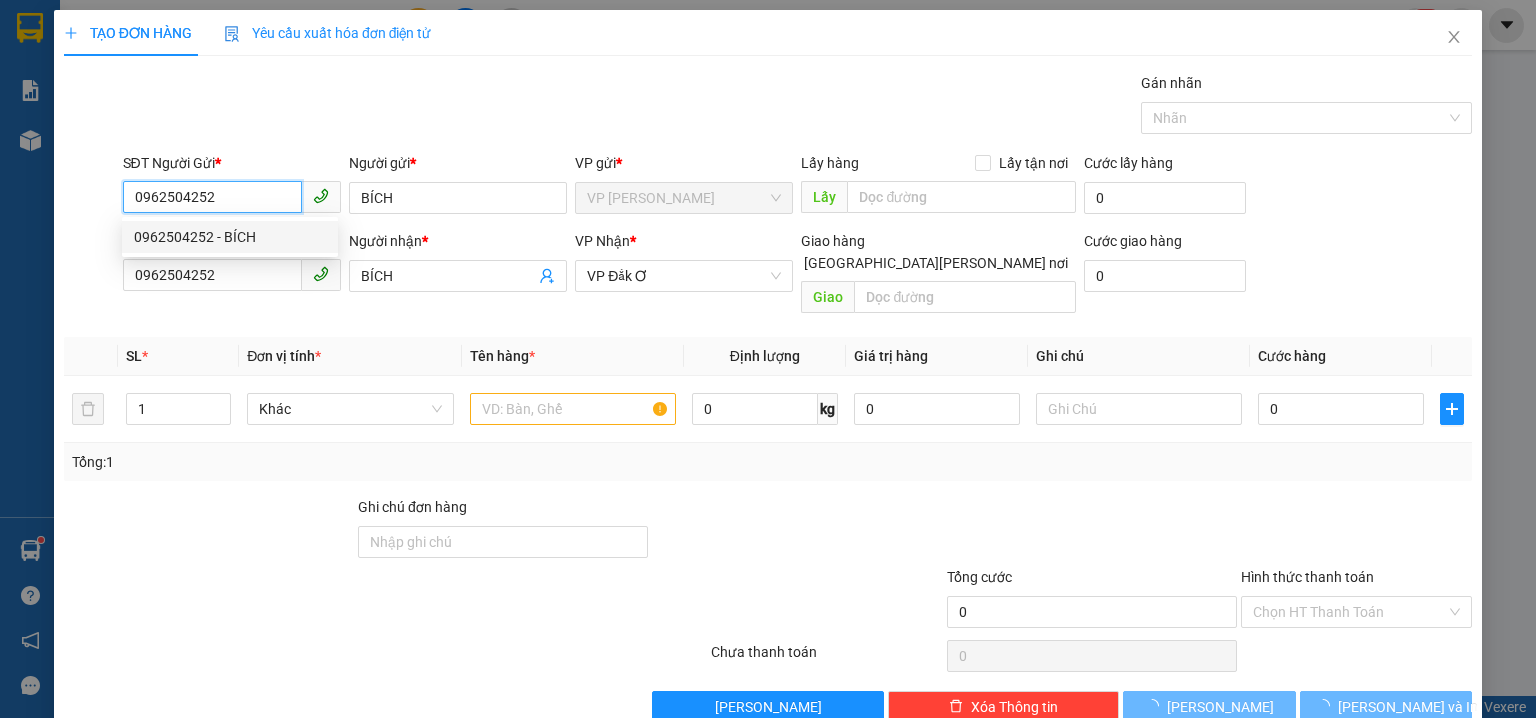 type on "30.000" 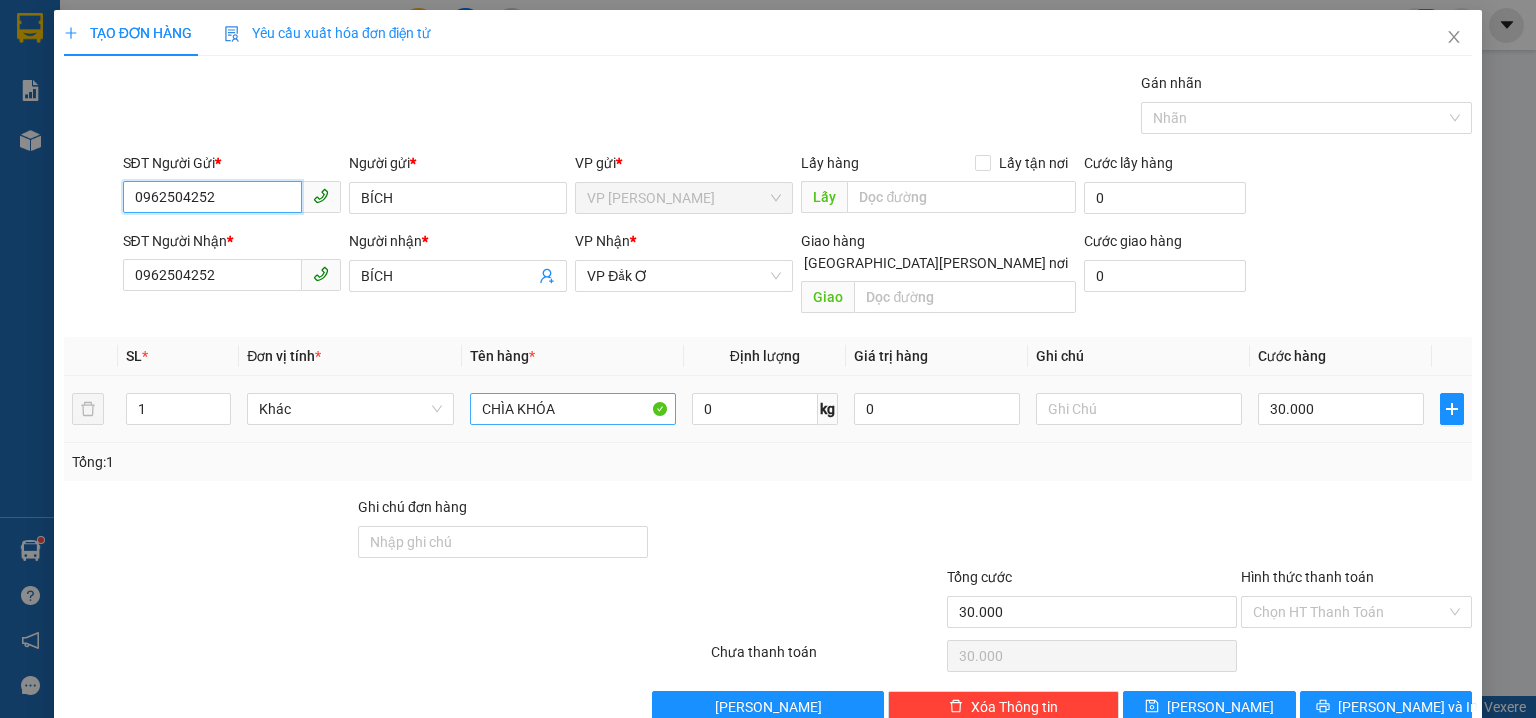 type on "0962504252" 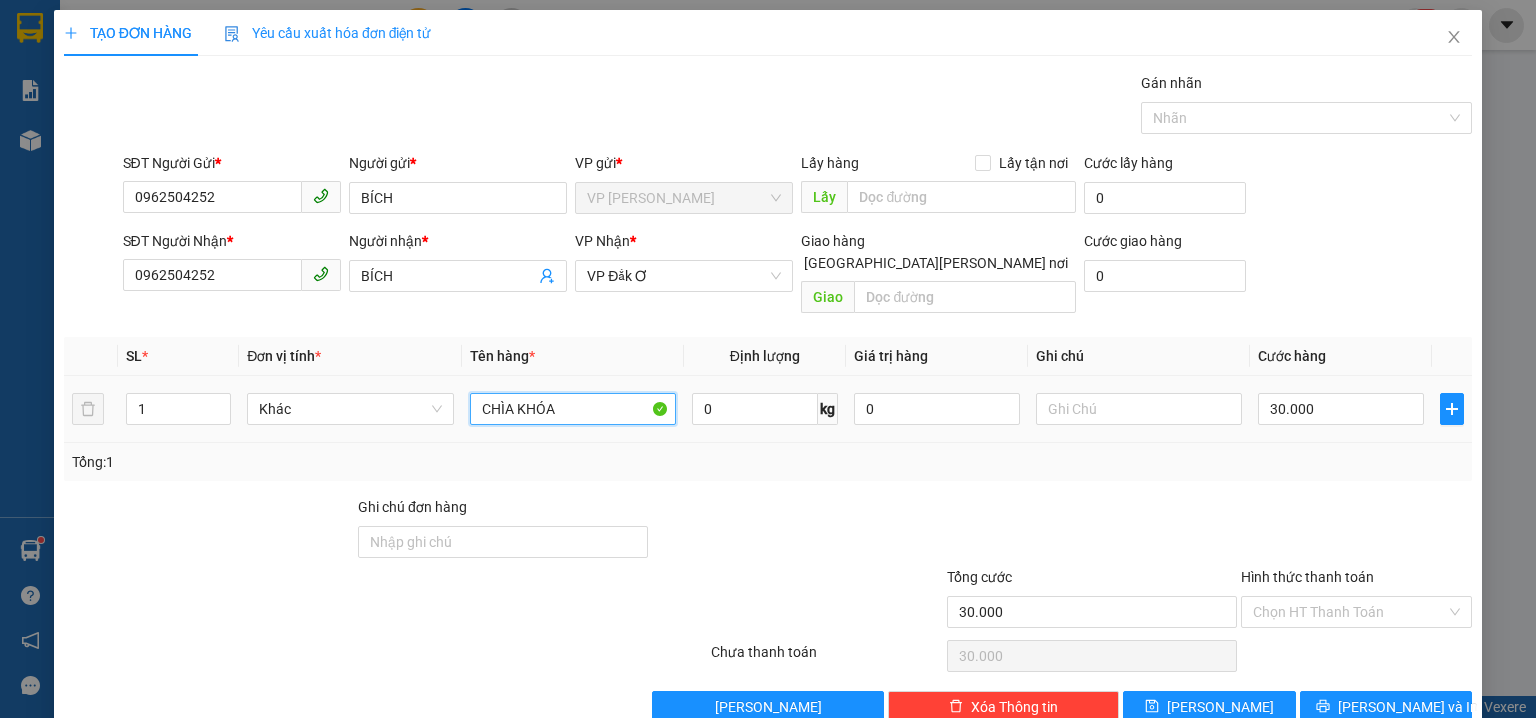 click on "CHÌA KHÓA" at bounding box center [573, 409] 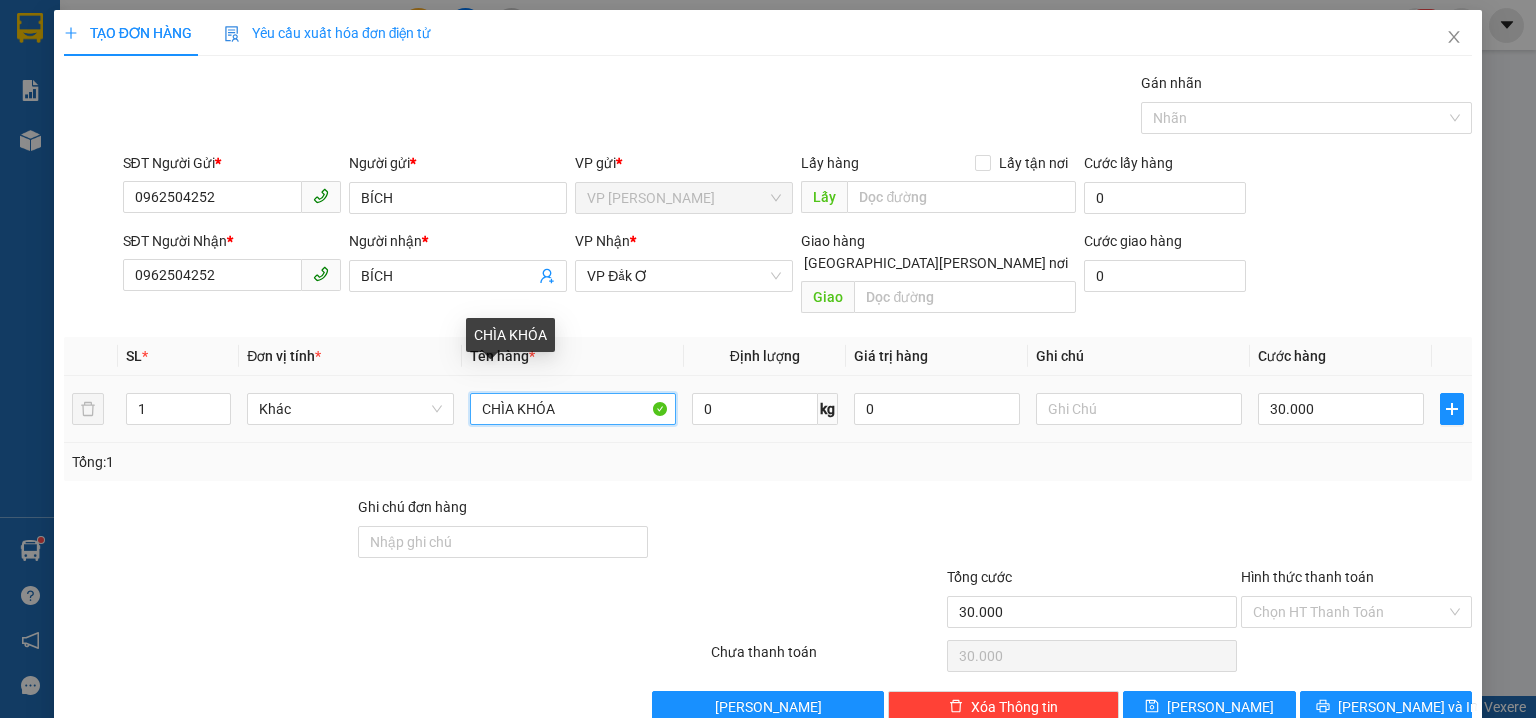 click on "CHÌA KHÓA" at bounding box center (573, 409) 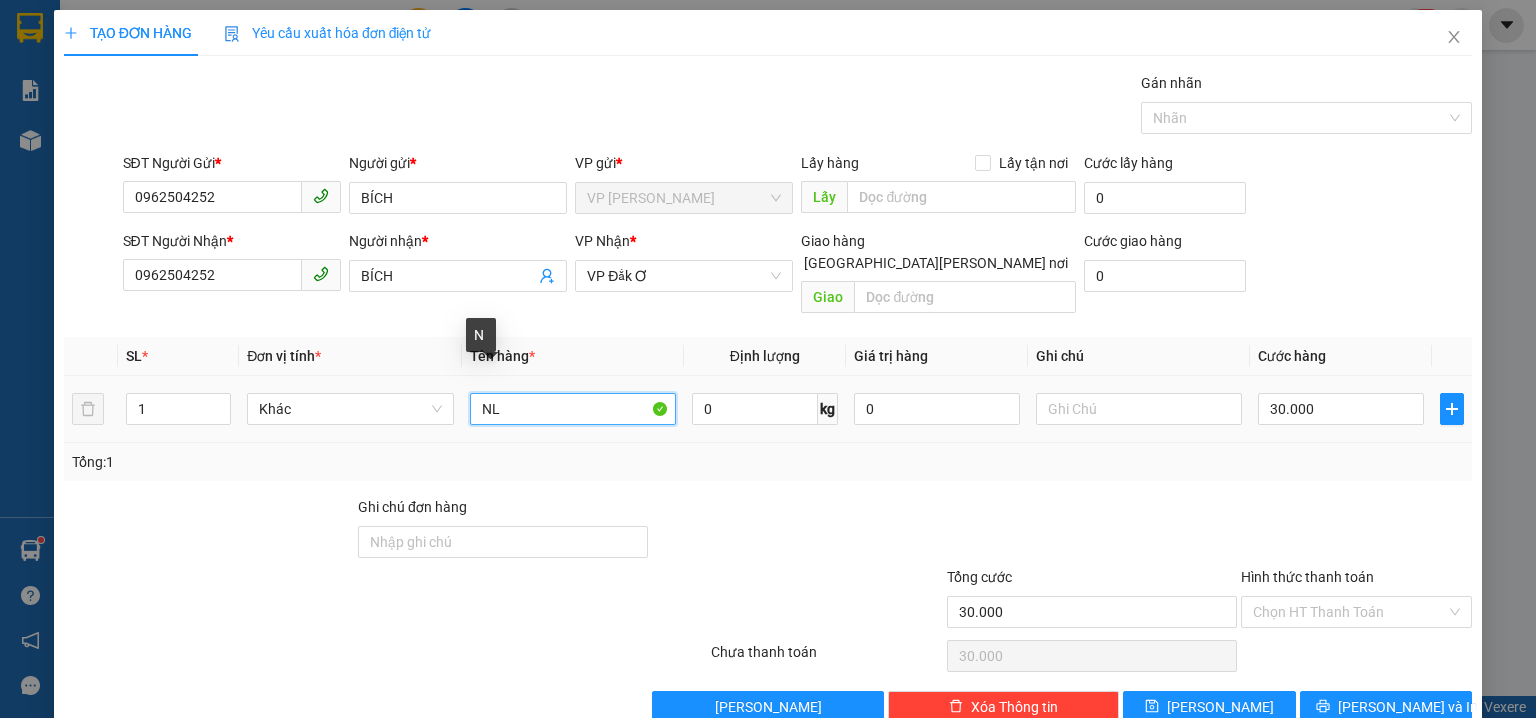 type on "N" 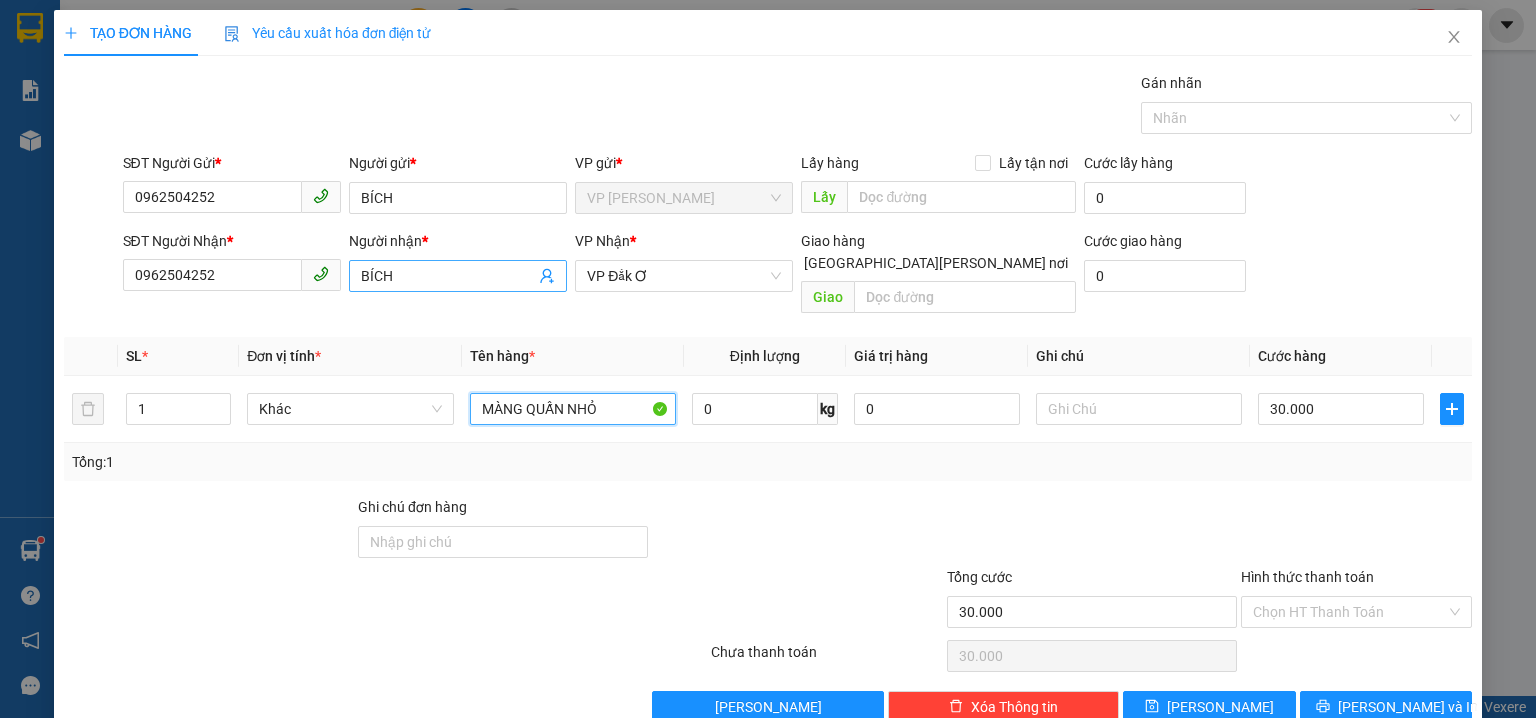 type on "MÀNG QUẤN NHỎ" 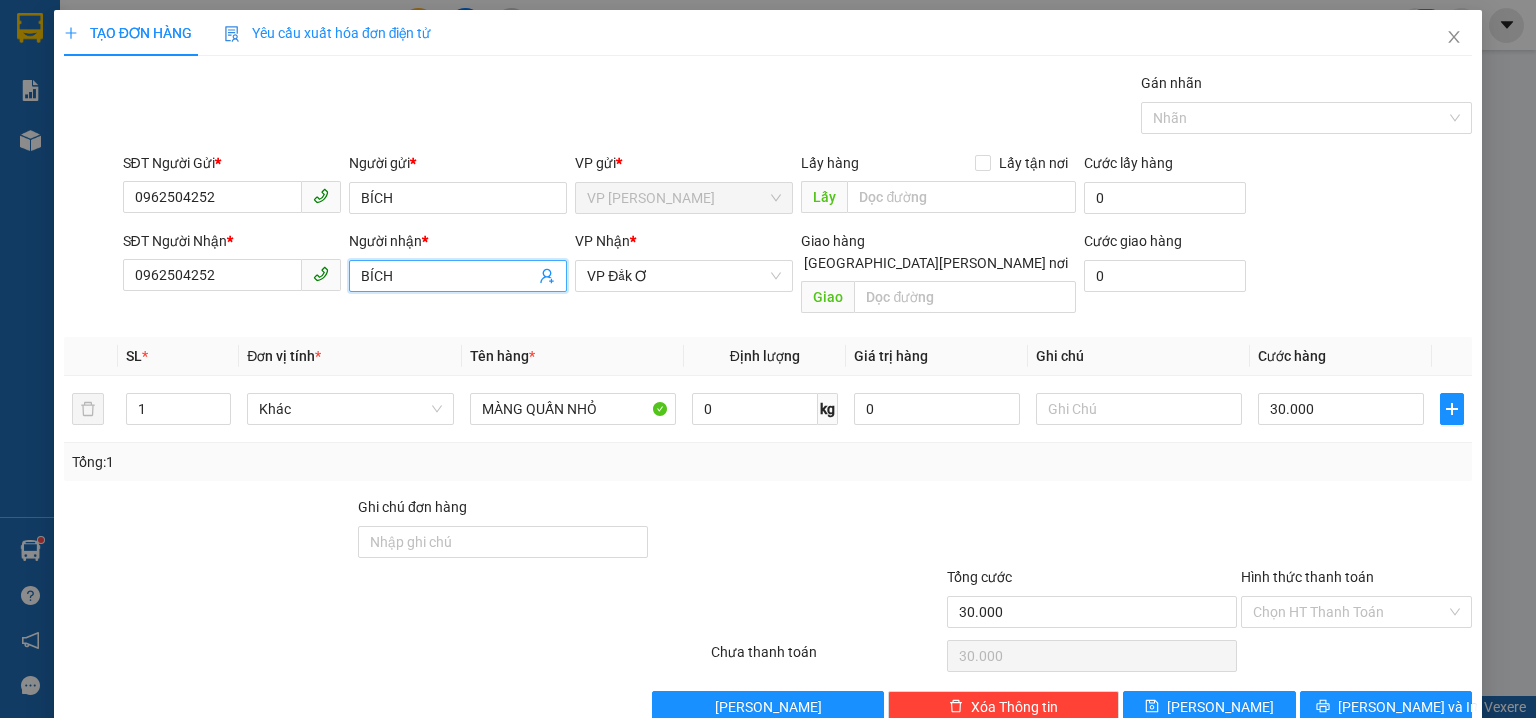 click on "BÍCH" at bounding box center (448, 276) 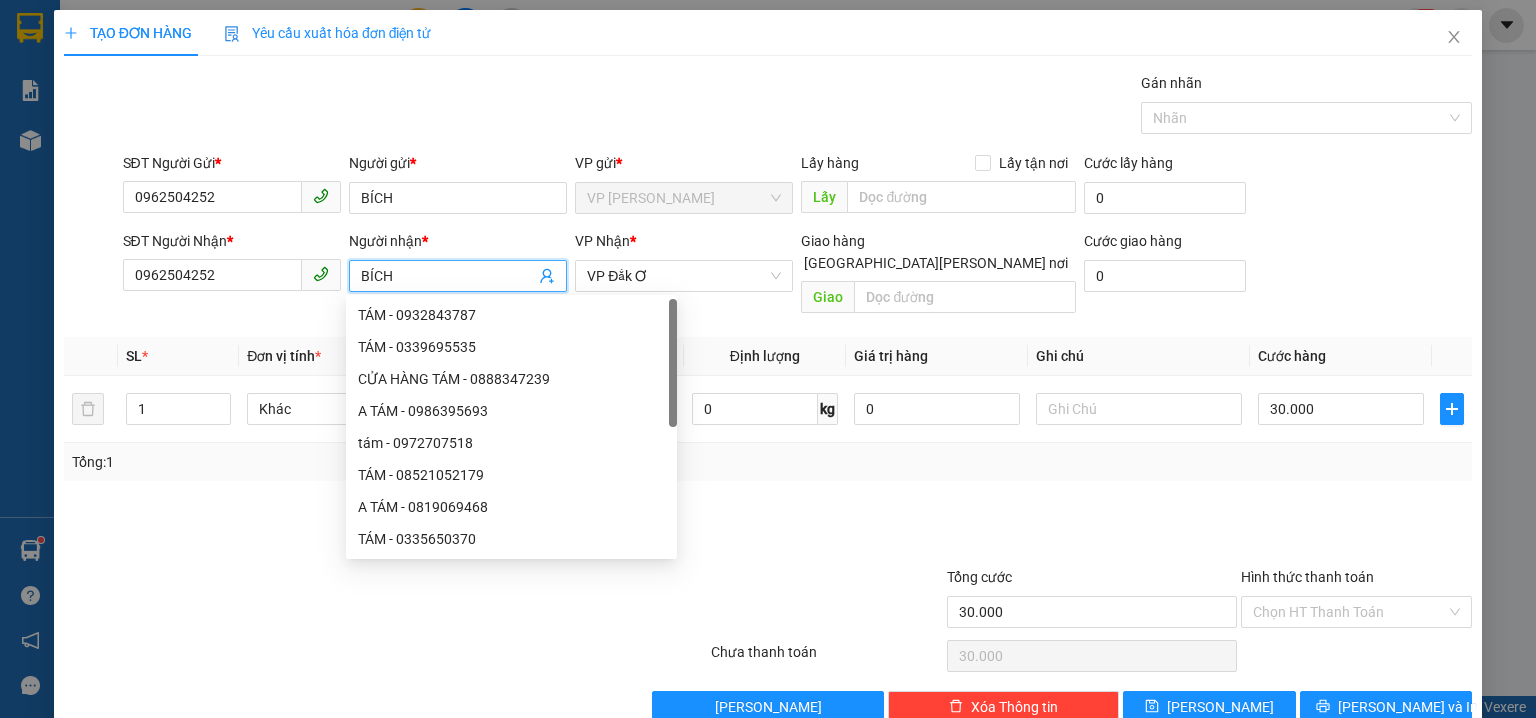 click on "BÍCH" at bounding box center (448, 276) 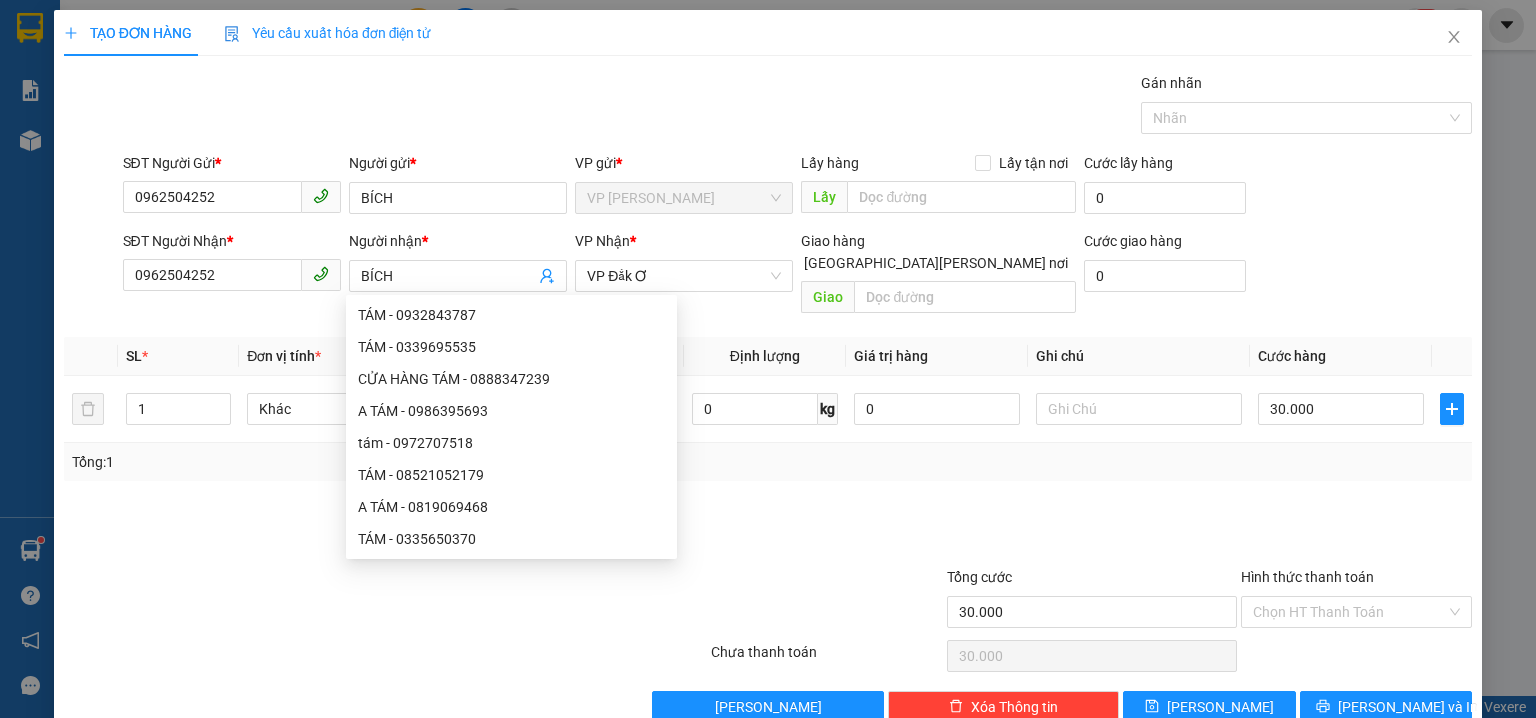 click on "Người nhận  *" at bounding box center (458, 241) 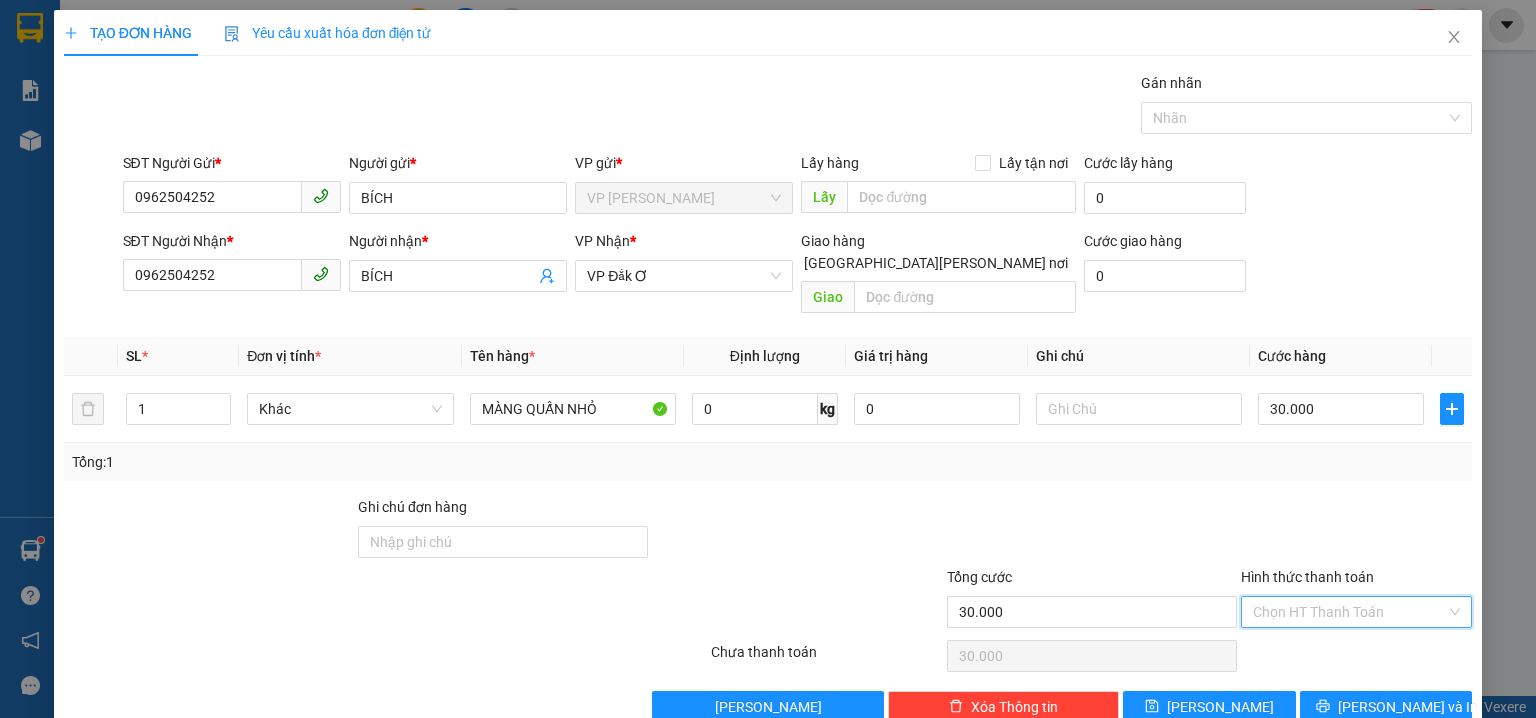 click on "Hình thức thanh toán" at bounding box center [1349, 612] 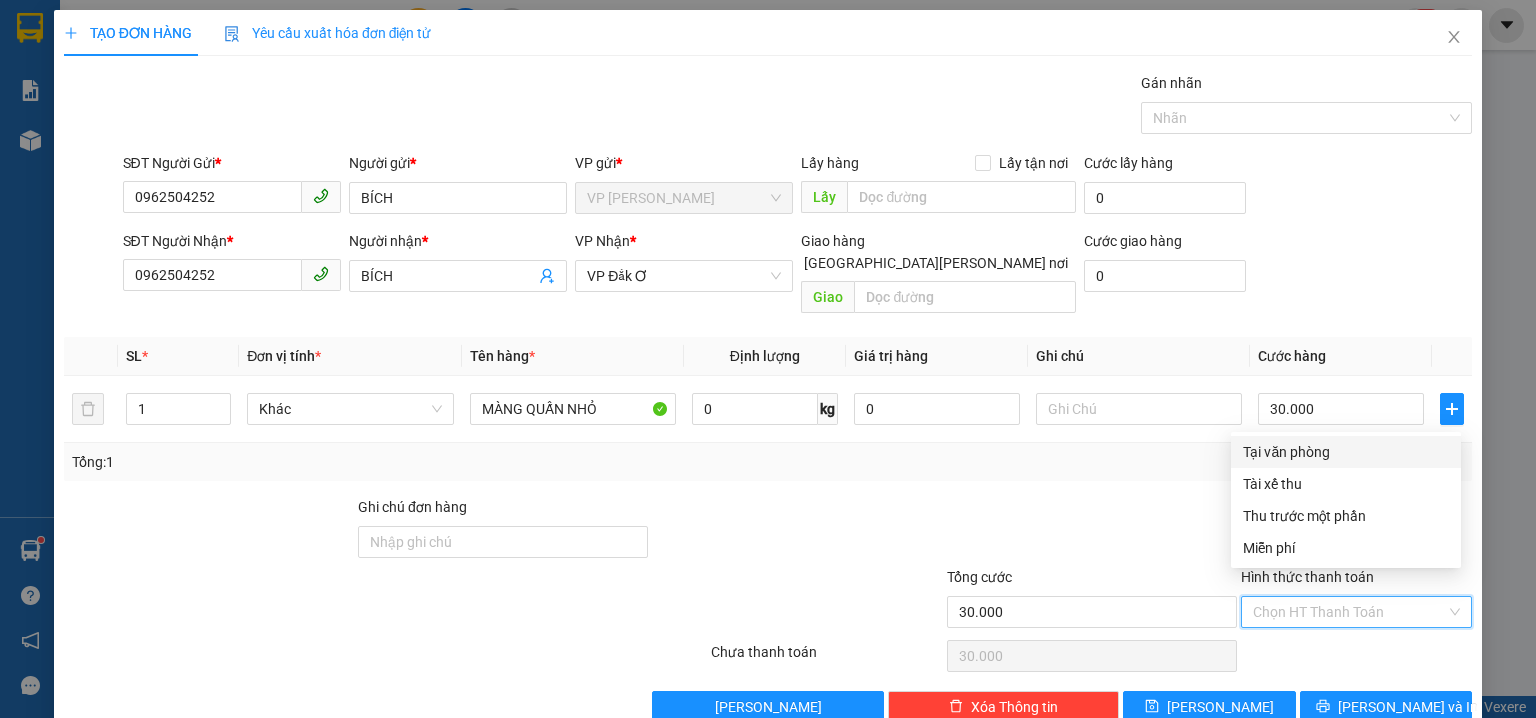 click on "Tại văn phòng" at bounding box center (1346, 452) 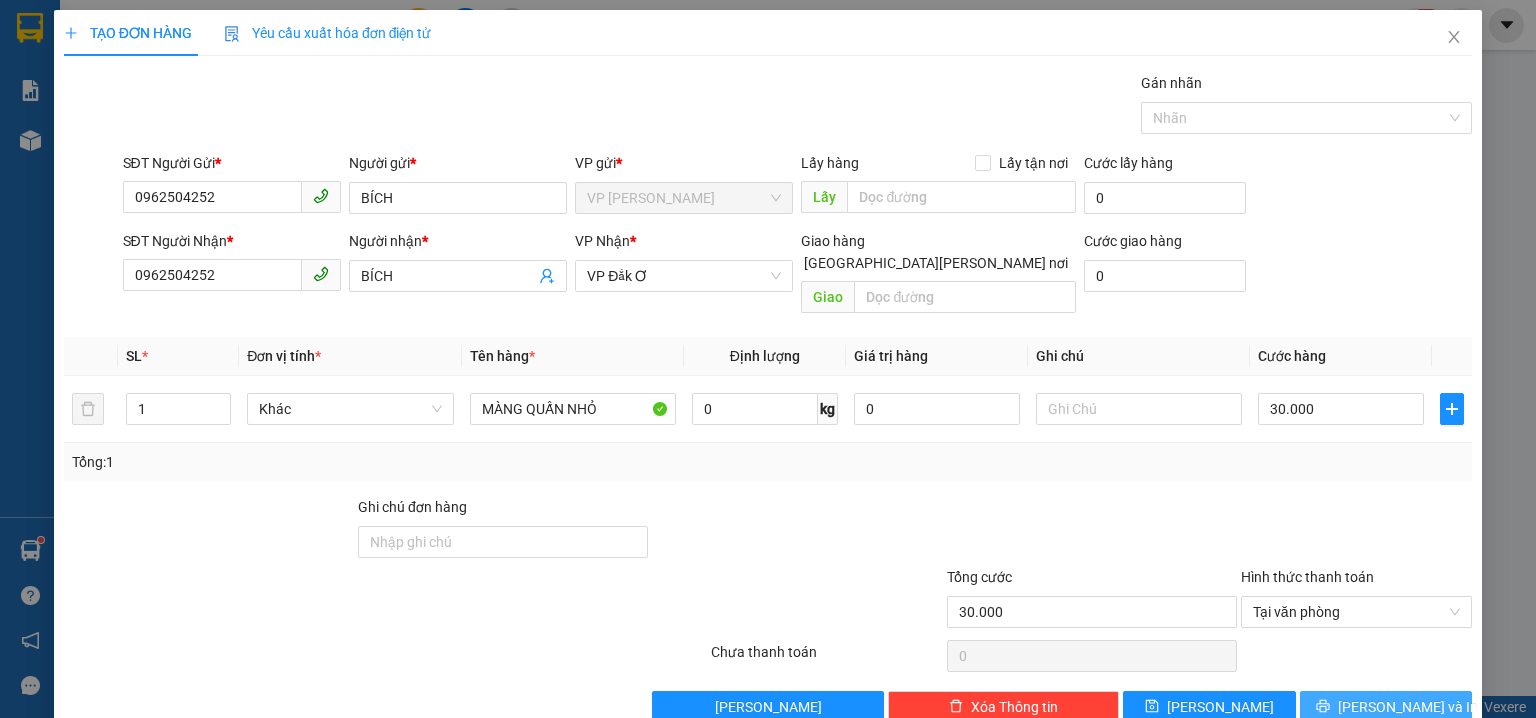 click on "Lưu và In" at bounding box center [1386, 707] 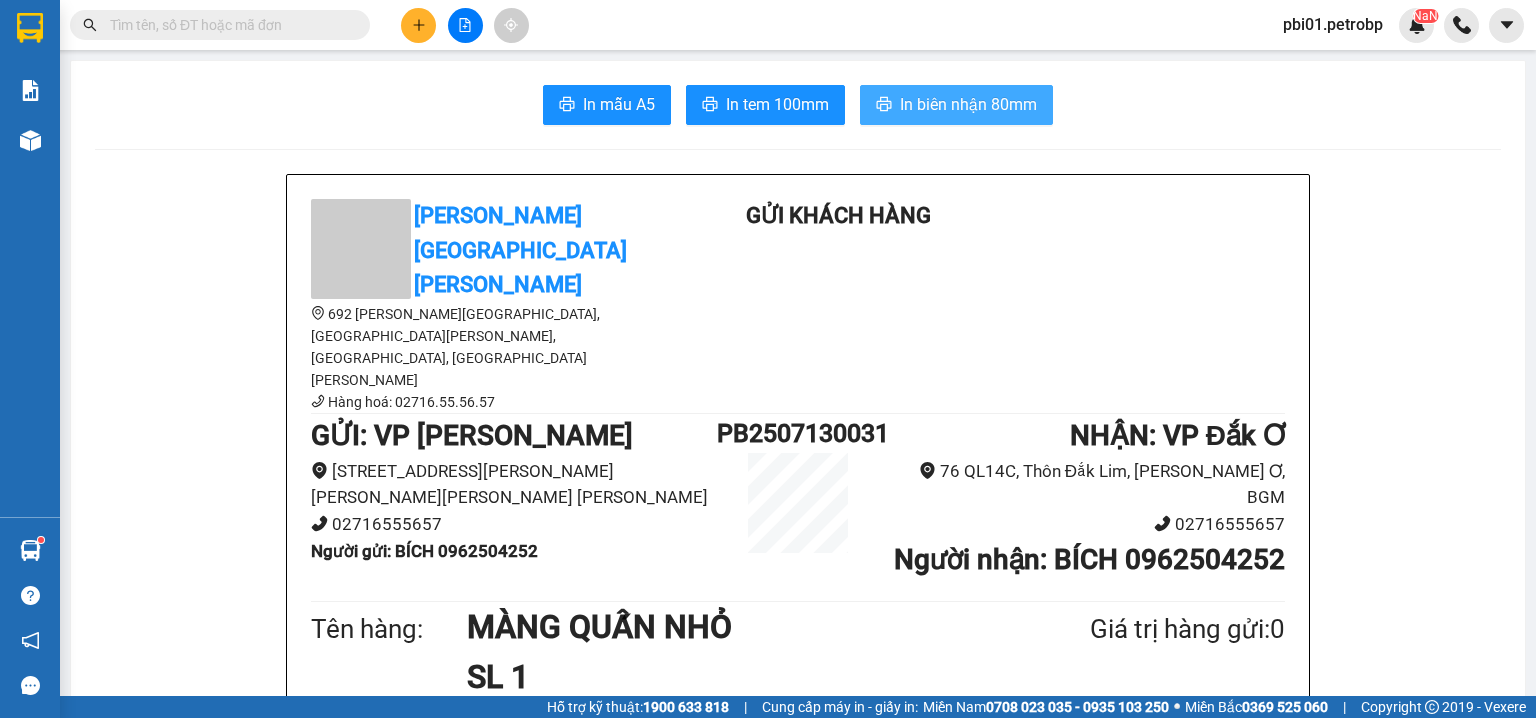 click on "In biên nhận 80mm" at bounding box center [956, 105] 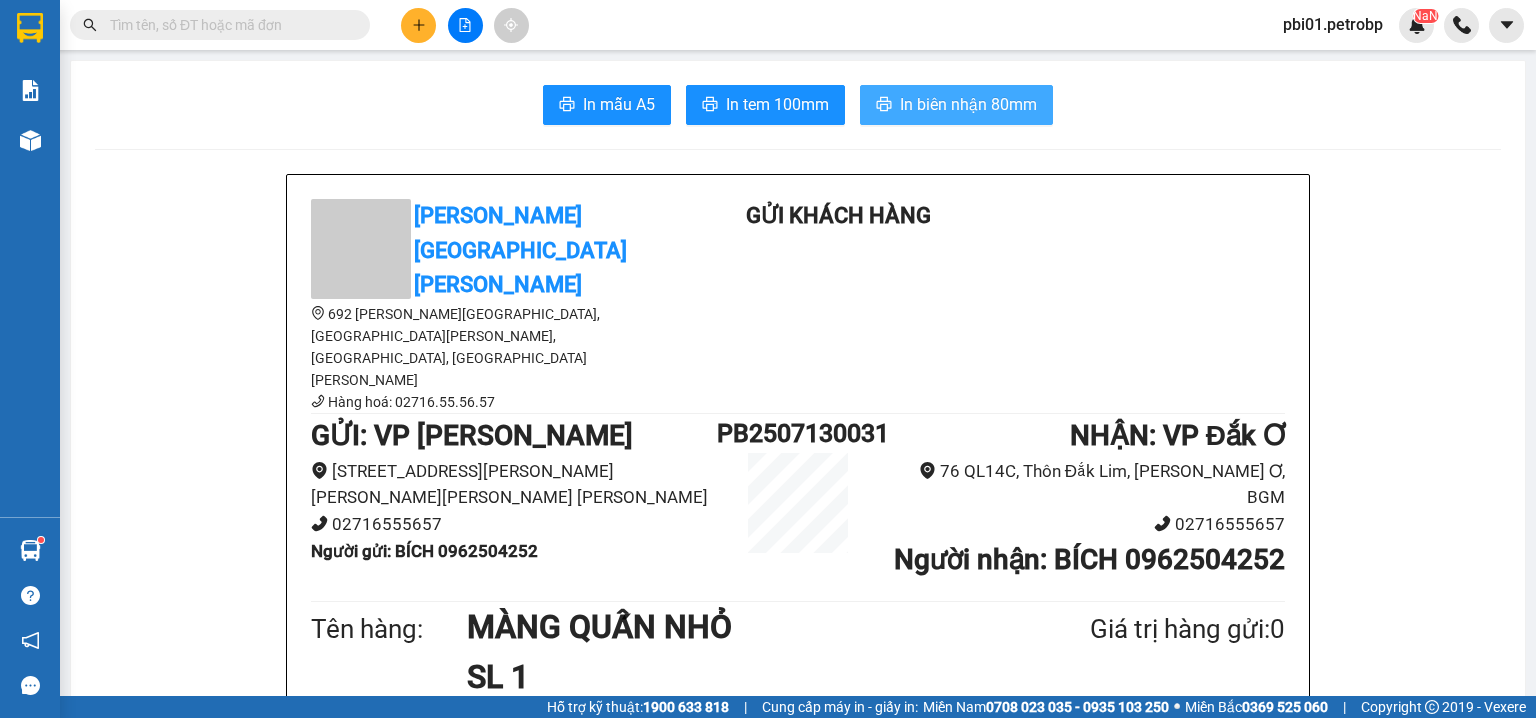 scroll, scrollTop: 0, scrollLeft: 0, axis: both 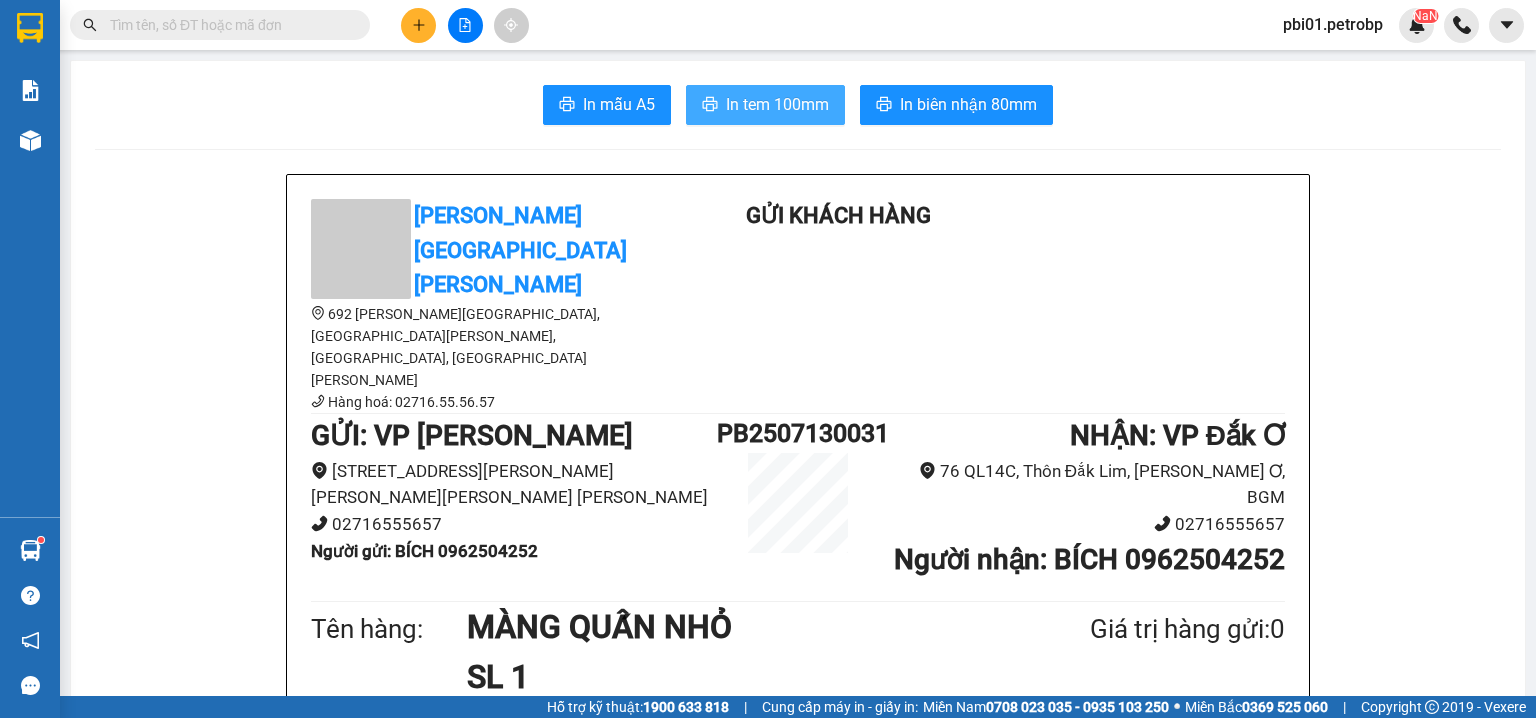 click on "In tem 100mm" at bounding box center [777, 104] 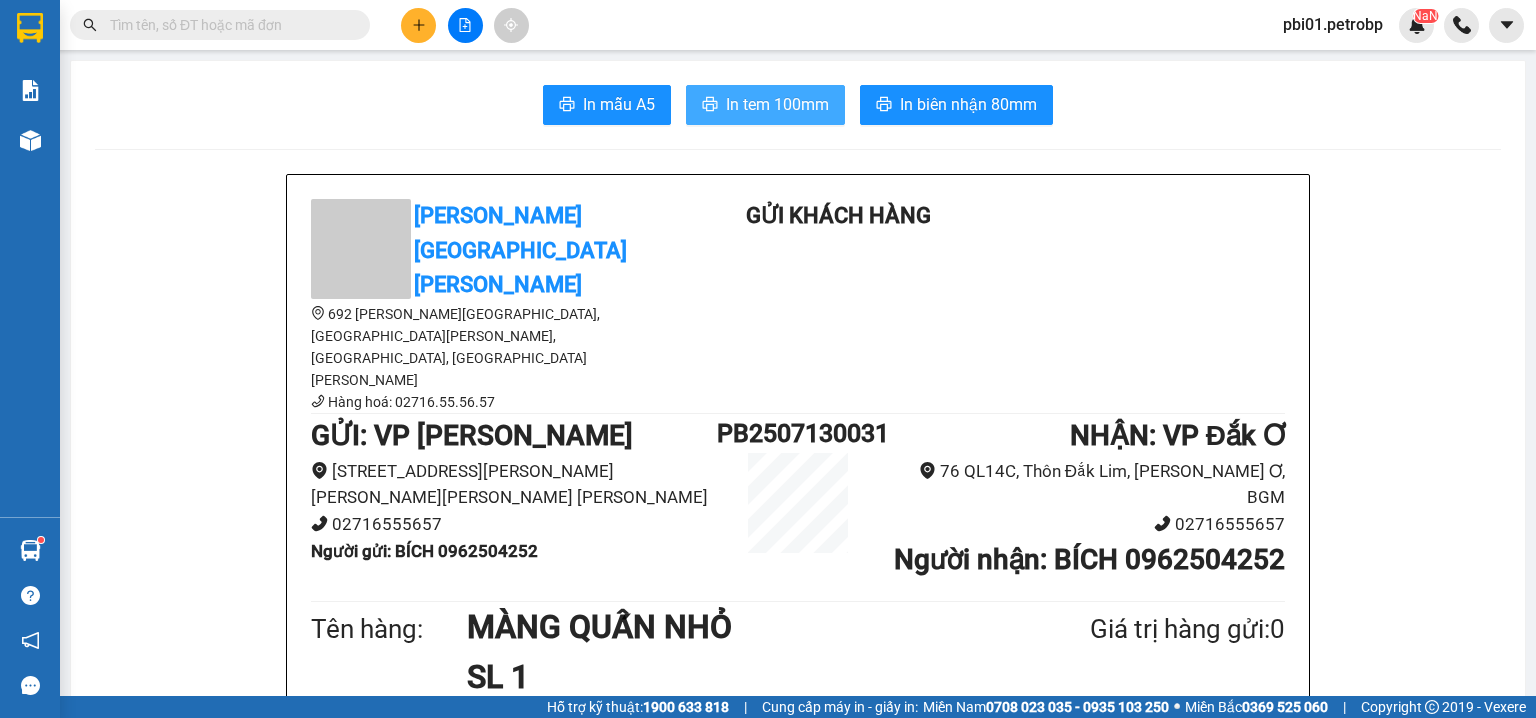 scroll, scrollTop: 0, scrollLeft: 0, axis: both 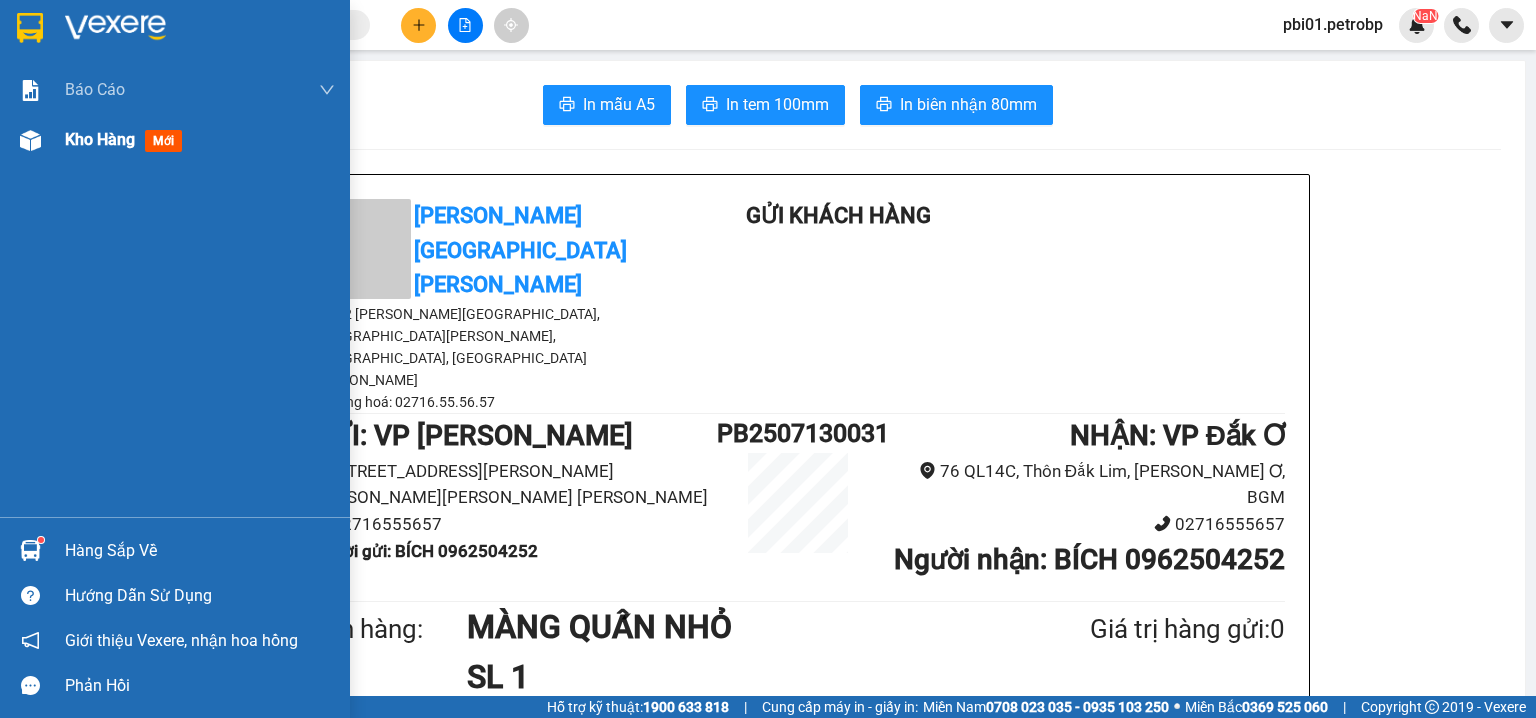 click at bounding box center [30, 140] 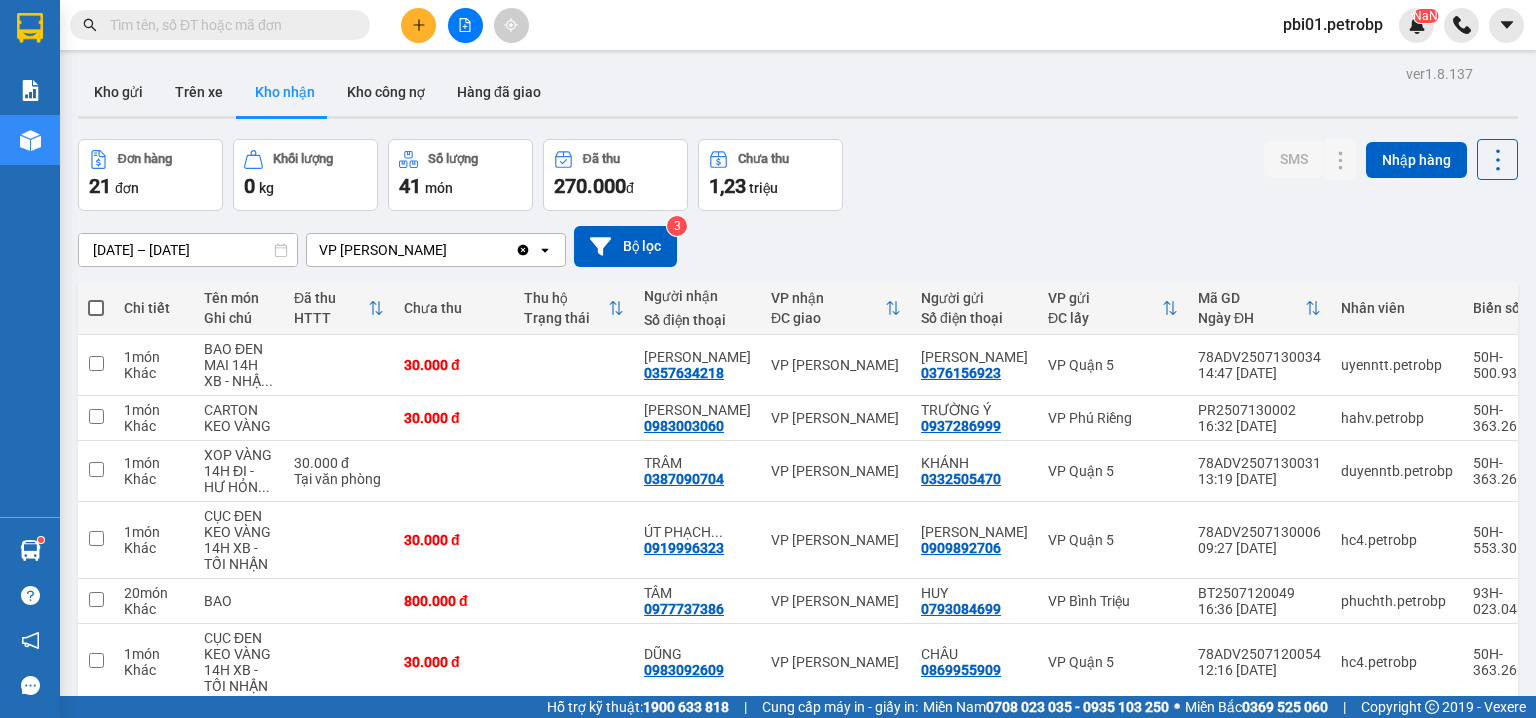 click at bounding box center (228, 25) 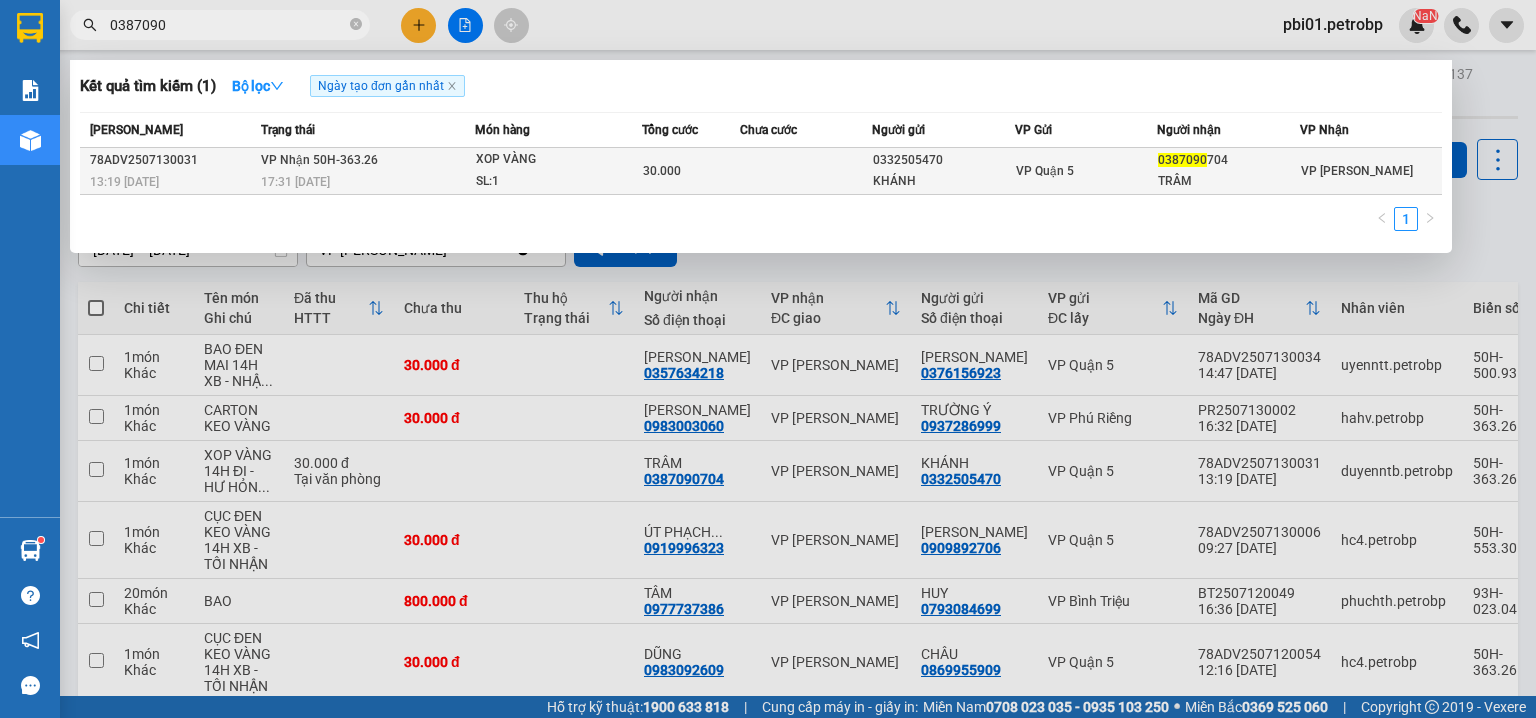 type on "0387090" 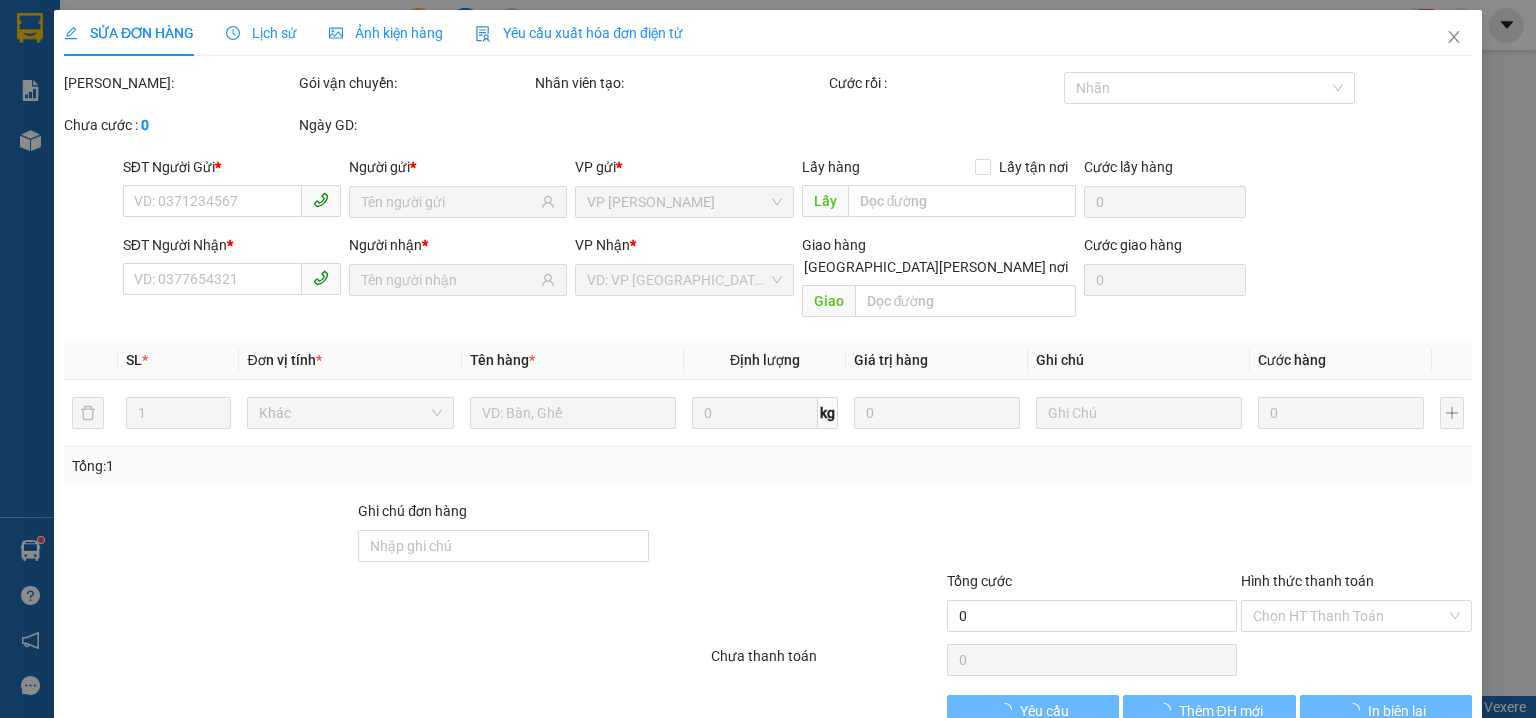 type on "0332505470" 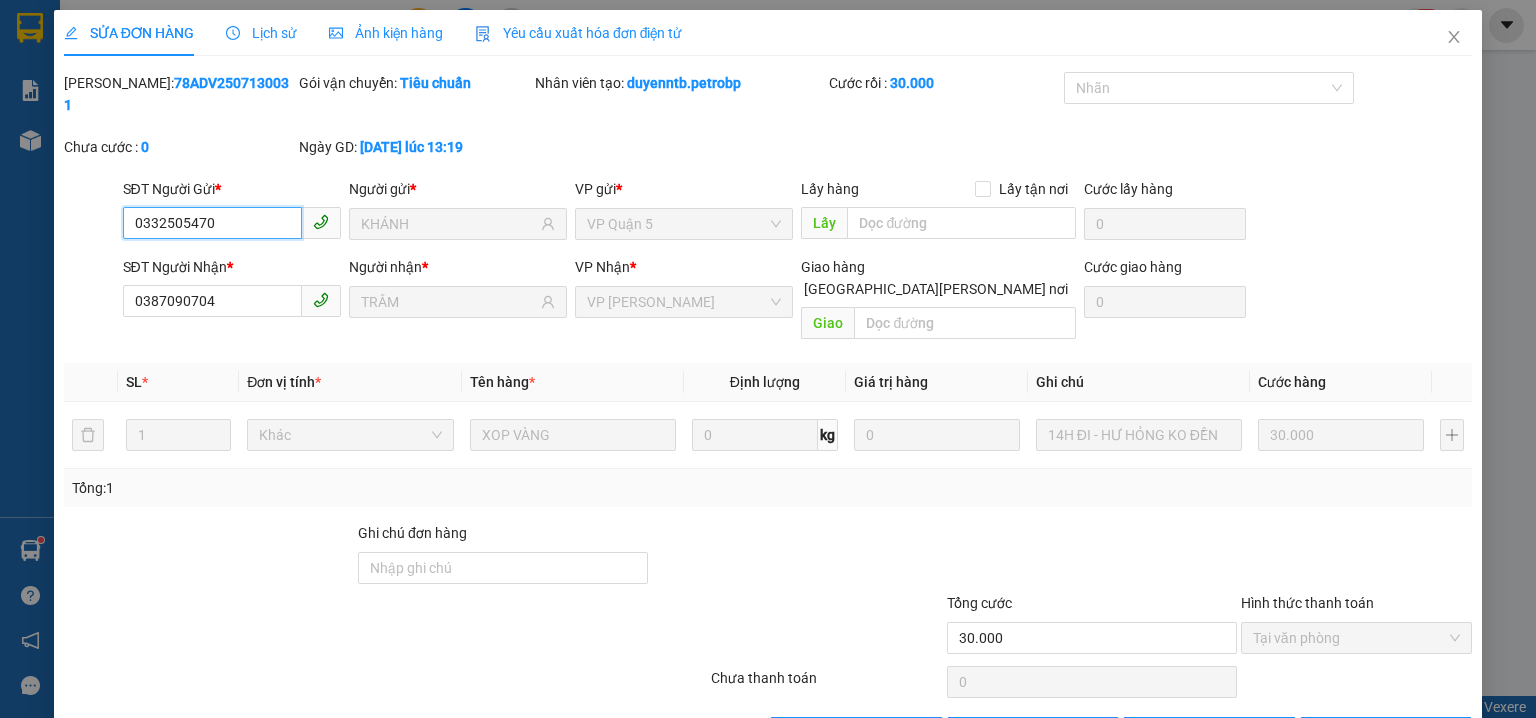 click on "Tại văn phòng" at bounding box center [1356, 638] 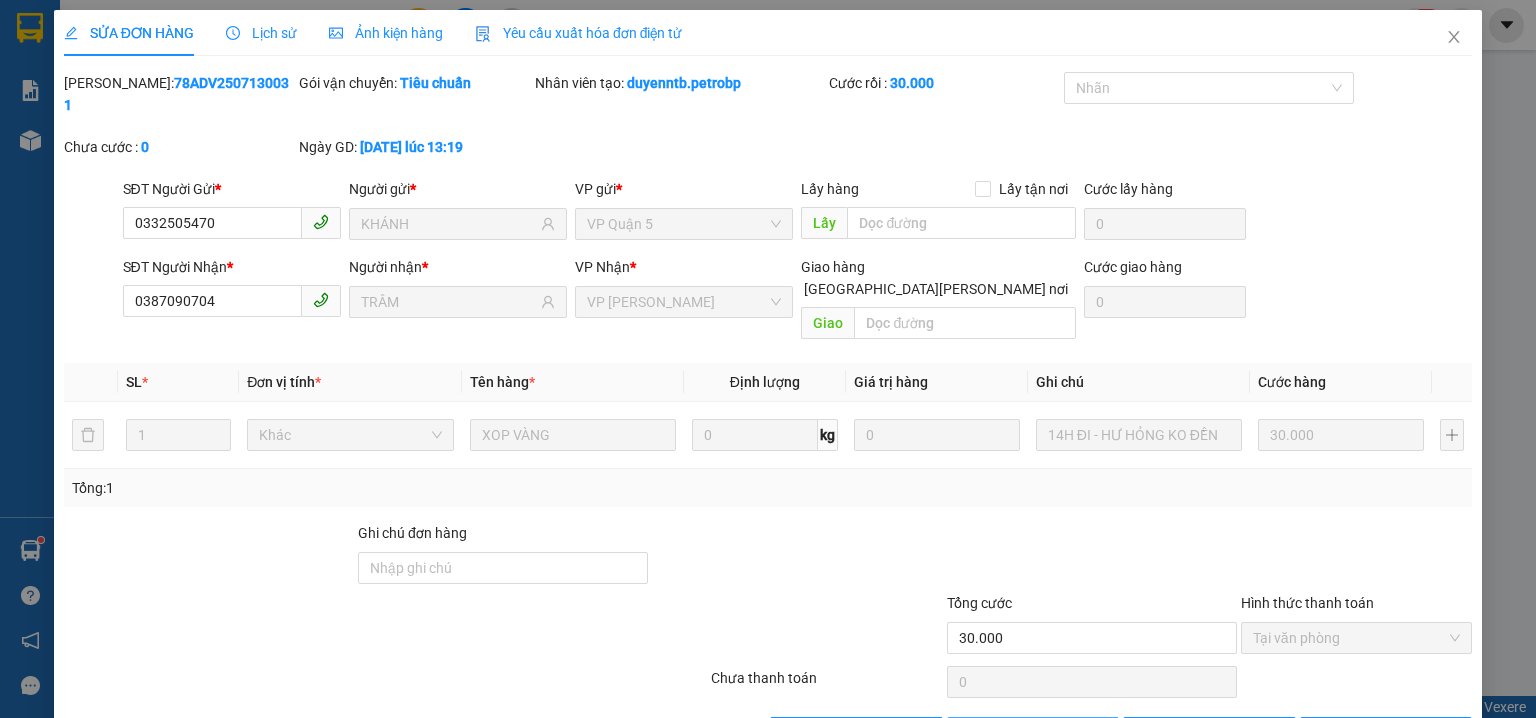click on "Giao hàng" at bounding box center [1044, 733] 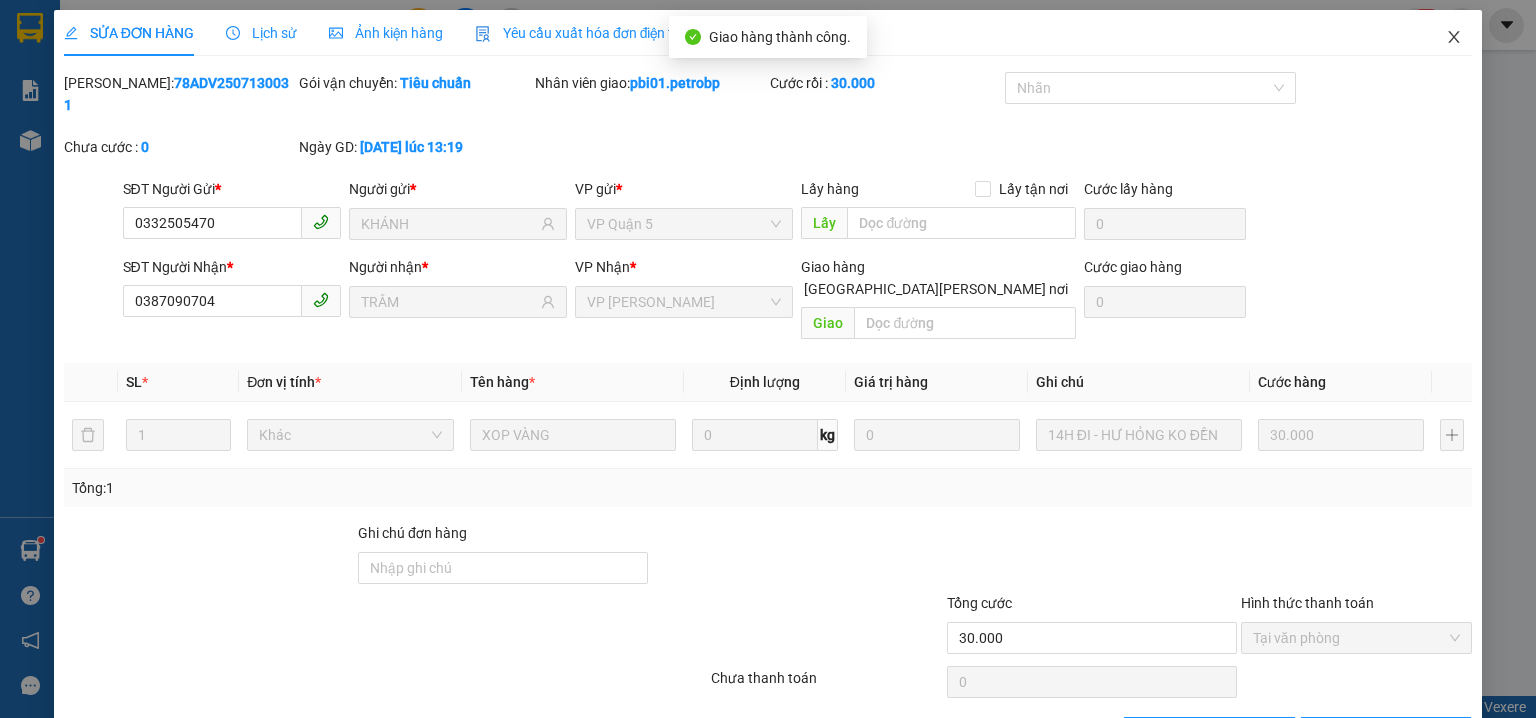 click 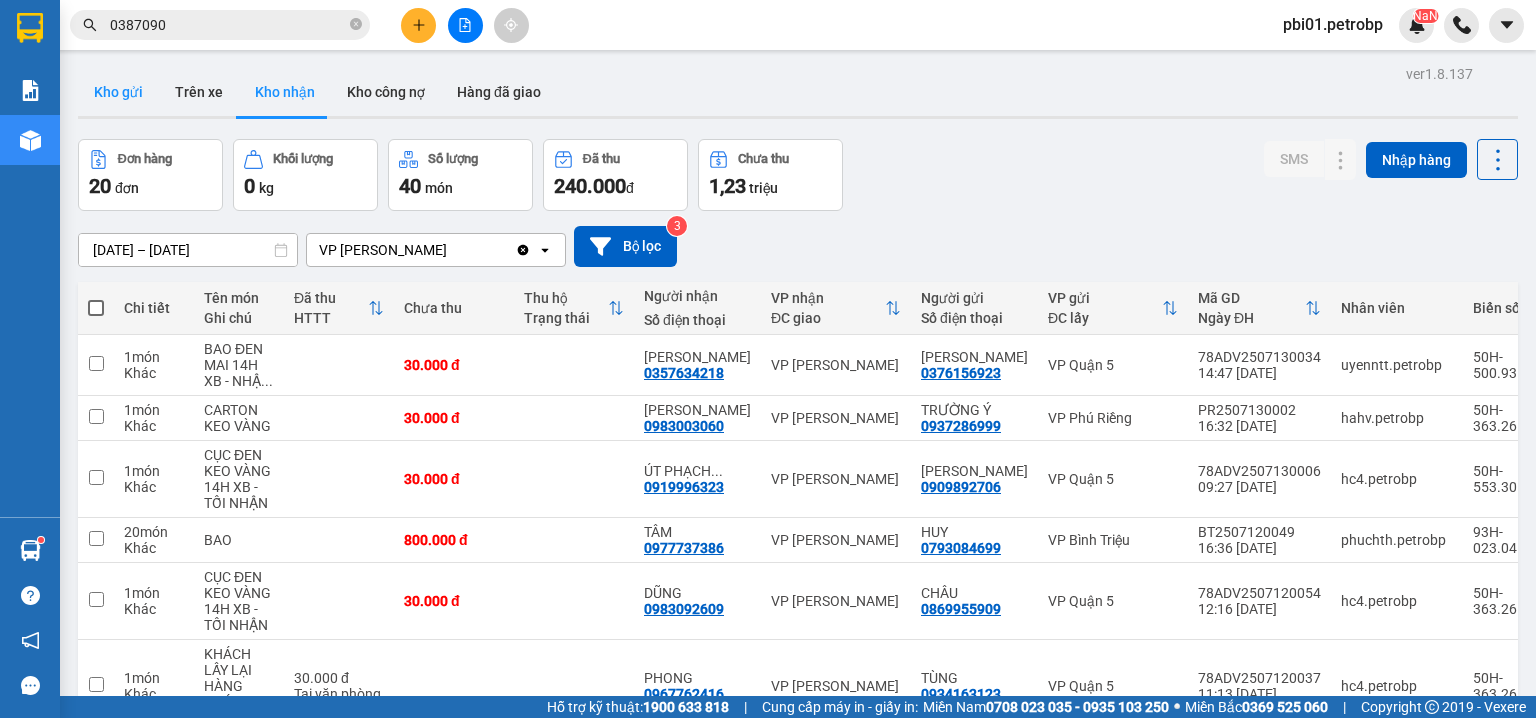 click on "Kho gửi" at bounding box center (118, 92) 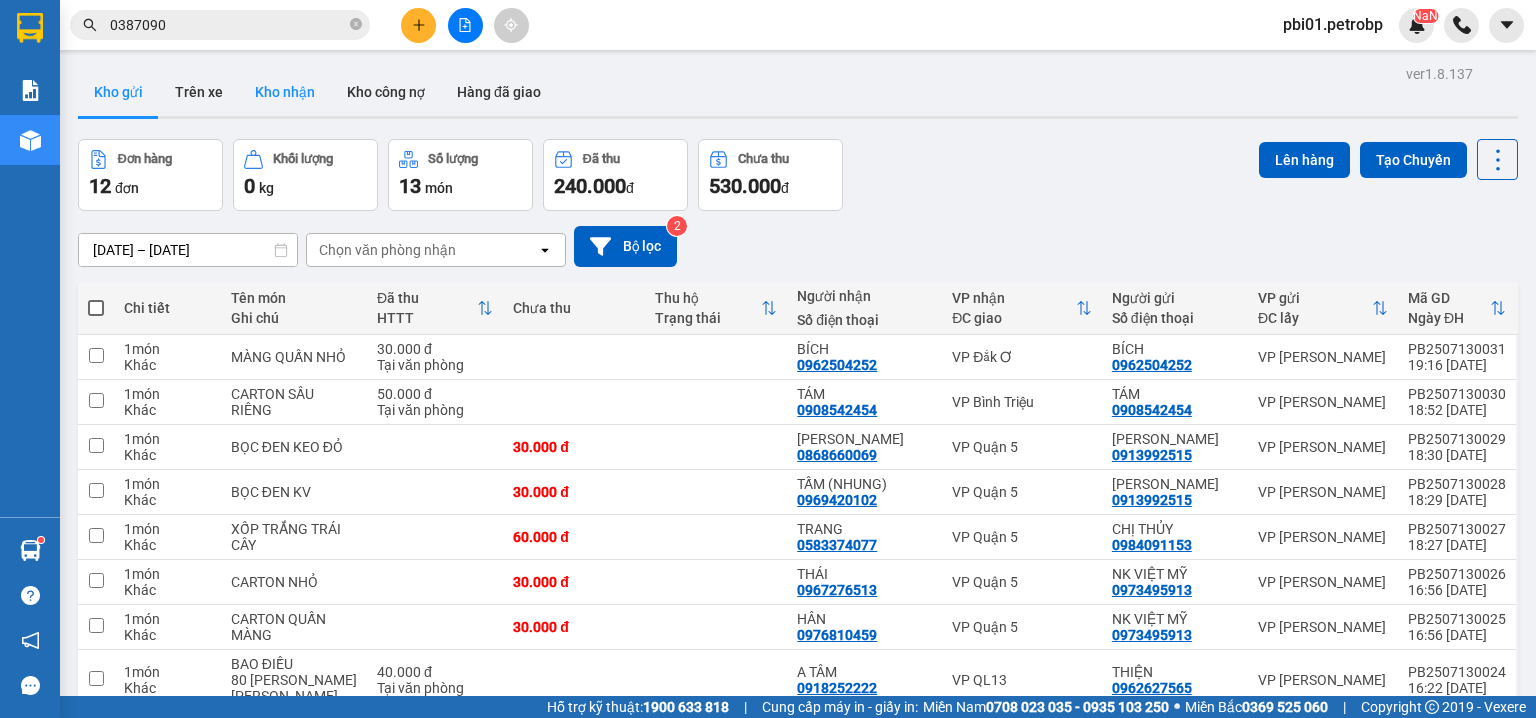 click on "Kho nhận" at bounding box center (285, 92) 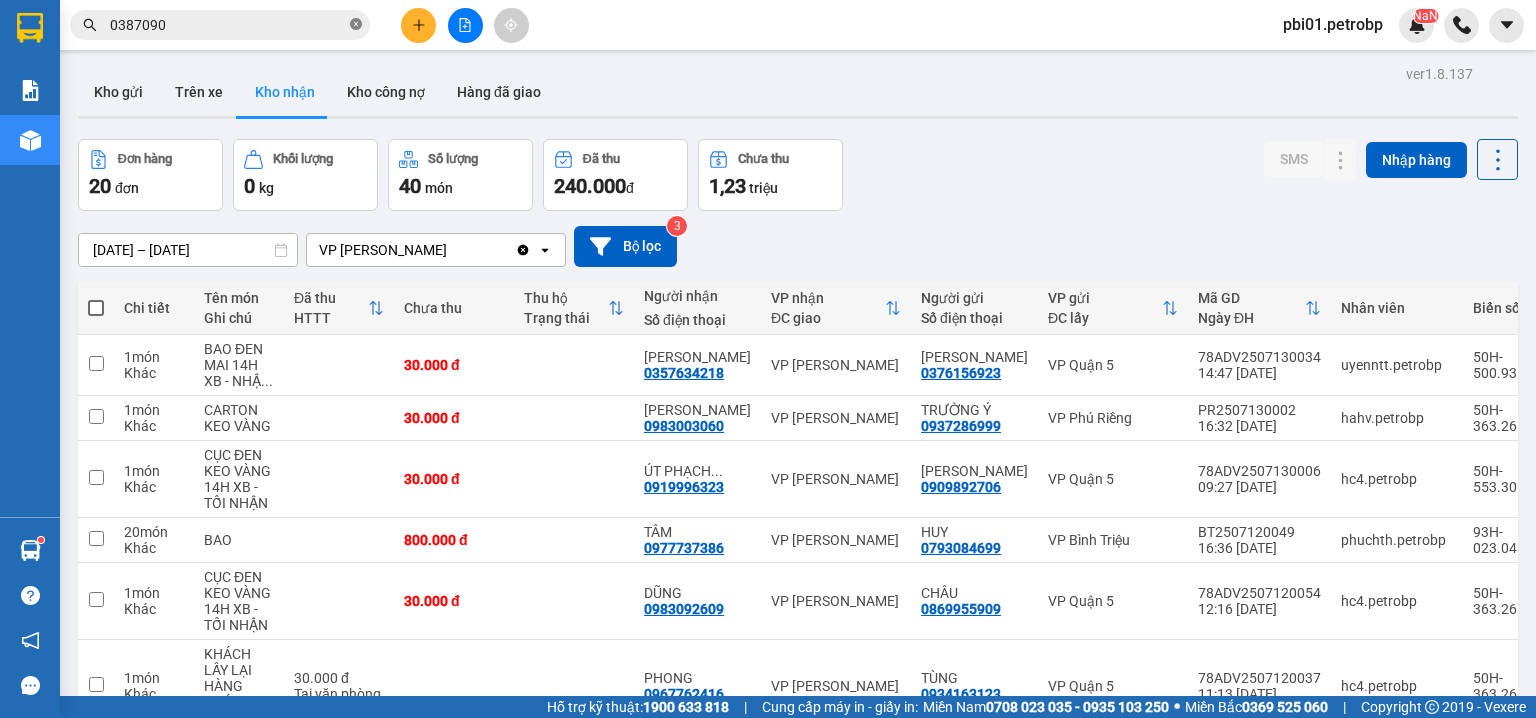 click 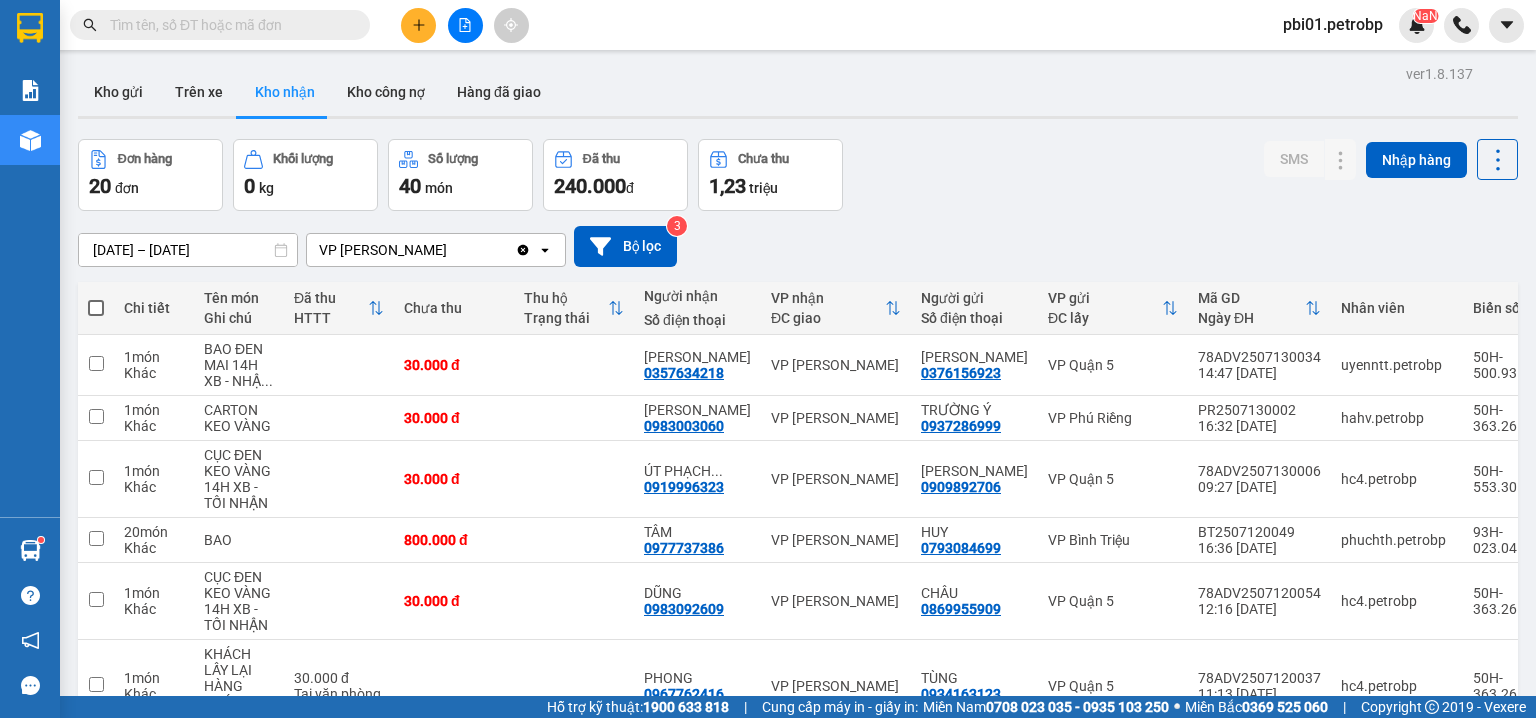 click 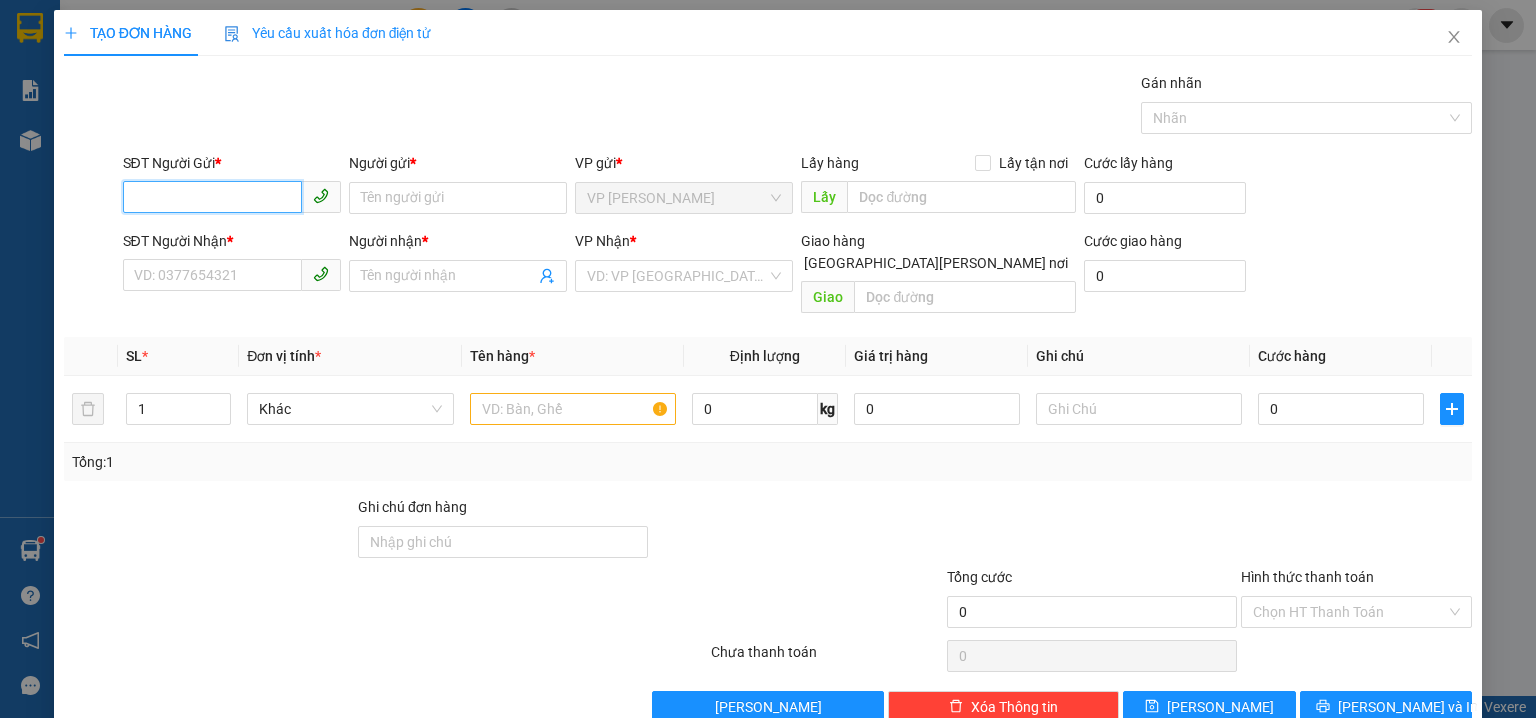 click on "SĐT Người Gửi  *" at bounding box center [212, 197] 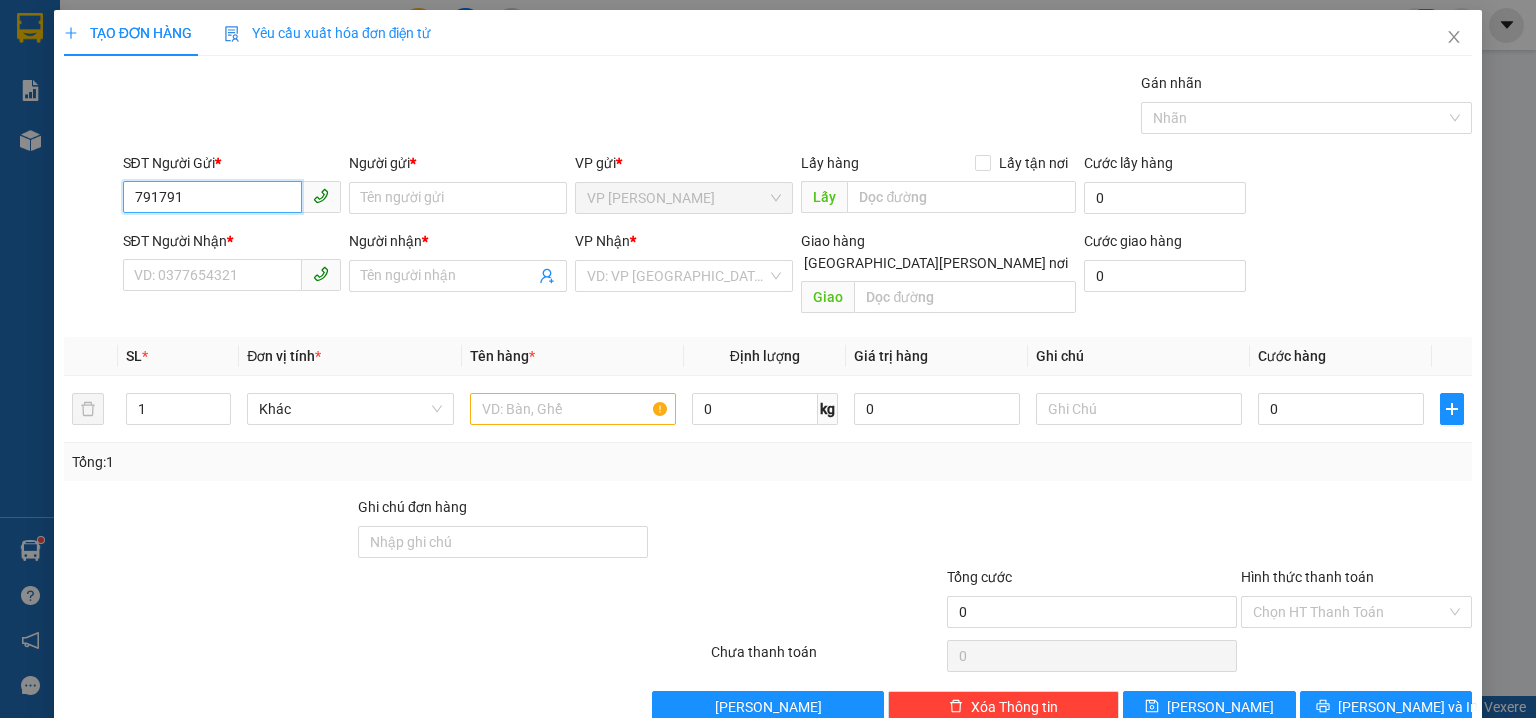 click on "791791" at bounding box center (212, 197) 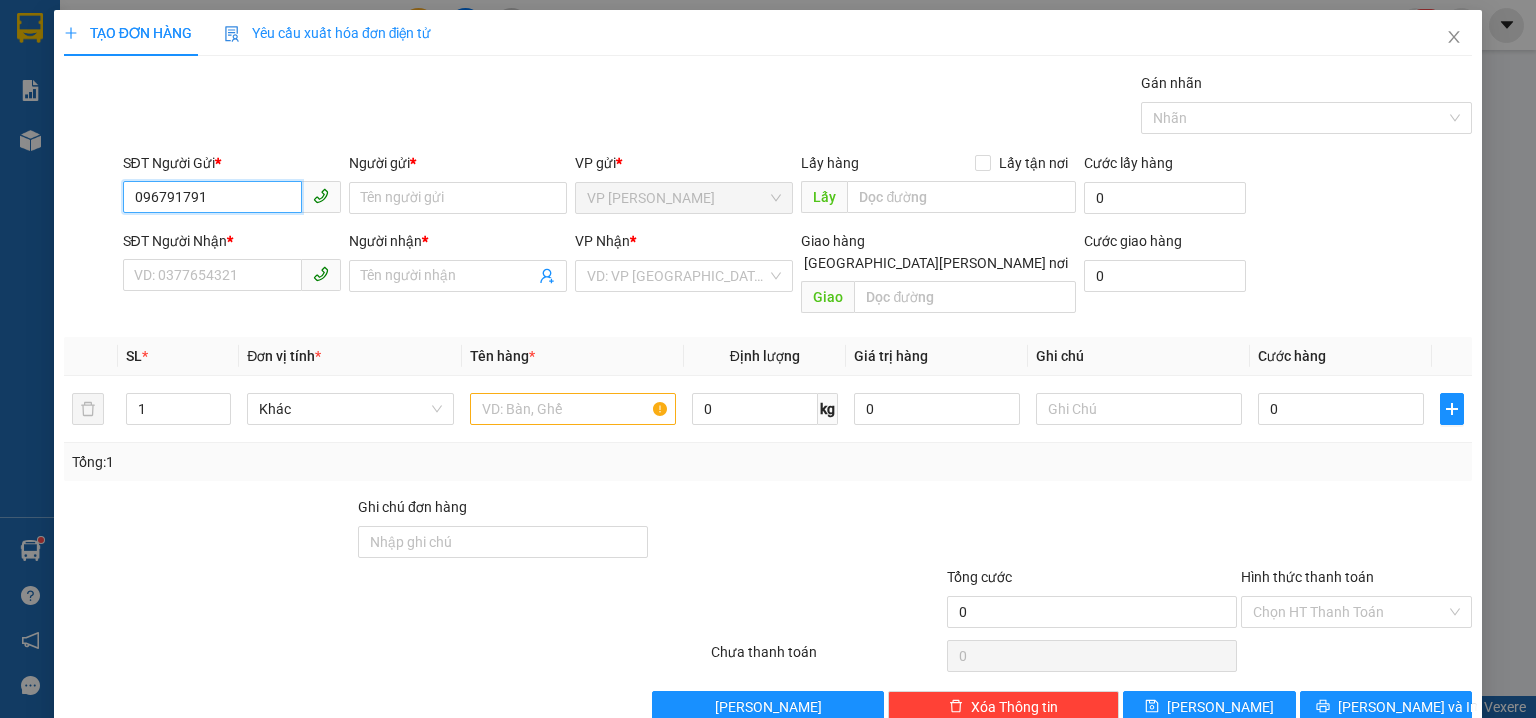 type on "0962791791" 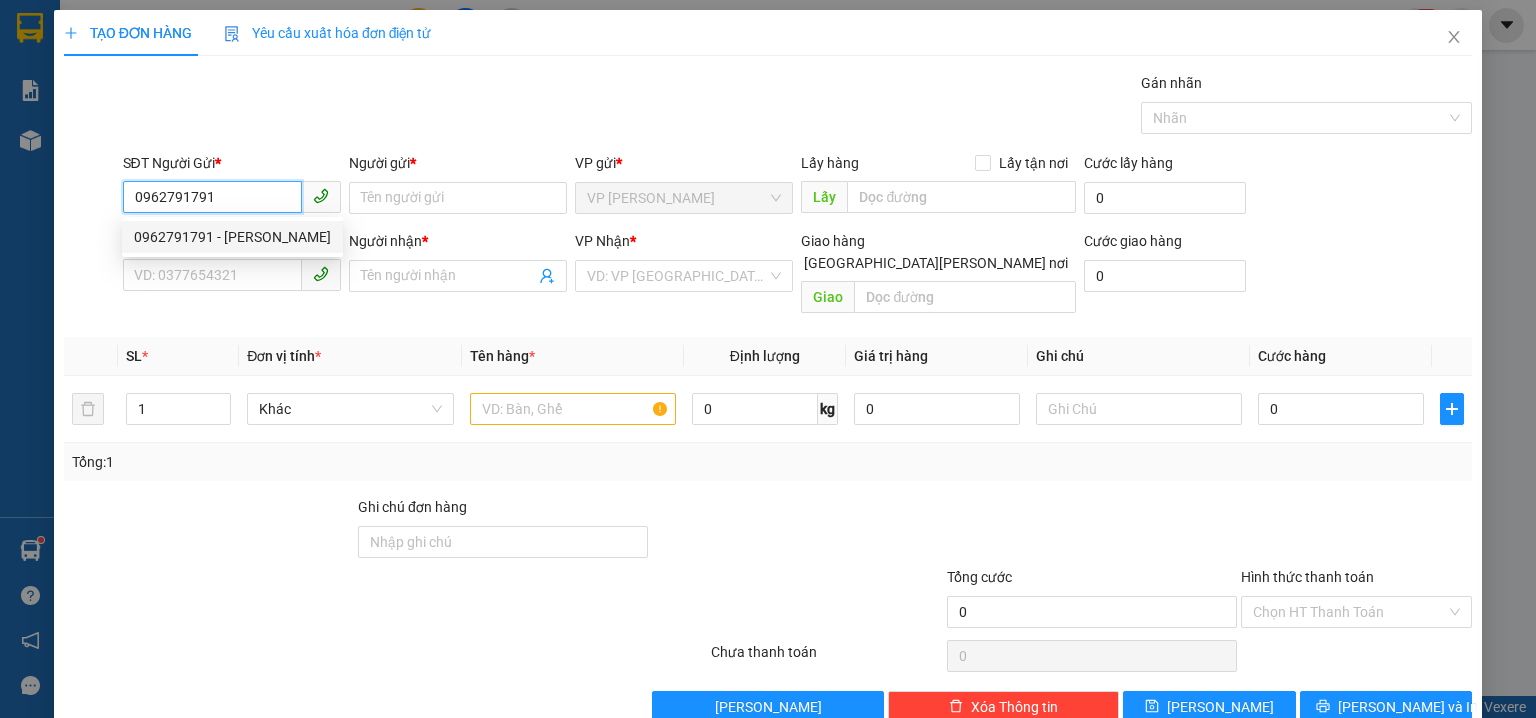 click on "0962791791 - SONG LÊ" at bounding box center [232, 237] 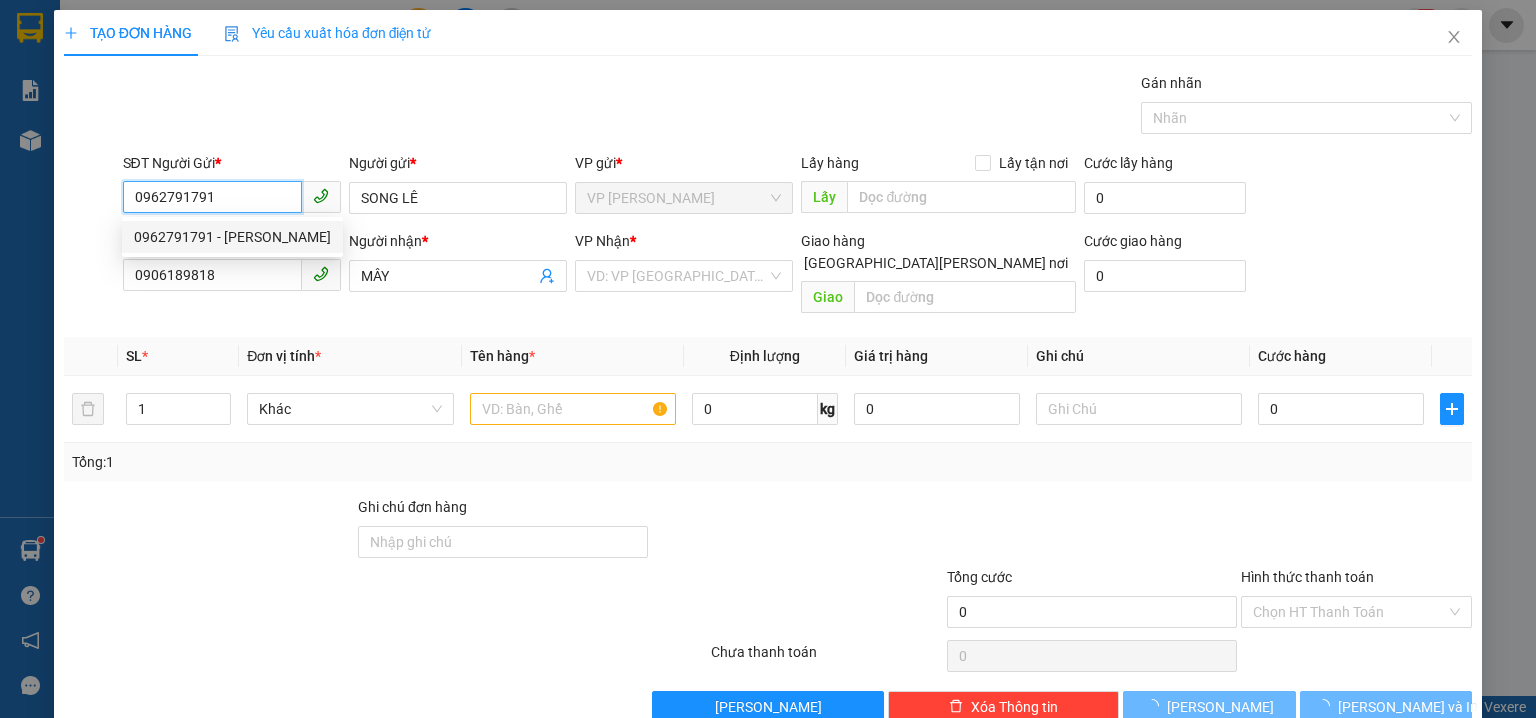 type on "30.000" 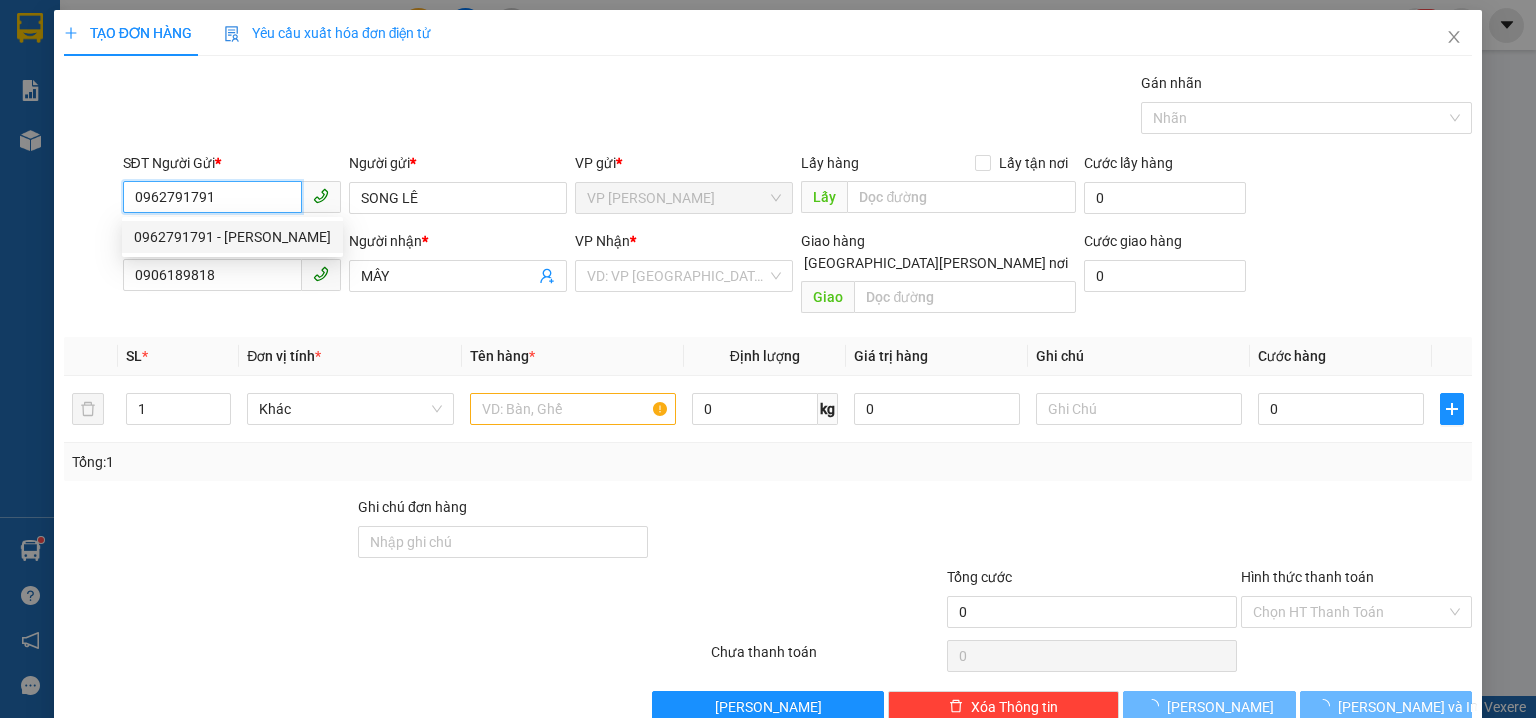 type on "30.000" 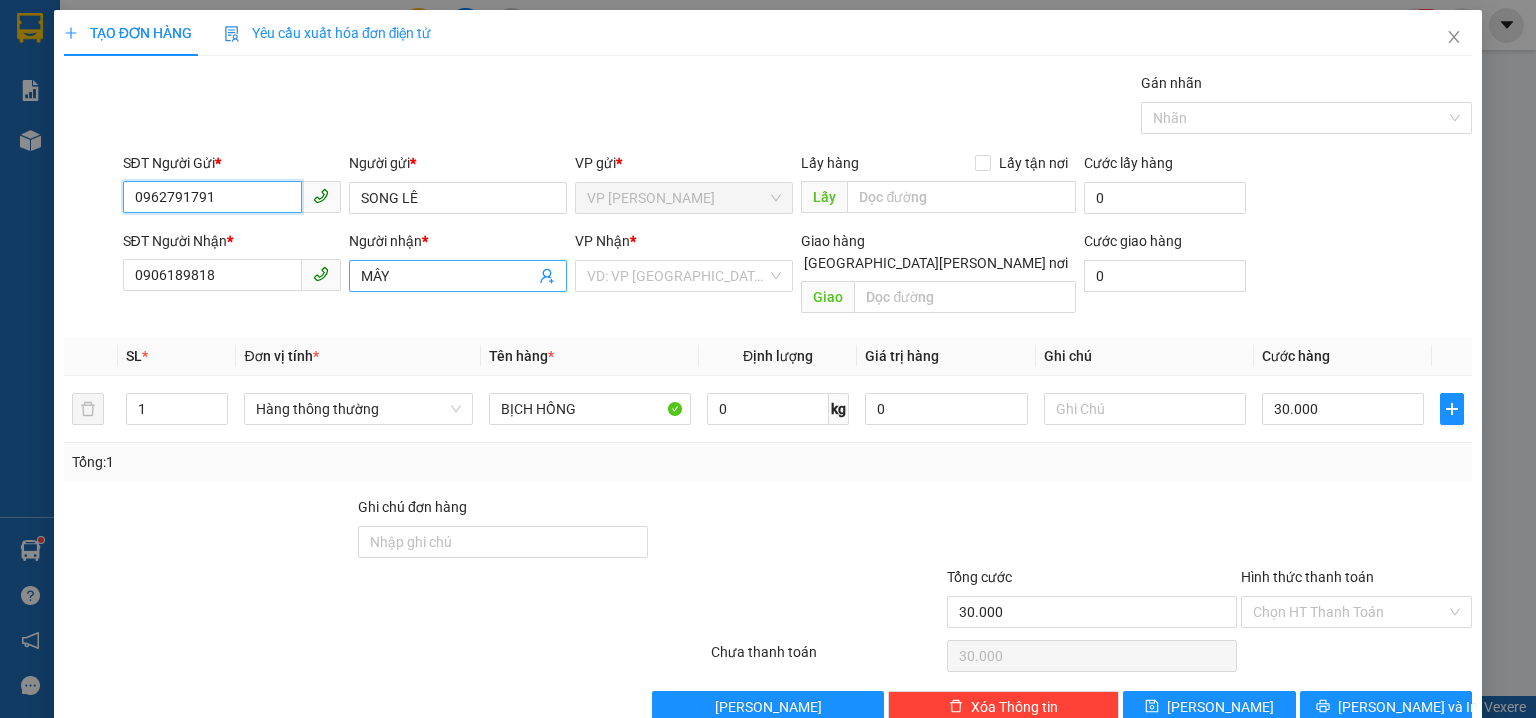 type on "0962791791" 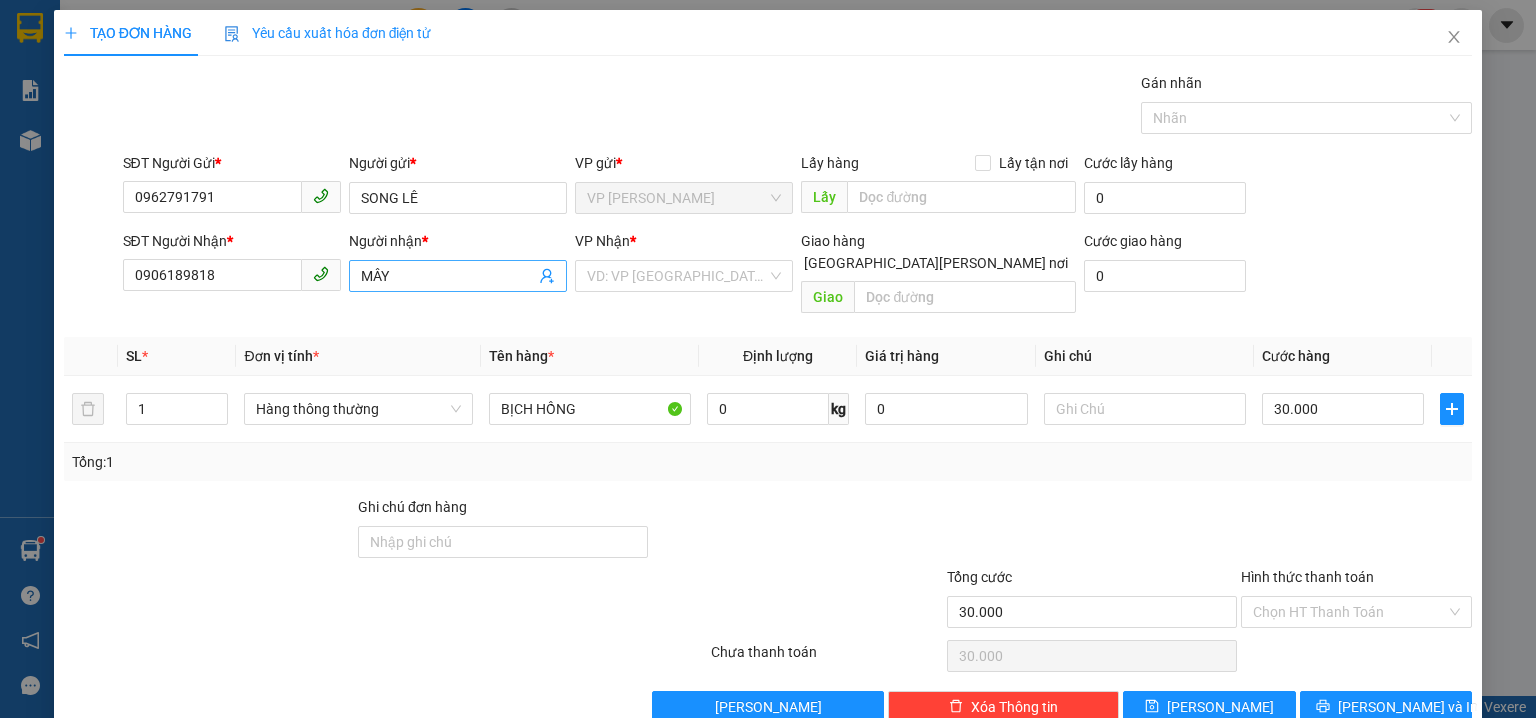 click on "MÂY" at bounding box center (448, 276) 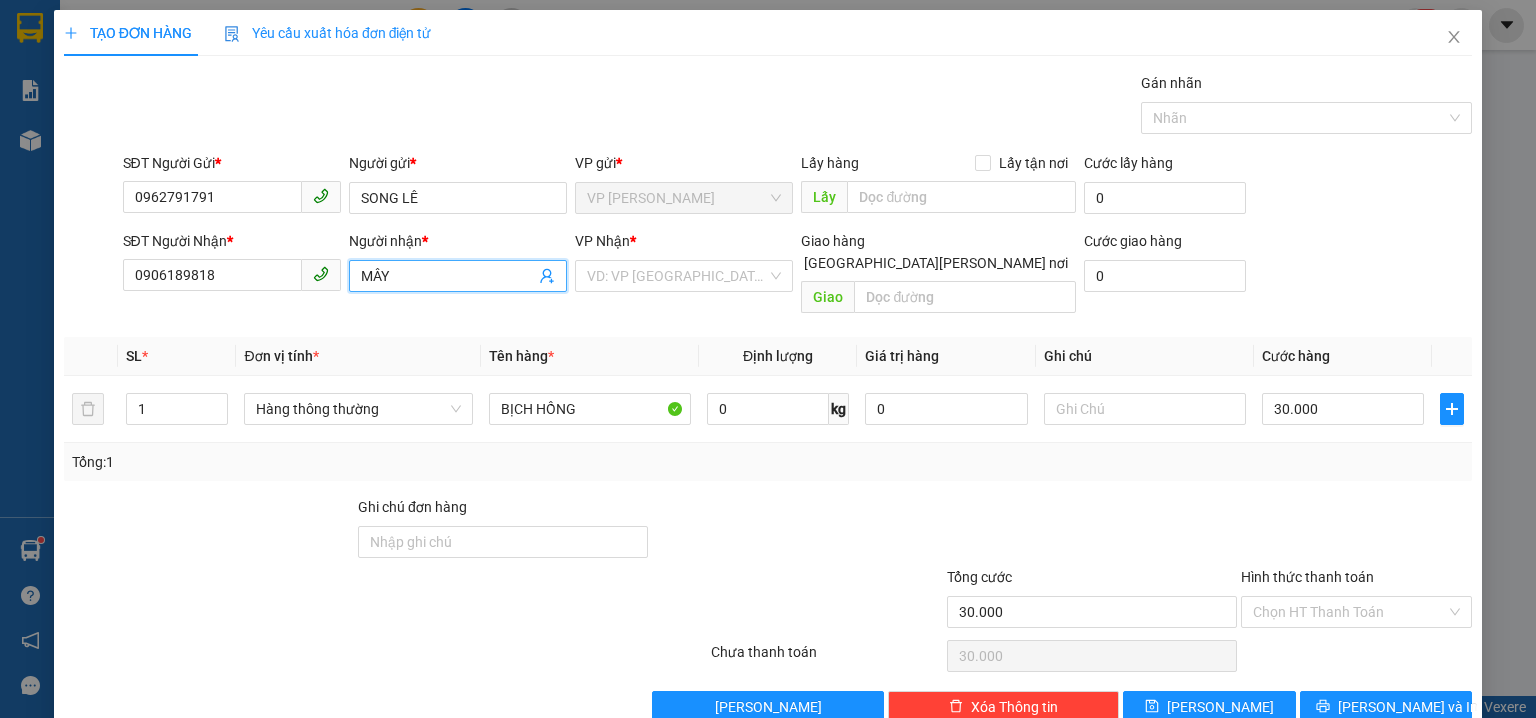 click on "MÂY" at bounding box center [448, 276] 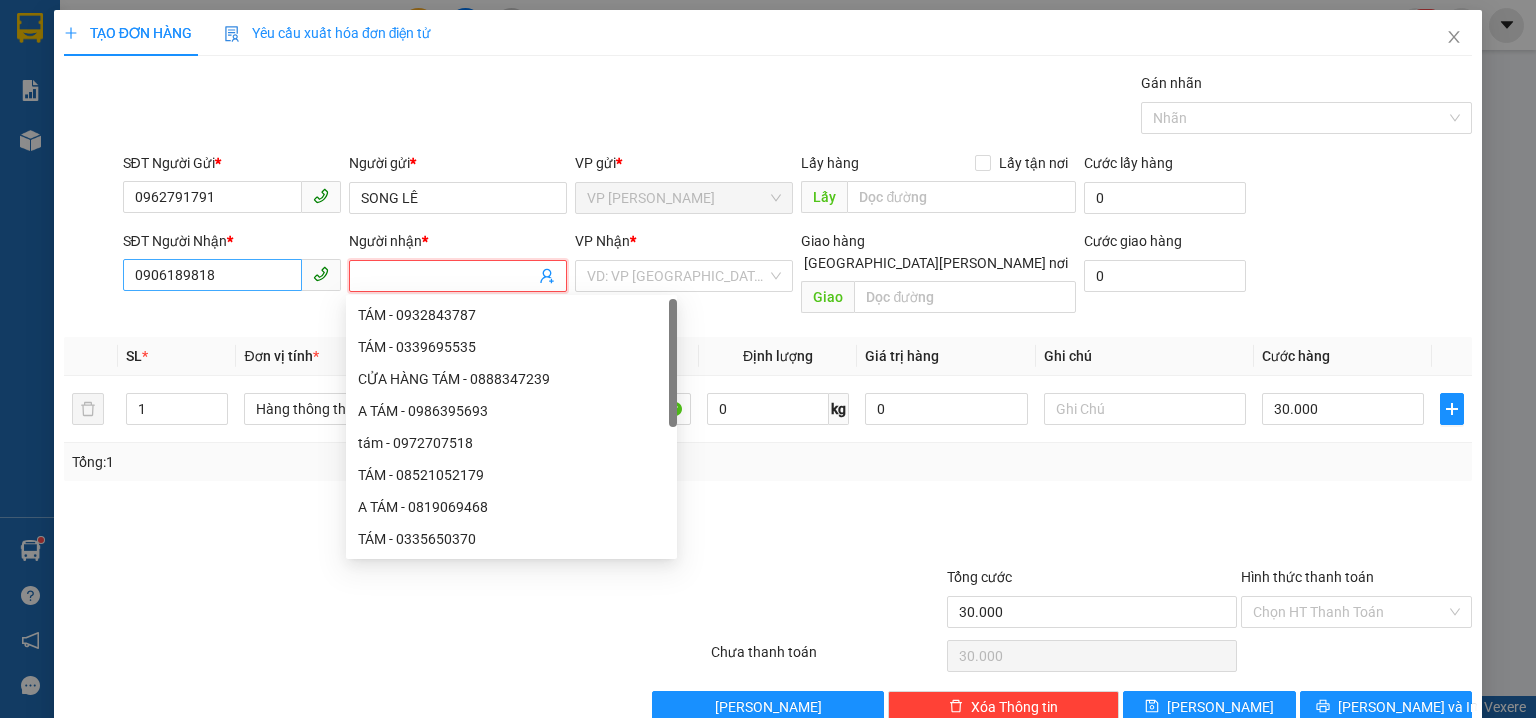 type 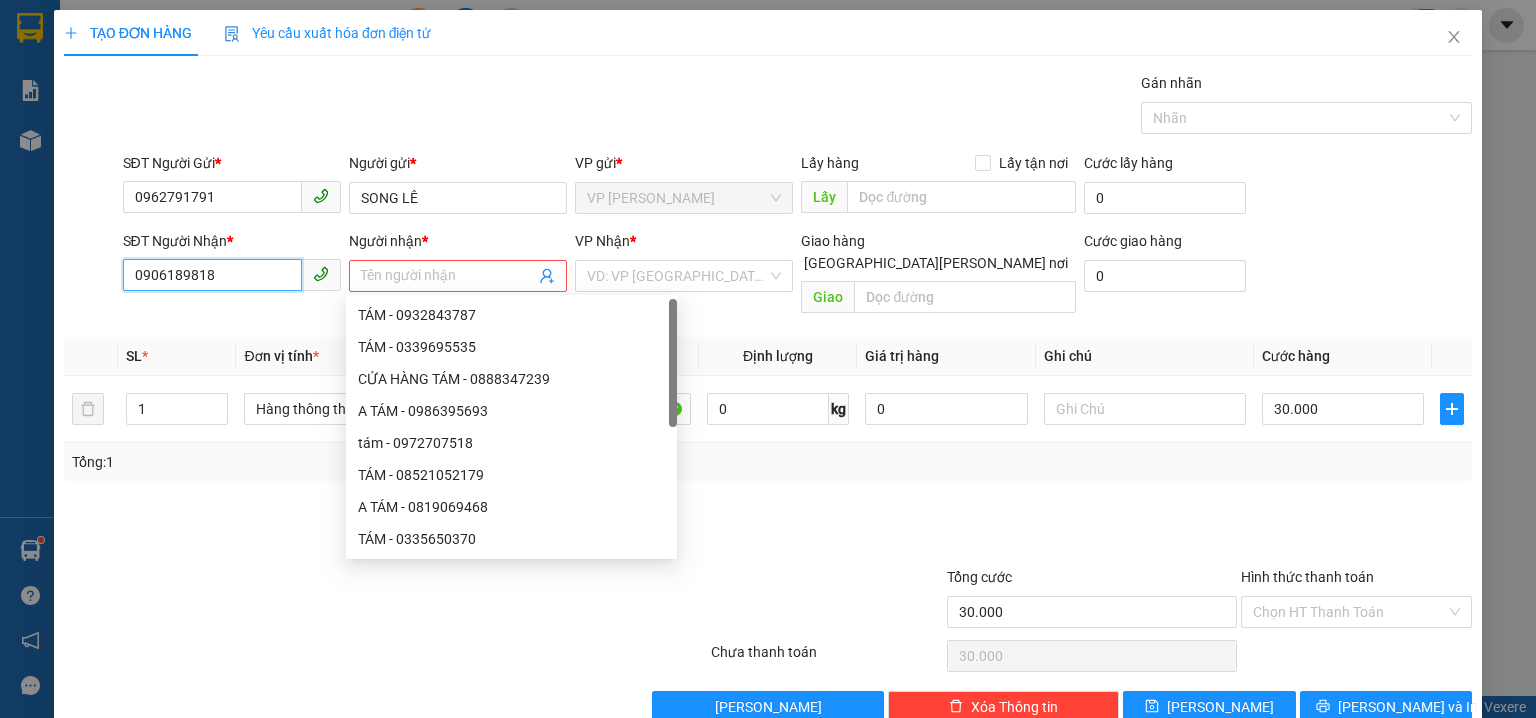 click on "0906189818" at bounding box center [212, 275] 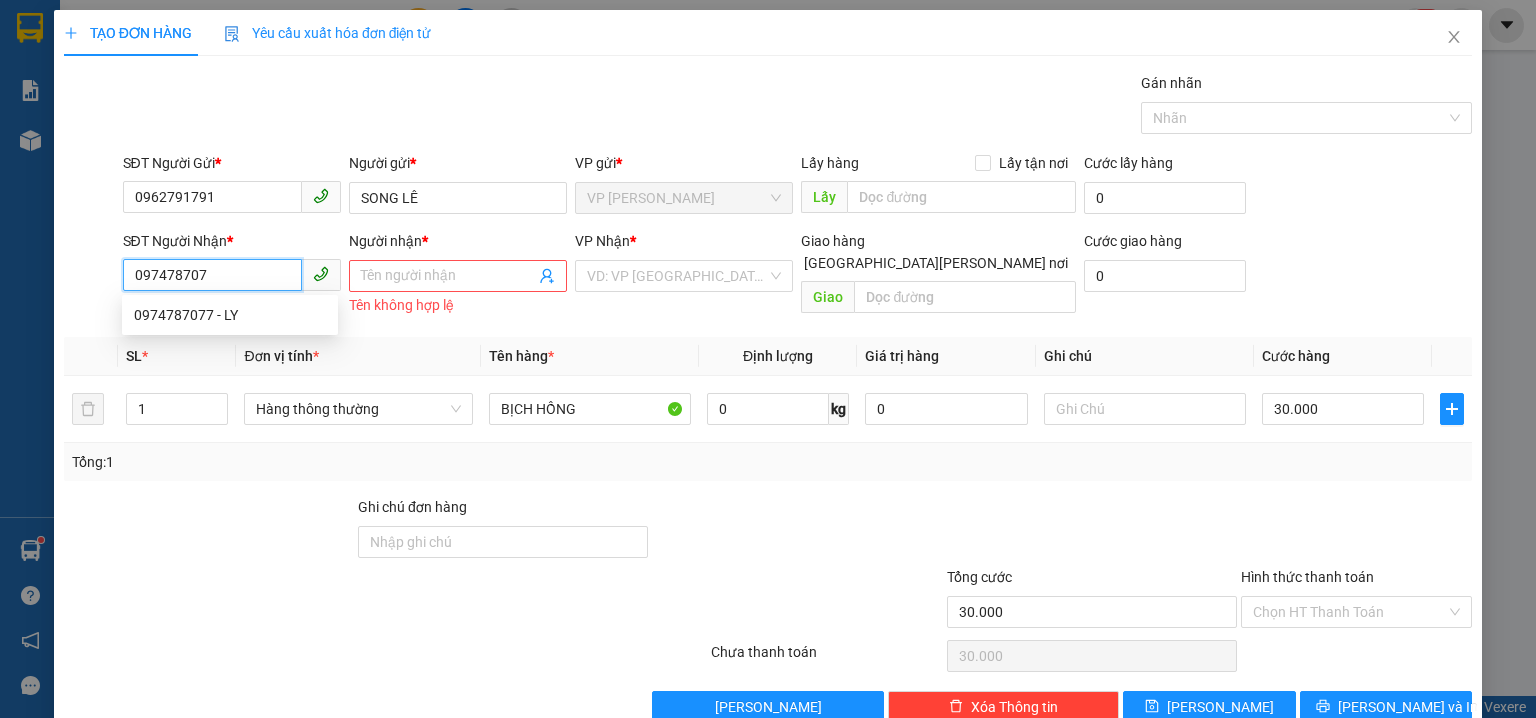 type on "0974787077" 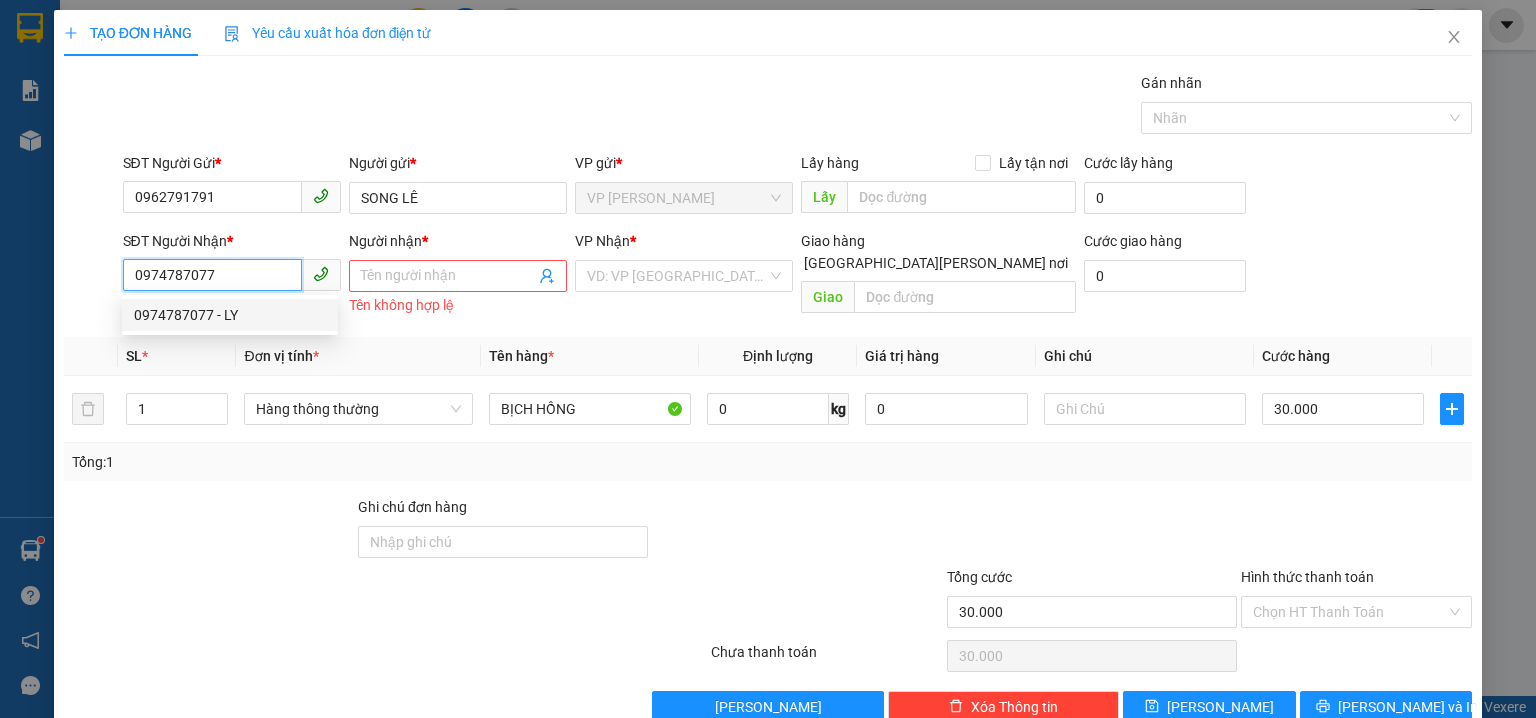 click on "0974787077 - LY" at bounding box center (230, 315) 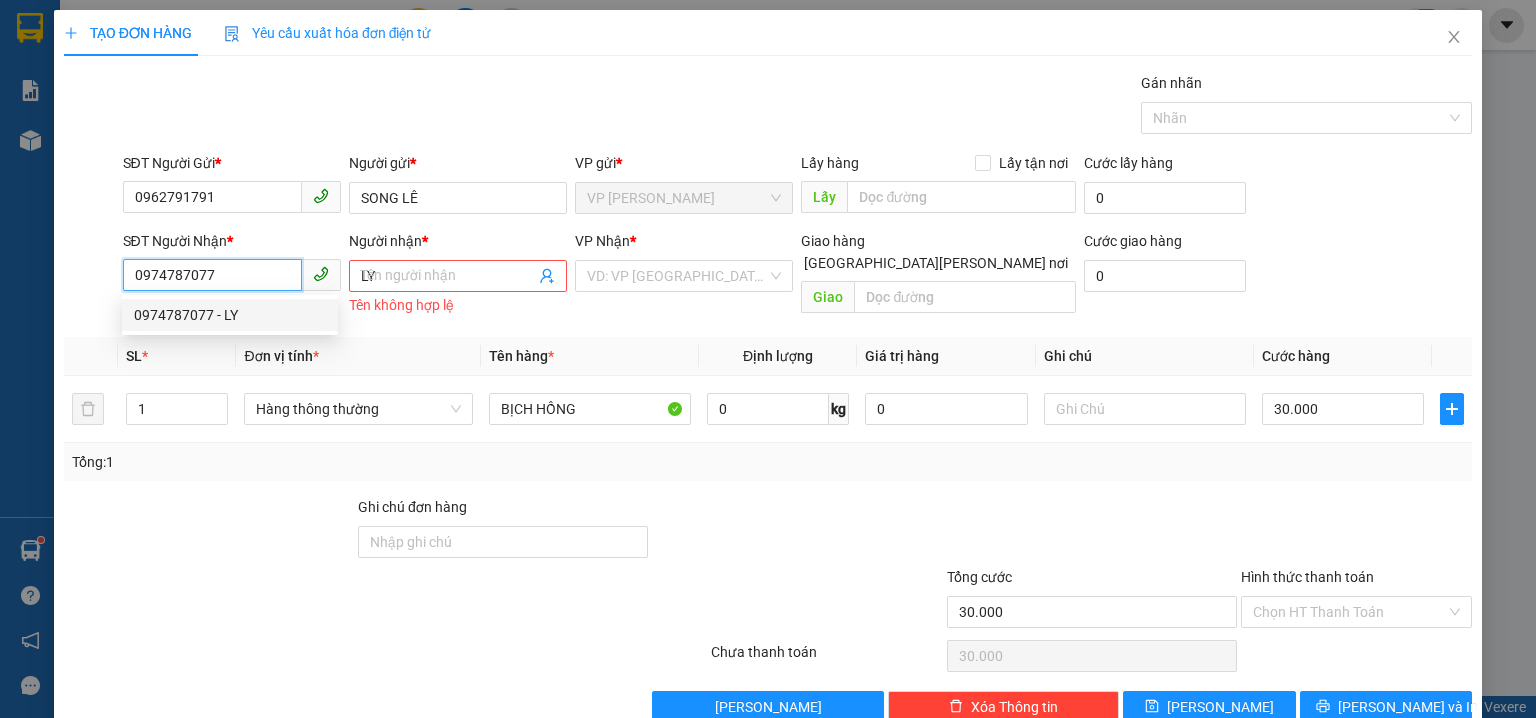 type on "160.000" 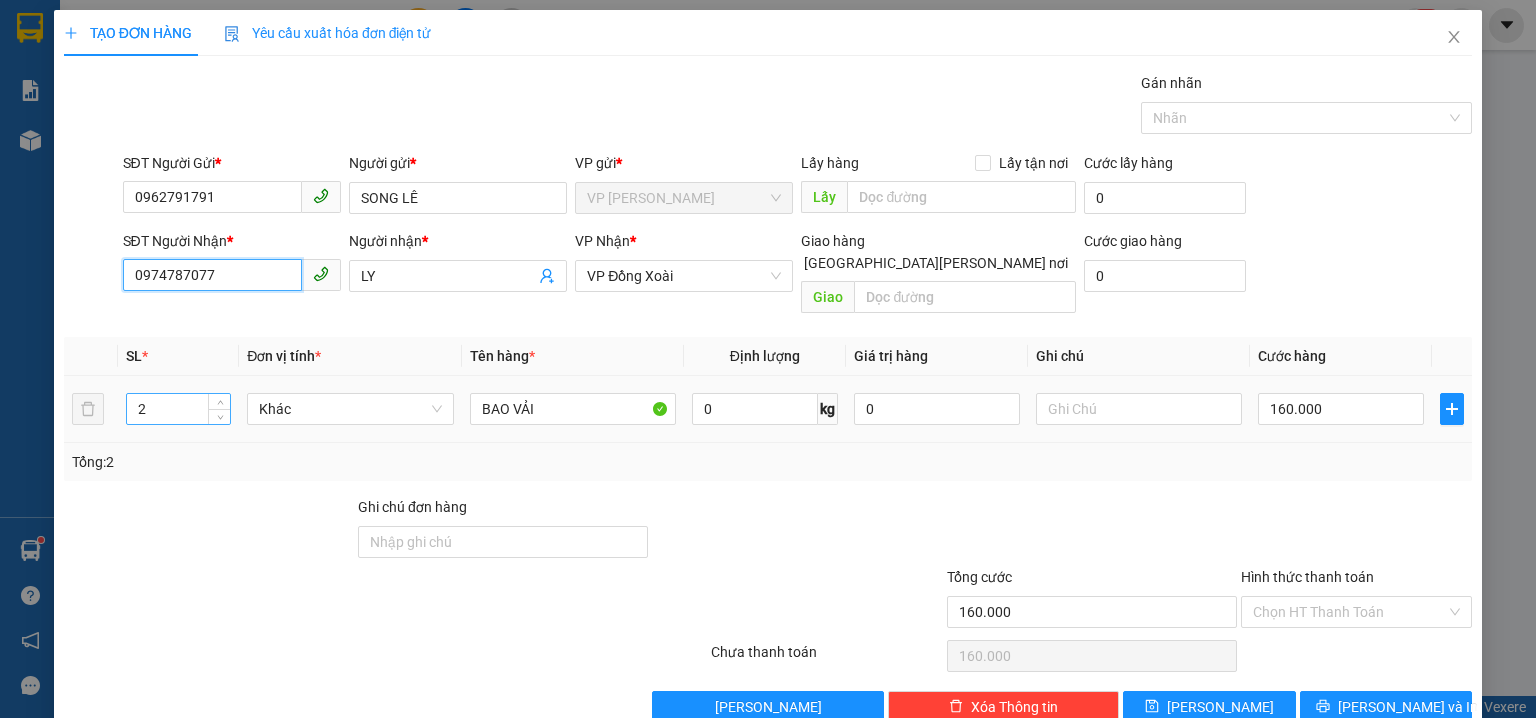 type on "0974787077" 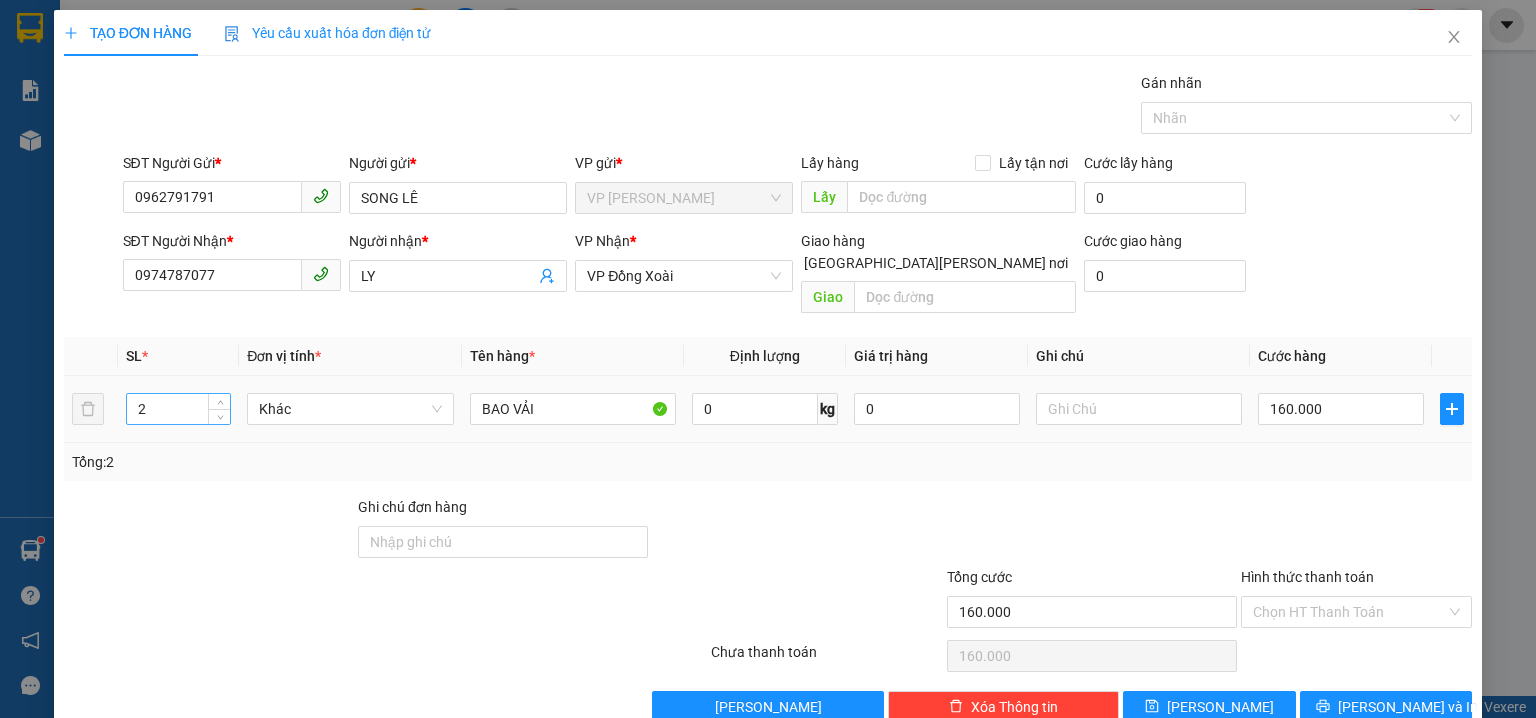 click on "2" at bounding box center (178, 409) 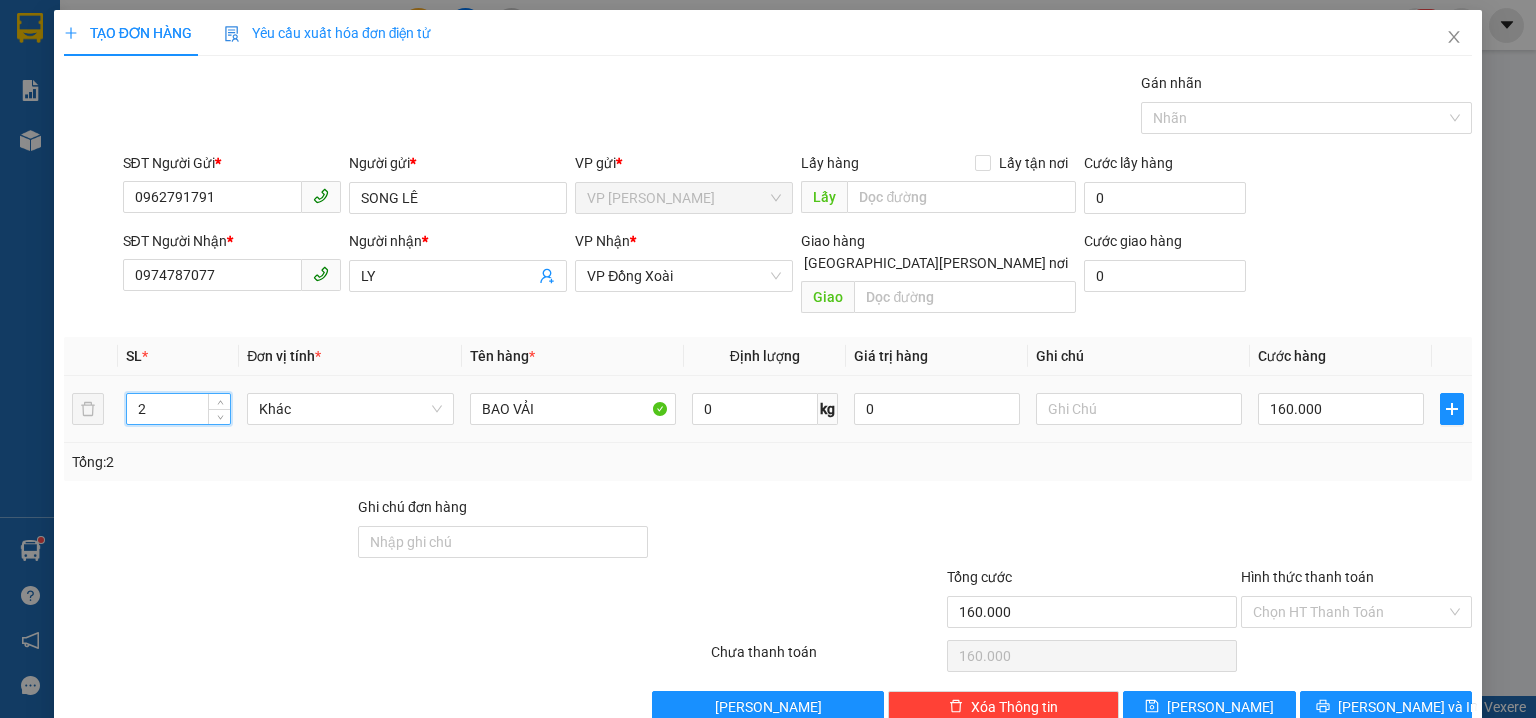 click on "2" at bounding box center (178, 409) 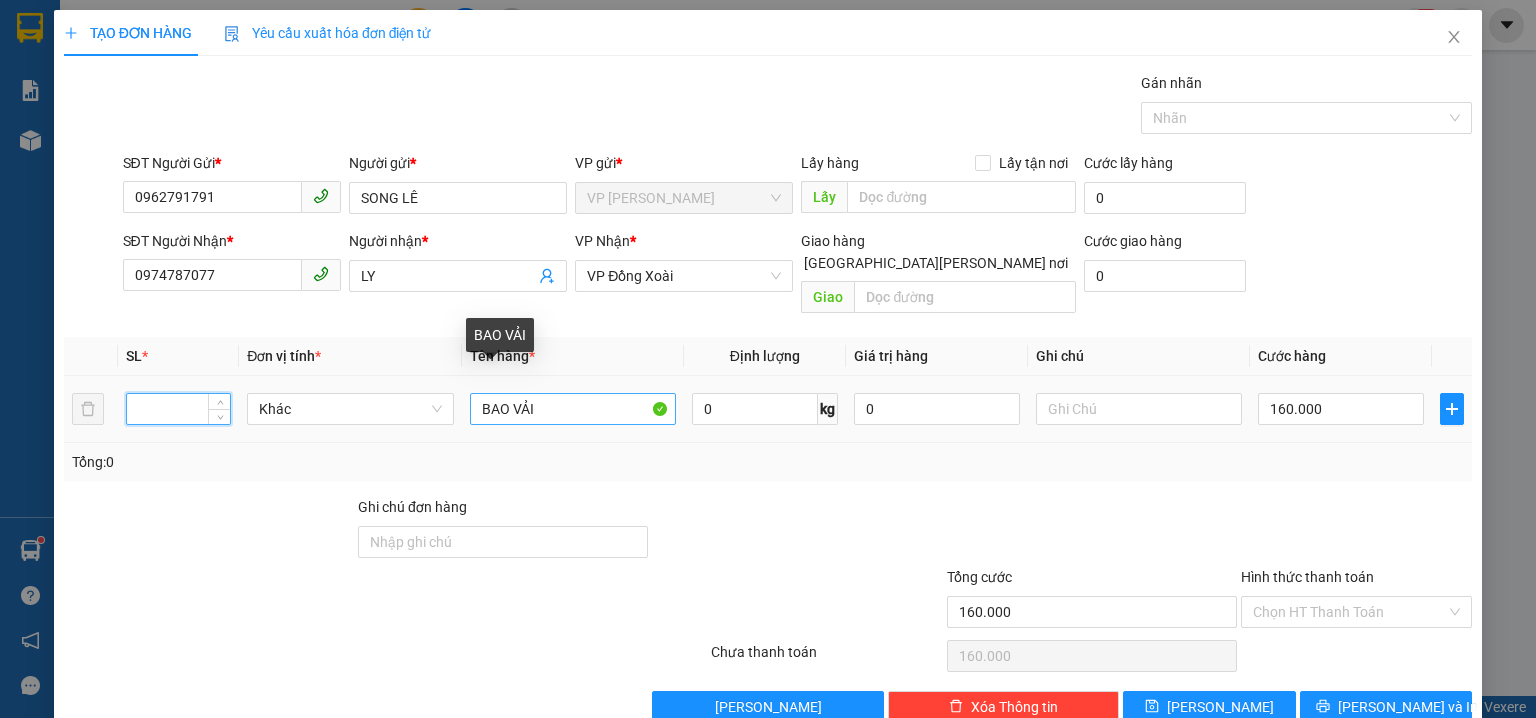 type 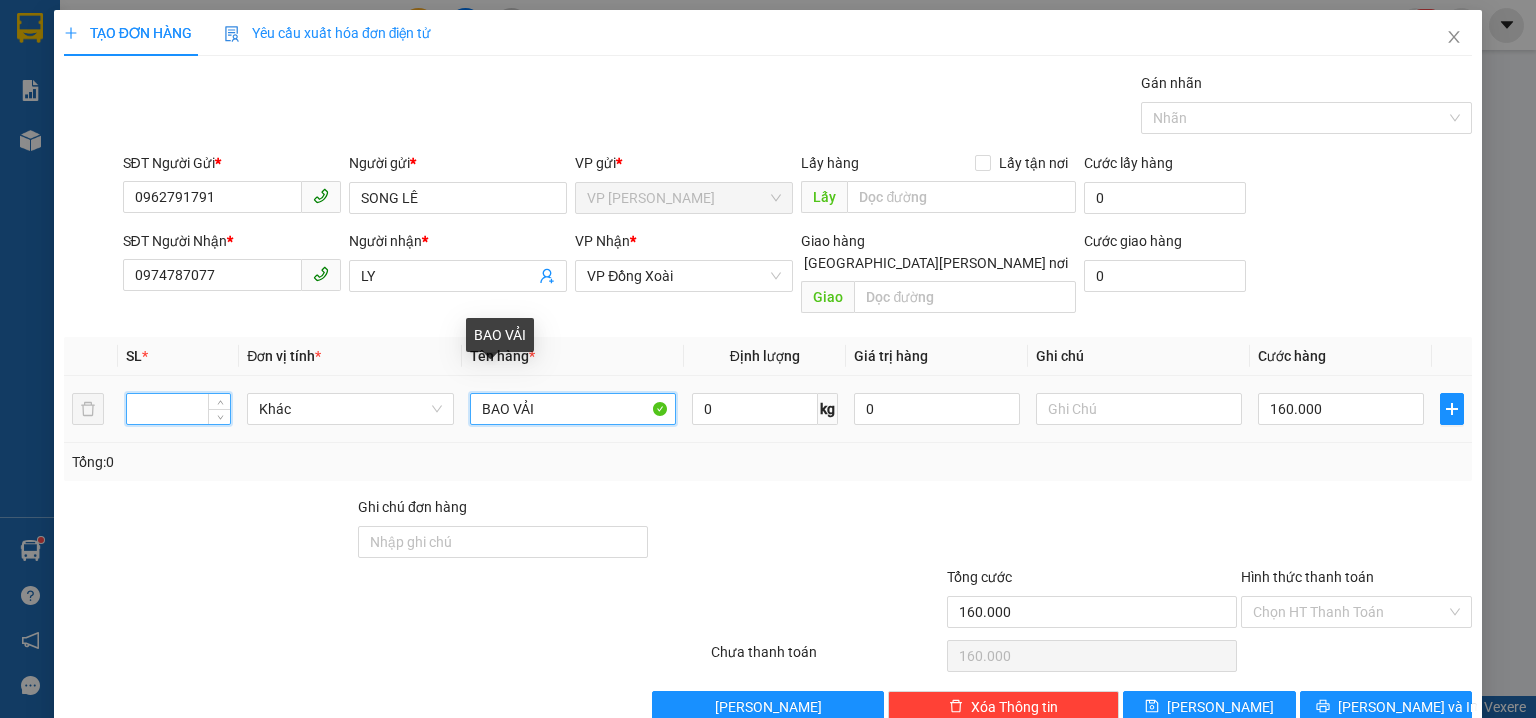 click on "BAO VẢI" at bounding box center [573, 409] 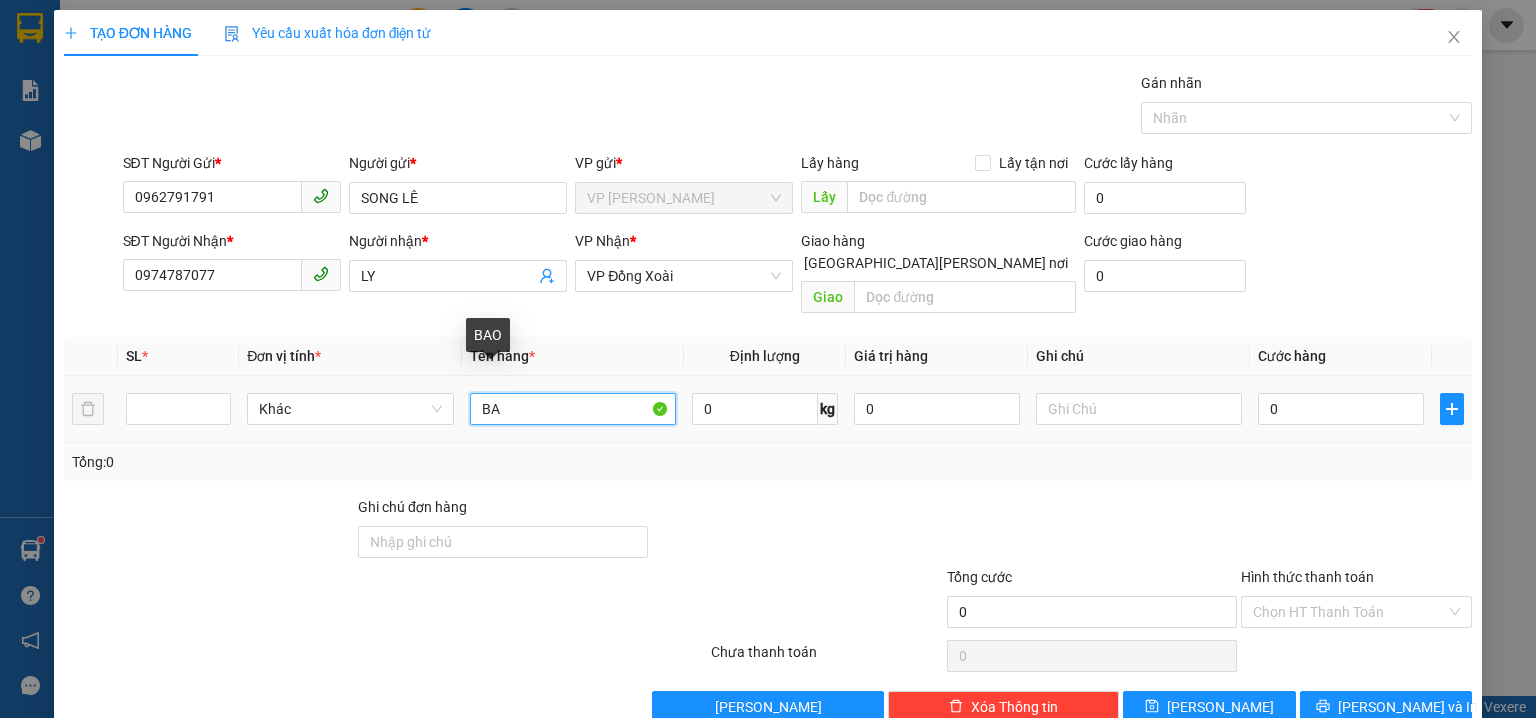 type on "B" 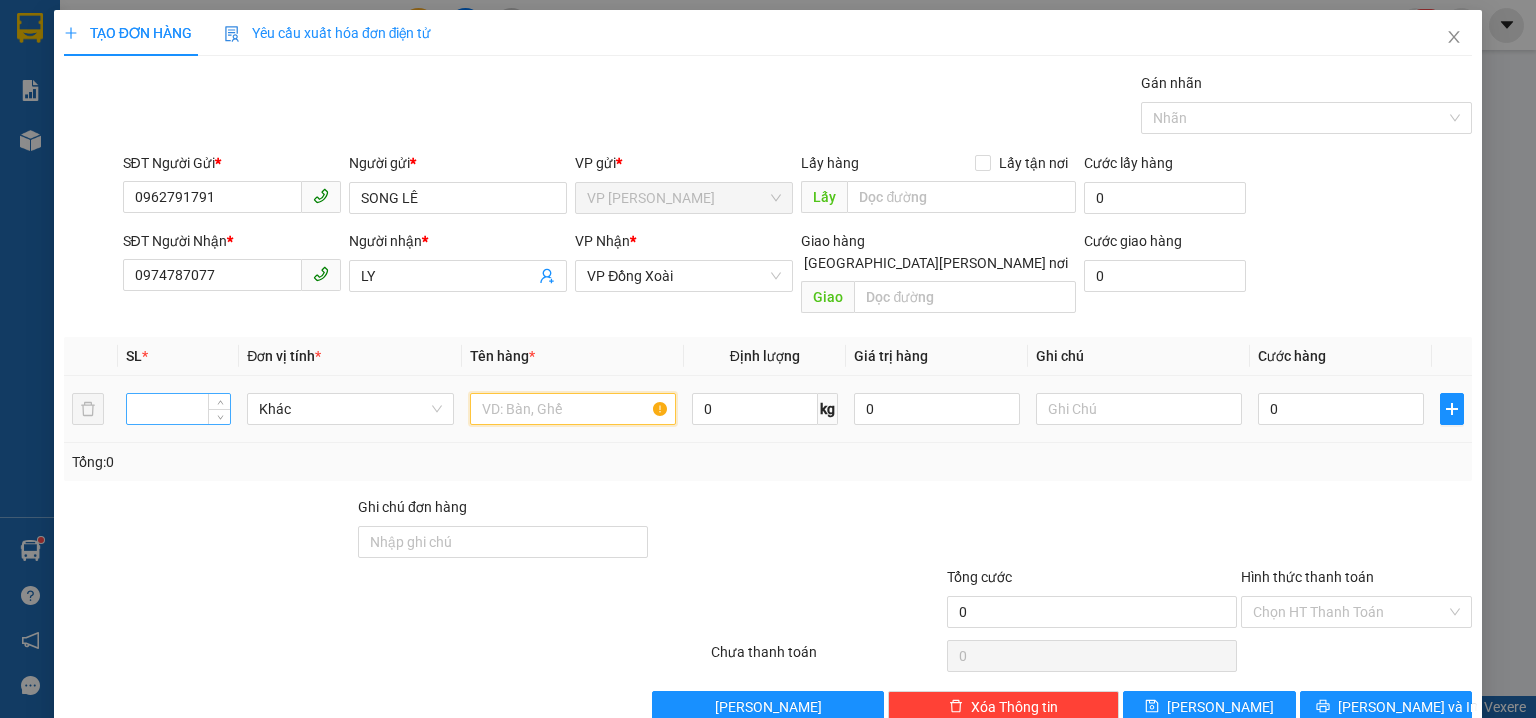 type 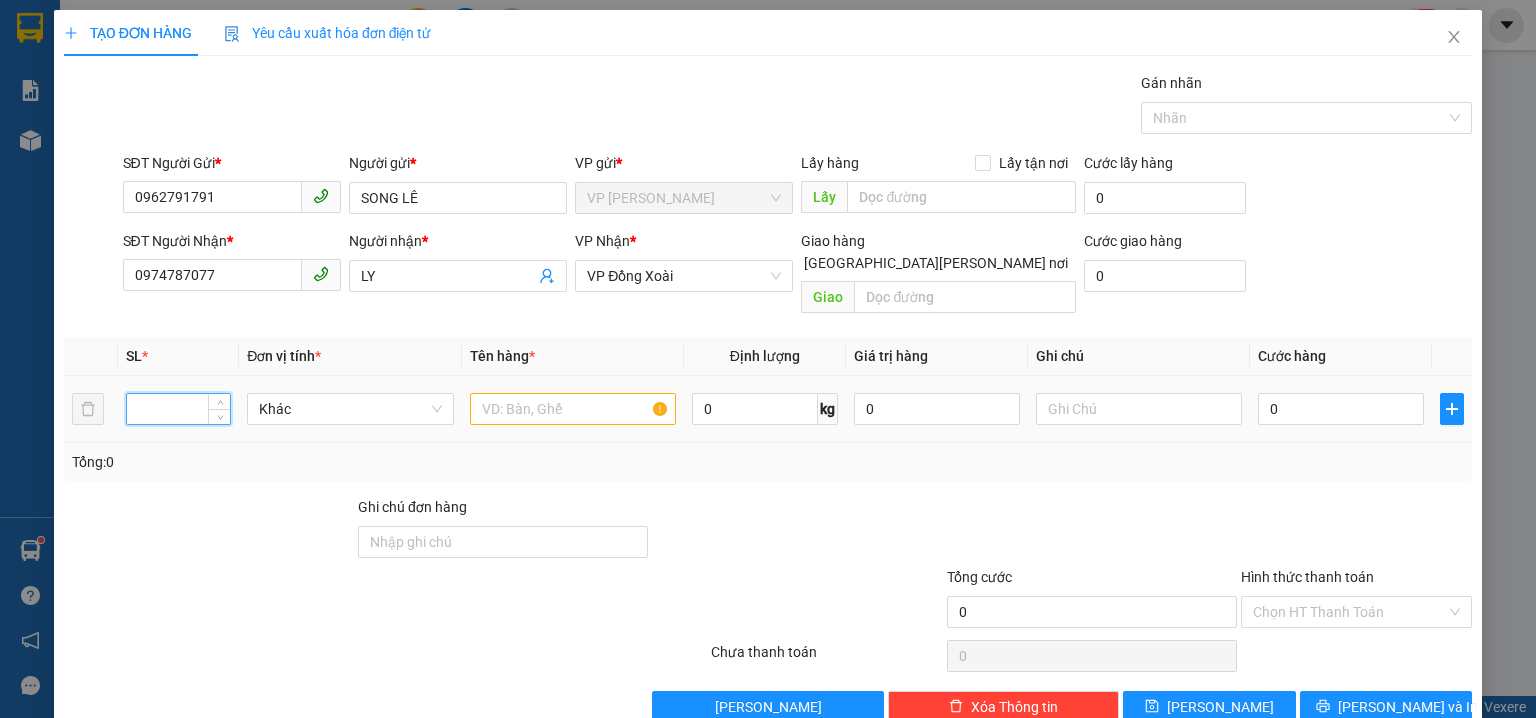 click at bounding box center [178, 409] 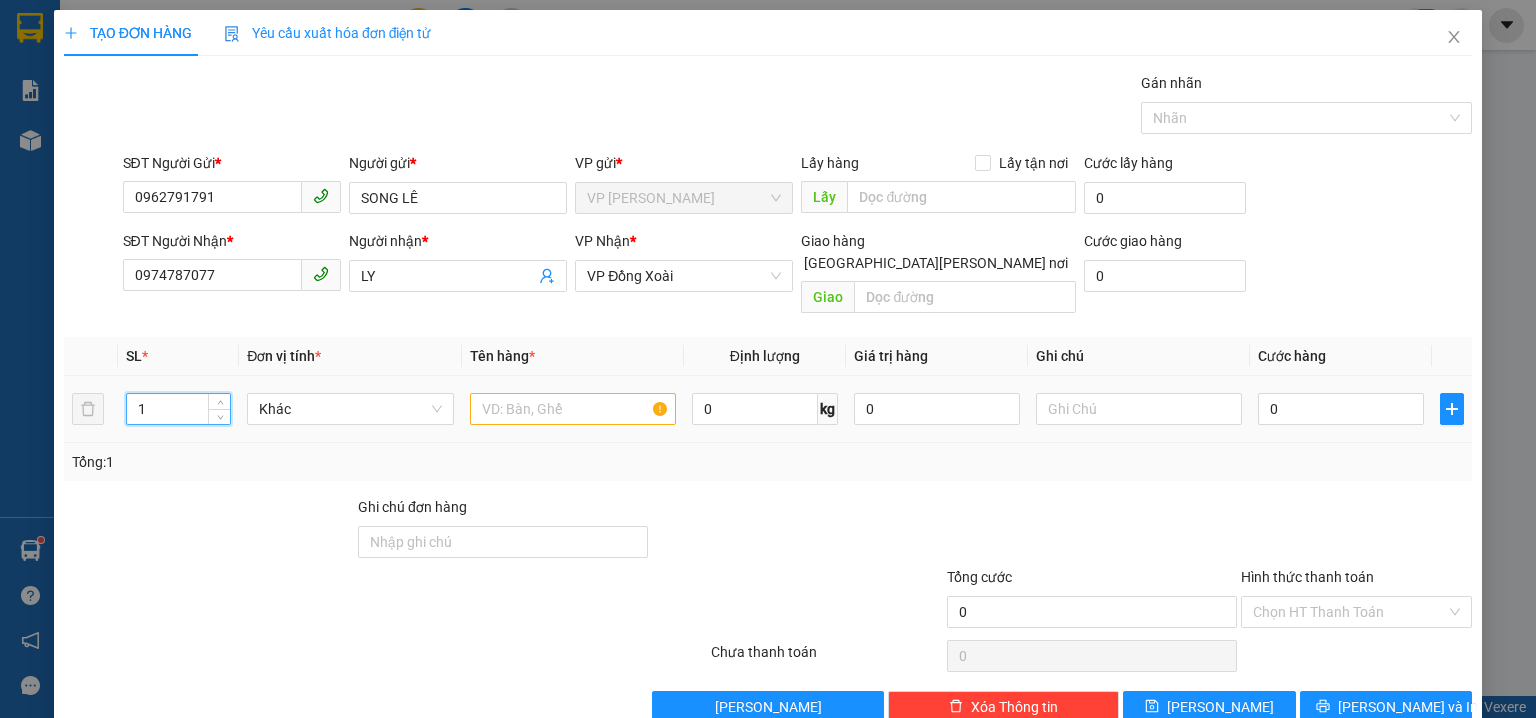 type on "1" 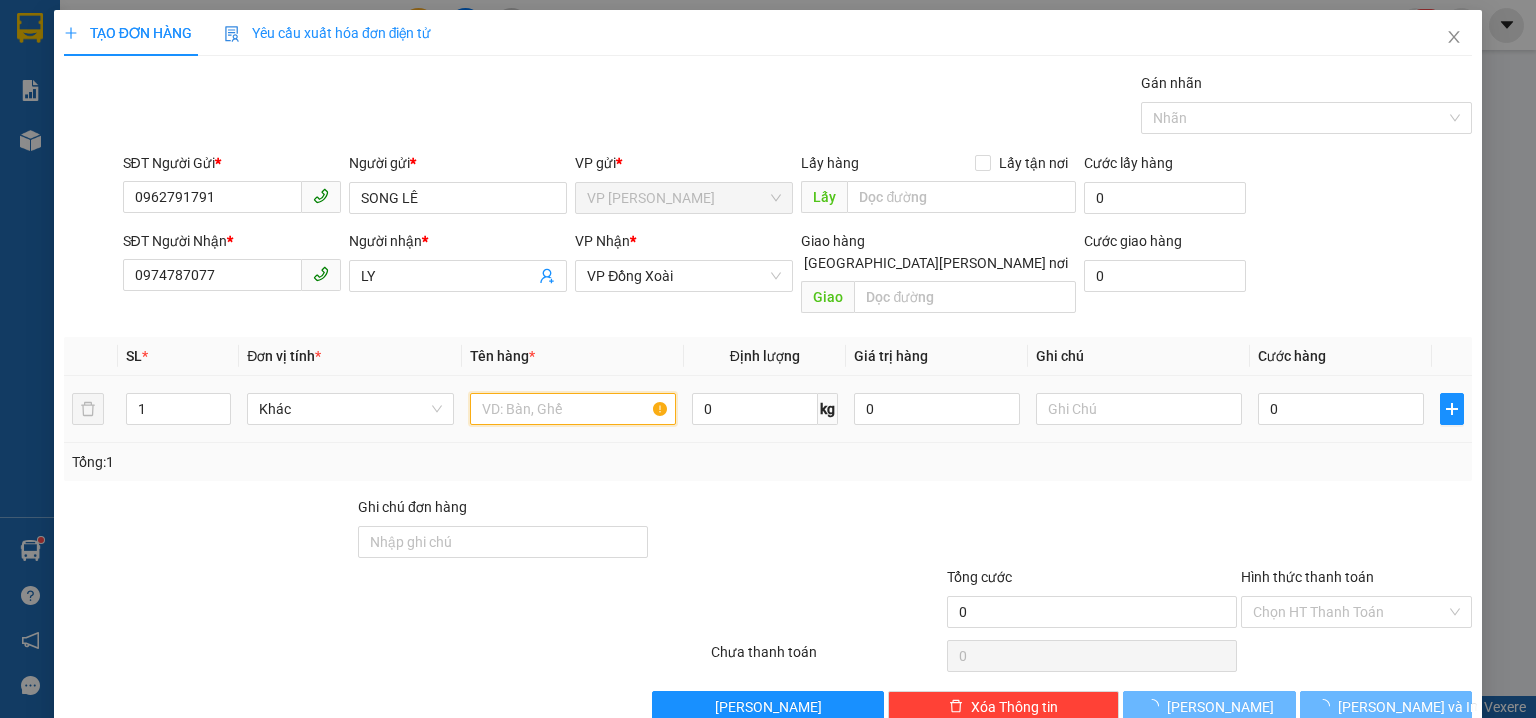 click at bounding box center (573, 409) 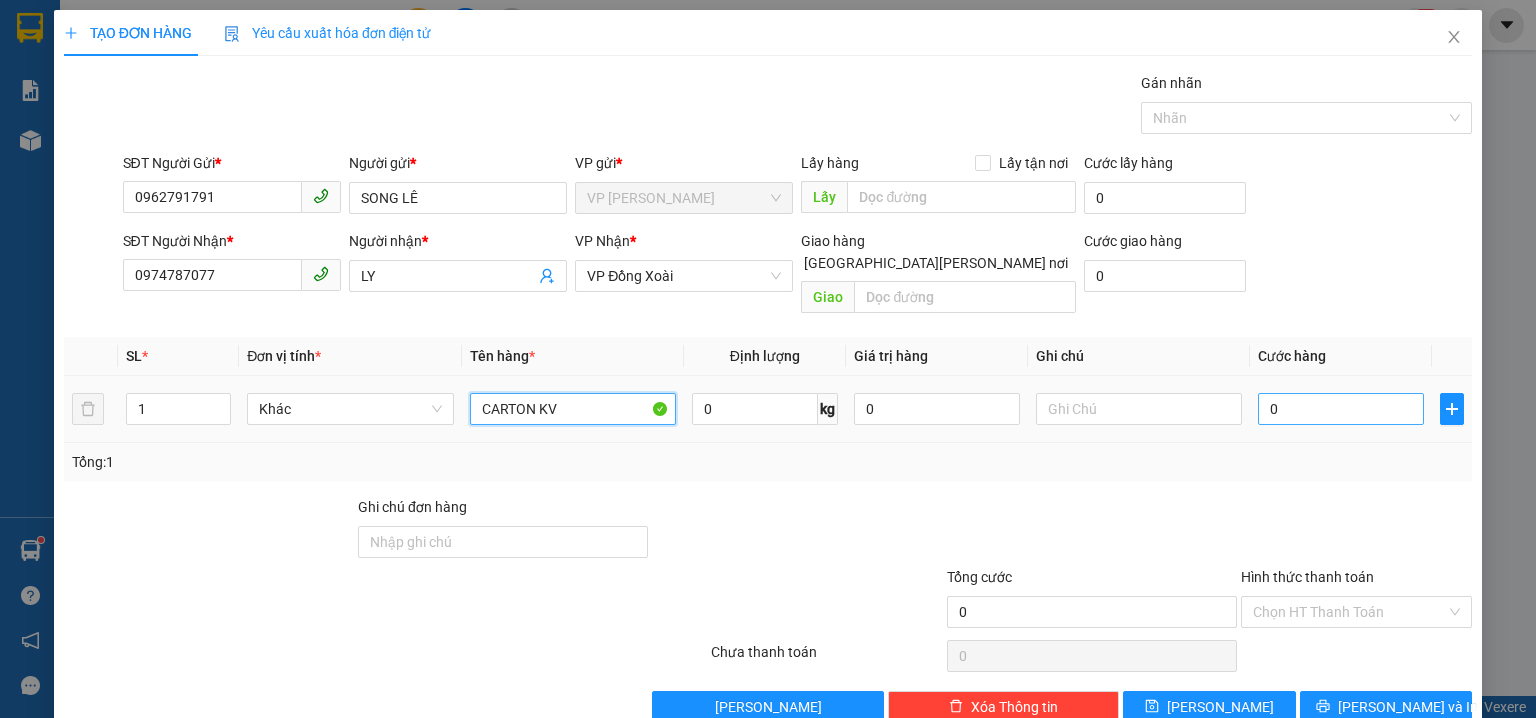 type on "CARTON KV" 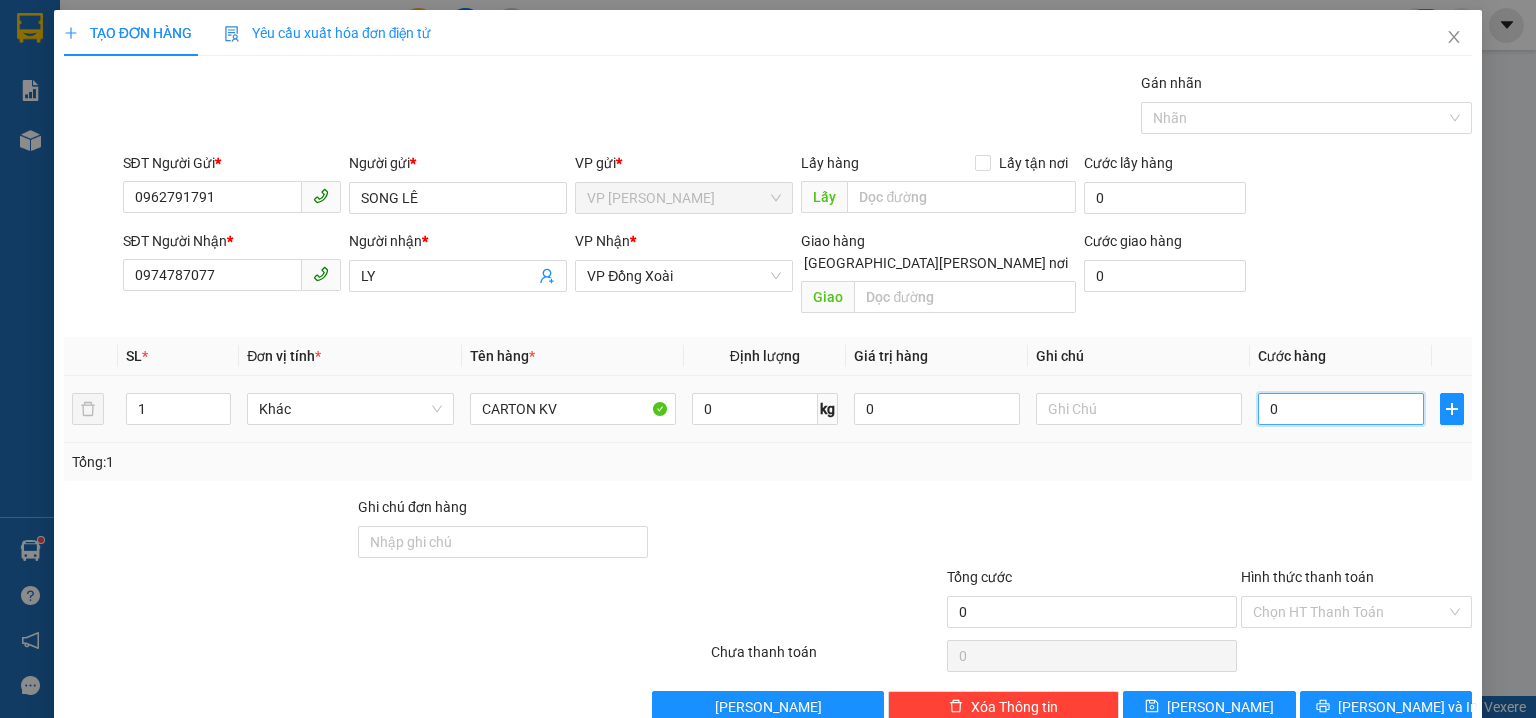 click on "0" at bounding box center [1341, 409] 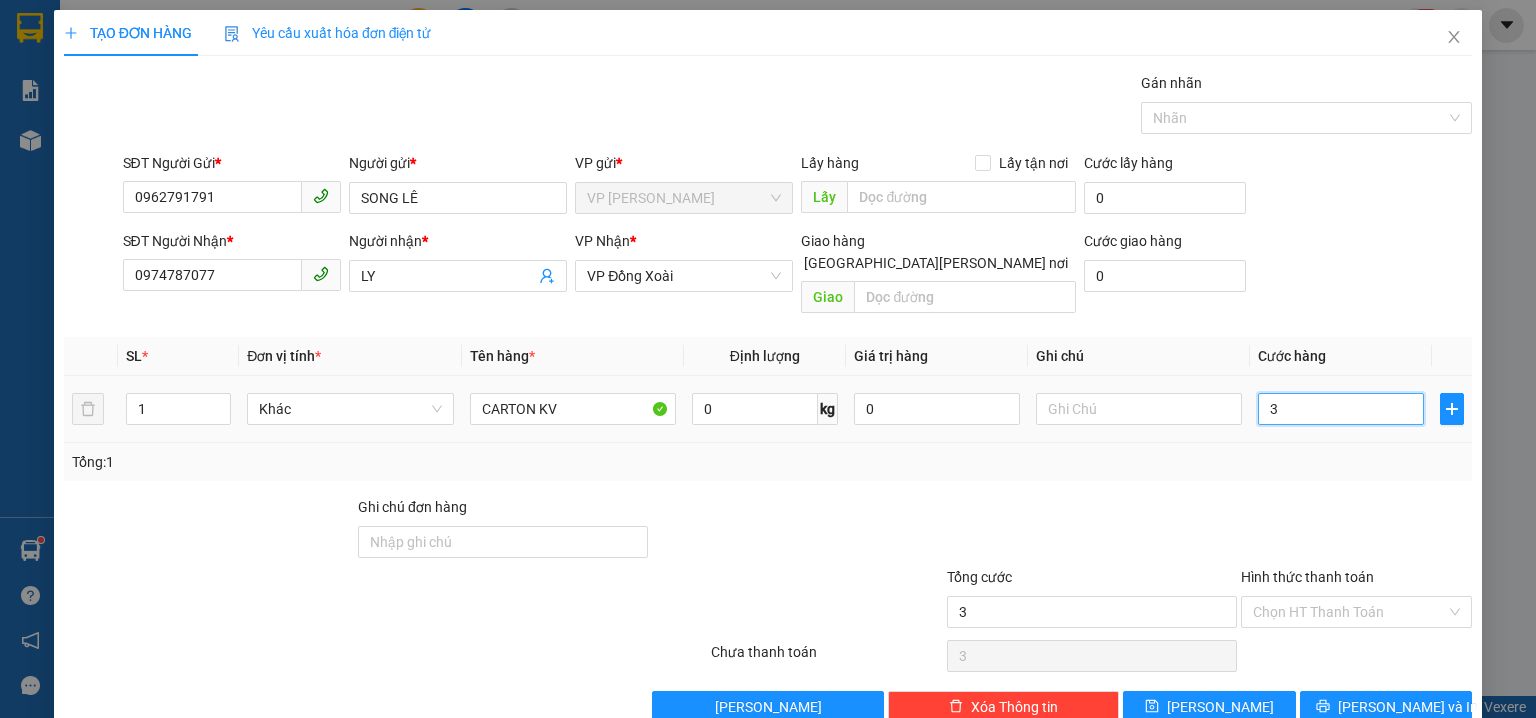 type on "30" 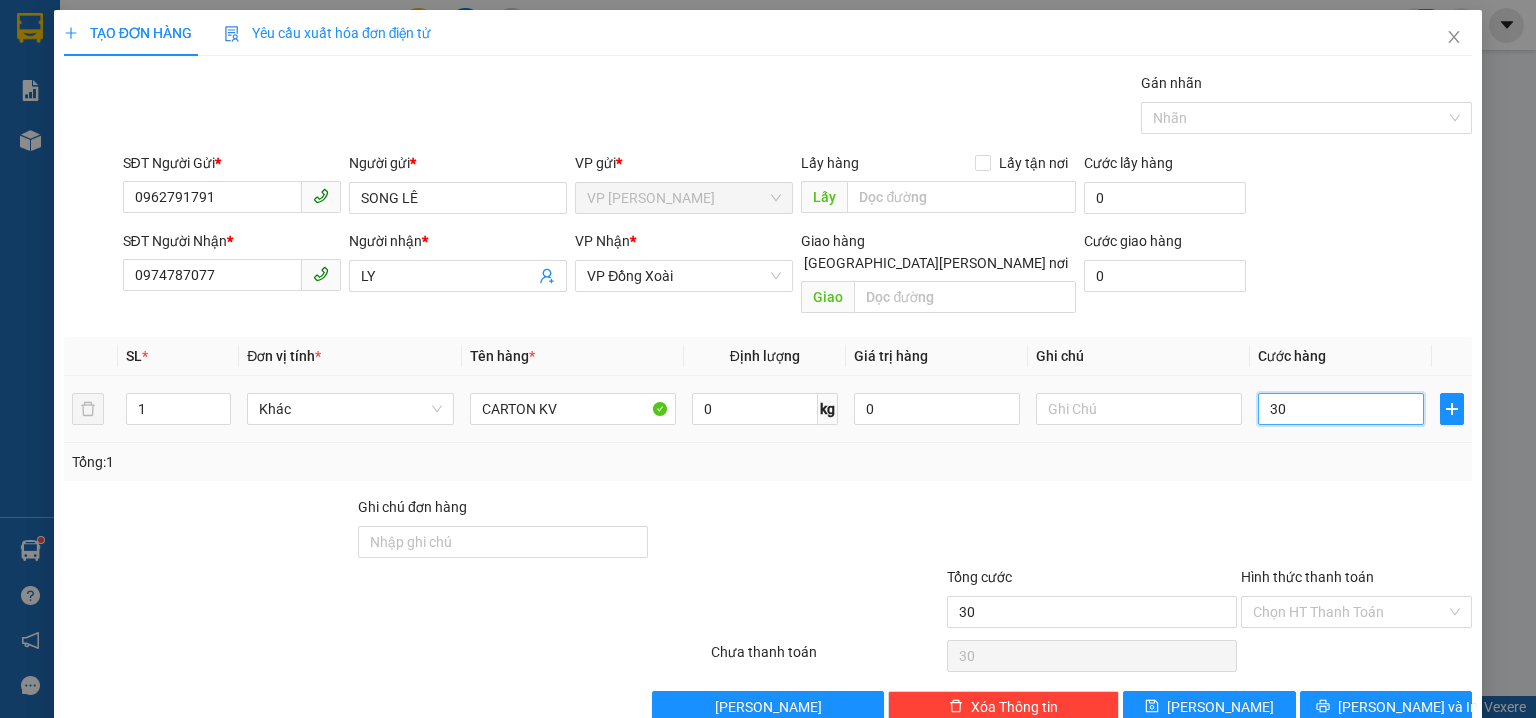 type on "300" 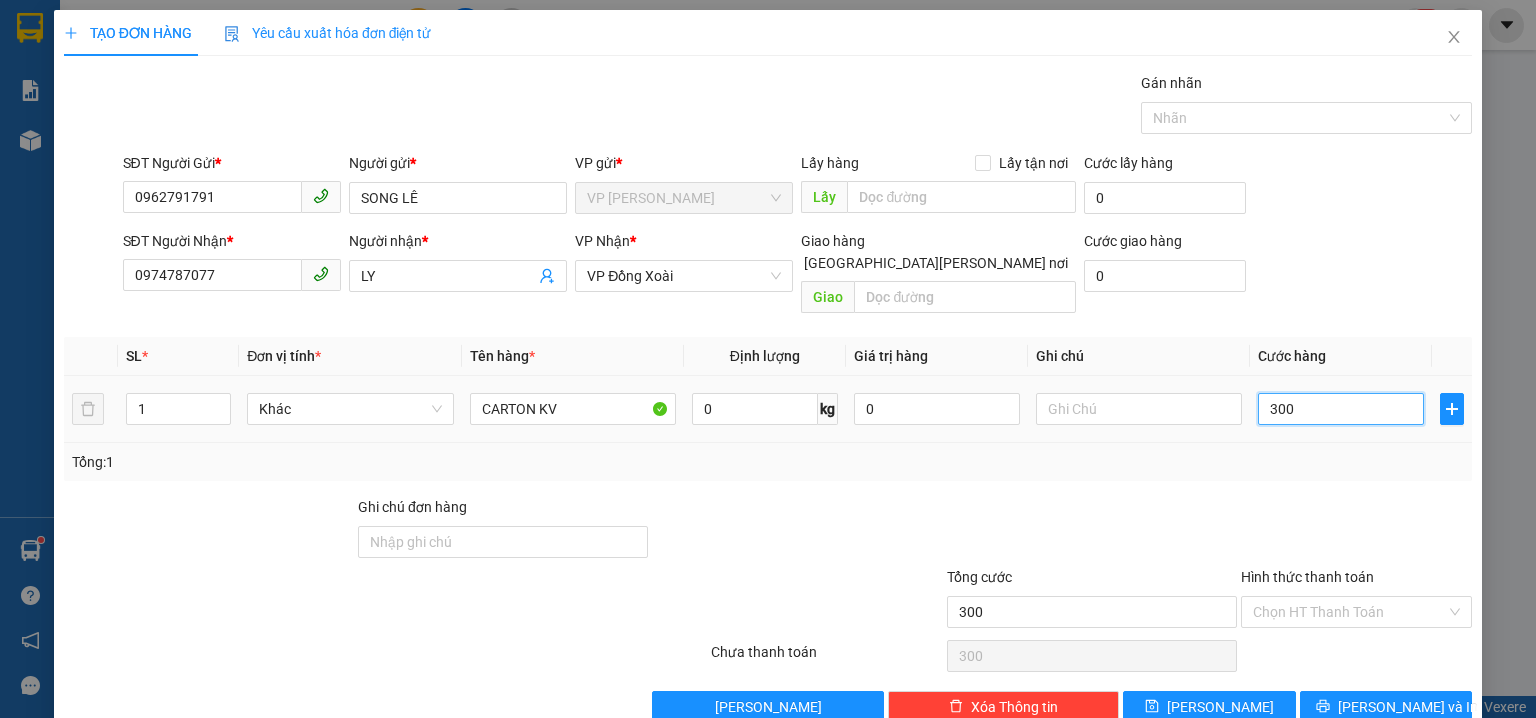 type on "3.000" 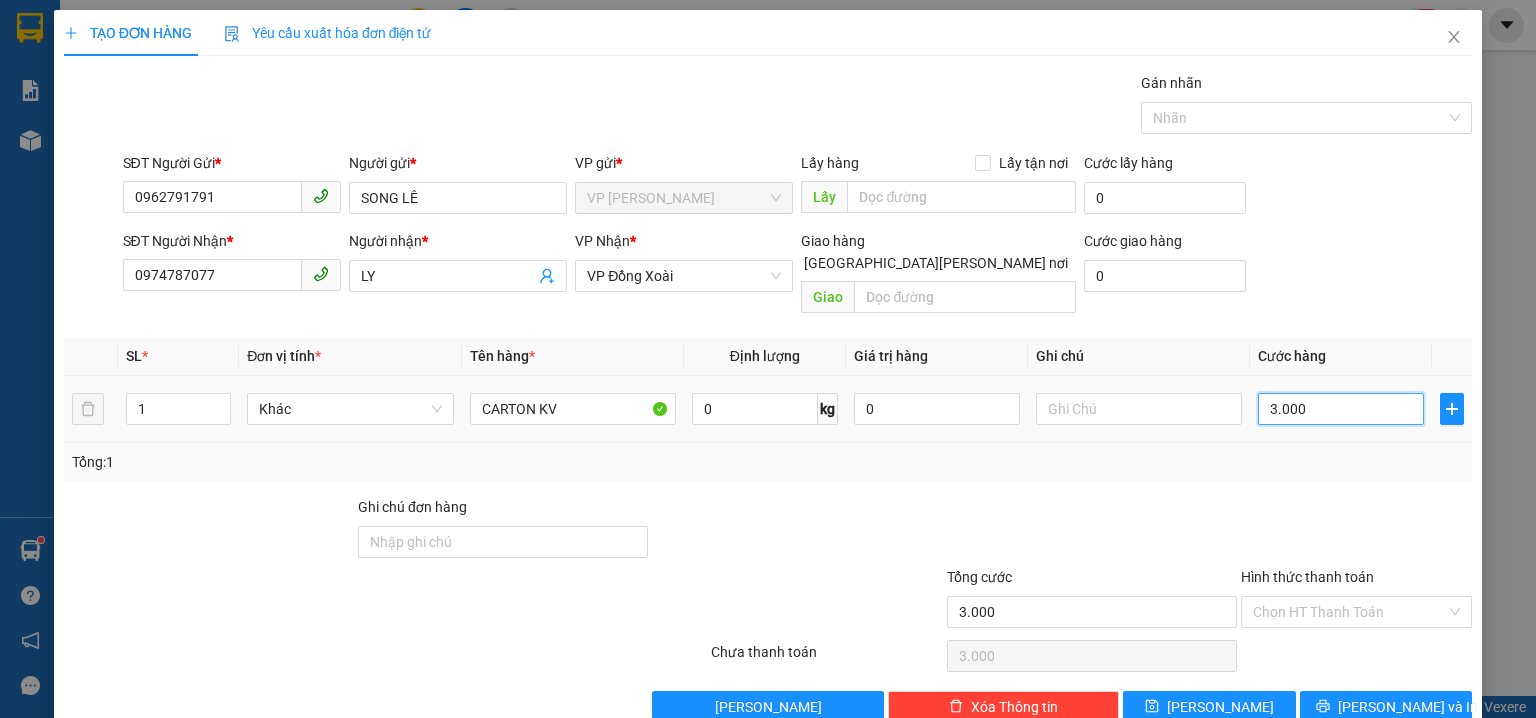 type on "30.000" 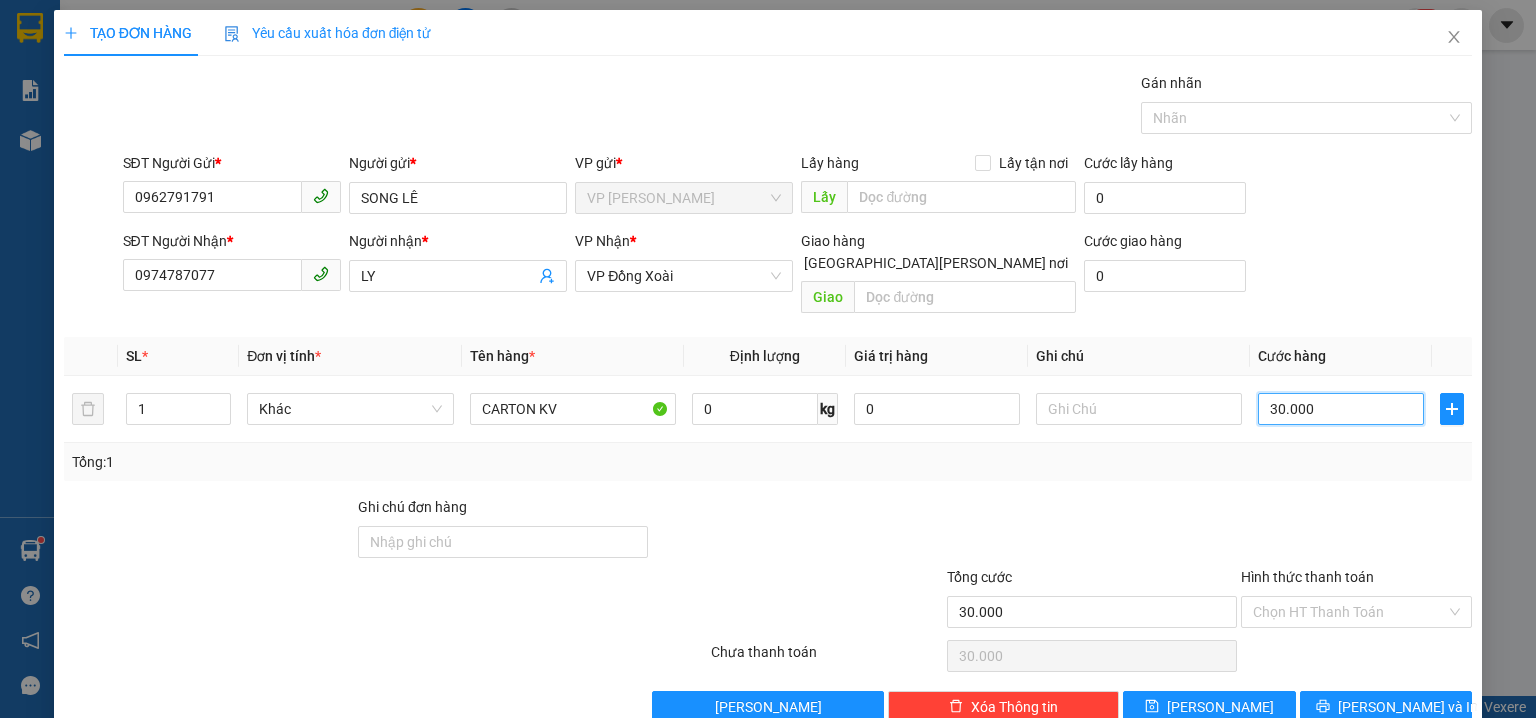 type on "30.000" 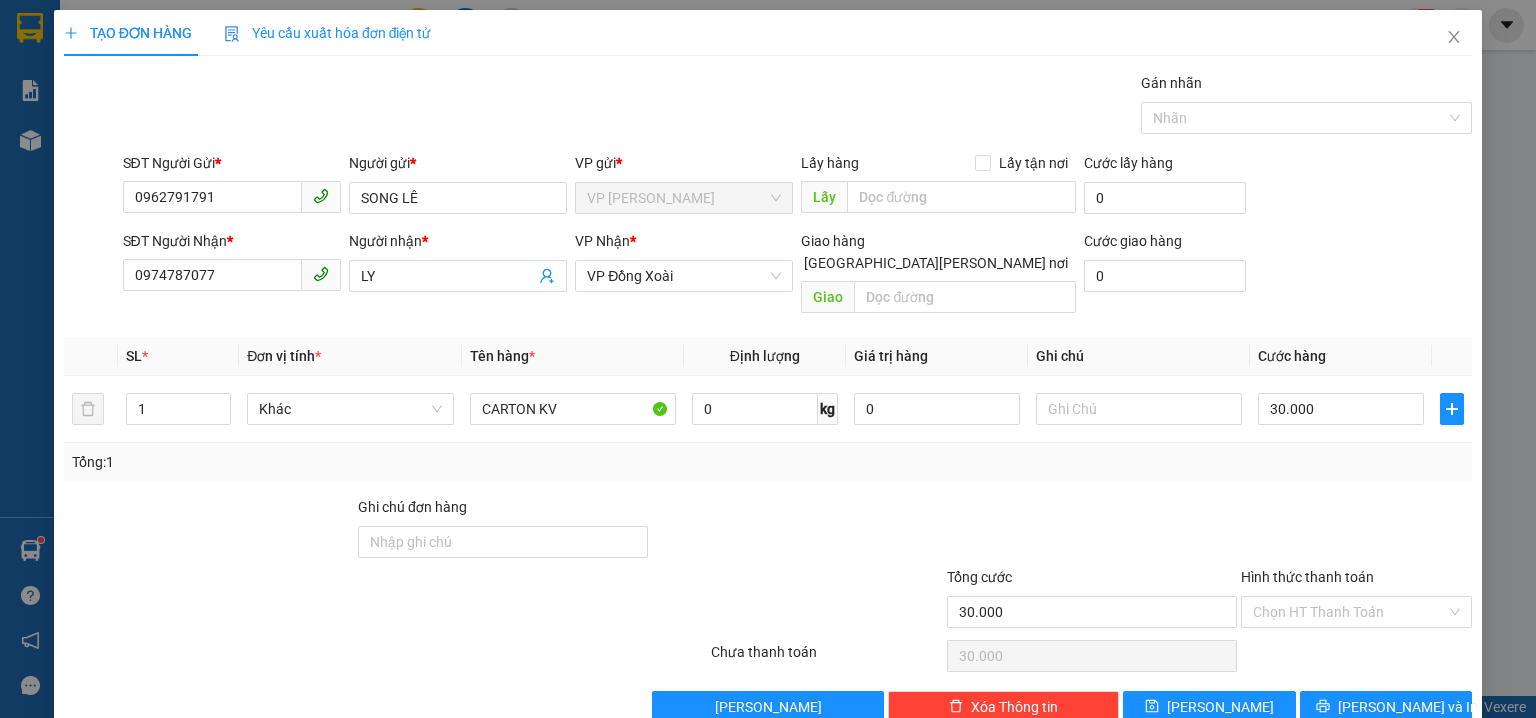 click on "SĐT Người Nhận  * 0974787077 Người nhận  * LY VP Nhận  * VP Đồng Xoài Giao hàng Giao tận nơi Giao Cước giao hàng 0" at bounding box center [798, 276] 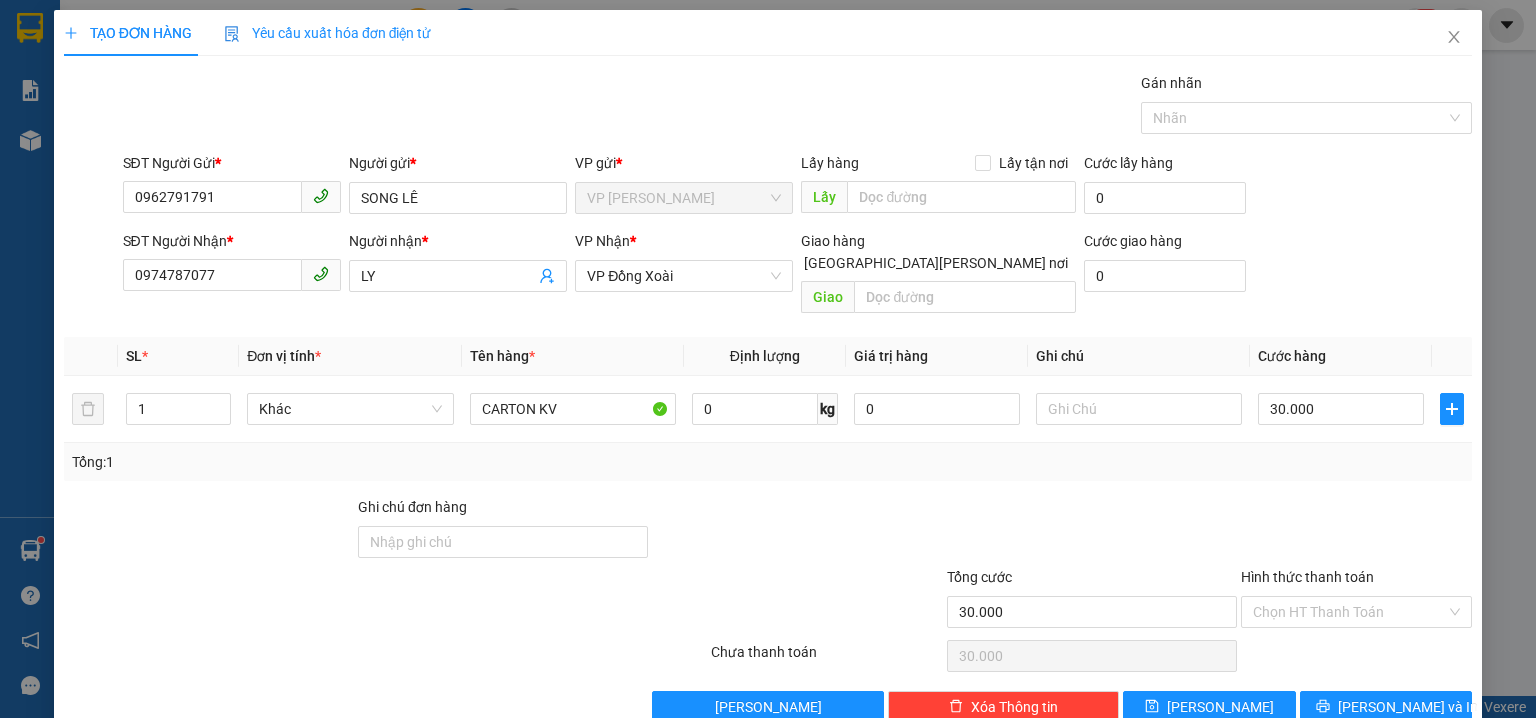 click on "Gói vận chuyển  * Tiêu chuẩn Gán nhãn   Nhãn" at bounding box center [798, 107] 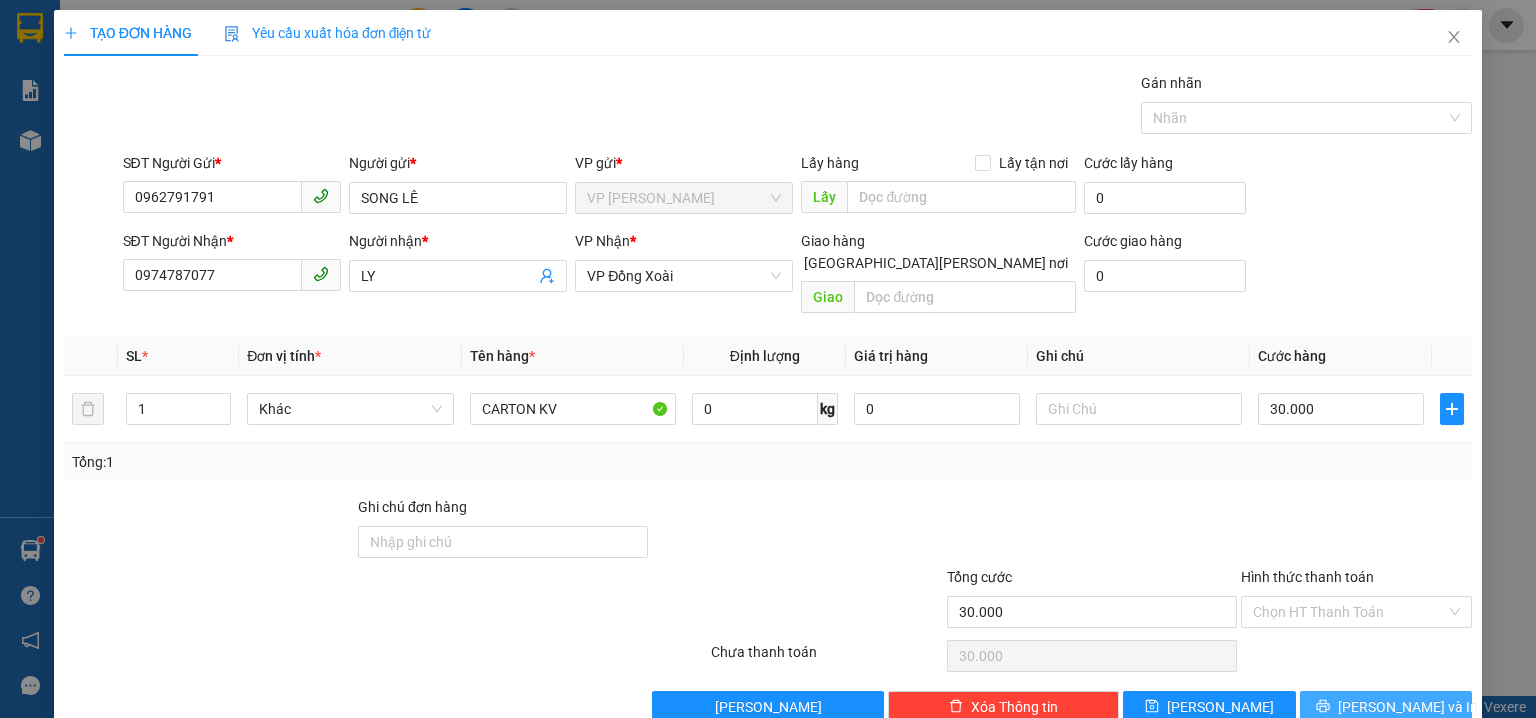 click on "Lưu và In" at bounding box center (1408, 707) 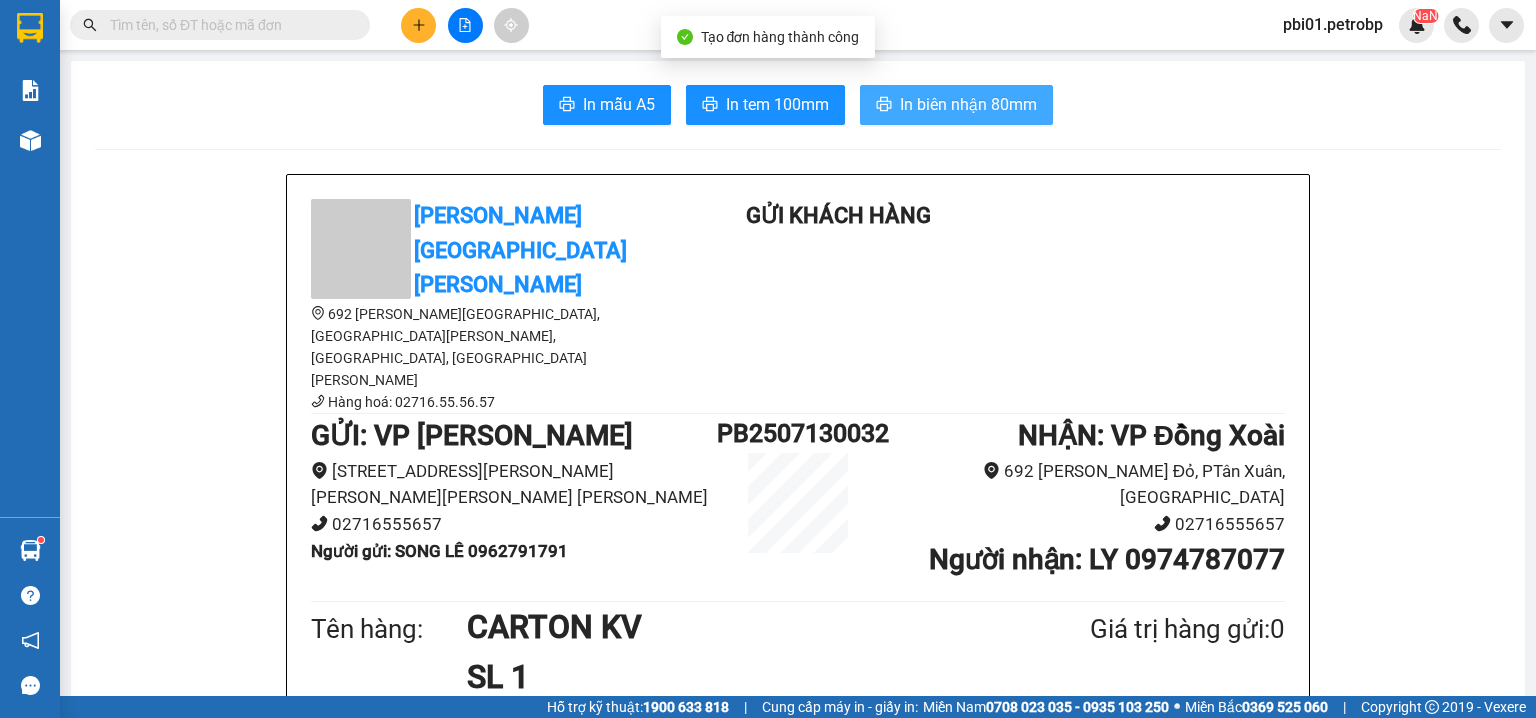 click on "In biên nhận 80mm" at bounding box center (956, 105) 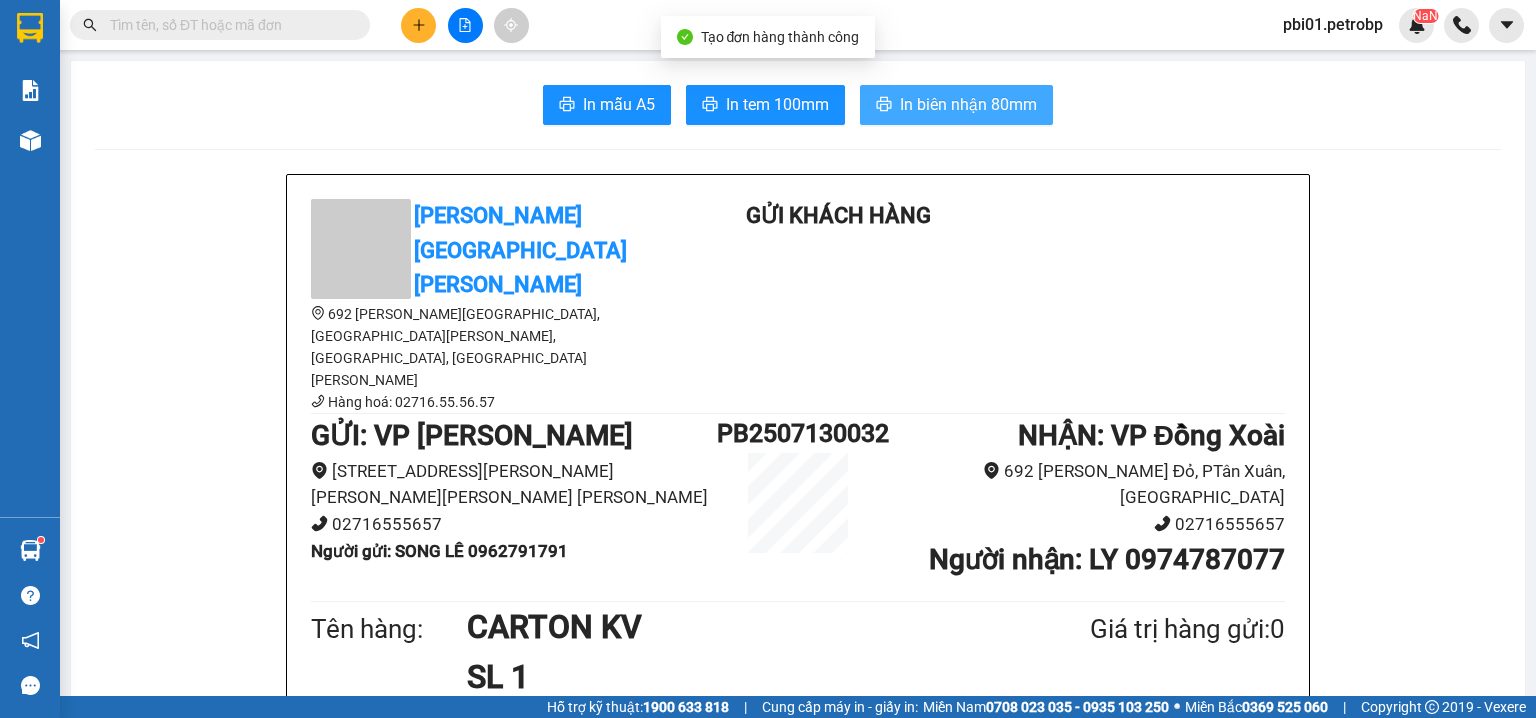 scroll, scrollTop: 0, scrollLeft: 0, axis: both 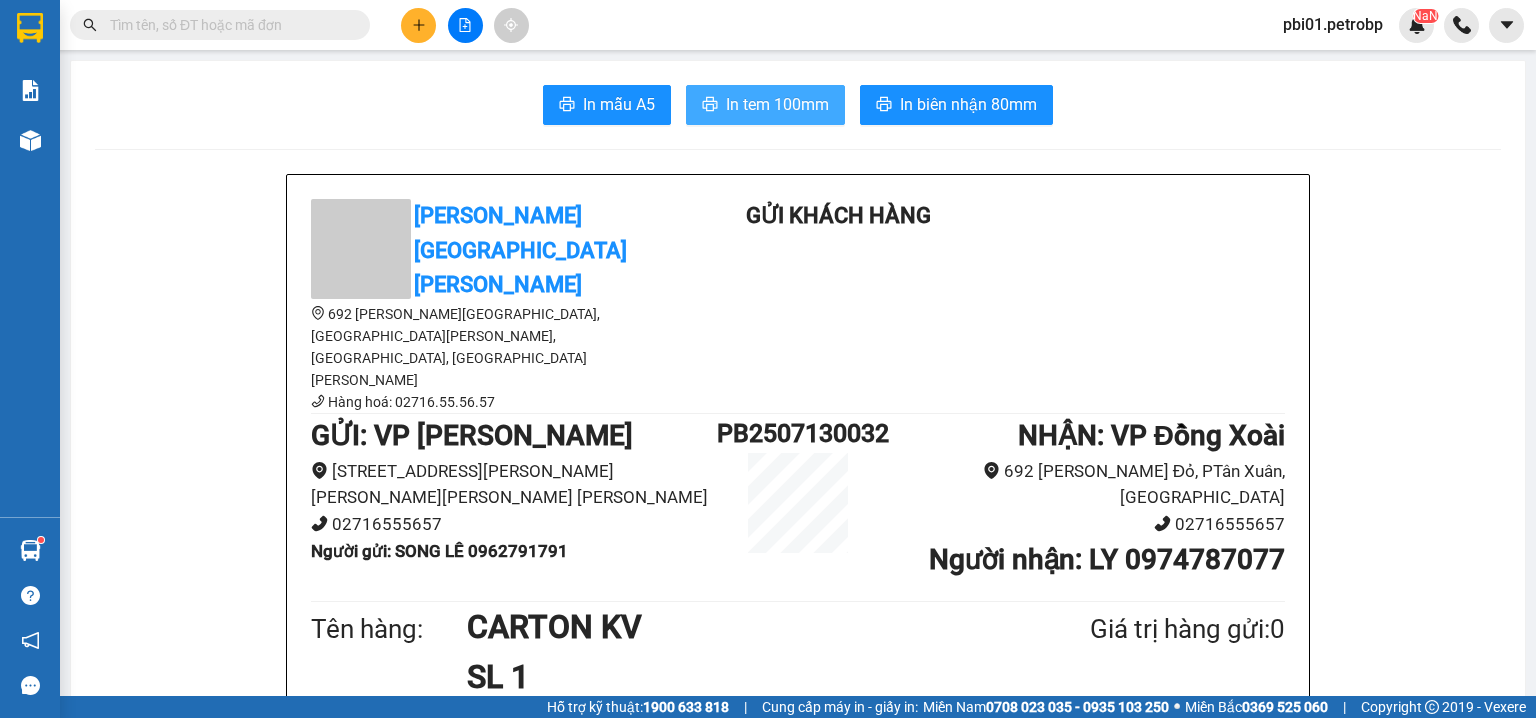 click on "In tem 100mm" at bounding box center (777, 104) 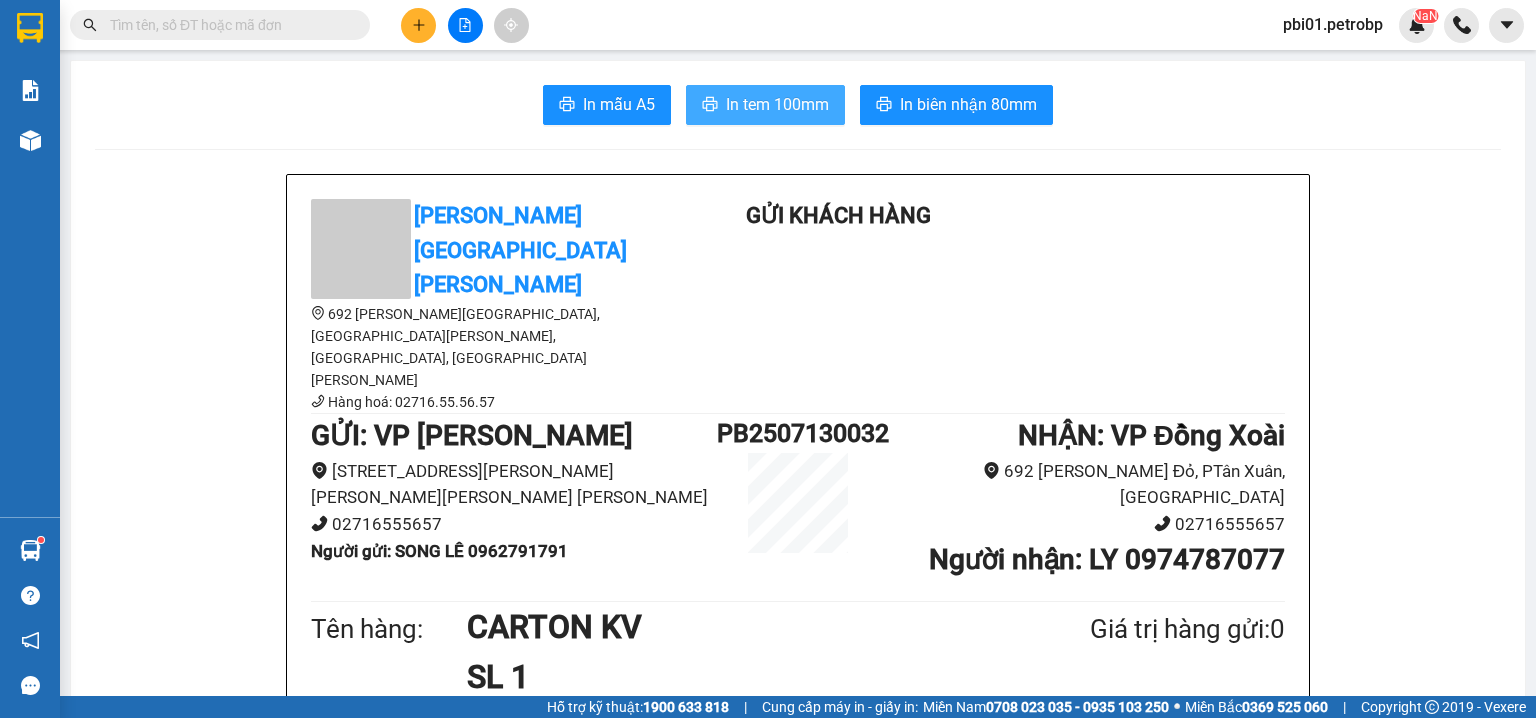 scroll, scrollTop: 0, scrollLeft: 0, axis: both 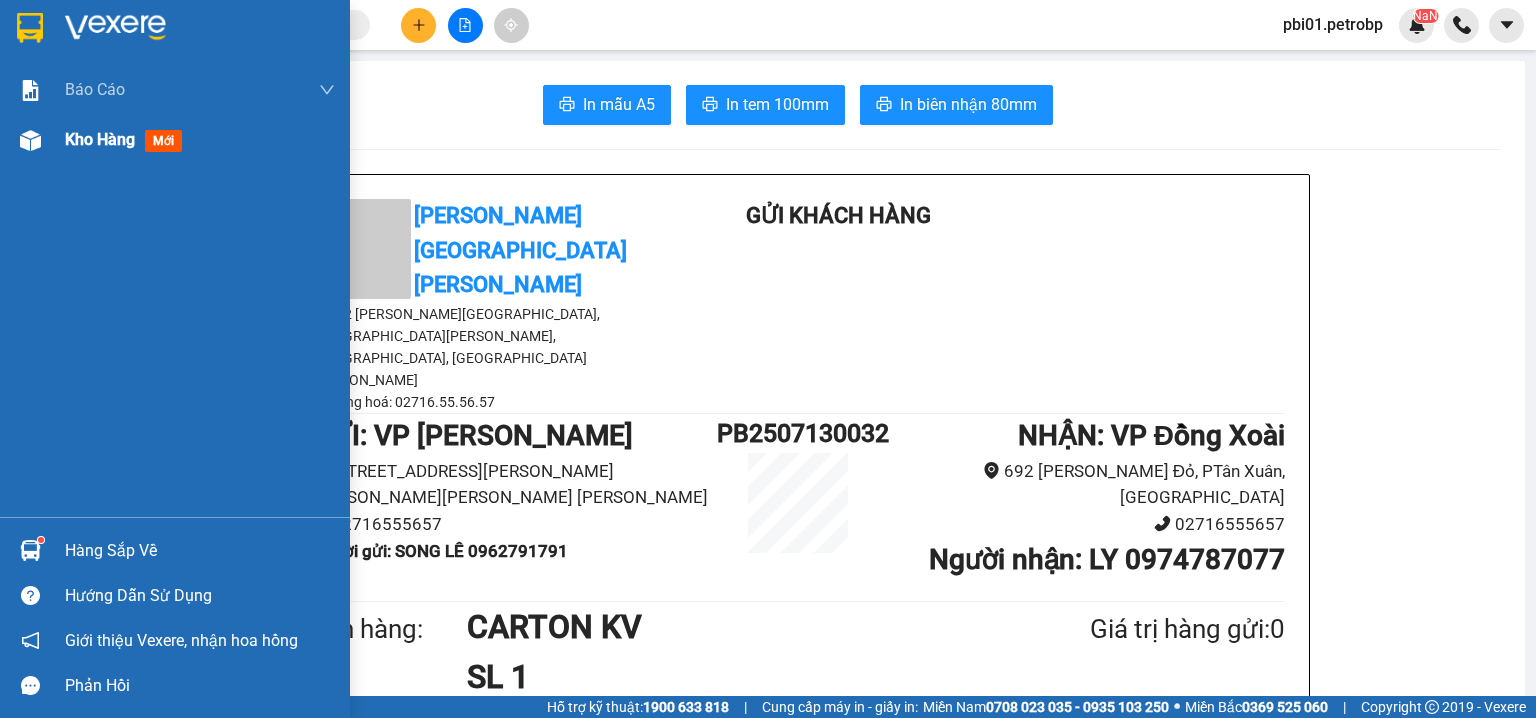 click at bounding box center [30, 140] 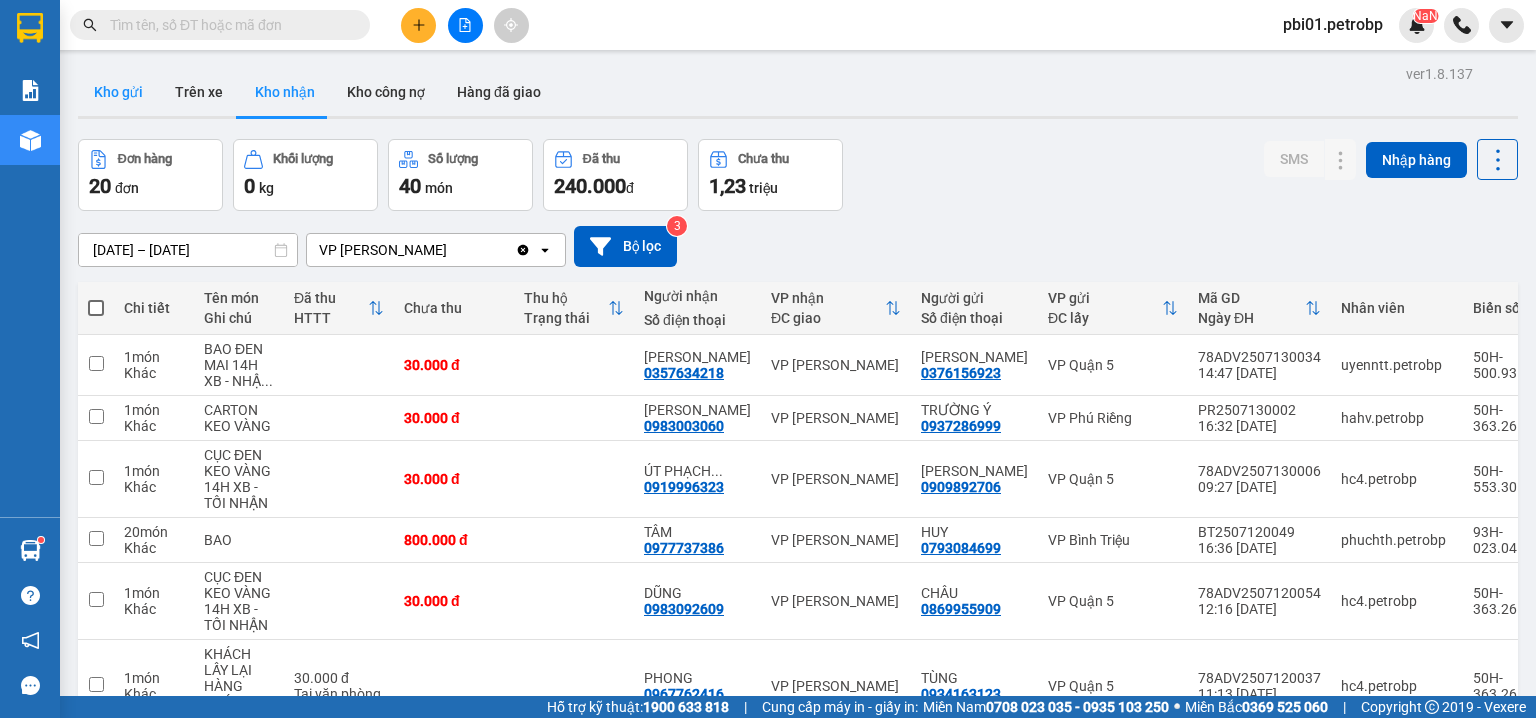 click on "Kho gửi" at bounding box center (118, 92) 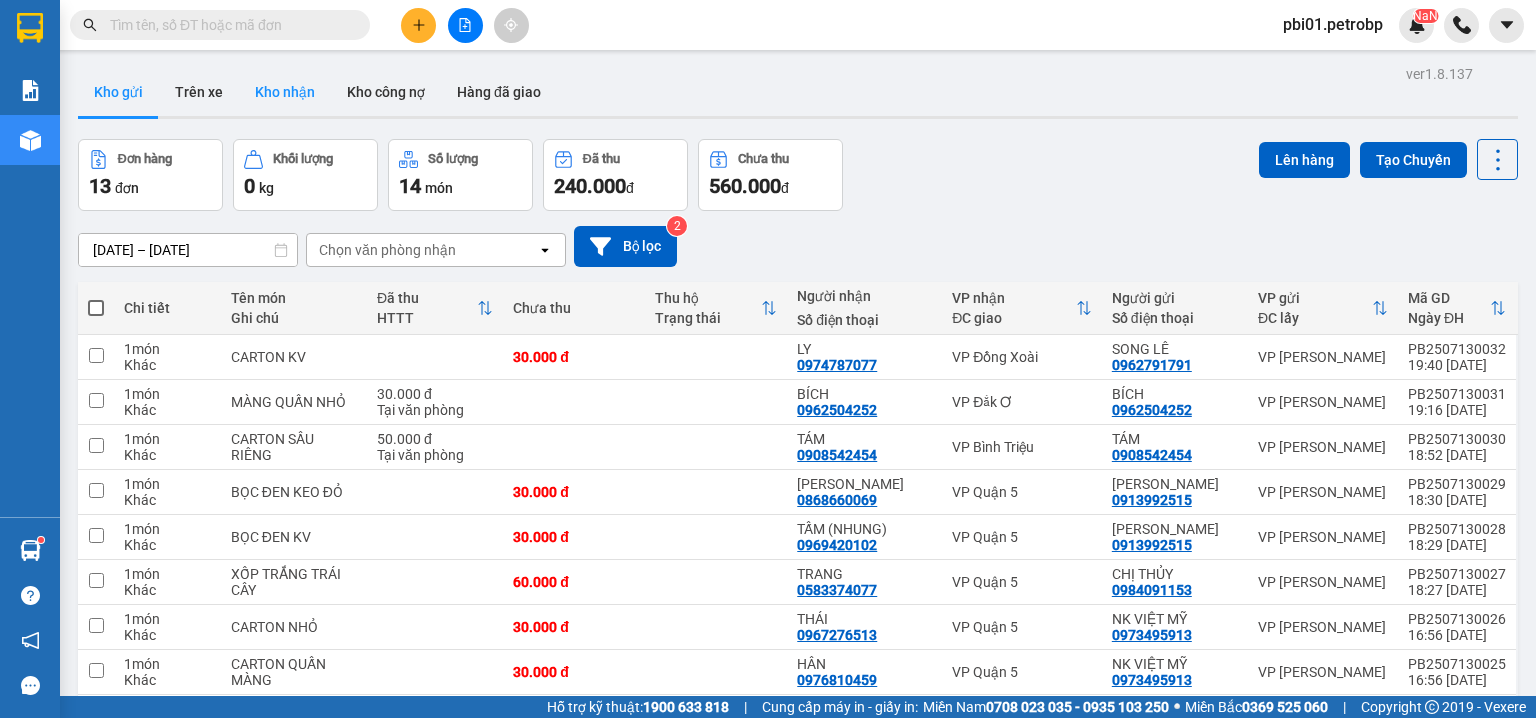 click on "Kho nhận" at bounding box center [285, 92] 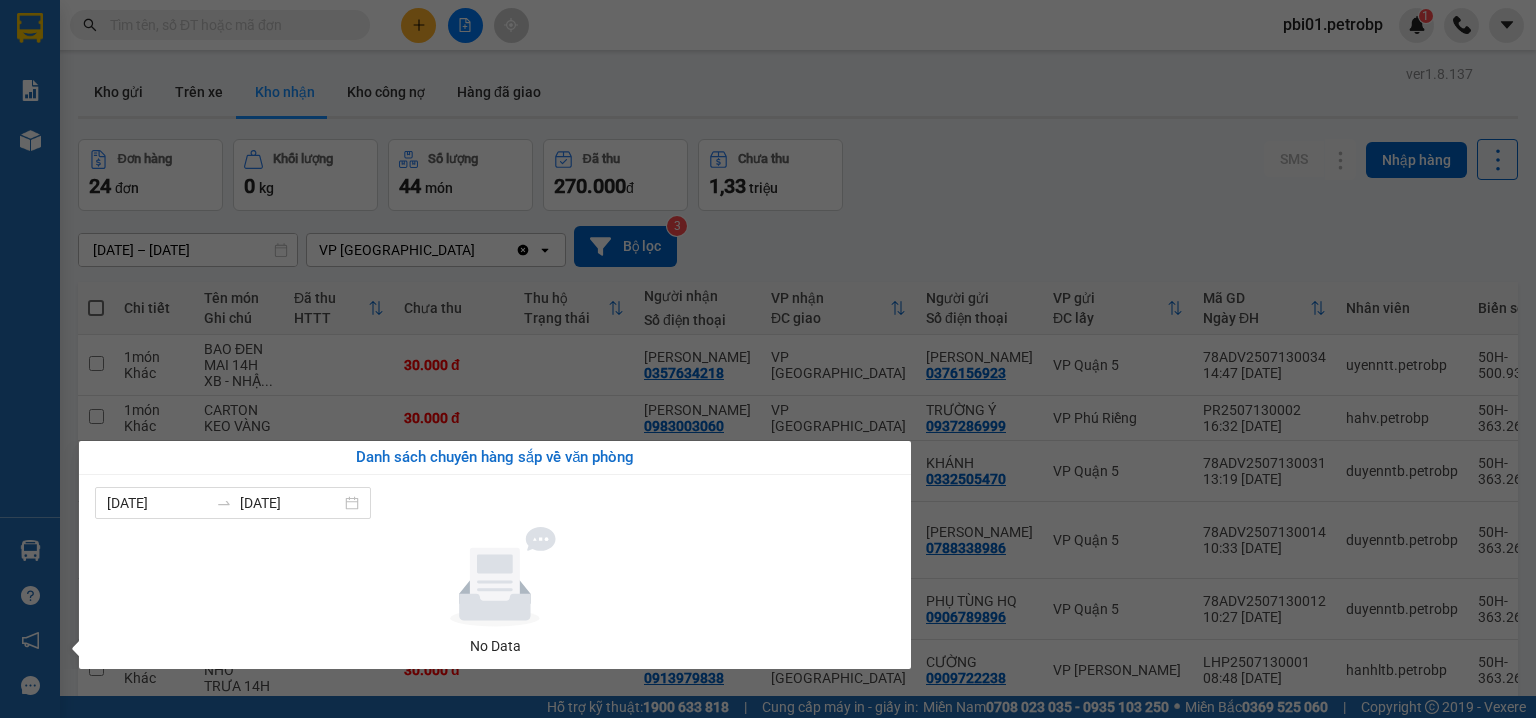 scroll, scrollTop: 0, scrollLeft: 0, axis: both 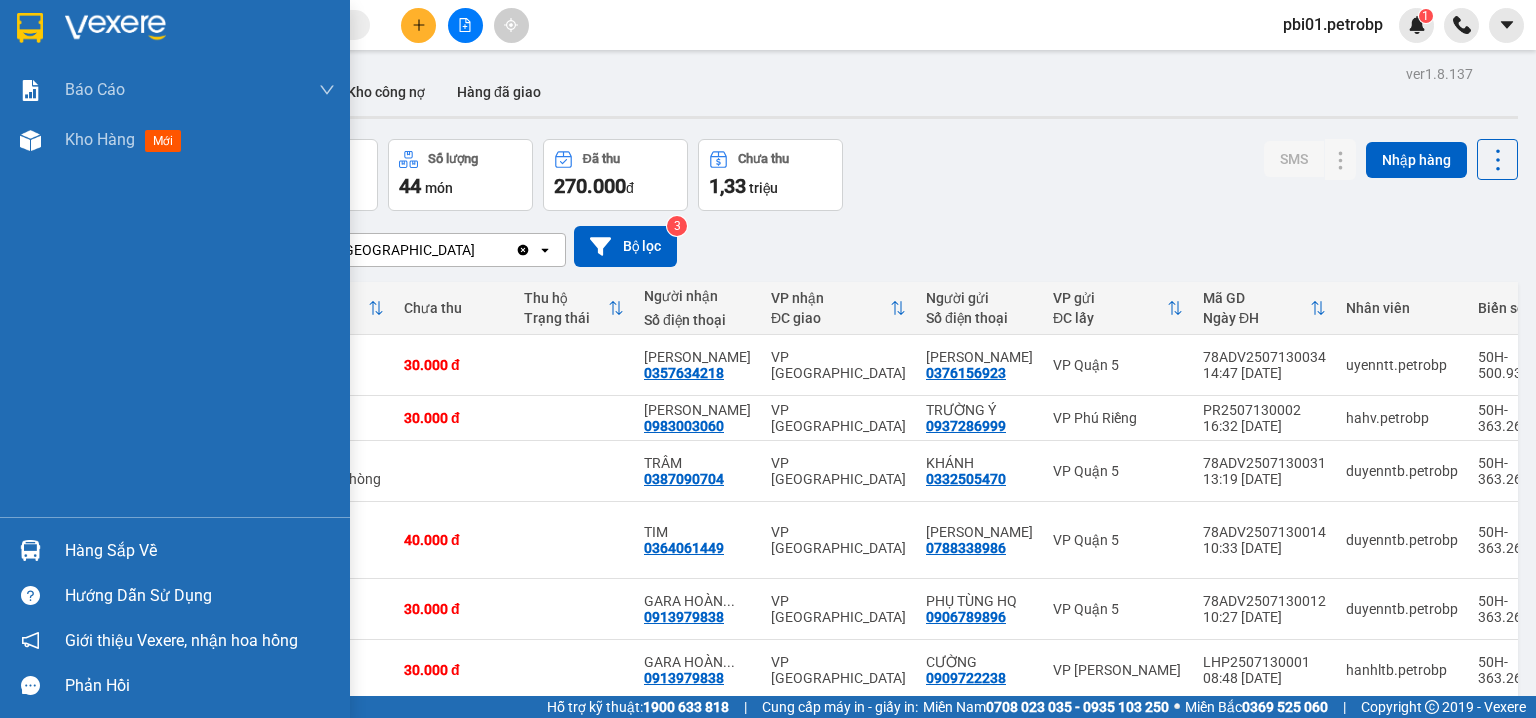 click at bounding box center (30, 550) 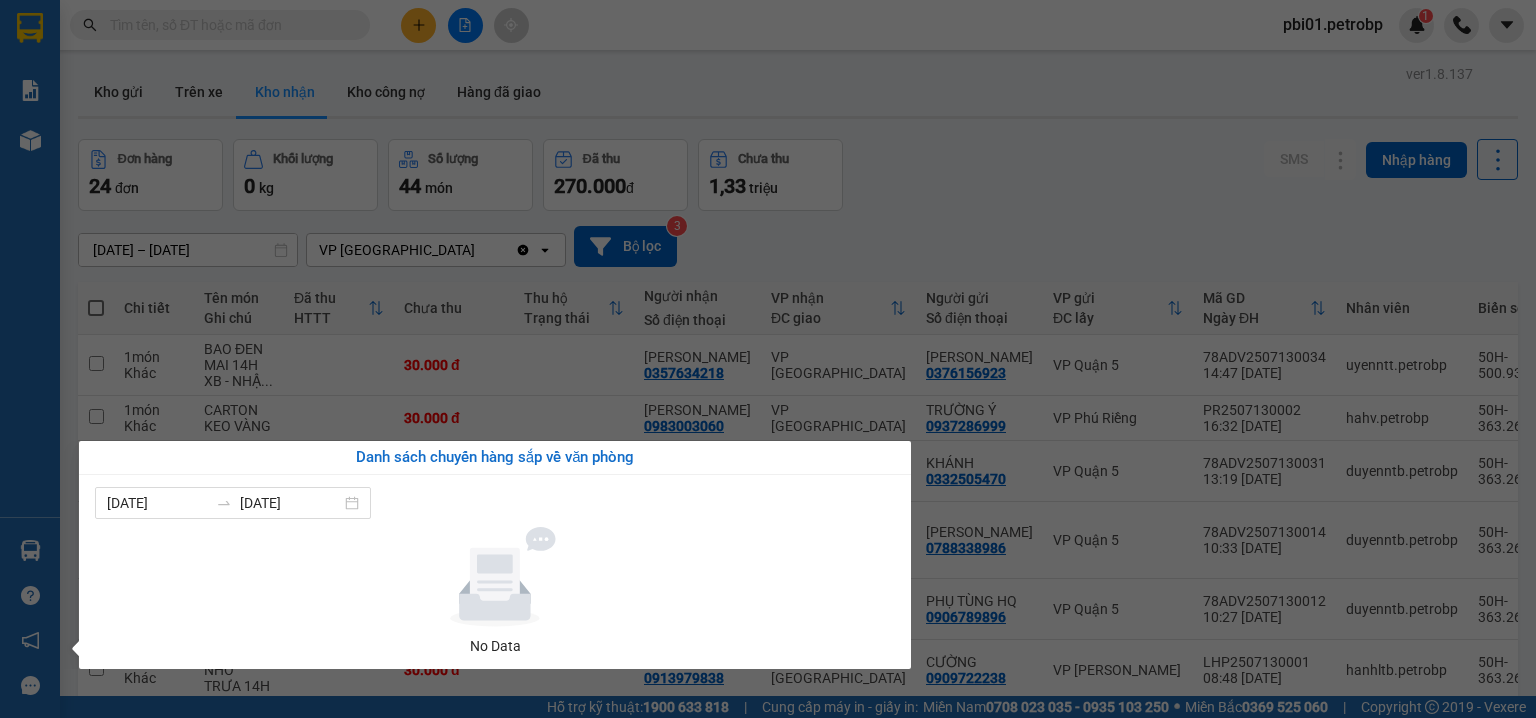 scroll, scrollTop: 0, scrollLeft: 0, axis: both 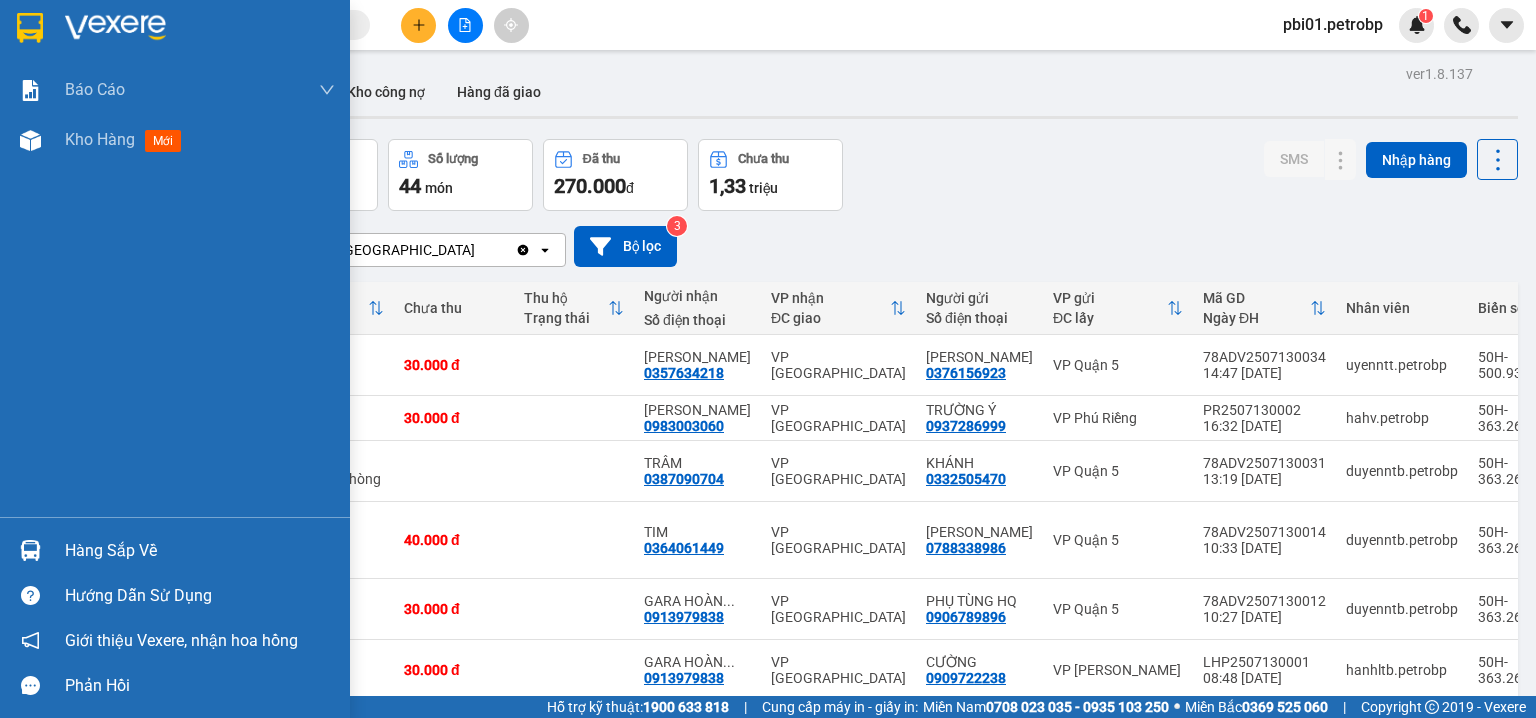 click at bounding box center [30, 550] 